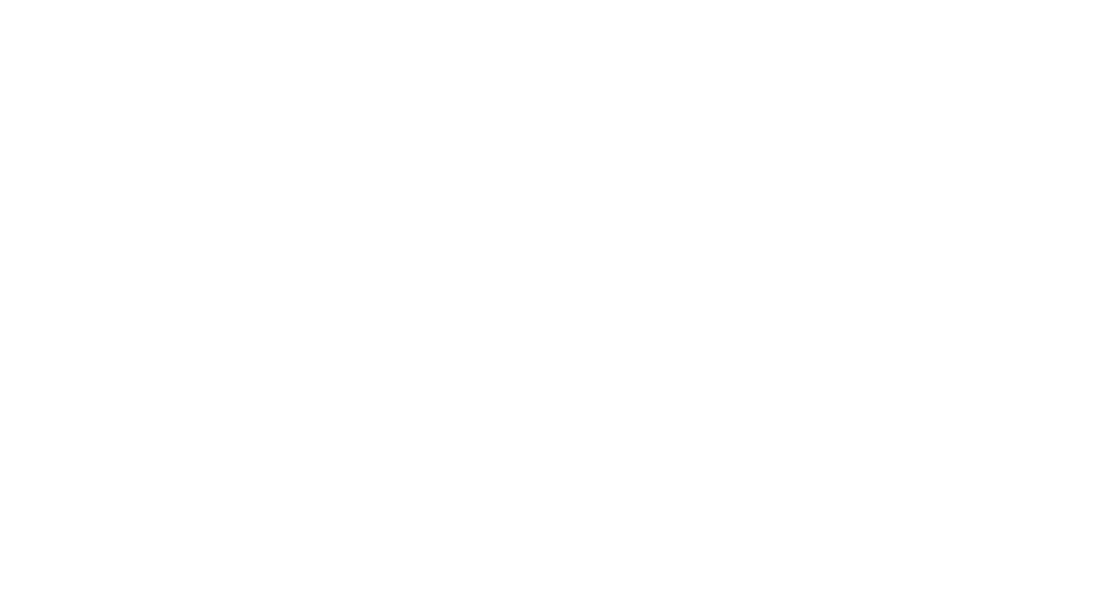 scroll, scrollTop: 0, scrollLeft: 0, axis: both 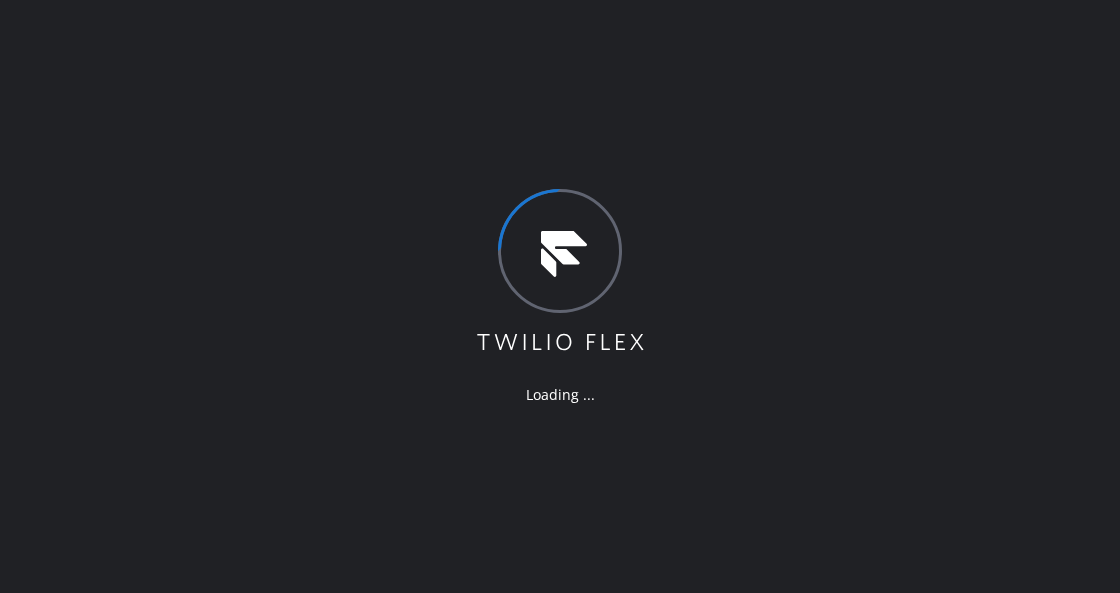 click on "Loading ..." at bounding box center [560, 296] 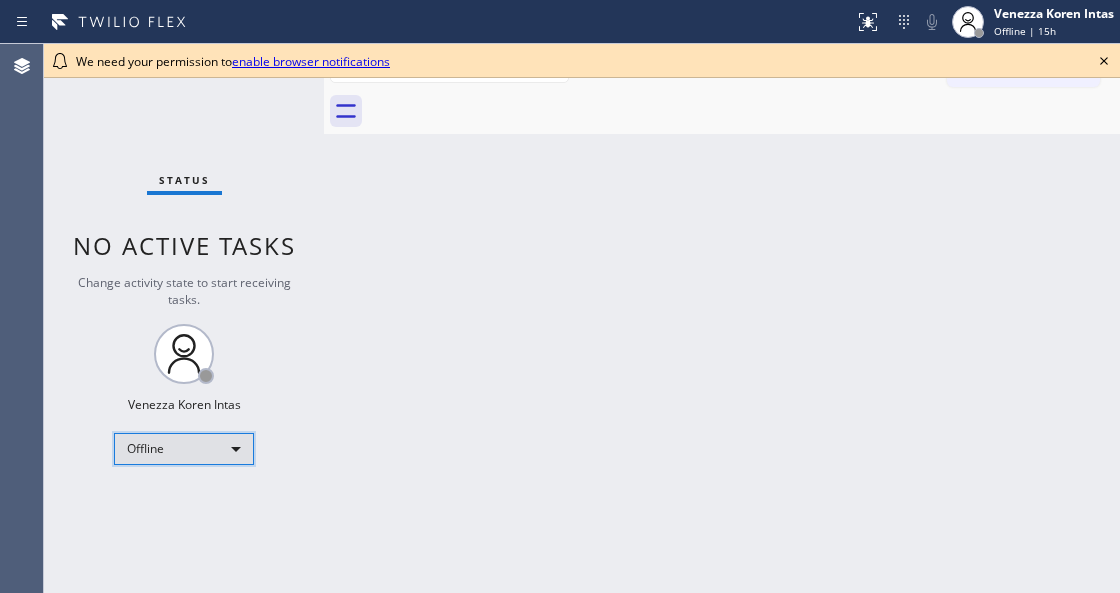 click on "Offline" at bounding box center [184, 449] 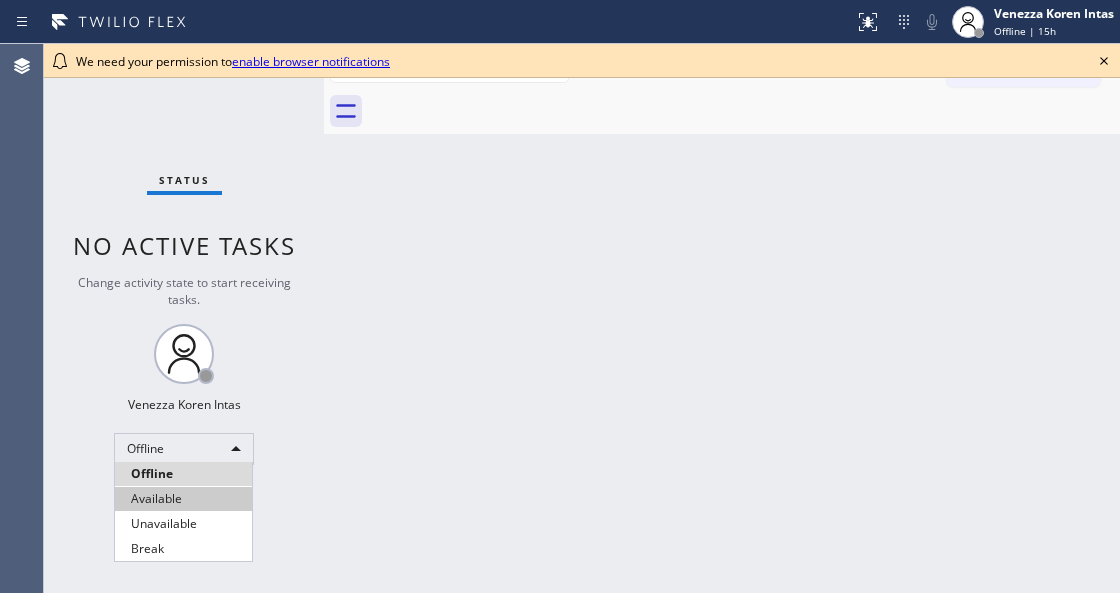 click on "Available" at bounding box center [183, 499] 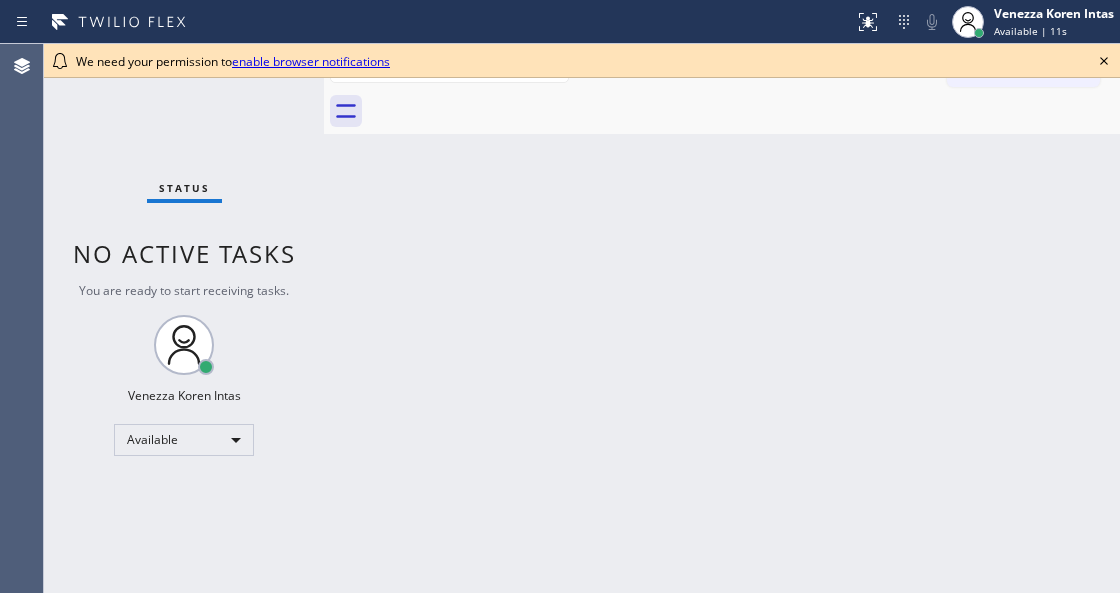 click 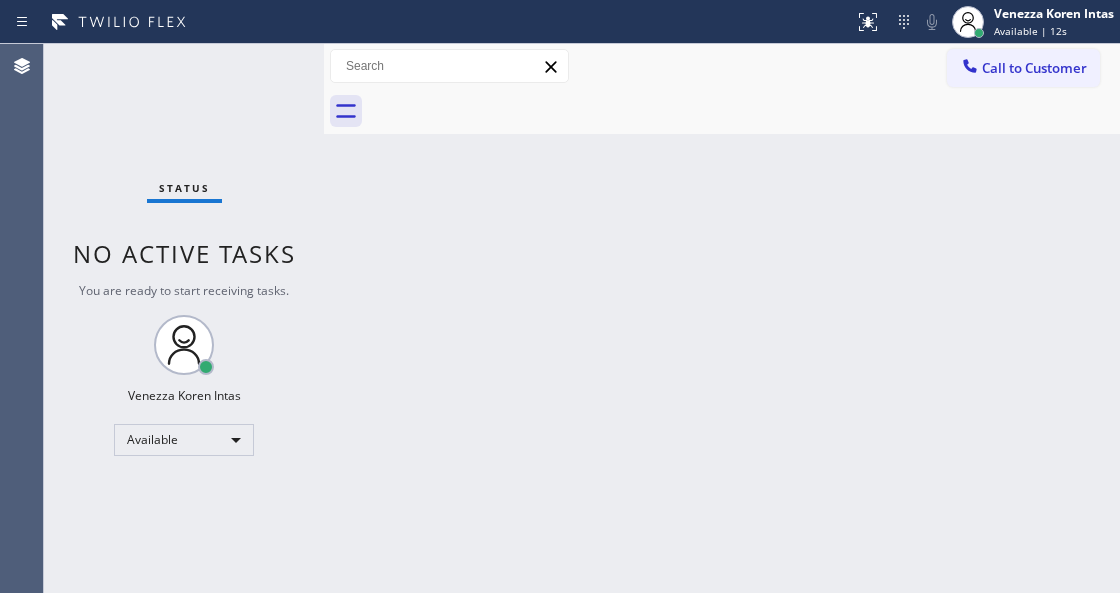drag, startPoint x: 280, startPoint y: 82, endPoint x: 40, endPoint y: 220, distance: 276.84653 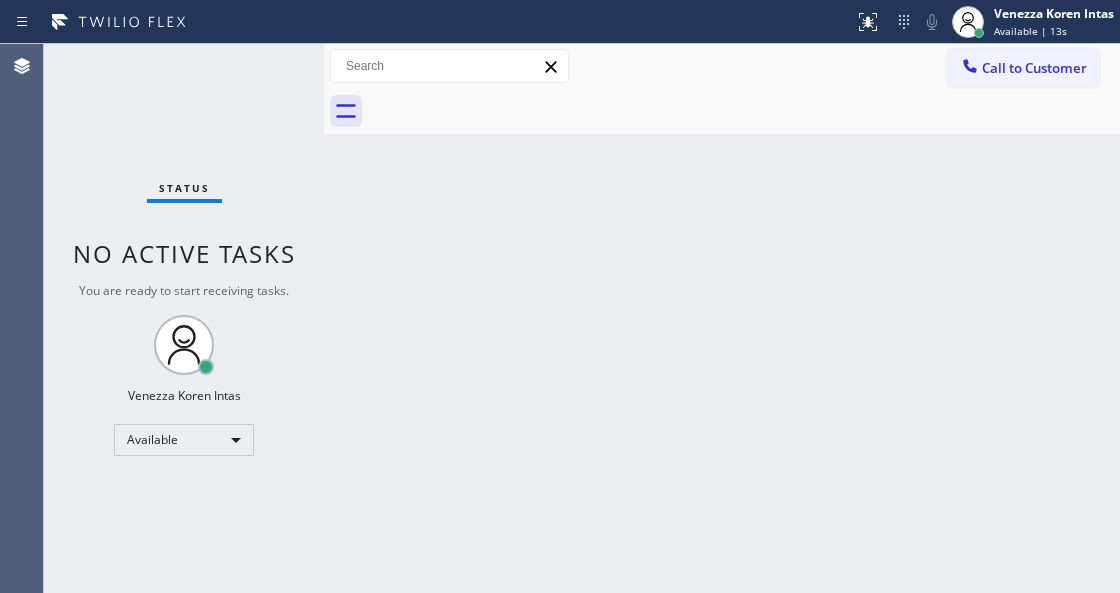 drag, startPoint x: 163, startPoint y: 166, endPoint x: 351, endPoint y: 450, distance: 340.58774 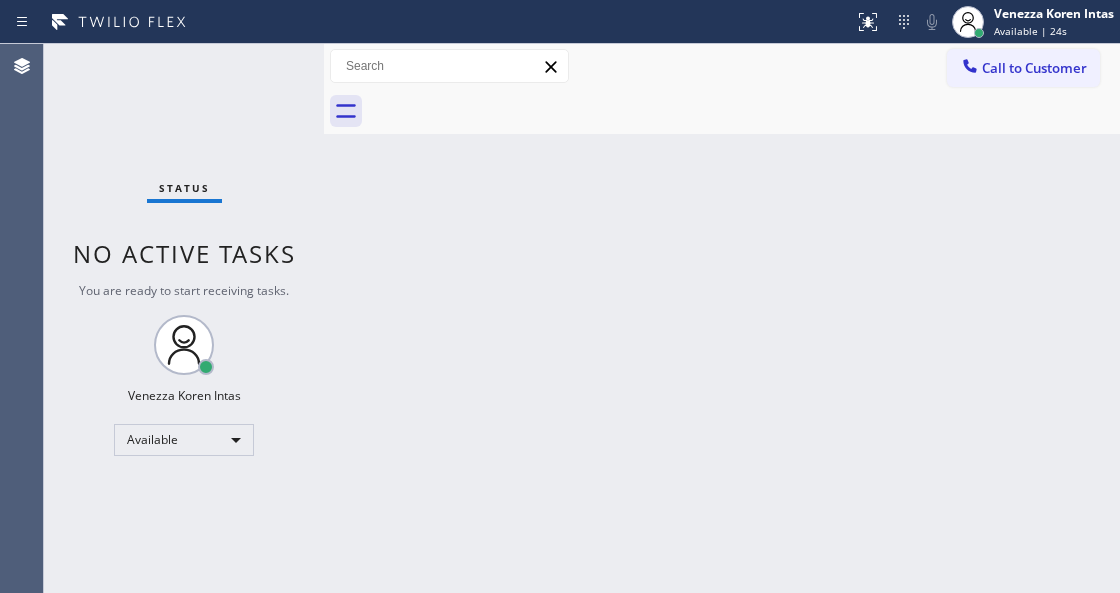 click on "Back to Dashboard Change Sender ID Customers Technicians Select a contact Outbound call Technician Search Technician Your caller id phone number Your caller id phone number Call Technician info Name   Phone none Address none Change Sender ID HVAC +18559994417 5 Star Appliance +18557314952 Appliance Repair +18554611149 Plumbing +18889090120 Air Duct Cleaning +18006865038  Electricians +18005688664 Cancel Change Check personal SMS Reset Change No tabs Call to Customer Outbound call Location Search location Your caller id phone number Customer number Call Outbound call Technician Search Technician Your caller id phone number Your caller id phone number Call" at bounding box center [722, 318] 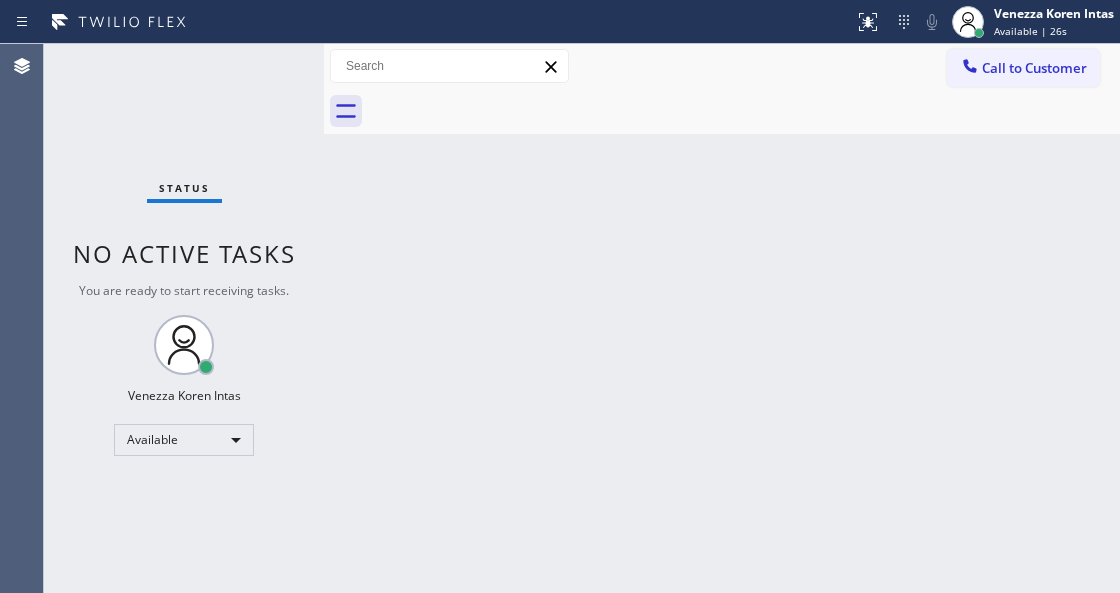 click on "Status   No active tasks     You are ready to start receiving tasks.   [FIRST] [LAST] Available" at bounding box center [184, 318] 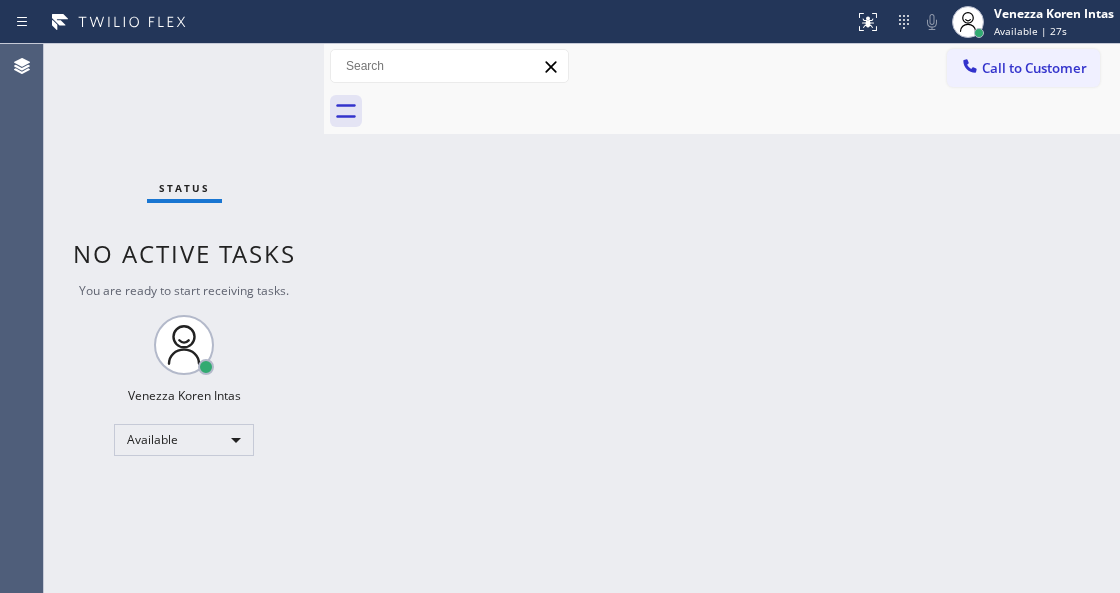 click on "Status   No active tasks     You are ready to start receiving tasks.   [FIRST] [LAST] Available" at bounding box center (184, 318) 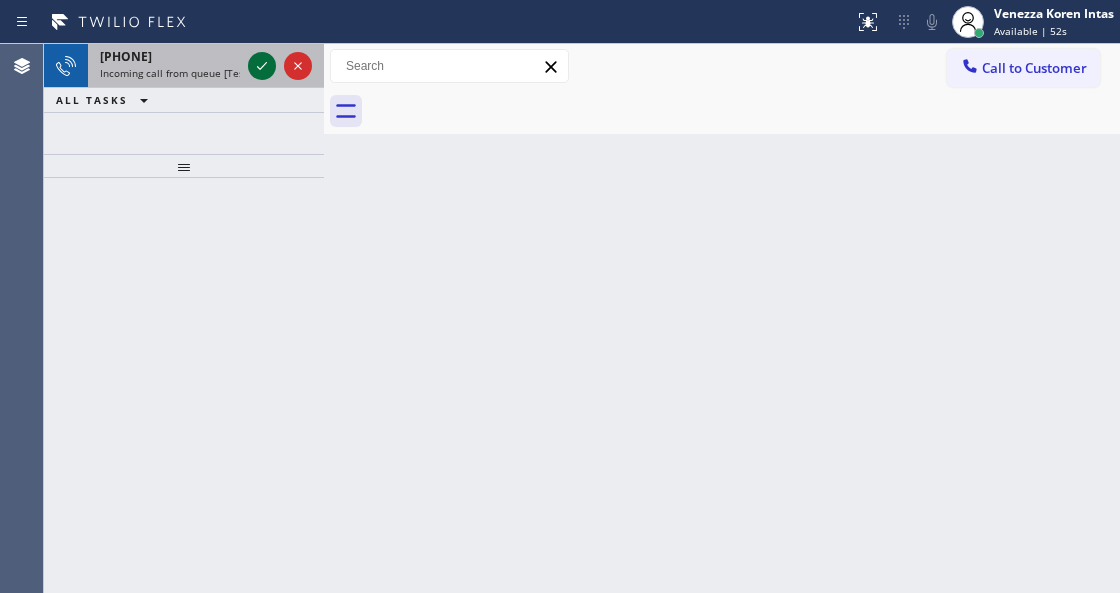 click 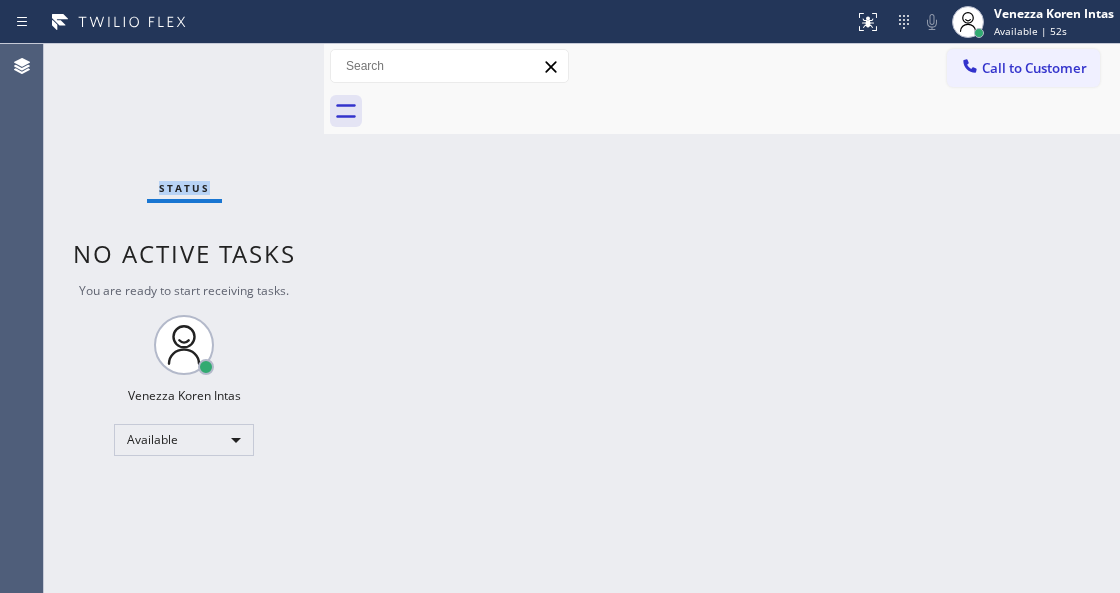 click on "Status   No active tasks     You are ready to start receiving tasks.   [FIRST] [LAST] Available" at bounding box center (184, 318) 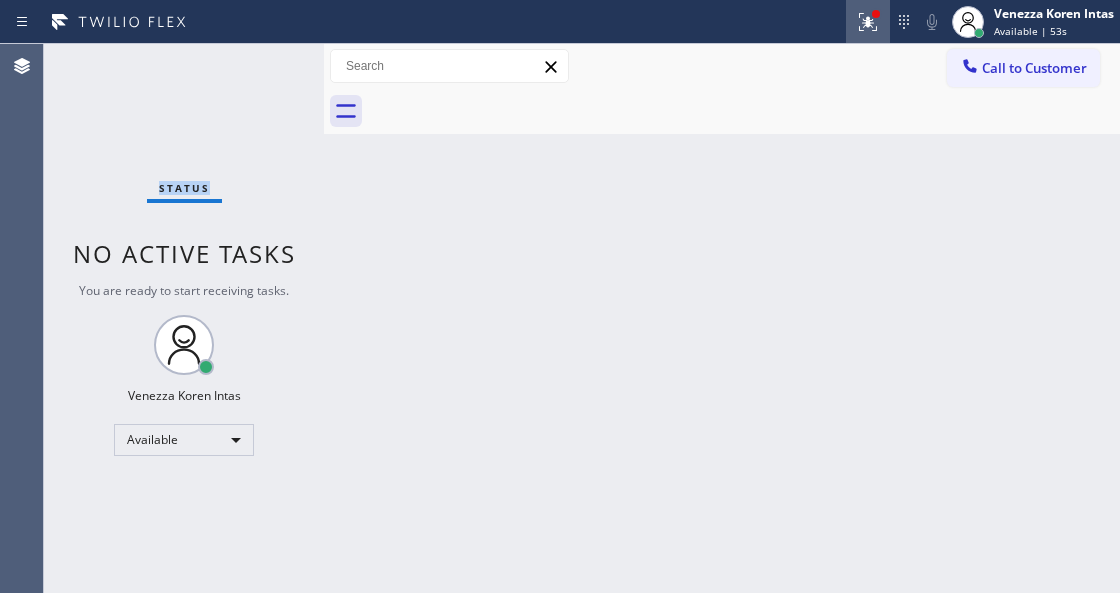 click at bounding box center (868, 22) 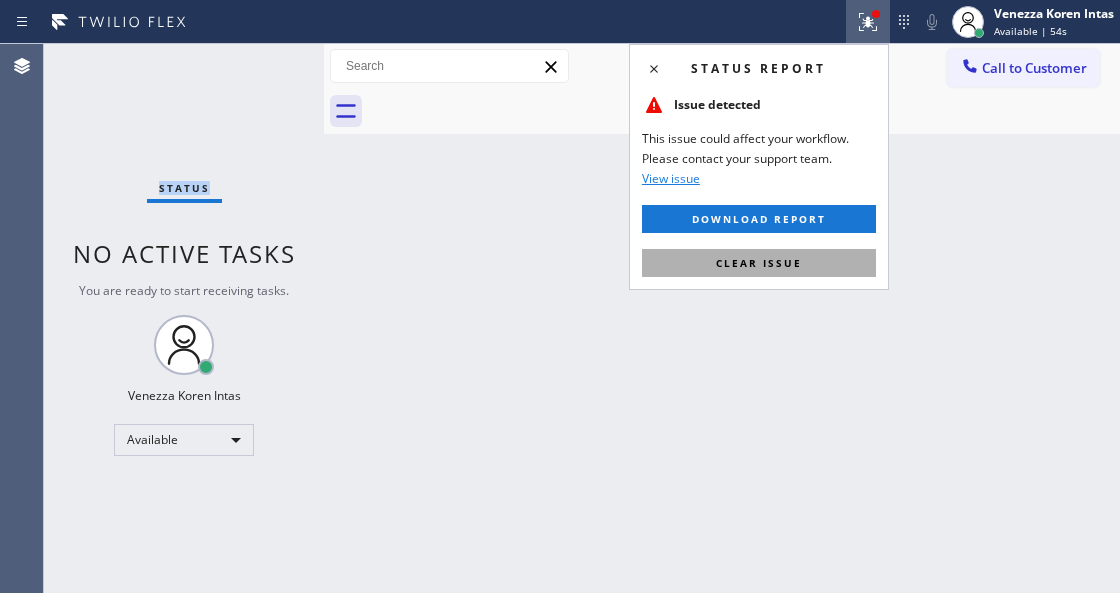 click on "Clear issue" at bounding box center [759, 263] 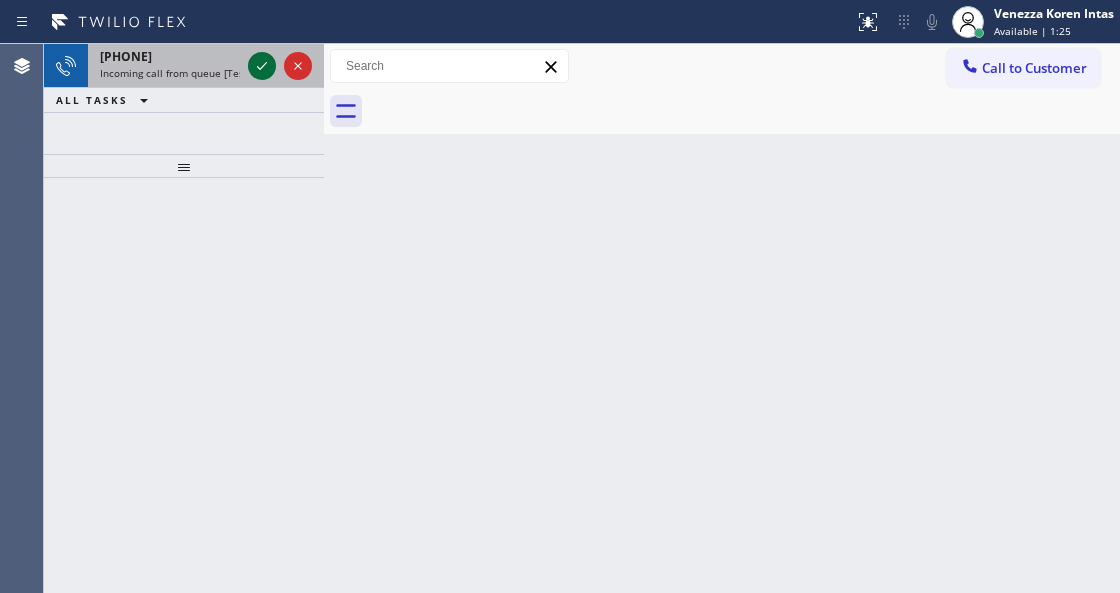 click 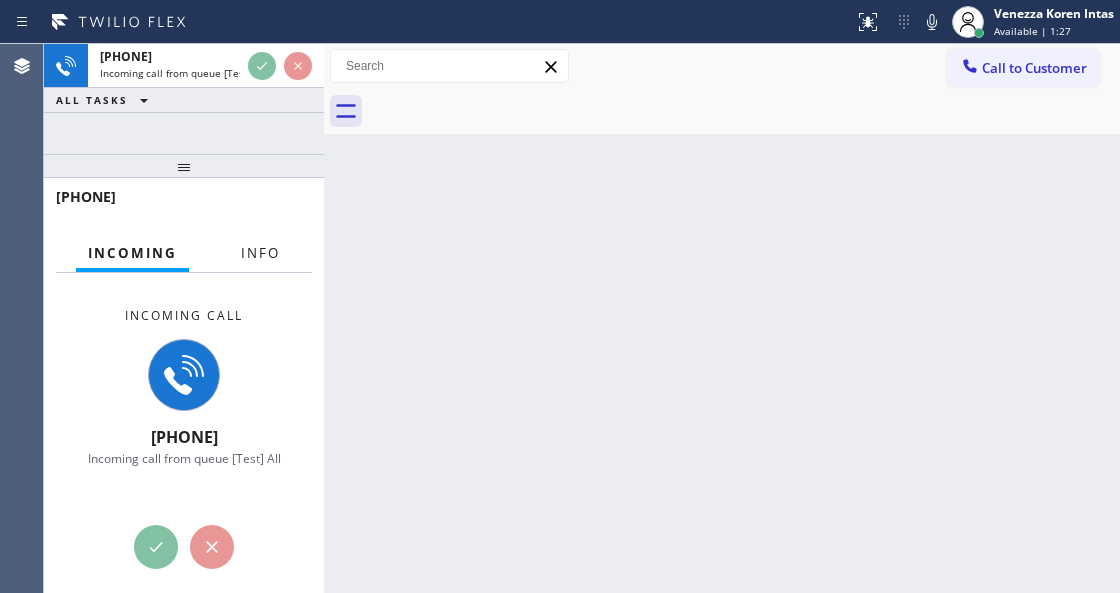 click on "Info" at bounding box center (260, 253) 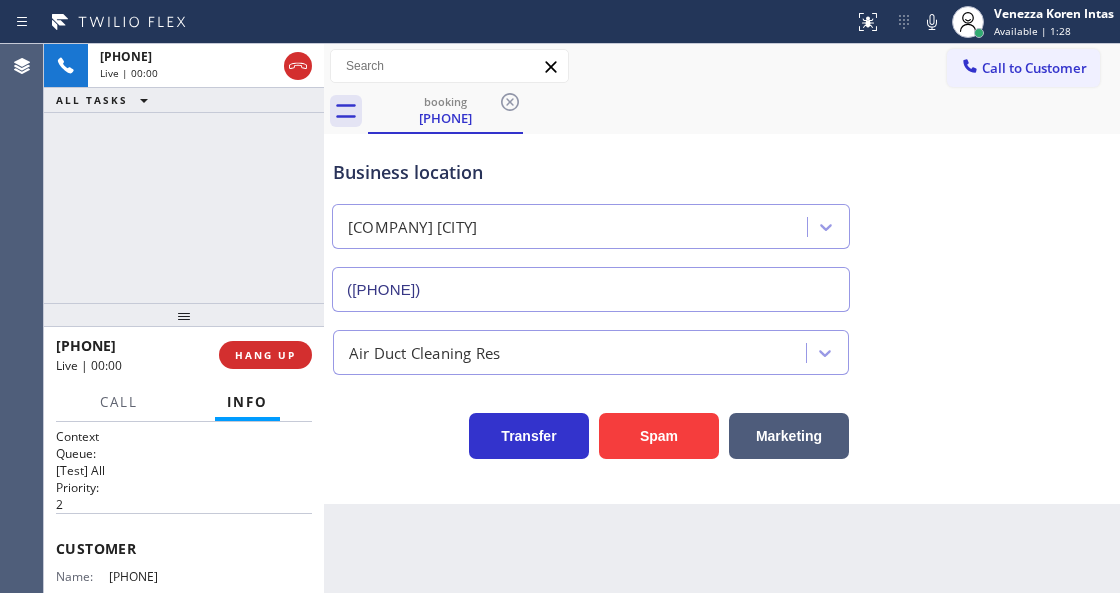 type on "[PHONE]" 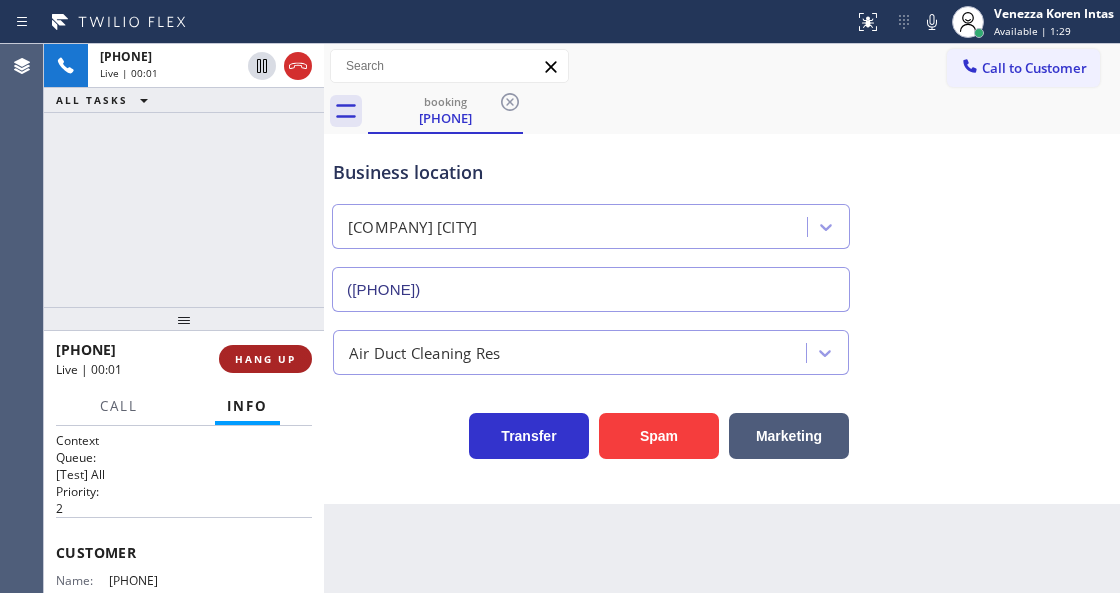 click on "HANG UP" at bounding box center [265, 359] 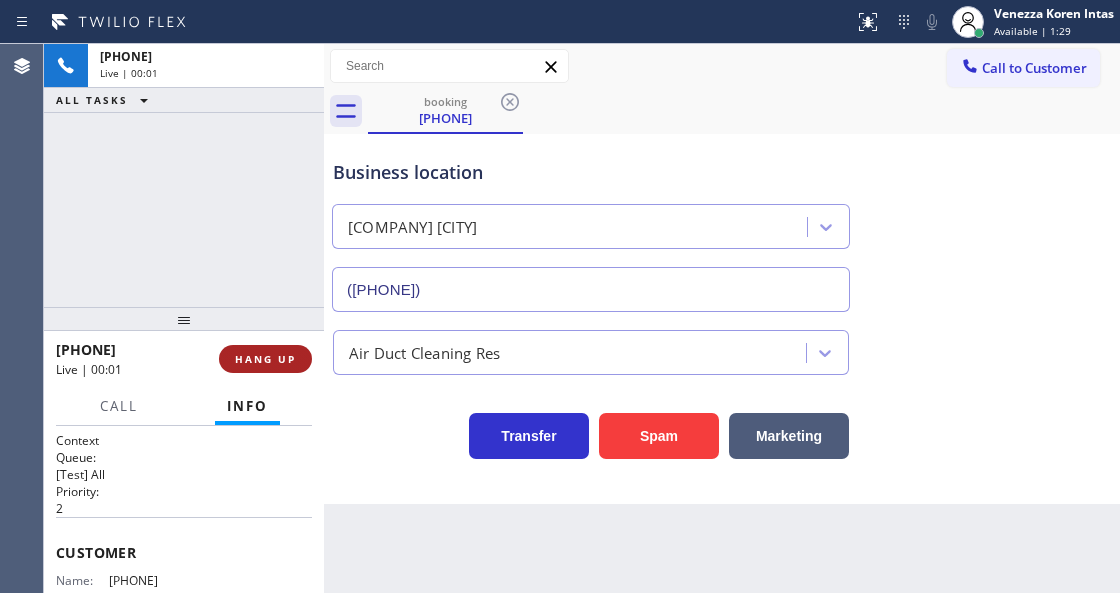 click on "HANG UP" at bounding box center [265, 359] 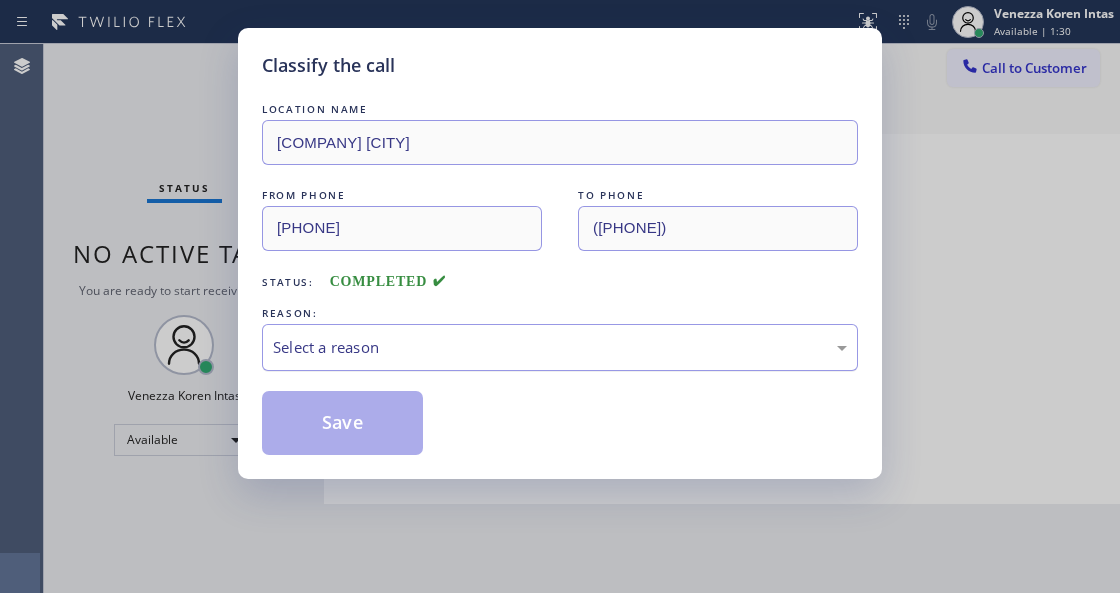 click on "Select a reason" at bounding box center [560, 347] 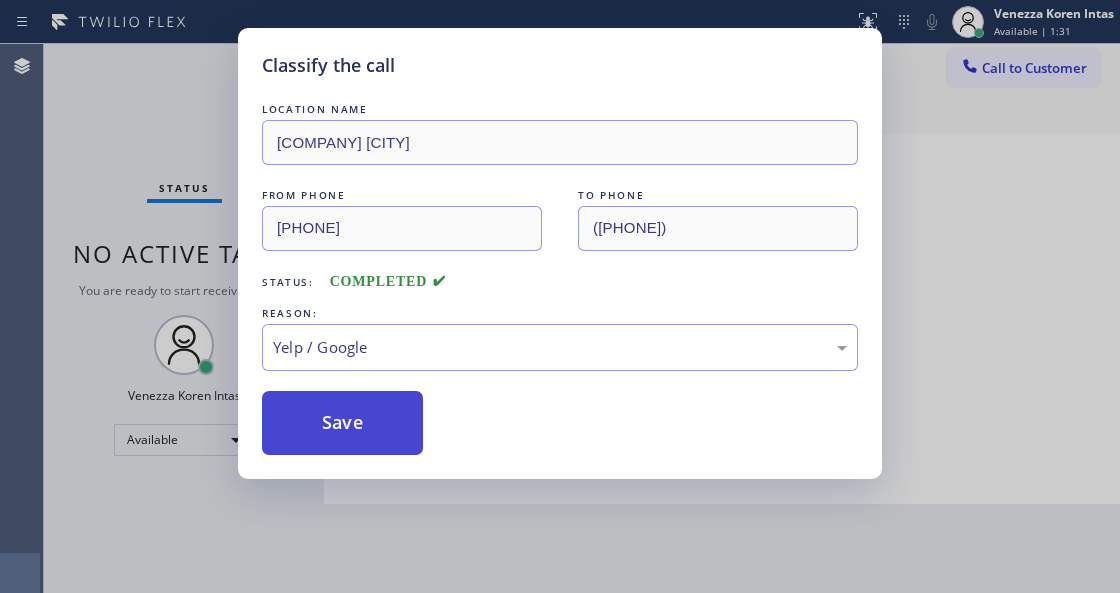 click on "Save" at bounding box center [342, 423] 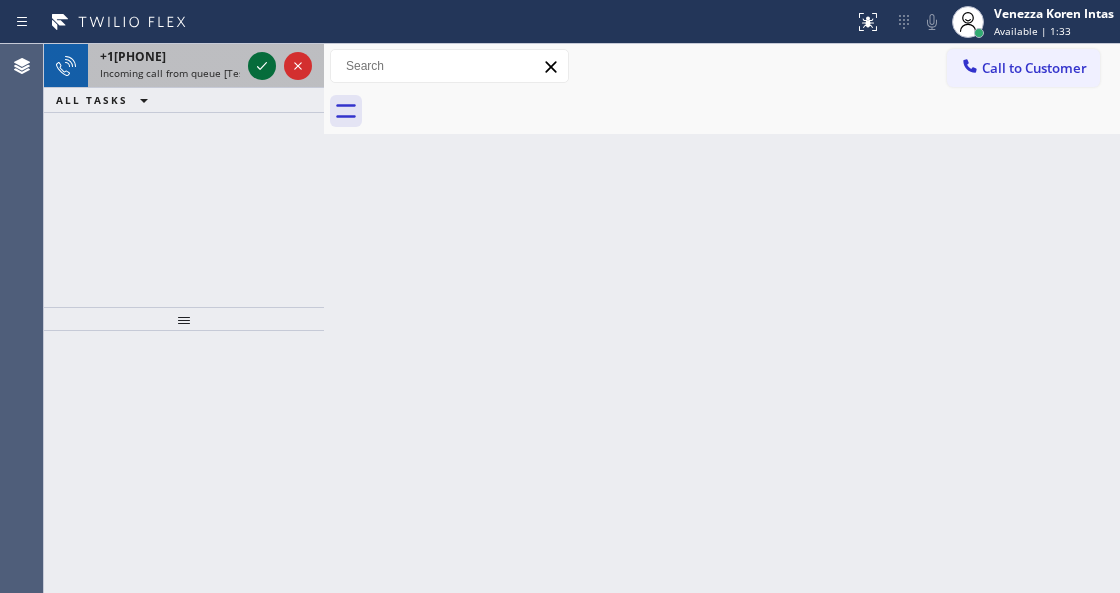 click 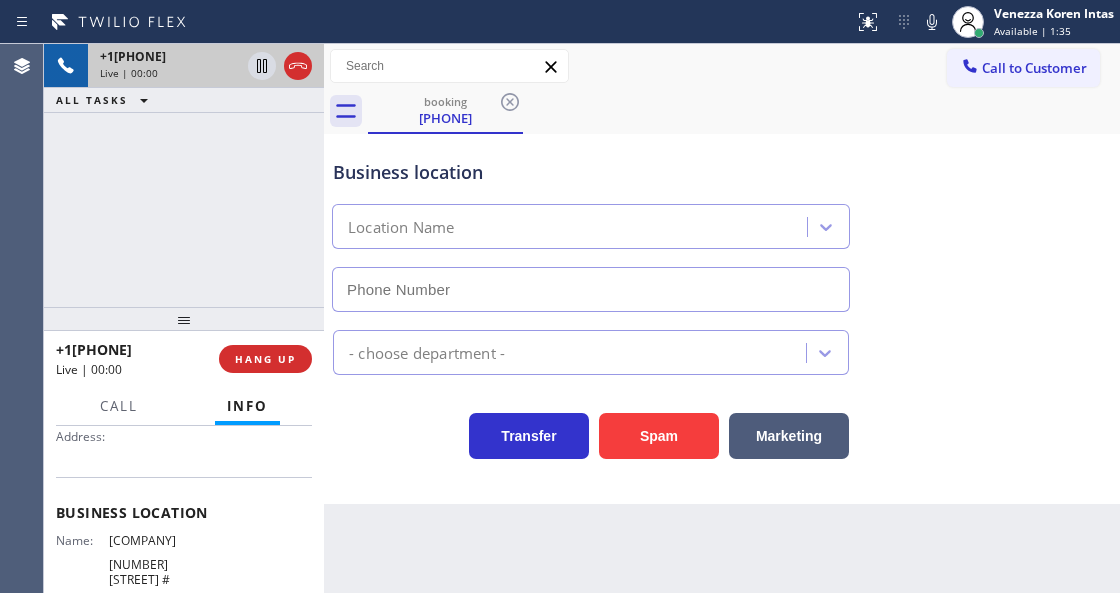 scroll, scrollTop: 266, scrollLeft: 0, axis: vertical 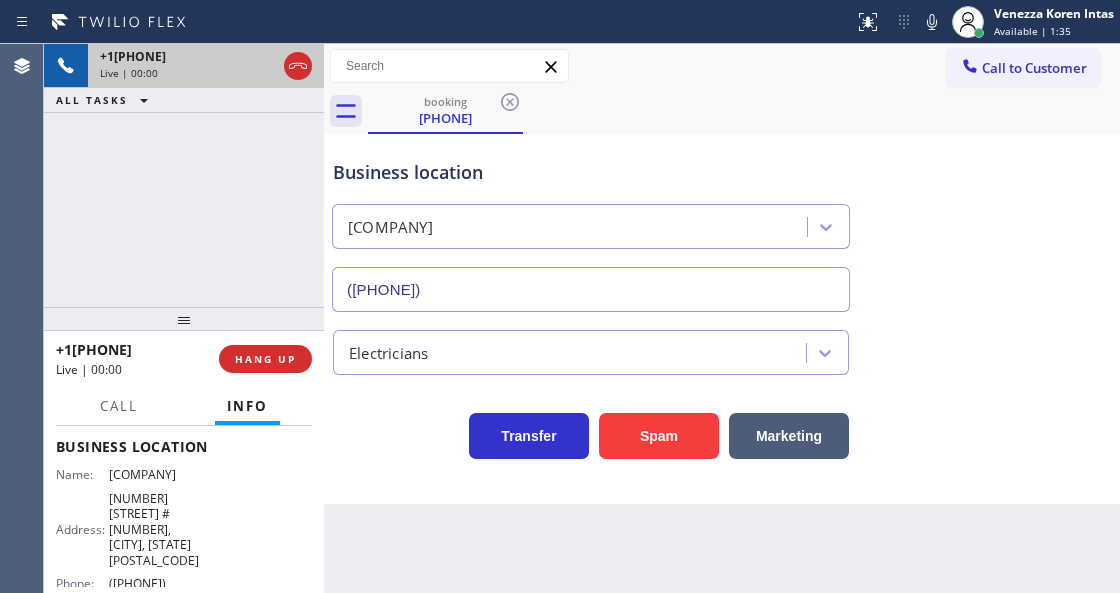 type on "[PHONE]" 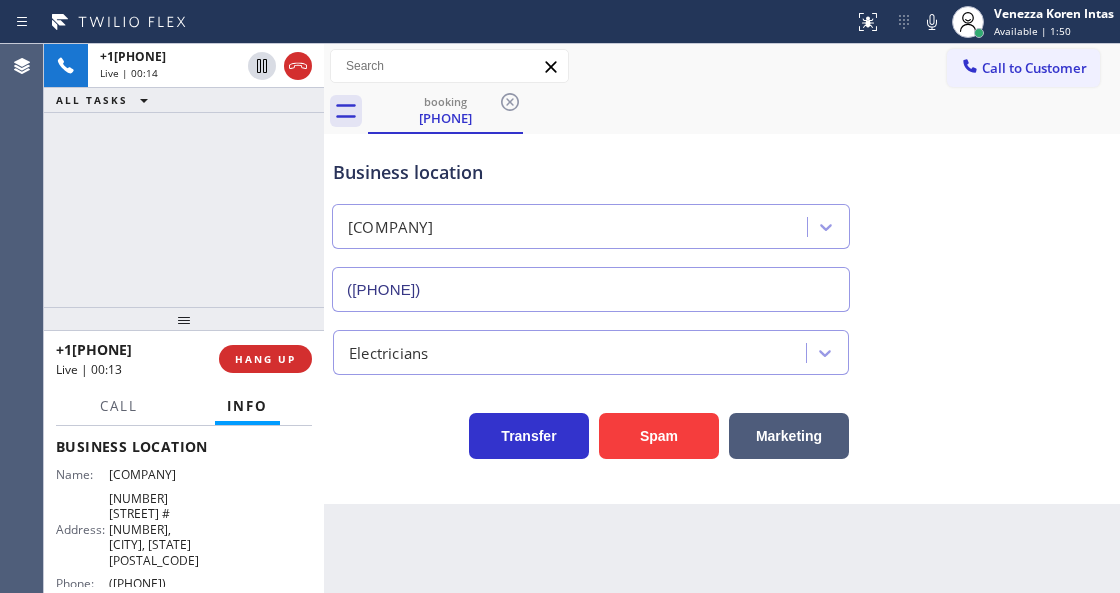 drag, startPoint x: 302, startPoint y: 62, endPoint x: 293, endPoint y: 120, distance: 58.694122 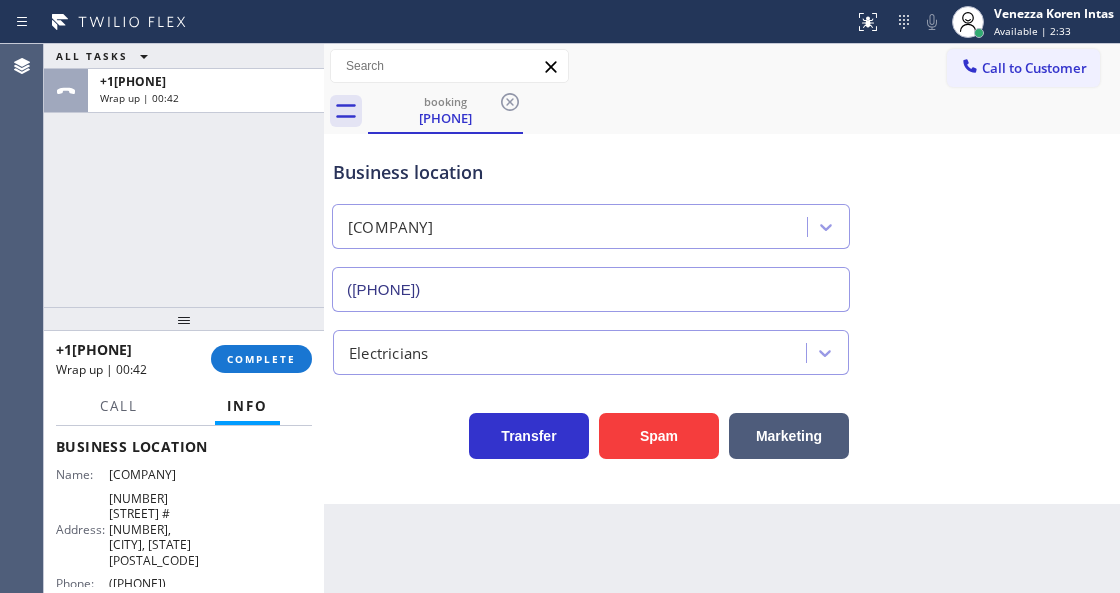 click at bounding box center (184, 319) 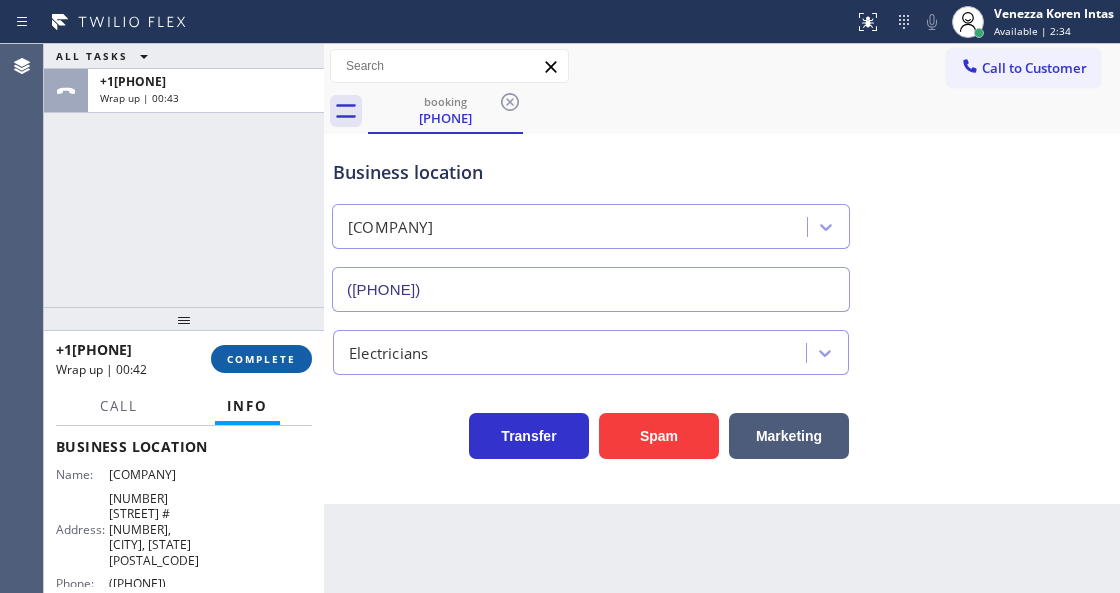 click on "COMPLETE" at bounding box center (261, 359) 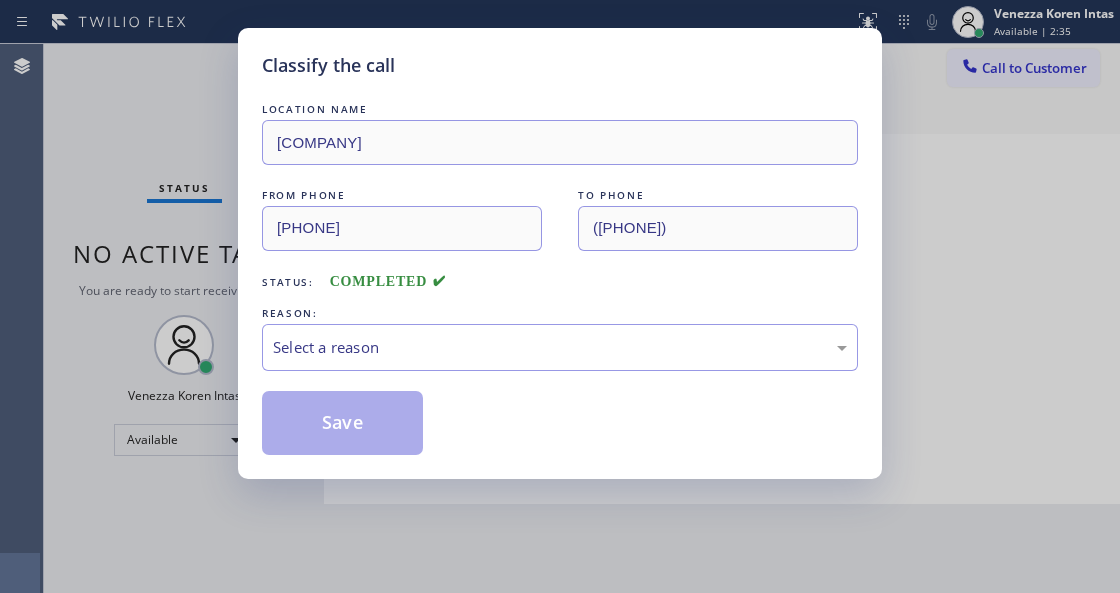 click on "LOCATION NAME Top Line Electric Inc FROM PHONE (908) 963-6402 TO PHONE (848) 346-2903 Status: COMPLETED REASON: Select a reason Save" at bounding box center (560, 277) 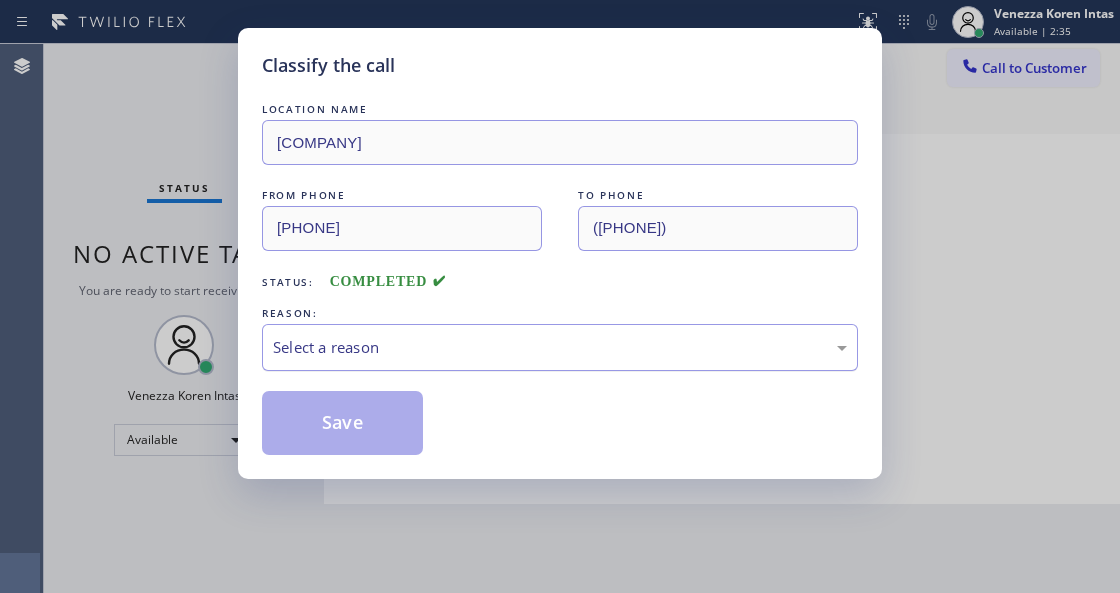 click on "Select a reason" at bounding box center [560, 347] 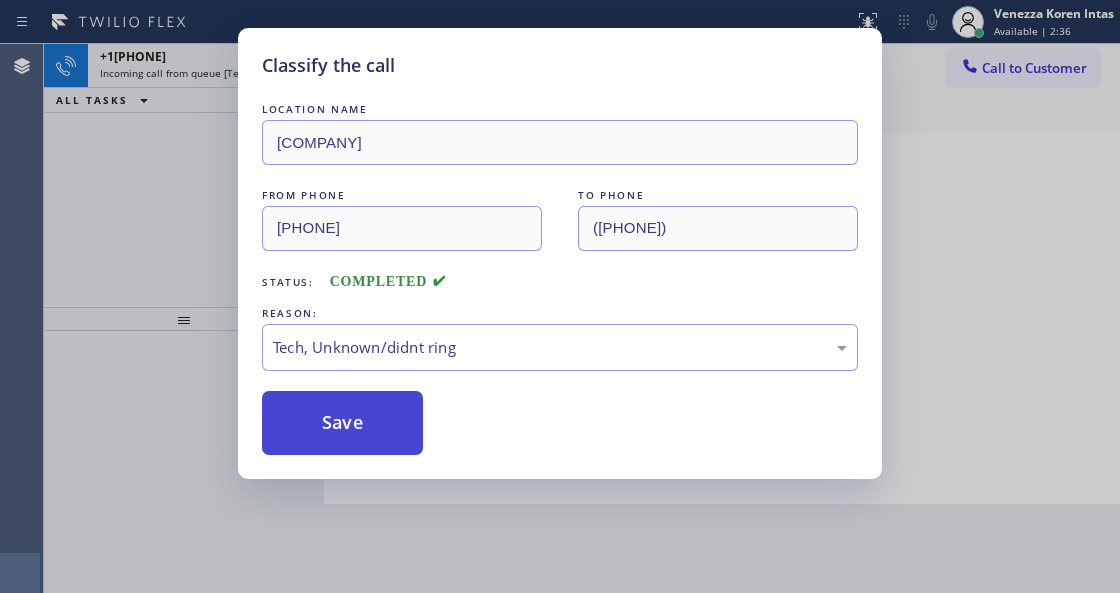 click on "Save" at bounding box center [342, 423] 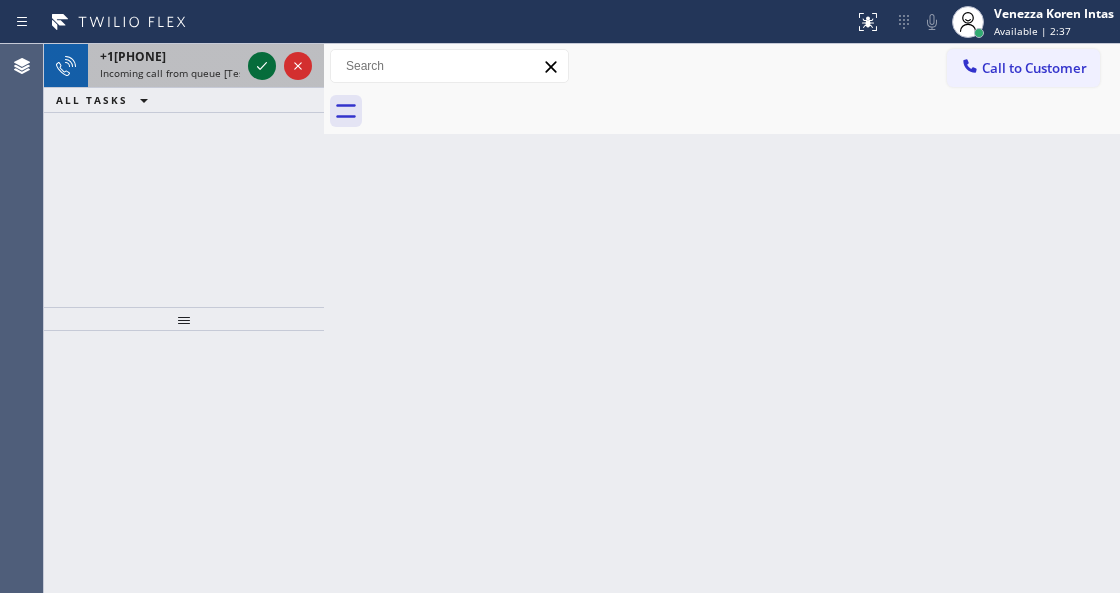 click 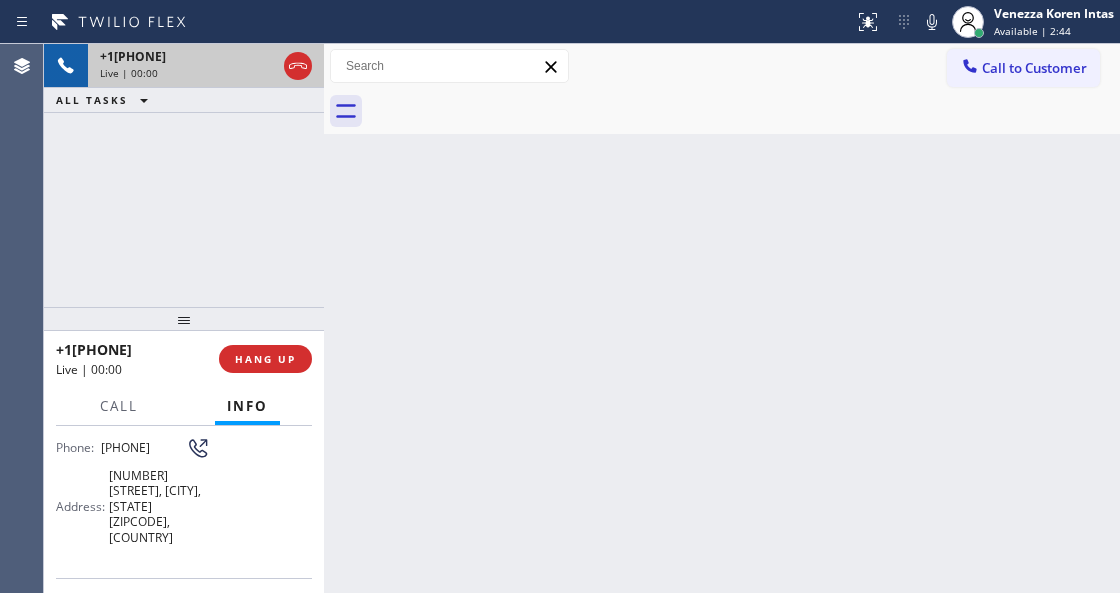 scroll, scrollTop: 266, scrollLeft: 0, axis: vertical 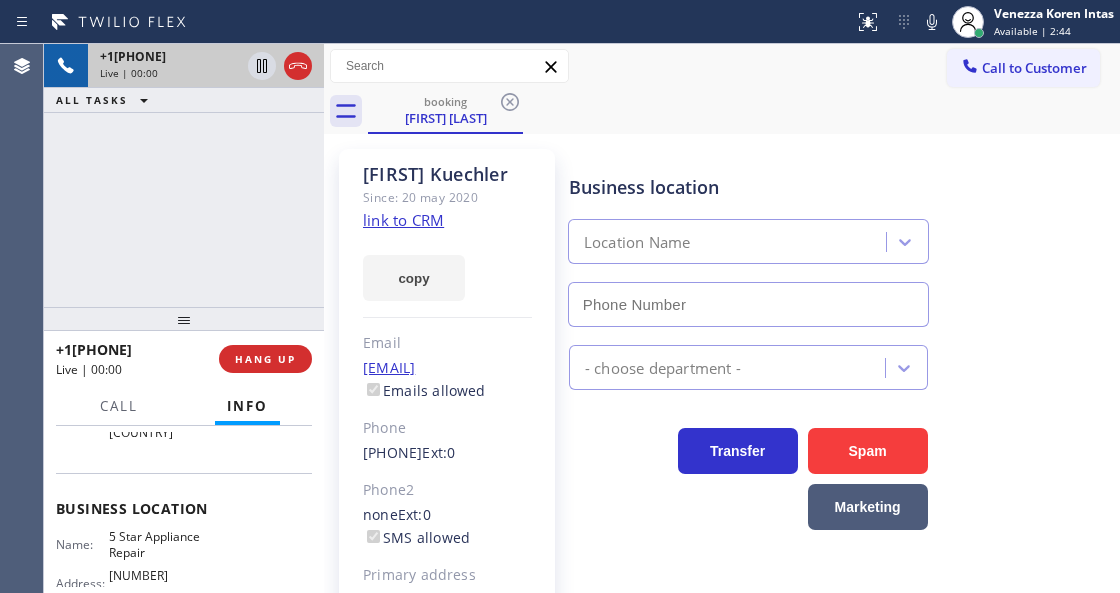 type on "[PHONE]" 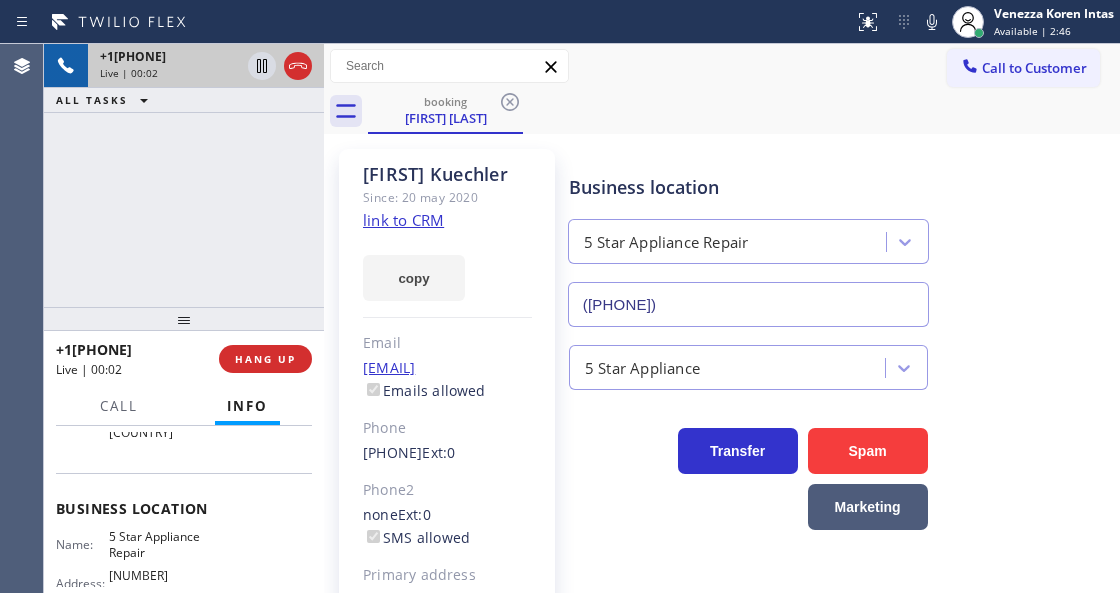 click on "link to CRM" 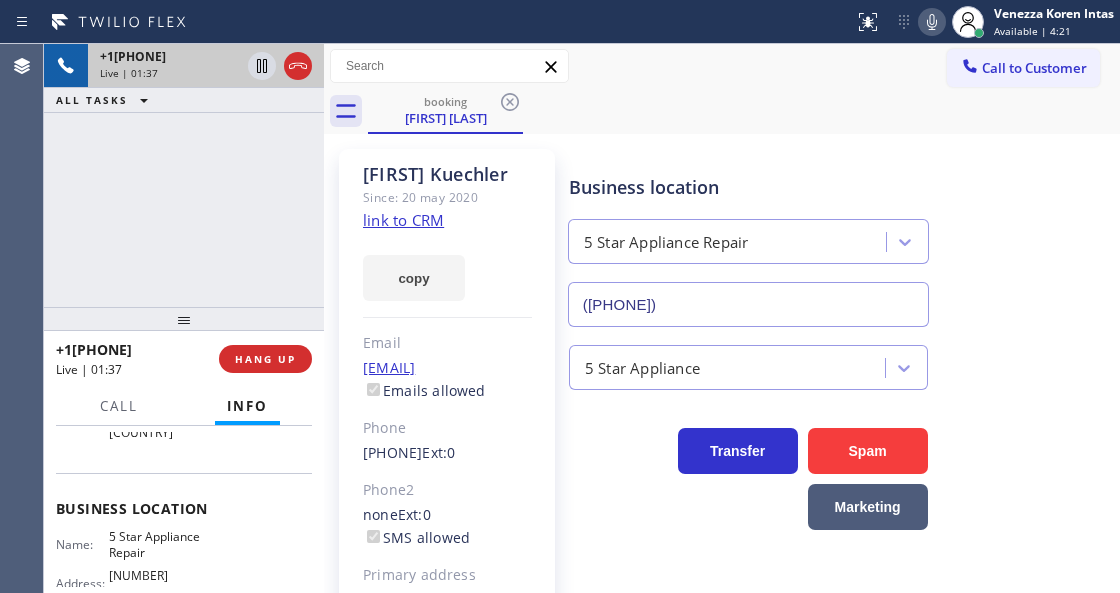 click 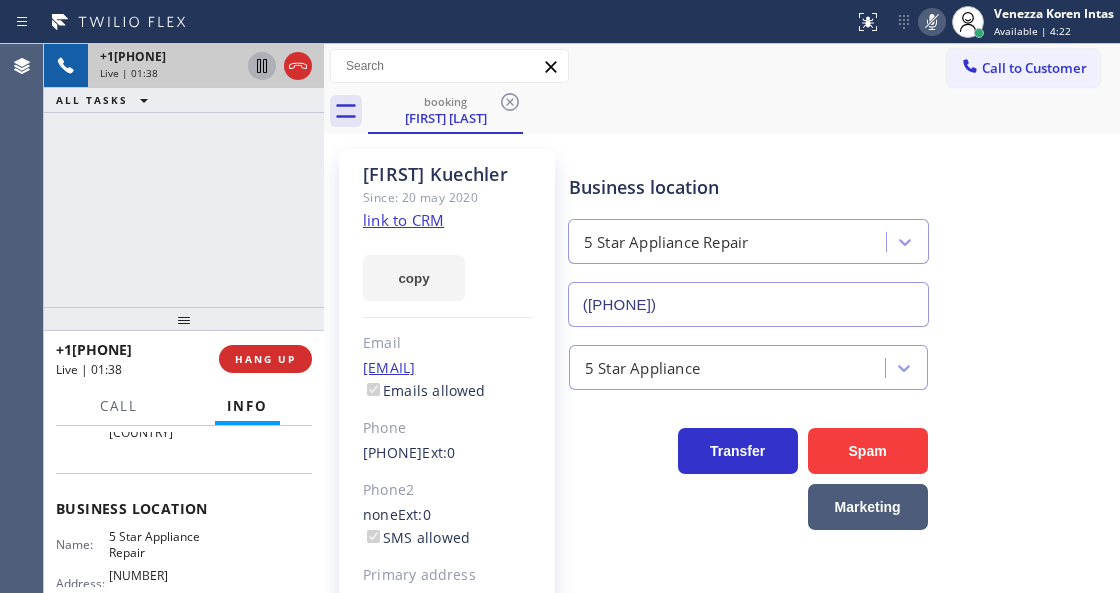 click 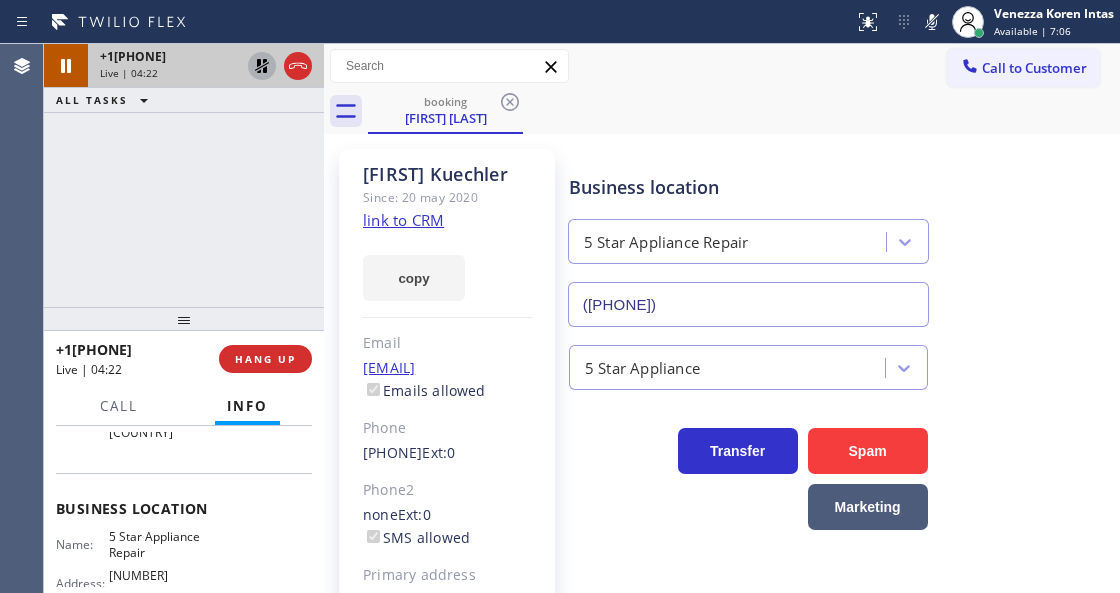 drag, startPoint x: 940, startPoint y: 30, endPoint x: 675, endPoint y: 138, distance: 286.16254 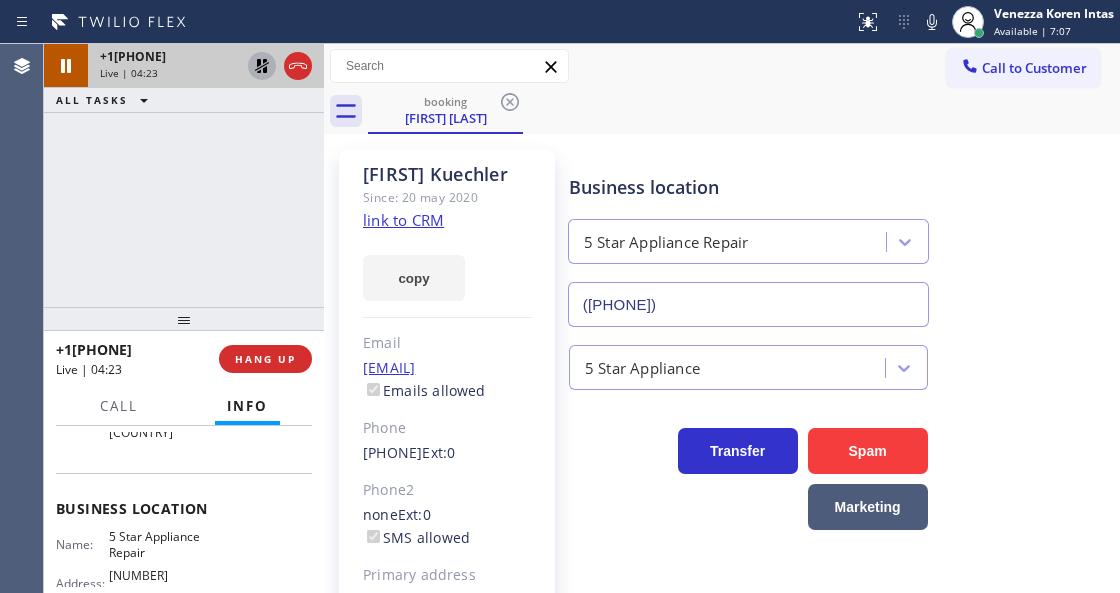 click 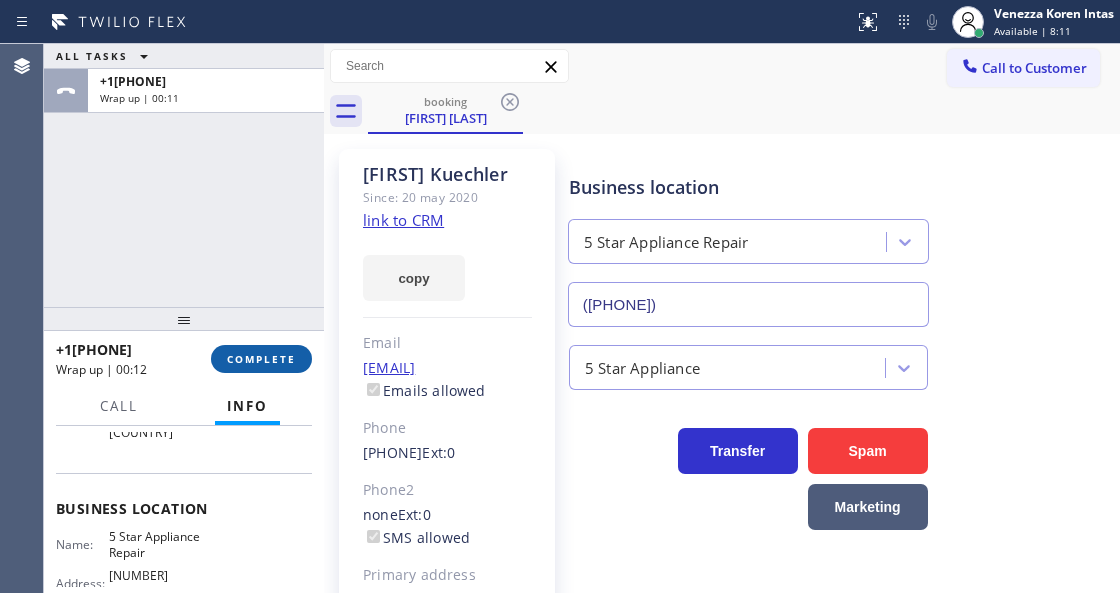 click on "COMPLETE" at bounding box center [261, 359] 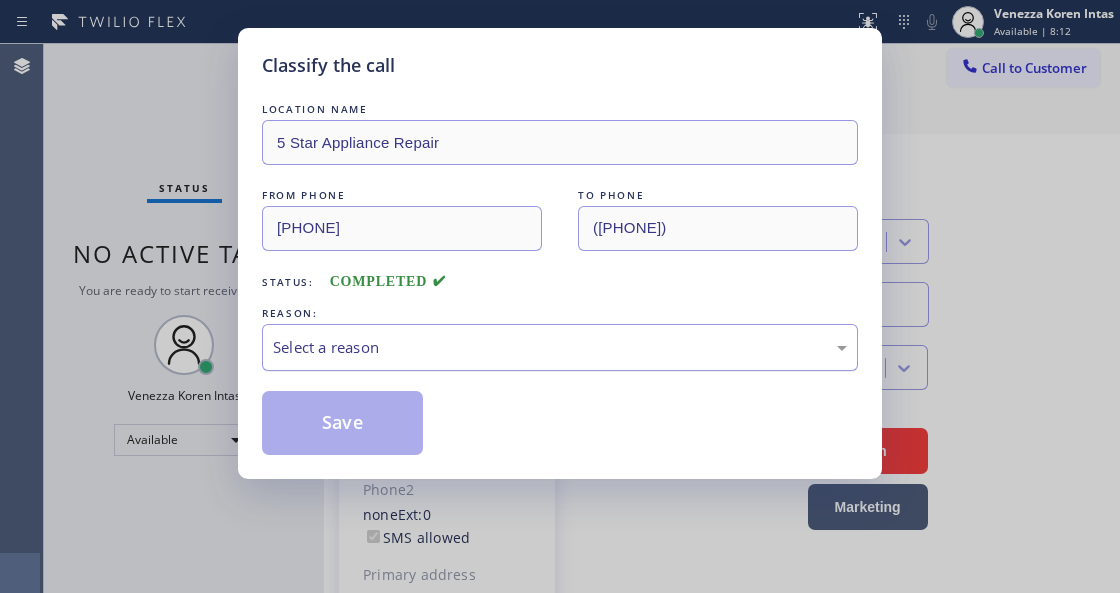 click on "Select a reason" at bounding box center (560, 347) 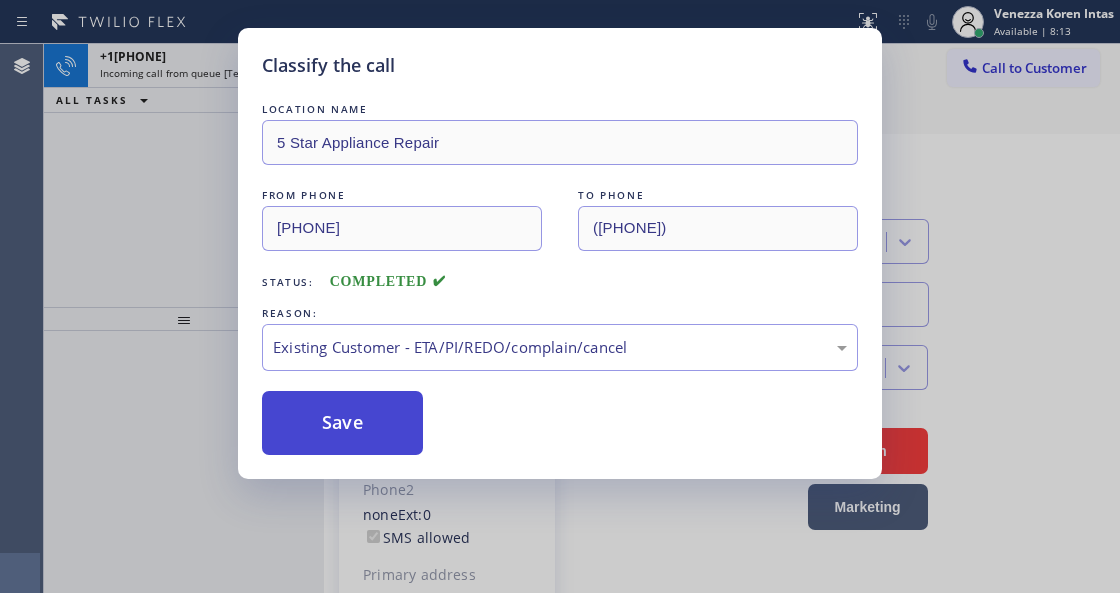 click on "Save" at bounding box center (342, 423) 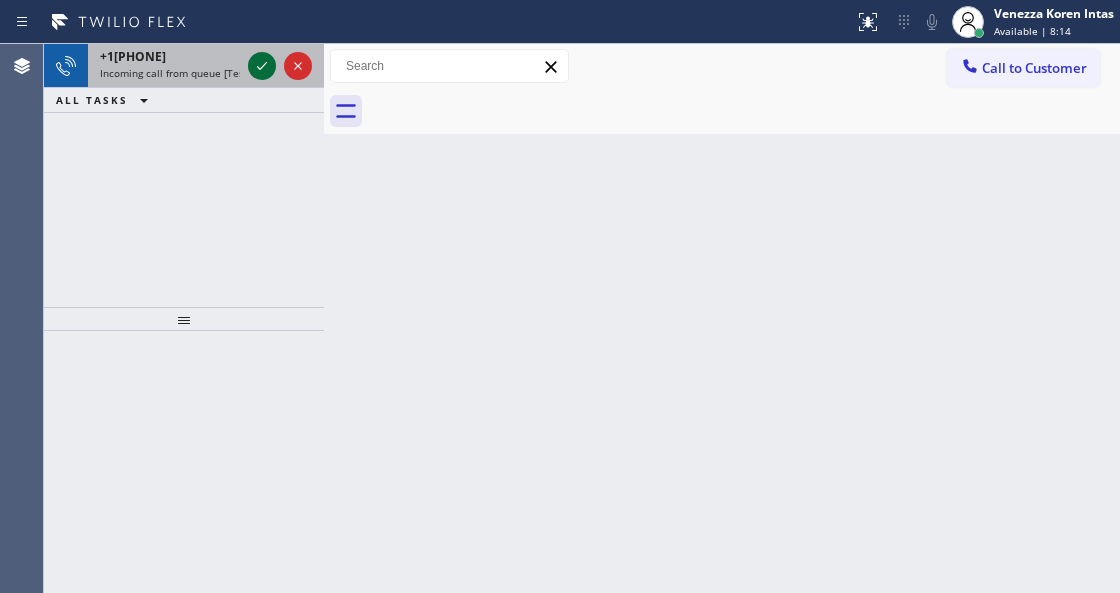 click 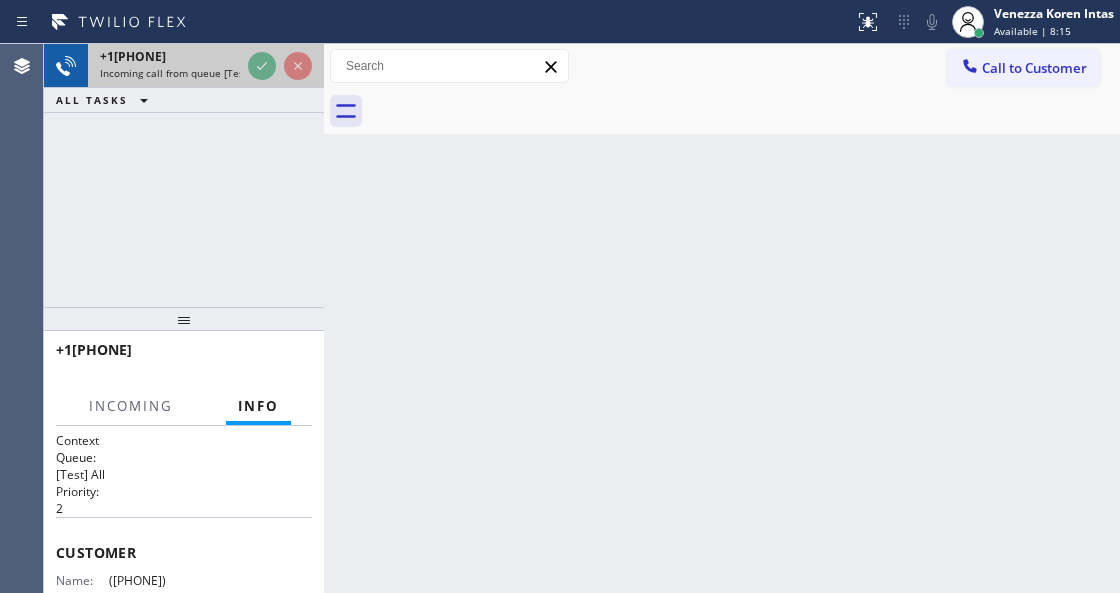 click 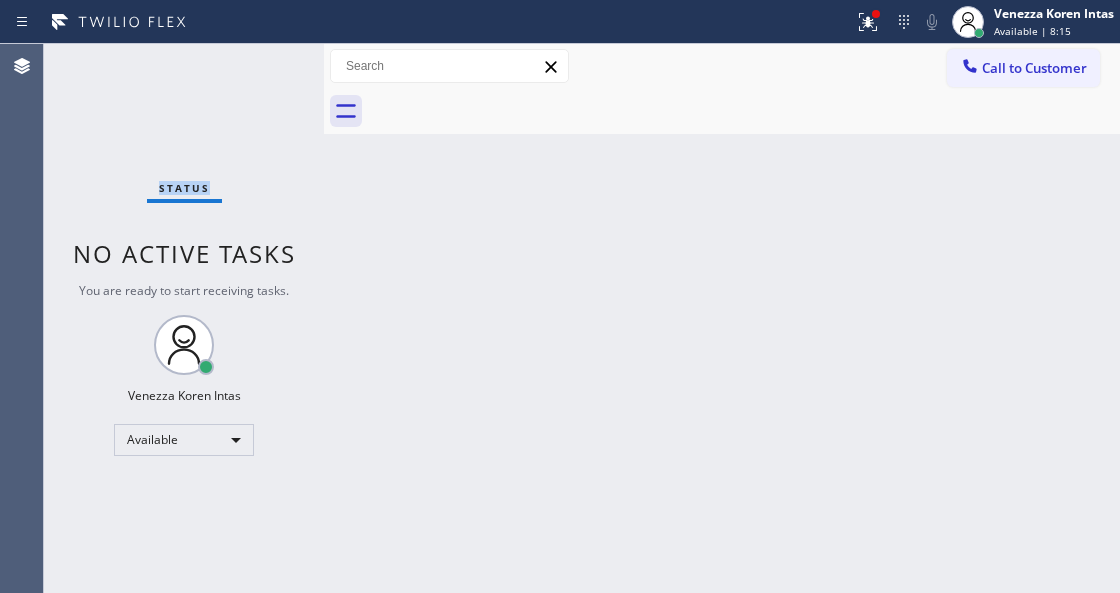 click on "Status   No active tasks     You are ready to start receiving tasks.   [FIRST] [LAST] Available" at bounding box center (184, 318) 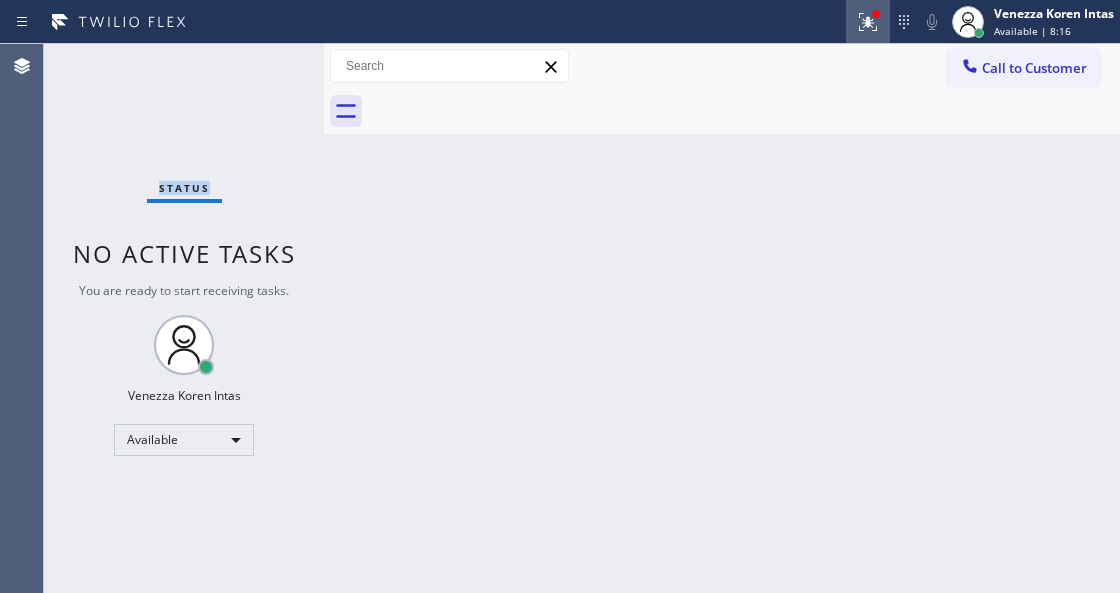 click 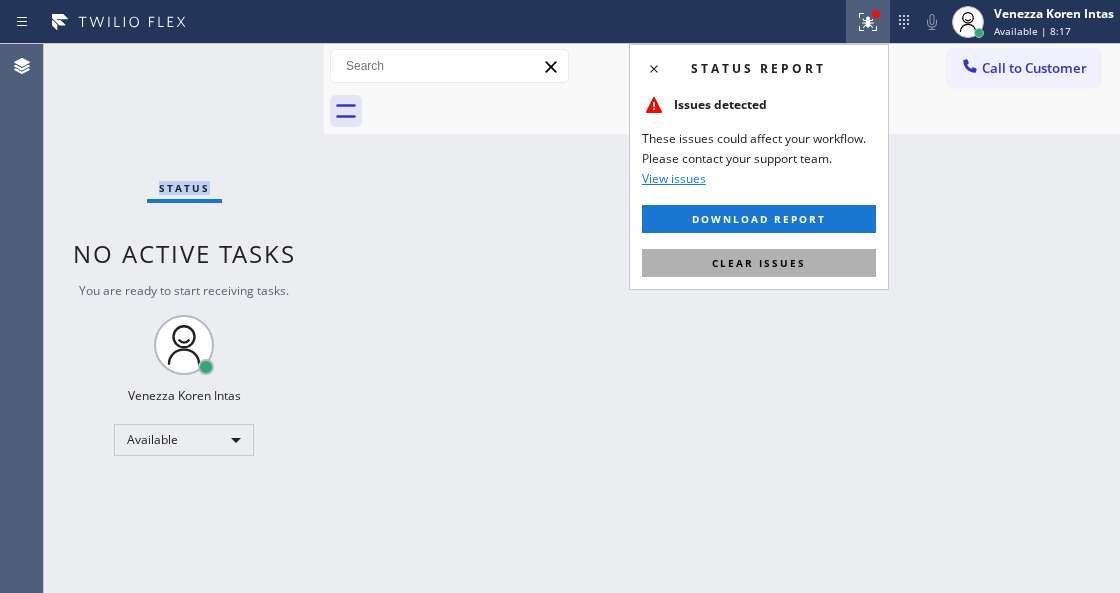 click on "Clear issues" at bounding box center (759, 263) 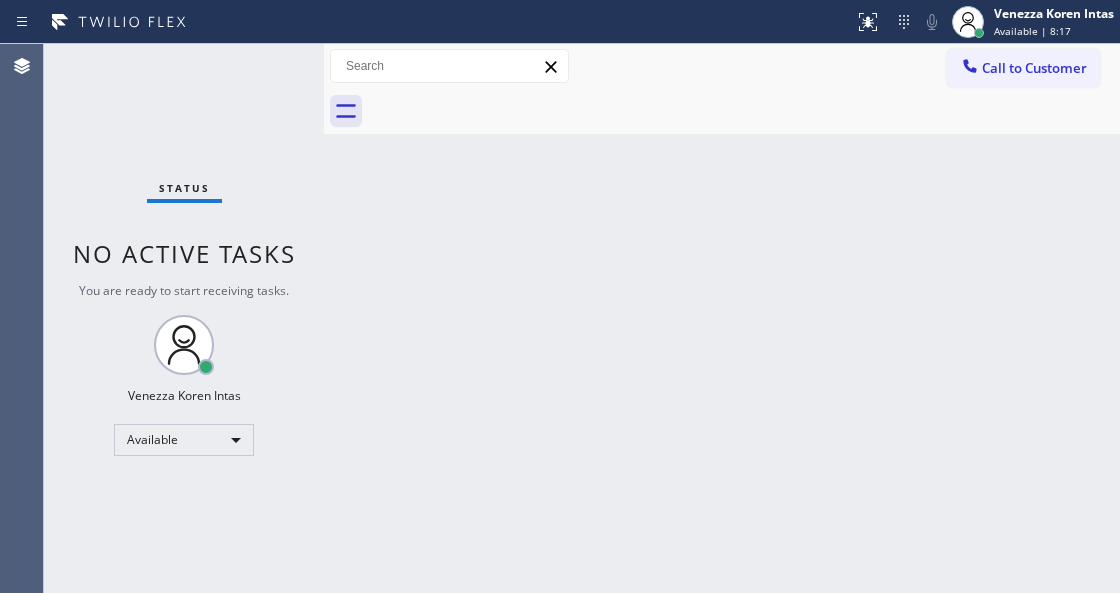 drag, startPoint x: 519, startPoint y: 279, endPoint x: 159, endPoint y: 183, distance: 372.5802 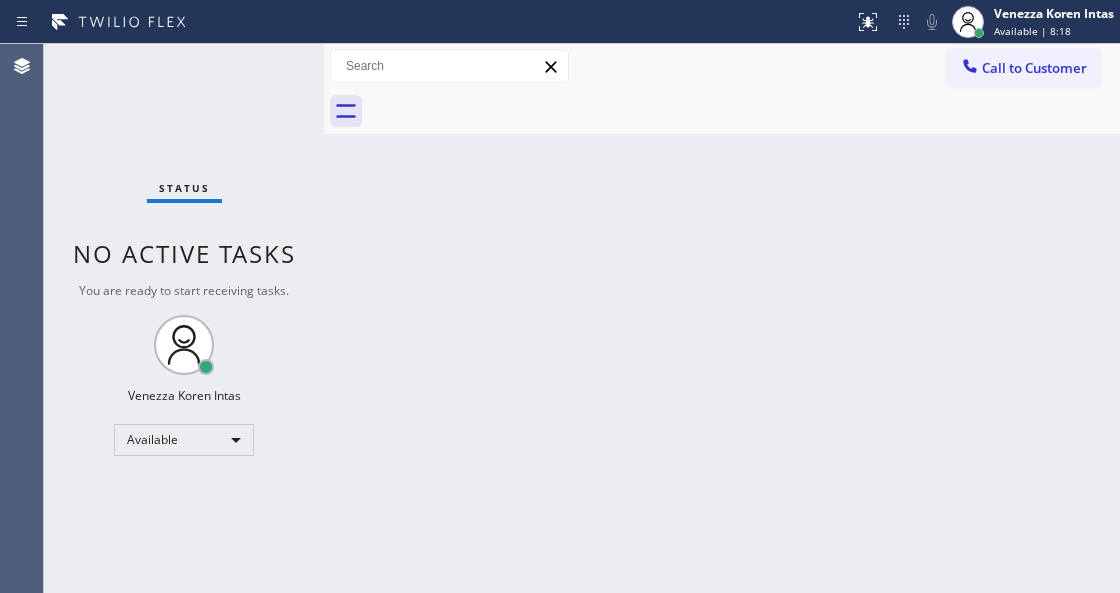 click on "Status   No active tasks     You are ready to start receiving tasks.   [FIRST] [LAST] Available" at bounding box center (184, 318) 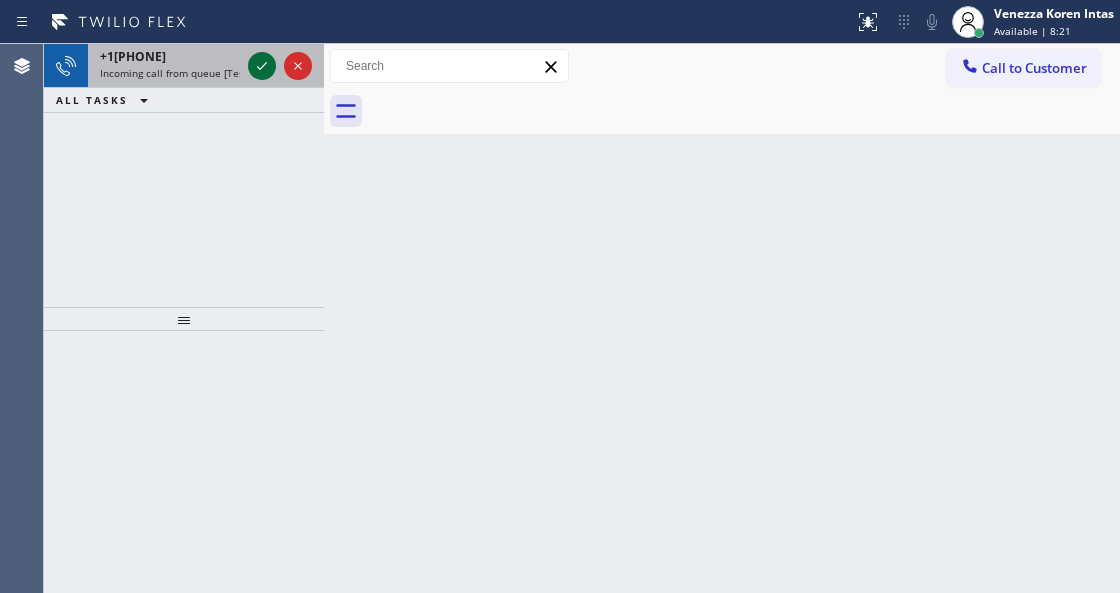 click 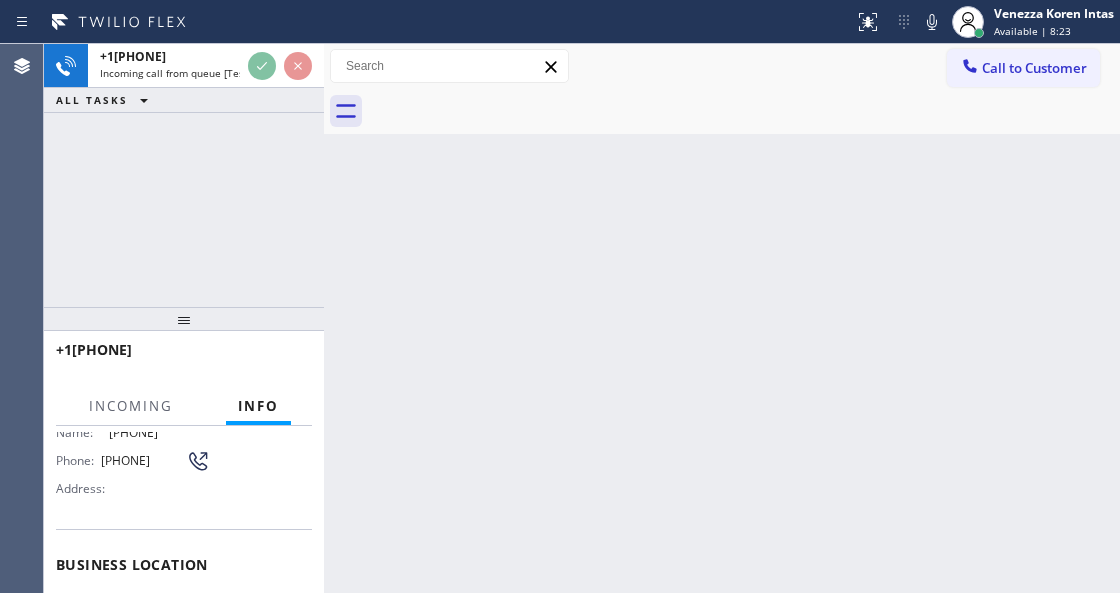 scroll, scrollTop: 266, scrollLeft: 0, axis: vertical 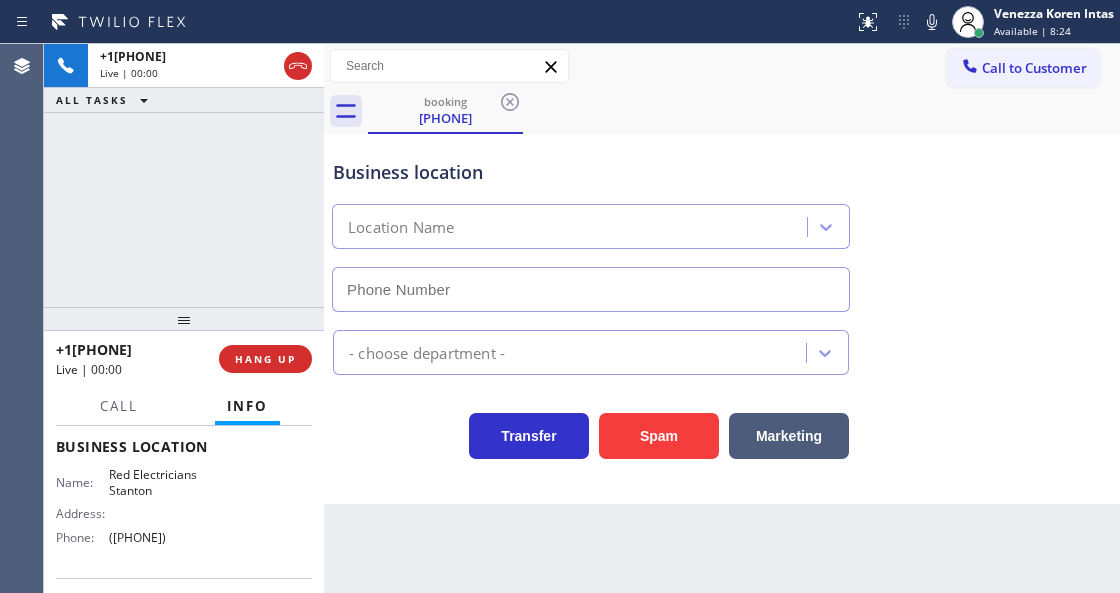 type on "[PHONE]" 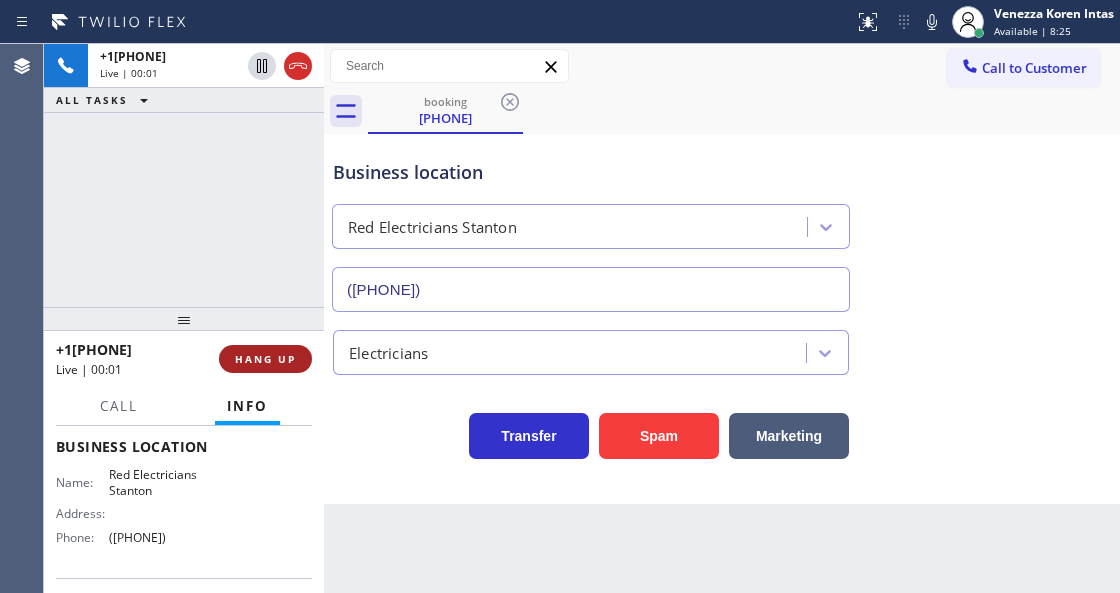 click on "HANG UP" at bounding box center [265, 359] 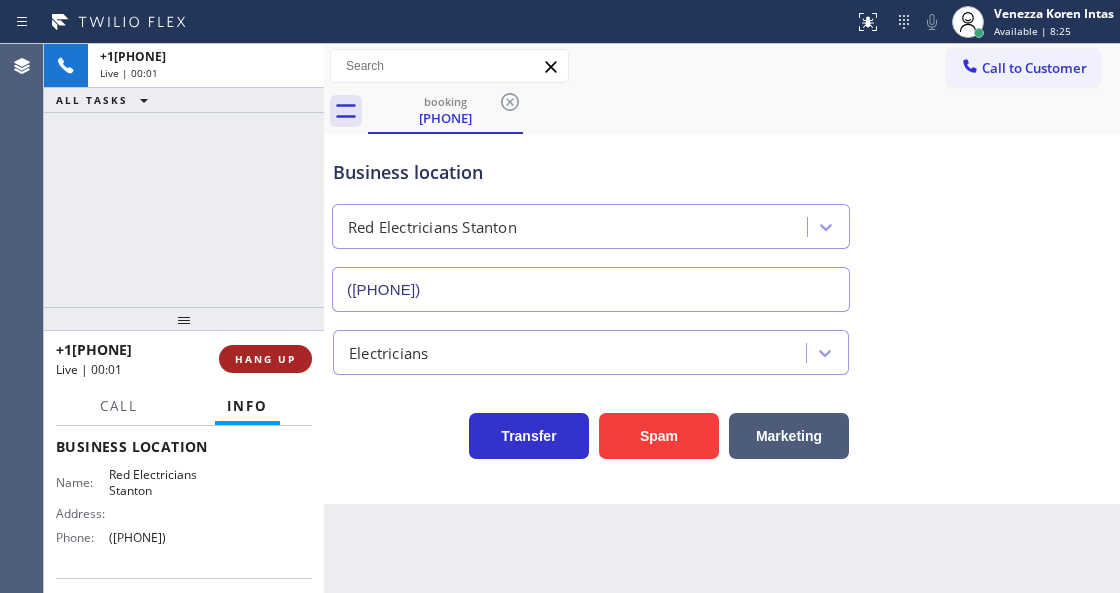 click on "HANG UP" at bounding box center (265, 359) 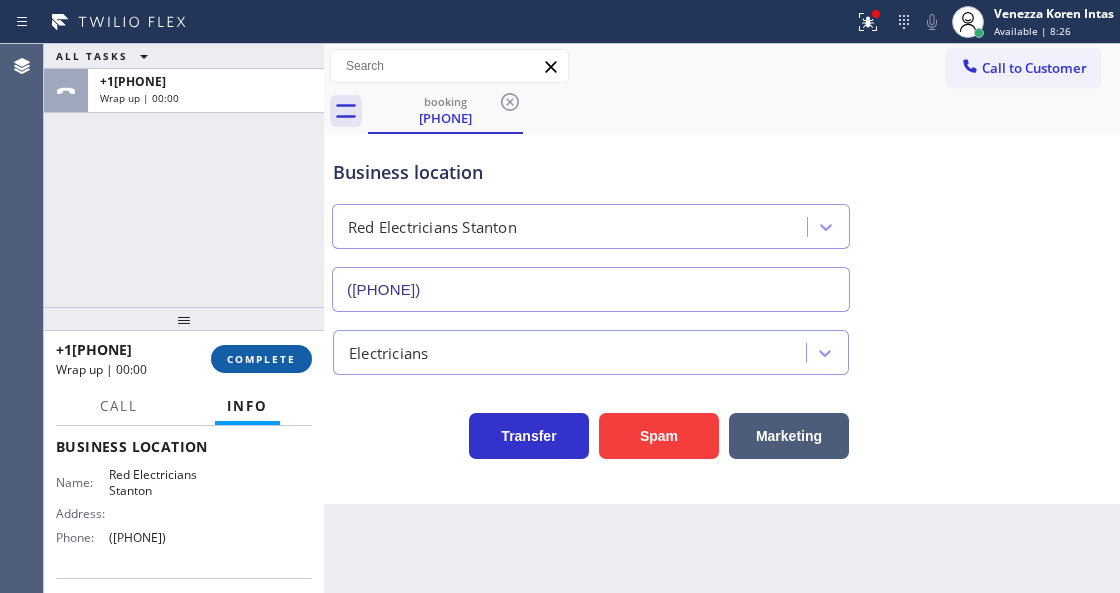 click on "COMPLETE" at bounding box center [261, 359] 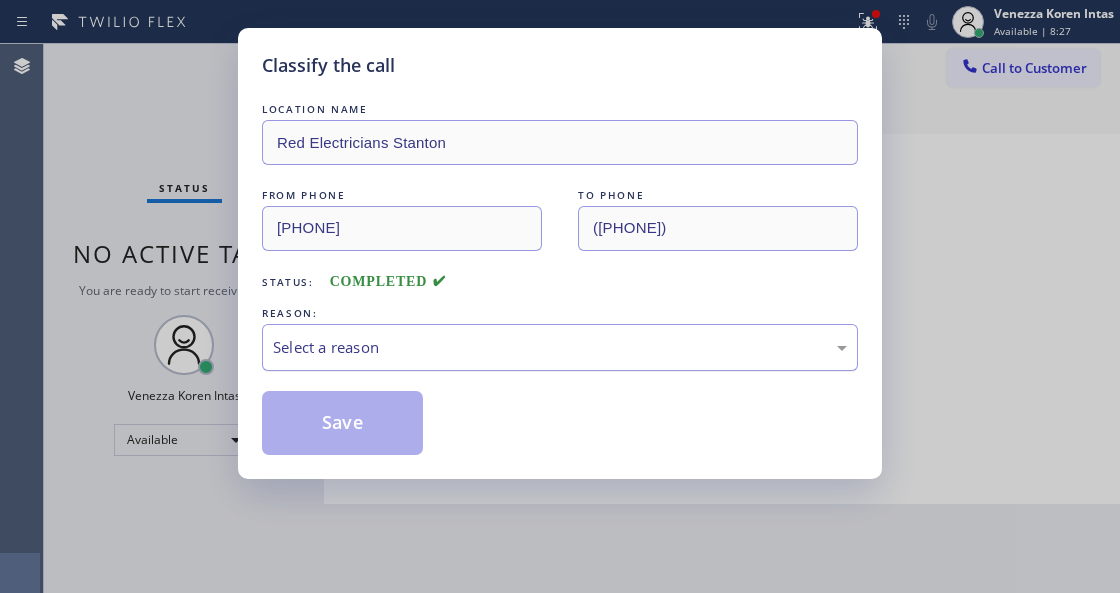 click on "Select a reason" at bounding box center [560, 347] 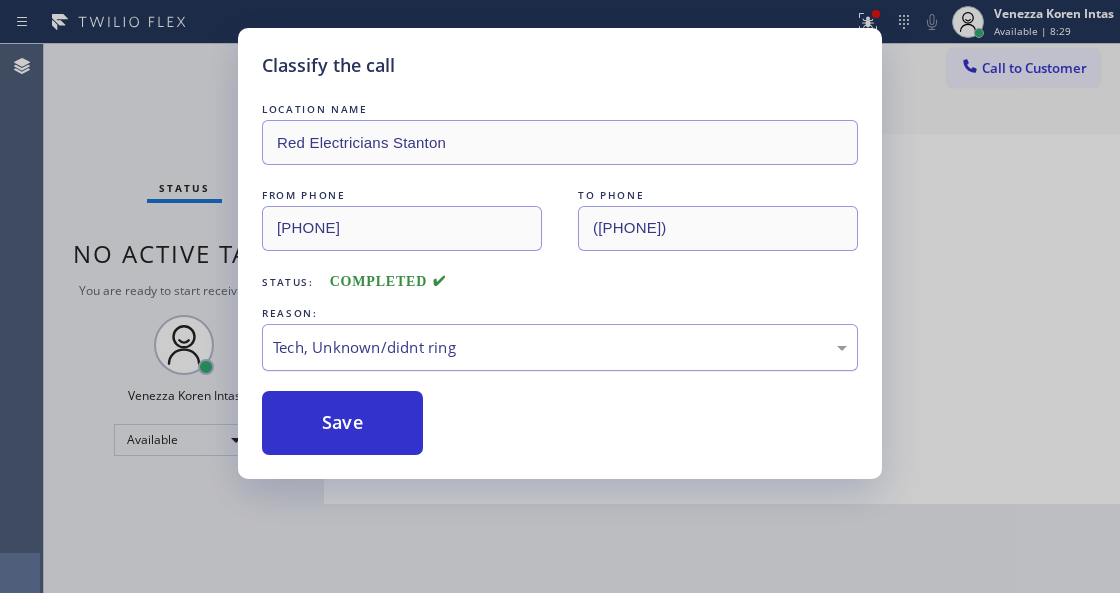 click on "Tech, Unknown/didnt ring" at bounding box center [560, 347] 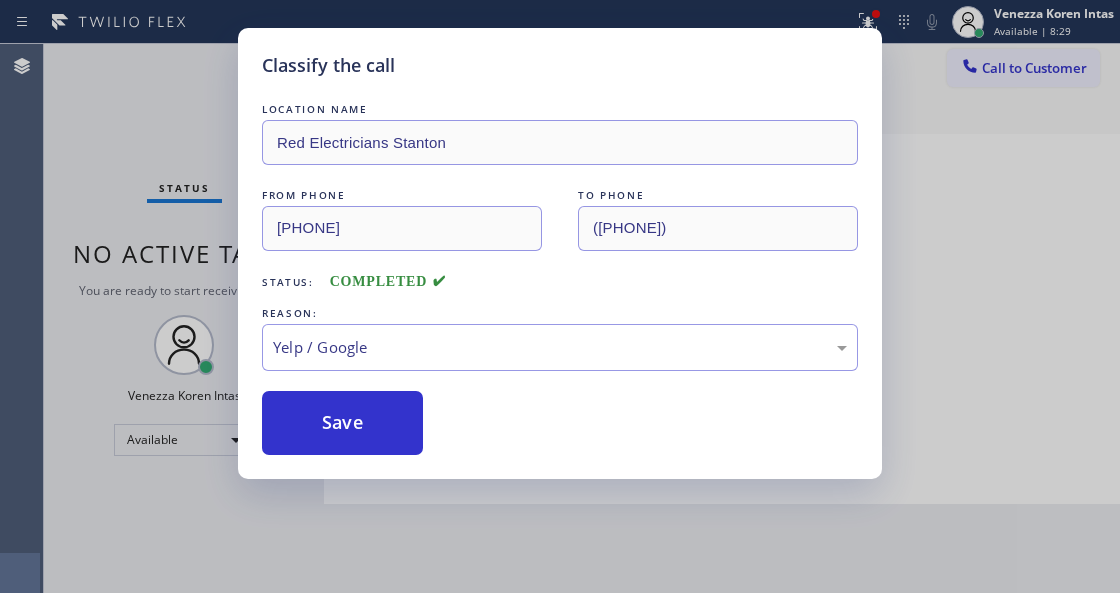 click on "Save" at bounding box center (342, 423) 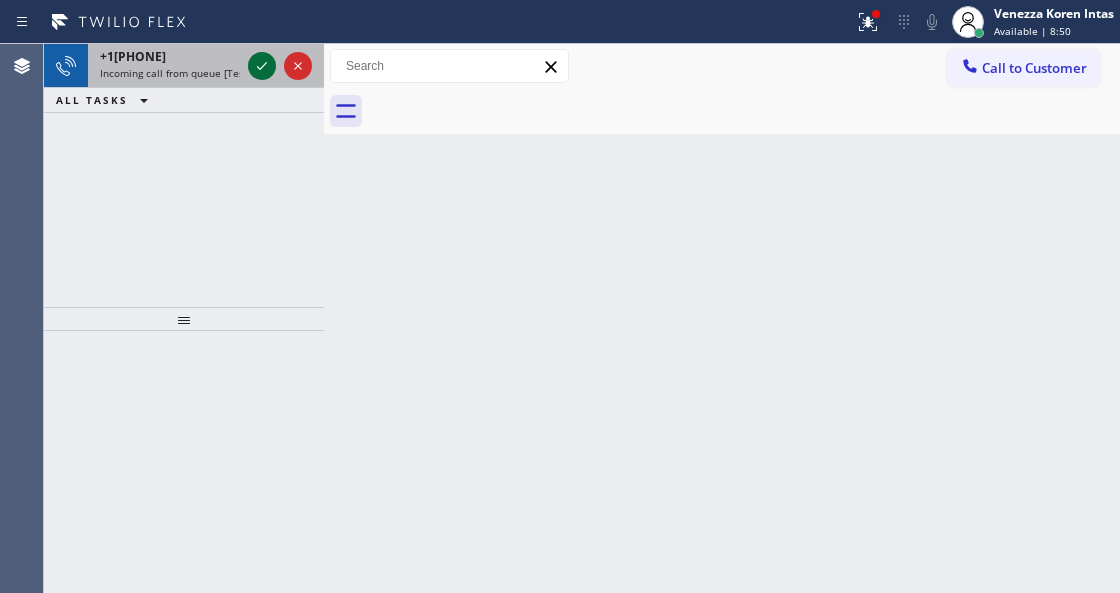 click 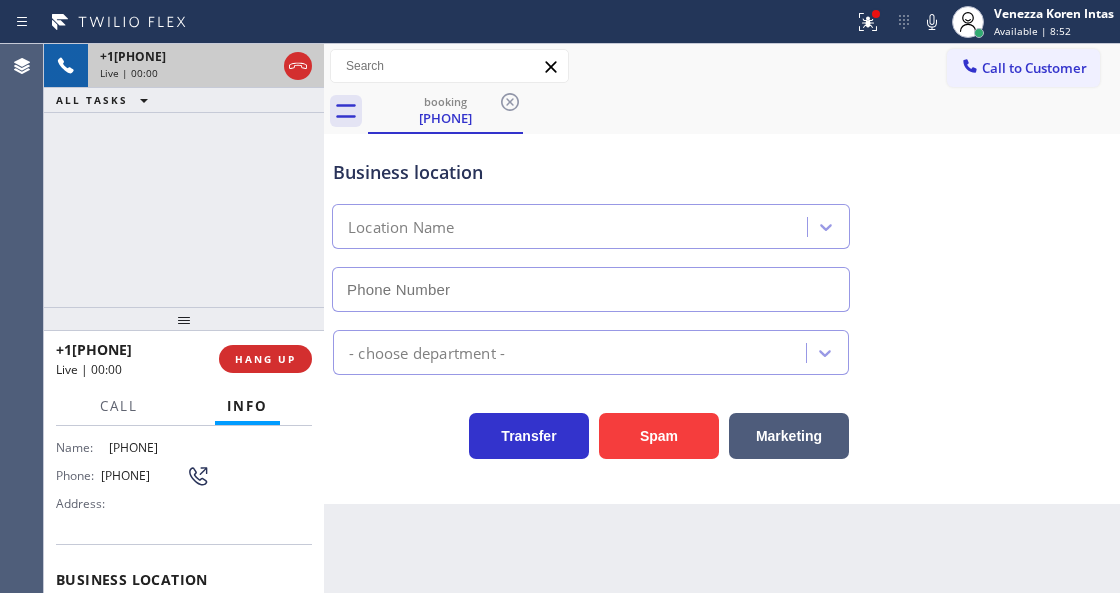 type on "[PHONE]" 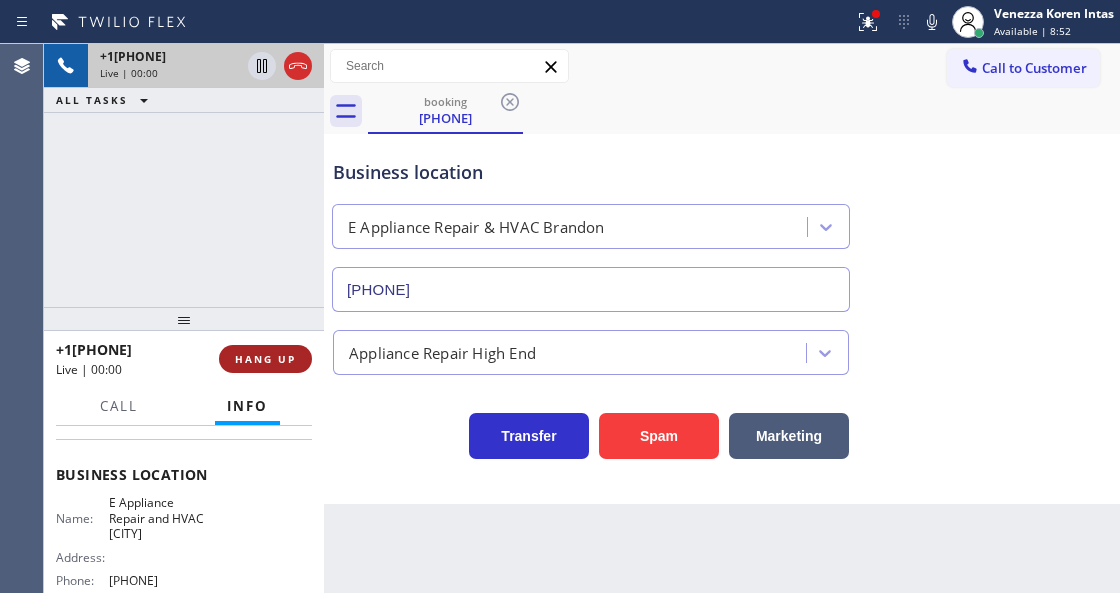 scroll, scrollTop: 266, scrollLeft: 0, axis: vertical 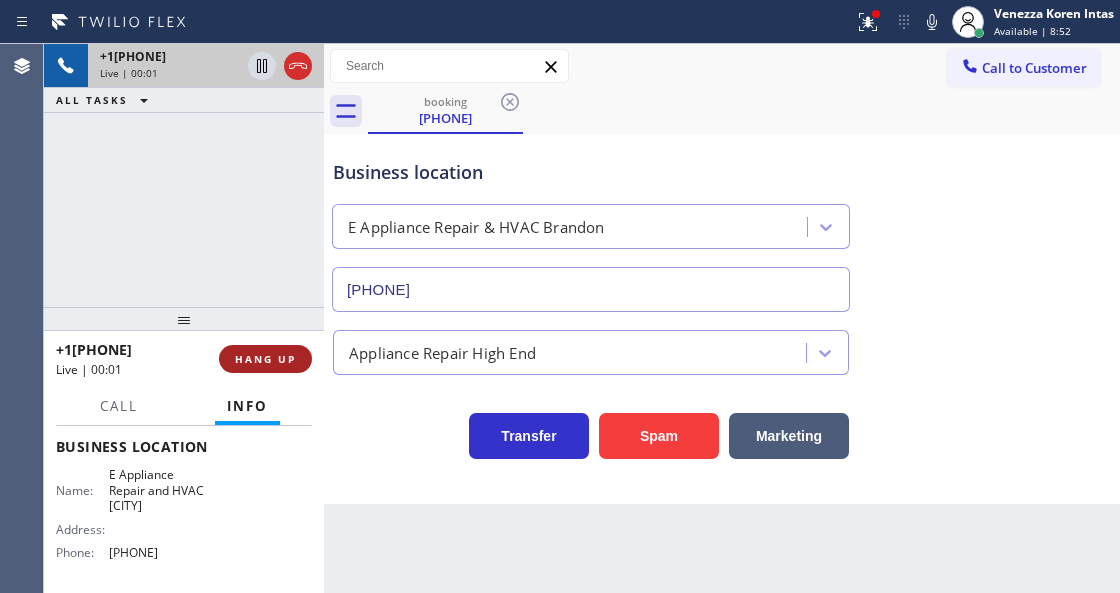 click on "HANG UP" at bounding box center (265, 359) 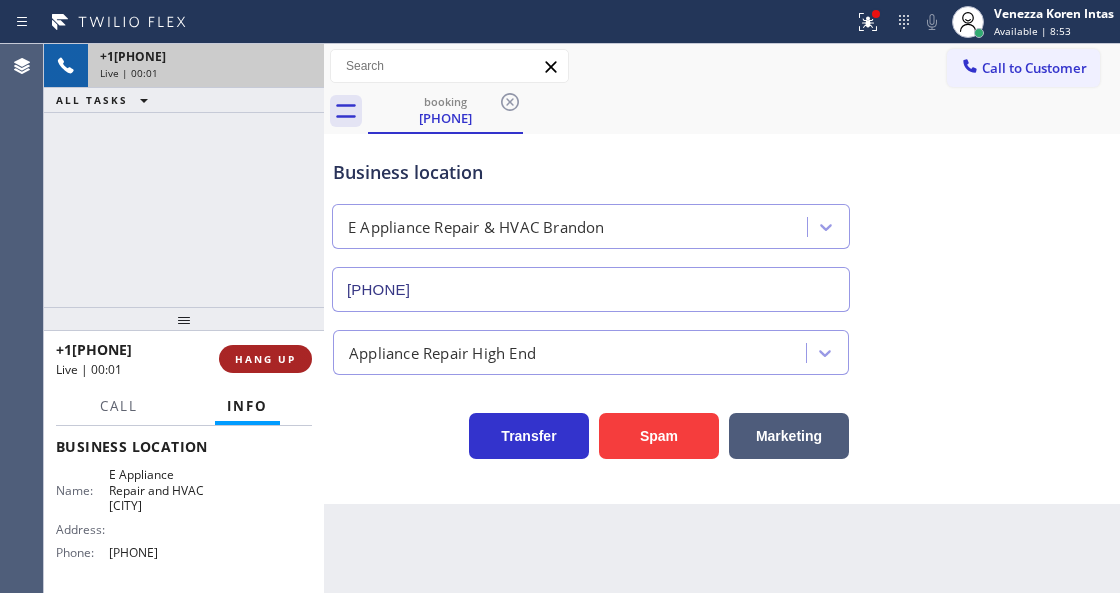 click on "HANG UP" at bounding box center [265, 359] 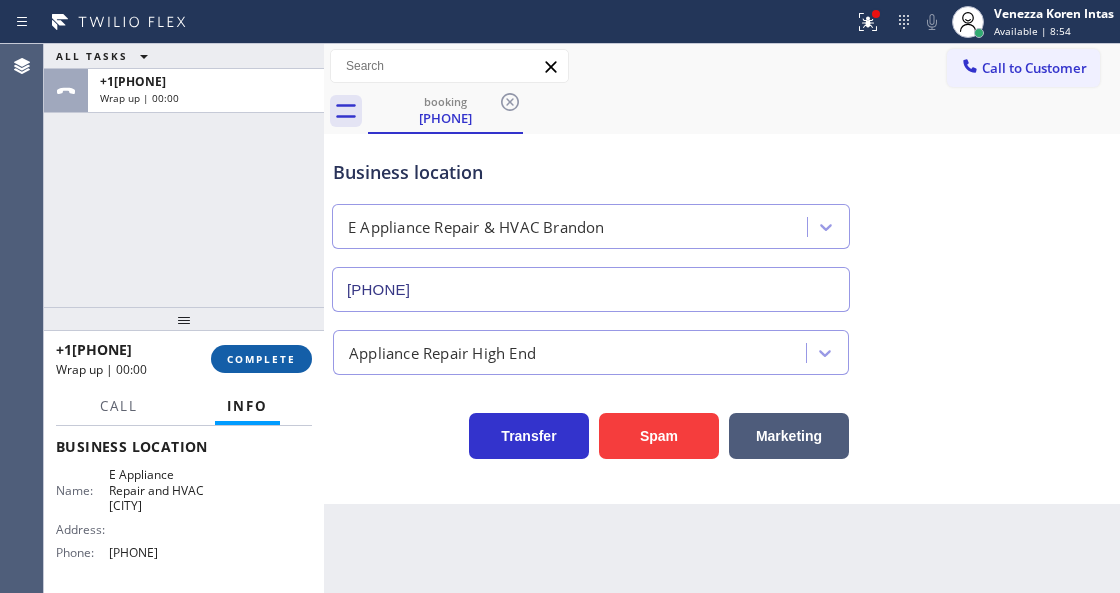 click on "COMPLETE" at bounding box center (261, 359) 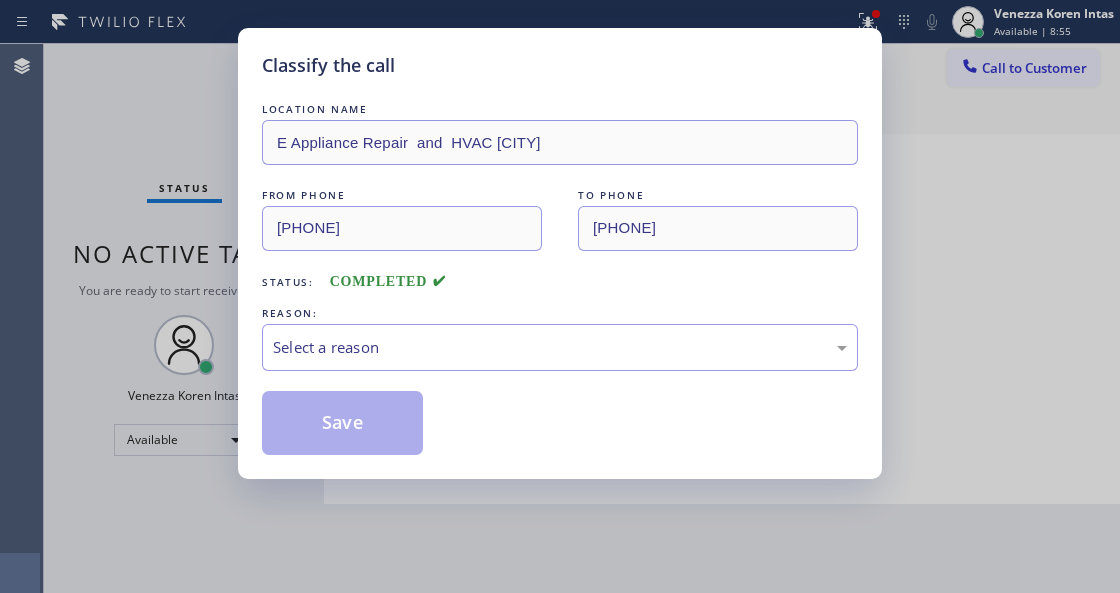 click on "Select a reason" at bounding box center [560, 347] 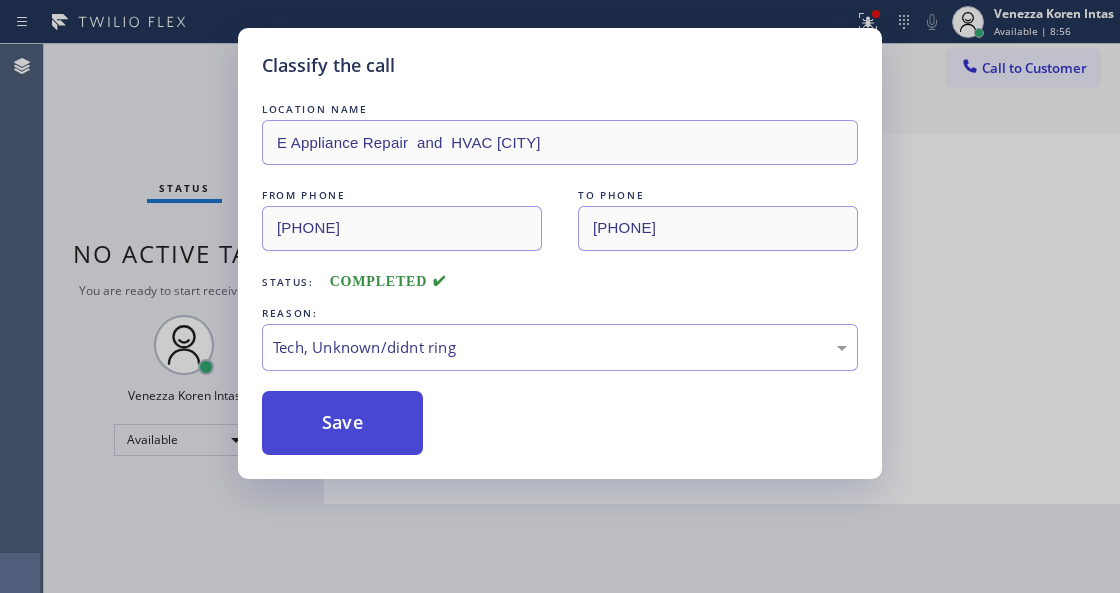 click on "Save" at bounding box center [342, 423] 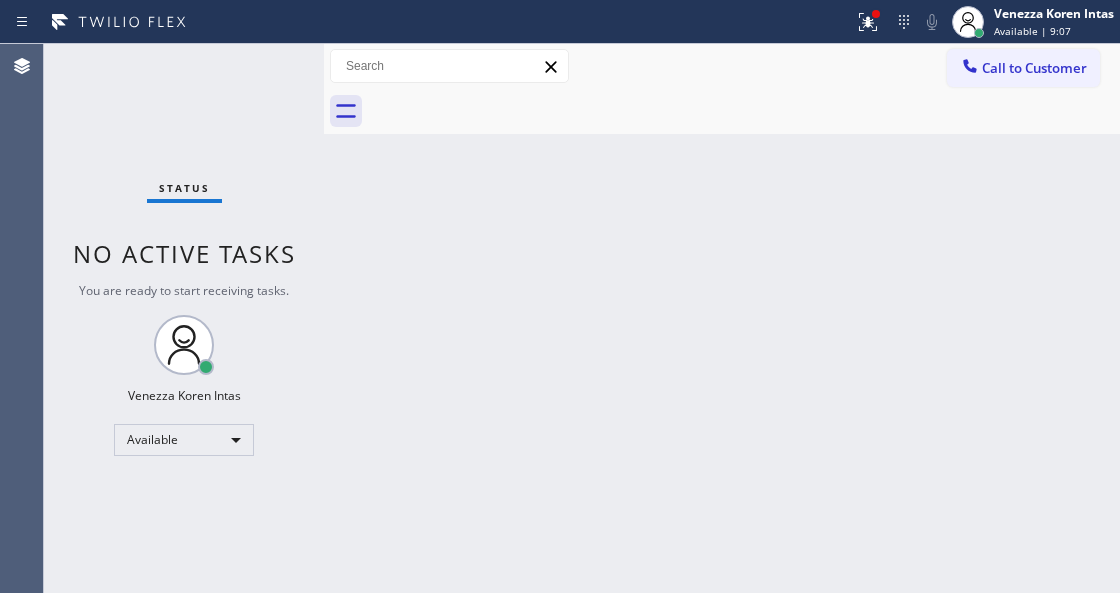 click on "Status   No active tasks     You are ready to start receiving tasks.   [FIRST] [LAST] Available" at bounding box center [184, 318] 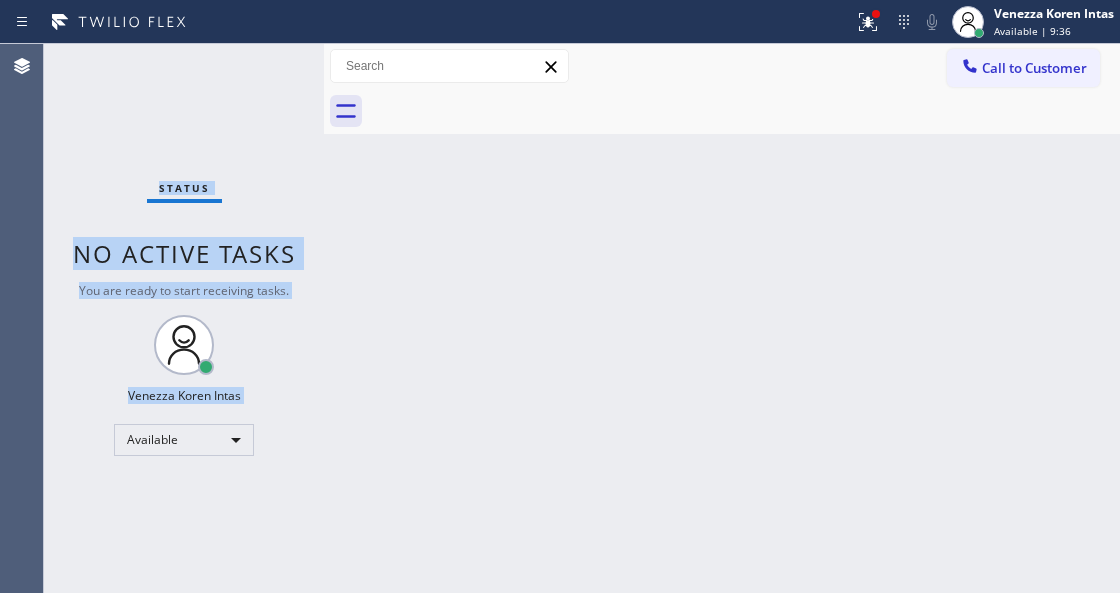 click on "Status   No active tasks     You are ready to start receiving tasks.   [FIRST] [LAST] Available" at bounding box center [184, 318] 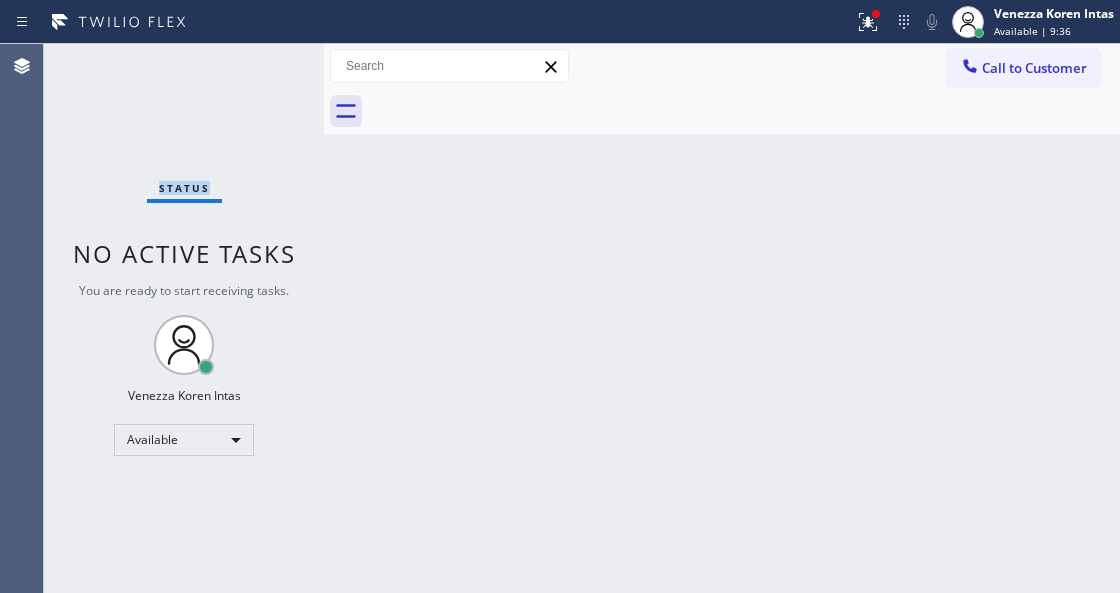 click on "Status   No active tasks     You are ready to start receiving tasks.   [FIRST] [LAST] Available" at bounding box center (184, 318) 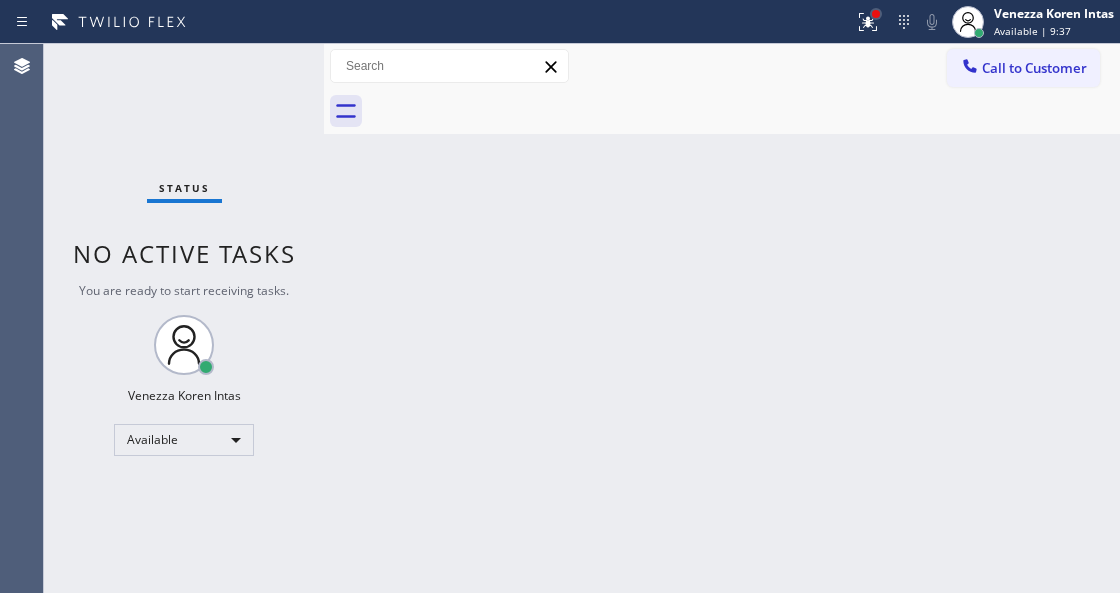 drag, startPoint x: 872, startPoint y: 13, endPoint x: 806, endPoint y: 286, distance: 280.86475 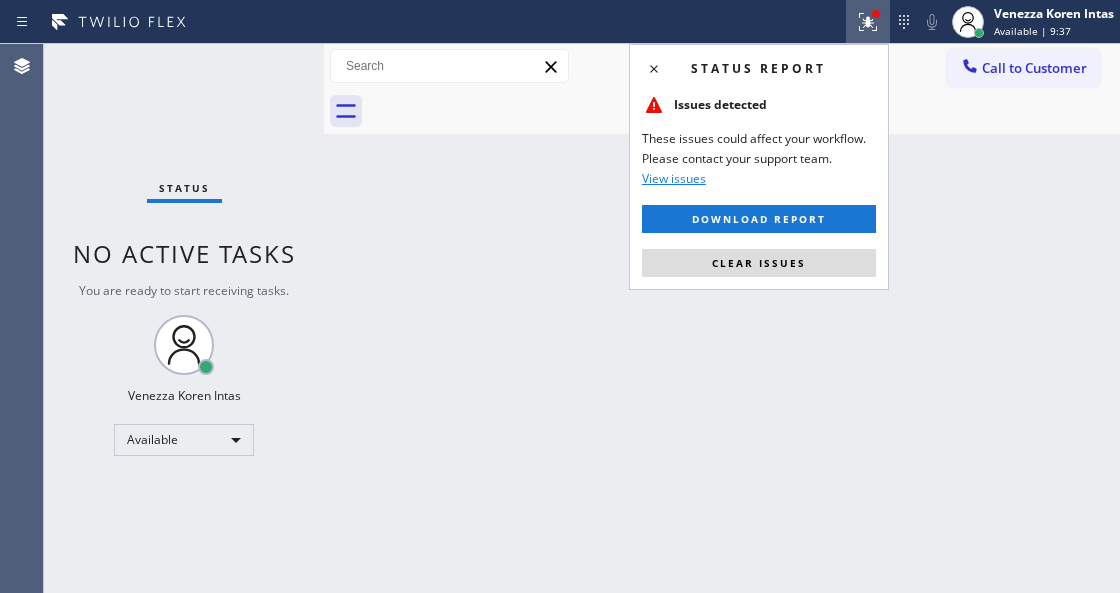 click on "Status report Issues detected These issues could affect your workflow. Please contact your support team. View issues Download report Clear issues" at bounding box center [759, 167] 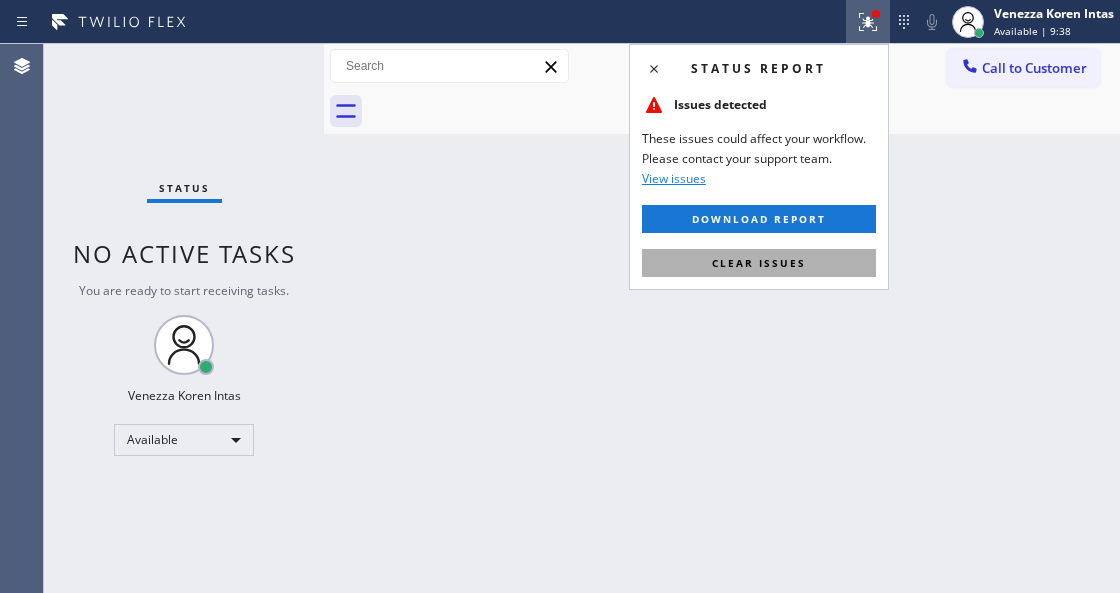 click on "Clear issues" at bounding box center (759, 263) 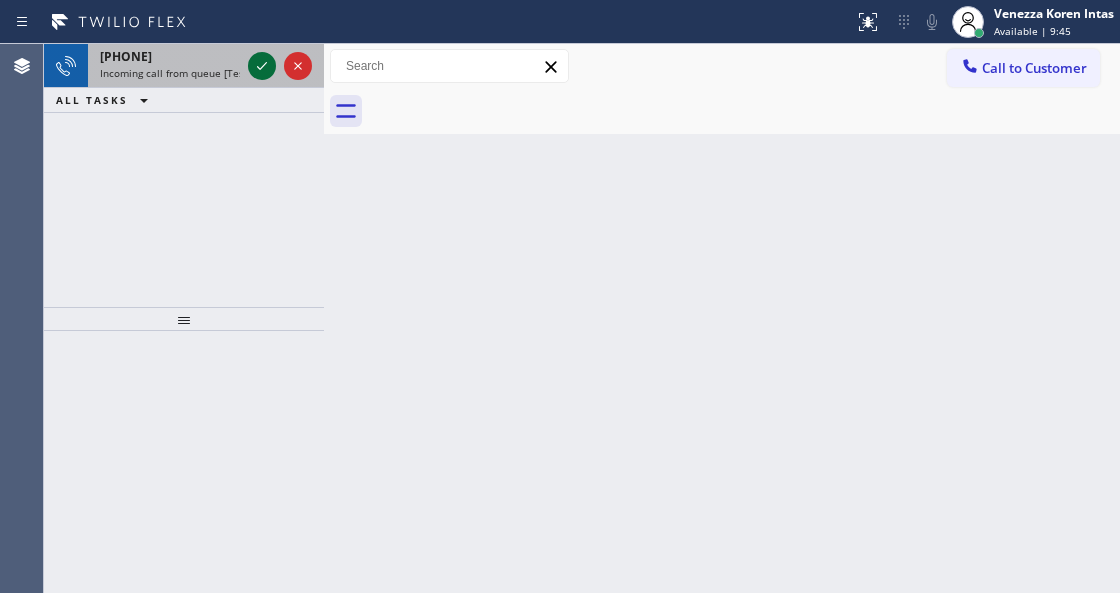 click 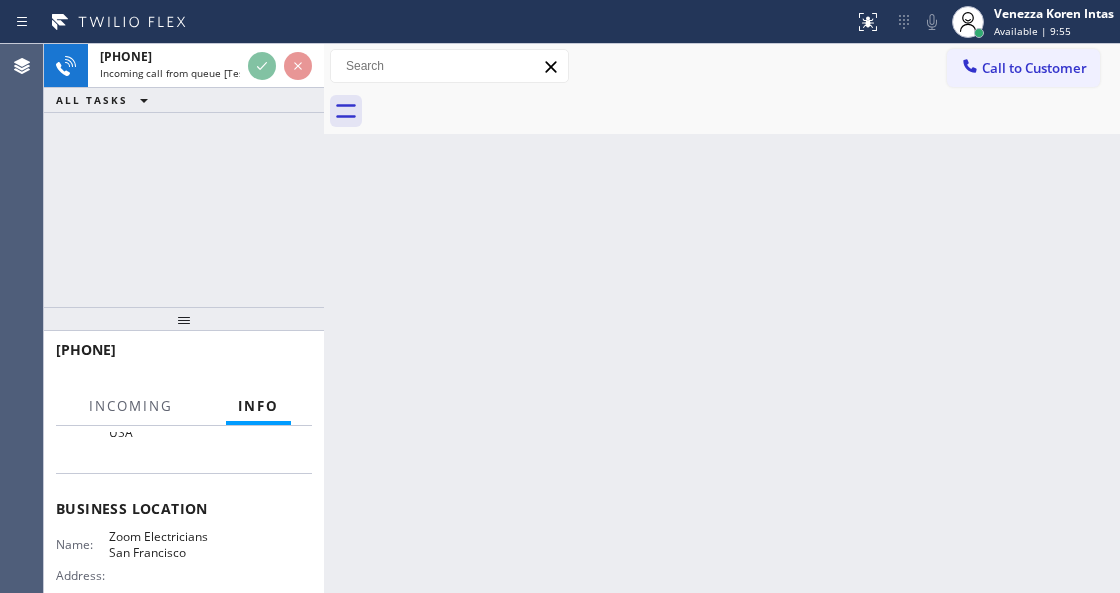 scroll, scrollTop: 266, scrollLeft: 0, axis: vertical 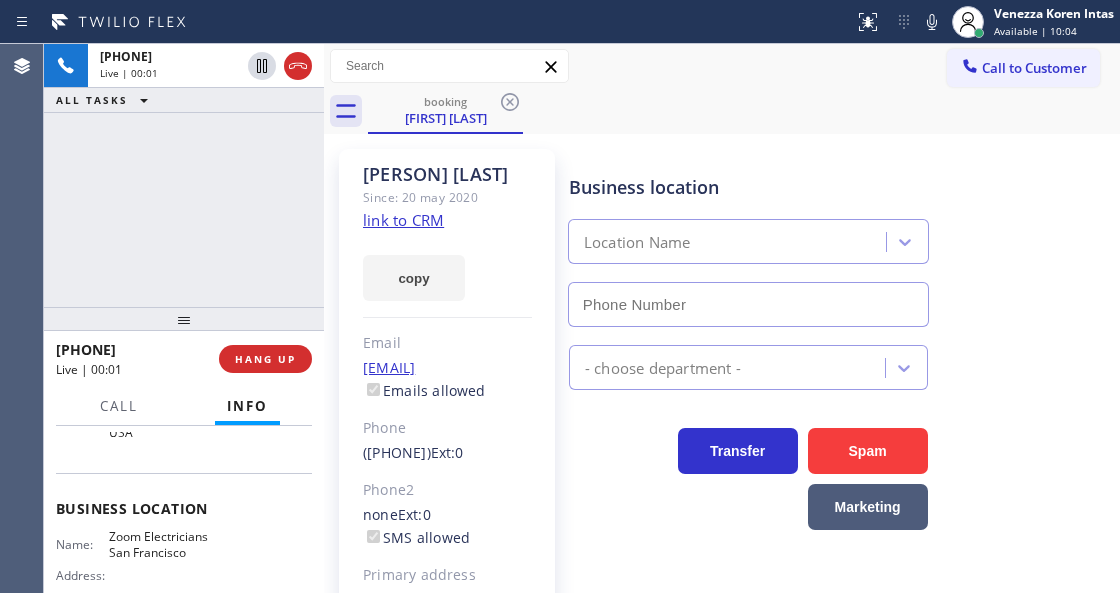 type on "[PHONE]" 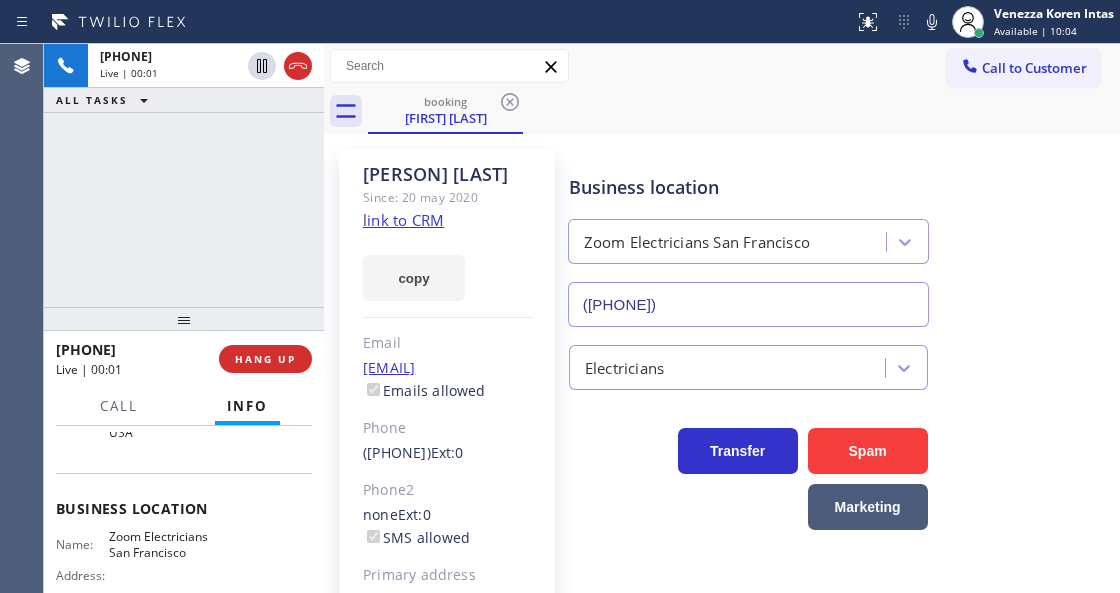 click on "Jaden   Magnus Since: 20 may 2020 link to CRM copy Email jadenmagnus@gmail.com  Emails allowed Phone (503) 853-3011  Ext:  0 Phone2 none  Ext:  0  SMS allowed Primary address  938 Alabama Street San Francisco, 94110 CA EDIT Outbound call Location Zoom Electricians San Francisco Your caller id phone number (415) 727-8840 Customer number Call Benefits" at bounding box center [447, 458] 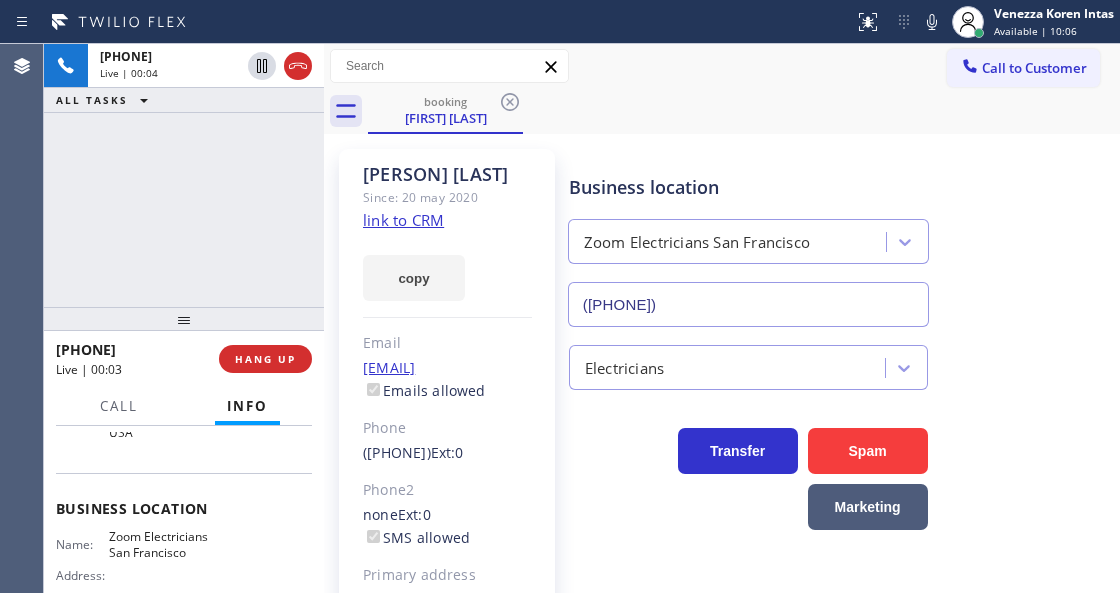click on "link to CRM" 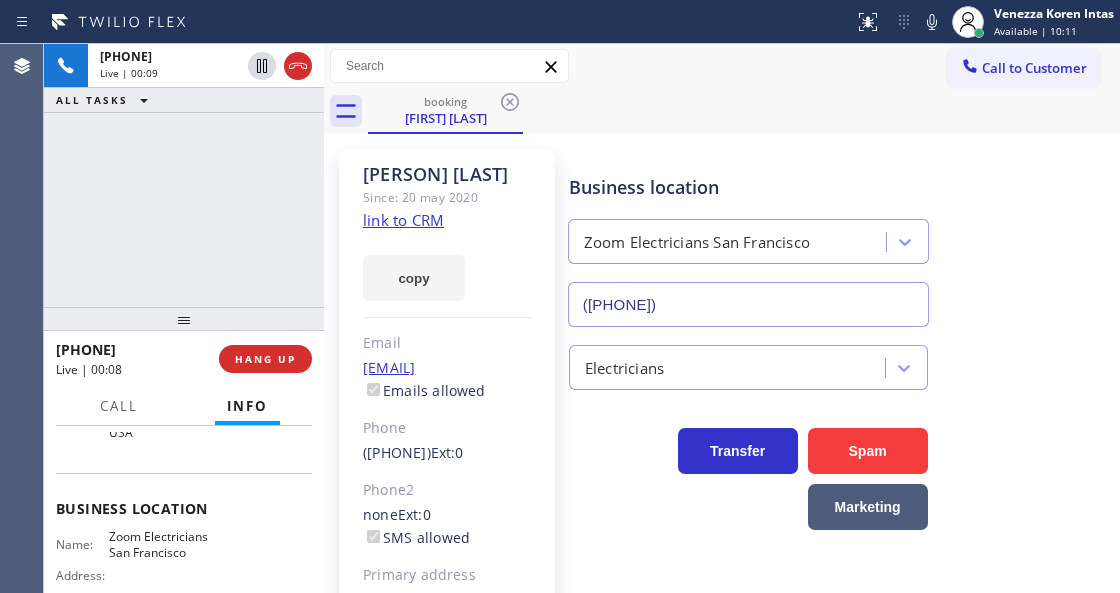 click on "+15038533011 Live | 00:09 ALL TASKS ALL TASKS ACTIVE TASKS TASKS IN WRAP UP" at bounding box center [184, 175] 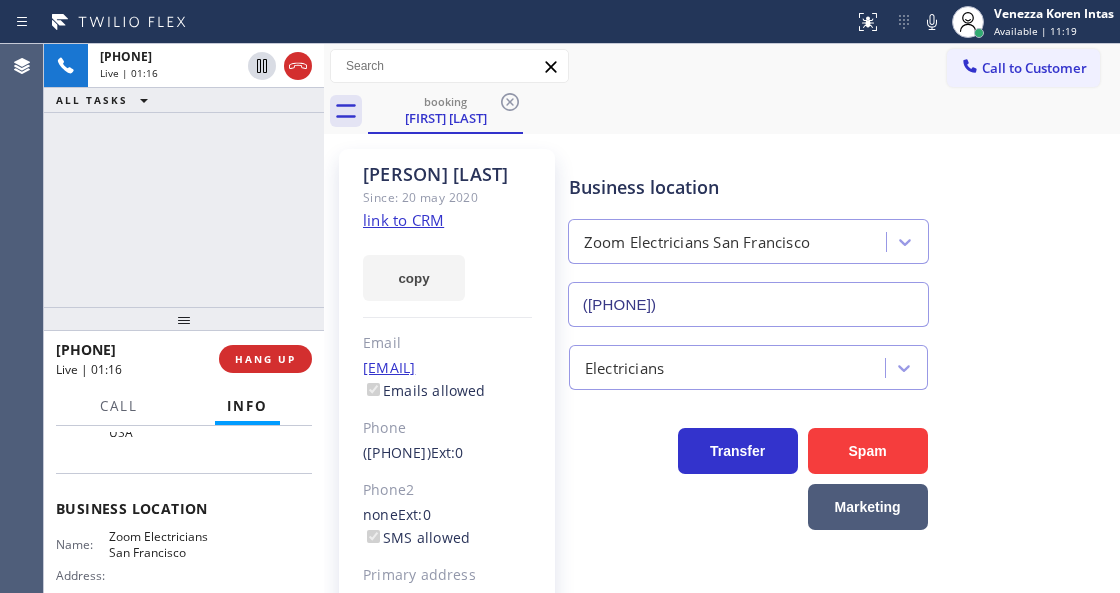 click on "booking Jaden Magnus" at bounding box center [744, 111] 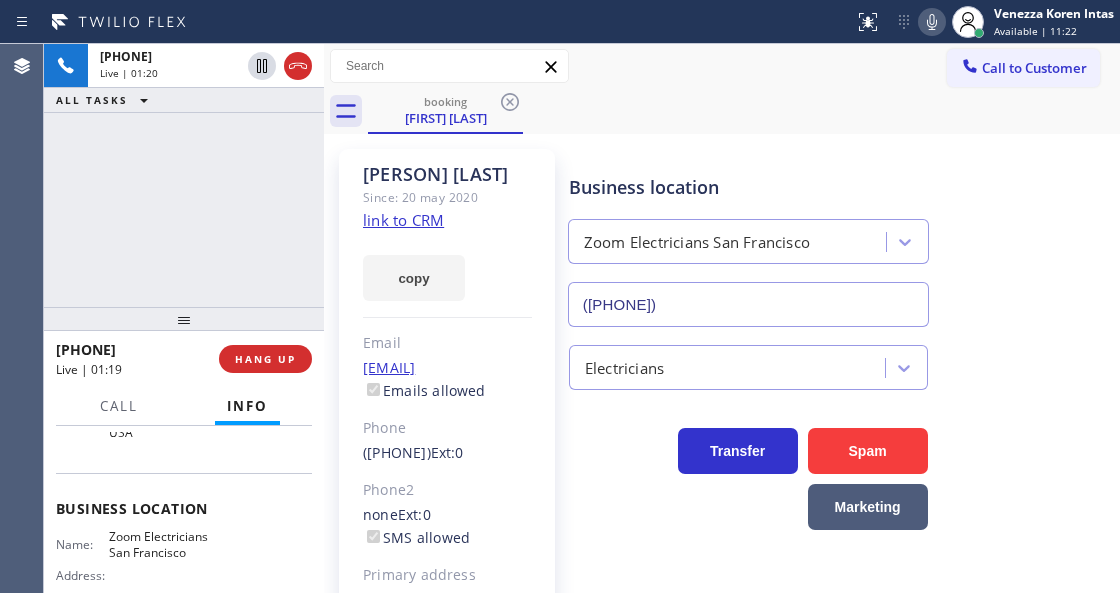 click 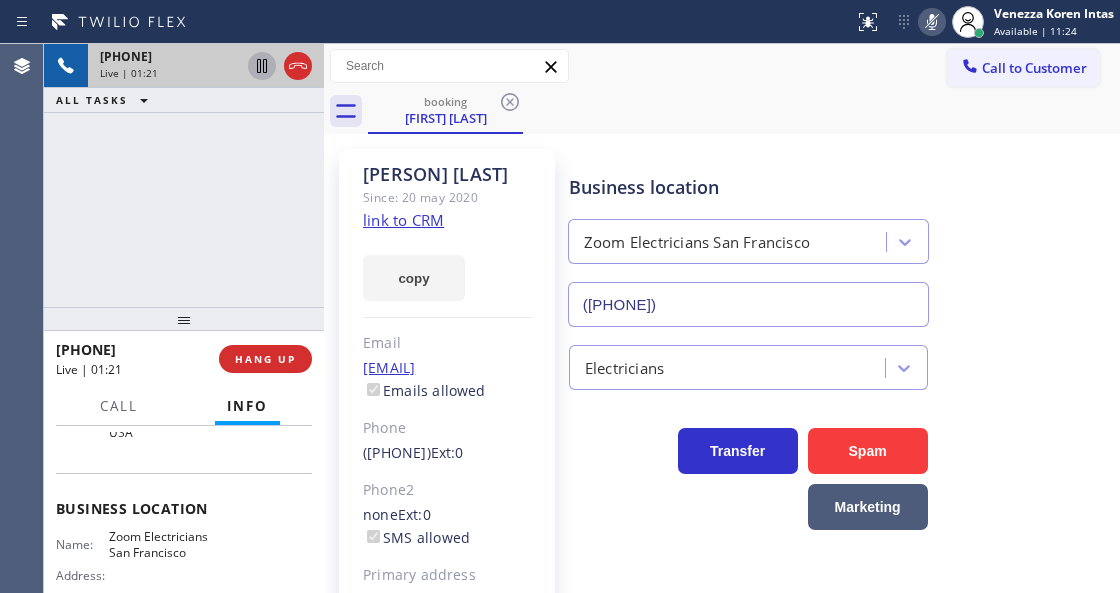 click 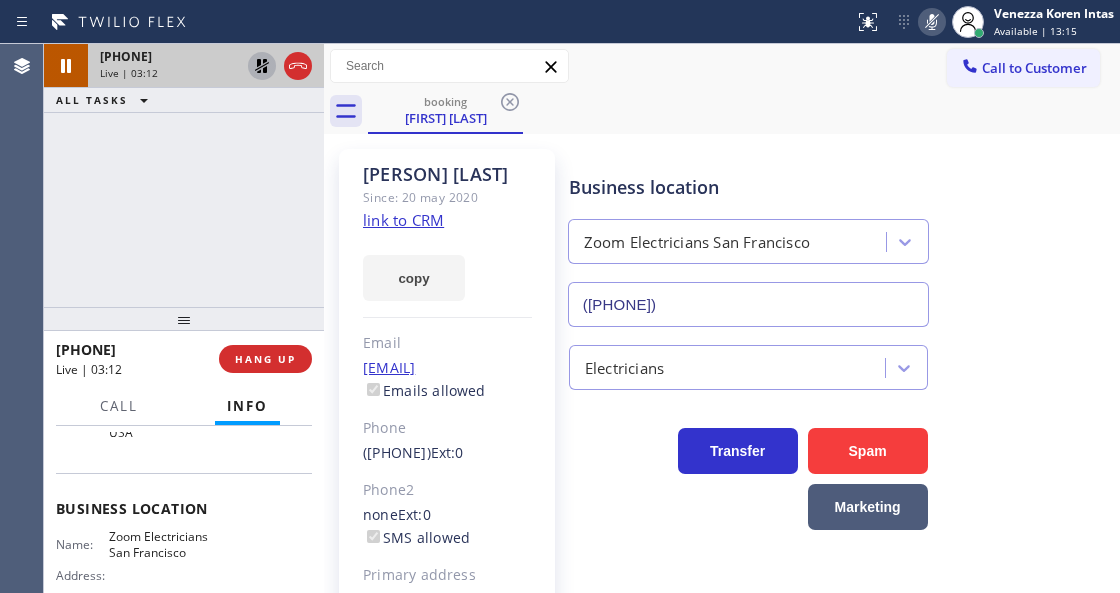 click 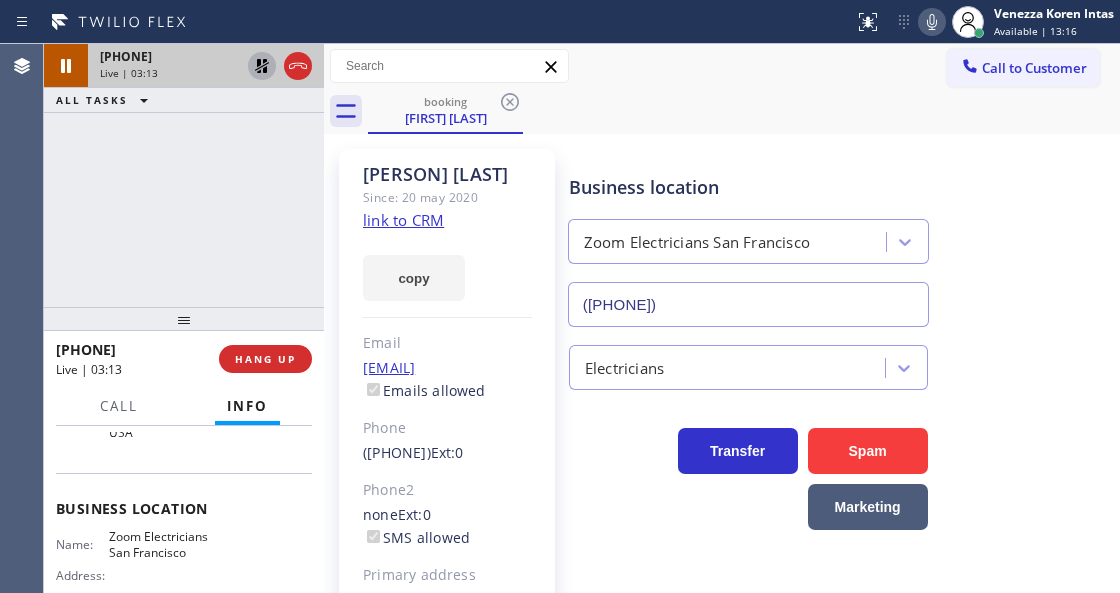 click 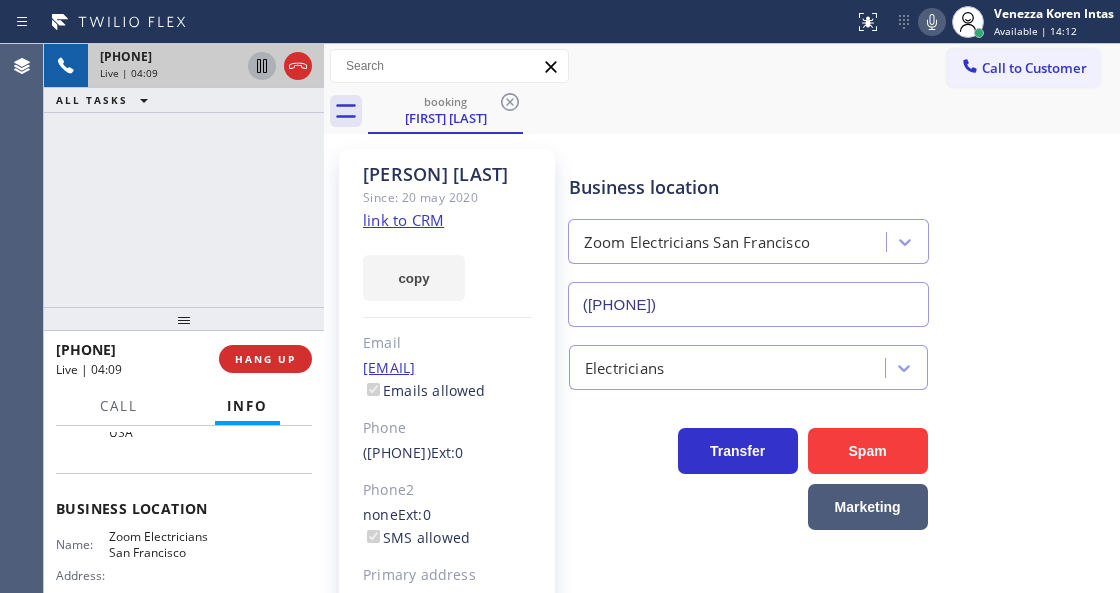 click 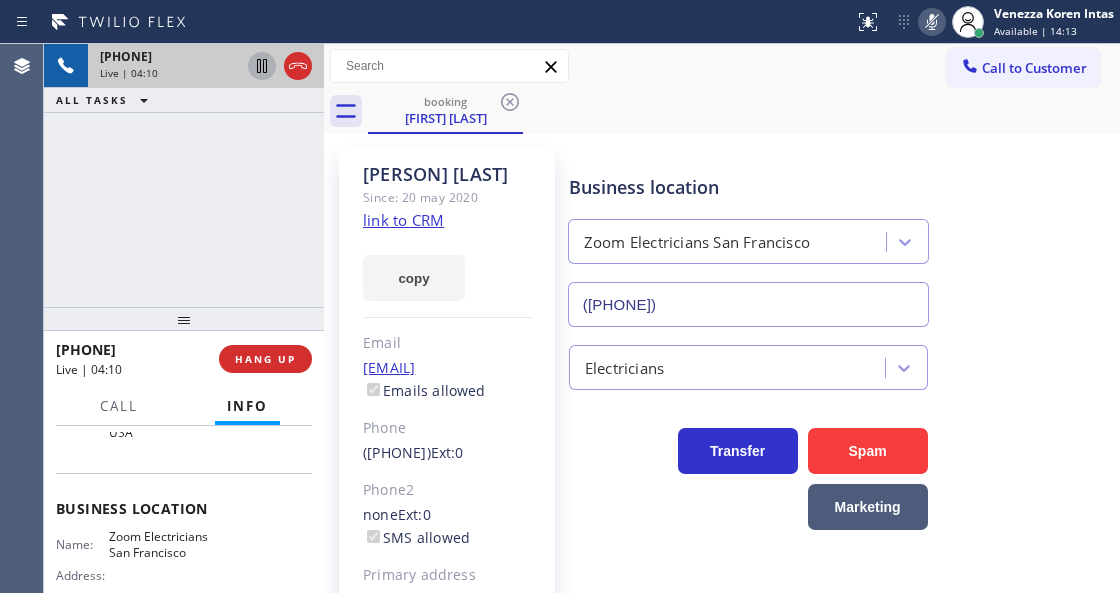 click 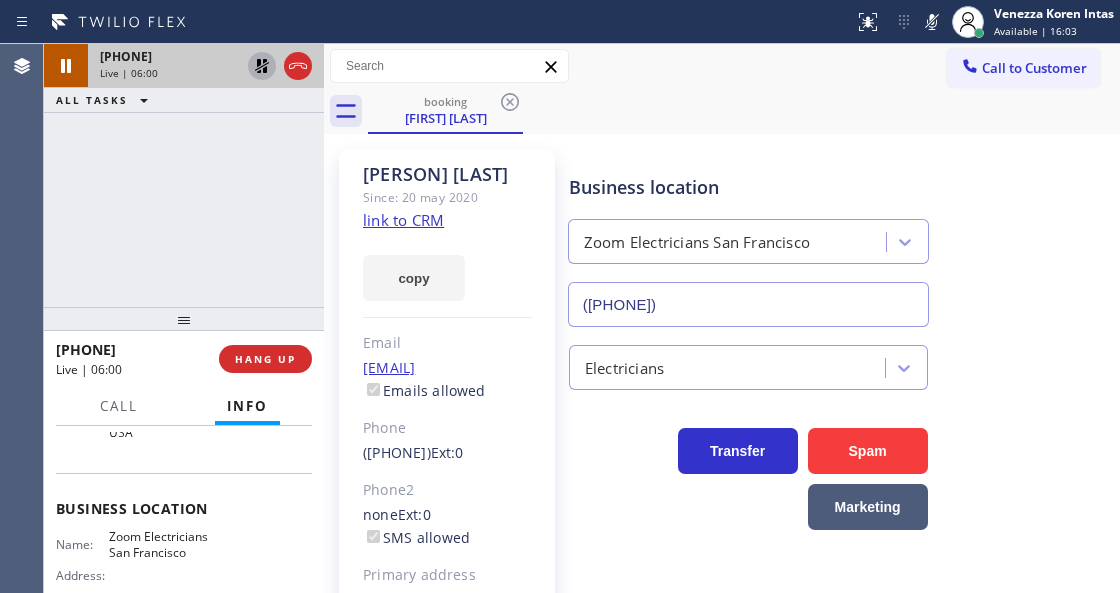 drag, startPoint x: 929, startPoint y: 21, endPoint x: 661, endPoint y: 243, distance: 348.00574 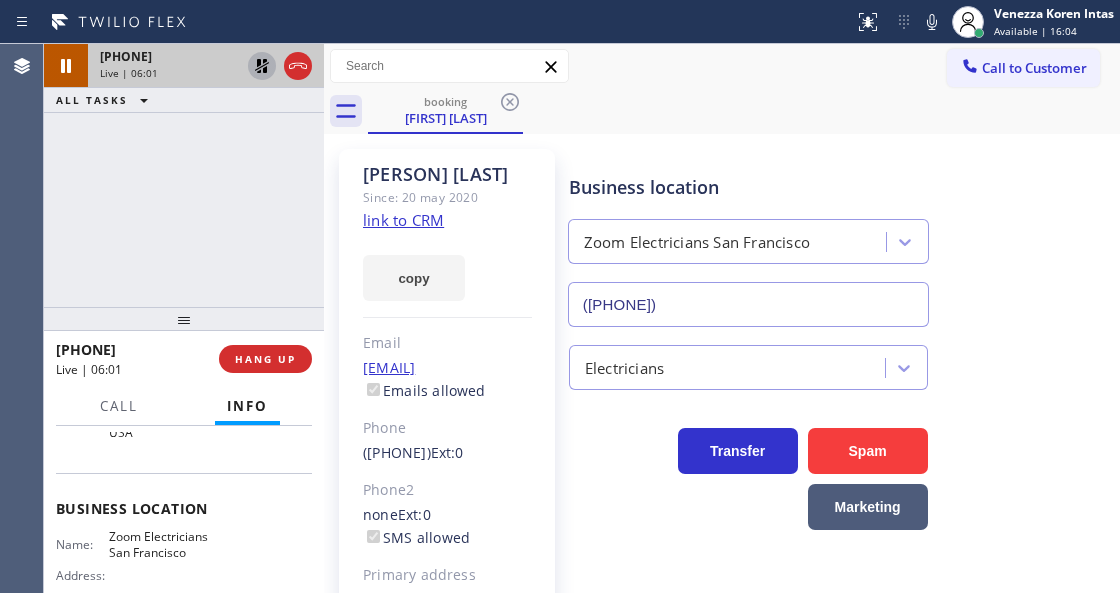 click 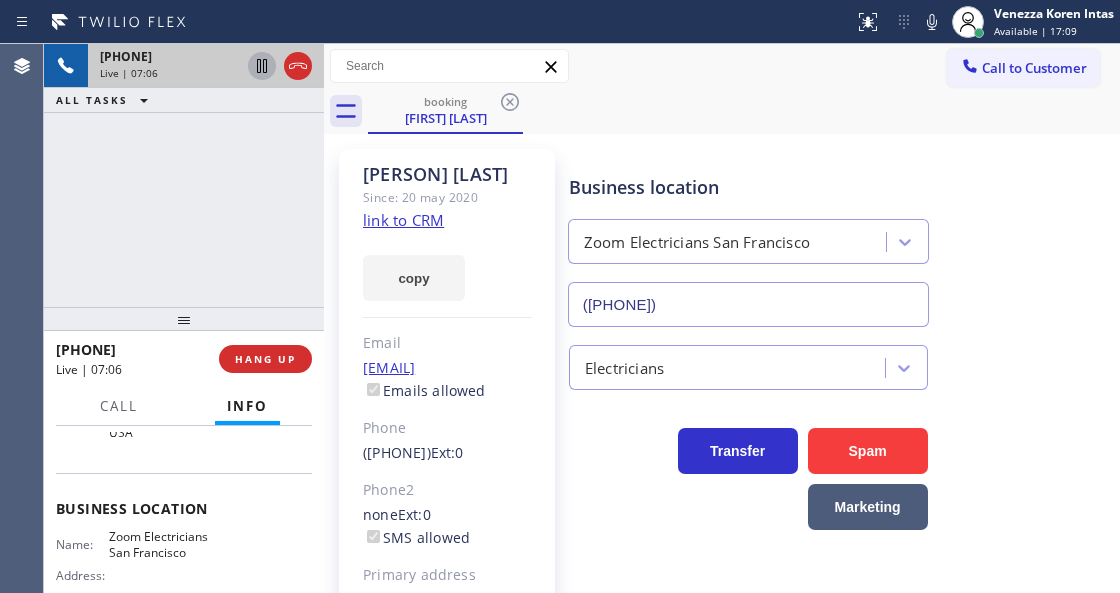 drag, startPoint x: 933, startPoint y: 32, endPoint x: 920, endPoint y: 99, distance: 68.24954 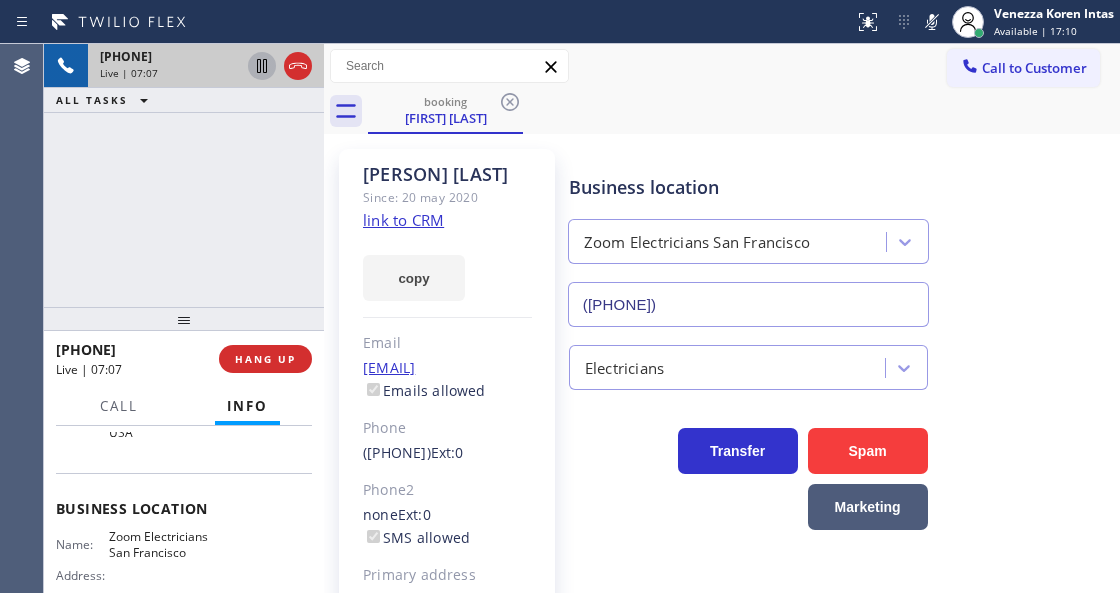 click 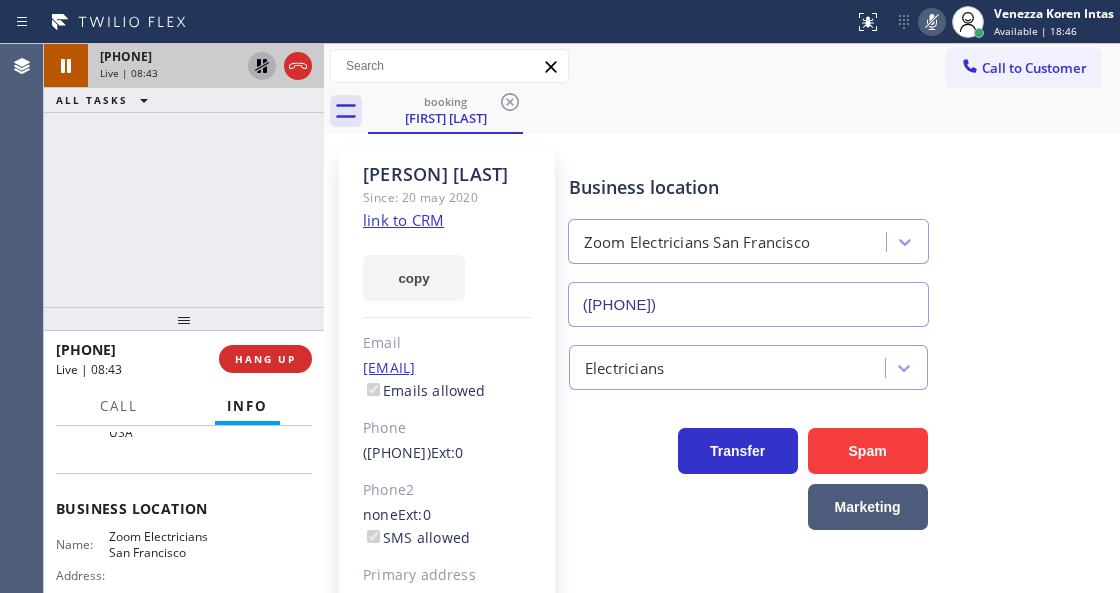 click 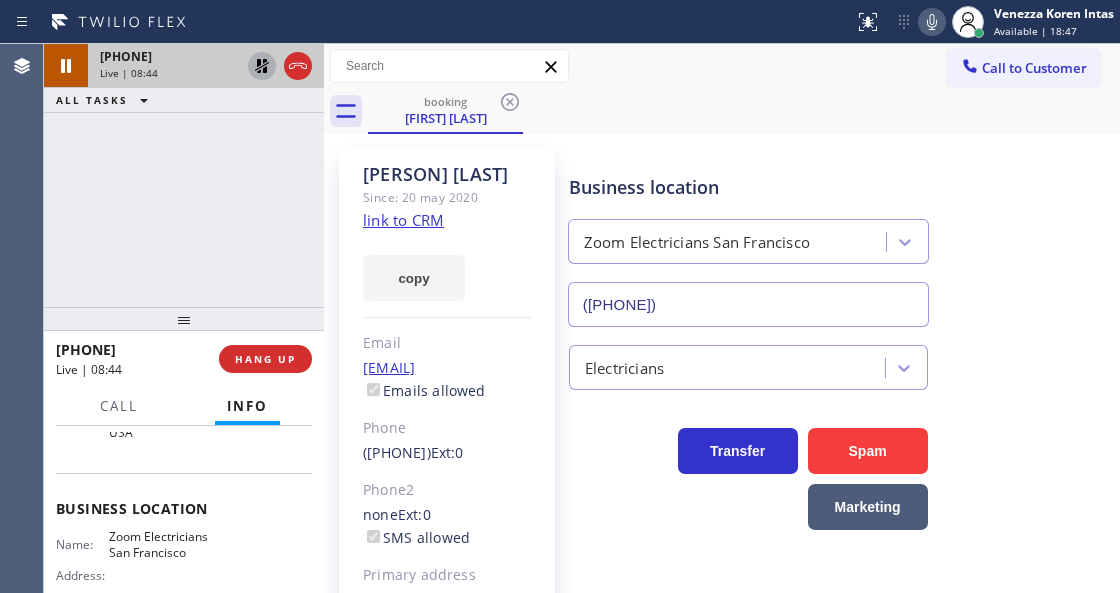 click 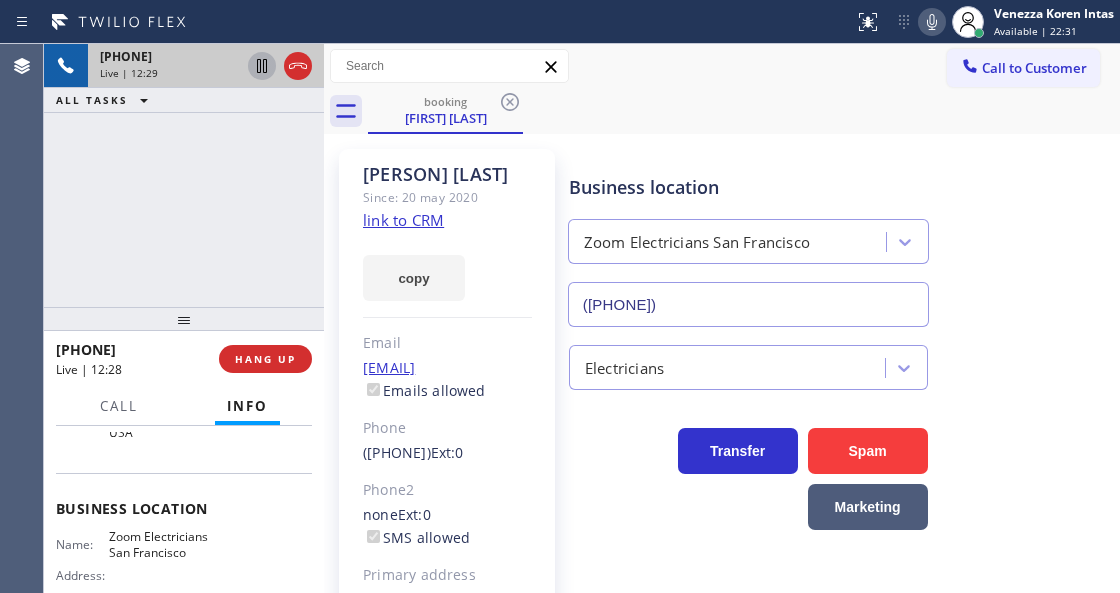 click on "Call to Customer Outbound call Location Search location Your caller id phone number Customer number Call Outbound call Technician Search Technician Your caller id phone number Your caller id phone number Call" at bounding box center (722, 66) 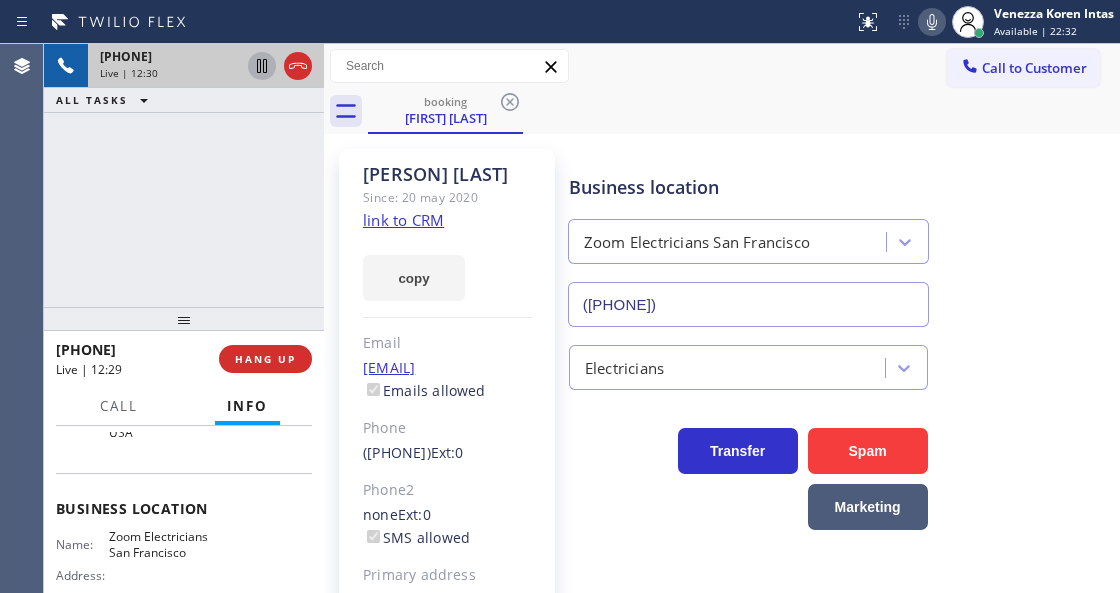 click at bounding box center [932, 22] 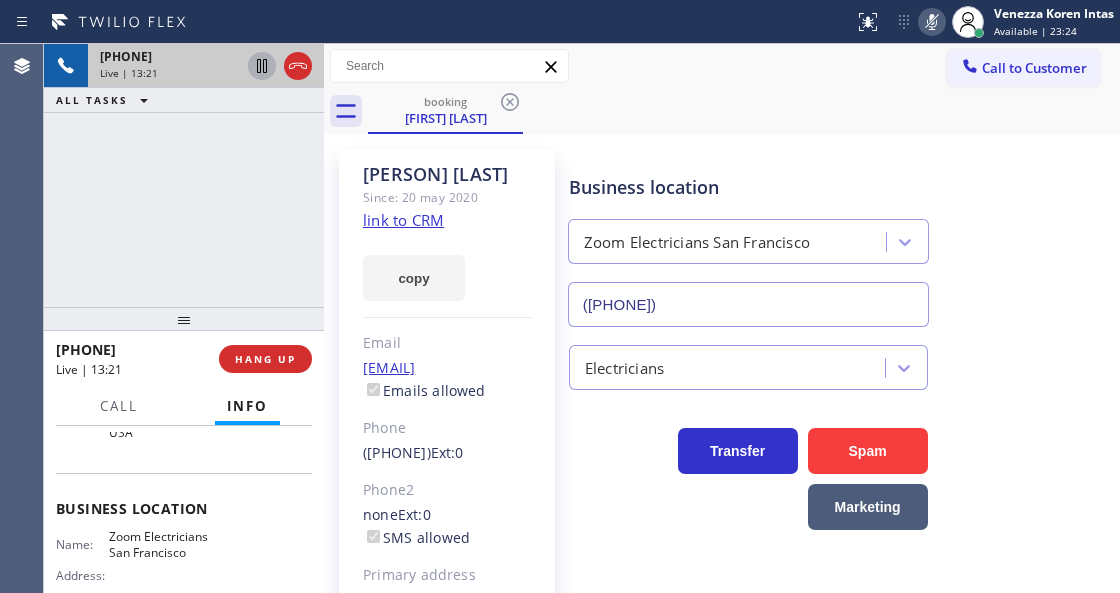 click 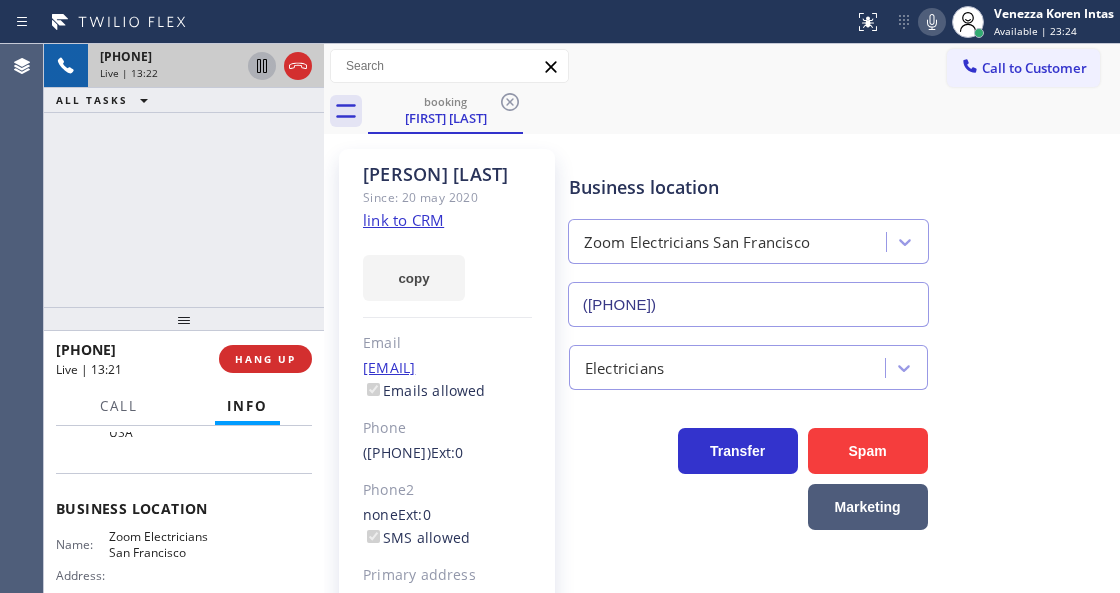 click on "+15038533011 Live | 13:22 ALL TASKS ALL TASKS ACTIVE TASKS TASKS IN WRAP UP" at bounding box center (184, 175) 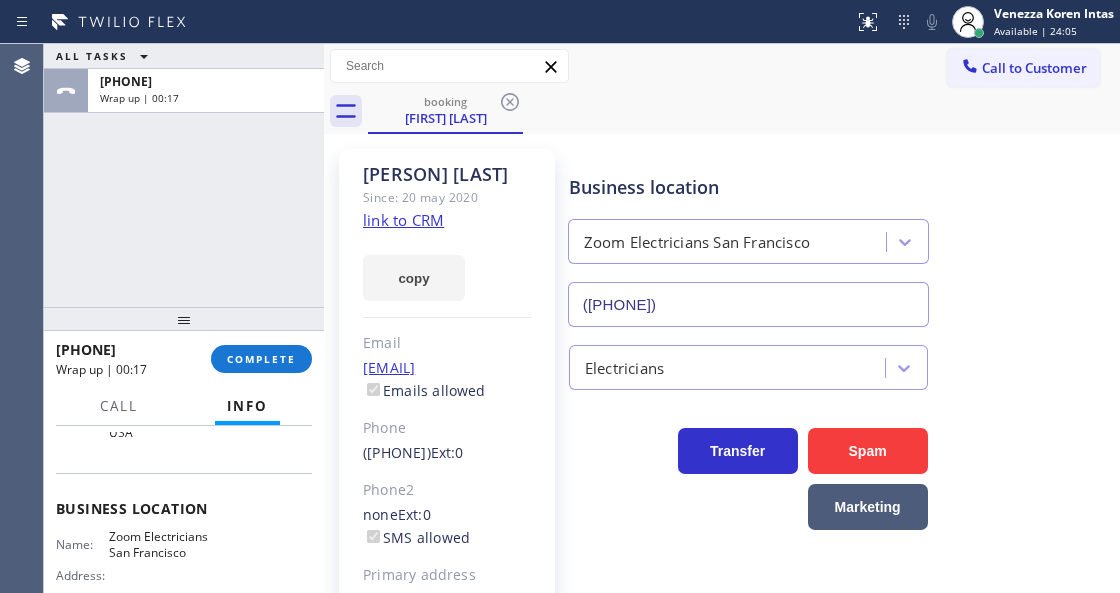 click on "link to CRM" 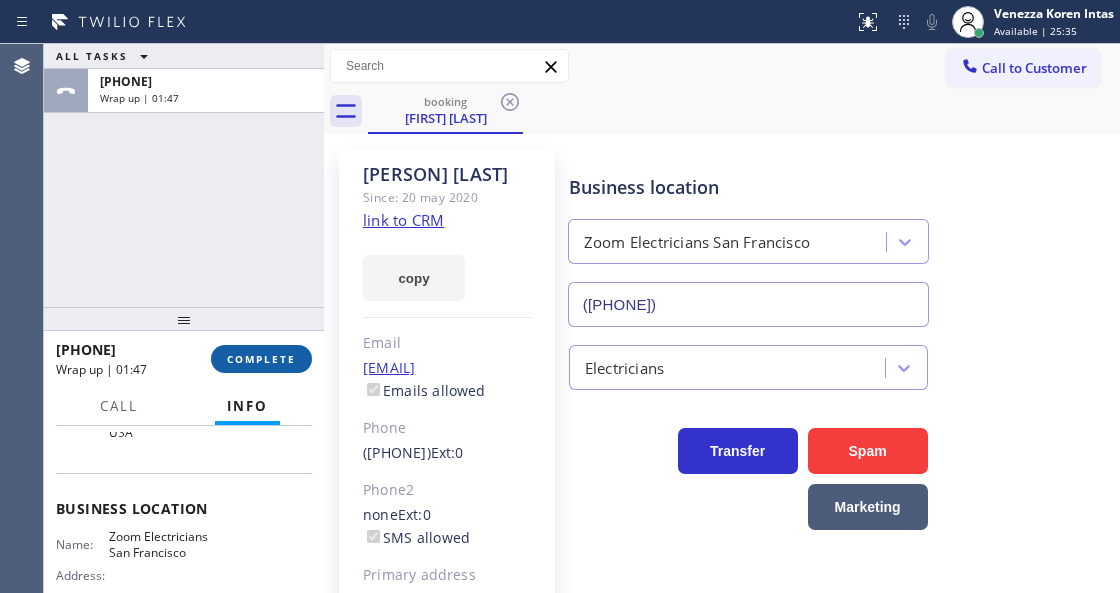 click on "COMPLETE" at bounding box center [261, 359] 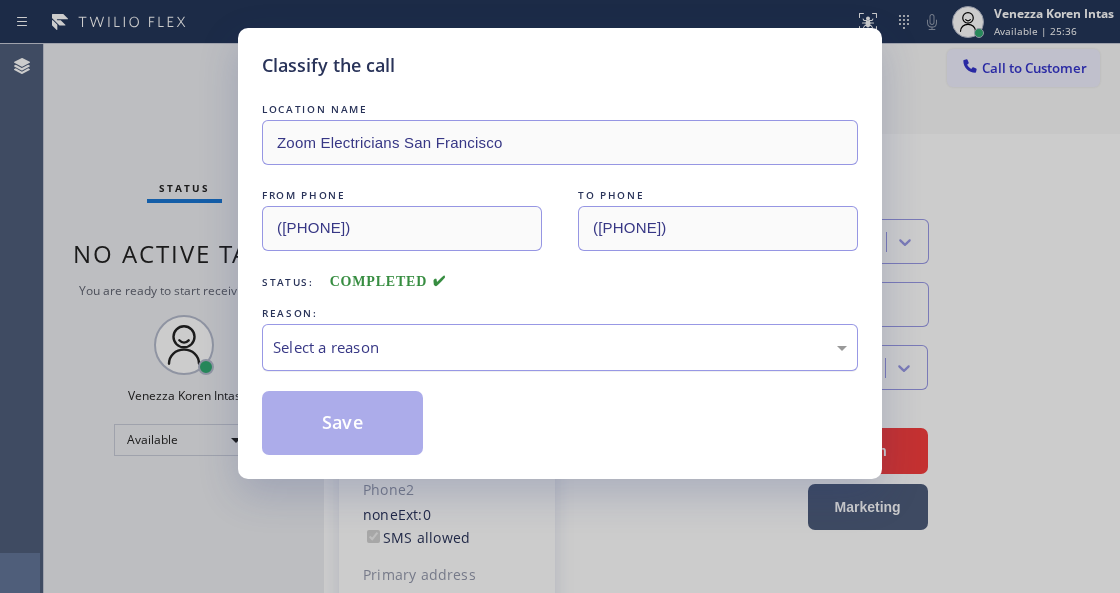 click on "Select a reason" at bounding box center (560, 347) 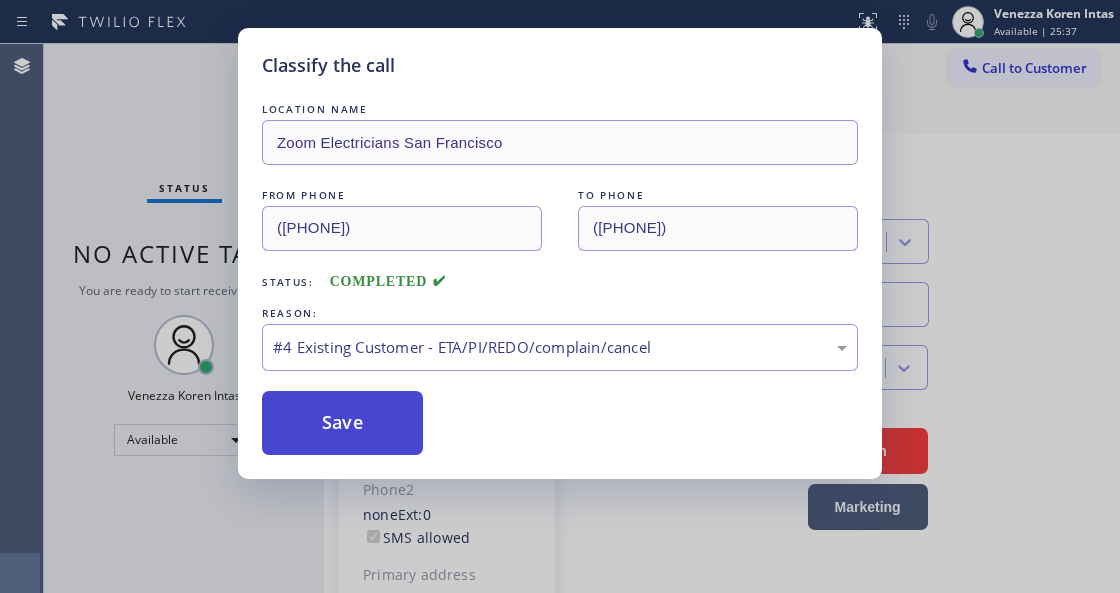 click on "Save" at bounding box center [342, 423] 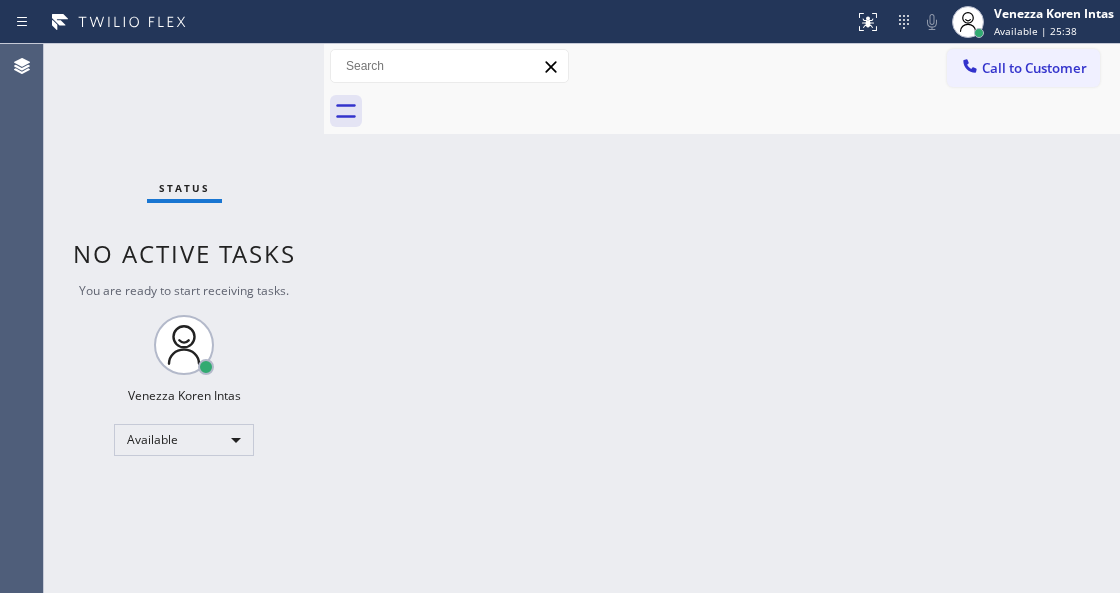 click on "Back to Dashboard Change Sender ID Customers Technicians Select a contact Outbound call Technician Search Technician Your caller id phone number Your caller id phone number Call Technician info Name   Phone none Address none Change Sender ID HVAC +18559994417 5 Star Appliance +18557314952 Appliance Repair +18554611149 Plumbing +18889090120 Air Duct Cleaning +18006865038  Electricians +18005688664 Cancel Change Check personal SMS Reset Change No tabs Call to Customer Outbound call Location Search location Your caller id phone number Customer number Call Outbound call Technician Search Technician Your caller id phone number Your caller id phone number Call" at bounding box center (722, 318) 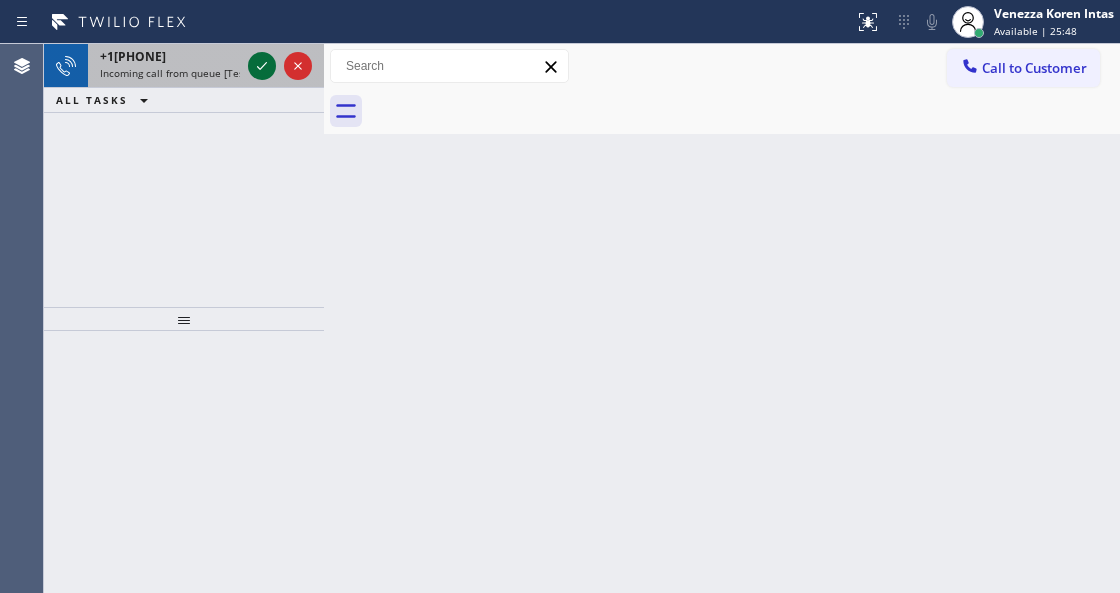 click 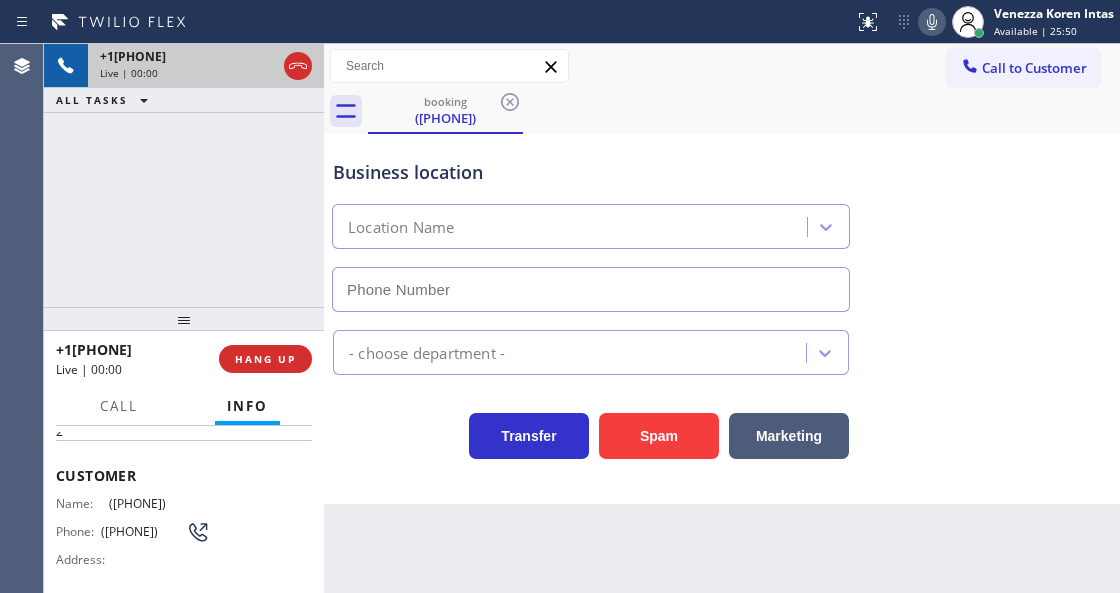 scroll, scrollTop: 266, scrollLeft: 0, axis: vertical 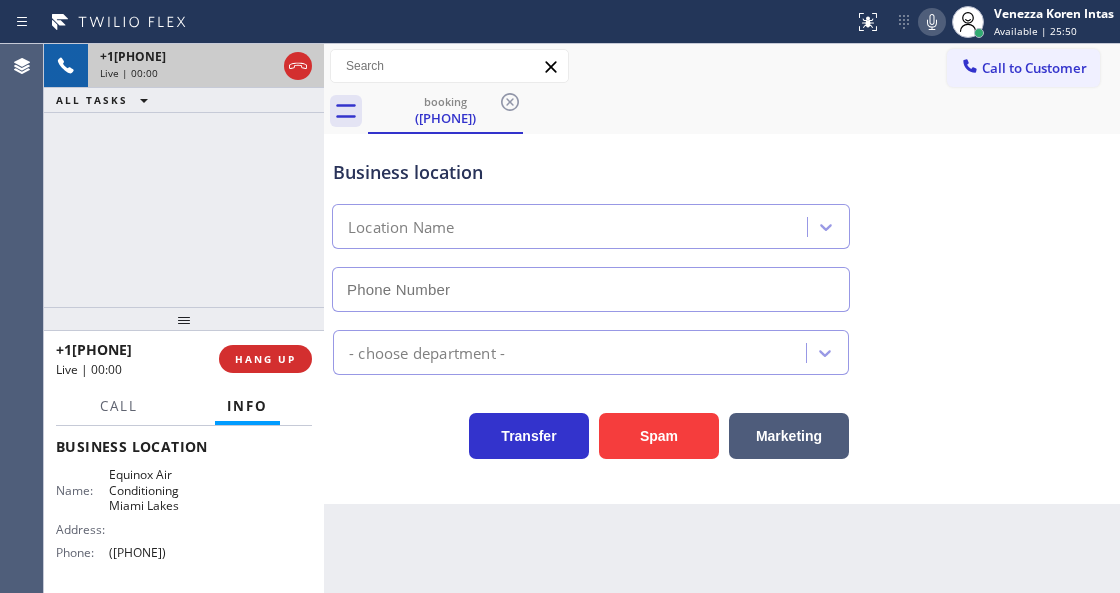 type on "[PHONE]" 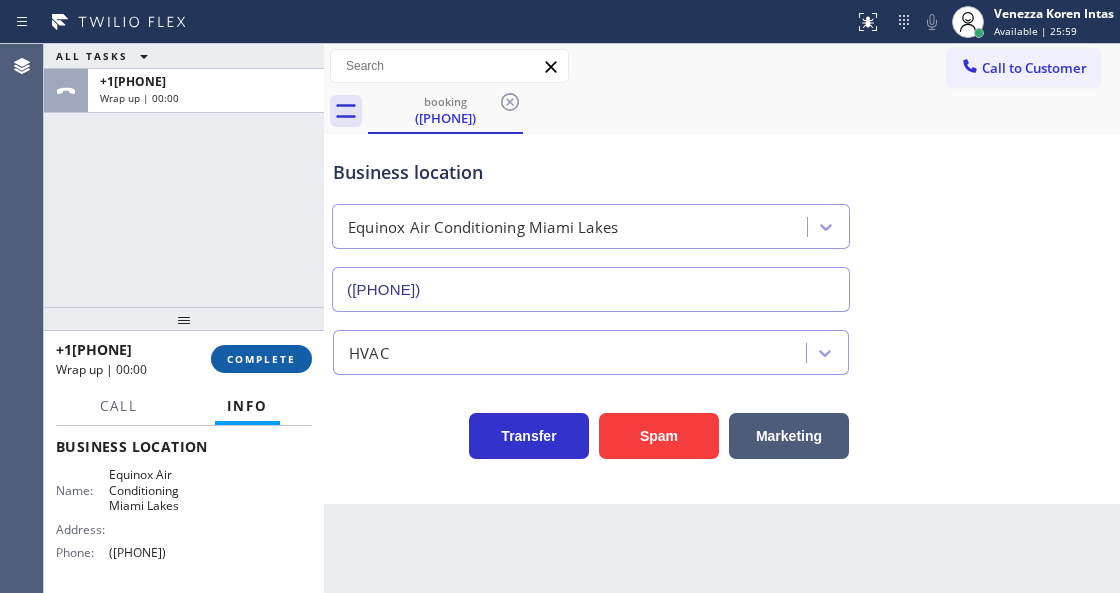 click on "COMPLETE" at bounding box center (261, 359) 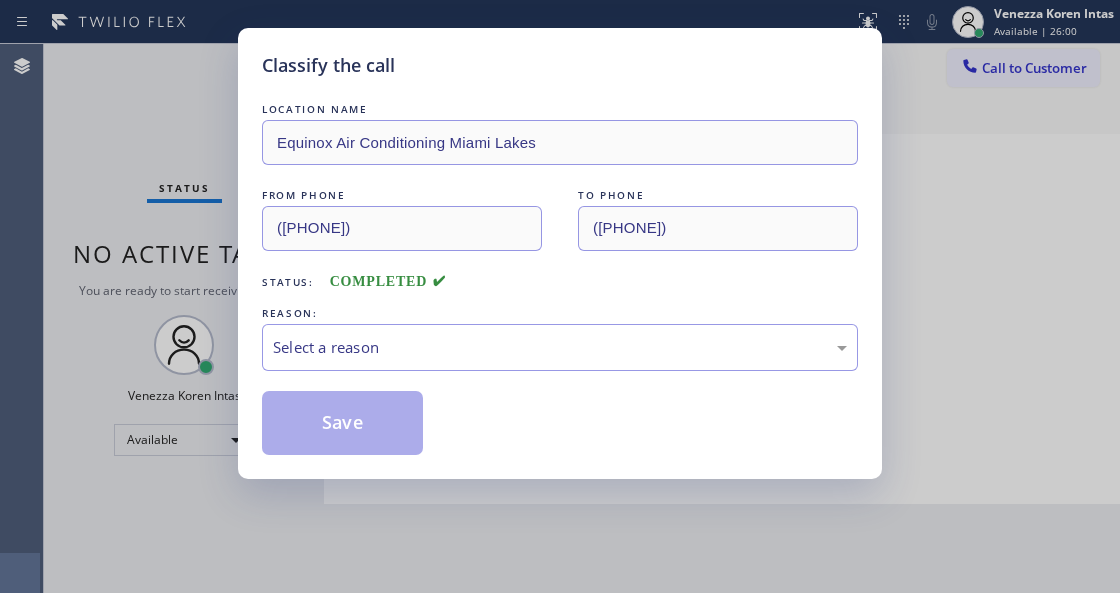 click on "Select a reason" at bounding box center [560, 347] 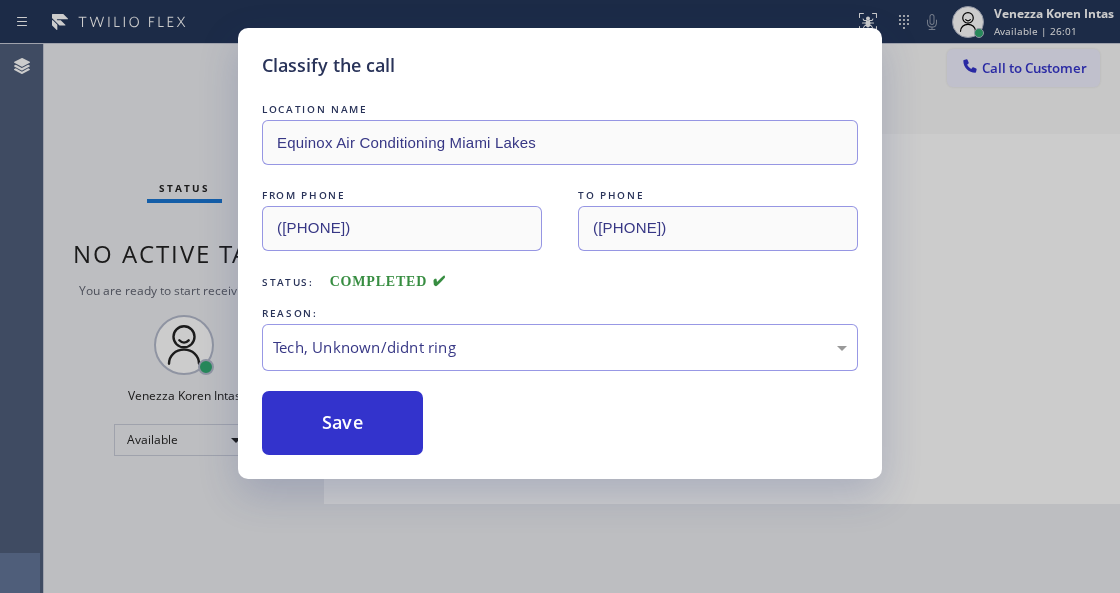 click on "Save" at bounding box center (342, 423) 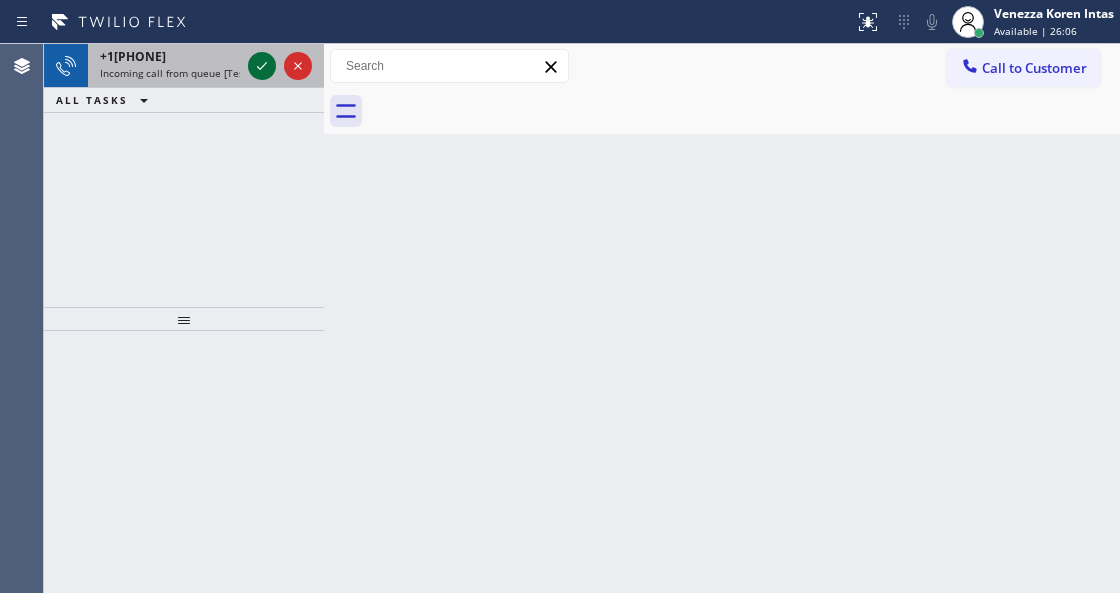 click 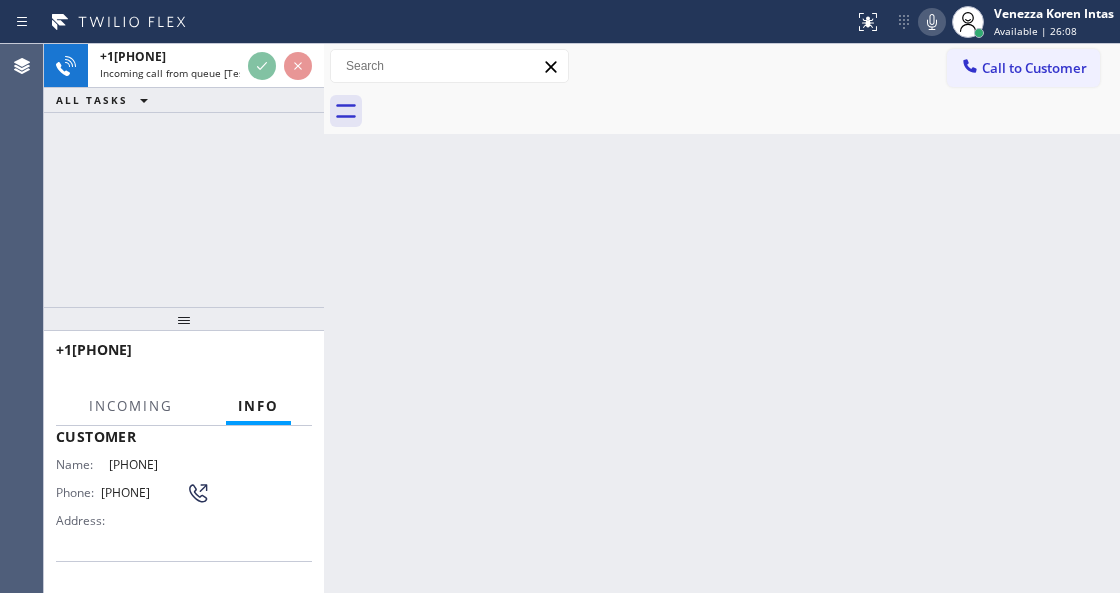 scroll, scrollTop: 266, scrollLeft: 0, axis: vertical 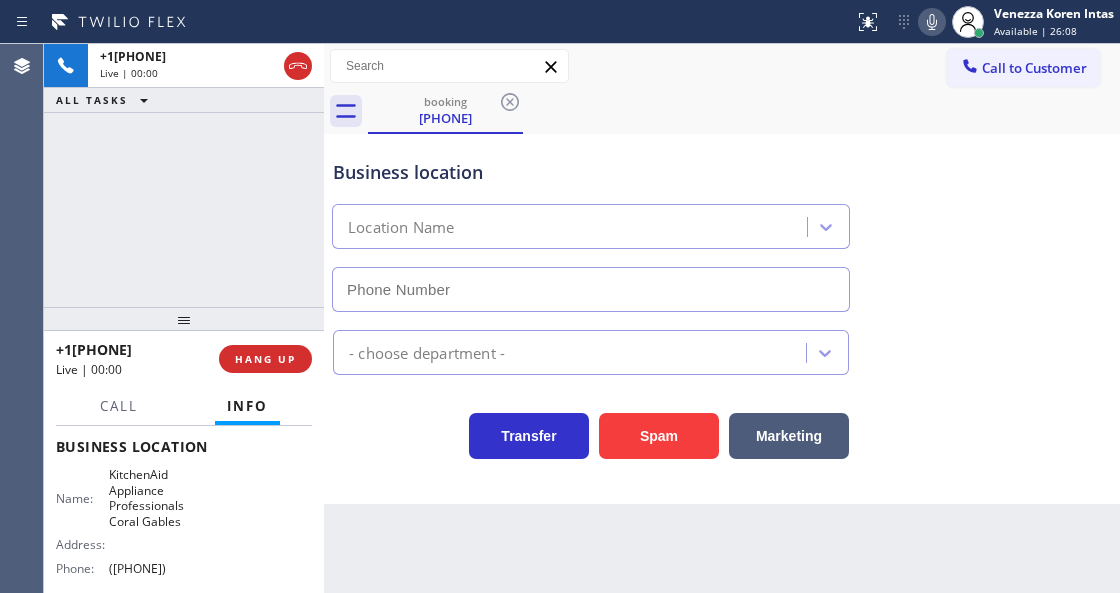 type on "[PHONE]" 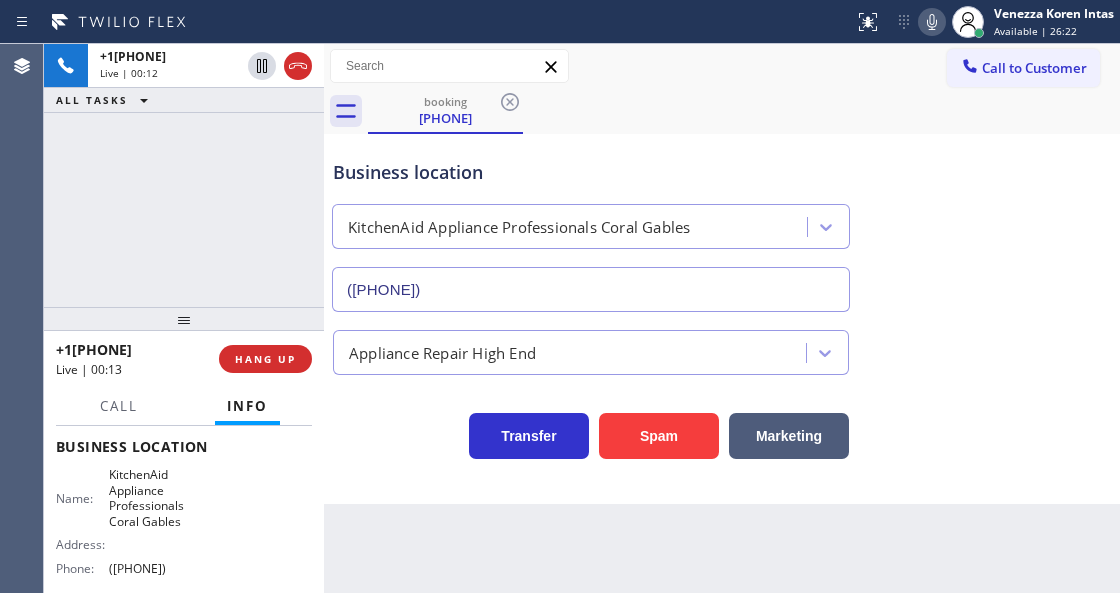 click on "Transfer Spam Marketing" at bounding box center (591, 431) 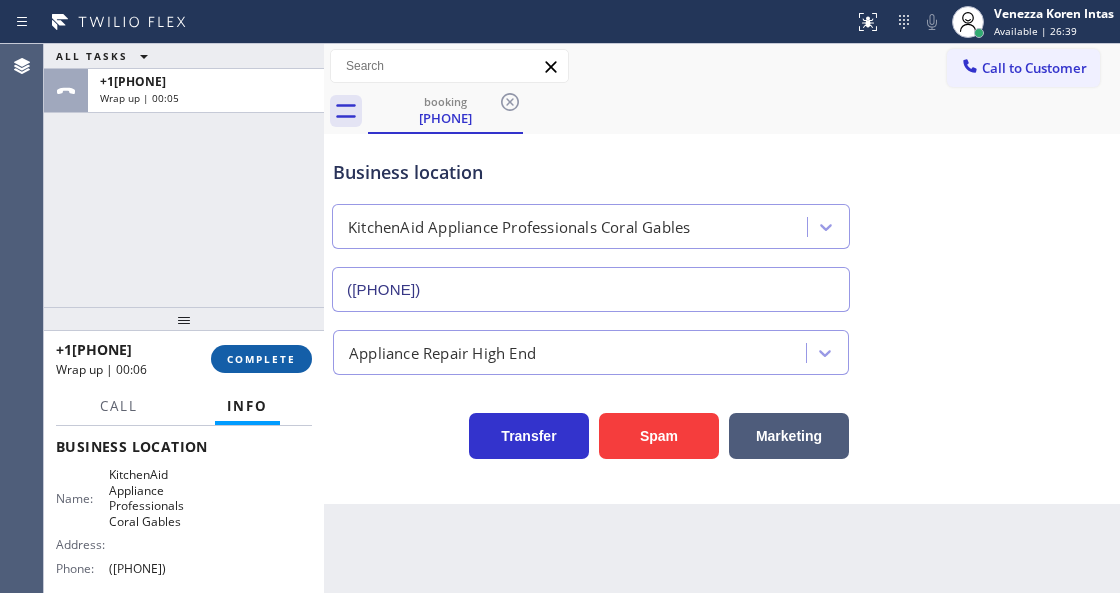 click on "COMPLETE" at bounding box center [261, 359] 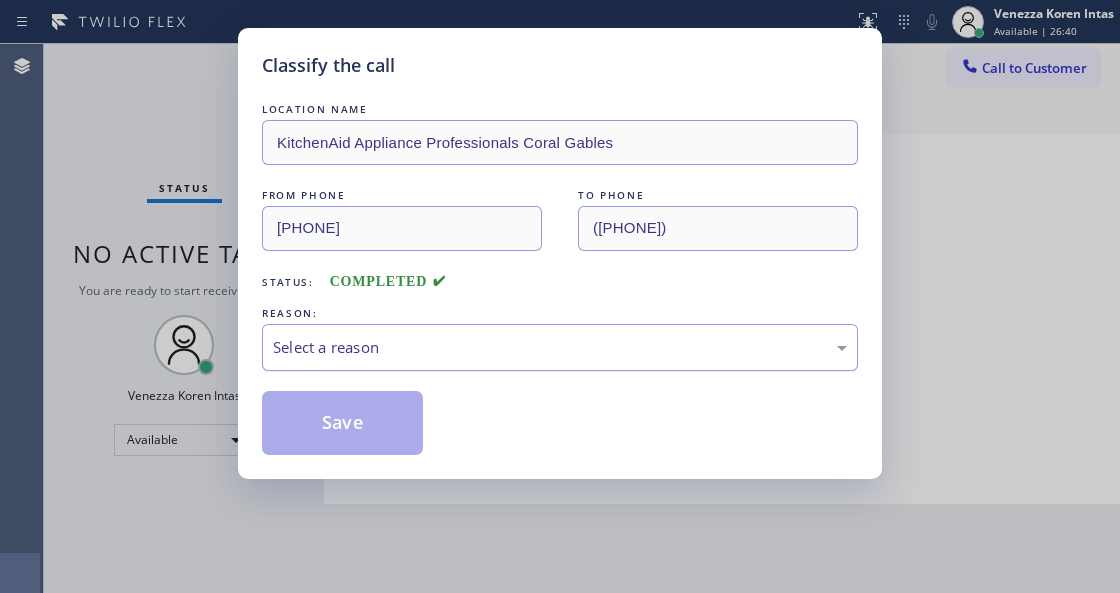 click on "Select a reason" at bounding box center (560, 347) 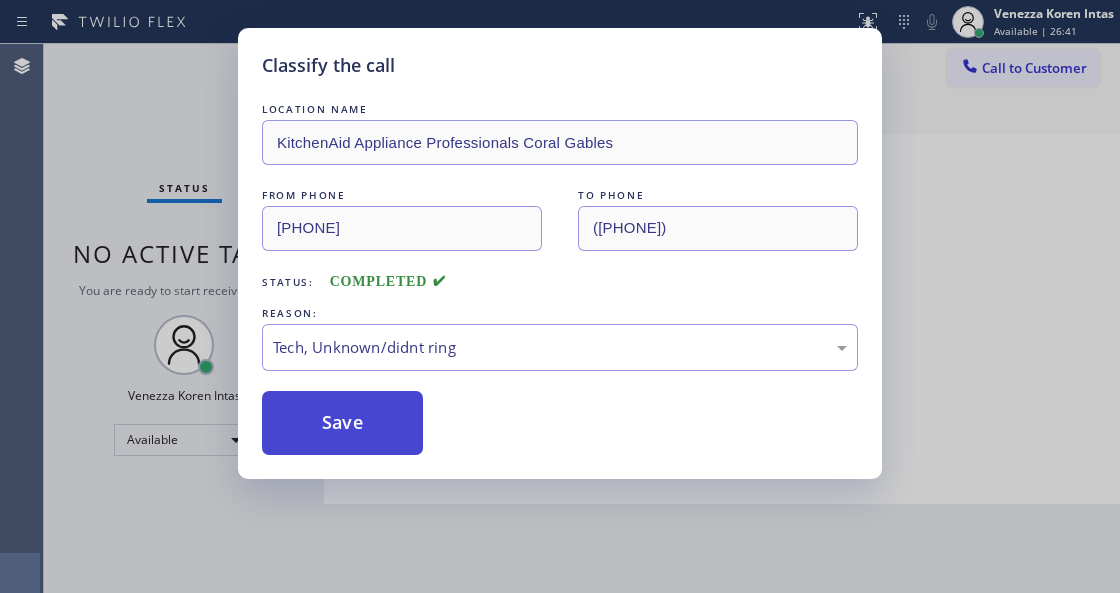 click on "Save" at bounding box center [342, 423] 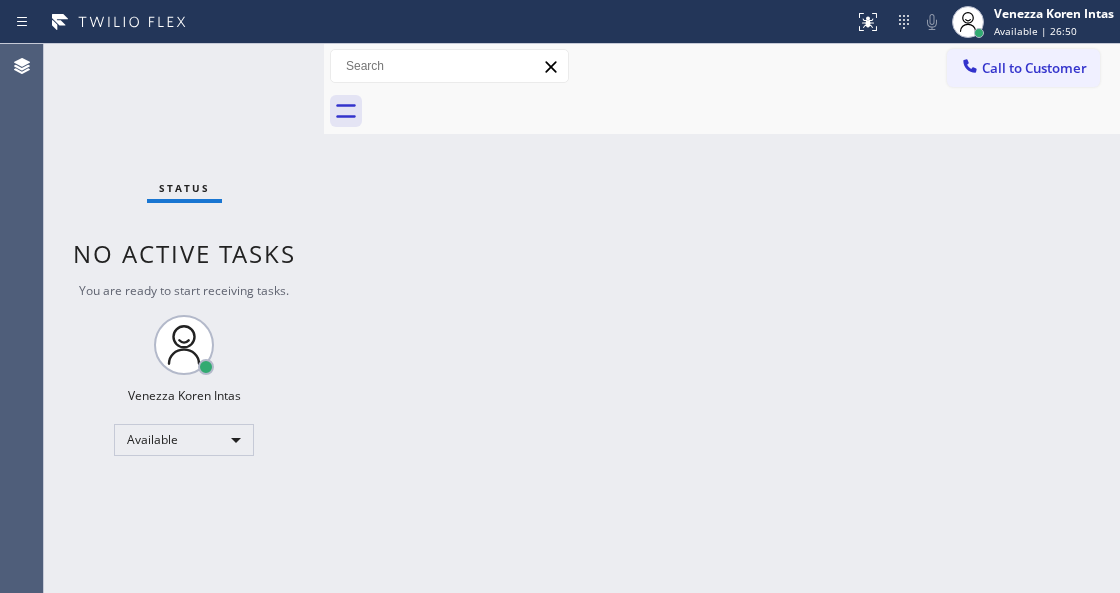 click on "Back to Dashboard Change Sender ID Customers Technicians Select a contact Outbound call Technician Search Technician Your caller id phone number Your caller id phone number Call Technician info Name   Phone none Address none Change Sender ID HVAC +18559994417 5 Star Appliance +18557314952 Appliance Repair +18554611149 Plumbing +18889090120 Air Duct Cleaning +18006865038  Electricians +18005688664 Cancel Change Check personal SMS Reset Change No tabs Call to Customer Outbound call Location Search location Your caller id phone number Customer number Call Outbound call Technician Search Technician Your caller id phone number Your caller id phone number Call" at bounding box center [722, 318] 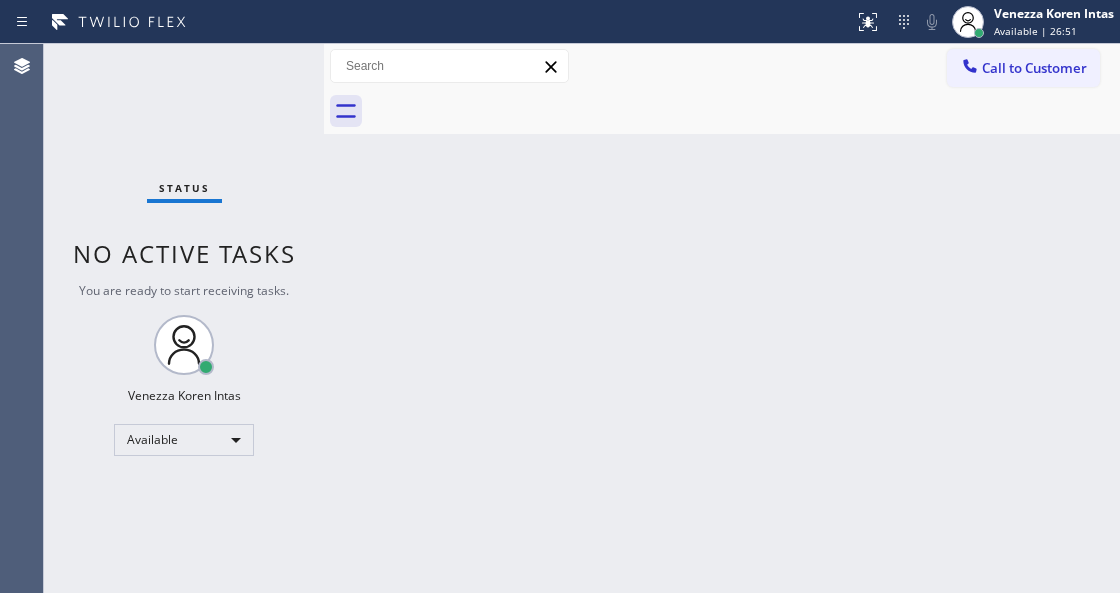 click on "Status   No active tasks     You are ready to start receiving tasks.   [FIRST] [LAST] Available" at bounding box center (184, 318) 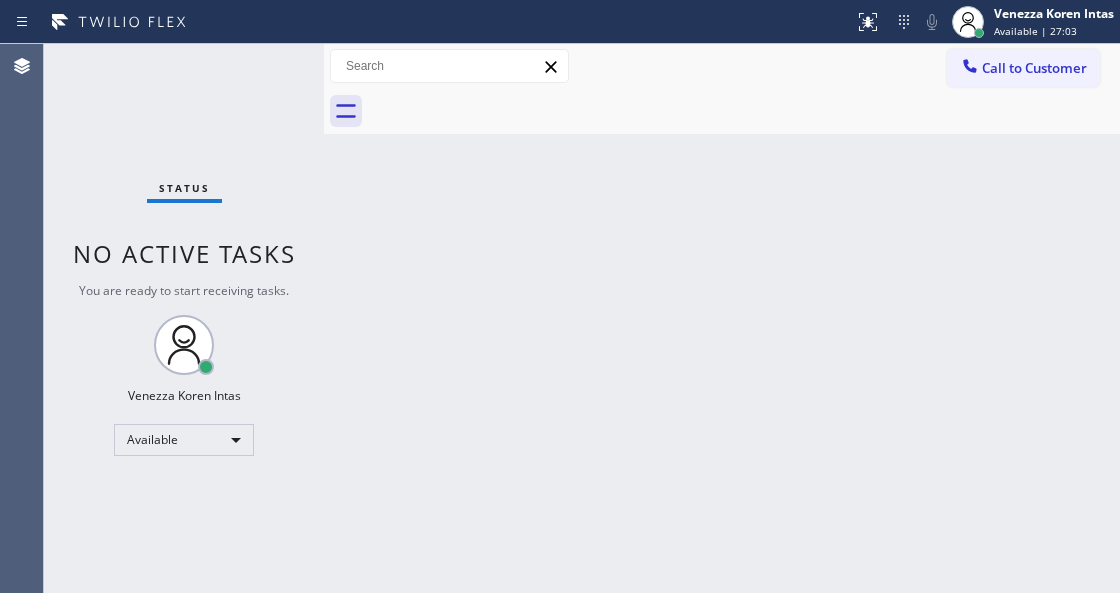 click on "Status   No active tasks     You are ready to start receiving tasks.   [FIRST] [LAST] Available" at bounding box center (184, 318) 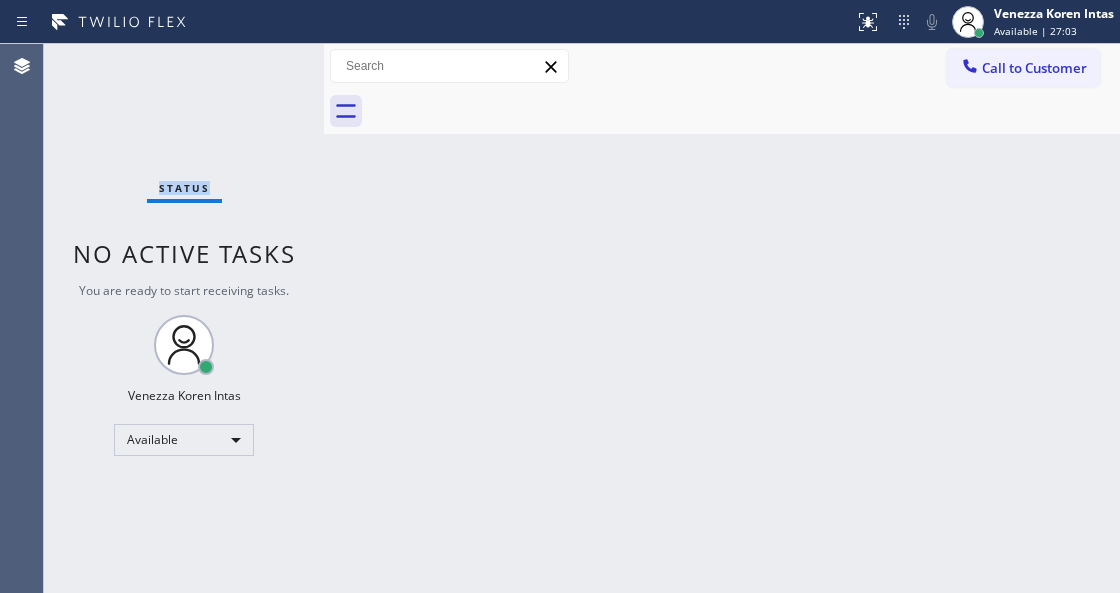 click on "Status   No active tasks     You are ready to start receiving tasks.   [FIRST] [LAST] Available" at bounding box center (184, 318) 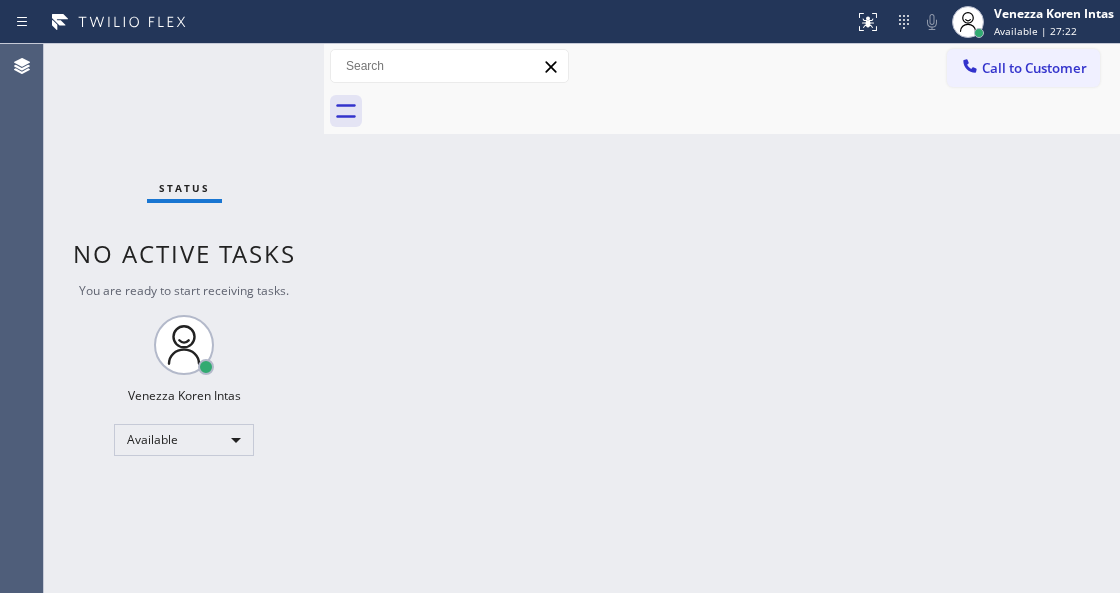 click on "Back to Dashboard Change Sender ID Customers Technicians Select a contact Outbound call Technician Search Technician Your caller id phone number Your caller id phone number Call Technician info Name   Phone none Address none Change Sender ID HVAC +18559994417 5 Star Appliance +18557314952 Appliance Repair +18554611149 Plumbing +18889090120 Air Duct Cleaning +18006865038  Electricians +18005688664 Cancel Change Check personal SMS Reset Change No tabs Call to Customer Outbound call Location Search location Your caller id phone number Customer number Call Outbound call Technician Search Technician Your caller id phone number Your caller id phone number Call" at bounding box center [722, 318] 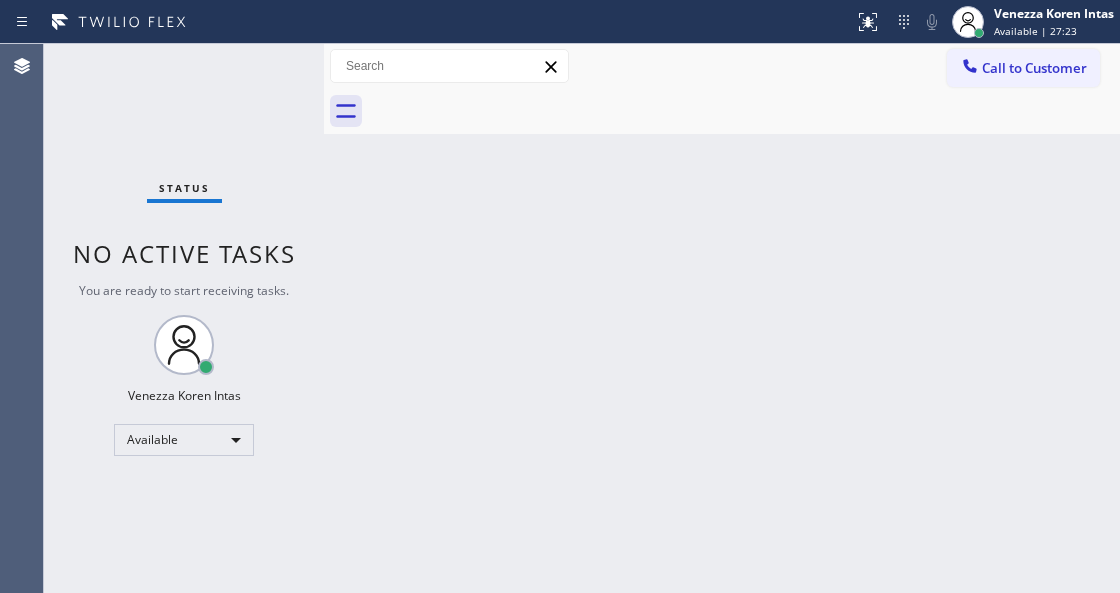 click on "Back to Dashboard Change Sender ID Customers Technicians Select a contact Outbound call Technician Search Technician Your caller id phone number Your caller id phone number Call Technician info Name   Phone none Address none Change Sender ID HVAC +18559994417 5 Star Appliance +18557314952 Appliance Repair +18554611149 Plumbing +18889090120 Air Duct Cleaning +18006865038  Electricians +18005688664 Cancel Change Check personal SMS Reset Change No tabs Call to Customer Outbound call Location Search location Your caller id phone number Customer number Call Outbound call Technician Search Technician Your caller id phone number Your caller id phone number Call" at bounding box center (722, 318) 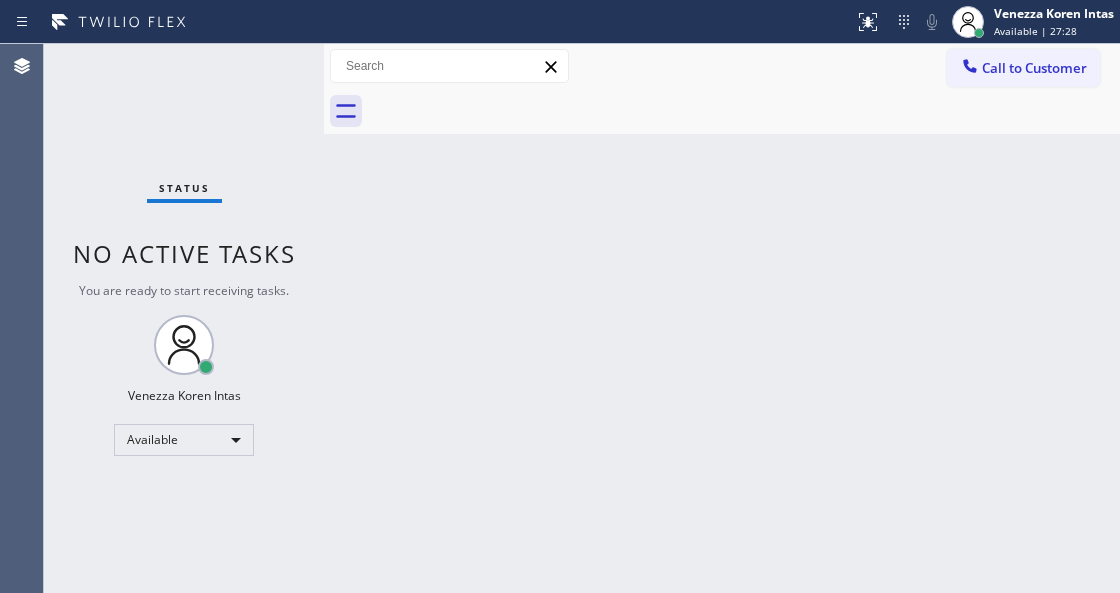 drag, startPoint x: 306, startPoint y: 392, endPoint x: 282, endPoint y: 255, distance: 139.0863 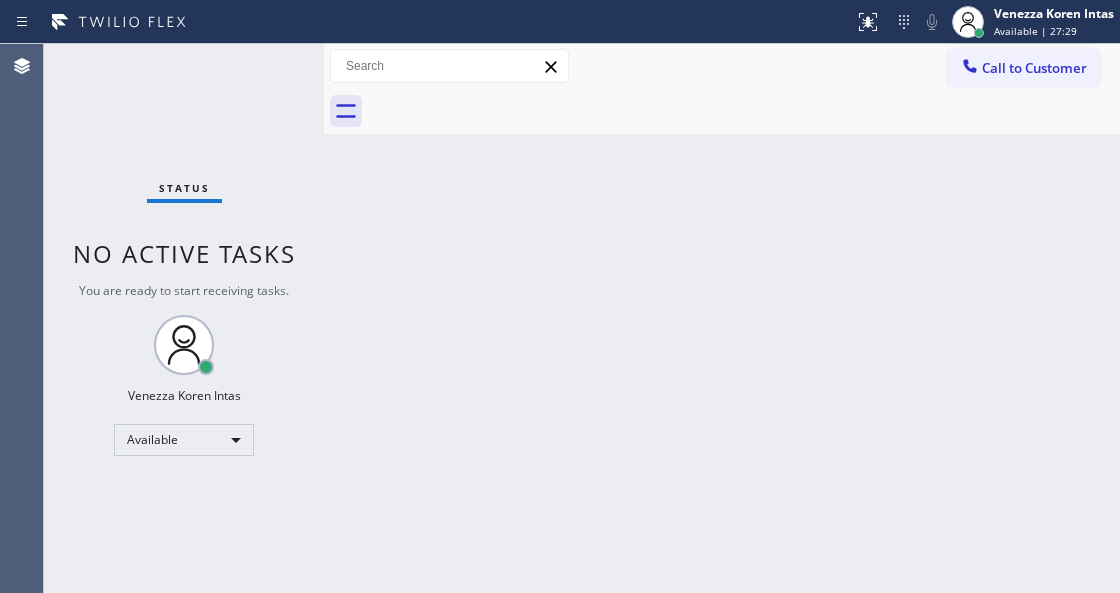 click on "Status   No active tasks     You are ready to start receiving tasks.   [FIRST] [LAST] Available" at bounding box center [184, 318] 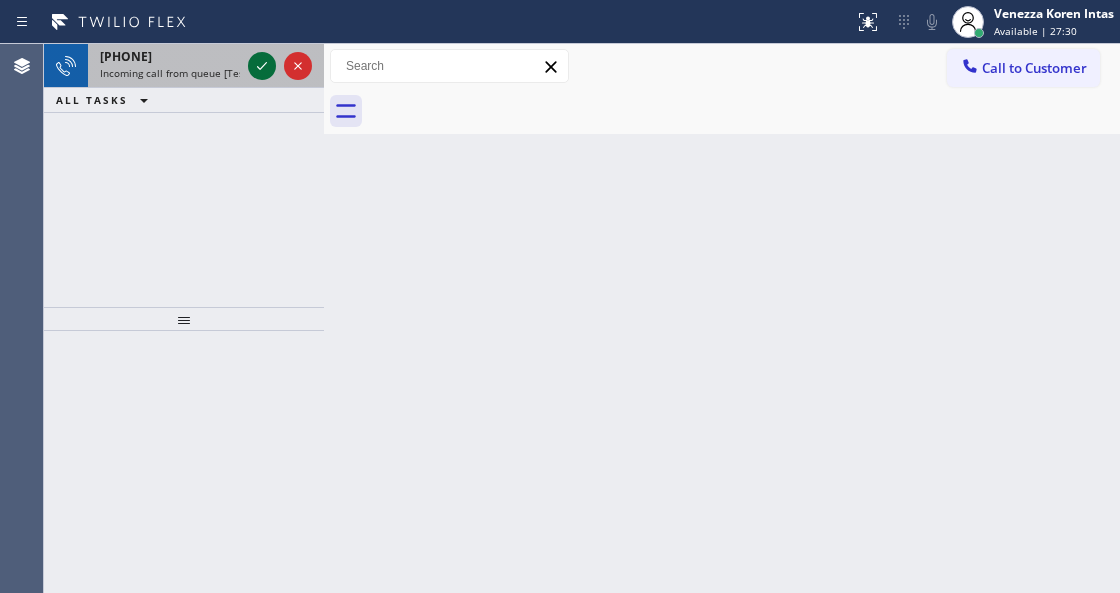 click 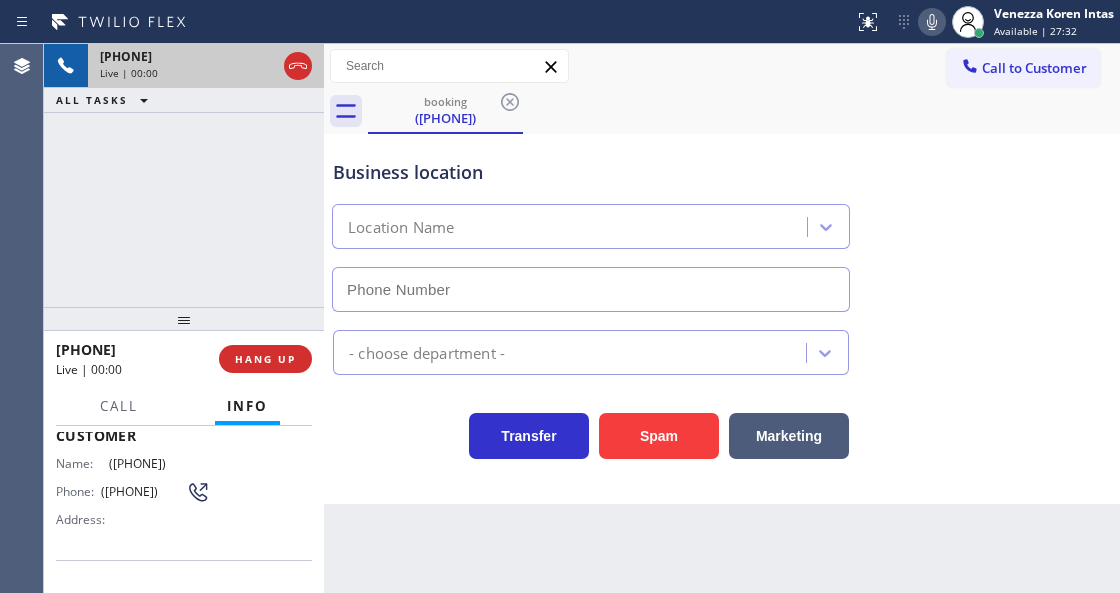 scroll, scrollTop: 133, scrollLeft: 0, axis: vertical 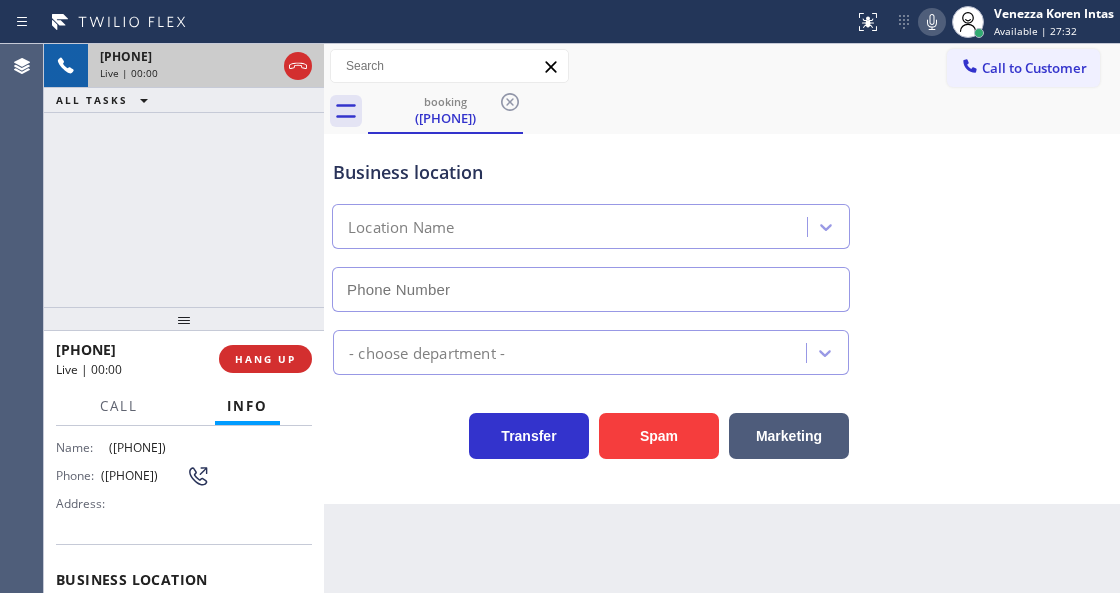 type on "[PHONE]" 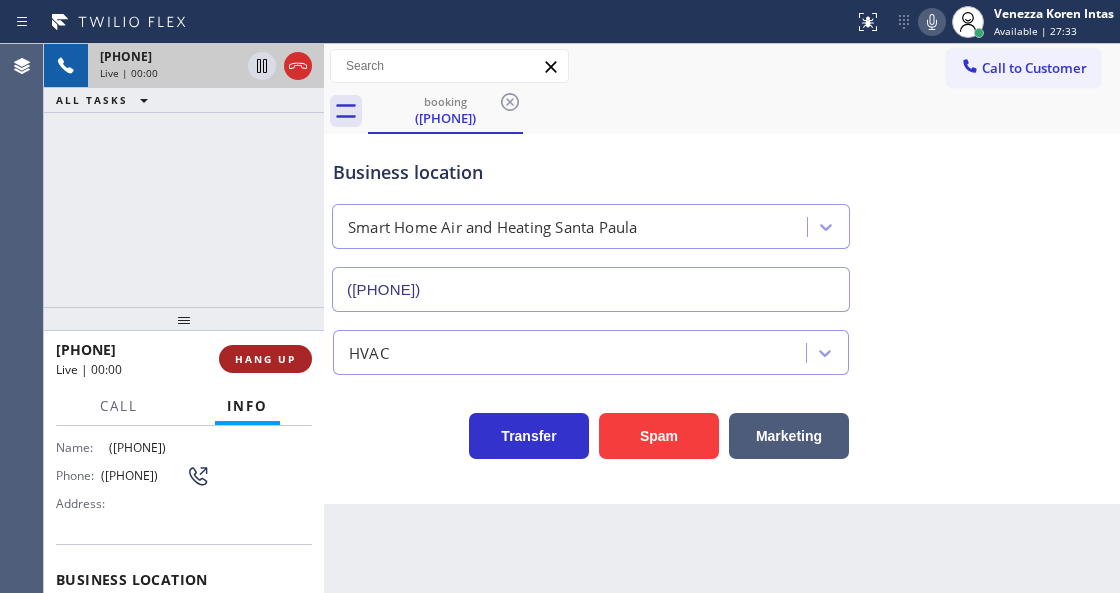 click on "HANG UP" at bounding box center [265, 359] 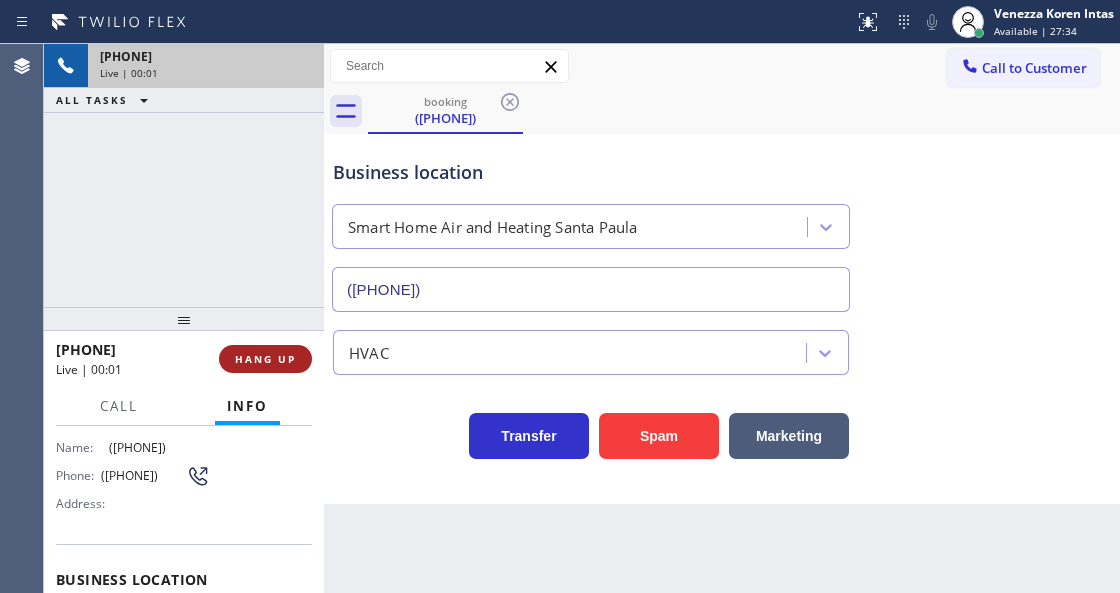 click on "HANG UP" at bounding box center [265, 359] 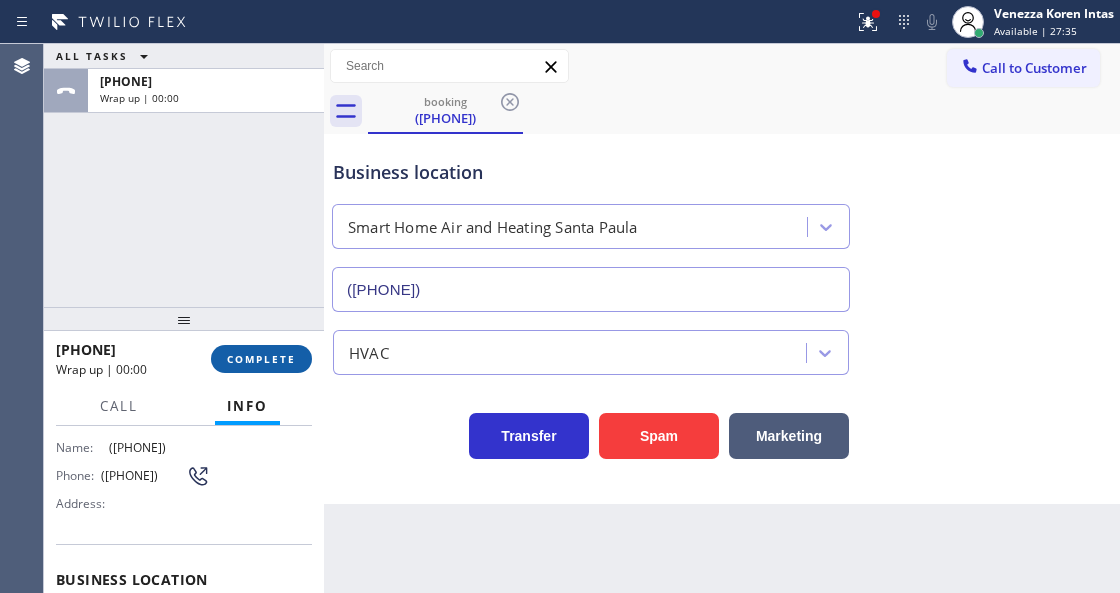 click on "COMPLETE" at bounding box center (261, 359) 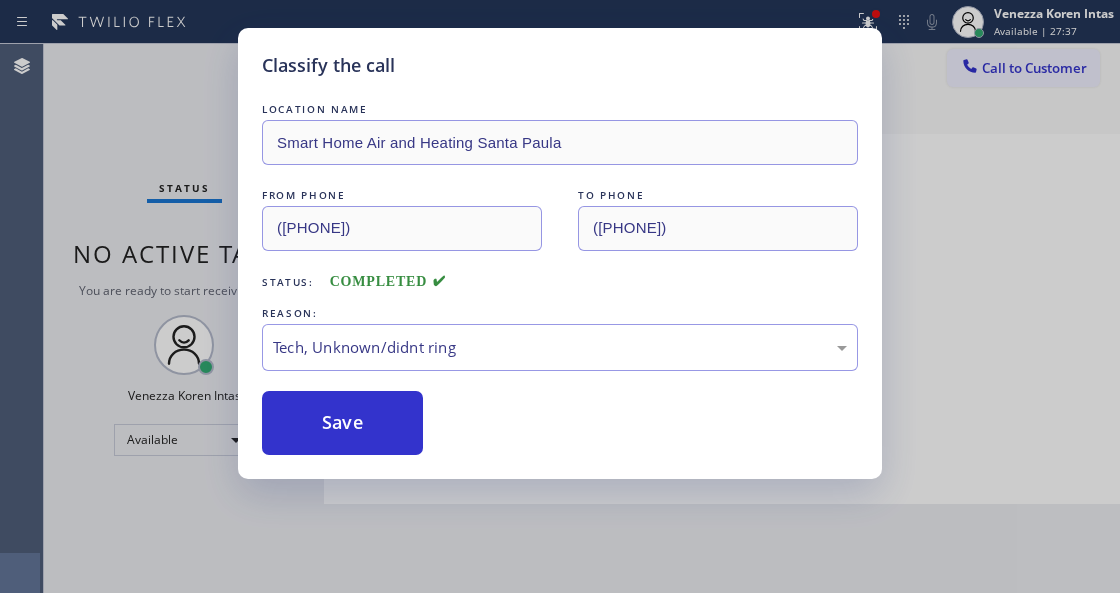 click on "LOCATION NAME Smart Home Air and Heating Santa Paula FROM PHONE (805) 664-5087 TO PHONE (805) 600-3566 Status: COMPLETED REASON: Tech, Unknown/didnt ring Save" at bounding box center [560, 277] 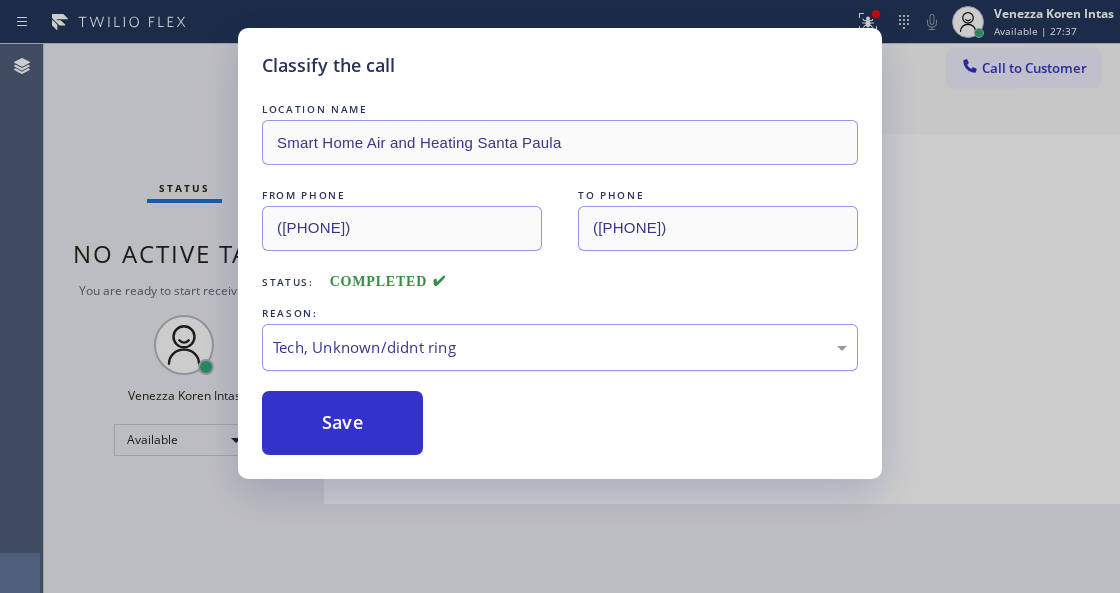 click on "Tech, Unknown/didnt ring" at bounding box center (560, 347) 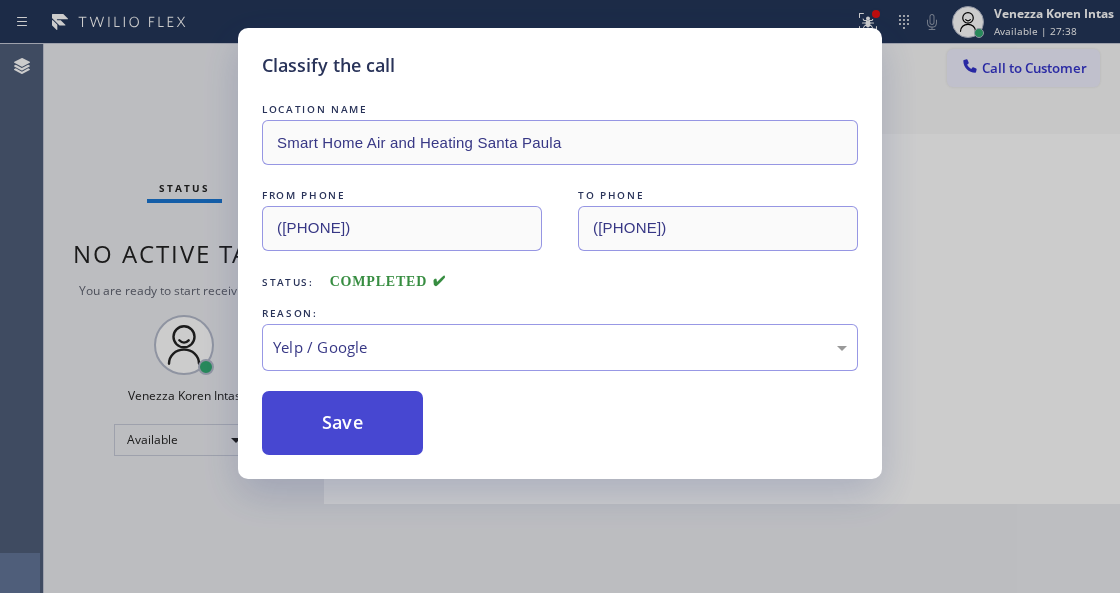 click on "Save" at bounding box center [342, 423] 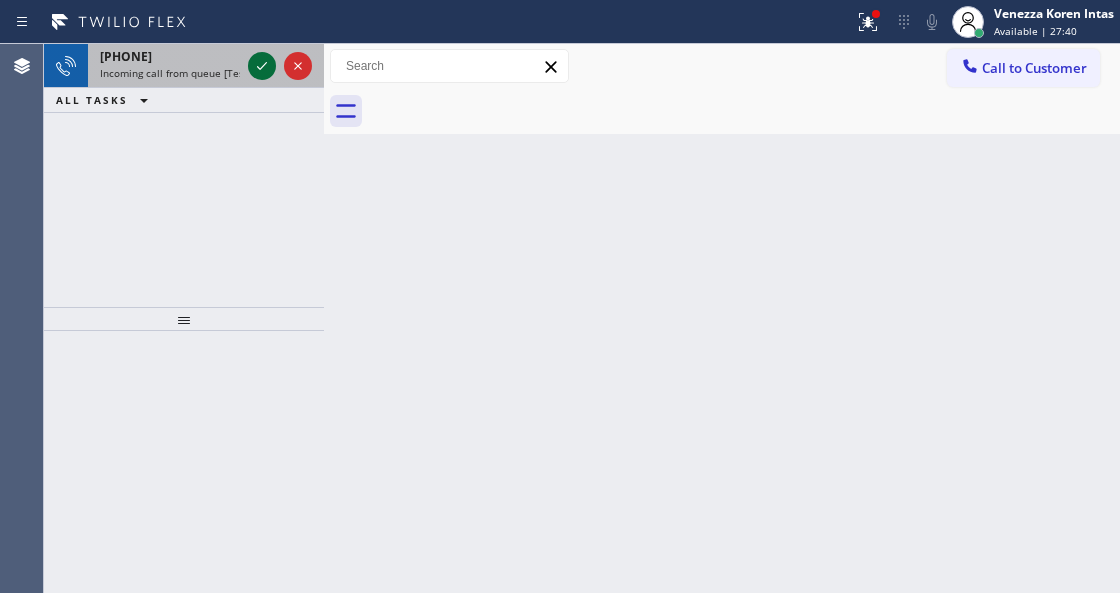 click 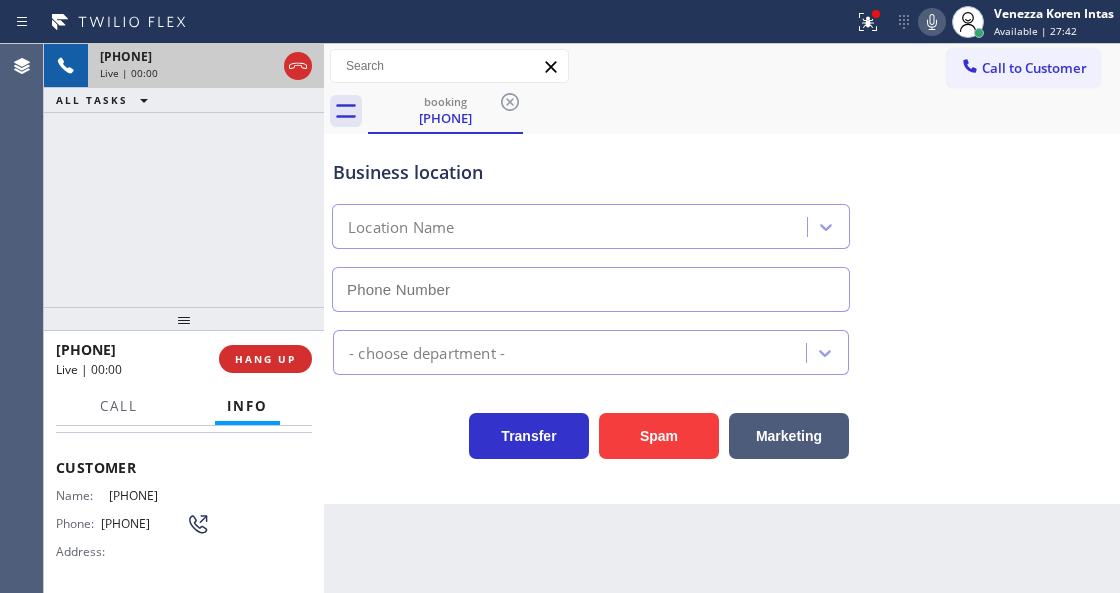 scroll, scrollTop: 200, scrollLeft: 0, axis: vertical 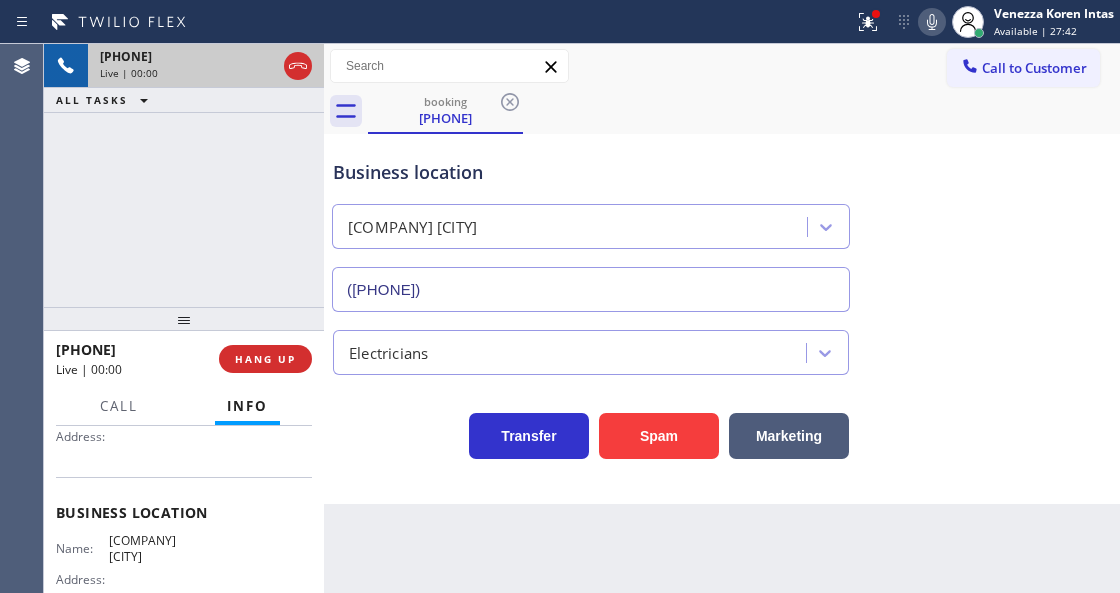 type on "[PHONE]" 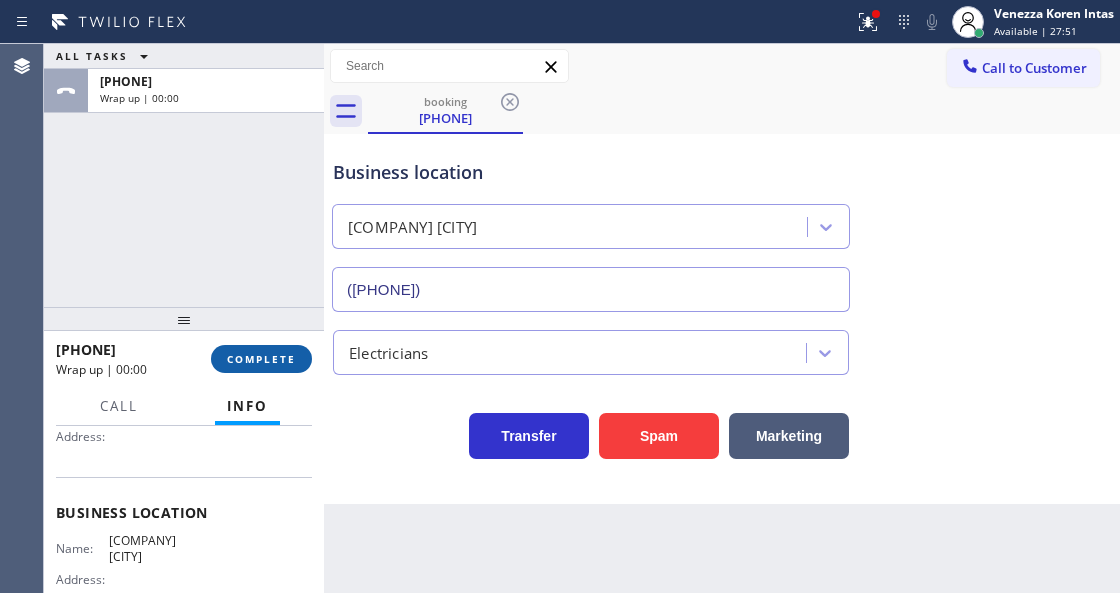 click on "COMPLETE" at bounding box center (261, 359) 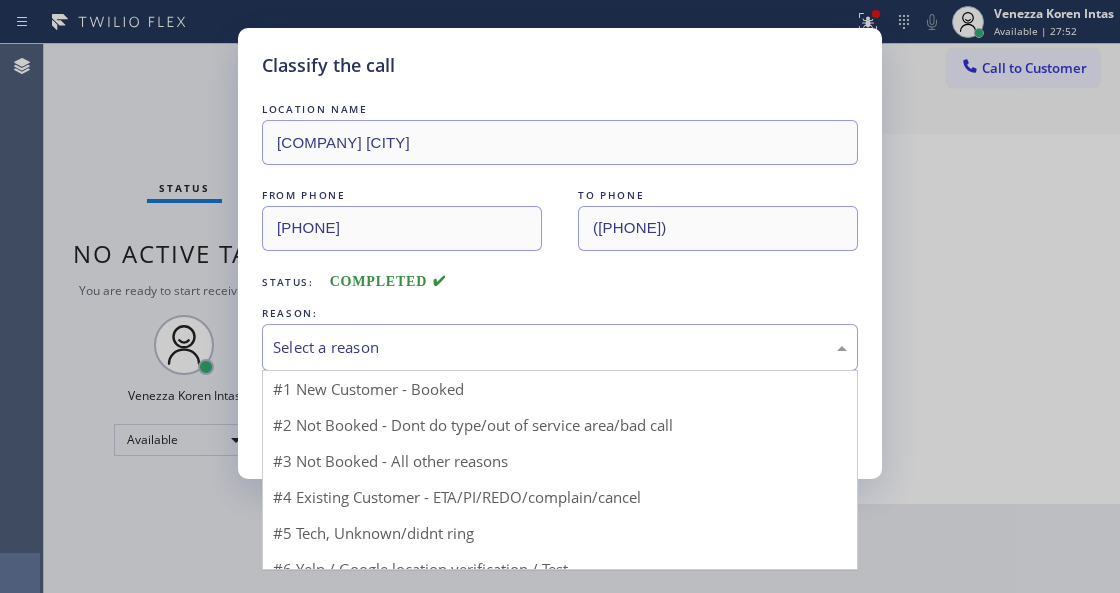 click on "Select a reason" at bounding box center (560, 347) 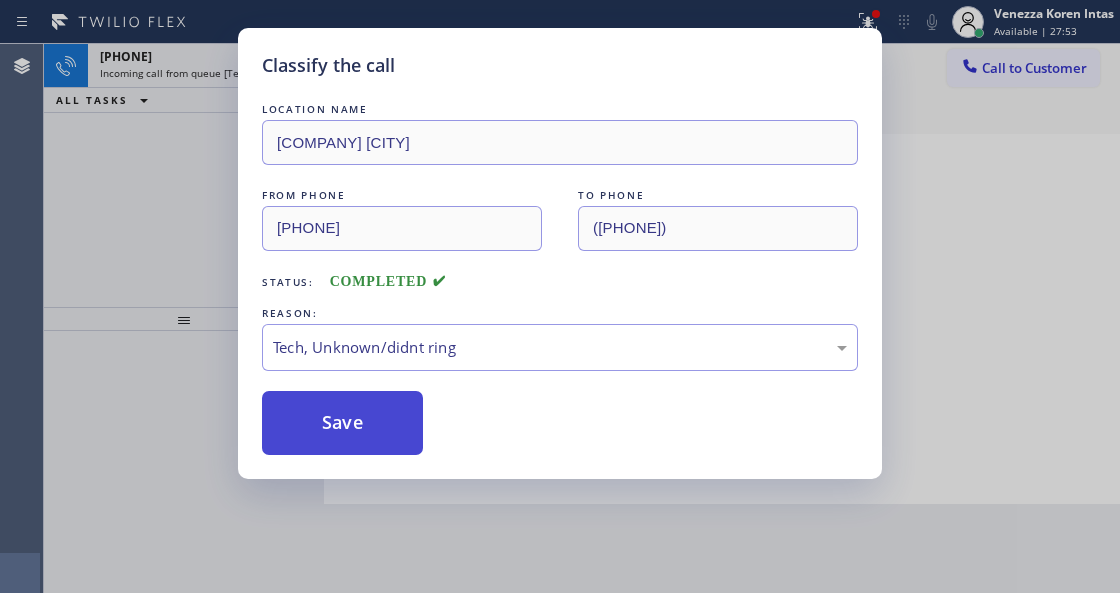 click on "Save" at bounding box center [342, 423] 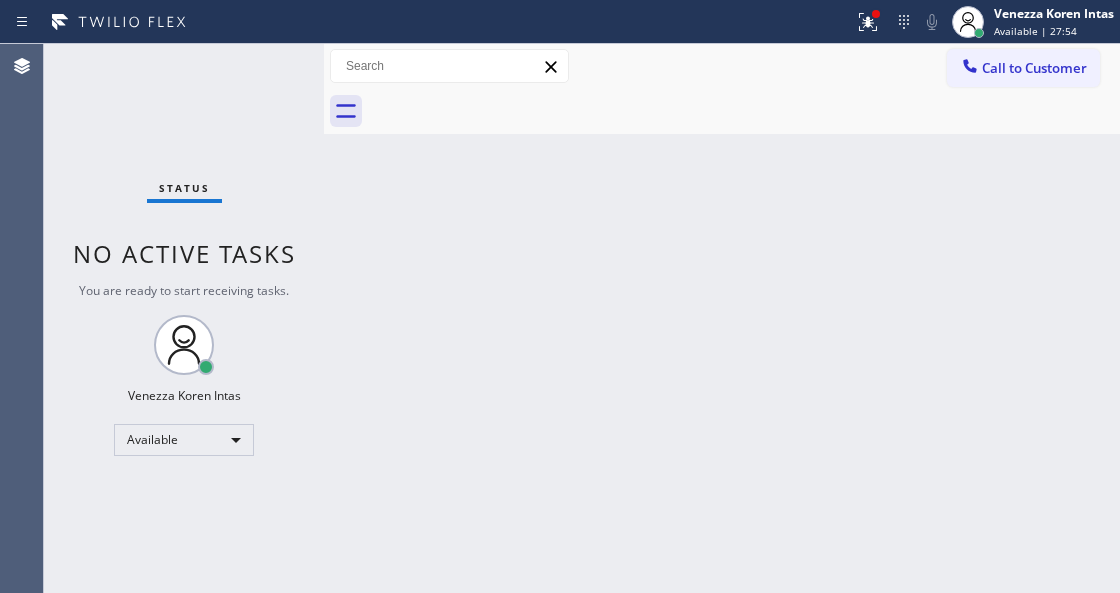 click on "Status   No active tasks     You are ready to start receiving tasks.   [FIRST] [LAST] Available" at bounding box center [184, 318] 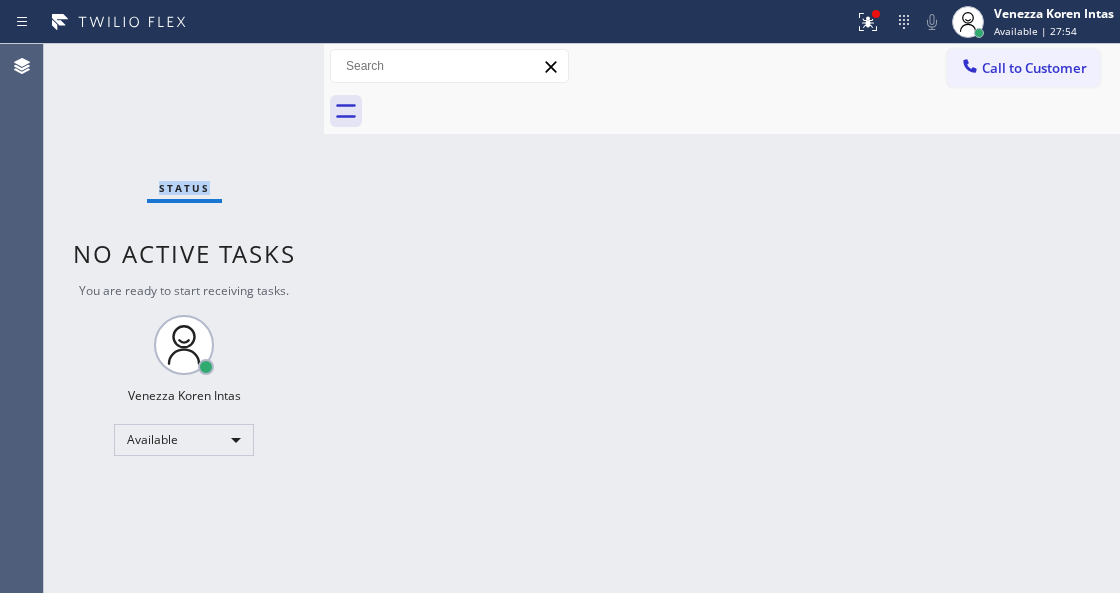 click on "Status   No active tasks     You are ready to start receiving tasks.   [FIRST] [LAST] Available" at bounding box center [184, 318] 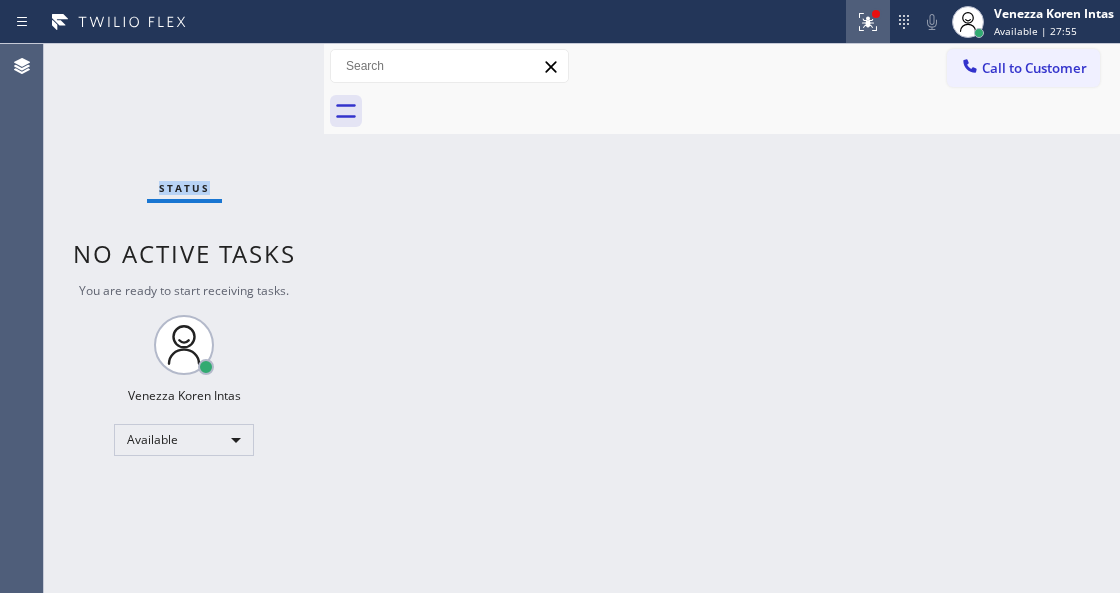 click 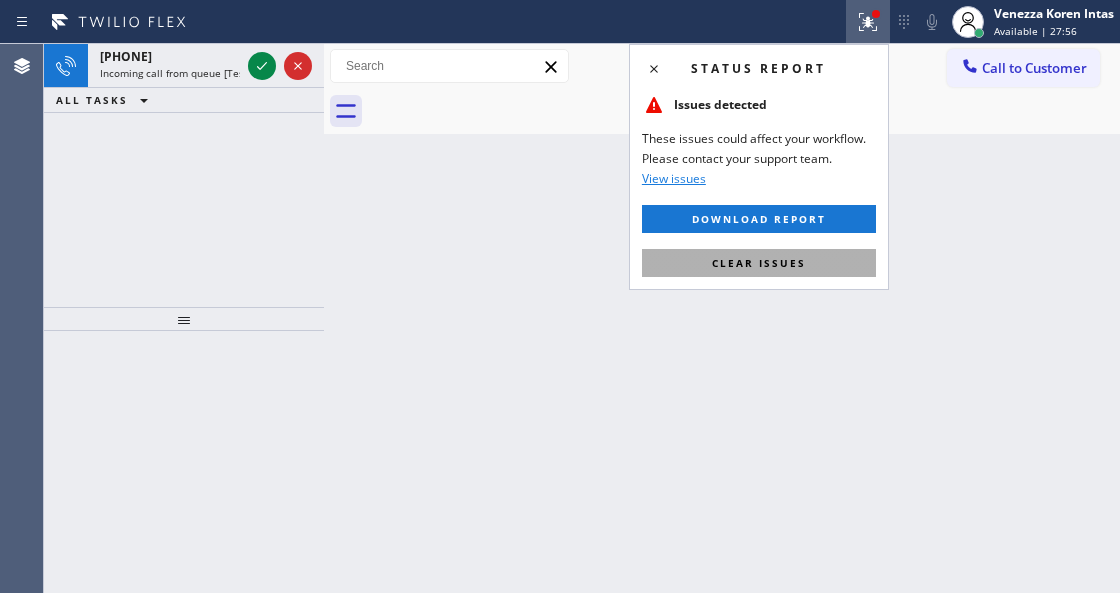 click on "Clear issues" at bounding box center [759, 263] 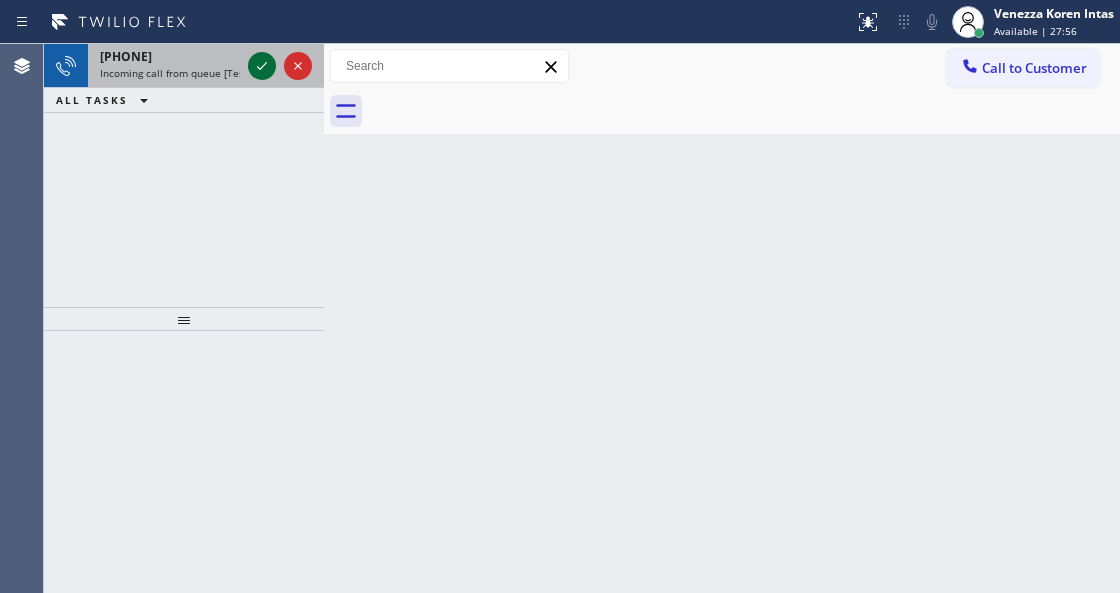 click at bounding box center [262, 66] 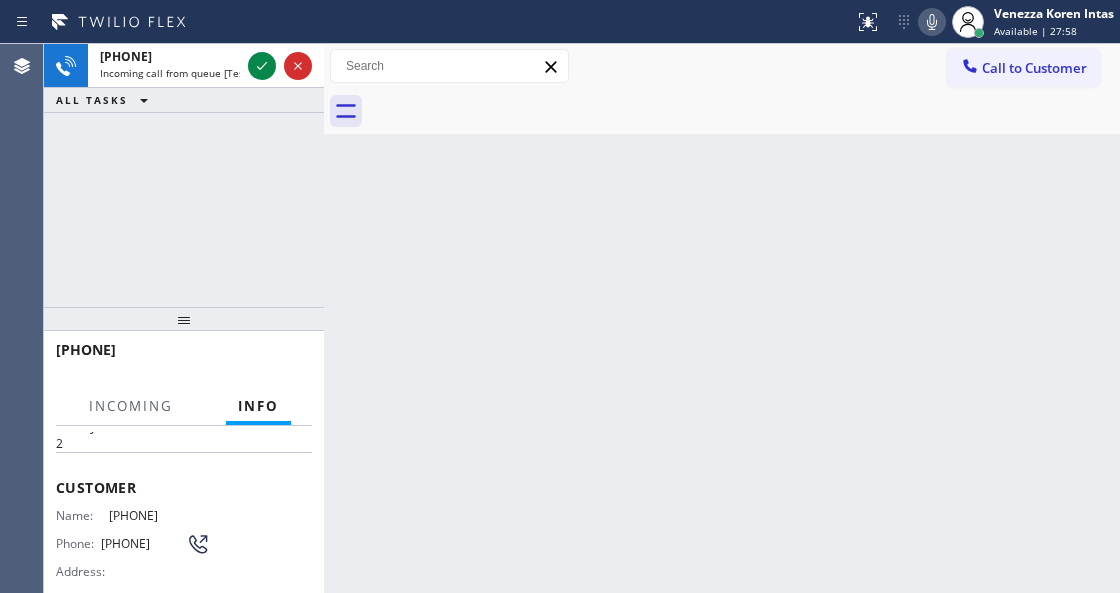 scroll, scrollTop: 200, scrollLeft: 0, axis: vertical 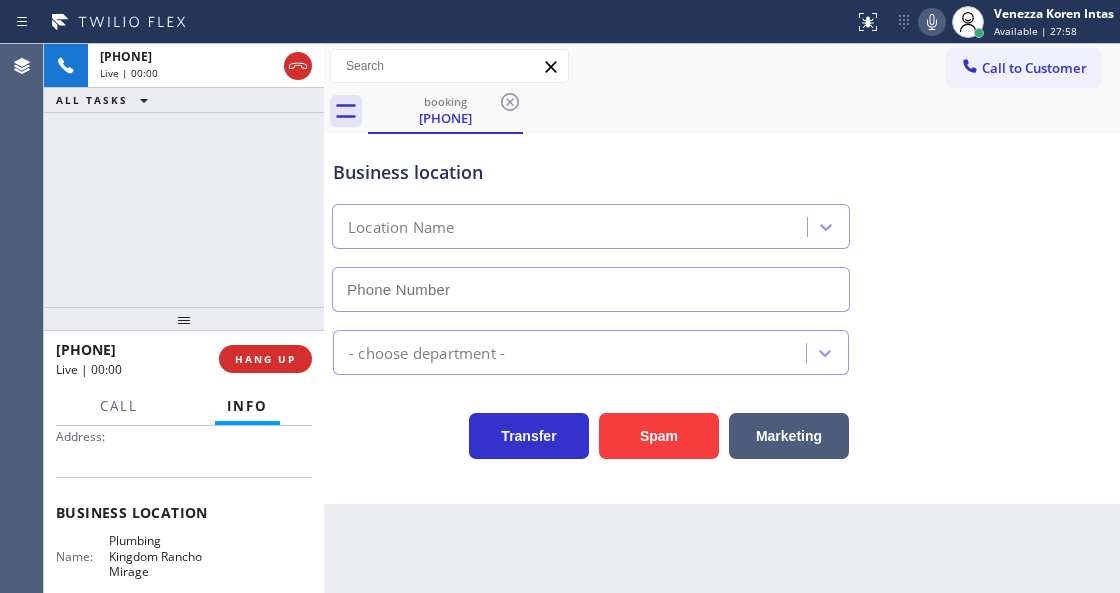 type on "[PHONE]" 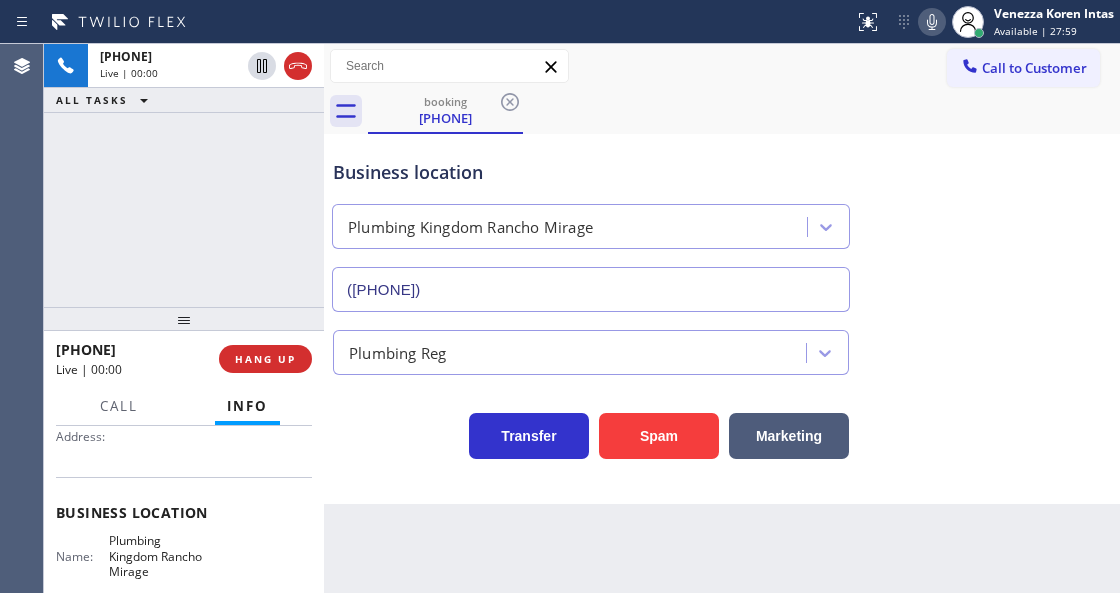 click on "+17607312761 Live | 00:00 HANG UP" at bounding box center [184, 359] 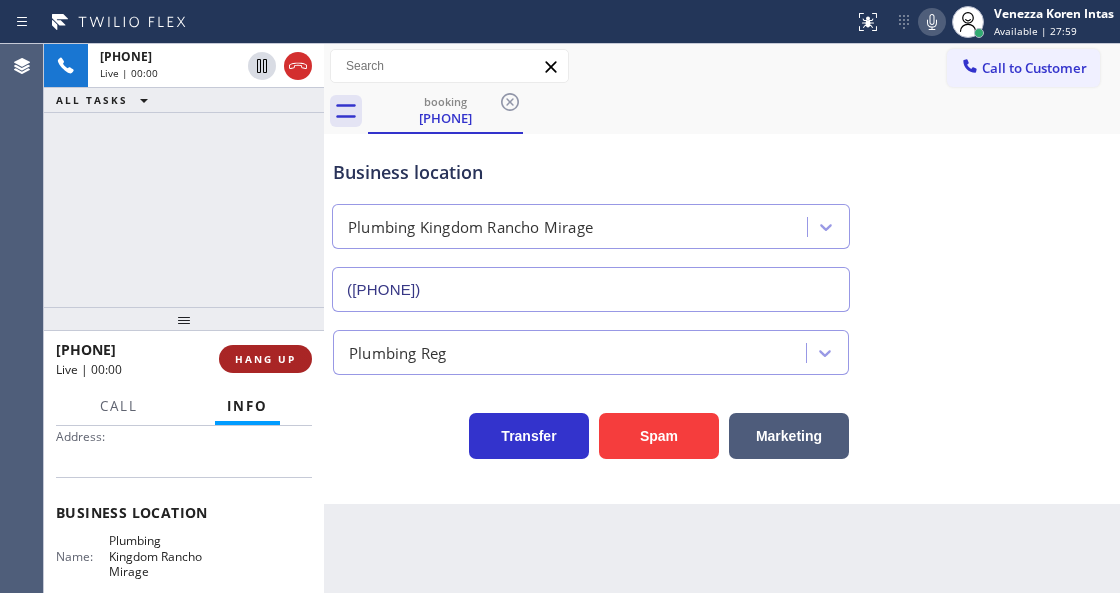 click on "HANG UP" at bounding box center [265, 359] 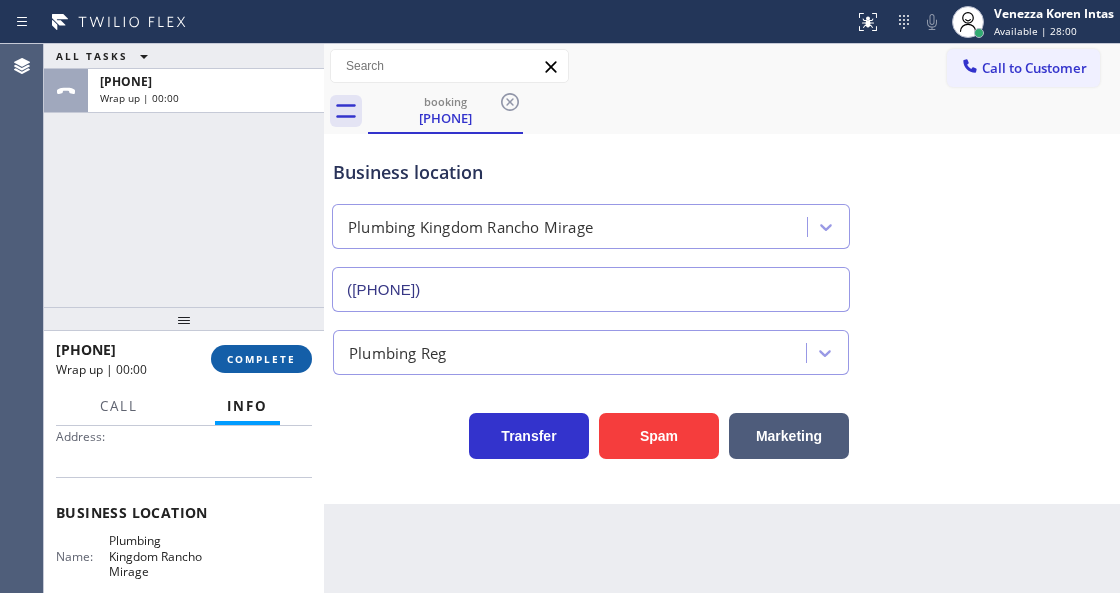 click on "COMPLETE" at bounding box center (261, 359) 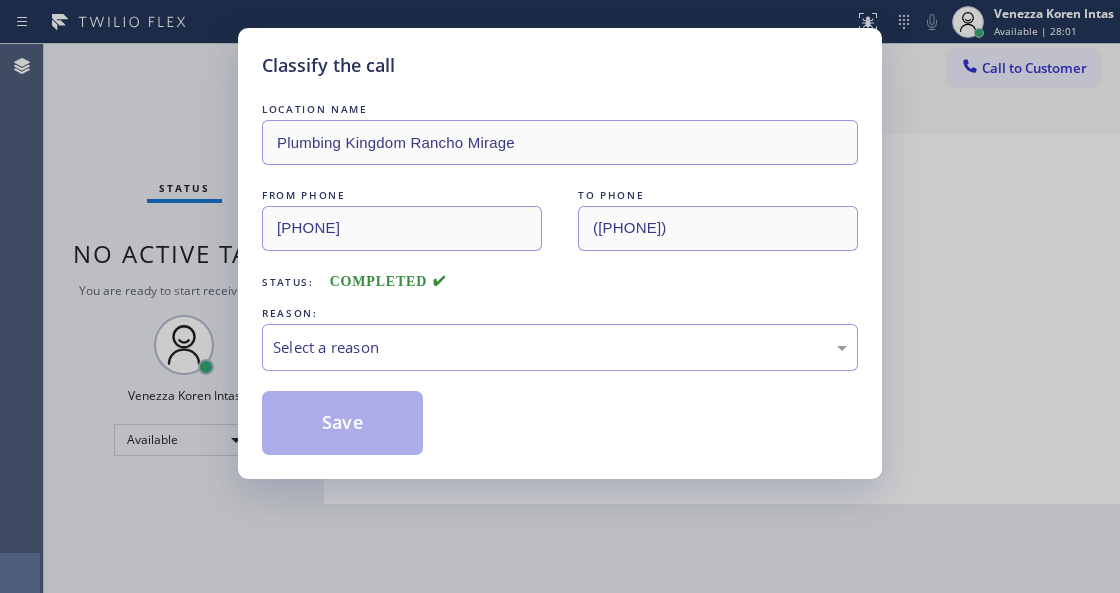 click on "LOCATION NAME Plumbing Kingdom Rancho Mirage FROM PHONE (760) 731-2761 TO PHONE (760) 388-6988 Status: COMPLETED REASON: Select a reason Save" at bounding box center [560, 277] 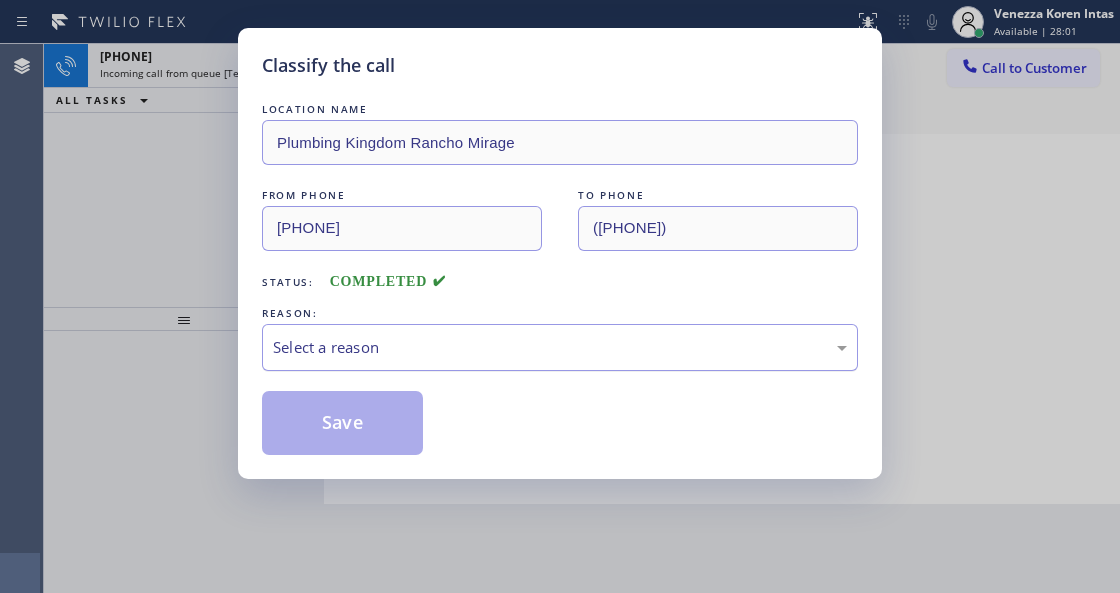 click on "Select a reason" at bounding box center (560, 347) 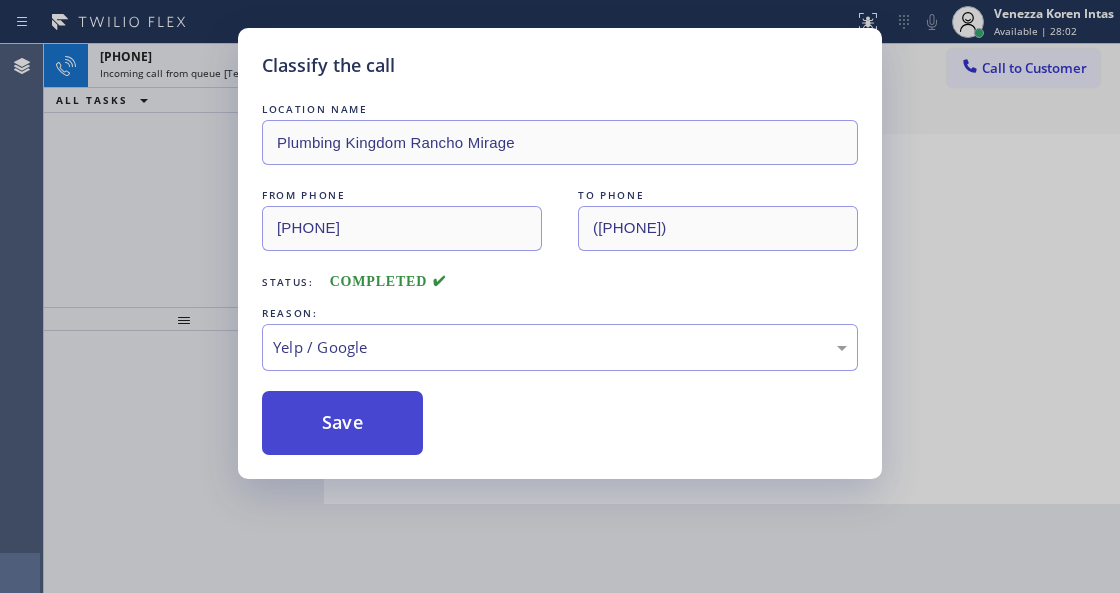click on "Save" at bounding box center [342, 423] 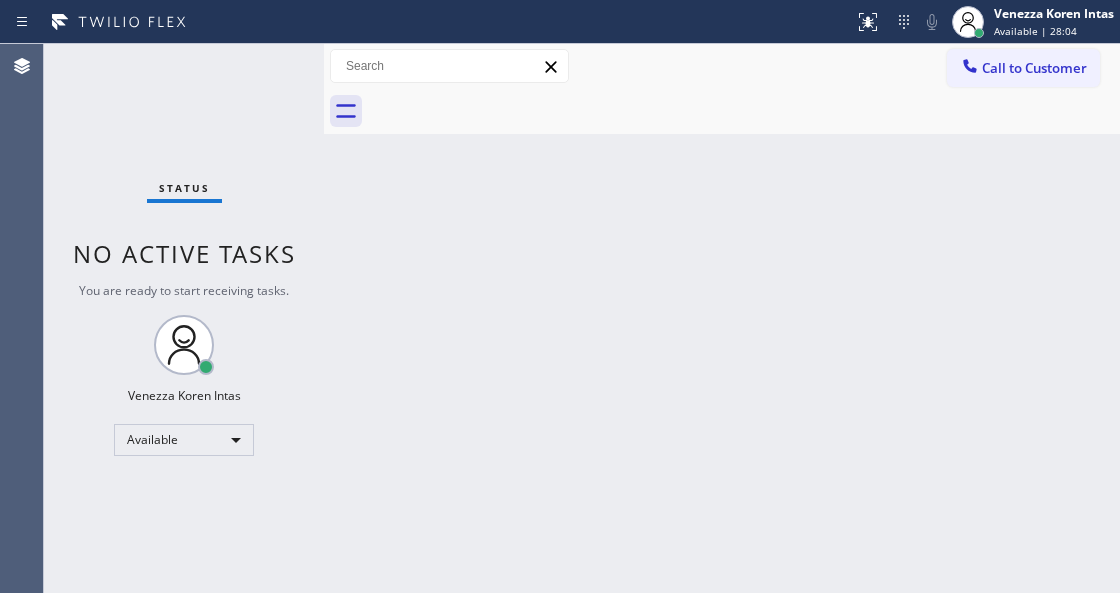 click on "Status   No active tasks     You are ready to start receiving tasks.   [FIRST] [LAST] Available" at bounding box center (184, 318) 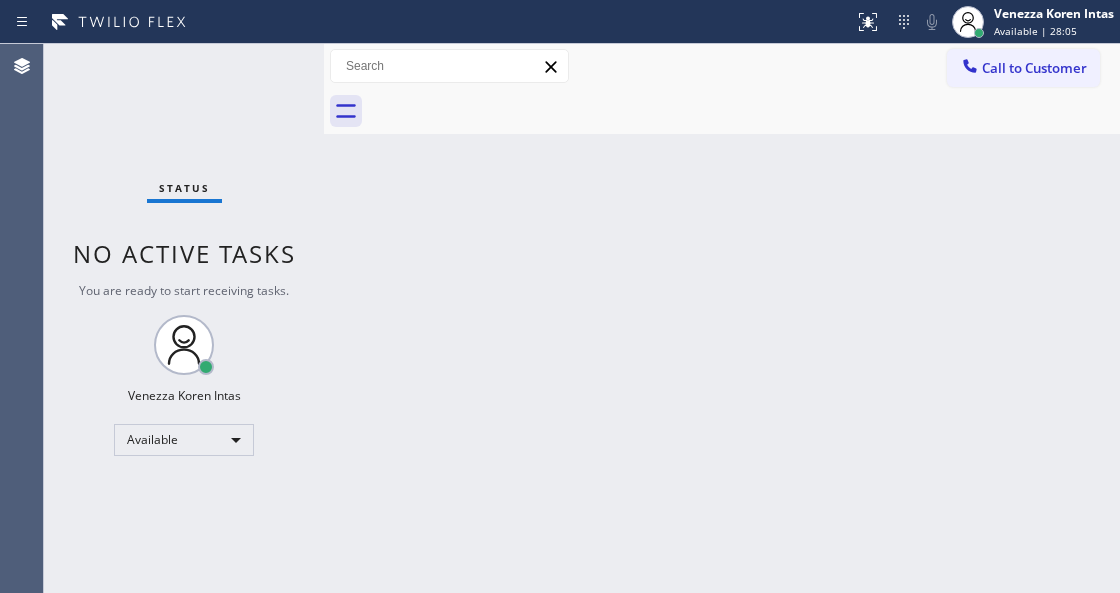 click on "Status   No active tasks     You are ready to start receiving tasks.   [FIRST] [LAST] Available" at bounding box center (184, 318) 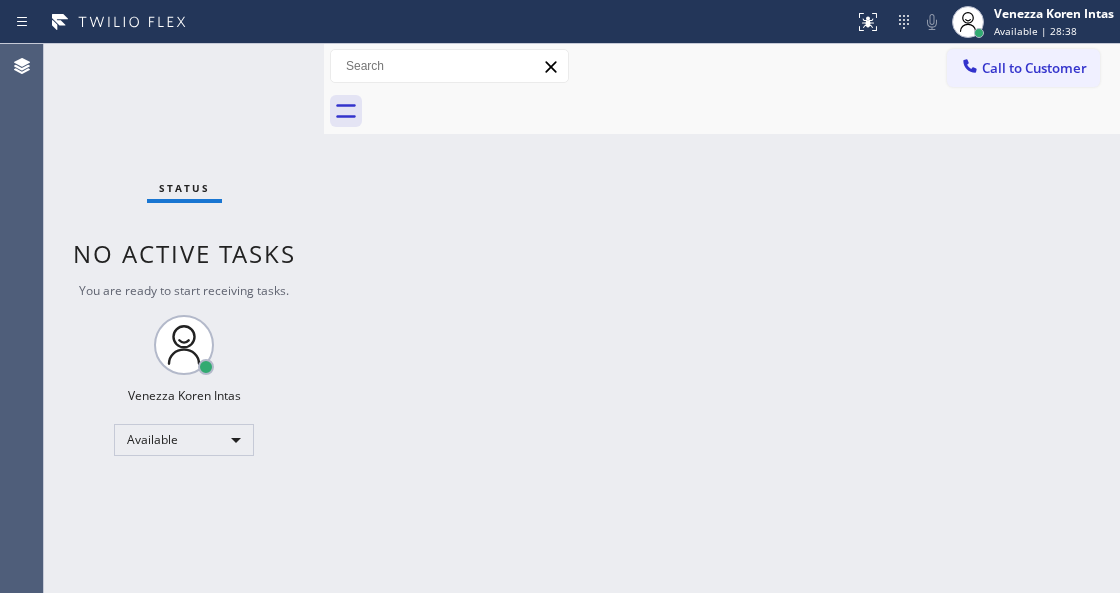 click at bounding box center [324, 318] 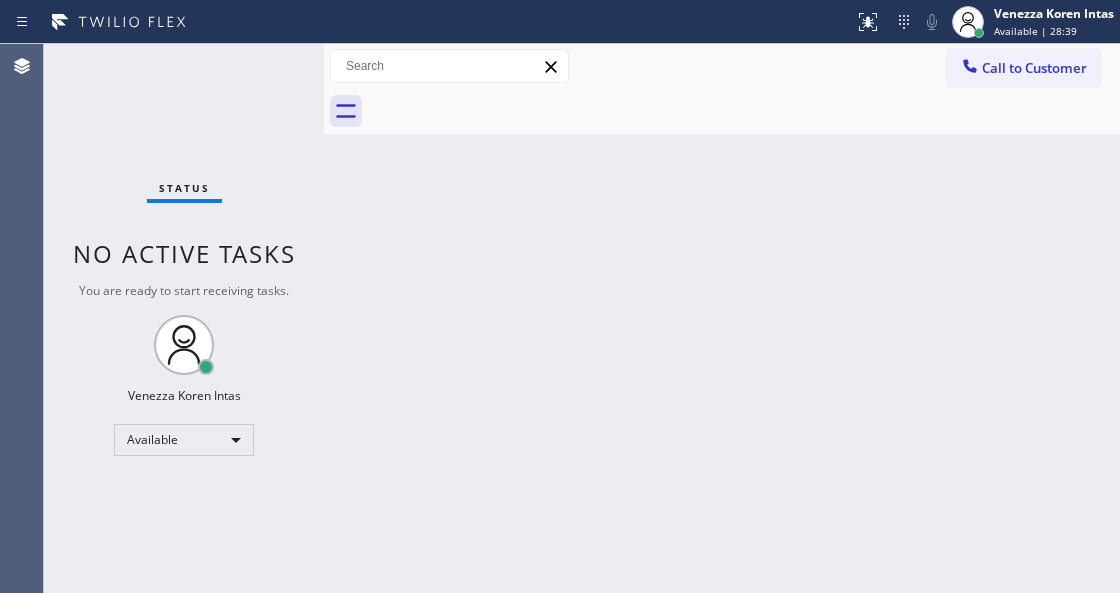 click on "Status   No active tasks     You are ready to start receiving tasks.   [FIRST] [LAST] Available" at bounding box center (184, 318) 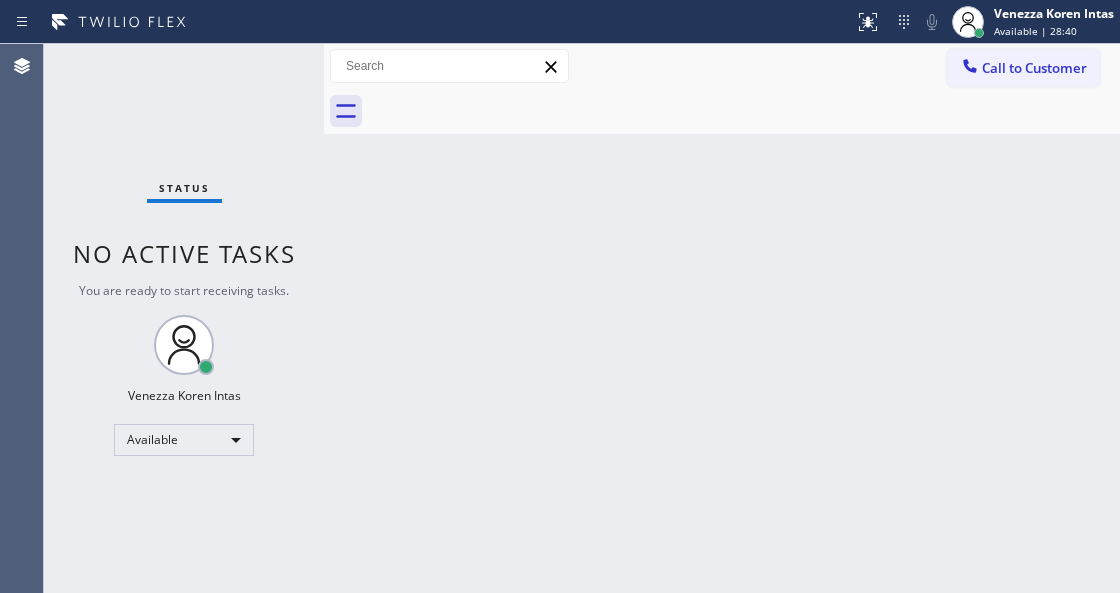 click on "Status   No active tasks     You are ready to start receiving tasks.   [FIRST] [LAST] Available" at bounding box center (184, 318) 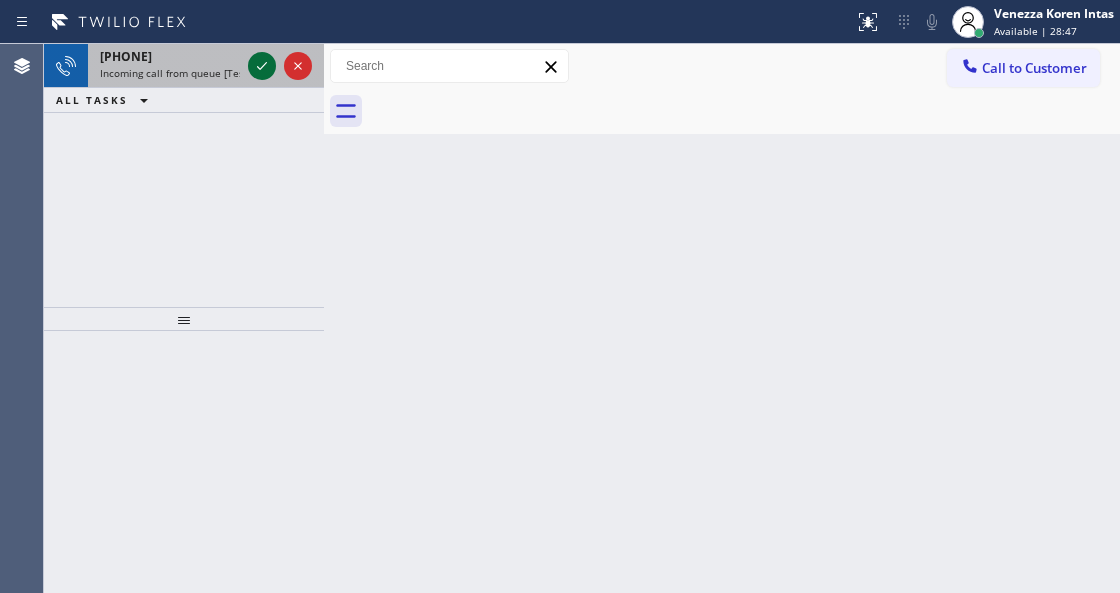 click 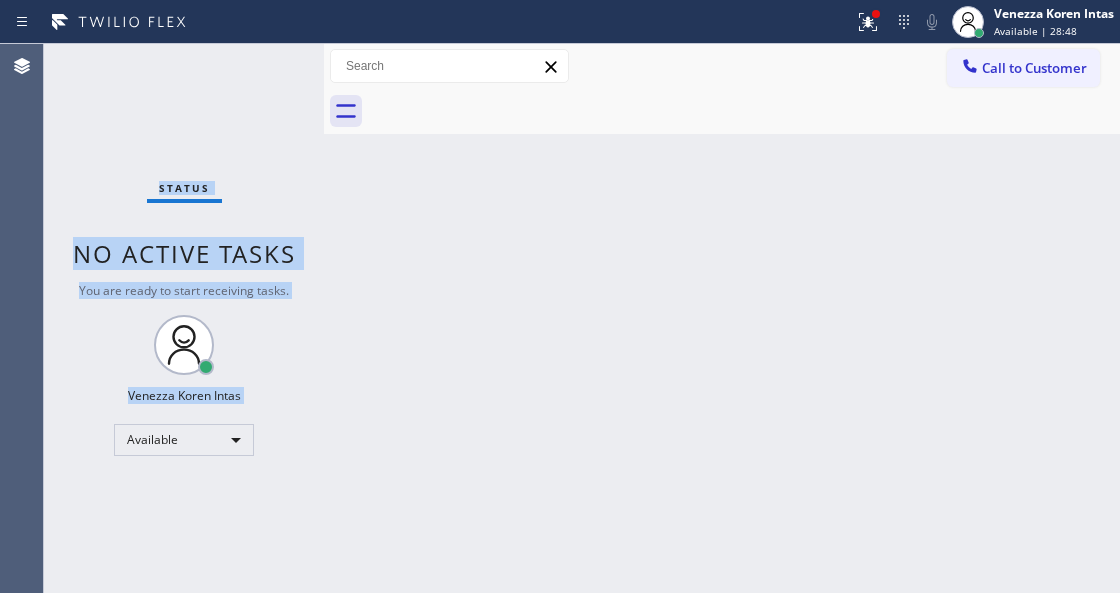 click on "Status   No active tasks     You are ready to start receiving tasks.   [FIRST] [LAST] Available" at bounding box center [184, 318] 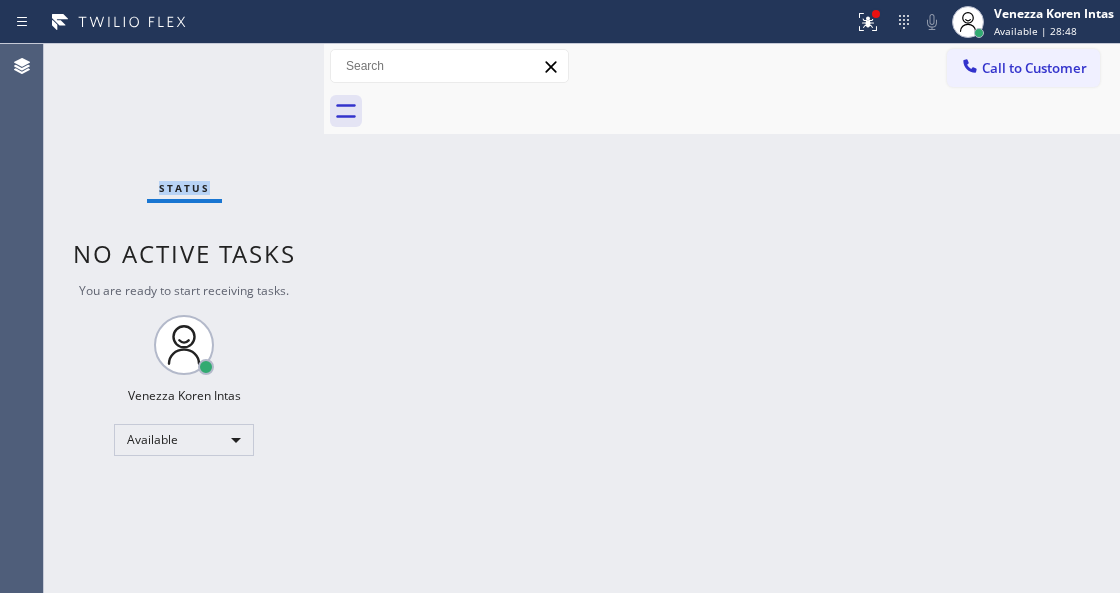 click on "Status   No active tasks     You are ready to start receiving tasks.   [FIRST] [LAST] Available" at bounding box center [184, 318] 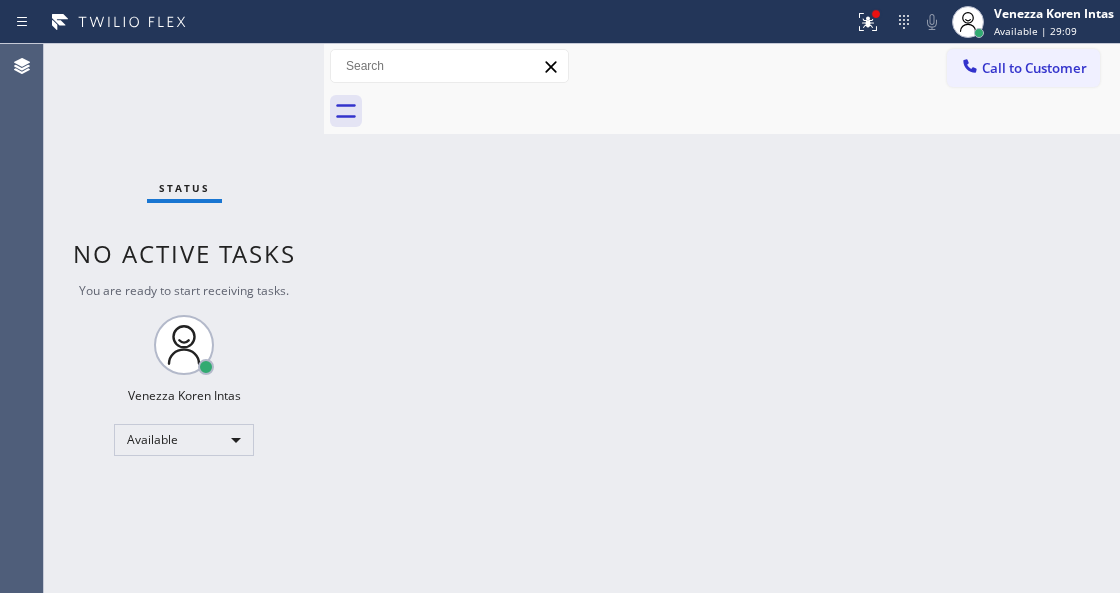drag, startPoint x: 330, startPoint y: 262, endPoint x: 257, endPoint y: 105, distance: 173.14156 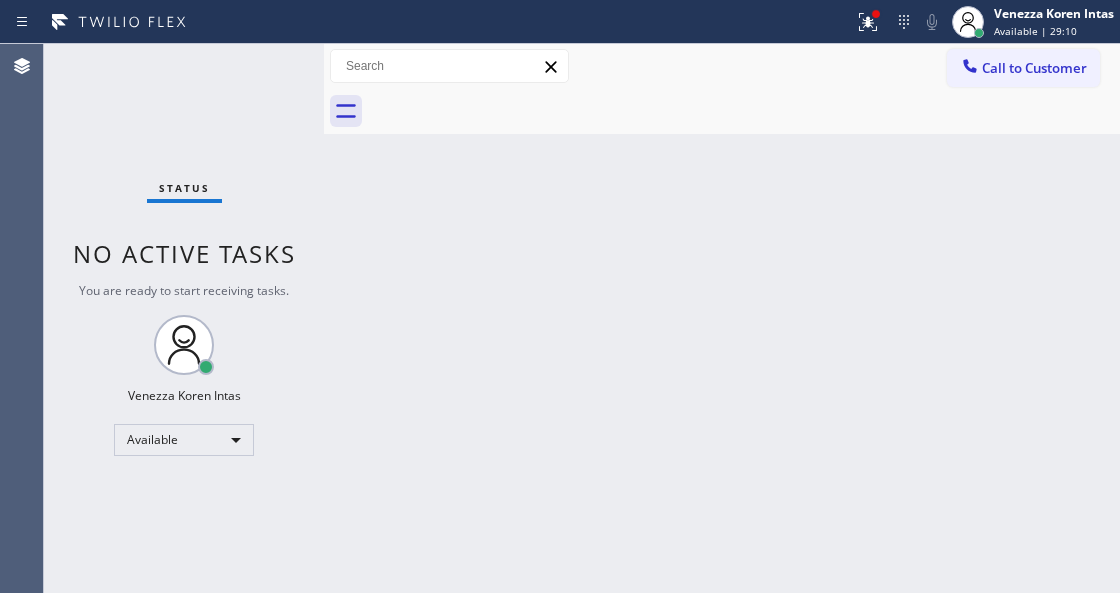 drag, startPoint x: 248, startPoint y: 72, endPoint x: 260, endPoint y: 57, distance: 19.209373 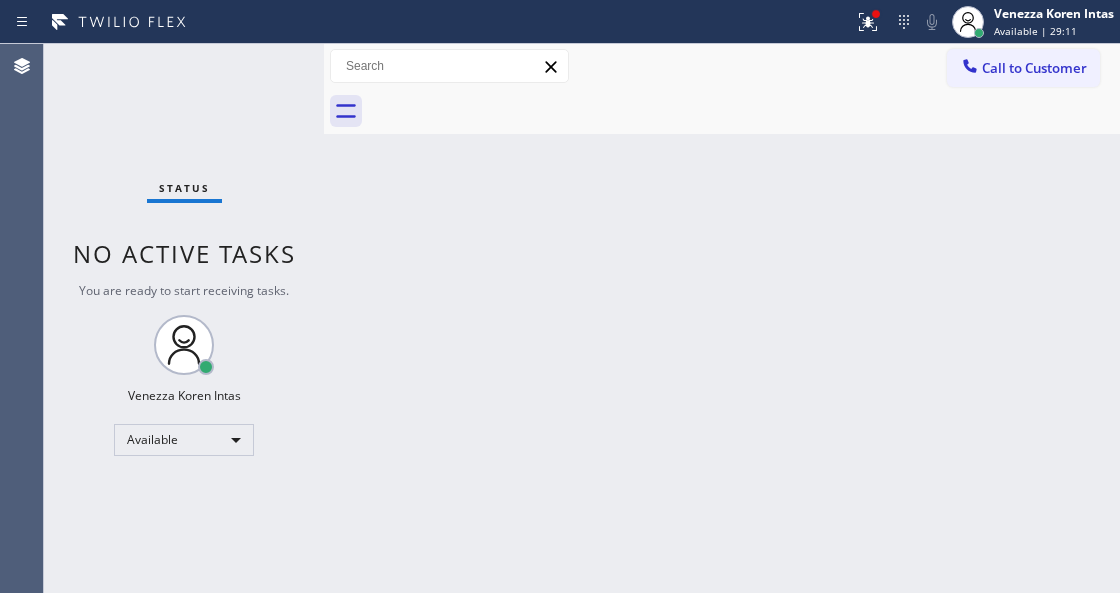 click on "Status   No active tasks     You are ready to start receiving tasks.   [FIRST] [LAST] Available" at bounding box center (184, 318) 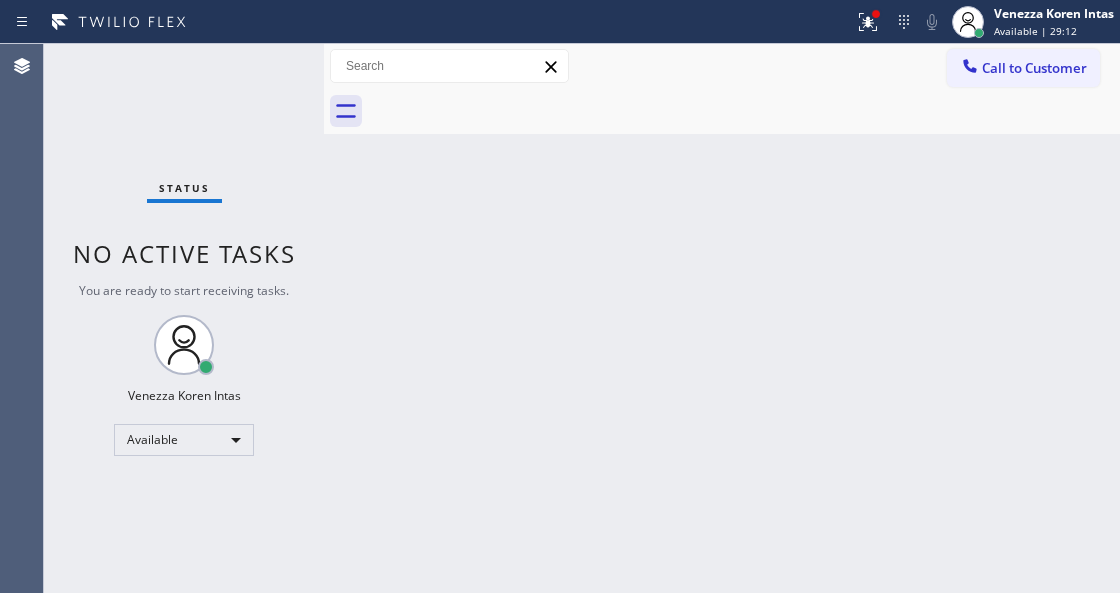 click on "Back to Dashboard Change Sender ID Customers Technicians Select a contact Outbound call Technician Search Technician Your caller id phone number Your caller id phone number Call Technician info Name   Phone none Address none Change Sender ID HVAC +18559994417 5 Star Appliance +18557314952 Appliance Repair +18554611149 Plumbing +18889090120 Air Duct Cleaning +18006865038  Electricians +18005688664 Cancel Change Check personal SMS Reset Change No tabs Call to Customer Outbound call Location Search location Your caller id phone number Customer number Call Outbound call Technician Search Technician Your caller id phone number Your caller id phone number Call" at bounding box center (722, 318) 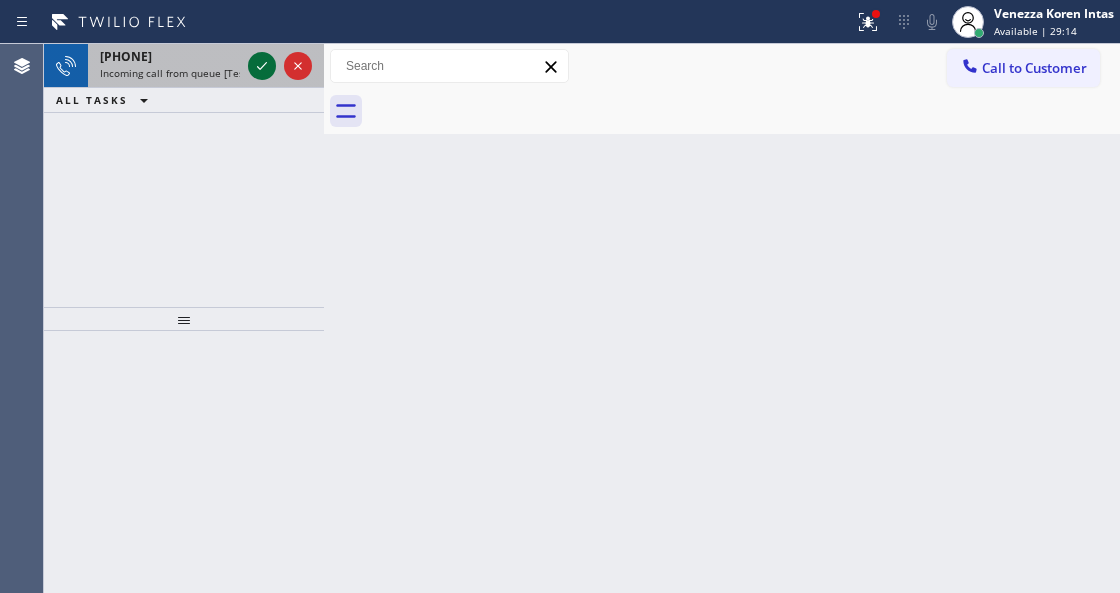 click 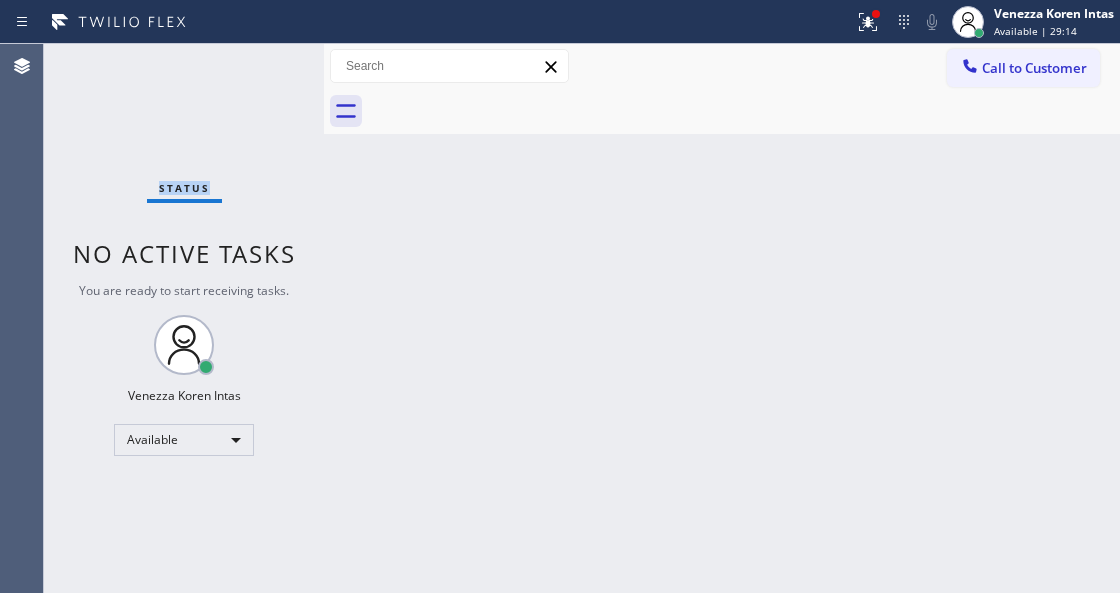 click on "Status   No active tasks     You are ready to start receiving tasks.   [FIRST] [LAST] Available" at bounding box center (184, 318) 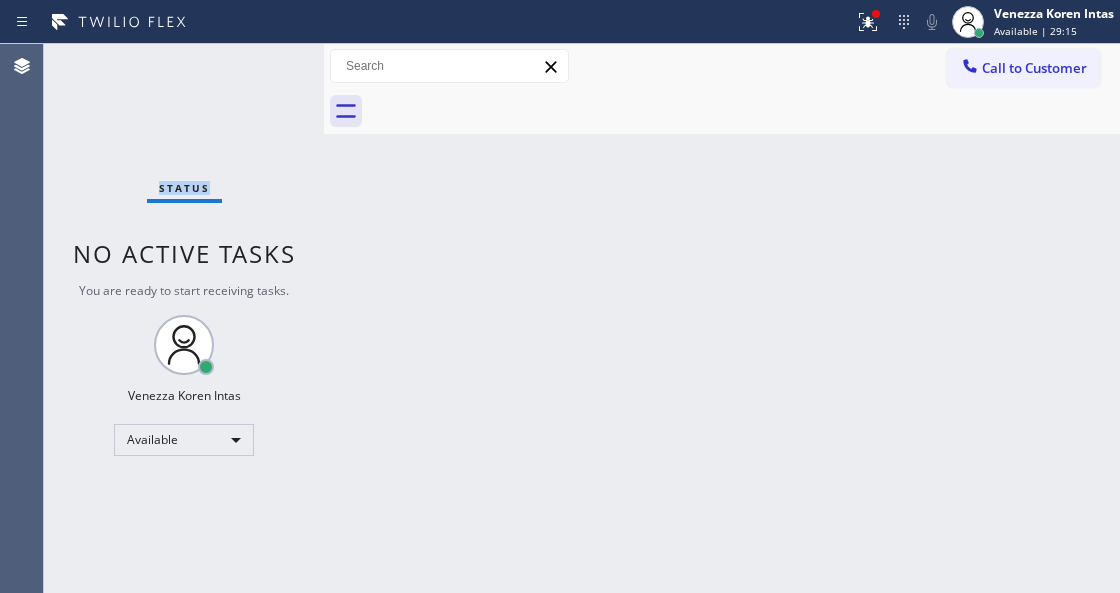 click on "Status   No active tasks     You are ready to start receiving tasks.   [FIRST] [LAST] Available" at bounding box center (184, 318) 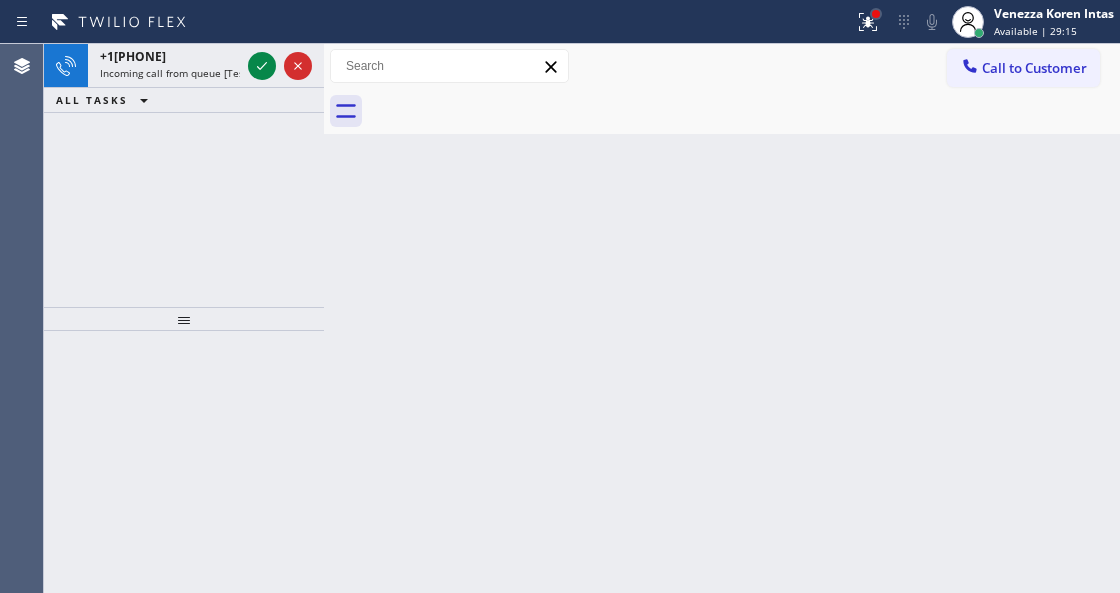 click at bounding box center [876, 14] 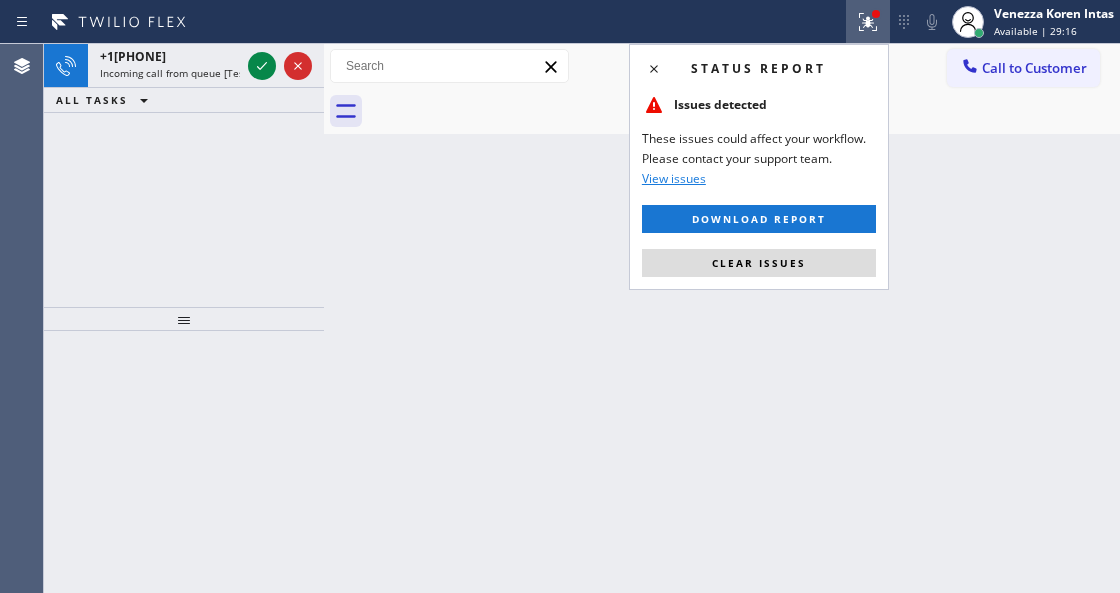 click on "Status report Issues detected These issues could affect your workflow. Please contact your support team. View issues Download report Clear issues" at bounding box center (759, 167) 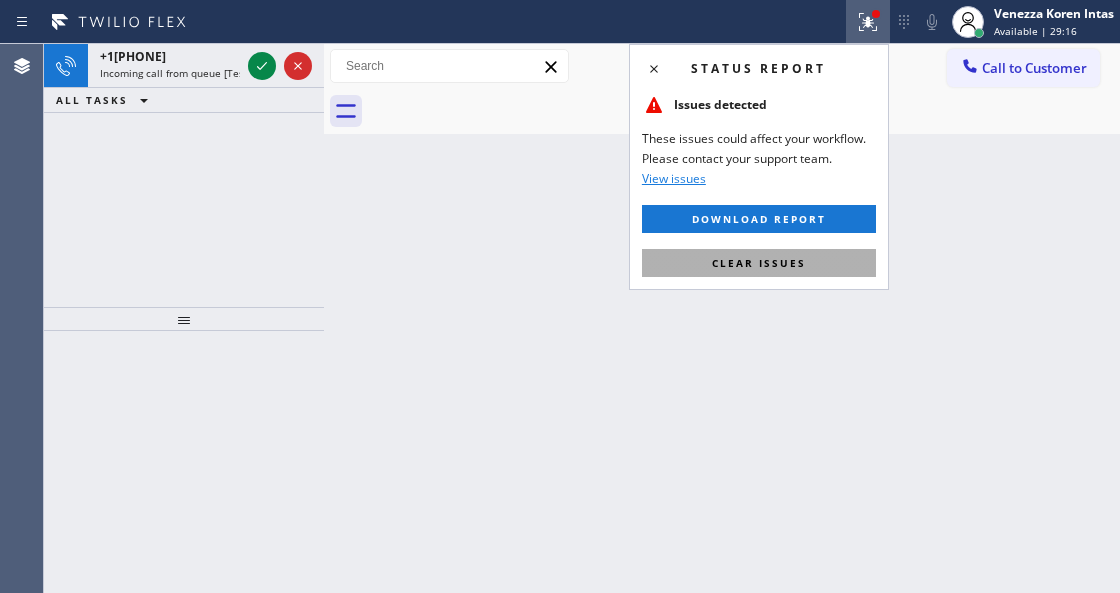 click on "Clear issues" at bounding box center (759, 263) 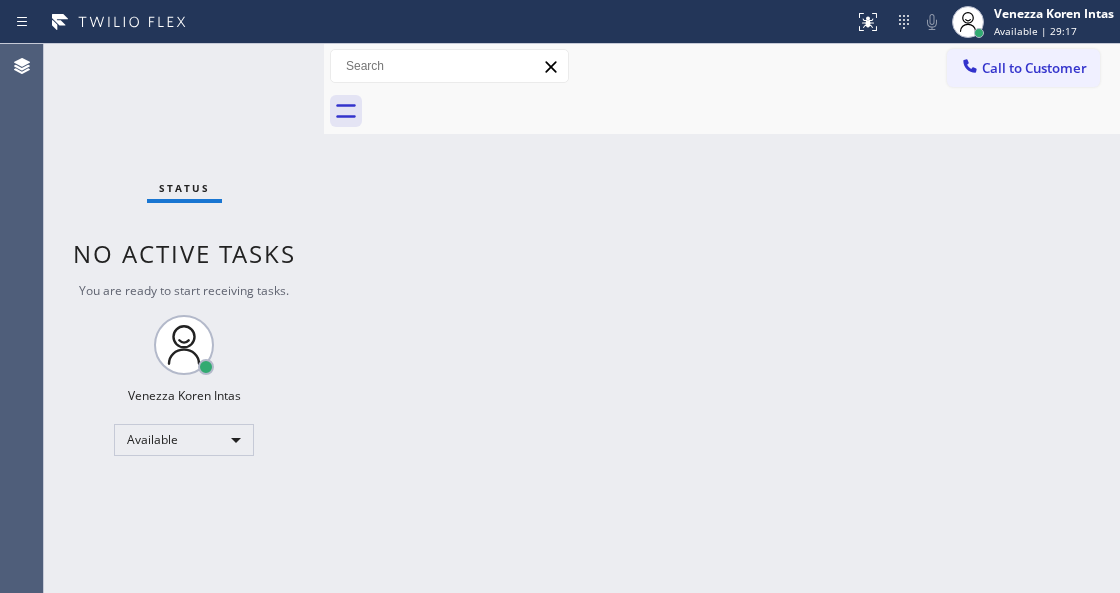 click on "Status   No active tasks     You are ready to start receiving tasks.   [FIRST] [LAST] Available" at bounding box center [184, 318] 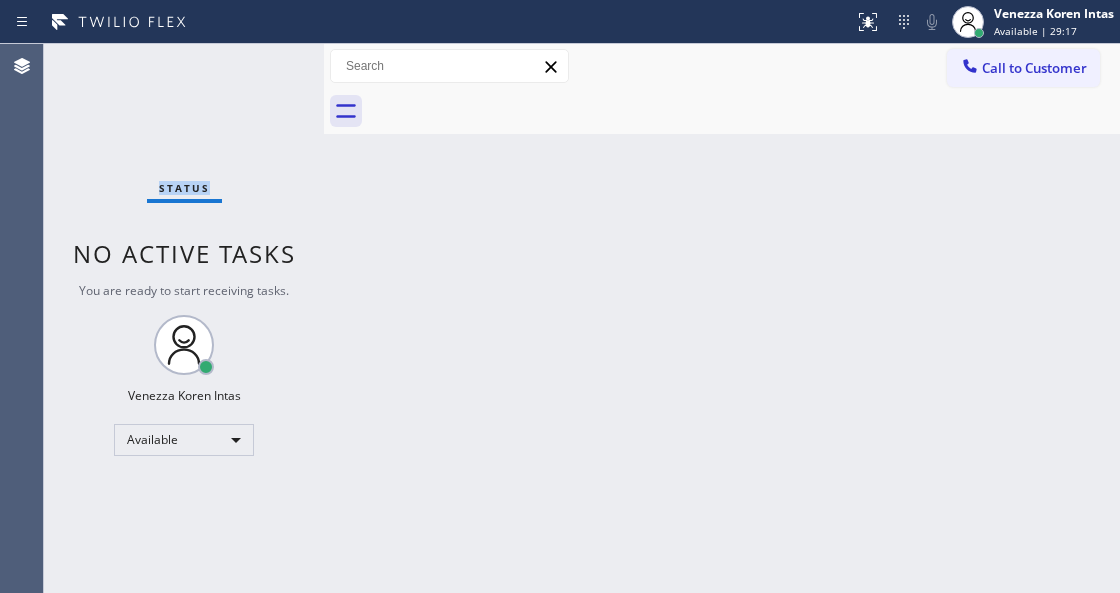 click on "Status   No active tasks     You are ready to start receiving tasks.   [FIRST] [LAST] Available" at bounding box center (184, 318) 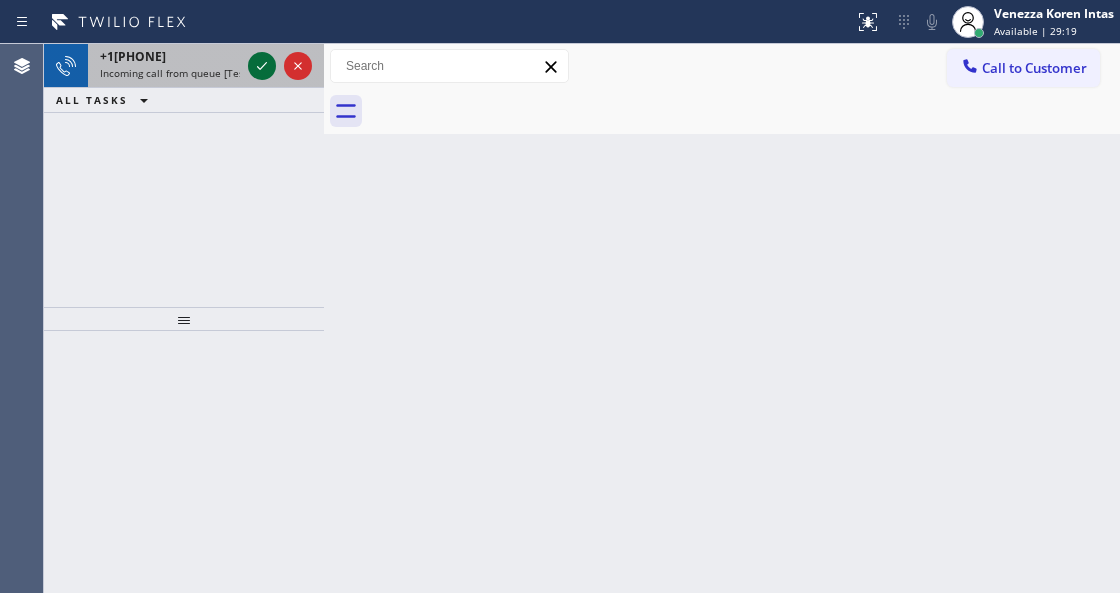 click 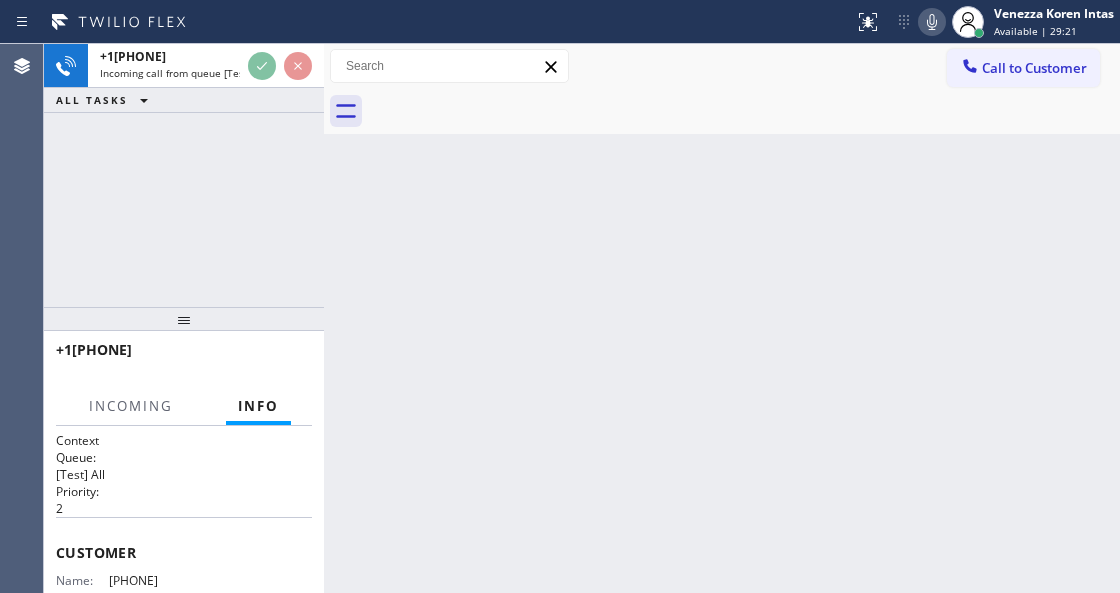 scroll, scrollTop: 200, scrollLeft: 0, axis: vertical 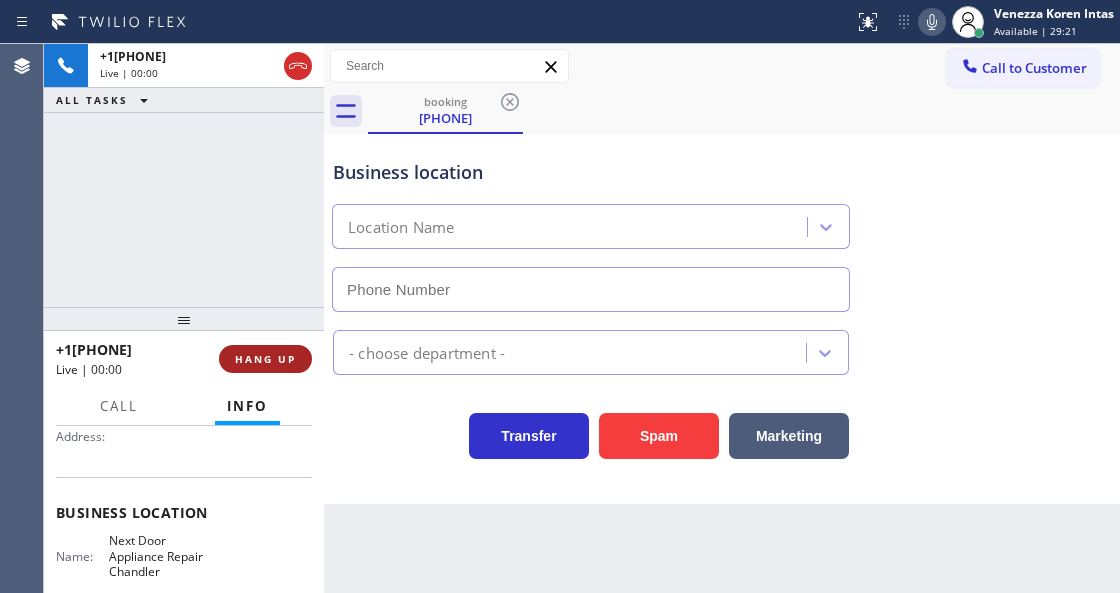 type on "[PHONE]" 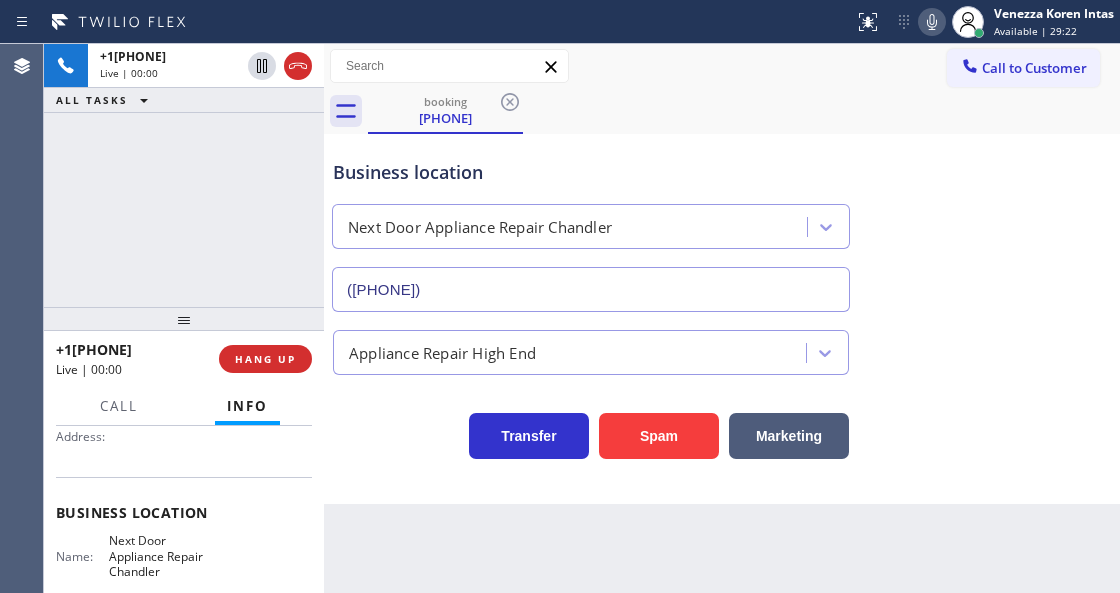 click on "+16023652326 Live | 00:00 HANG UP" at bounding box center (184, 359) 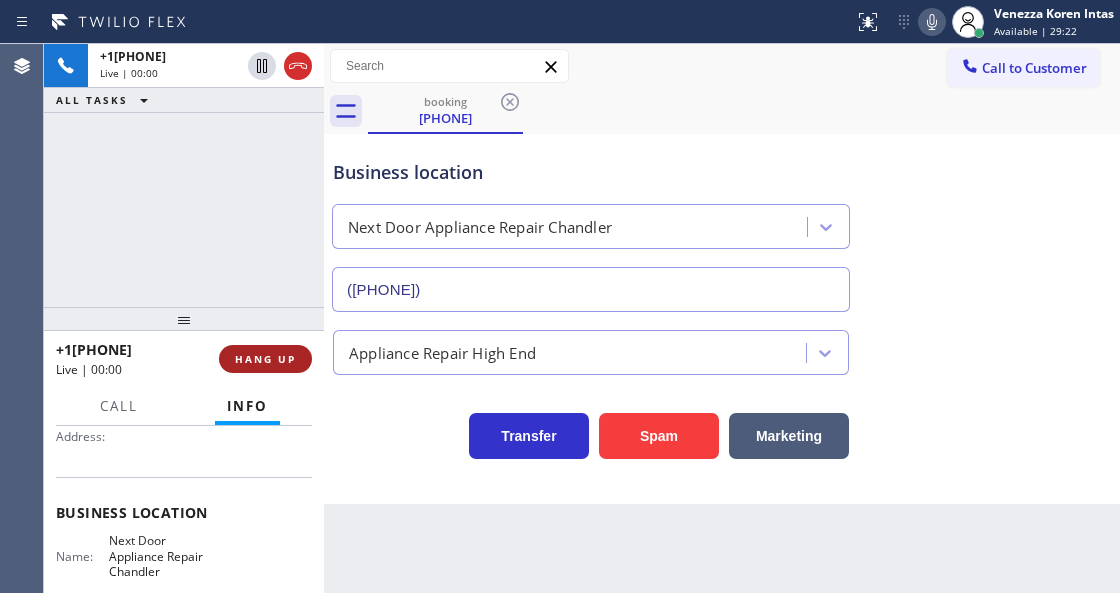 click on "HANG UP" at bounding box center (265, 359) 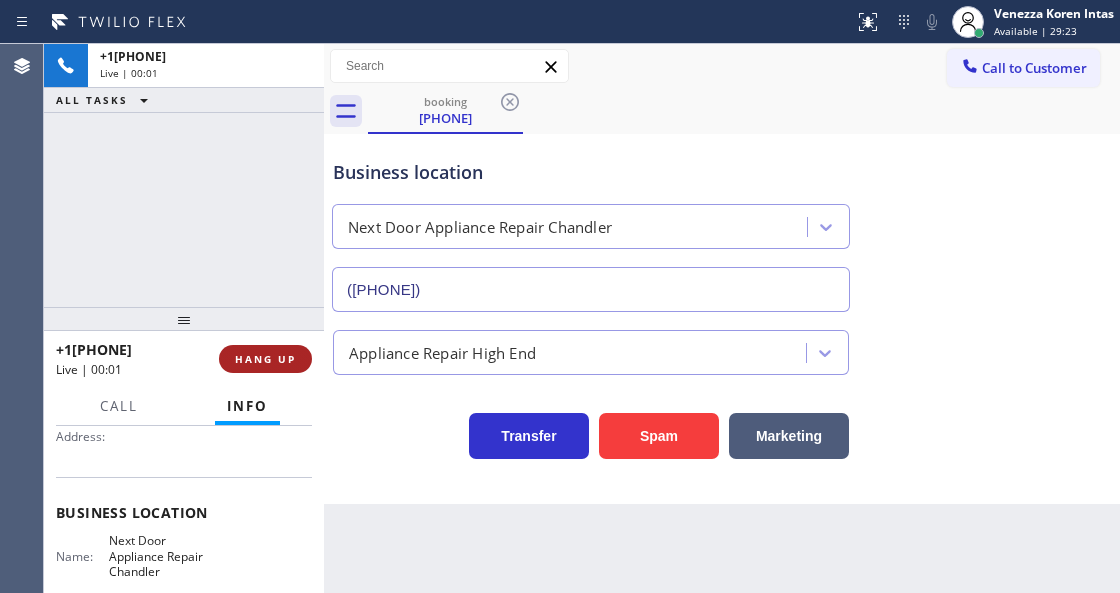 click on "HANG UP" at bounding box center (265, 359) 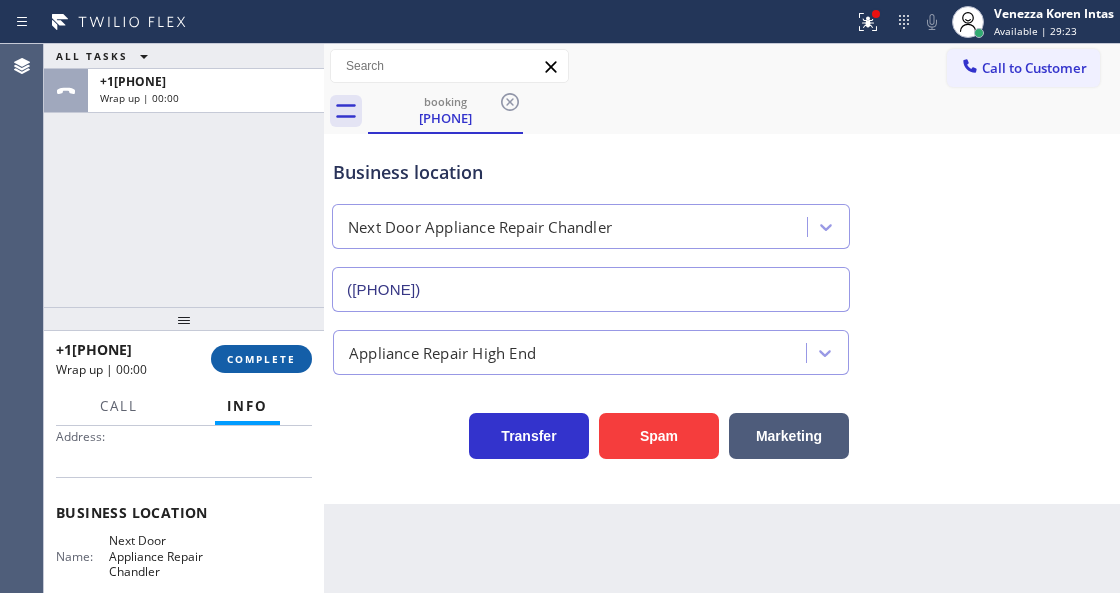 click on "COMPLETE" at bounding box center (261, 359) 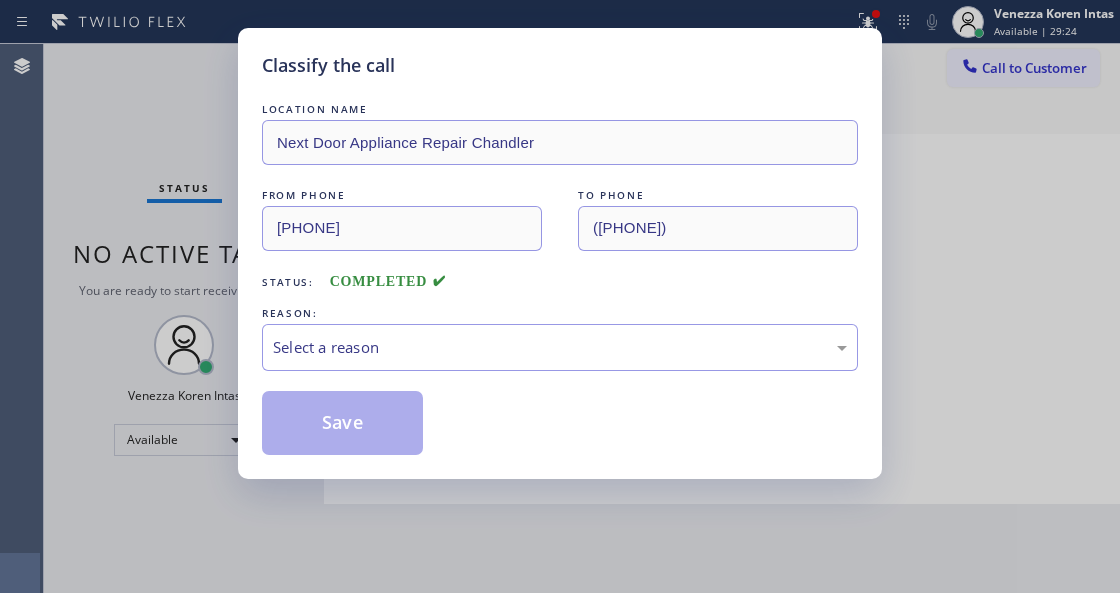 click on "Select a reason" at bounding box center [560, 347] 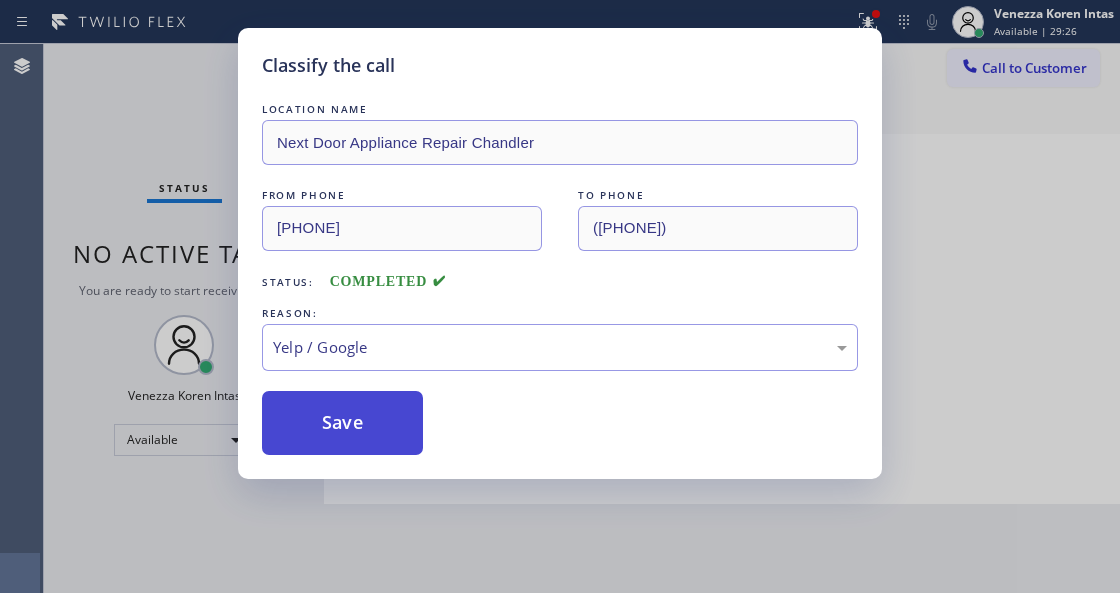 click on "Save" at bounding box center (342, 423) 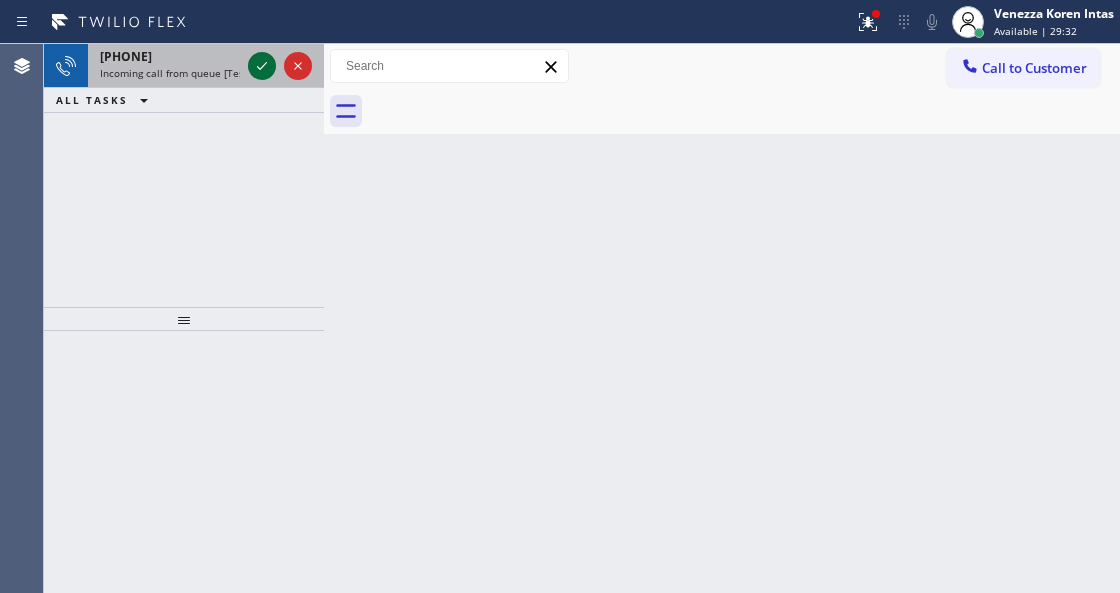 click 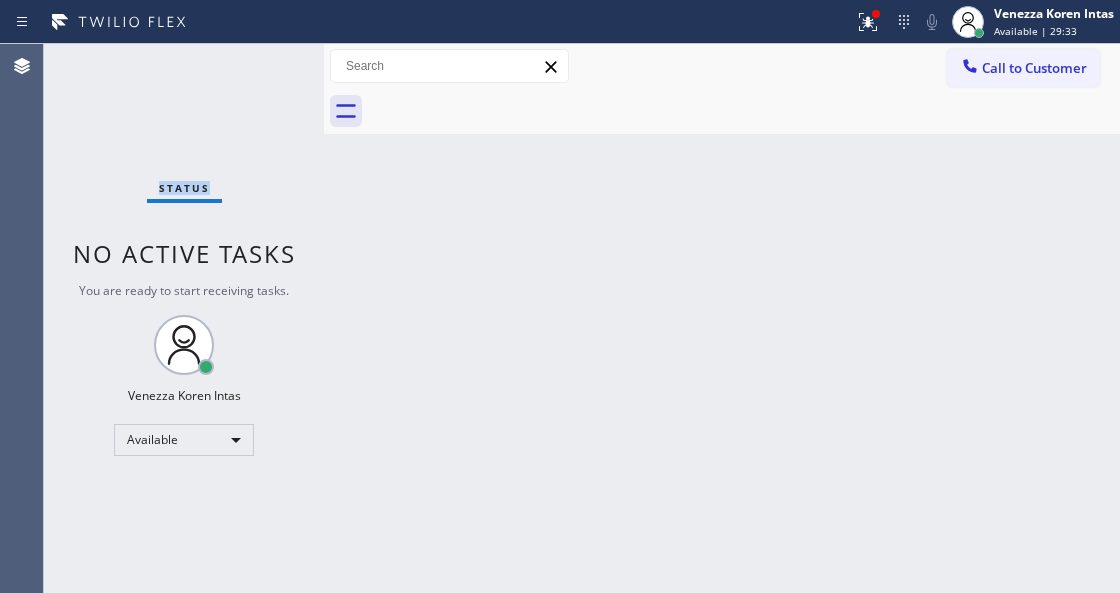 click on "Status   No active tasks     You are ready to start receiving tasks.   [FIRST] [LAST] Available" at bounding box center [184, 318] 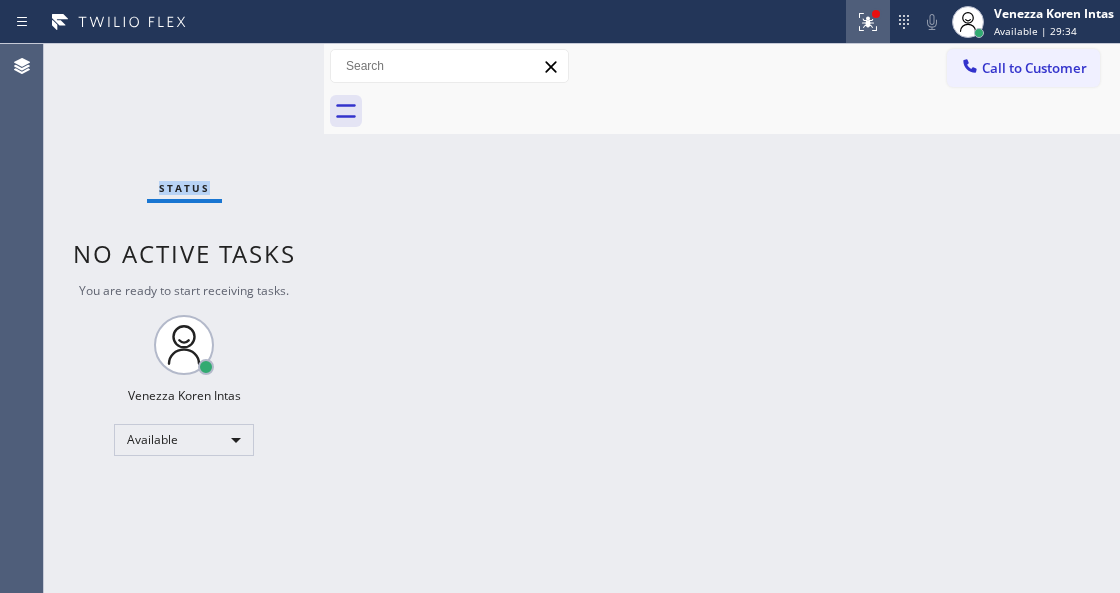 click at bounding box center (868, 22) 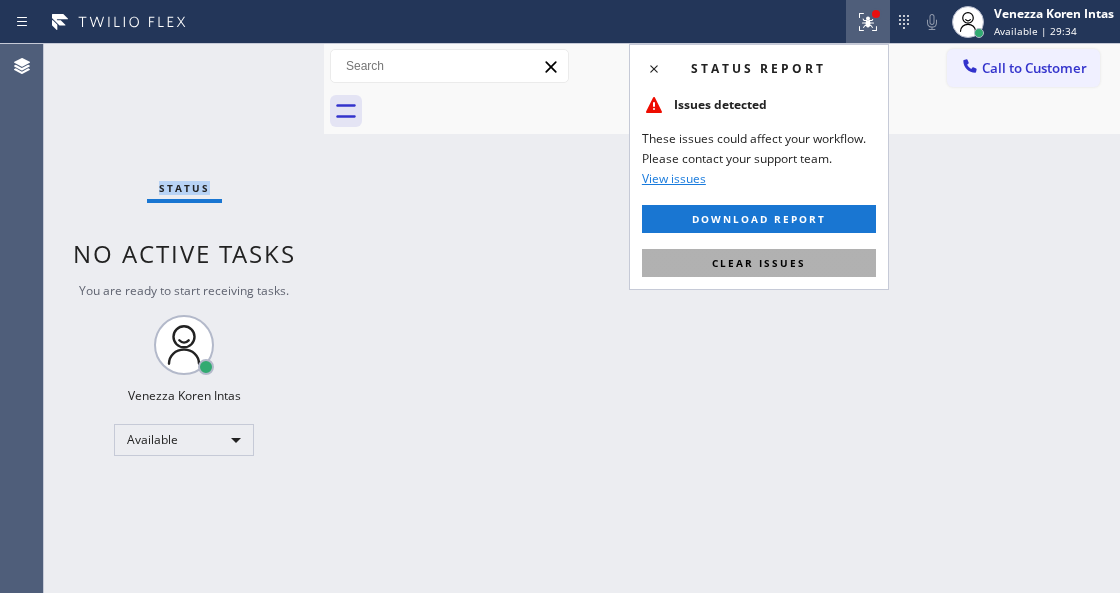 click on "Clear issues" at bounding box center (759, 263) 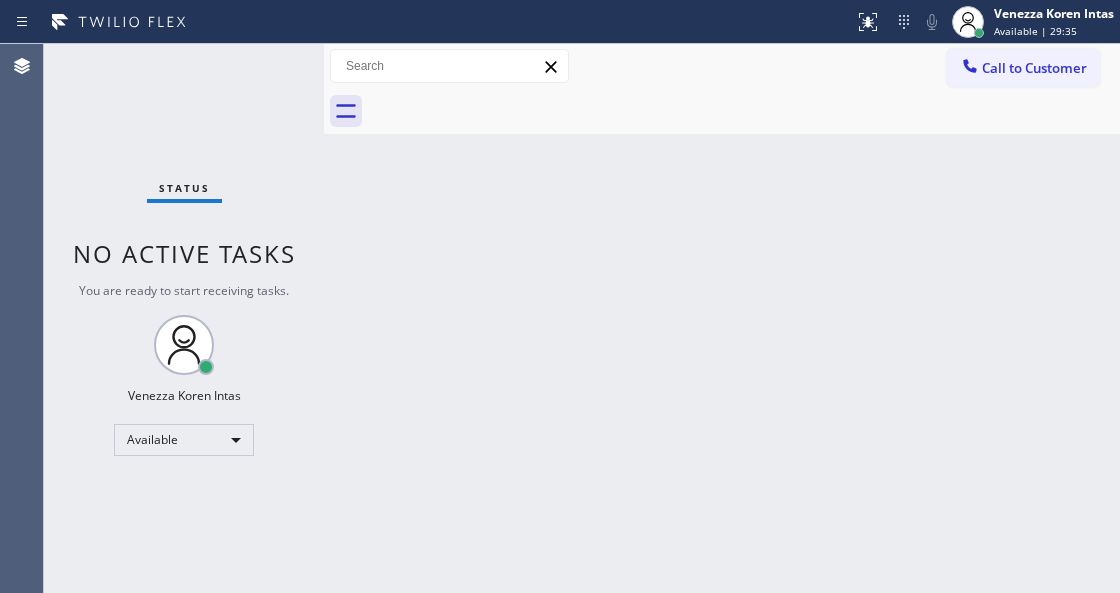 click on "Back to Dashboard Change Sender ID Customers Technicians Select a contact Outbound call Technician Search Technician Your caller id phone number Your caller id phone number Call Technician info Name   Phone none Address none Change Sender ID HVAC +18559994417 5 Star Appliance +18557314952 Appliance Repair +18554611149 Plumbing +18889090120 Air Duct Cleaning +18006865038  Electricians +18005688664 Cancel Change Check personal SMS Reset Change No tabs Call to Customer Outbound call Location Search location Your caller id phone number Customer number Call Outbound call Technician Search Technician Your caller id phone number Your caller id phone number Call" at bounding box center (722, 318) 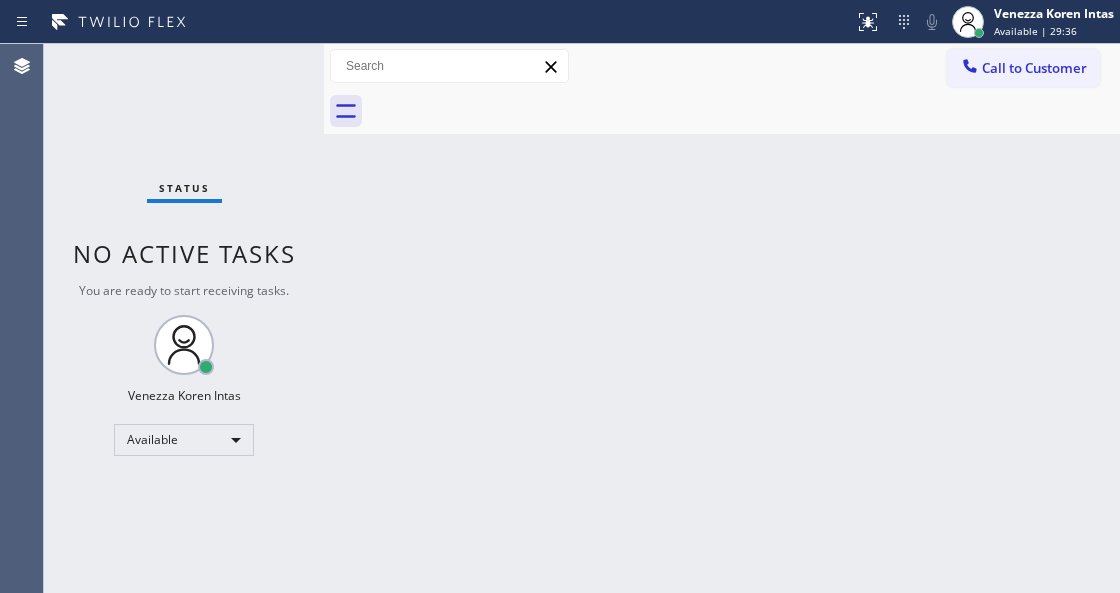 click on "Status   No active tasks     You are ready to start receiving tasks.   [FIRST] [LAST] Available" at bounding box center [184, 318] 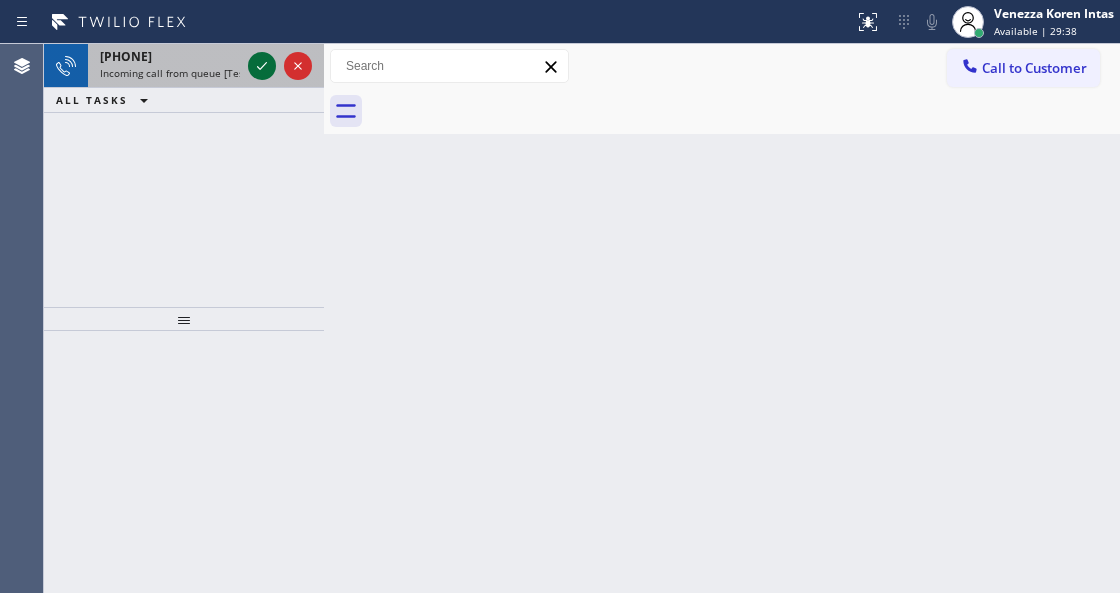 click 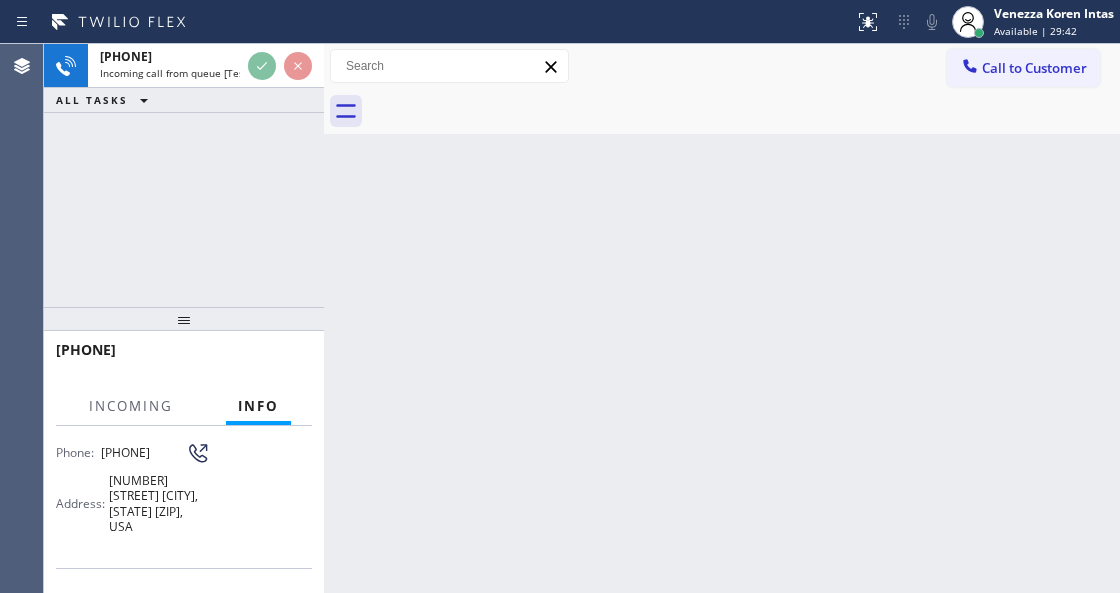 scroll, scrollTop: 133, scrollLeft: 0, axis: vertical 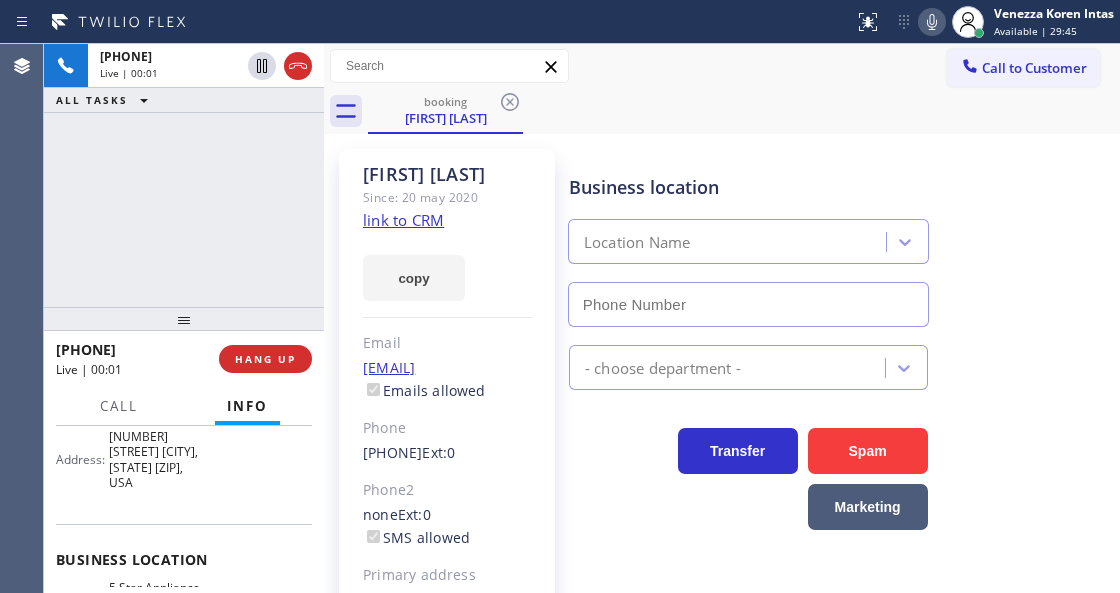 type on "[PHONE]" 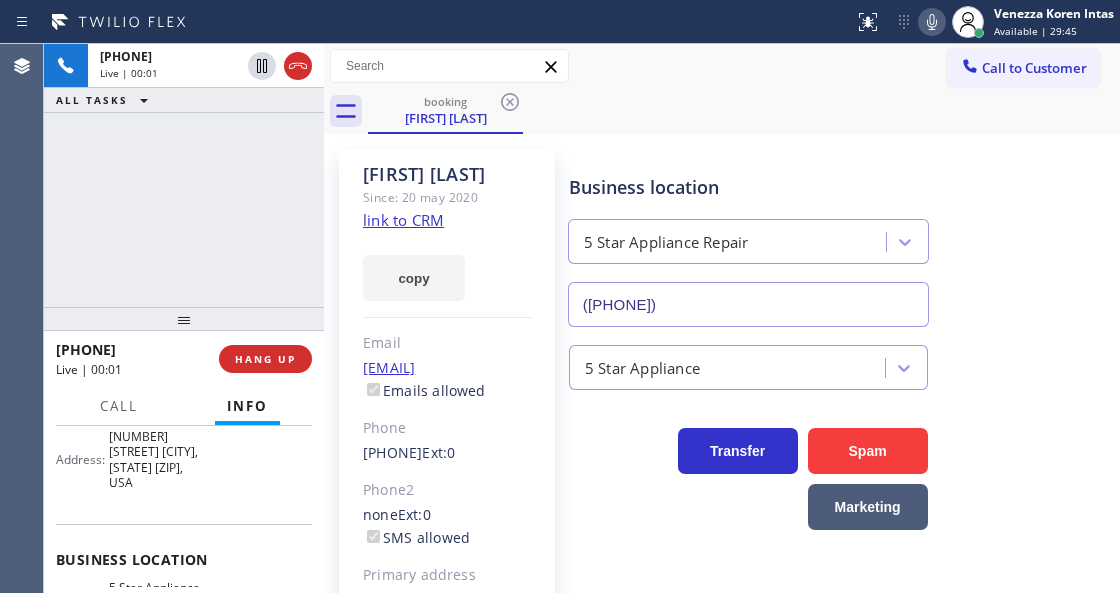 scroll, scrollTop: 266, scrollLeft: 0, axis: vertical 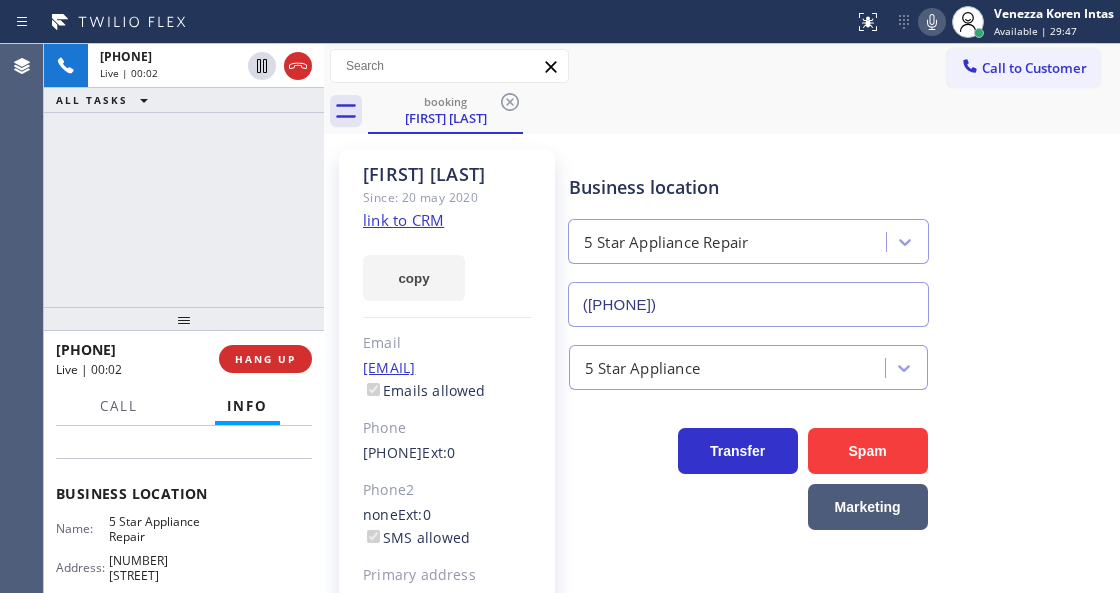 click on "Frederick    Breslow Since: 20 may 2020 link to CRM copy Email frederick.m.breslow@gmail.com  Emails allowed Phone (203) 321-9566  Ext:  0 Phone2 none  Ext:  0  SMS allowed Primary address  1217 S Street Northwest Washington, 20009 DC EDIT" at bounding box center [447, 446] 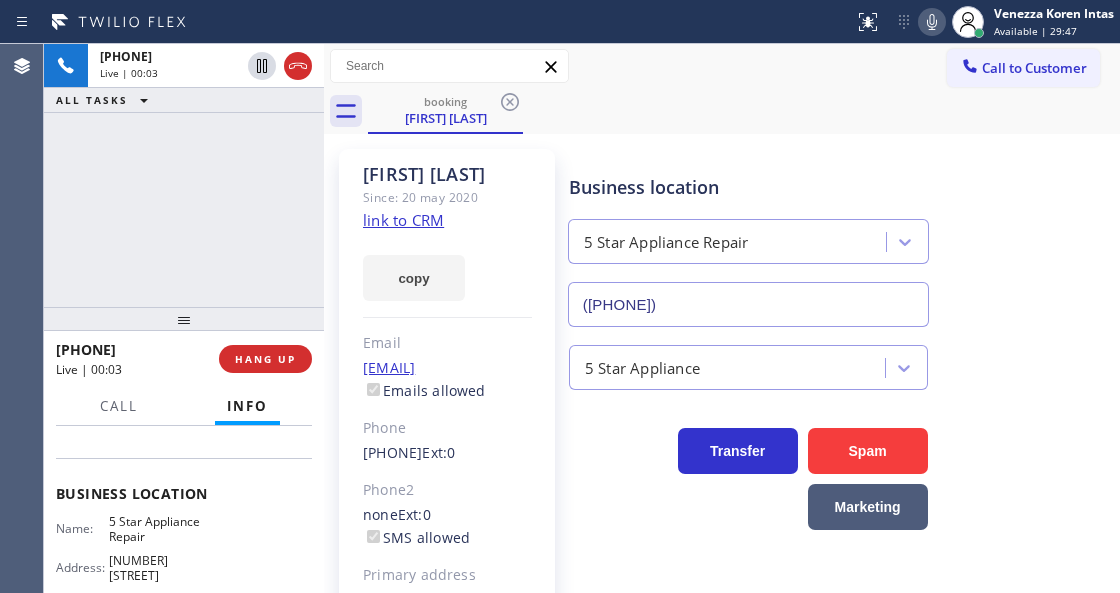 click on "link to CRM" 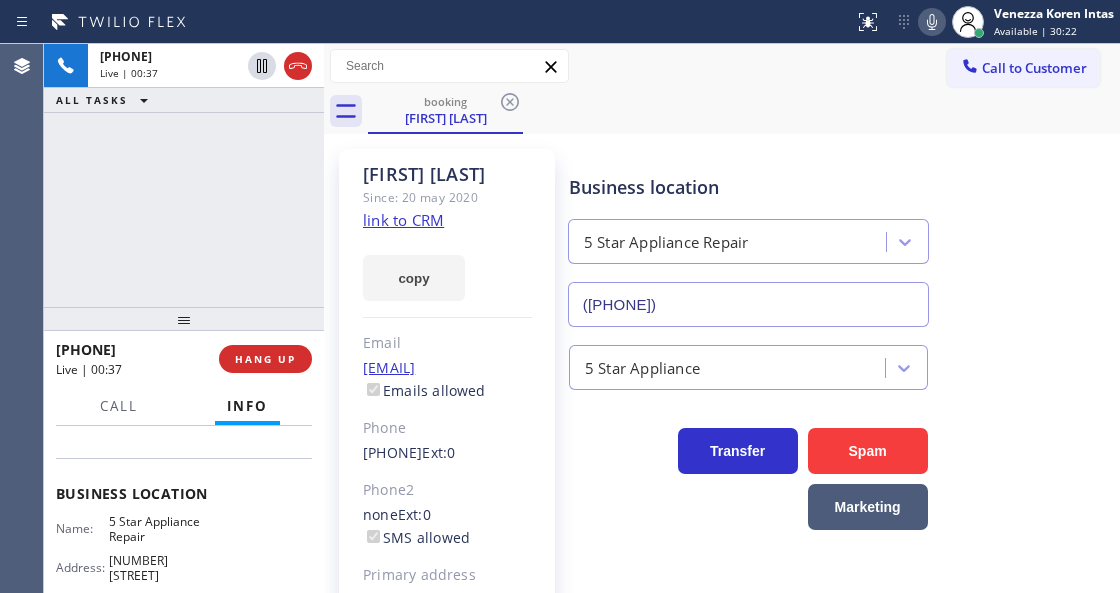 click 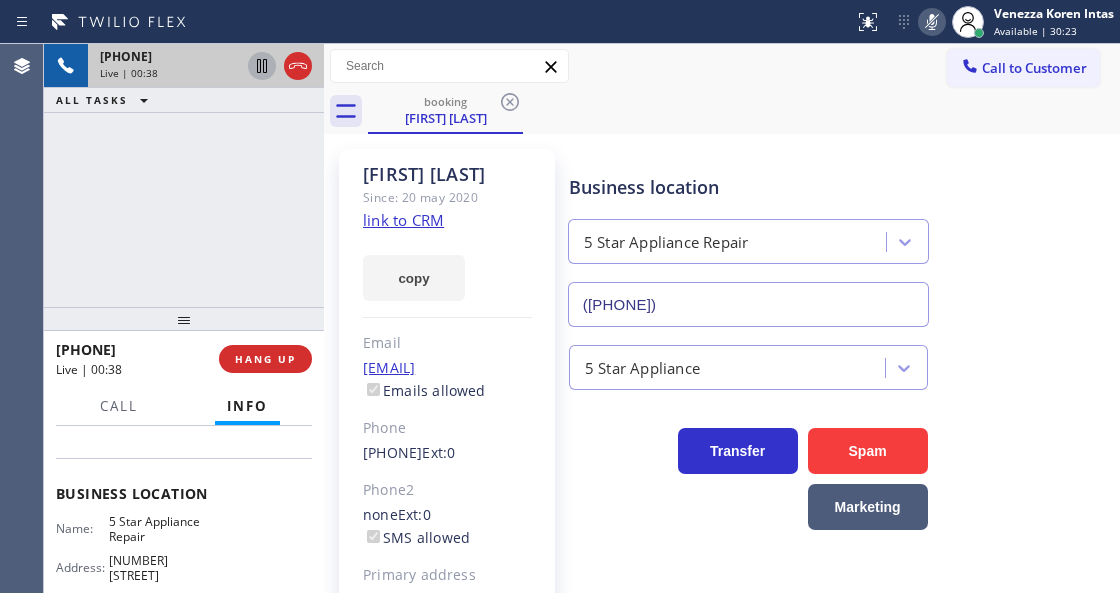 click 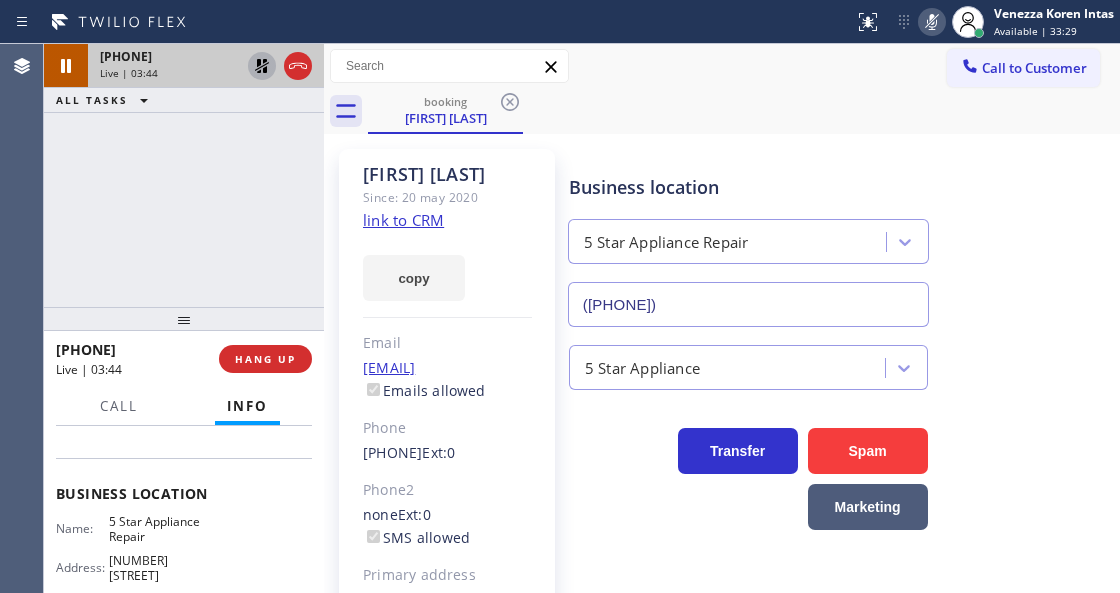 click 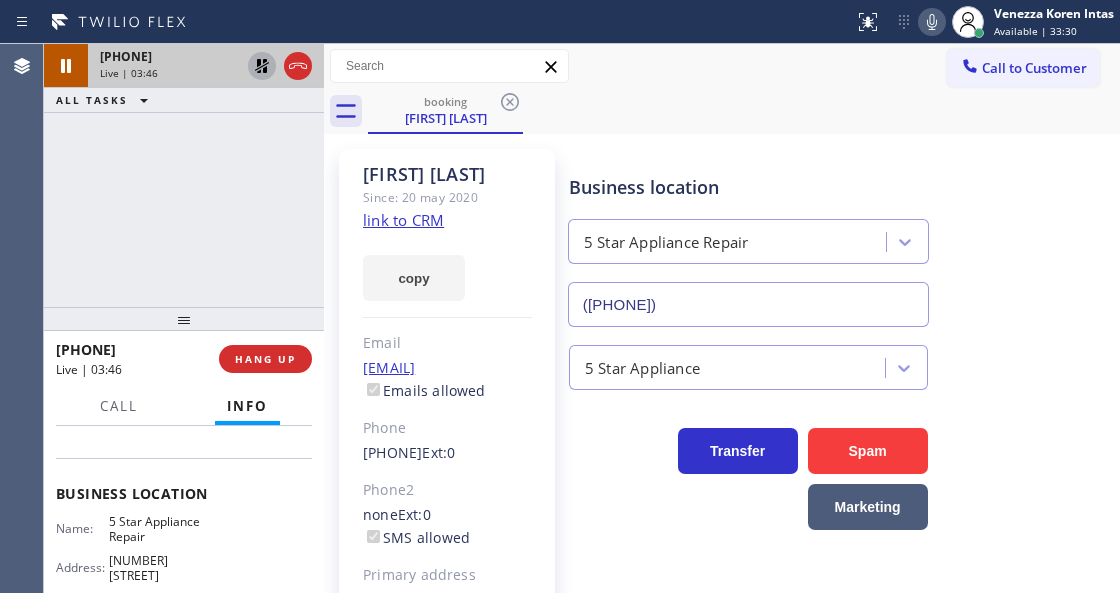 click 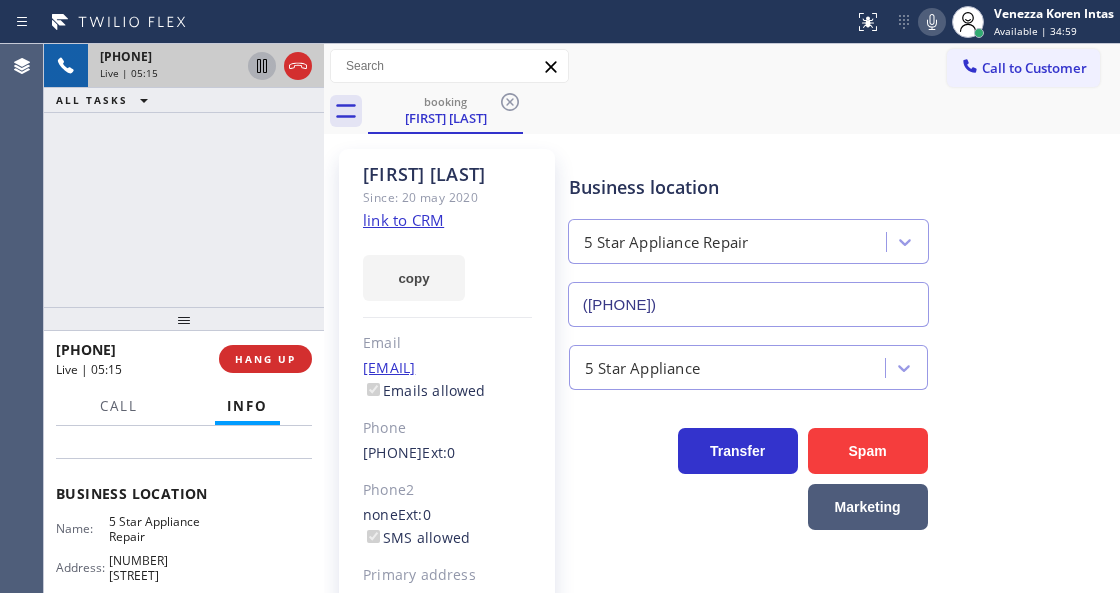 click 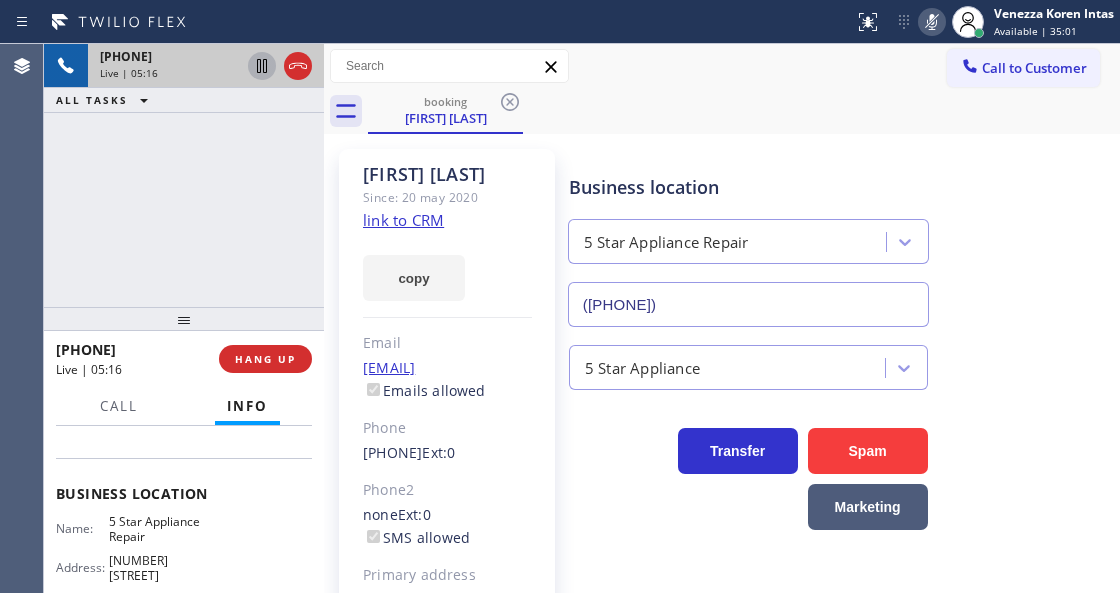 click 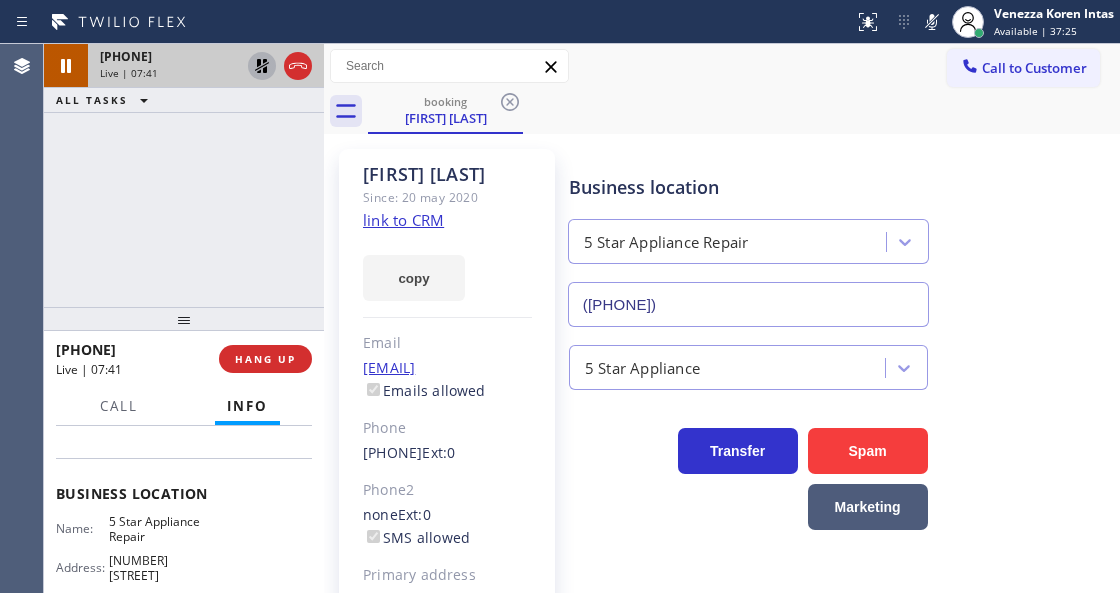 drag, startPoint x: 930, startPoint y: 12, endPoint x: 838, endPoint y: 190, distance: 200.36966 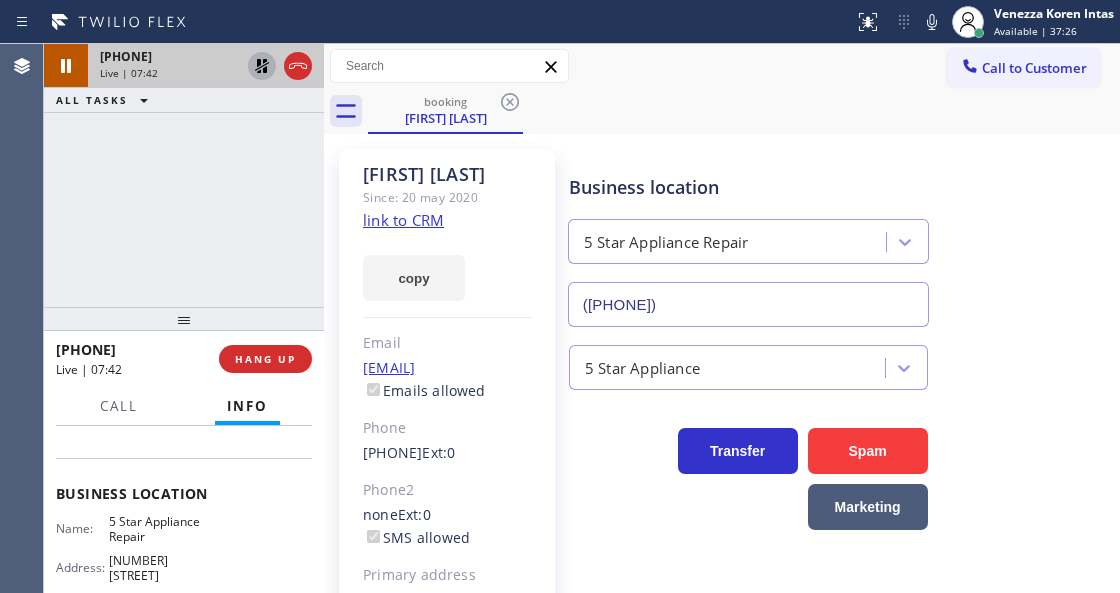 click 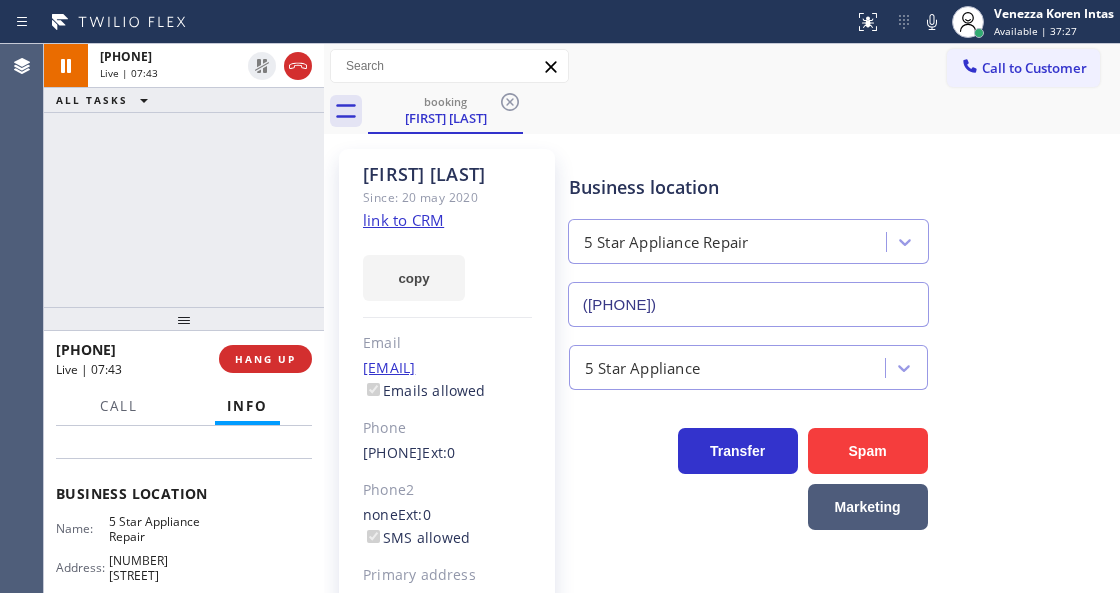 click on "1217 S Street Northwest Washington, 20009 DC" at bounding box center [447, 612] 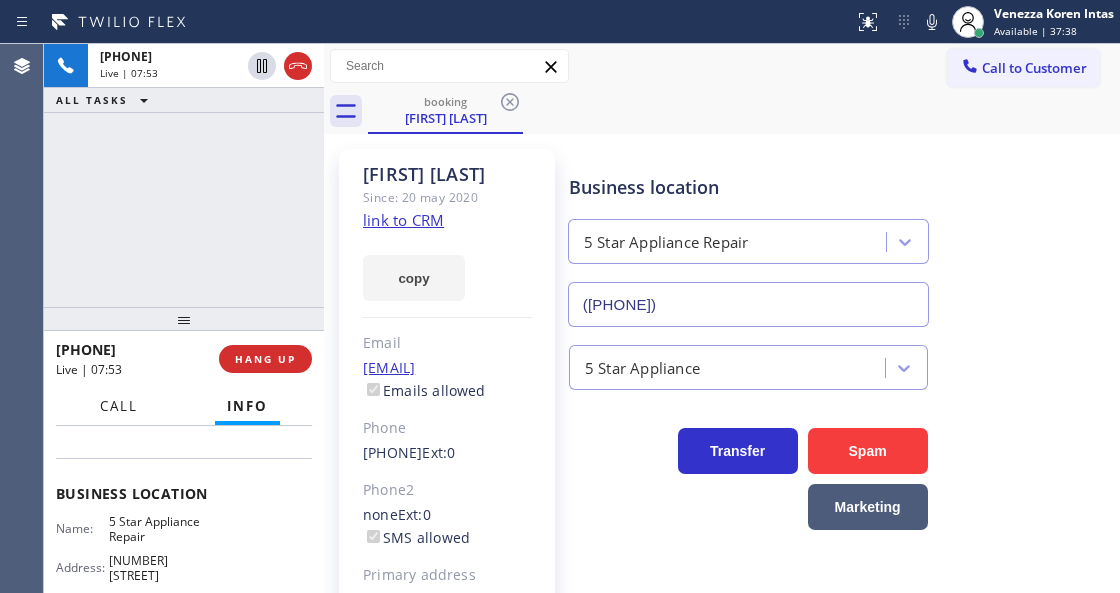 click on "Call" at bounding box center [119, 406] 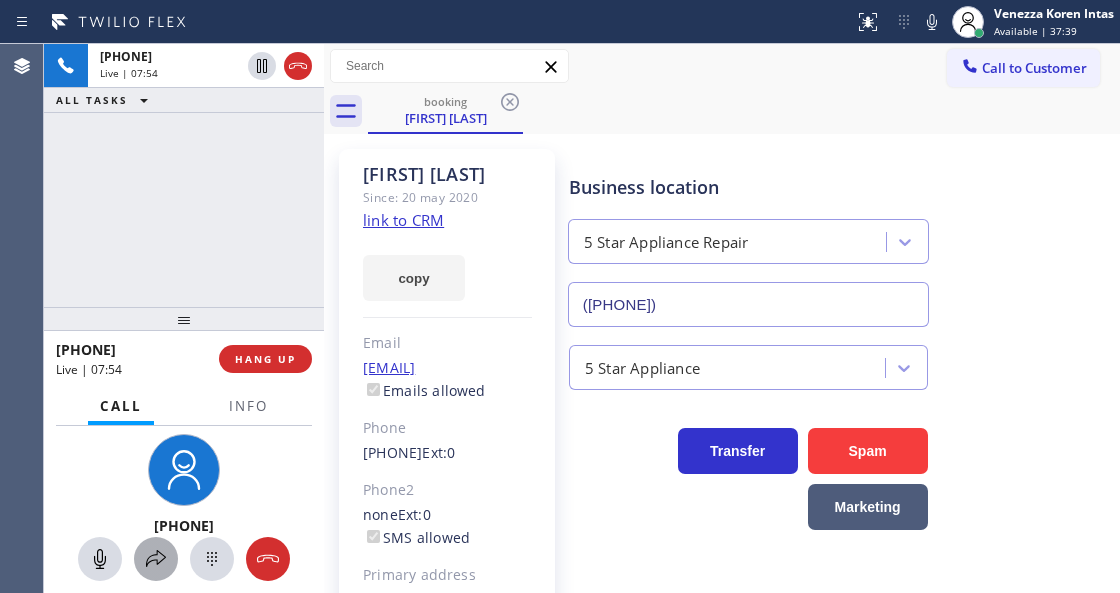 click 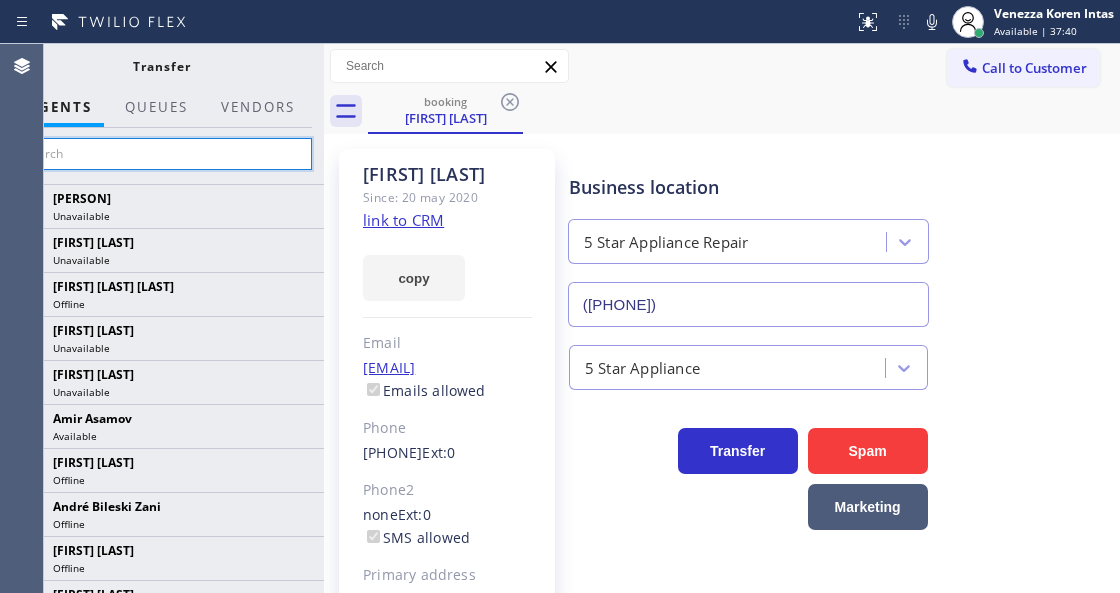 click at bounding box center (161, 154) 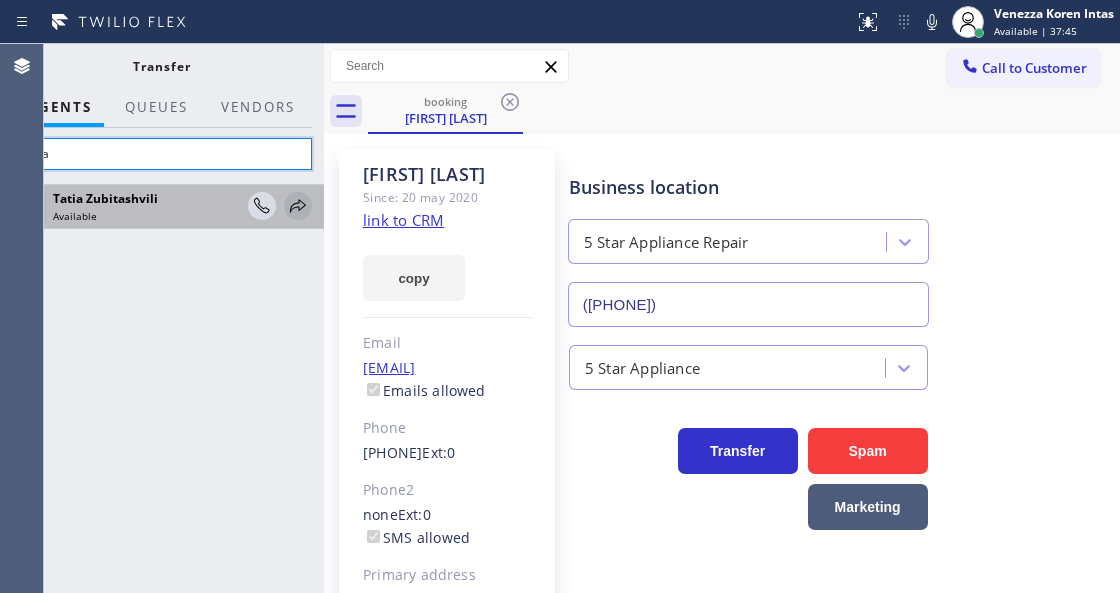 type on "tatia" 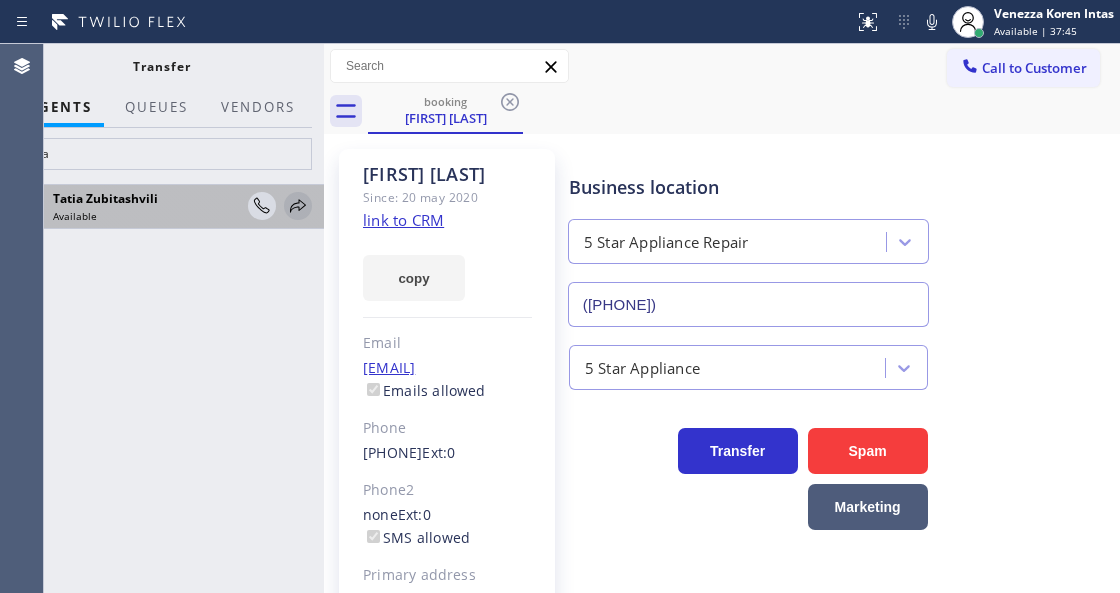 click 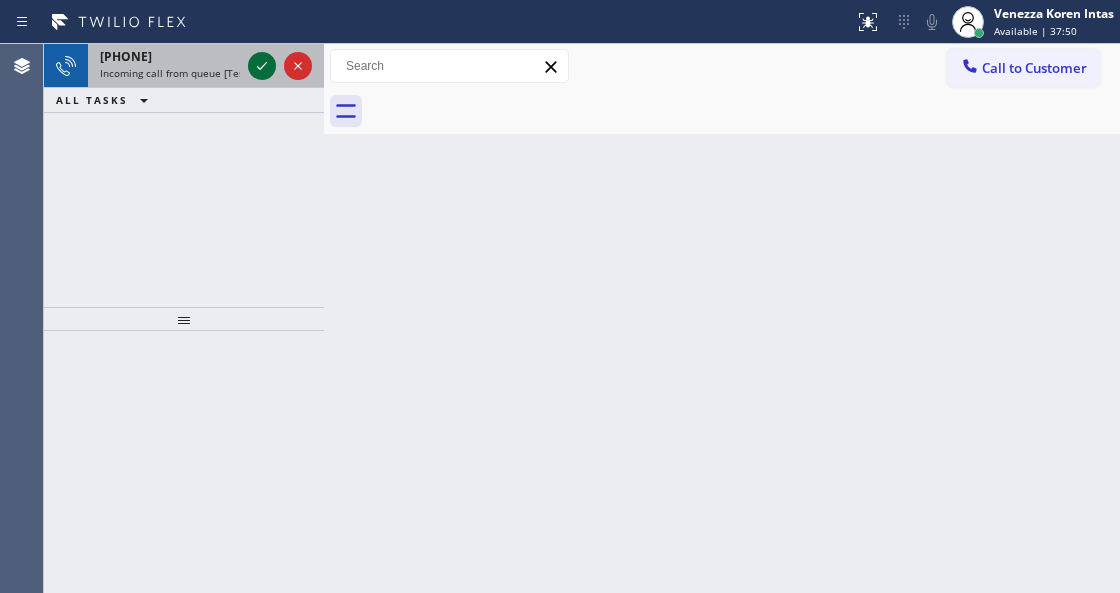 click 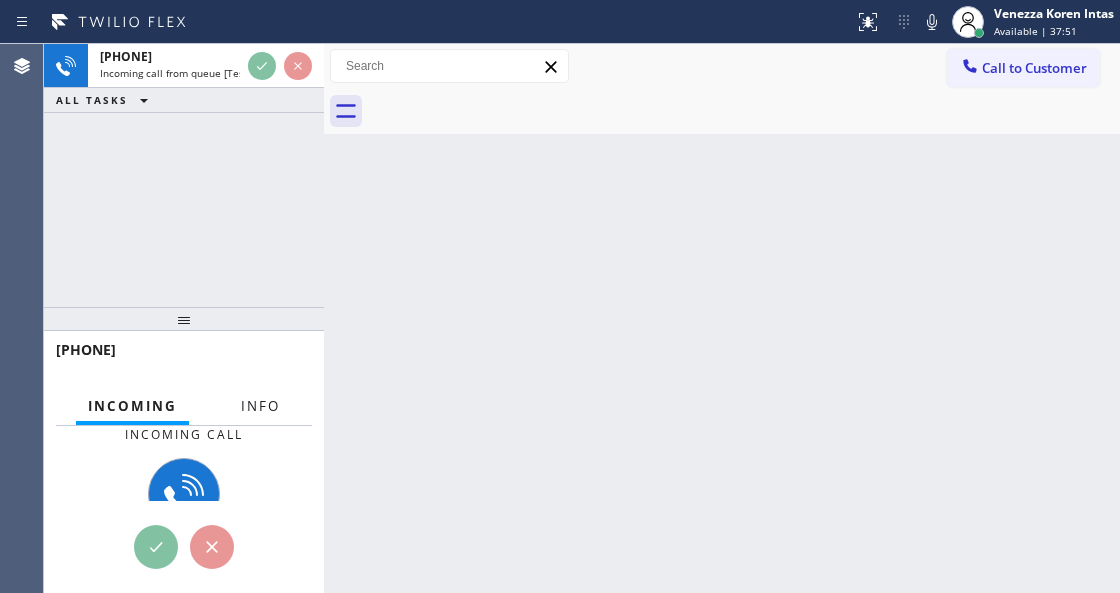 click on "Info" at bounding box center (260, 406) 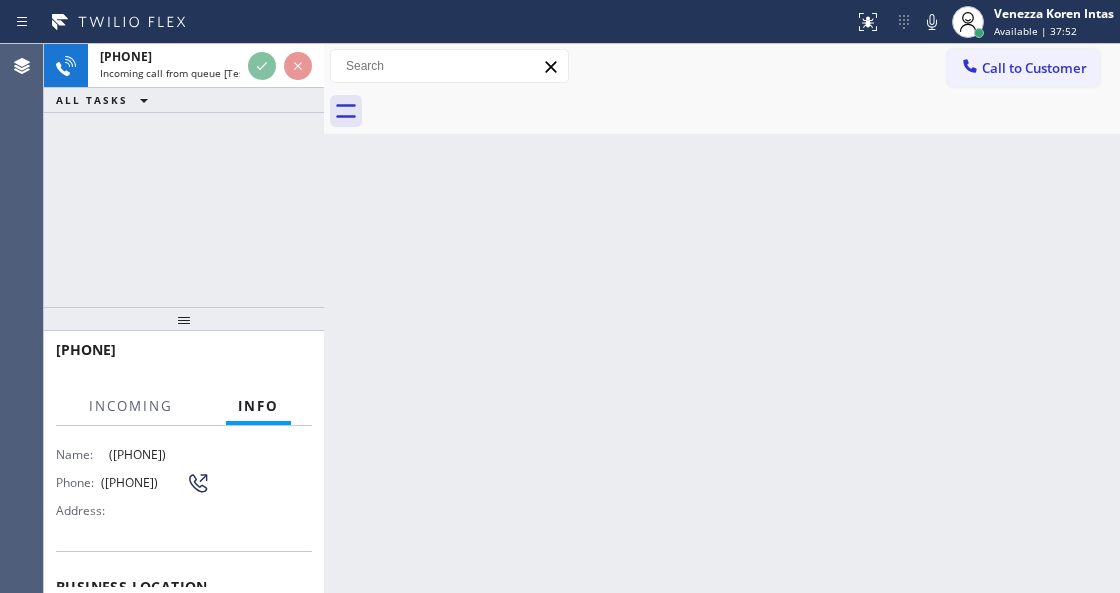 scroll, scrollTop: 200, scrollLeft: 0, axis: vertical 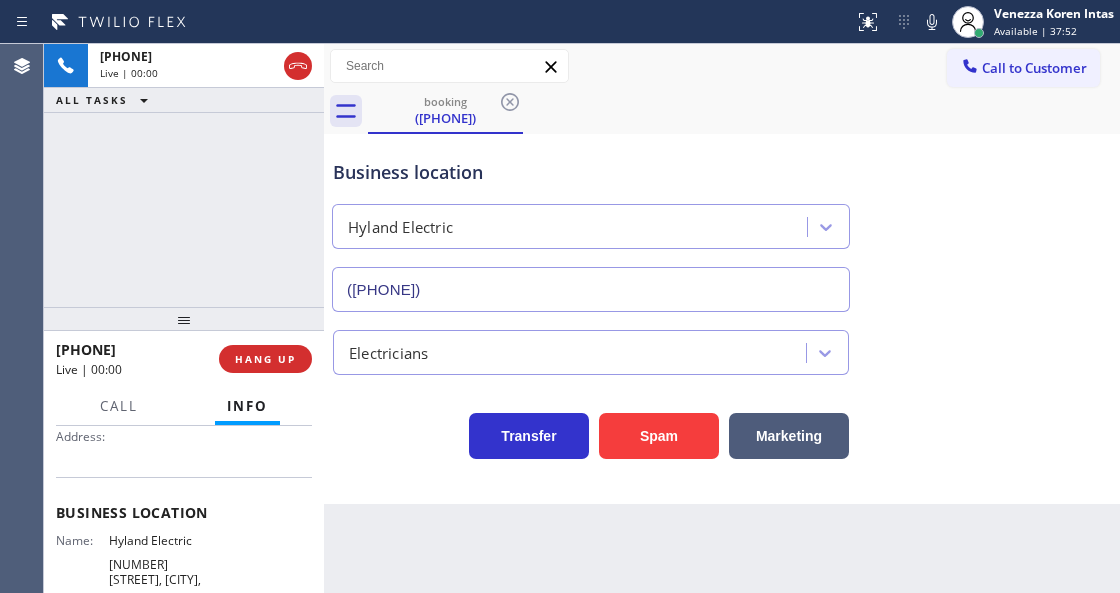 type on "[PHONE]" 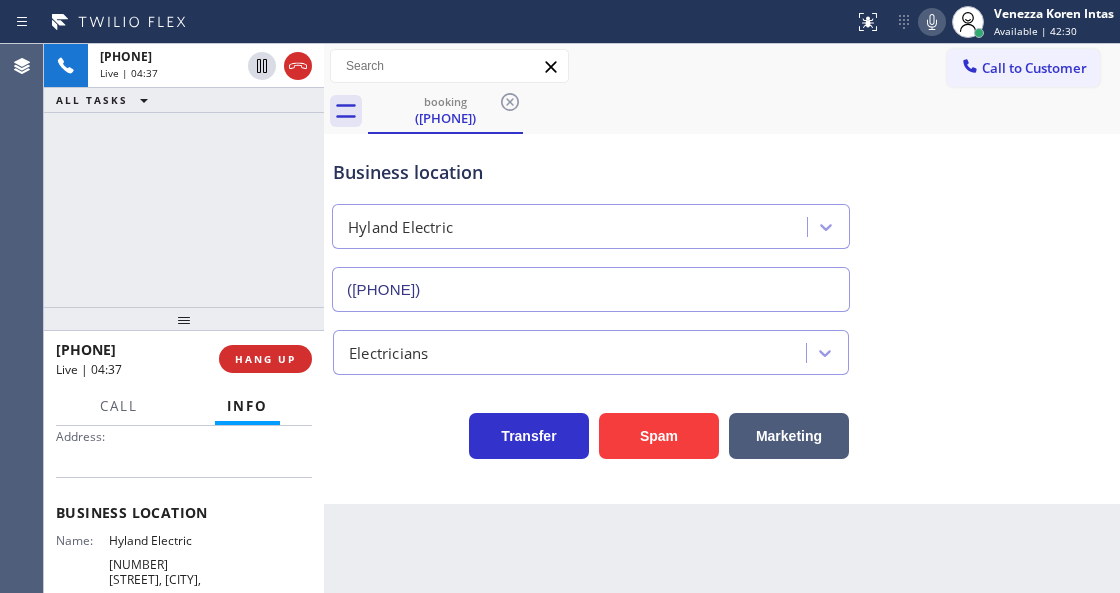 click 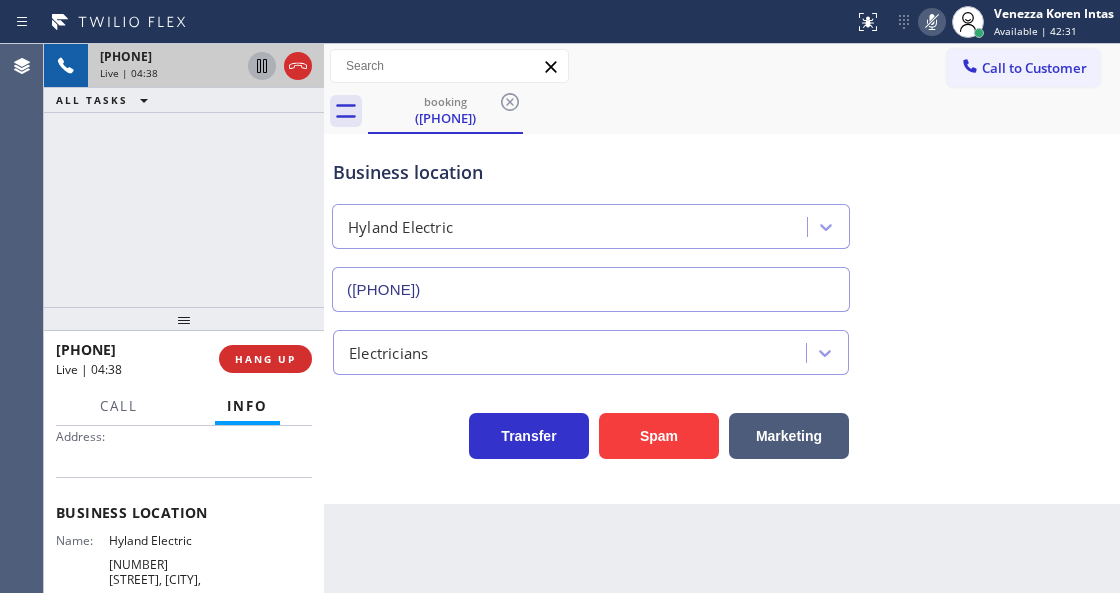 click 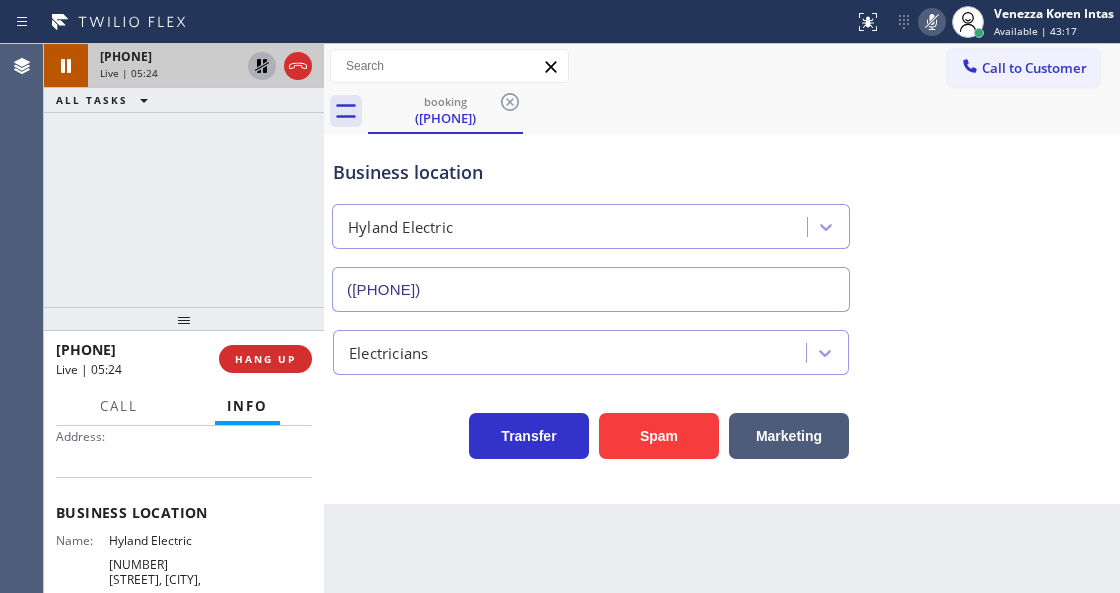 drag, startPoint x: 402, startPoint y: 439, endPoint x: 480, endPoint y: 462, distance: 81.32035 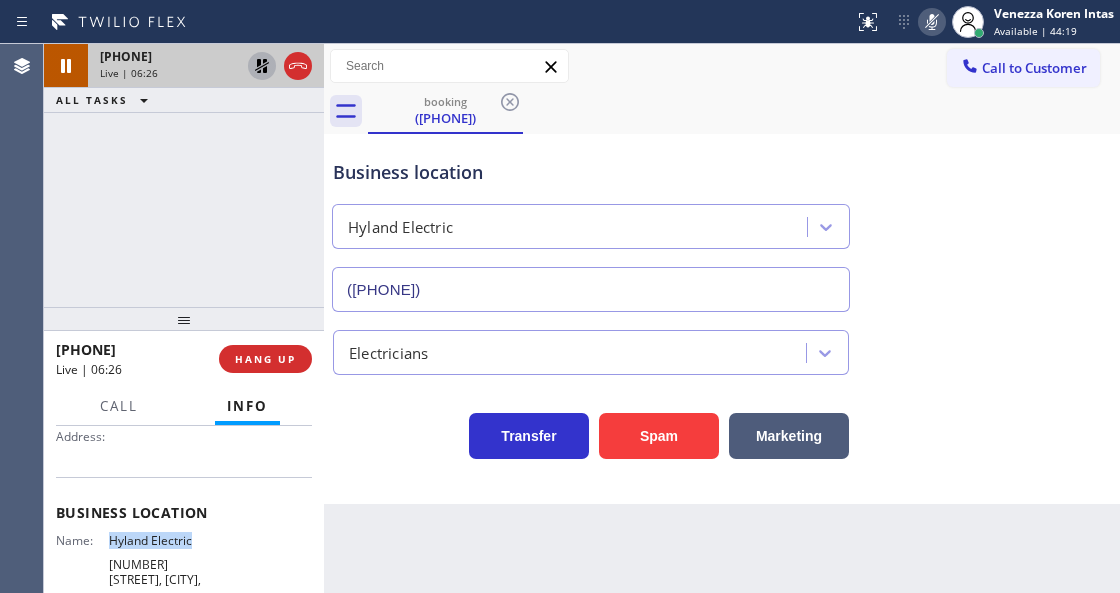 drag, startPoint x: 104, startPoint y: 538, endPoint x: 189, endPoint y: 536, distance: 85.02353 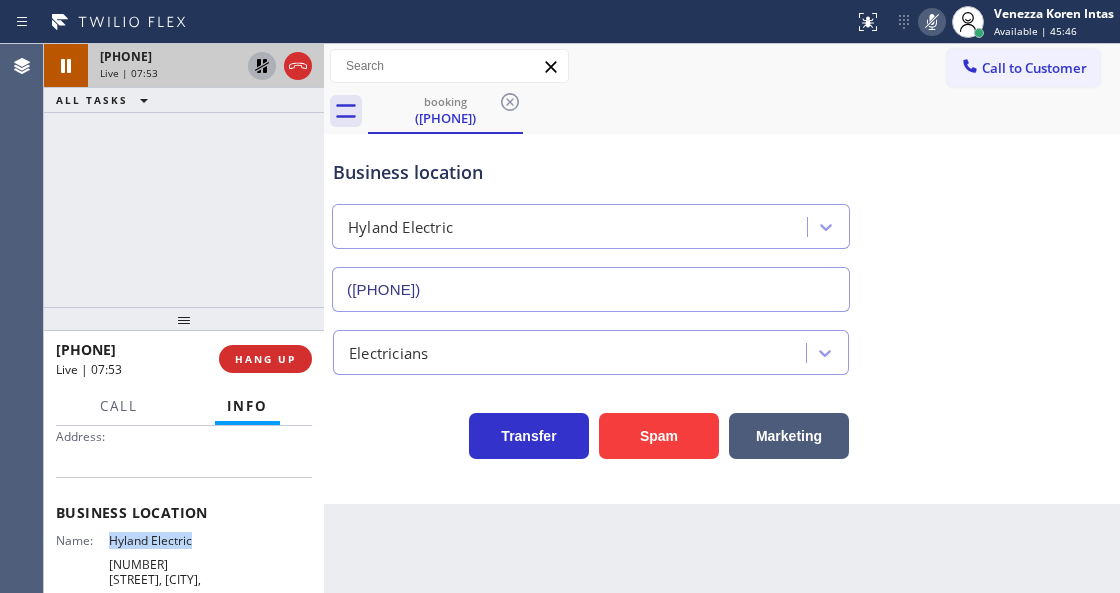 click at bounding box center (968, 22) 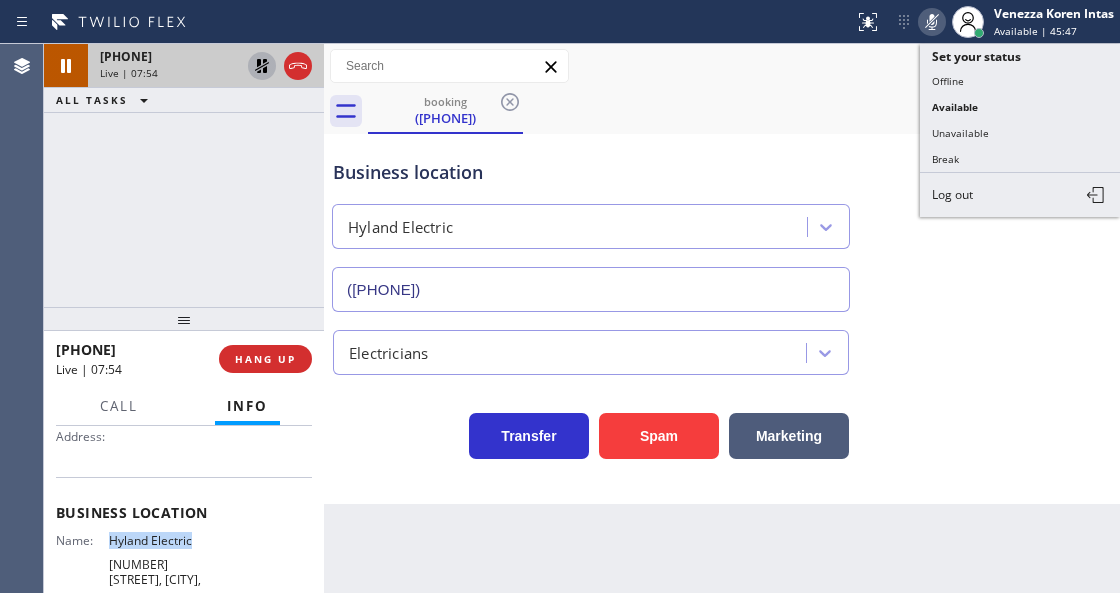click 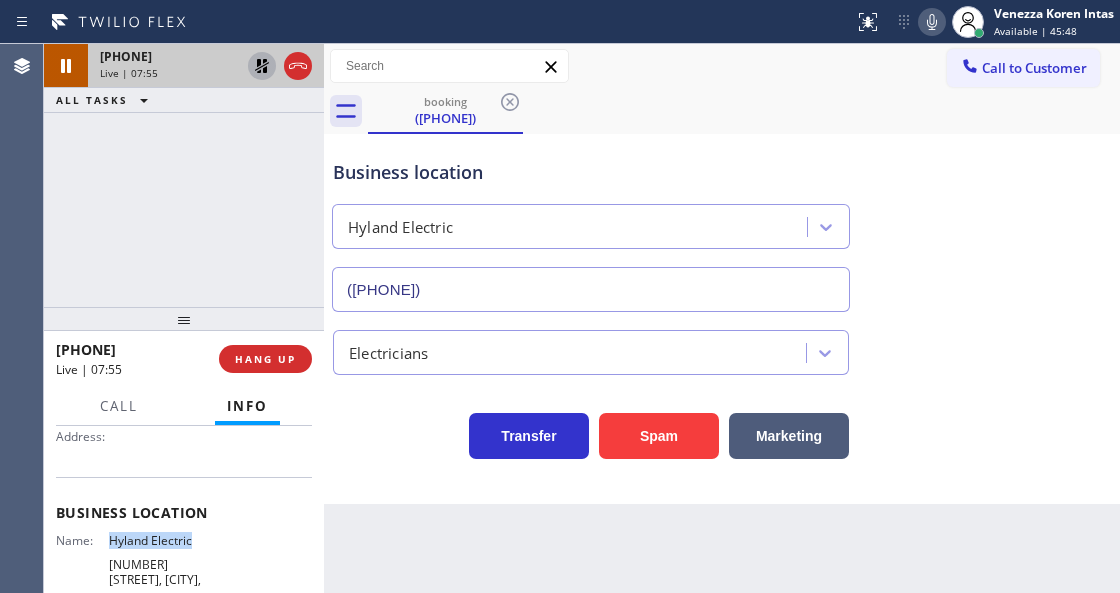 click 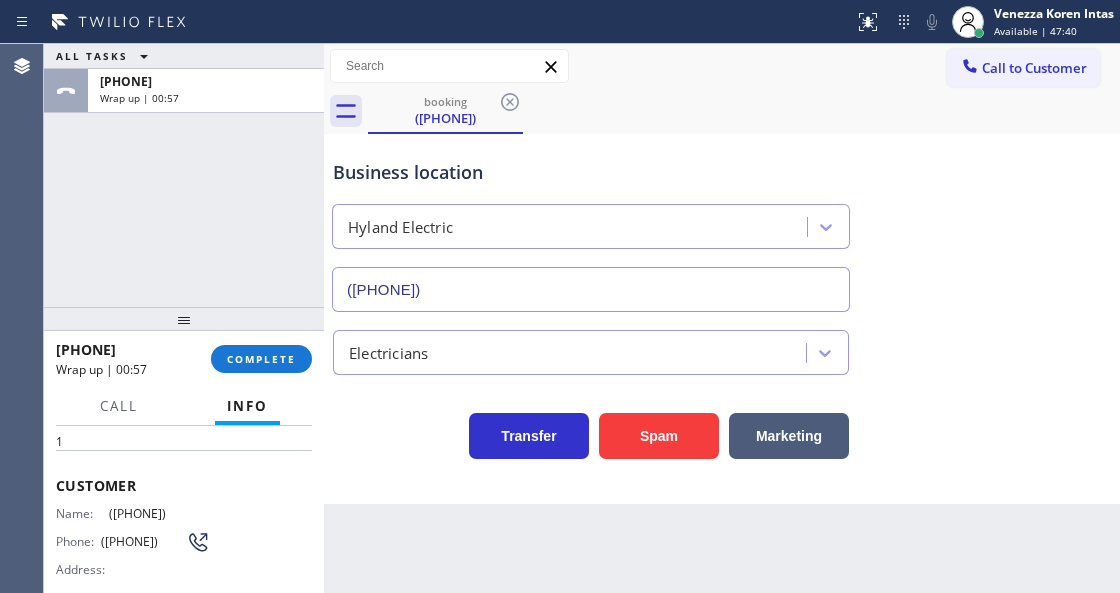 scroll, scrollTop: 66, scrollLeft: 0, axis: vertical 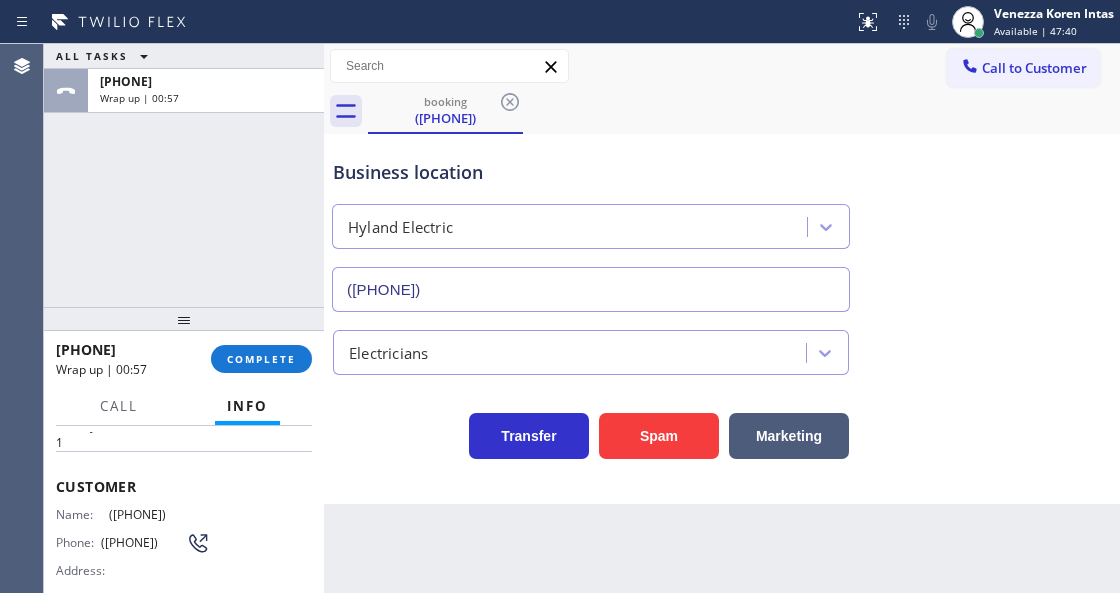 drag, startPoint x: 195, startPoint y: 506, endPoint x: 106, endPoint y: 508, distance: 89.02247 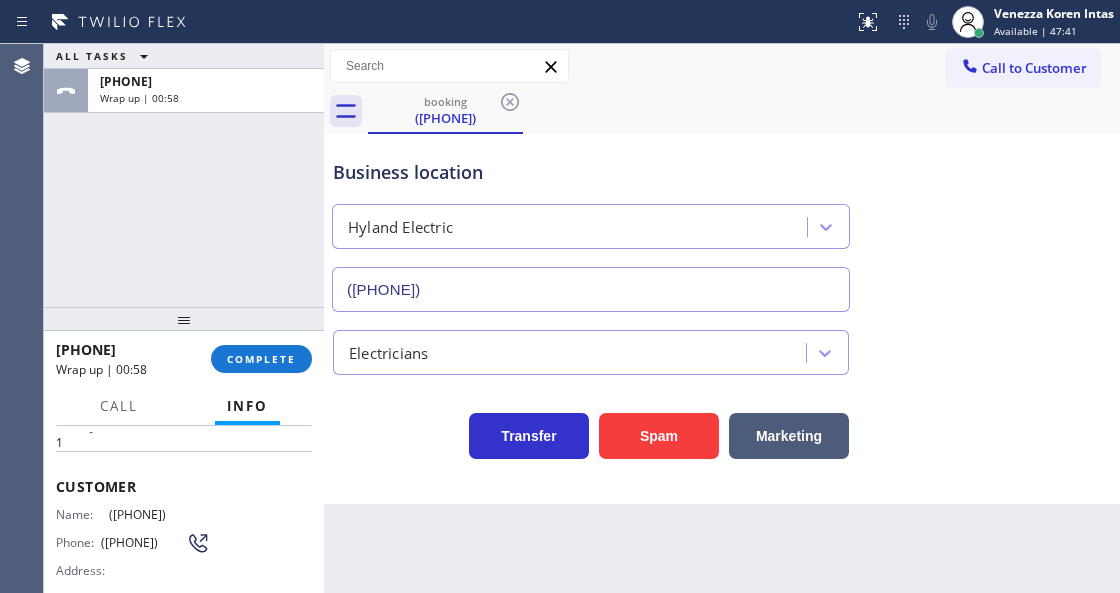 copy on "[PHONE]" 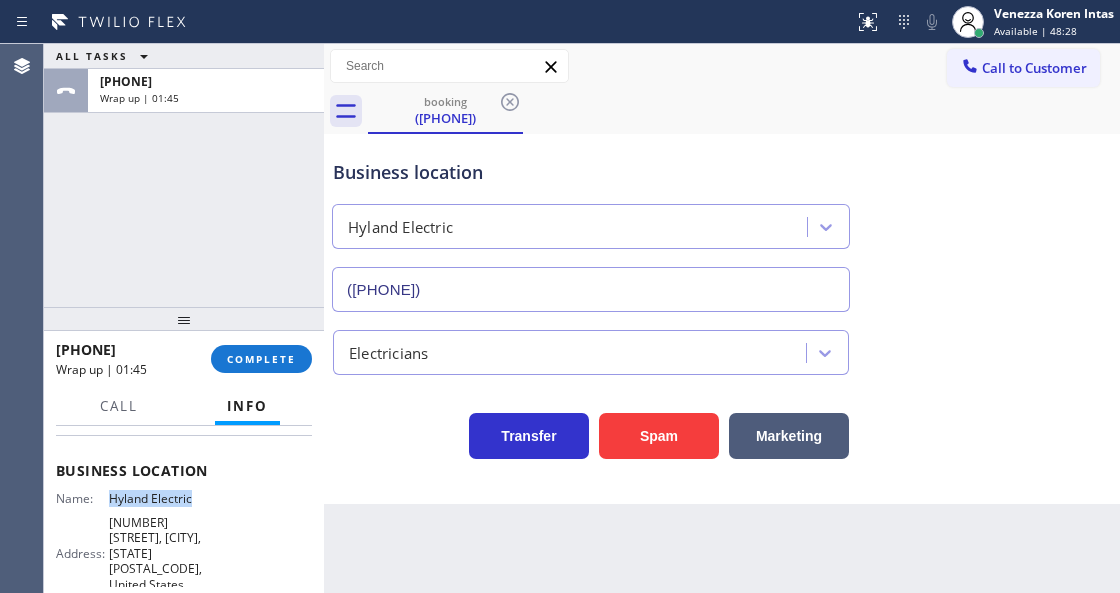 scroll, scrollTop: 266, scrollLeft: 0, axis: vertical 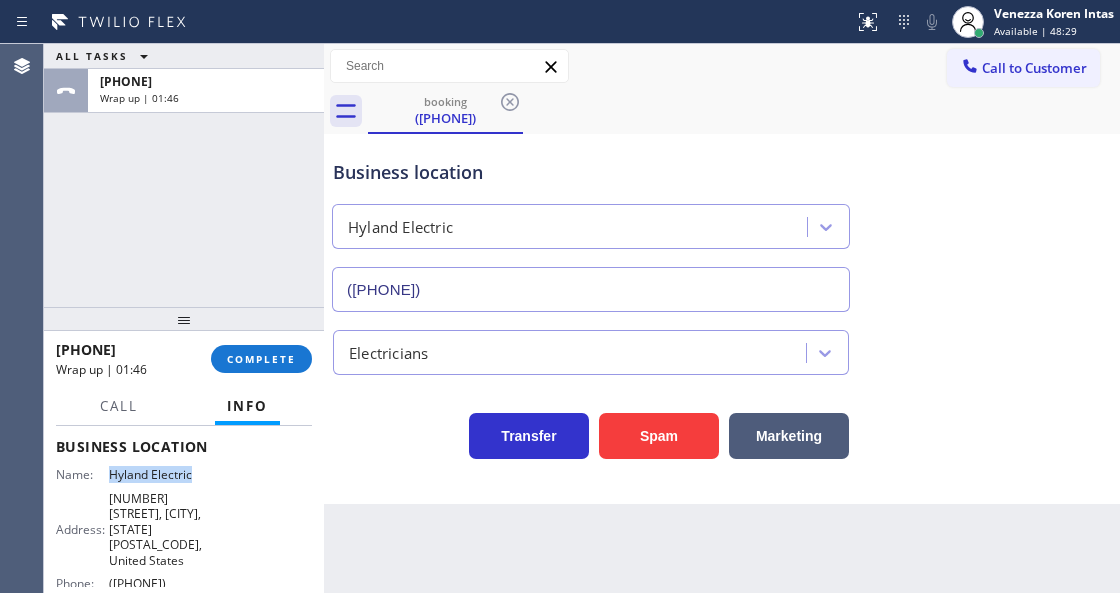 drag, startPoint x: 200, startPoint y: 569, endPoint x: 102, endPoint y: 572, distance: 98.045906 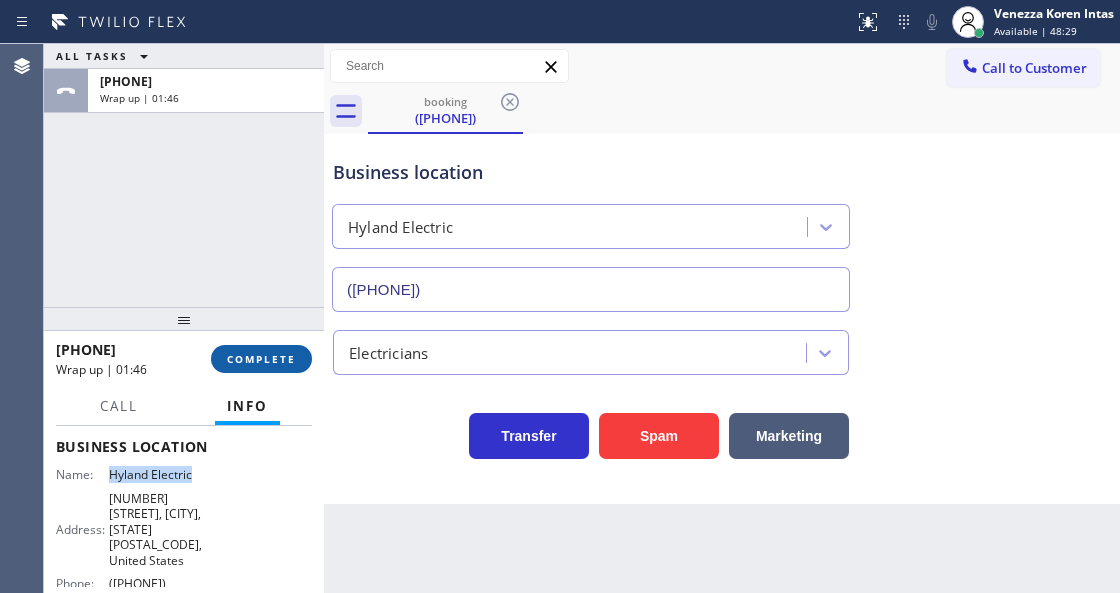 click on "COMPLETE" at bounding box center [261, 359] 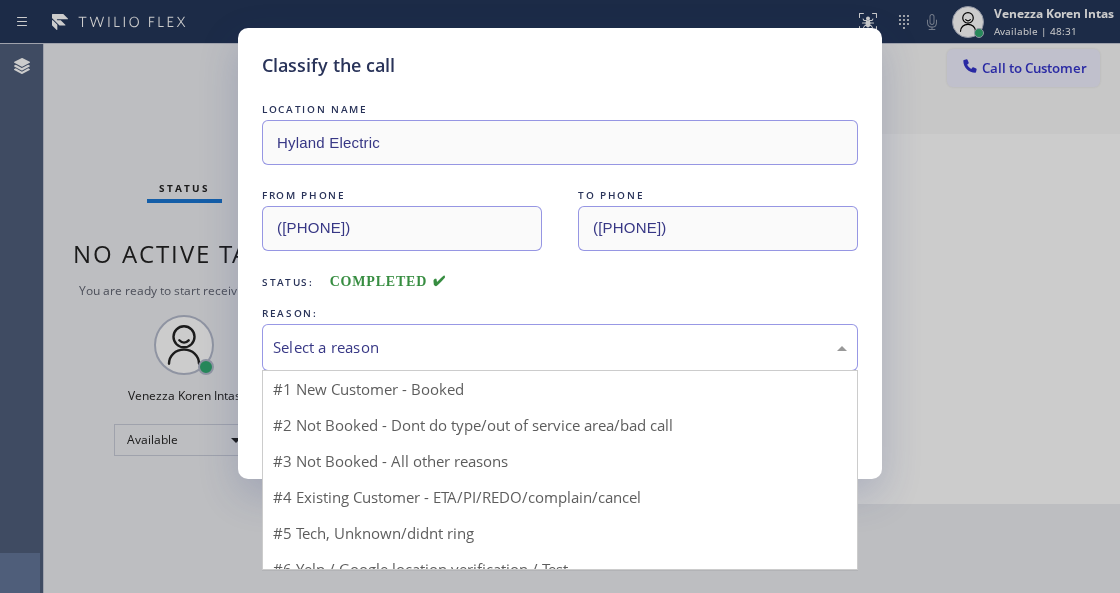 click on "Select a reason" at bounding box center [560, 347] 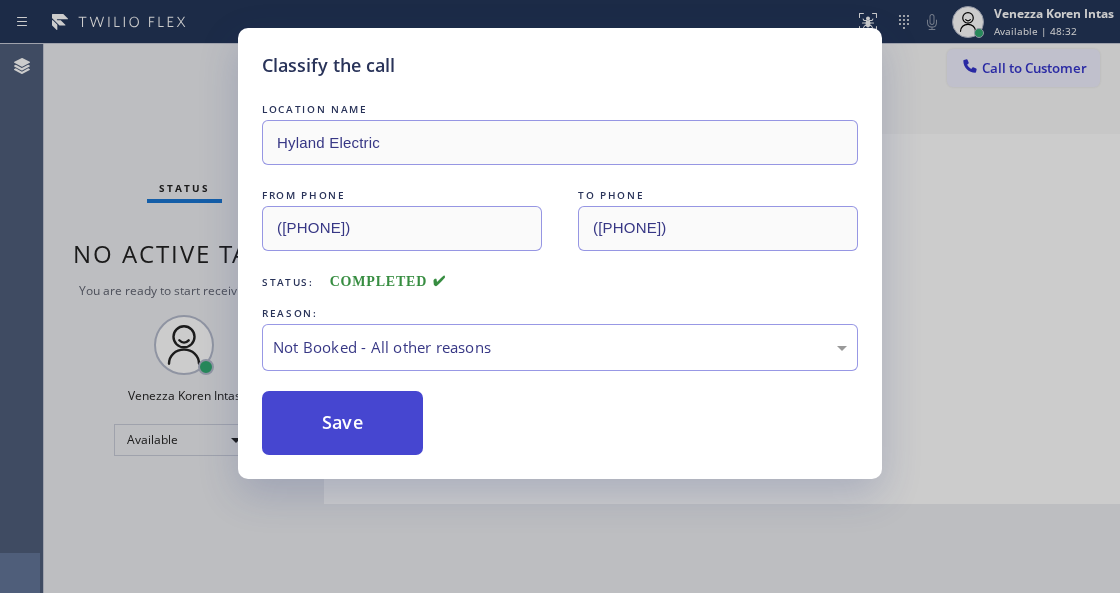 click on "Save" at bounding box center (342, 423) 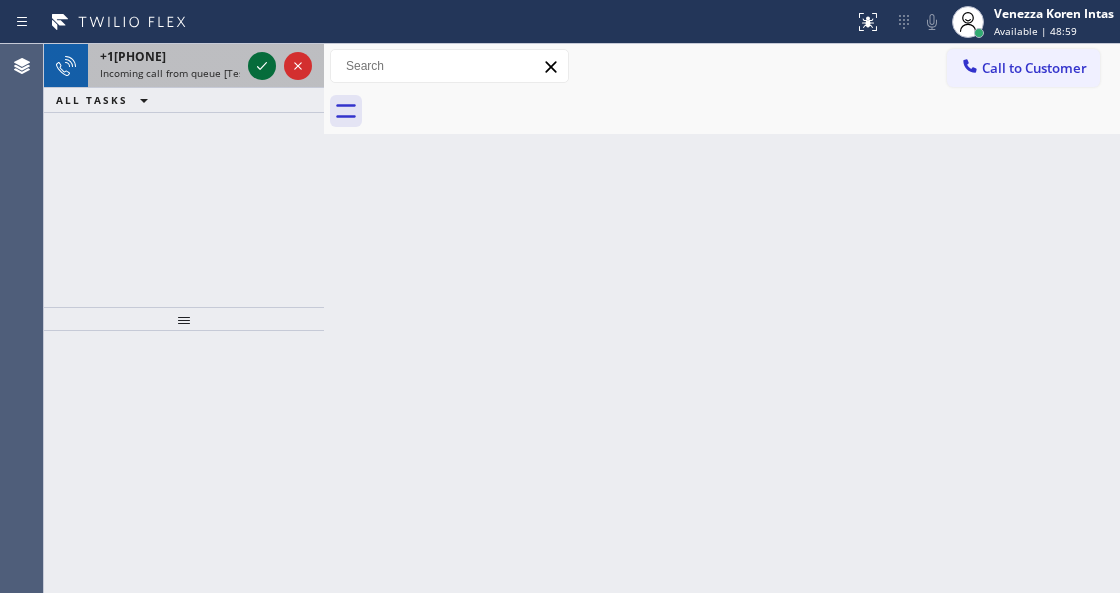 click 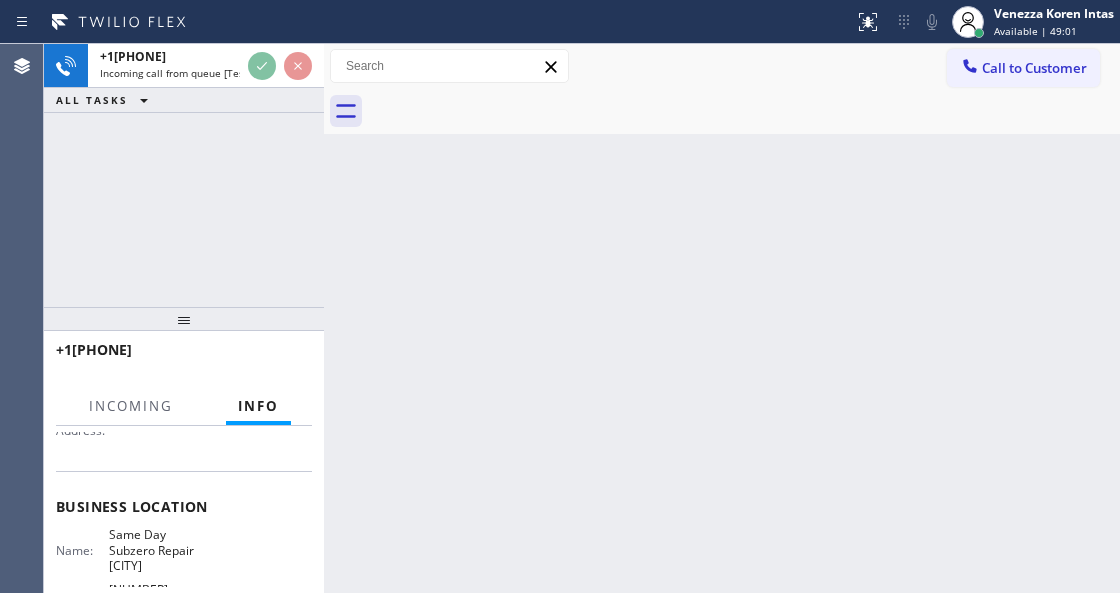 scroll, scrollTop: 266, scrollLeft: 0, axis: vertical 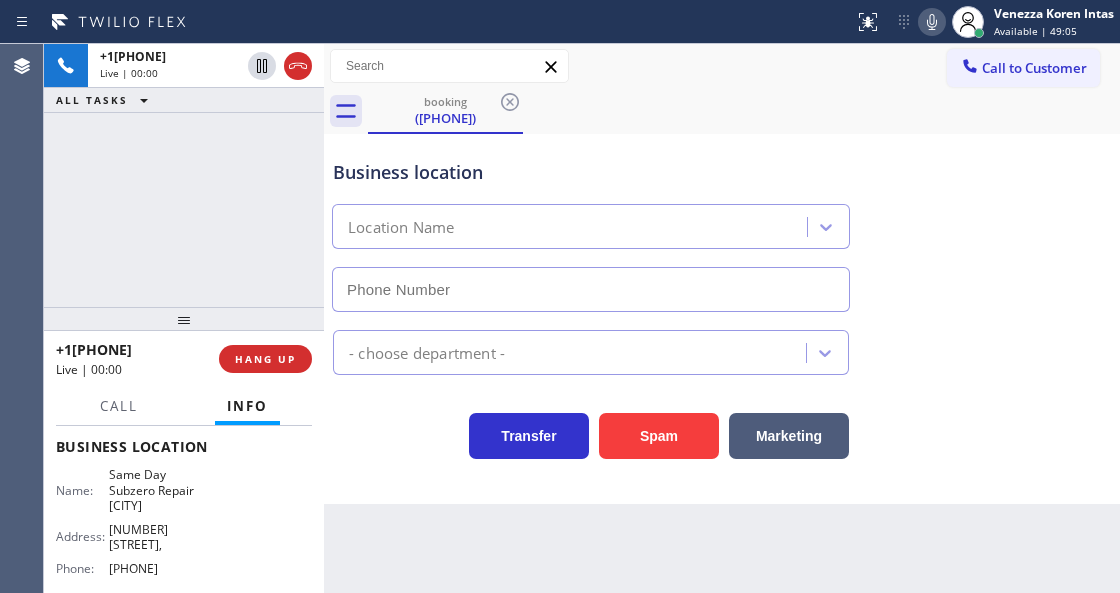type on "[PHONE]" 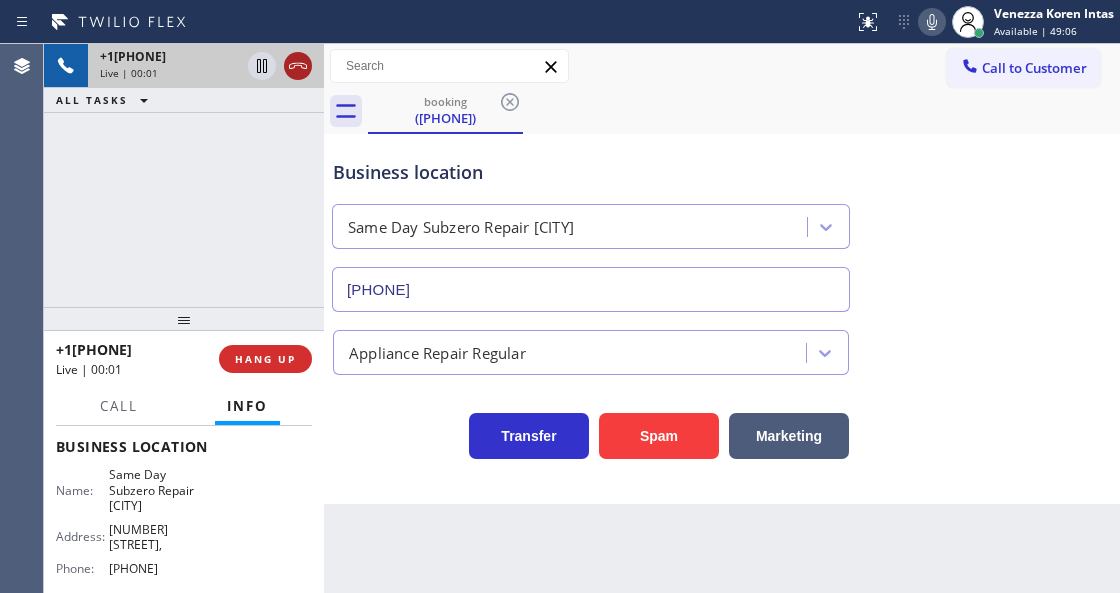 click 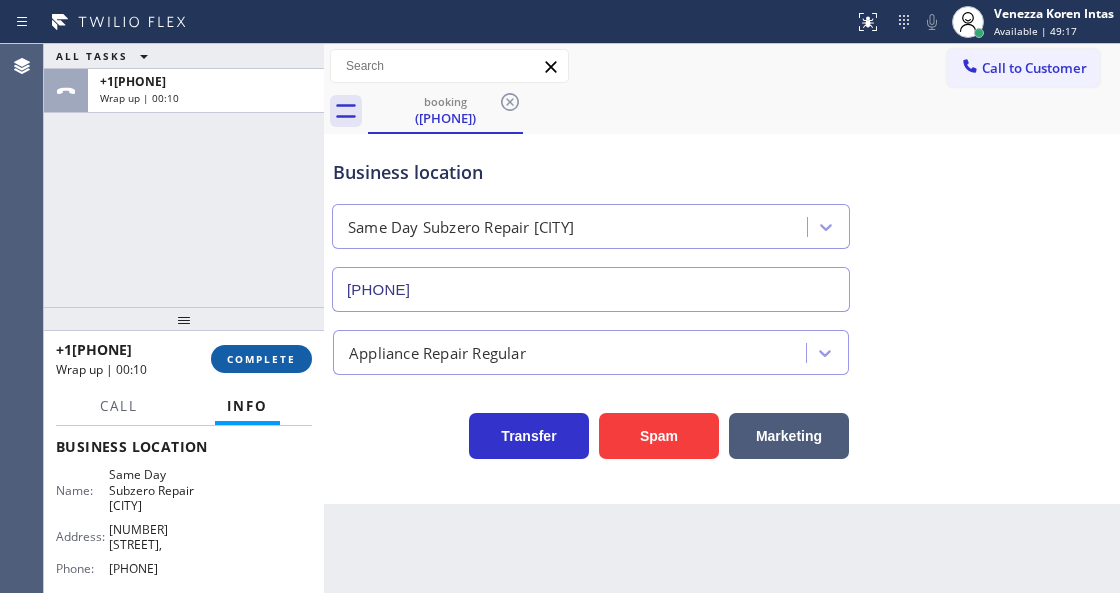 click on "COMPLETE" at bounding box center (261, 359) 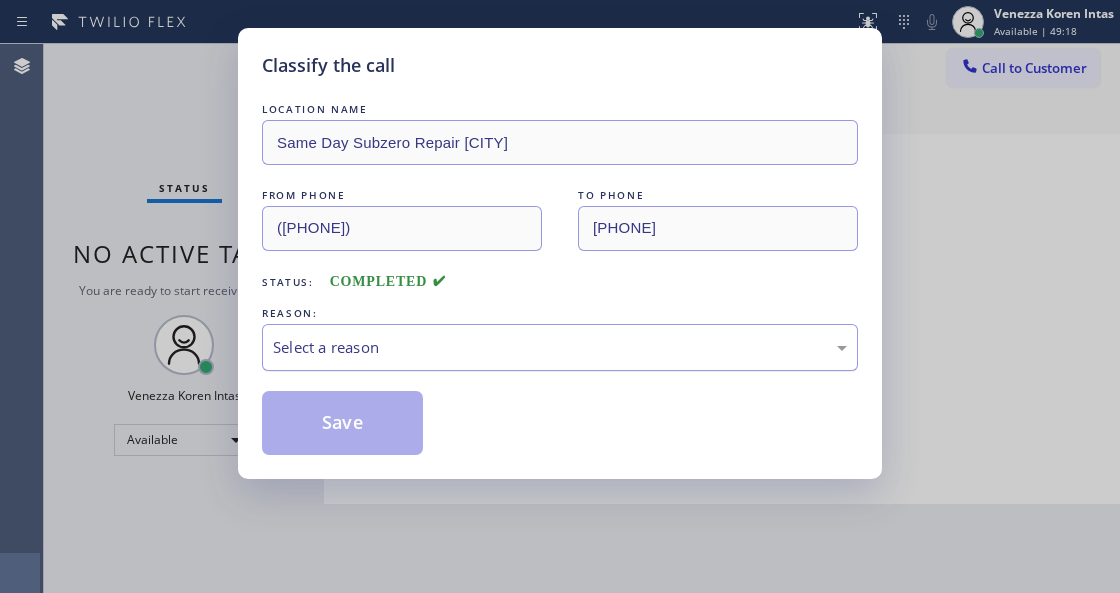click on "Select a reason" at bounding box center [560, 347] 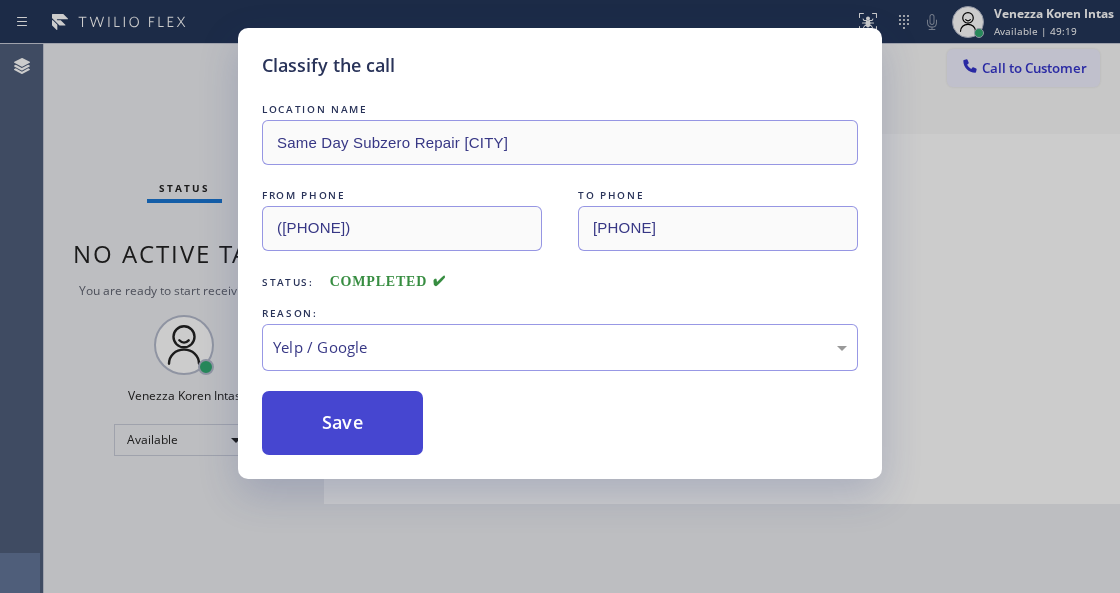 click on "Save" at bounding box center [342, 423] 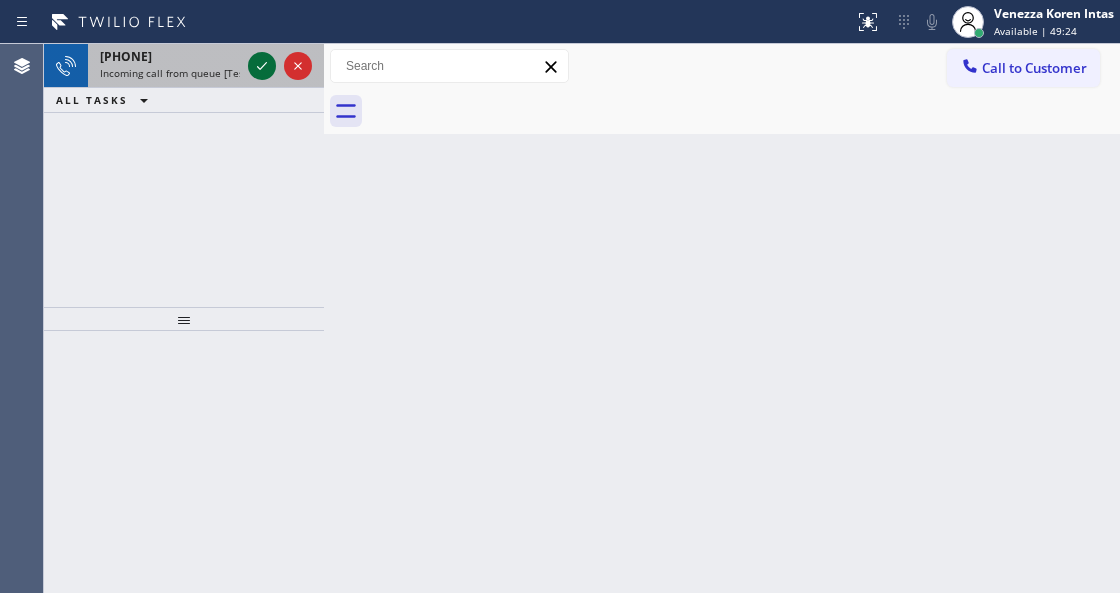 click 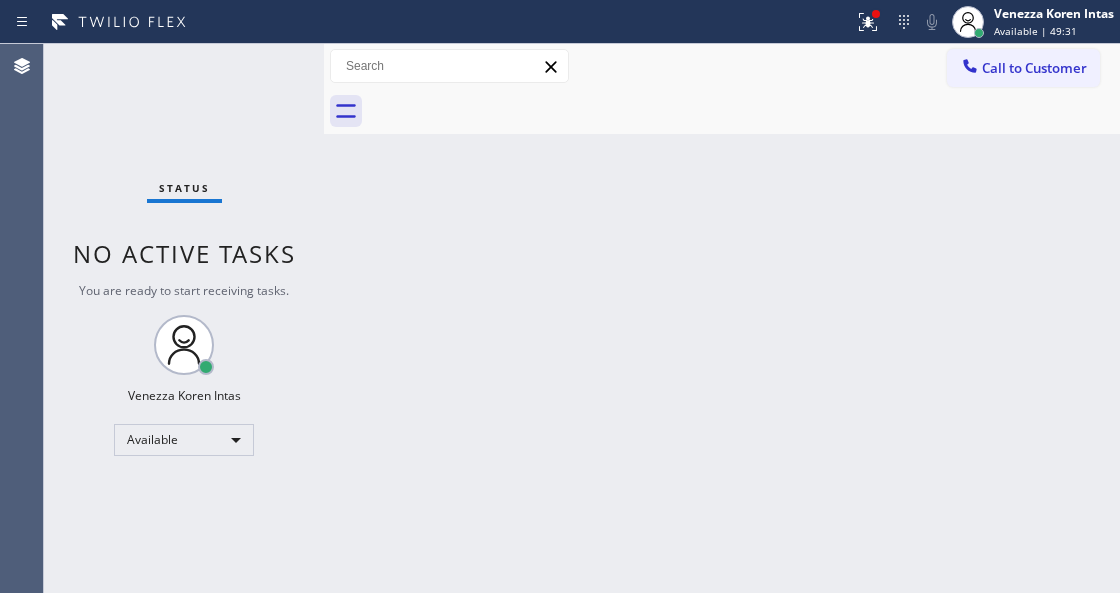 drag, startPoint x: 872, startPoint y: 16, endPoint x: 872, endPoint y: 76, distance: 60 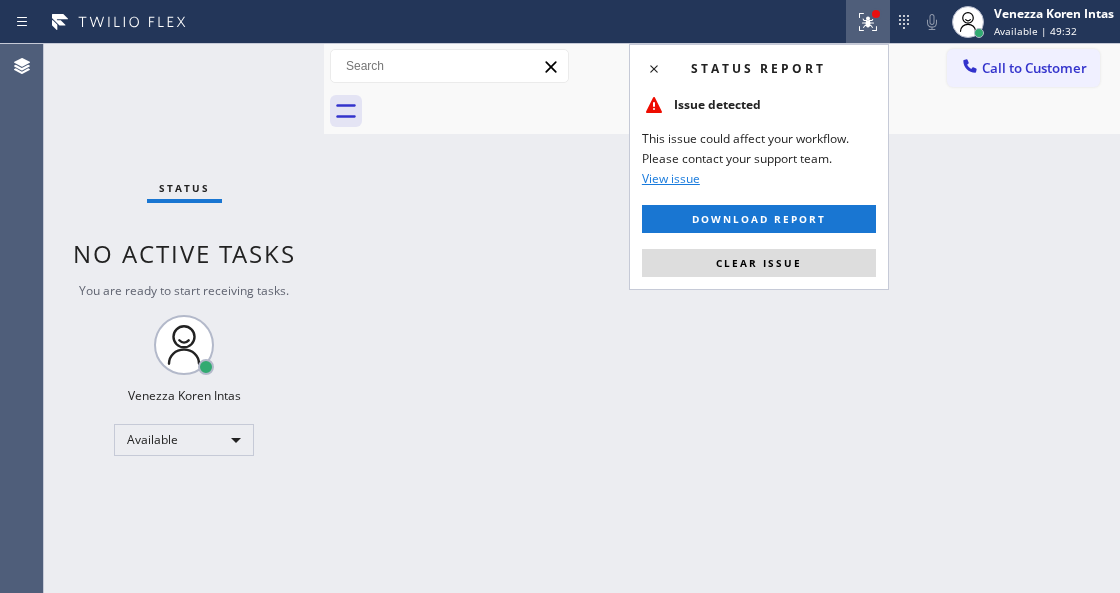 click on "Clear issue" at bounding box center (759, 263) 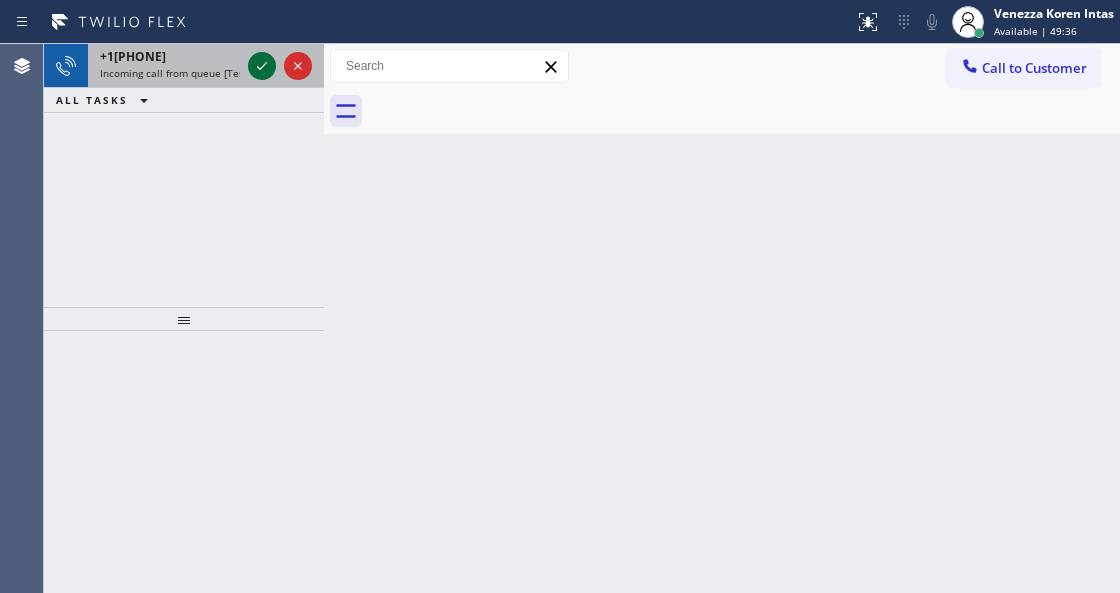 click 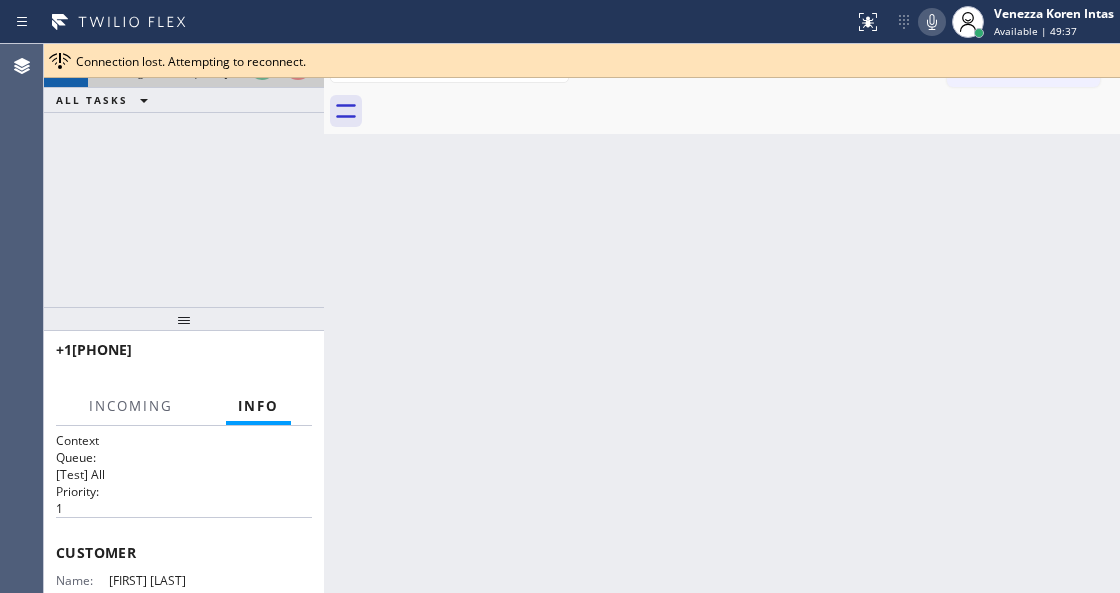 click on "Connection lost. Attempting to reconnect. Classify the call LOCATION NAME Vicks Air Duct Cleaning Santa Barbara FROM PHONE (805) 617-7328 TO PHONE (805) 608-3800 Status: COMPLETED REASON: Yelp / Google  Save Classify the call LOCATION NAME Top Line Electric Inc FROM PHONE (908) 963-6402 TO PHONE (848) 346-2903 Status: COMPLETED REASON: Tech, Unknown/didnt ring Save Classify the call LOCATION NAME 5 Star Appliance Repair FROM PHONE (650) 996-0666 TO PHONE (855) 731-4952 Status: COMPLETED REASON: Existing Customer - ETA/PI/REDO/complain/cancel Save Classify the call LOCATION NAME Red Electricians Stanton FROM PHONE (714) 567-5495 TO PHONE (714) 463-1611 Status: COMPLETED REASON: Yelp / Google  Save Classify the call LOCATION NAME E Appliance Repair  and  HVAC Brandon FROM PHONE (813) 851-4816 TO PHONE (813) 303-0310 Status: COMPLETED REASON: Tech, Unknown/didnt ring Save Classify the call LOCATION NAME Zoom Electricians San Francisco FROM PHONE (503) 853-3011 TO PHONE (415) 727-8840 Status: COMPLETED REASON: 1" at bounding box center [582, 318] 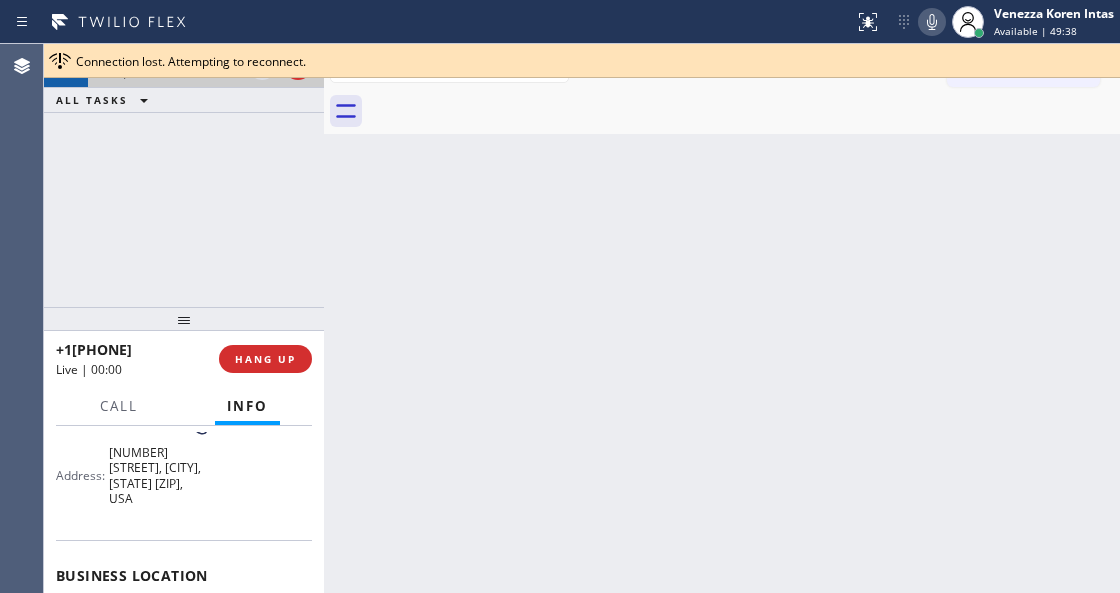 scroll, scrollTop: 133, scrollLeft: 0, axis: vertical 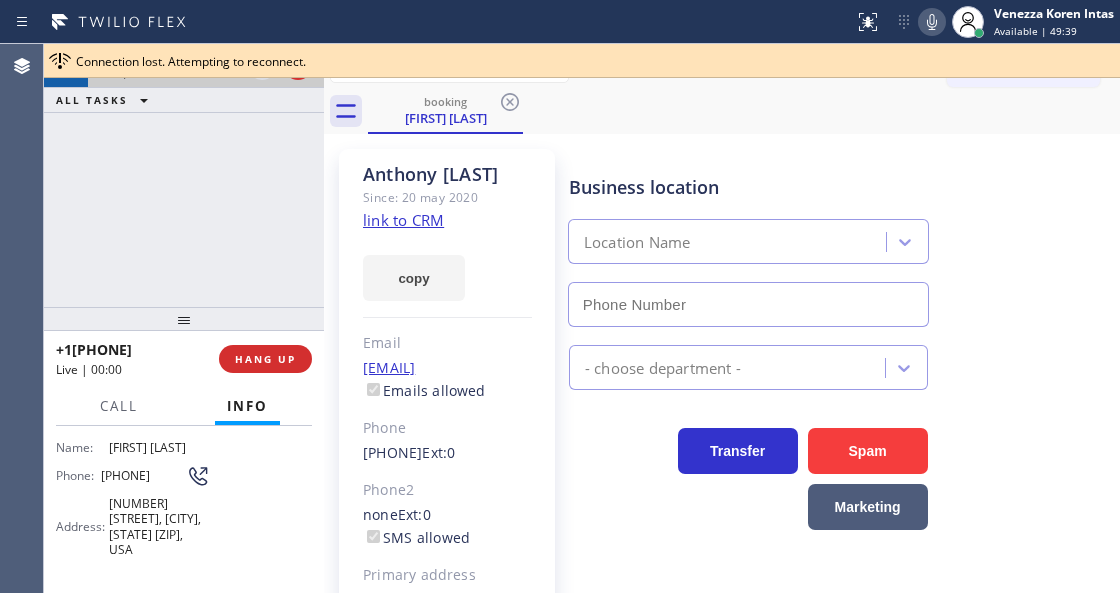 type on "[PHONE]" 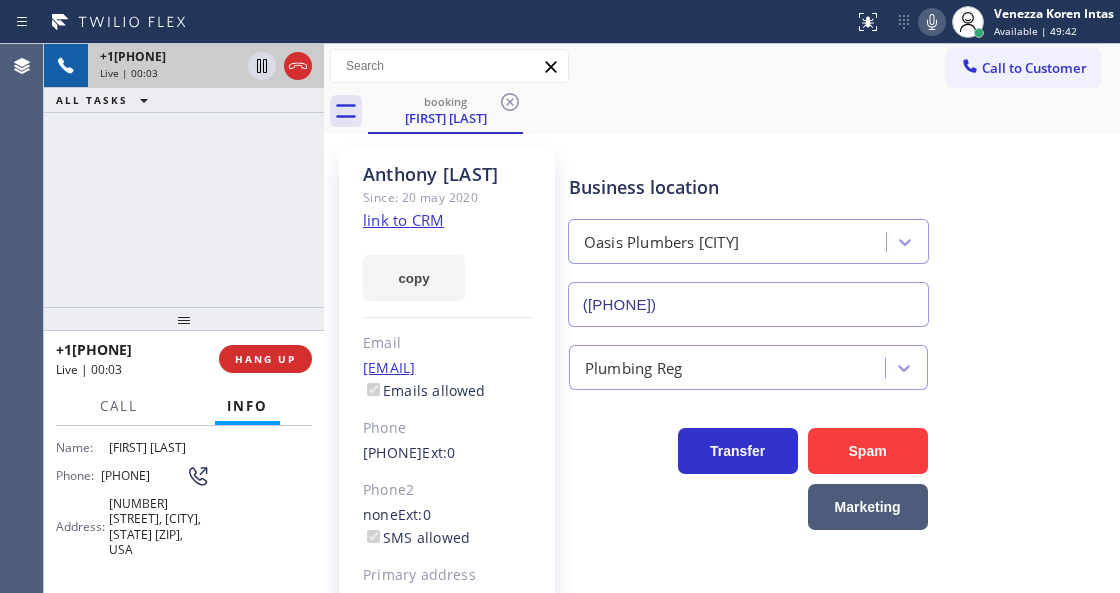 click on "link to CRM" 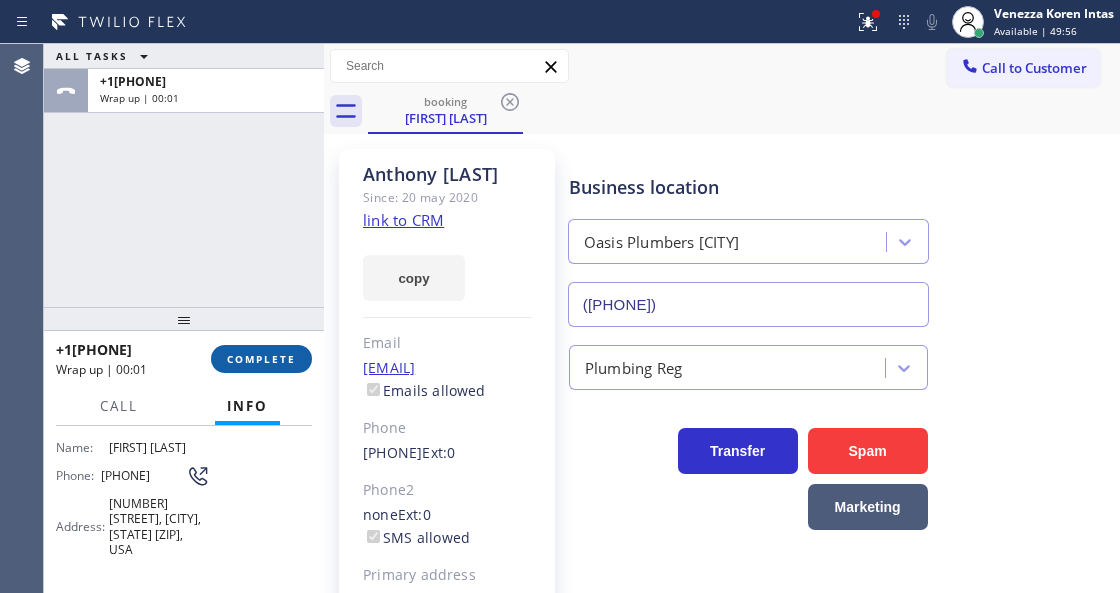click on "COMPLETE" at bounding box center (261, 359) 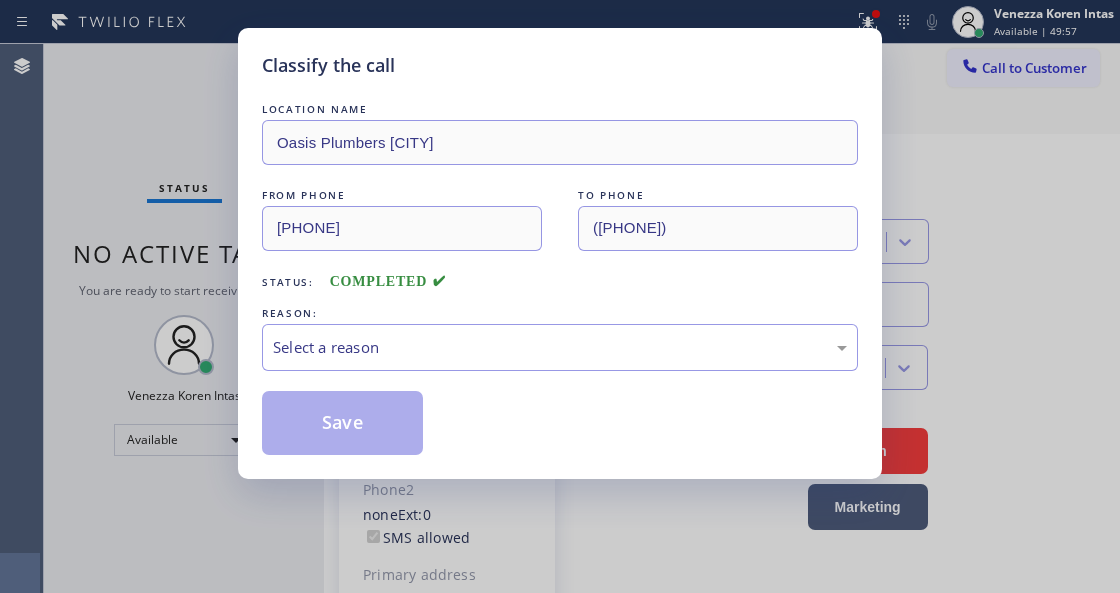 click on "Select a reason" at bounding box center [560, 347] 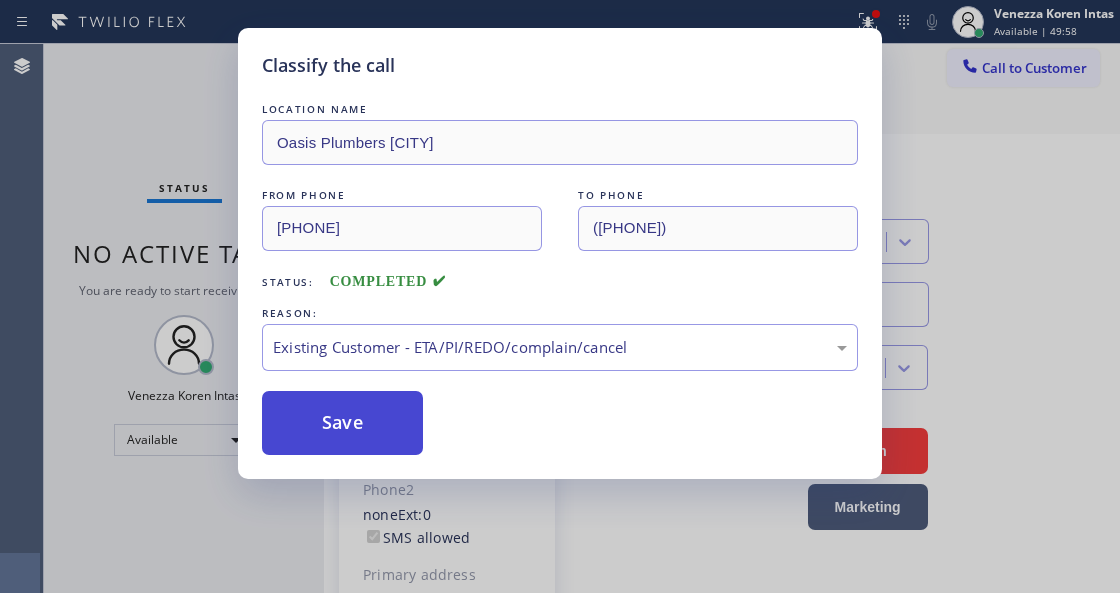 click on "Save" at bounding box center [342, 423] 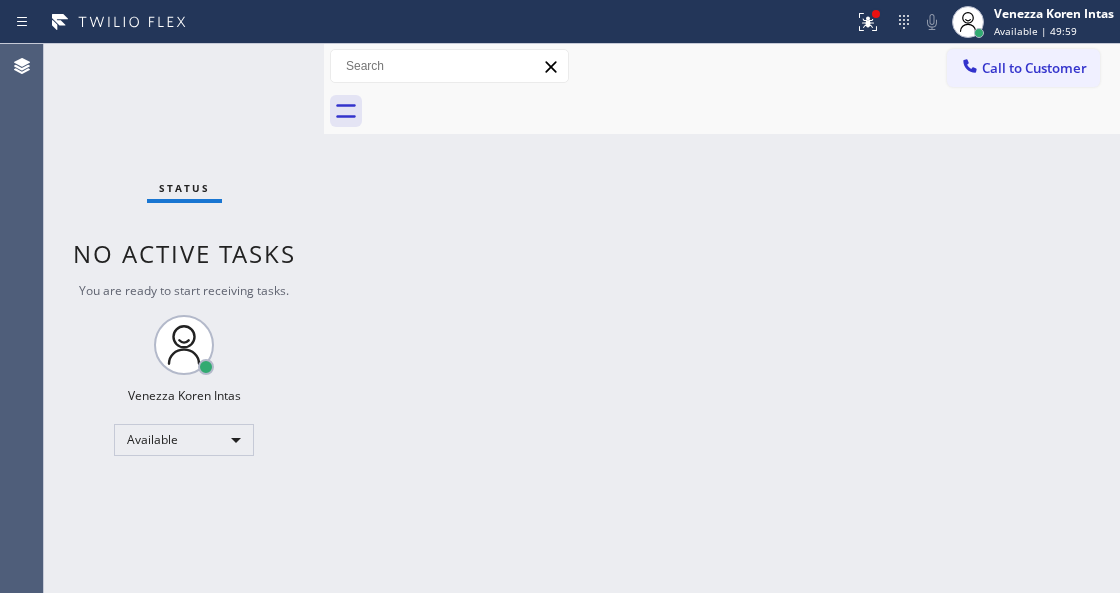 click 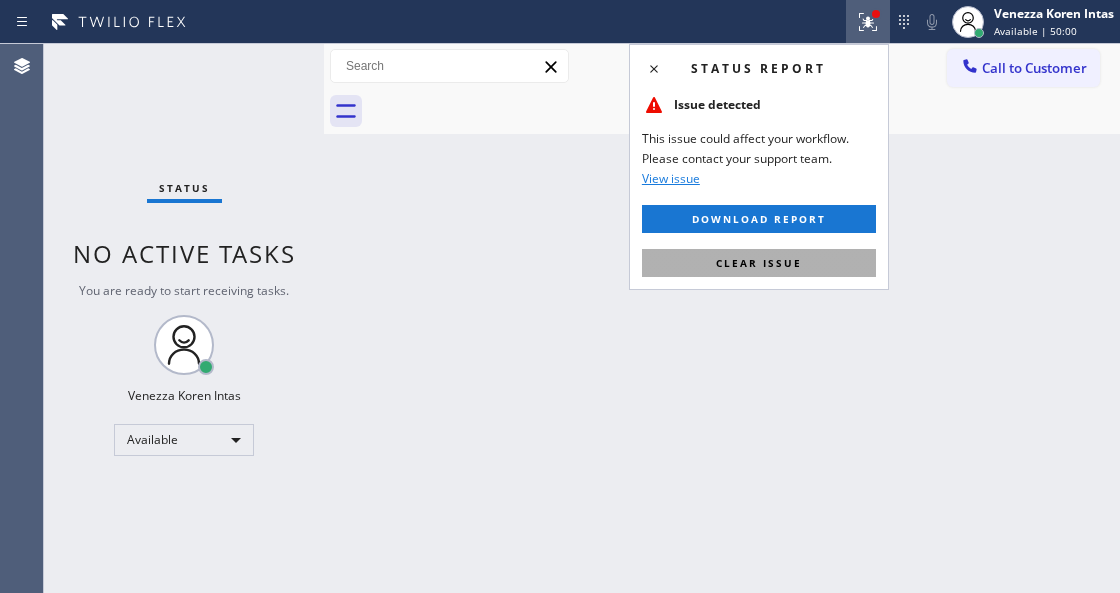 click on "Clear issue" at bounding box center (759, 263) 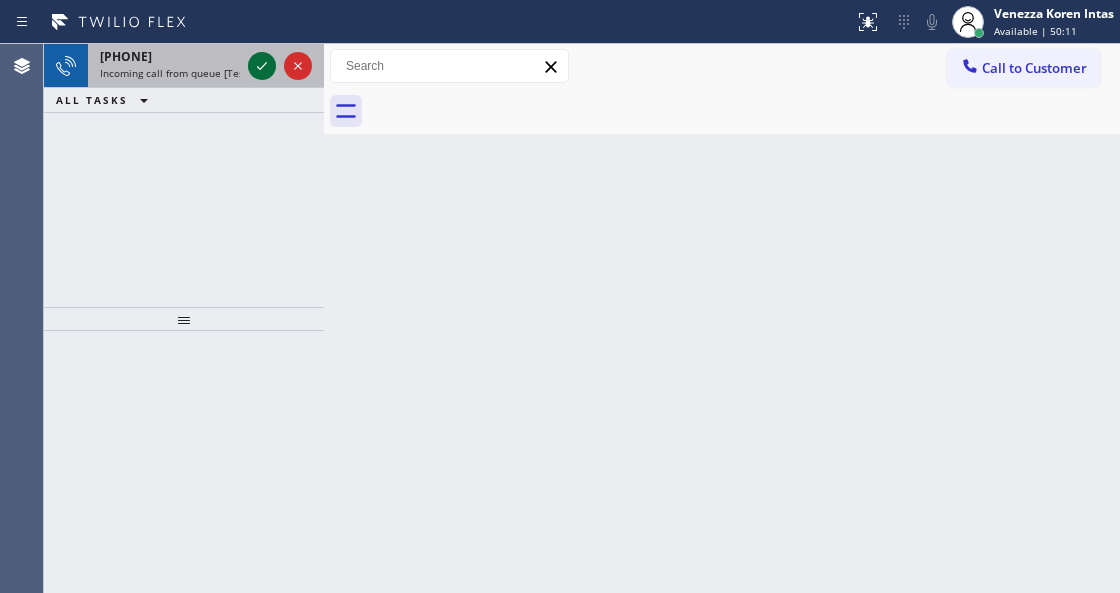 click 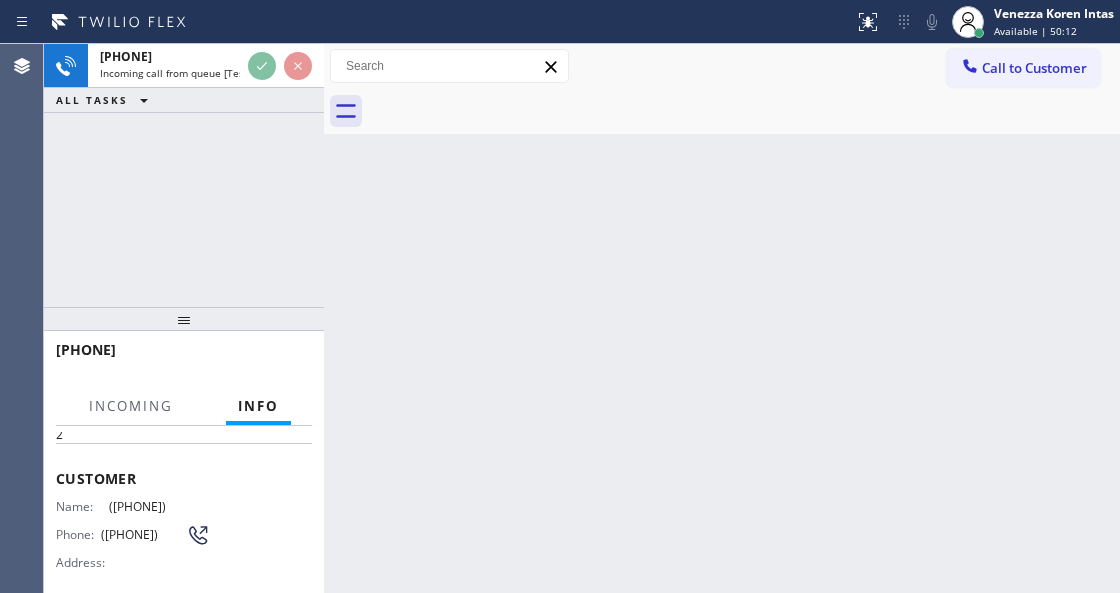 scroll, scrollTop: 200, scrollLeft: 0, axis: vertical 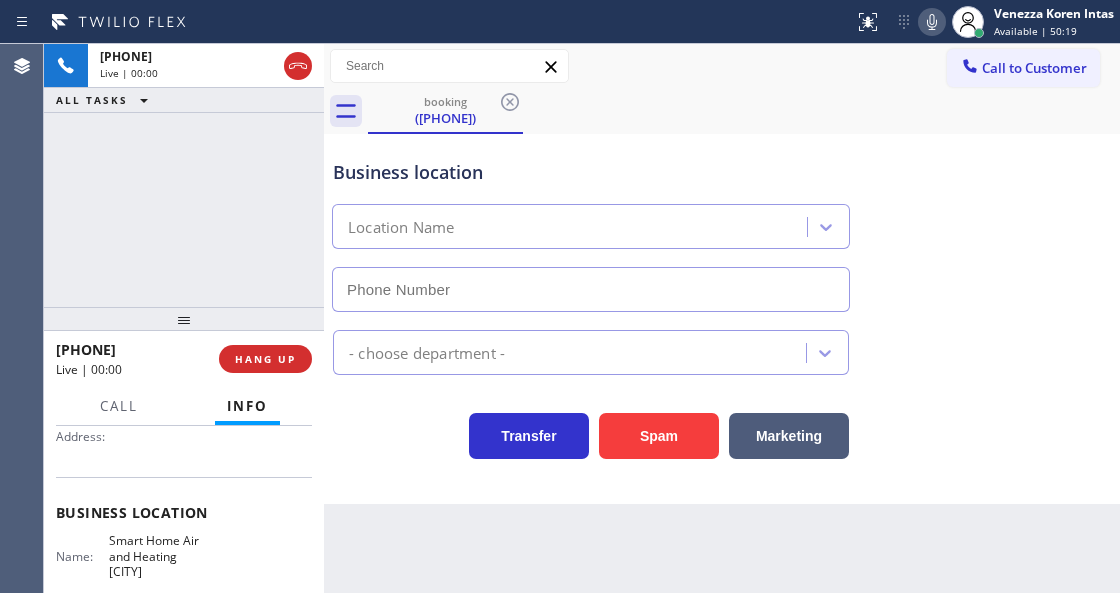 type on "[PHONE]" 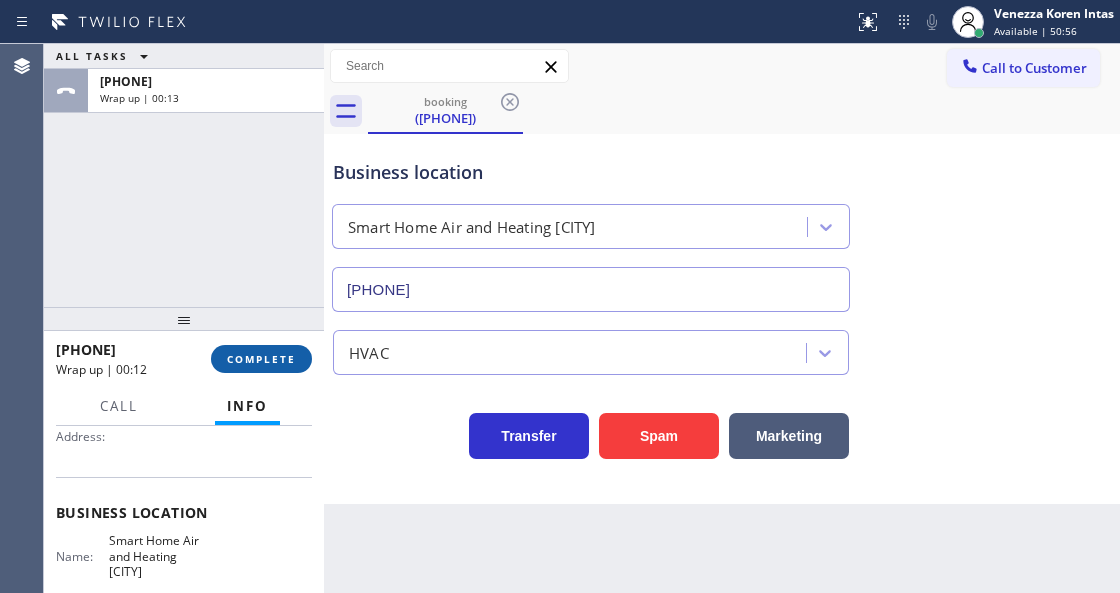 click on "COMPLETE" at bounding box center (261, 359) 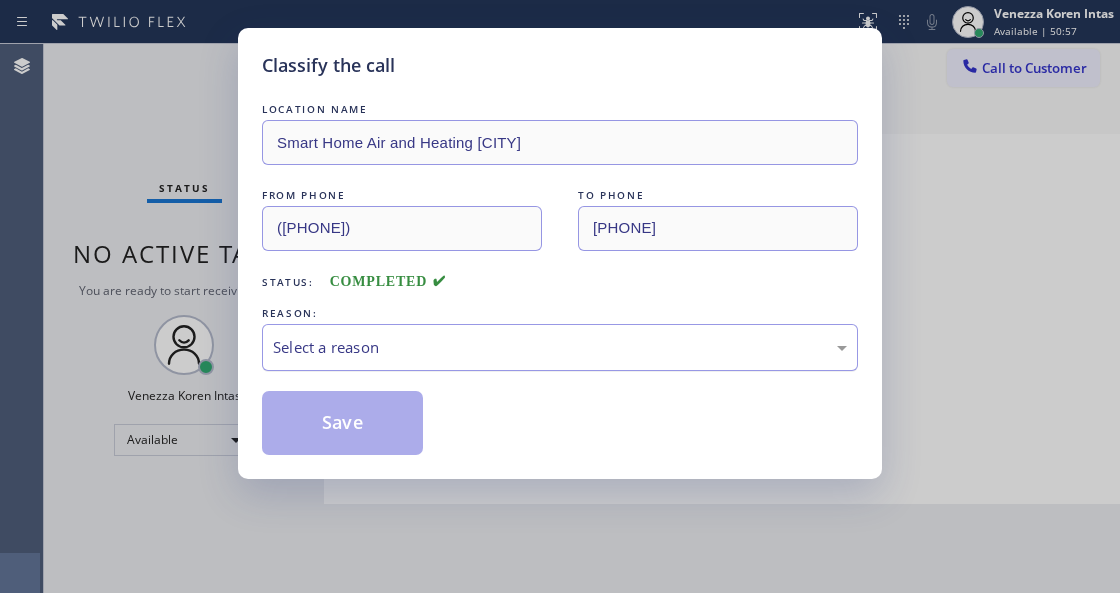 click on "Select a reason" at bounding box center [560, 347] 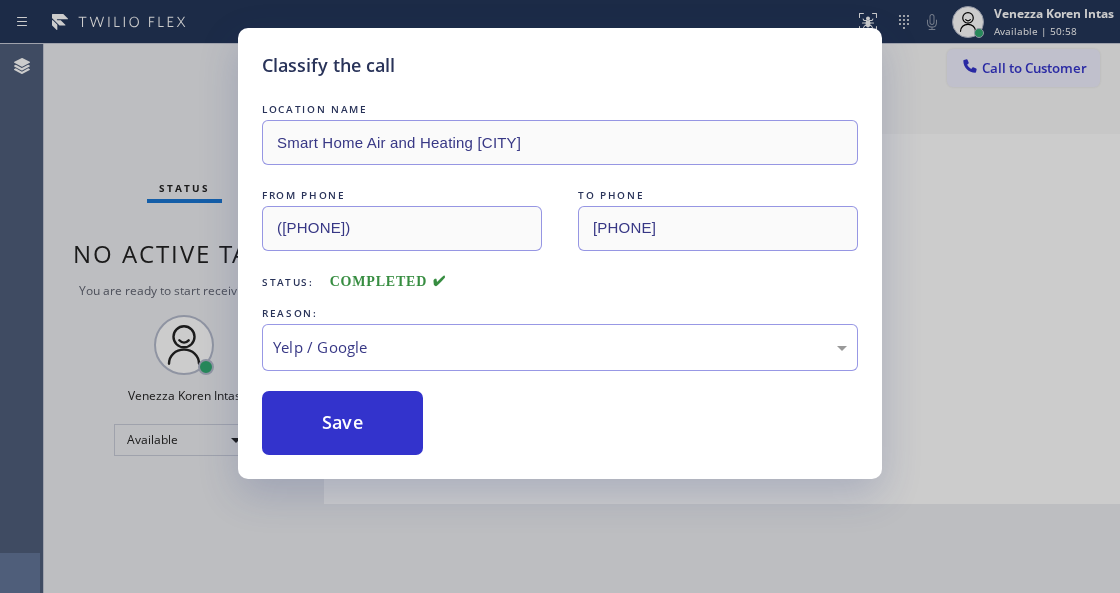 click on "Classify the call LOCATION NAME Smart Home Air and Heating San Mateo FROM PHONE (209) 209-5807 TO PHONE (650) 699-6942 Status: COMPLETED REASON: Yelp / Google  Save" at bounding box center (560, 253) 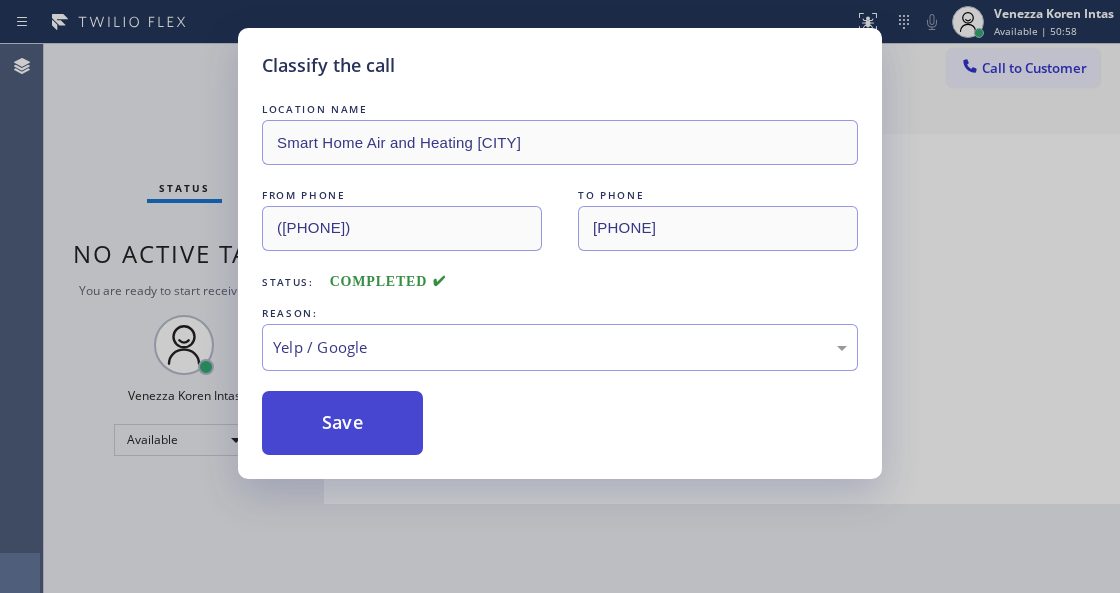 click on "Save" at bounding box center [342, 423] 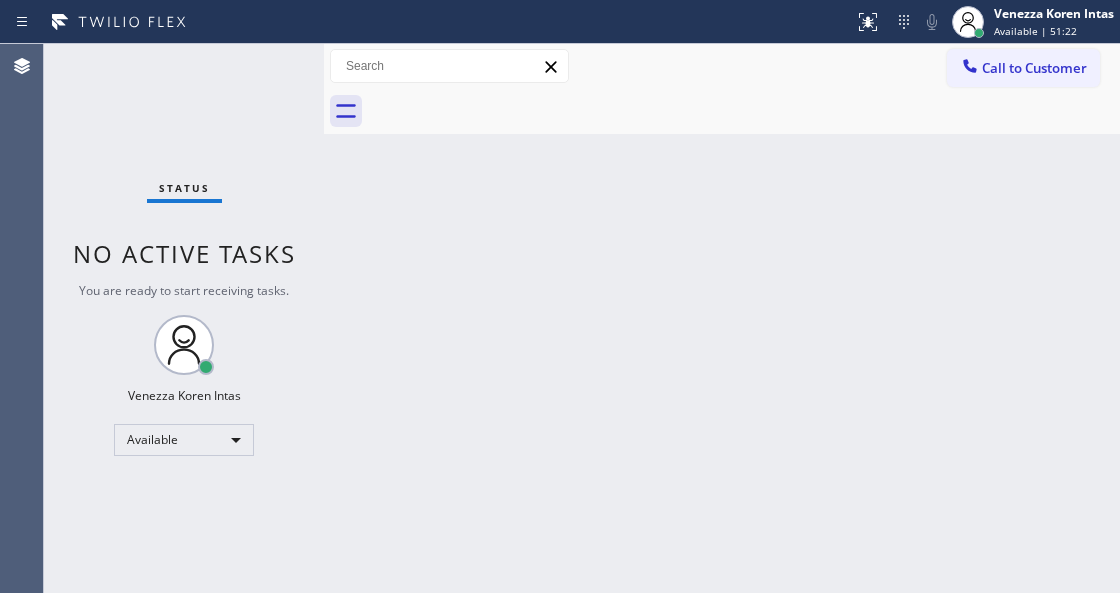 click on "Status   No active tasks     You are ready to start receiving tasks.   [FIRST] [LAST] Available" at bounding box center (184, 318) 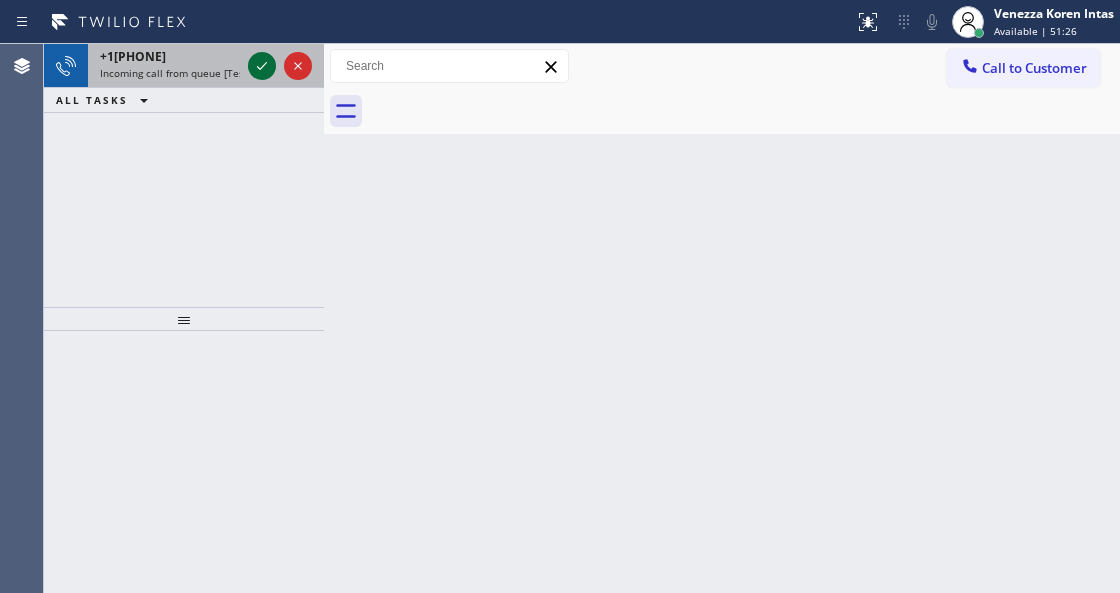 click 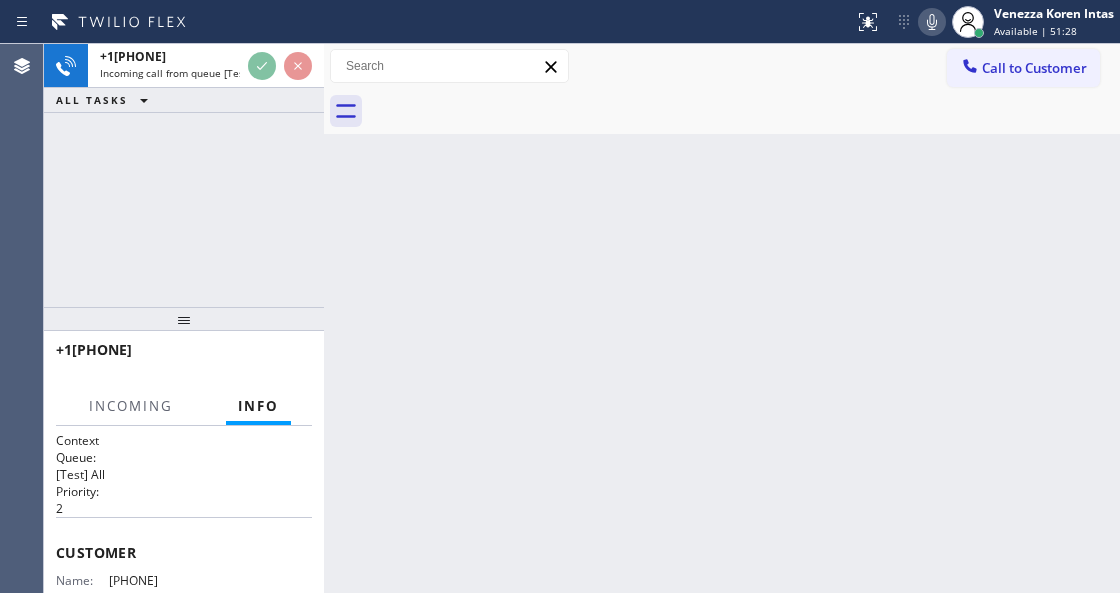 scroll, scrollTop: 266, scrollLeft: 0, axis: vertical 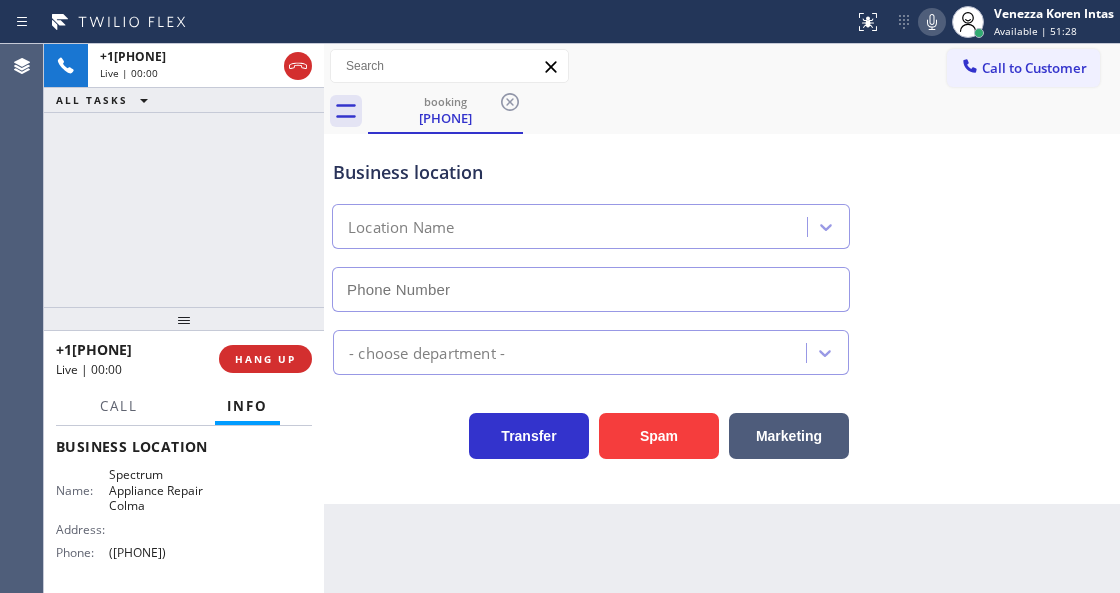 type on "[PHONE]" 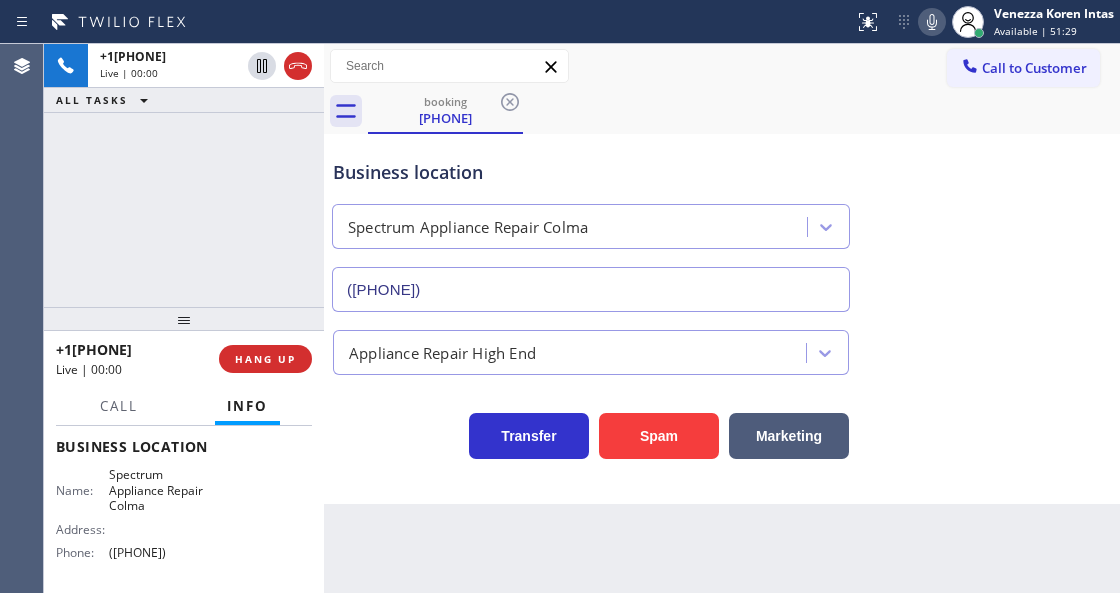 click on "Back to Dashboard Change Sender ID Customers Technicians Select a contact Outbound call Technician Search Technician Your caller id phone number Your caller id phone number Call Technician info Name   Phone none Address none Change Sender ID HVAC +18559994417 5 Star Appliance +18557314952 Appliance Repair +18554611149 Plumbing +18889090120 Air Duct Cleaning +18006865038  Electricians +18005688664 Cancel Change Check personal SMS Reset Change booking (415) 781-2257 Call to Customer Outbound call Location Search location Your caller id phone number Customer number Call Outbound call Technician Search Technician Your caller id phone number Your caller id phone number Call booking (415) 781-2257 Business location Spectrum Appliance Repair Colma (415) 634-3640 Appliance Repair High End Transfer Spam Marketing" at bounding box center (722, 318) 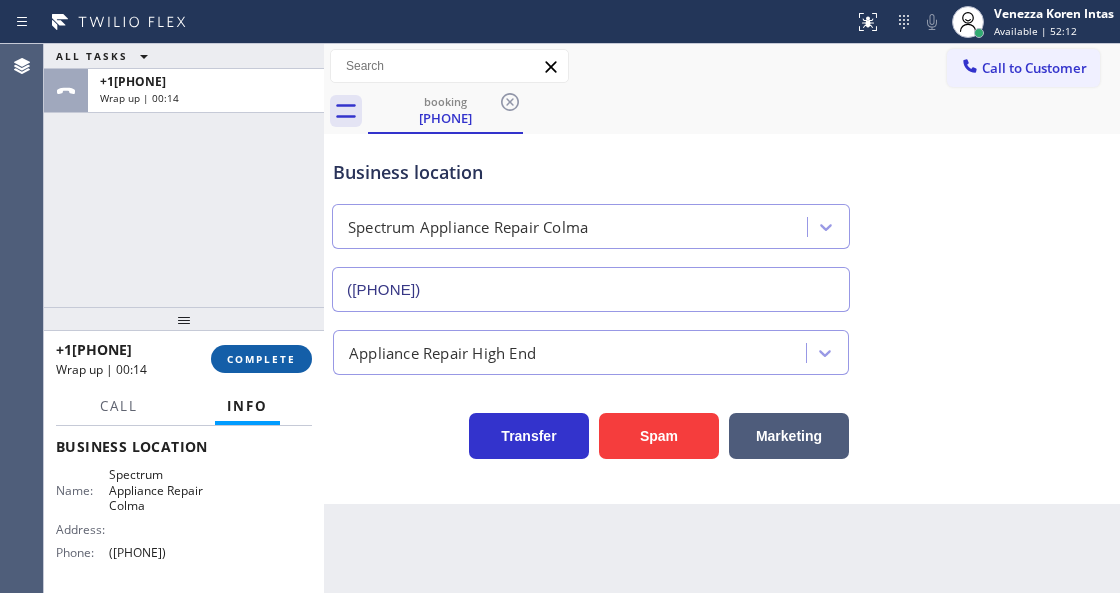 click on "COMPLETE" at bounding box center (261, 359) 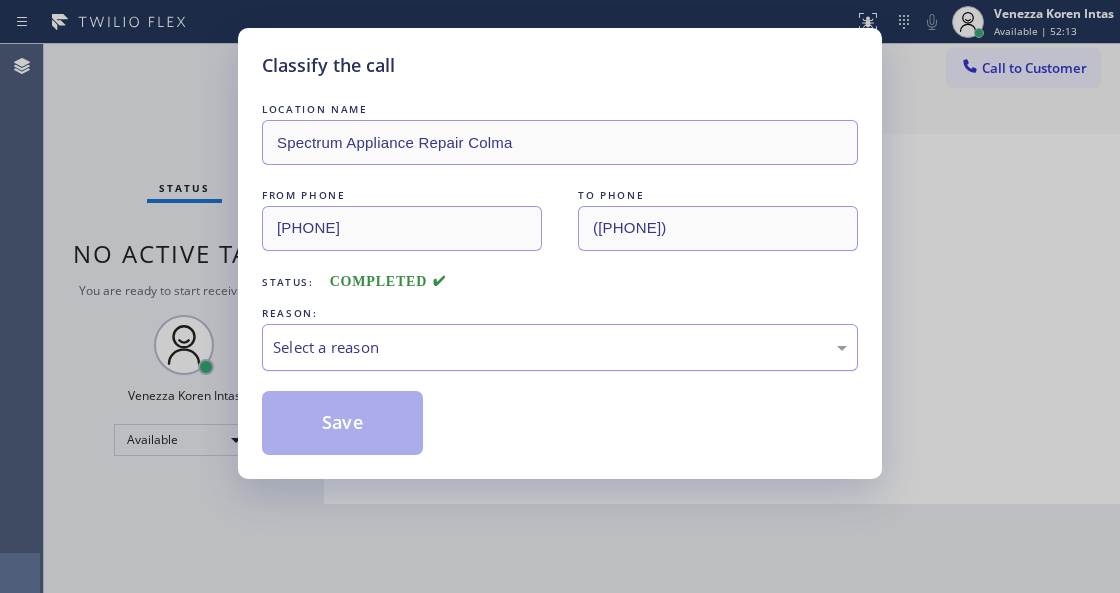 click on "Select a reason" at bounding box center (560, 347) 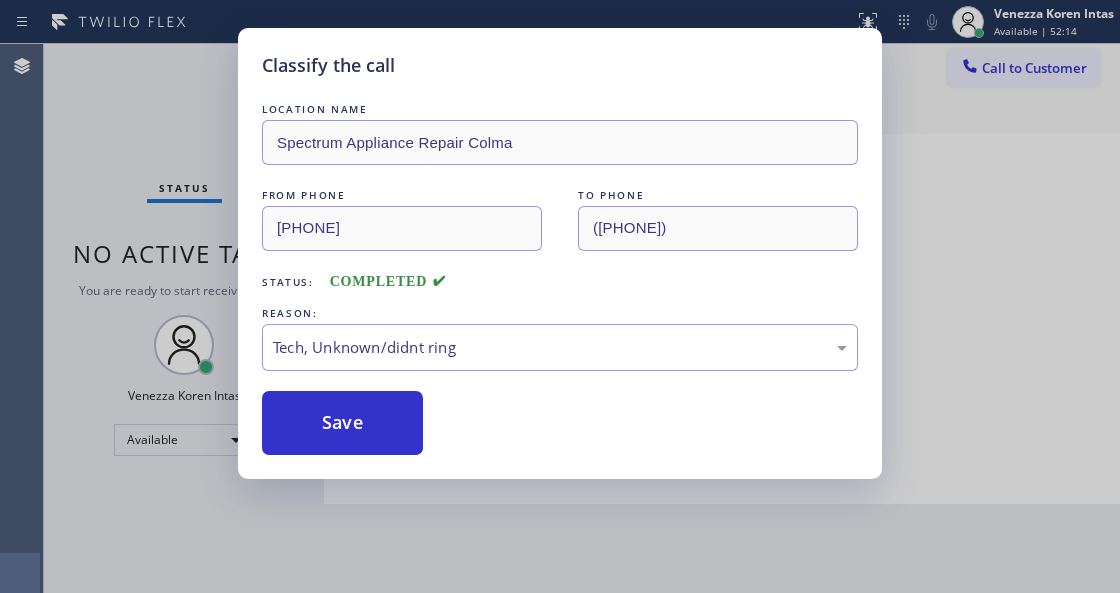 click on "Save" at bounding box center (342, 423) 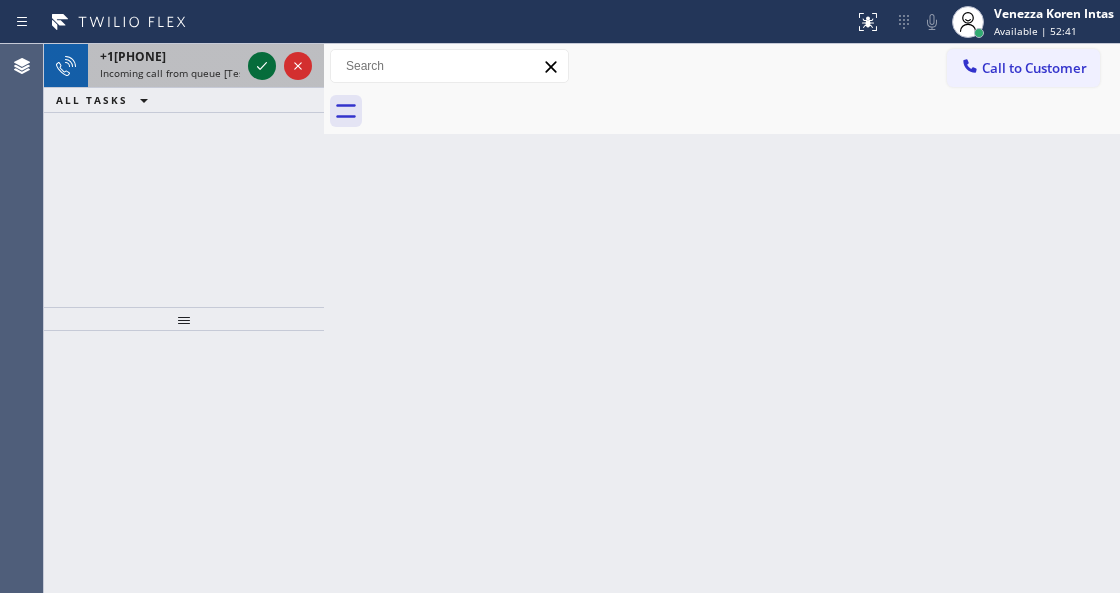 click 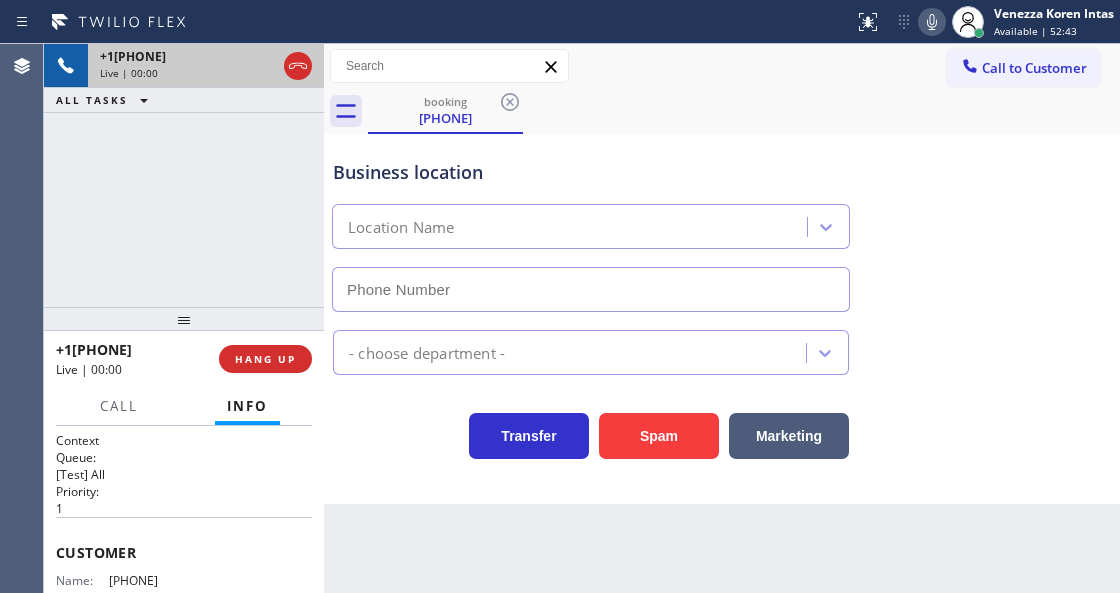 type on "[PHONE]" 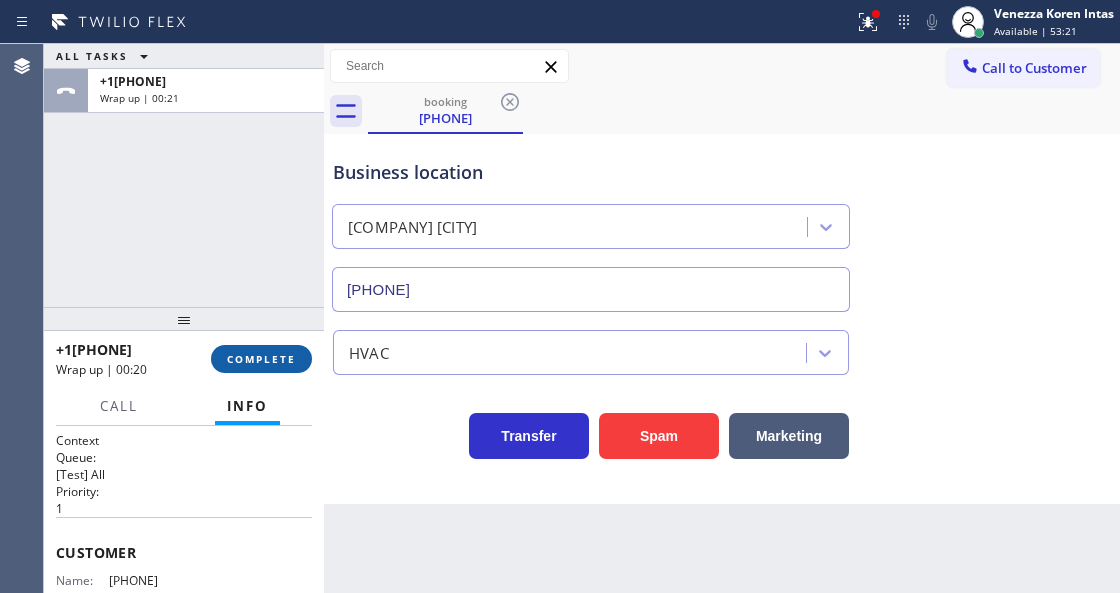 click on "COMPLETE" at bounding box center (261, 359) 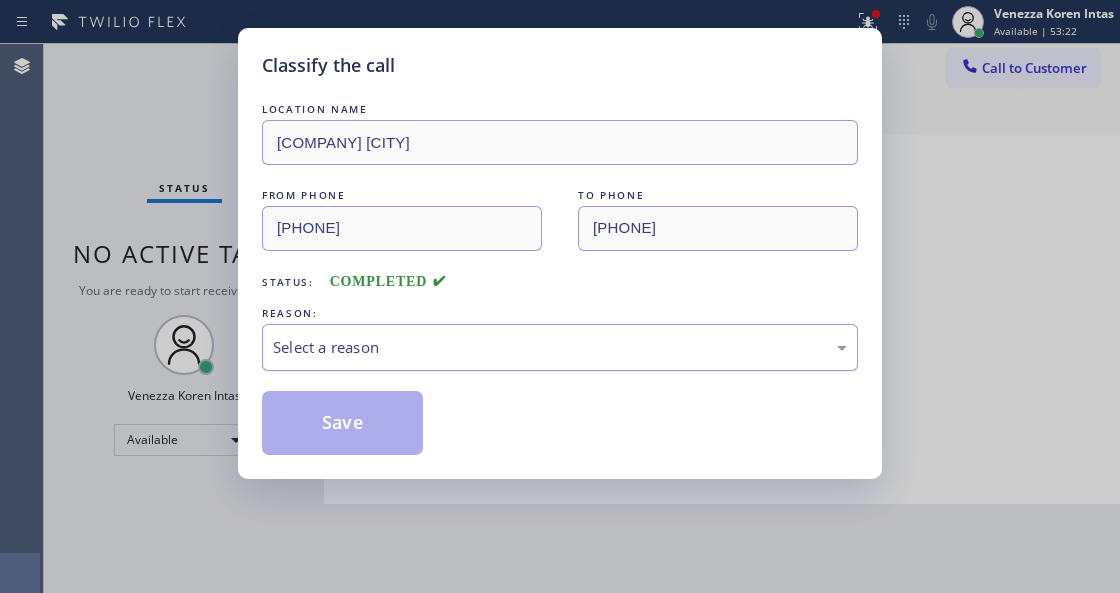 click on "Select a reason" at bounding box center [560, 347] 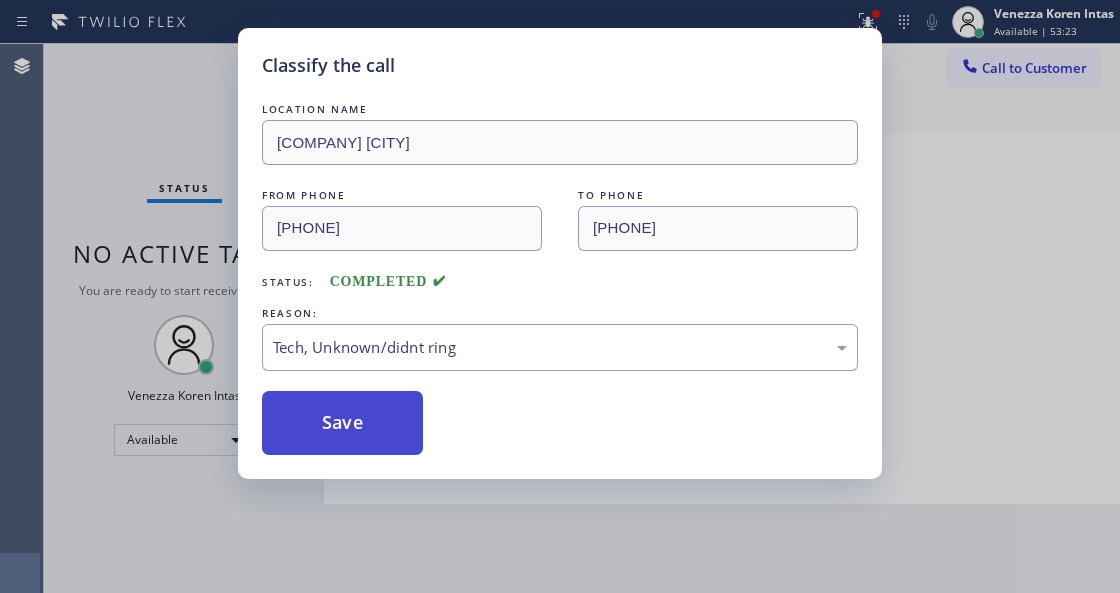 click on "Save" at bounding box center (342, 423) 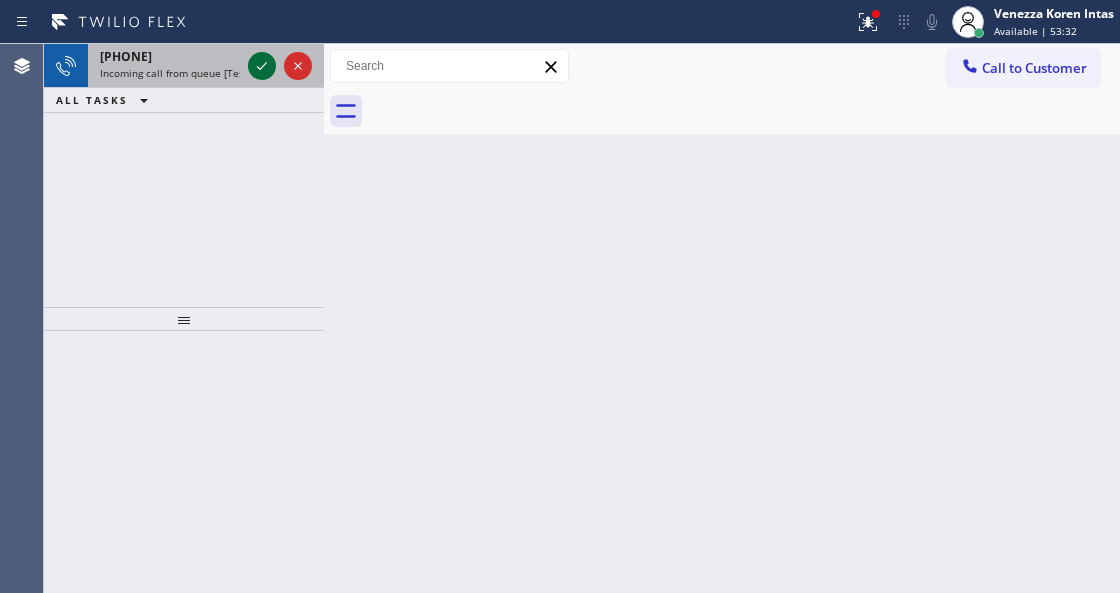 click 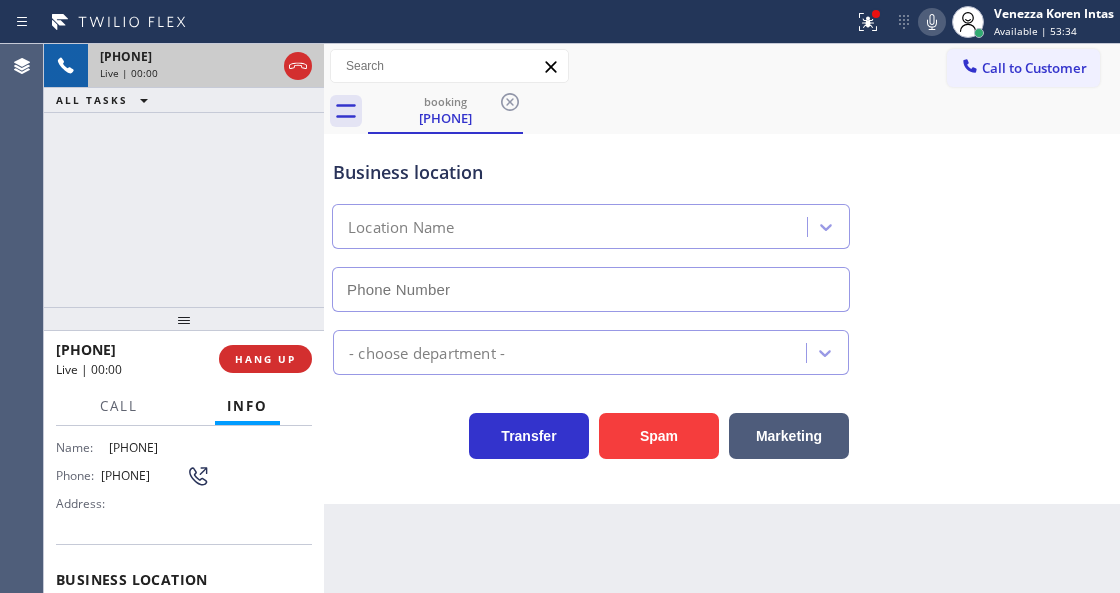 scroll, scrollTop: 333, scrollLeft: 0, axis: vertical 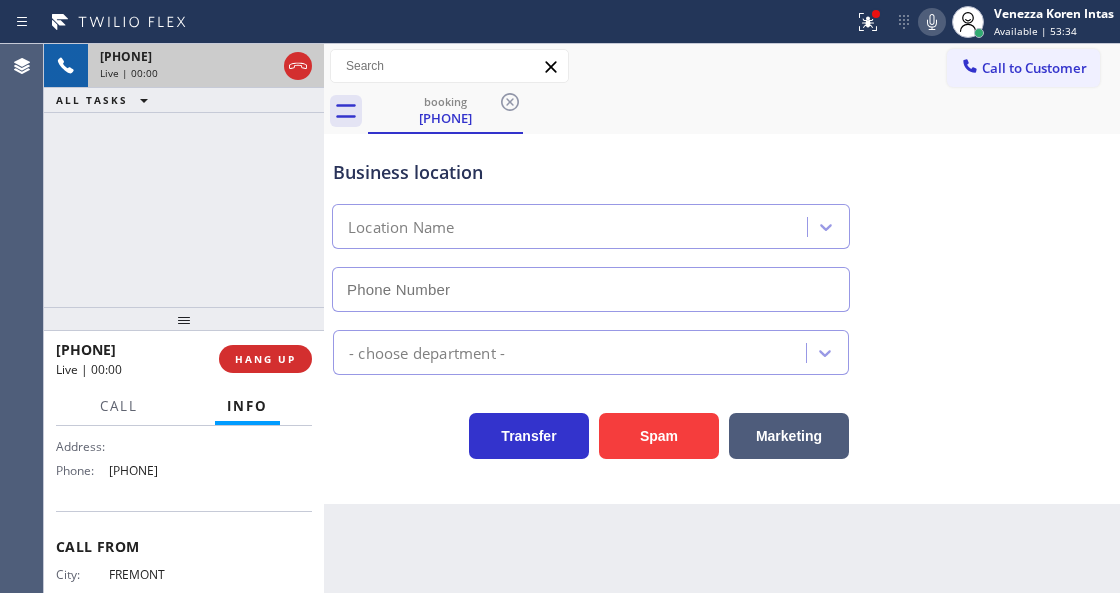 type on "[PHONE]" 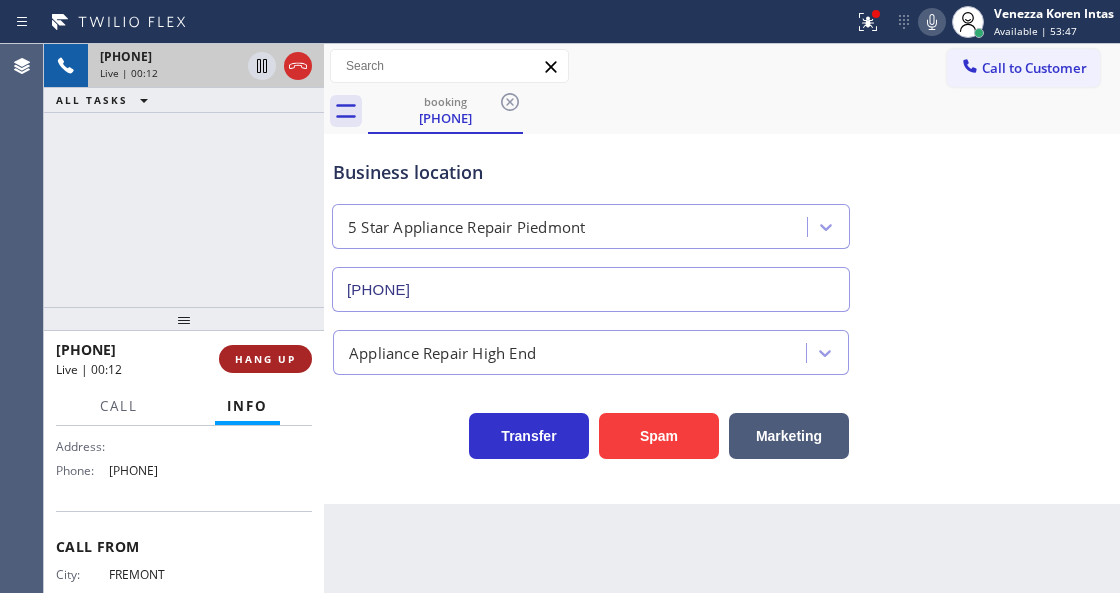 click on "HANG UP" at bounding box center [265, 359] 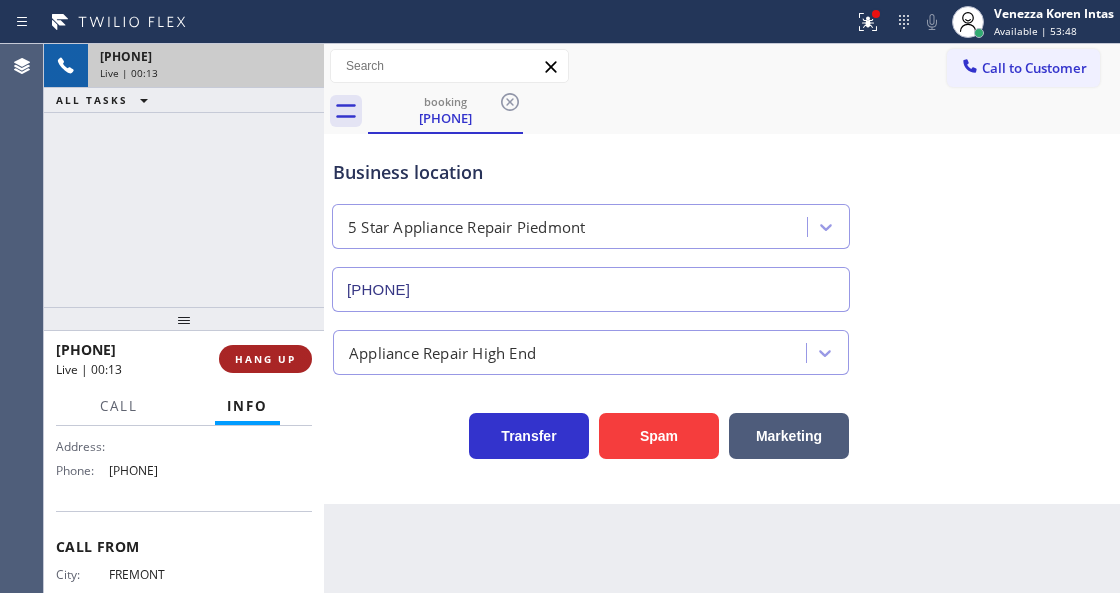 click on "HANG UP" at bounding box center [265, 359] 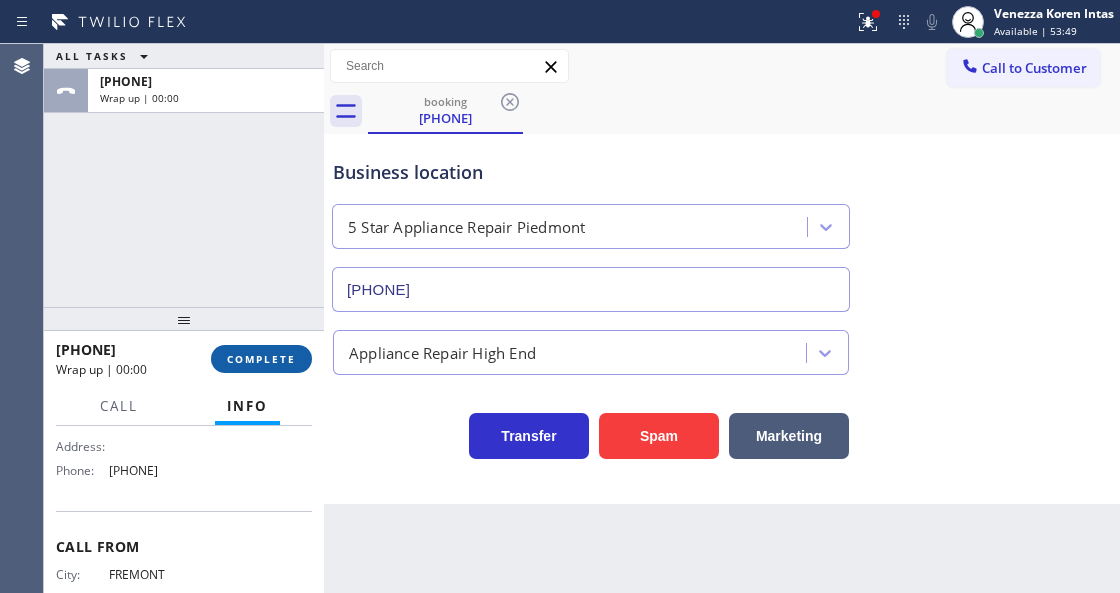 click on "COMPLETE" at bounding box center [261, 359] 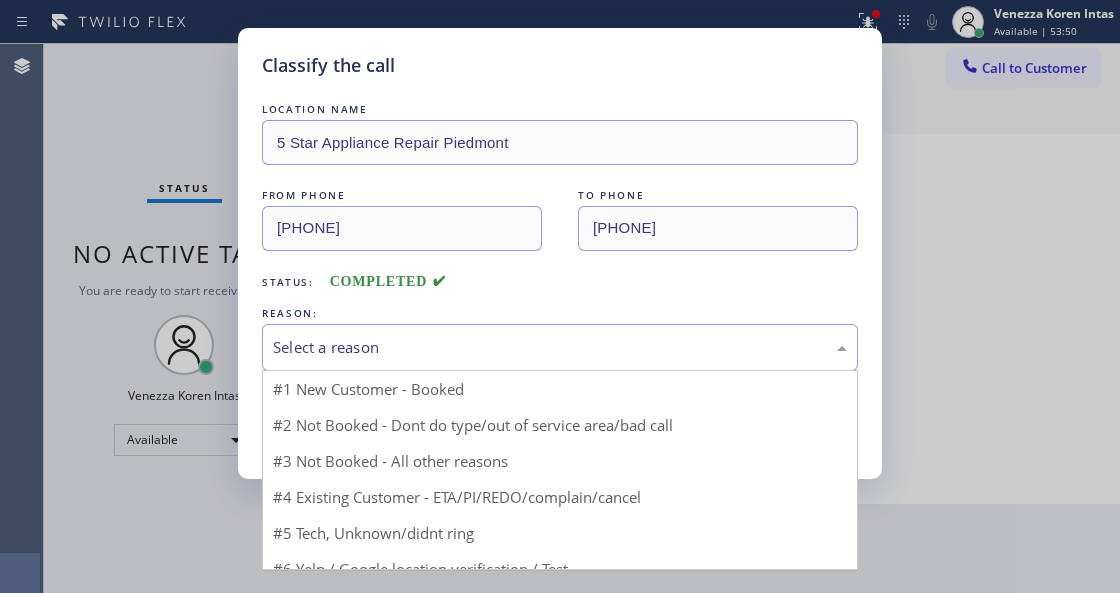 click on "Select a reason" at bounding box center (560, 347) 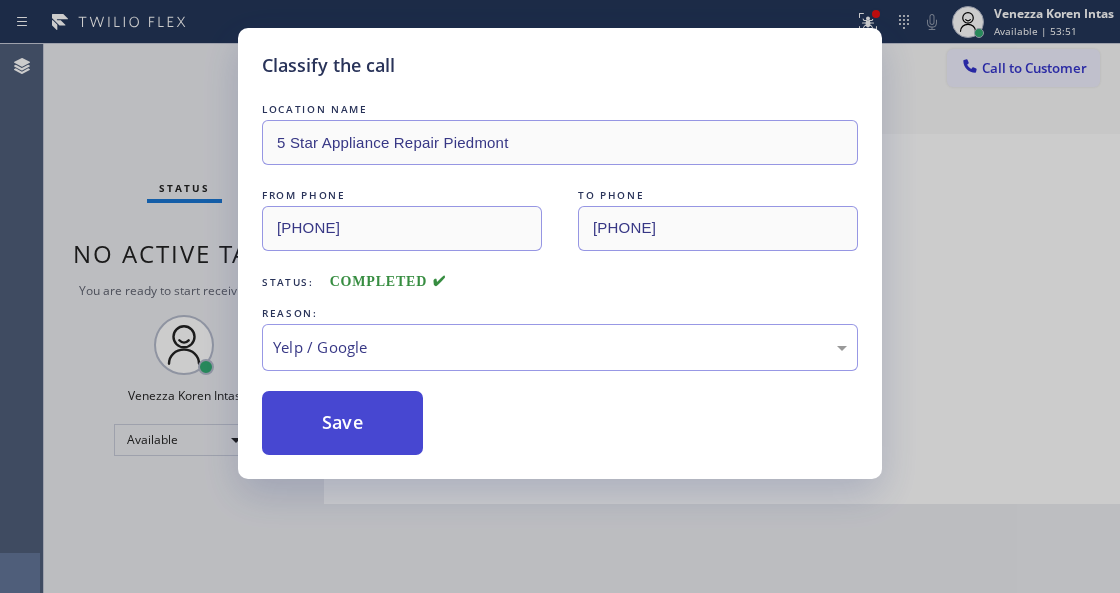 click on "Save" at bounding box center [342, 423] 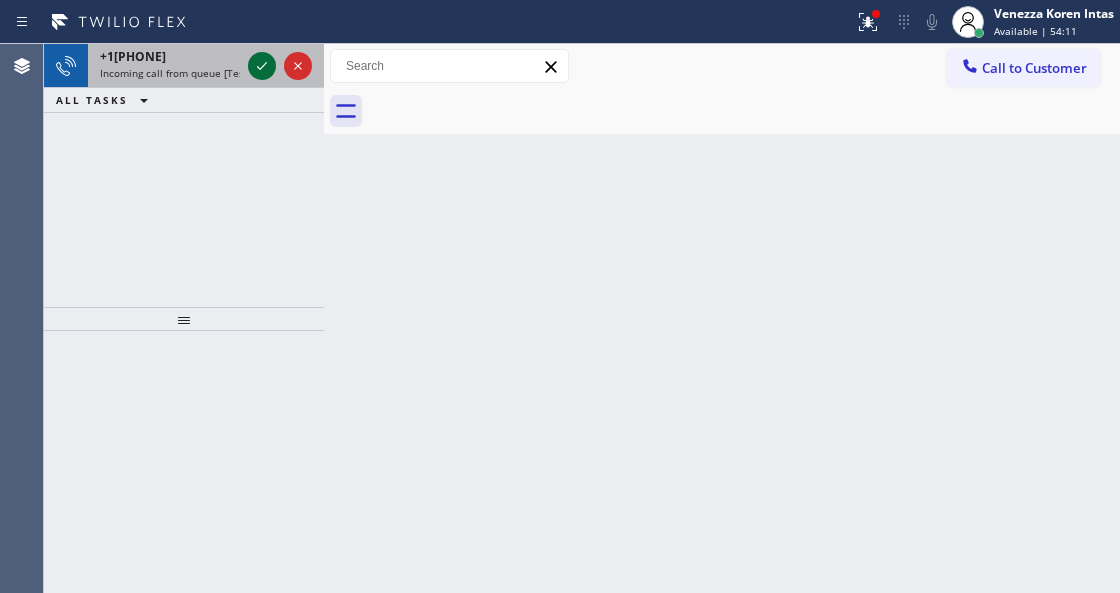click 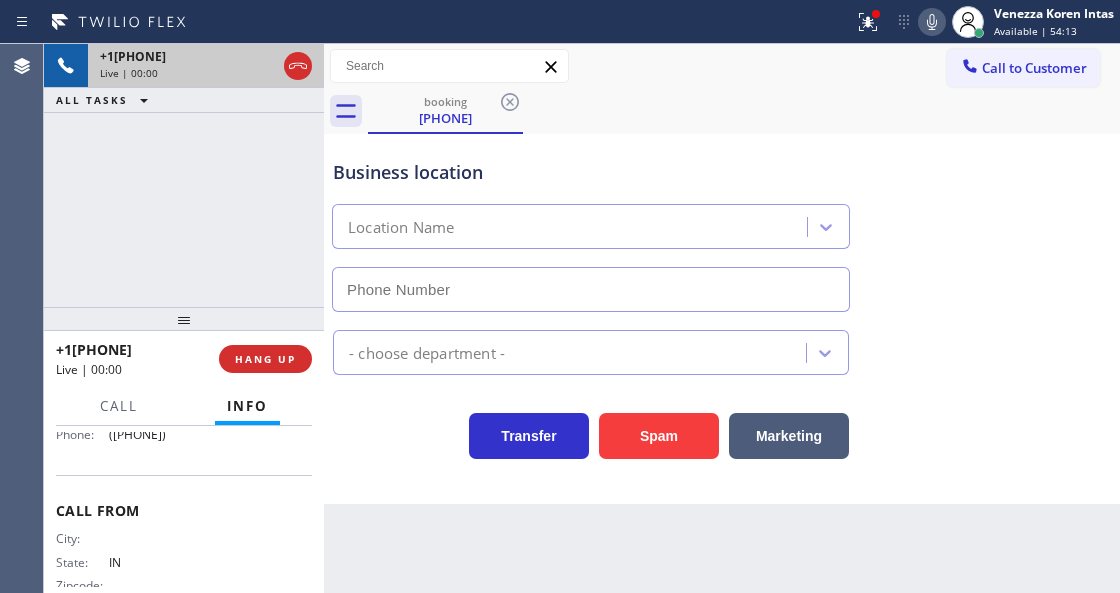 scroll, scrollTop: 266, scrollLeft: 0, axis: vertical 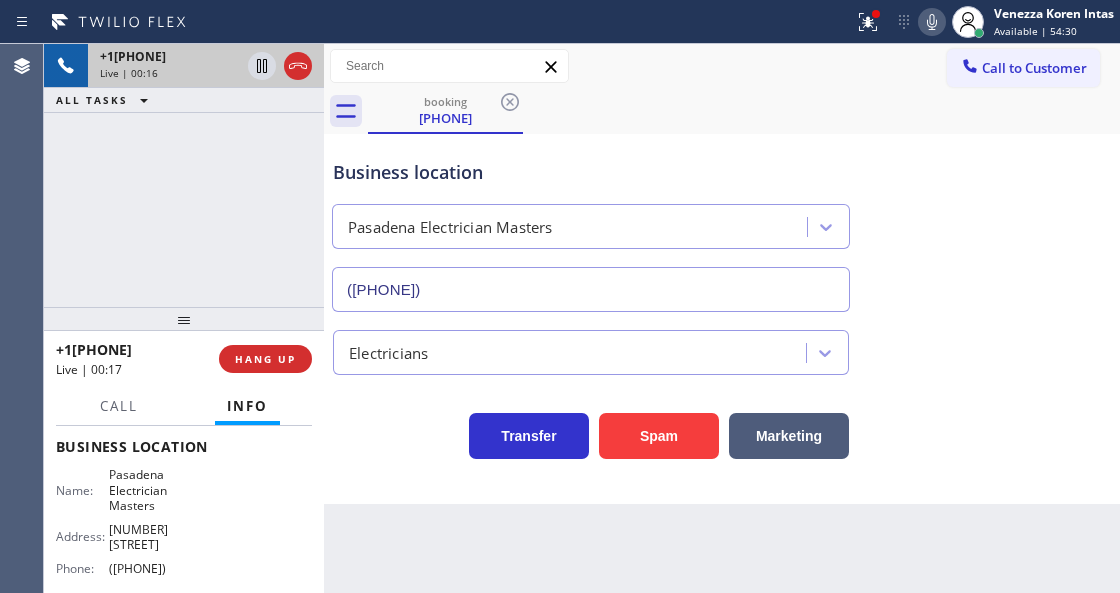 click on "Back to Dashboard Change Sender ID Customers Technicians Select a contact Outbound call Technician Search Technician Your caller id phone number Your caller id phone number Call Technician info Name   Phone none Address none Change Sender ID HVAC +18559994417 5 Star Appliance +18557314952 Appliance Repair +18554611149 Plumbing +18889090120 Air Duct Cleaning +18006865038  Electricians +18005688664 Cancel Change Check personal SMS Reset Change booking (219) 334-4444 Call to Customer Outbound call Location Search location Your caller id phone number Customer number Call Outbound call Technician Search Technician Your caller id phone number Your caller id phone number Call booking (219) 334-4444 Business location Pasadena Electrician Masters (626) 768-9548 Electricians Transfer Spam Marketing" at bounding box center (722, 318) 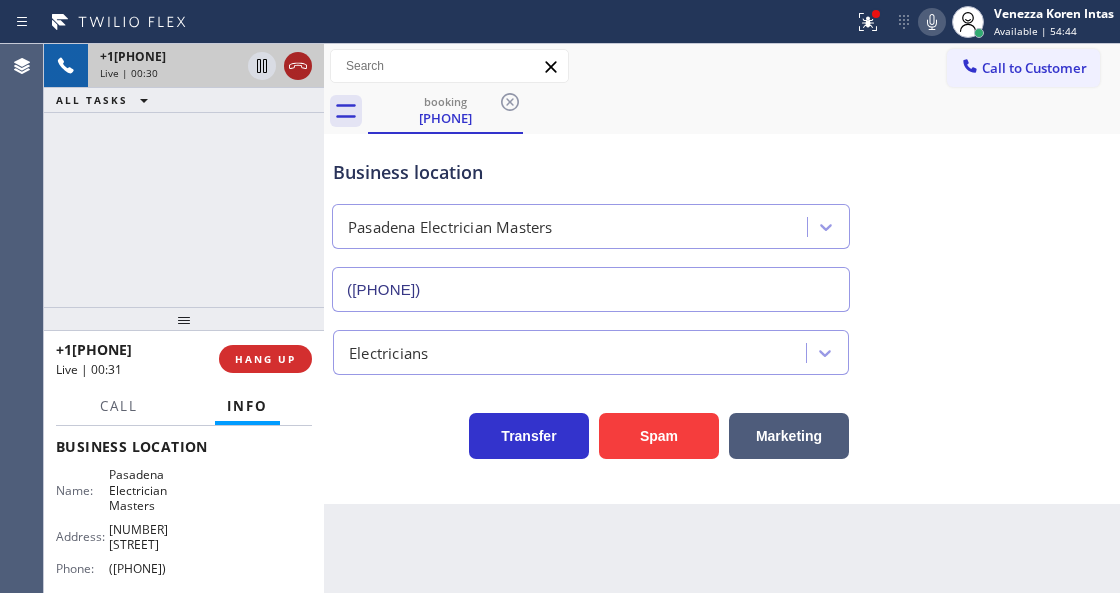 click 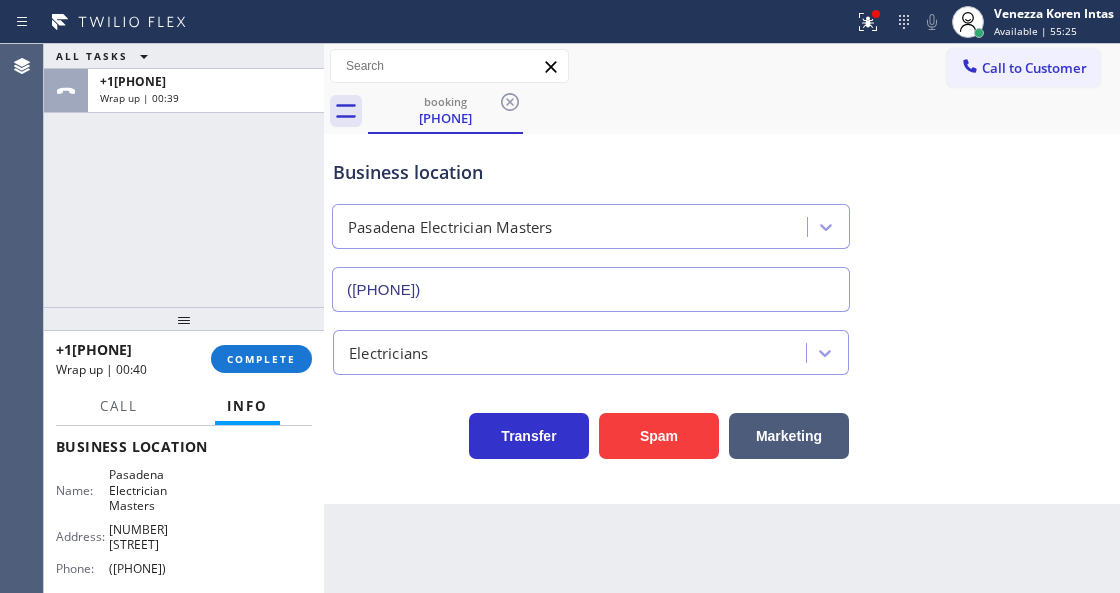 drag, startPoint x: 264, startPoint y: 351, endPoint x: 430, endPoint y: 350, distance: 166.003 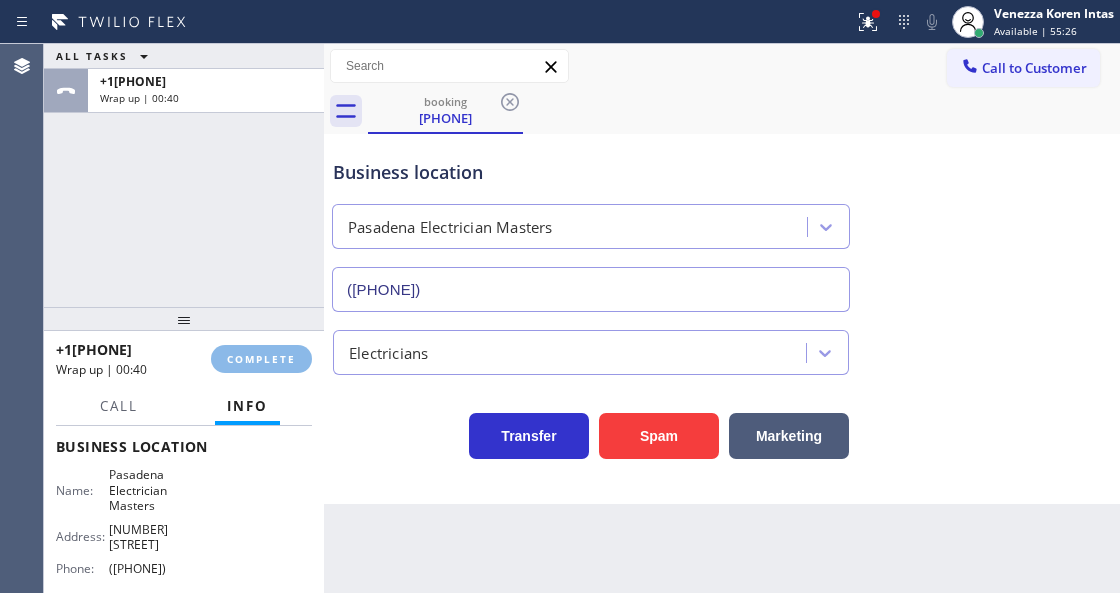 click on "Electricians" at bounding box center [572, 352] 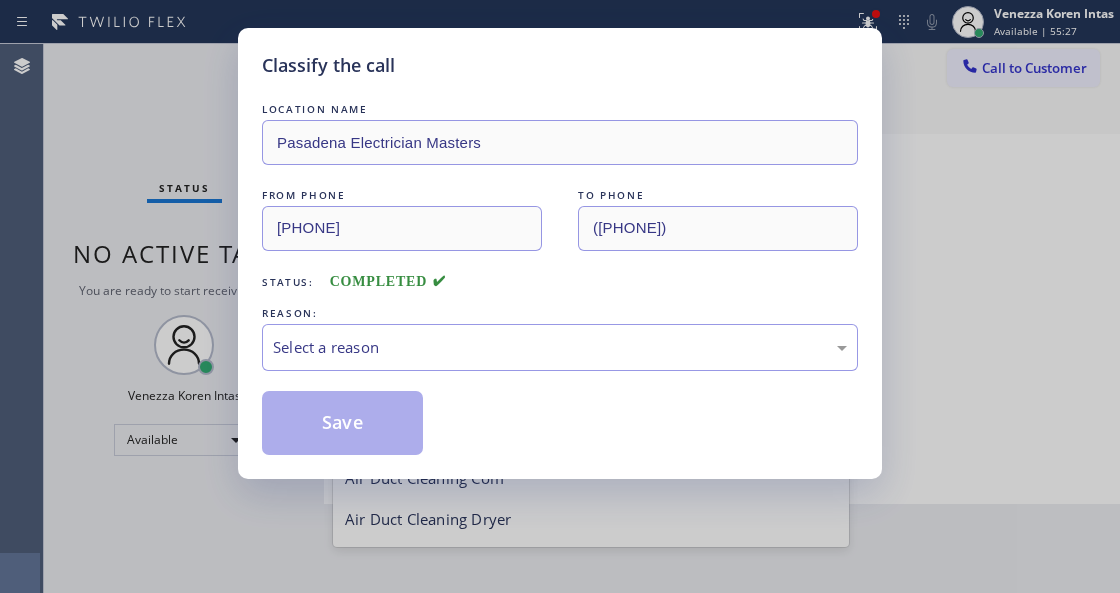 scroll, scrollTop: 206, scrollLeft: 0, axis: vertical 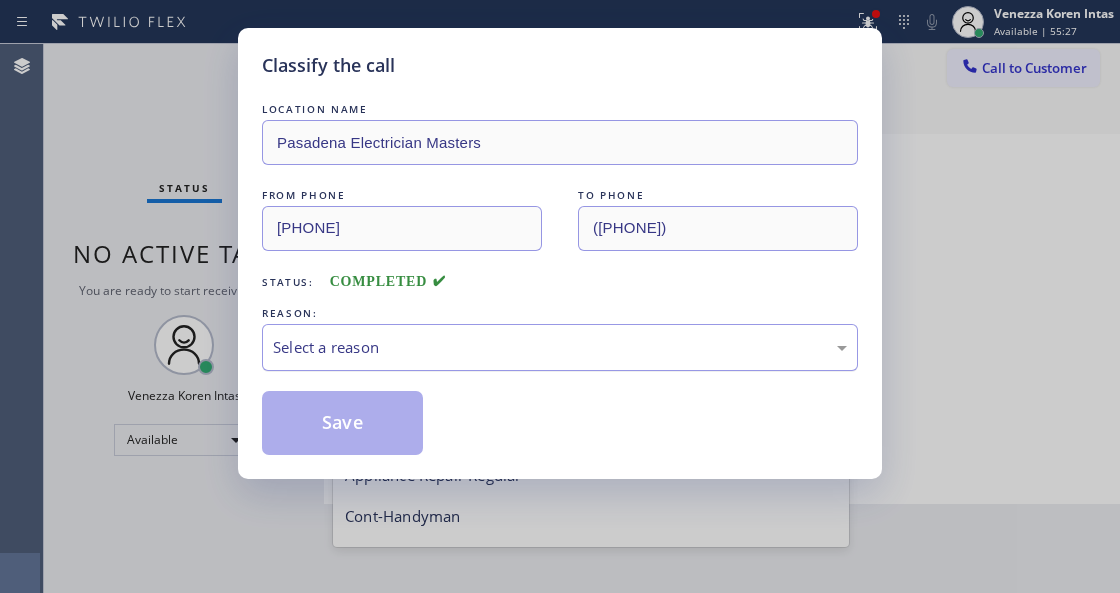 click on "Select a reason" at bounding box center (560, 347) 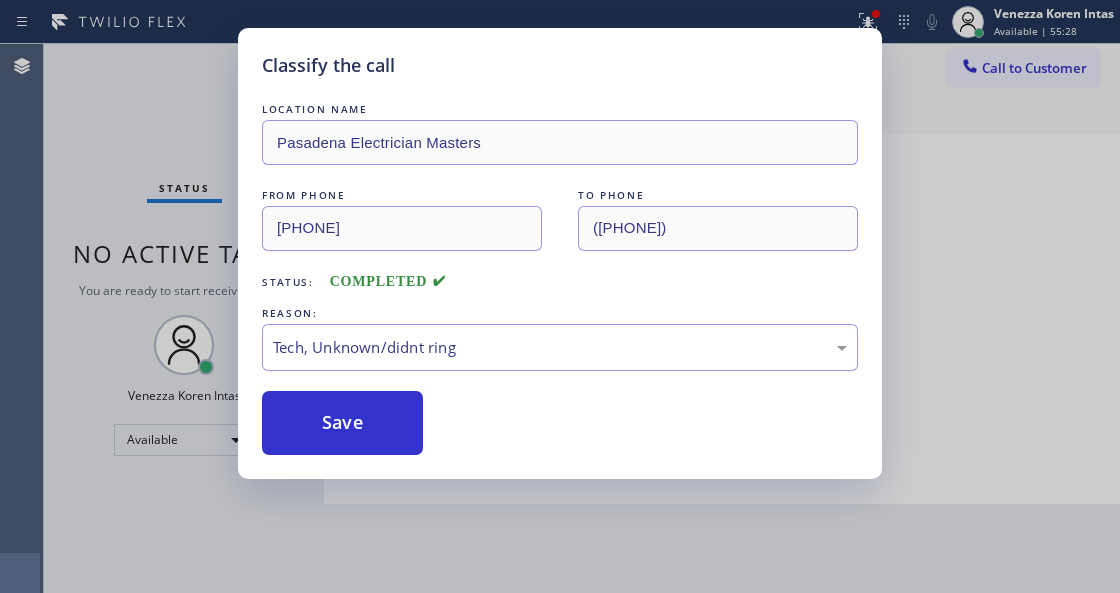 click on "Save" at bounding box center (560, 423) 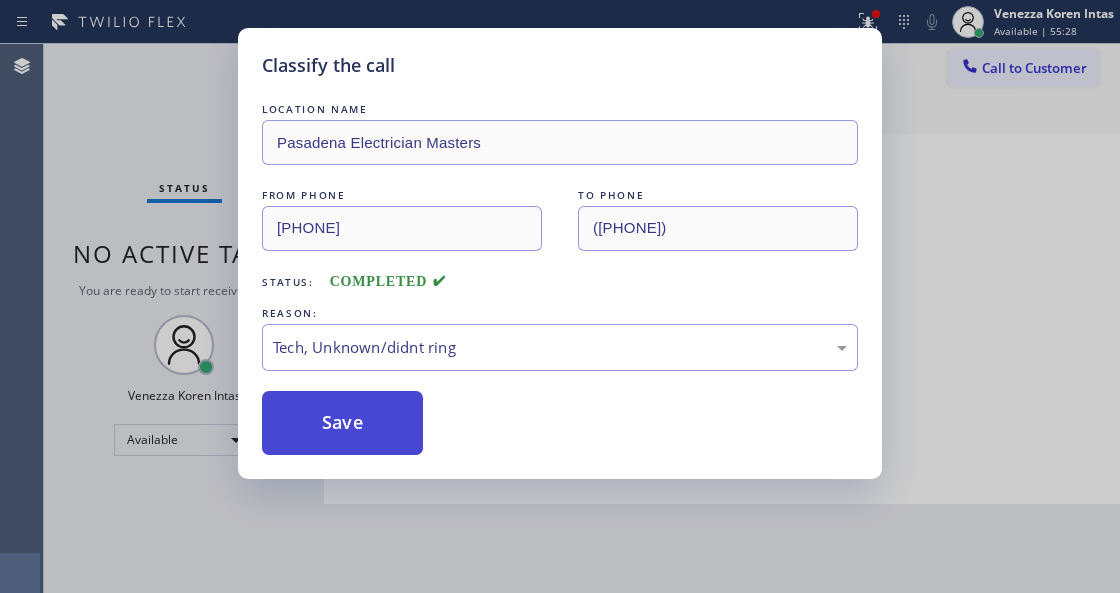 click on "Save" at bounding box center [342, 423] 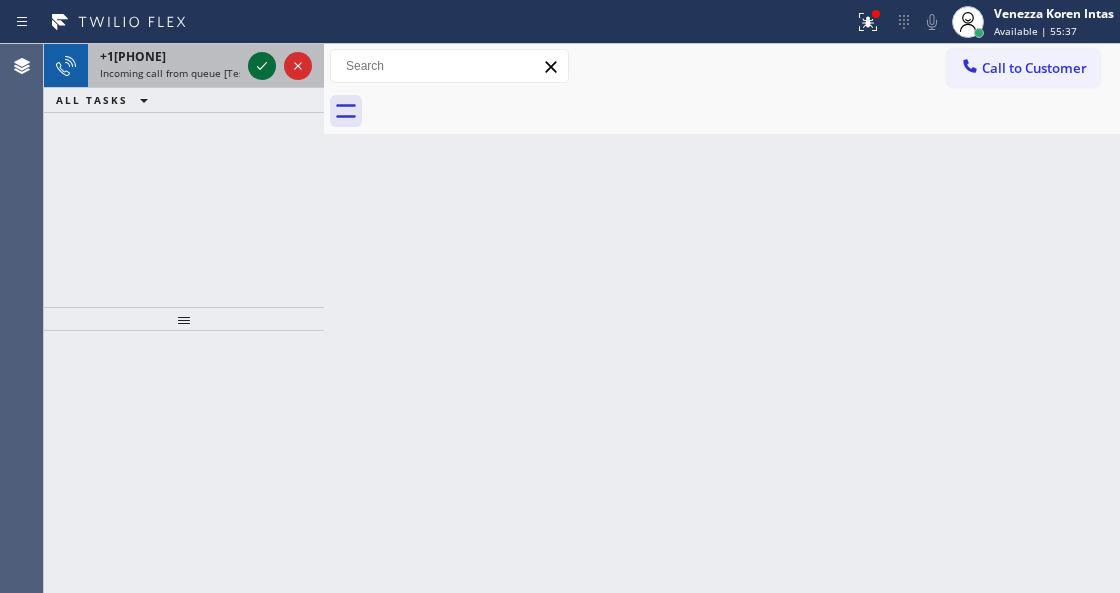 click 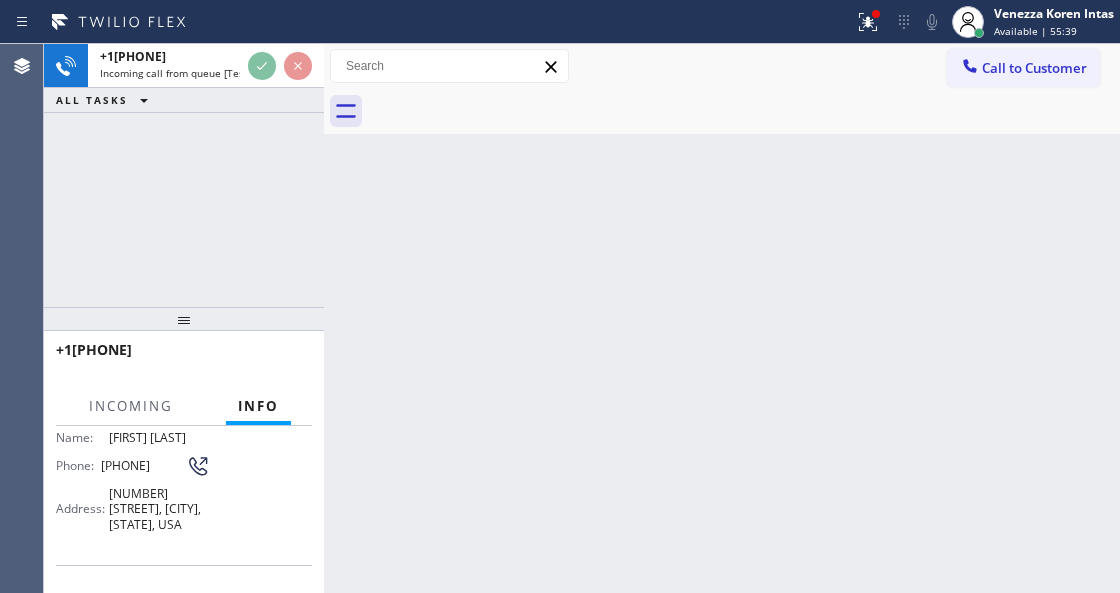 scroll, scrollTop: 66, scrollLeft: 0, axis: vertical 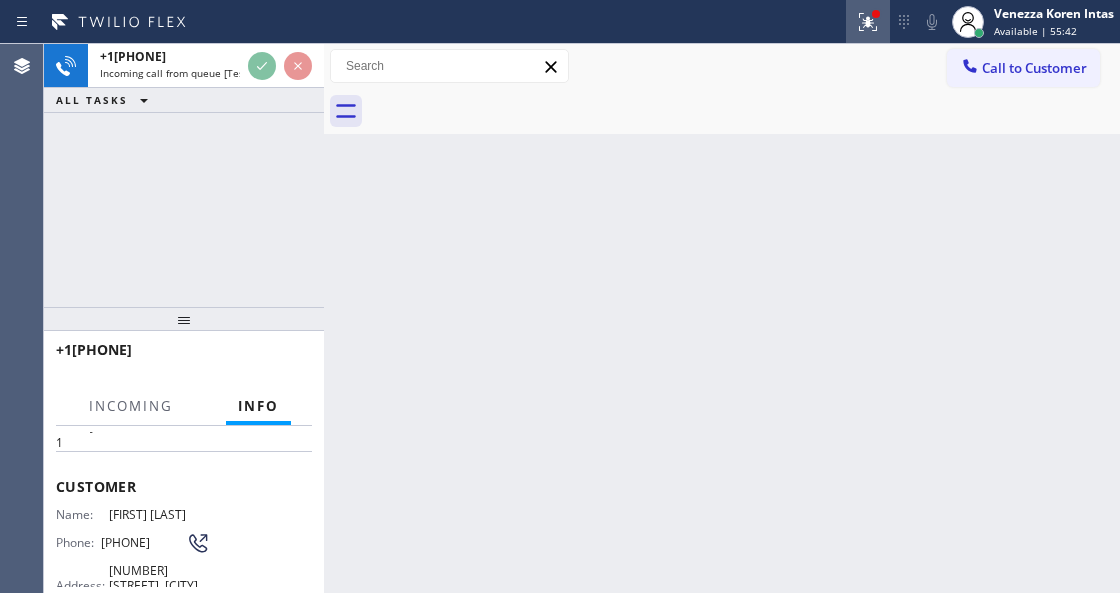 click 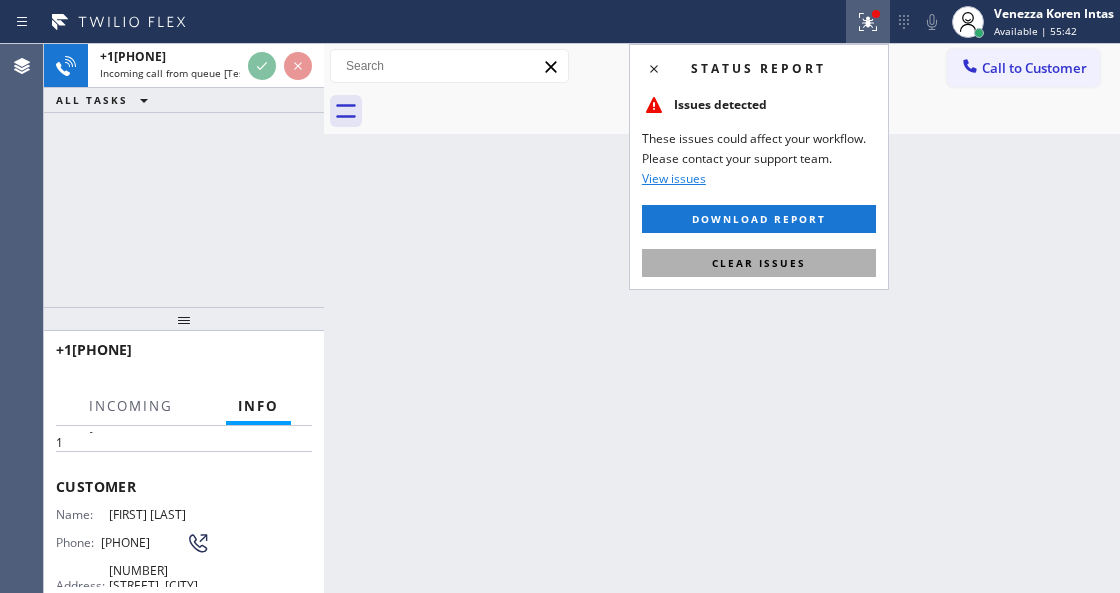 click on "Clear issues" at bounding box center (759, 263) 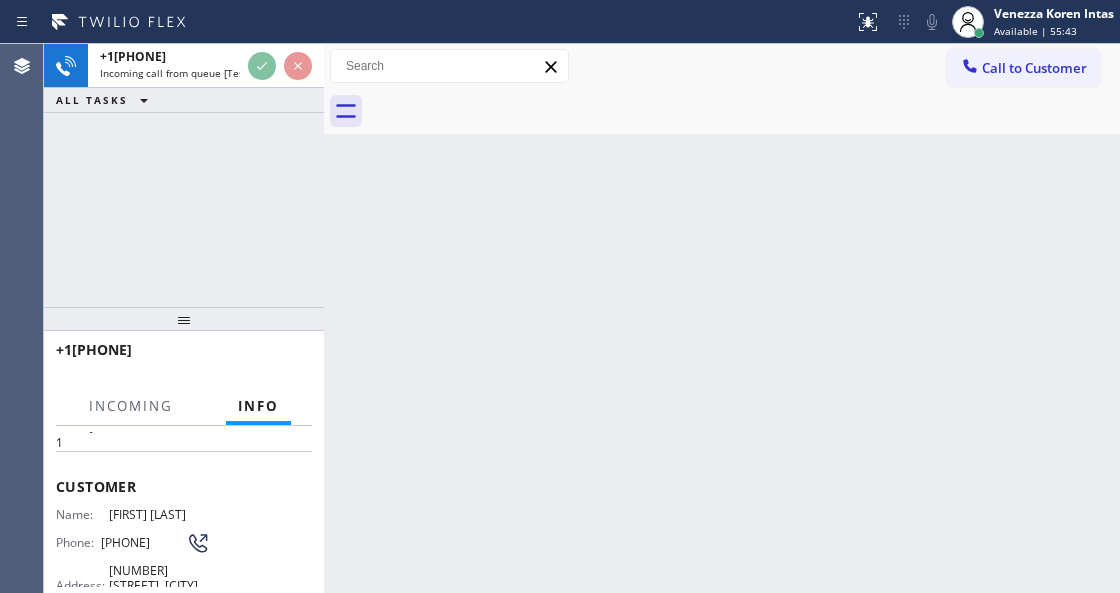 click on "Back to Dashboard Change Sender ID Customers Technicians Select a contact Outbound call Technician Search Technician Your caller id phone number Your caller id phone number Call Technician info Name   Phone none Address none Change Sender ID HVAC +18559994417 5 Star Appliance +18557314952 Appliance Repair +18554611149 Plumbing +18889090120 Air Duct Cleaning +18006865038  Electricians +18005688664 Cancel Change Check personal SMS Reset Change No tabs Call to Customer Outbound call Location Search location Your caller id phone number Customer number Call Outbound call Technician Search Technician Your caller id phone number Your caller id phone number Call" at bounding box center [722, 318] 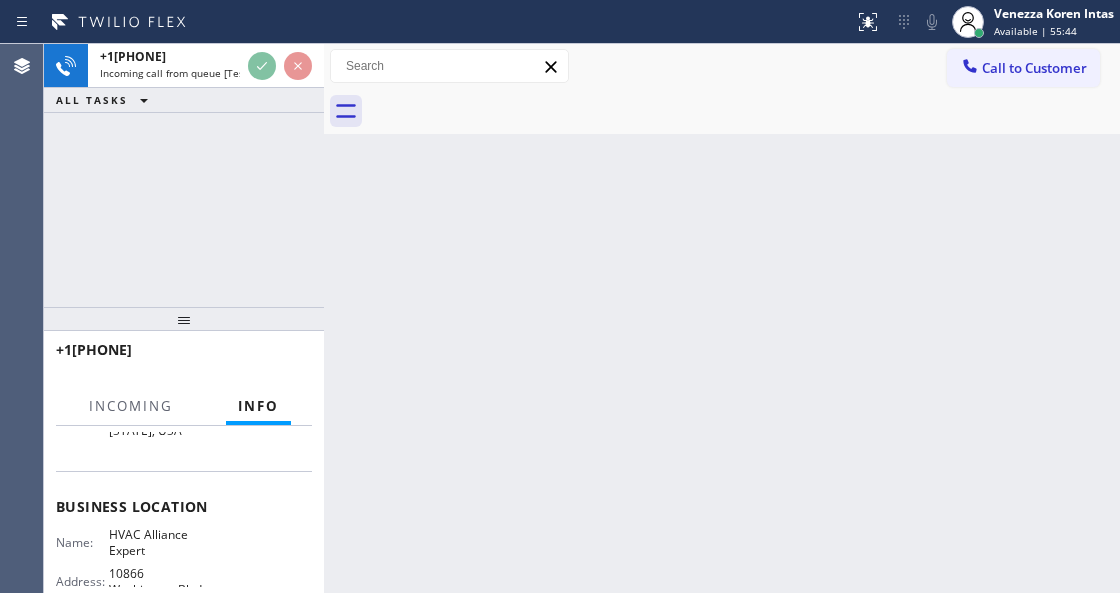 scroll, scrollTop: 266, scrollLeft: 0, axis: vertical 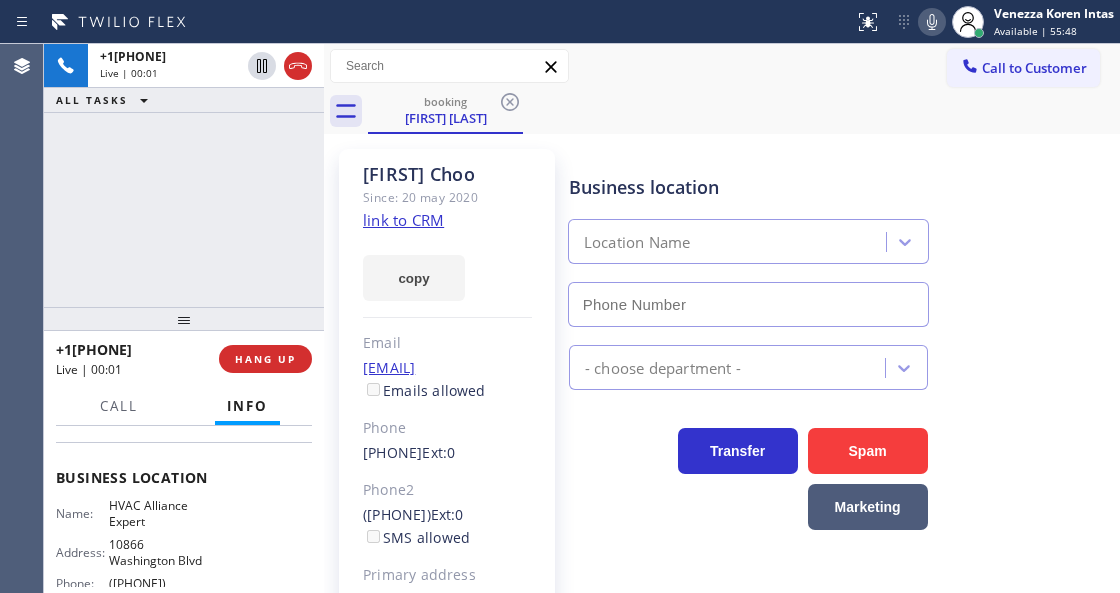 type on "[PHONE]" 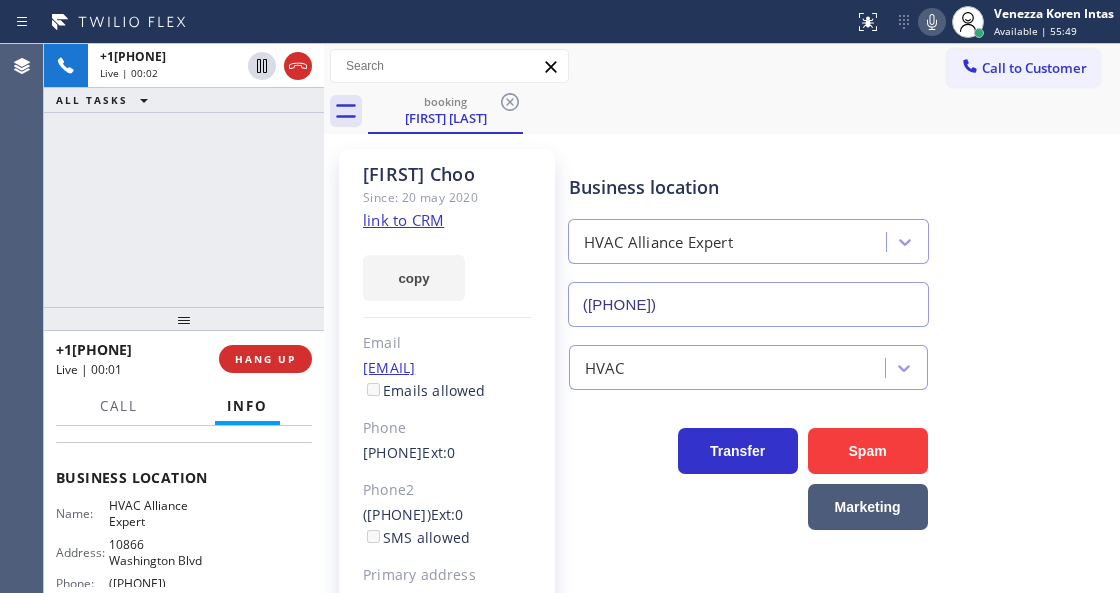 click on "Since: 20 may 2020" 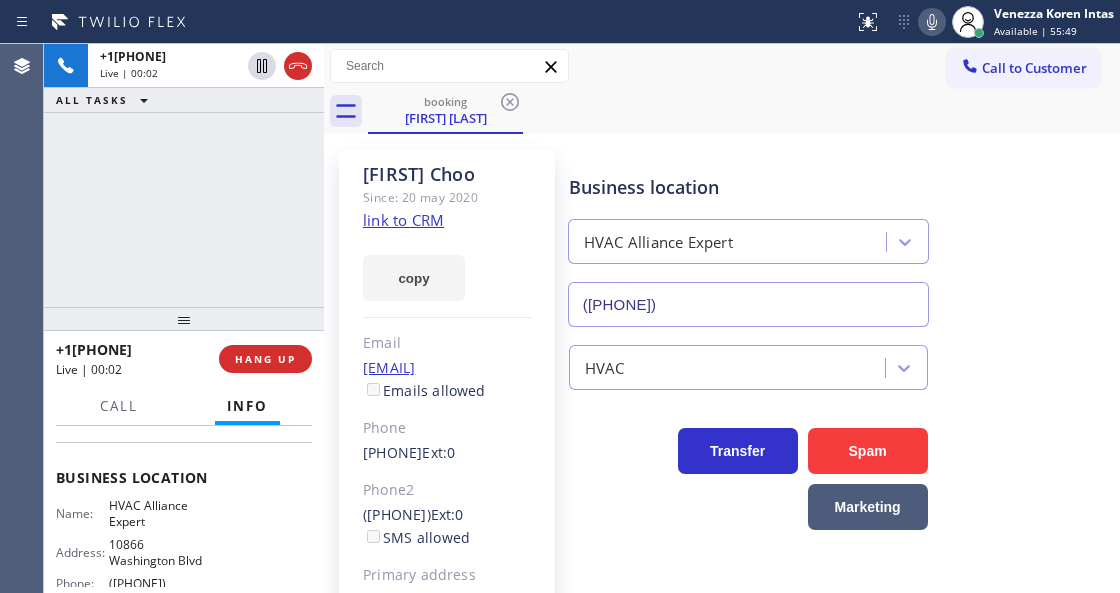 click on "link to CRM" 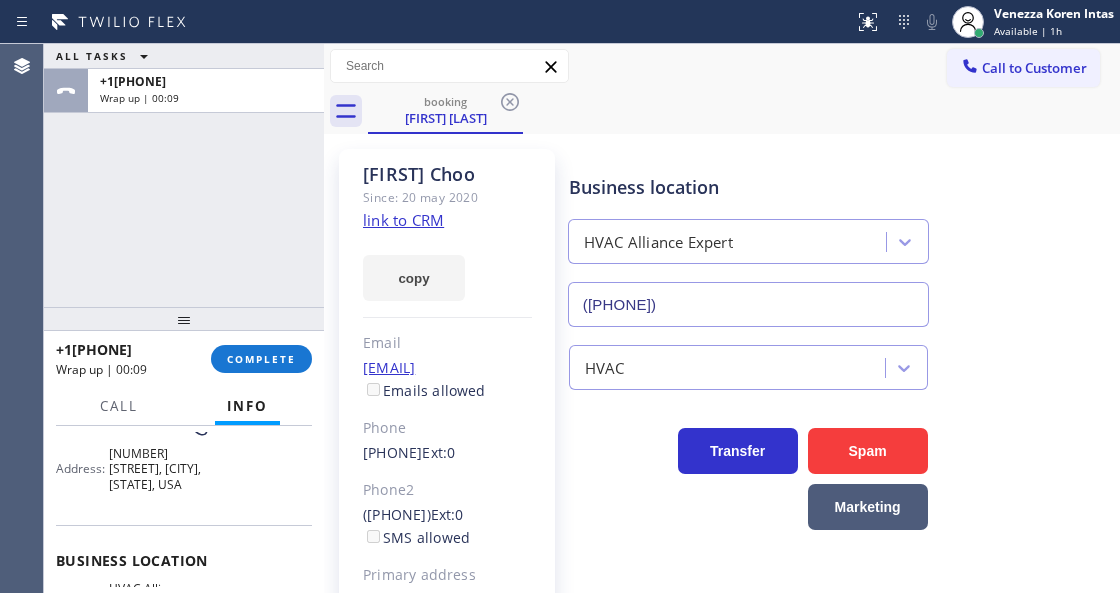 scroll, scrollTop: 66, scrollLeft: 0, axis: vertical 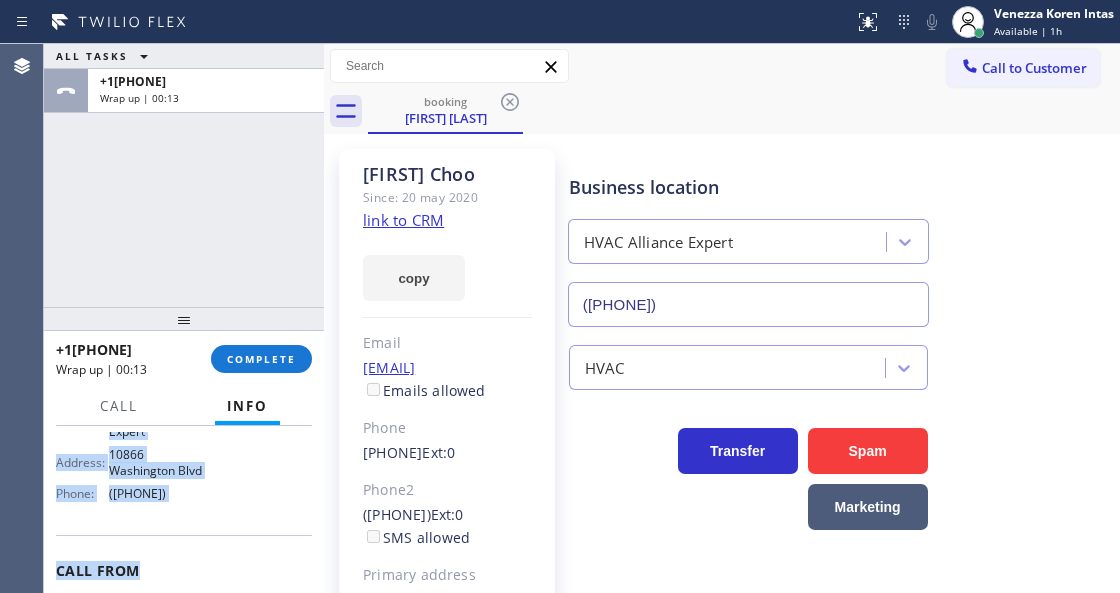 drag, startPoint x: 55, startPoint y: 478, endPoint x: 256, endPoint y: 532, distance: 208.12737 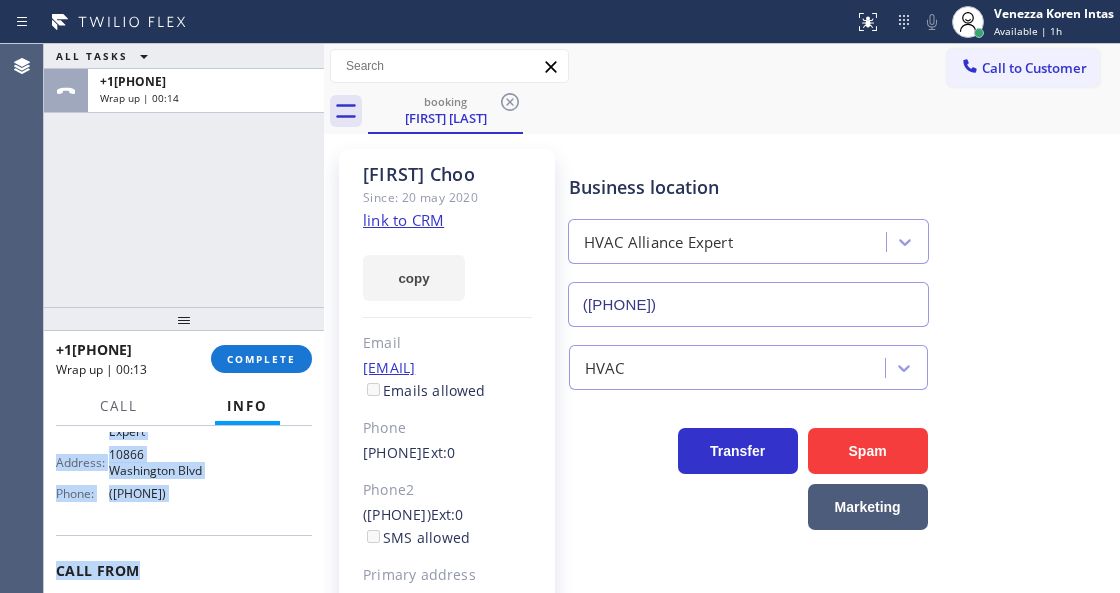 click on "[PHONE]" at bounding box center [159, 493] 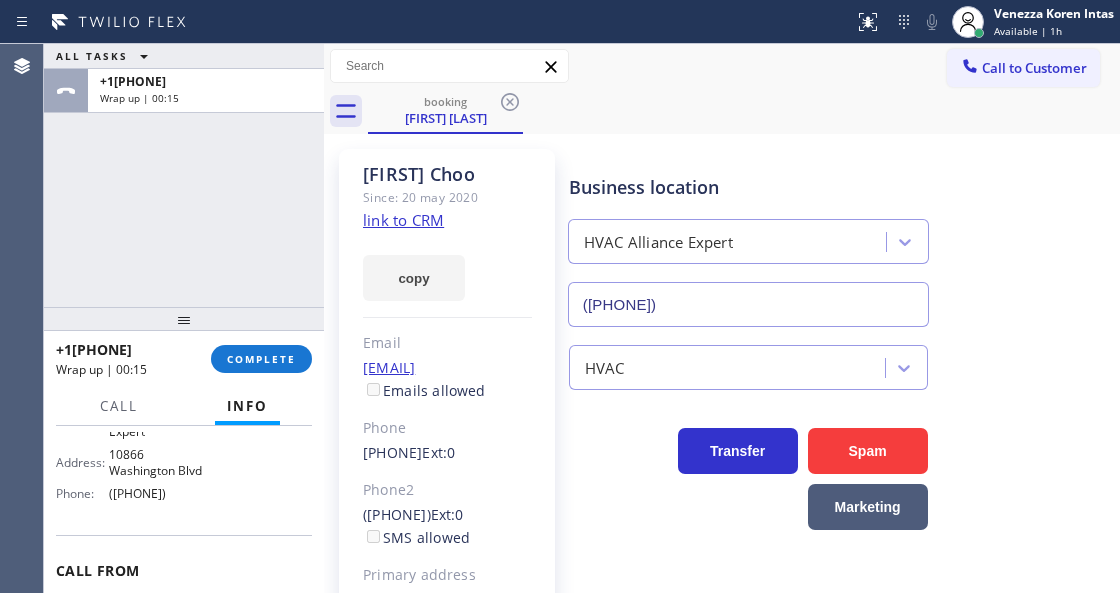 drag, startPoint x: 203, startPoint y: 509, endPoint x: 108, endPoint y: 522, distance: 95.885345 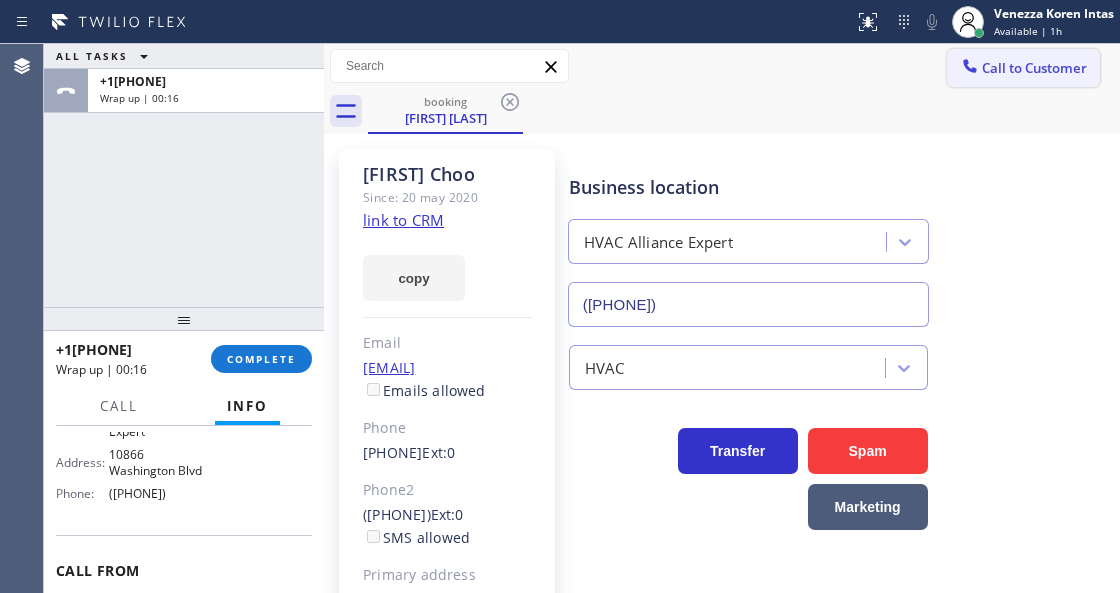 click on "Call to Customer" at bounding box center (1023, 68) 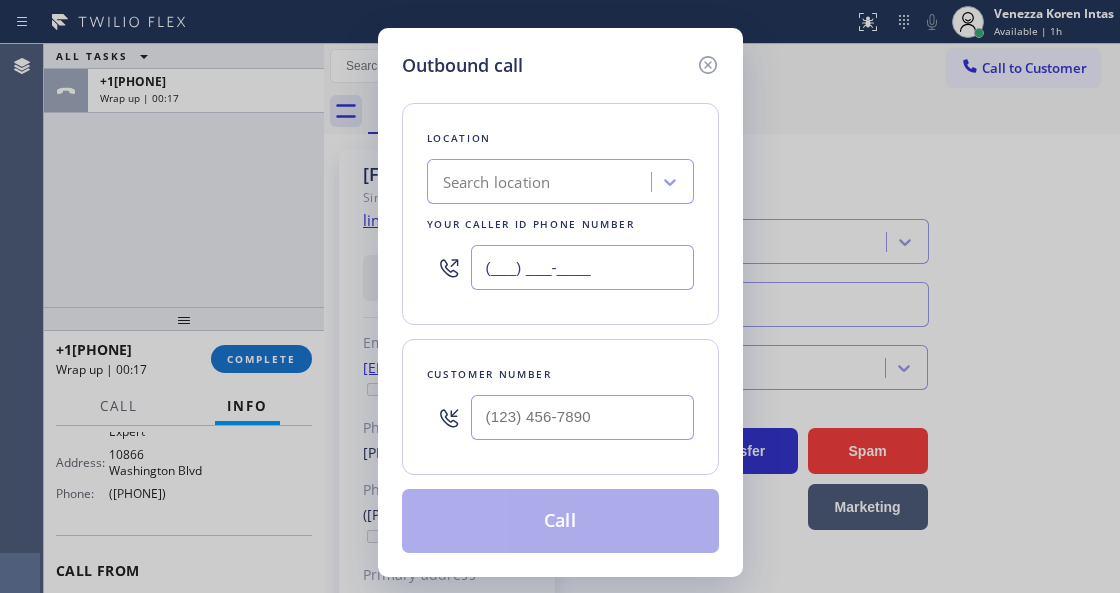 click on "(___) ___-____" at bounding box center [582, 267] 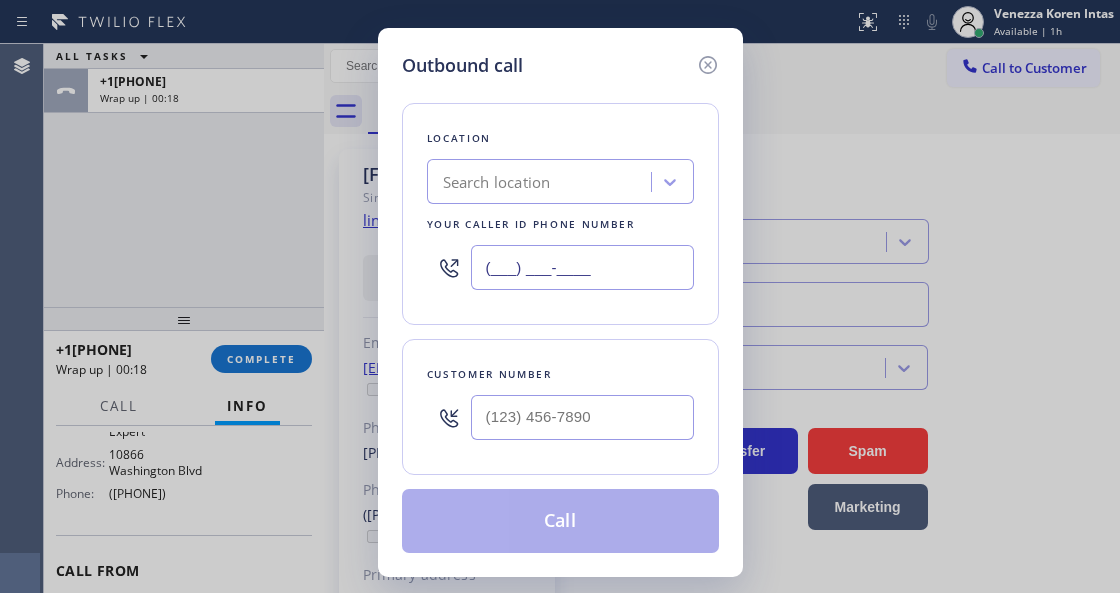 click on "(___) ___-____" at bounding box center (582, 267) 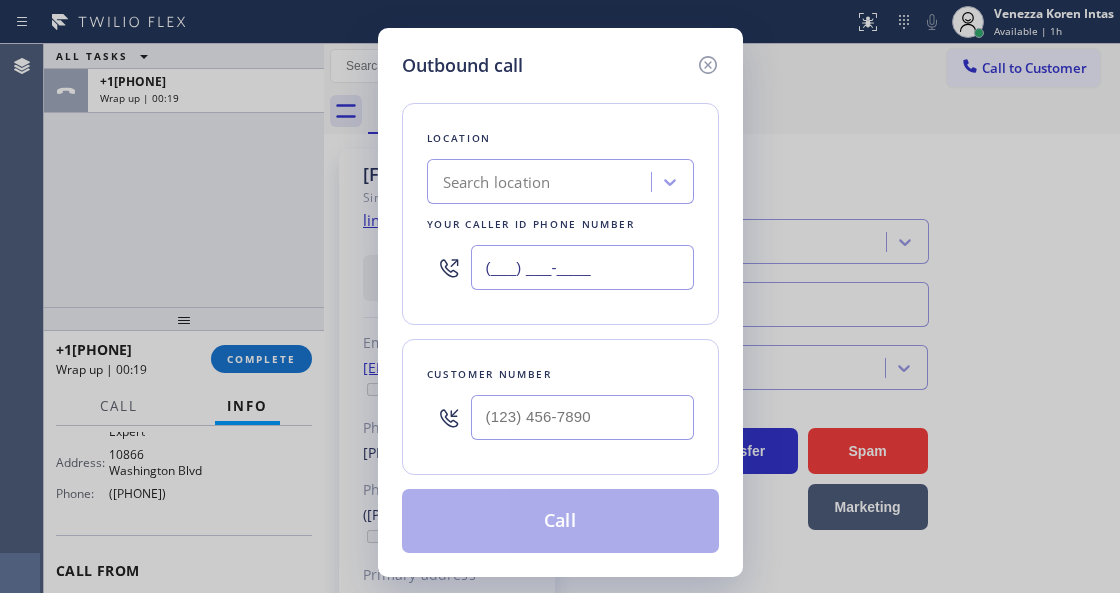 click on "(___) ___-____" at bounding box center [582, 267] 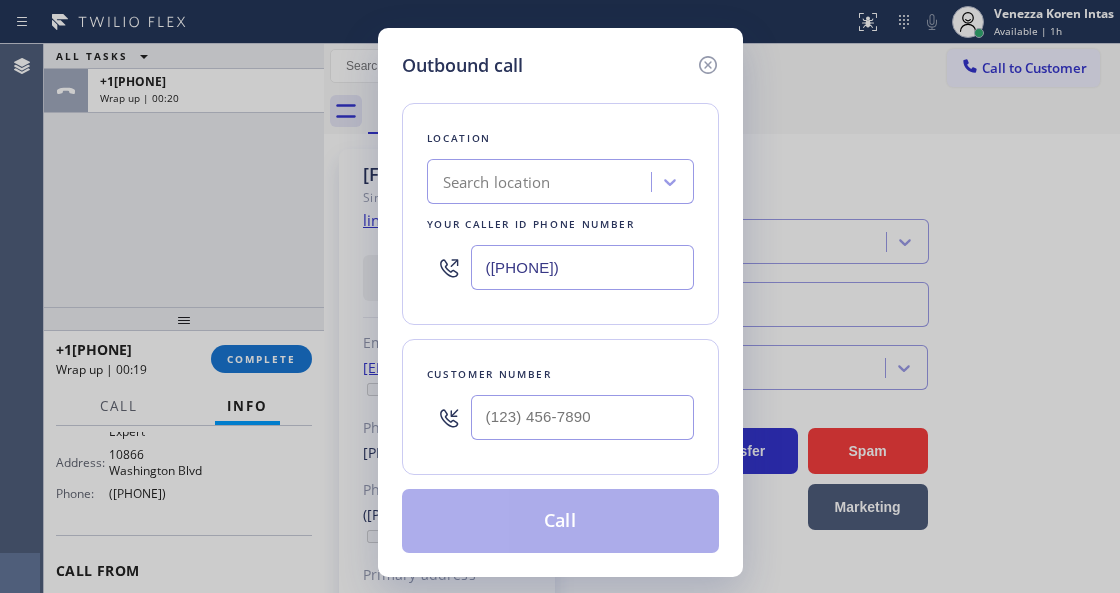 type on "[PHONE]" 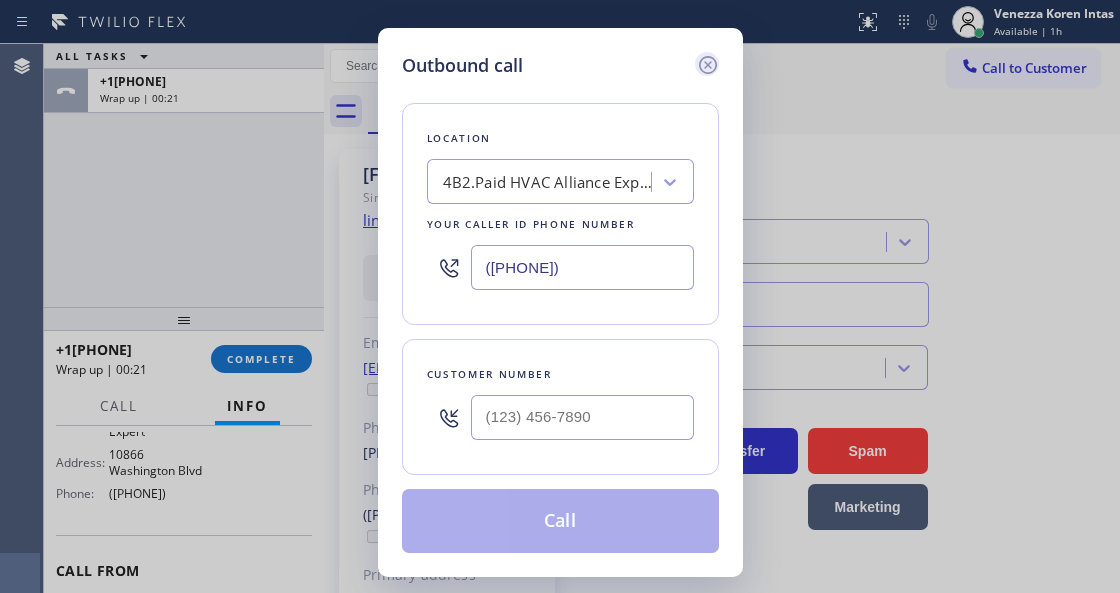 click 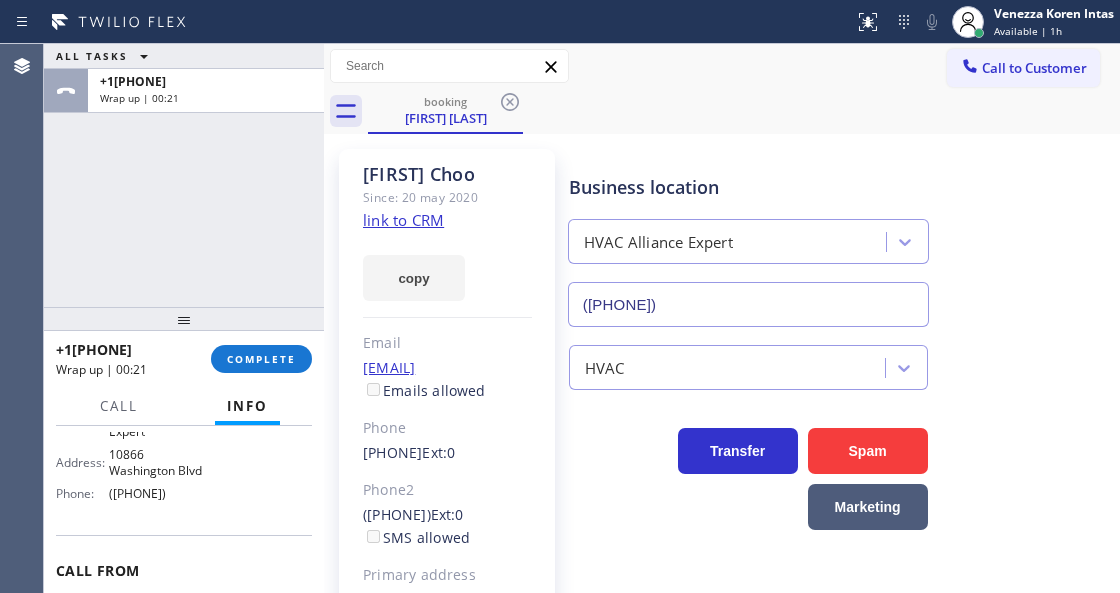 click on "Call to Customer Outbound call Location Search location Your caller id phone number Customer number Call Outbound call Technician Search Technician Your caller id phone number Your caller id phone number Call" at bounding box center [722, 66] 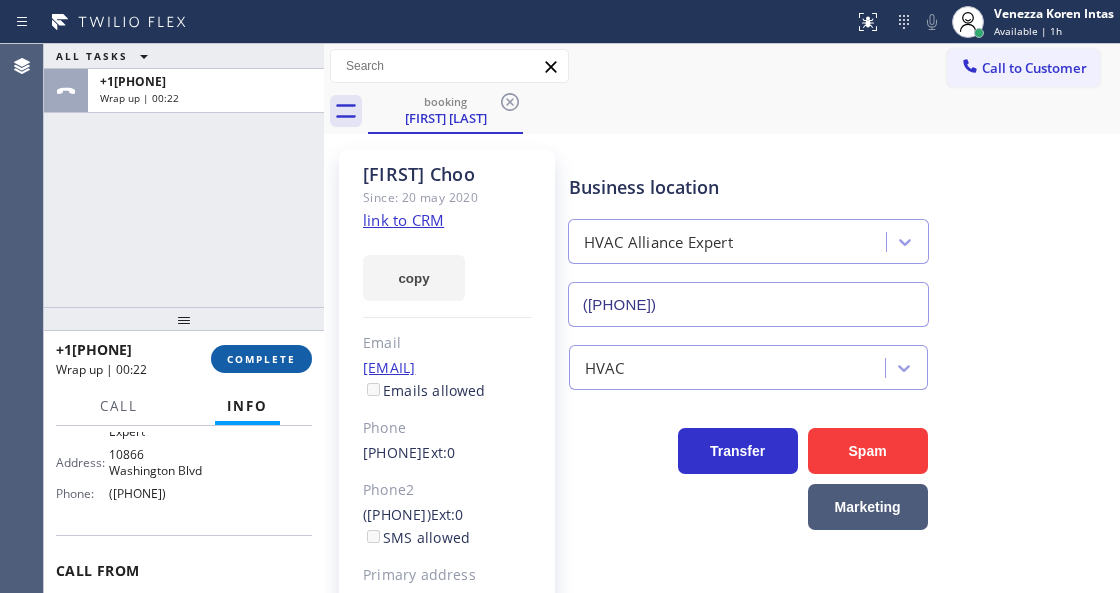 click on "COMPLETE" at bounding box center (261, 359) 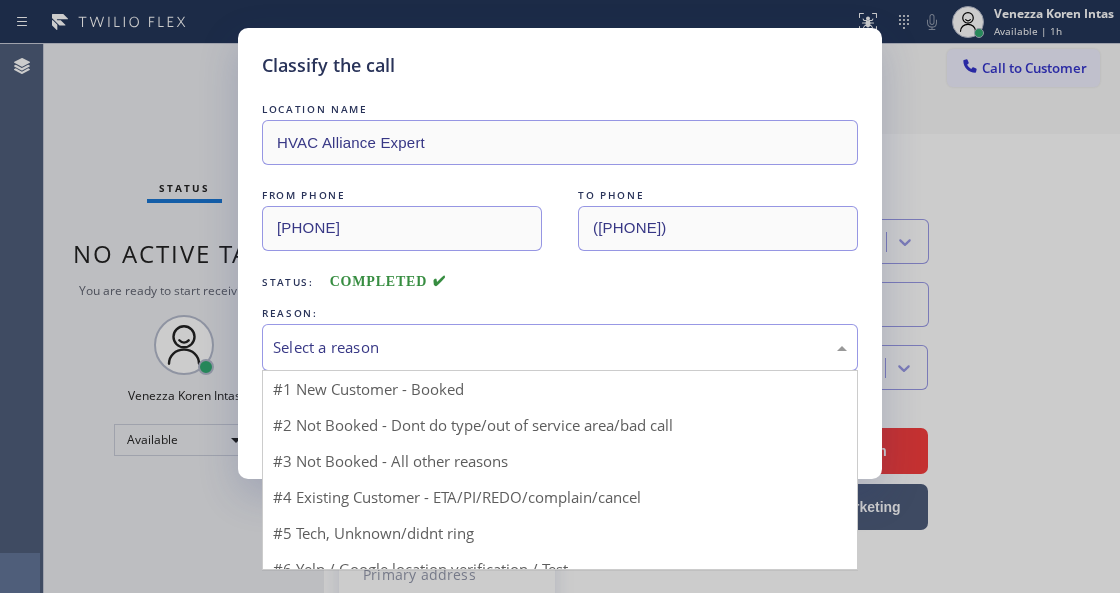 click on "Select a reason" at bounding box center (560, 347) 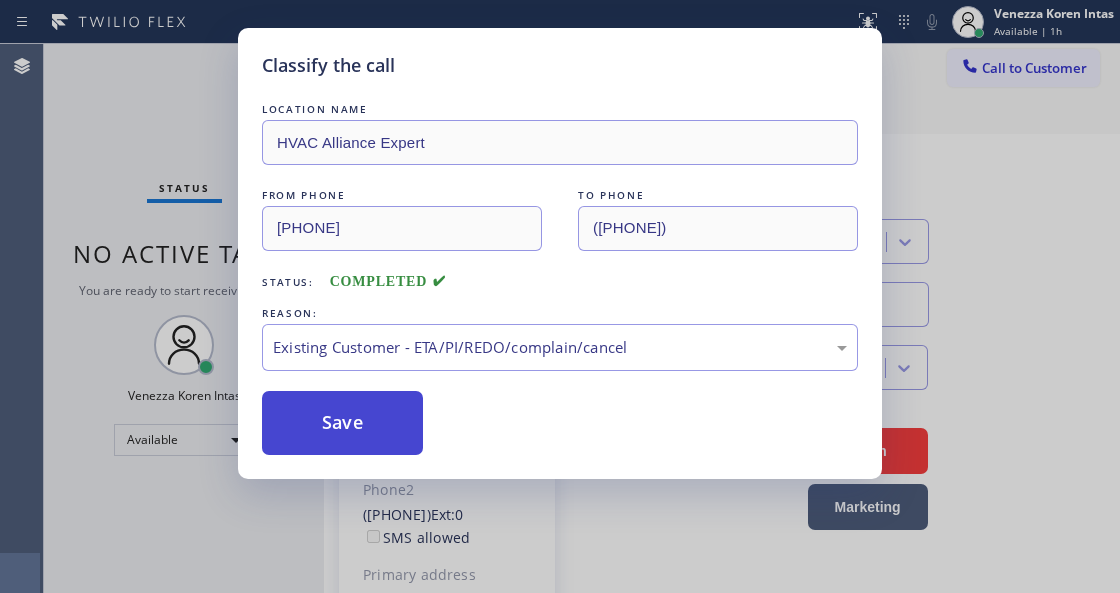 click on "Save" at bounding box center (342, 423) 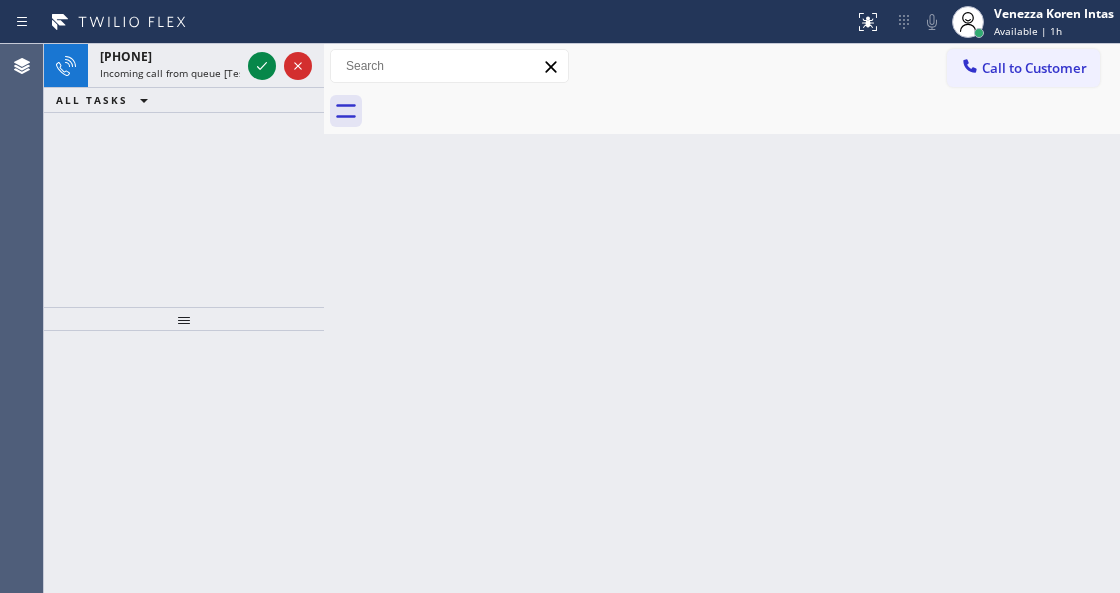 click on "Venezza Koren Intas" at bounding box center (1054, 13) 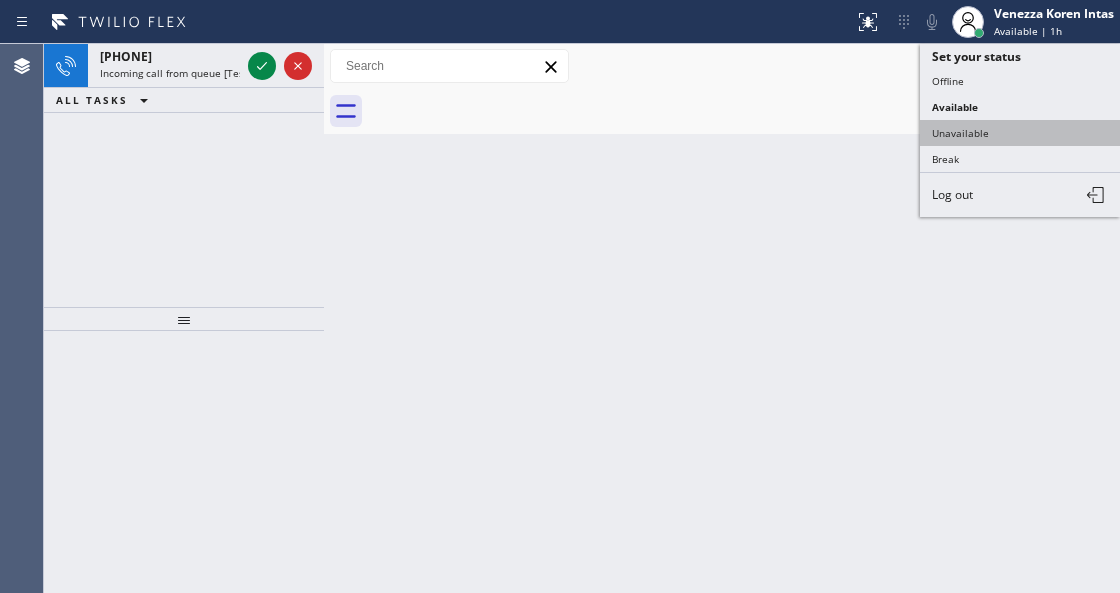 click on "Unavailable" at bounding box center [1020, 133] 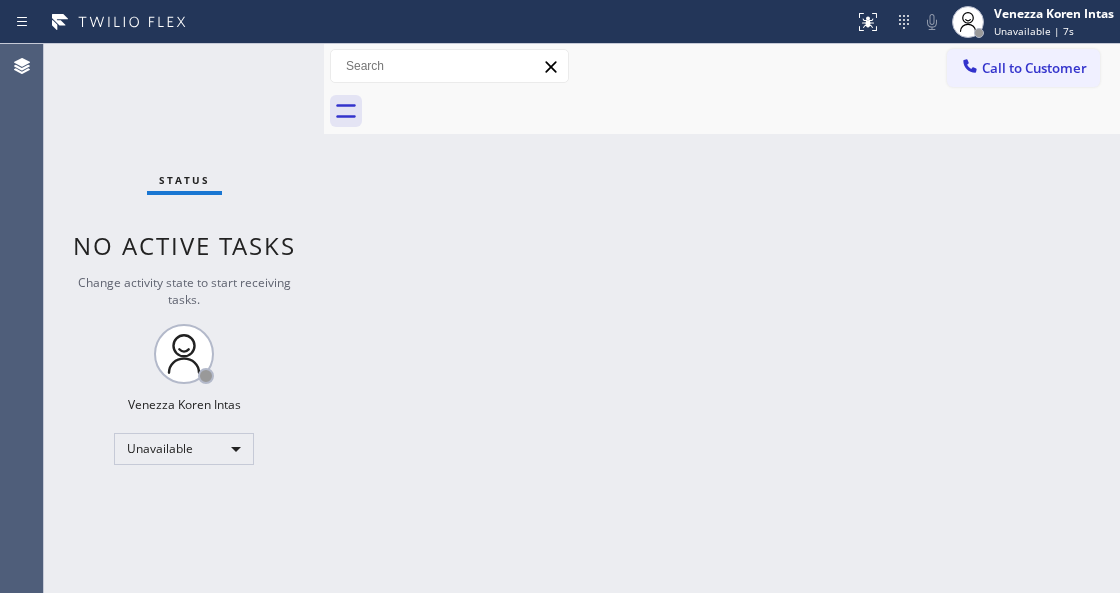 click on "Back to Dashboard Change Sender ID Customers Technicians Select a contact Outbound call Technician Search Technician Your caller id phone number Your caller id phone number Call Technician info Name   Phone none Address none Change Sender ID HVAC +18559994417 5 Star Appliance +18557314952 Appliance Repair +18554611149 Plumbing +18889090120 Air Duct Cleaning +18006865038  Electricians +18005688664 Cancel Change Check personal SMS Reset Change No tabs Call to Customer Outbound call Location HVAC Alliance Expert Your caller id phone number (855) 999-4417 Customer number Call Outbound call Technician Search Technician Your caller id phone number Your caller id phone number Call" at bounding box center (722, 318) 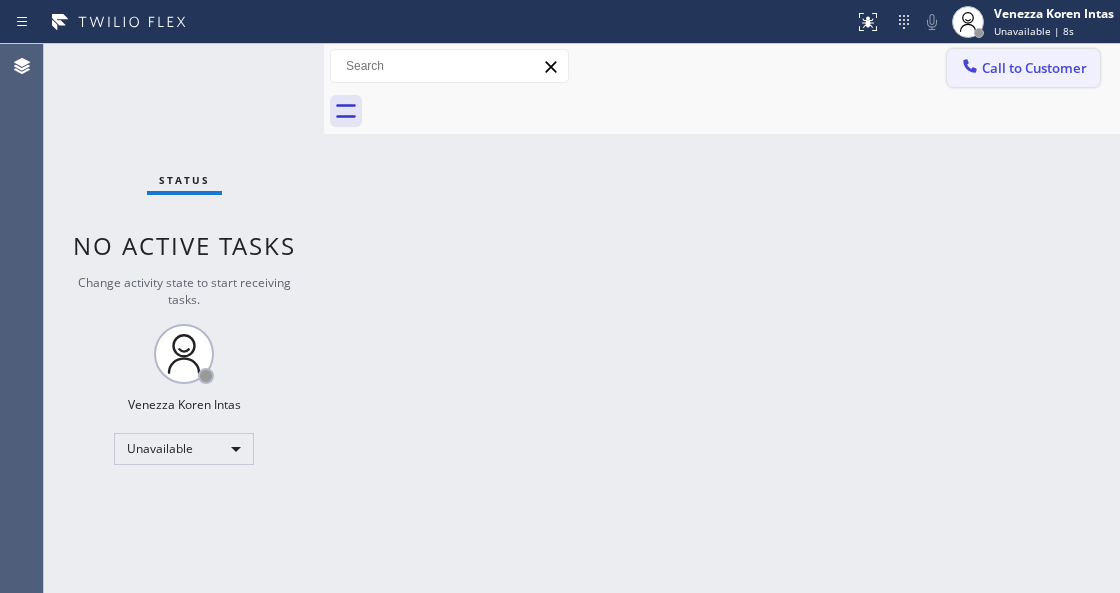 click on "Call to Customer" at bounding box center [1034, 68] 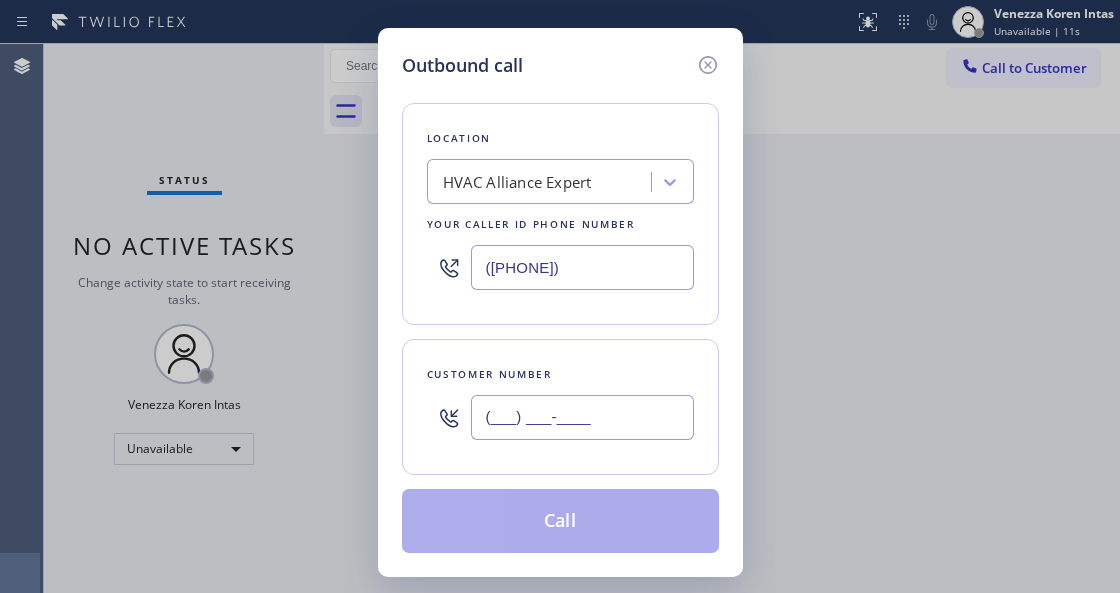 click on "(___) ___-____" at bounding box center [582, 417] 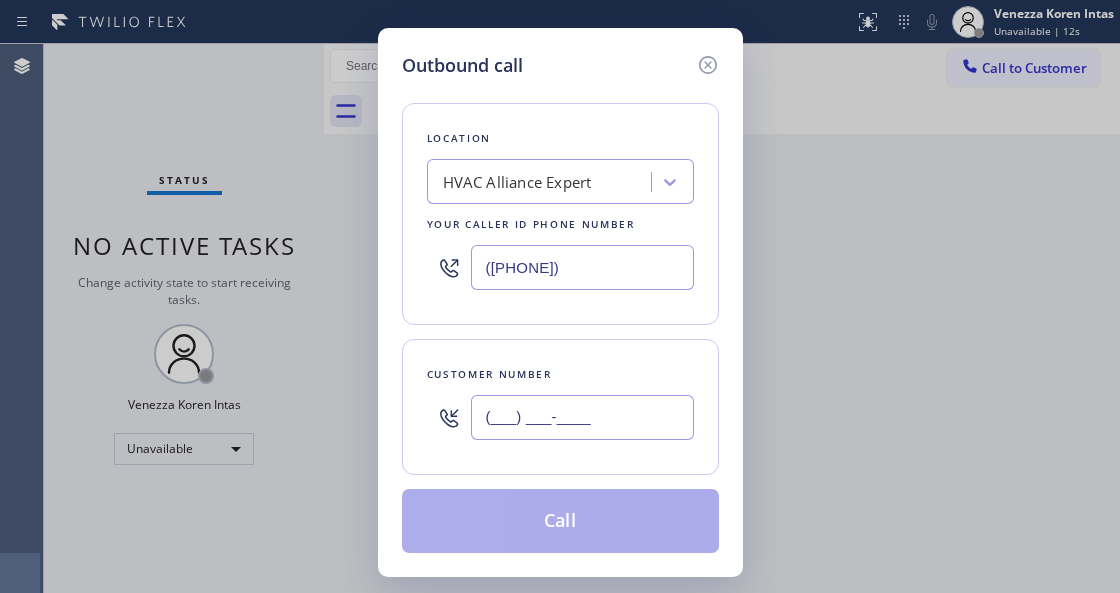 paste on "714) 932-1280" 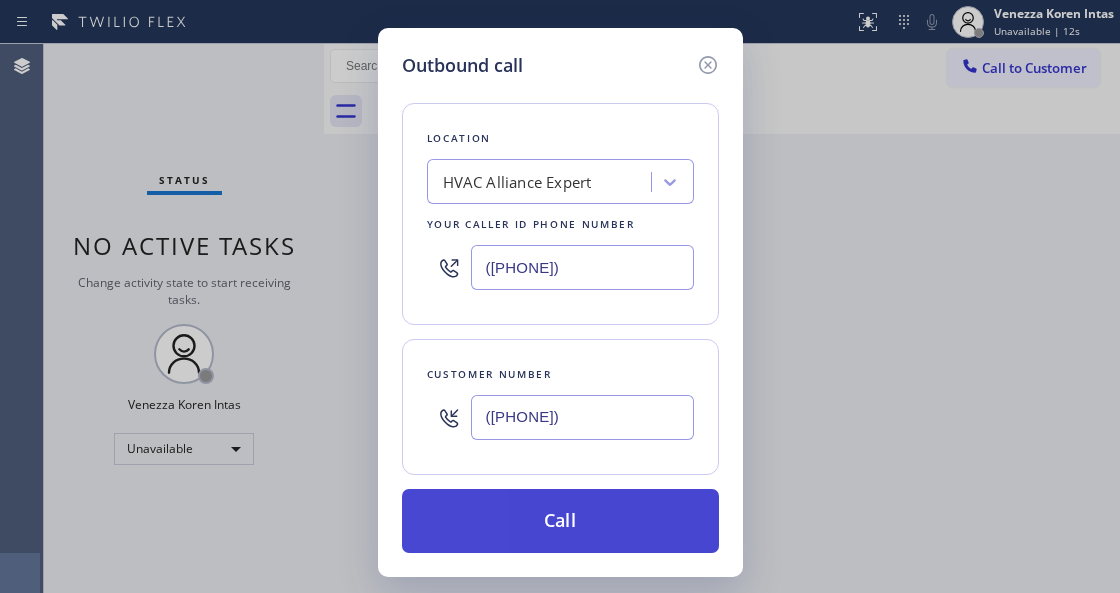 type on "[PHONE]" 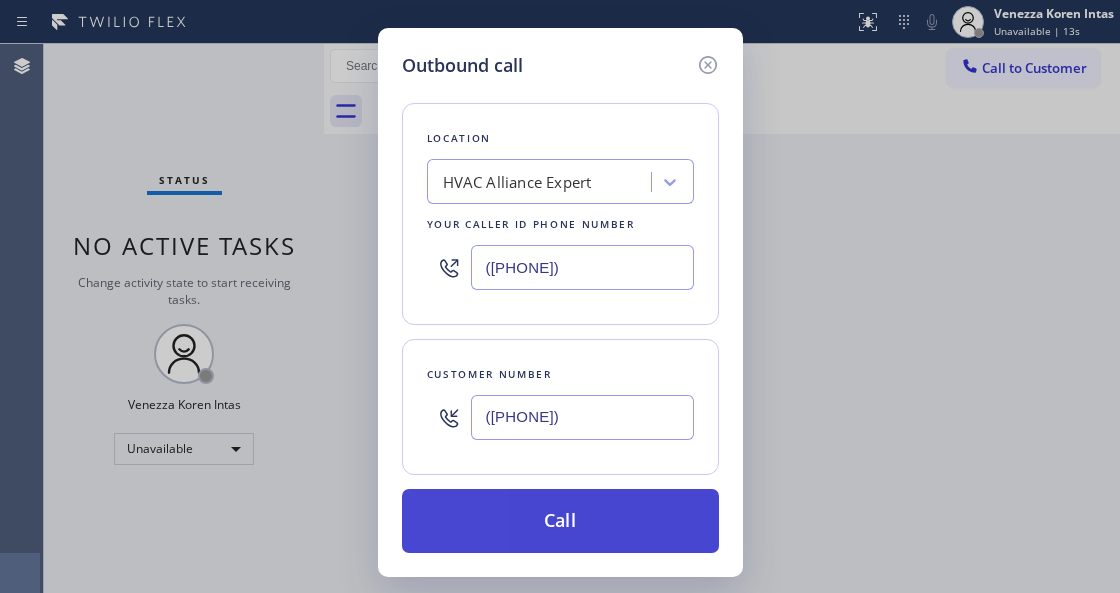 click on "Call" at bounding box center [560, 521] 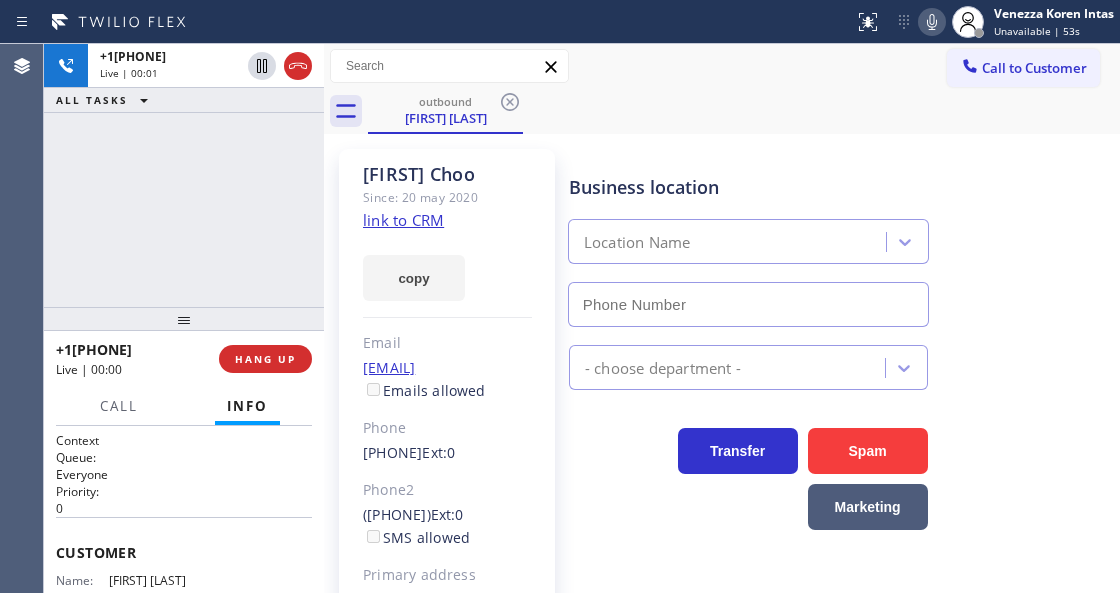 type on "[PHONE]" 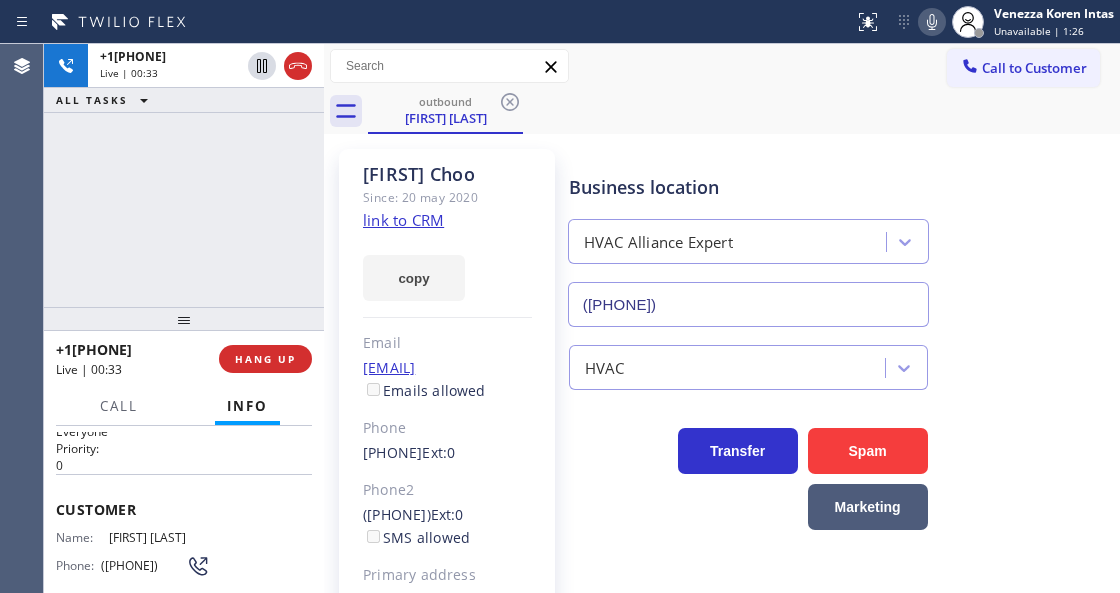scroll, scrollTop: 66, scrollLeft: 0, axis: vertical 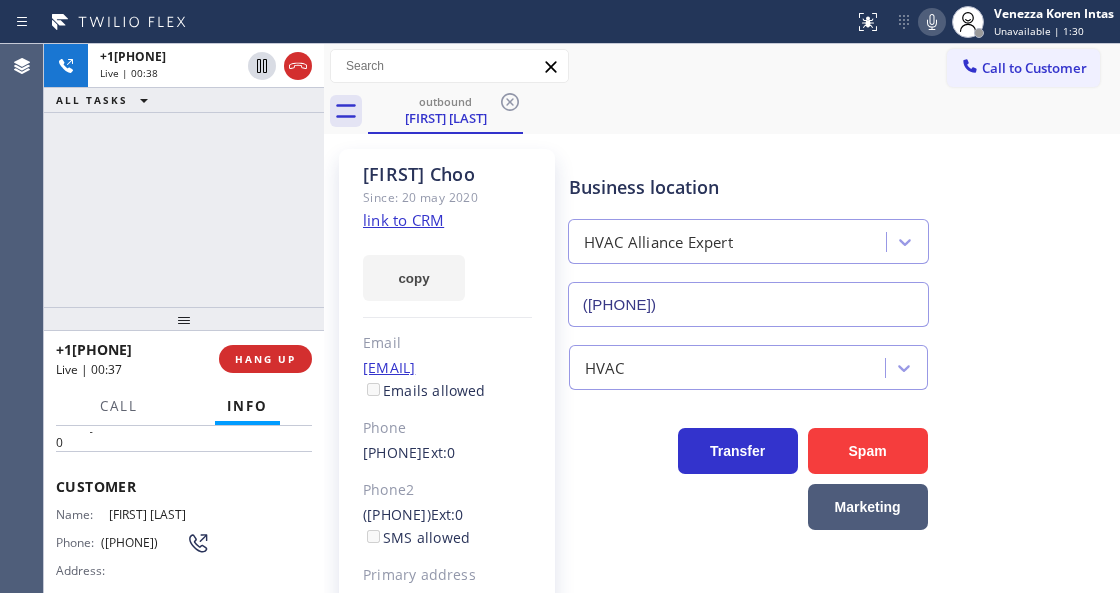 click on "+17149321280 Live | 00:38 ALL TASKS ALL TASKS ACTIVE TASKS TASKS IN WRAP UP" at bounding box center (184, 175) 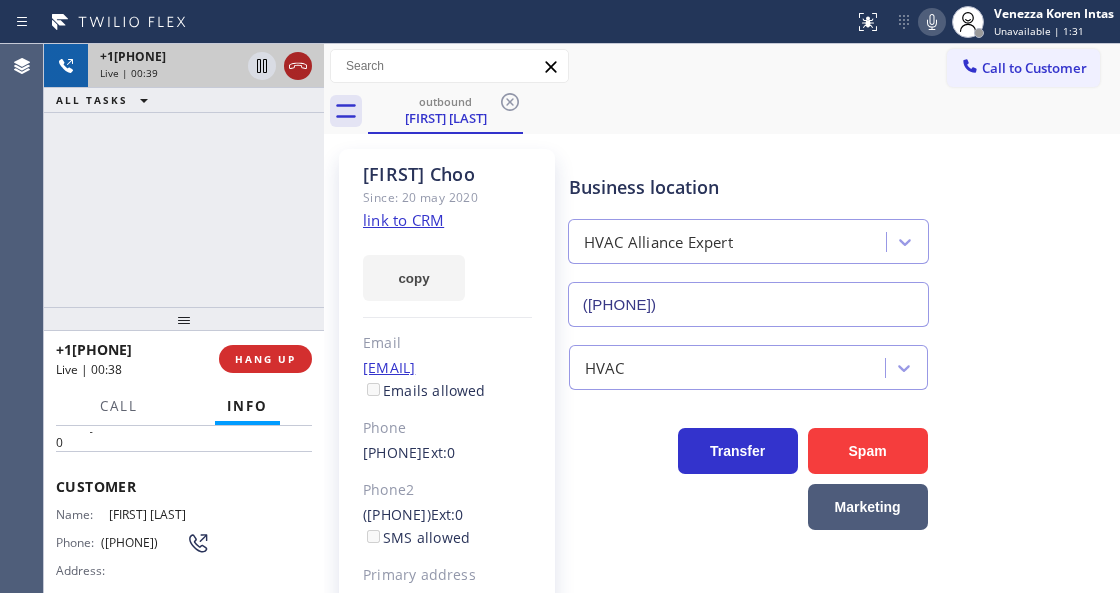 click 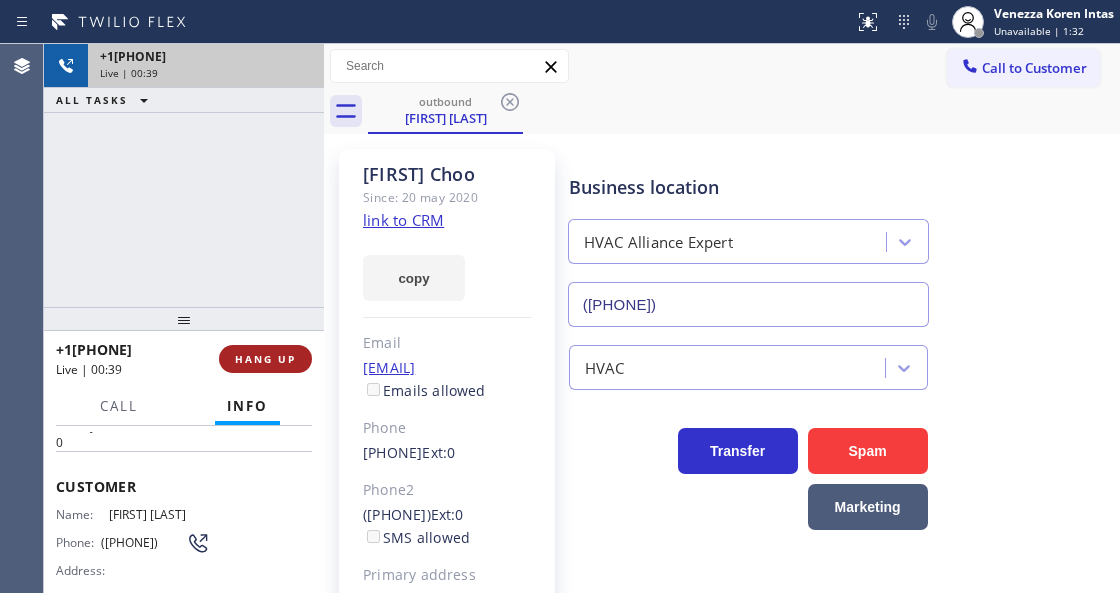 click on "HANG UP" at bounding box center (265, 359) 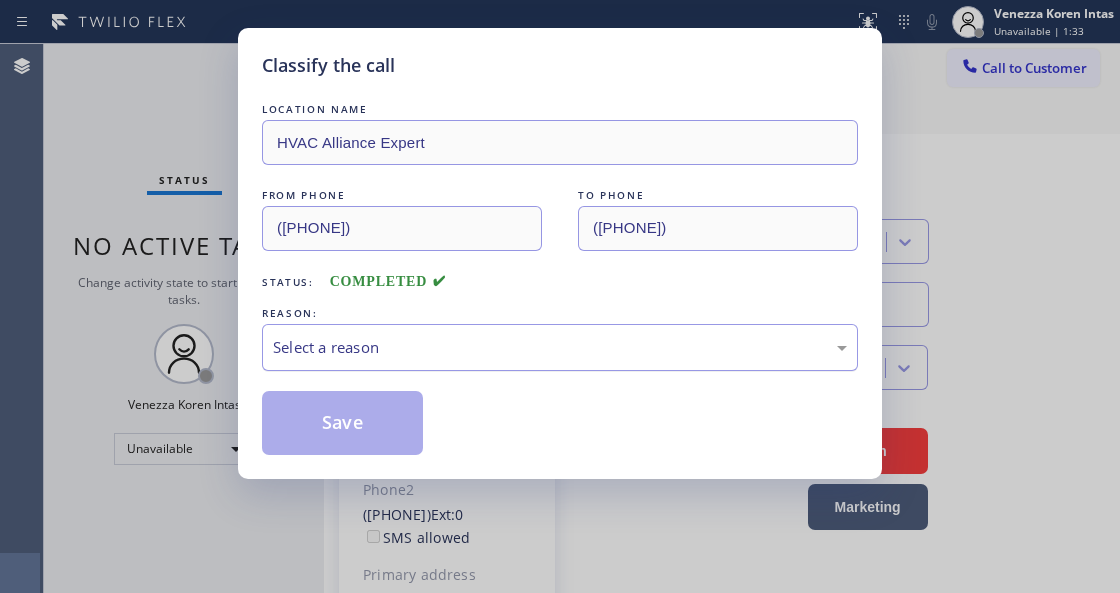 click on "Select a reason" at bounding box center [560, 347] 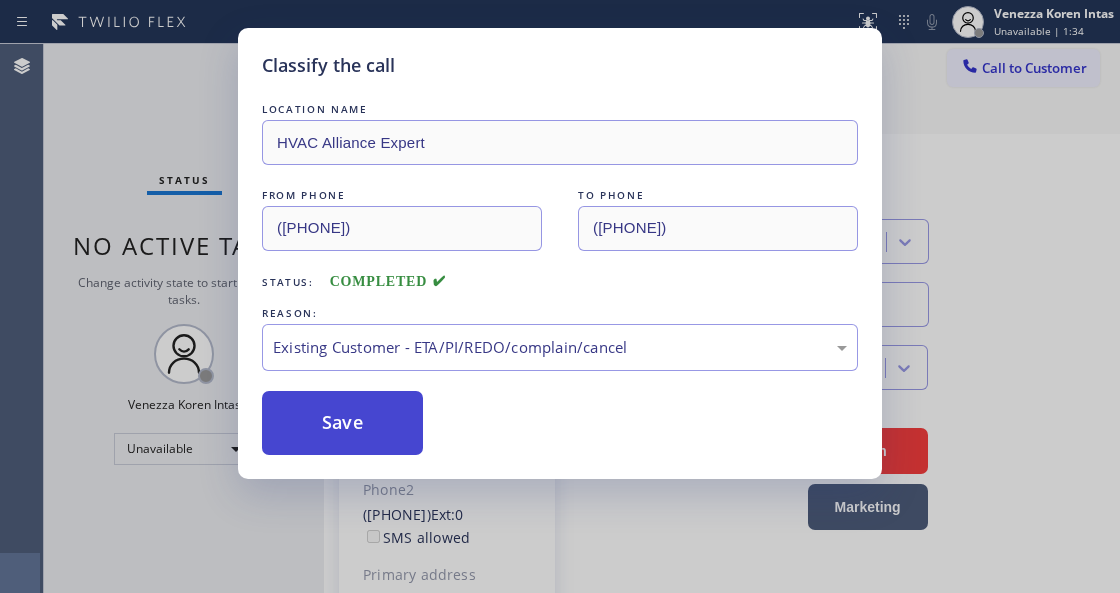 click on "Save" at bounding box center (342, 423) 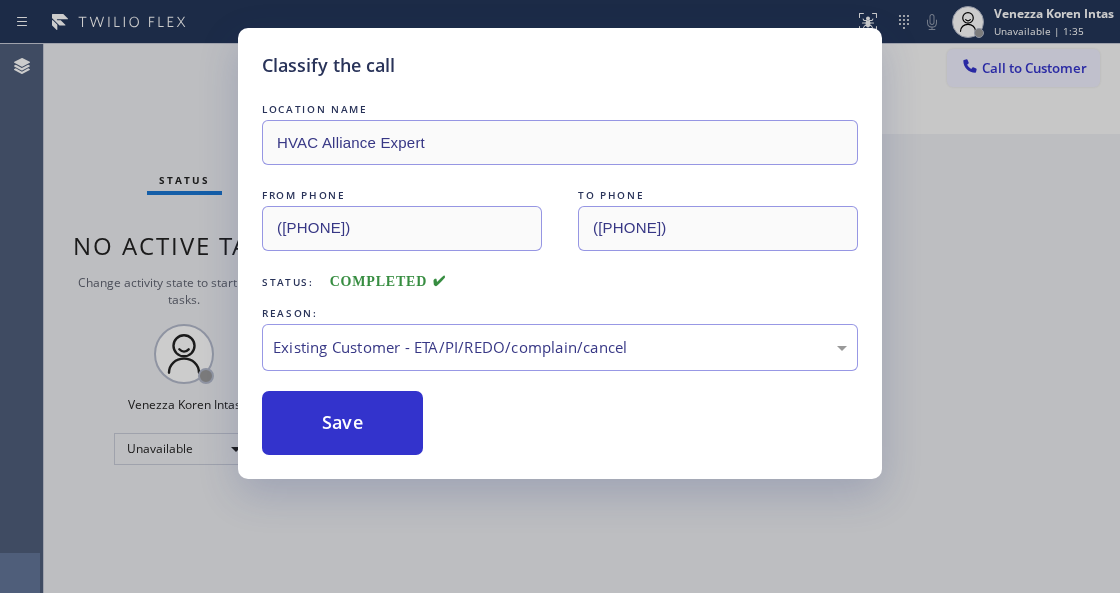 click on "Status report No issues detected If you experience an issue, please download the report and send it to your support team. Download report Venezza Koren Intas Unavailable | 1:35 Set your status Offline Available Unavailable Break Log out Agent Desktop Classify the call LOCATION NAME Vicks Air Duct Cleaning Santa Barbara FROM PHONE (805) 617-7328 TO PHONE (805) 608-3800 Status: COMPLETED REASON: Yelp / Google  Save Classify the call LOCATION NAME Top Line Electric Inc FROM PHONE (908) 963-6402 TO PHONE (848) 346-2903 Status: COMPLETED REASON: Tech, Unknown/didnt ring Save Classify the call LOCATION NAME 5 Star Appliance Repair FROM PHONE (650) 996-0666 TO PHONE (855) 731-4952 Status: COMPLETED REASON: Existing Customer - ETA/PI/REDO/complain/cancel Save Classify the call LOCATION NAME Red Electricians Stanton FROM PHONE (714) 567-5495 TO PHONE (714) 463-1611 Status: COMPLETED REASON: Yelp / Google  Save Classify the call LOCATION NAME E Appliance Repair  and  HVAC Brandon FROM PHONE (813) 851-4816 TO PHONE Save" at bounding box center [560, 296] 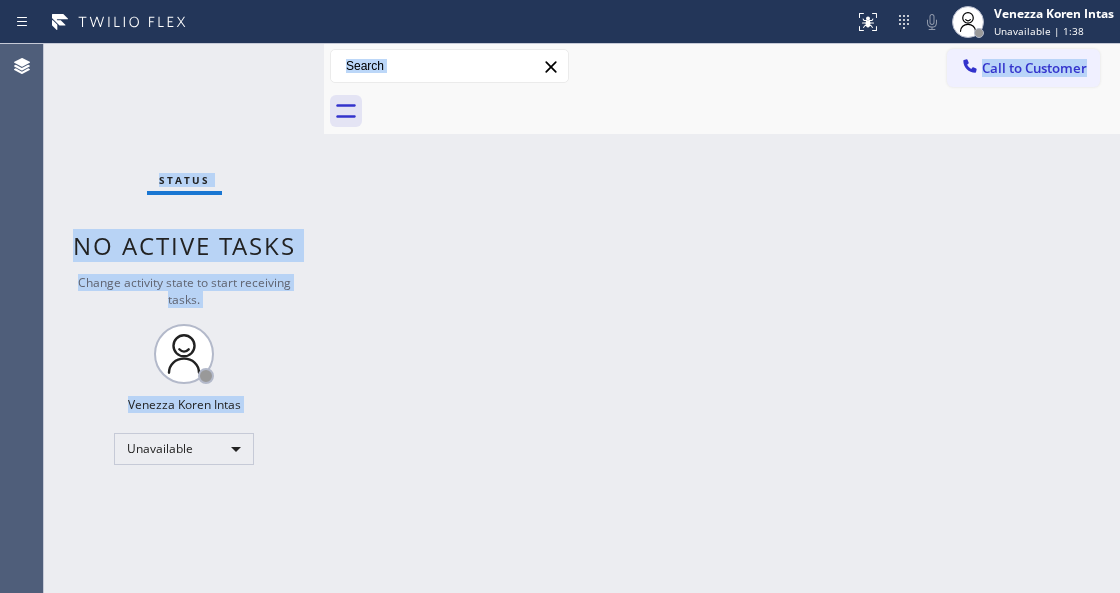 click on "Change activity state to start receiving tasks." at bounding box center (184, 291) 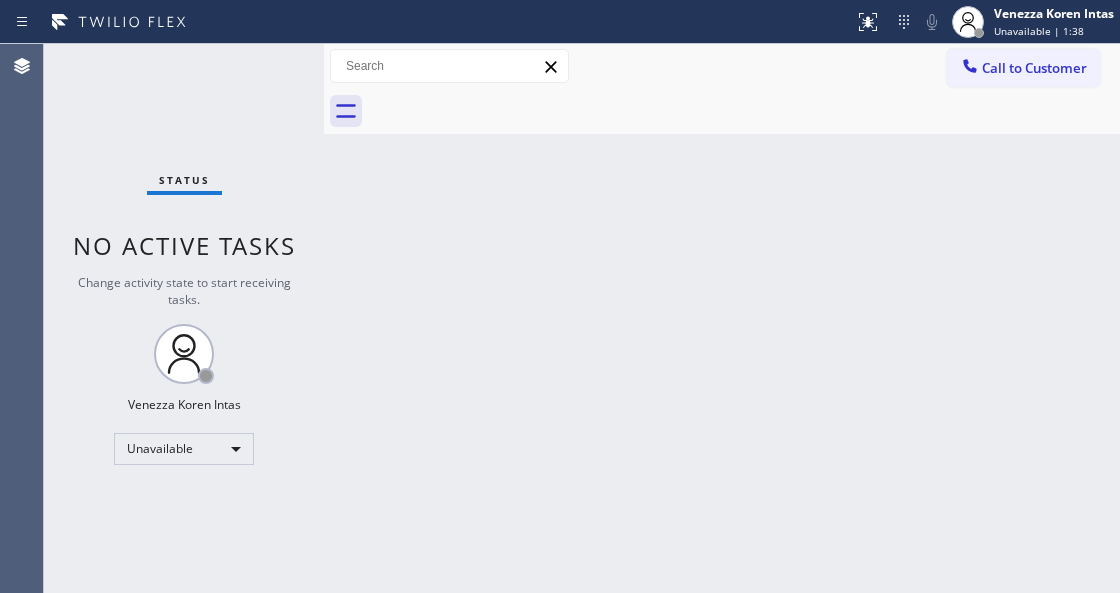click on "Back to Dashboard Change Sender ID Customers Technicians Select a contact Outbound call Technician Search Technician Your caller id phone number Your caller id phone number Call Technician info Name   Phone none Address none Change Sender ID HVAC +18559994417 5 Star Appliance +18557314952 Appliance Repair +18554611149 Plumbing +18889090120 Air Duct Cleaning +18006865038  Electricians +18005688664 Cancel Change Check personal SMS Reset Change No tabs Call to Customer Outbound call Location HVAC Alliance Expert Your caller id phone number (855) 999-4417 Customer number Call Outbound call Technician Search Technician Your caller id phone number Your caller id phone number Call" at bounding box center (722, 318) 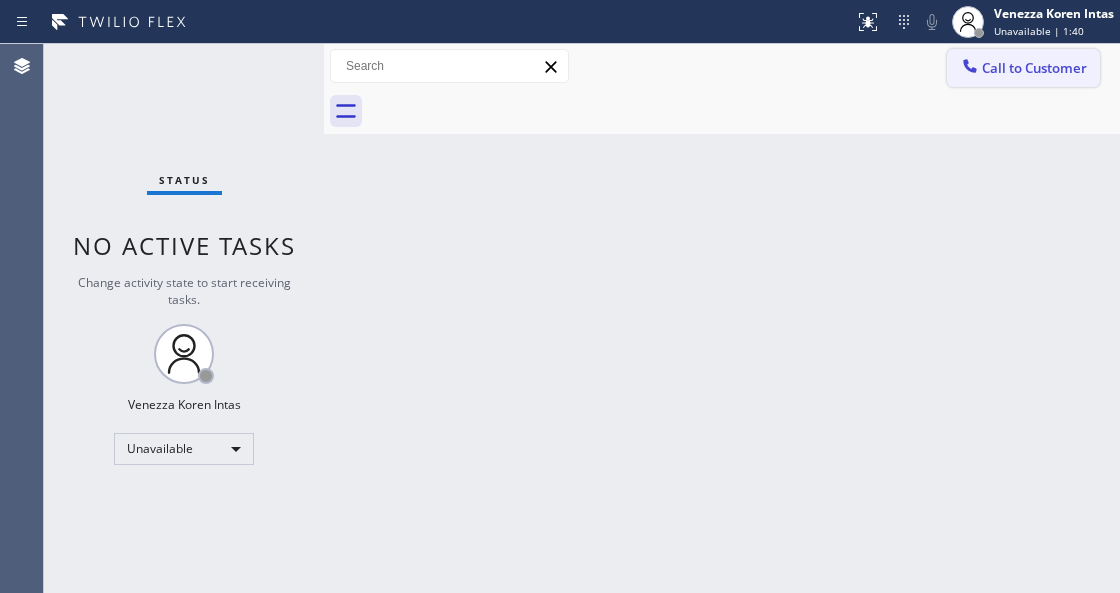 drag, startPoint x: 1033, startPoint y: 71, endPoint x: 776, endPoint y: 268, distance: 323.81784 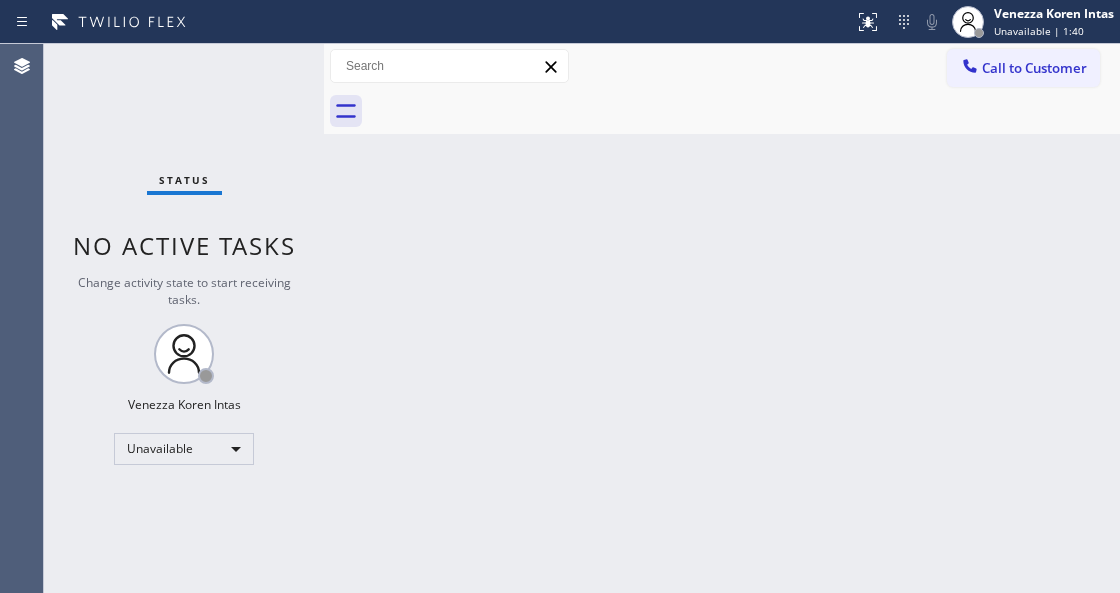 click on "Call to Customer" at bounding box center [1034, 68] 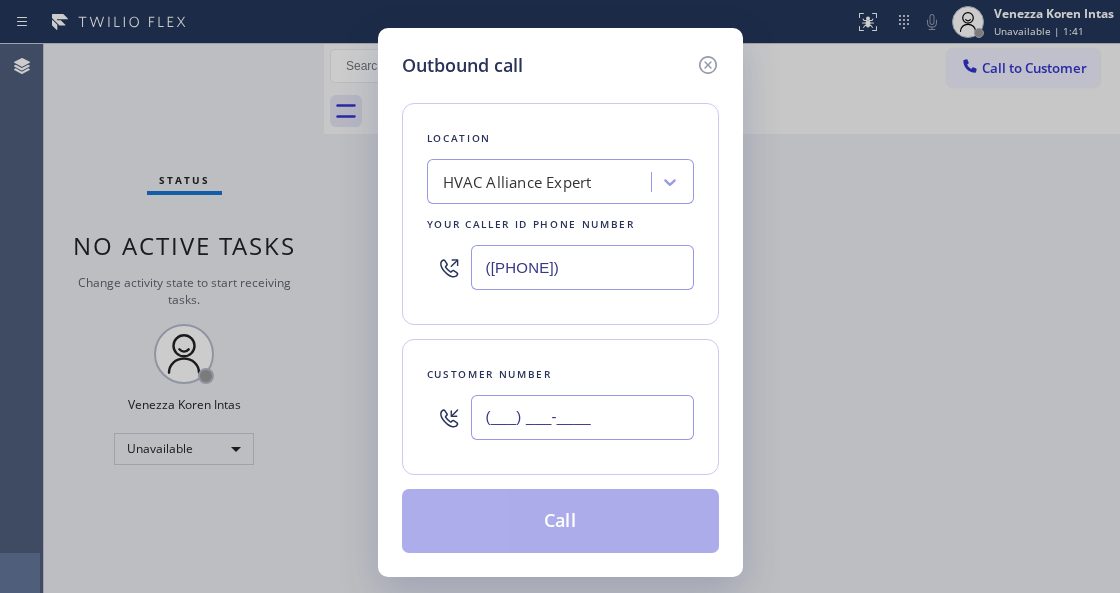 click on "(___) ___-____" at bounding box center [582, 417] 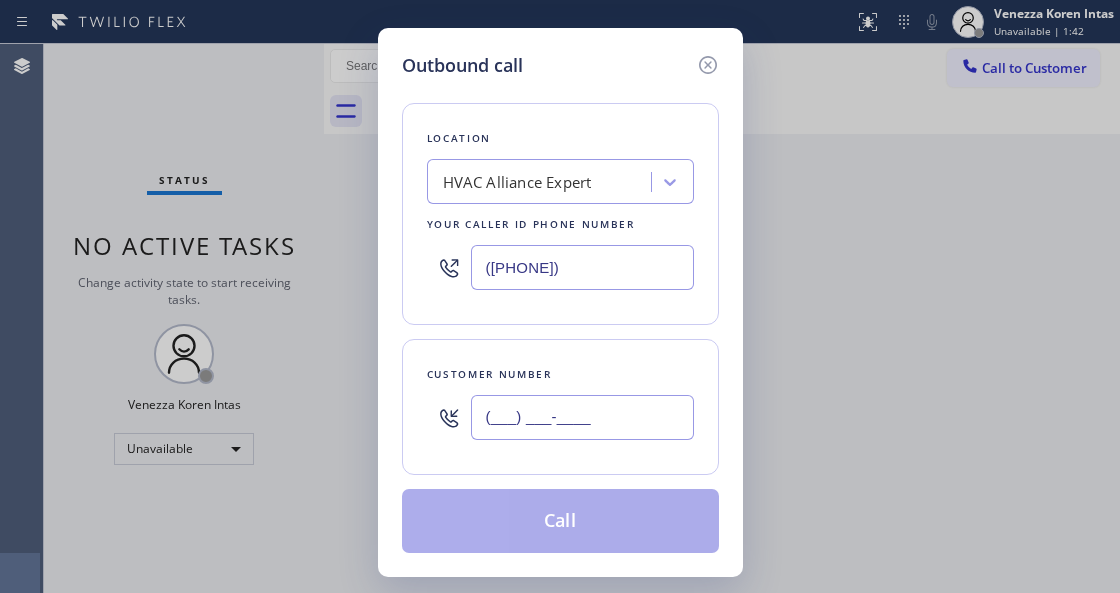 paste on "714) 932-1280" 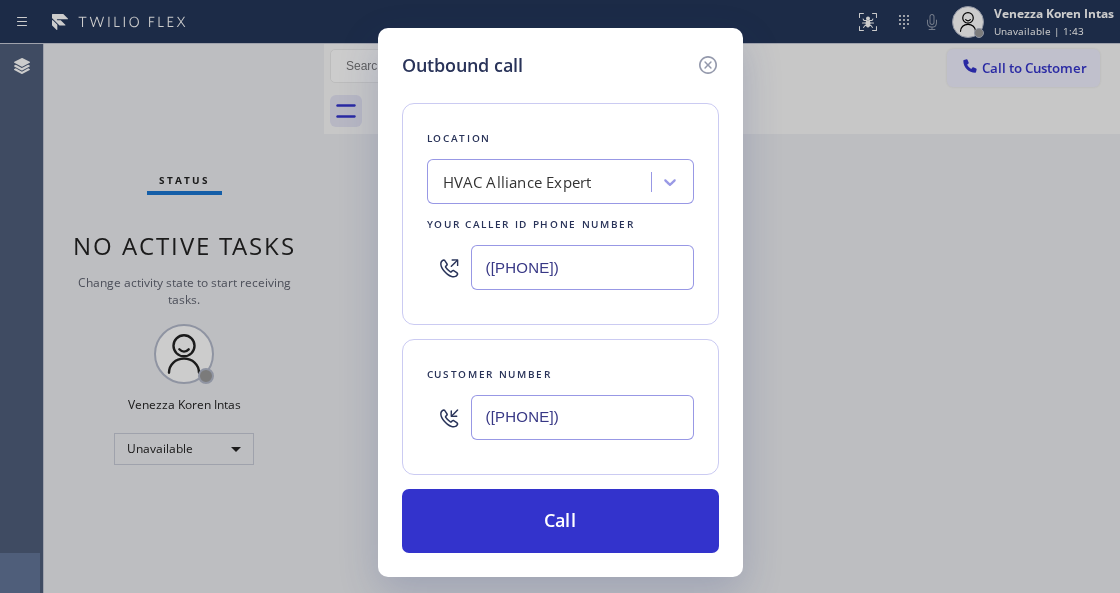 type on "[PHONE]" 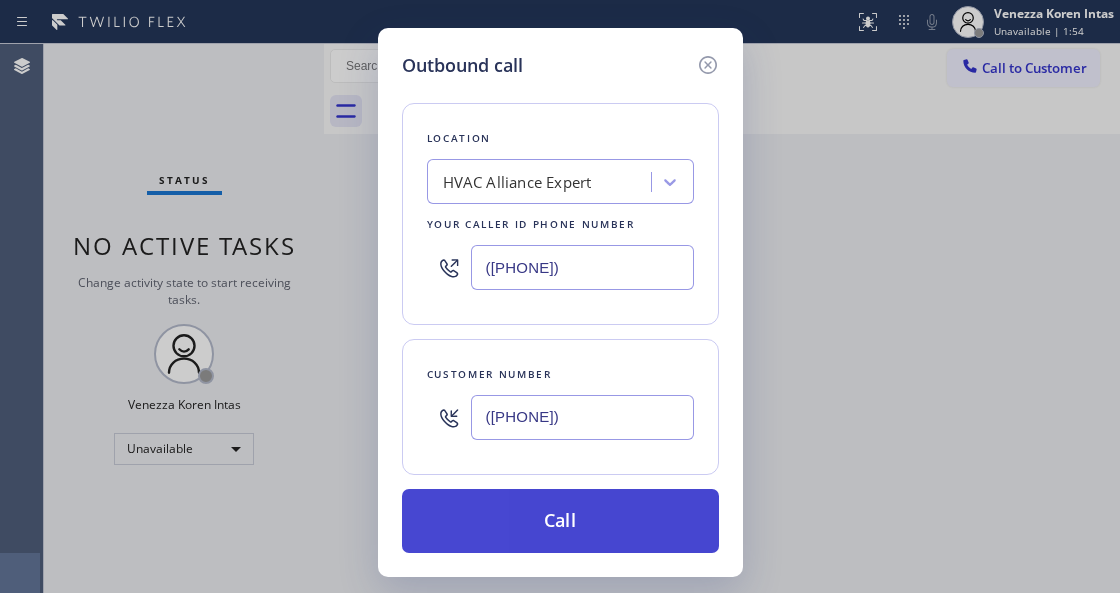 click on "Call" at bounding box center (560, 521) 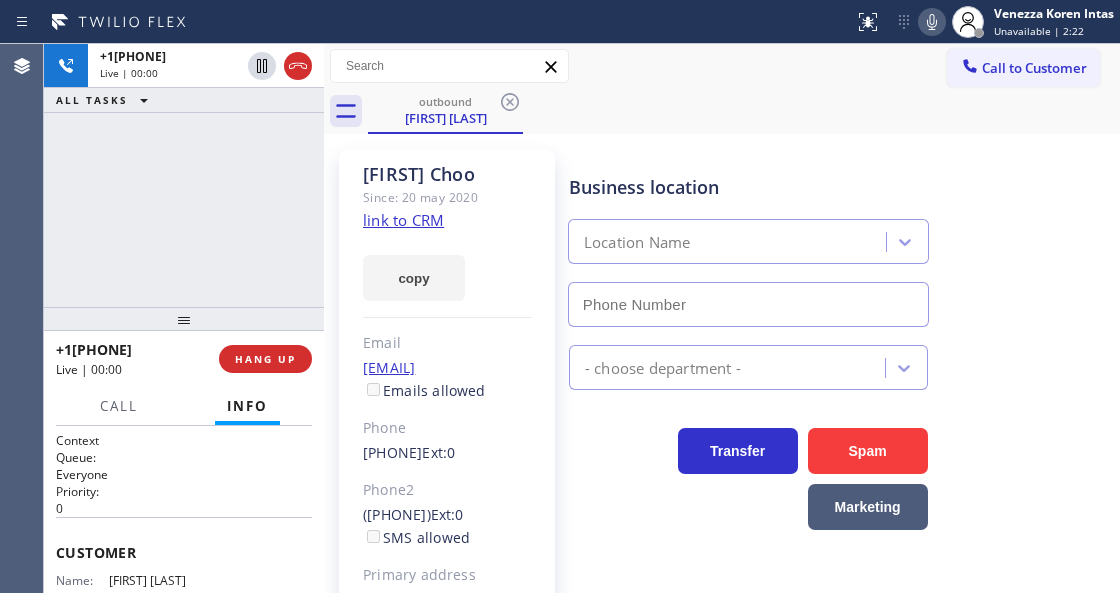 type on "[PHONE]" 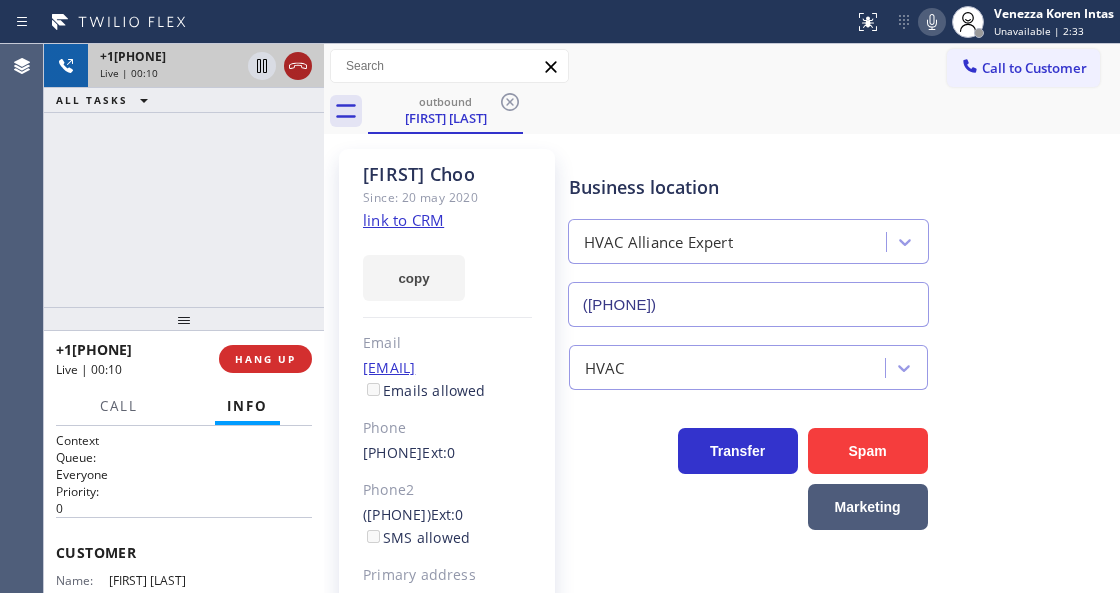 click 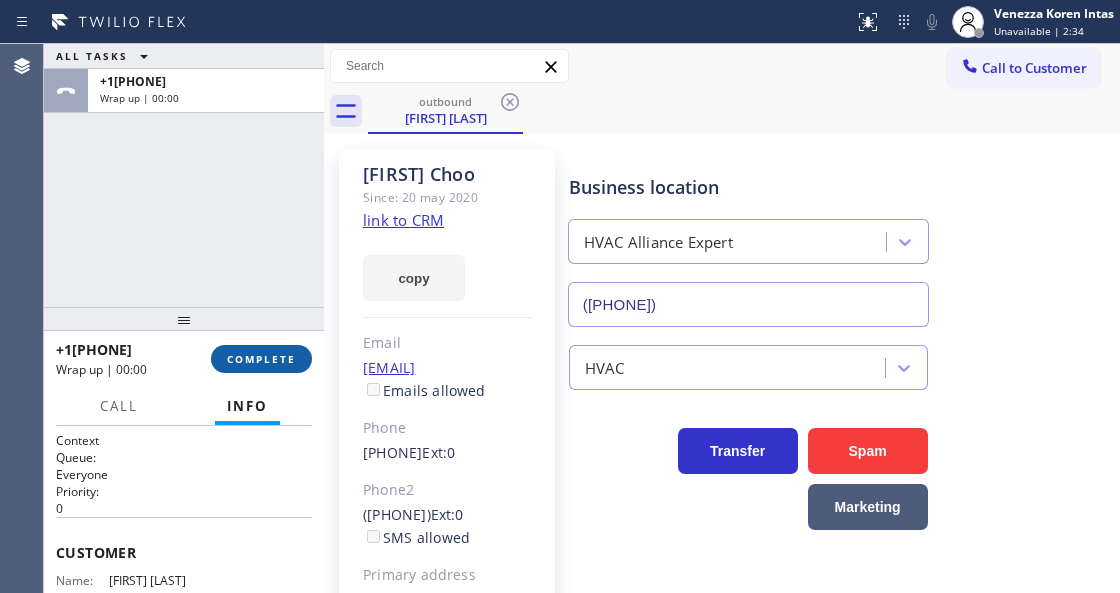 click on "COMPLETE" at bounding box center (261, 359) 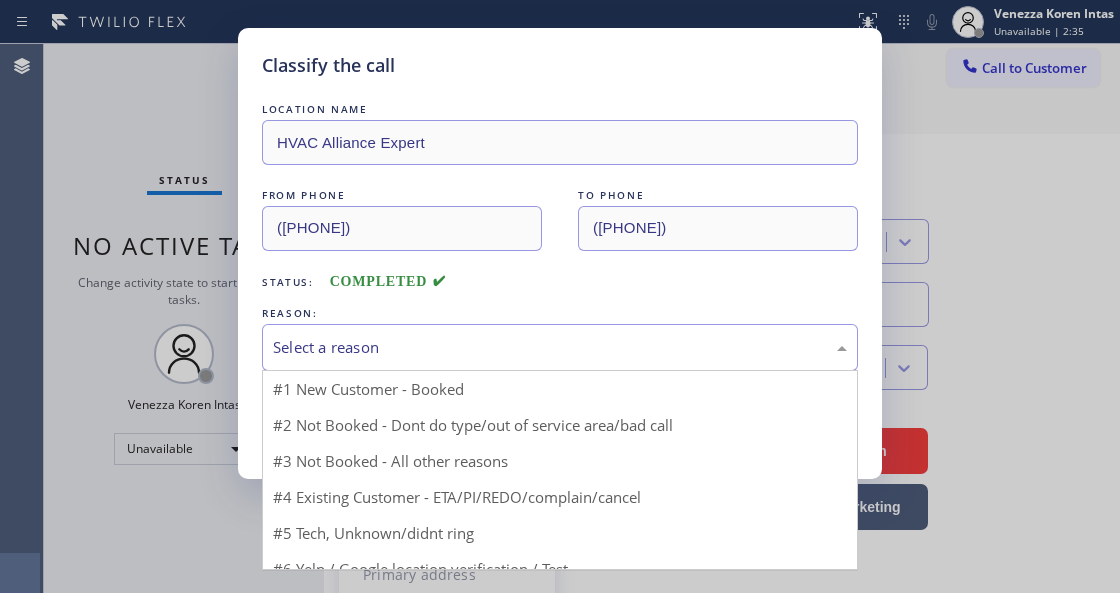 click on "Select a reason" at bounding box center (560, 347) 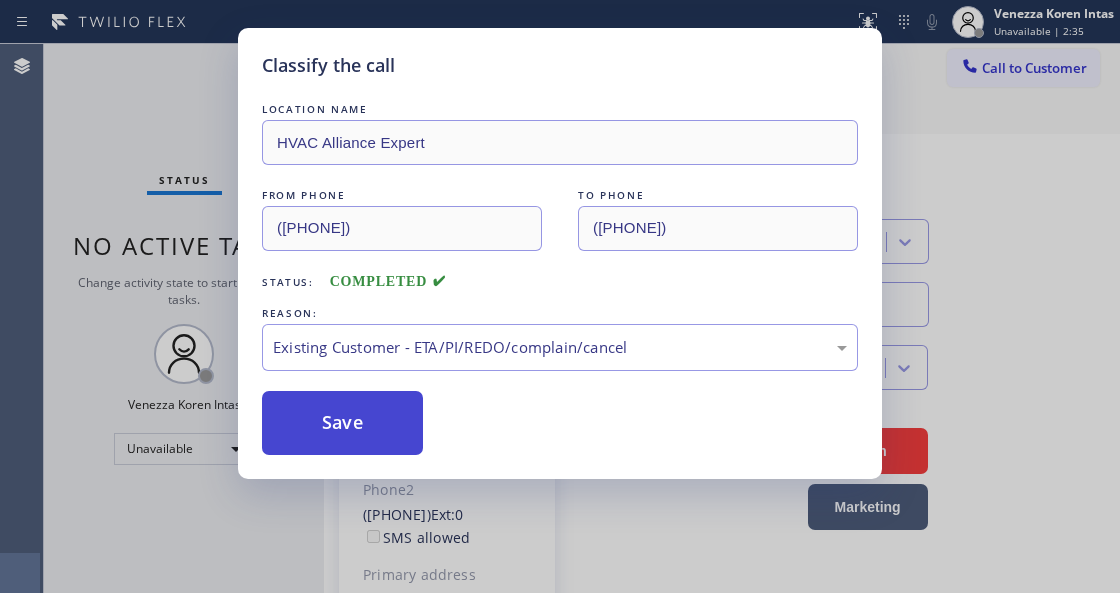 click on "Save" at bounding box center (342, 423) 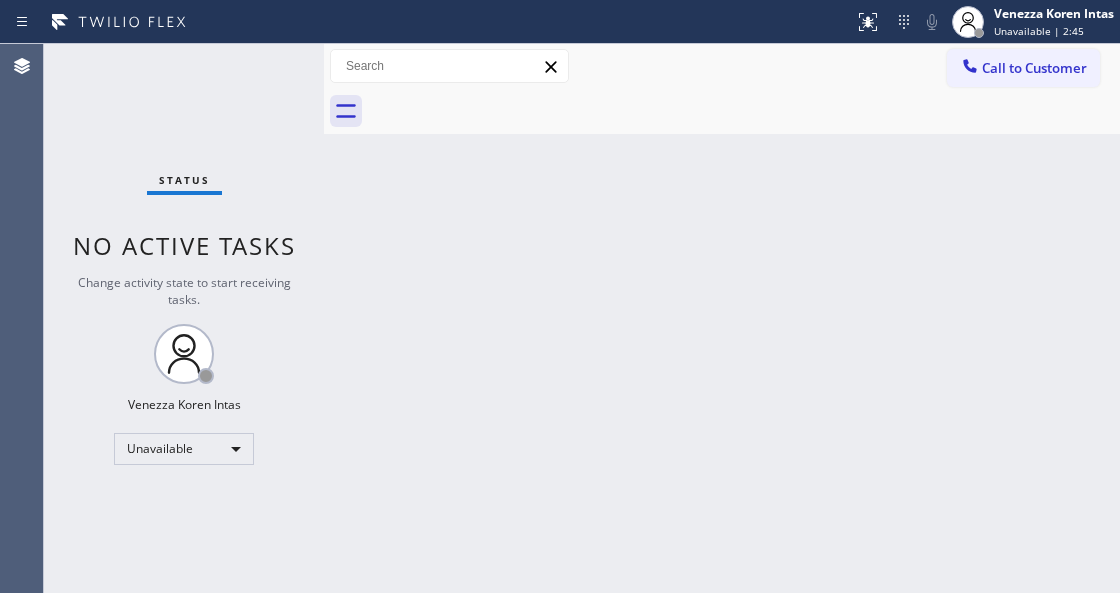 click on "Back to Dashboard Change Sender ID Customers Technicians Select a contact Outbound call Technician Search Technician Your caller id phone number Your caller id phone number Call Technician info Name   Phone none Address none Change Sender ID HVAC +18559994417 5 Star Appliance +18557314952 Appliance Repair +18554611149 Plumbing +18889090120 Air Duct Cleaning +18006865038  Electricians +18005688664 Cancel Change Check personal SMS Reset Change No tabs Call to Customer Outbound call Location HVAC Alliance Expert Your caller id phone number (855) 999-4417 Customer number Call Outbound call Technician Search Technician Your caller id phone number Your caller id phone number Call" at bounding box center (722, 318) 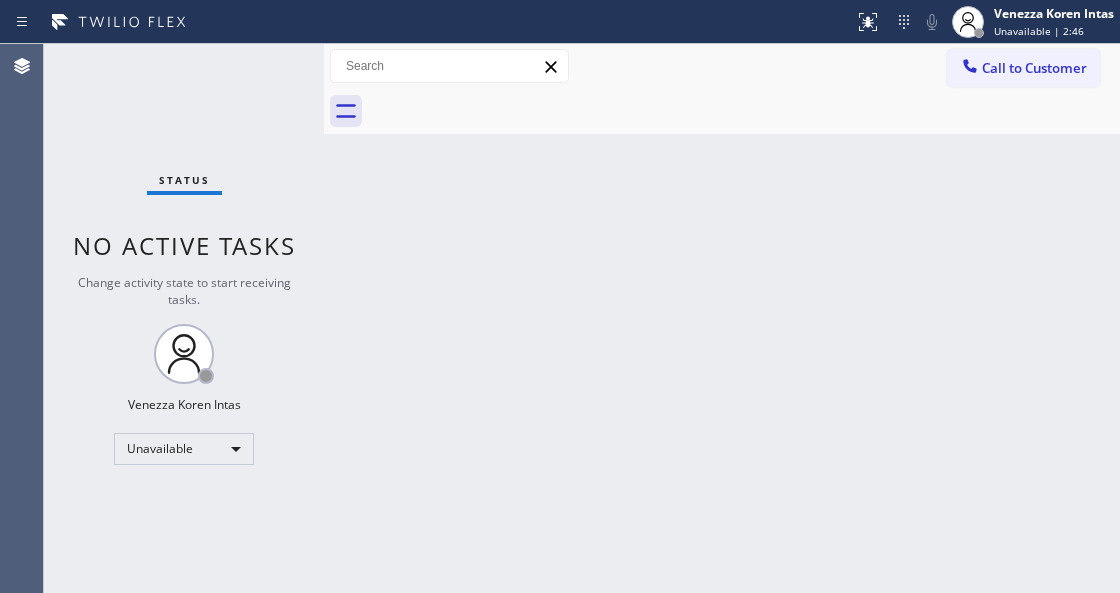 click on "Back to Dashboard Change Sender ID Customers Technicians Select a contact Outbound call Technician Search Technician Your caller id phone number Your caller id phone number Call Technician info Name   Phone none Address none Change Sender ID HVAC +18559994417 5 Star Appliance +18557314952 Appliance Repair +18554611149 Plumbing +18889090120 Air Duct Cleaning +18006865038  Electricians +18005688664 Cancel Change Check personal SMS Reset Change No tabs Call to Customer Outbound call Location HVAC Alliance Expert Your caller id phone number (855) 999-4417 Customer number Call Outbound call Technician Search Technician Your caller id phone number Your caller id phone number Call" at bounding box center (722, 318) 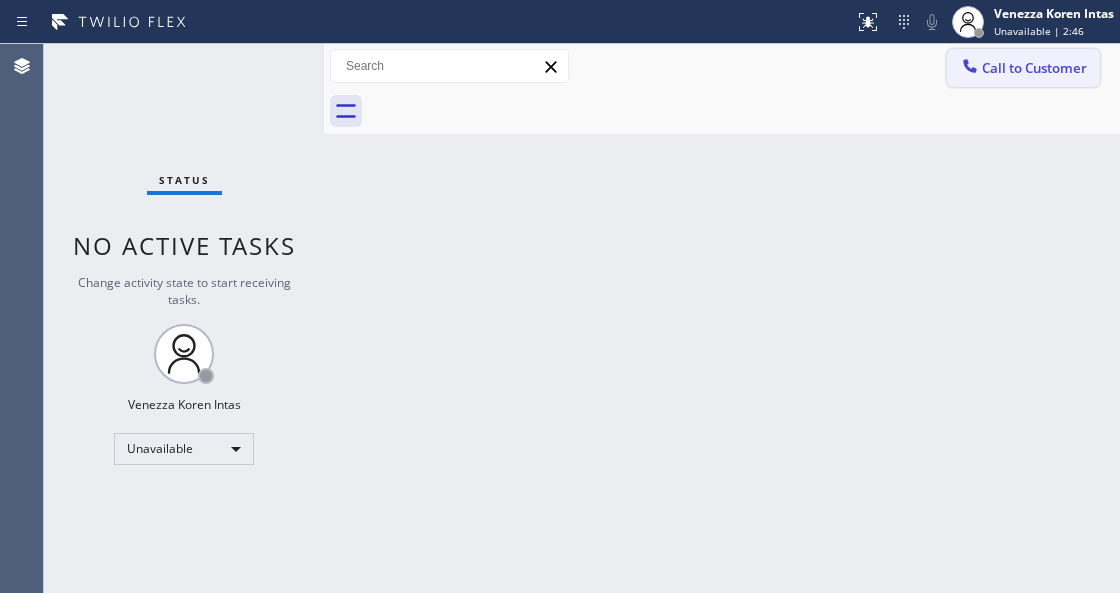 click on "Call to Customer" at bounding box center (1023, 68) 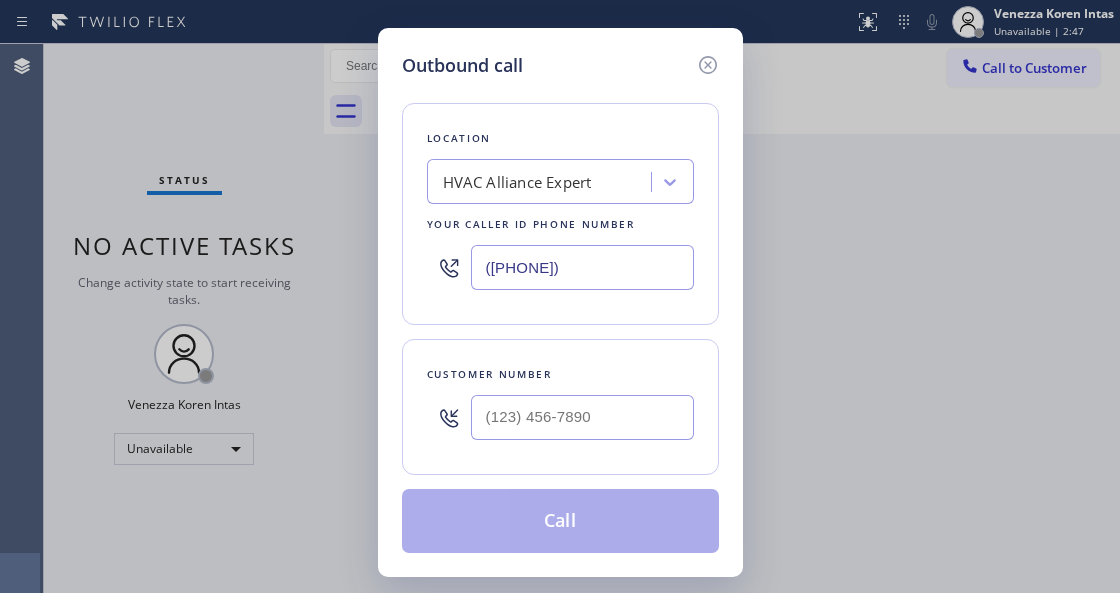type on "(___) ___-____" 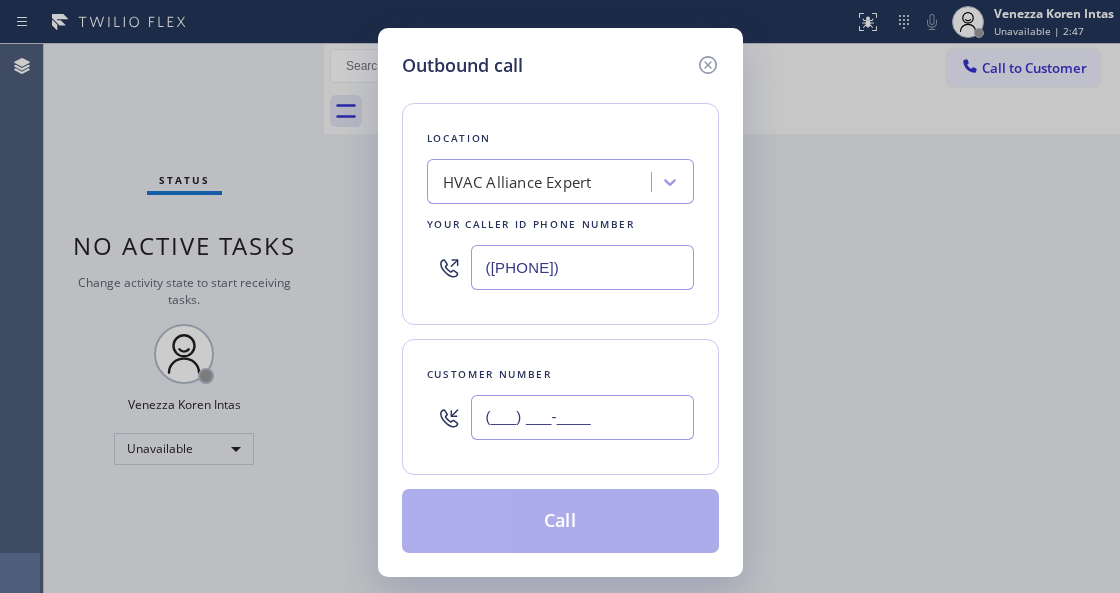 click on "(___) ___-____" at bounding box center (582, 417) 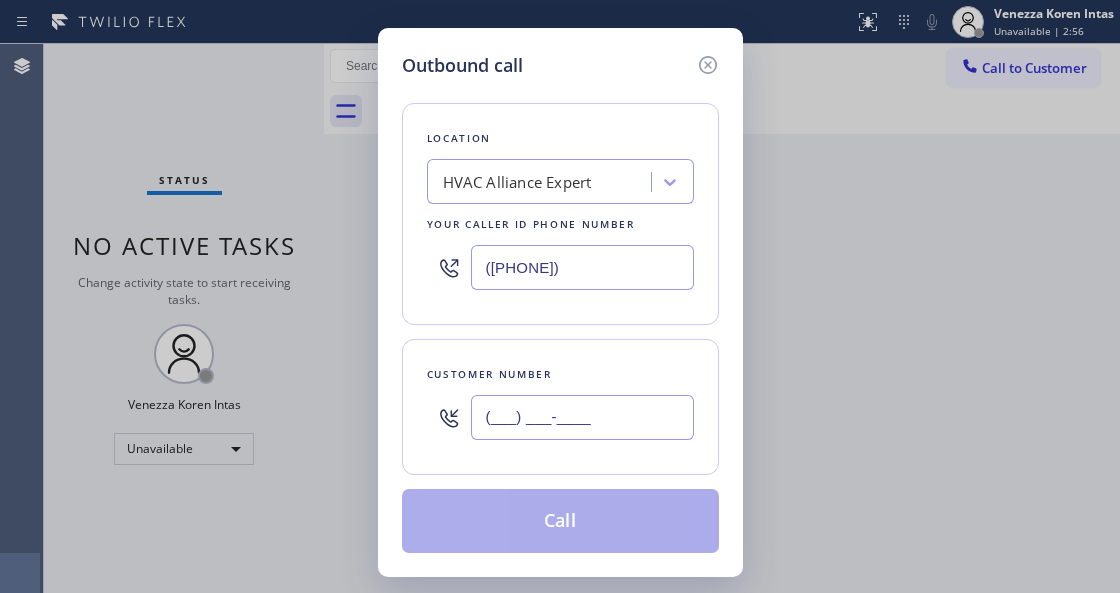 paste on "310) 433-9166" 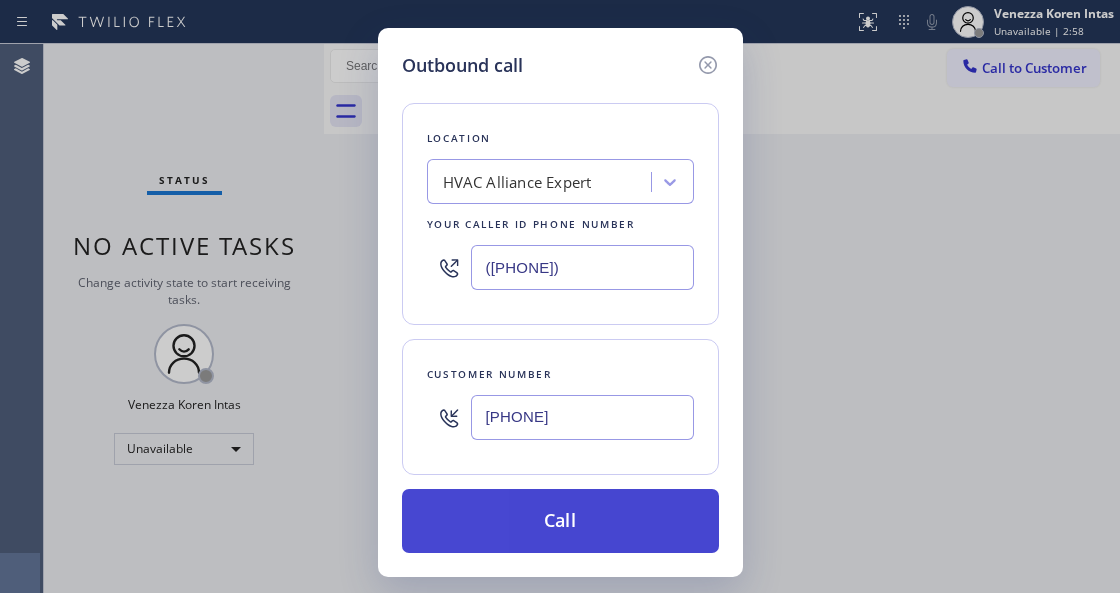 type on "[PHONE]" 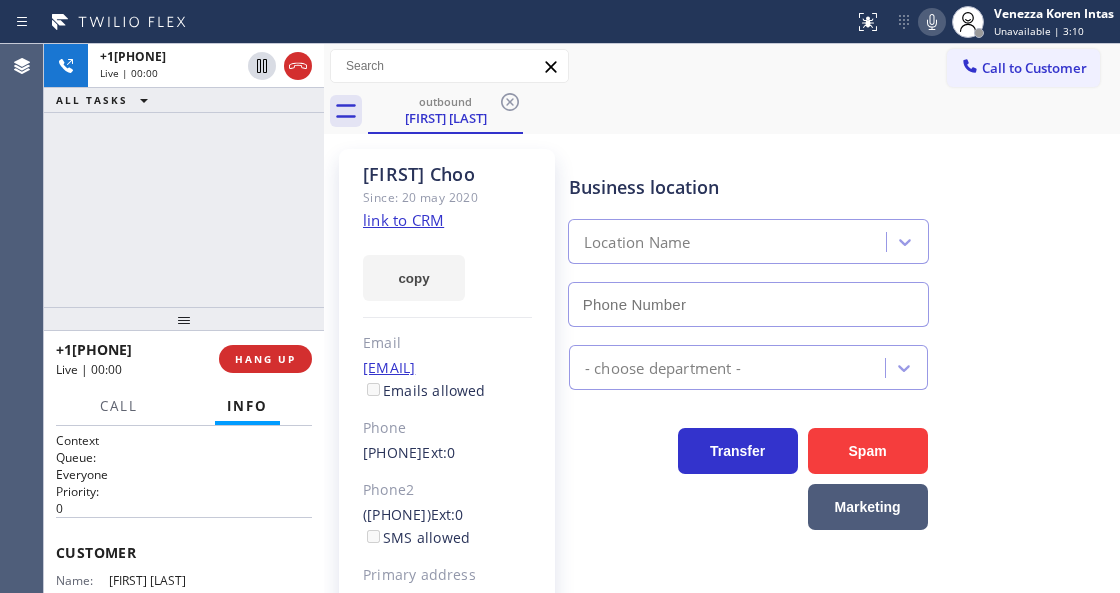 type on "[PHONE]" 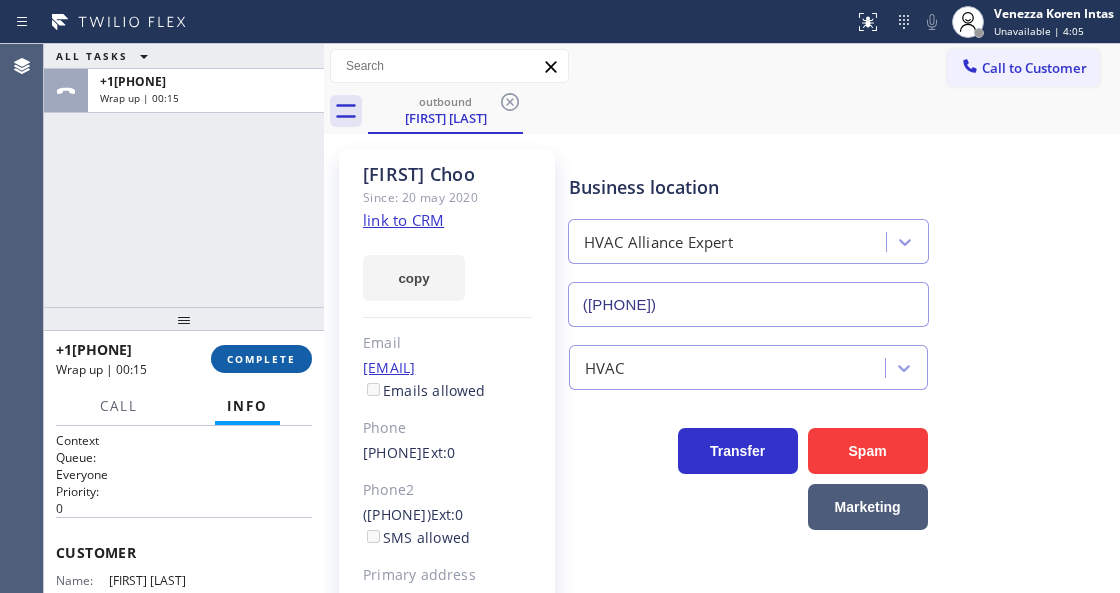 click on "COMPLETE" at bounding box center (261, 359) 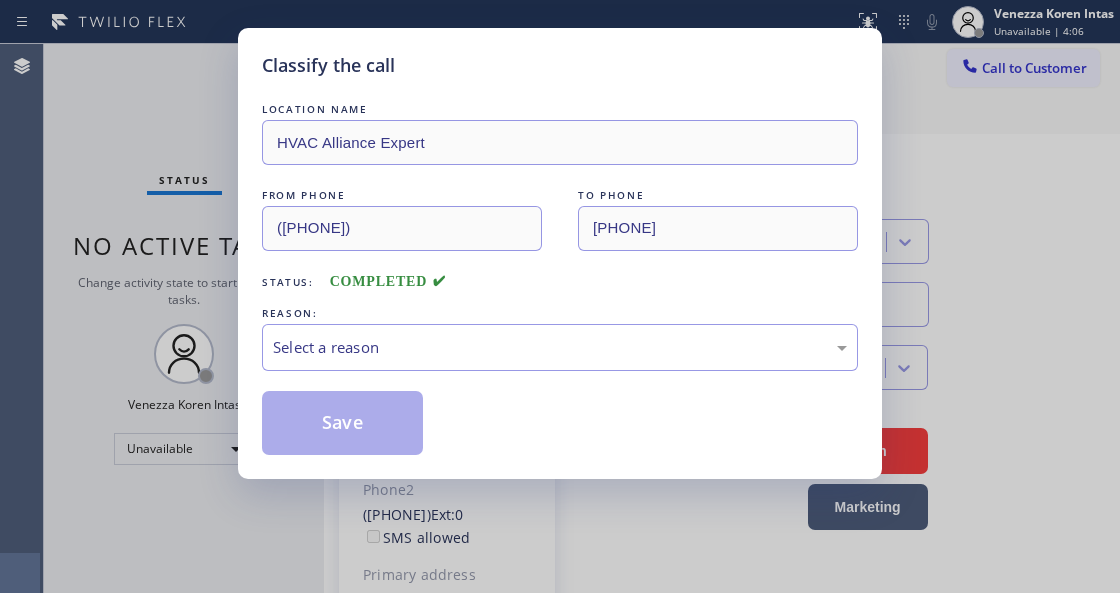 click on "LOCATION NAME HVAC Alliance Expert FROM PHONE (855) 999-4417 TO PHONE (310) 433-9166 Status: COMPLETED REASON: Select a reason Save" at bounding box center (560, 277) 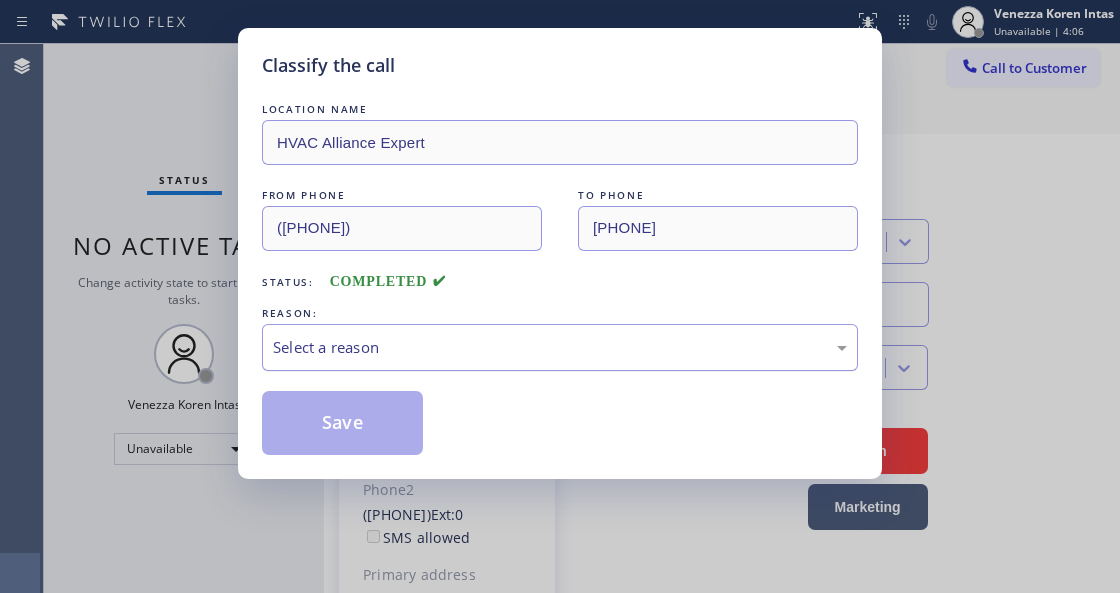 click on "Select a reason" at bounding box center [560, 347] 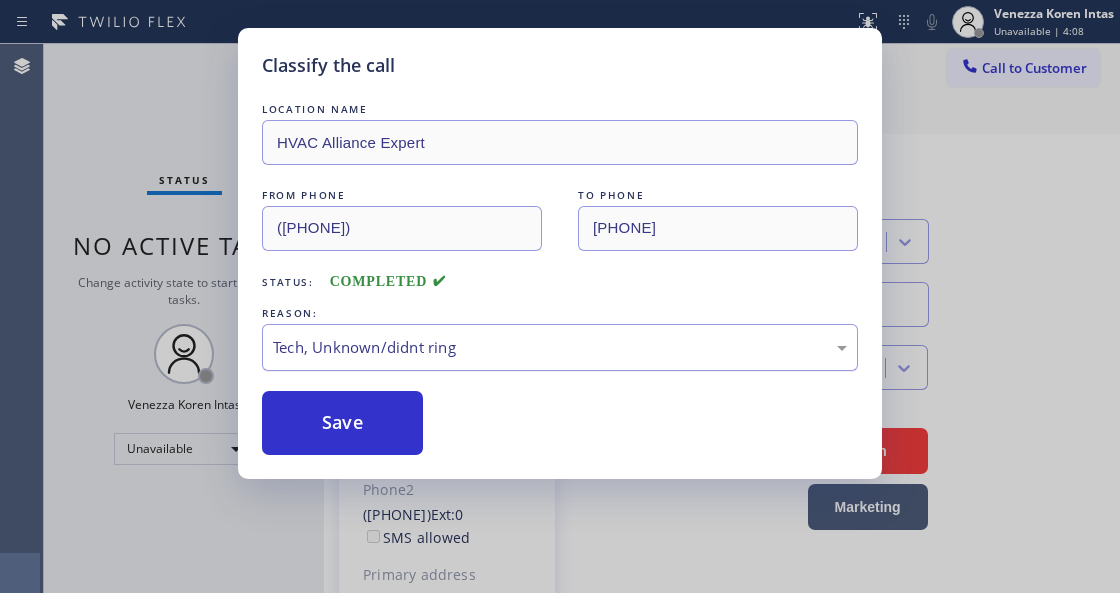 click on "Tech, Unknown/didnt ring" at bounding box center [560, 347] 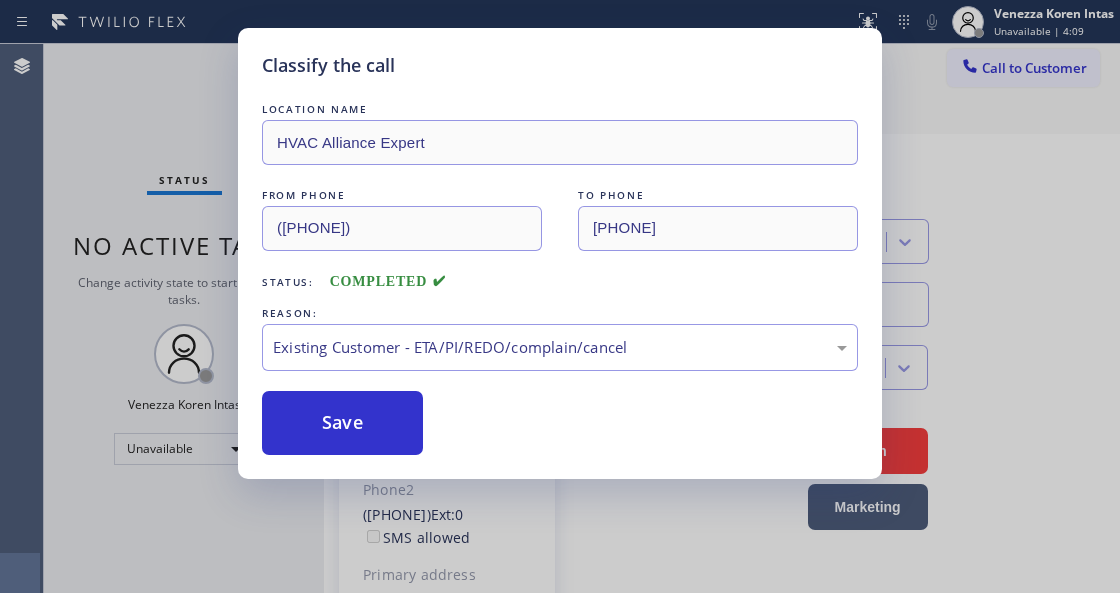 drag, startPoint x: 408, startPoint y: 414, endPoint x: 431, endPoint y: 547, distance: 134.97408 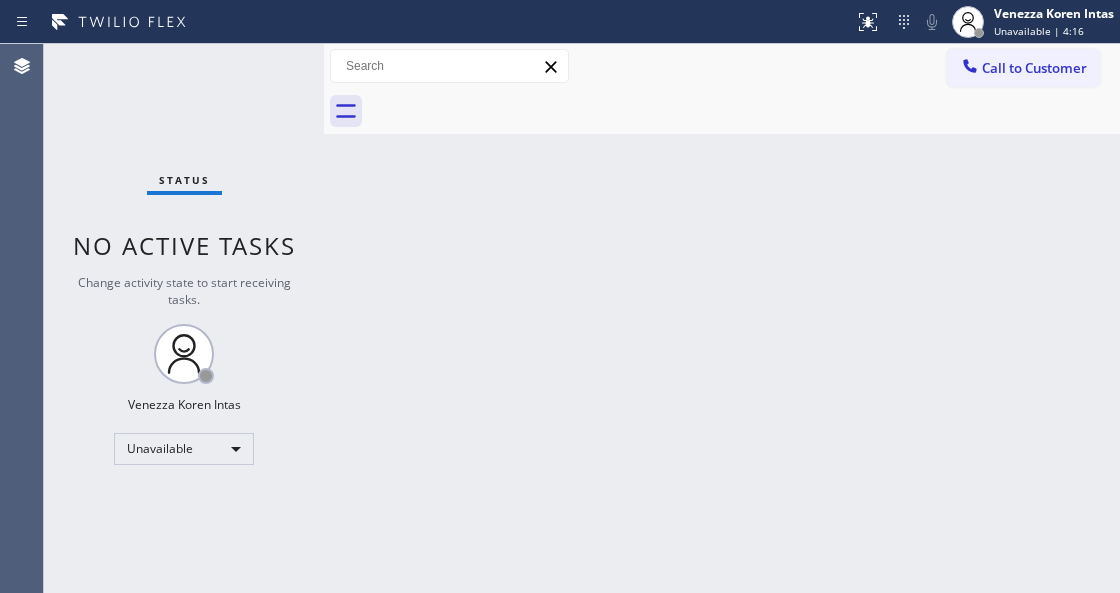 drag, startPoint x: 296, startPoint y: 283, endPoint x: 358, endPoint y: 306, distance: 66.12866 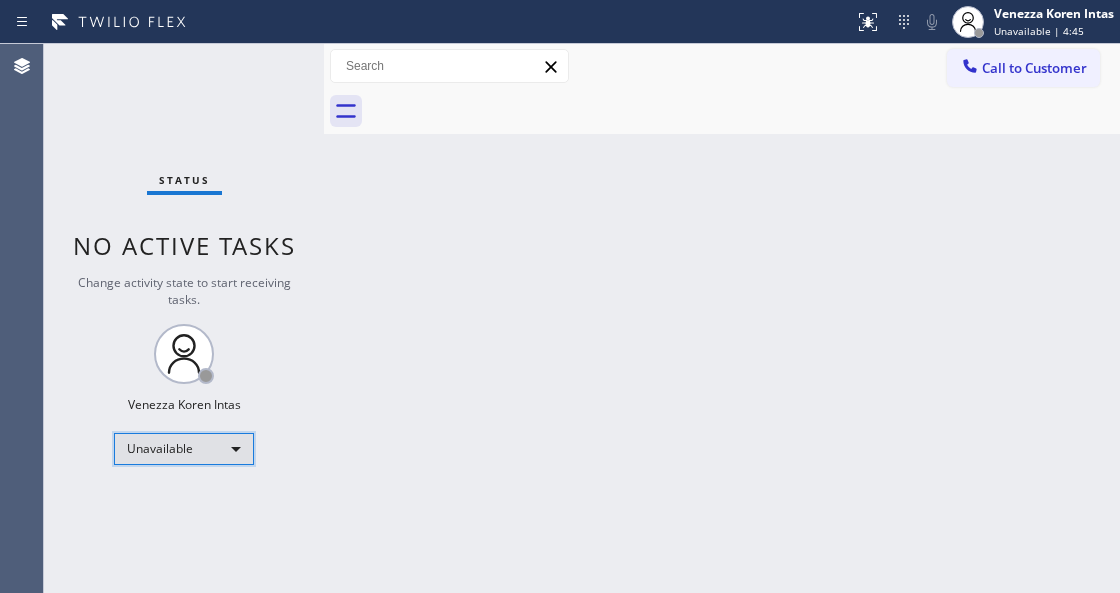 click on "Unavailable" at bounding box center (184, 449) 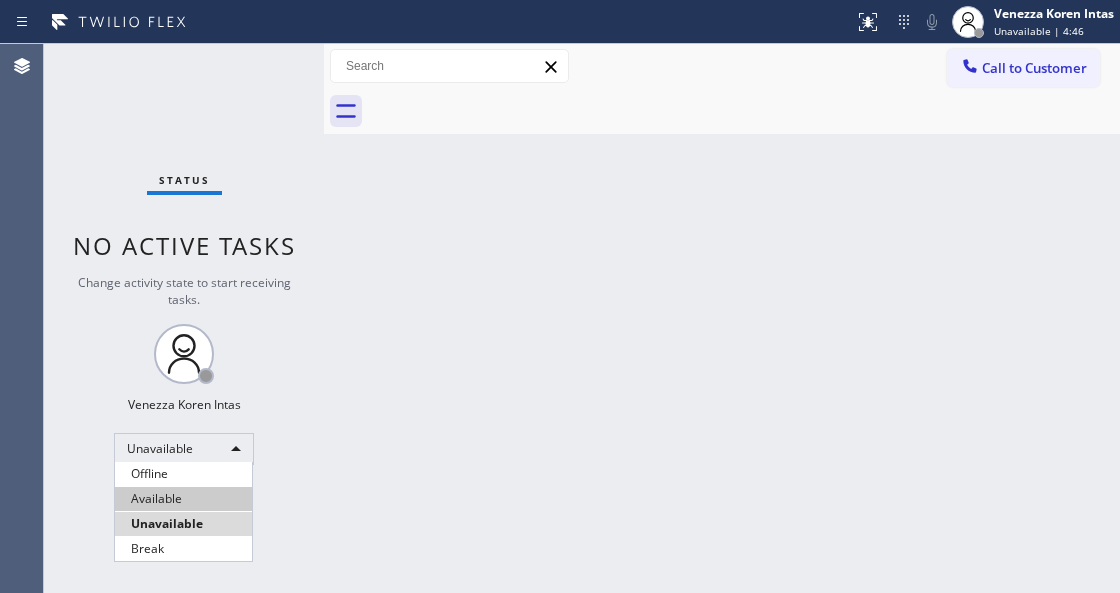 click on "Available" at bounding box center [183, 499] 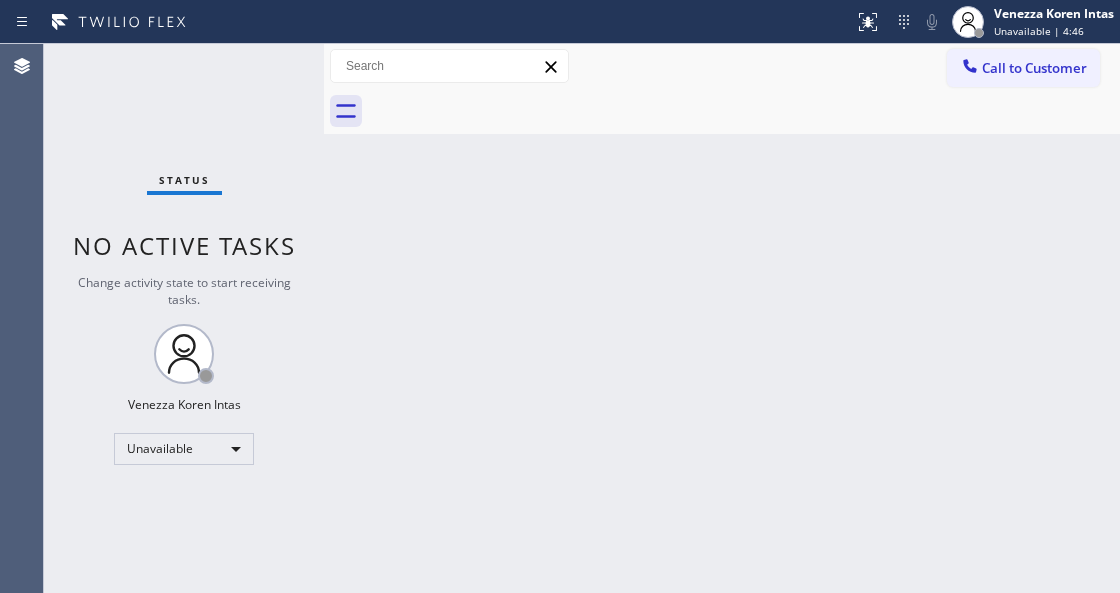 click on "Back to Dashboard Change Sender ID Customers Technicians Select a contact Outbound call Technician Search Technician Your caller id phone number Your caller id phone number Call Technician info Name   Phone none Address none Change Sender ID HVAC +18559994417 5 Star Appliance +18557314952 Appliance Repair +18554611149 Plumbing +18889090120 Air Duct Cleaning +18006865038  Electricians +18005688664 Cancel Change Check personal SMS Reset Change No tabs Call to Customer Outbound call Location HVAC Alliance Expert Your caller id phone number (855) 999-4417 Customer number Call Outbound call Technician Search Technician Your caller id phone number Your caller id phone number Call" at bounding box center [722, 318] 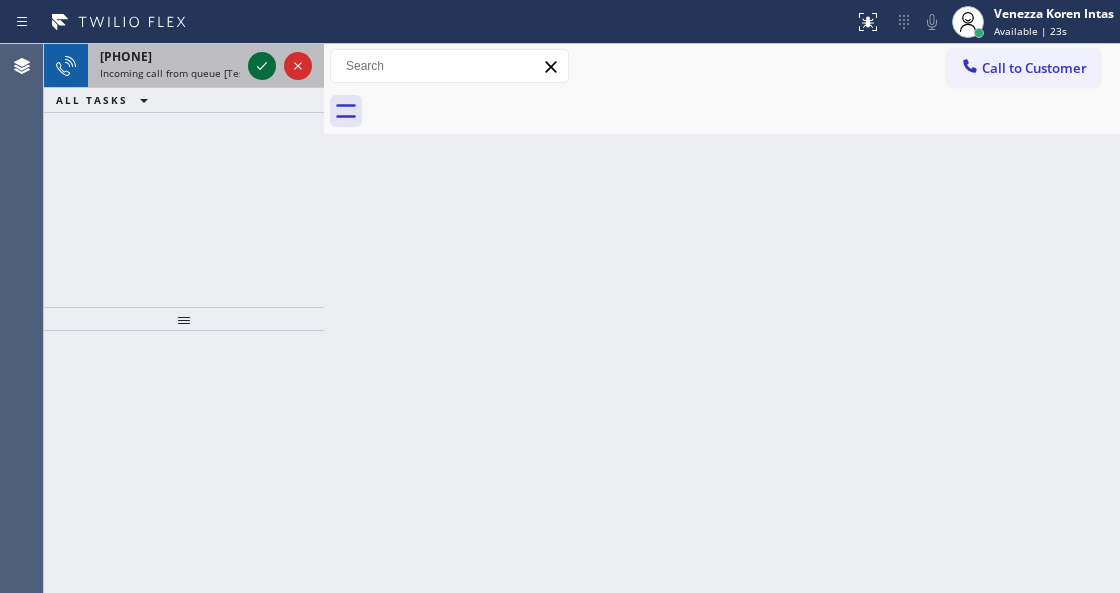 click at bounding box center (262, 66) 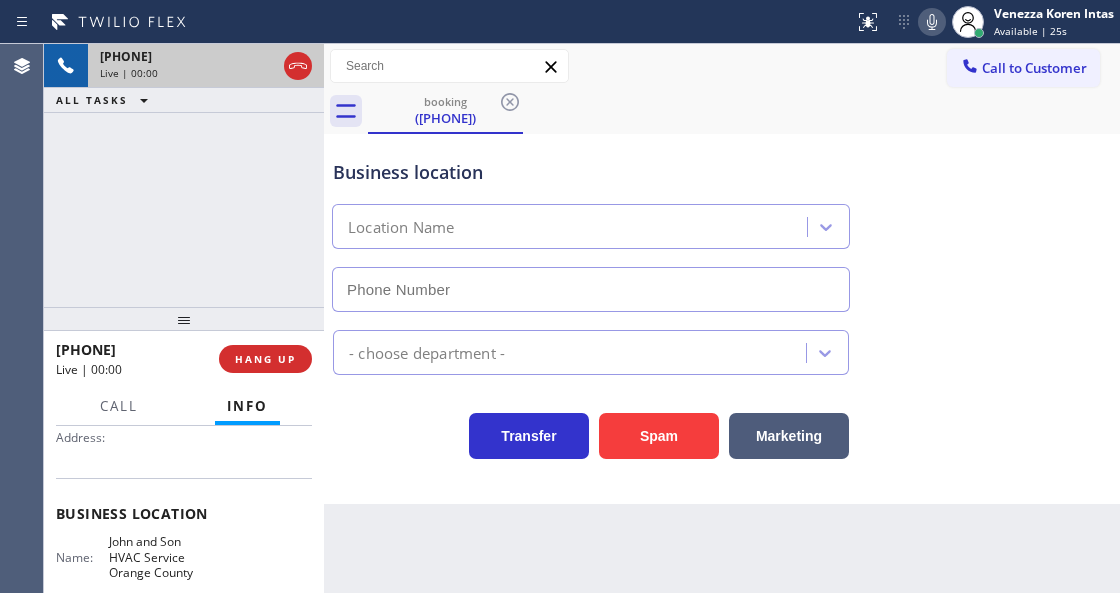 scroll, scrollTop: 200, scrollLeft: 0, axis: vertical 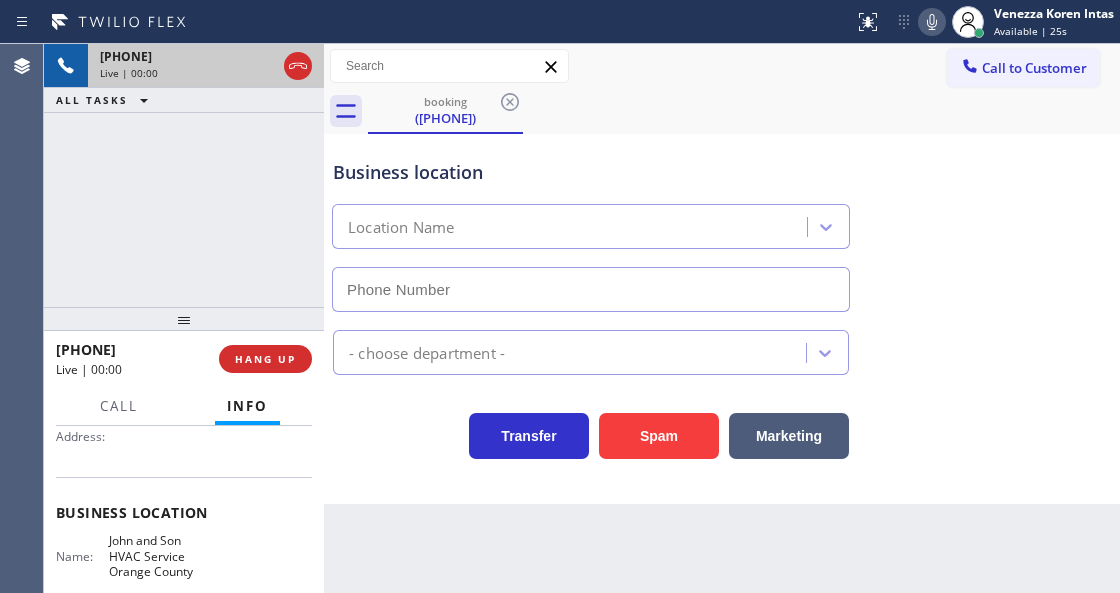 type on "[PHONE]" 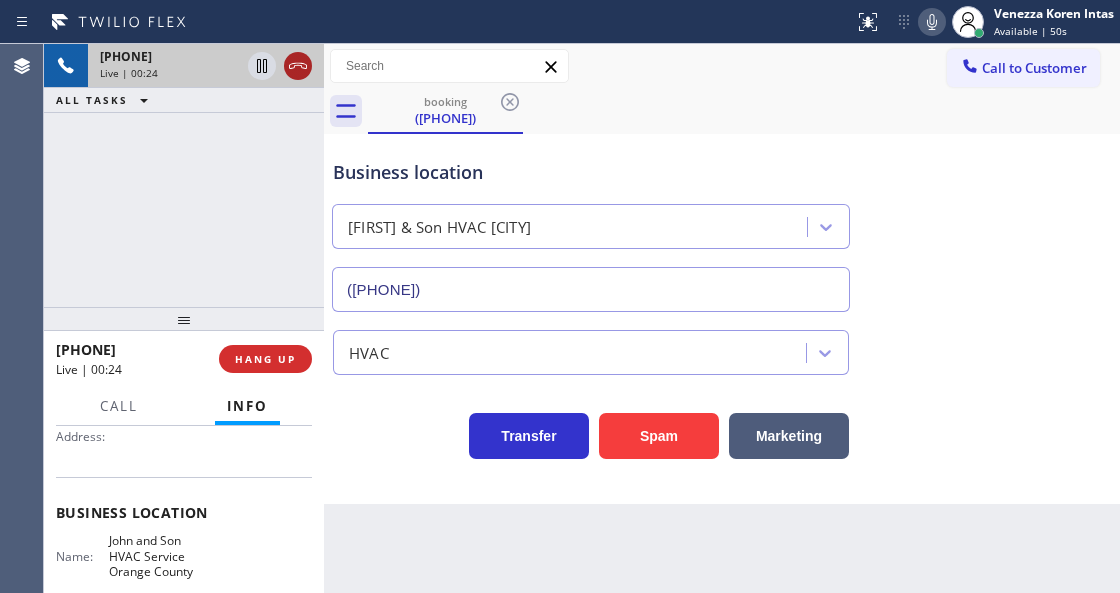 click 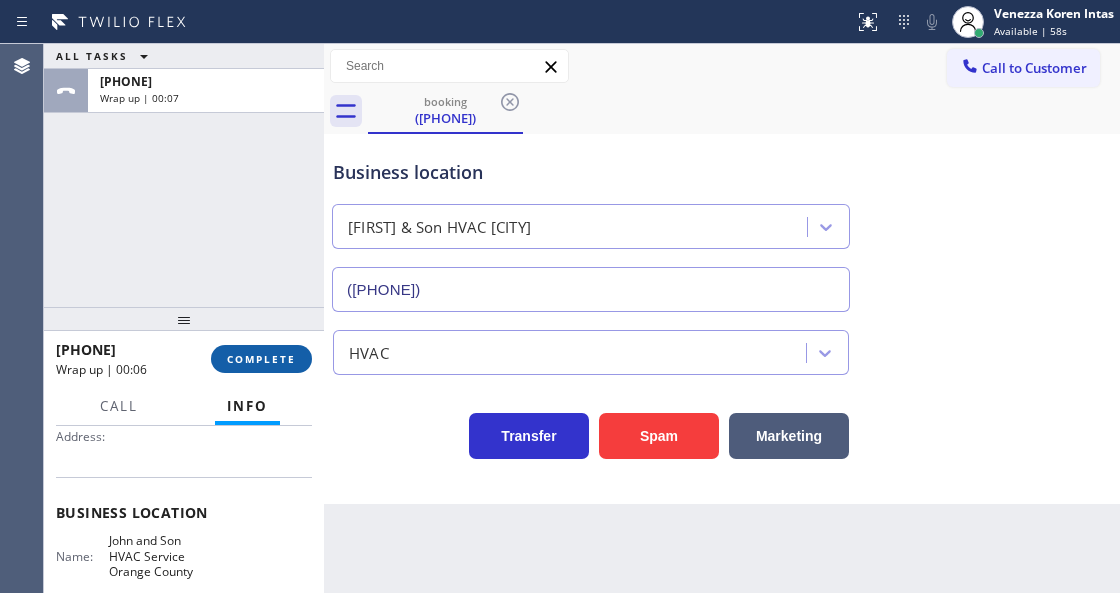 click on "COMPLETE" at bounding box center [261, 359] 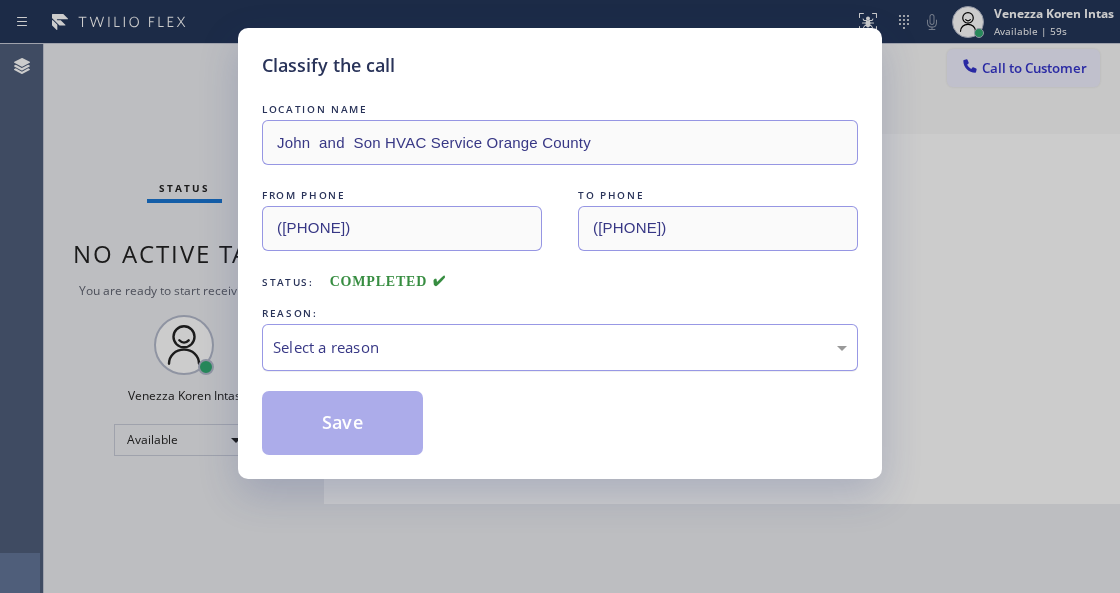 drag, startPoint x: 440, startPoint y: 388, endPoint x: 473, endPoint y: 353, distance: 48.104053 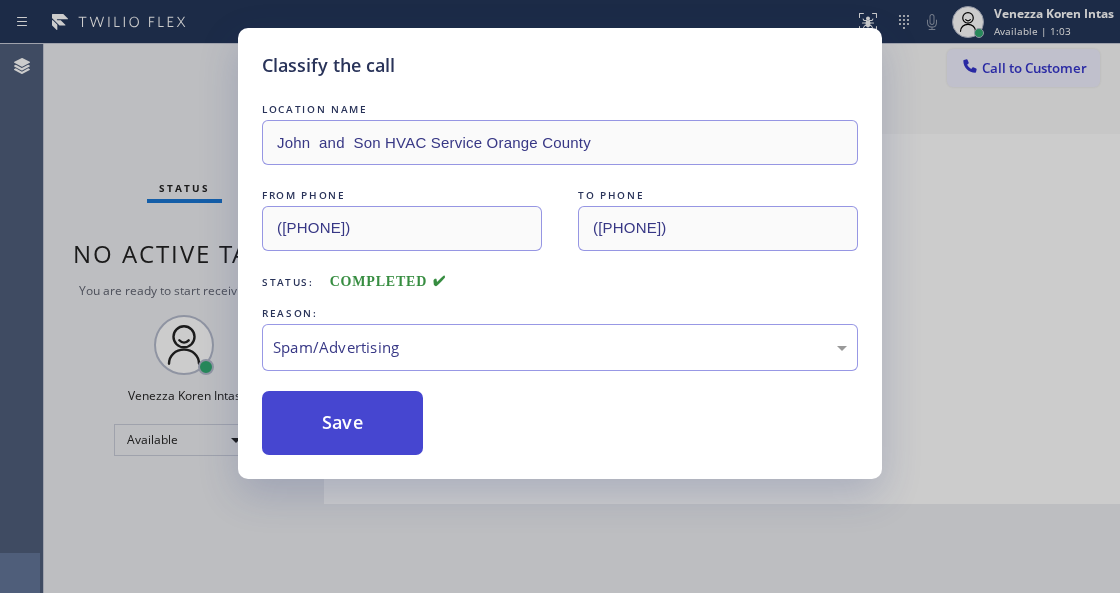 click on "Save" at bounding box center [342, 423] 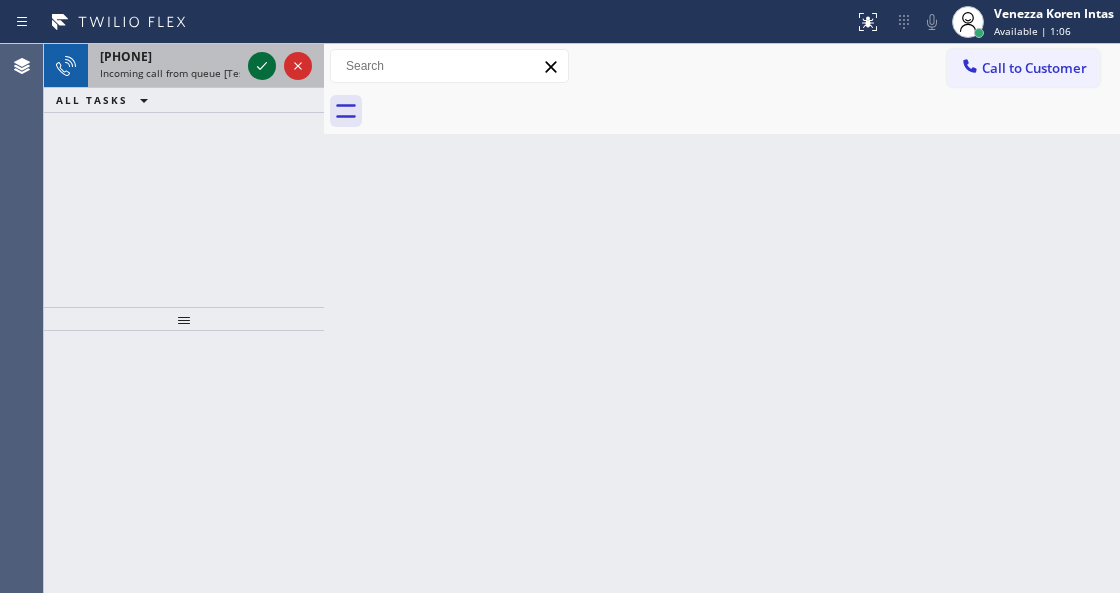 click 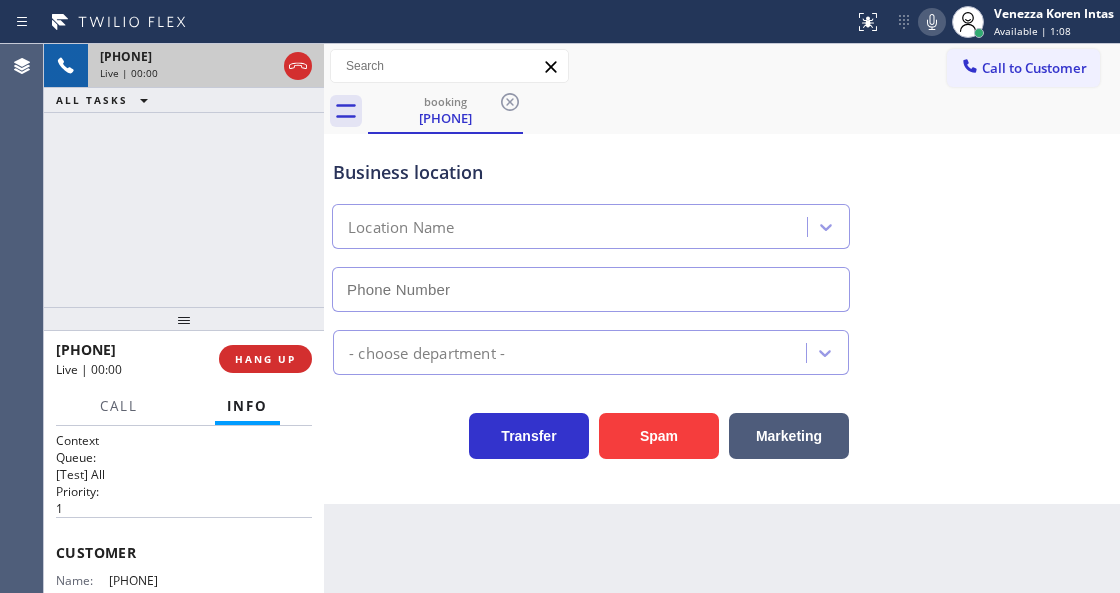 type on "[PHONE]" 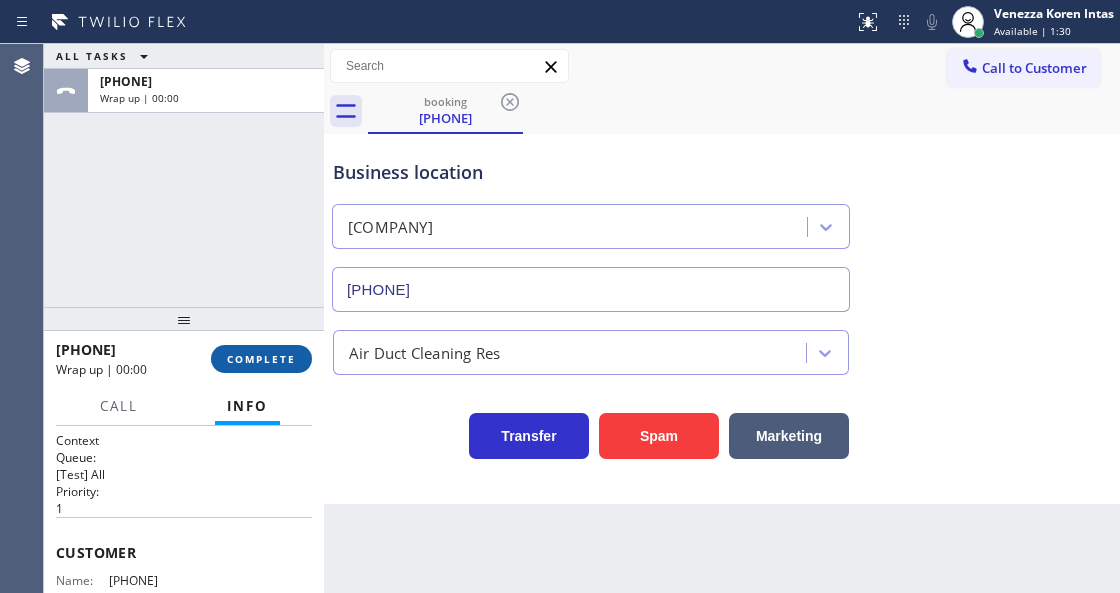click on "COMPLETE" at bounding box center (261, 359) 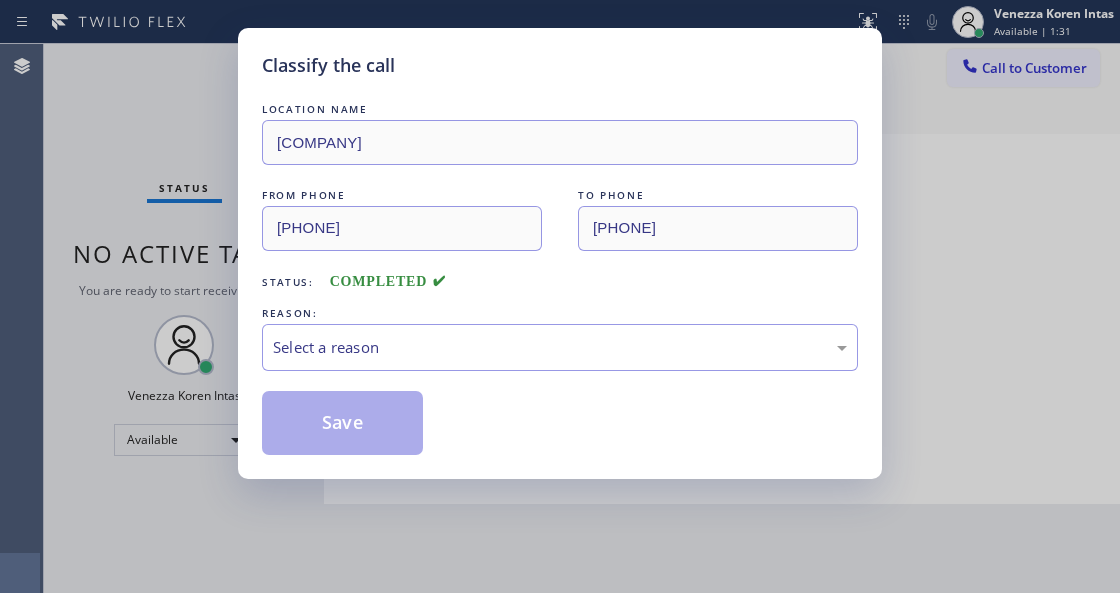 click on "Select a reason" at bounding box center (560, 347) 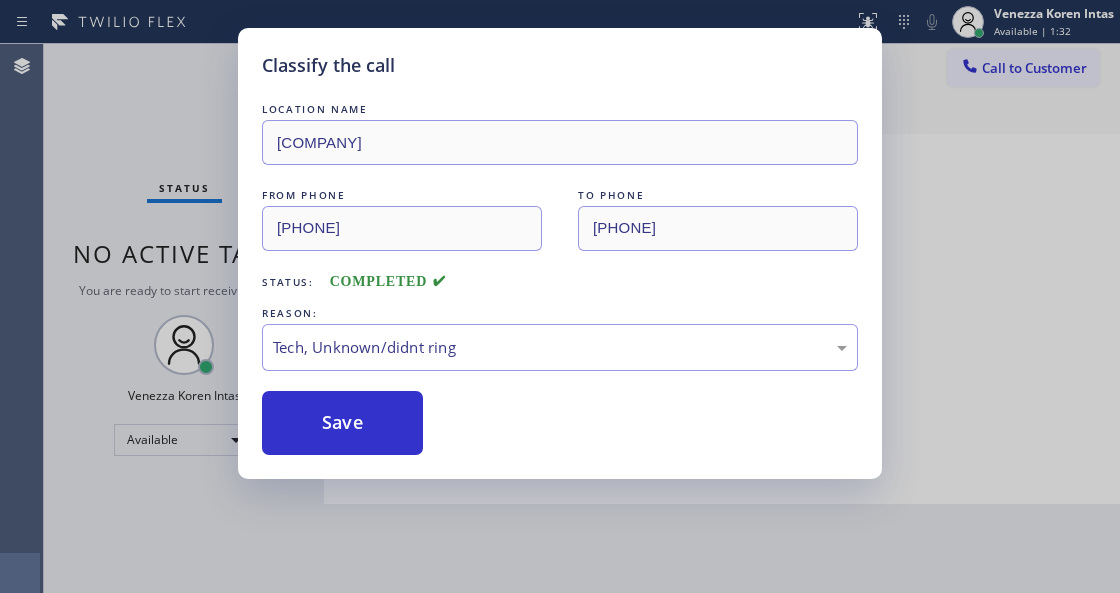 click on "Save" at bounding box center (342, 423) 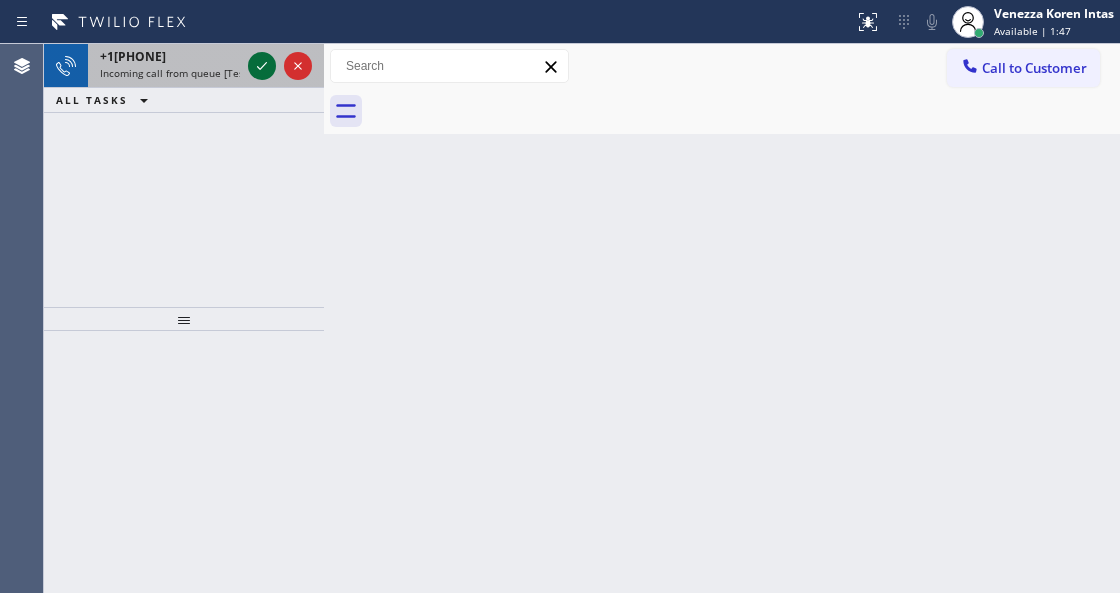 click 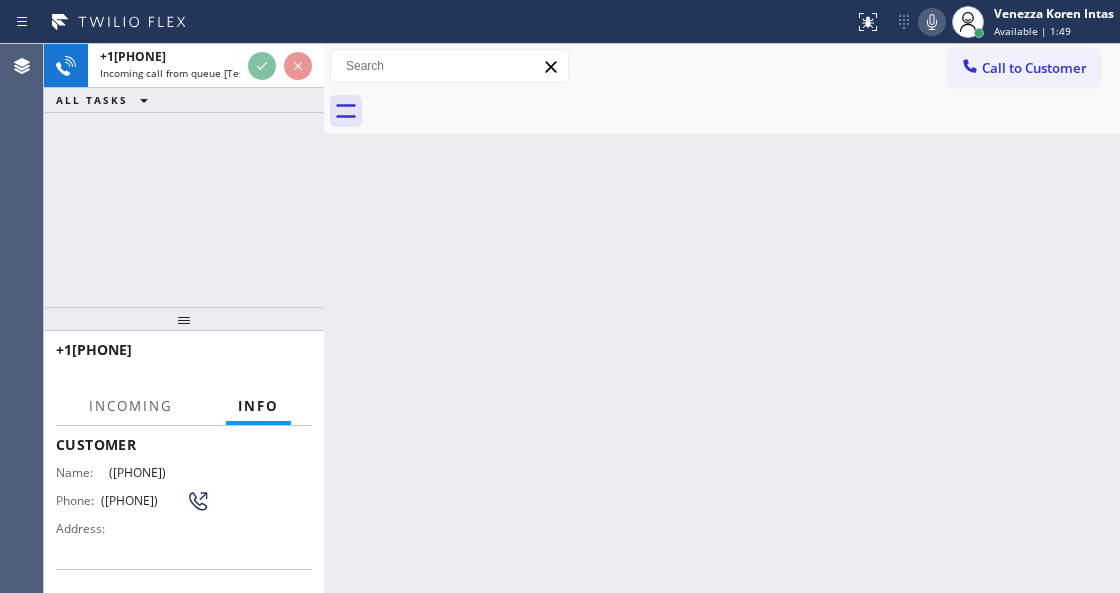 scroll, scrollTop: 200, scrollLeft: 0, axis: vertical 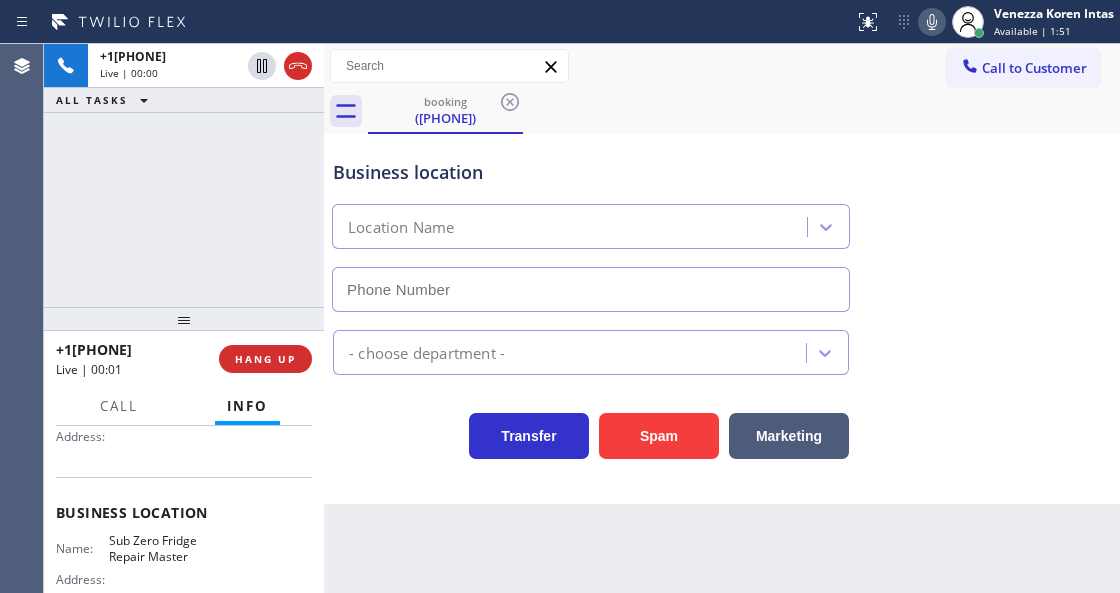 type on "[PHONE]" 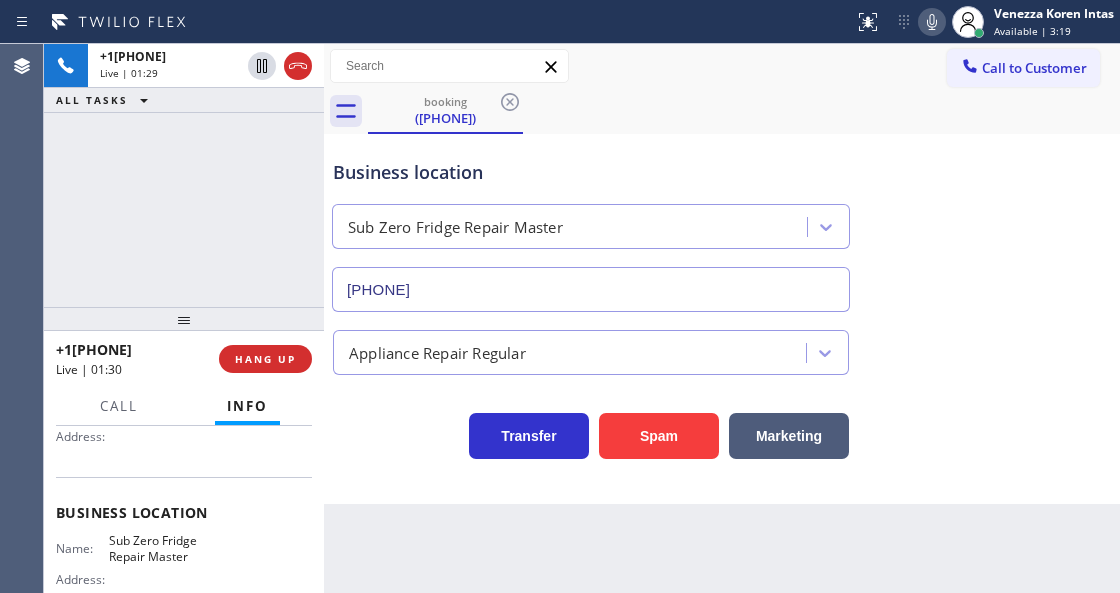 click 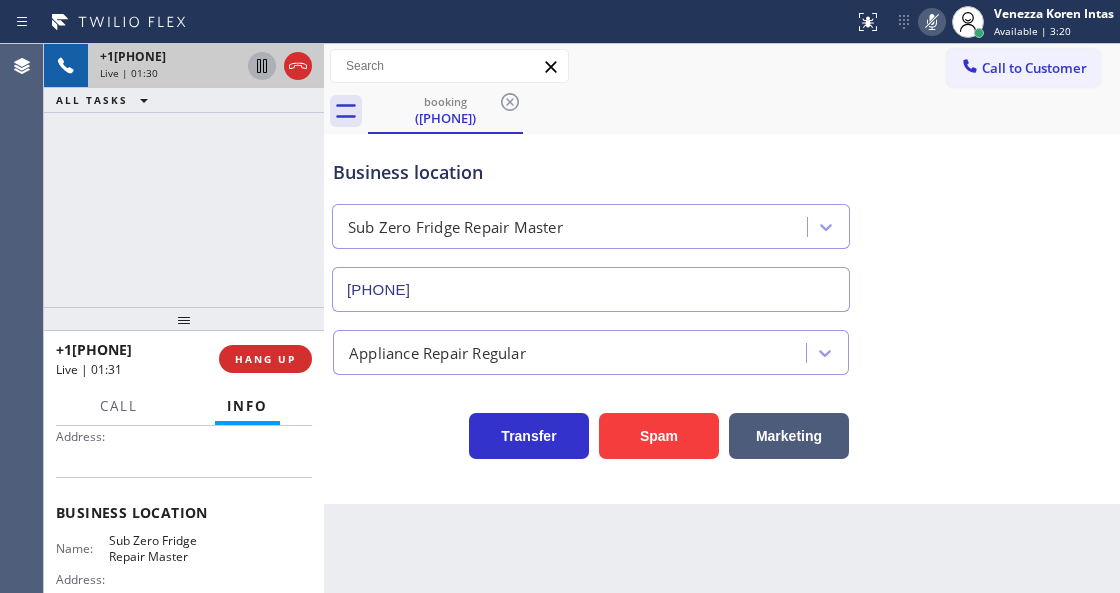 click 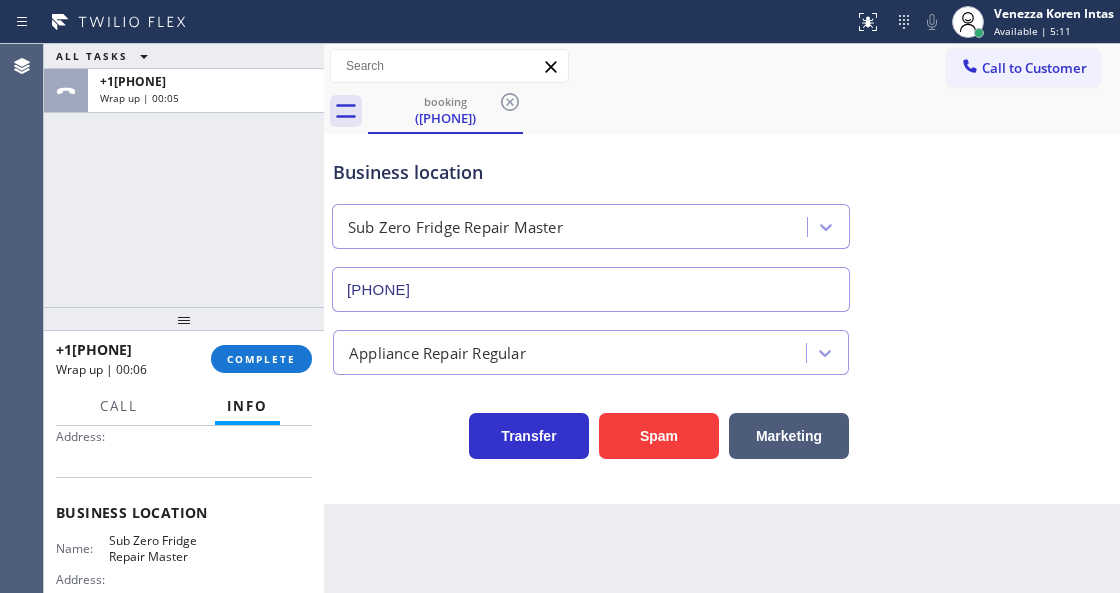 click on "booking (908) 500-2121" at bounding box center [744, 111] 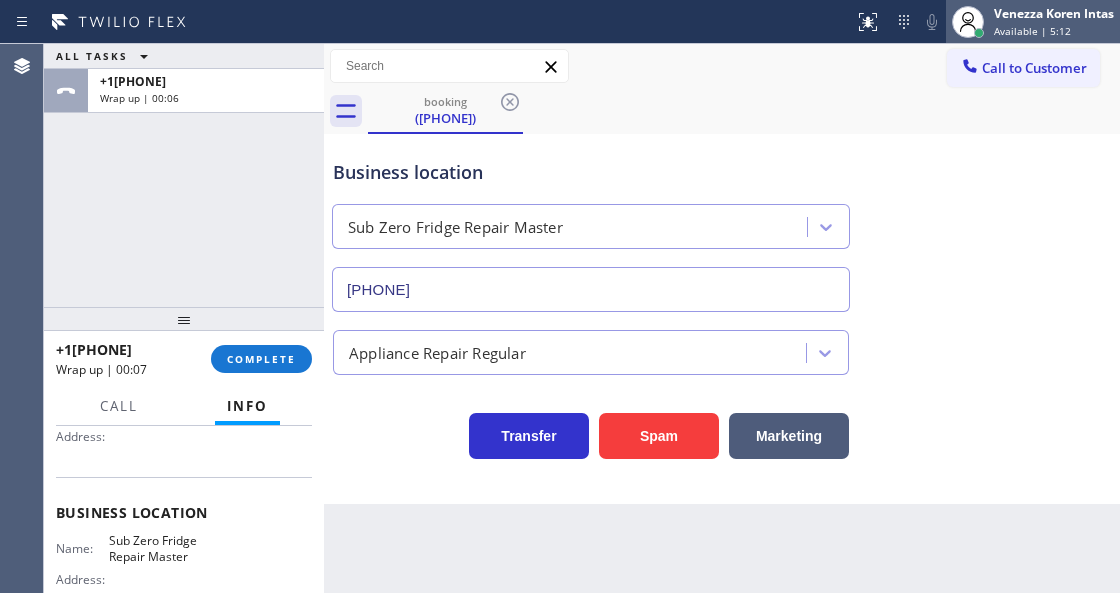 click on "Venezza Koren Intas Available | 5:12" at bounding box center [1055, 21] 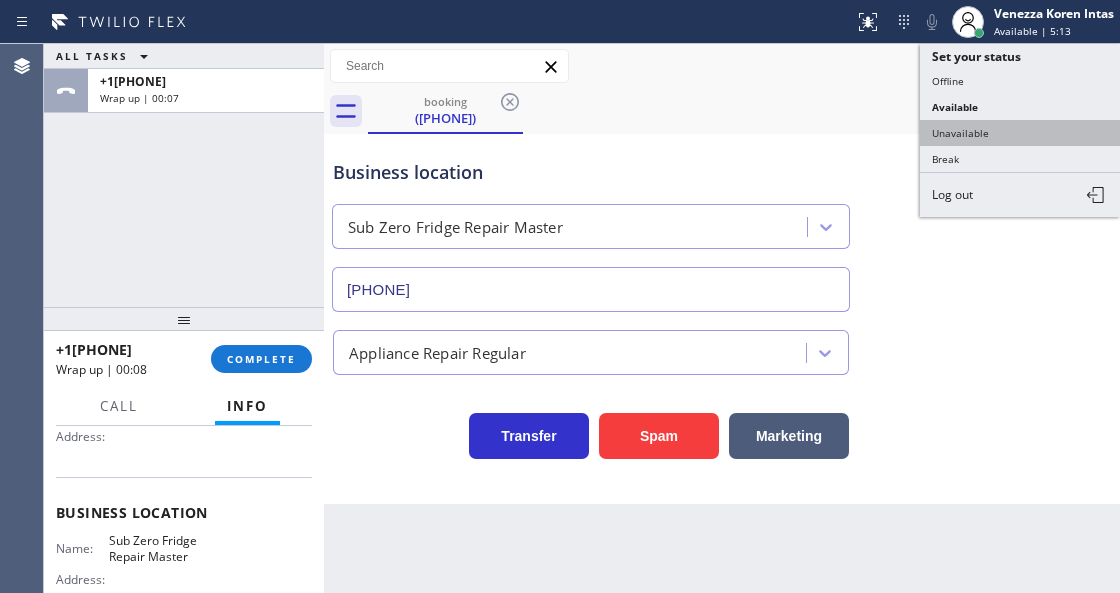 click on "Unavailable" at bounding box center [1020, 133] 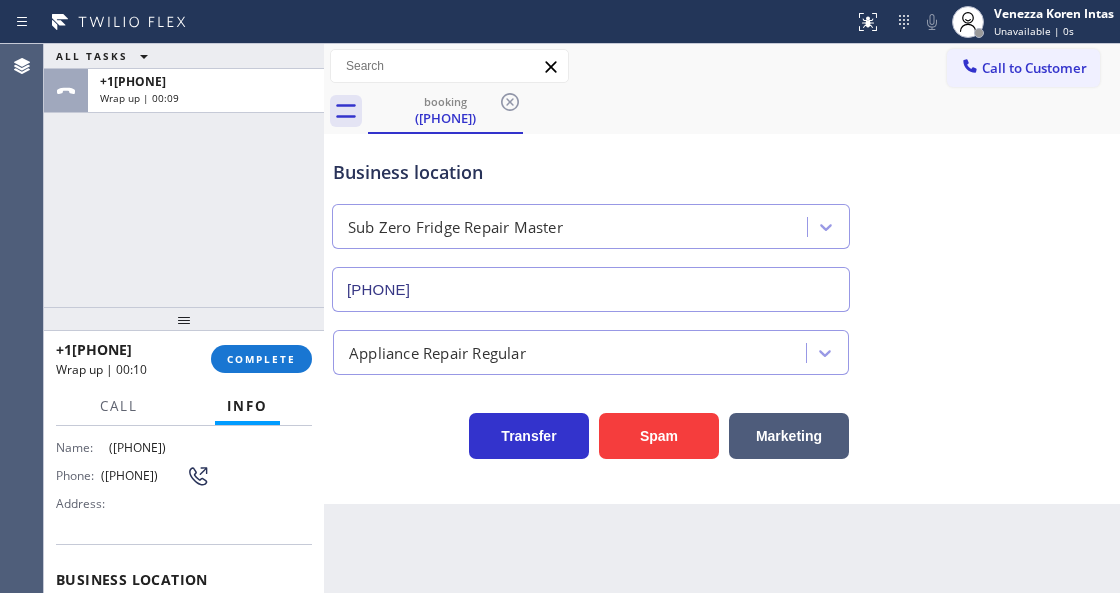 scroll, scrollTop: 0, scrollLeft: 0, axis: both 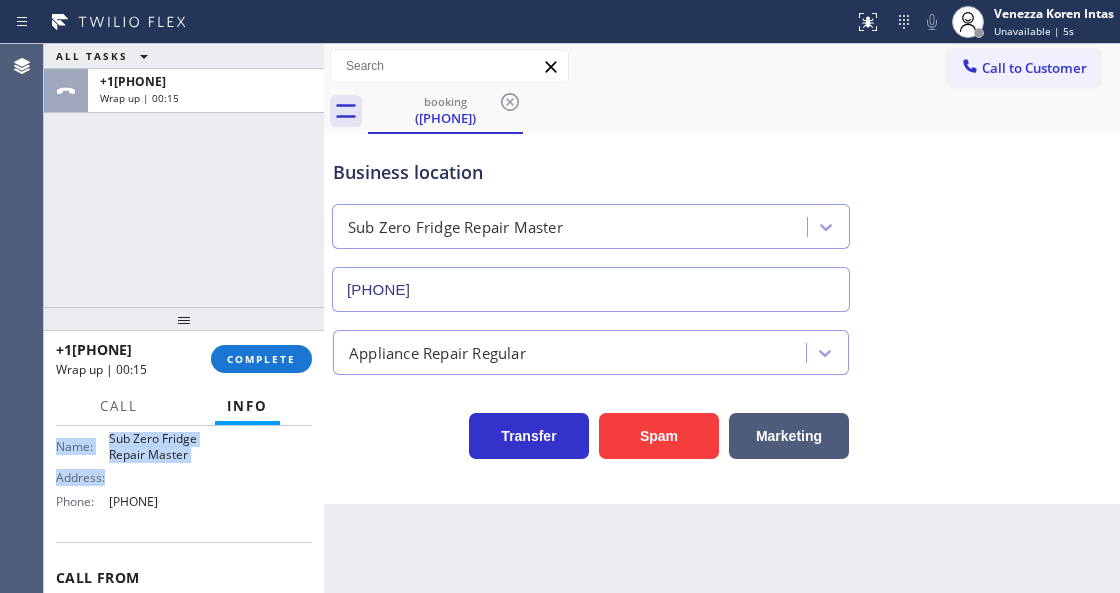 drag, startPoint x: 58, startPoint y: 545, endPoint x: 225, endPoint y: 507, distance: 171.2688 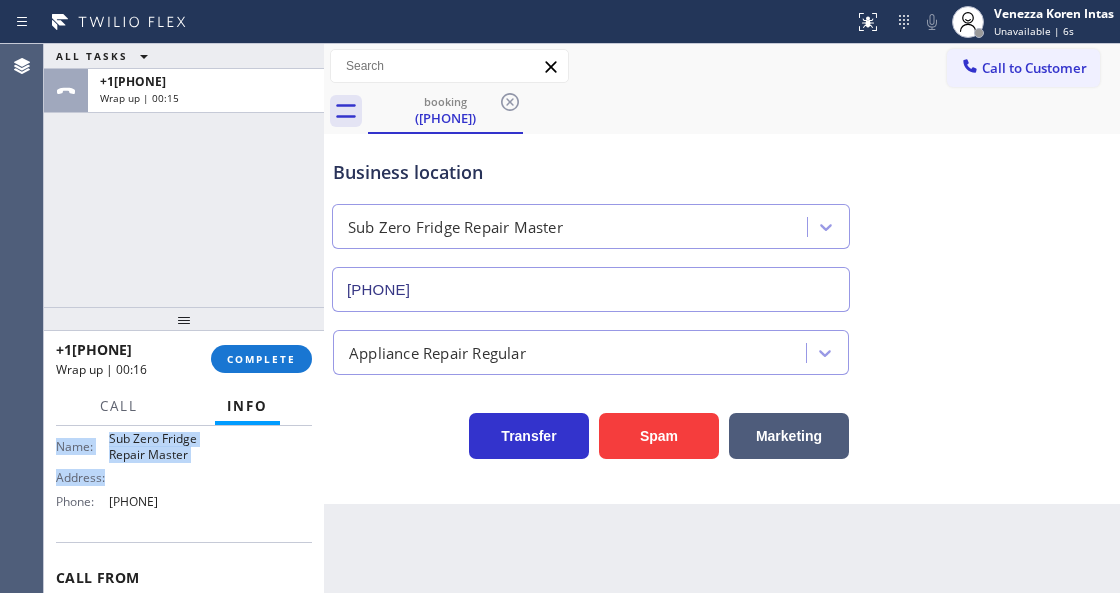 copy on "Customer Name: (908) 500-2121 Phone: (908) 500-2121 Address: Business location Name: Sub Zero Fridge Repair Master Address:   Phone: (973) 791-5211" 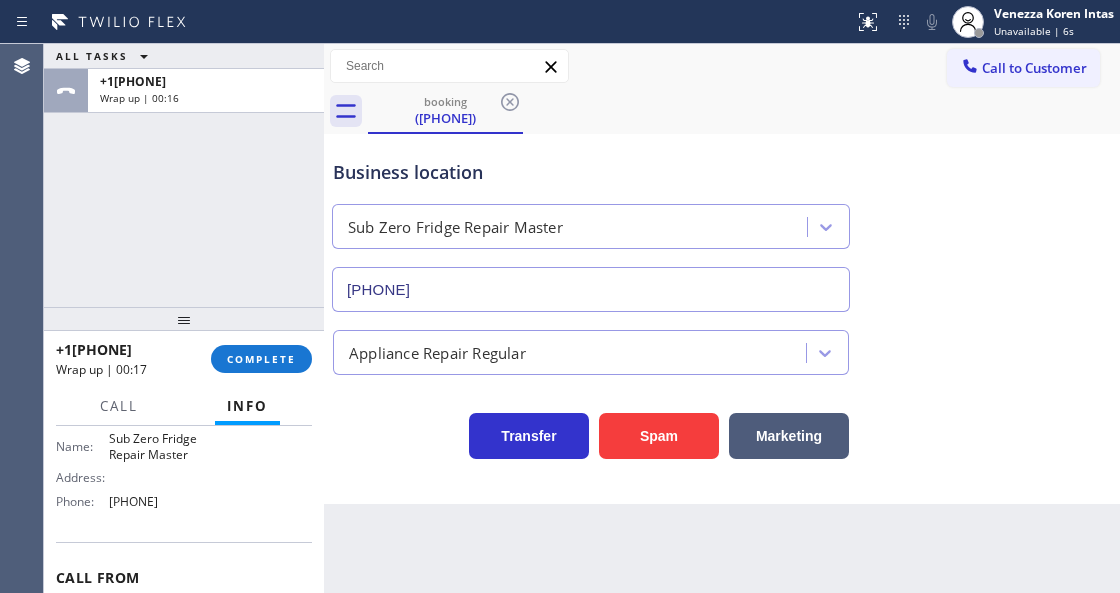 click on "Back to Dashboard Change Sender ID Customers Technicians Select a contact Outbound call Technician Search Technician Your caller id phone number Your caller id phone number Call Technician info Name   Phone none Address none Change Sender ID HVAC +18559994417 5 Star Appliance +18557314952 Appliance Repair +18554611149 Plumbing +18889090120 Air Duct Cleaning +18006865038  Electricians +18005688664 Cancel Change Check personal SMS Reset Change booking (908) 500-2121 Call to Customer Outbound call Location HVAC Alliance Expert Your caller id phone number (855) 999-4417 Customer number Call Outbound call Technician Search Technician Your caller id phone number Your caller id phone number Call booking (908) 500-2121 Business location Sub Zero Fridge Repair Master (973) 791-5211 Appliance Repair Regular Transfer Spam Marketing" at bounding box center [722, 318] 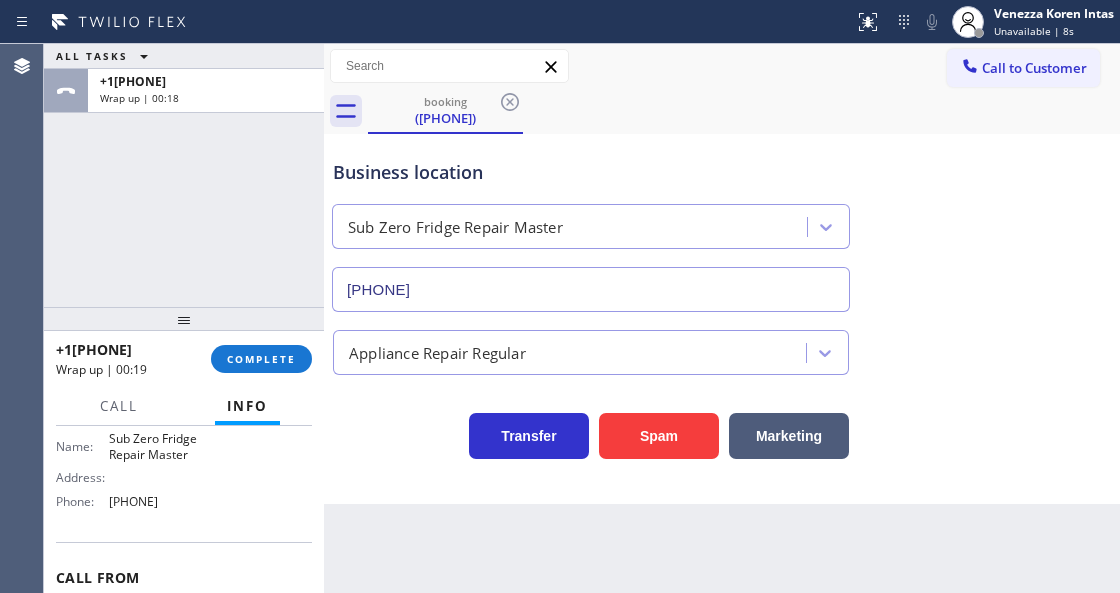 click on "+19085002121 Wrap up | 00:19 COMPLETE" at bounding box center [184, 359] 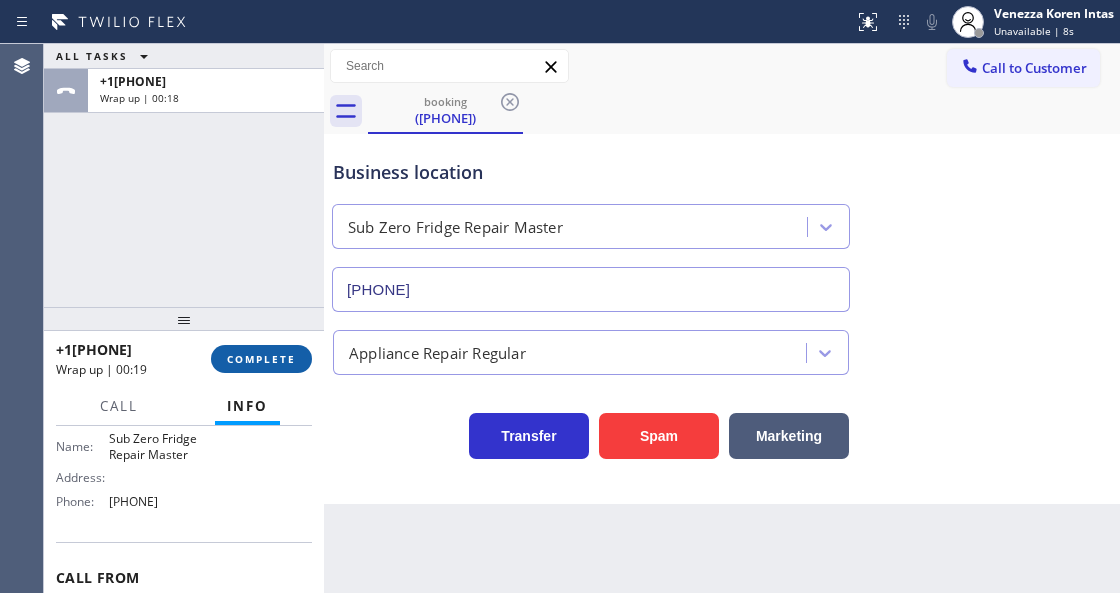 click on "COMPLETE" at bounding box center [261, 359] 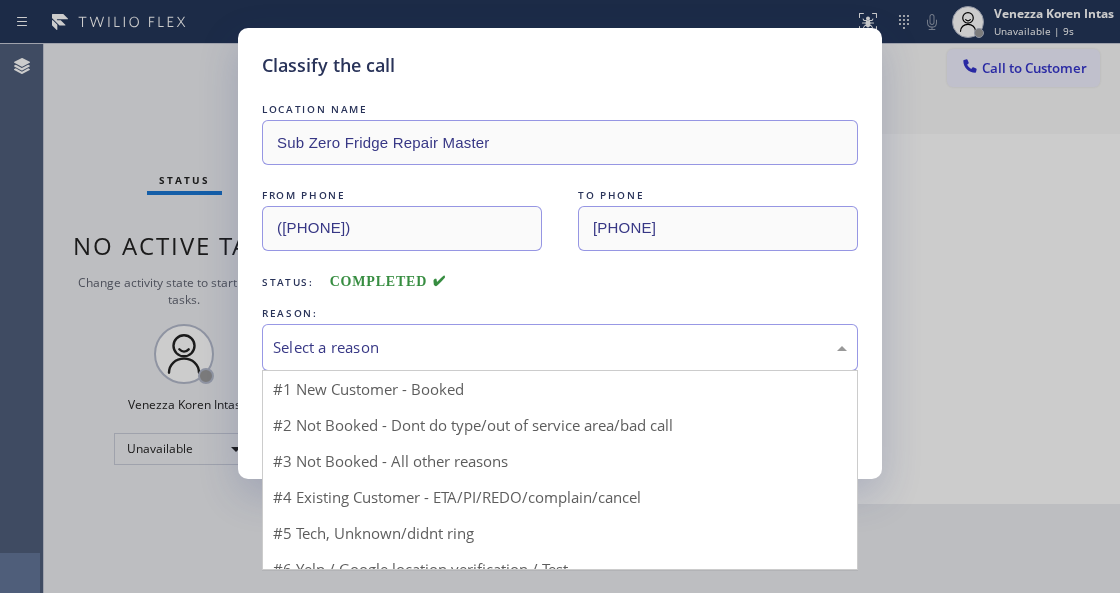 click on "Select a reason" at bounding box center (560, 347) 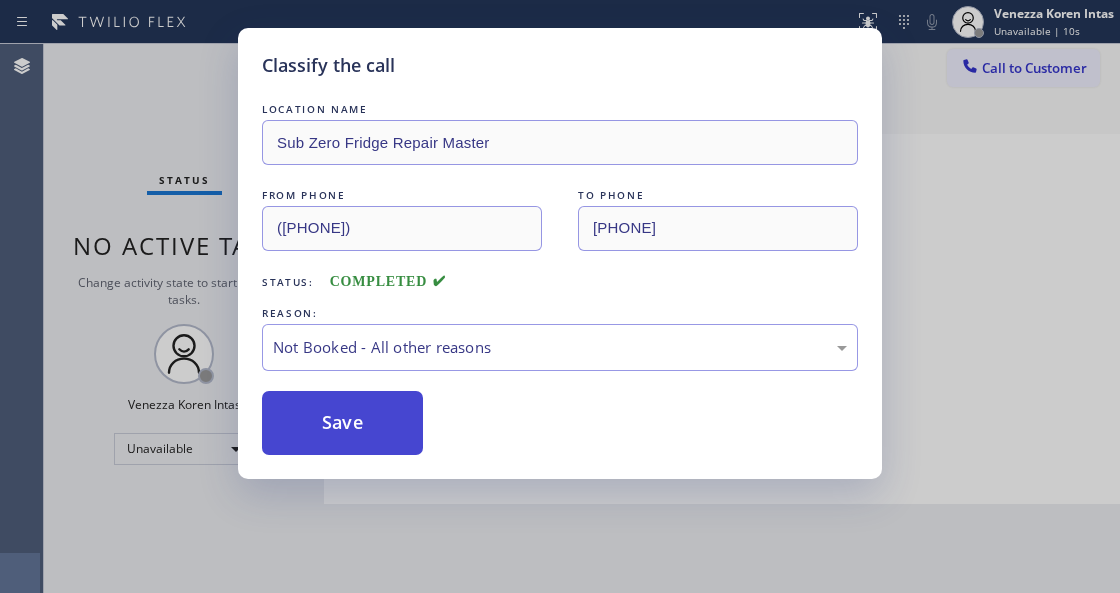 click on "Save" at bounding box center [342, 423] 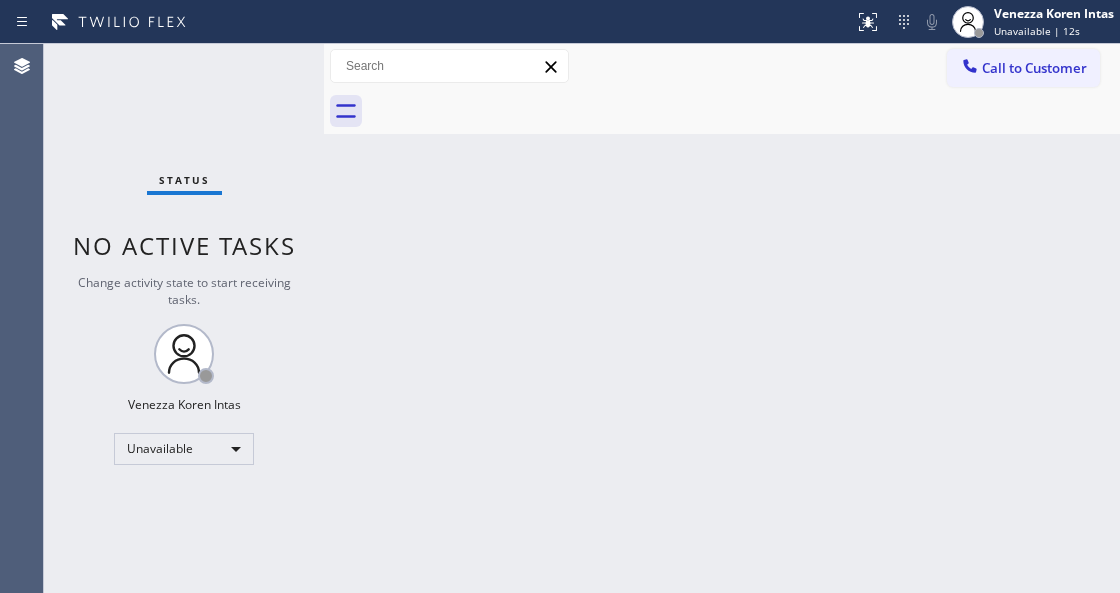 click on "Call to Customer" at bounding box center [1034, 68] 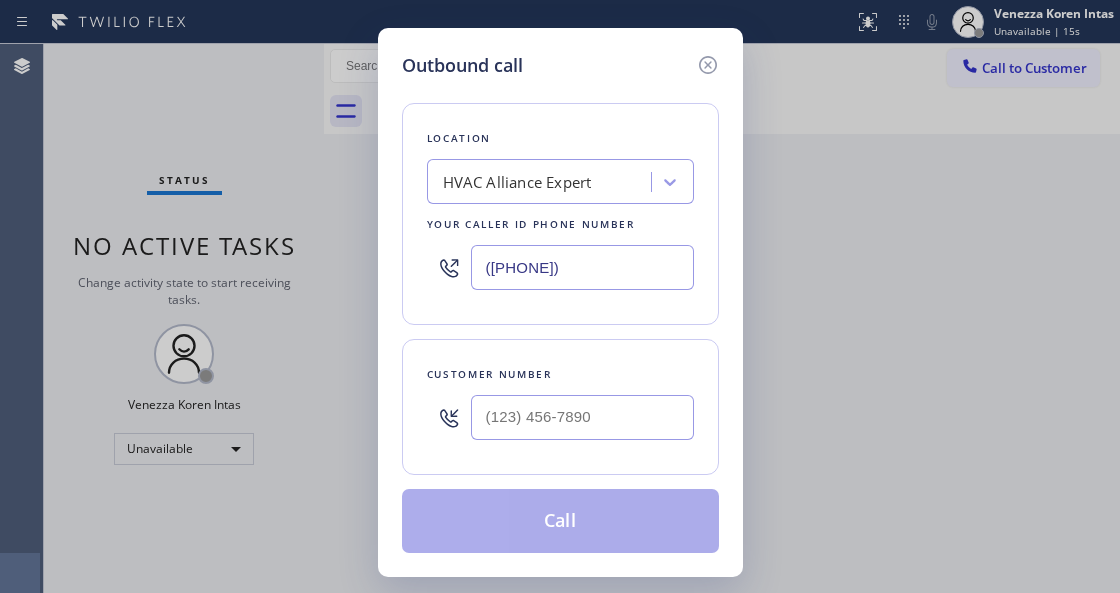 drag, startPoint x: 575, startPoint y: 288, endPoint x: 605, endPoint y: 288, distance: 30 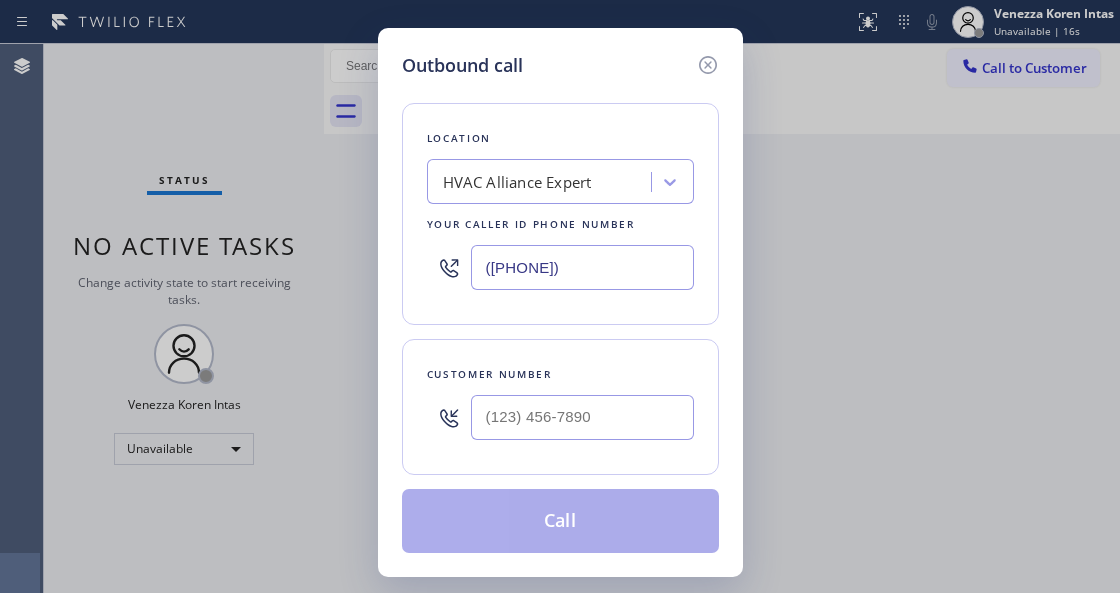drag, startPoint x: 616, startPoint y: 276, endPoint x: 534, endPoint y: 320, distance: 93.05912 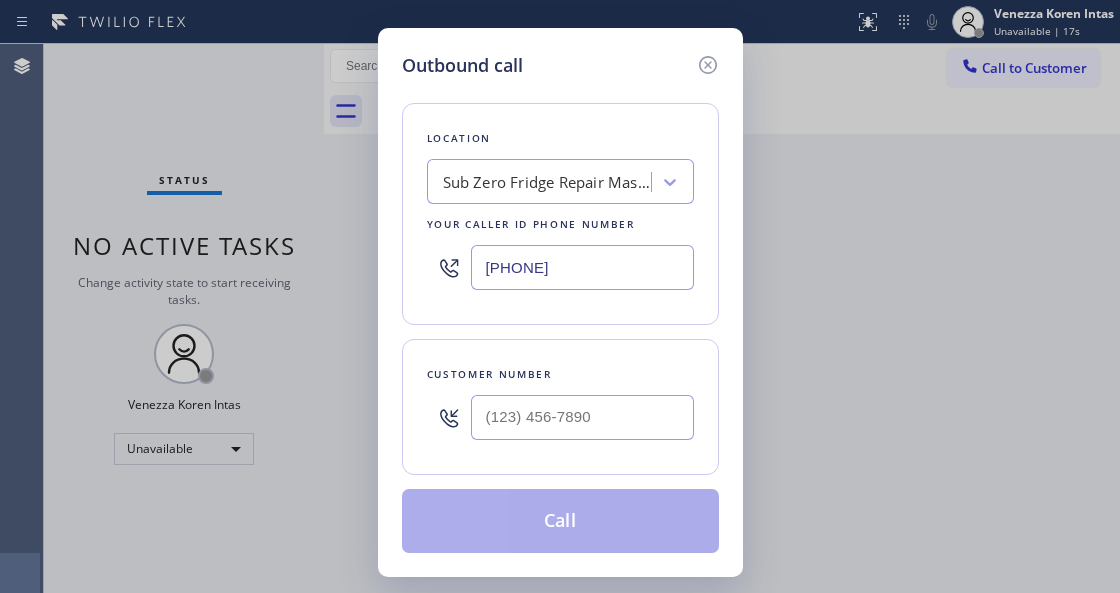 type on "[PHONE]" 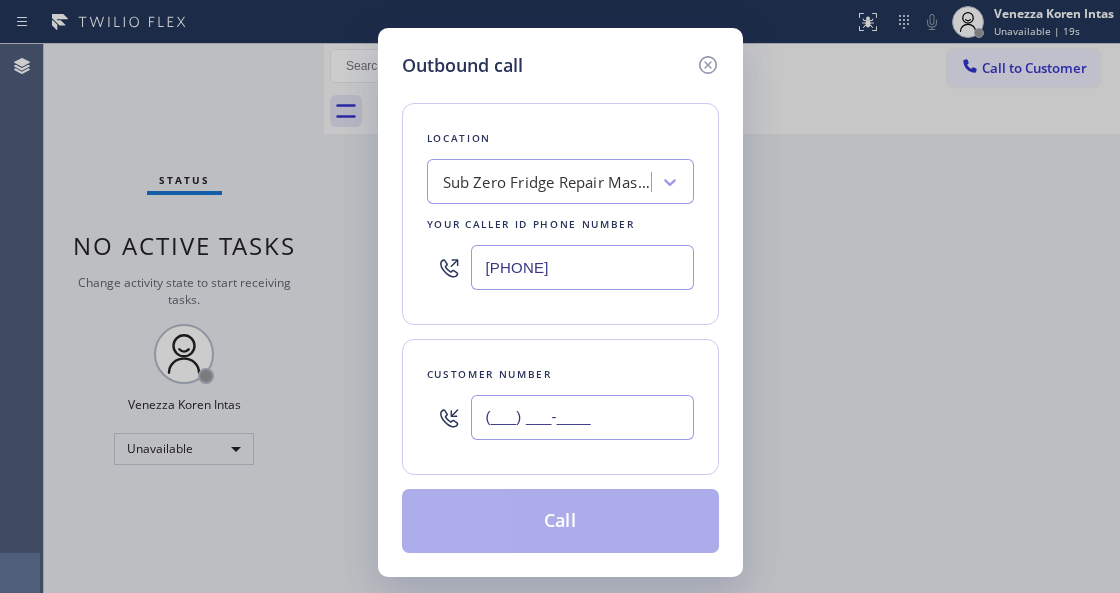 click on "(___) ___-____" at bounding box center (582, 417) 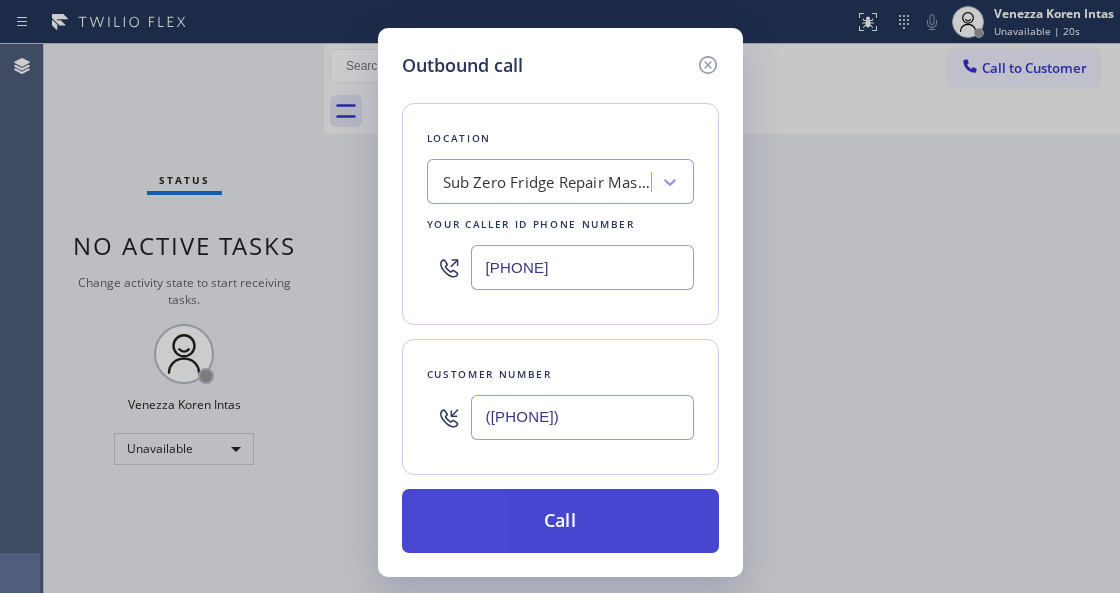 type on "[PHONE]" 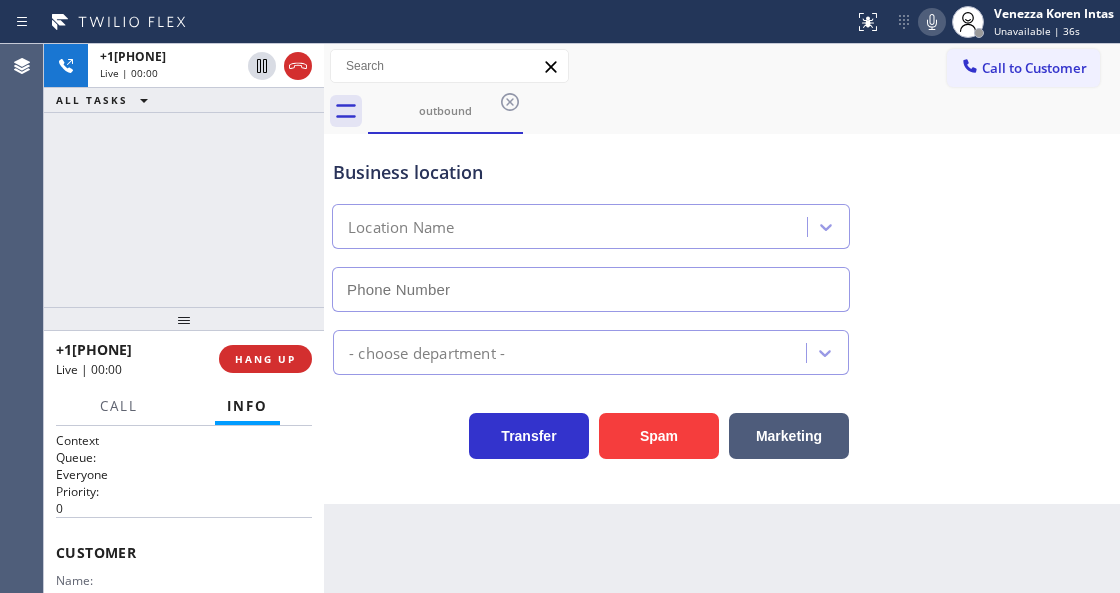 type on "[PHONE]" 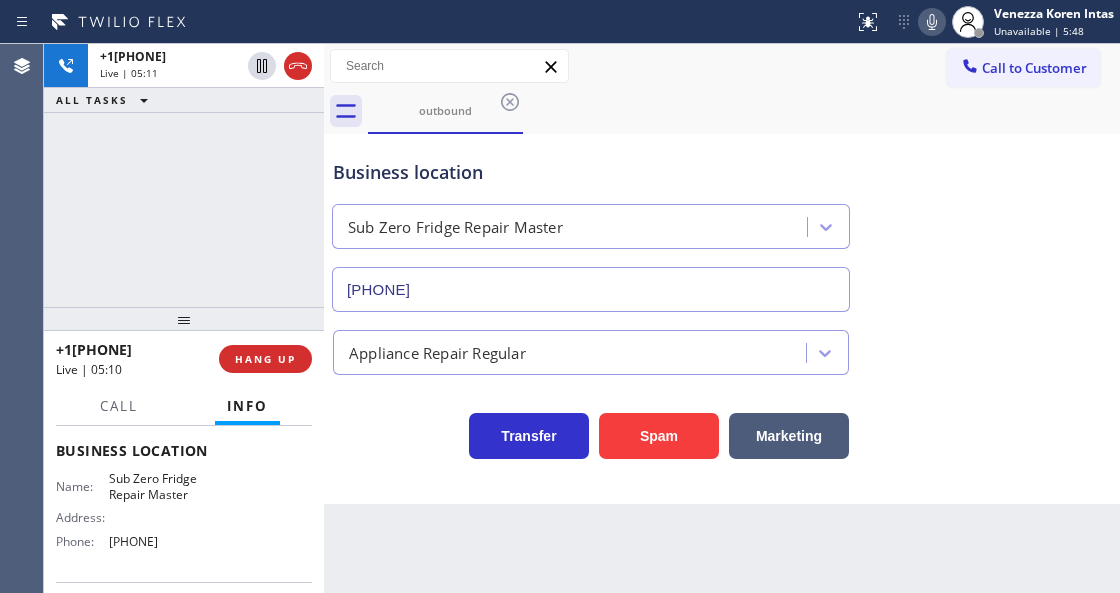 scroll, scrollTop: 266, scrollLeft: 0, axis: vertical 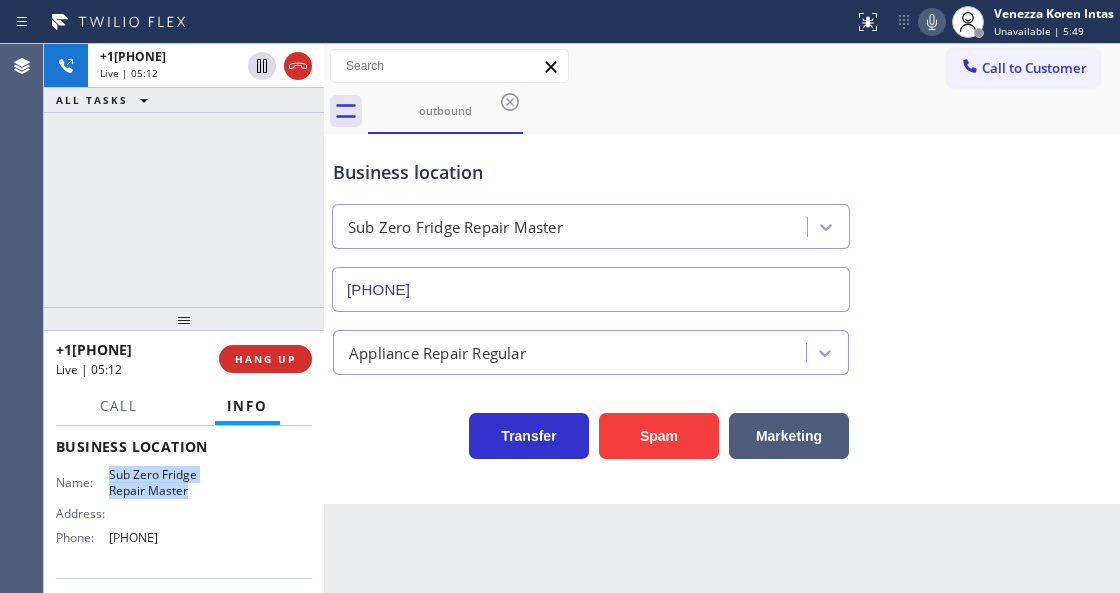 drag, startPoint x: 106, startPoint y: 469, endPoint x: 193, endPoint y: 487, distance: 88.84256 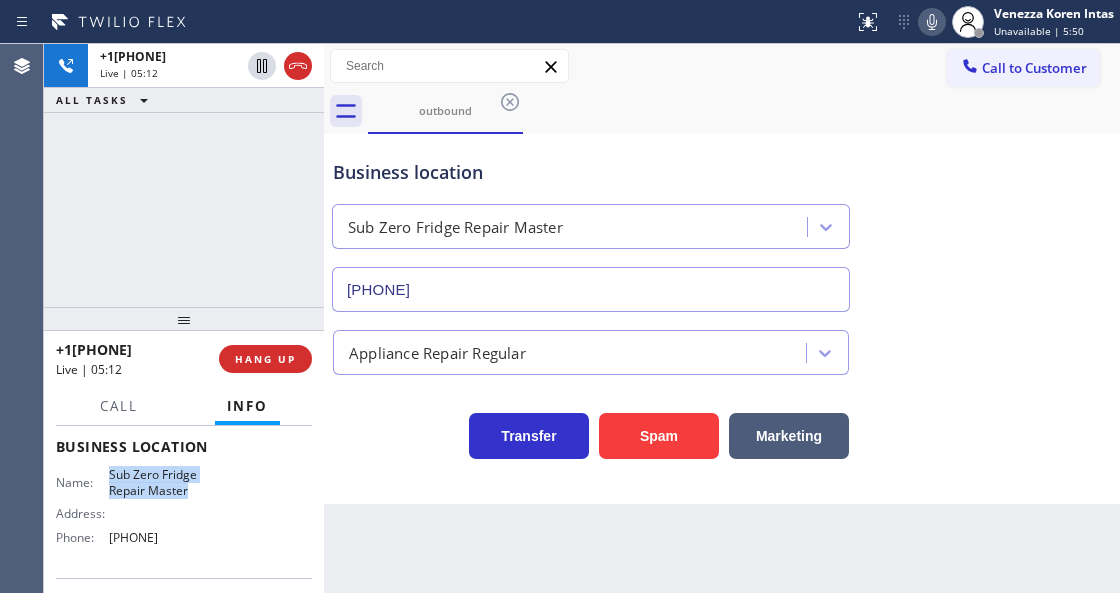 copy on "Sub Zero Fridge Repair Master" 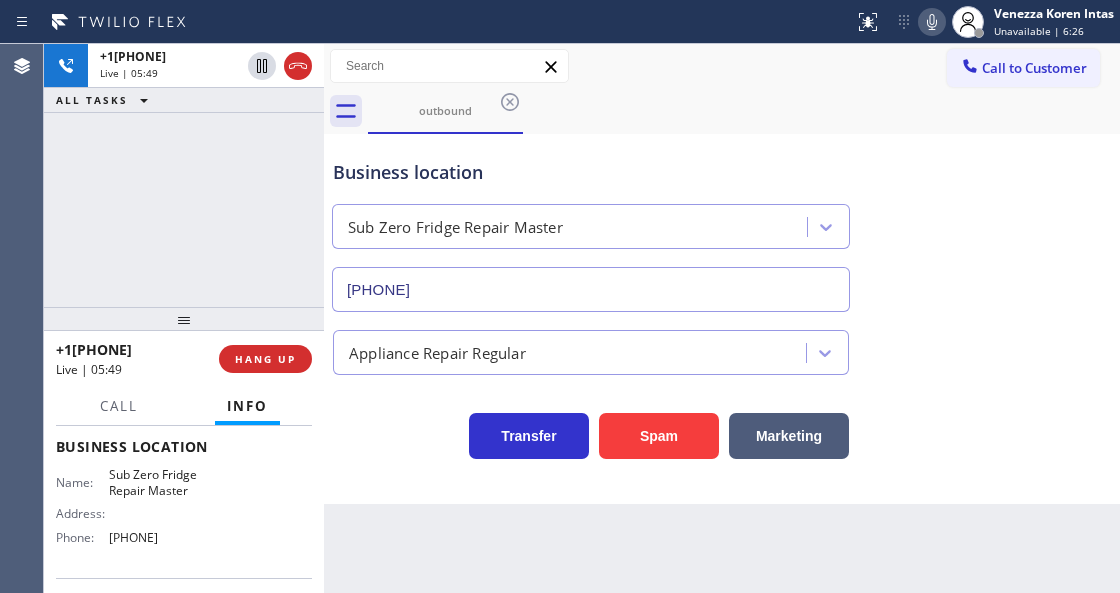 click on "Back to Dashboard Change Sender ID Customers Technicians Select a contact Outbound call Technician Search Technician Your caller id phone number Your caller id phone number Call Technician info Name   Phone none Address none Change Sender ID HVAC +18559994417 5 Star Appliance +18557314952 Appliance Repair +18554611149 Plumbing +18889090120 Air Duct Cleaning +18006865038  Electricians +18005688664 Cancel Change Check personal SMS Reset Change outbound Call to Customer Outbound call Location Sub Zero Fridge Repair Master Your caller id phone number (973) 791-5211 Customer number Call Outbound call Technician Search Technician Your caller id phone number Your caller id phone number Call outbound Business location Sub Zero Fridge Repair Master (973) 791-5211 Appliance Repair Regular Transfer Spam Marketing" at bounding box center (722, 318) 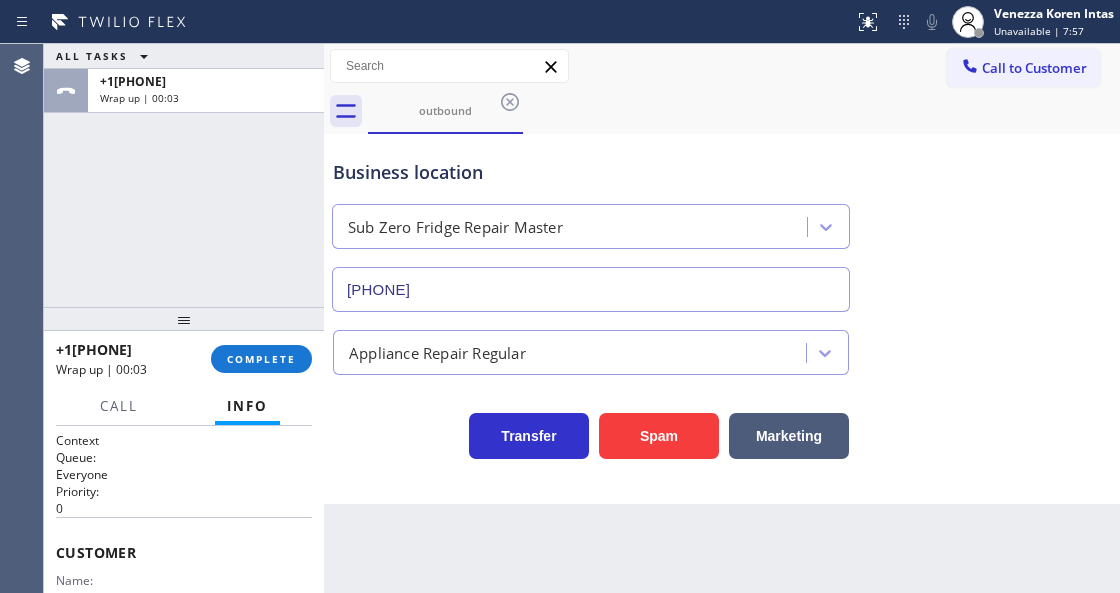 scroll, scrollTop: 66, scrollLeft: 0, axis: vertical 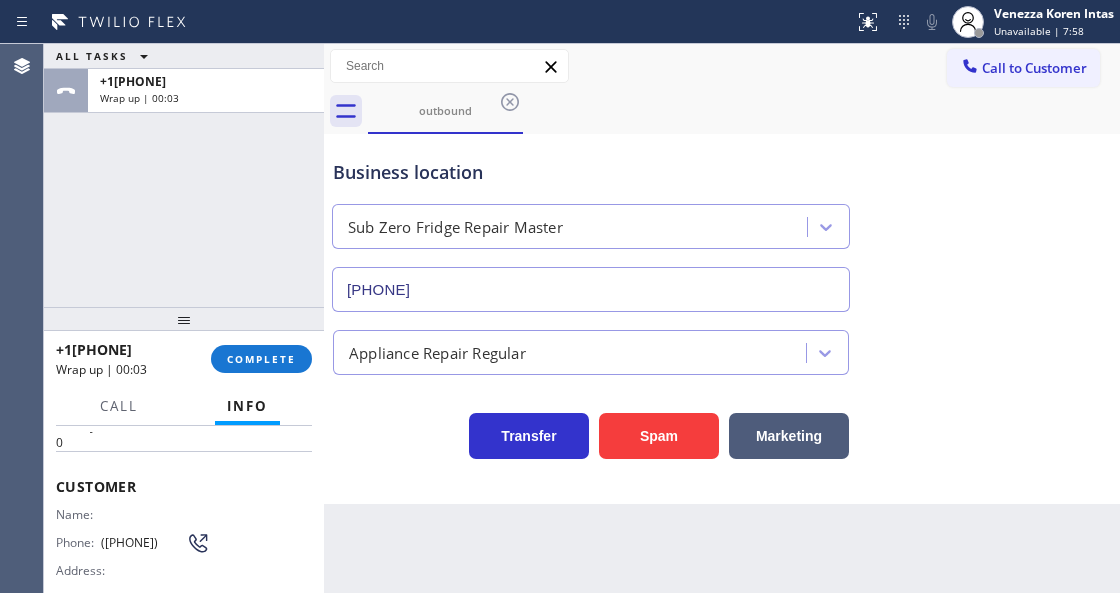 click on "[PHONE]" at bounding box center (143, 542) 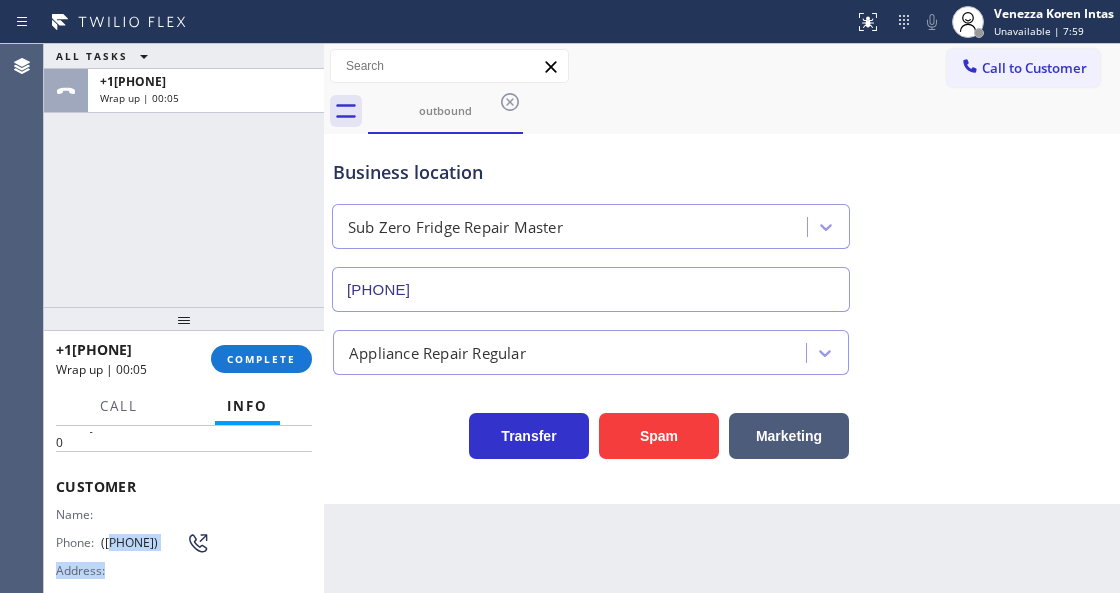 drag, startPoint x: 128, startPoint y: 559, endPoint x: 107, endPoint y: 532, distance: 34.20526 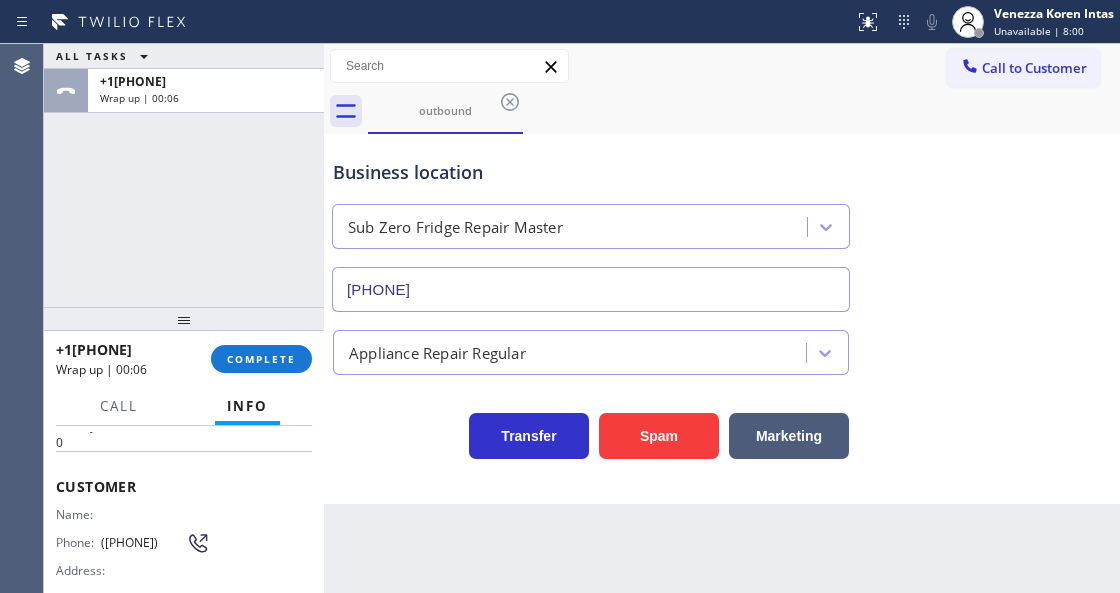 drag, startPoint x: 141, startPoint y: 550, endPoint x: 99, endPoint y: 532, distance: 45.694637 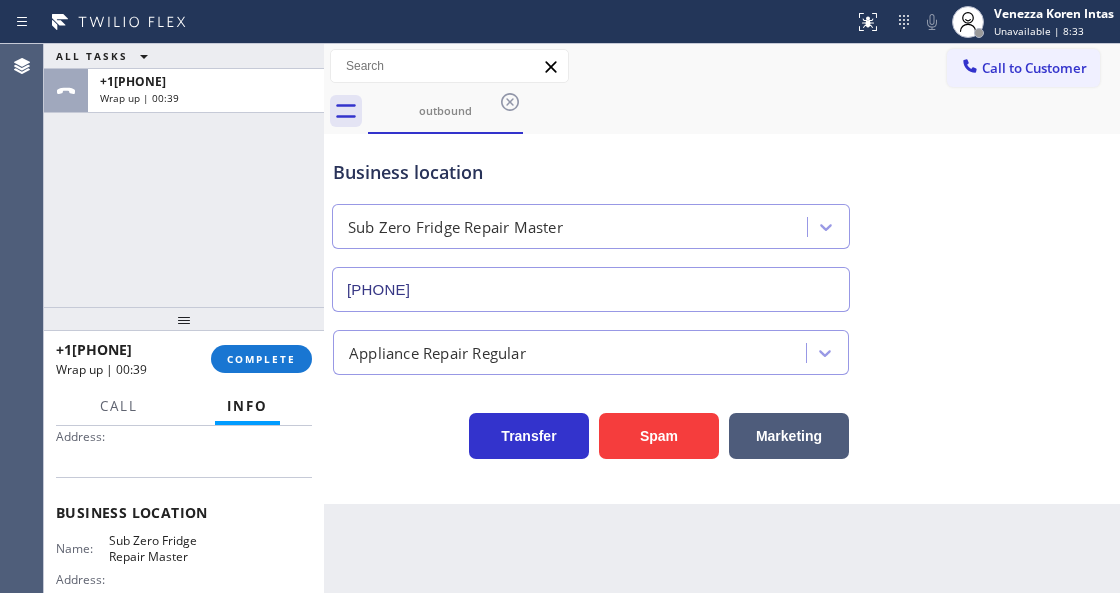 scroll, scrollTop: 66, scrollLeft: 0, axis: vertical 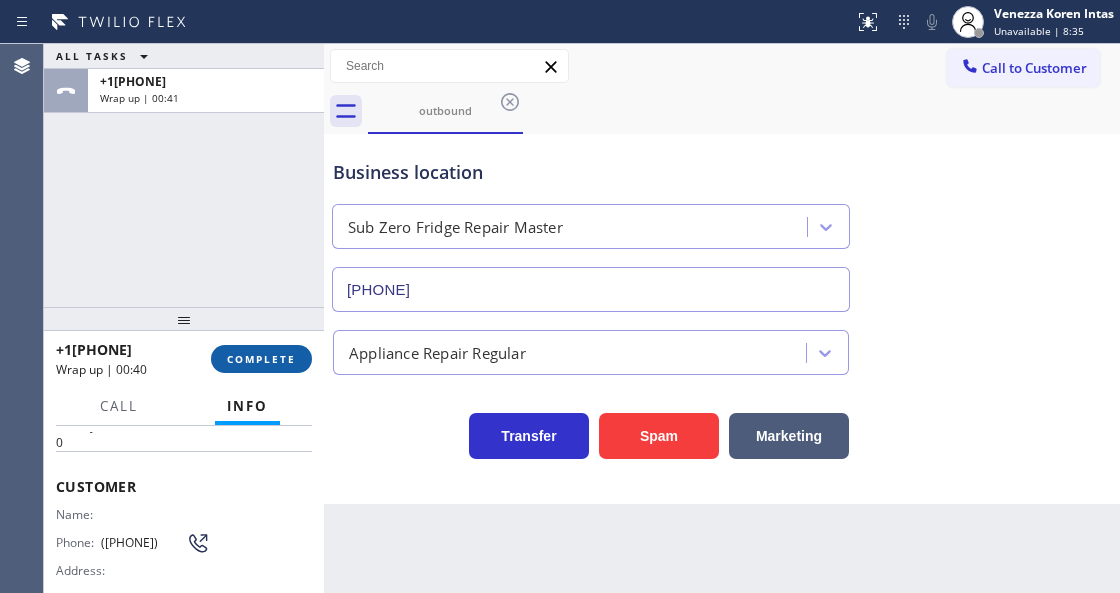 click on "COMPLETE" at bounding box center (261, 359) 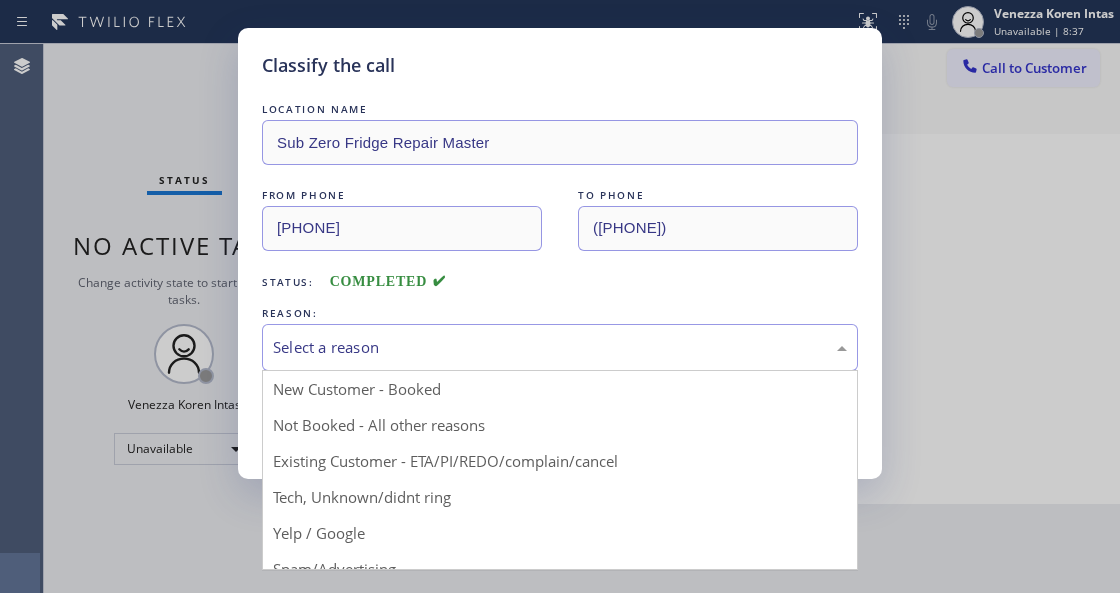 click on "Select a reason" at bounding box center [560, 347] 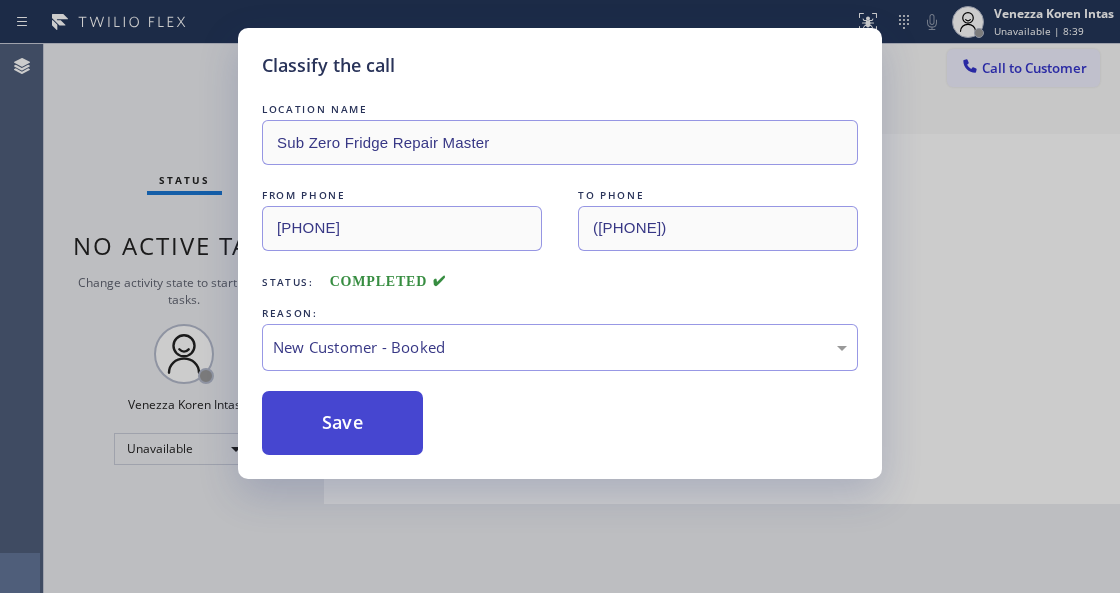 click on "Save" at bounding box center (342, 423) 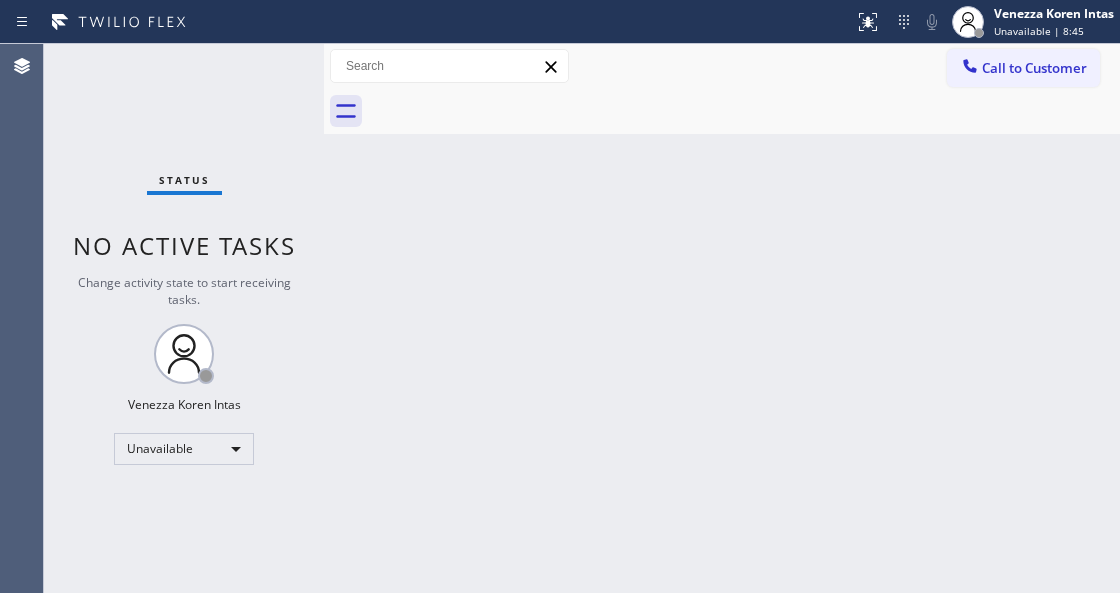 click on "Back to Dashboard Change Sender ID Customers Technicians Select a contact Outbound call Technician Search Technician Your caller id phone number Your caller id phone number Call Technician info Name   Phone none Address none Change Sender ID HVAC +[PHONE] 5 Star Appliance +[PHONE] Appliance Repair +[PHONE] Plumbing +[PHONE] Air Duct Cleaning +[PHONE]  Electricians +[PHONE] Cancel Change Check personal SMS Reset Change No tabs Call to Customer Outbound call Location Sub Zero Fridge Repair Master Your caller id phone number [PHONE] Customer number Call Outbound call Technician Search Technician Your caller id phone number Your caller id phone number Call" at bounding box center (722, 318) 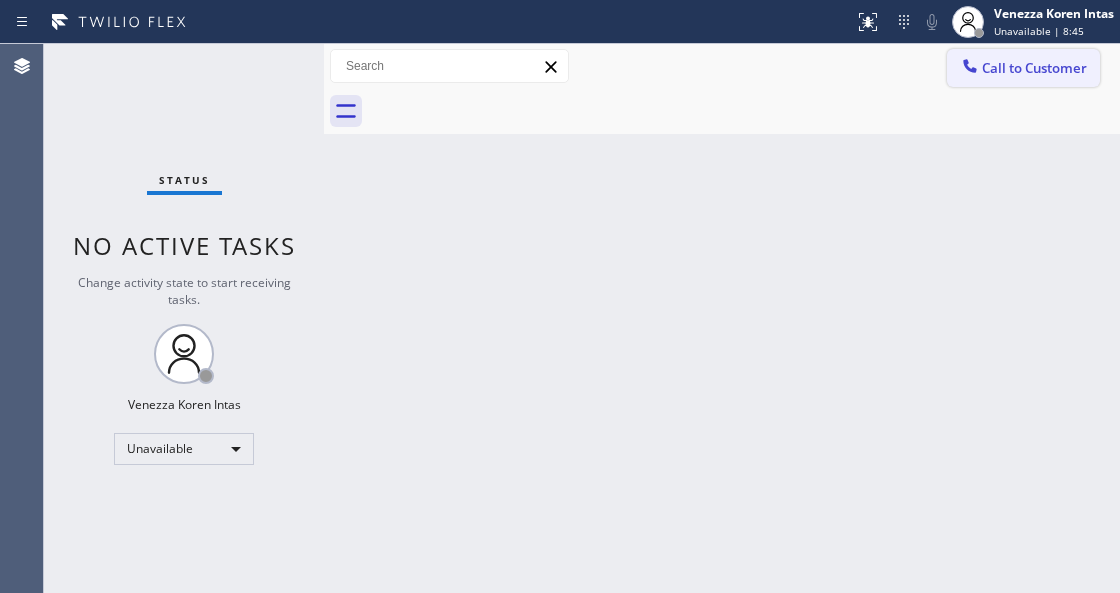 click on "Call to Customer" at bounding box center [1023, 68] 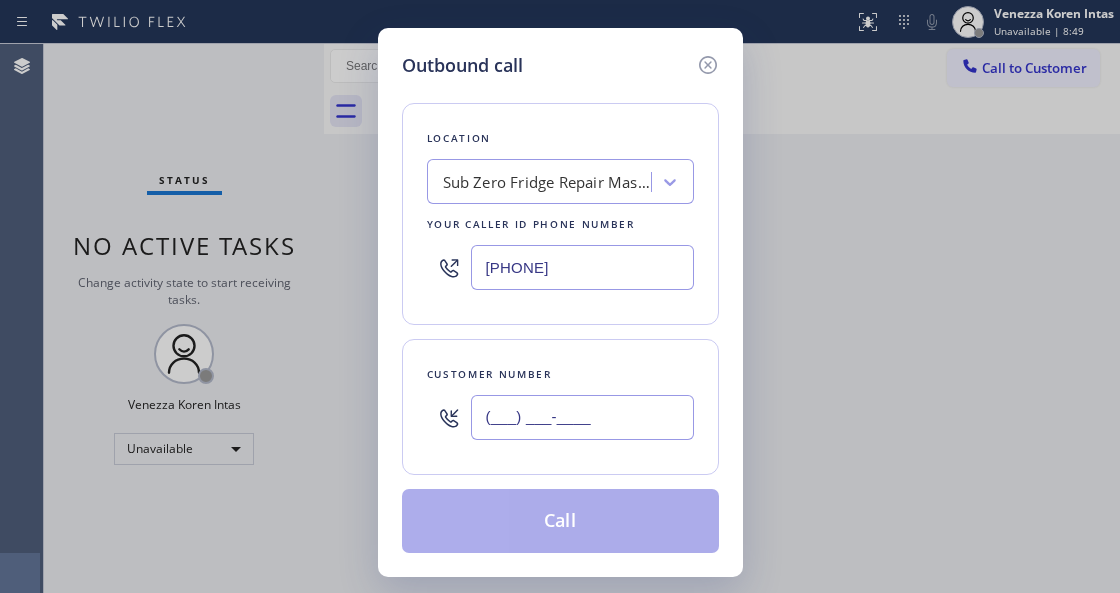 click on "(___) ___-____" at bounding box center (582, 417) 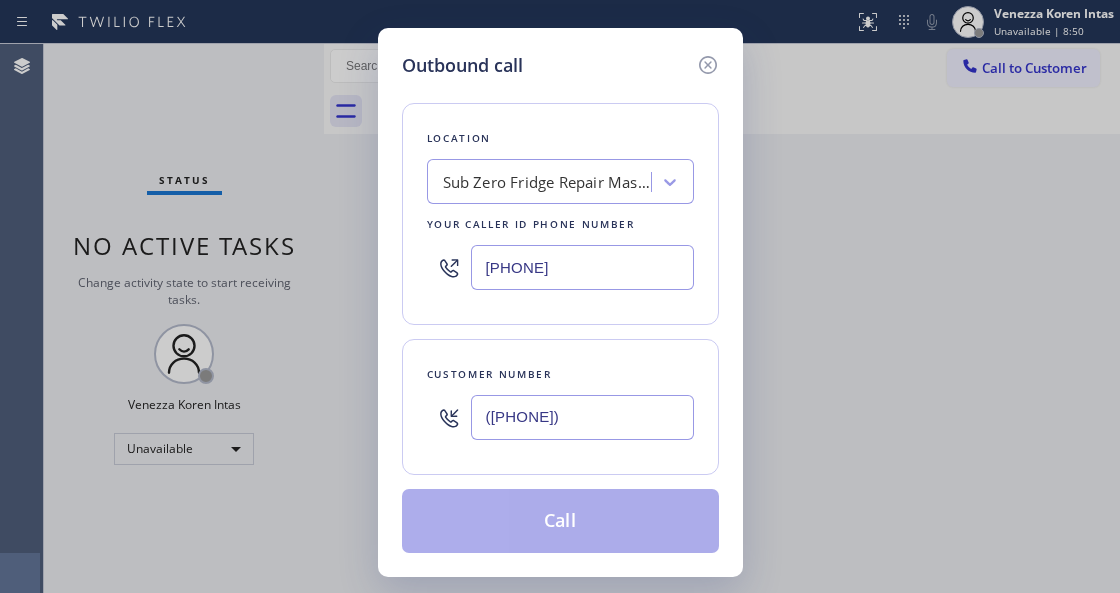 type on "[PHONE]" 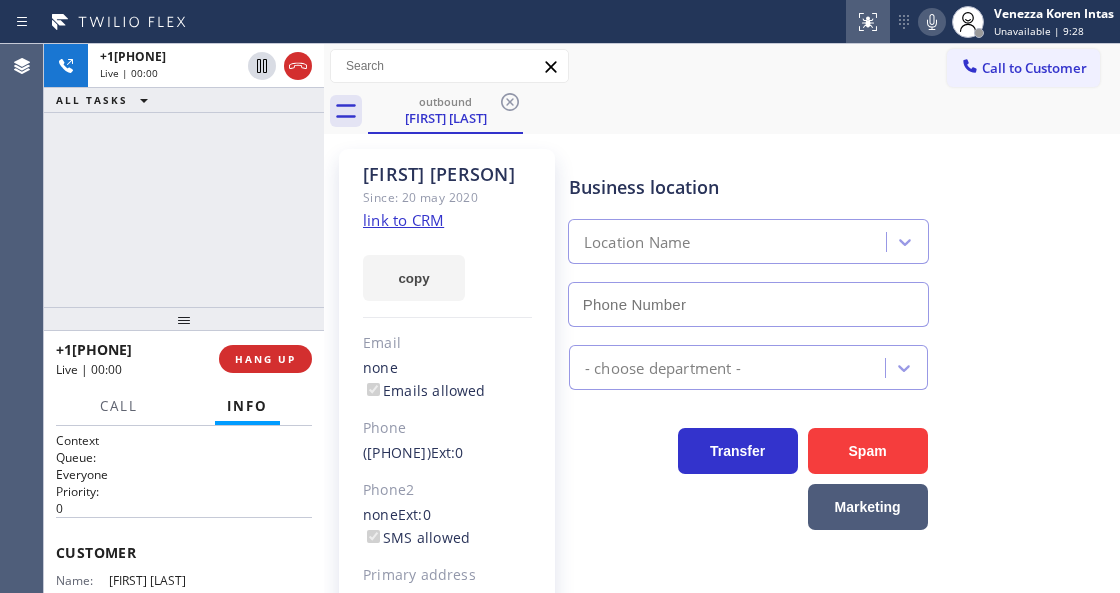 type on "[PHONE]" 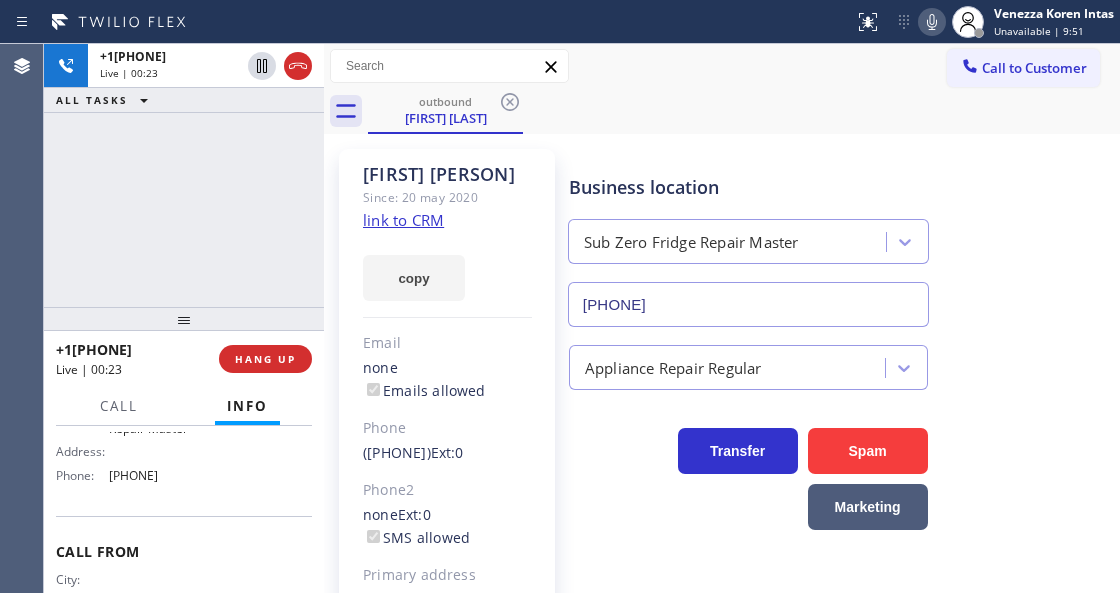 scroll, scrollTop: 333, scrollLeft: 0, axis: vertical 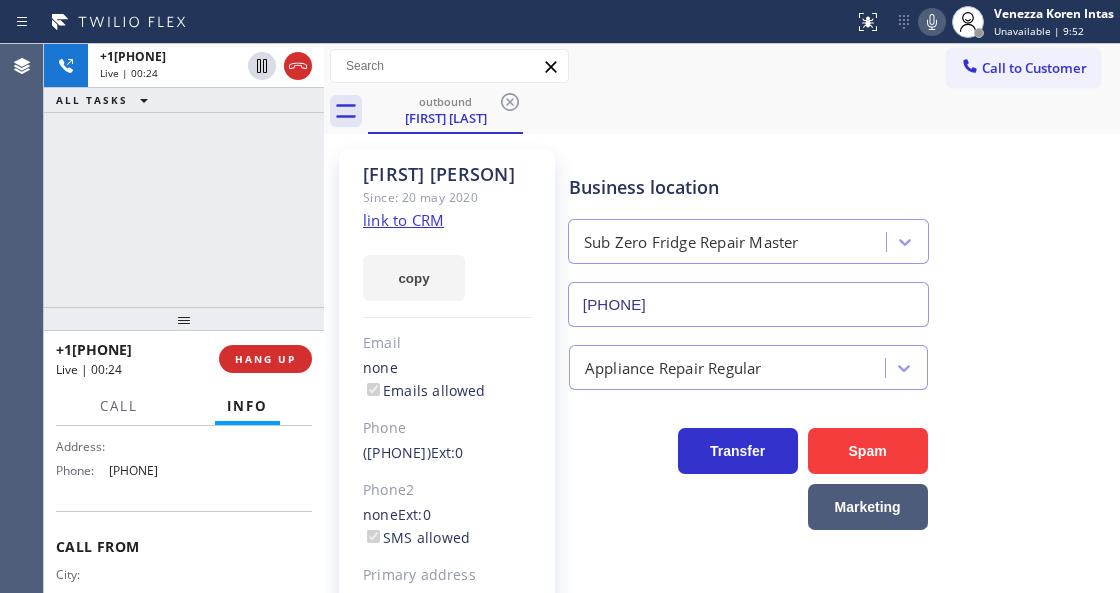 drag, startPoint x: 201, startPoint y: 472, endPoint x: 107, endPoint y: 472, distance: 94 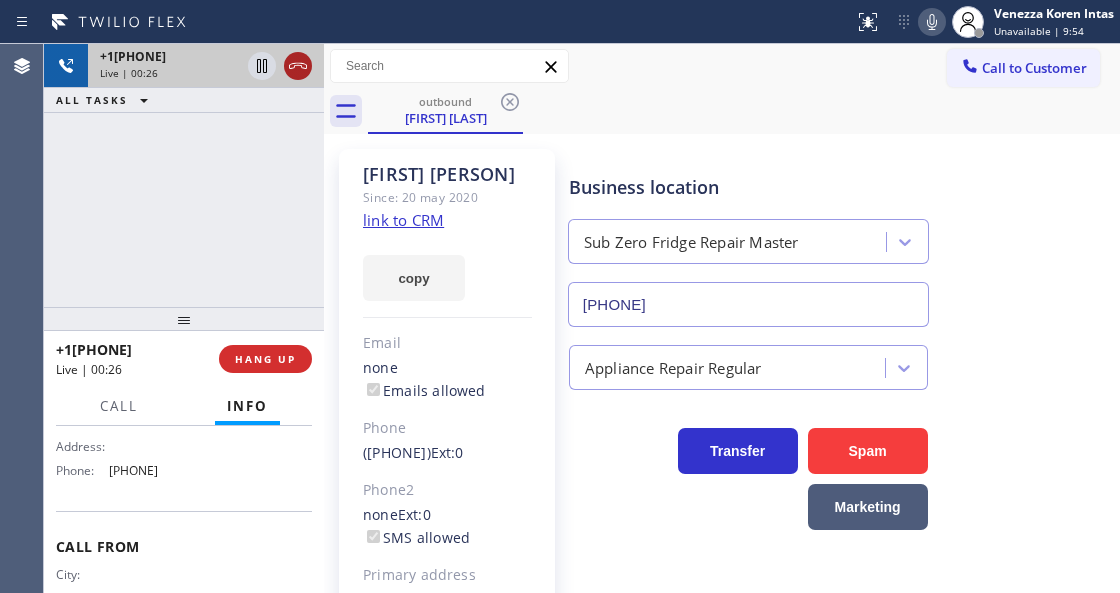 click 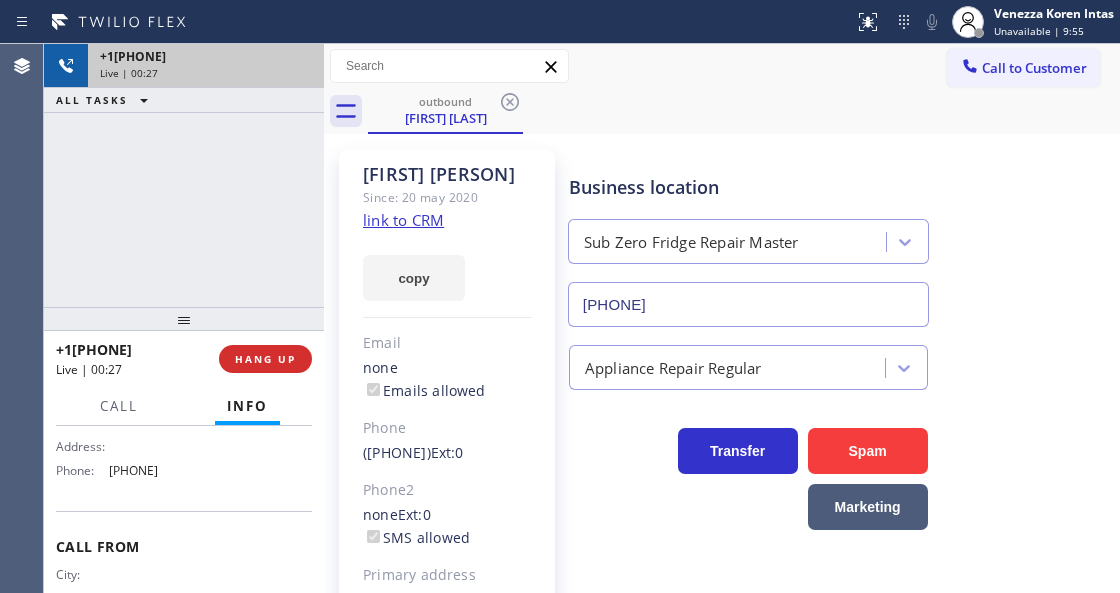 drag, startPoint x: 284, startPoint y: 362, endPoint x: 430, endPoint y: 376, distance: 146.6697 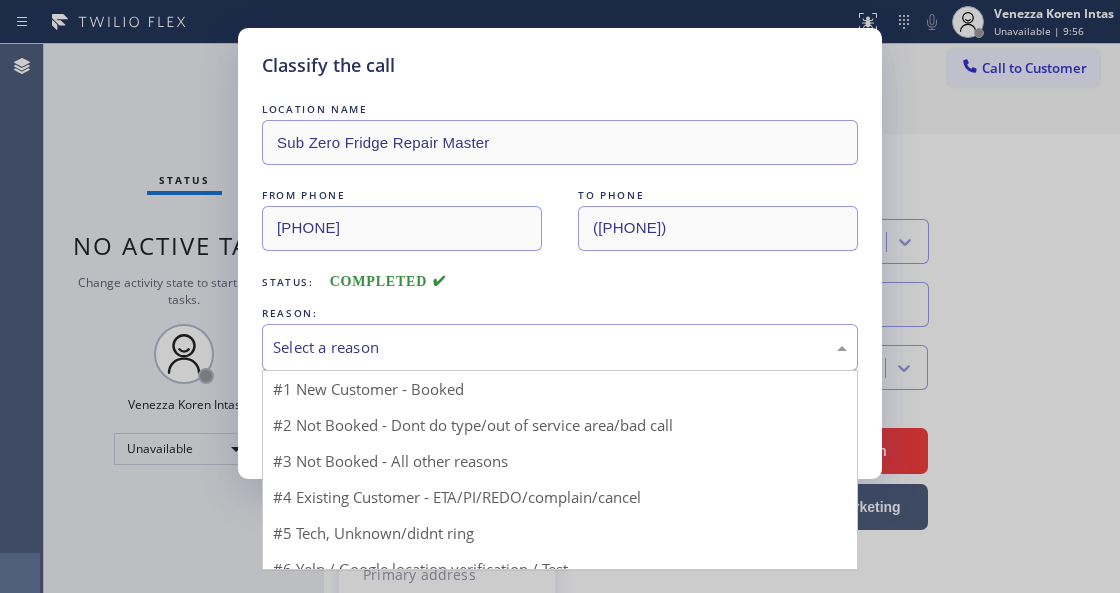 click on "Select a reason" at bounding box center (560, 347) 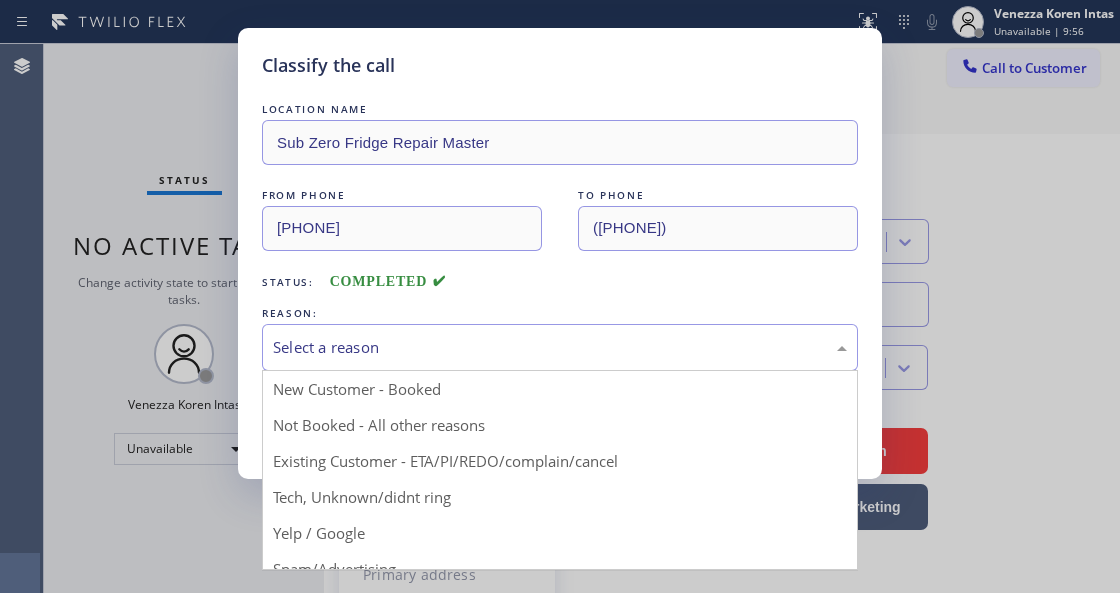 drag, startPoint x: 514, startPoint y: 456, endPoint x: 408, endPoint y: 440, distance: 107.200745 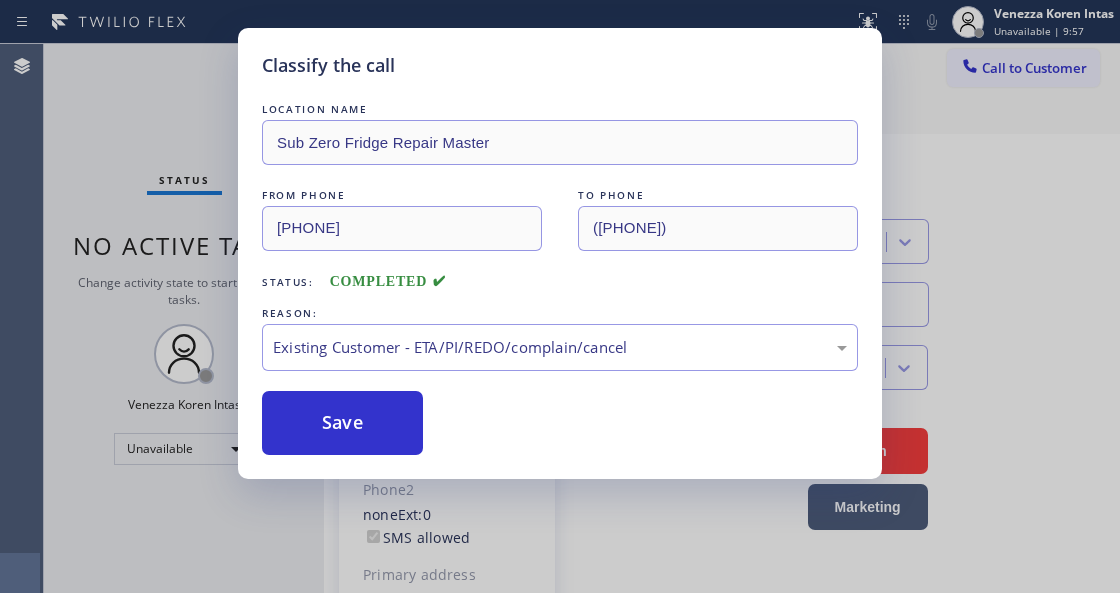 click on "Save" at bounding box center (342, 423) 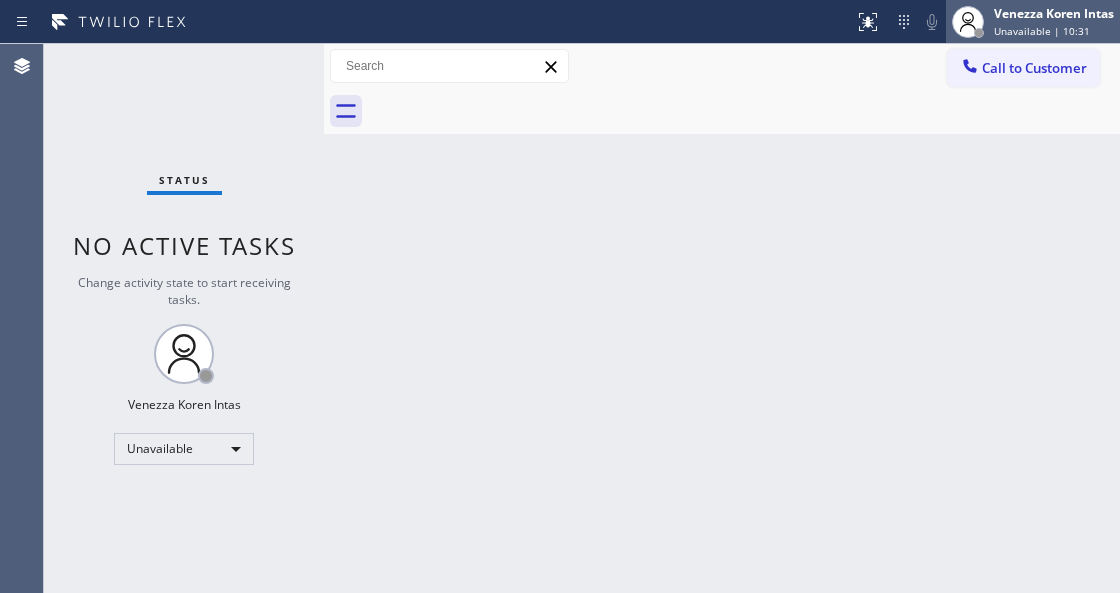 click on "Unavailable | 10:31" at bounding box center (1042, 31) 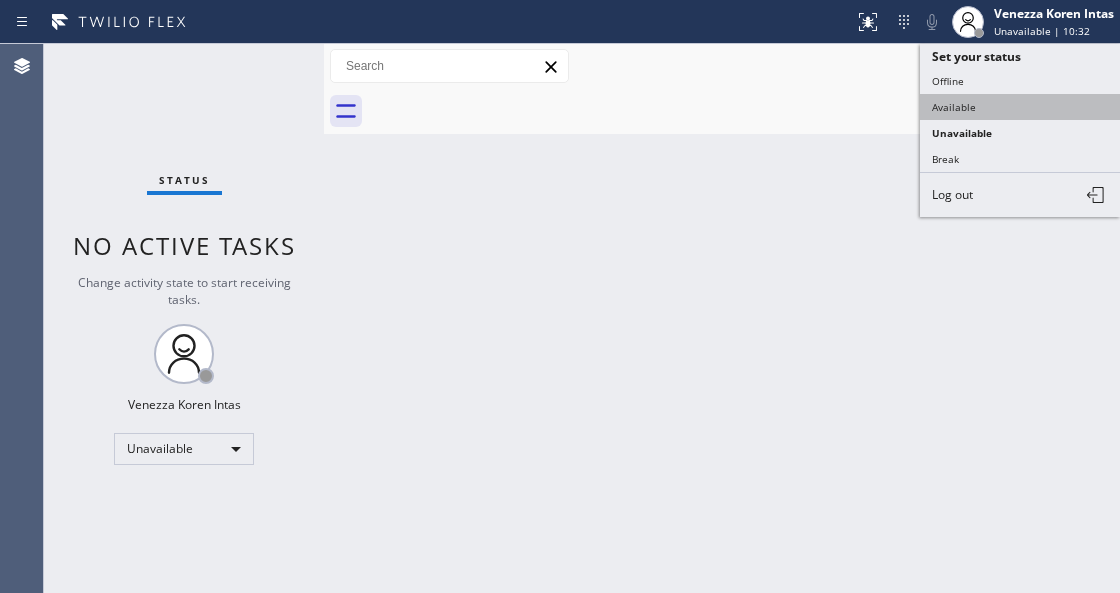 click on "Available" at bounding box center [1020, 107] 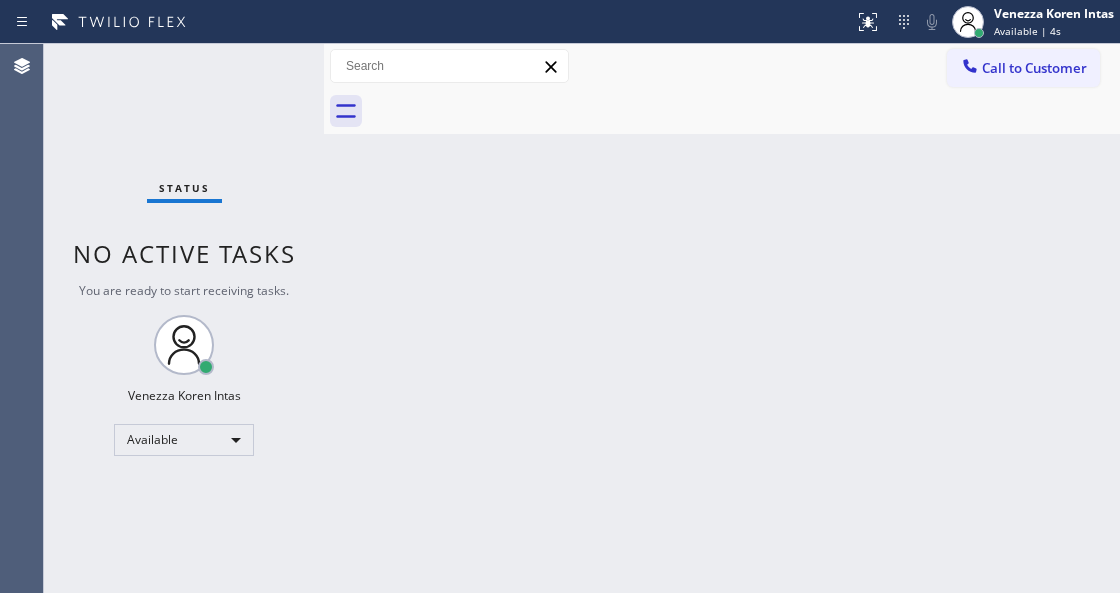 click on "Status   No active tasks     You are ready to start receiving tasks.   [FIRST] [LAST] Available" at bounding box center (184, 318) 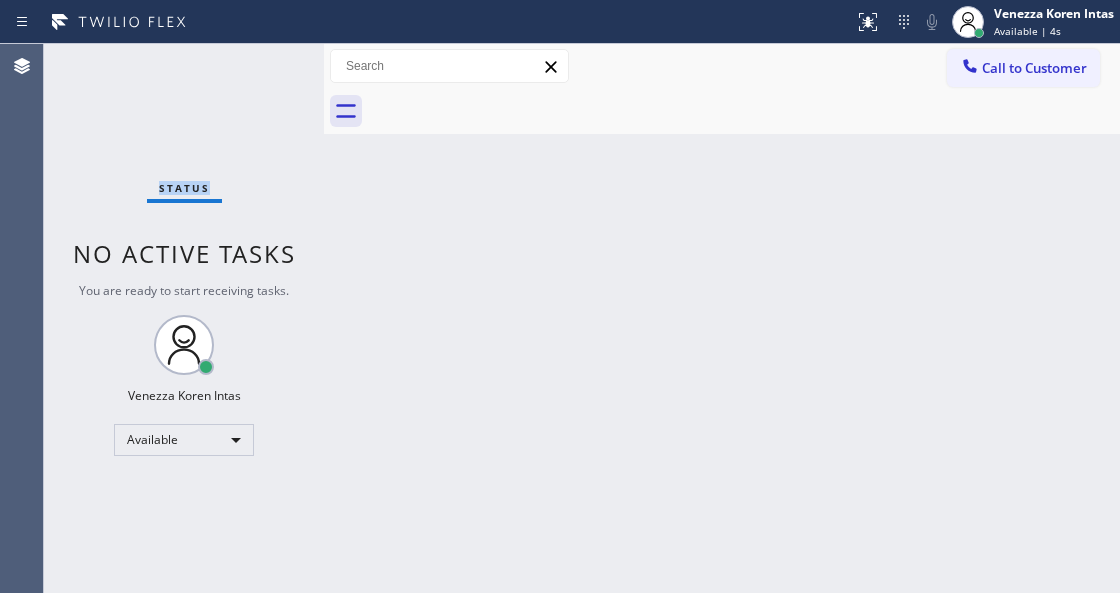 click on "Status   No active tasks     You are ready to start receiving tasks.   [FIRST] [LAST] Available" at bounding box center (184, 318) 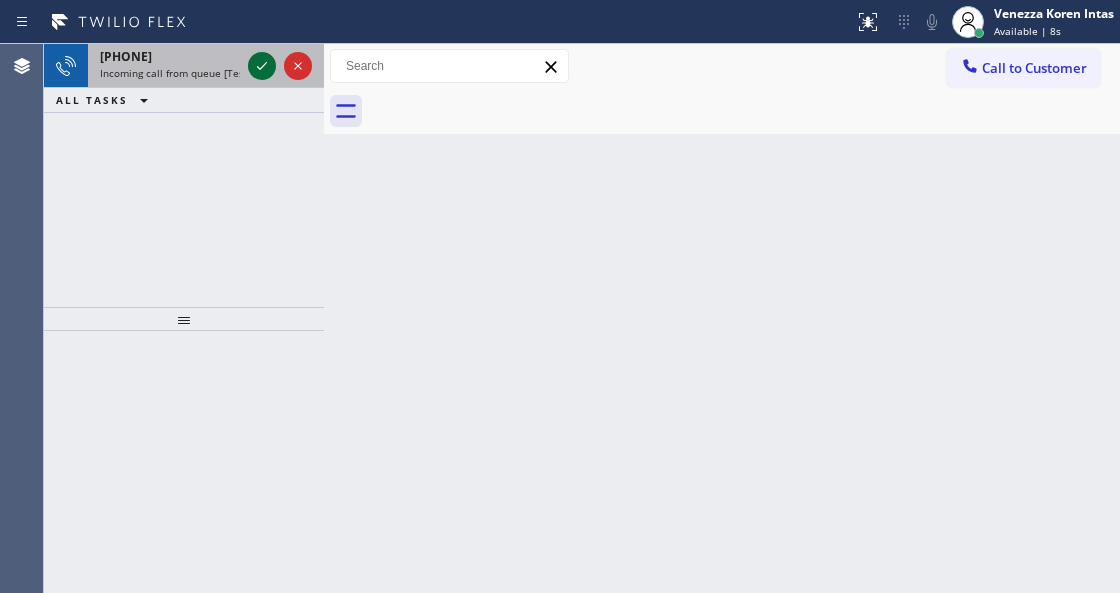 click 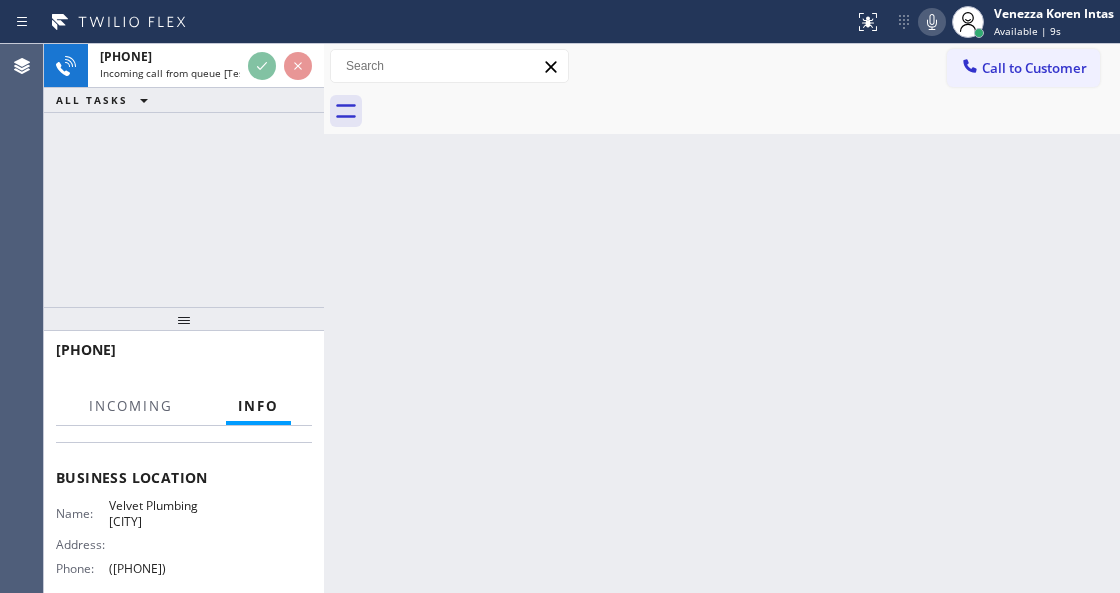 scroll, scrollTop: 266, scrollLeft: 0, axis: vertical 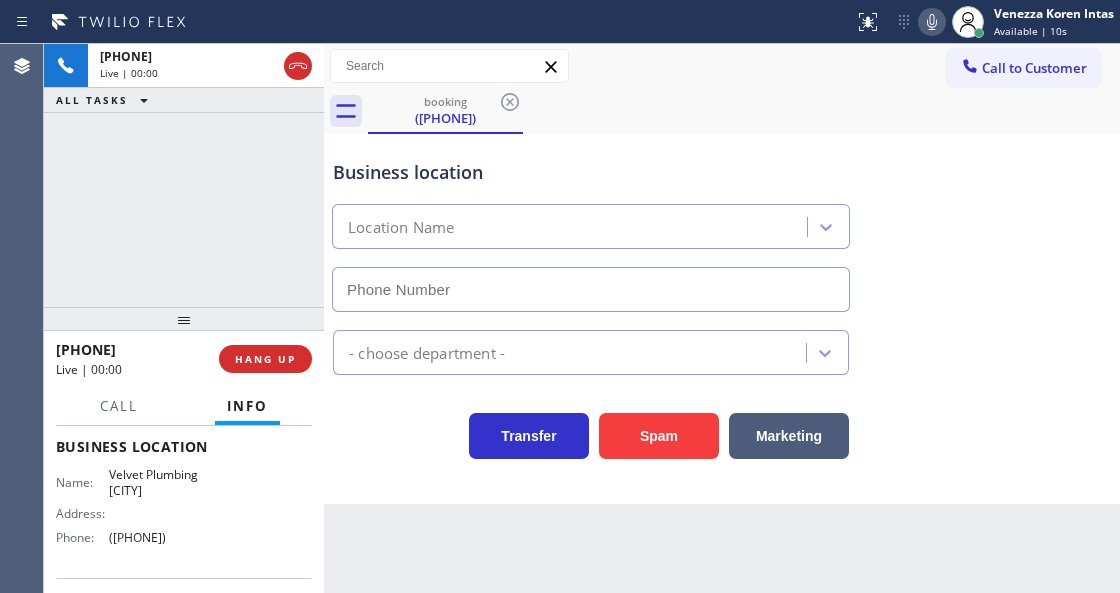 type on "[PHONE]" 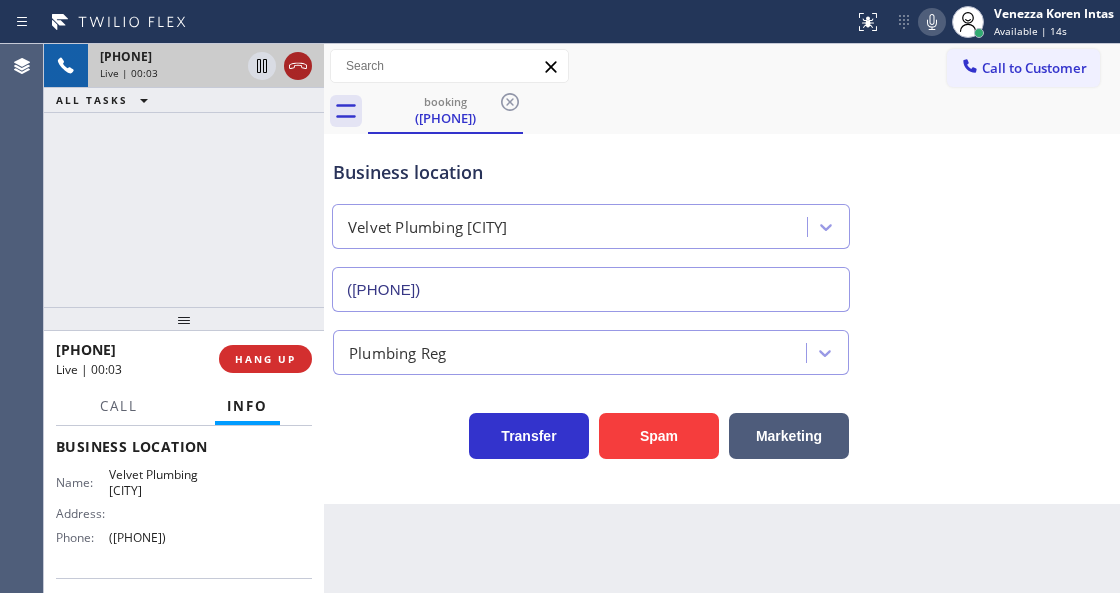 click 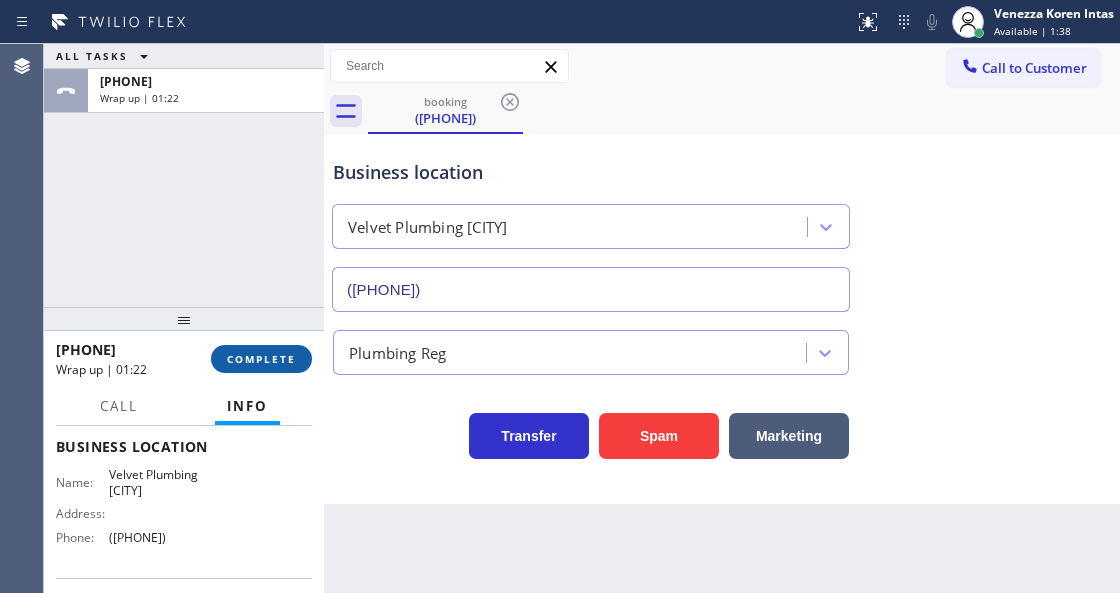 click on "COMPLETE" at bounding box center [261, 359] 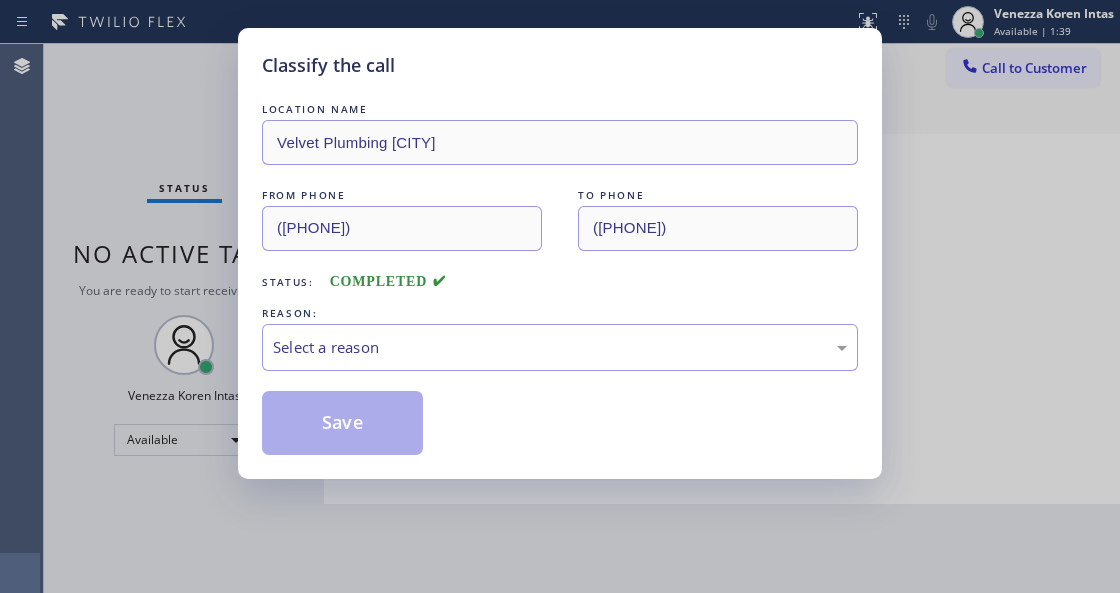 click on "Select a reason" at bounding box center [560, 347] 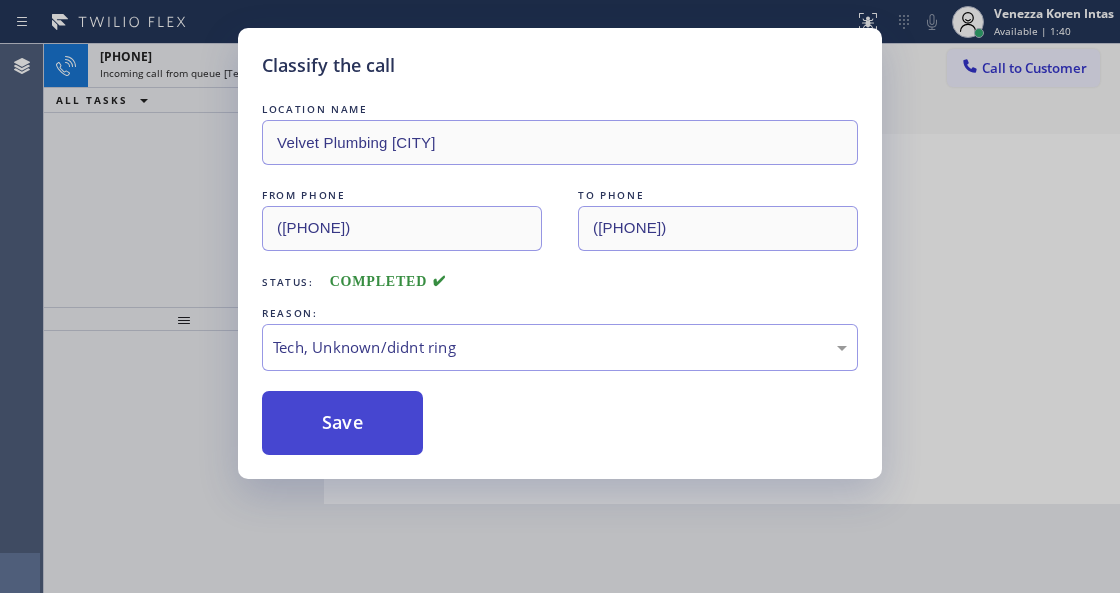 click on "Save" at bounding box center [342, 423] 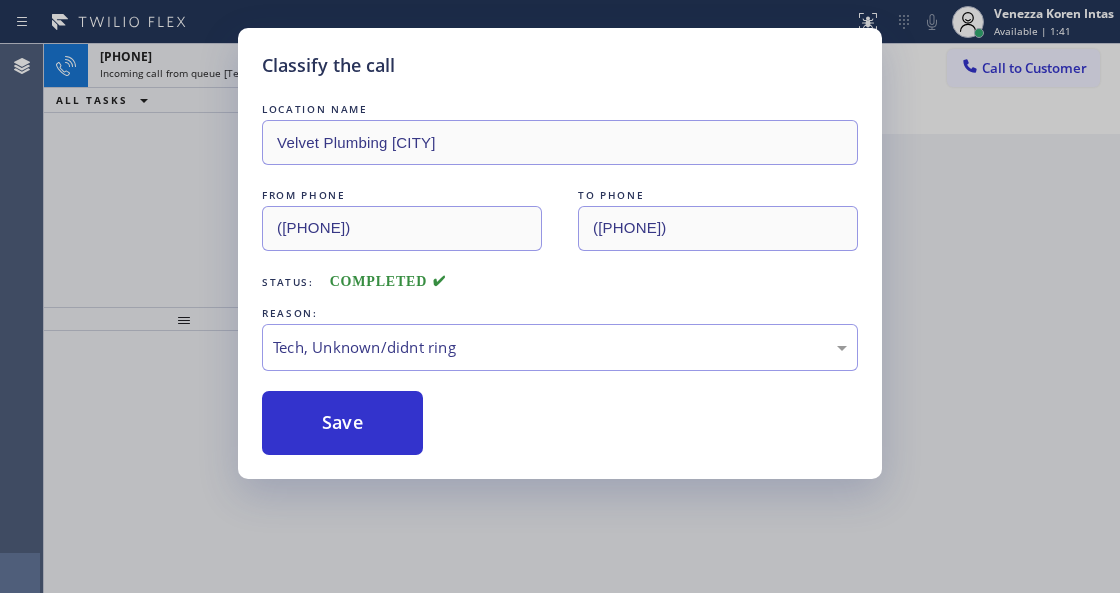 click on "Classify the call LOCATION NAME Vicks Air Duct Cleaning Santa Barbara FROM PHONE (805) 617-7328 TO PHONE (805) 608-3800 Status: COMPLETED REASON: Yelp / Google  Save Classify the call LOCATION NAME Top Line Electric Inc FROM PHONE (908) 963-6402 TO PHONE (848) 346-2903 Status: COMPLETED REASON: Tech, Unknown/didnt ring Save Classify the call LOCATION NAME 5 Star Appliance Repair FROM PHONE (650) 996-0666 TO PHONE (855) 731-4952 Status: COMPLETED REASON: Existing Customer - ETA/PI/REDO/complain/cancel Save Classify the call LOCATION NAME Red Electricians Stanton FROM PHONE (714) 567-5495 TO PHONE (714) 463-1611 Status: COMPLETED REASON: Yelp / Google  Save Classify the call LOCATION NAME E Appliance Repair  and  HVAC Brandon FROM PHONE (813) 851-4816 TO PHONE (813) 303-0310 Status: COMPLETED REASON: Tech, Unknown/didnt ring Save Classify the call LOCATION NAME Zoom Electricians San Francisco FROM PHONE (503) 853-3011 TO PHONE (415) 727-8840 Status: COMPLETED REASON: Save Classify the call LOCATION NAME Status:" at bounding box center (582, 318) 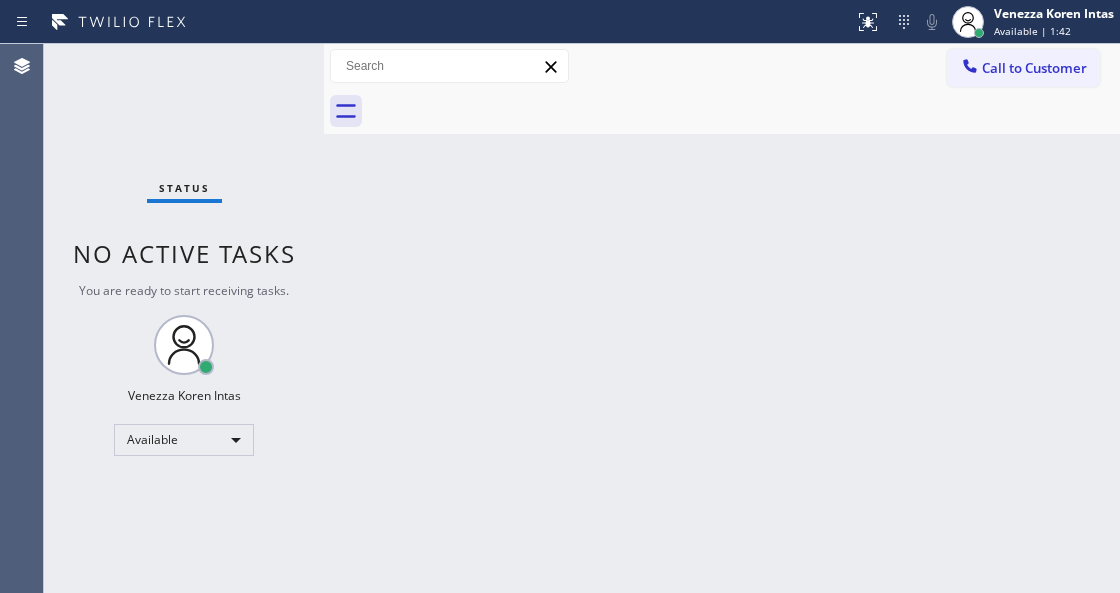 click on "Status   No active tasks     You are ready to start receiving tasks.   [FIRST] [LAST] Available" at bounding box center [184, 318] 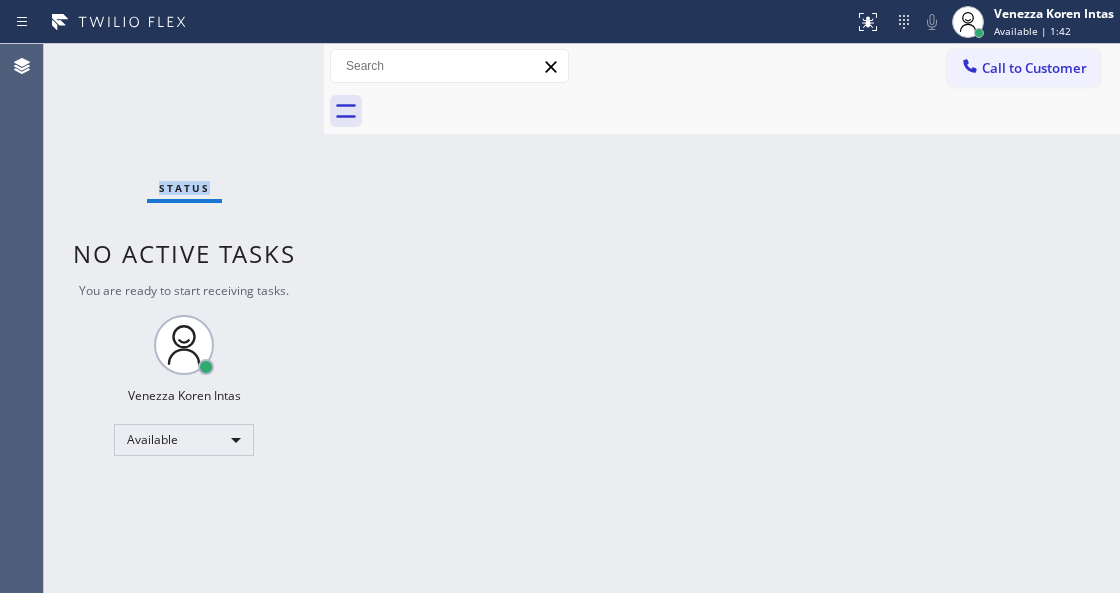click on "Status   No active tasks     You are ready to start receiving tasks.   [FIRST] [LAST] Available" at bounding box center (184, 318) 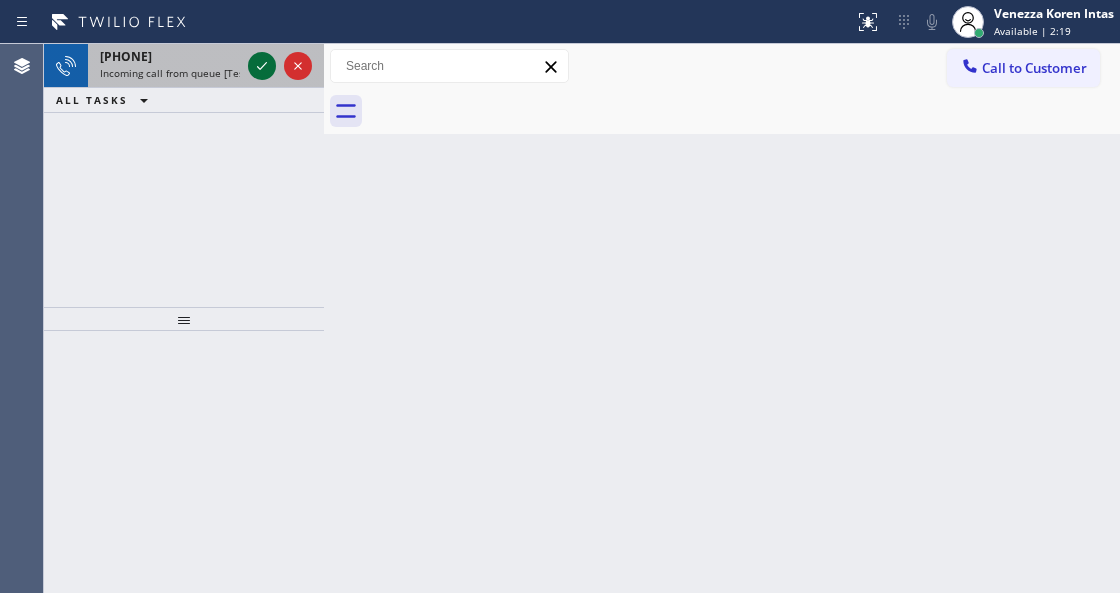 click 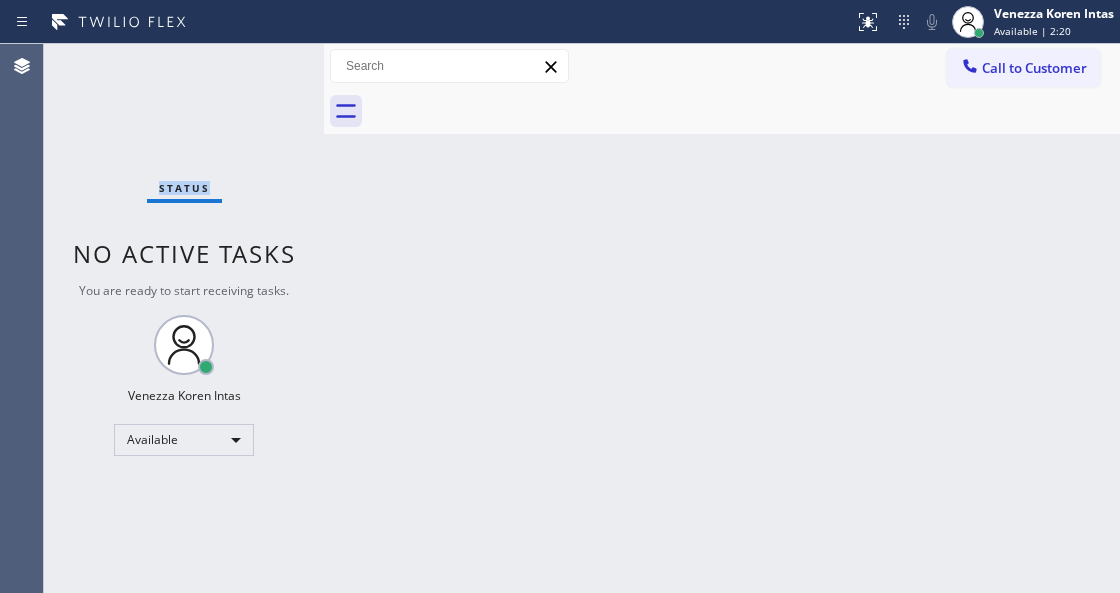 click on "Status   No active tasks     You are ready to start receiving tasks.   [FIRST] [LAST] Available" at bounding box center (184, 318) 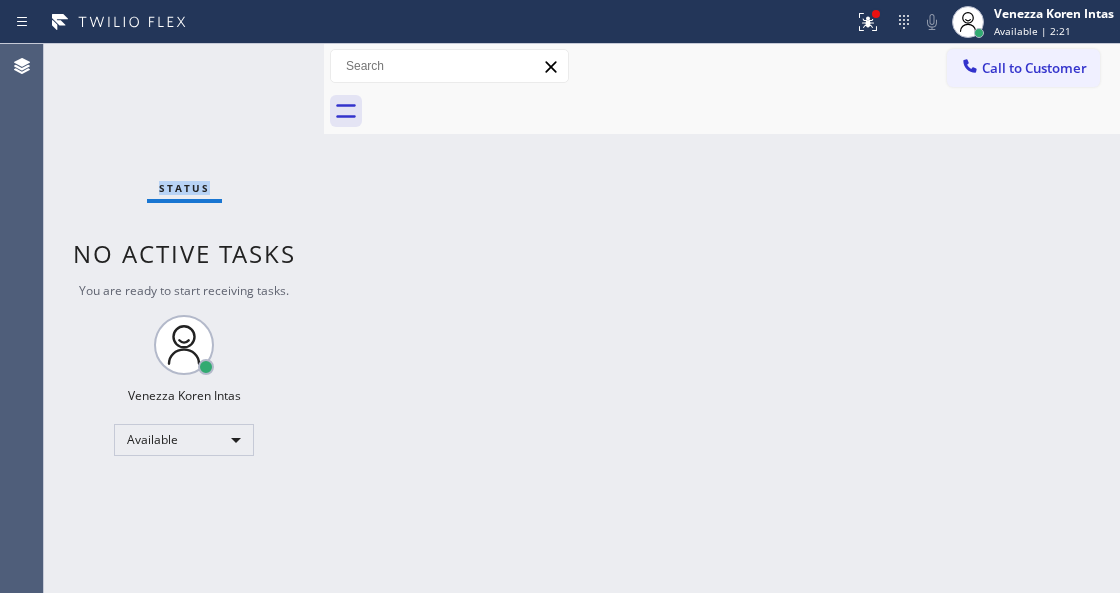 drag, startPoint x: 864, startPoint y: 32, endPoint x: 818, endPoint y: 206, distance: 179.97778 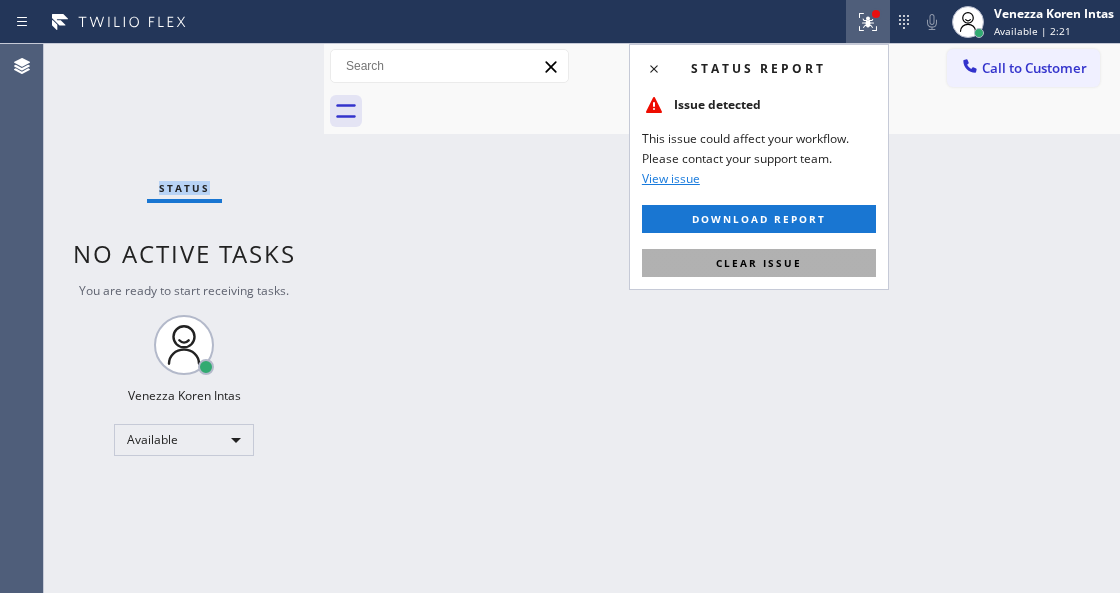 click on "Clear issue" at bounding box center [759, 263] 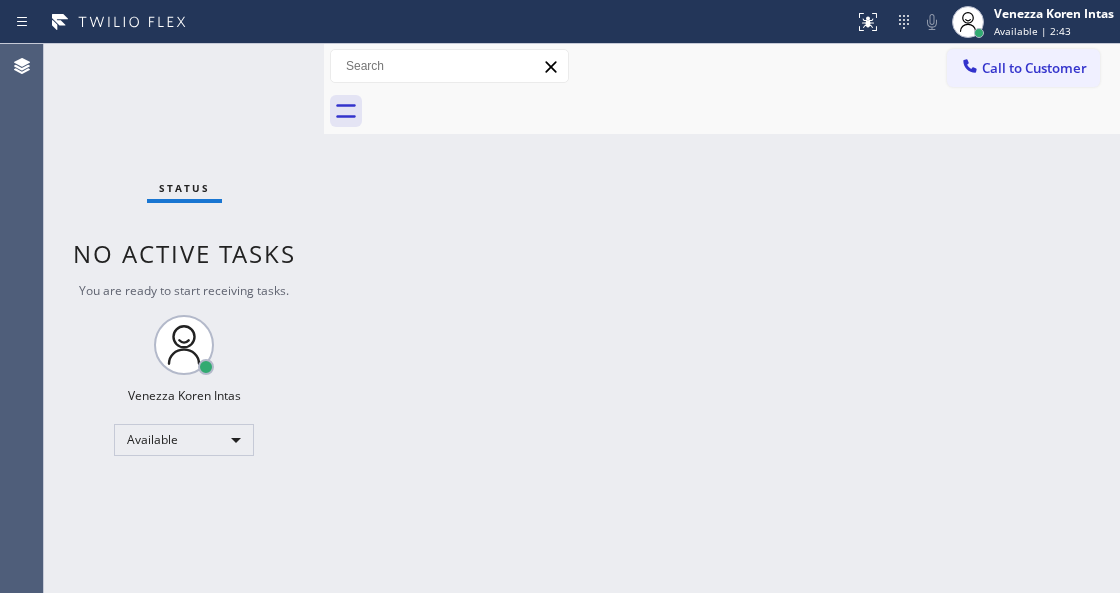 click on "Back to Dashboard Change Sender ID Customers Technicians Select a contact Outbound call Technician Search Technician Your caller id phone number Your caller id phone number Call Technician info Name   Phone none Address none Change Sender ID HVAC +[PHONE] 5 Star Appliance +[PHONE] Appliance Repair +[PHONE] Plumbing +[PHONE] Air Duct Cleaning +[PHONE]  Electricians +[PHONE] Cancel Change Check personal SMS Reset Change No tabs Call to Customer Outbound call Location Sub Zero Fridge Repair Master Your caller id phone number [PHONE] Customer number Call Outbound call Technician Search Technician Your caller id phone number Your caller id phone number Call" at bounding box center [722, 318] 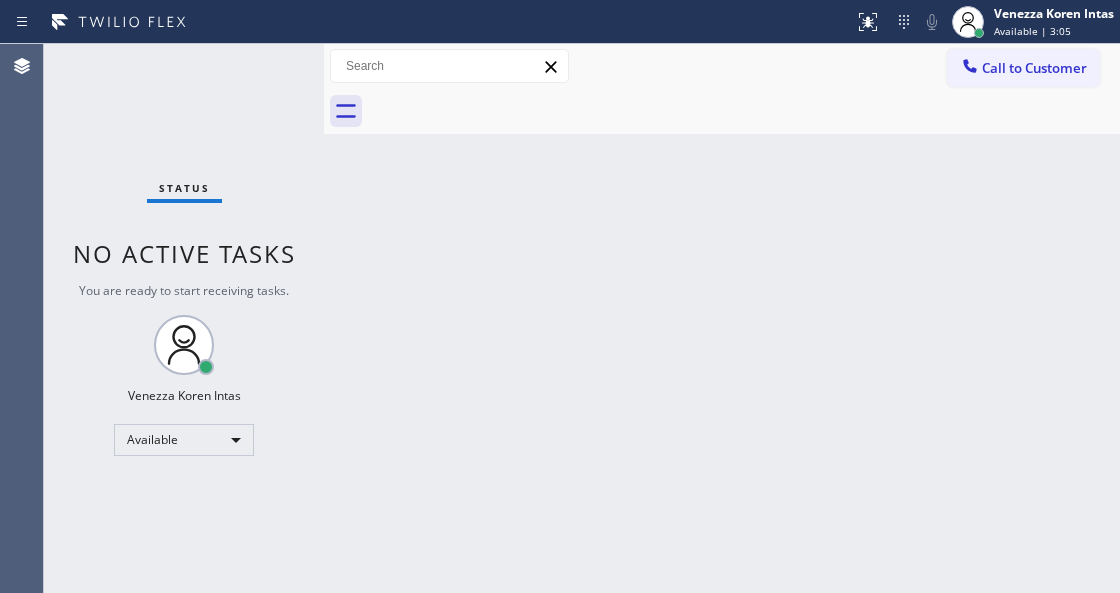 click on "Back to Dashboard Change Sender ID Customers Technicians Select a contact Outbound call Technician Search Technician Your caller id phone number Your caller id phone number Call Technician info Name   Phone none Address none Change Sender ID HVAC +[PHONE] 5 Star Appliance +[PHONE] Appliance Repair +[PHONE] Plumbing +[PHONE] Air Duct Cleaning +[PHONE]  Electricians +[PHONE] Cancel Change Check personal SMS Reset Change No tabs Call to Customer Outbound call Location Sub Zero Fridge Repair Master Your caller id phone number [PHONE] Customer number Call Outbound call Technician Search Technician Your caller id phone number Your caller id phone number Call" at bounding box center [722, 318] 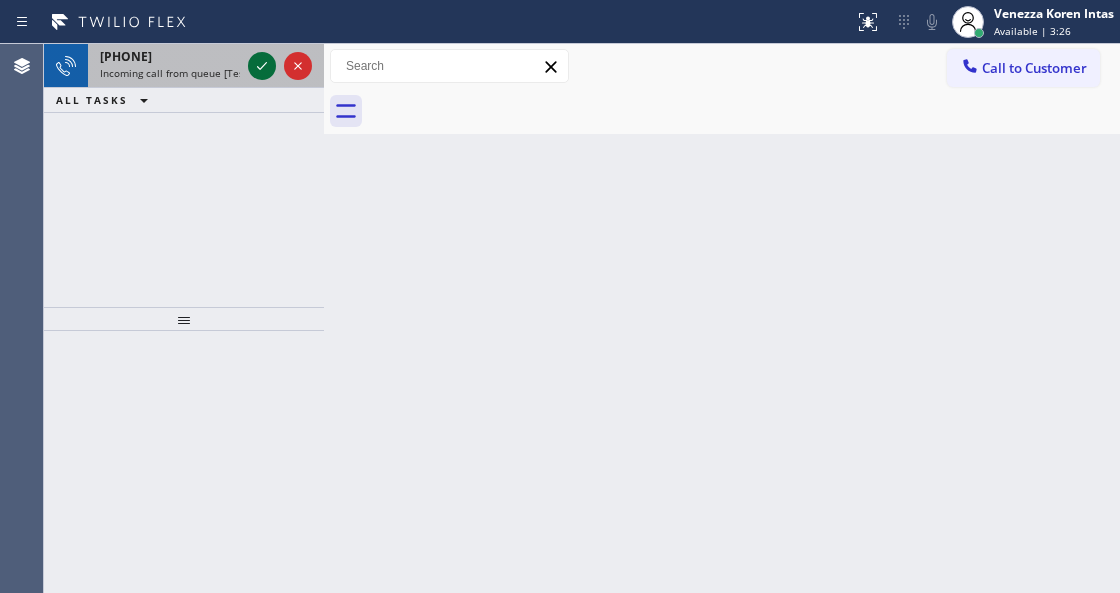 click 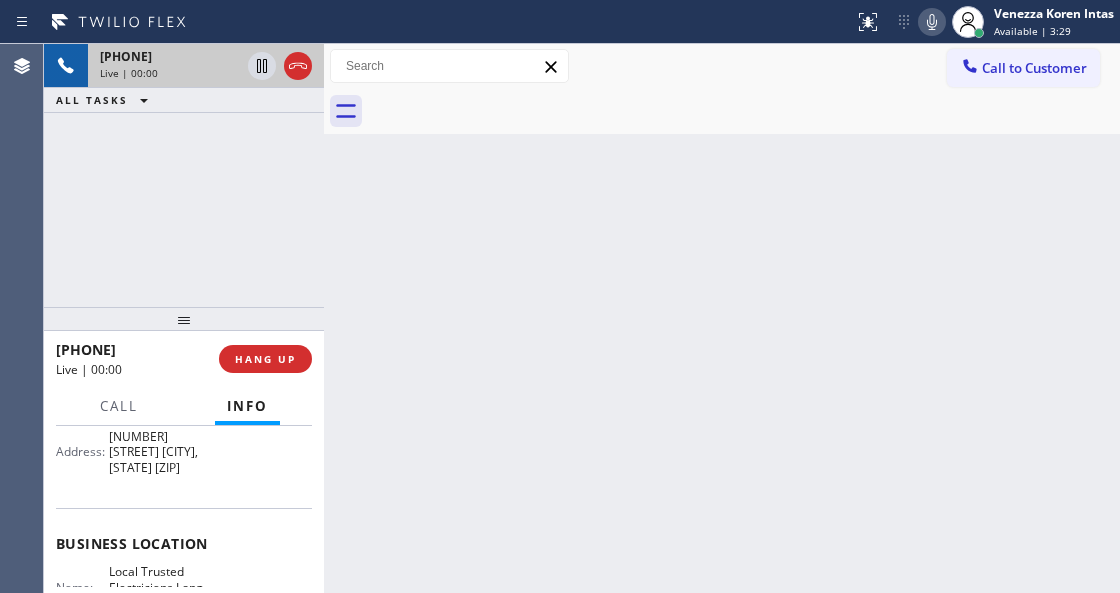 scroll, scrollTop: 266, scrollLeft: 0, axis: vertical 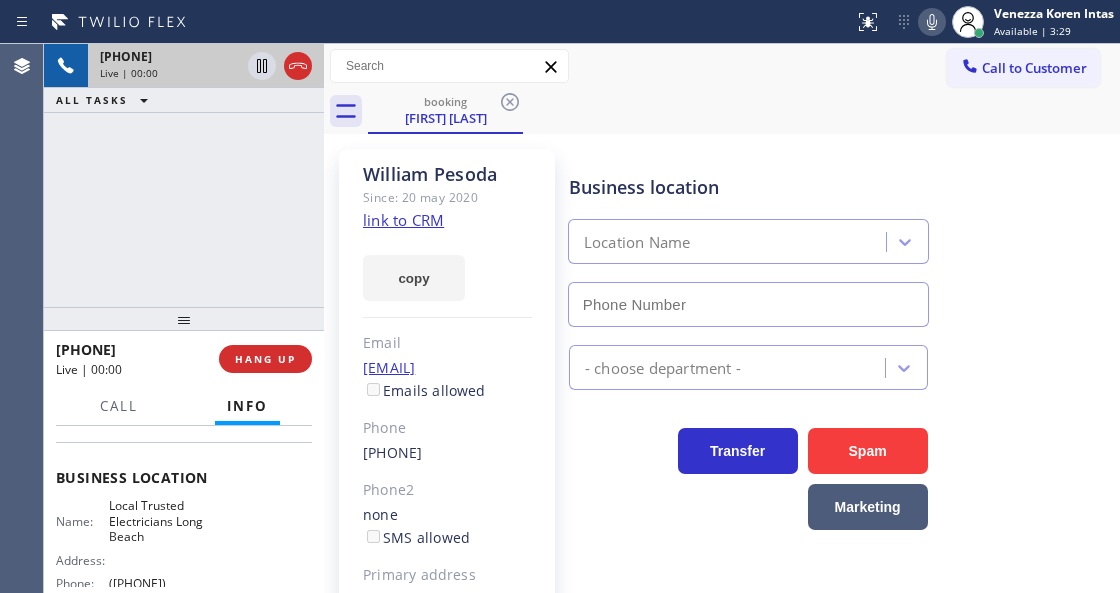 type on "[PHONE]" 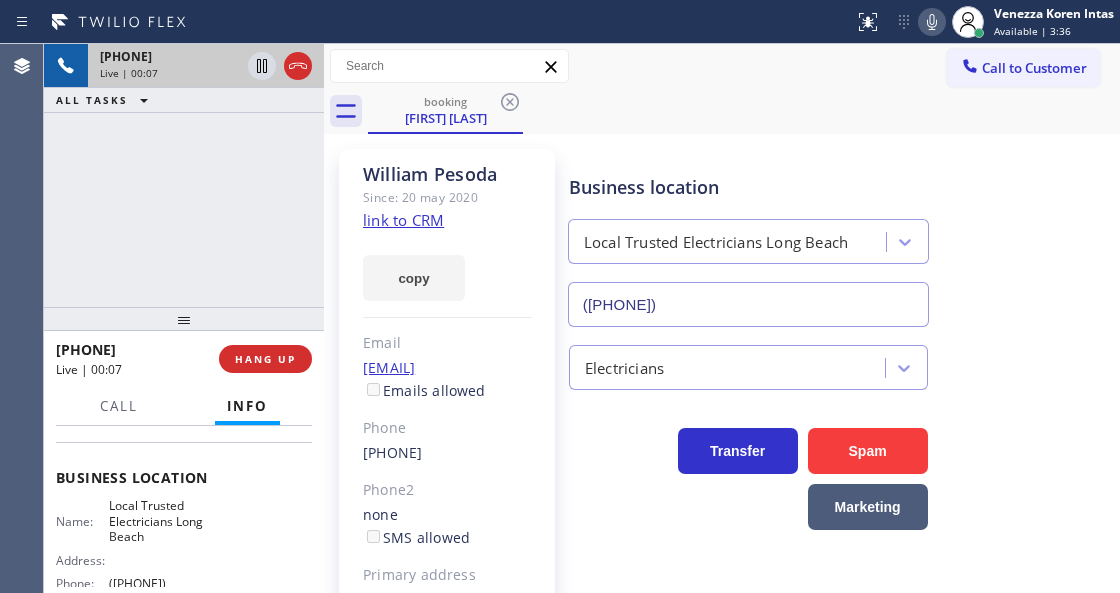 click on "link to CRM" 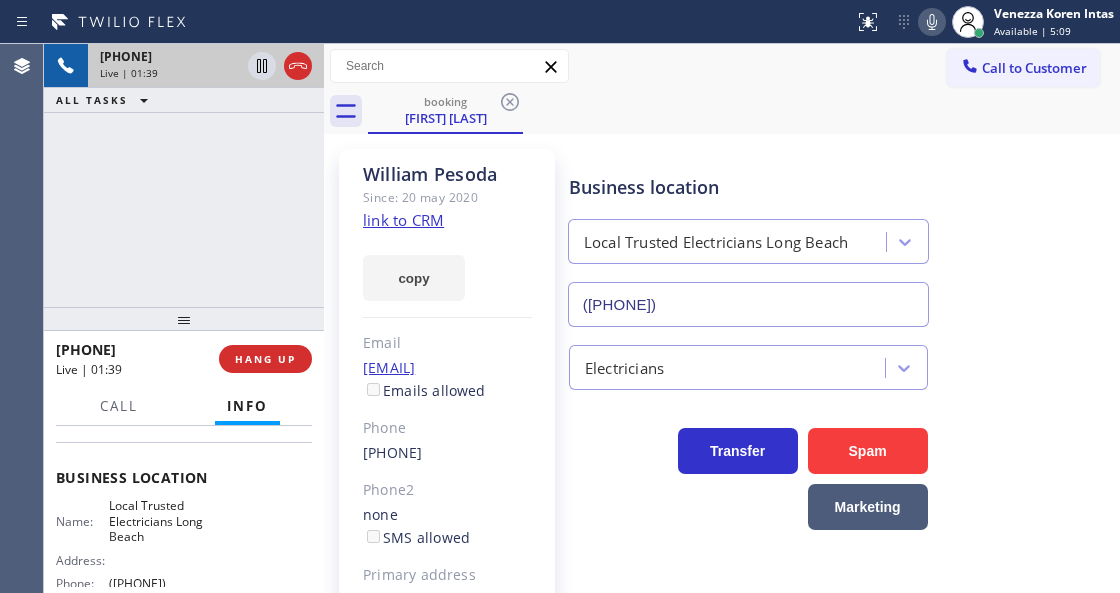 click 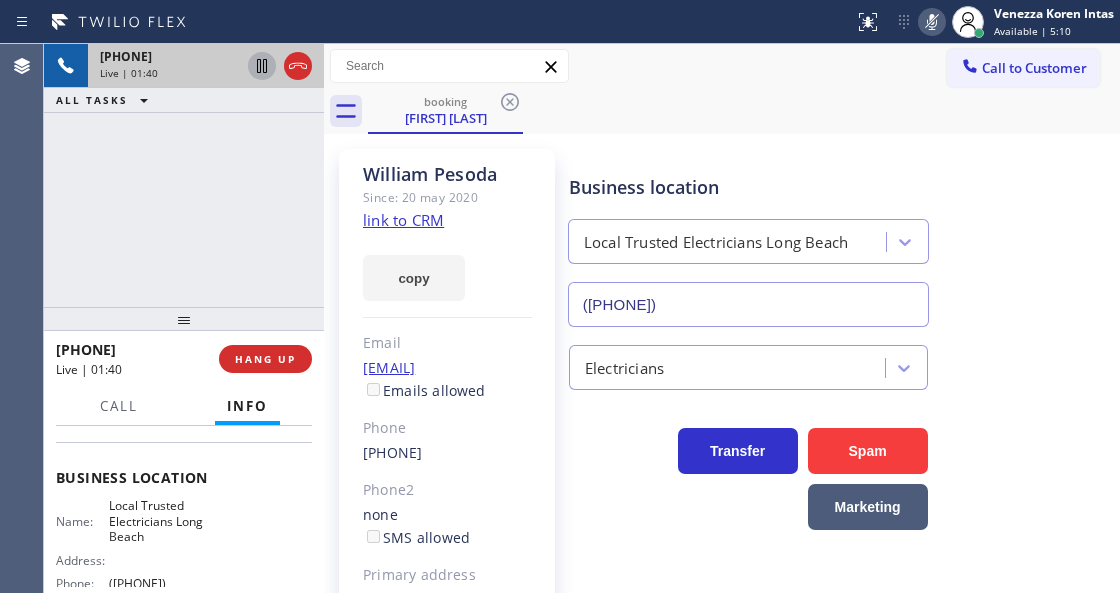 click 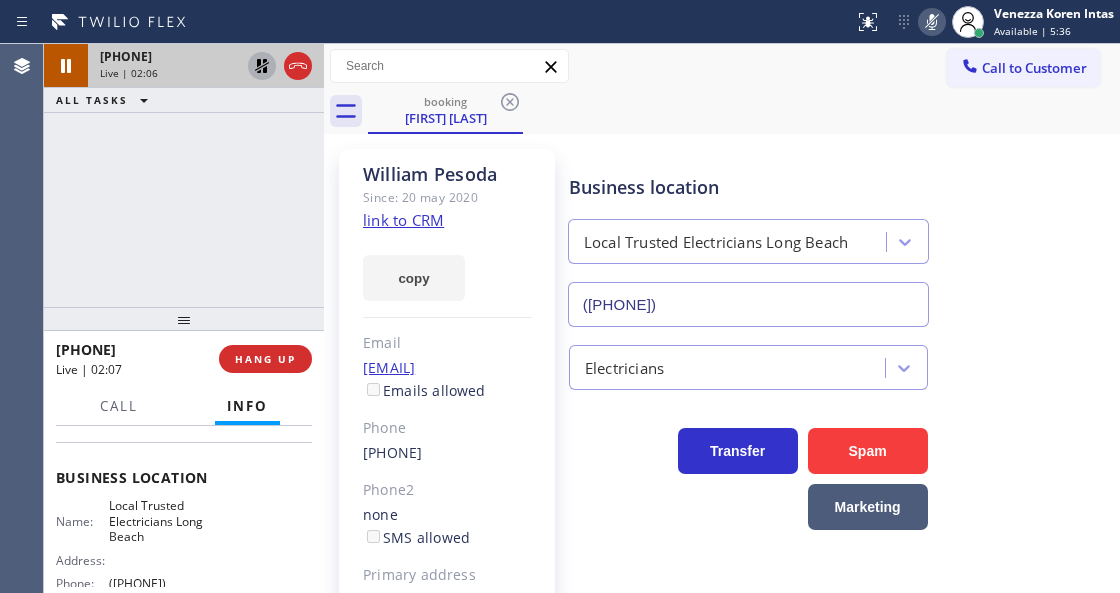 click on "William   Pesoda Since: 20 may 2020 link to CRM copy Email wanp1115@yahoo.com  Emails allowed Phone (713) 527-8026 Phone2 none  SMS allowed Primary address  1504 Ohio Ave Long Beach, 90804 CA EDIT Outbound call Location Local Trusted Electricians Long Beach Your caller id phone number (562) 276-2419 Customer number Call Benefits  Business location Local Trusted Electricians Long Beach (562) 276-2419 Electricians Transfer Spam Marketing" at bounding box center (722, 458) 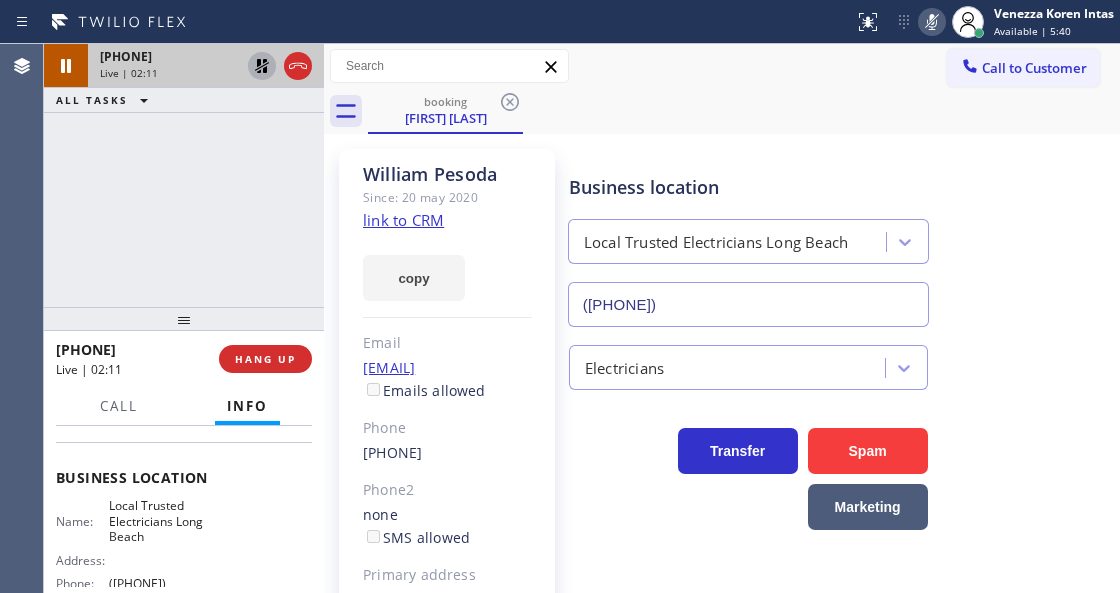 click 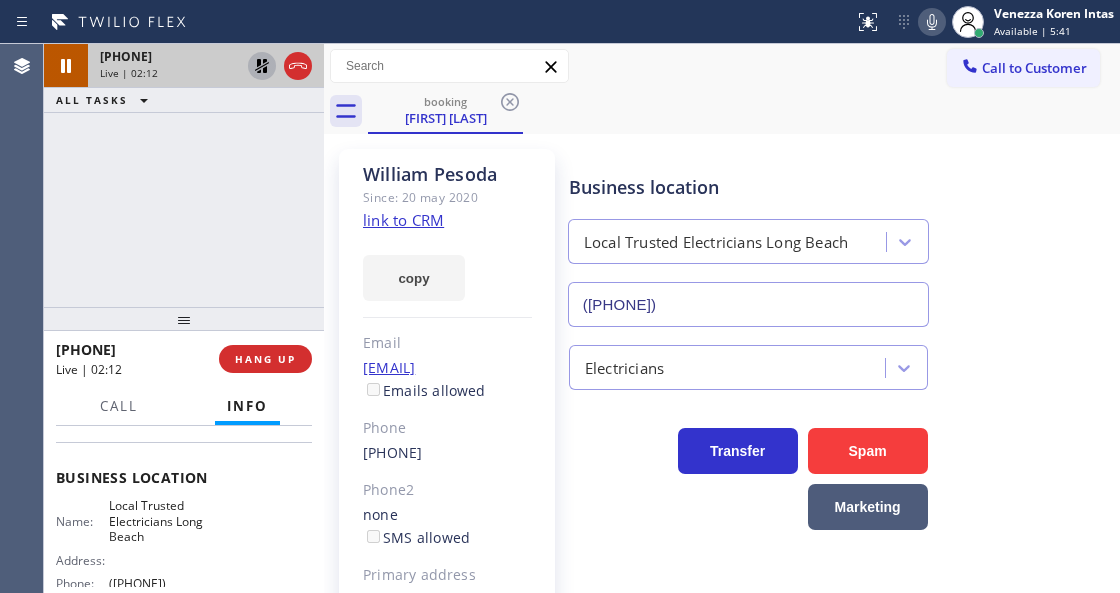 click 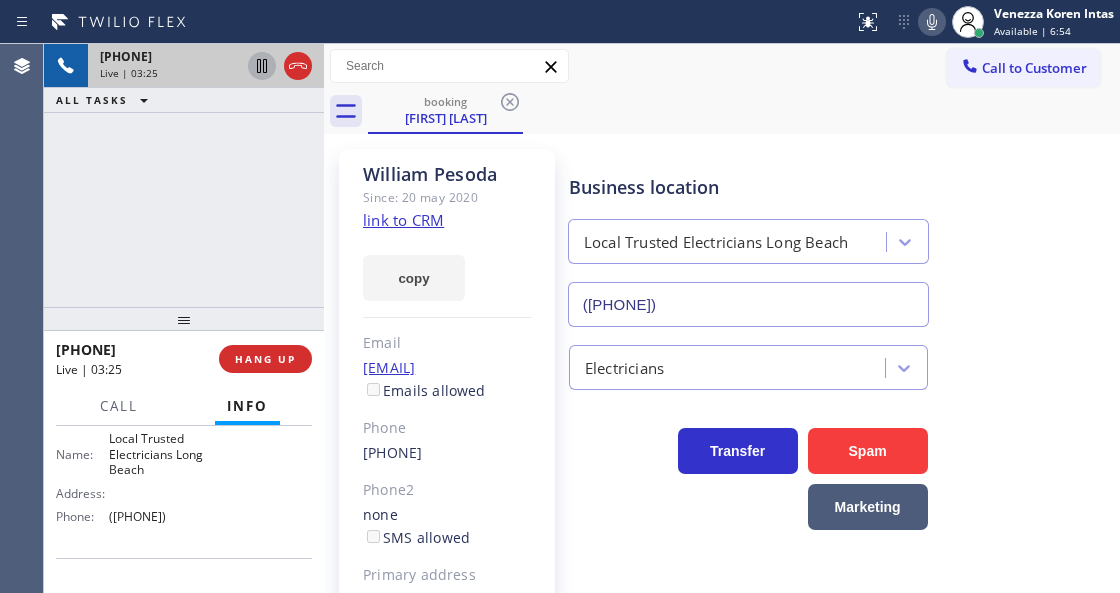scroll, scrollTop: 266, scrollLeft: 0, axis: vertical 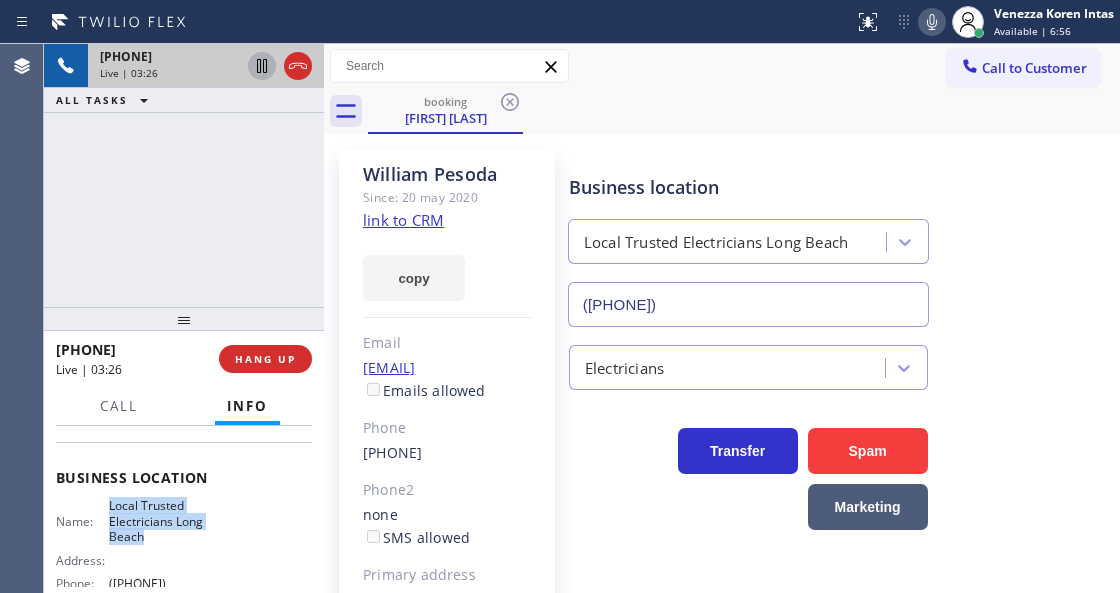 drag, startPoint x: 106, startPoint y: 500, endPoint x: 154, endPoint y: 532, distance: 57.68882 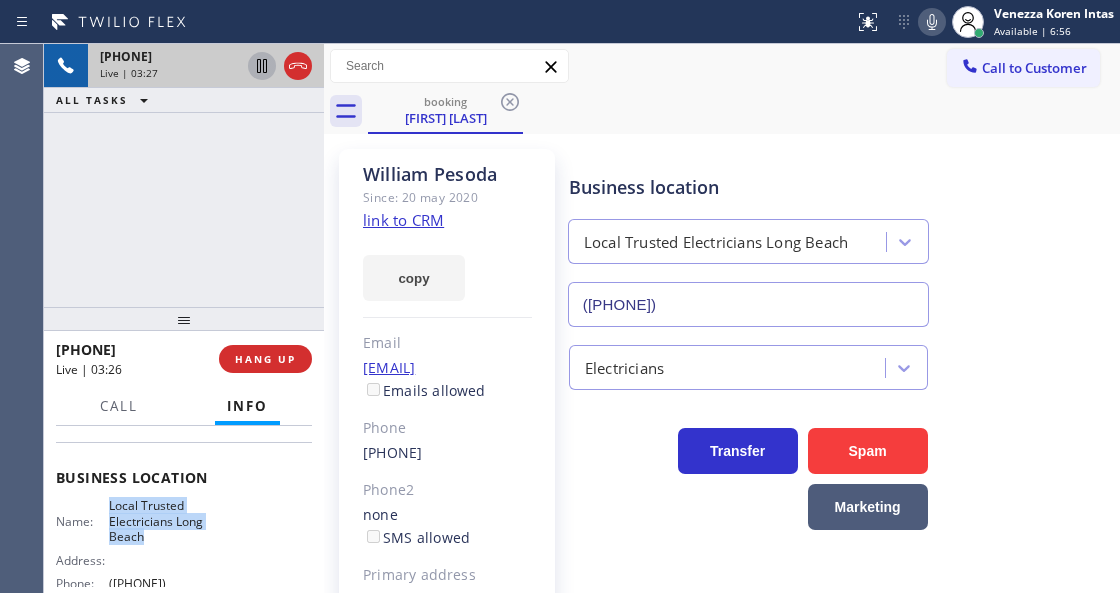 copy on "Local Trusted Electricians [CITY]" 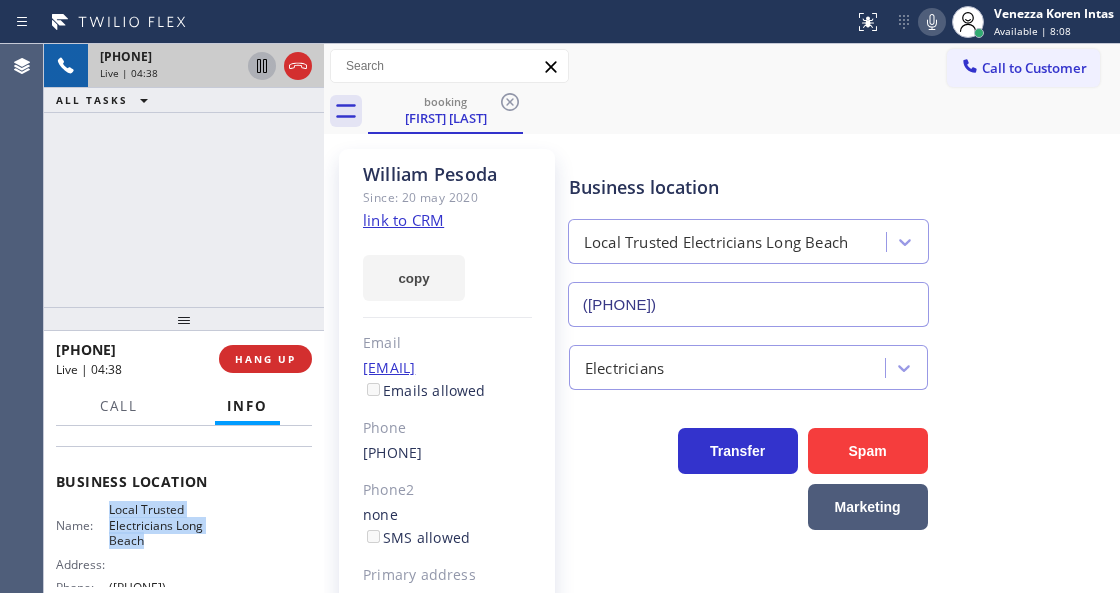 scroll, scrollTop: 333, scrollLeft: 0, axis: vertical 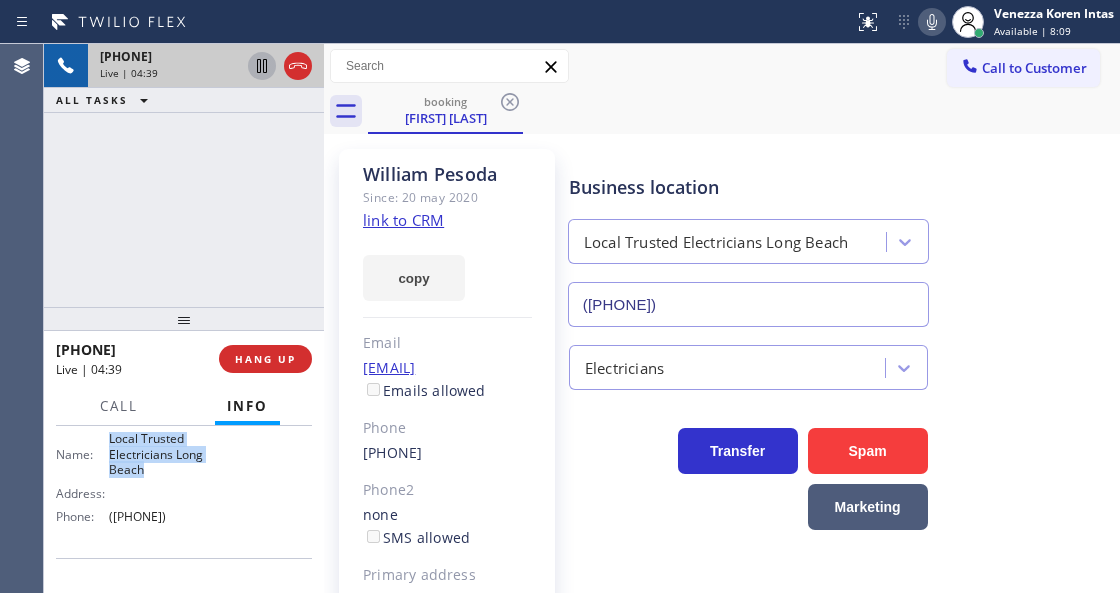 drag, startPoint x: 208, startPoint y: 525, endPoint x: 107, endPoint y: 525, distance: 101 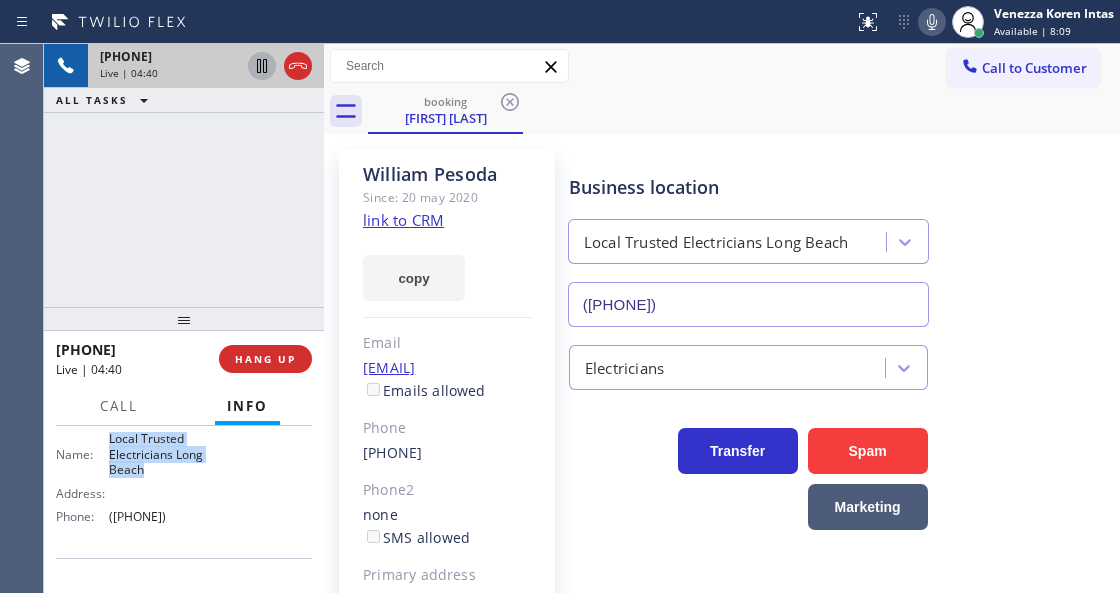copy on "[PHONE]" 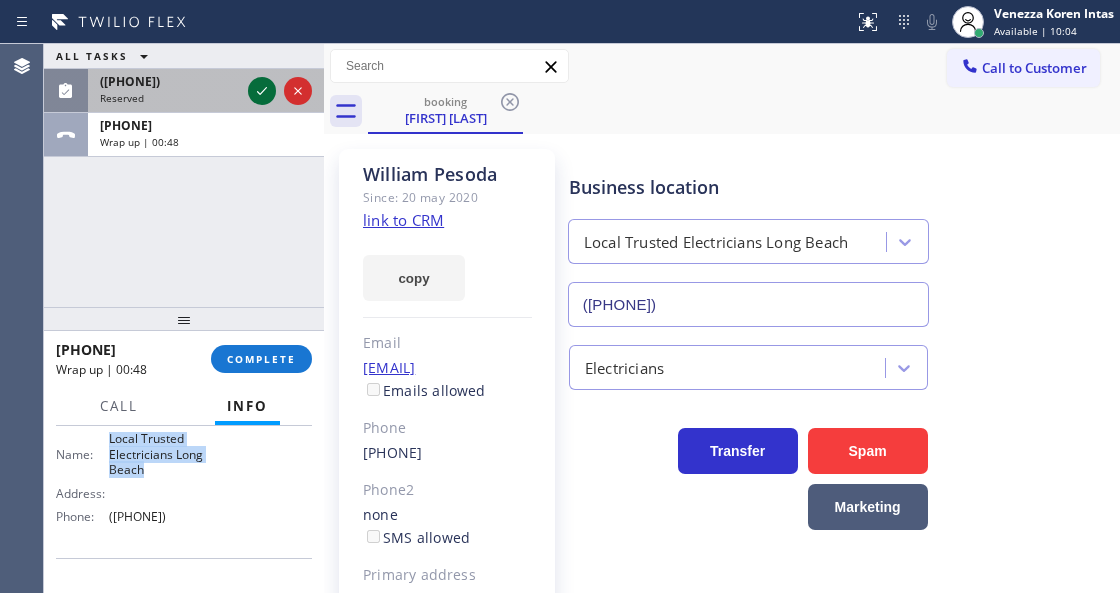 click 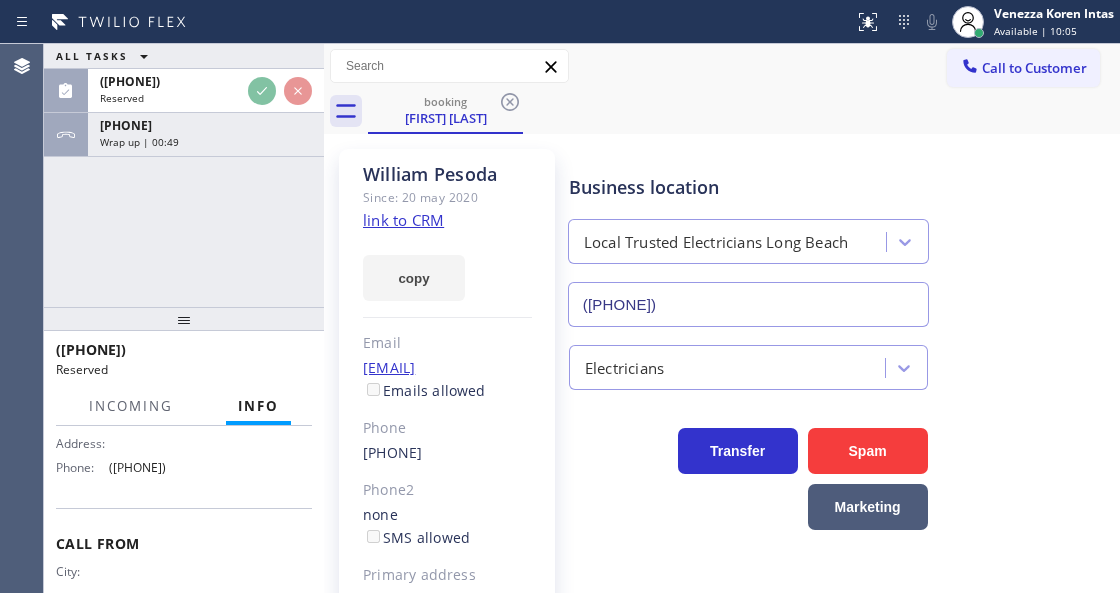 scroll, scrollTop: 393, scrollLeft: 0, axis: vertical 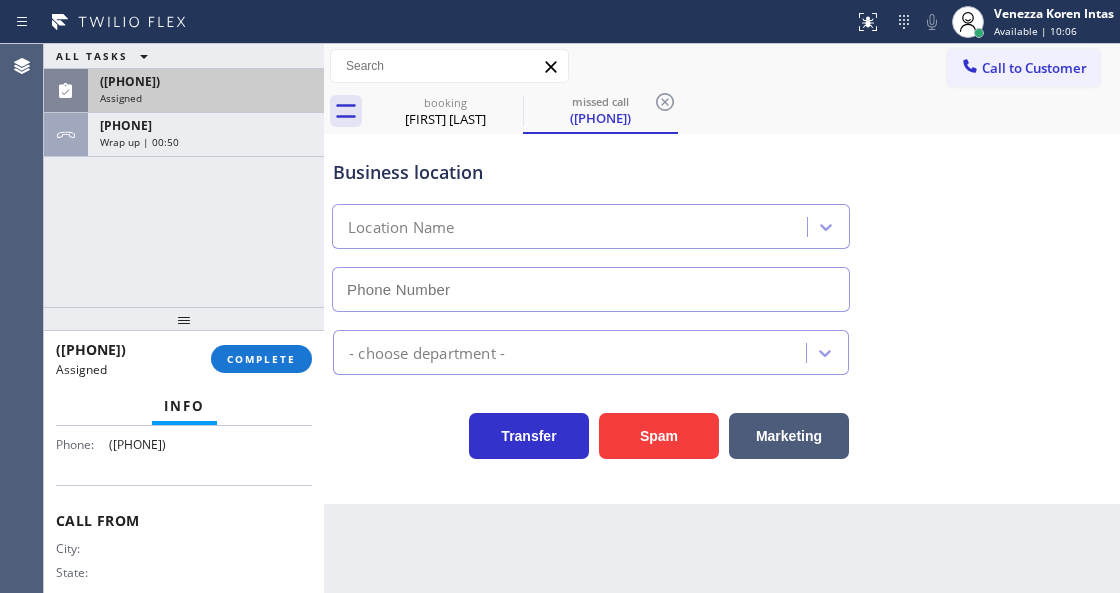 click on "Assigned" at bounding box center [206, 98] 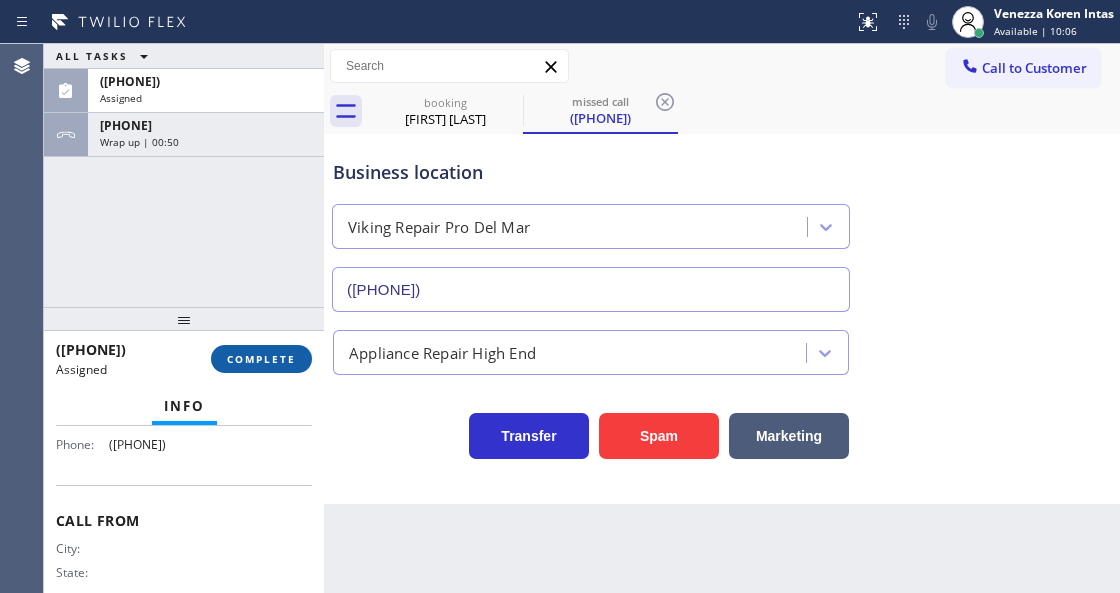 click on "COMPLETE" at bounding box center [261, 359] 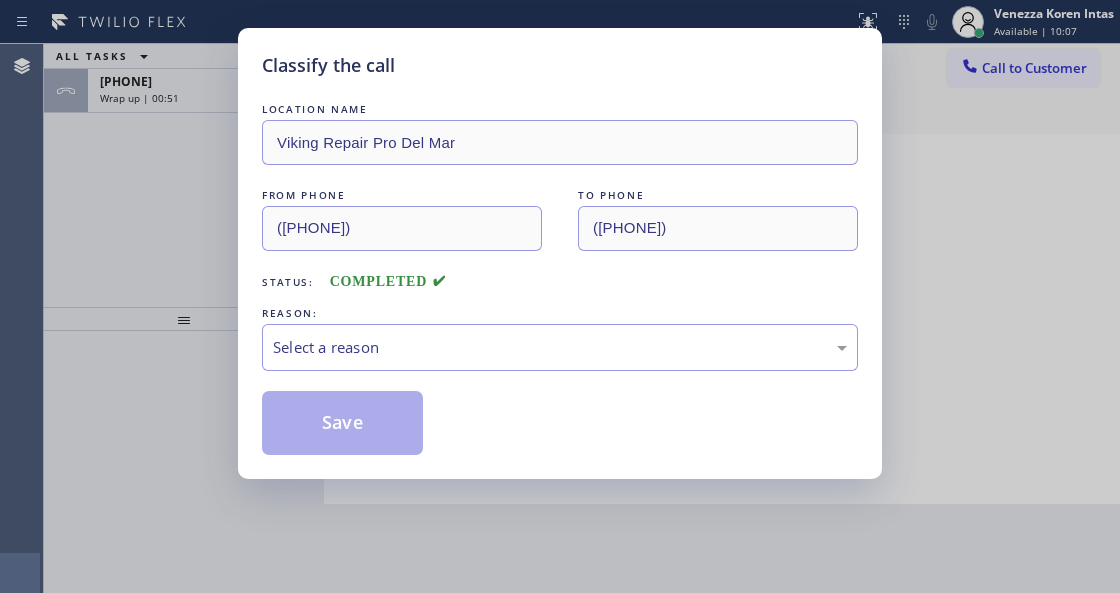 click on "Select a reason" at bounding box center [560, 347] 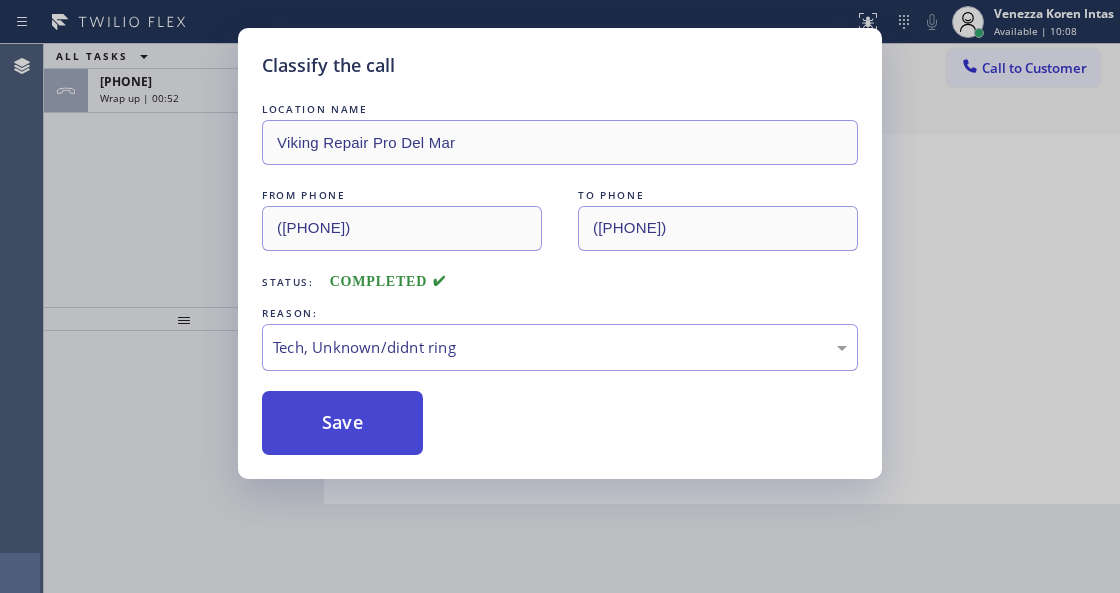 click on "Save" at bounding box center [342, 423] 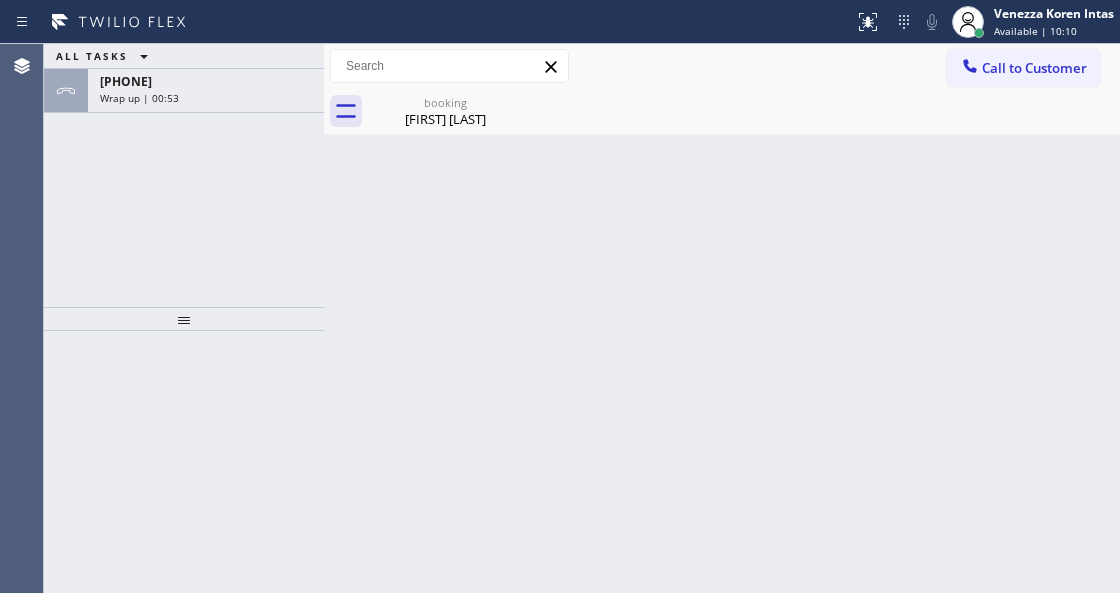 click on "Wrap up | 00:53" at bounding box center (206, 98) 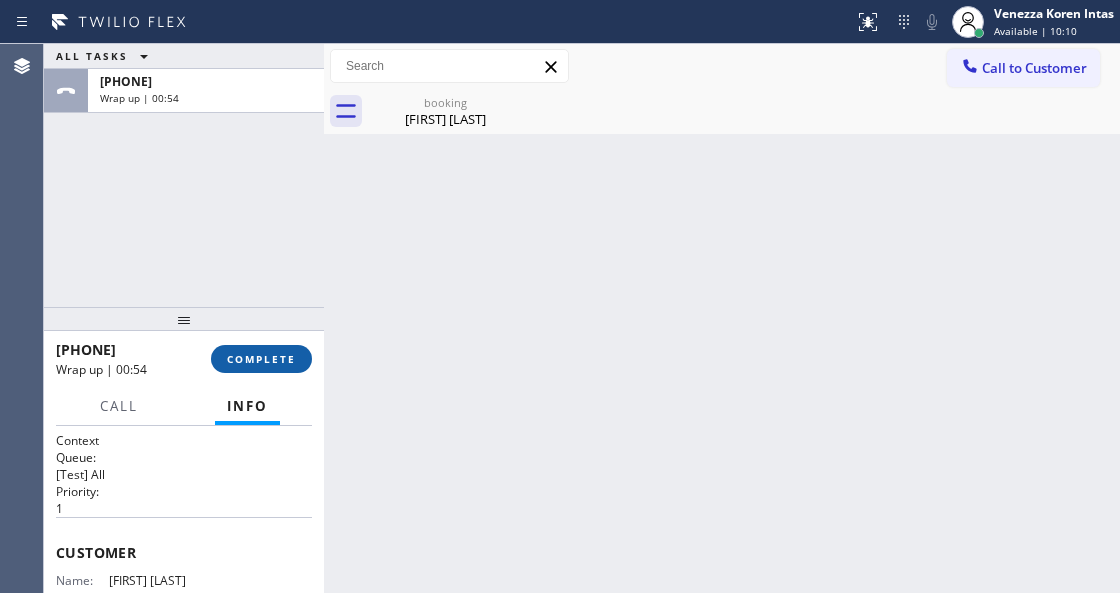 click on "COMPLETE" at bounding box center [261, 359] 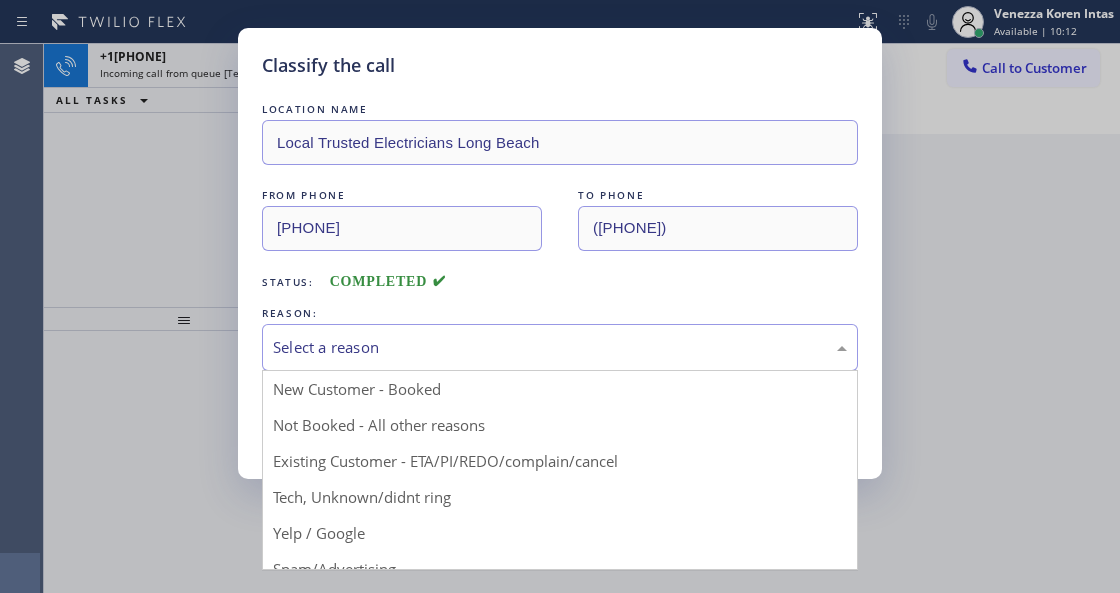 click on "Select a reason" at bounding box center [560, 347] 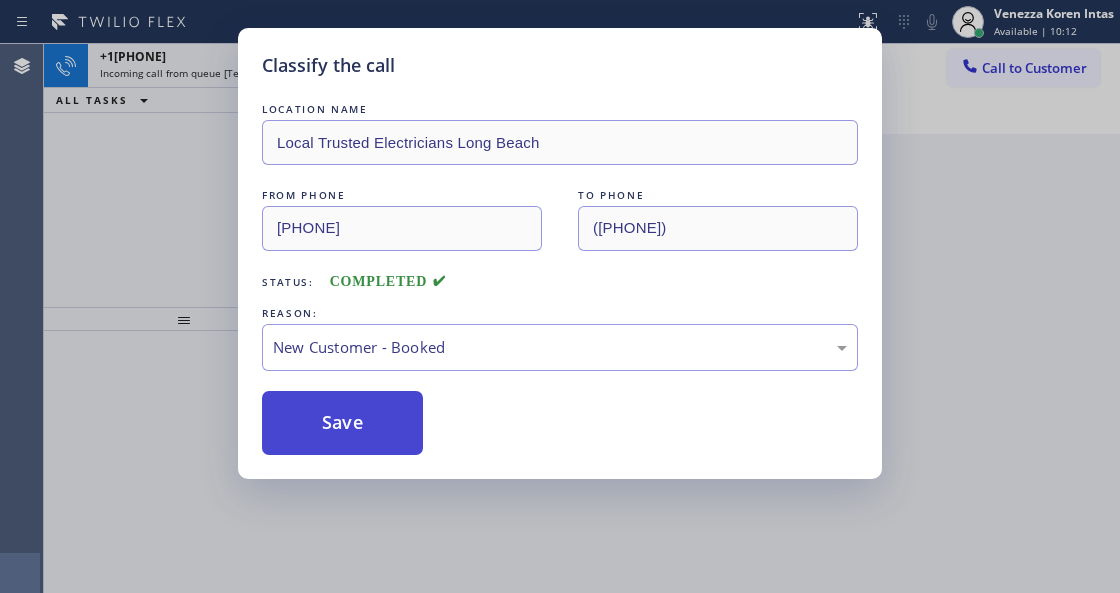 click on "Save" at bounding box center (342, 423) 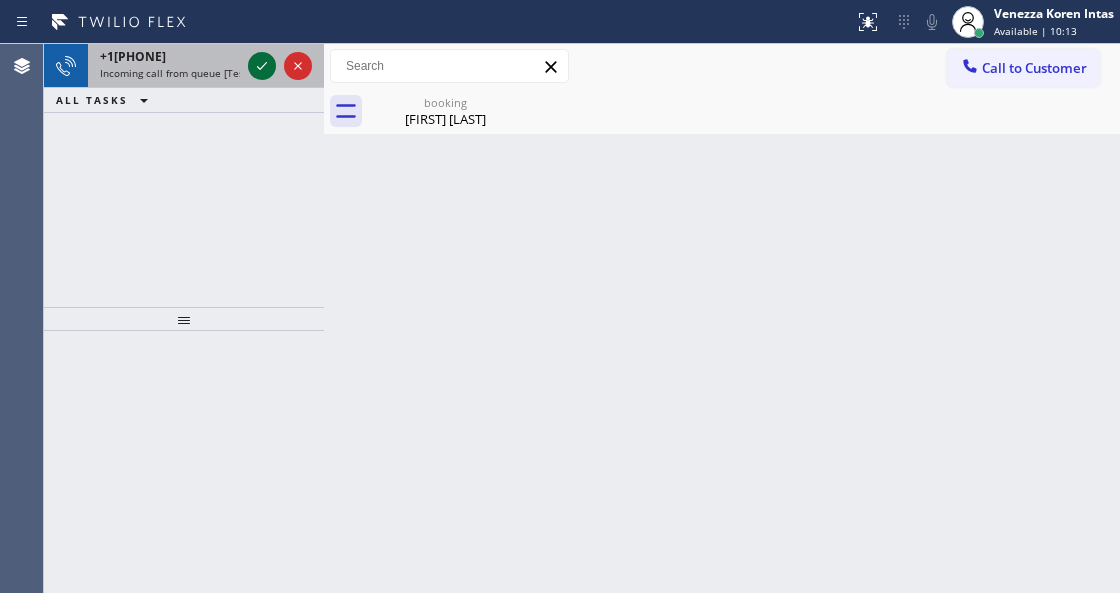 click 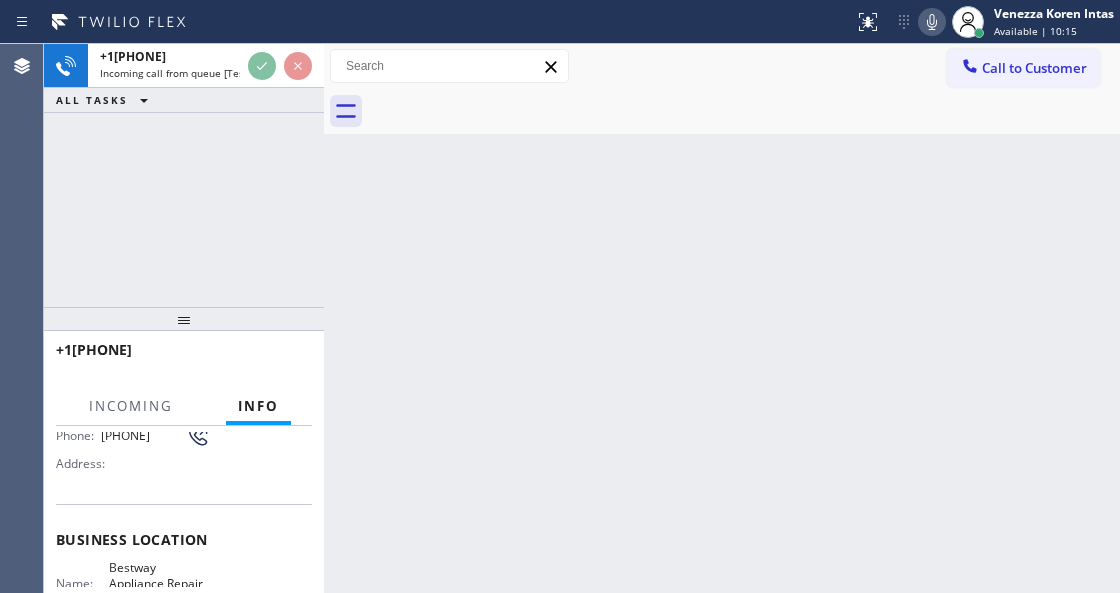 scroll, scrollTop: 266, scrollLeft: 0, axis: vertical 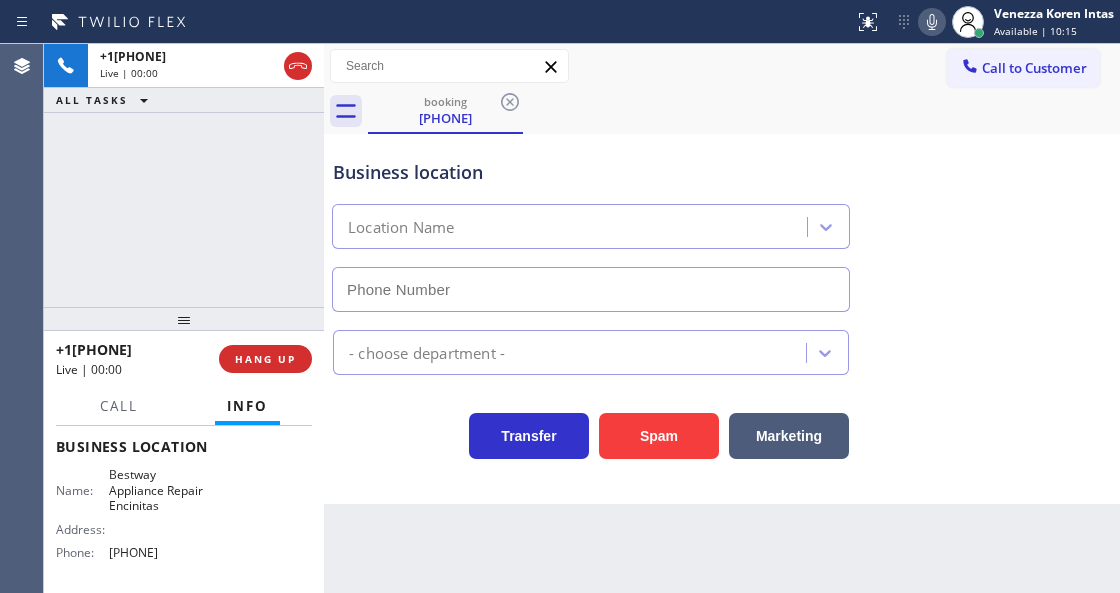 type on "[PHONE]" 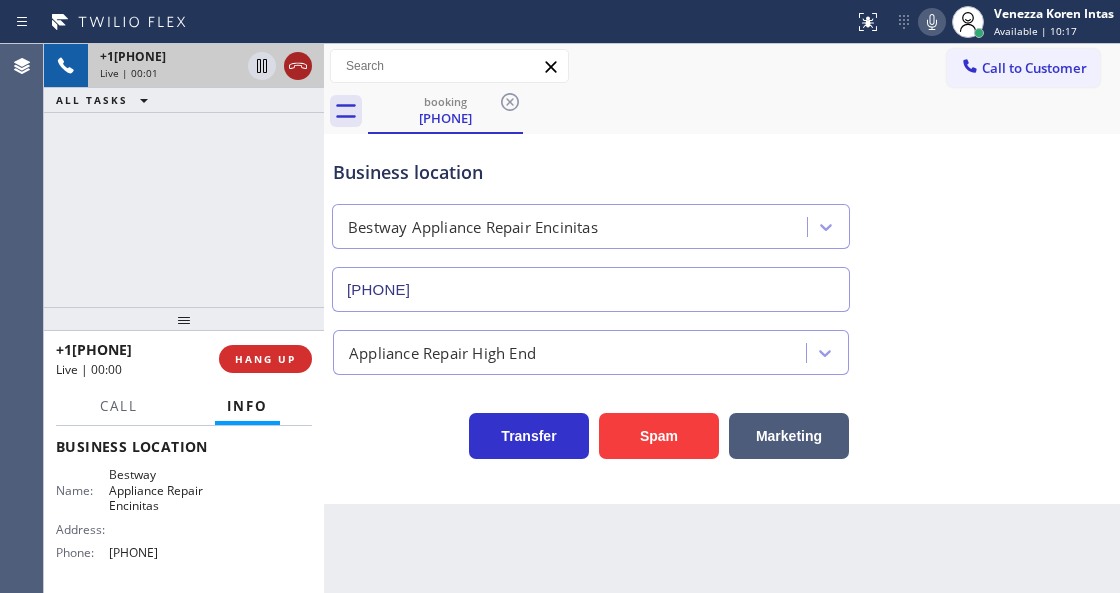 click 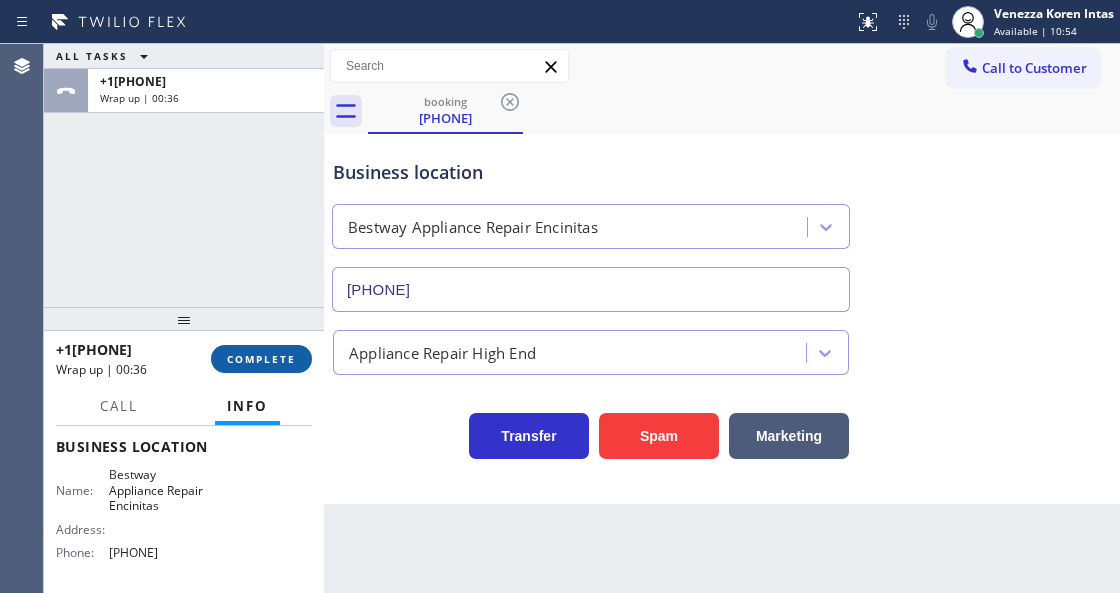 click on "COMPLETE" at bounding box center [261, 359] 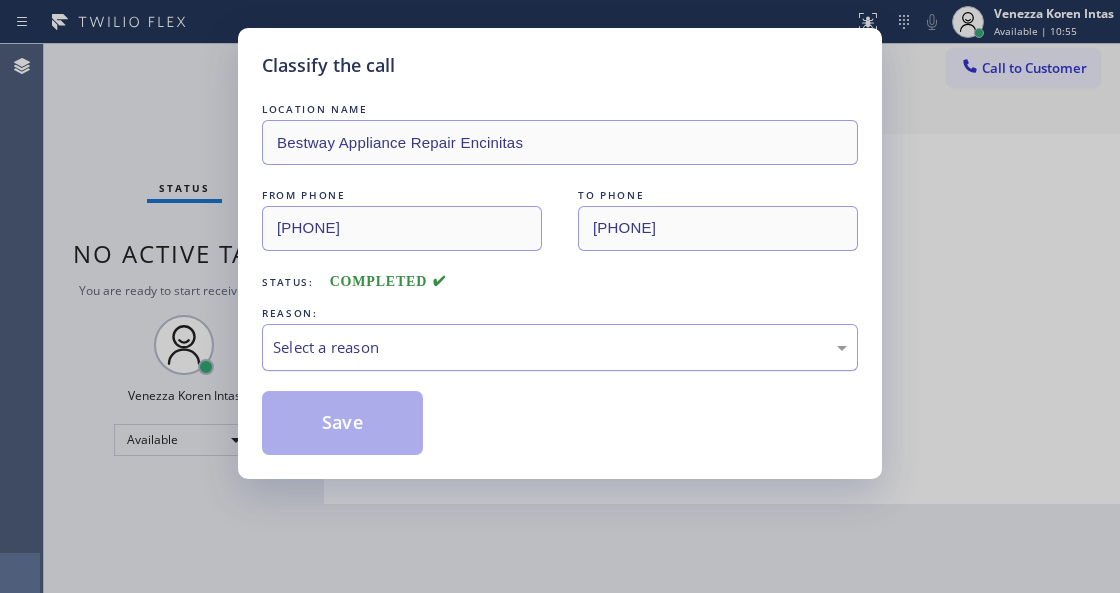 click on "Select a reason" at bounding box center (560, 347) 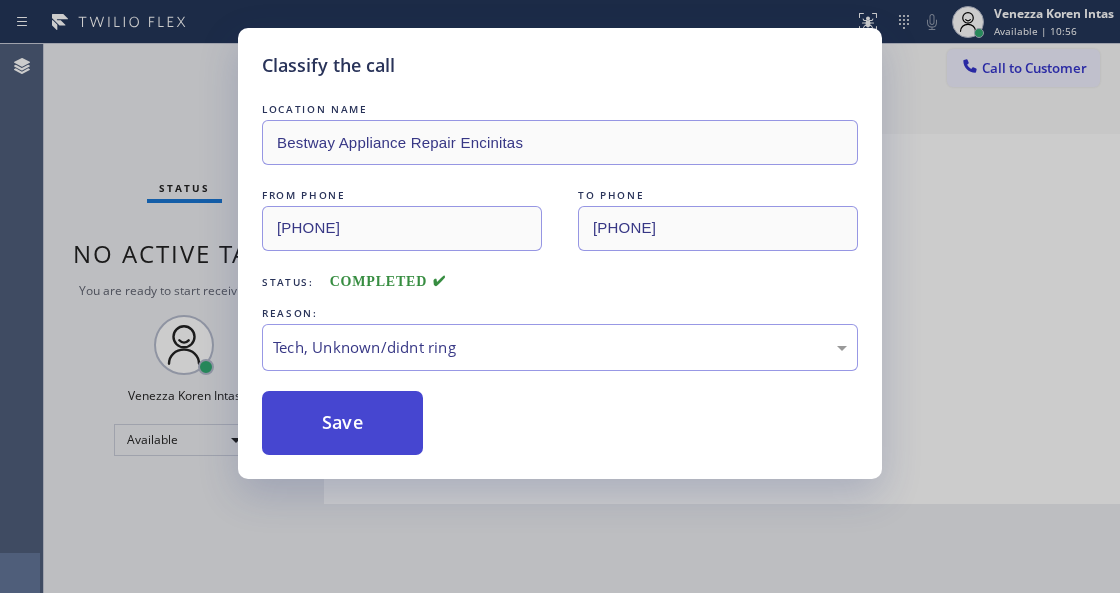 click on "Save" at bounding box center [342, 423] 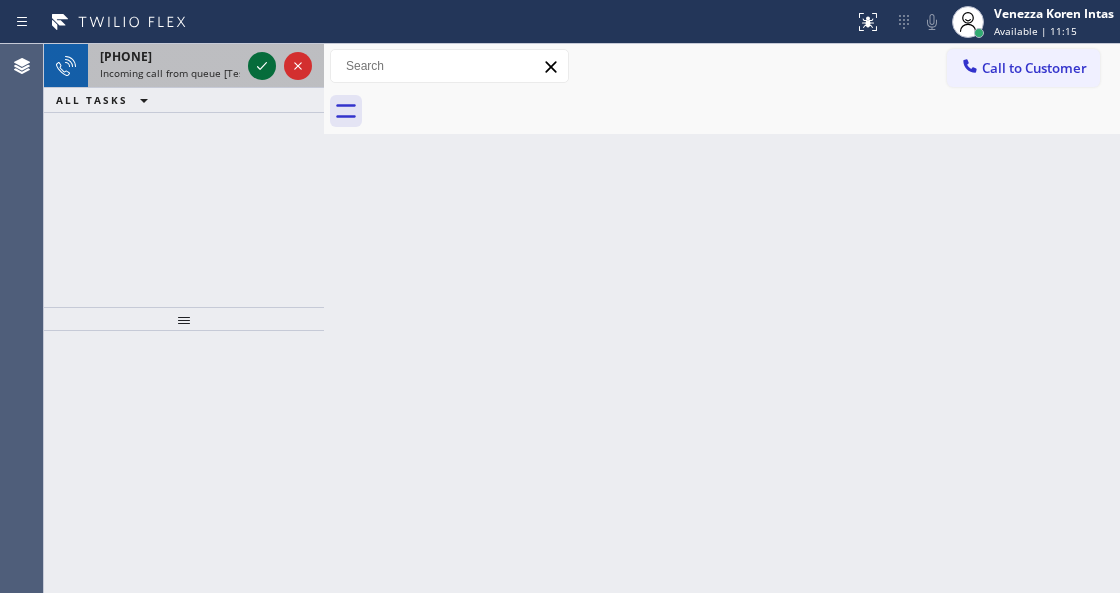 click 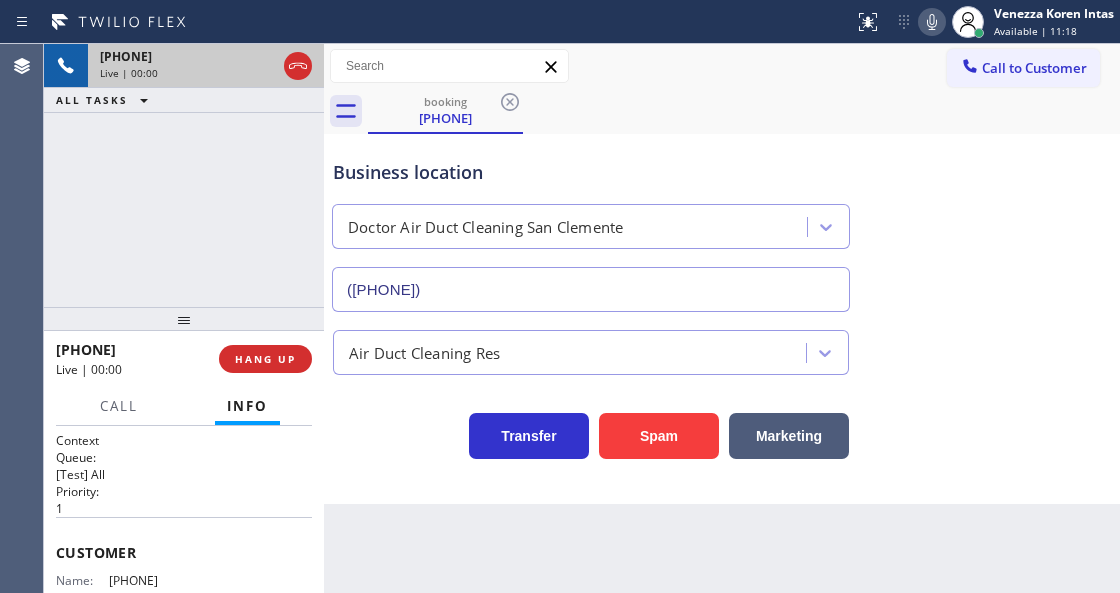 type on "[PHONE]" 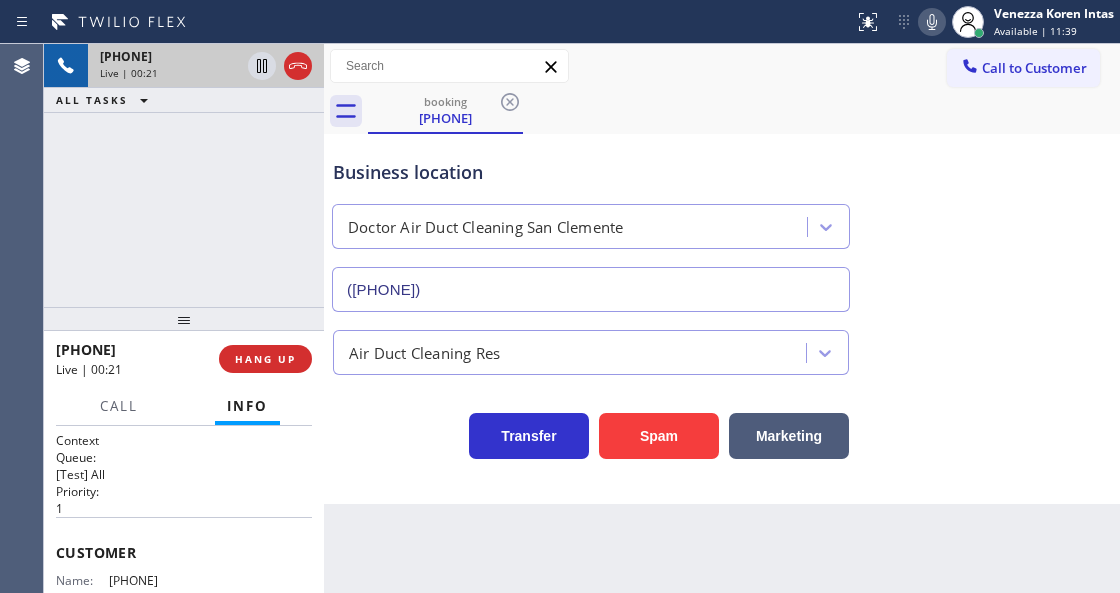 click 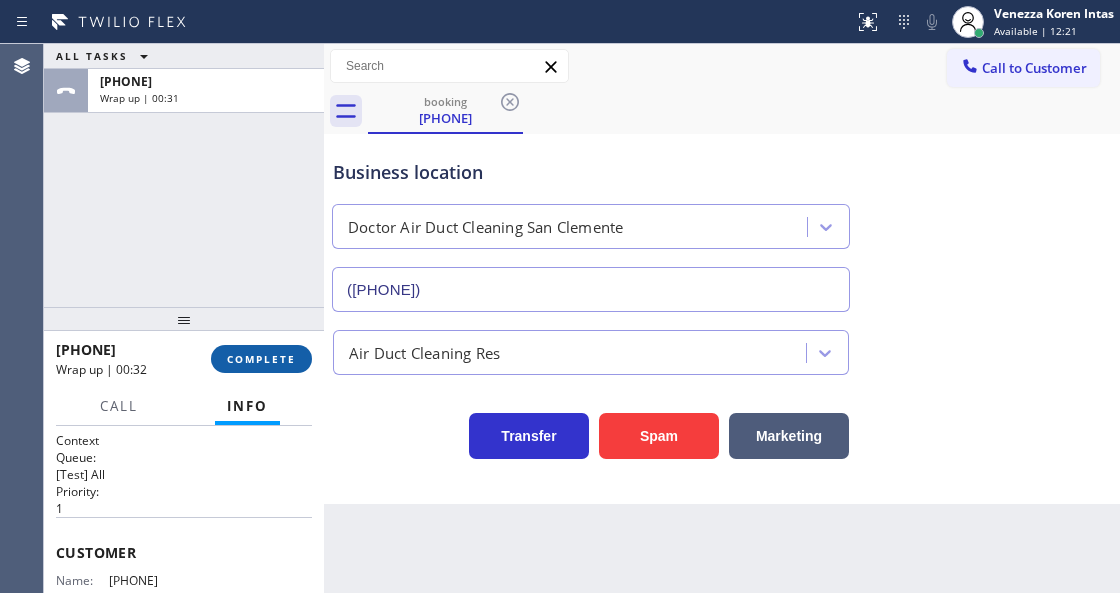 click on "COMPLETE" at bounding box center (261, 359) 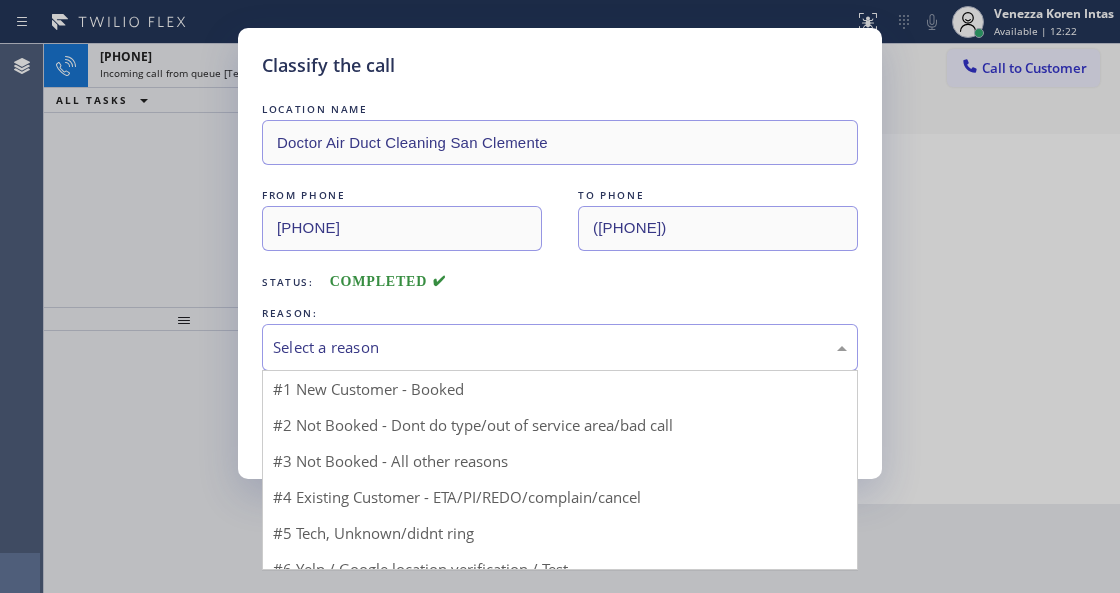click on "Select a reason" at bounding box center [560, 347] 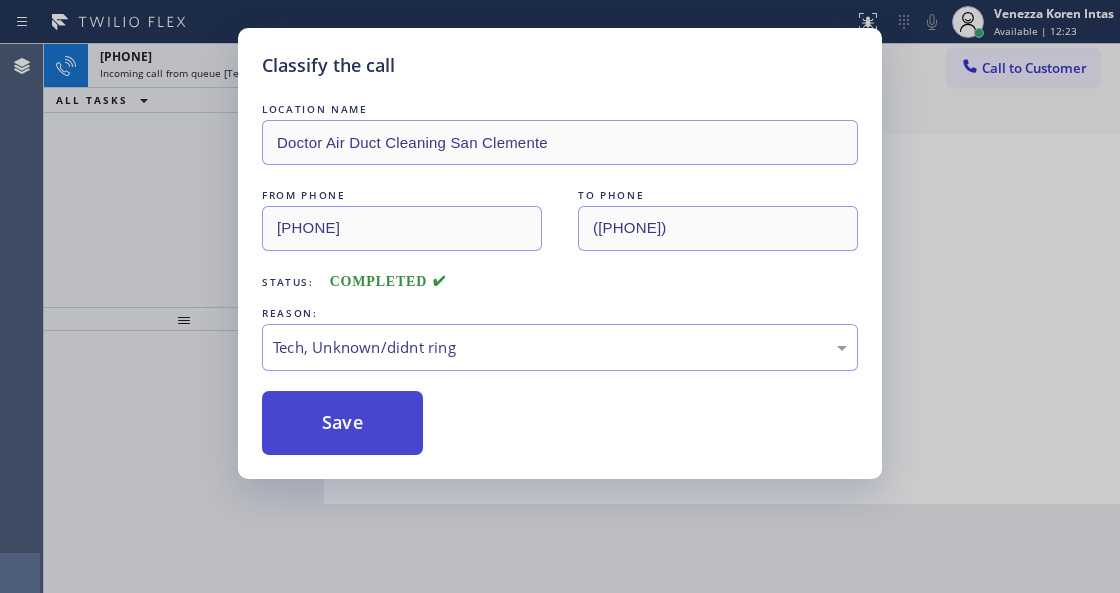 click on "Save" at bounding box center (342, 423) 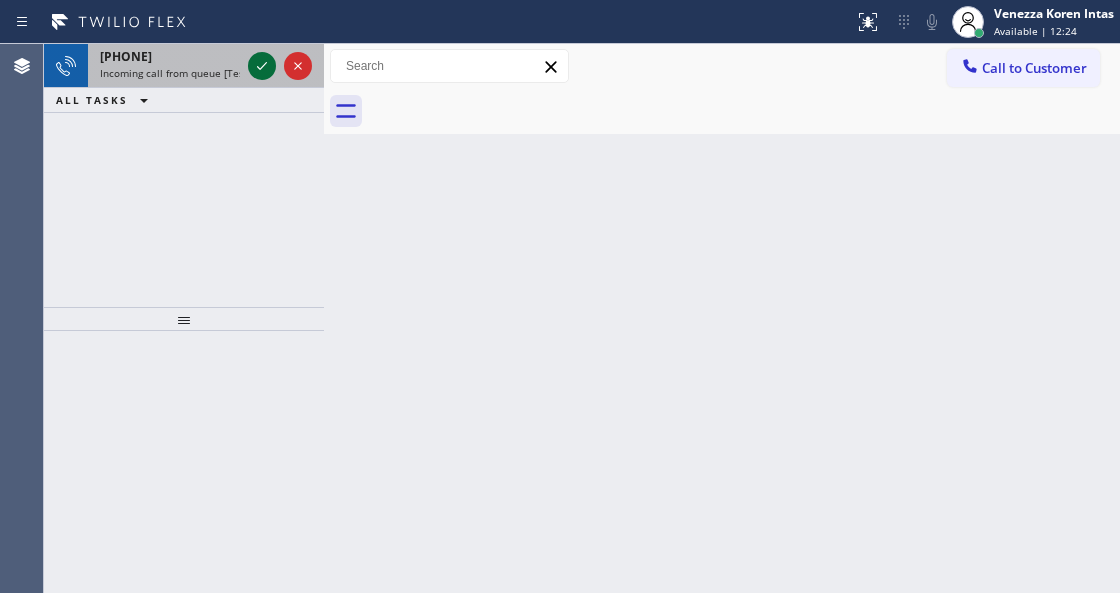 click 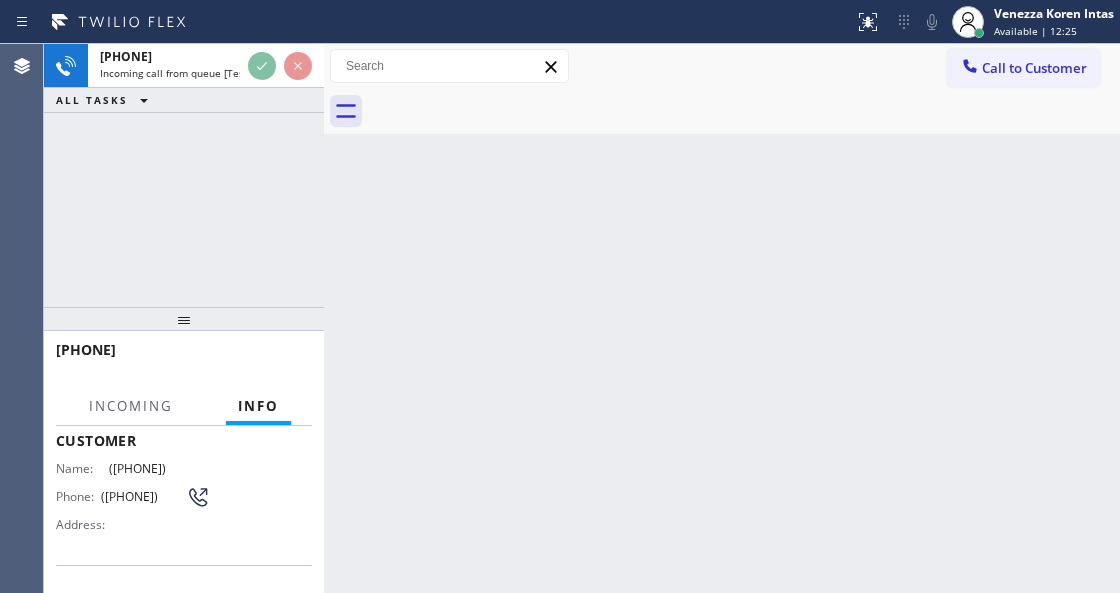 scroll, scrollTop: 200, scrollLeft: 0, axis: vertical 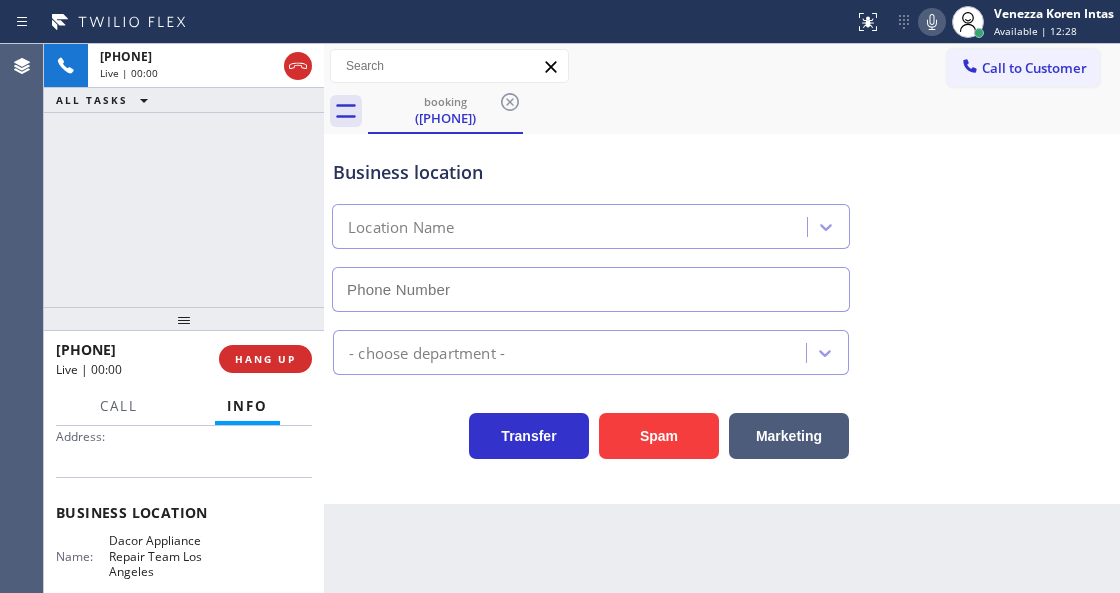type on "[PHONE]" 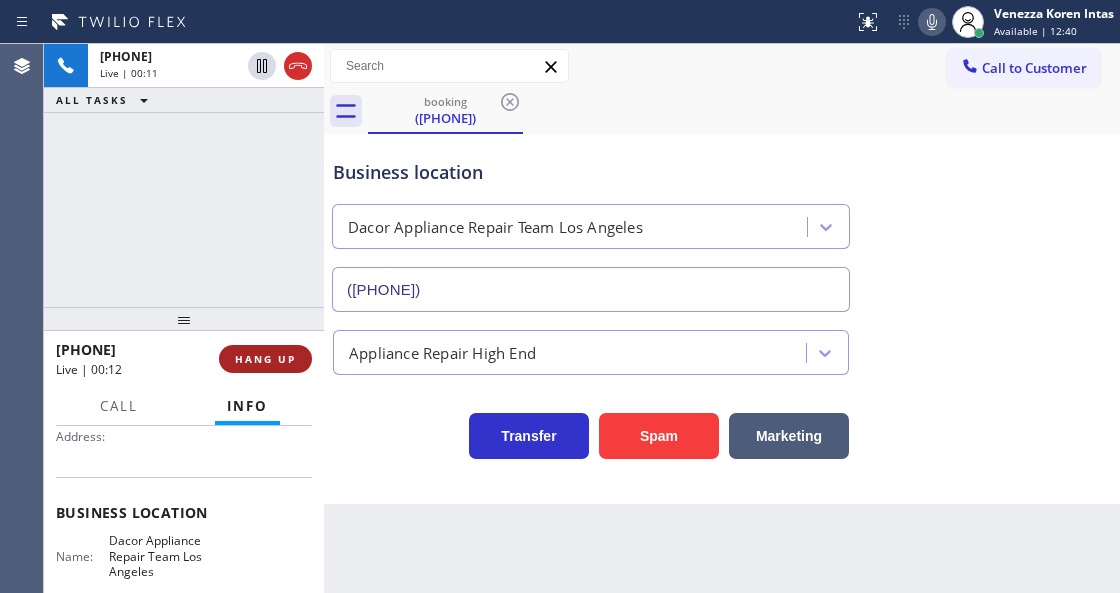 click on "HANG UP" at bounding box center [265, 359] 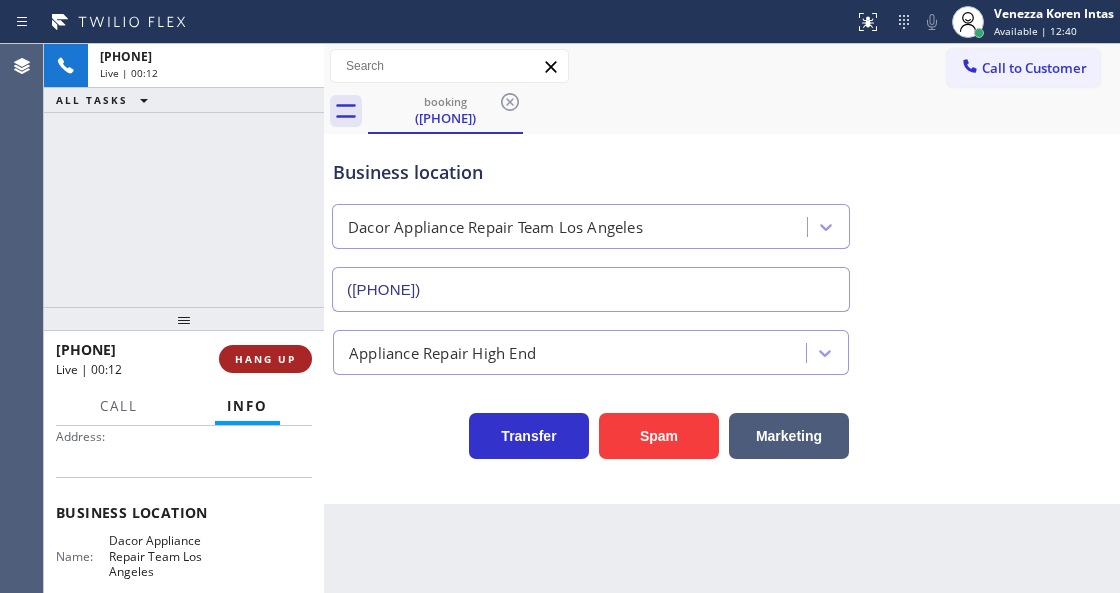 click on "HANG UP" at bounding box center (265, 359) 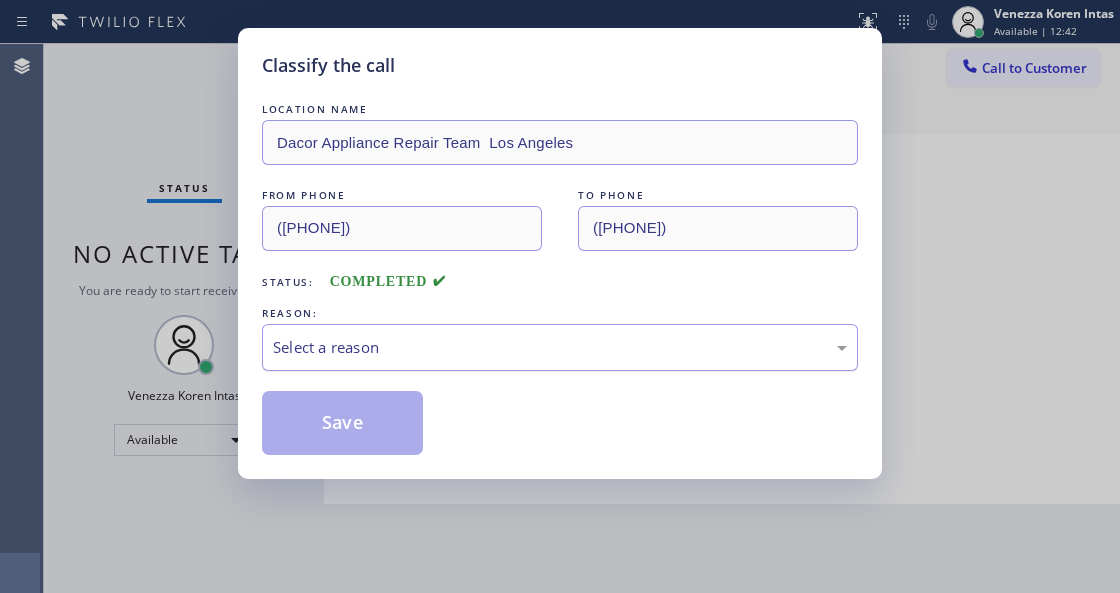 click on "Select a reason" at bounding box center (560, 347) 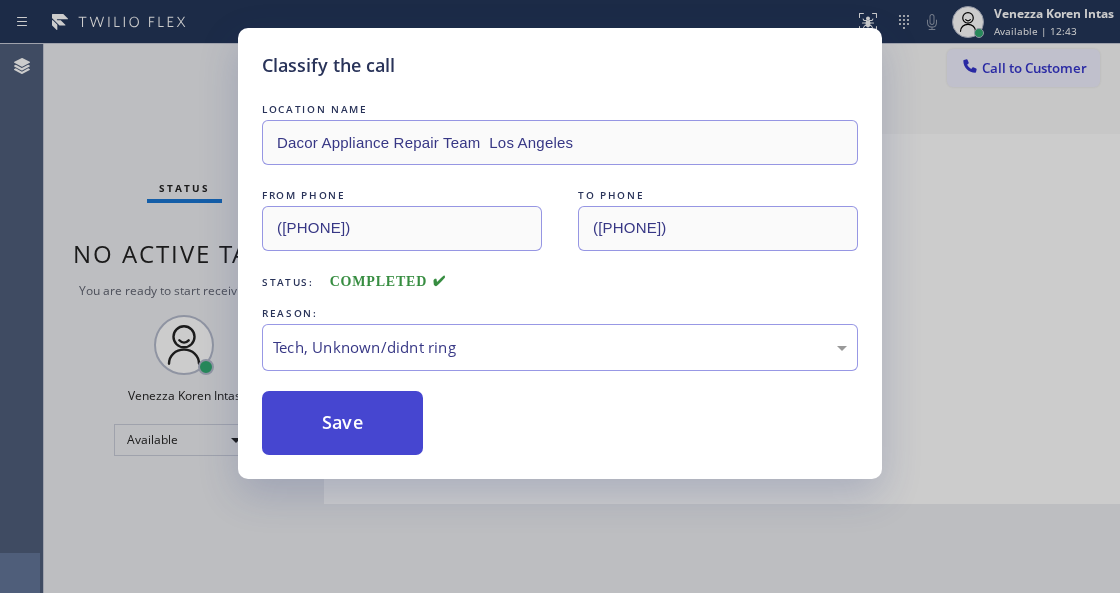 click on "Save" at bounding box center [342, 423] 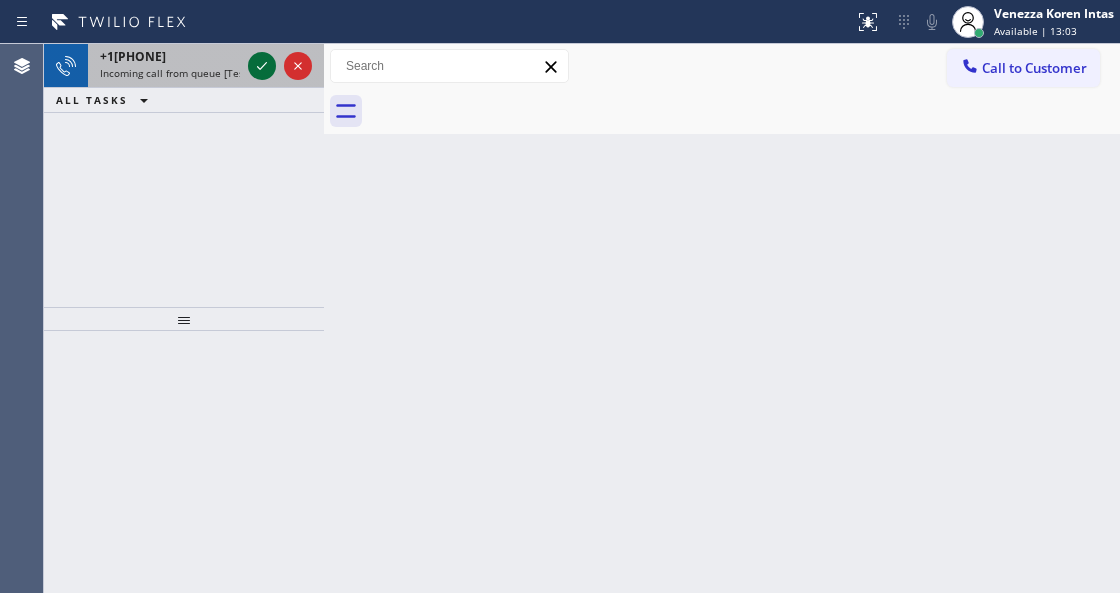 click 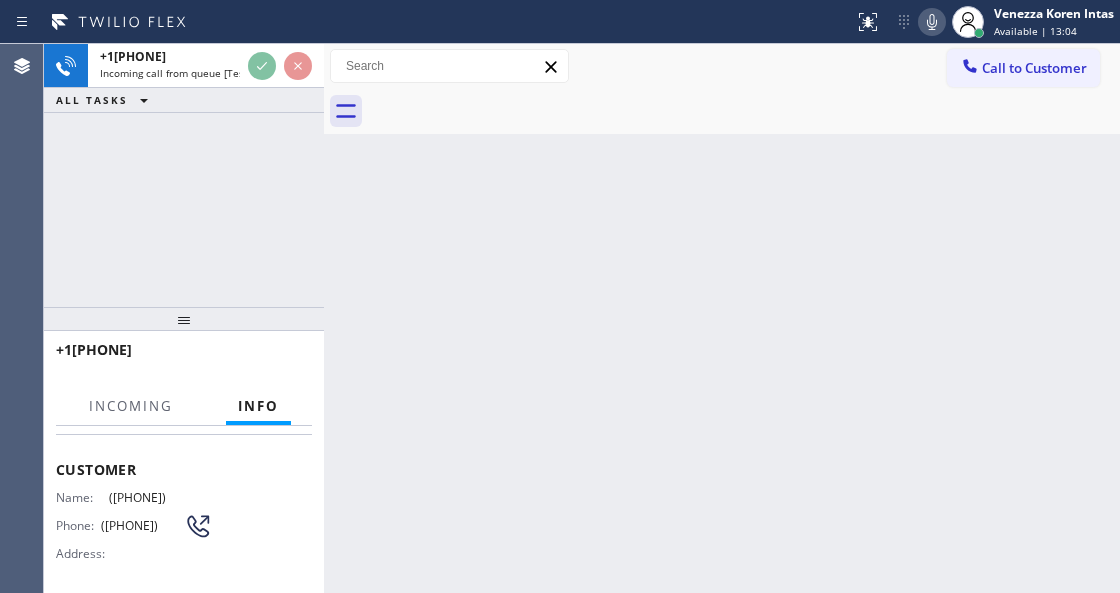 scroll, scrollTop: 200, scrollLeft: 0, axis: vertical 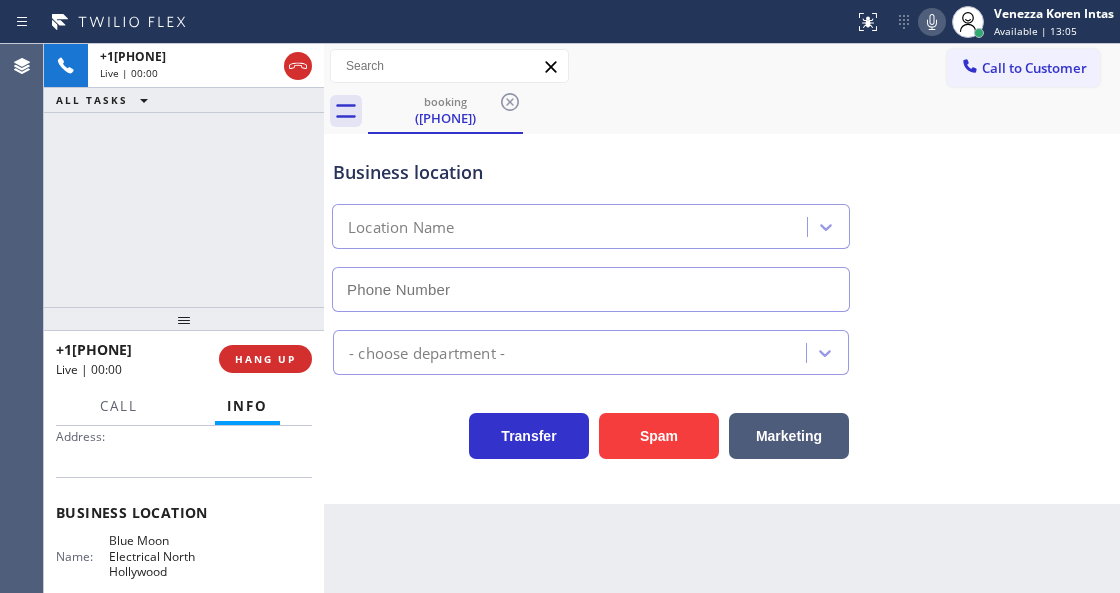 type on "[PHONE]" 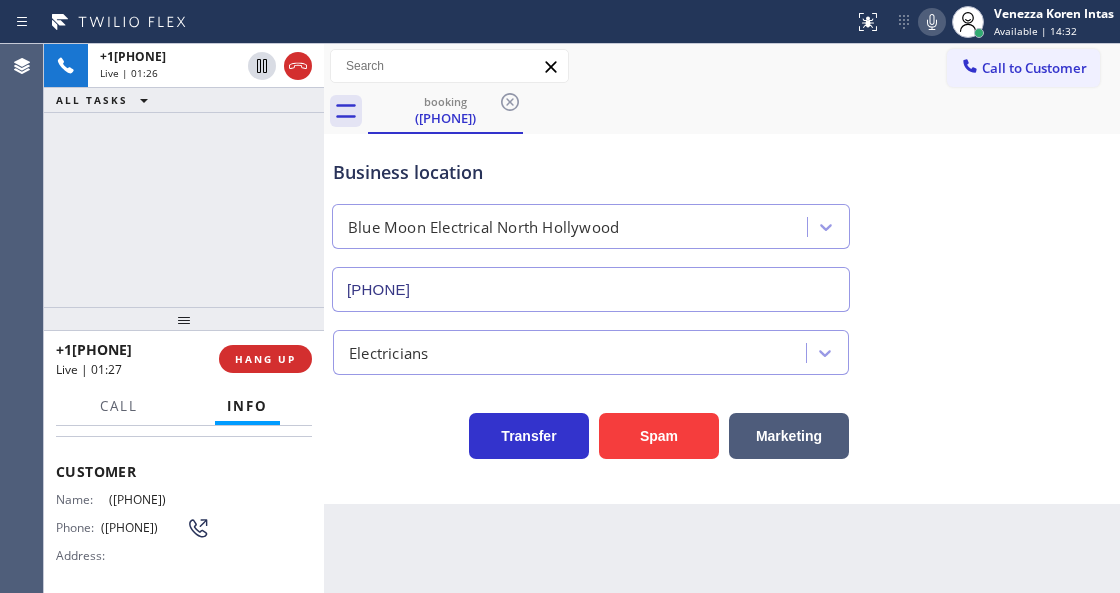 scroll, scrollTop: 0, scrollLeft: 0, axis: both 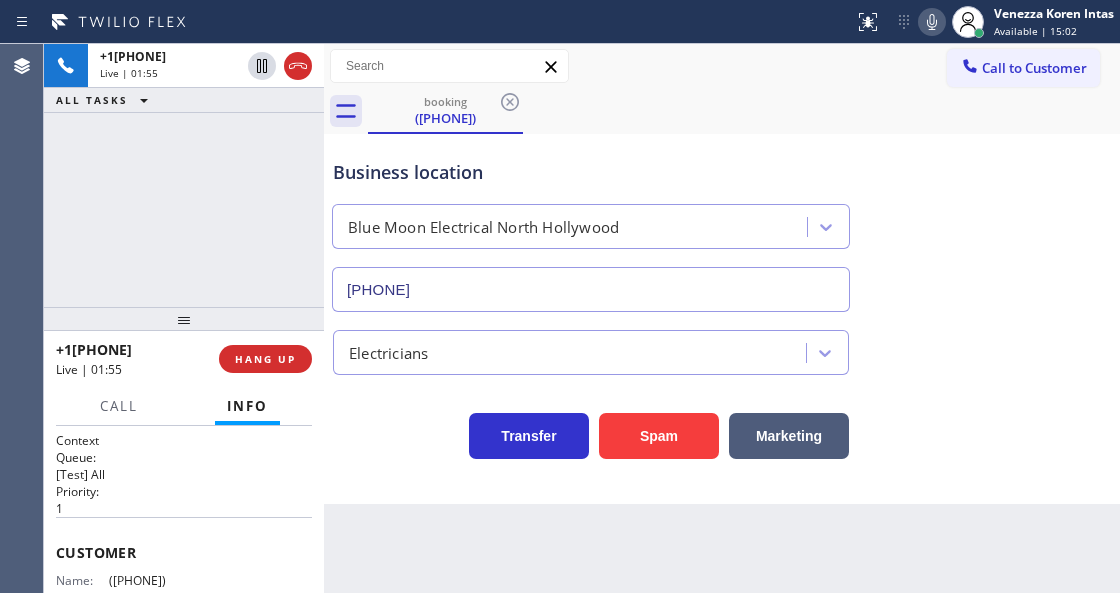 drag, startPoint x: 358, startPoint y: 477, endPoint x: 516, endPoint y: 523, distance: 164.56001 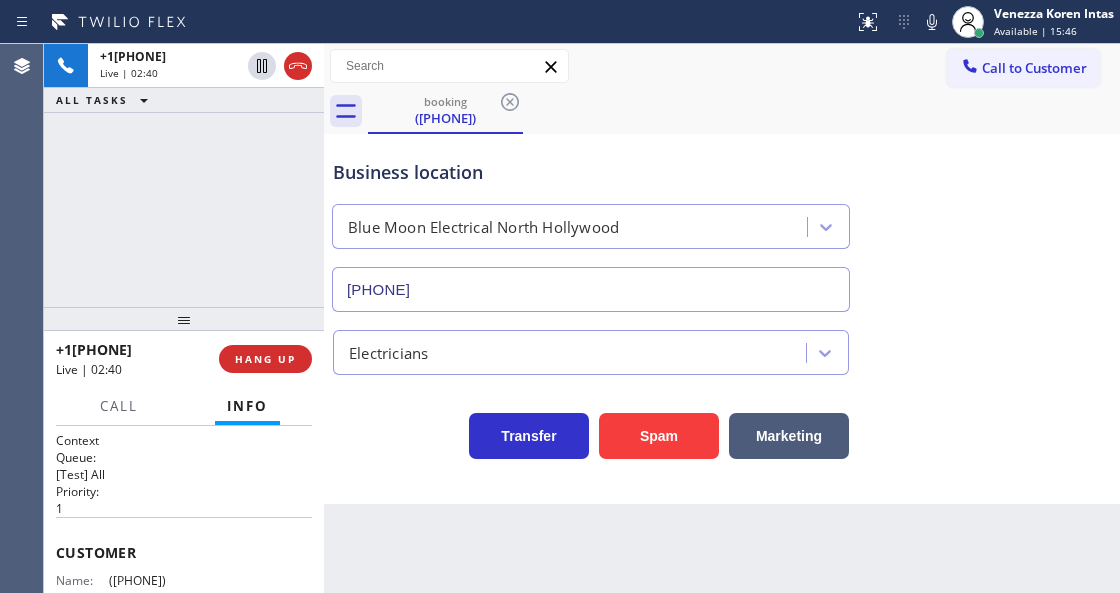 drag, startPoint x: 932, startPoint y: 22, endPoint x: 858, endPoint y: 122, distance: 124.40257 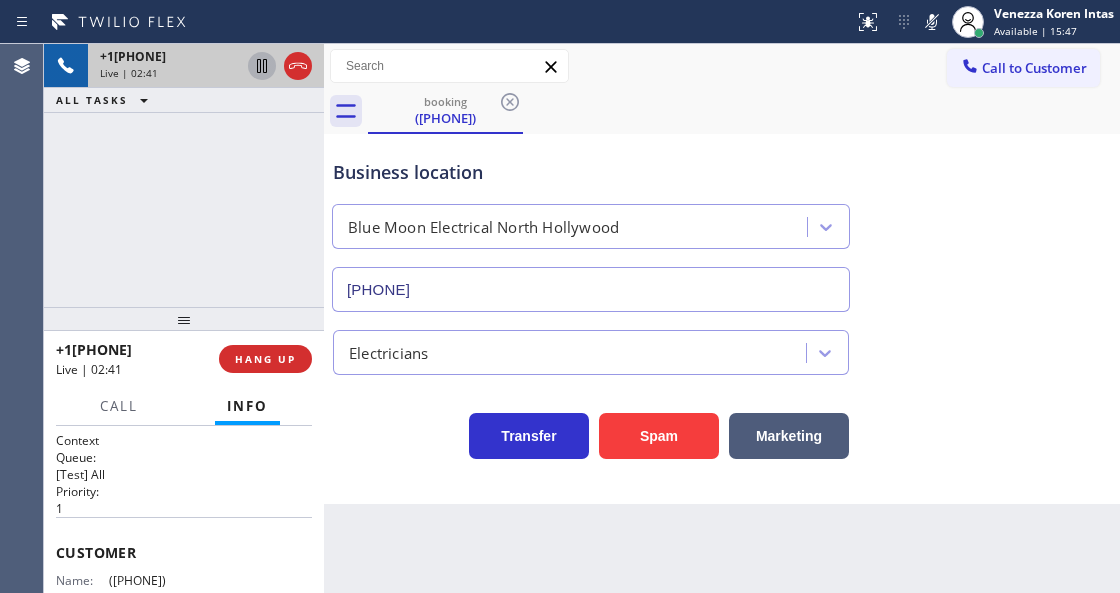 click 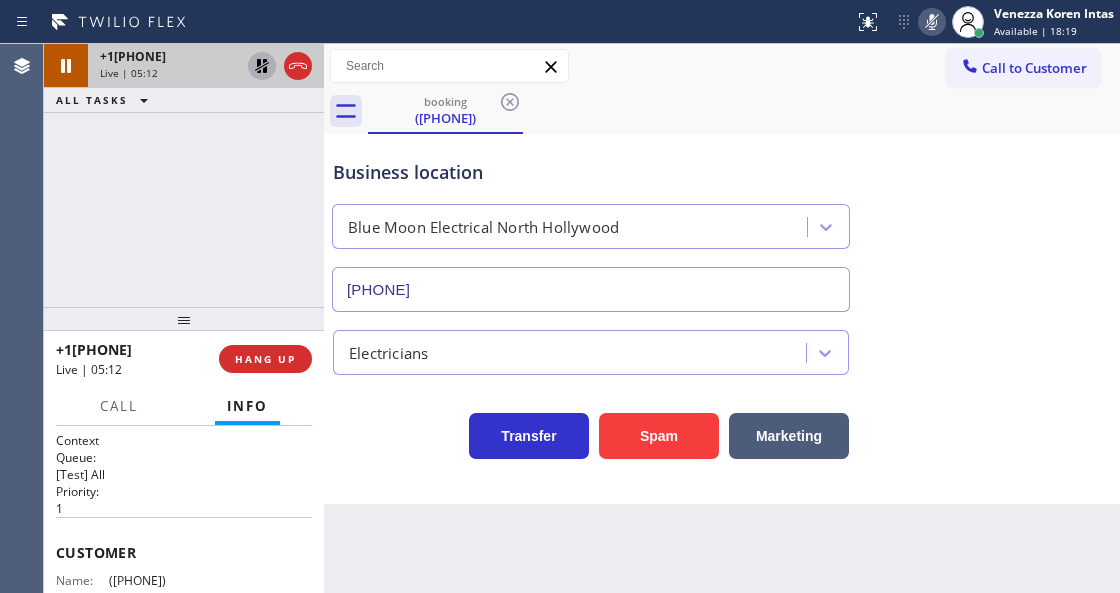 click 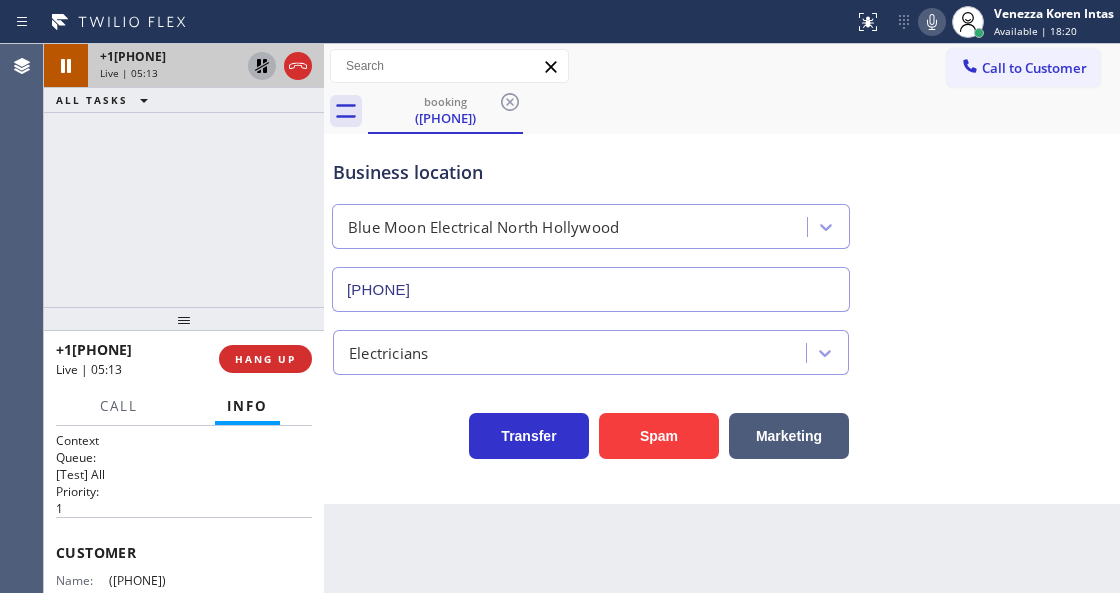 click 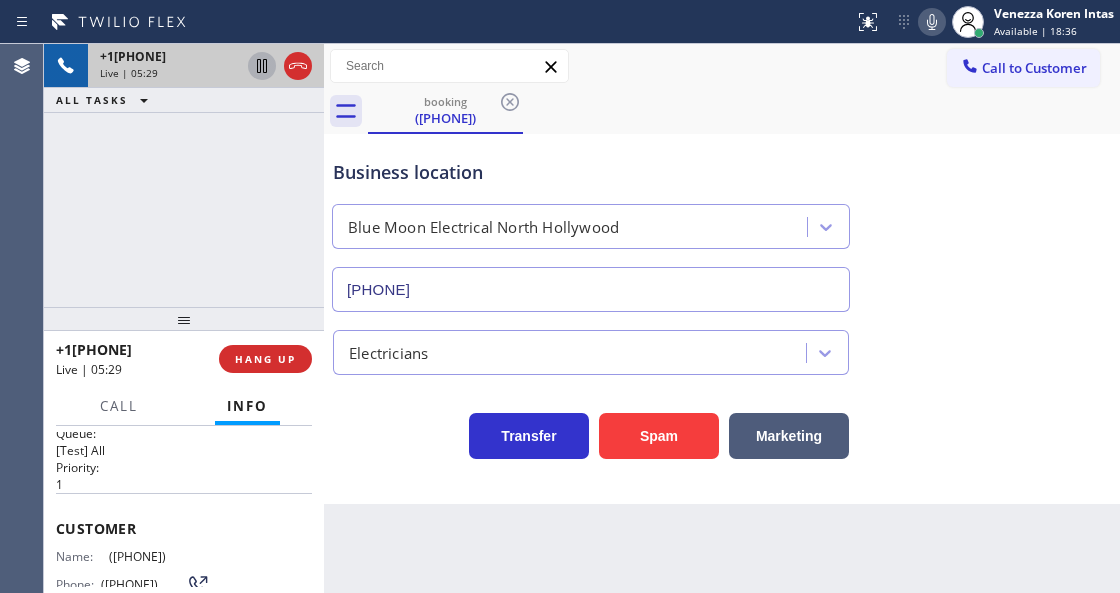 scroll, scrollTop: 66, scrollLeft: 0, axis: vertical 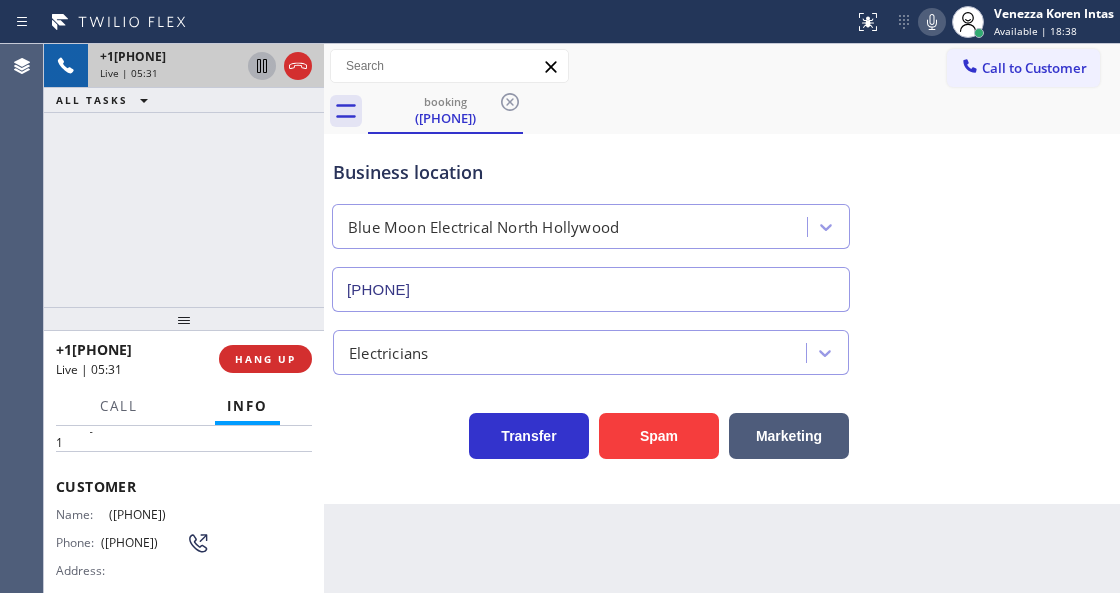 drag, startPoint x: 225, startPoint y: 517, endPoint x: 109, endPoint y: 512, distance: 116.10771 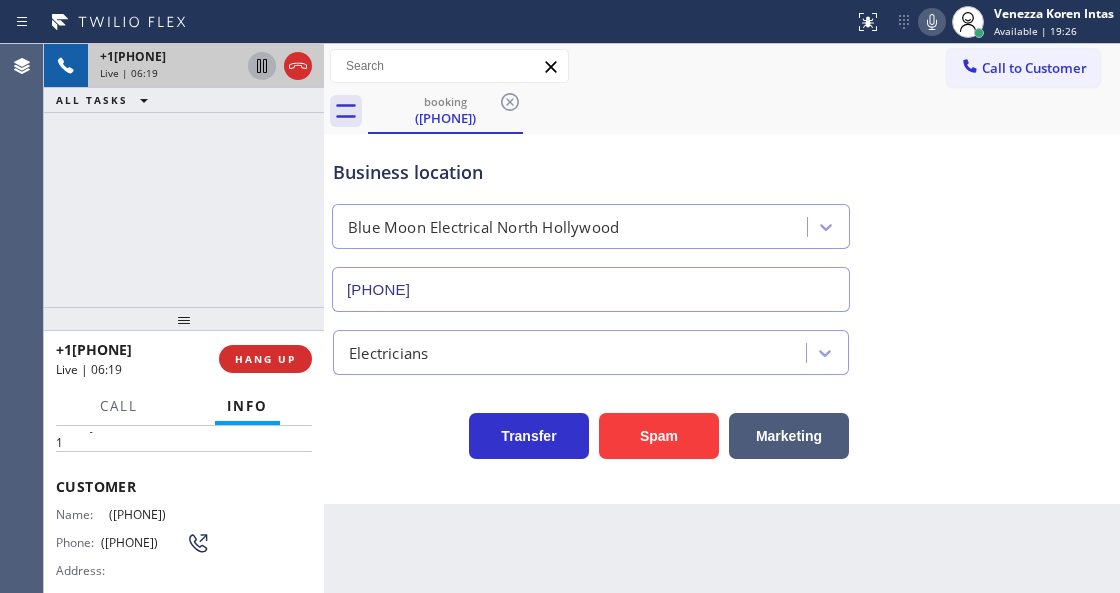 click 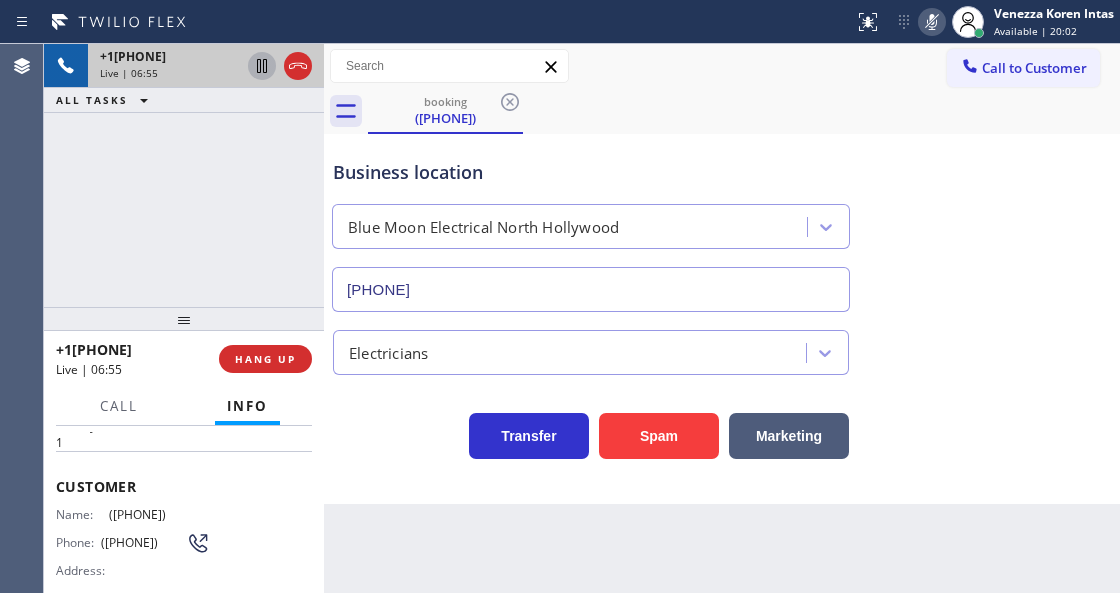 click 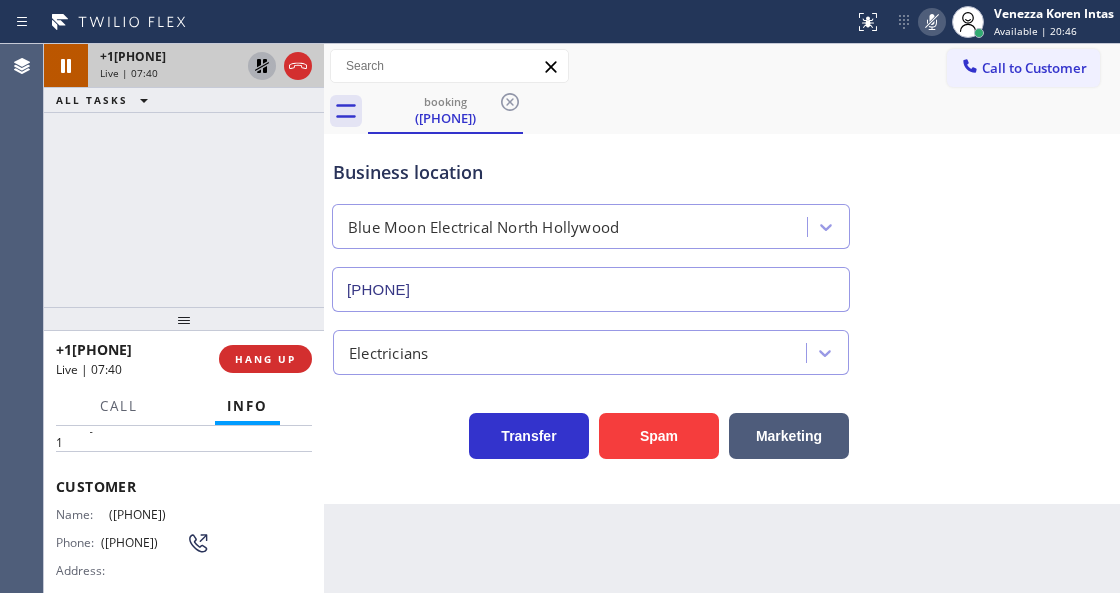 click on "Business location" at bounding box center (591, 172) 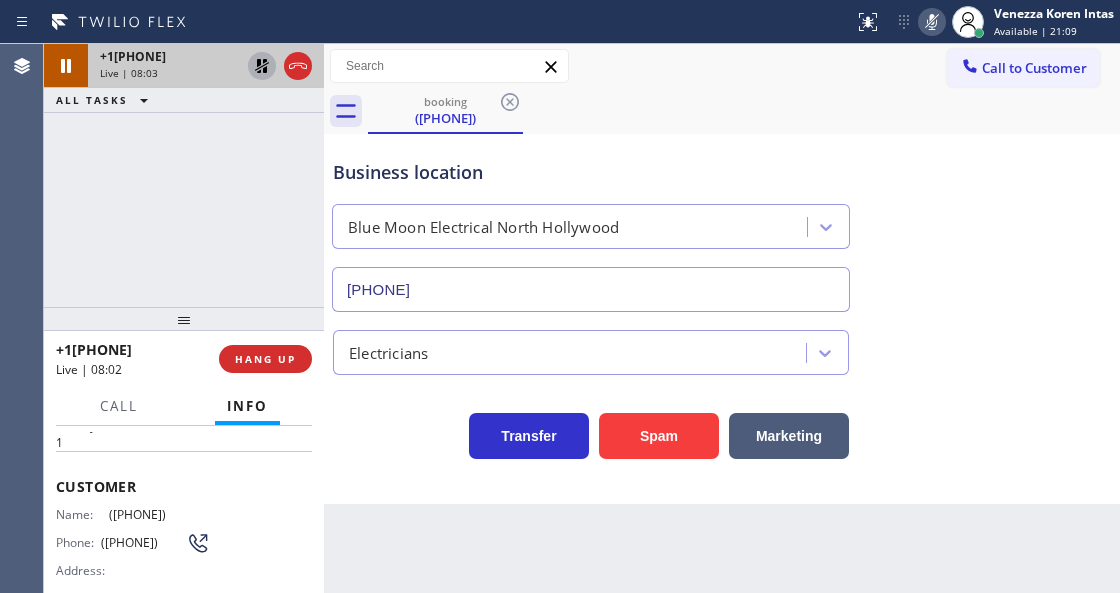 click 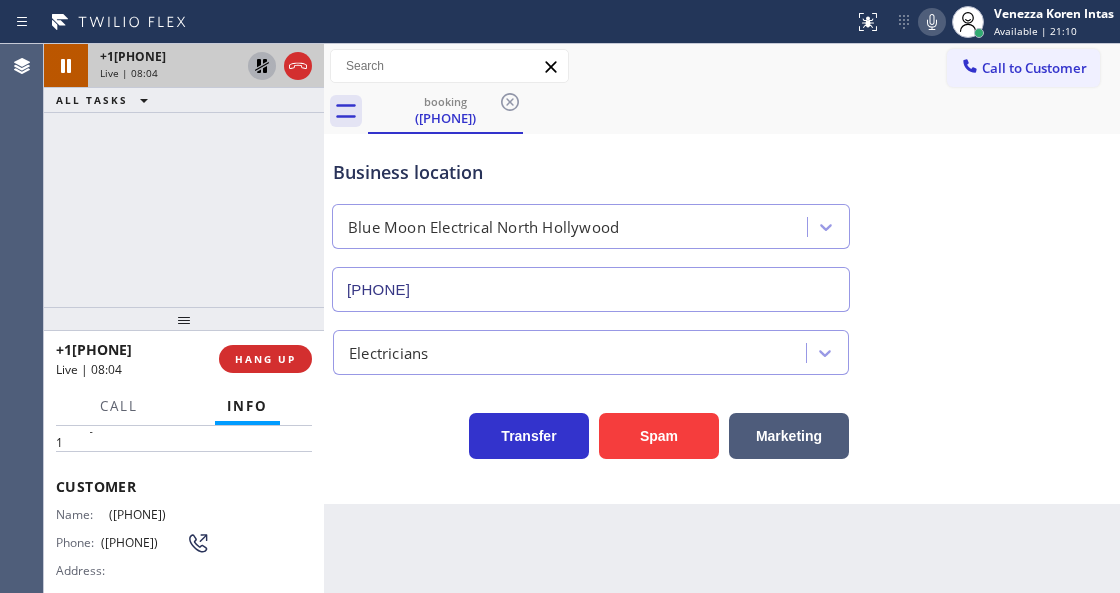 click 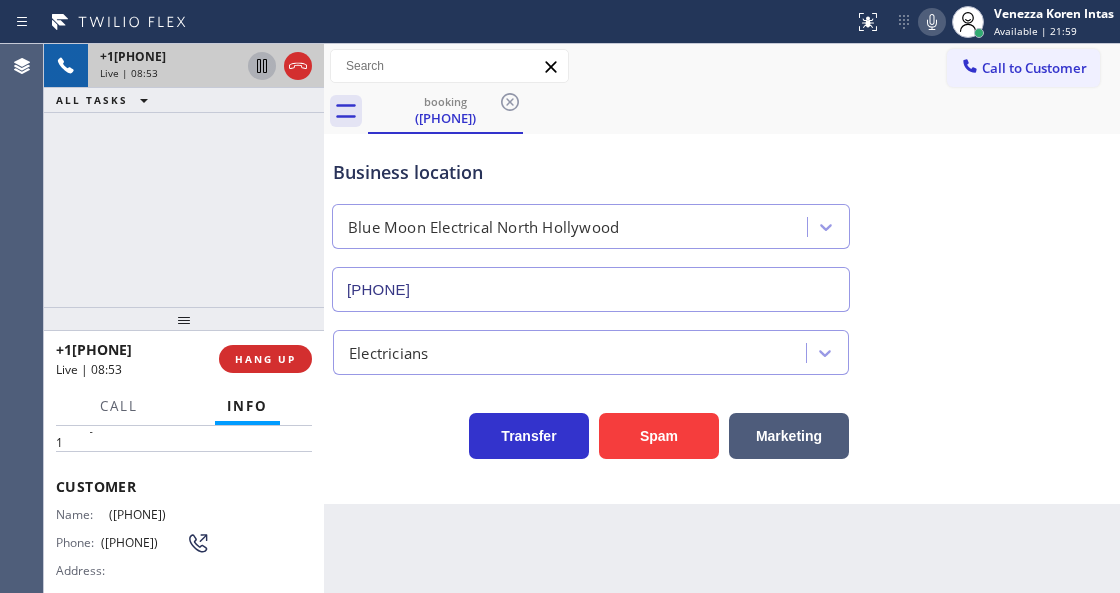 click on "Blue Moon Electrical North Hollywood" at bounding box center [591, 226] 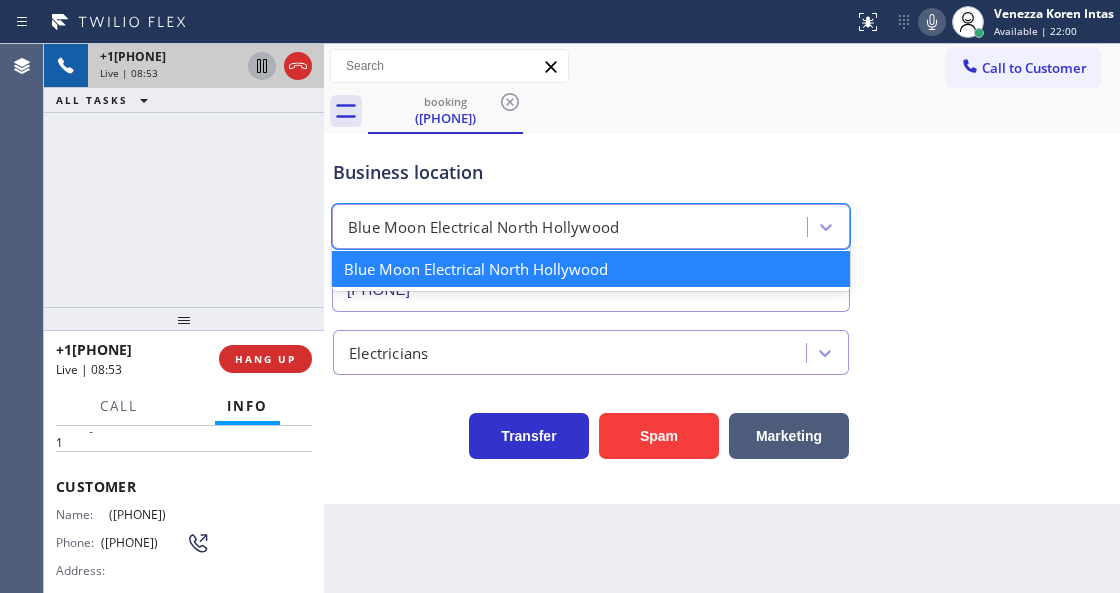 click on "Business location      option Blue Moon Electrical North Hollywood focused, 1 of 1. 1 result available. Use Up and Down to choose options, press Enter to select the currently focused option, press Escape to exit the menu, press Tab to select the option and exit the menu. Blue Moon Electrical North Hollywood Blue Moon Electrical North Hollywood (818) 532-5473" at bounding box center (591, 225) 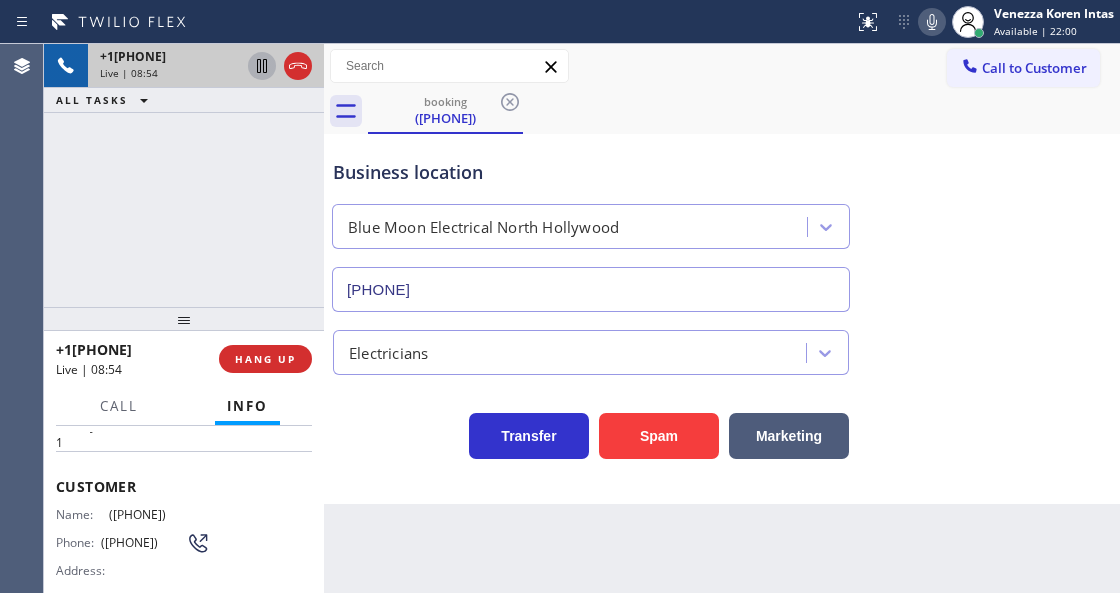 click on "Business location Blue Moon Electrical North Hollywood (818) 532-5473" at bounding box center [722, 221] 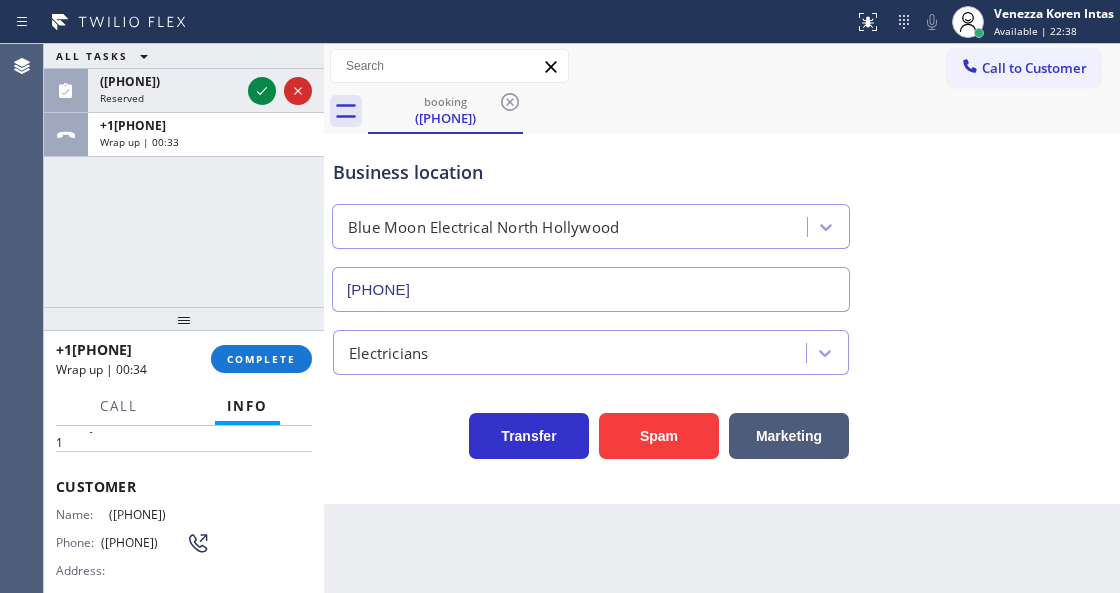 drag, startPoint x: 232, startPoint y: 505, endPoint x: 109, endPoint y: 506, distance: 123.00407 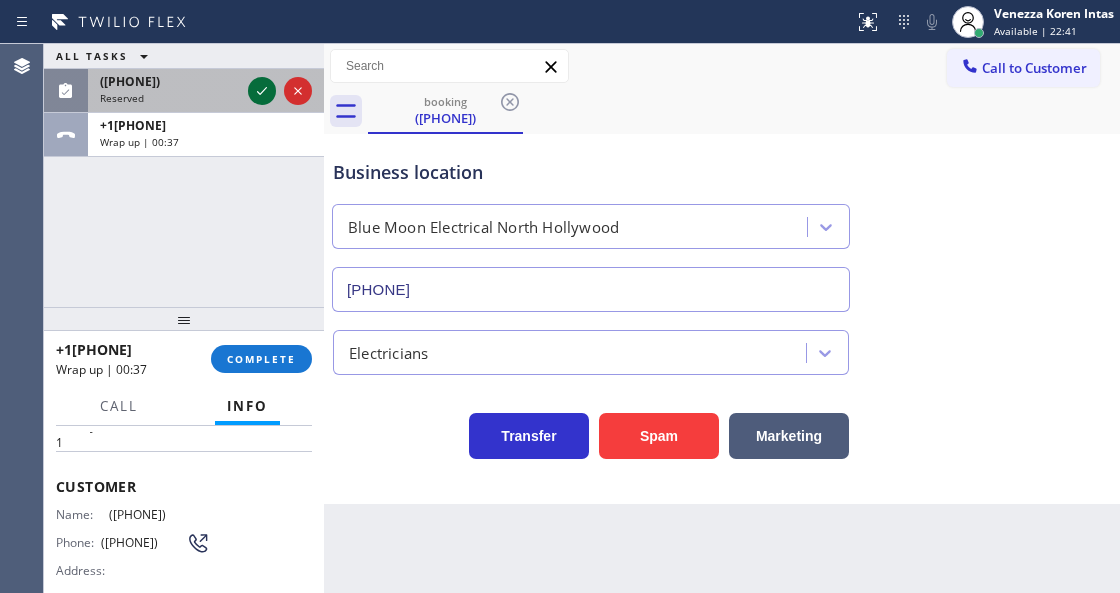 click 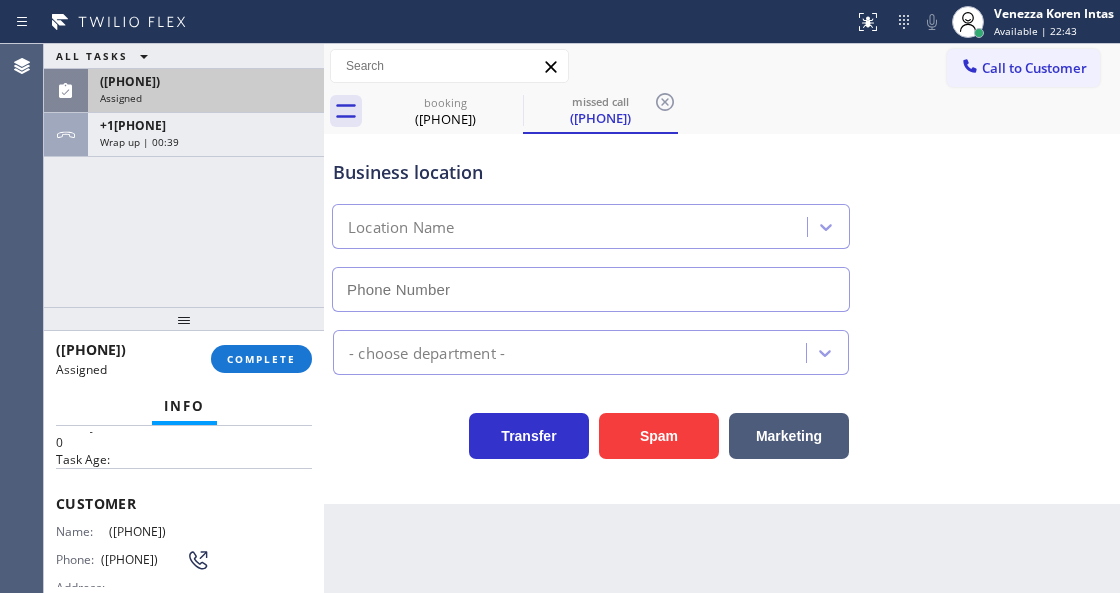 type on "[PHONE]" 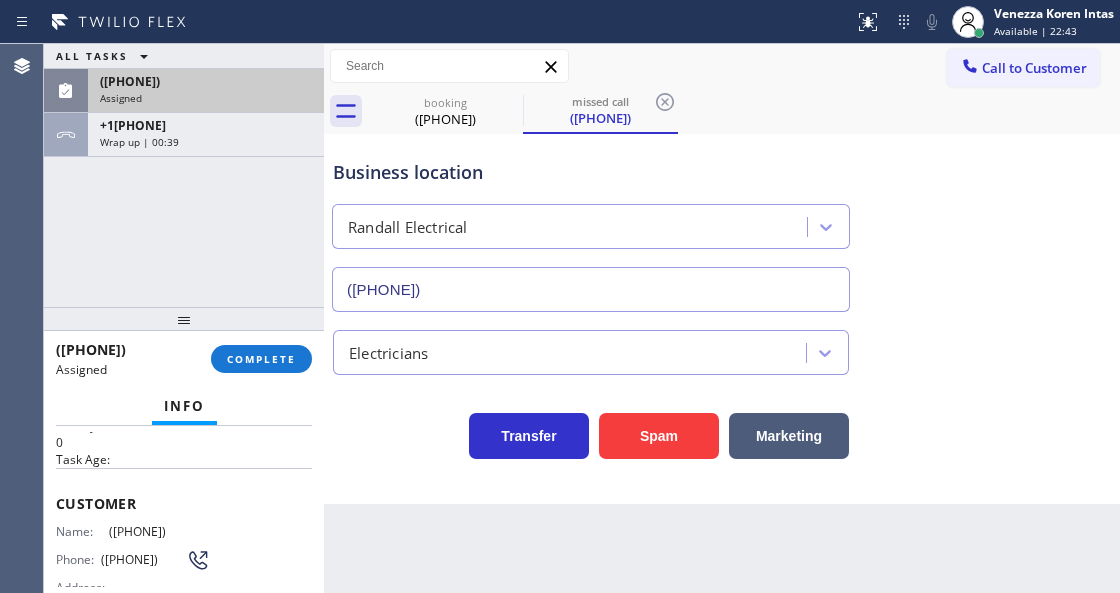 click on "[PHONE]" at bounding box center (206, 81) 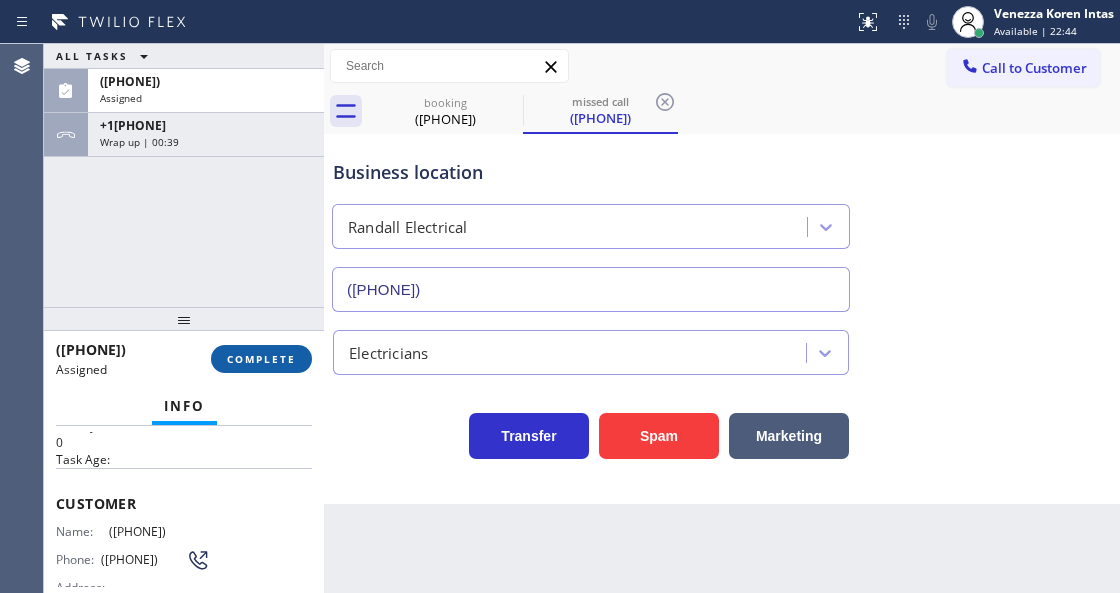 click on "(859) 760-5791 Assigned COMPLETE" at bounding box center [184, 359] 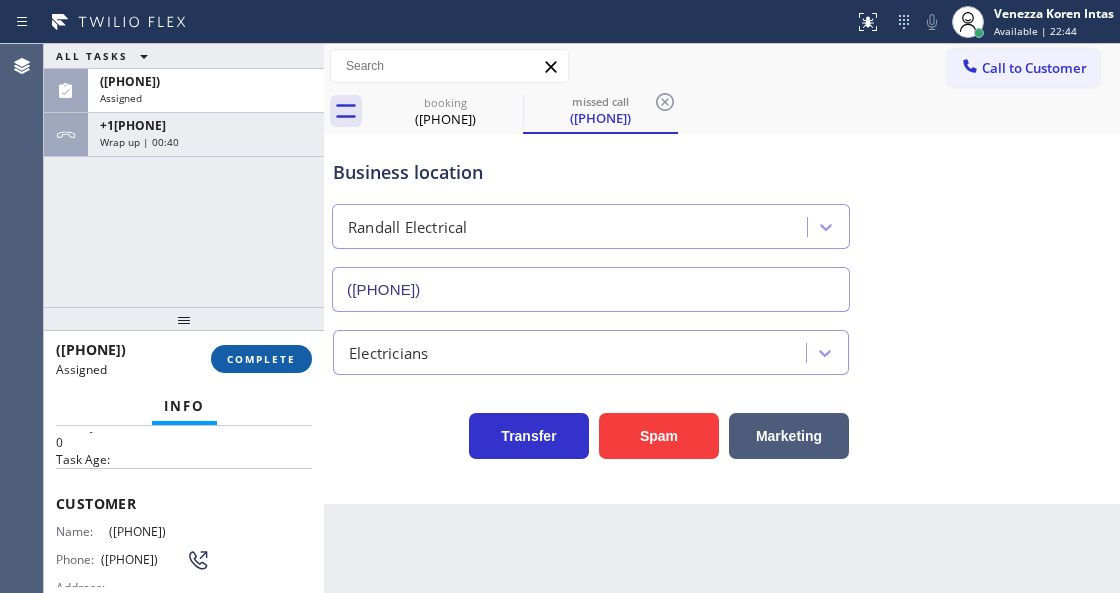 click on "COMPLETE" at bounding box center [261, 359] 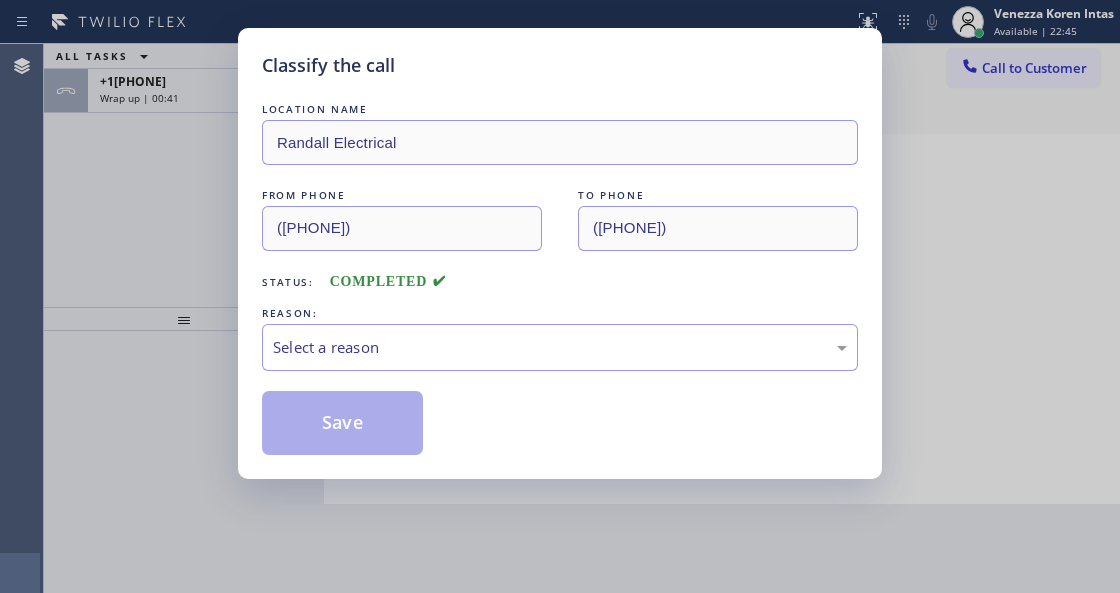 click on "Select a reason" at bounding box center (560, 347) 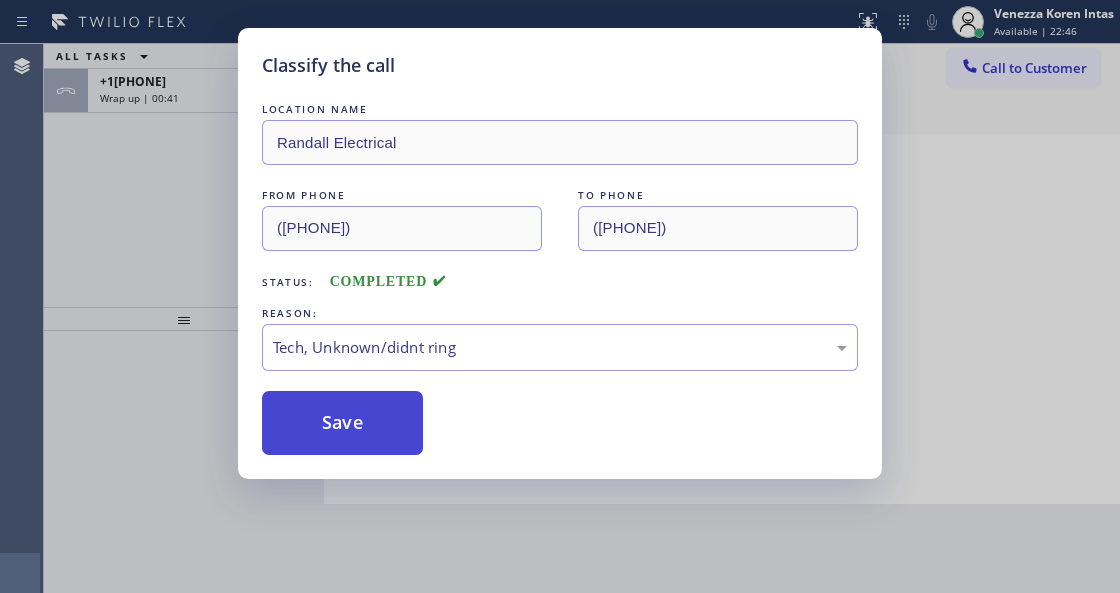 click on "Save" at bounding box center (342, 423) 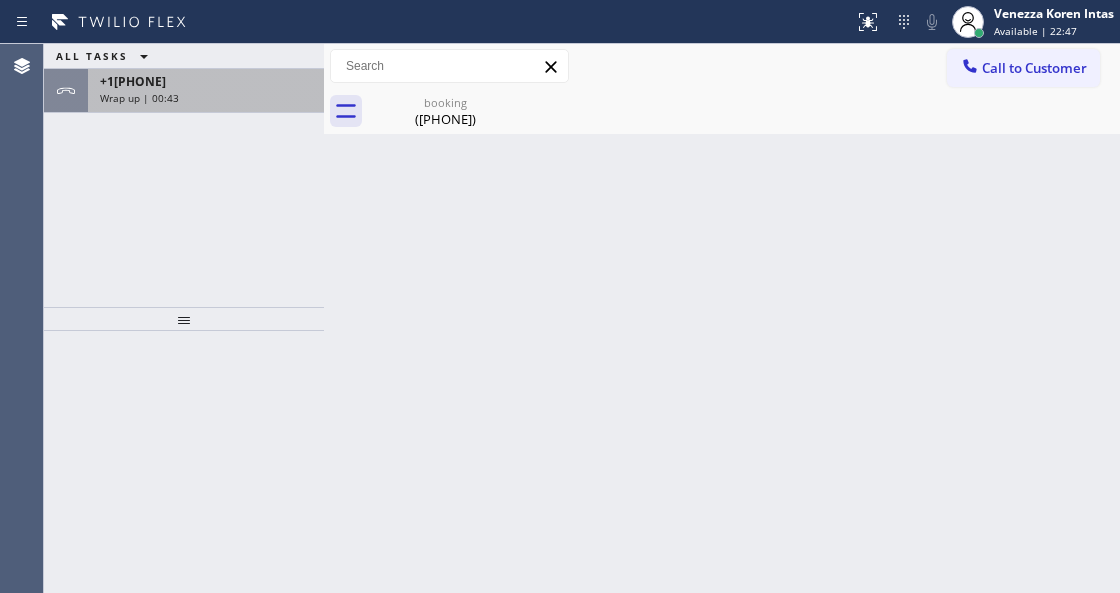 click on "Wrap up | 00:43" at bounding box center (206, 98) 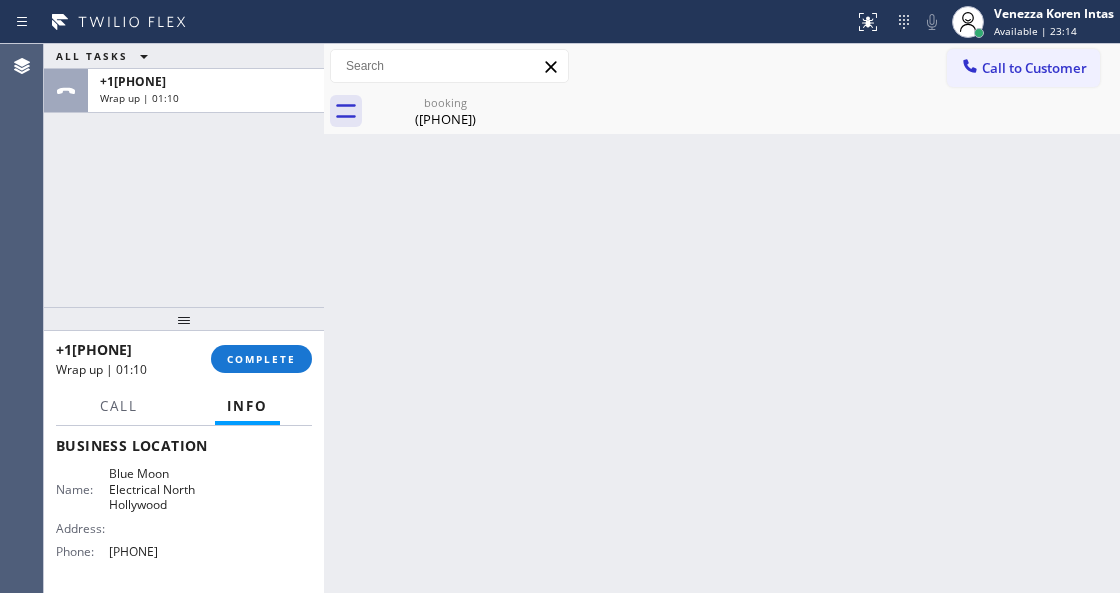 scroll, scrollTop: 266, scrollLeft: 0, axis: vertical 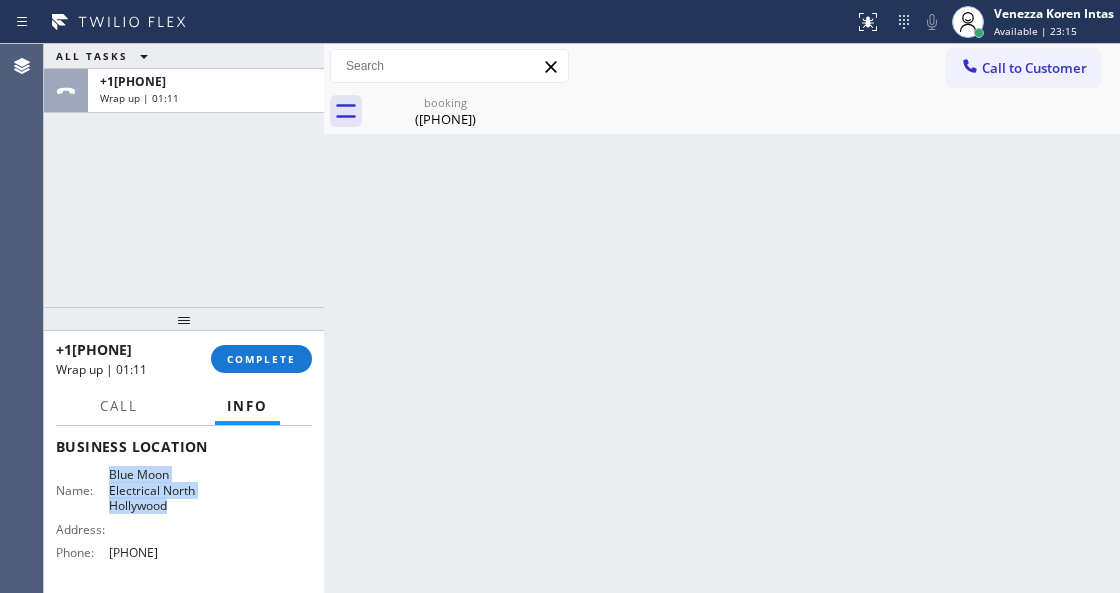 drag, startPoint x: 106, startPoint y: 464, endPoint x: 186, endPoint y: 510, distance: 92.28217 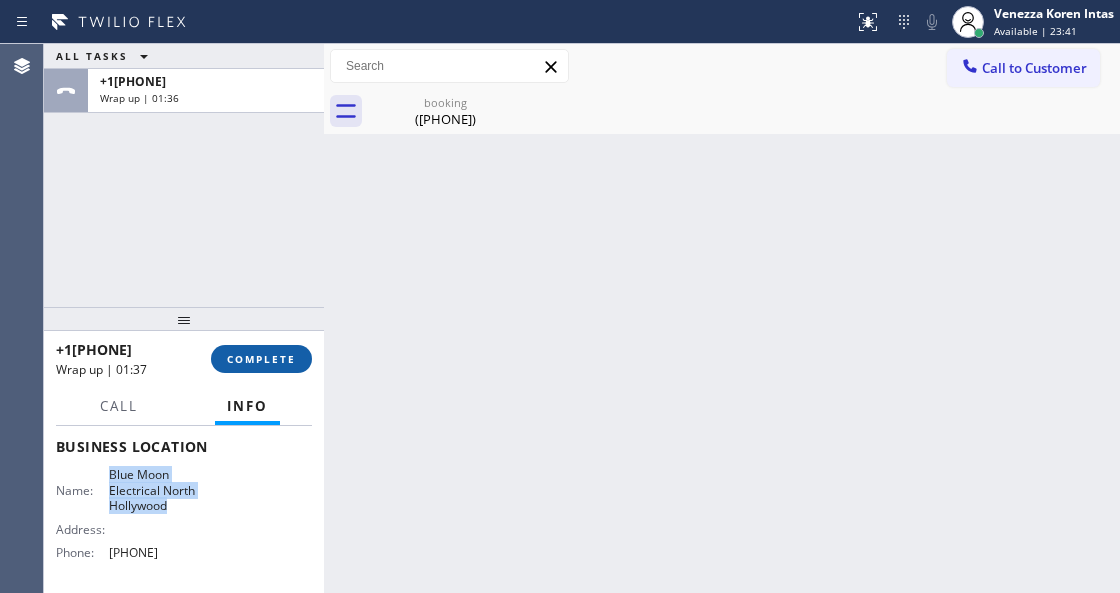drag, startPoint x: 272, startPoint y: 362, endPoint x: 300, endPoint y: 354, distance: 29.12044 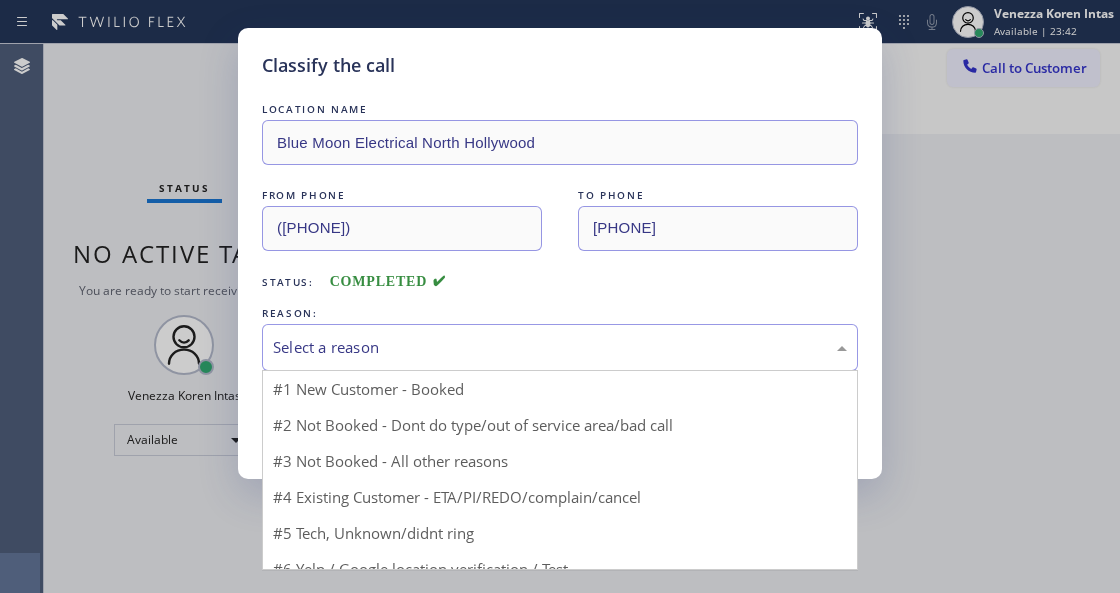 click on "Select a reason" at bounding box center (560, 347) 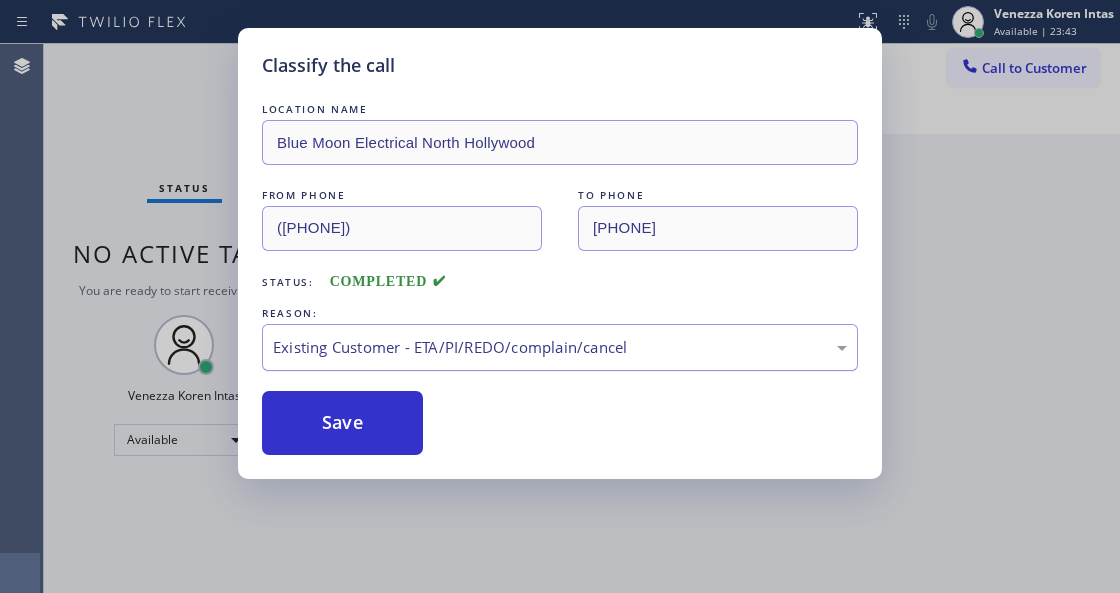 click on "Existing Customer - ETA/PI/REDO/complain/cancel" at bounding box center [560, 347] 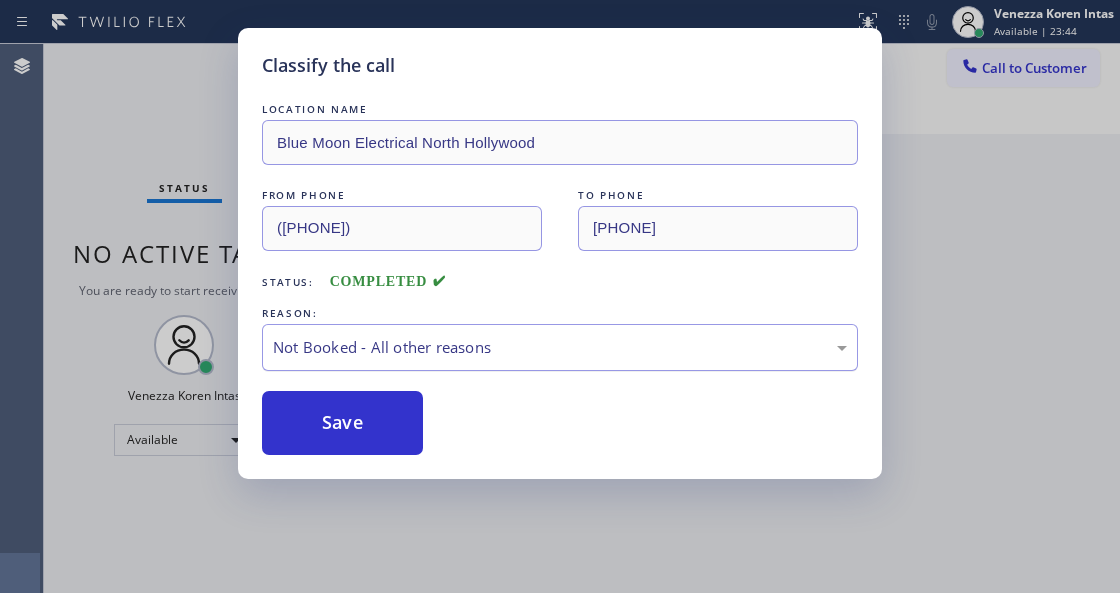 click on "Not Booked - All other reasons" at bounding box center (560, 347) 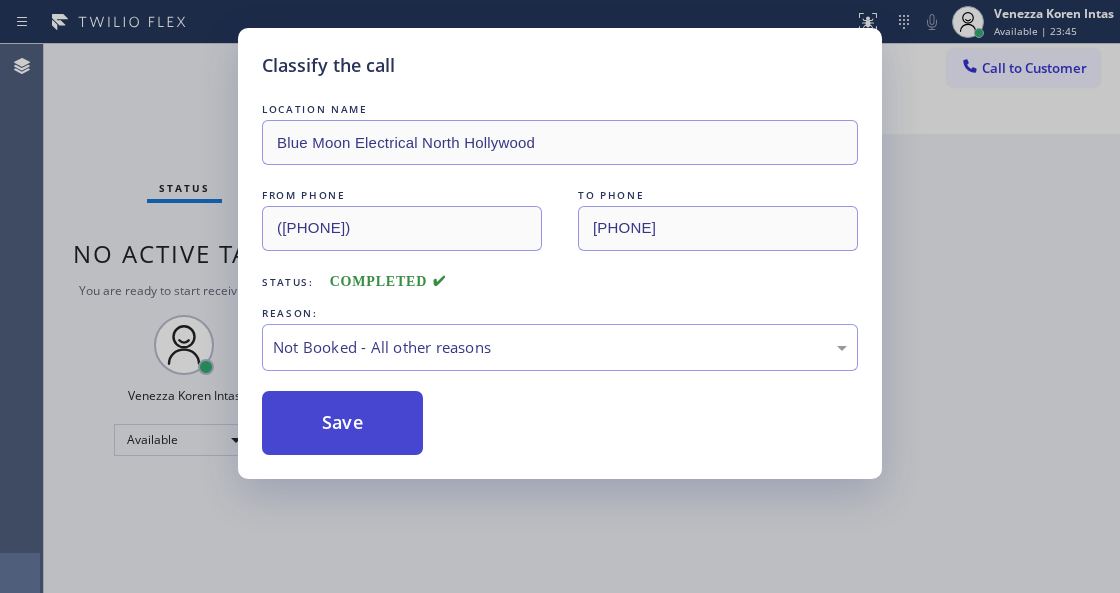 click on "Save" at bounding box center (342, 423) 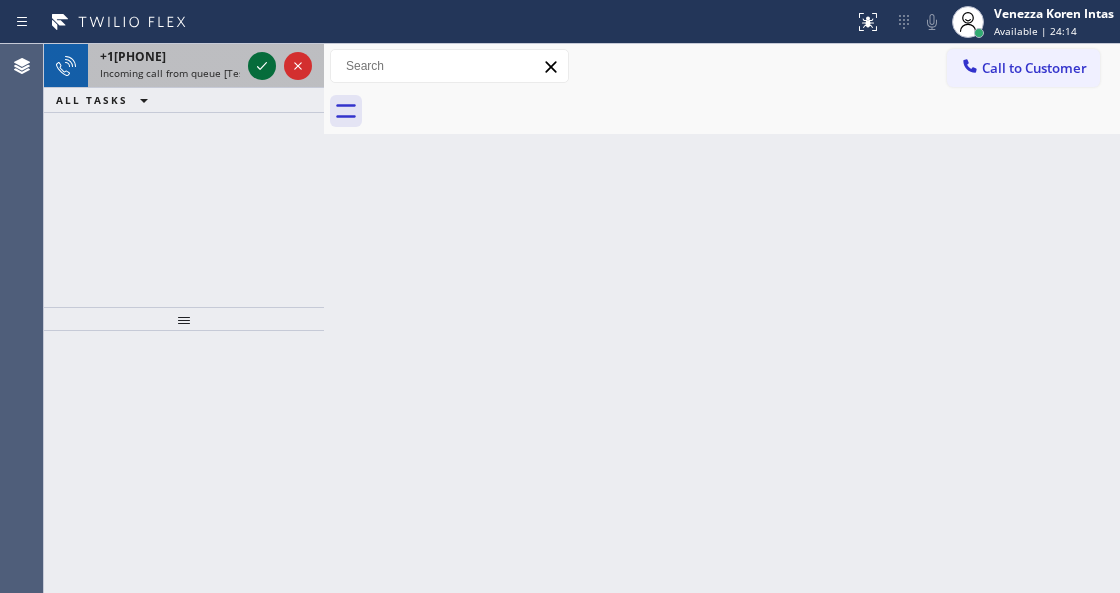 click 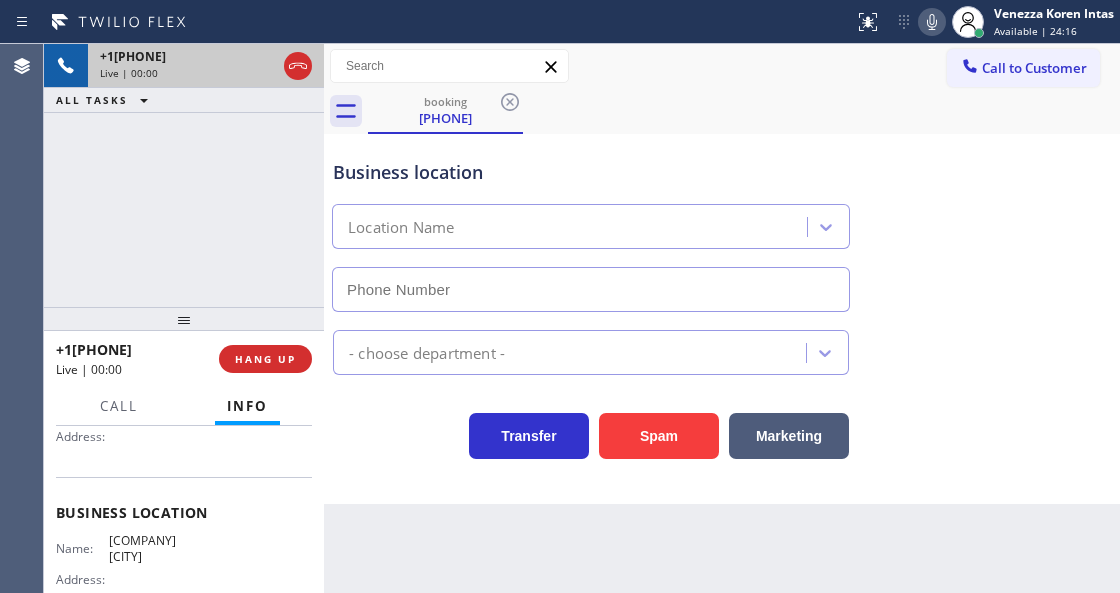 type on "[PHONE]" 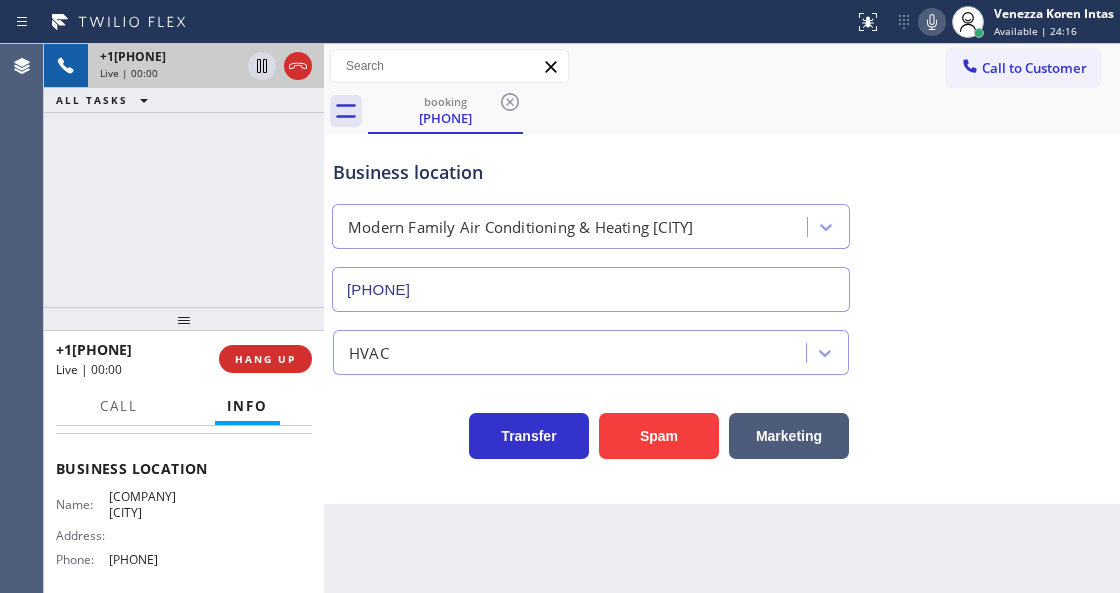 scroll, scrollTop: 266, scrollLeft: 0, axis: vertical 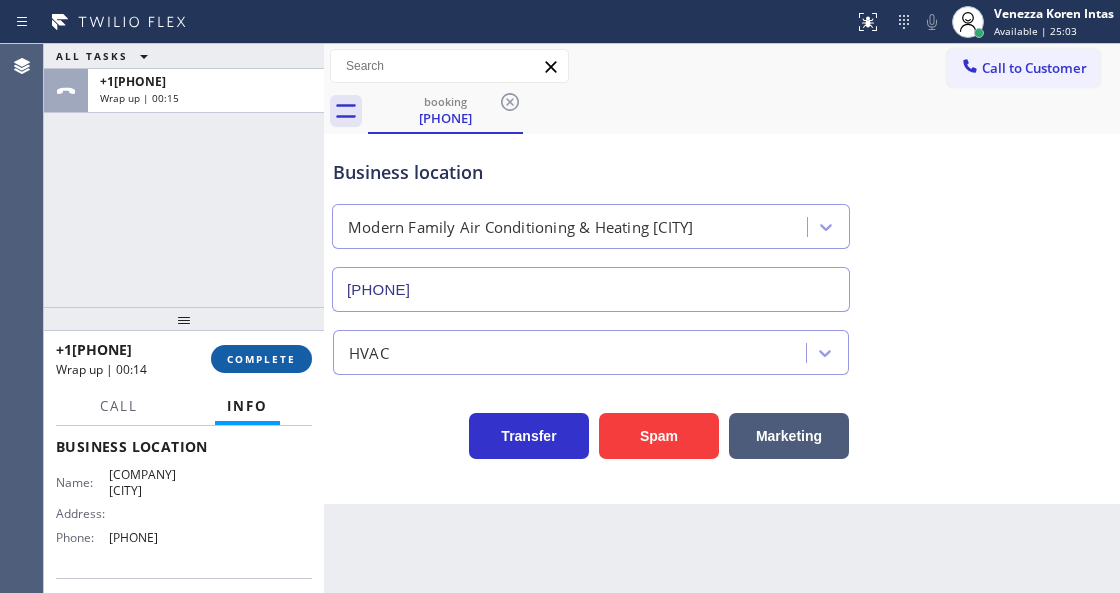 click on "COMPLETE" at bounding box center (261, 359) 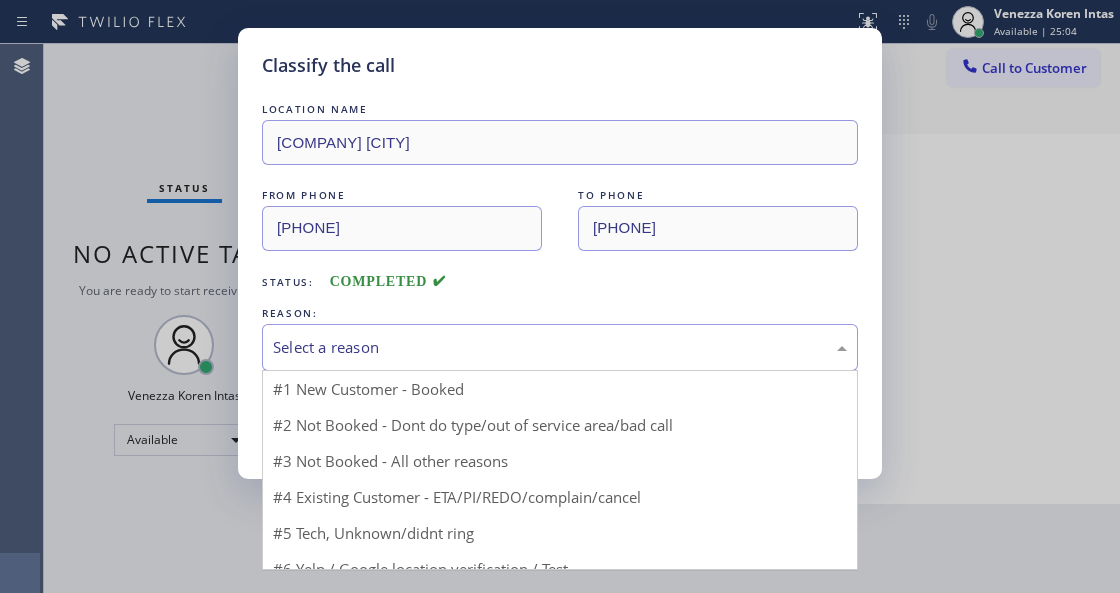 click on "Select a reason" at bounding box center [560, 347] 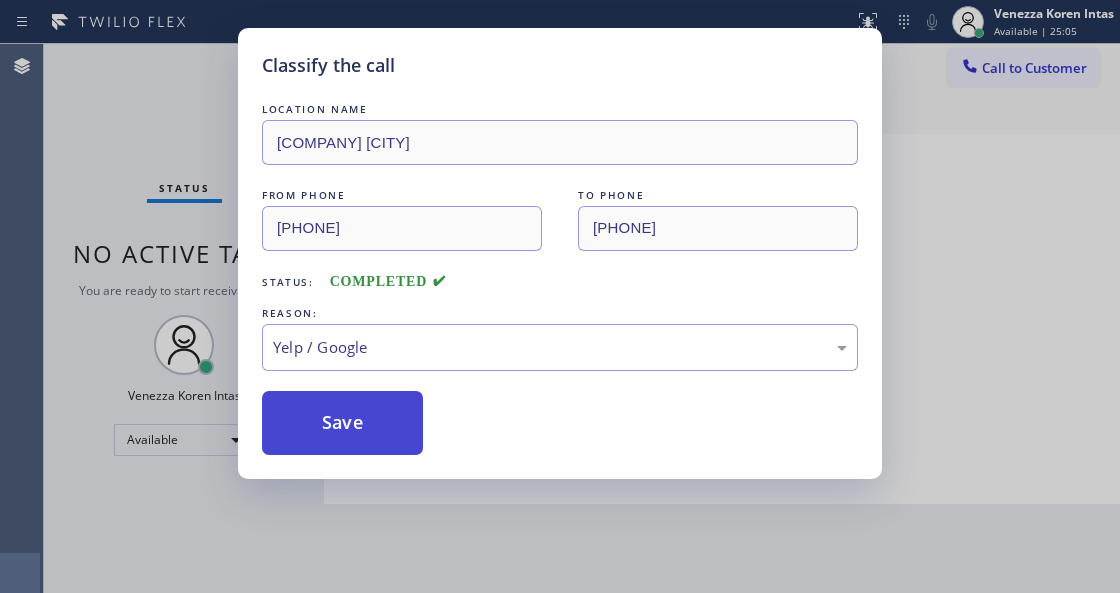 click on "Save" at bounding box center [342, 423] 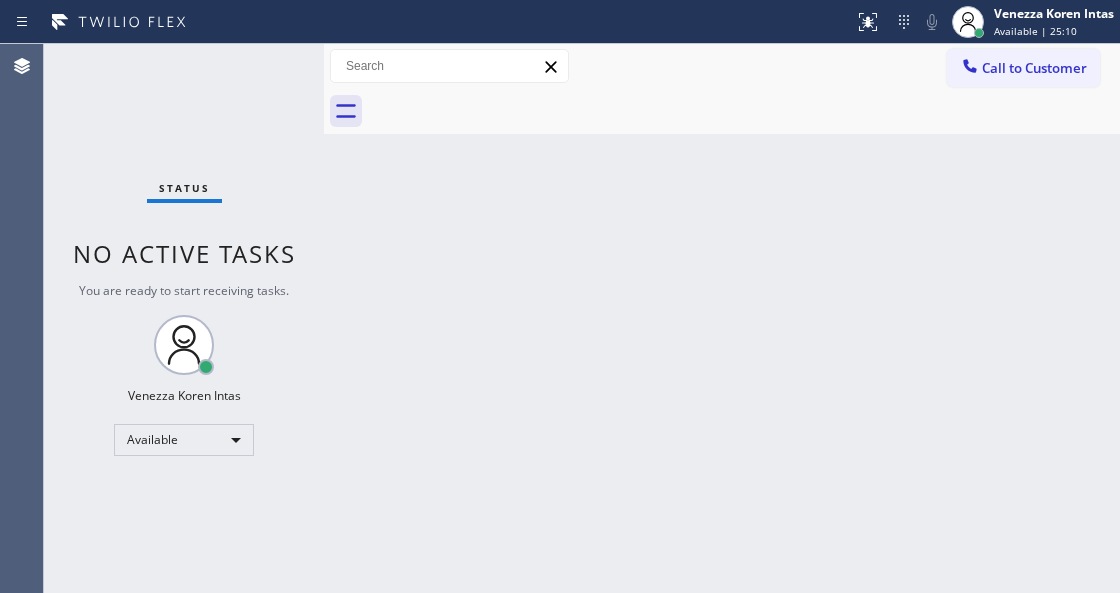 click on "Status   No active tasks     You are ready to start receiving tasks.   [FIRST] [LAST] Available" at bounding box center [184, 318] 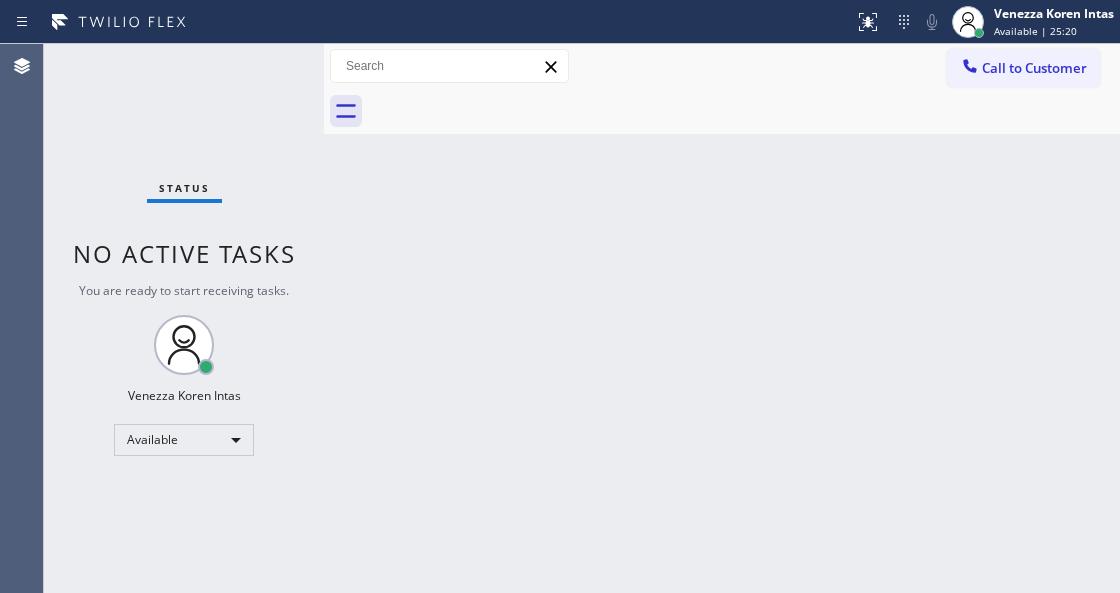 click on "Status   No active tasks     You are ready to start receiving tasks.   [FIRST] [LAST] Available" at bounding box center [184, 318] 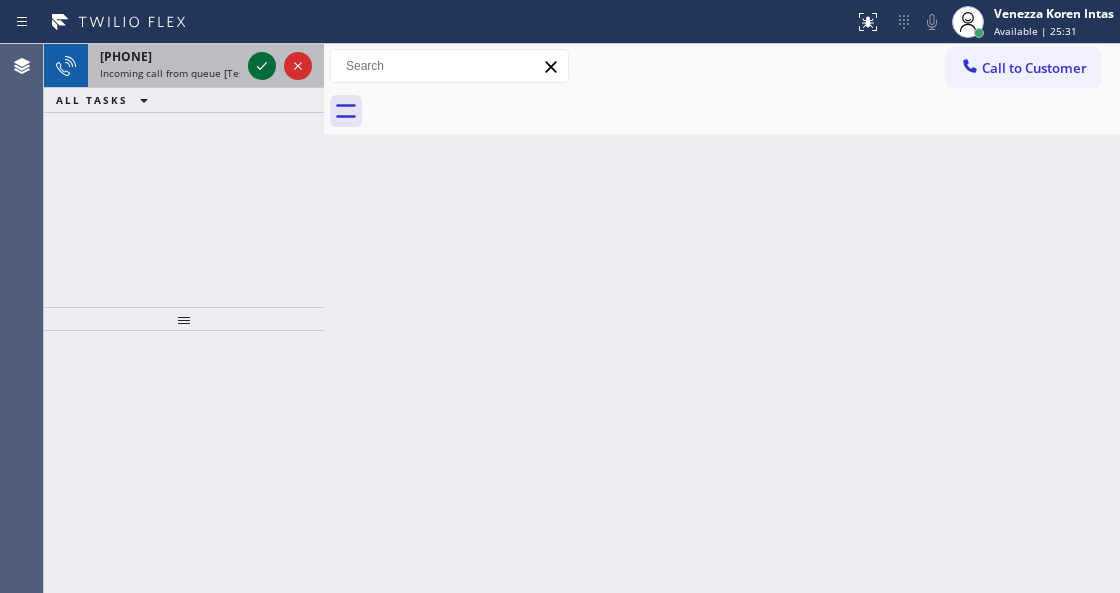 click 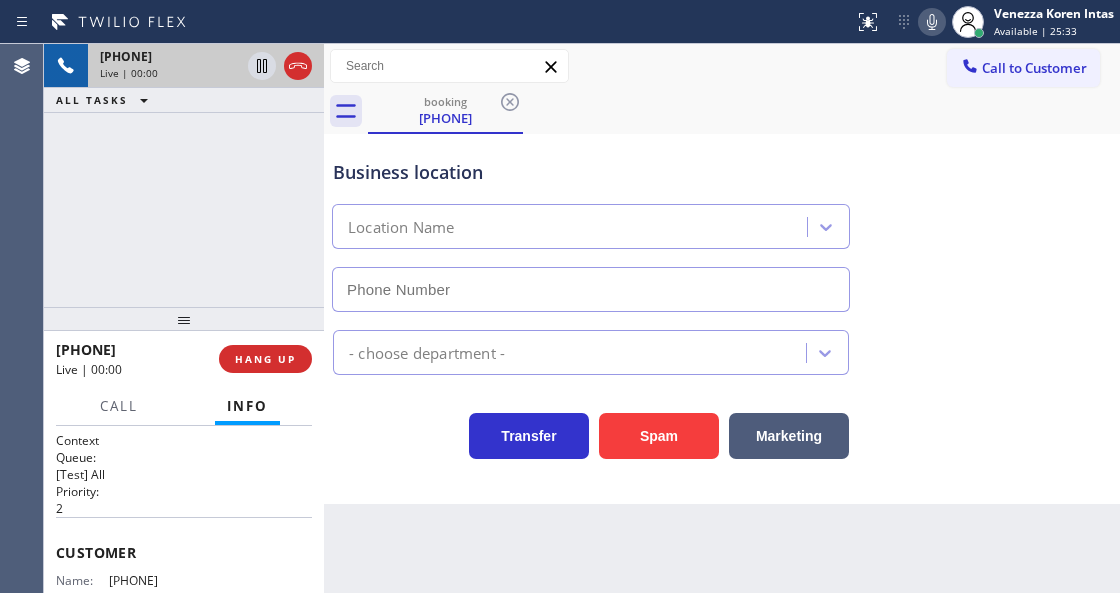 scroll, scrollTop: 133, scrollLeft: 0, axis: vertical 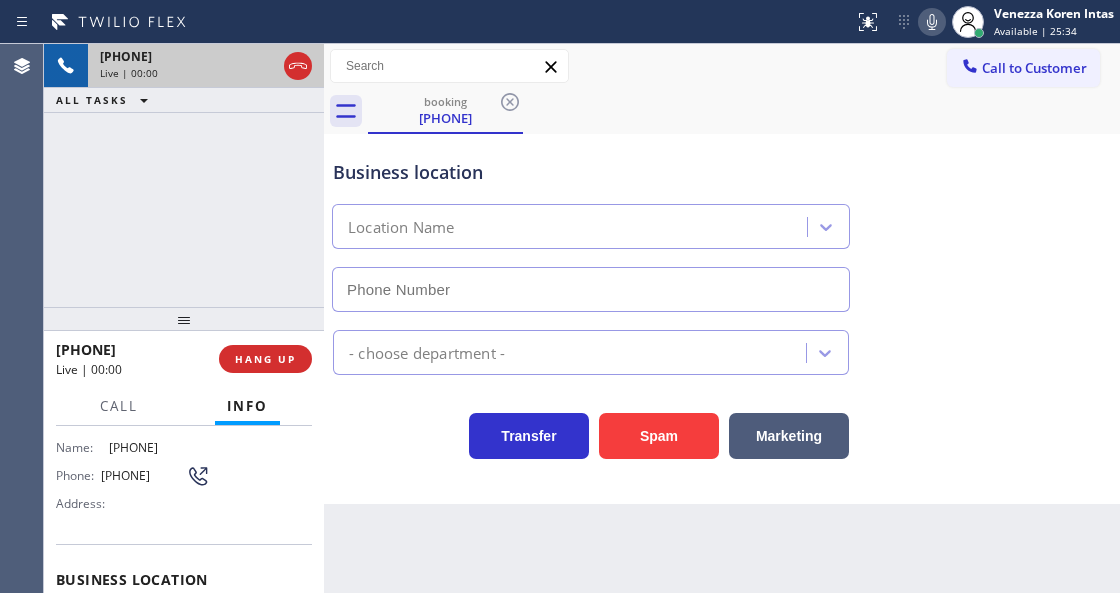 type on "[PHONE]" 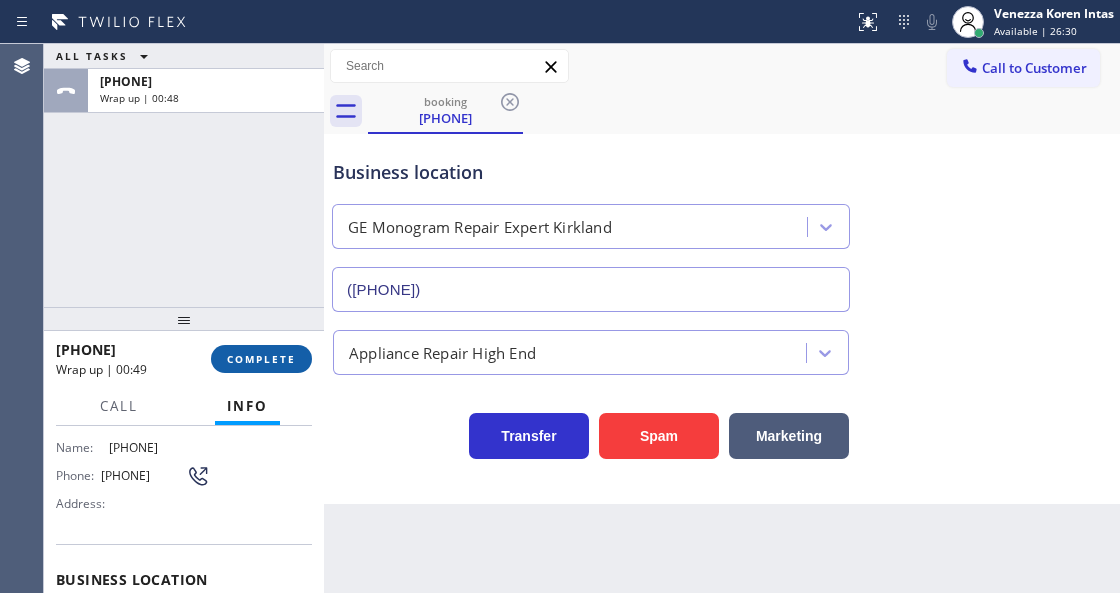 click on "COMPLETE" at bounding box center [261, 359] 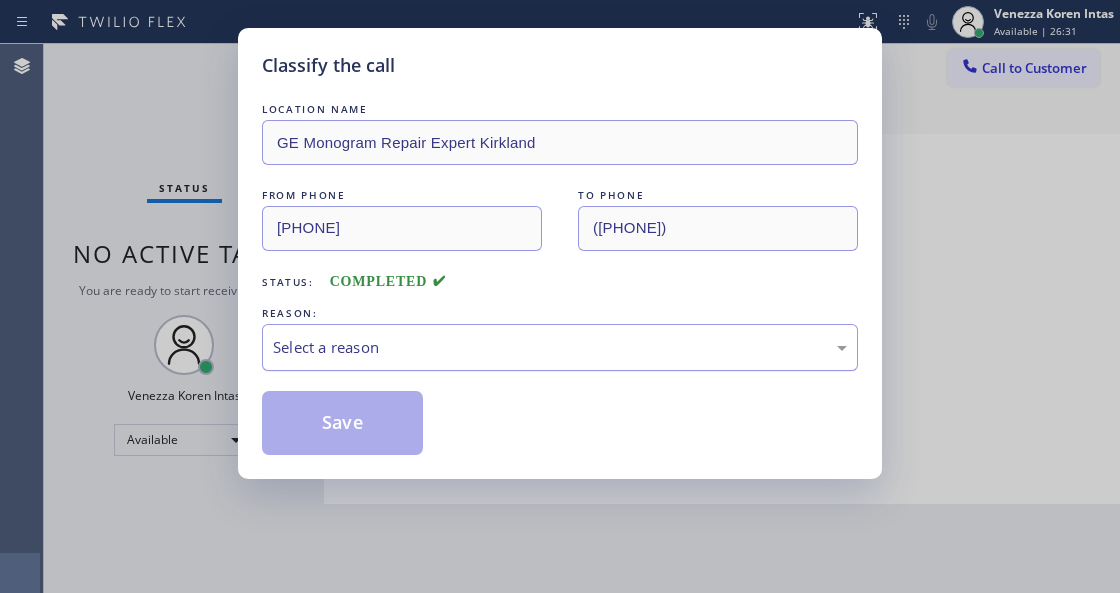 click on "Select a reason" at bounding box center (560, 347) 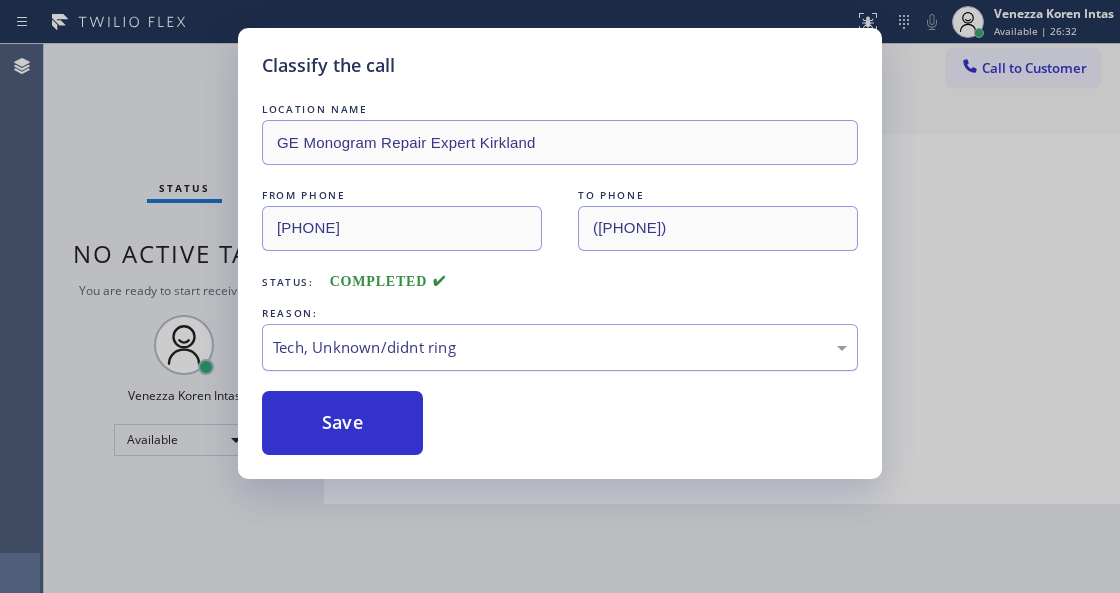 click on "Tech, Unknown/didnt ring" at bounding box center [560, 347] 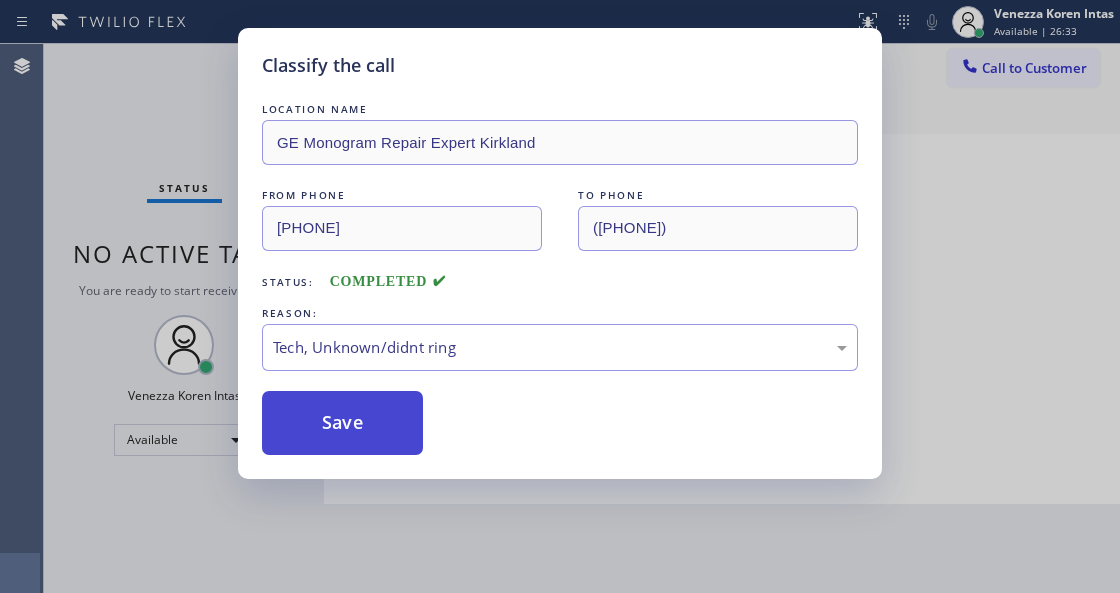 click on "Save" at bounding box center (342, 423) 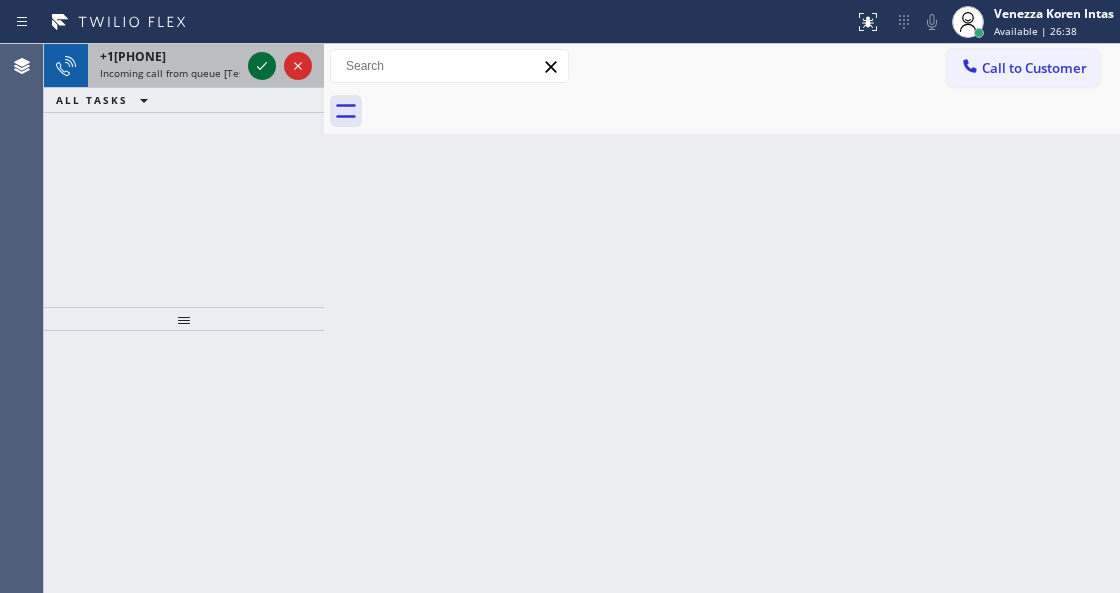 click 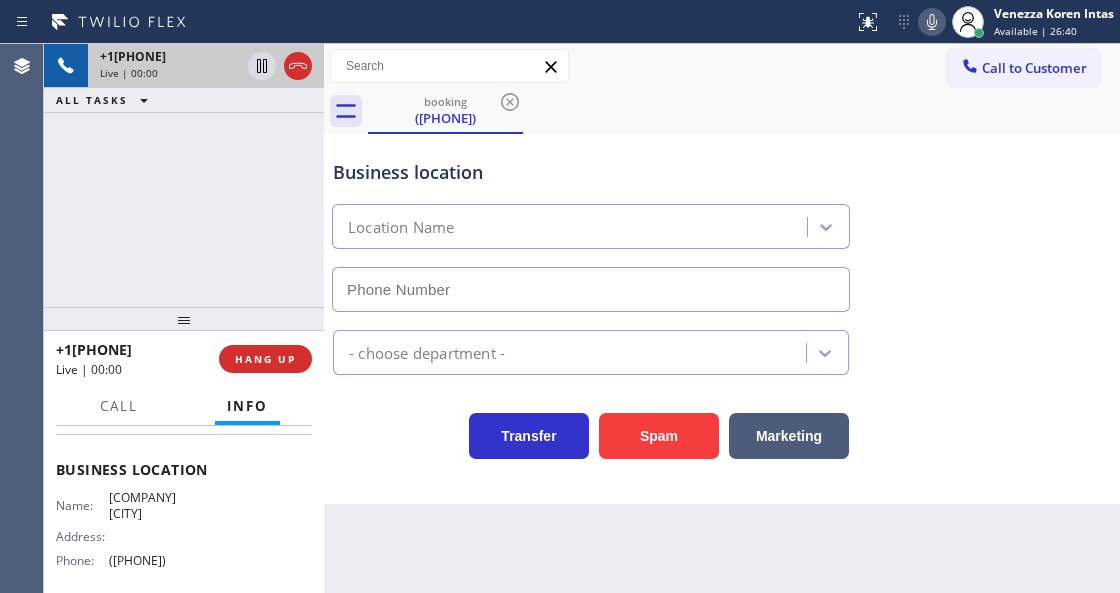 scroll, scrollTop: 266, scrollLeft: 0, axis: vertical 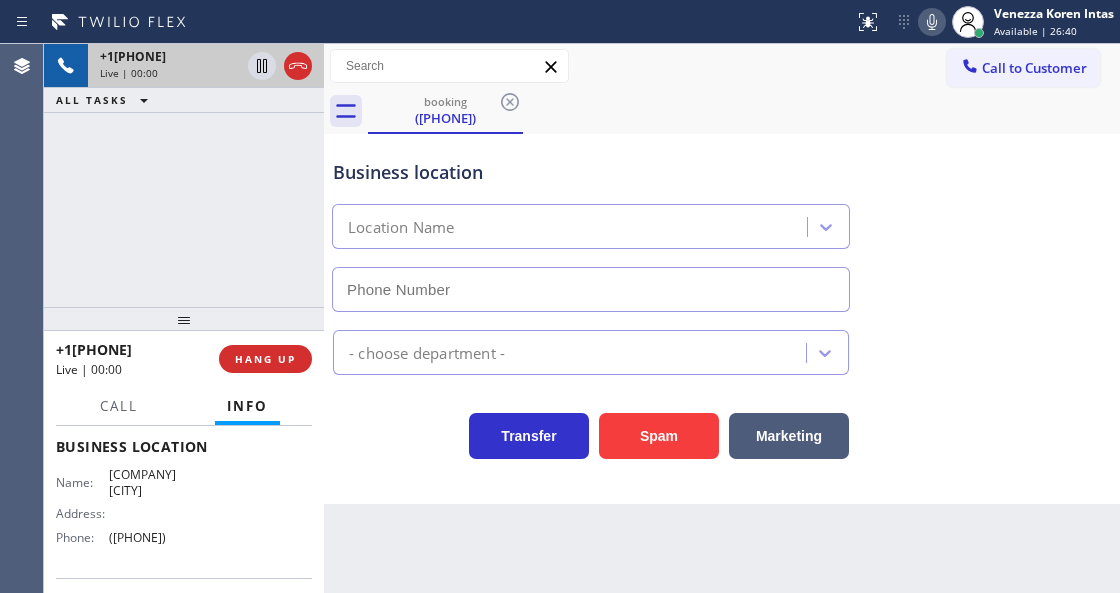 type on "[PHONE]" 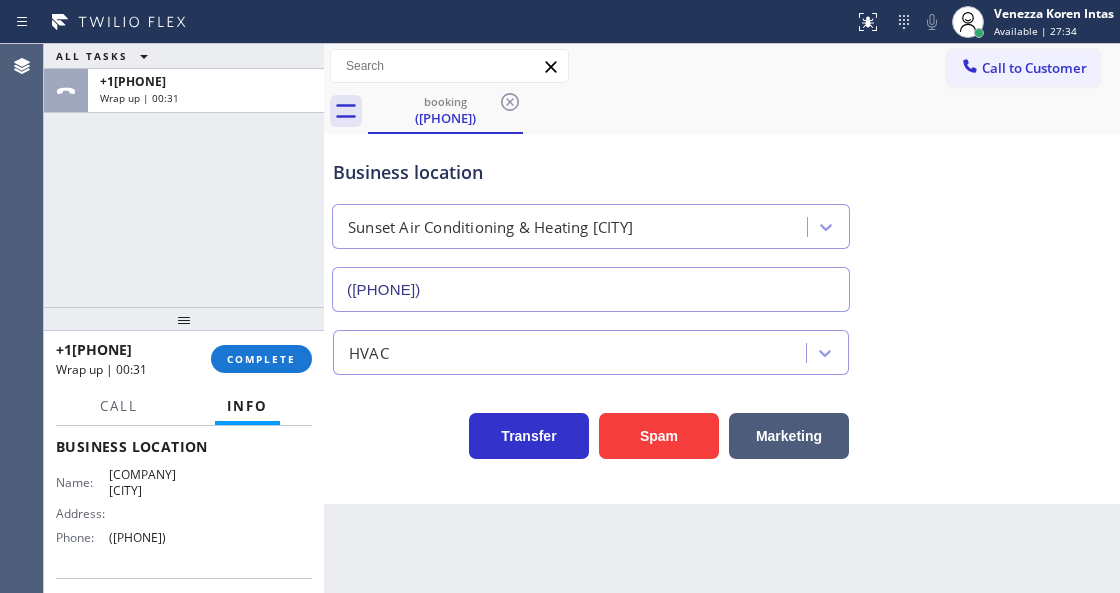 drag, startPoint x: 242, startPoint y: 364, endPoint x: 407, endPoint y: 377, distance: 165.51132 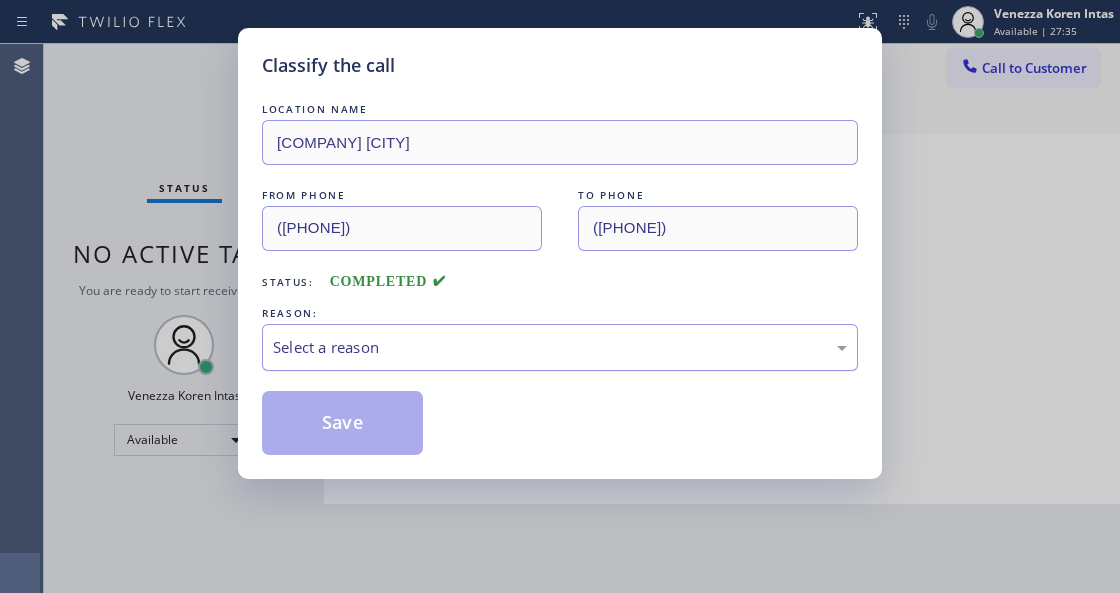 click on "Select a reason" at bounding box center (560, 347) 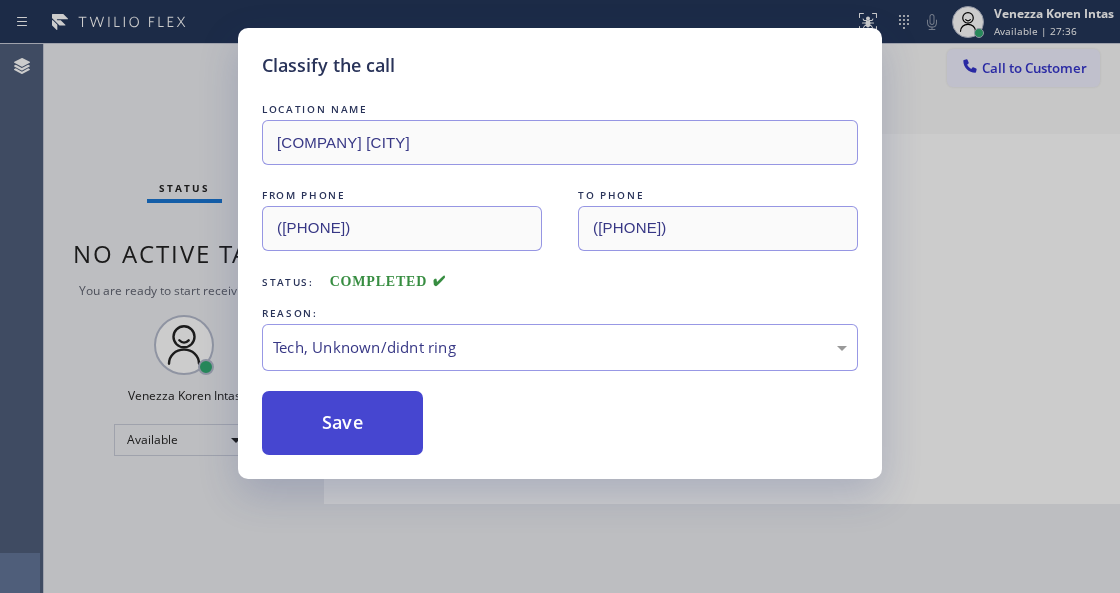click on "Save" at bounding box center [342, 423] 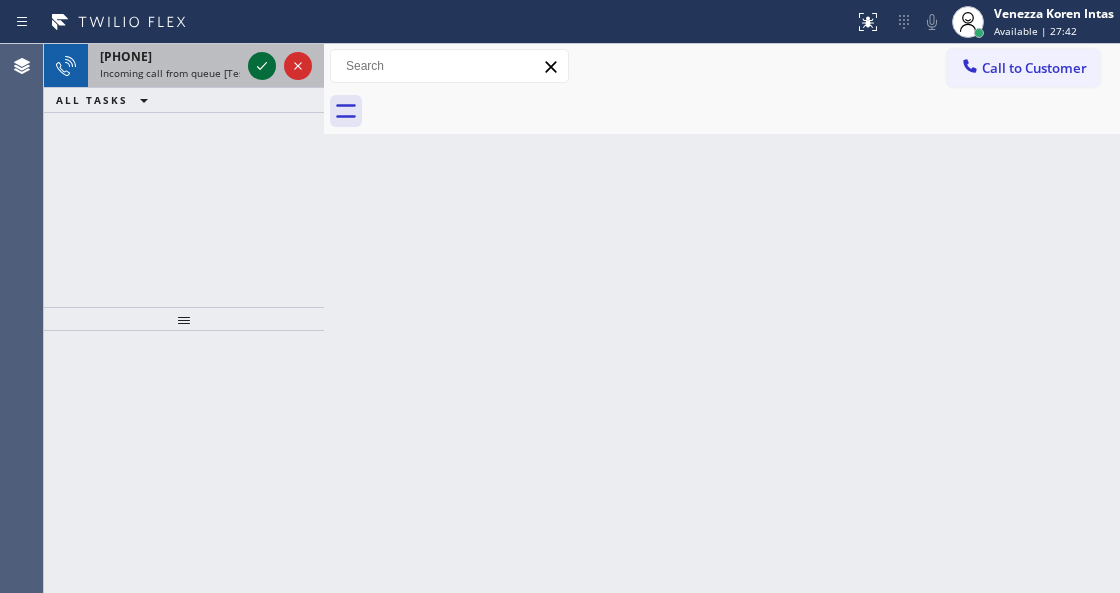 click 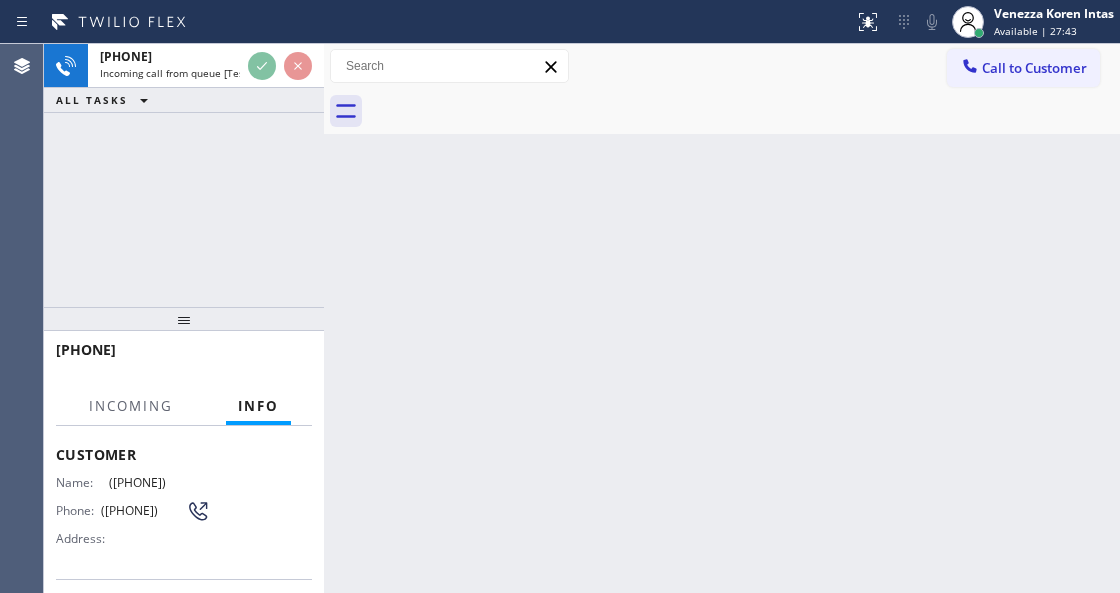 scroll, scrollTop: 200, scrollLeft: 0, axis: vertical 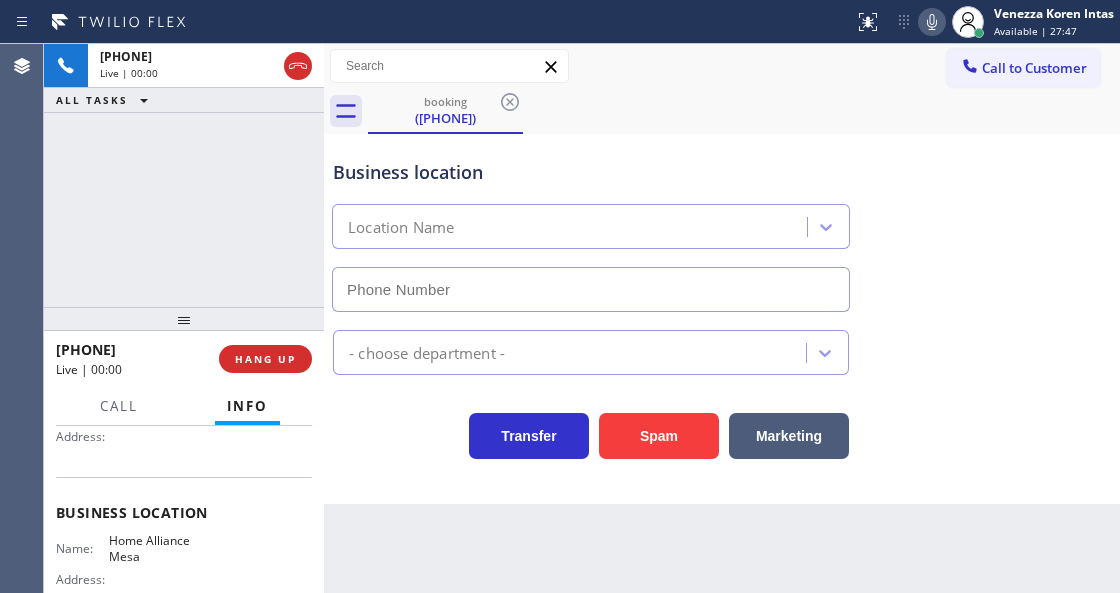 type on "[PHONE]" 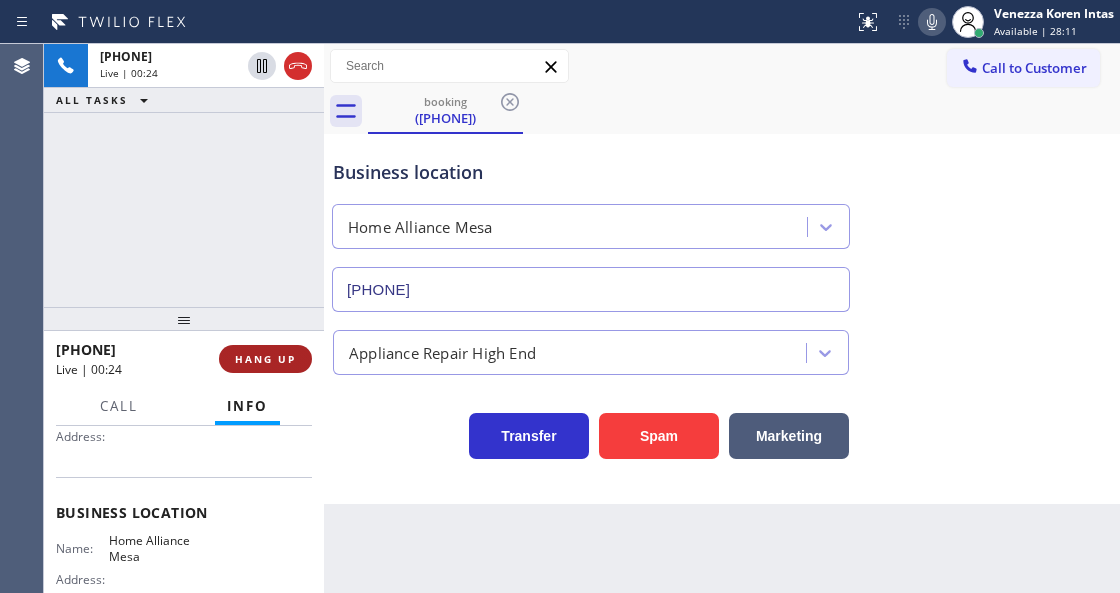 click on "HANG UP" at bounding box center [265, 359] 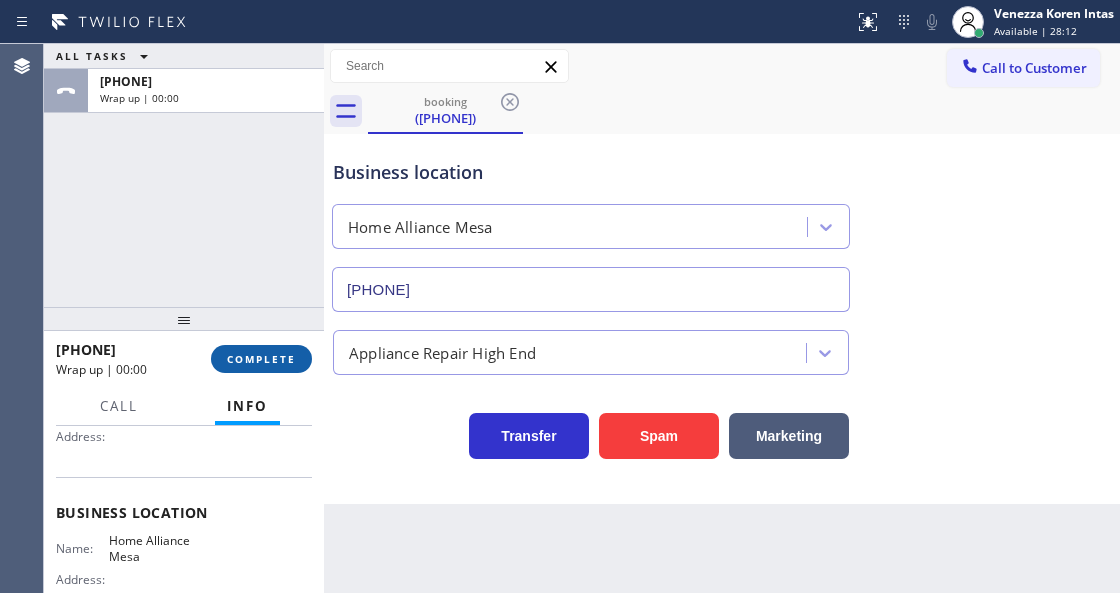 click on "COMPLETE" at bounding box center [261, 359] 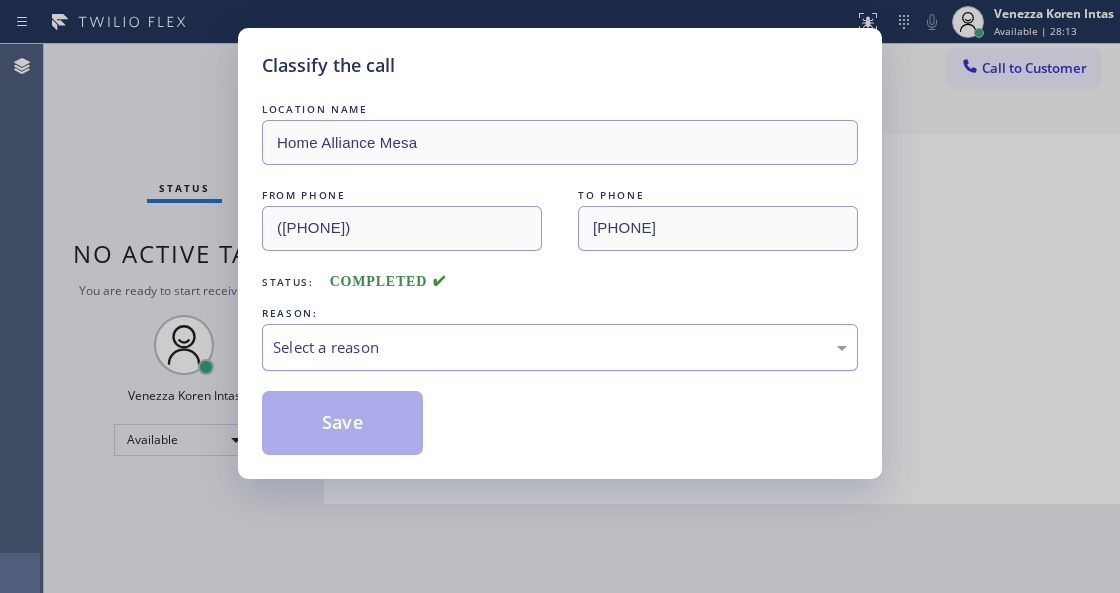 click on "Select a reason" at bounding box center (560, 347) 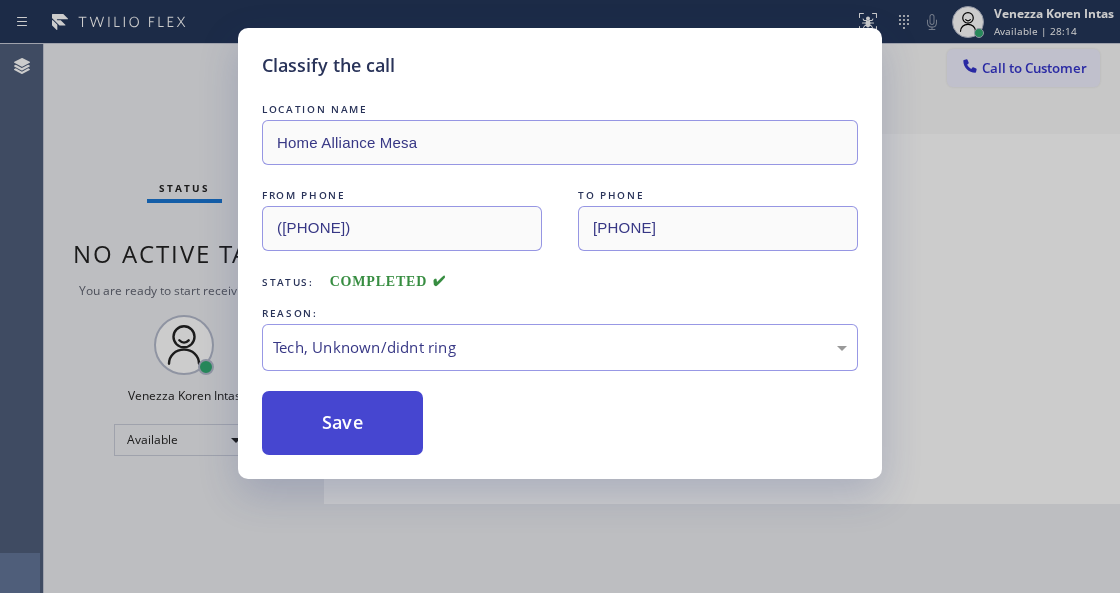 click on "Save" at bounding box center (342, 423) 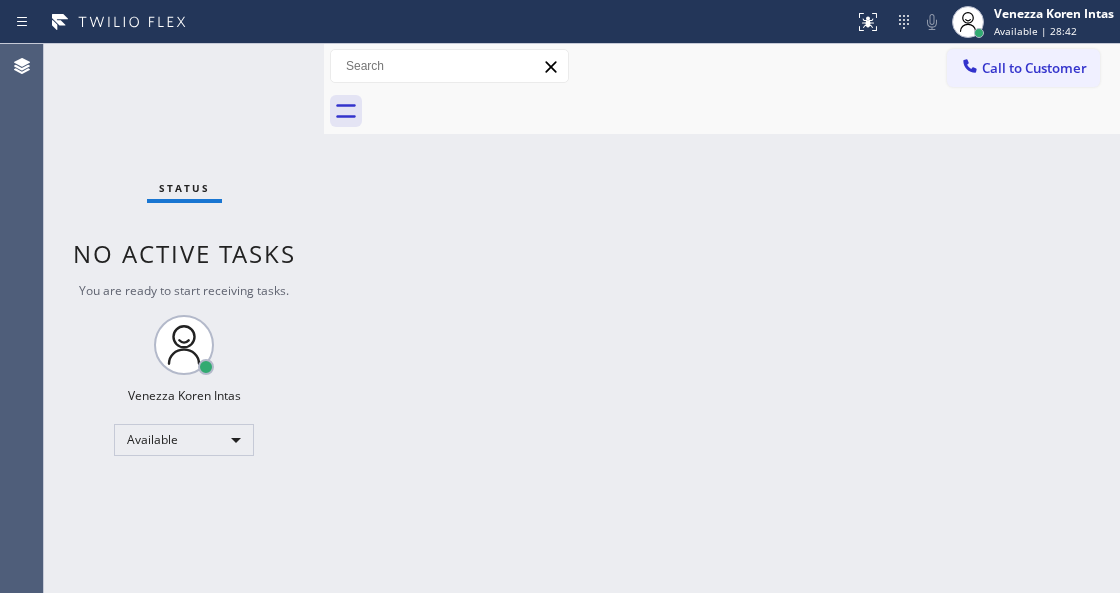 click on "Status   No active tasks     You are ready to start receiving tasks.   [FIRST] [LAST] Available" at bounding box center (184, 318) 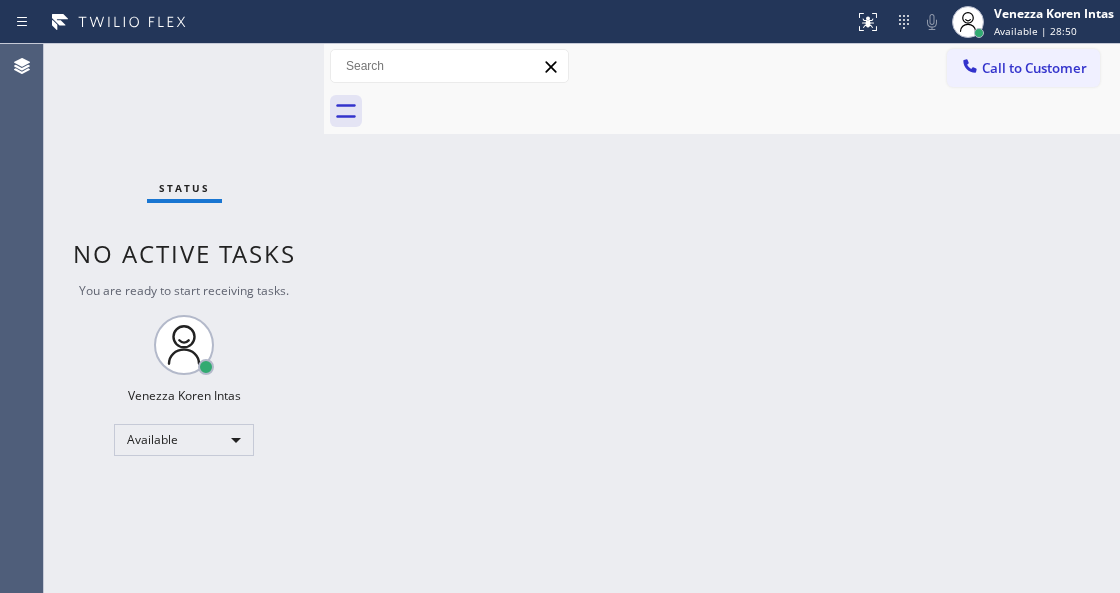 click on "Status   No active tasks     You are ready to start receiving tasks.   [FIRST] [LAST] Available" at bounding box center (184, 318) 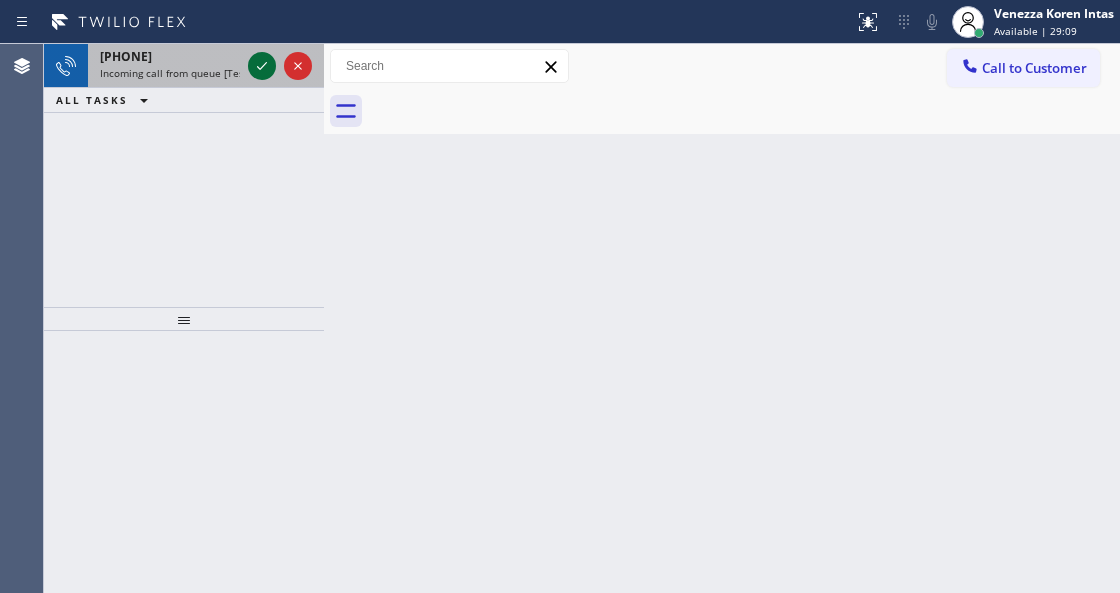 click 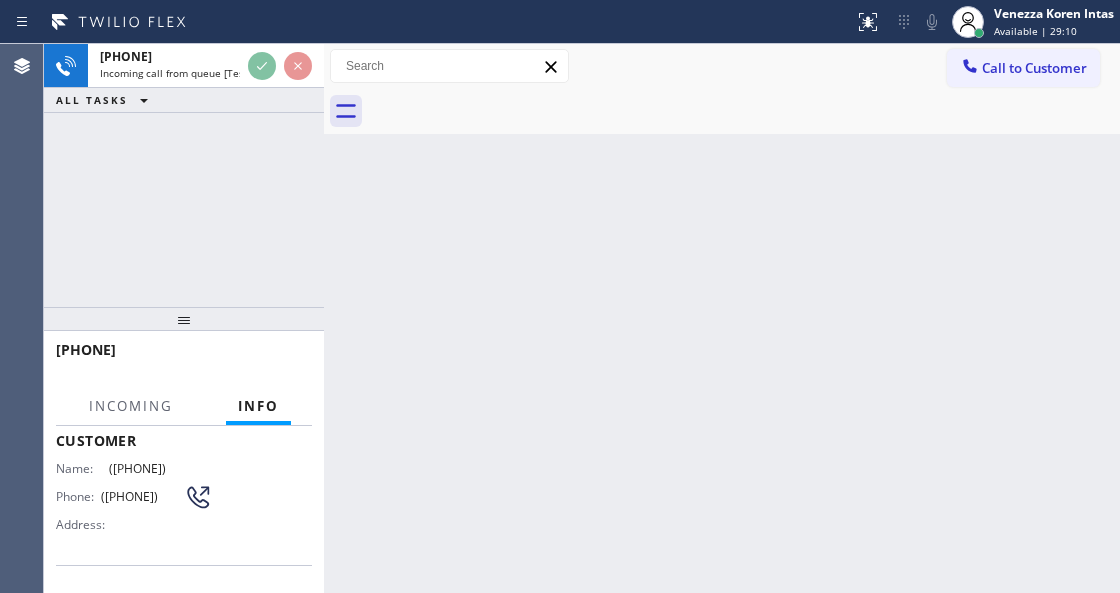scroll, scrollTop: 200, scrollLeft: 0, axis: vertical 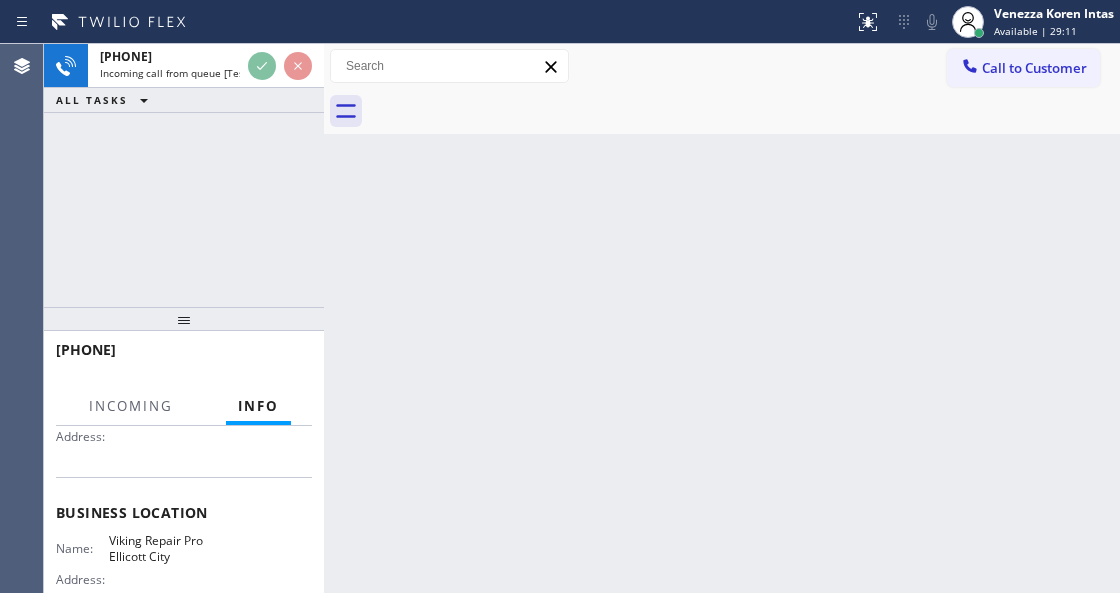 click on "Back to Dashboard Change Sender ID Customers Technicians Select a contact Outbound call Technician Search Technician Your caller id phone number Your caller id phone number Call Technician info Name   Phone none Address none Change Sender ID HVAC +[PHONE] 5 Star Appliance +[PHONE] Appliance Repair +[PHONE] Plumbing +[PHONE] Air Duct Cleaning +[PHONE]  Electricians +[PHONE] Cancel Change Check personal SMS Reset Change No tabs Call to Customer Outbound call Location Sub Zero Fridge Repair Master Your caller id phone number [PHONE] Customer number Call Outbound call Technician Search Technician Your caller id phone number Your caller id phone number Call" at bounding box center [722, 318] 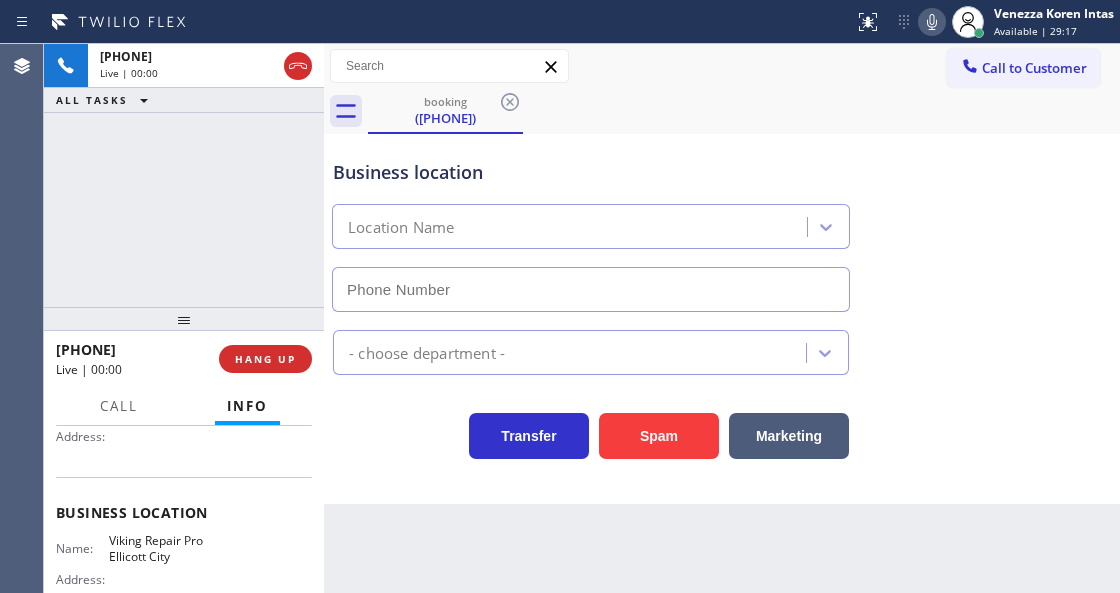 type on "[PHONE]" 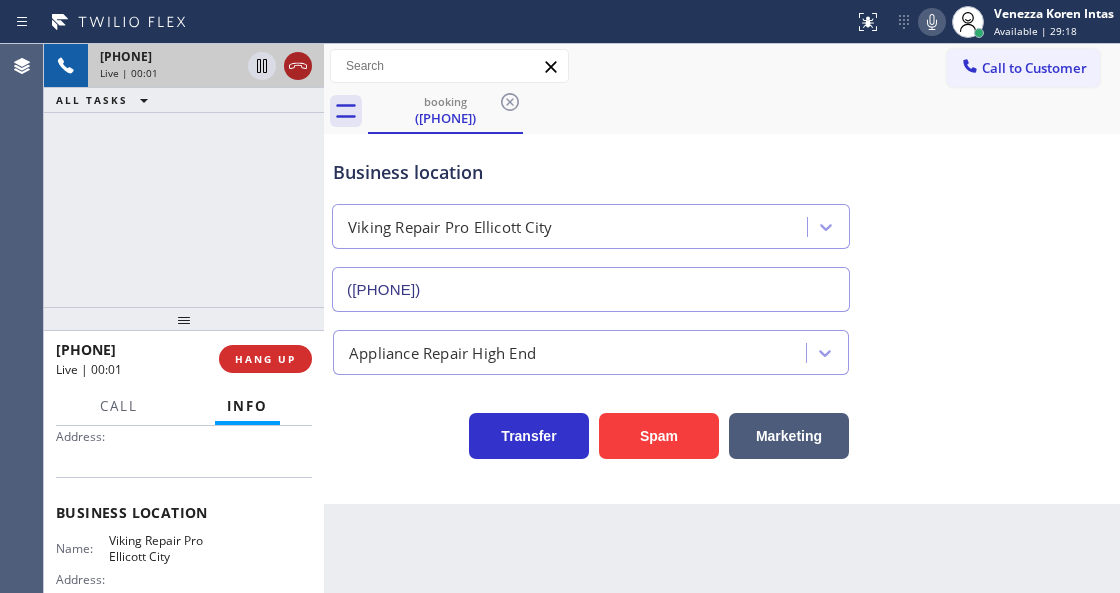 click 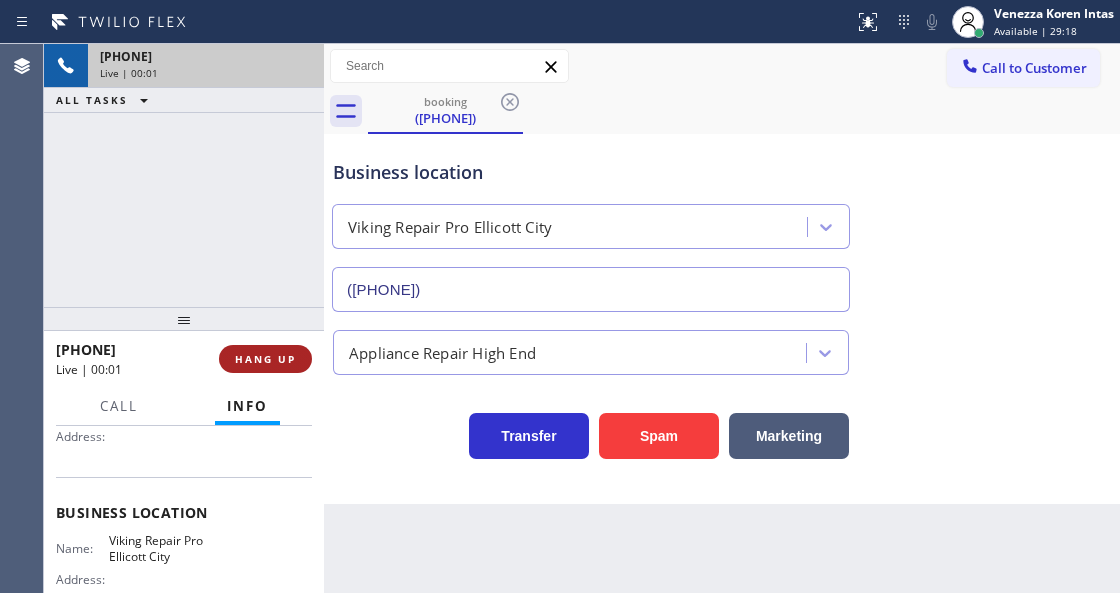 click on "HANG UP" at bounding box center (265, 359) 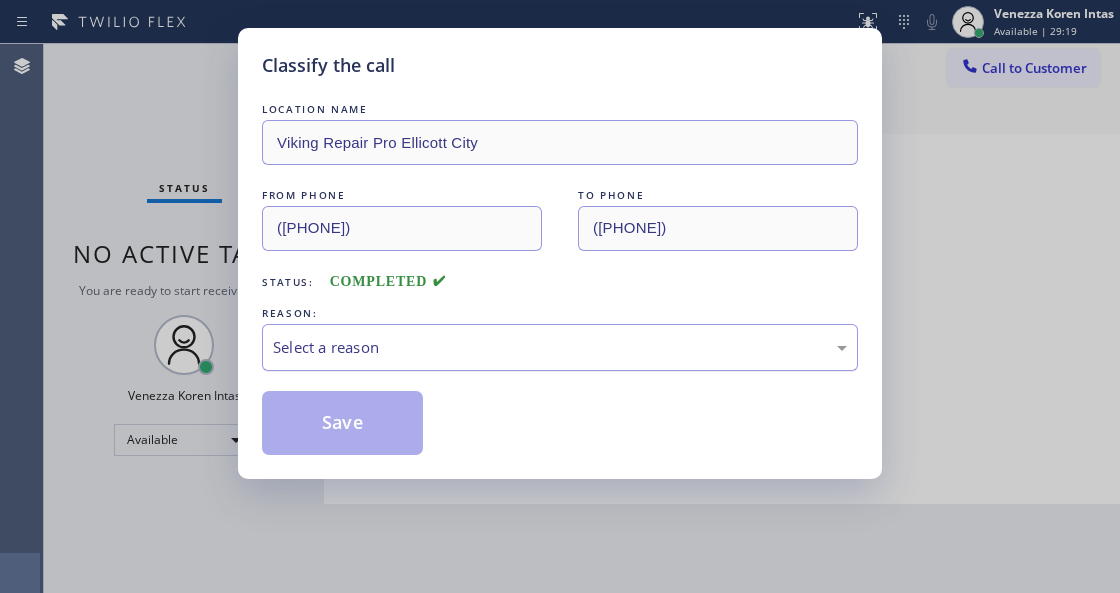 click on "Select a reason" at bounding box center (560, 347) 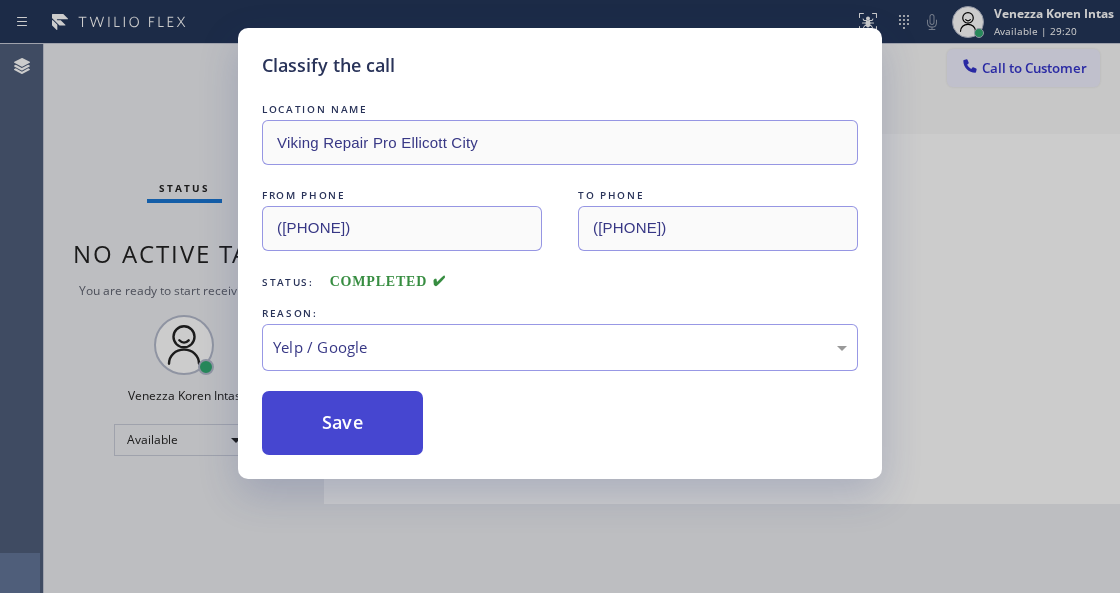 click on "Save" at bounding box center [342, 423] 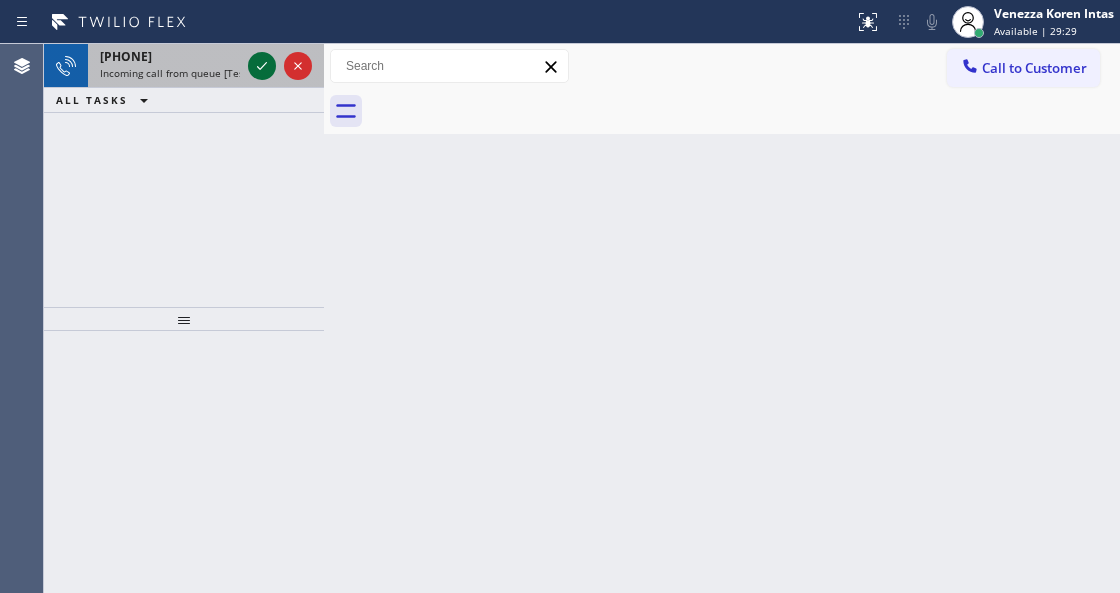 click 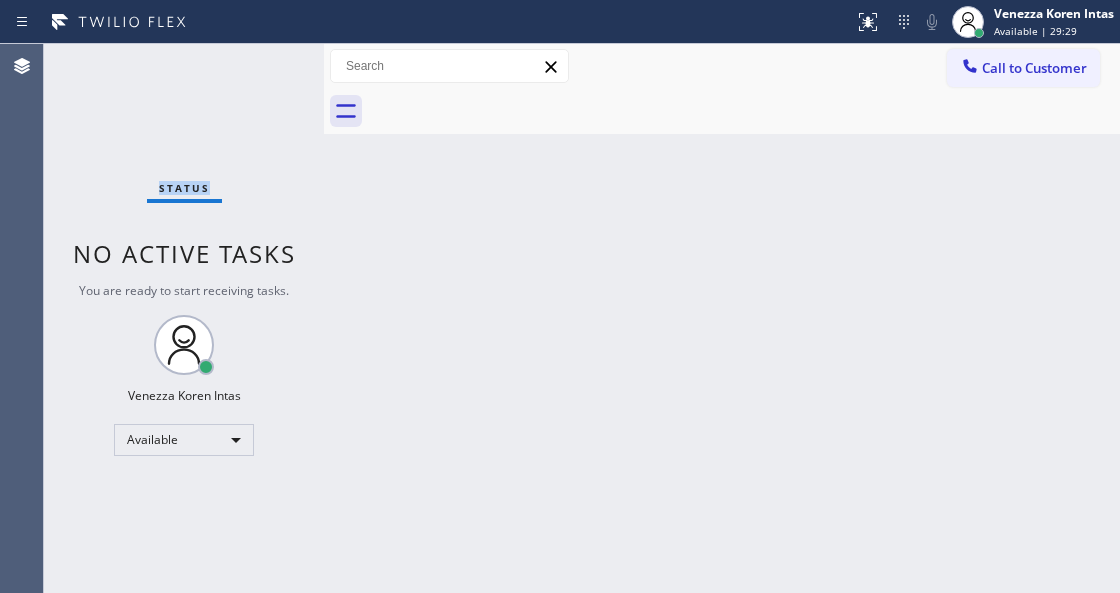 click on "Status   No active tasks     You are ready to start receiving tasks.   [FIRST] [LAST] Available" at bounding box center (184, 318) 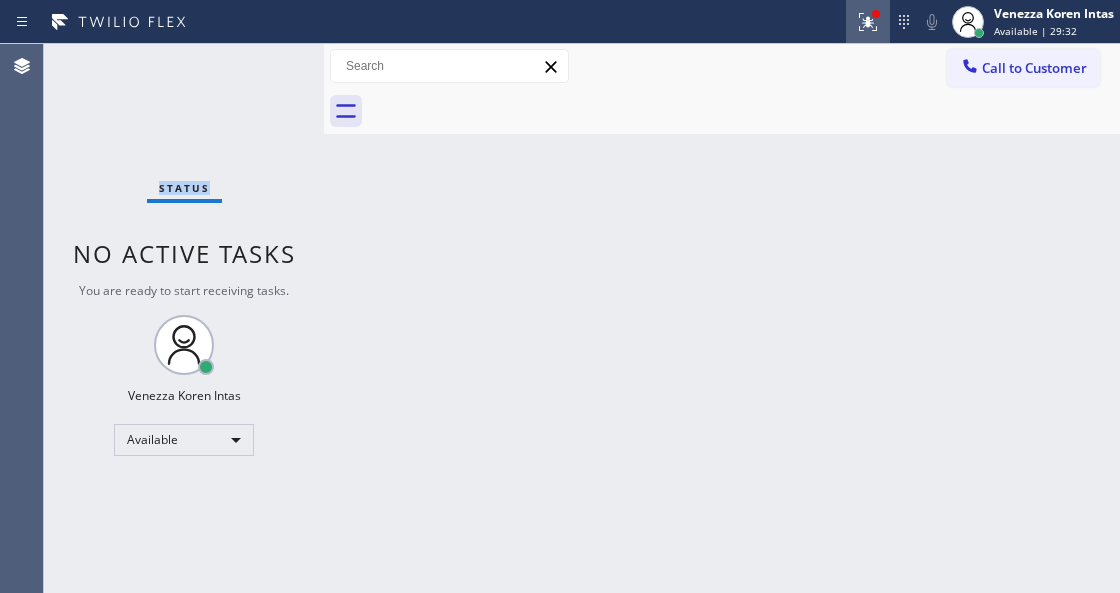 drag, startPoint x: 865, startPoint y: 0, endPoint x: 864, endPoint y: 188, distance: 188.00266 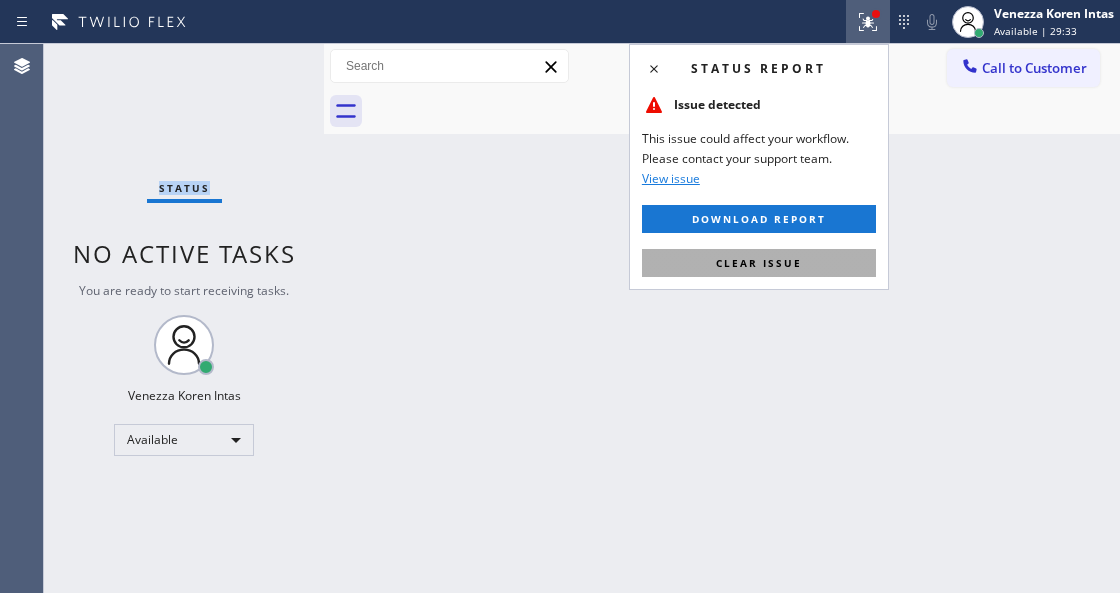 click on "Clear issue" at bounding box center (759, 263) 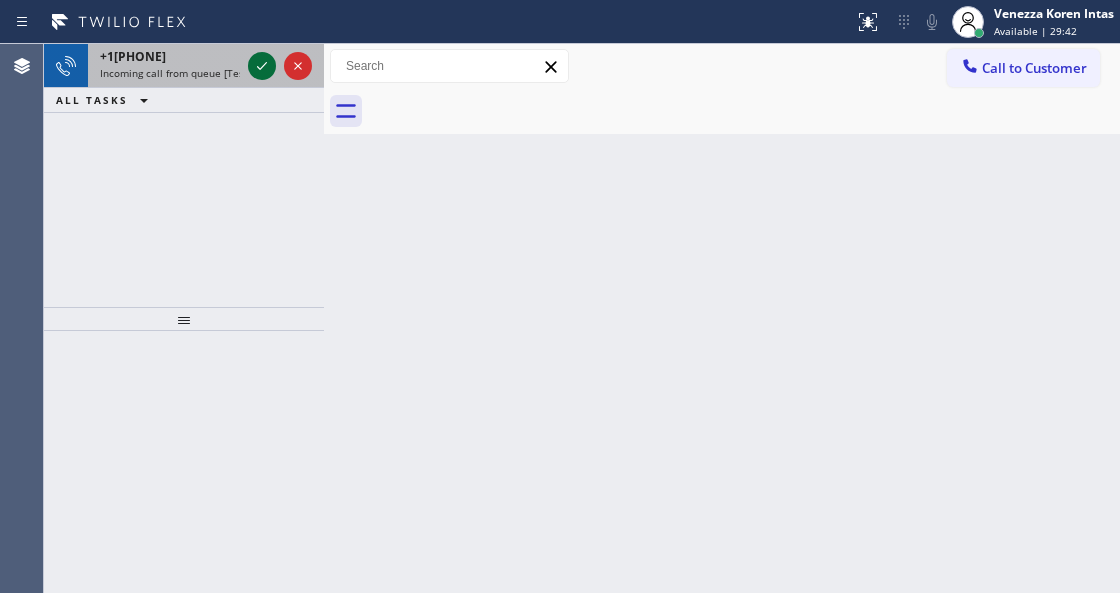 click 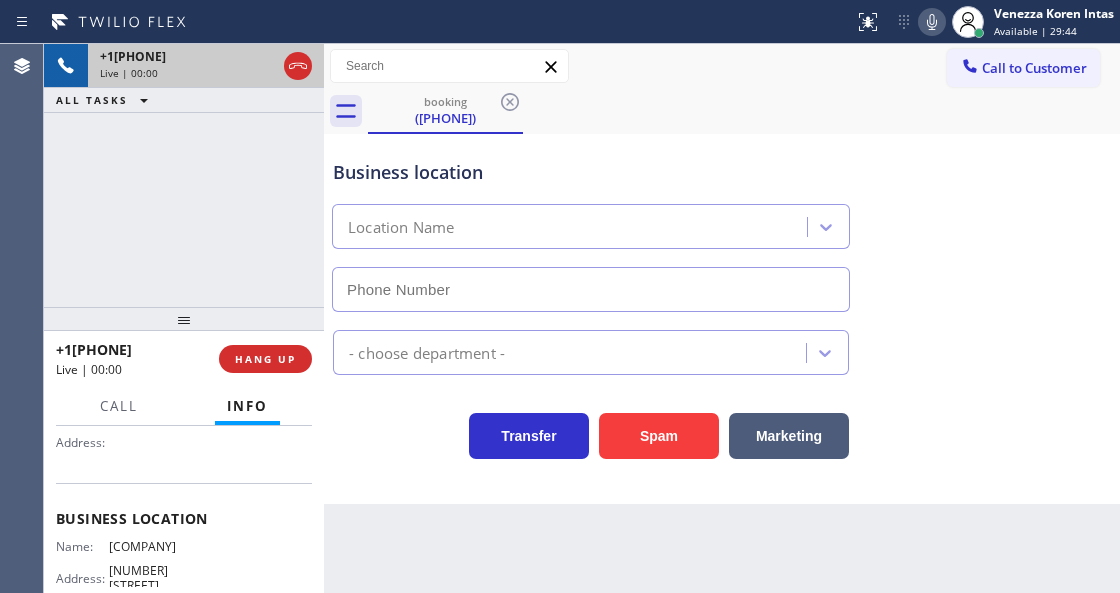 scroll, scrollTop: 200, scrollLeft: 0, axis: vertical 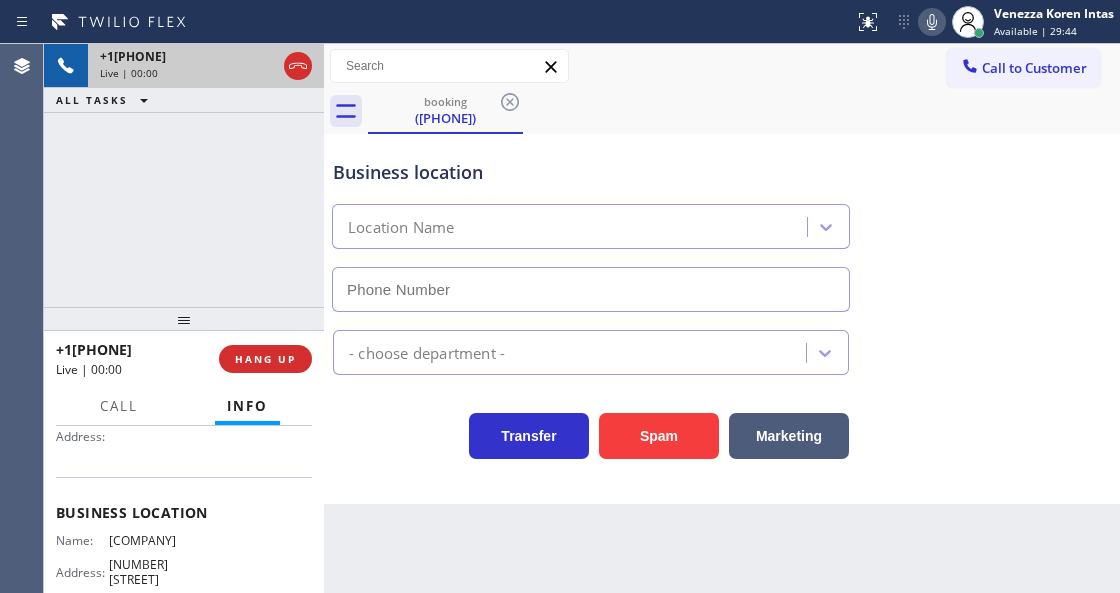 type on "[PHONE]" 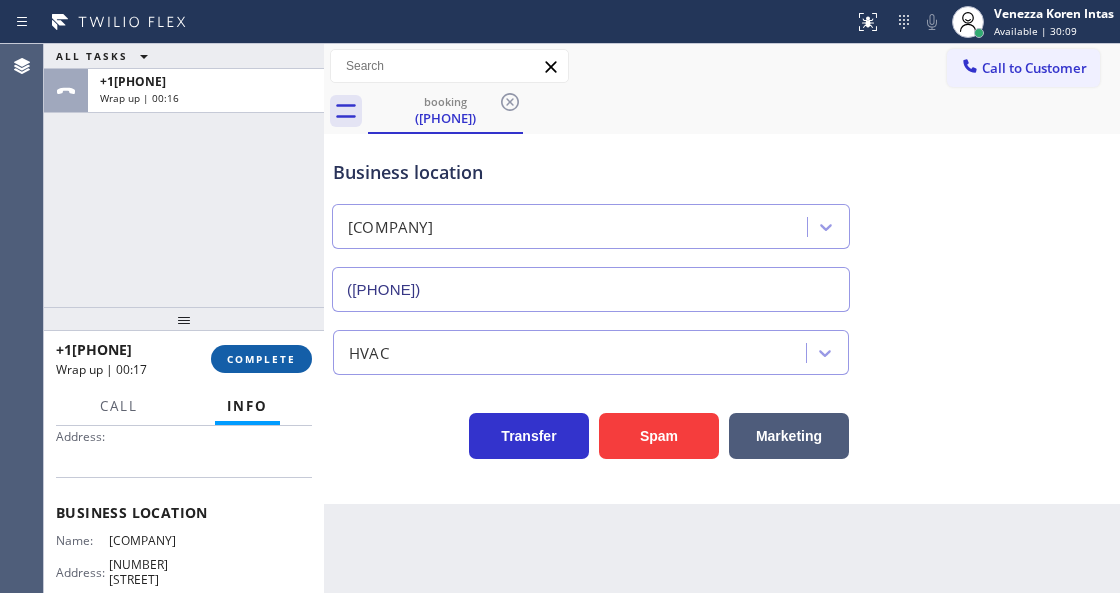 click on "COMPLETE" at bounding box center (261, 359) 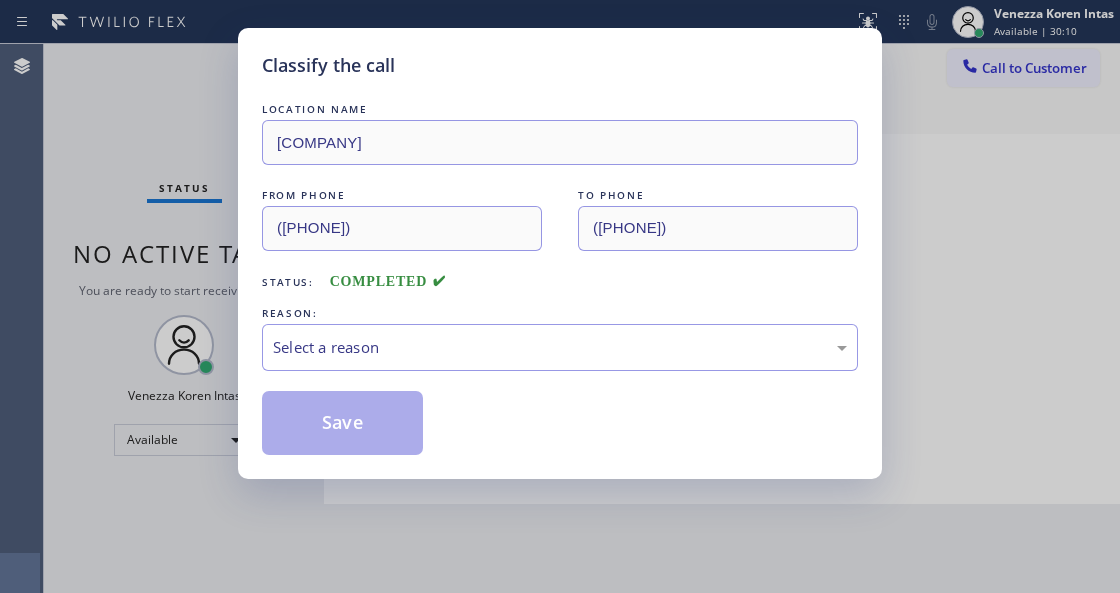 click on "Select a reason" at bounding box center (560, 347) 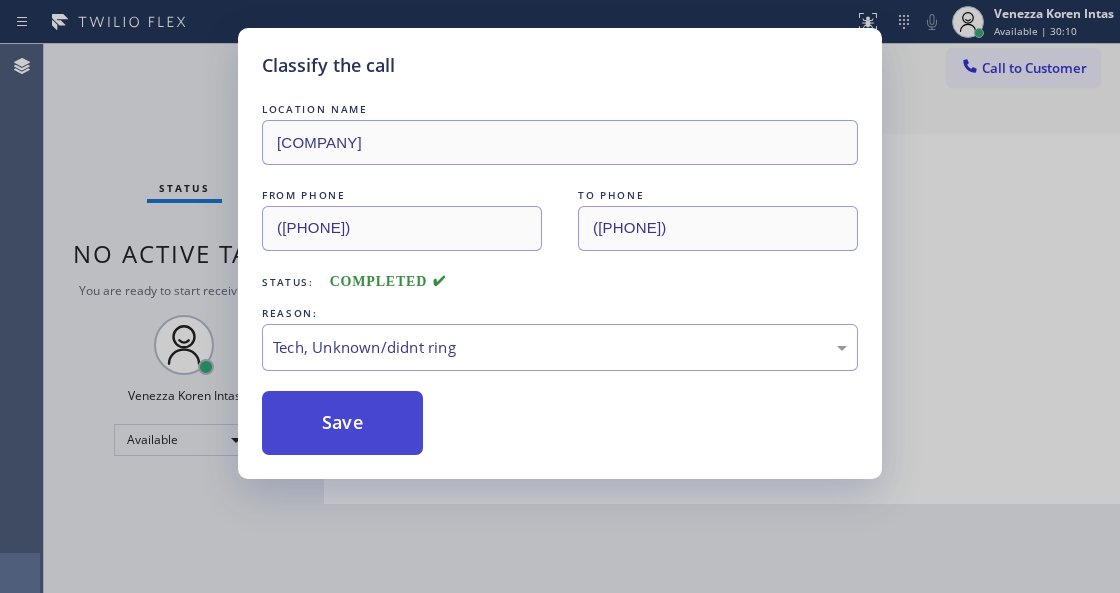 click on "Save" at bounding box center (342, 423) 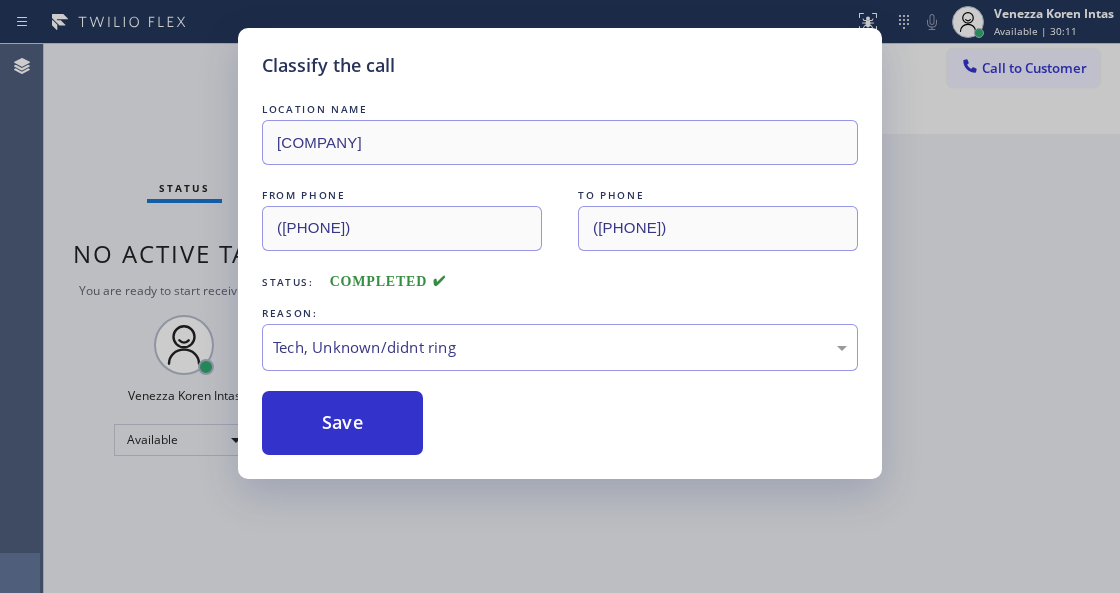 click on "Classify the call LOCATION NAME Orange Webster Heater Masters FROM PHONE (818) 412-5437 TO PHONE (714) 733-2366 Status: COMPLETED REASON: Tech, Unknown/didnt ring Save" at bounding box center (560, 296) 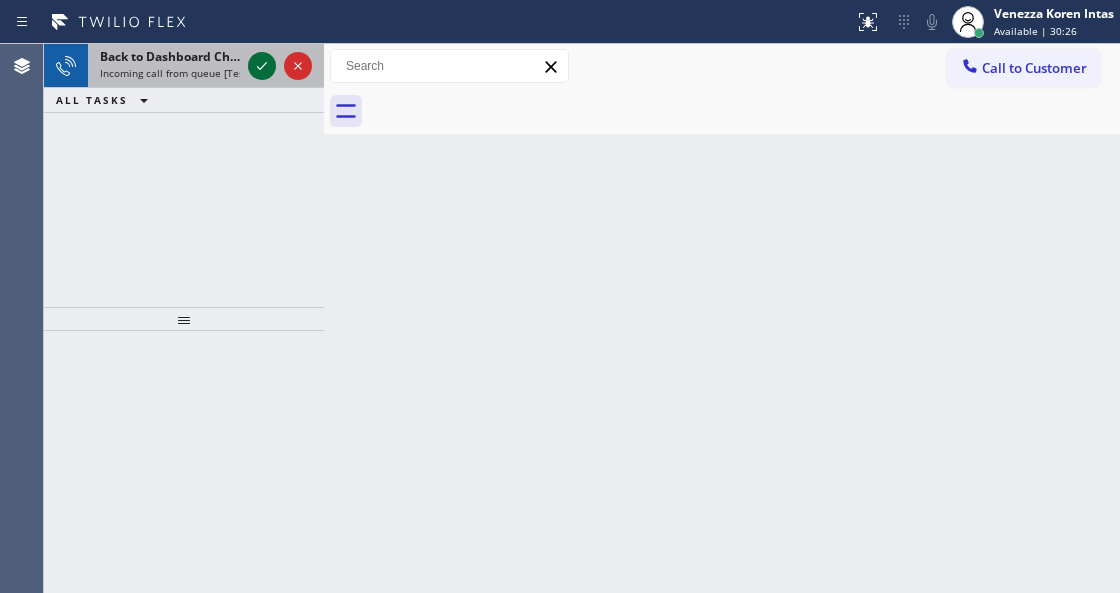 click 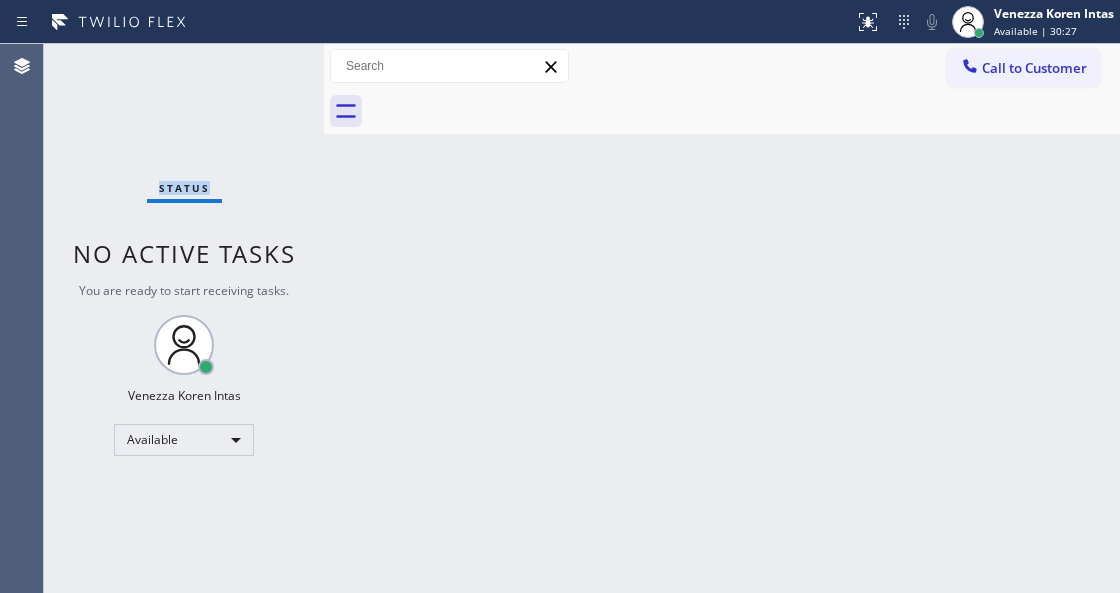 click on "Status   No active tasks     You are ready to start receiving tasks.   [FIRST] [LAST] Available" at bounding box center (184, 318) 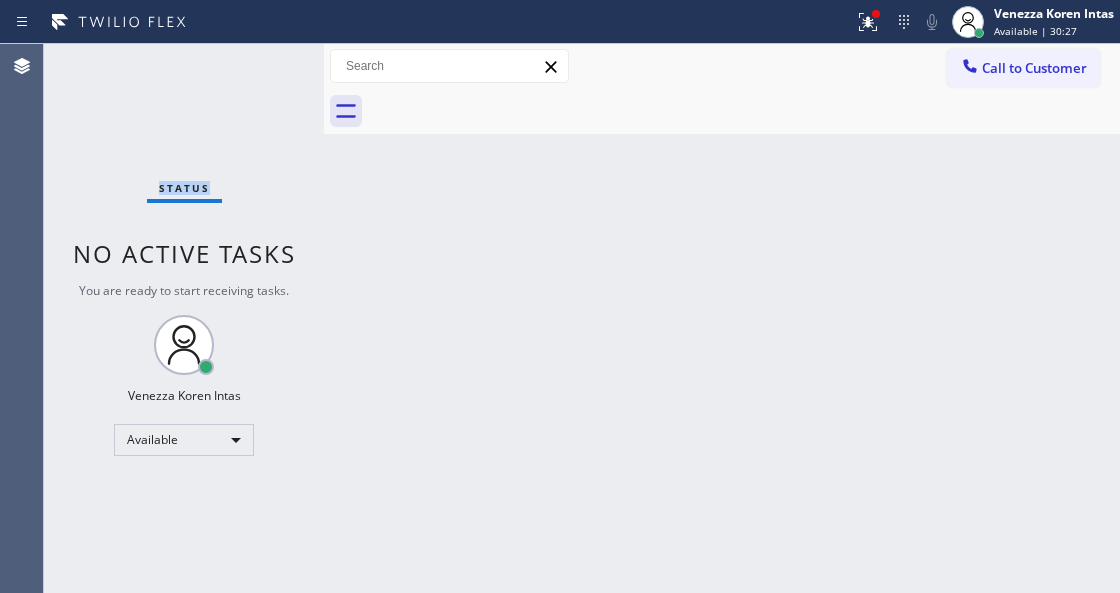 click on "Status   No active tasks     You are ready to start receiving tasks.   [FIRST] [LAST] Available" at bounding box center [184, 318] 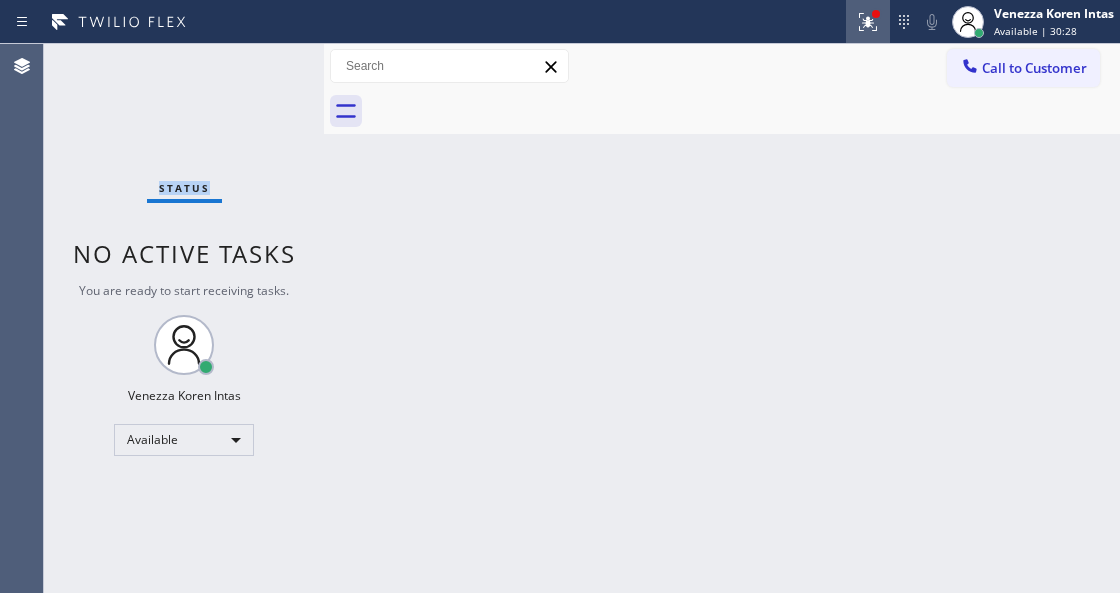 click 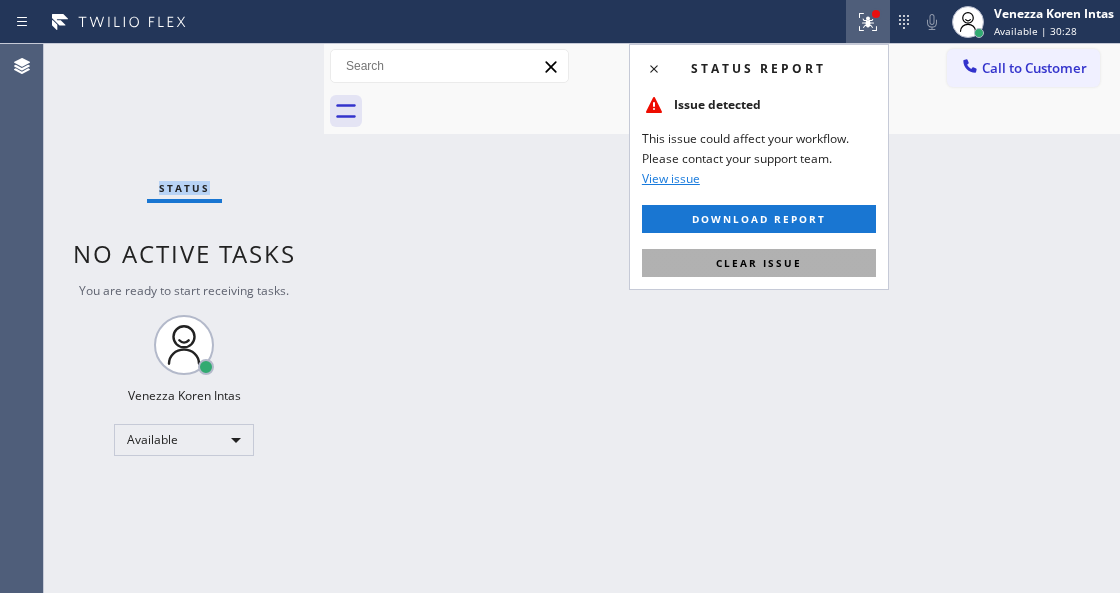 click on "Clear issue" at bounding box center [759, 263] 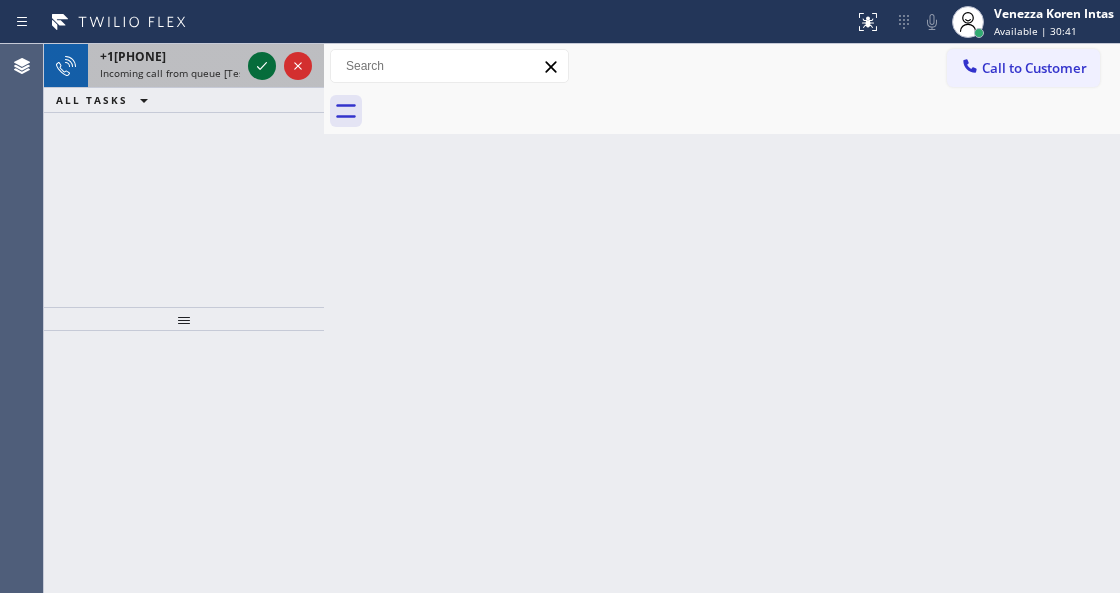 click 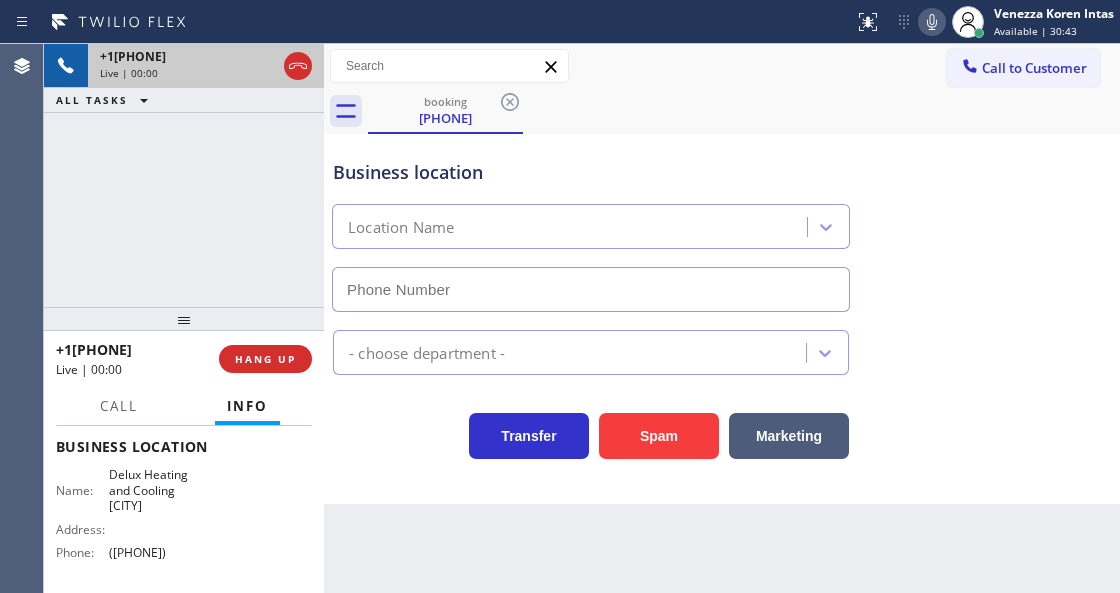 scroll, scrollTop: 266, scrollLeft: 0, axis: vertical 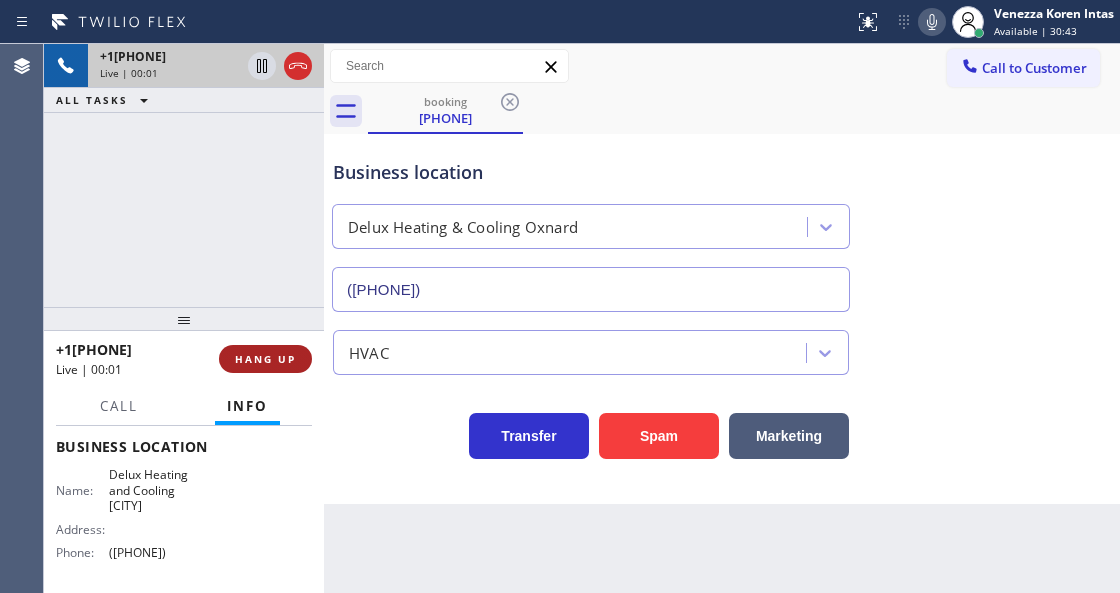 click on "HANG UP" at bounding box center [265, 359] 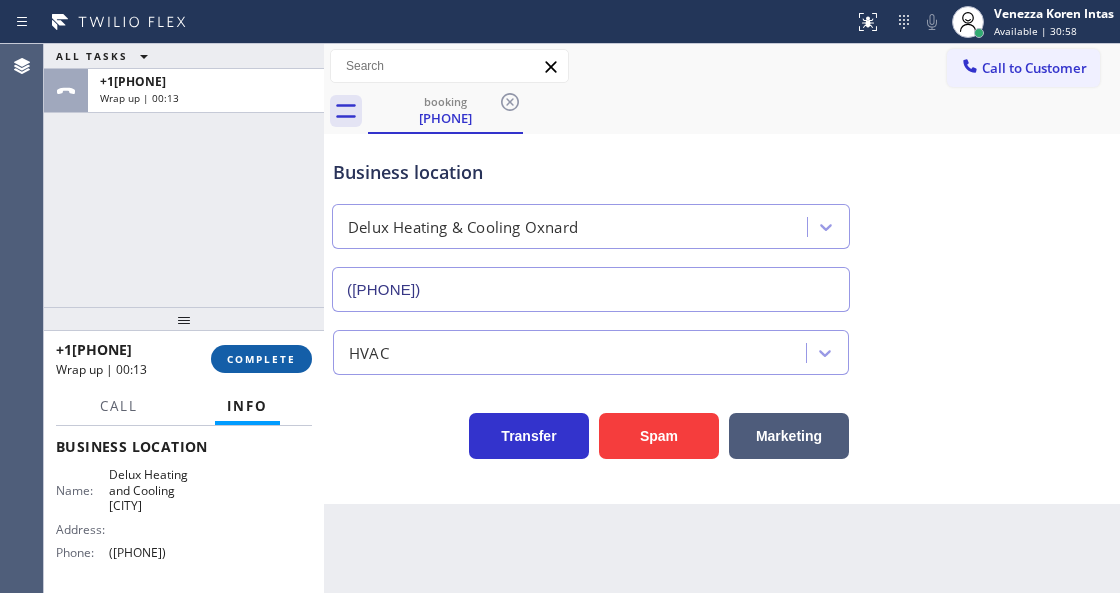 click on "COMPLETE" at bounding box center (261, 359) 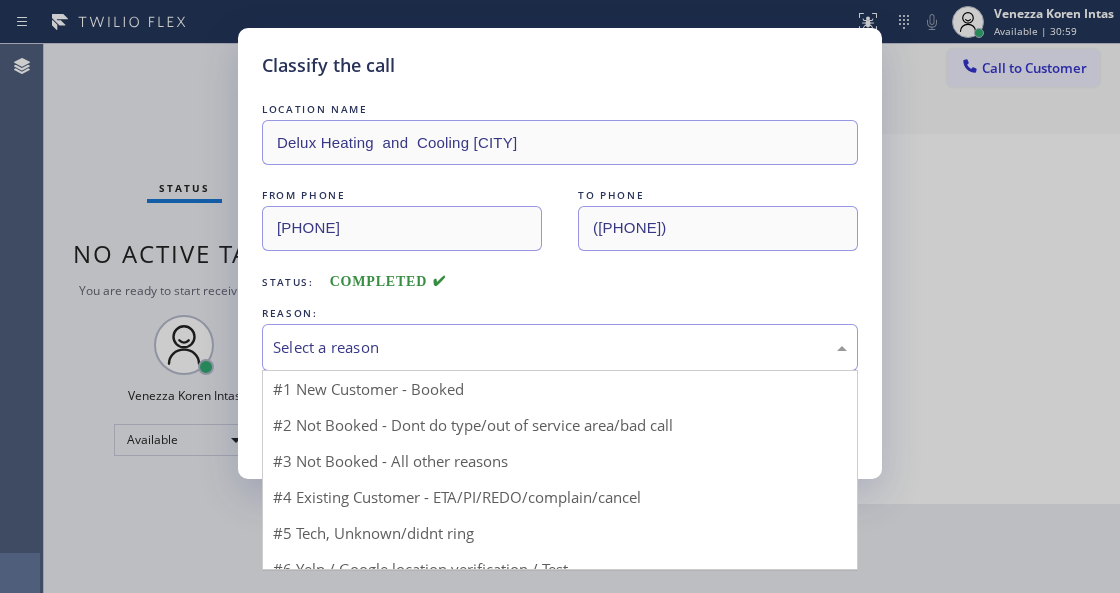 click on "Select a reason" at bounding box center [560, 347] 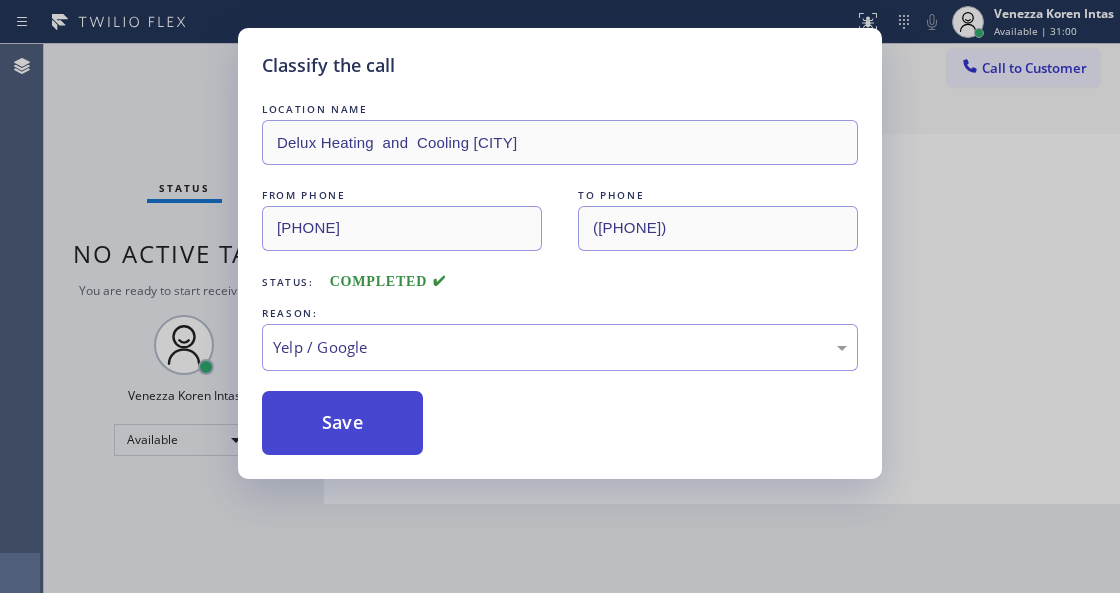 click on "Save" at bounding box center (342, 423) 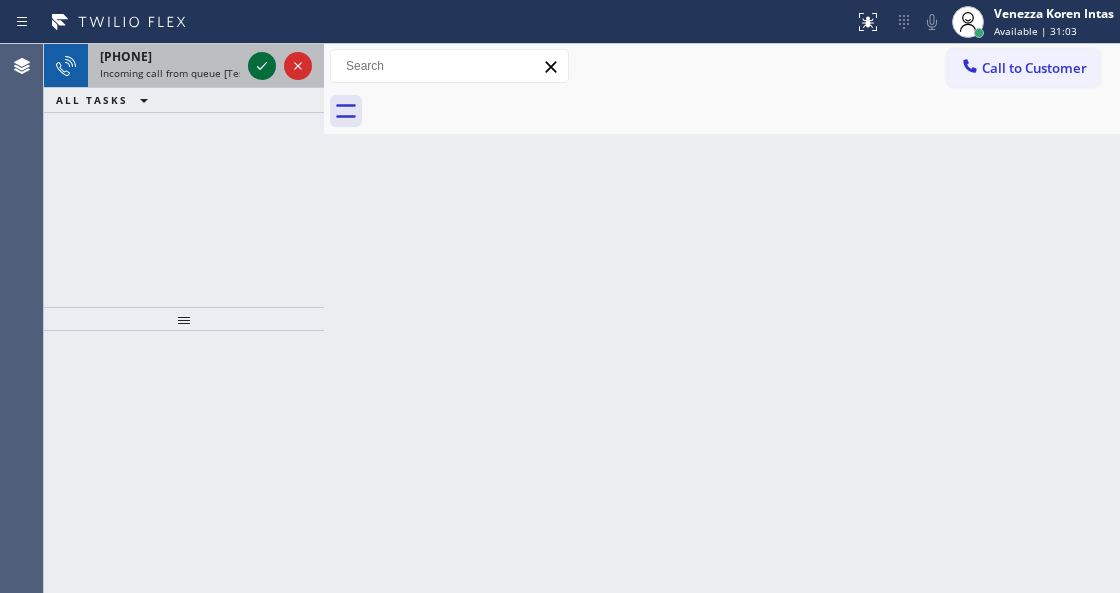 click 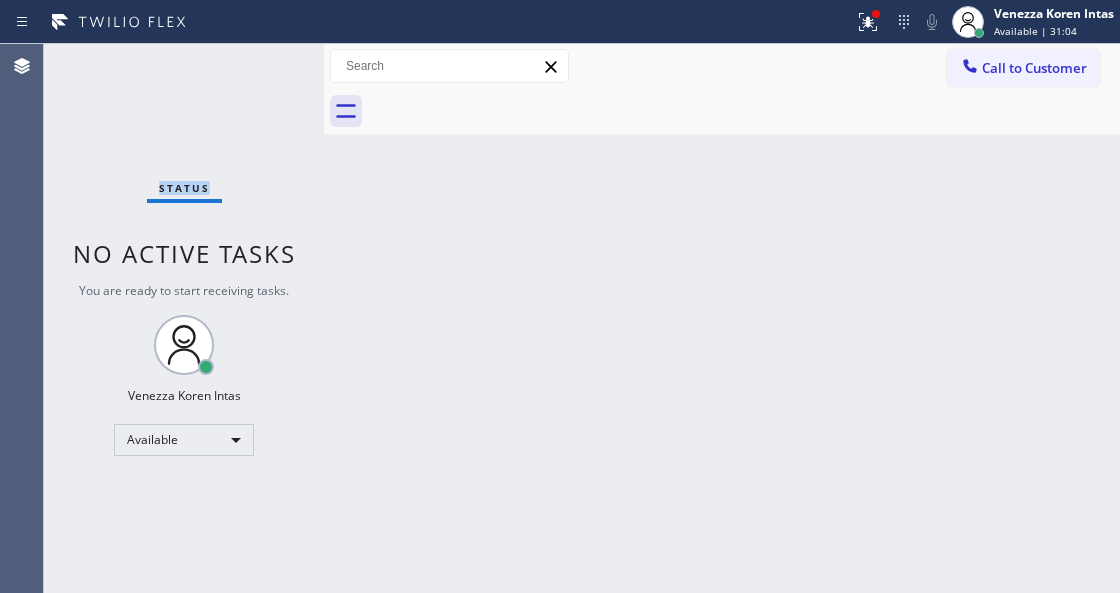 click on "Status   No active tasks     You are ready to start receiving tasks.   [FIRST] [LAST] Available" at bounding box center [184, 318] 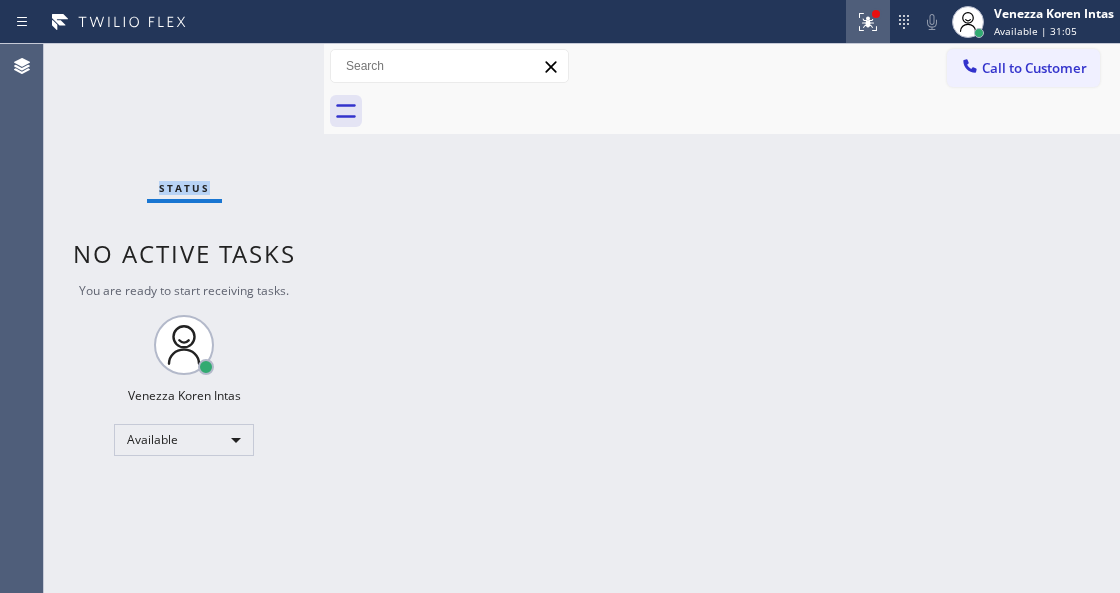 click 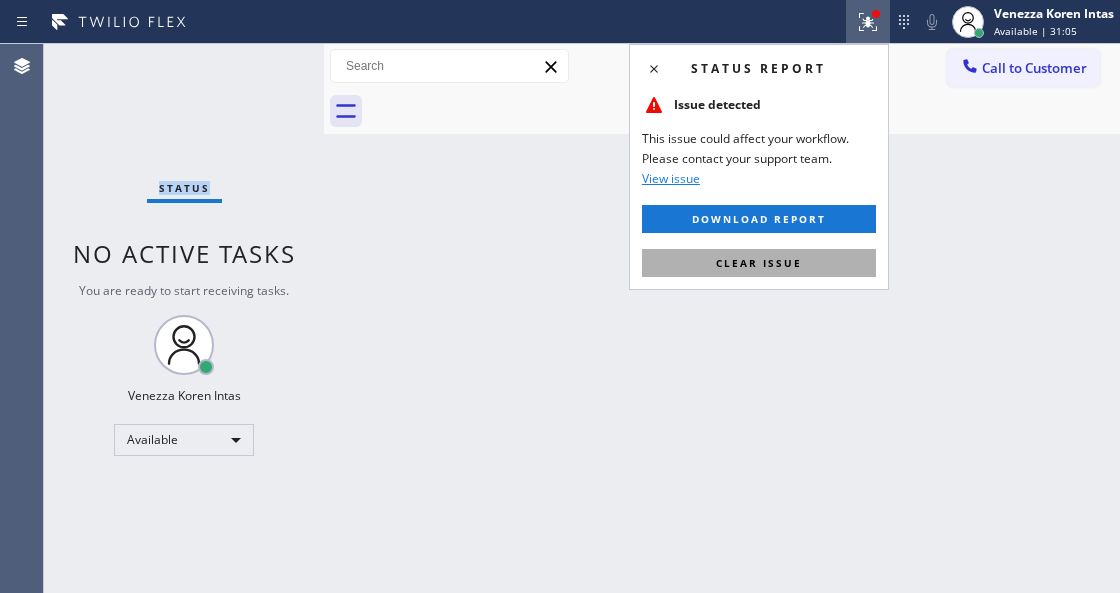 click on "Clear issue" at bounding box center [759, 263] 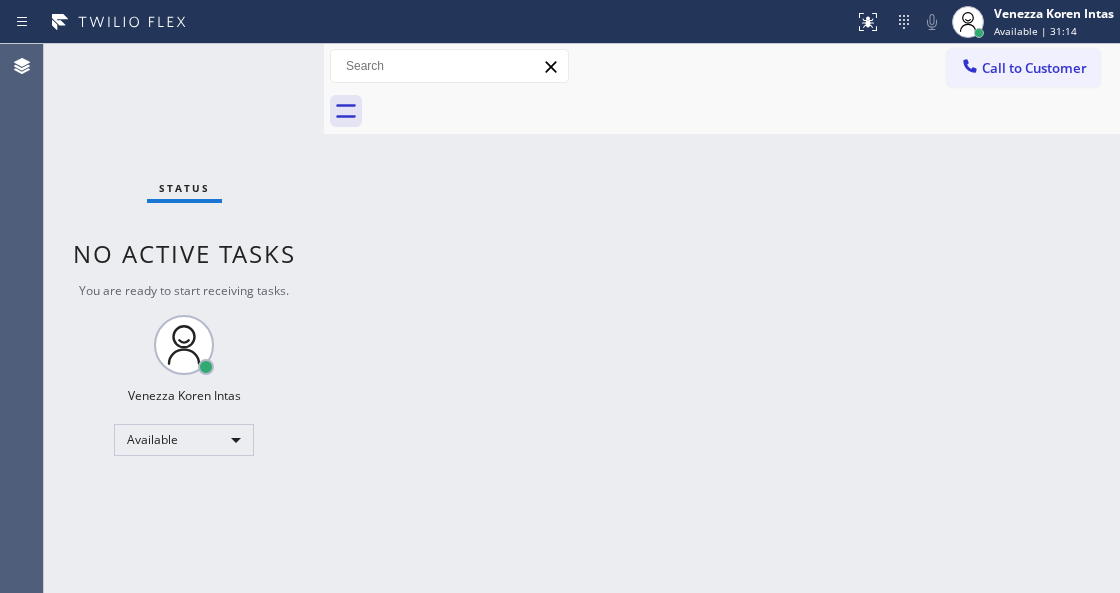 click on "Status   No active tasks     You are ready to start receiving tasks.   [FIRST] [LAST] Available" at bounding box center (184, 318) 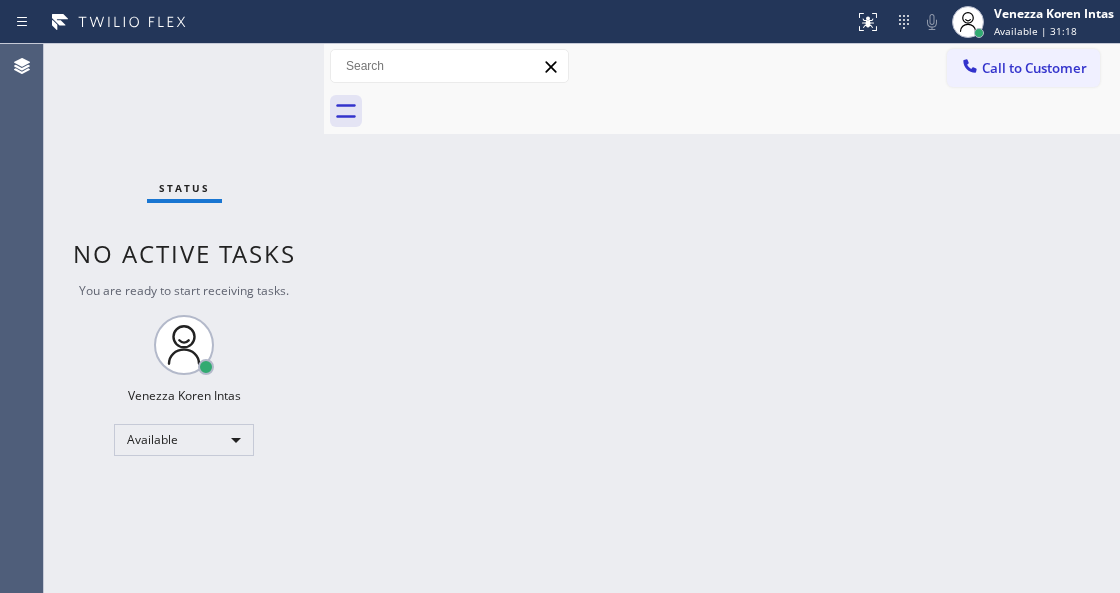 click on "Status   No active tasks     You are ready to start receiving tasks.   [FIRST] [LAST] Available" at bounding box center (184, 318) 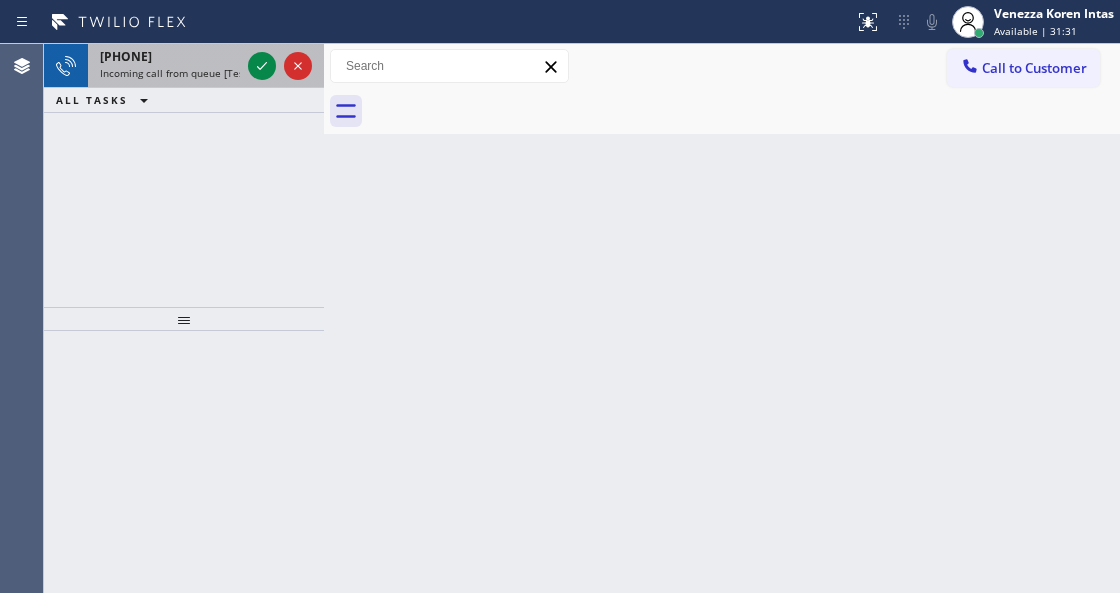 click at bounding box center [280, 66] 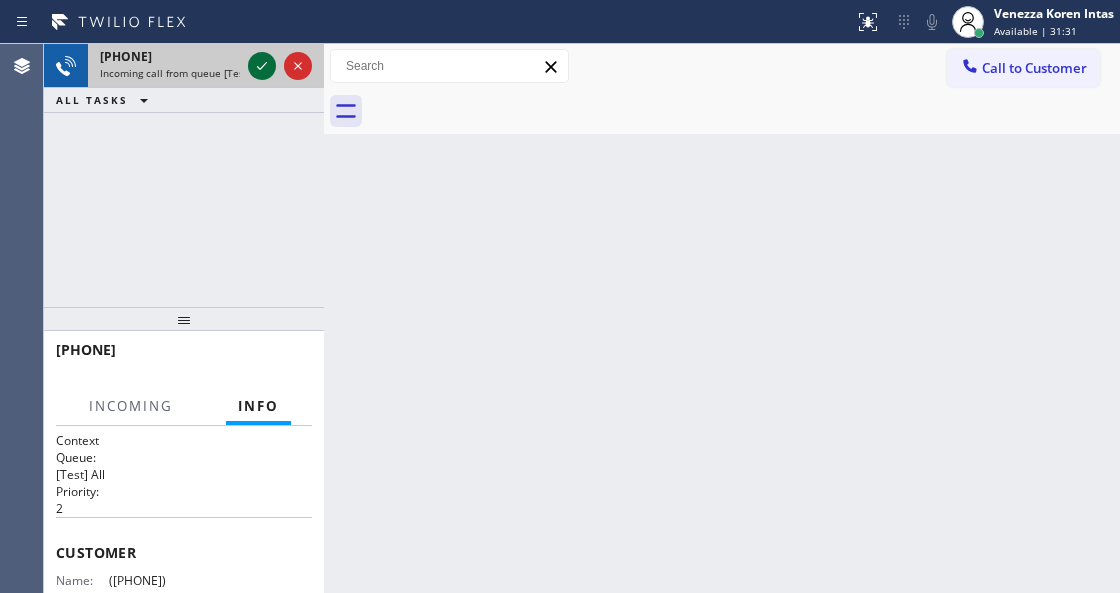 click 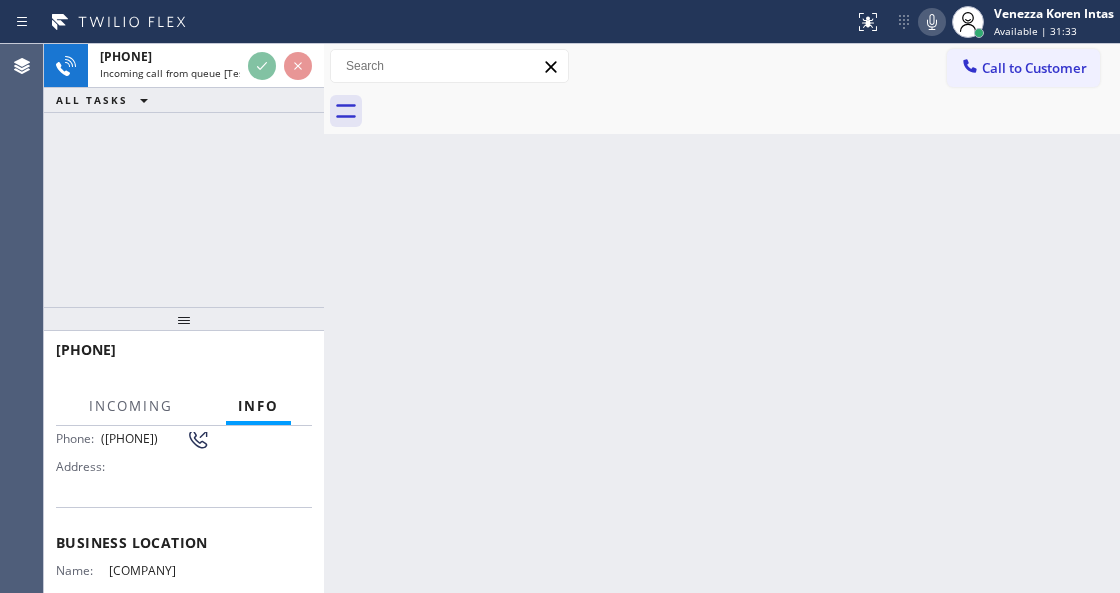 scroll, scrollTop: 266, scrollLeft: 0, axis: vertical 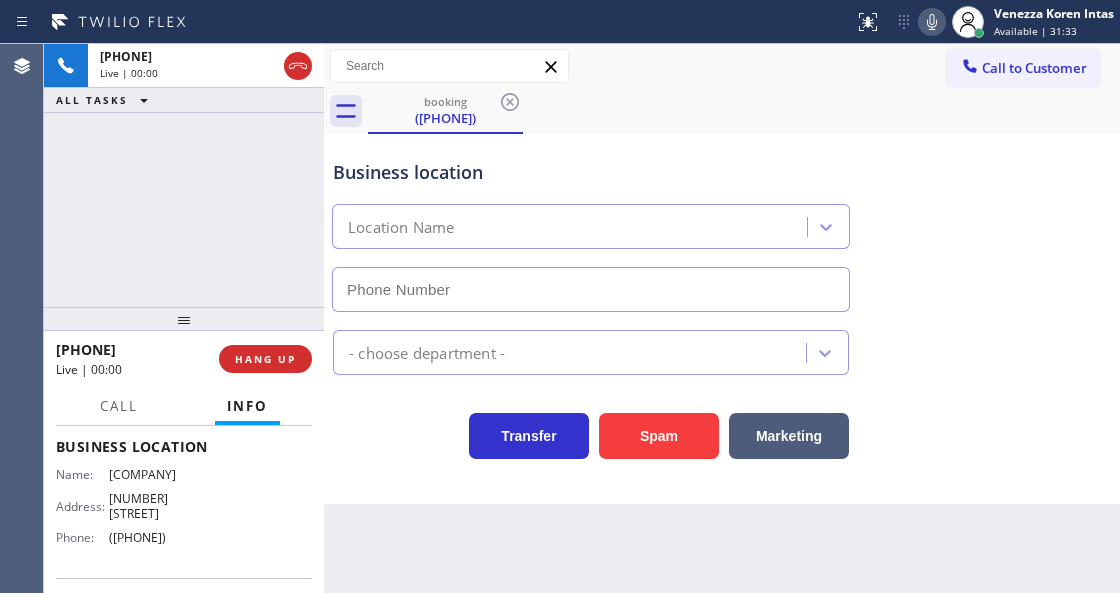 type on "[PHONE]" 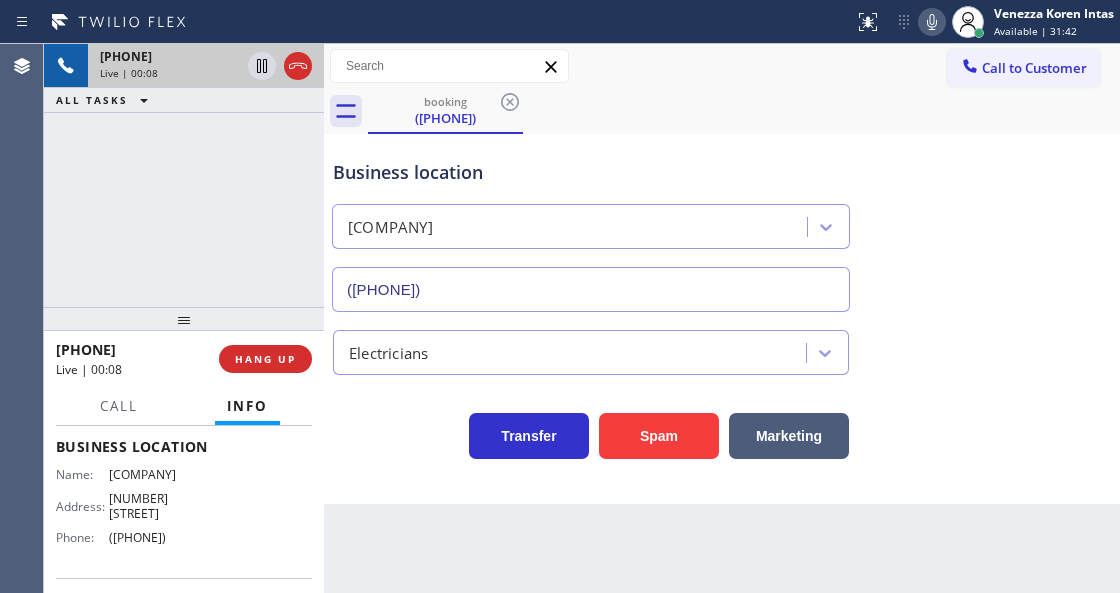 click at bounding box center (280, 66) 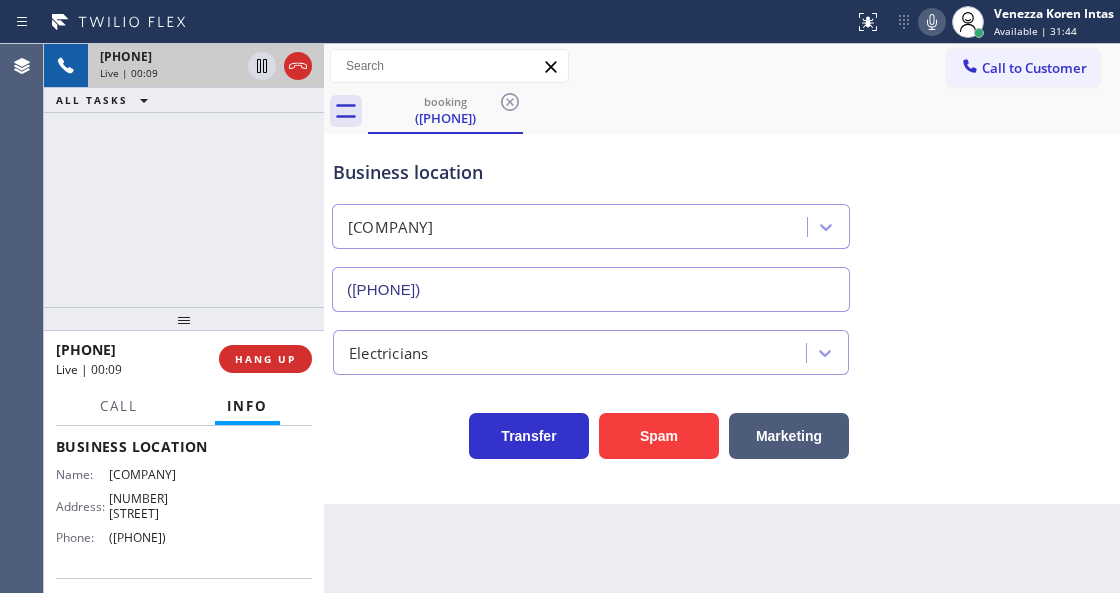 click 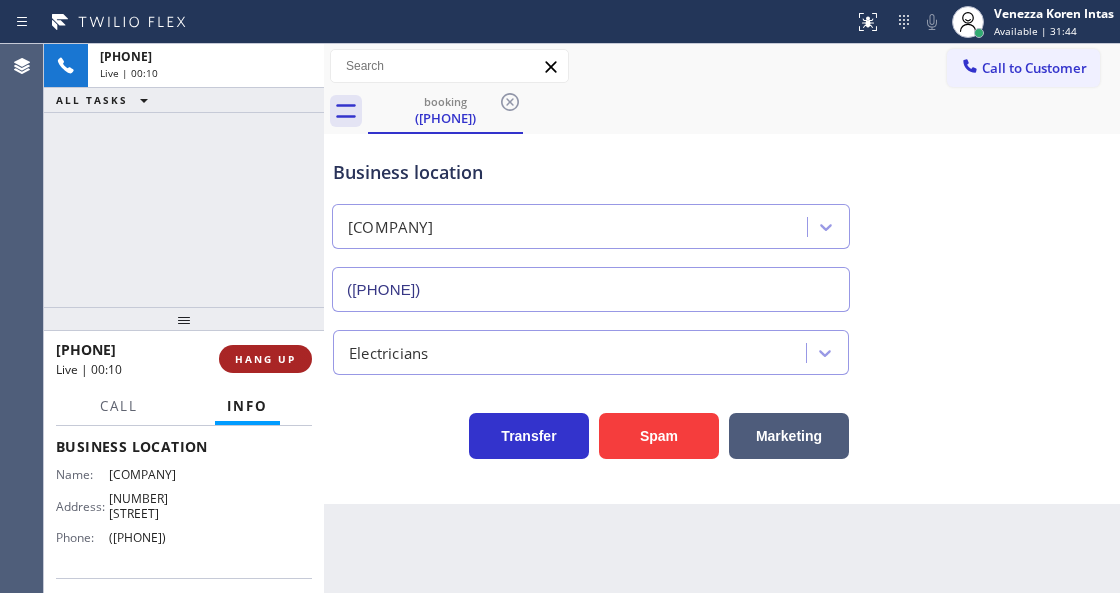 click on "HANG UP" at bounding box center (265, 359) 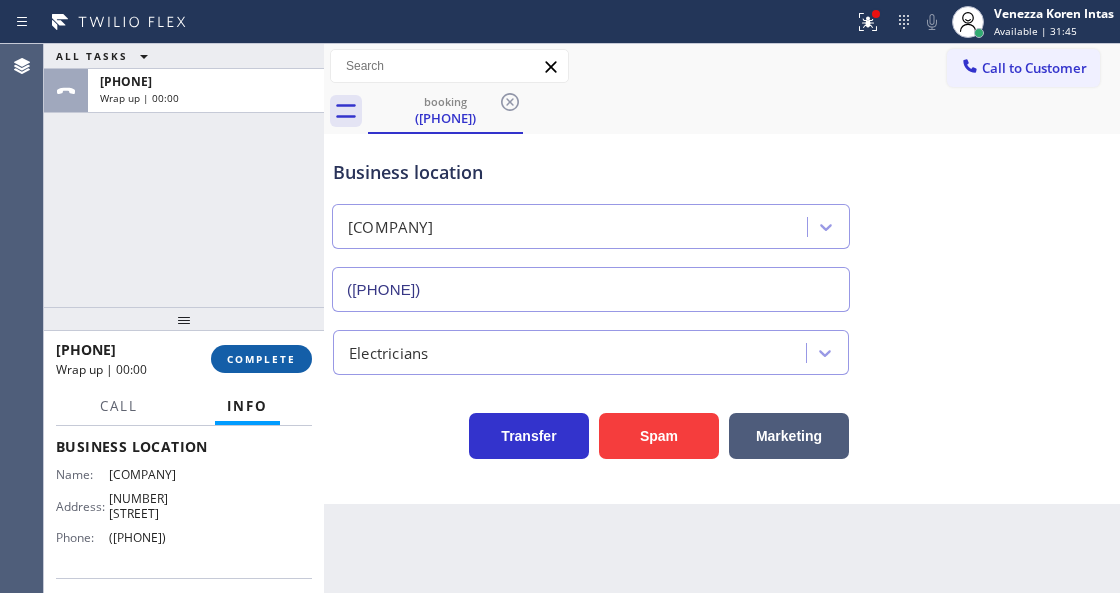 click on "COMPLETE" at bounding box center (261, 359) 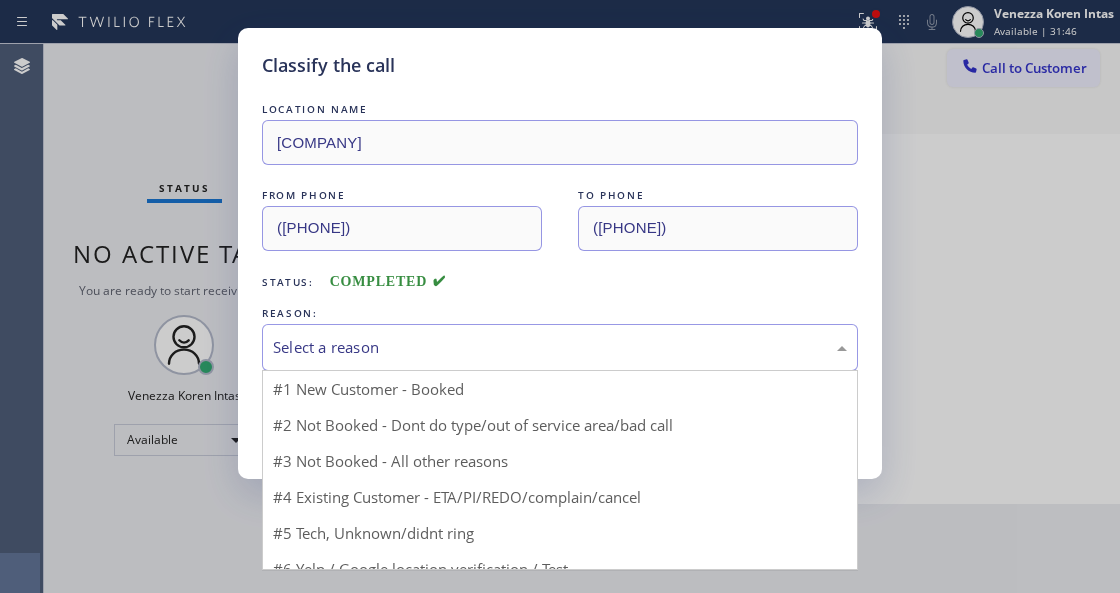 click on "Select a reason" at bounding box center [560, 347] 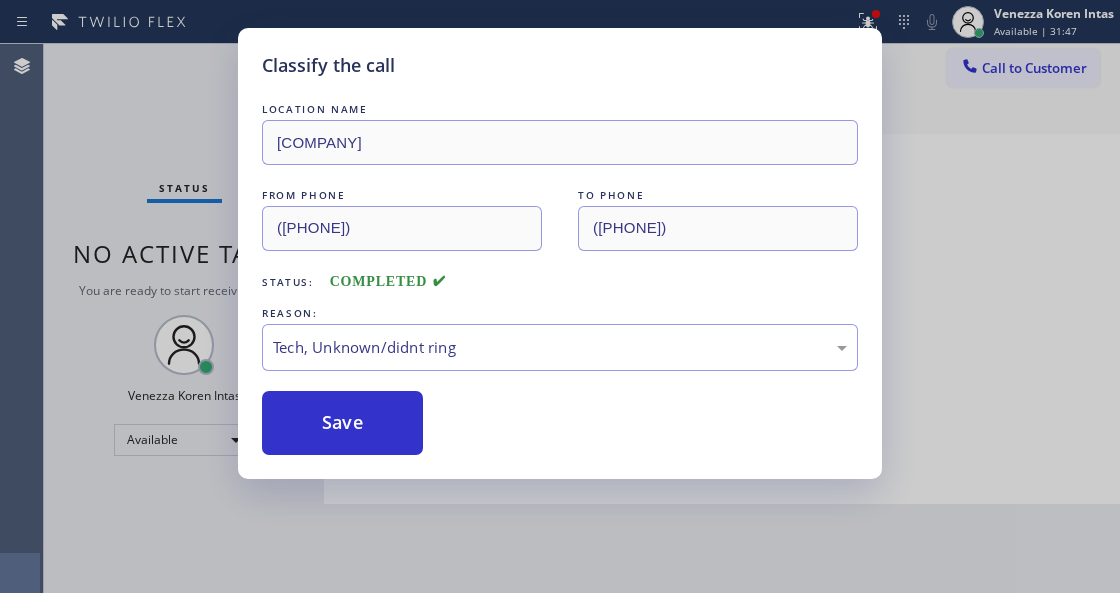 click on "Save" at bounding box center [342, 423] 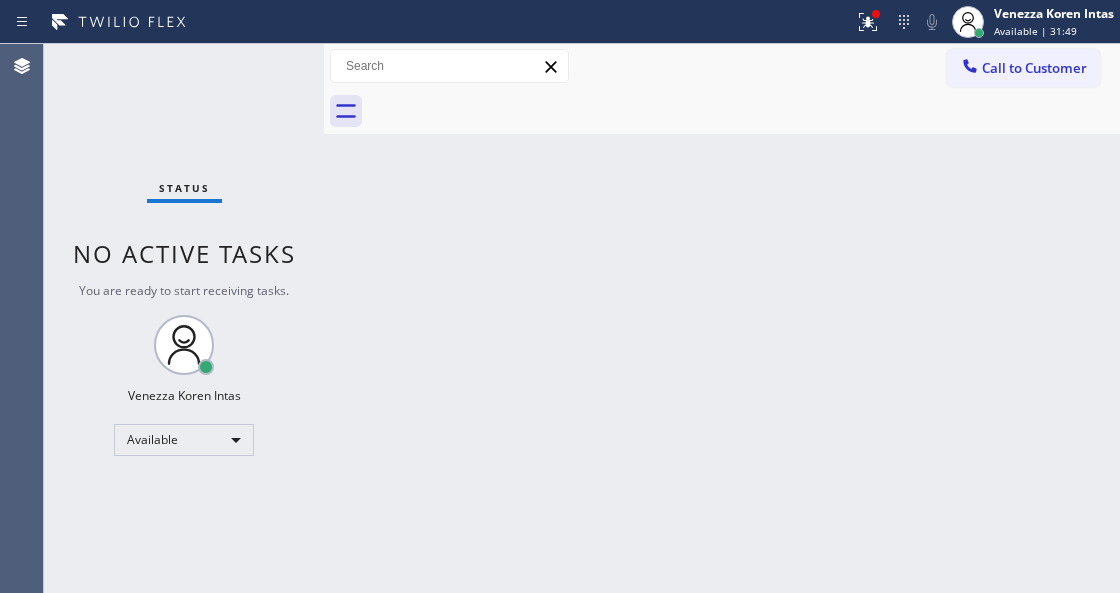 click on "Status   No active tasks     You are ready to start receiving tasks.   [FIRST] [LAST] Available" at bounding box center (184, 318) 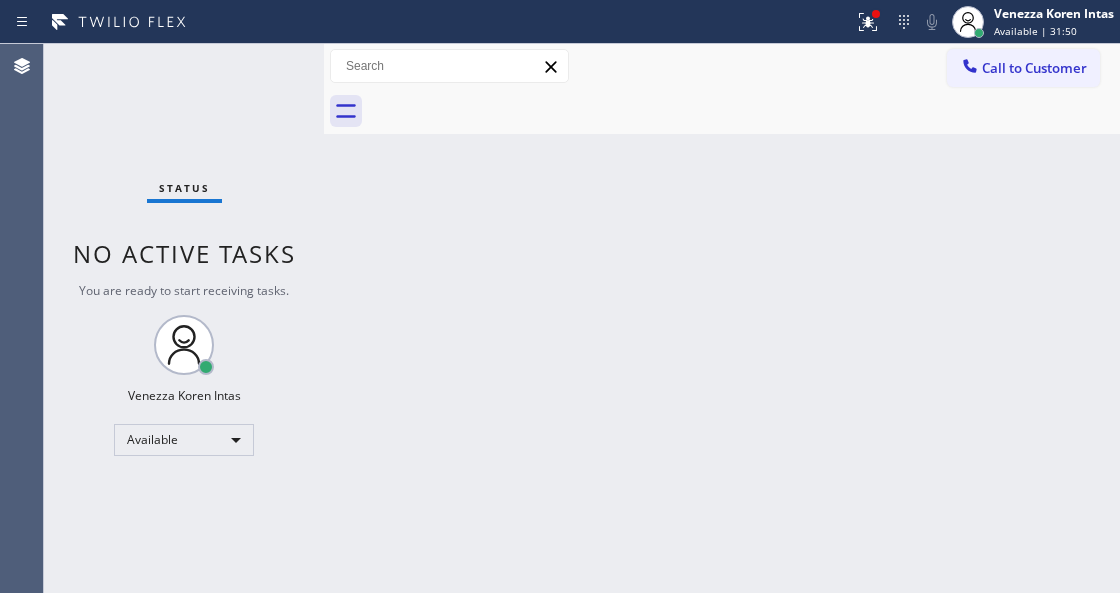 click on "Back to Dashboard Change Sender ID Customers Technicians Select a contact Outbound call Technician Search Technician Your caller id phone number Your caller id phone number Call Technician info Name   Phone none Address none Change Sender ID HVAC +[PHONE] 5 Star Appliance +[PHONE] Appliance Repair +[PHONE] Plumbing +[PHONE] Air Duct Cleaning +[PHONE]  Electricians +[PHONE] Cancel Change Check personal SMS Reset Change No tabs Call to Customer Outbound call Location Sub Zero Fridge Repair Master Your caller id phone number [PHONE] Customer number Call Outbound call Technician Search Technician Your caller id phone number Your caller id phone number Call" at bounding box center (722, 318) 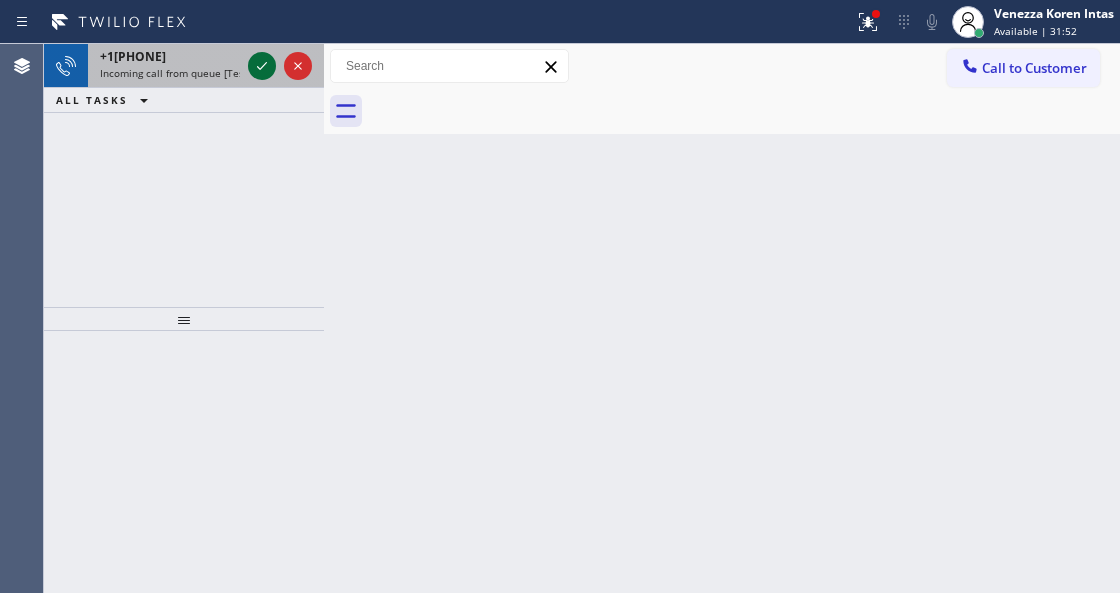 click 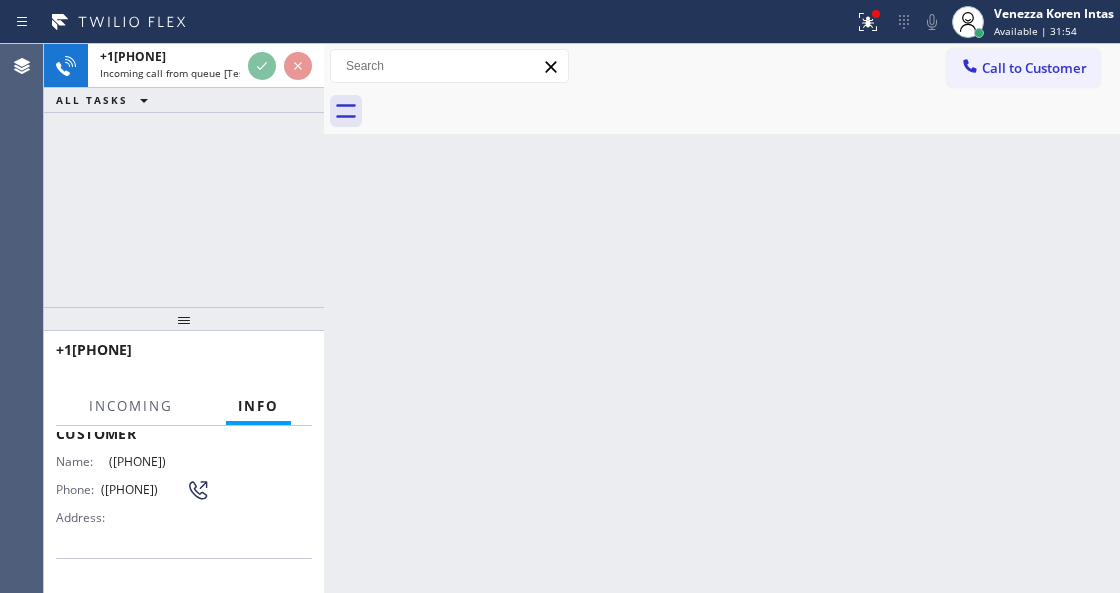 scroll, scrollTop: 200, scrollLeft: 0, axis: vertical 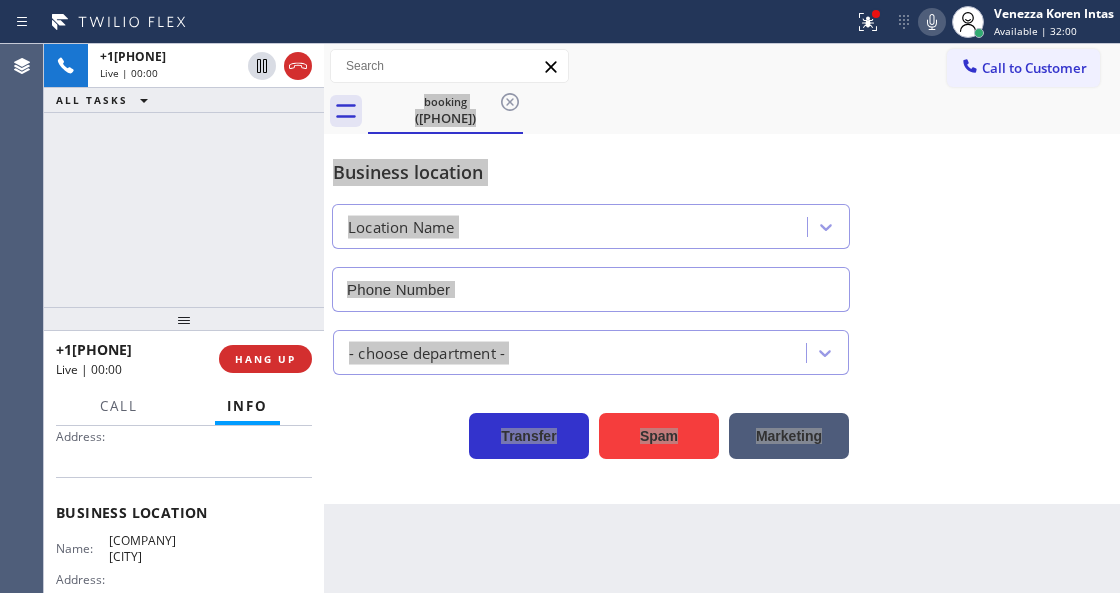 type on "[PHONE]" 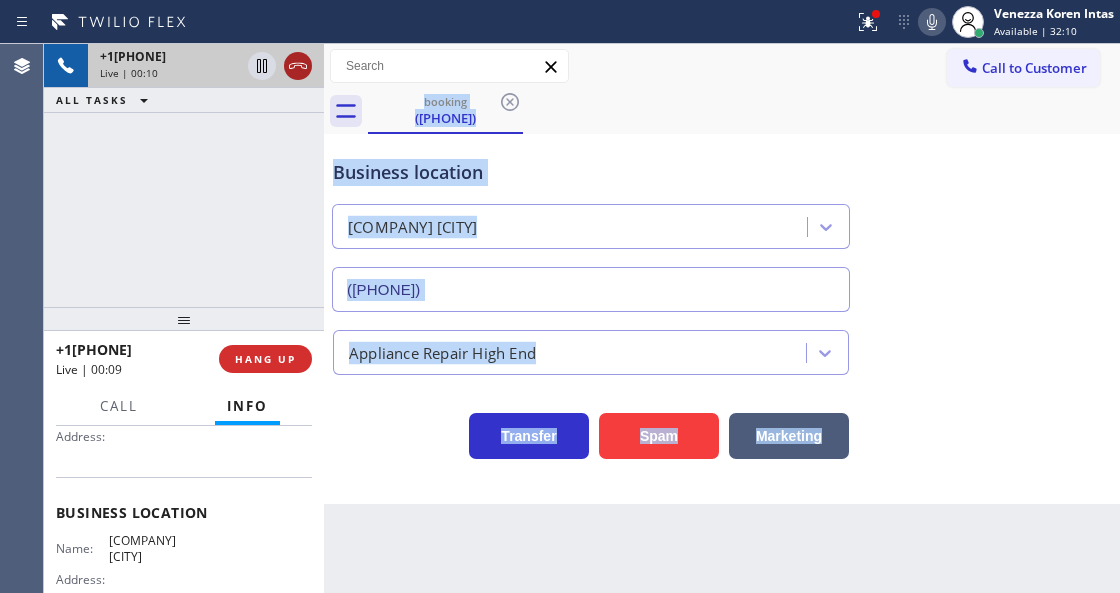 click 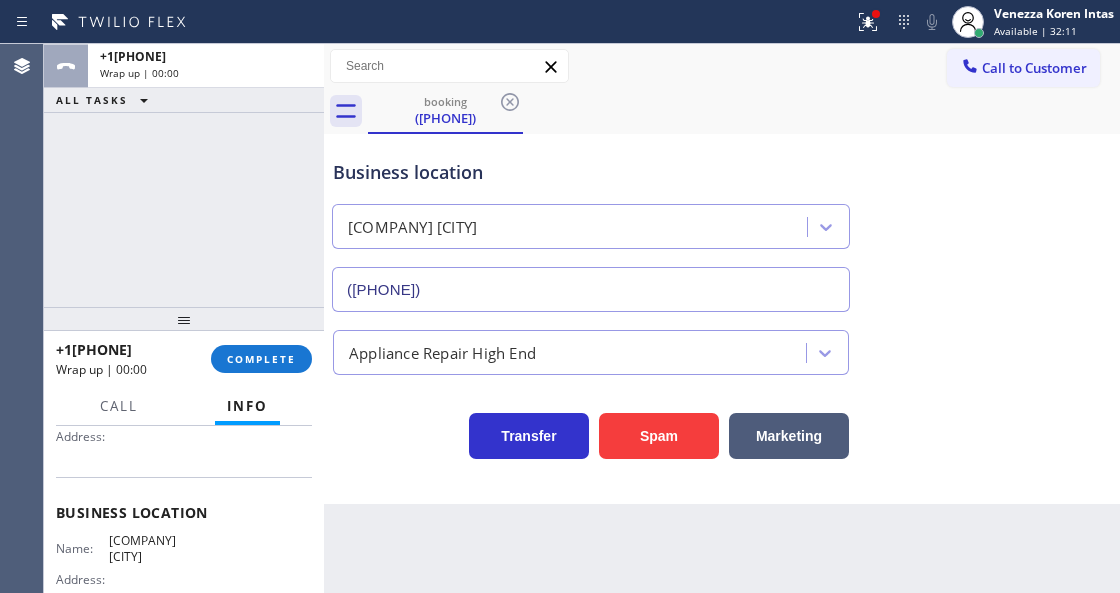 click on "ALL TASKS ALL TASKS ACTIVE TASKS TASKS IN WRAP UP +16028243449 Wrap up | 00:00" at bounding box center (184, 175) 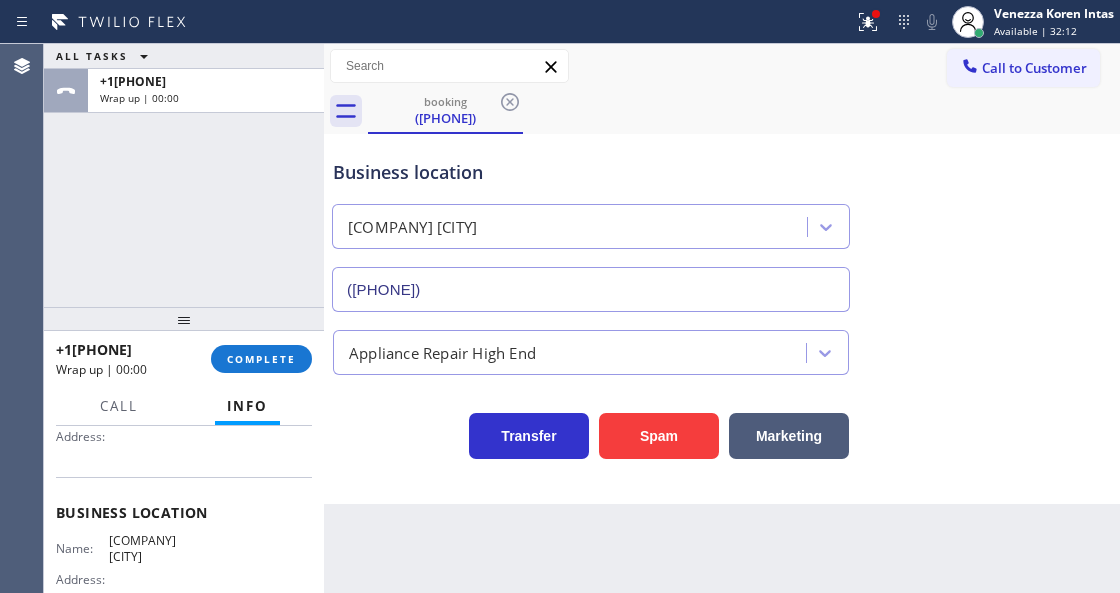 click on "+16028243449 Wrap up | 00:00 COMPLETE" at bounding box center (184, 359) 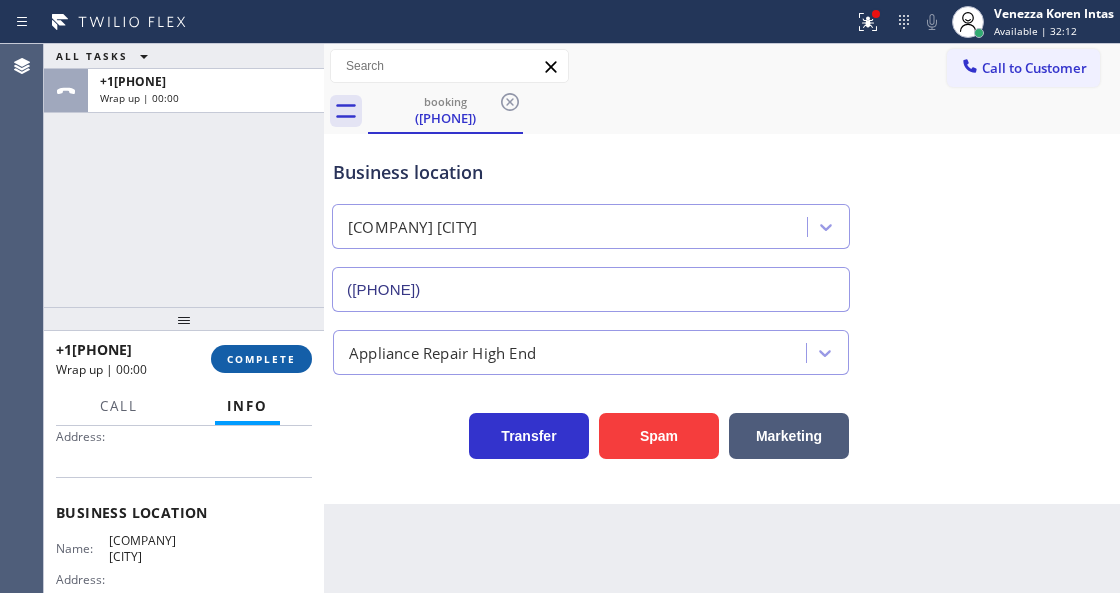 click on "COMPLETE" at bounding box center (261, 359) 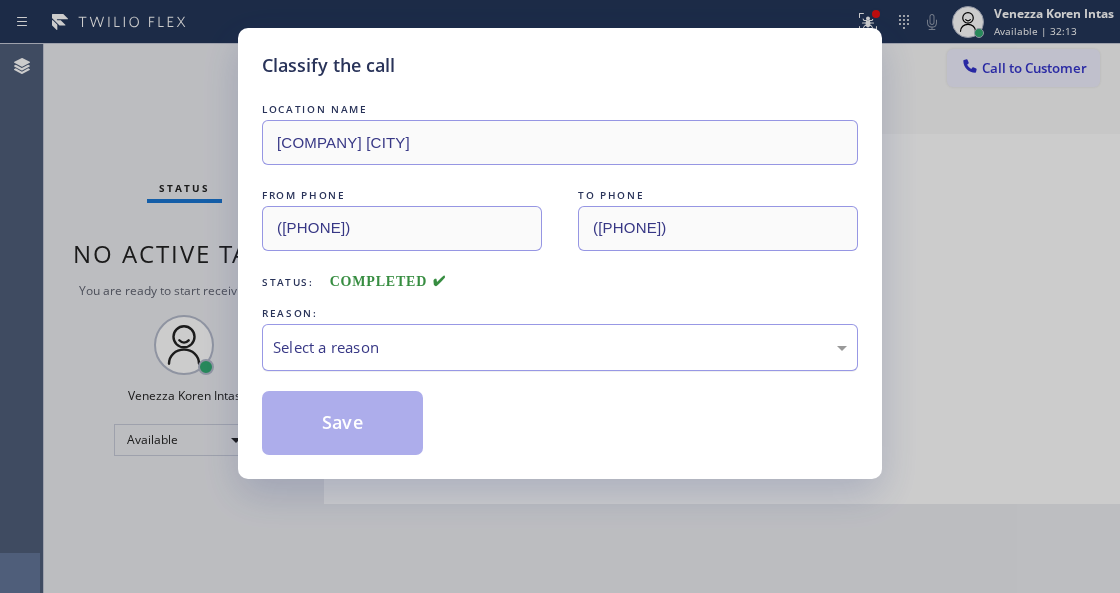 click on "Select a reason" at bounding box center [560, 347] 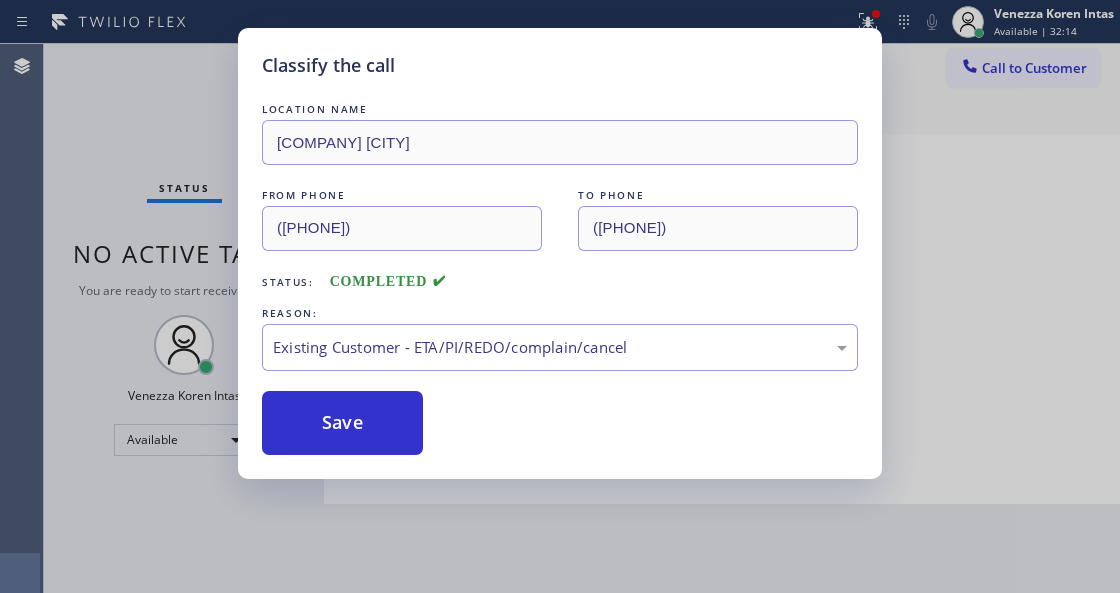 click on "LOCATION NAME Phoenix Viking Repair Guys FROM PHONE (602) 824-3449 TO PHONE (602) 755-3551 Status: COMPLETED REASON: Existing Customer - ETA/PI/REDO/complain/cancel Save" at bounding box center (560, 277) 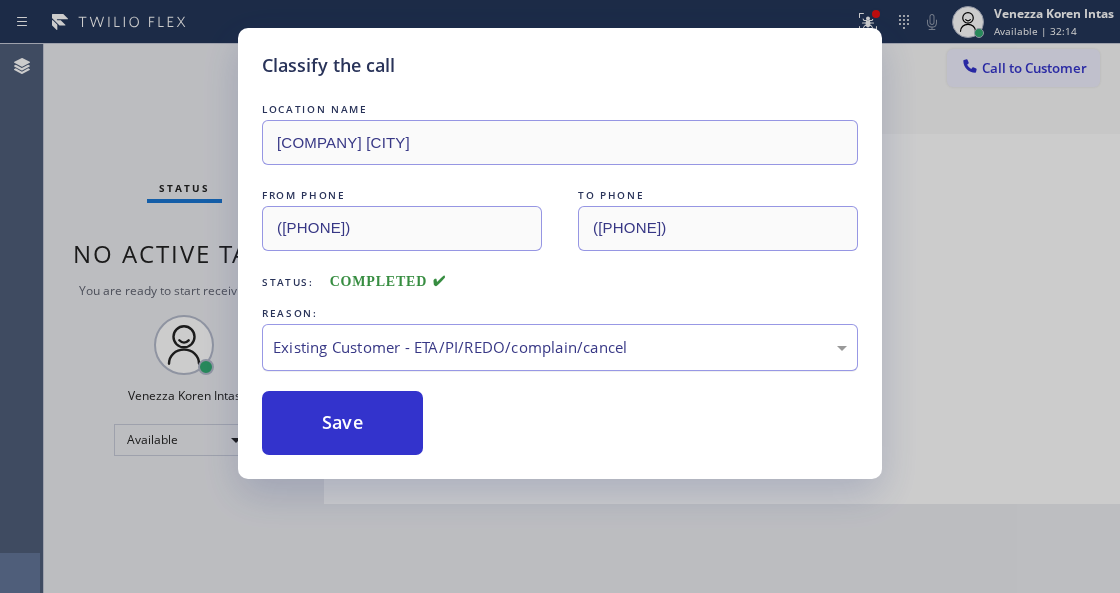 click on "Existing Customer - ETA/PI/REDO/complain/cancel" at bounding box center [560, 347] 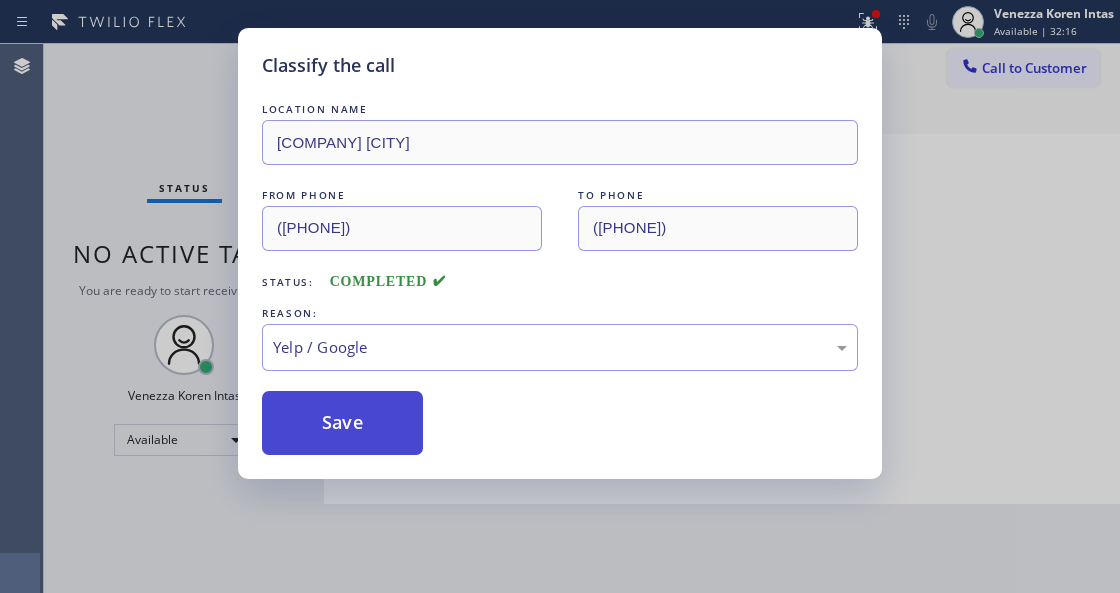 click on "Save" at bounding box center (342, 423) 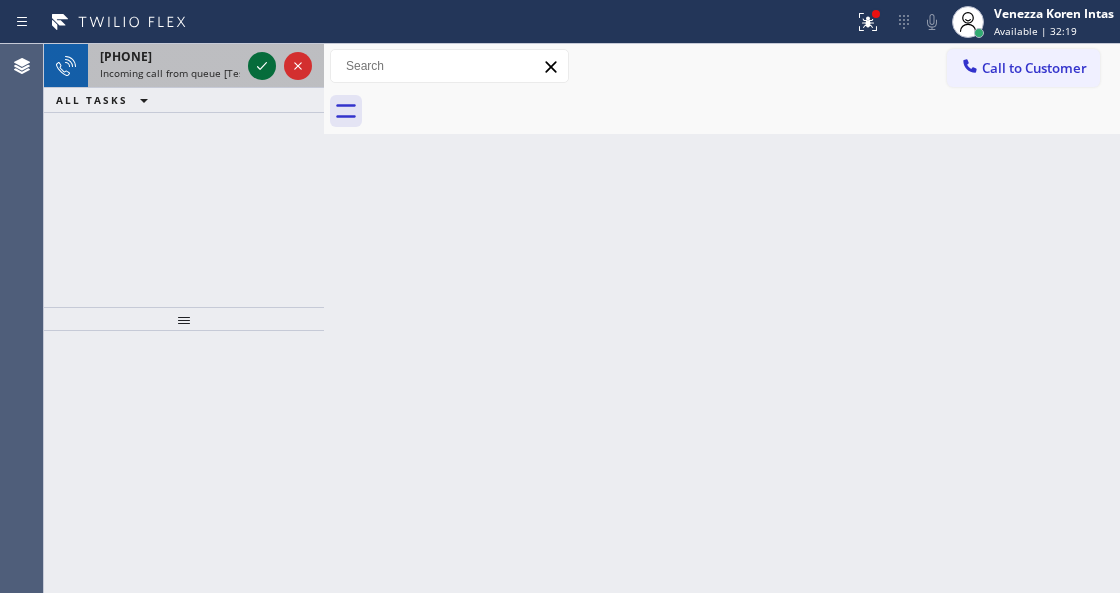 click 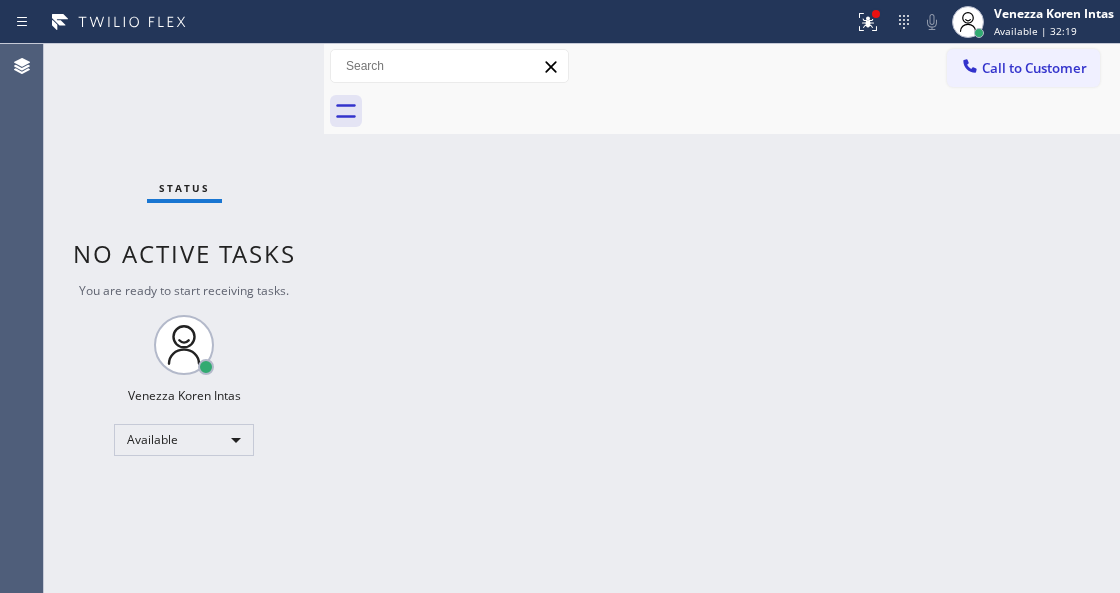 click on "Status   No active tasks     You are ready to start receiving tasks.   [FIRST] [LAST] Available" at bounding box center (184, 318) 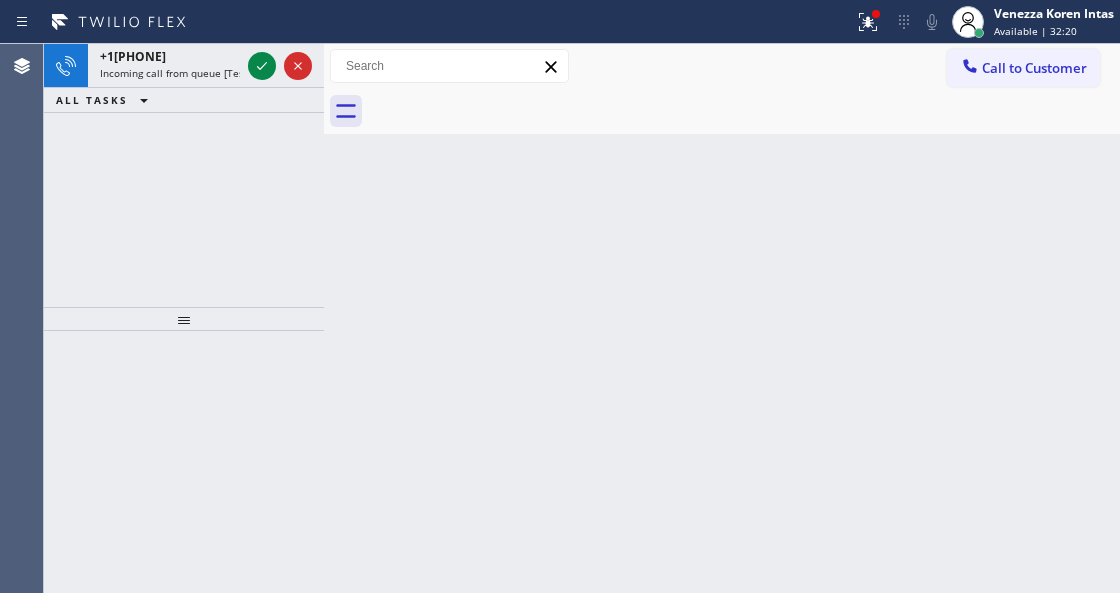 click 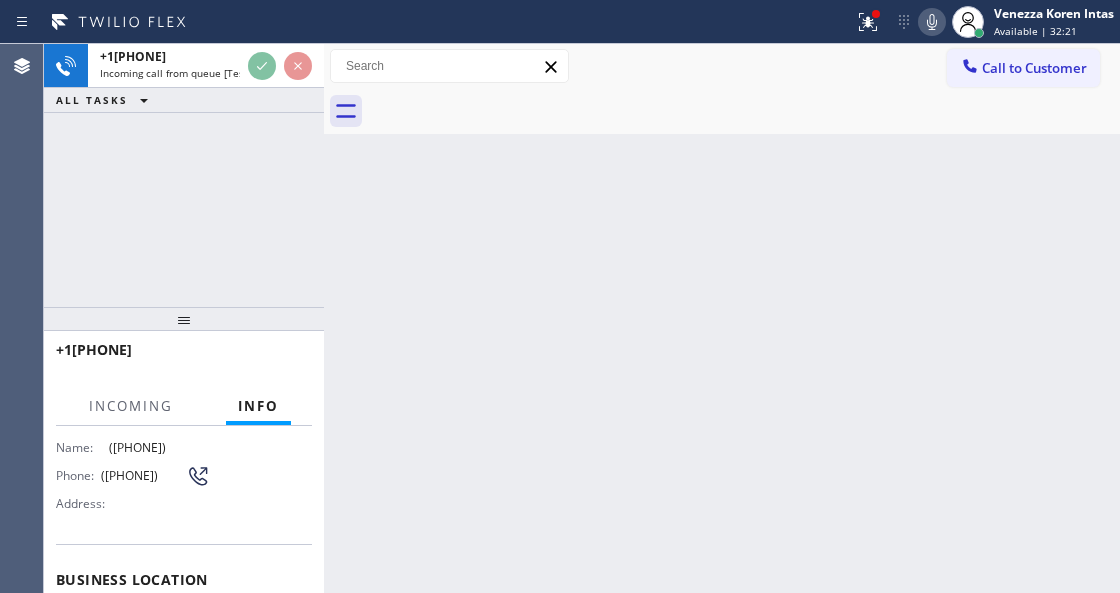 scroll, scrollTop: 200, scrollLeft: 0, axis: vertical 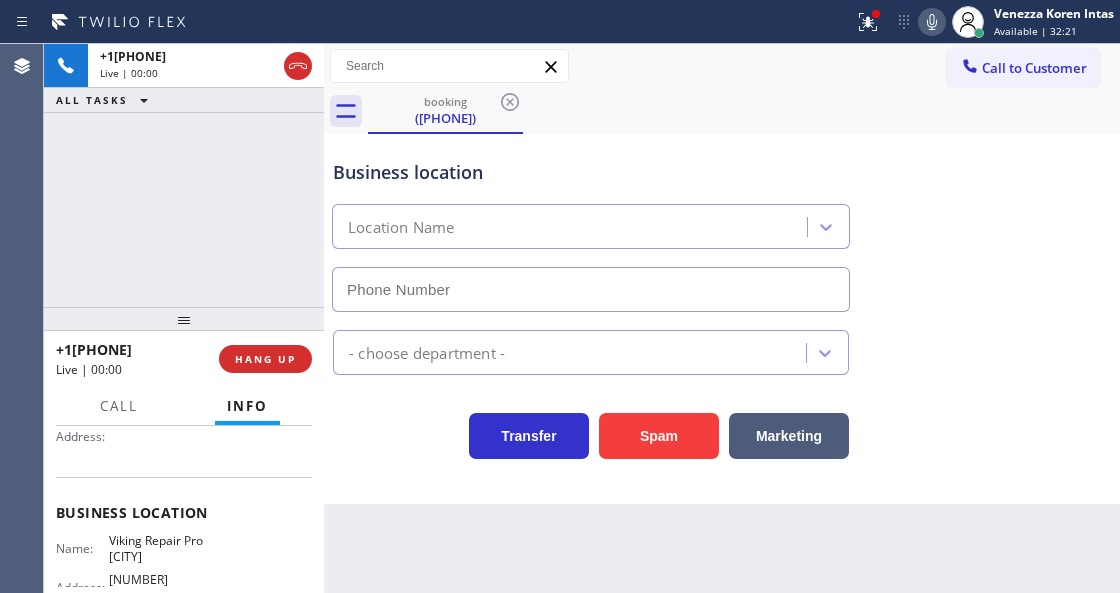 type on "[PHONE]" 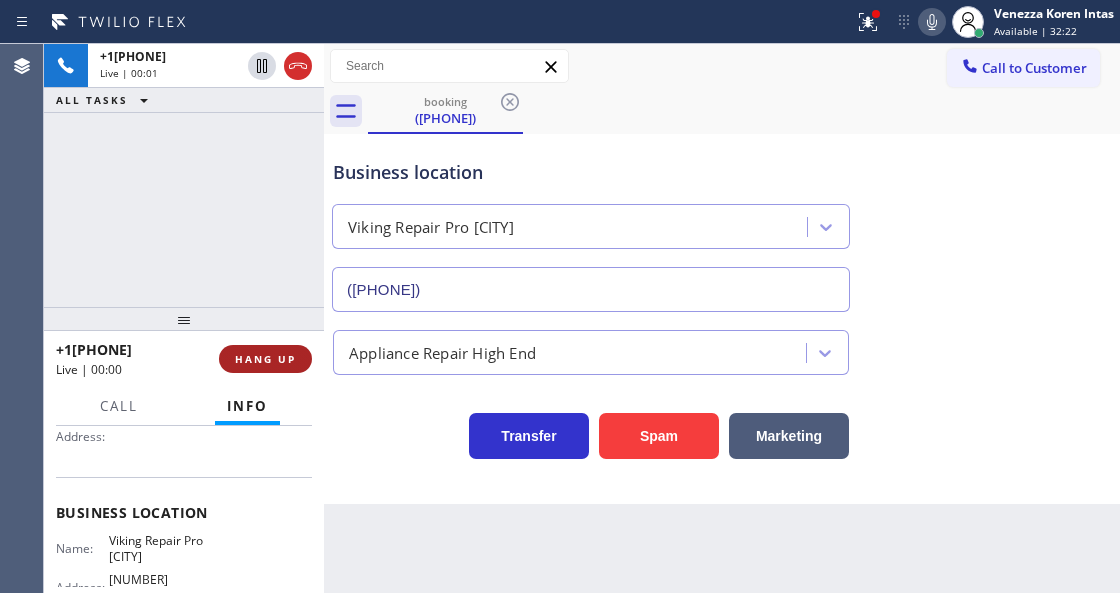 click on "HANG UP" at bounding box center (265, 359) 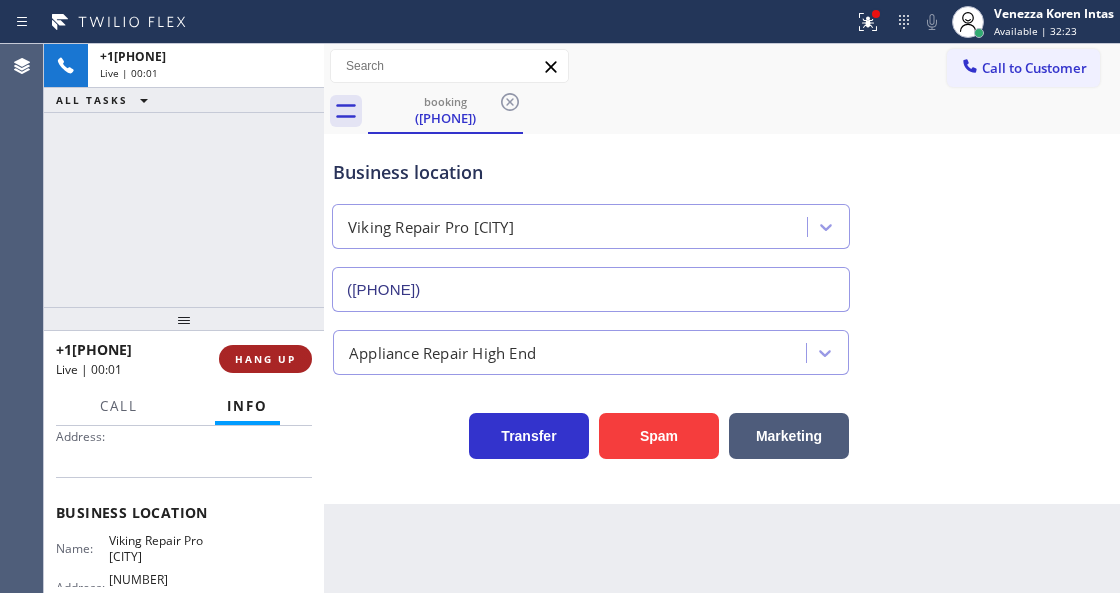 click on "HANG UP" at bounding box center [265, 359] 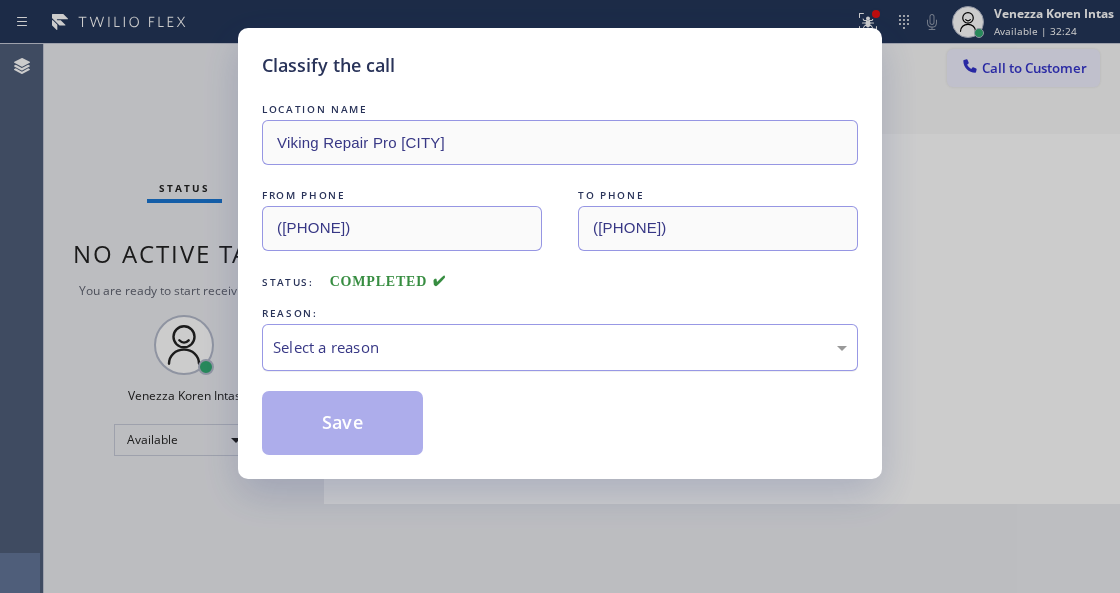 click on "Select a reason" at bounding box center [560, 347] 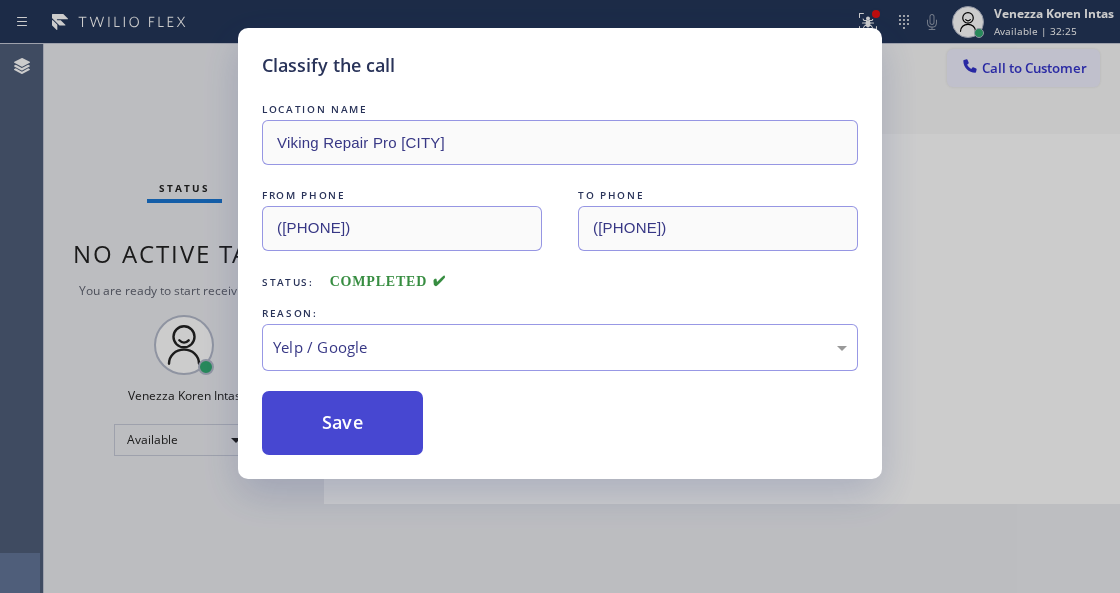 click on "Save" at bounding box center [342, 423] 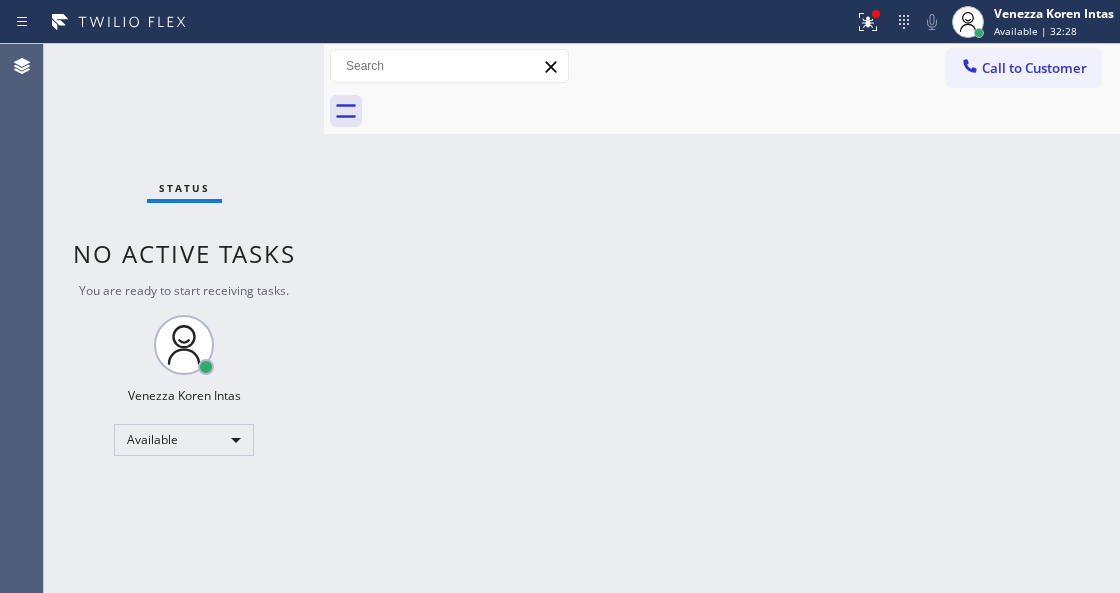 click on "Status   No active tasks     You are ready to start receiving tasks.   [FIRST] [LAST] Available" at bounding box center (184, 318) 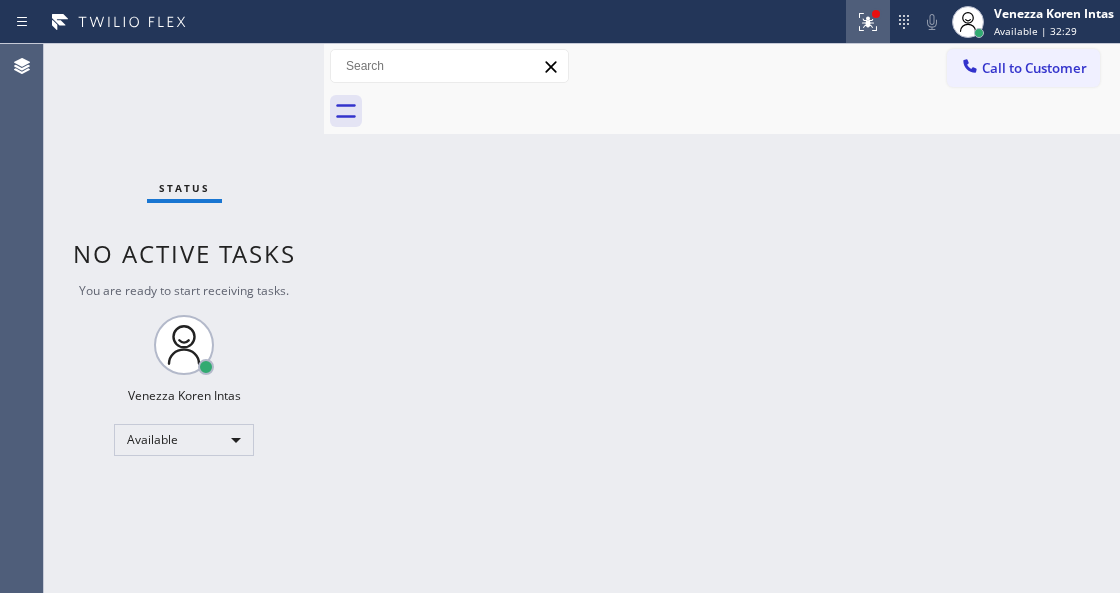 click at bounding box center [868, 22] 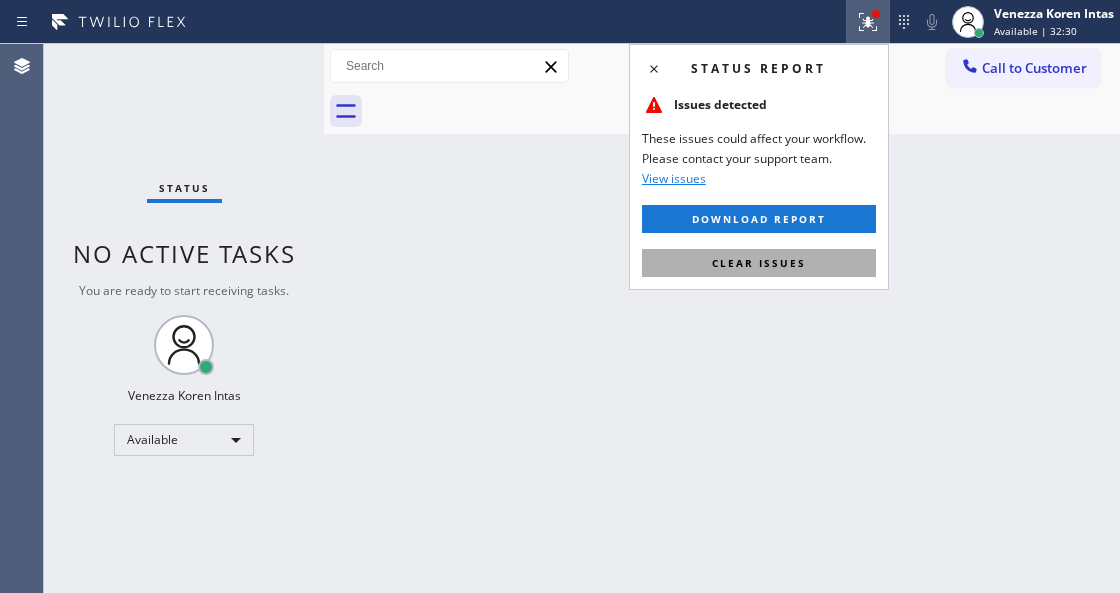 click on "Clear issues" at bounding box center (759, 263) 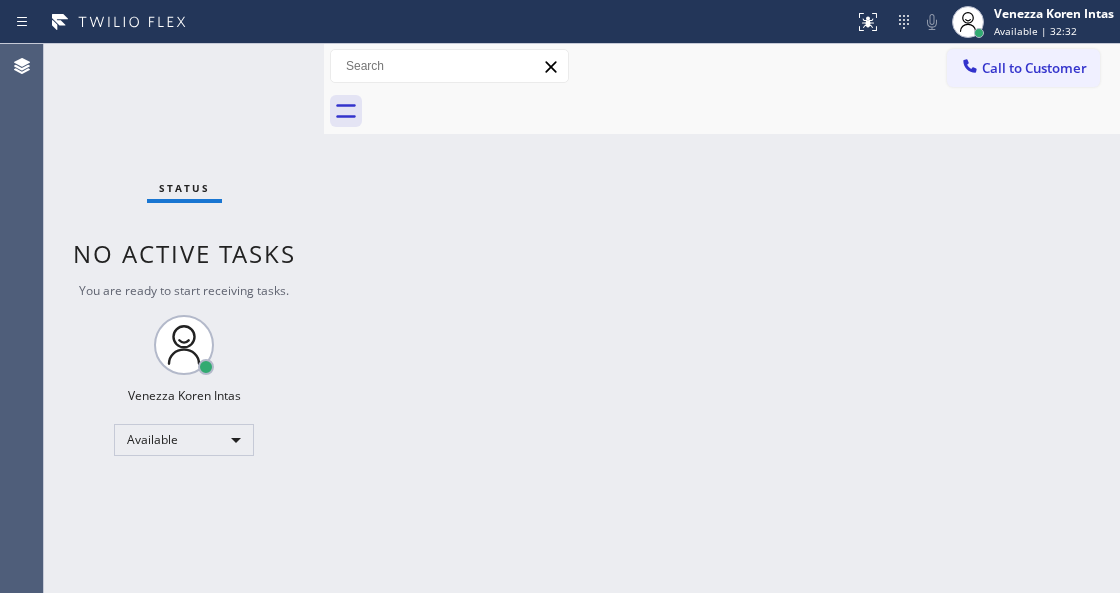click on "Back to Dashboard Change Sender ID Customers Technicians Select a contact Outbound call Technician Search Technician Your caller id phone number Your caller id phone number Call Technician info Name   Phone none Address none Change Sender ID HVAC +[PHONE] 5 Star Appliance +[PHONE] Appliance Repair +[PHONE] Plumbing +[PHONE] Air Duct Cleaning +[PHONE]  Electricians +[PHONE] Cancel Change Check personal SMS Reset Change No tabs Call to Customer Outbound call Location Sub Zero Fridge Repair Master Your caller id phone number [PHONE] Customer number Call Outbound call Technician Search Technician Your caller id phone number Your caller id phone number Call" at bounding box center [722, 318] 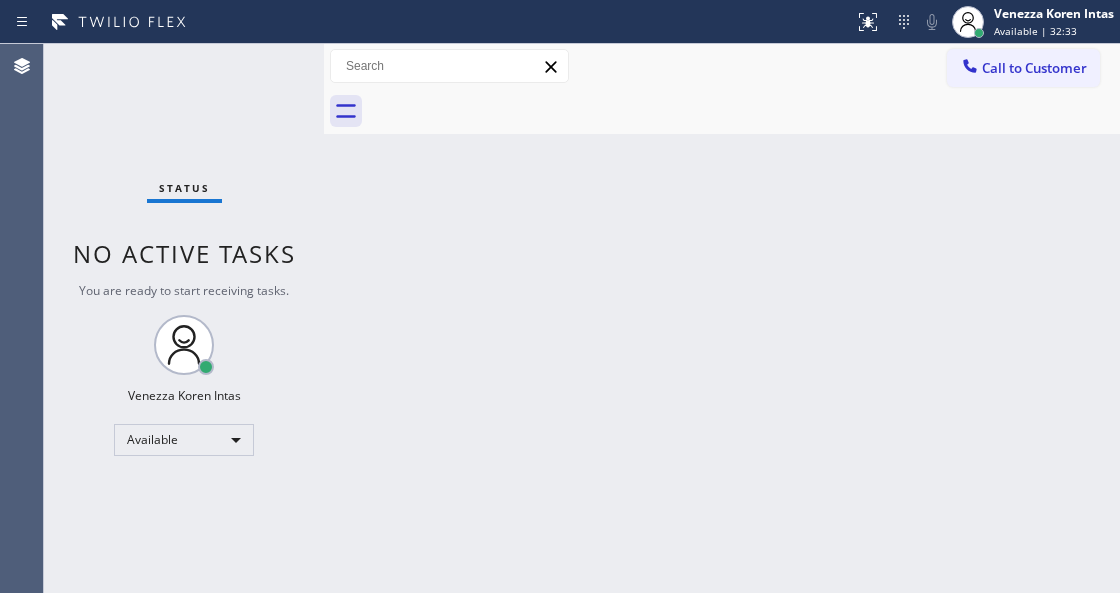 click on "Back to Dashboard Change Sender ID Customers Technicians Select a contact Outbound call Technician Search Technician Your caller id phone number Your caller id phone number Call Technician info Name   Phone none Address none Change Sender ID HVAC +[PHONE] 5 Star Appliance +[PHONE] Appliance Repair +[PHONE] Plumbing +[PHONE] Air Duct Cleaning +[PHONE]  Electricians +[PHONE] Cancel Change Check personal SMS Reset Change No tabs Call to Customer Outbound call Location Sub Zero Fridge Repair Master Your caller id phone number [PHONE] Customer number Call Outbound call Technician Search Technician Your caller id phone number Your caller id phone number Call" at bounding box center [722, 318] 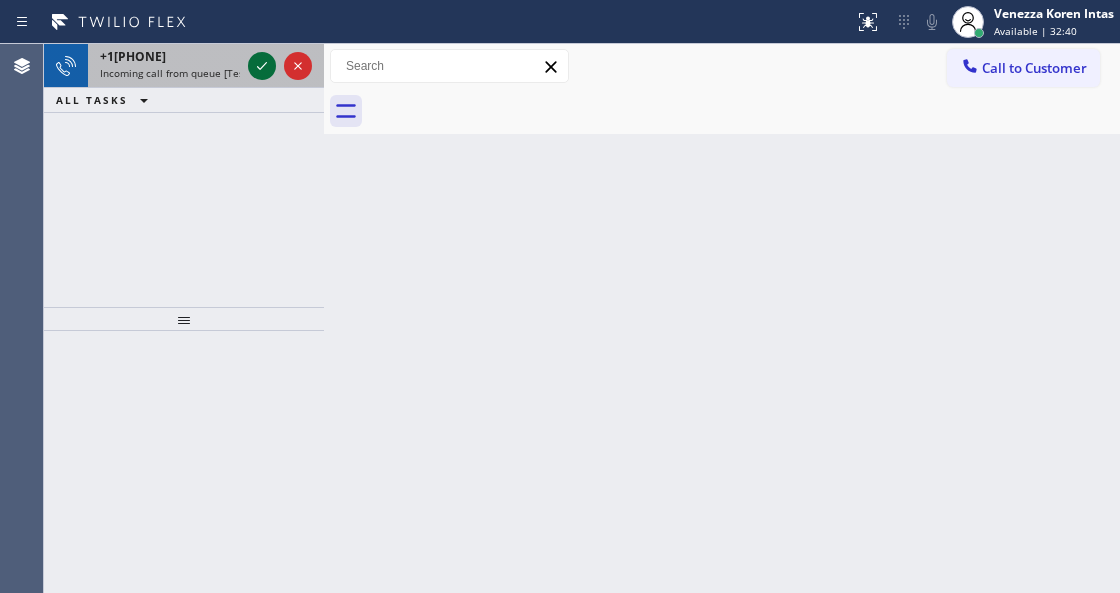 click 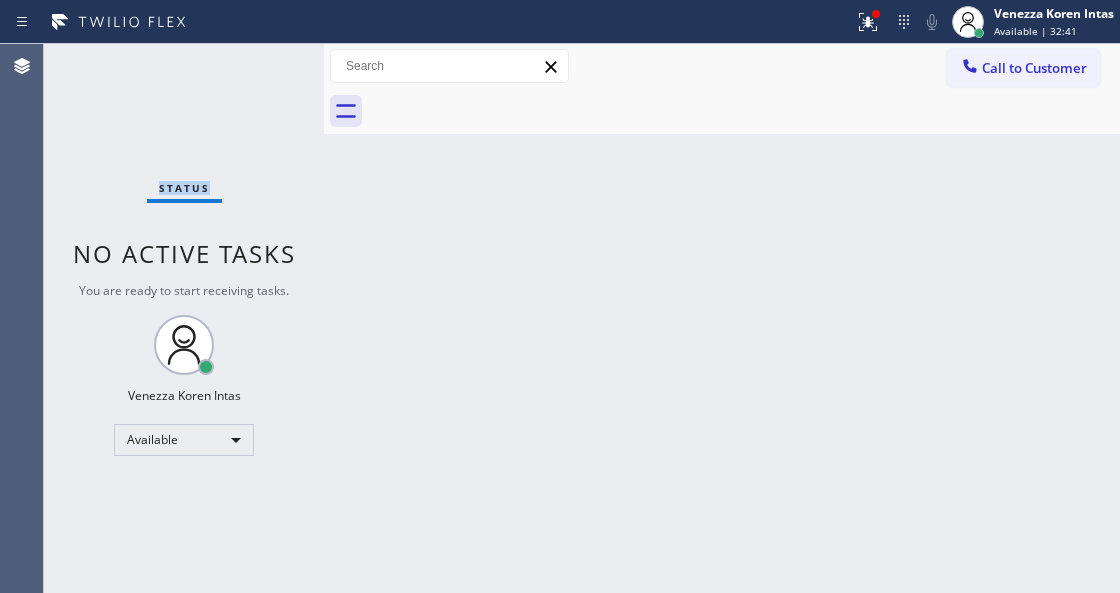 click on "Status   No active tasks     You are ready to start receiving tasks.   [FIRST] [LAST] Available" at bounding box center [184, 318] 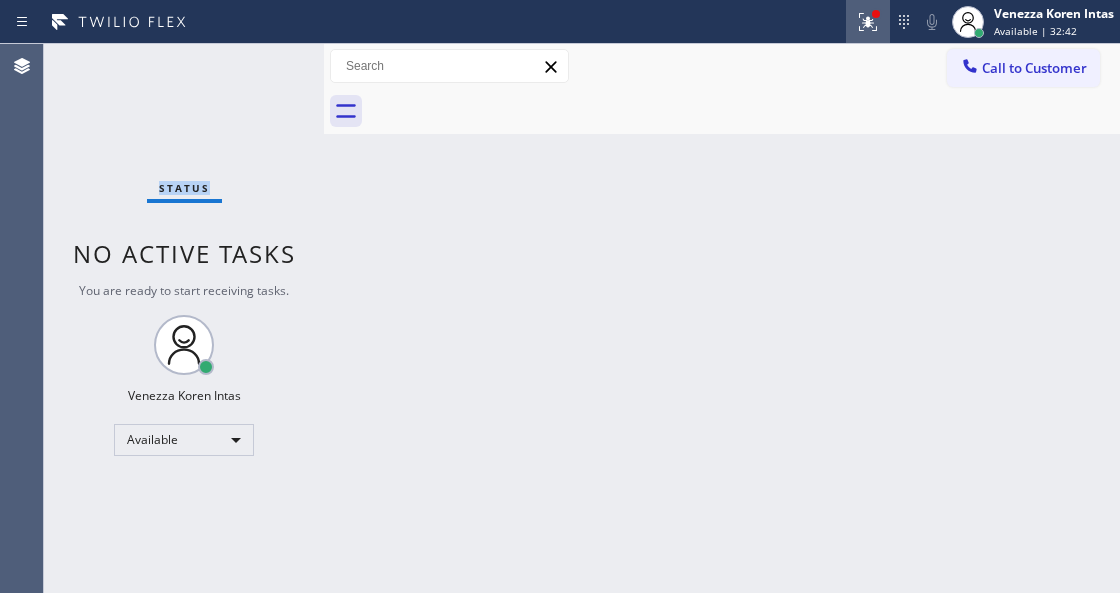 click at bounding box center [868, 22] 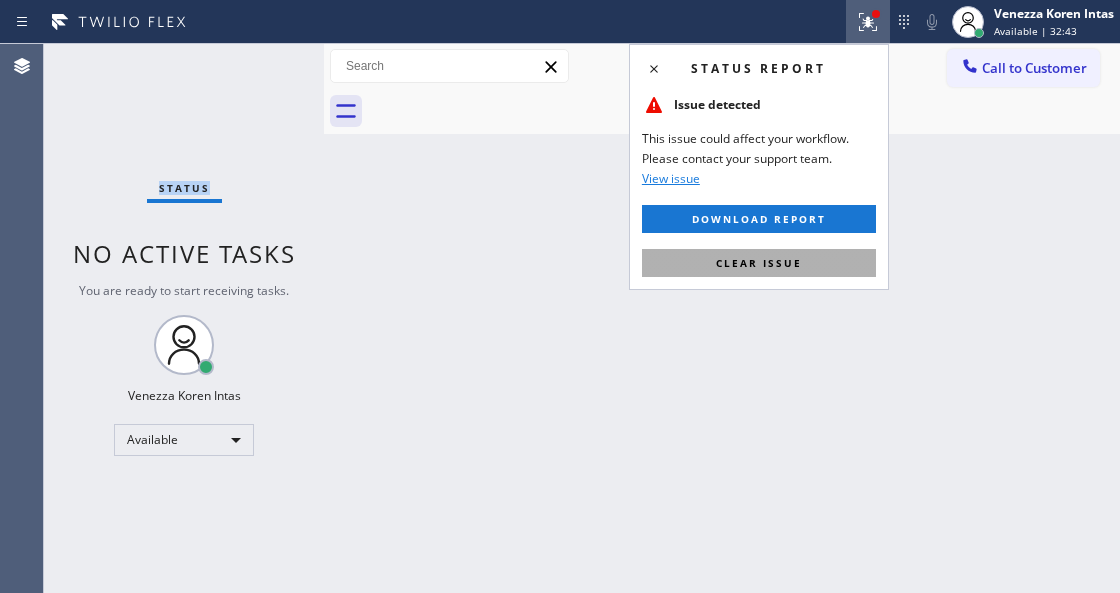 click on "Clear issue" at bounding box center [759, 263] 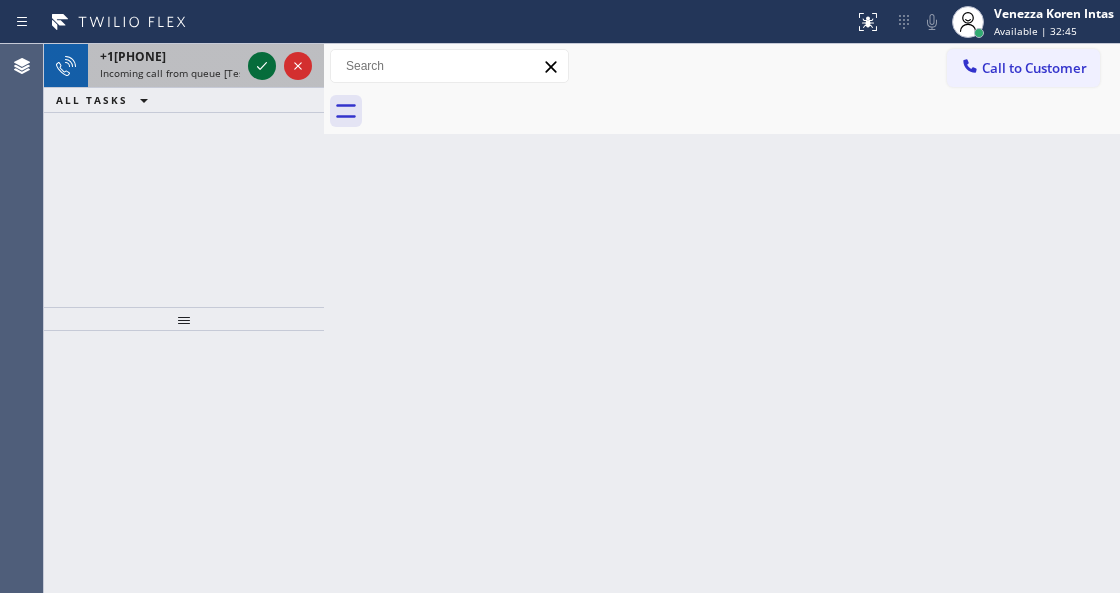 click 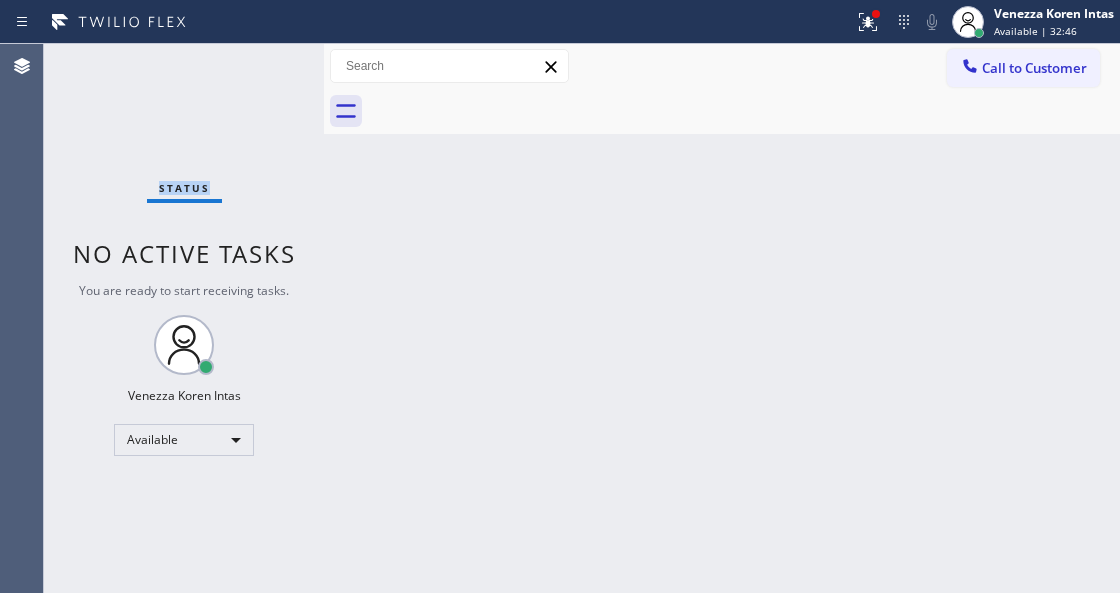 click on "Status   No active tasks     You are ready to start receiving tasks.   [FIRST] [LAST] Available" at bounding box center (184, 318) 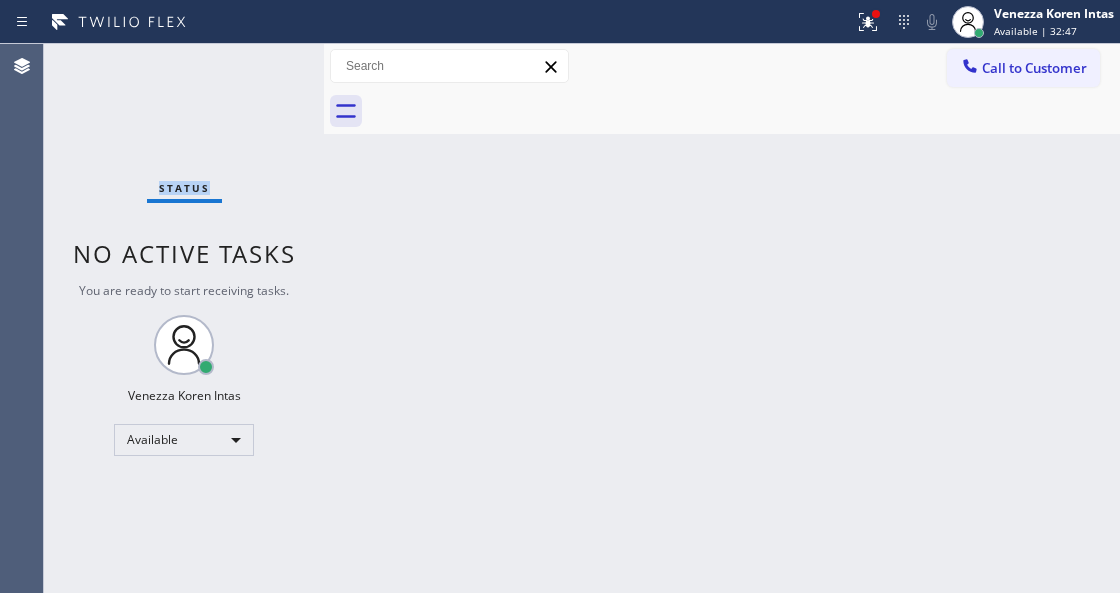 click on "Status   No active tasks     You are ready to start receiving tasks.   [FIRST] [LAST] Available" at bounding box center (184, 318) 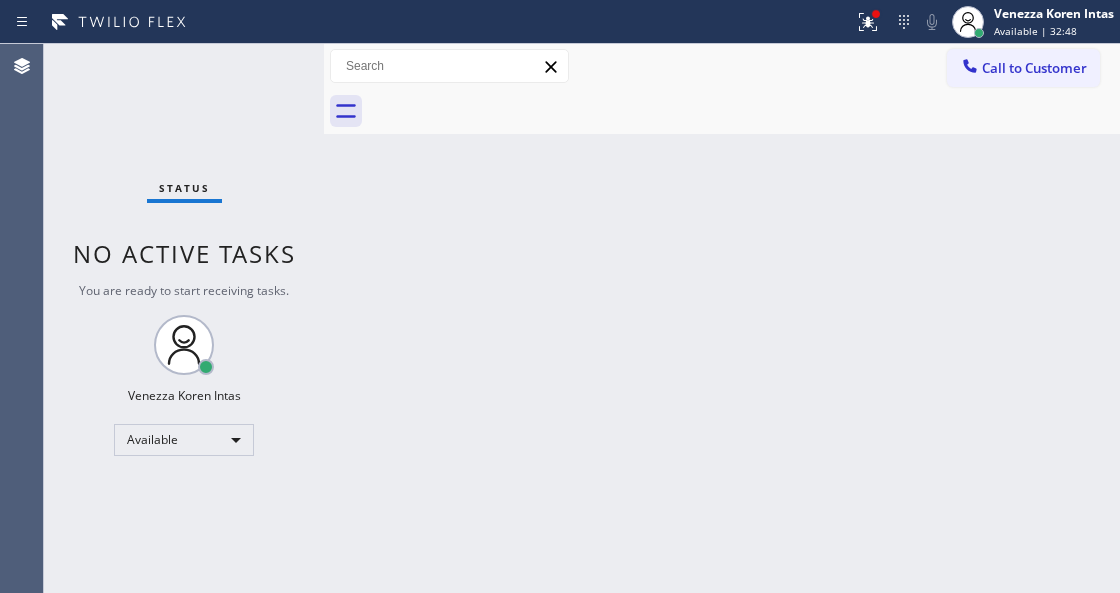 drag, startPoint x: 408, startPoint y: 317, endPoint x: 396, endPoint y: 424, distance: 107.67079 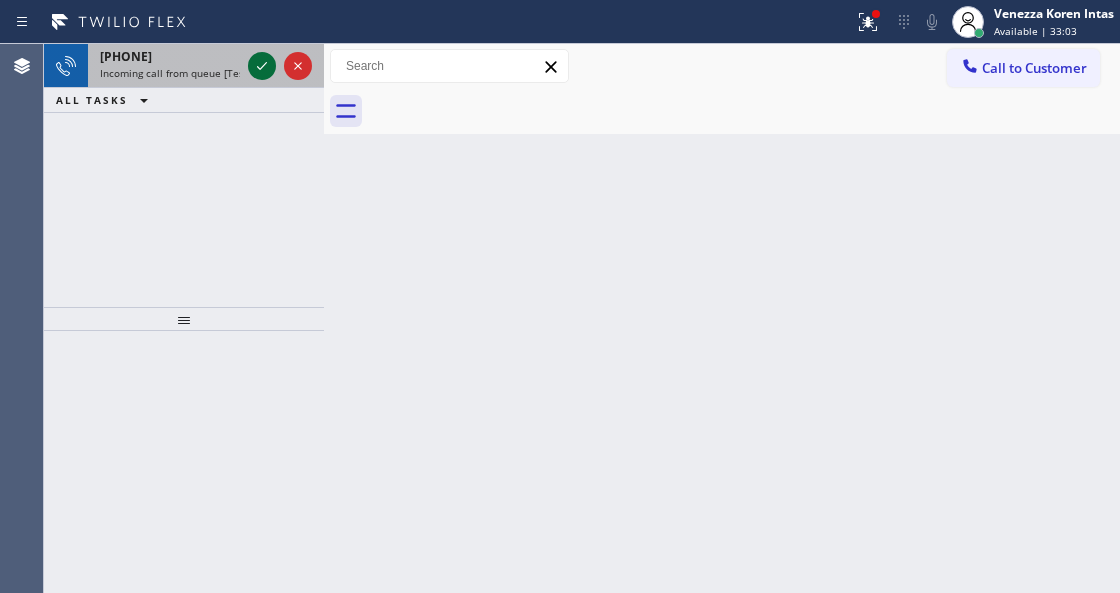 click 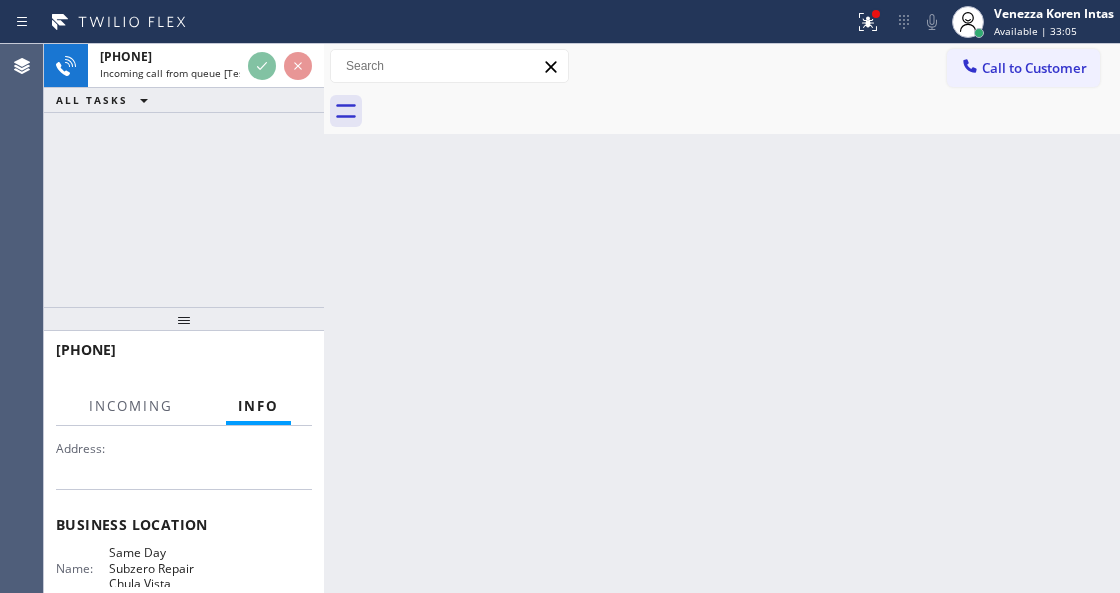 scroll, scrollTop: 266, scrollLeft: 0, axis: vertical 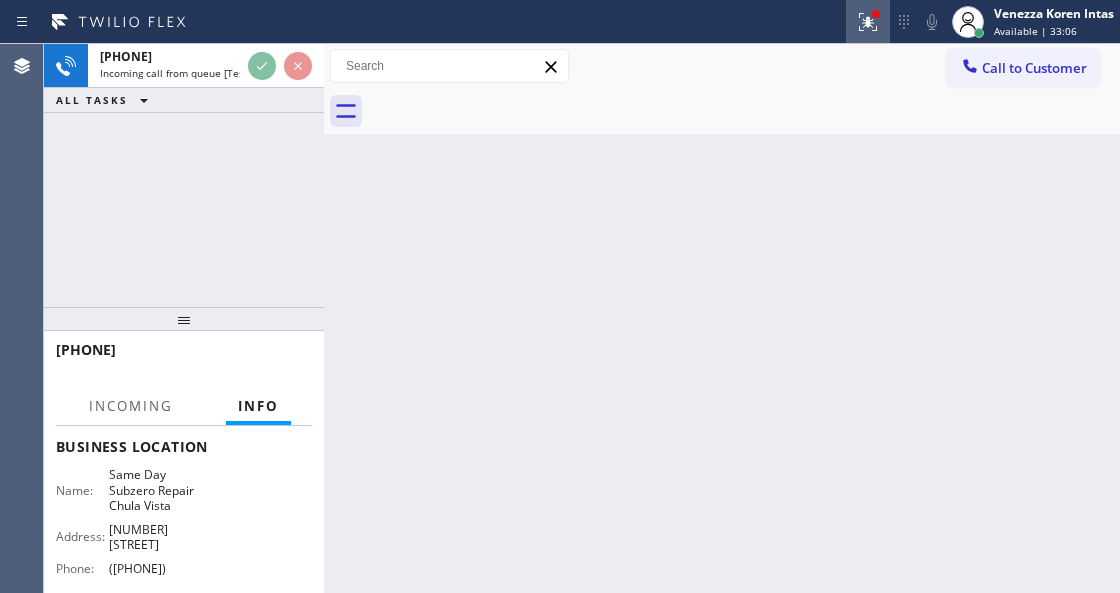 click 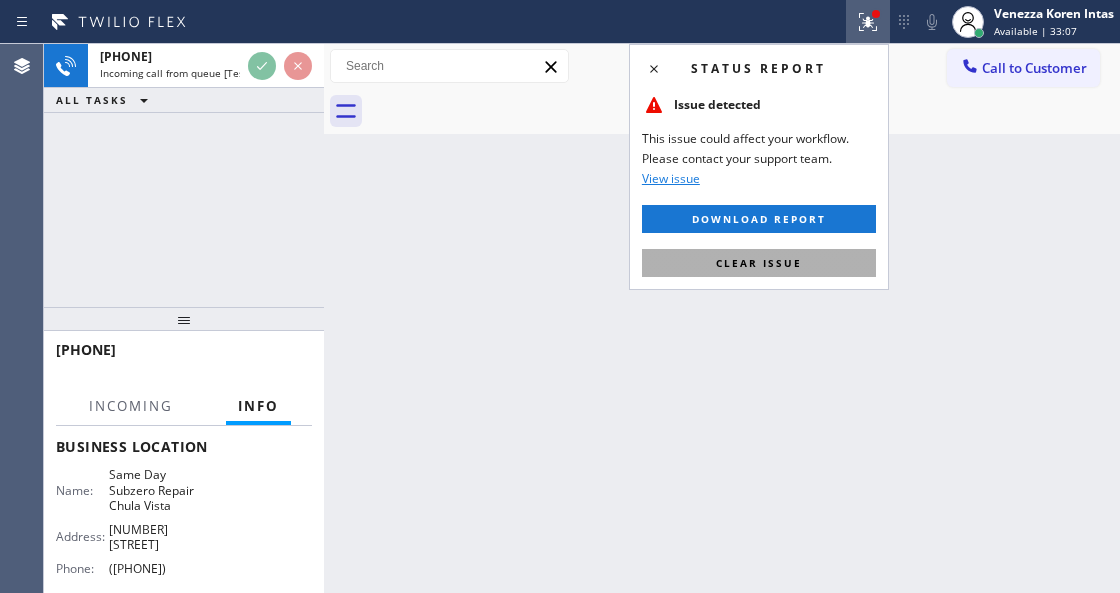 click on "Clear issue" at bounding box center (759, 263) 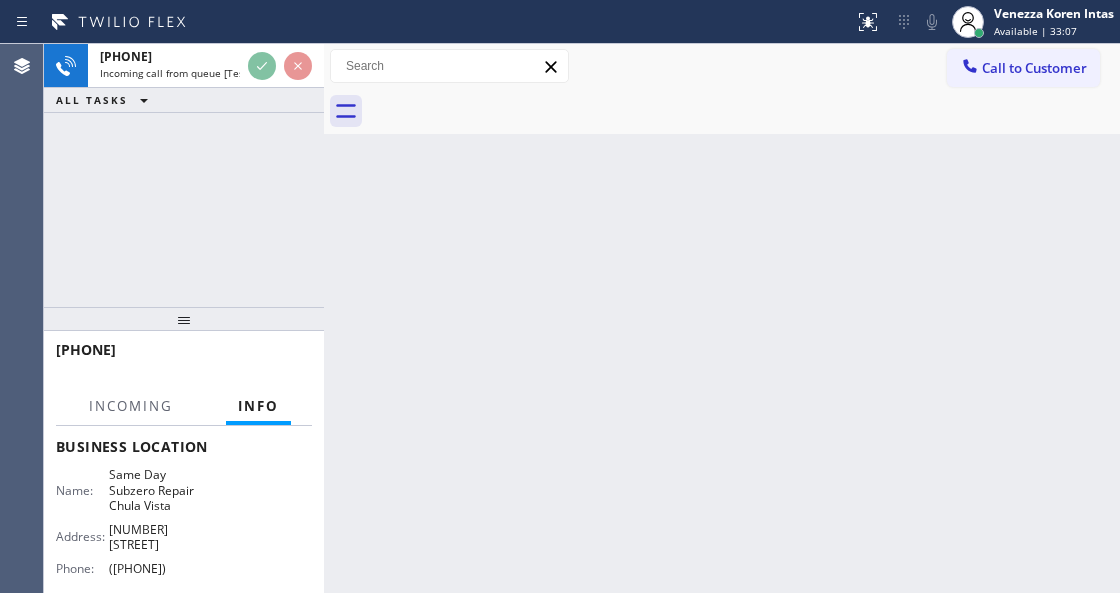 click on "Back to Dashboard Change Sender ID Customers Technicians Select a contact Outbound call Technician Search Technician Your caller id phone number Your caller id phone number Call Technician info Name   Phone none Address none Change Sender ID HVAC +[PHONE] 5 Star Appliance +[PHONE] Appliance Repair +[PHONE] Plumbing +[PHONE] Air Duct Cleaning +[PHONE]  Electricians +[PHONE] Cancel Change Check personal SMS Reset Change No tabs Call to Customer Outbound call Location Sub Zero Fridge Repair Master Your caller id phone number [PHONE] Customer number Call Outbound call Technician Search Technician Your caller id phone number Your caller id phone number Call" at bounding box center (722, 318) 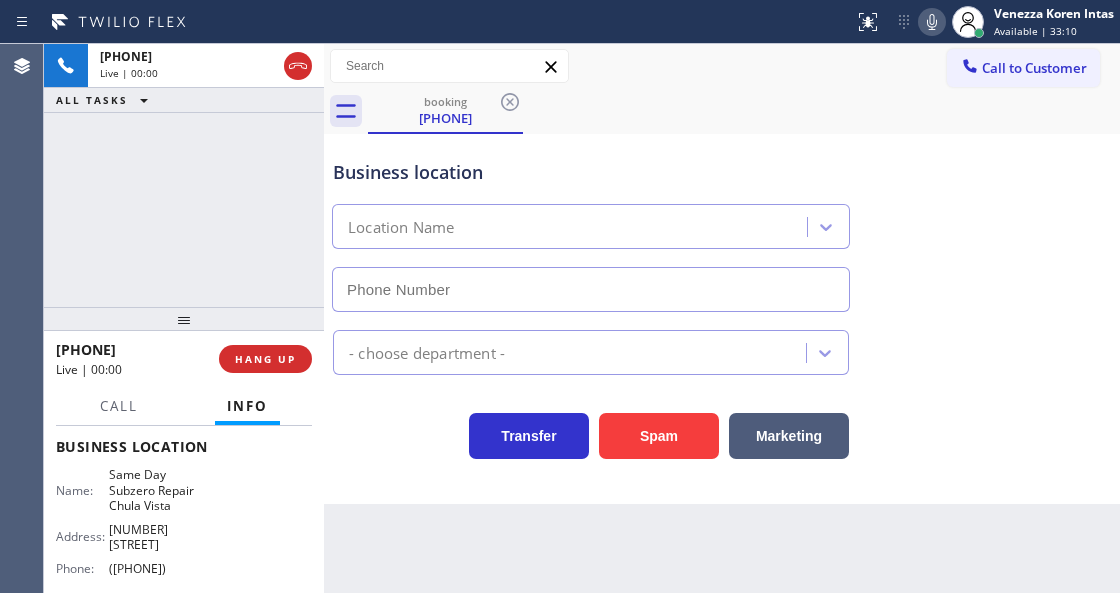 type on "[PHONE]" 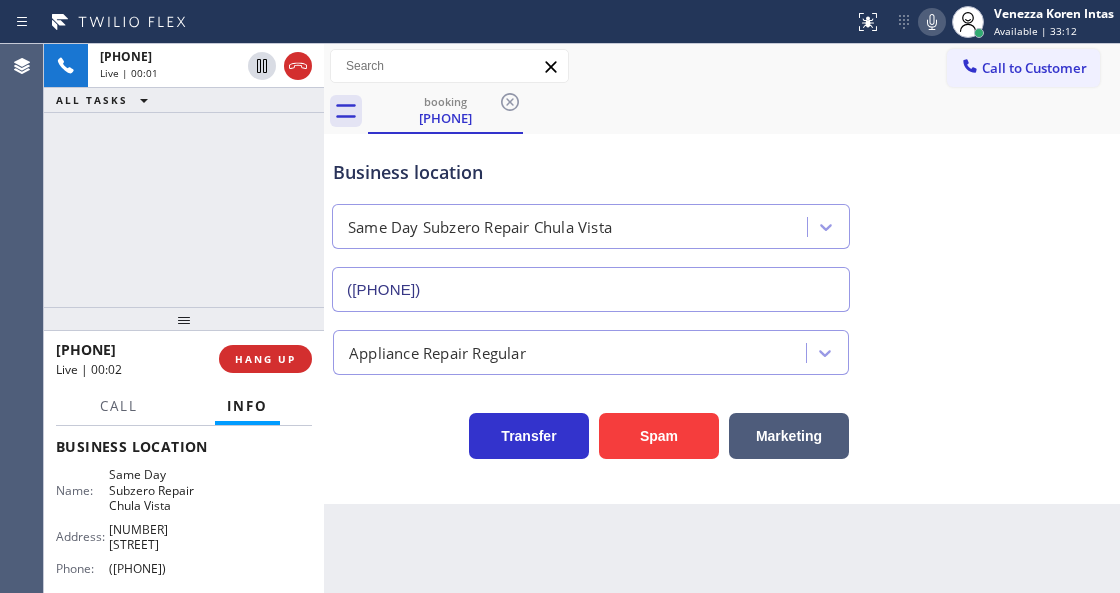 drag, startPoint x: 298, startPoint y: 65, endPoint x: 297, endPoint y: 108, distance: 43.011627 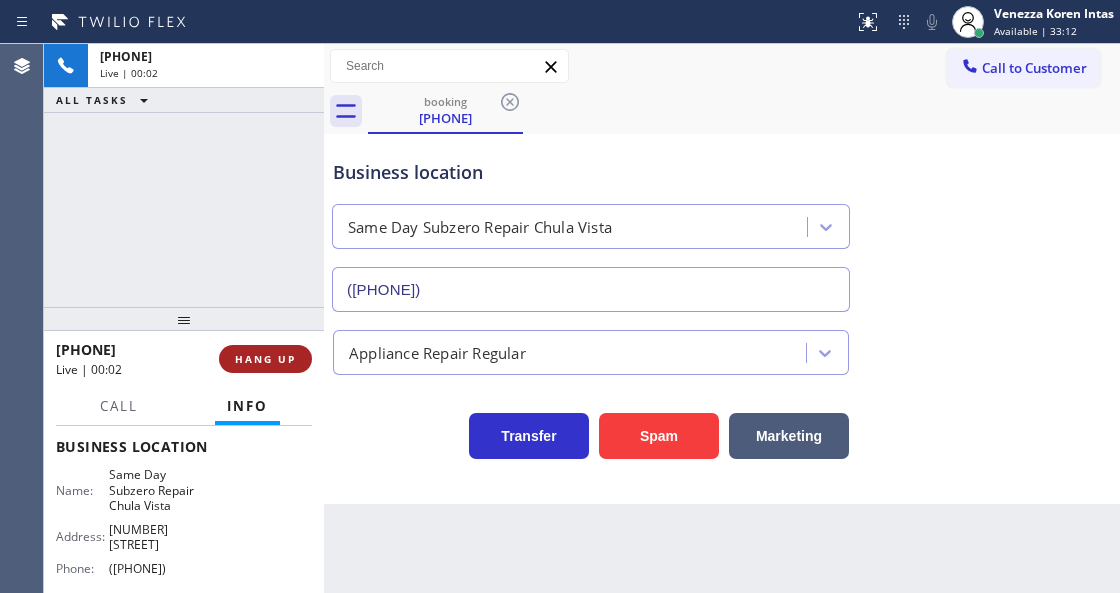 click on "HANG UP" at bounding box center (265, 359) 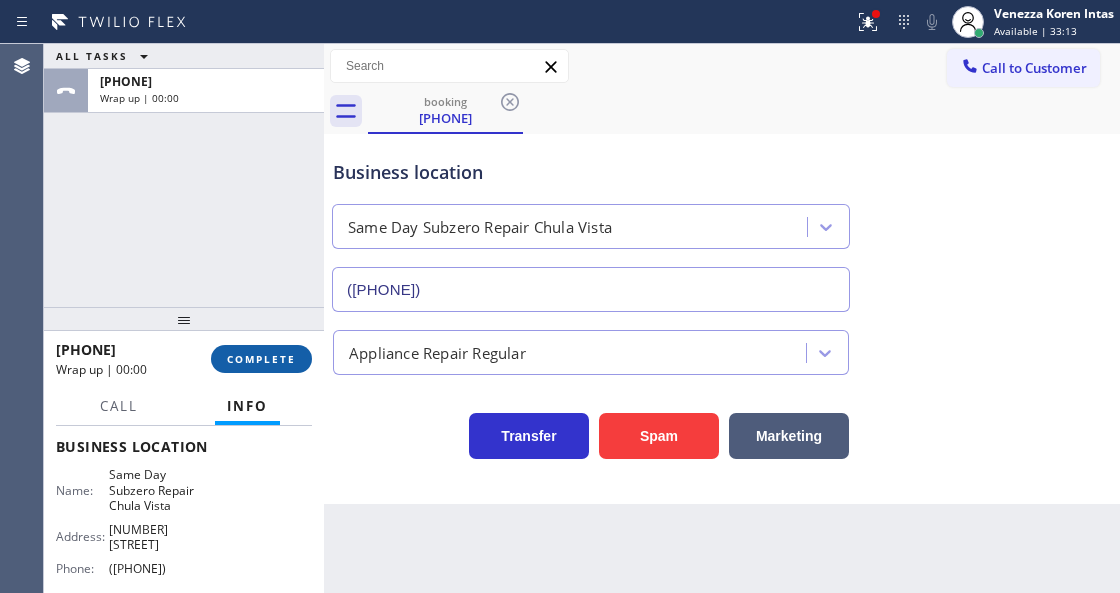 click on "COMPLETE" at bounding box center (261, 359) 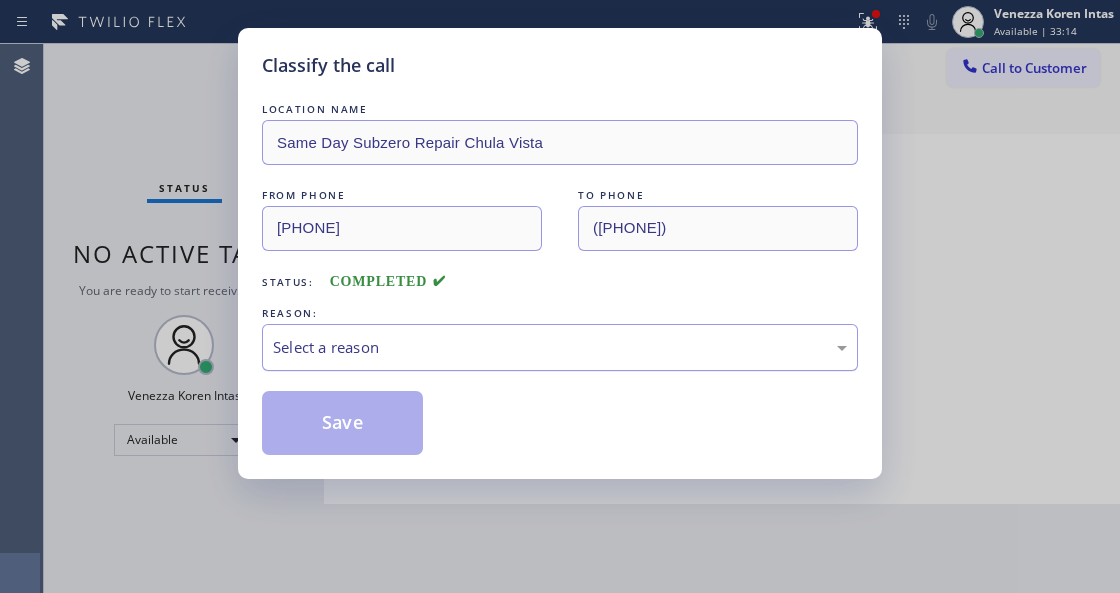click on "Select a reason" at bounding box center [560, 347] 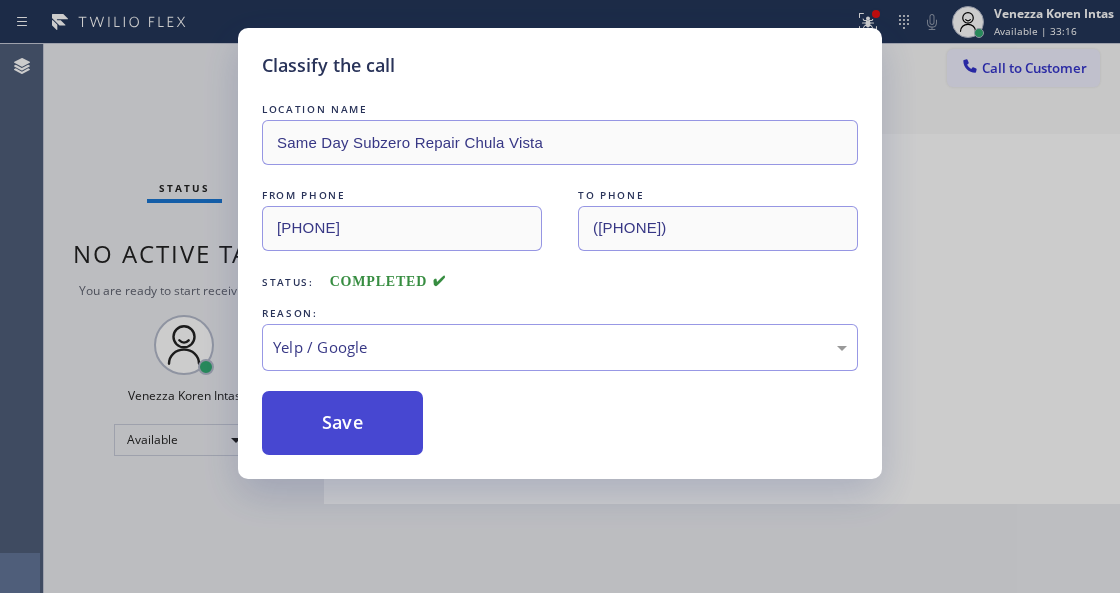 click on "Save" at bounding box center (342, 423) 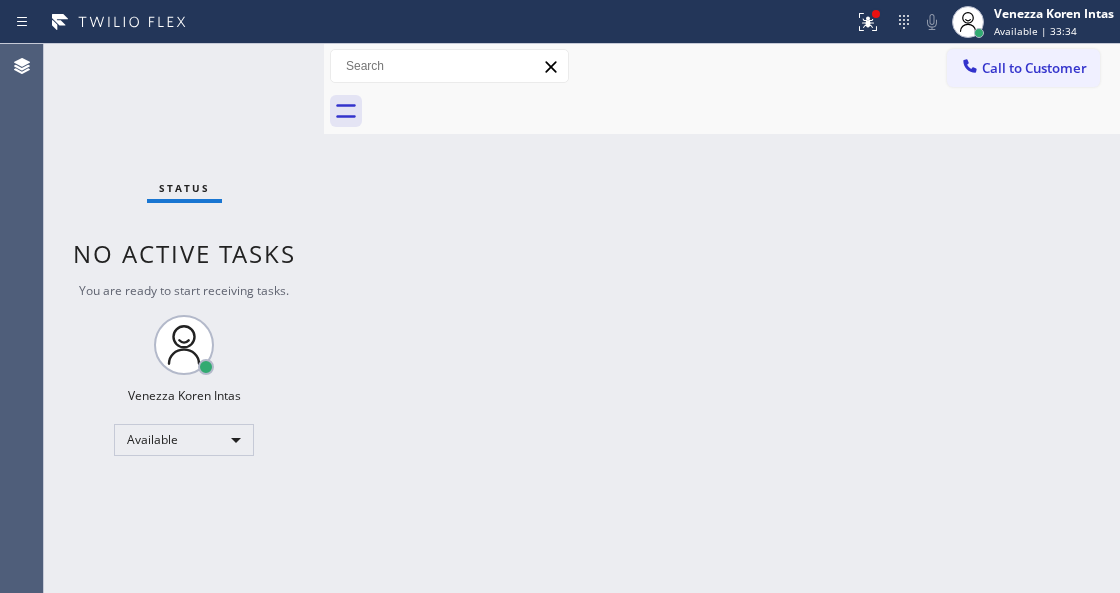 click on "Status   No active tasks     You are ready to start receiving tasks.   [FIRST] [LAST] Available" at bounding box center [184, 318] 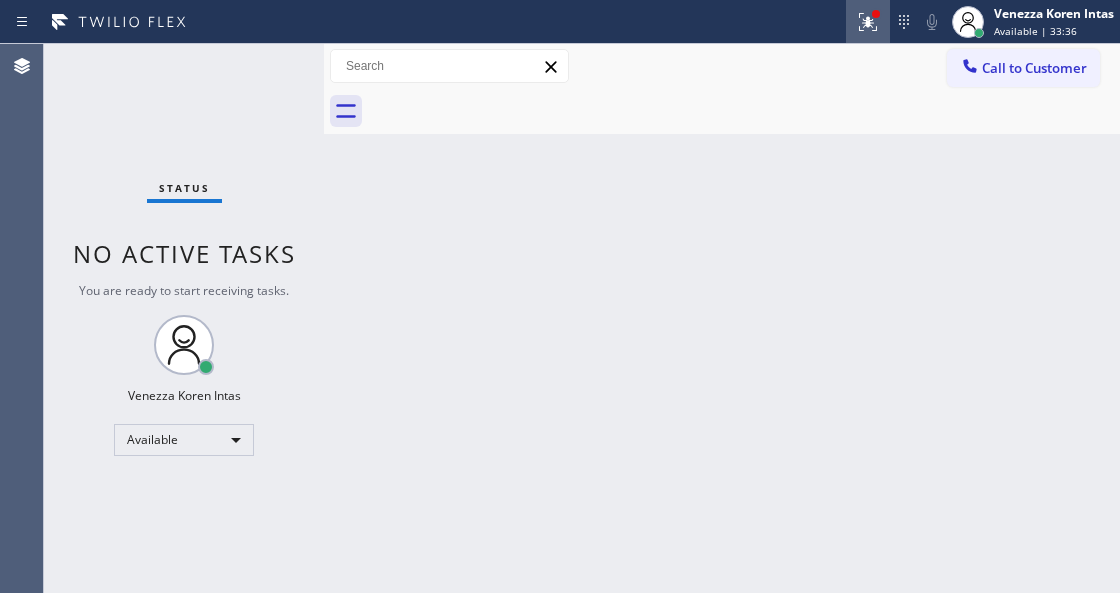 click 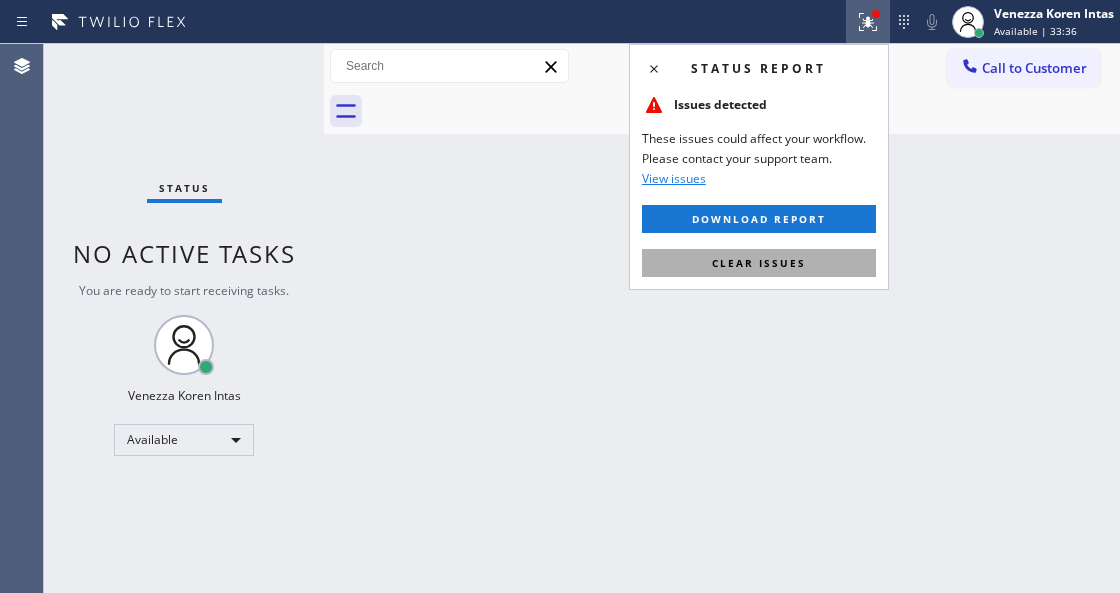click on "Clear issues" at bounding box center (759, 263) 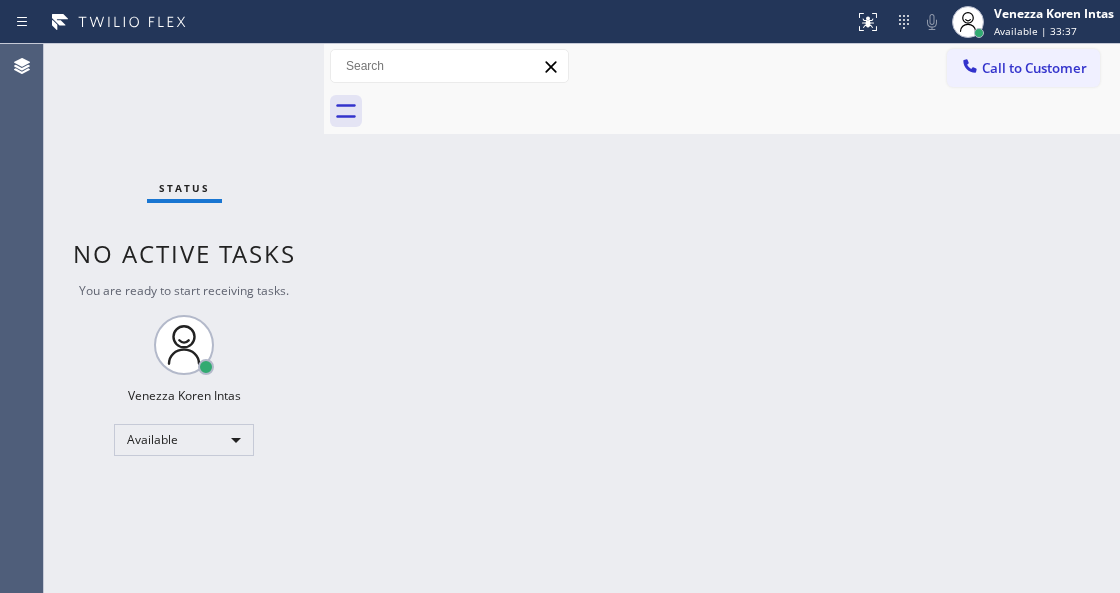 drag, startPoint x: 776, startPoint y: 354, endPoint x: 185, endPoint y: 296, distance: 593.83923 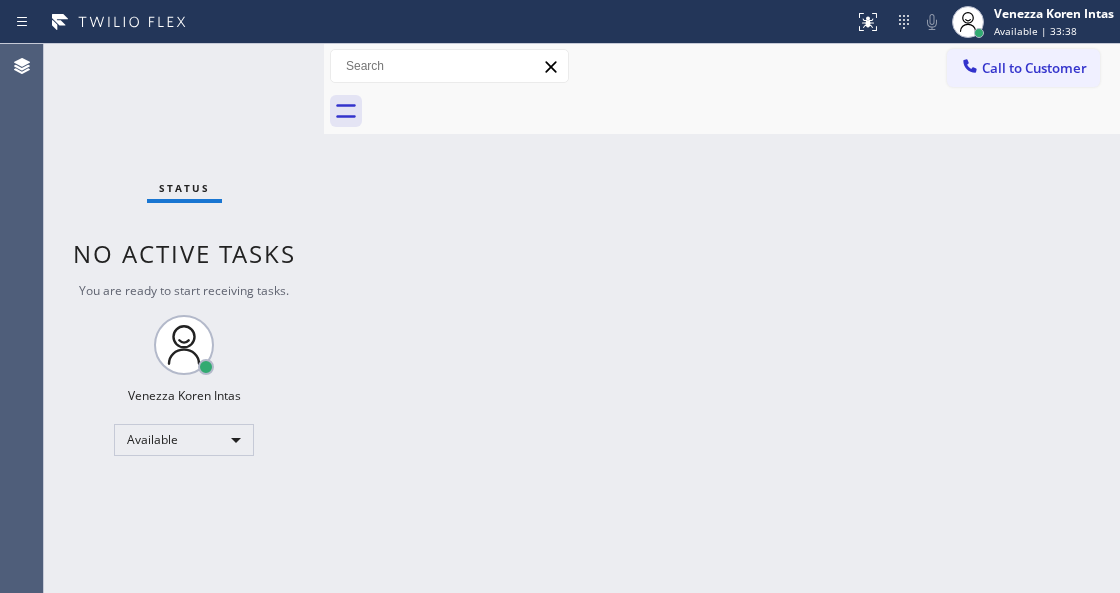drag, startPoint x: 272, startPoint y: 288, endPoint x: 269, endPoint y: 349, distance: 61.073727 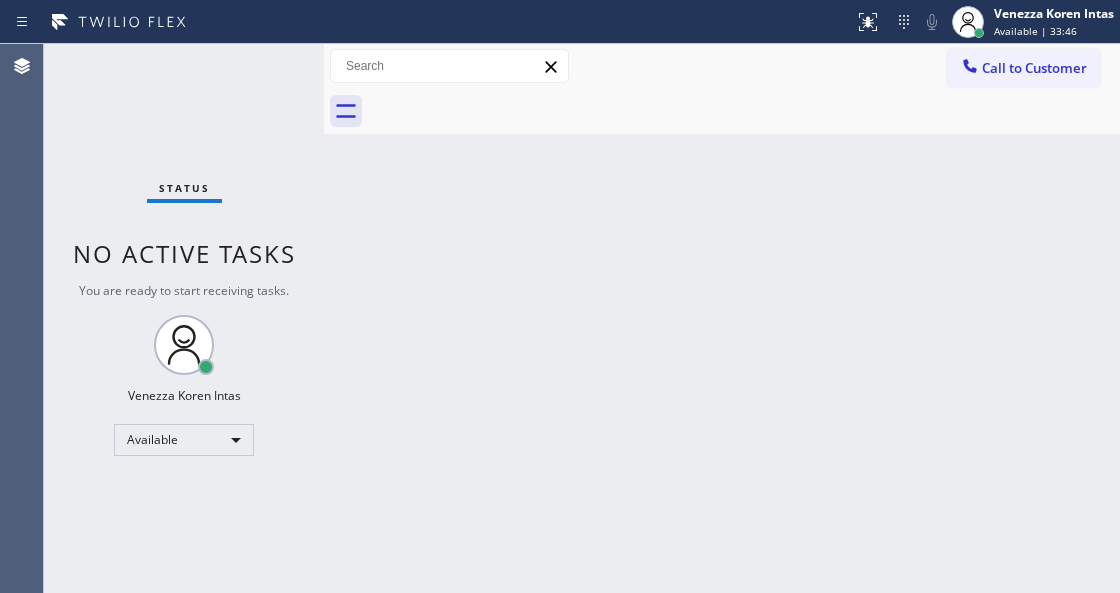 click on "Status   No active tasks     You are ready to start receiving tasks.   [FIRST] [LAST] Available" at bounding box center (184, 318) 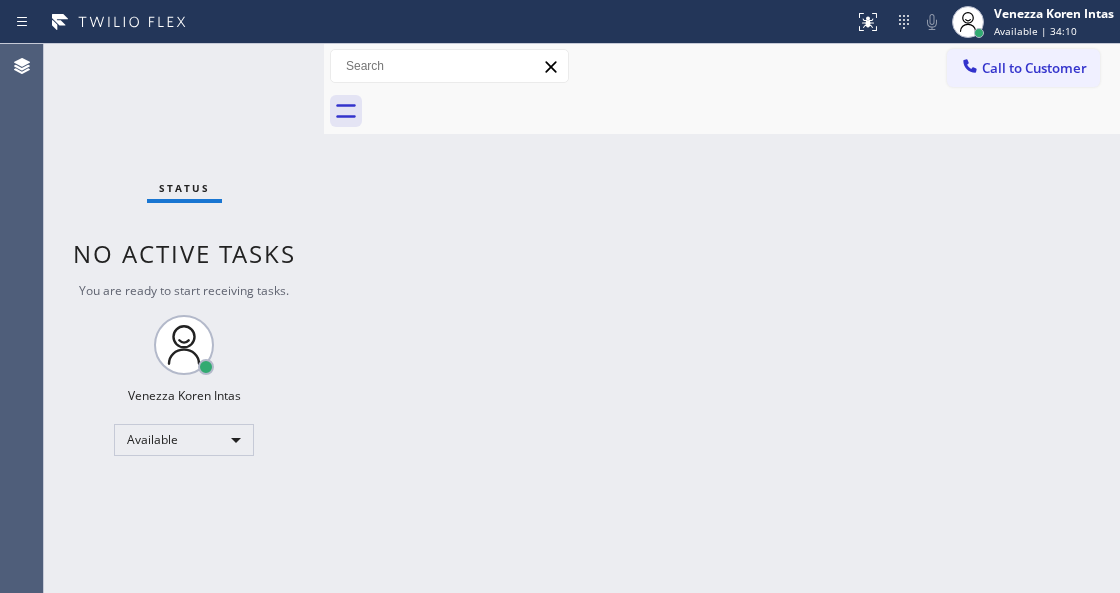 click on "Status   No active tasks     You are ready to start receiving tasks.   [FIRST] [LAST] Available" at bounding box center [184, 318] 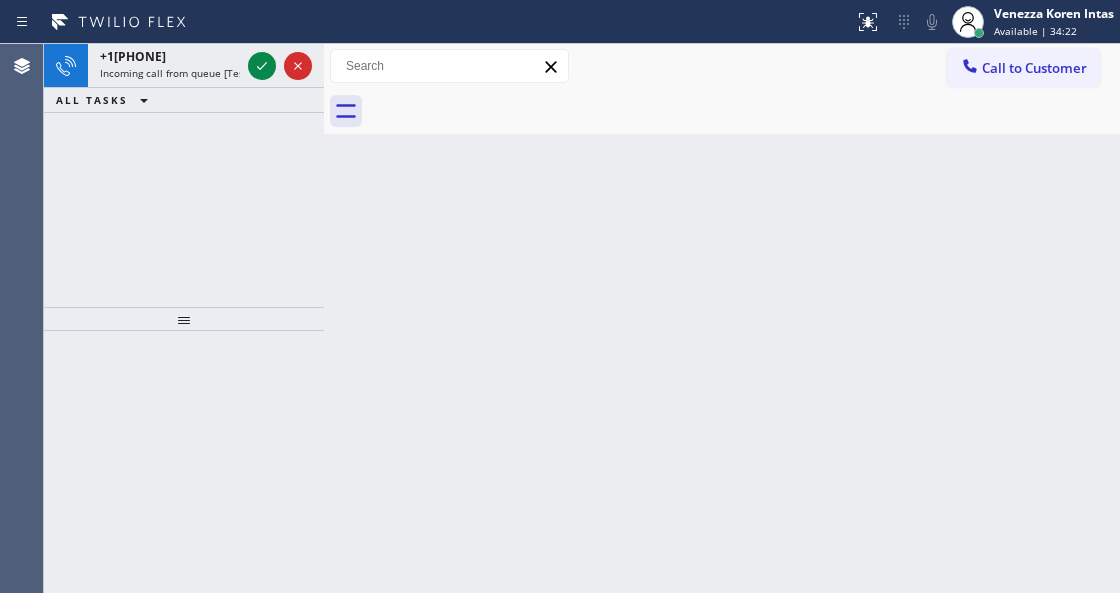 click on "+19498048973 Incoming call from queue [Test] All" at bounding box center (166, 66) 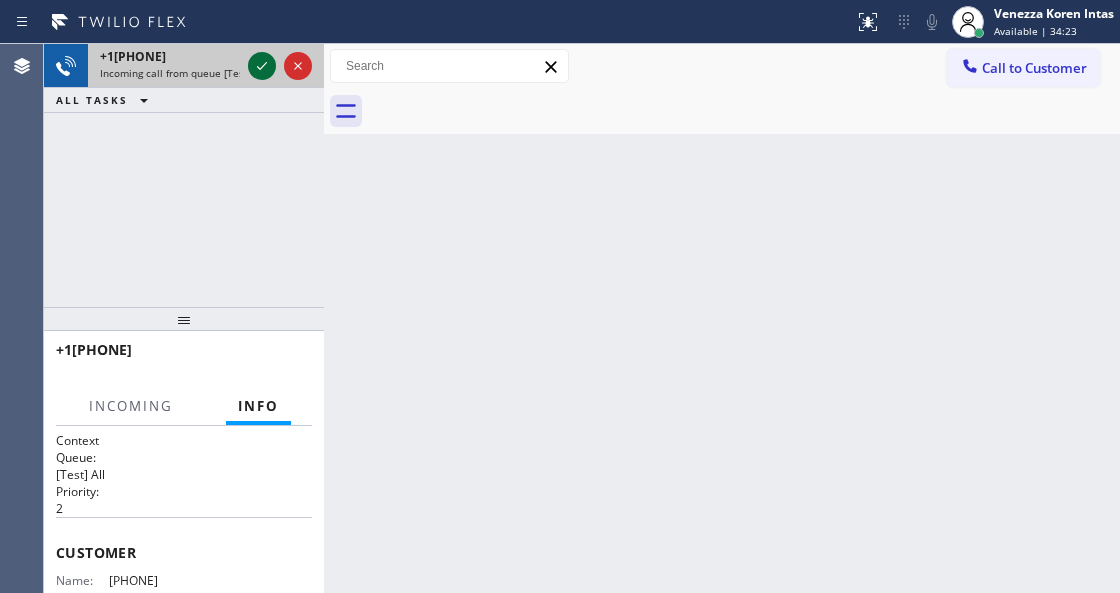 click at bounding box center (262, 66) 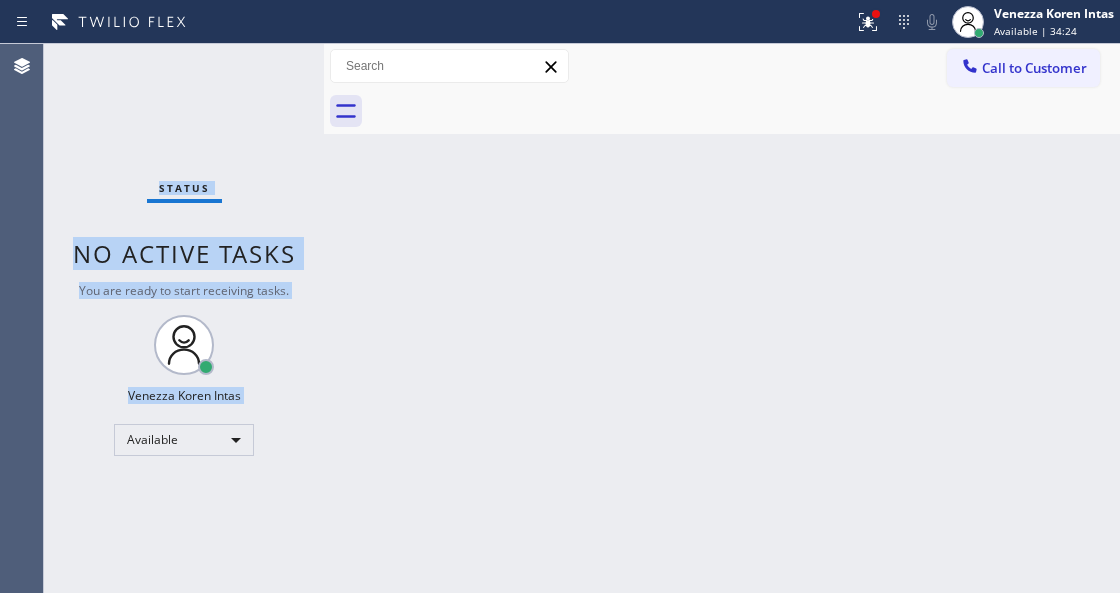 click on "Status   No active tasks     You are ready to start receiving tasks.   [FIRST] [LAST] Available" at bounding box center [184, 318] 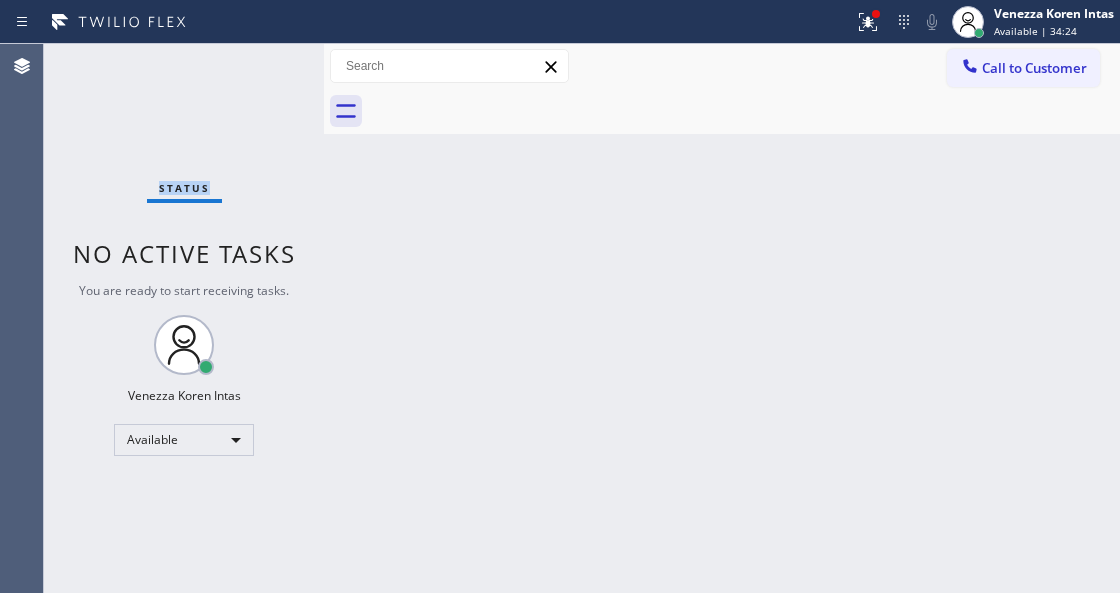 click on "Status   No active tasks     You are ready to start receiving tasks.   [FIRST] [LAST] Available" at bounding box center (184, 318) 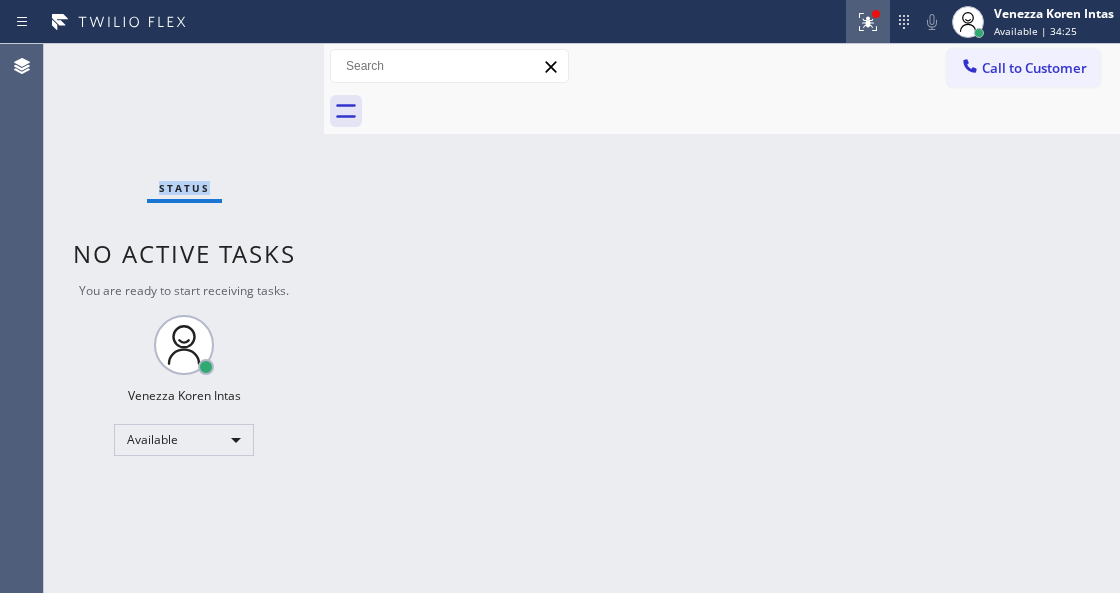 click at bounding box center (868, 22) 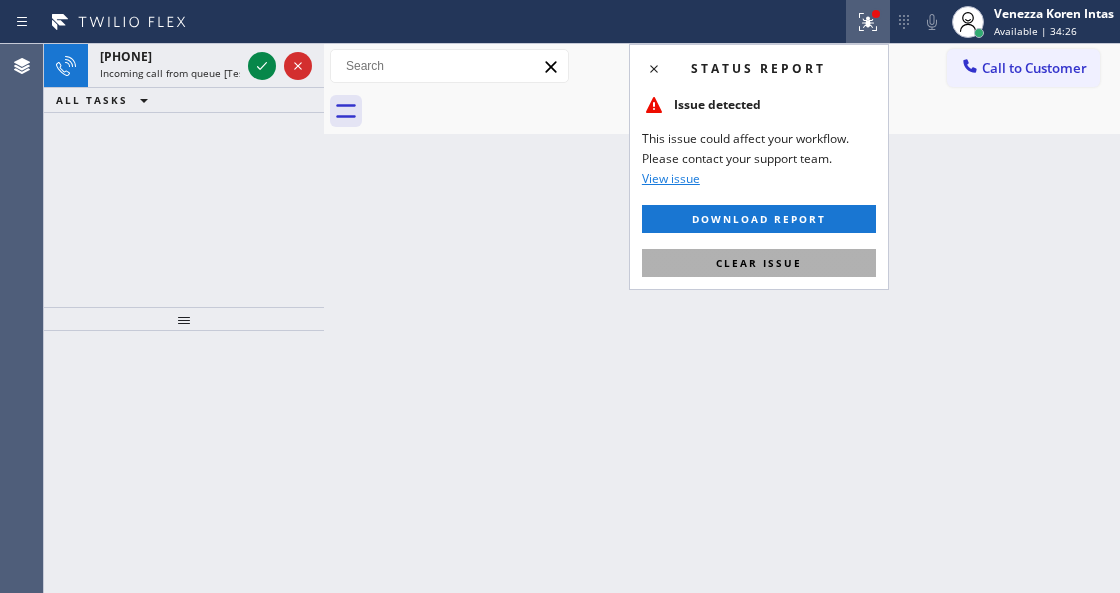 click on "Clear issue" at bounding box center [759, 263] 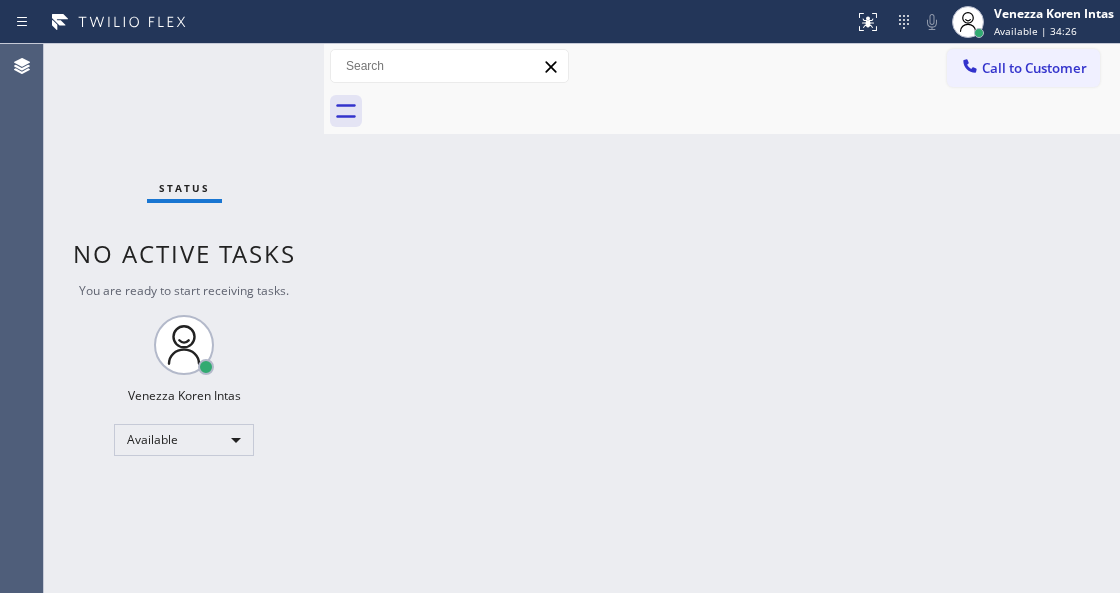 click on "Status   No active tasks     You are ready to start receiving tasks.   [FIRST] [LAST] Available" at bounding box center (184, 318) 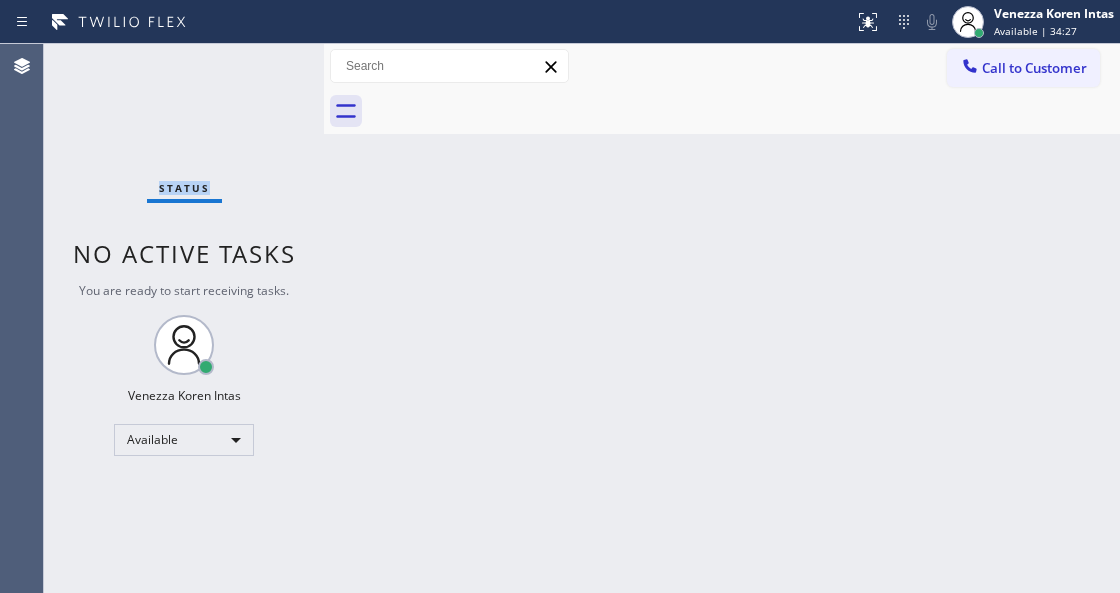 click on "Status   No active tasks     You are ready to start receiving tasks.   [FIRST] [LAST] Available" at bounding box center [184, 318] 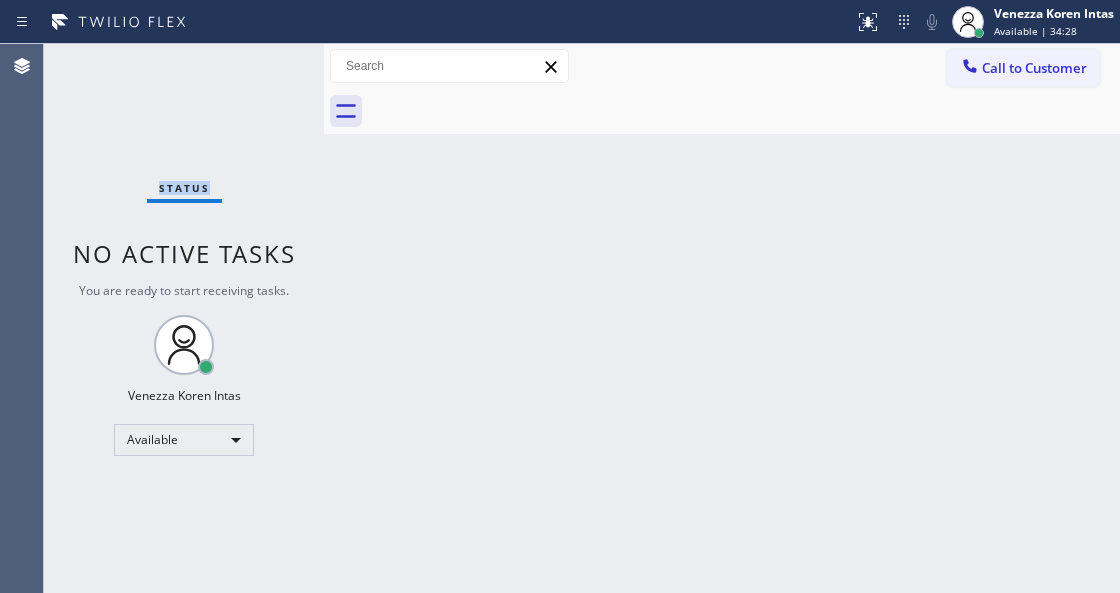 click on "Status   No active tasks     You are ready to start receiving tasks.   [FIRST] [LAST] Available" at bounding box center [184, 318] 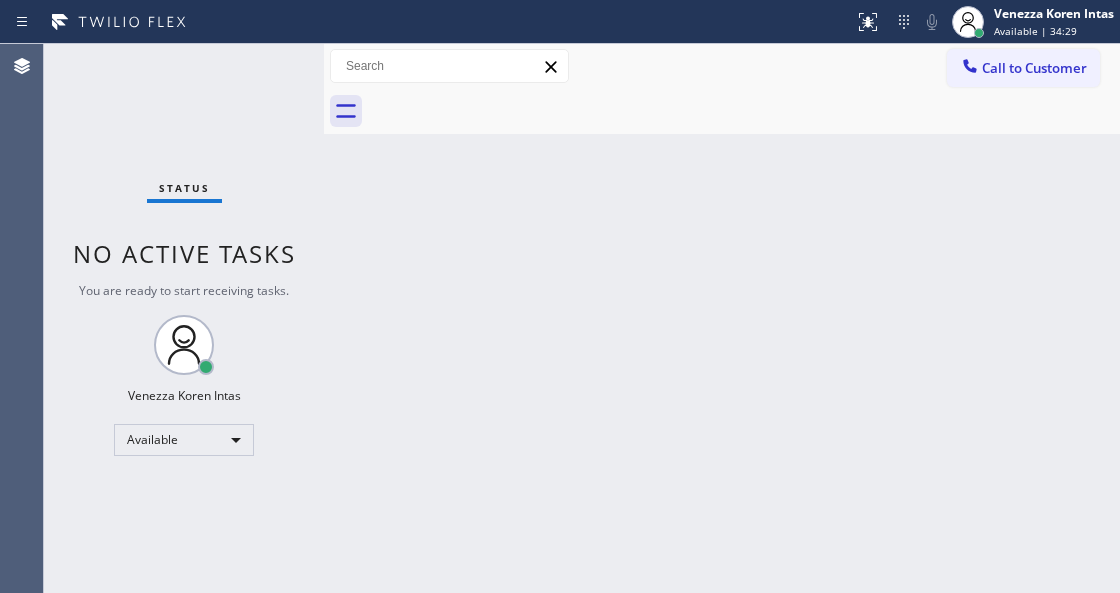 drag, startPoint x: 312, startPoint y: 282, endPoint x: 387, endPoint y: 406, distance: 144.91722 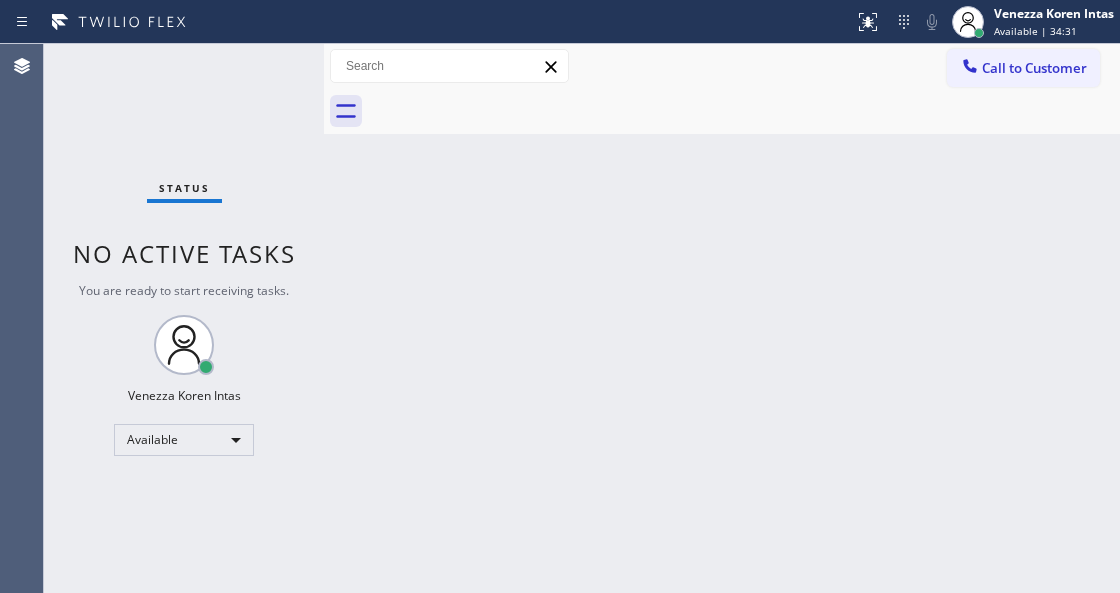 click on "Status   No active tasks     You are ready to start receiving tasks.   [FIRST] [LAST] Available" at bounding box center (184, 318) 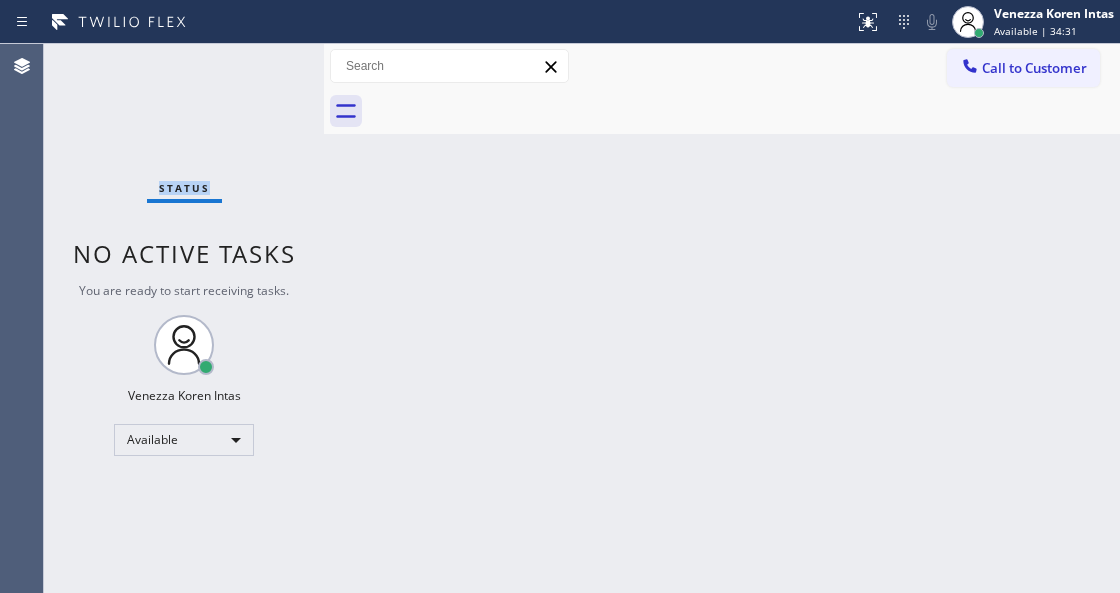 click on "Status   No active tasks     You are ready to start receiving tasks.   [FIRST] [LAST] Available" at bounding box center (184, 318) 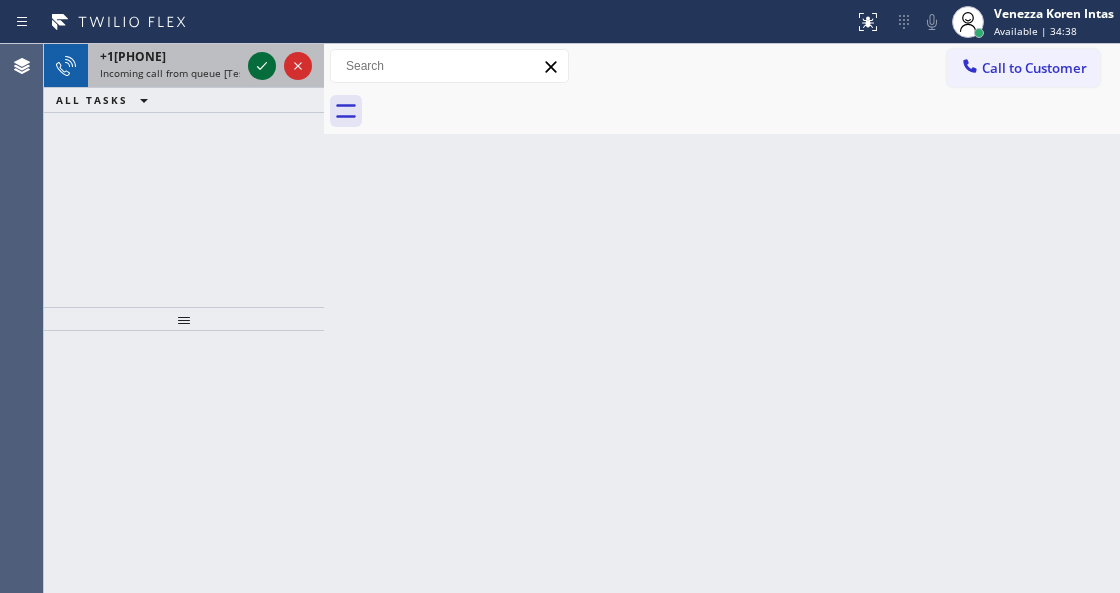 click 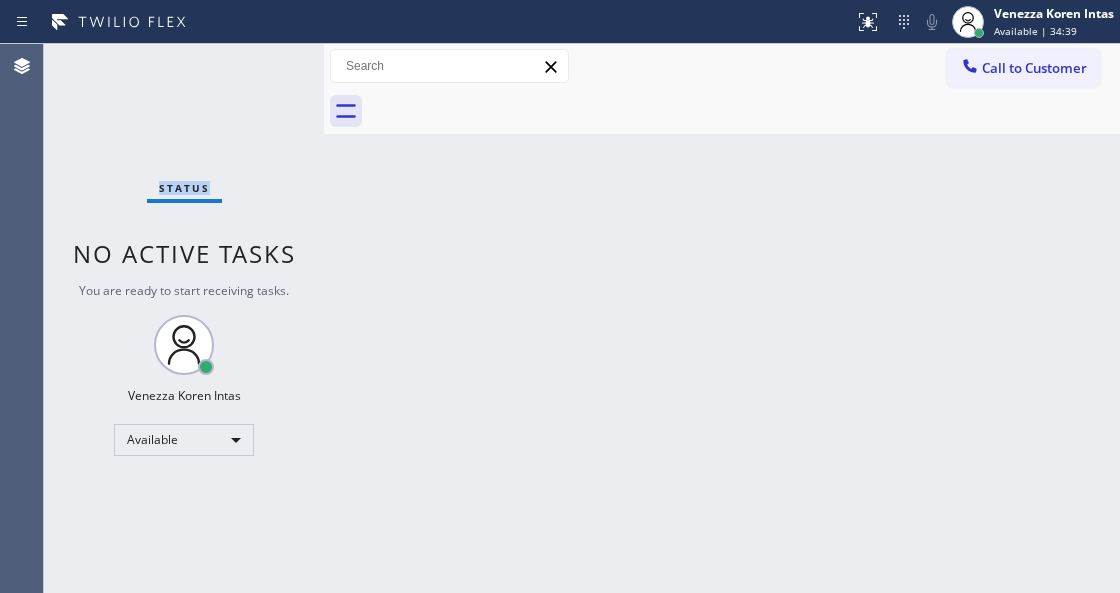 click on "Status   No active tasks     You are ready to start receiving tasks.   [FIRST] [LAST] Available" at bounding box center (184, 318) 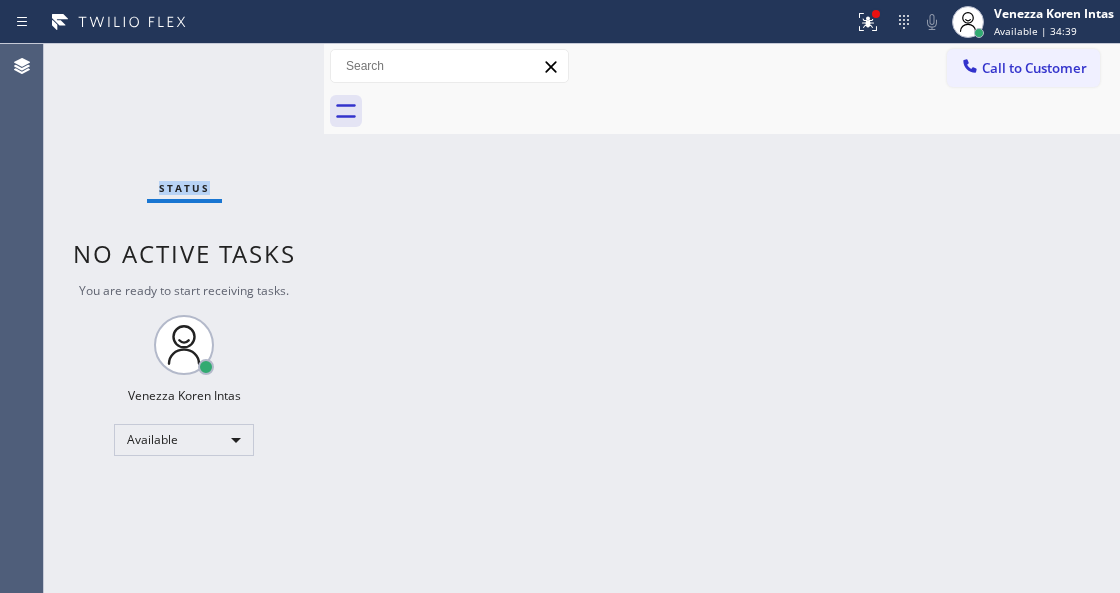 click on "Status   No active tasks     You are ready to start receiving tasks.   [FIRST] [LAST] Available" at bounding box center (184, 318) 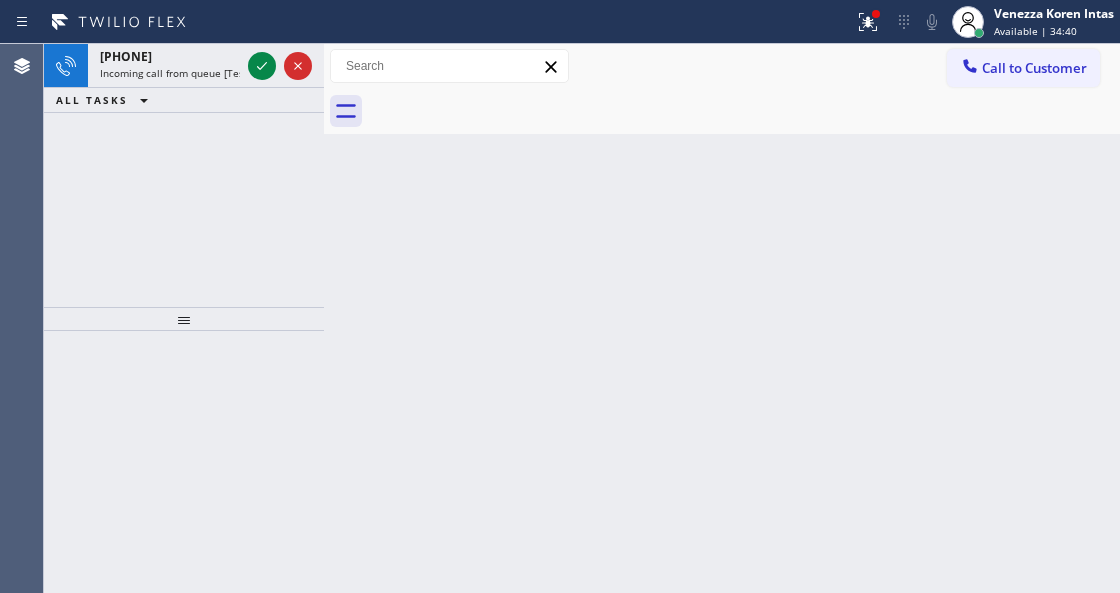 click 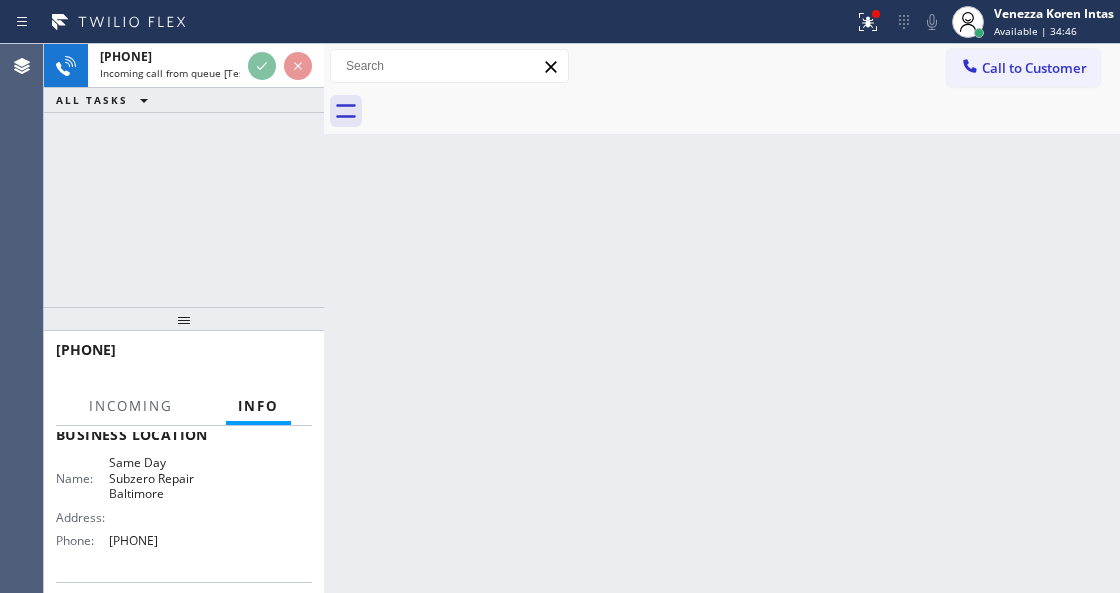 scroll, scrollTop: 333, scrollLeft: 0, axis: vertical 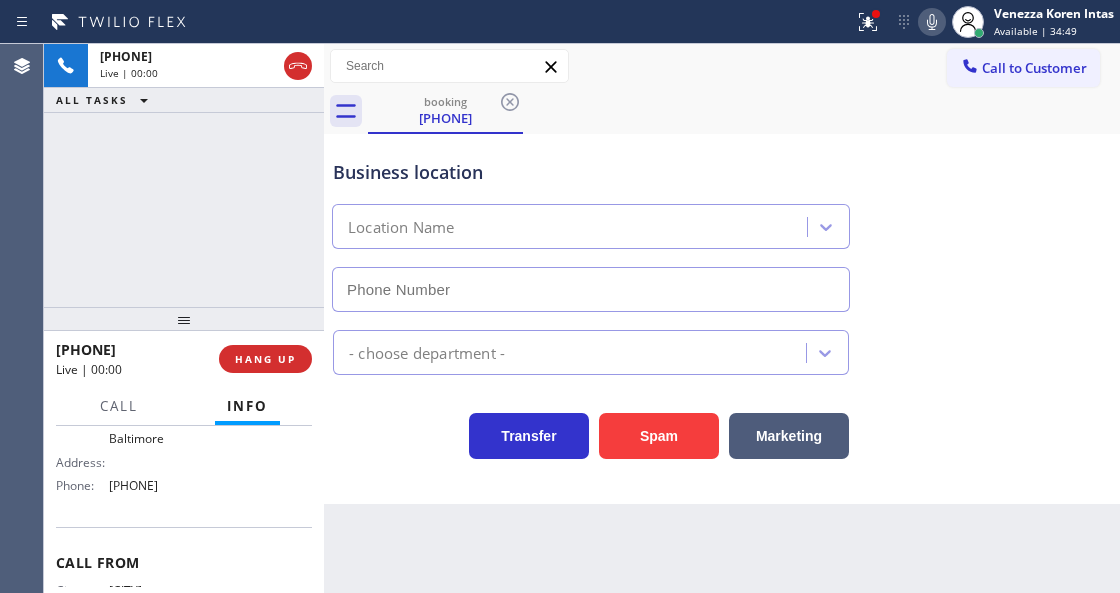 type on "[PHONE]" 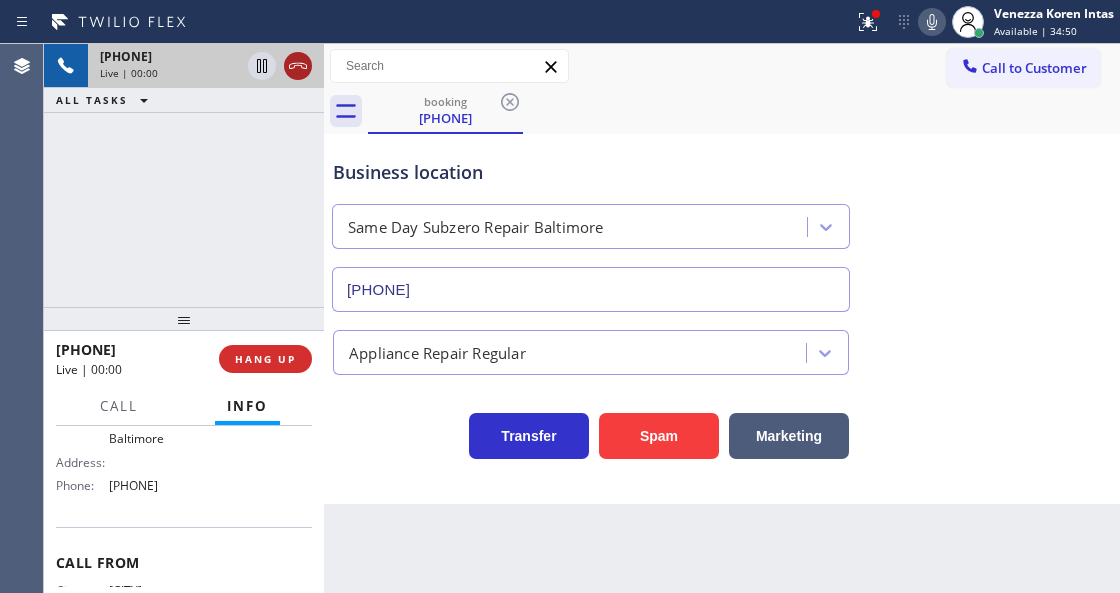 click 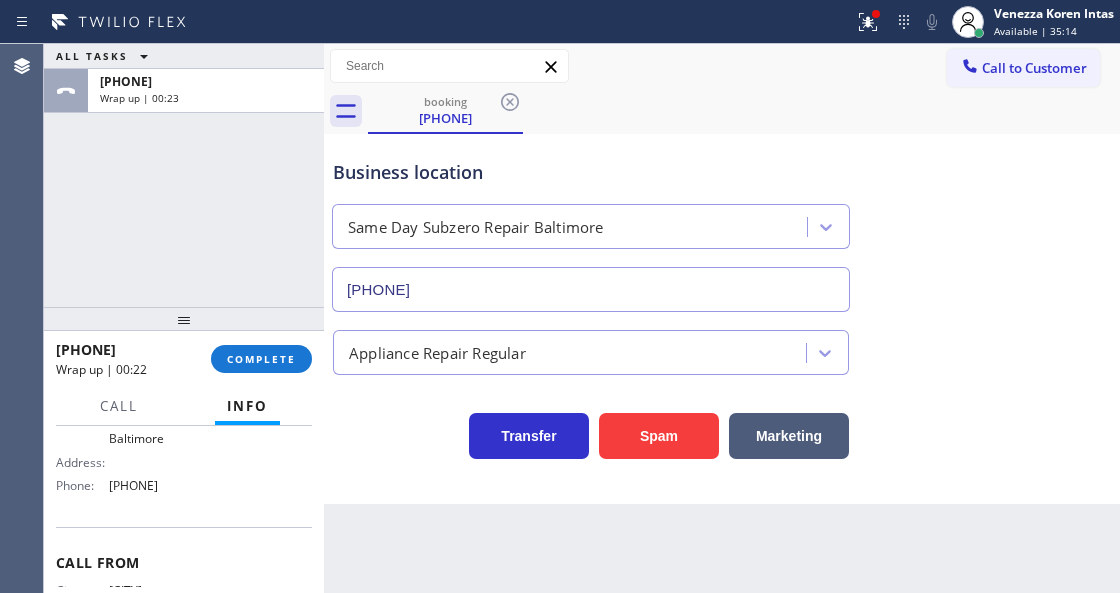 click on "+12402064738 Wrap up | 00:22 COMPLETE" at bounding box center (184, 359) 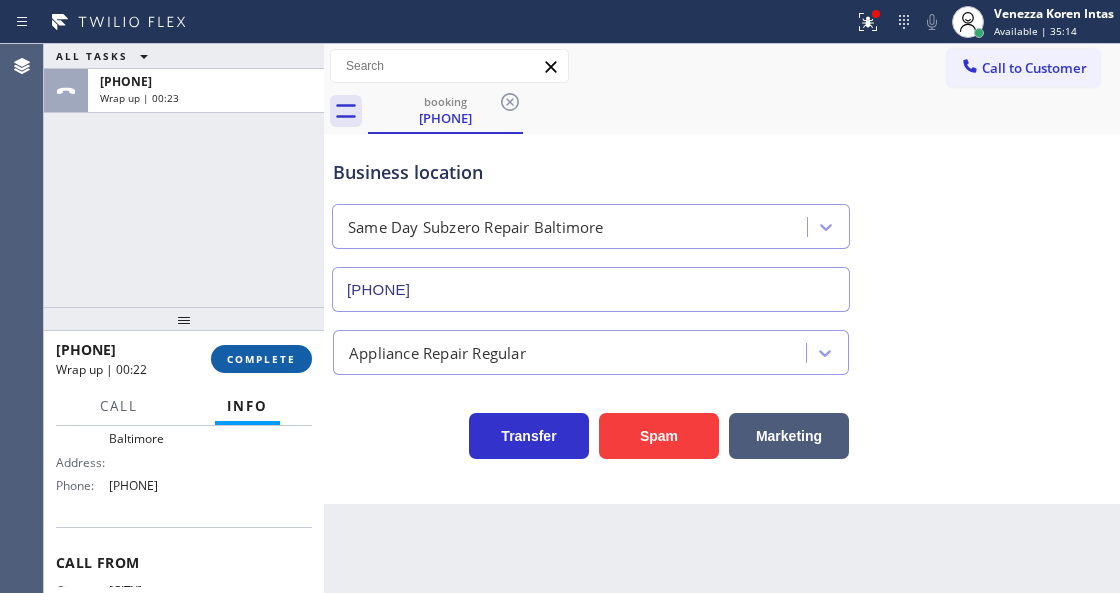 click on "COMPLETE" at bounding box center [261, 359] 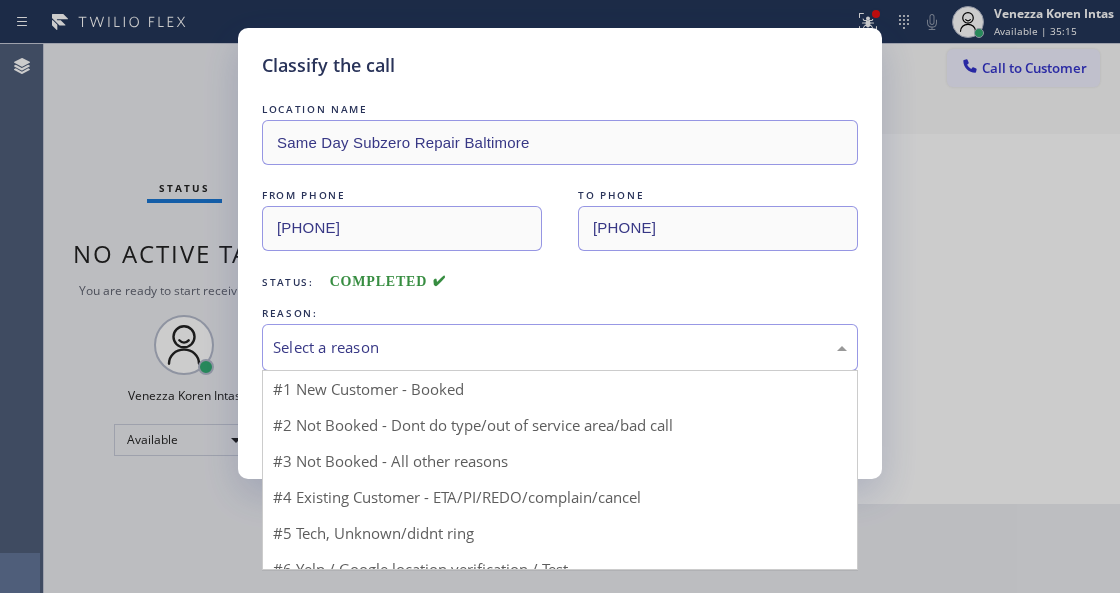 click on "Select a reason" at bounding box center [560, 347] 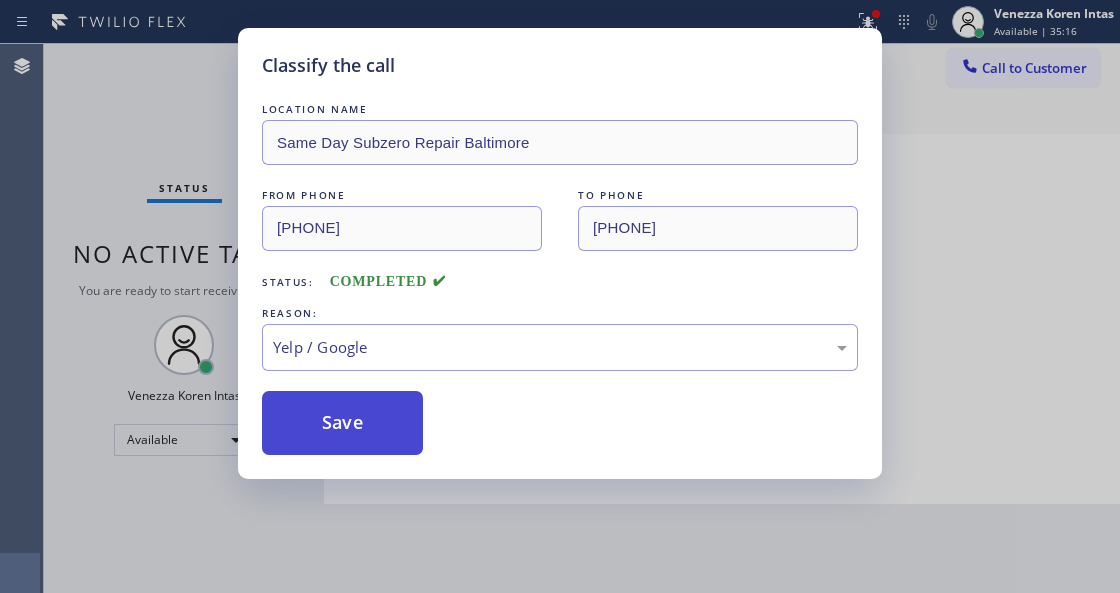 click on "Save" at bounding box center [342, 423] 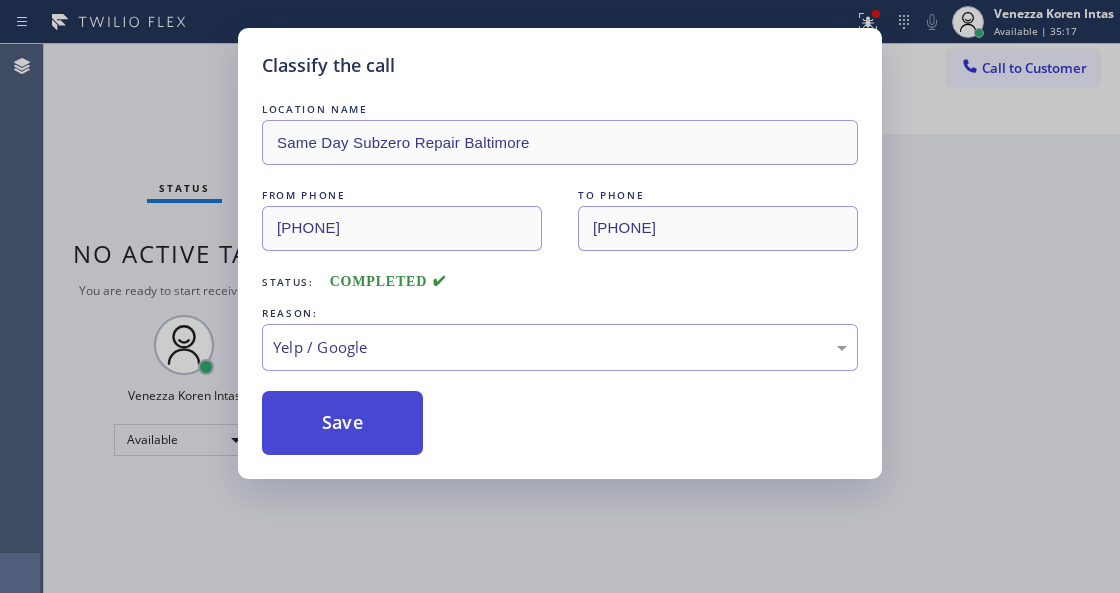 click on "Save" at bounding box center [342, 423] 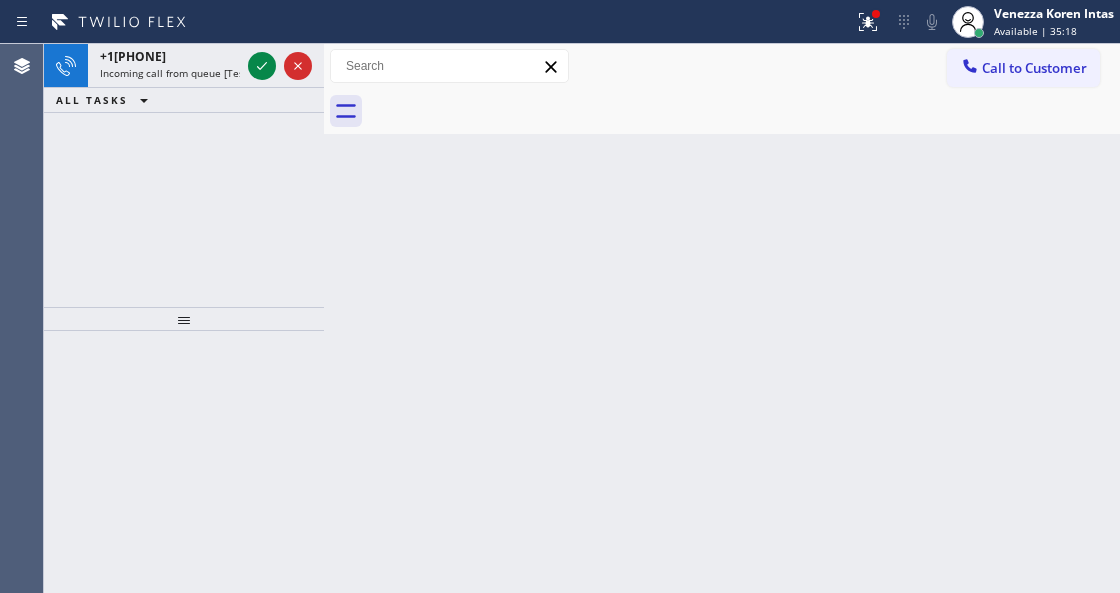 click on "+18184475659 Incoming call from queue [Test] All ALL TASKS ALL TASKS ACTIVE TASKS TASKS IN WRAP UP" at bounding box center (184, 175) 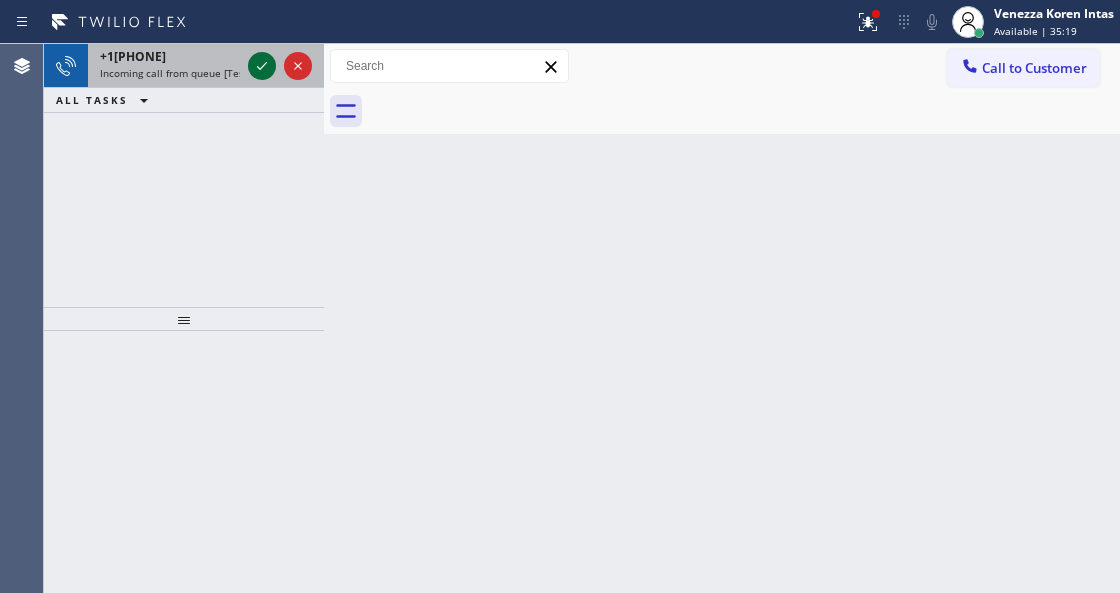 click 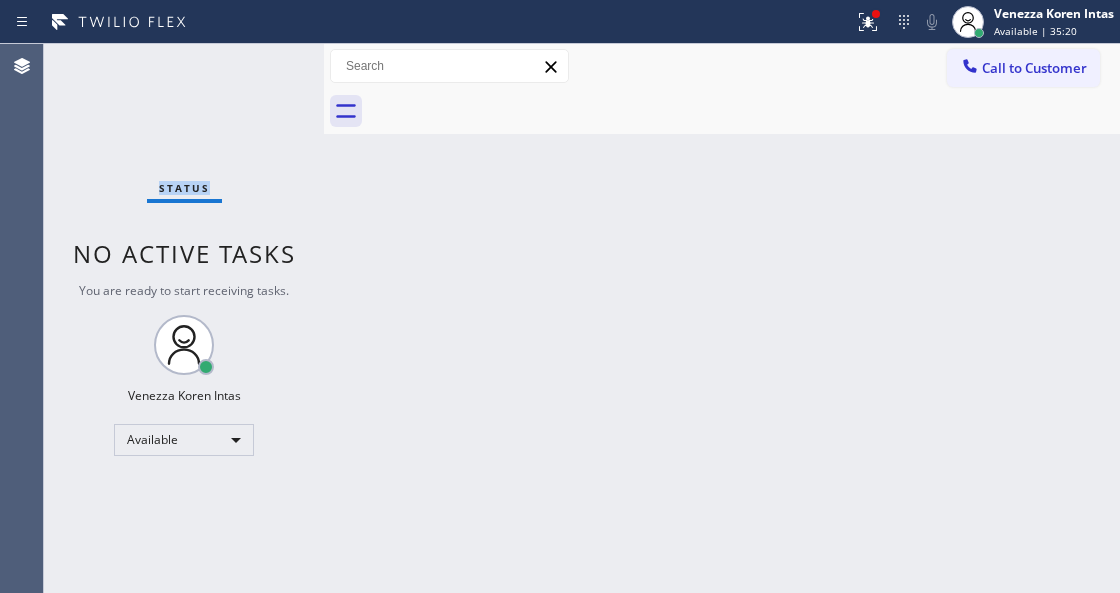 click on "Status   No active tasks     You are ready to start receiving tasks.   [FIRST] [LAST] Available" at bounding box center (184, 318) 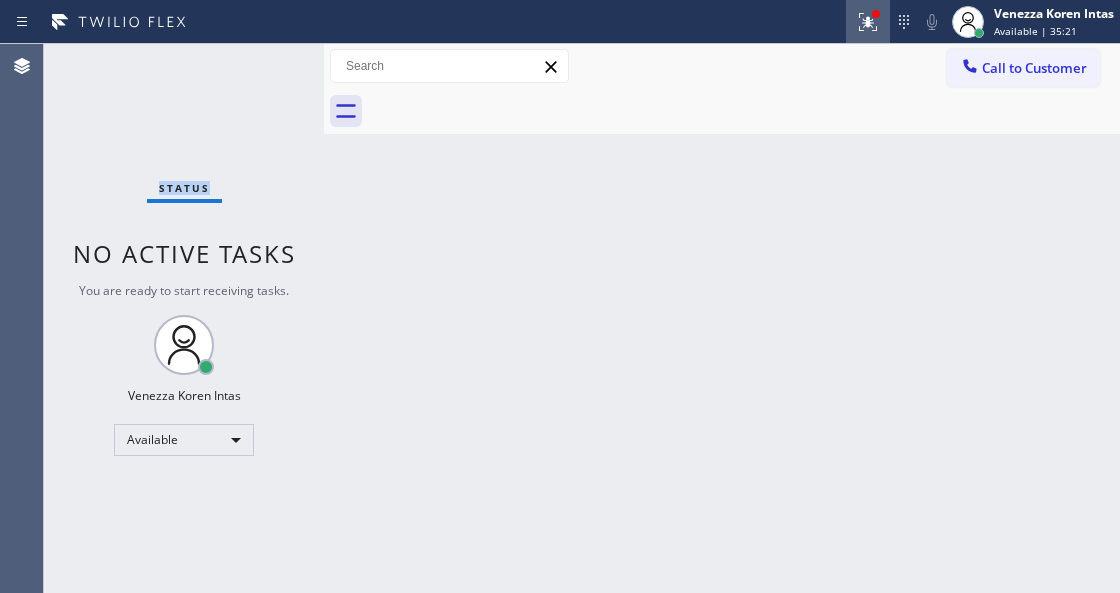 click 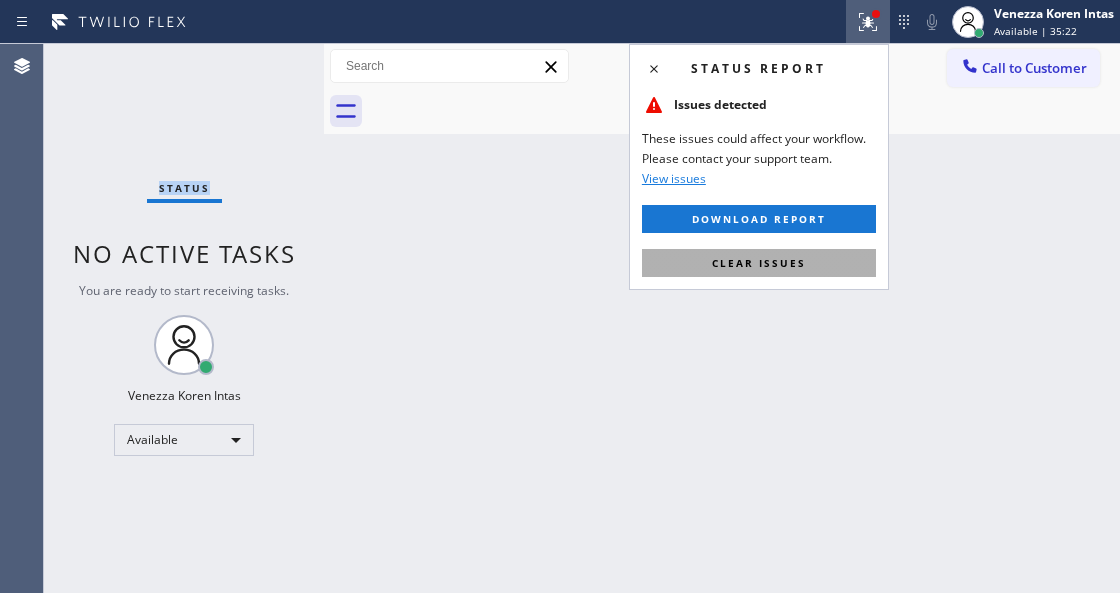 click on "Clear issues" at bounding box center [759, 263] 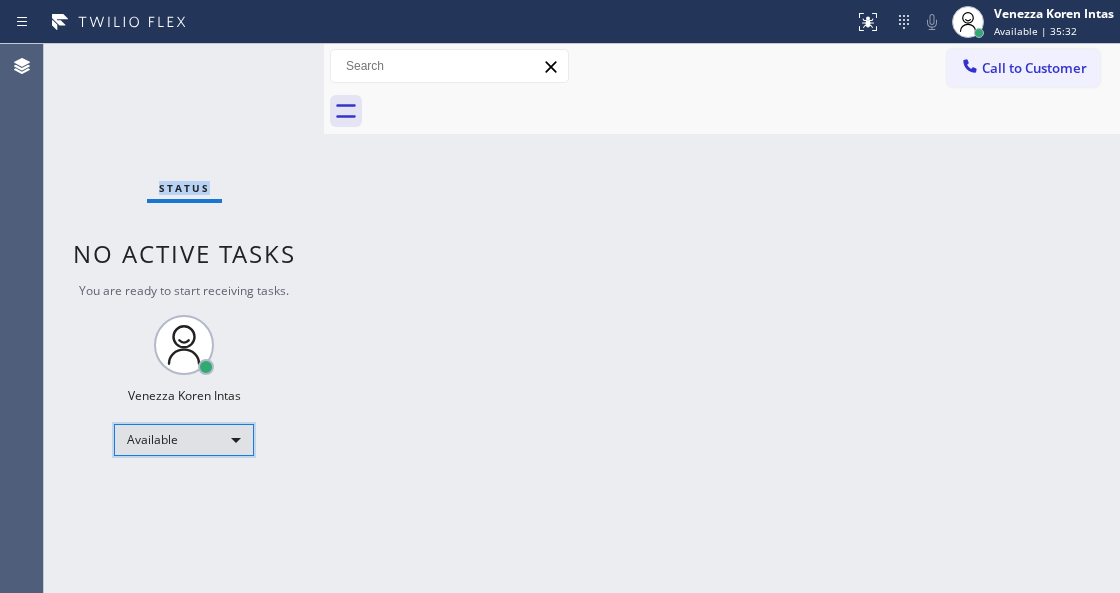 click on "Available" at bounding box center [184, 440] 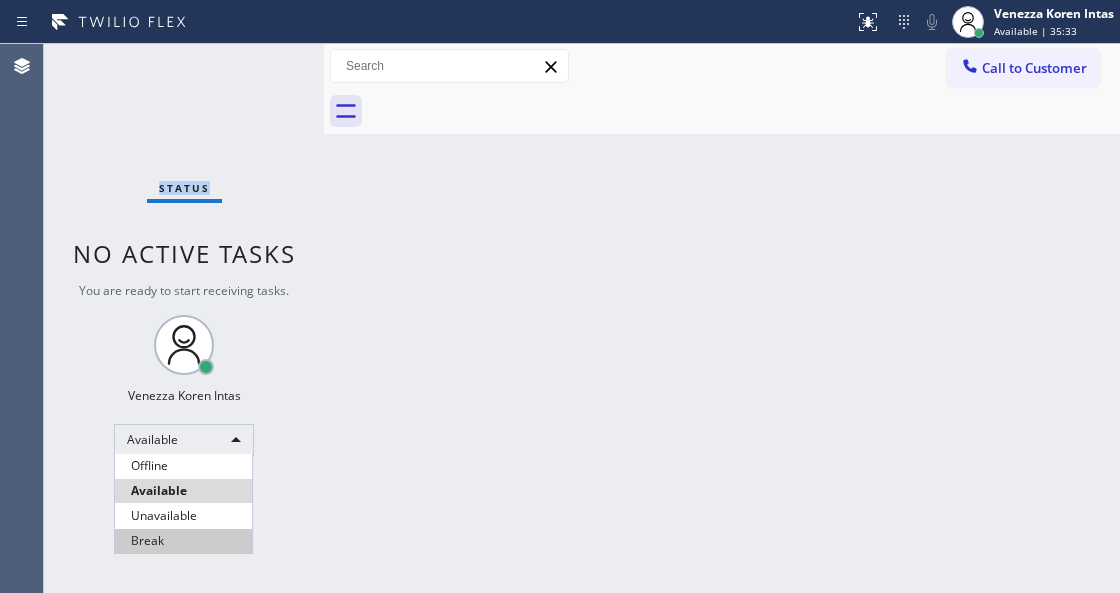 click on "Break" at bounding box center (183, 541) 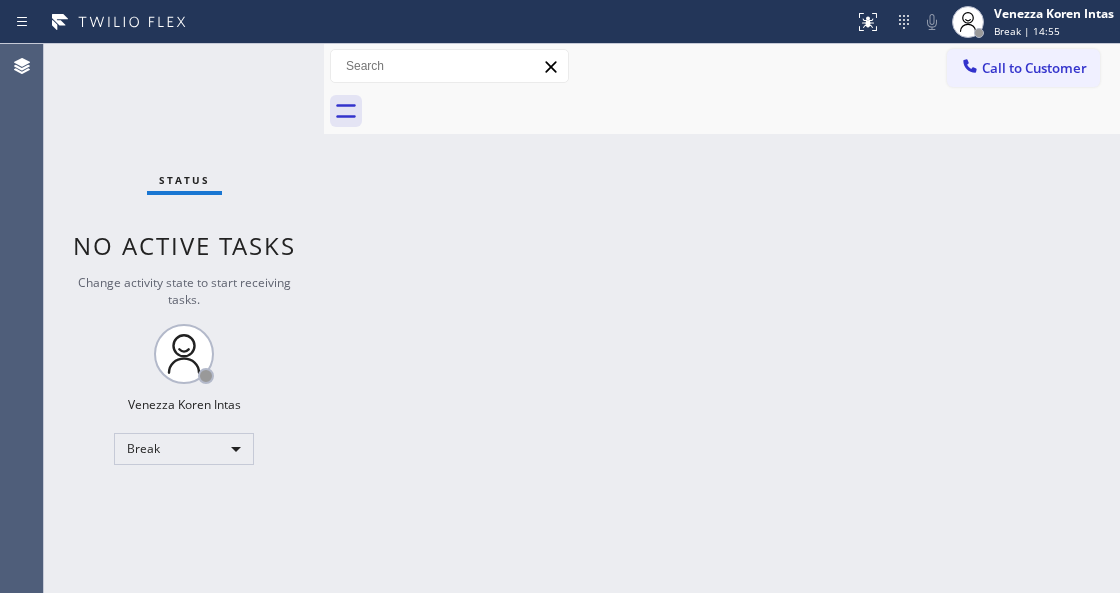 click on "Back to Dashboard Change Sender ID Customers Technicians Select a contact Outbound call Technician Search Technician Your caller id phone number Your caller id phone number Call Technician info Name   Phone none Address none Change Sender ID HVAC +[PHONE] 5 Star Appliance +[PHONE] Appliance Repair +[PHONE] Plumbing +[PHONE] Air Duct Cleaning +[PHONE]  Electricians +[PHONE] Cancel Change Check personal SMS Reset Change No tabs Call to Customer Outbound call Location Sub Zero Fridge Repair Master Your caller id phone number [PHONE] Customer number Call Outbound call Technician Search Technician Your caller id phone number Your caller id phone number Call" at bounding box center [722, 318] 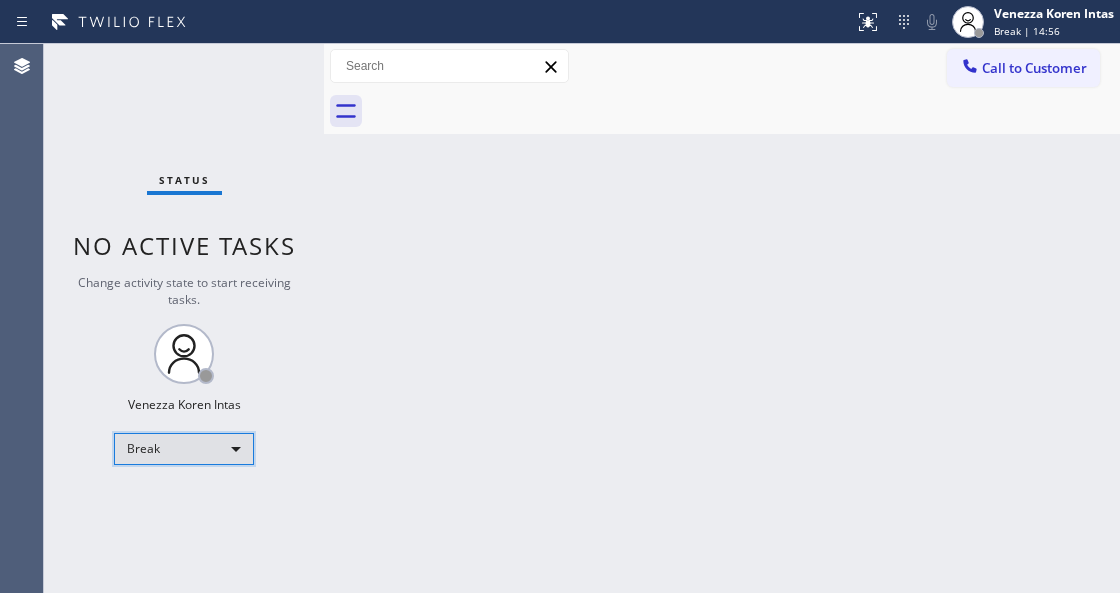 click on "Break" at bounding box center [184, 449] 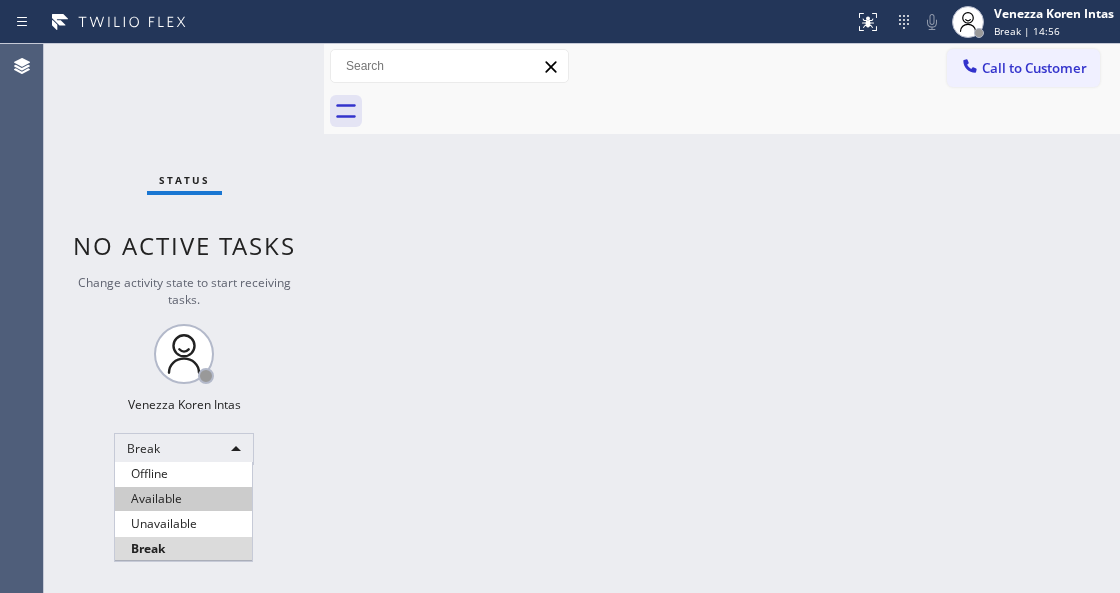 click on "Available" at bounding box center [183, 499] 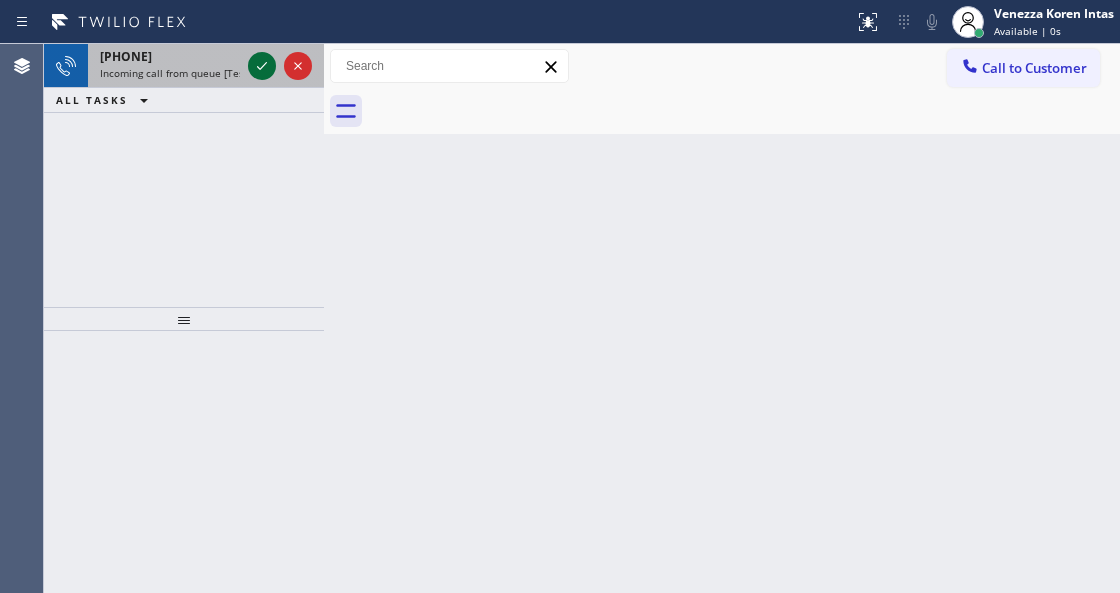 drag, startPoint x: 254, startPoint y: 51, endPoint x: 258, endPoint y: 67, distance: 16.492422 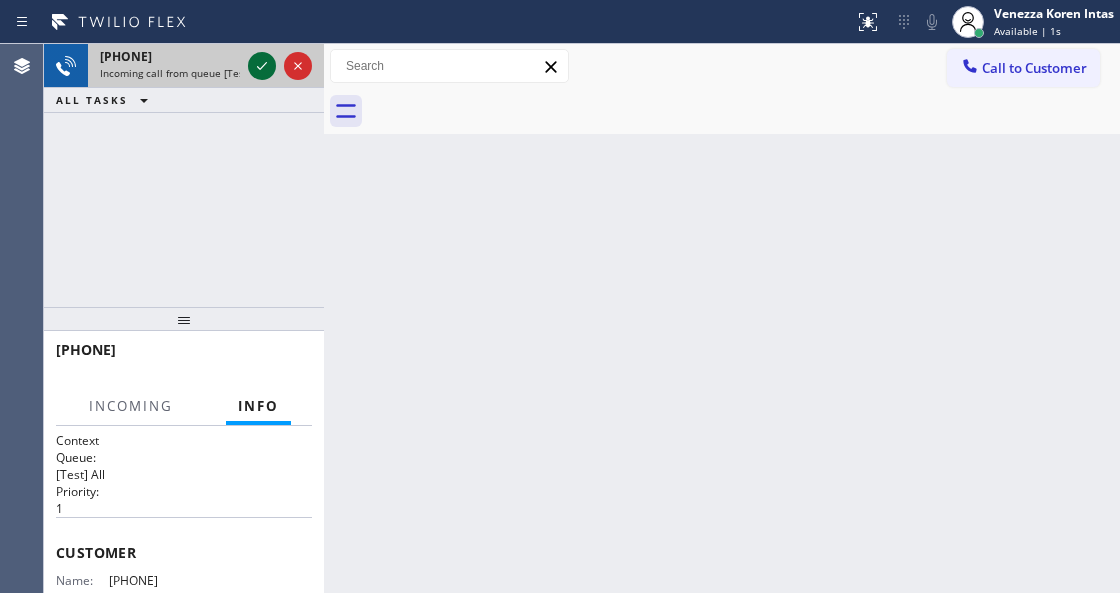 click 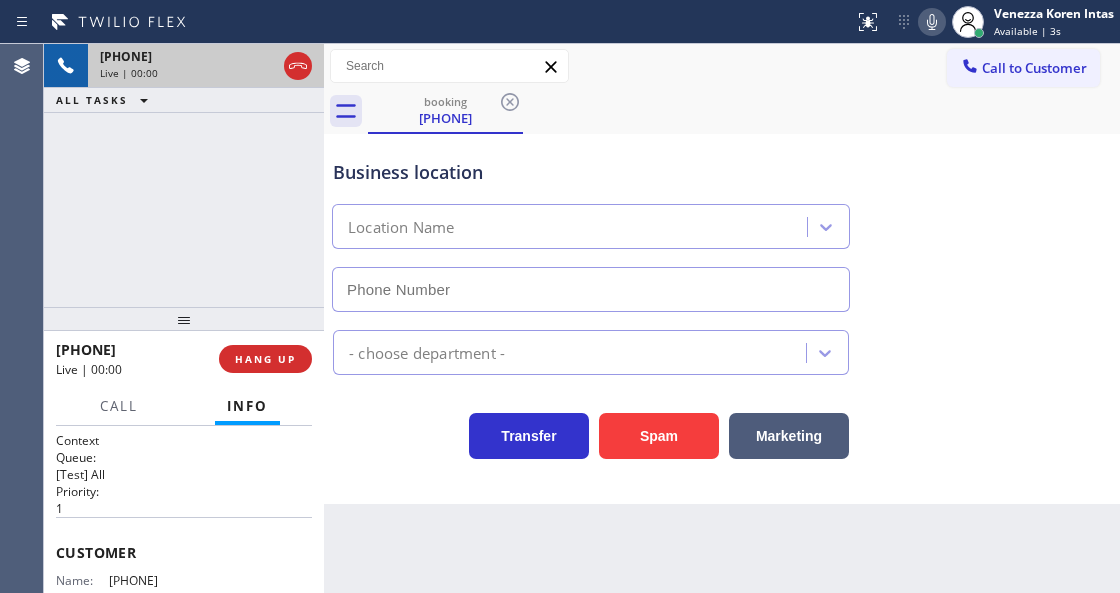 type on "[PHONE]" 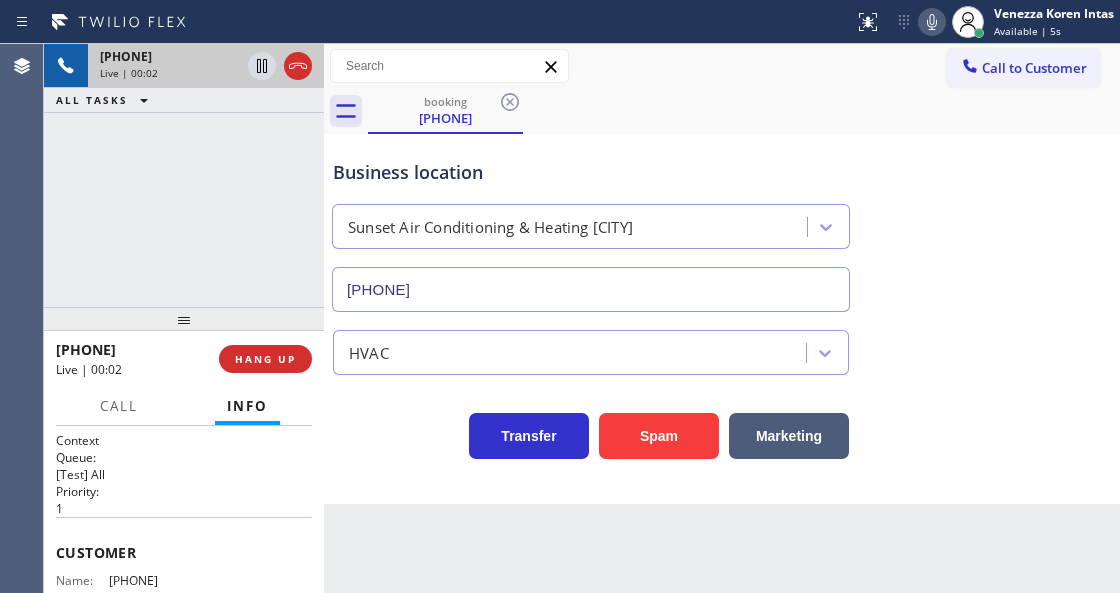 click on "Back to Dashboard Change Sender ID Customers Technicians Select a contact Outbound call Technician Search Technician Your caller id phone number Your caller id phone number Call Technician info Name   Phone none Address none Change Sender ID HVAC +18559994417 5 Star Appliance +18557314952 Appliance Repair +18554611149 Plumbing +18889090120 Air Duct Cleaning +18006865038  Electricians +18005688664 Cancel Change Check personal SMS Reset Change booking (619) 213-1344 Call to Customer Outbound call Location Sub Zero Fridge Repair Master Your caller id phone number (973) 791-5211 Customer number Call Outbound call Technician Search Technician Your caller id phone number Your caller id phone number Call booking (619) 213-1344 Business location Sunset Air Conditioning & Heating Berkeley (341) 888-6626 HVAC Transfer Spam Marketing" at bounding box center [722, 318] 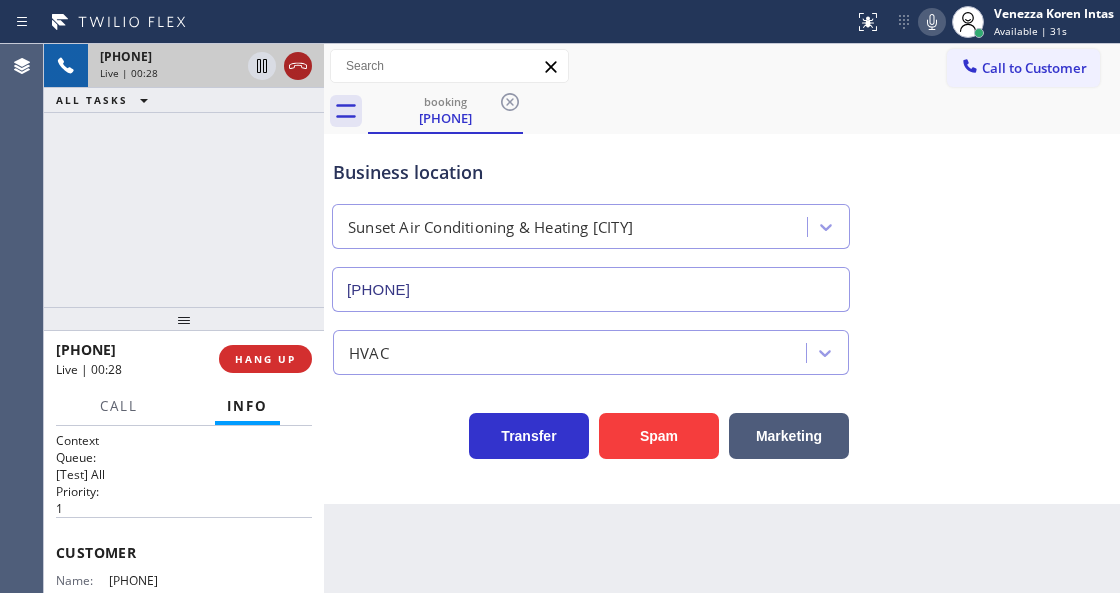 click 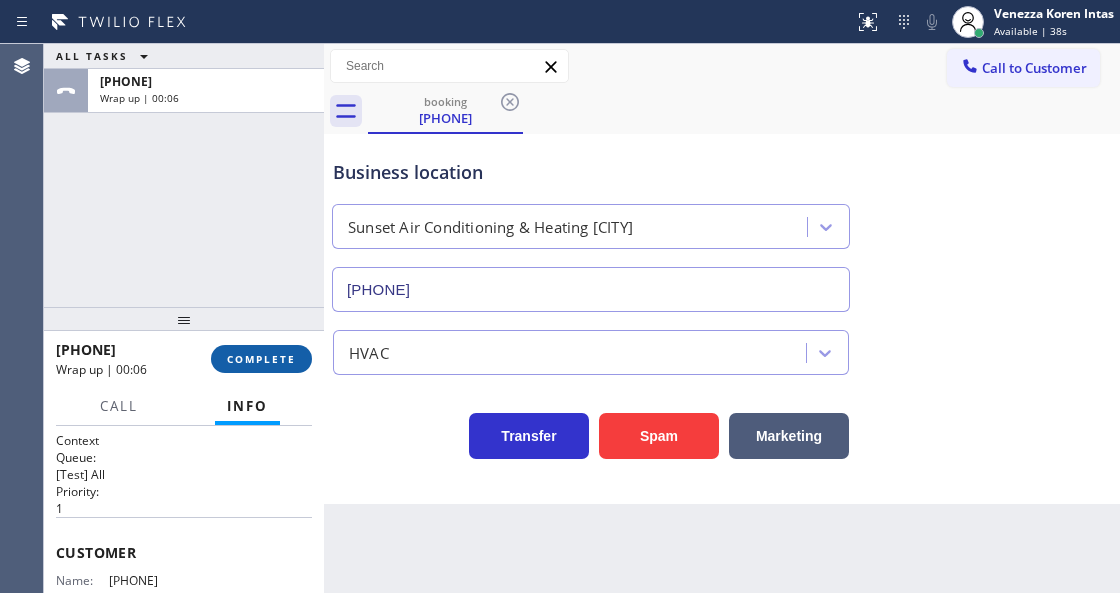 click on "COMPLETE" at bounding box center [261, 359] 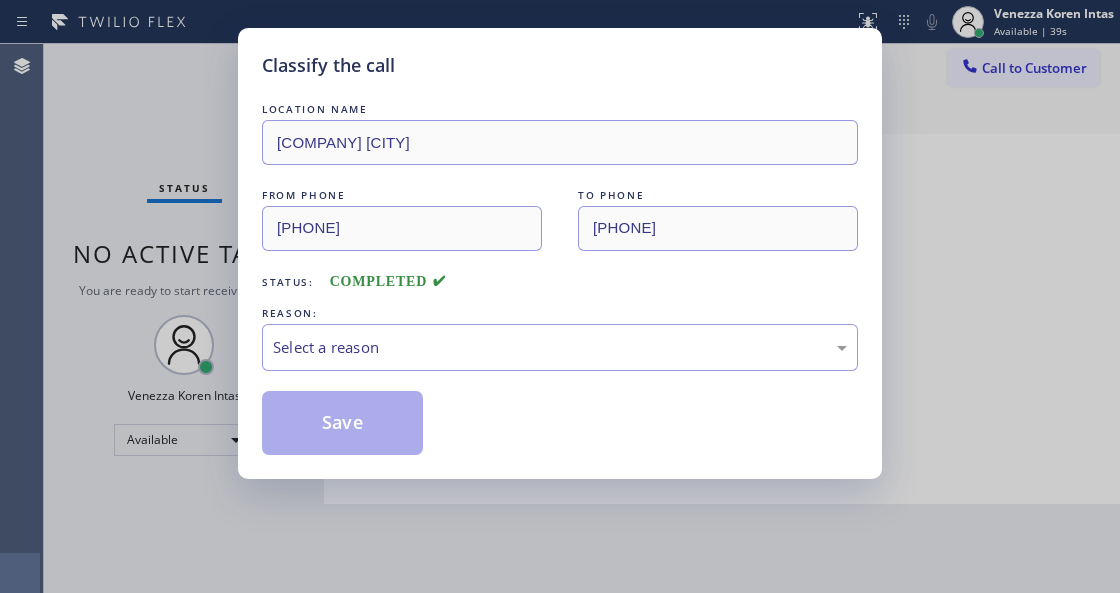click on "Select a reason" at bounding box center (560, 347) 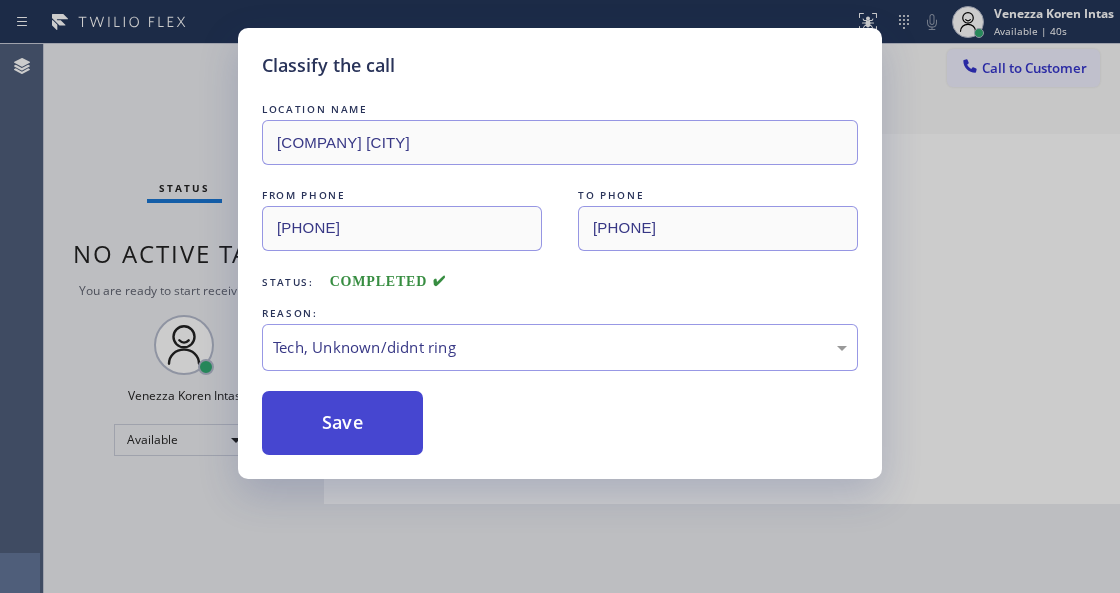 click on "Save" at bounding box center [342, 423] 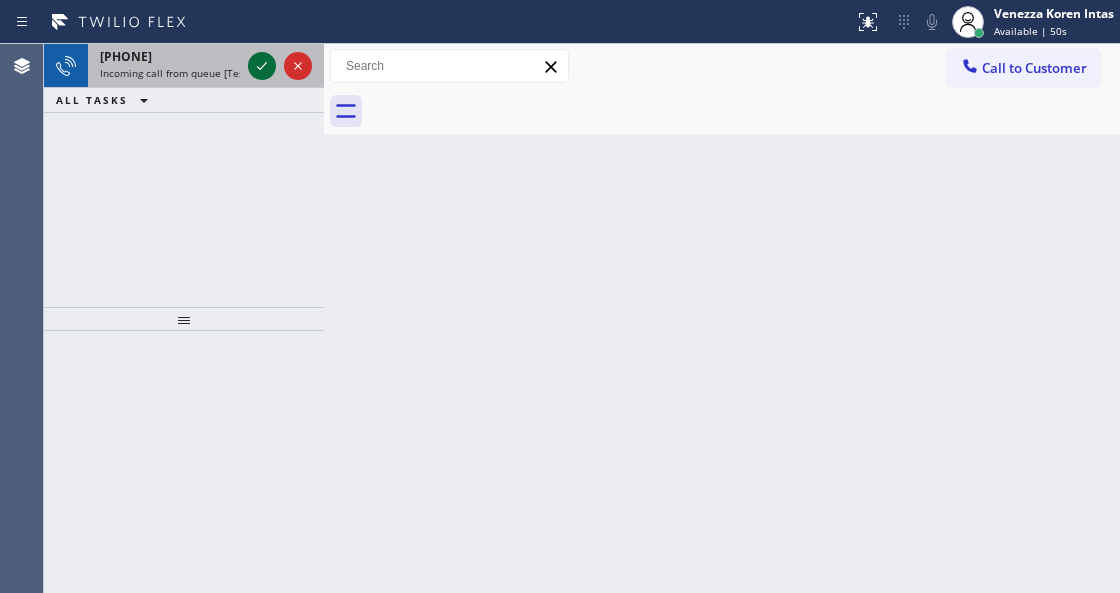 click 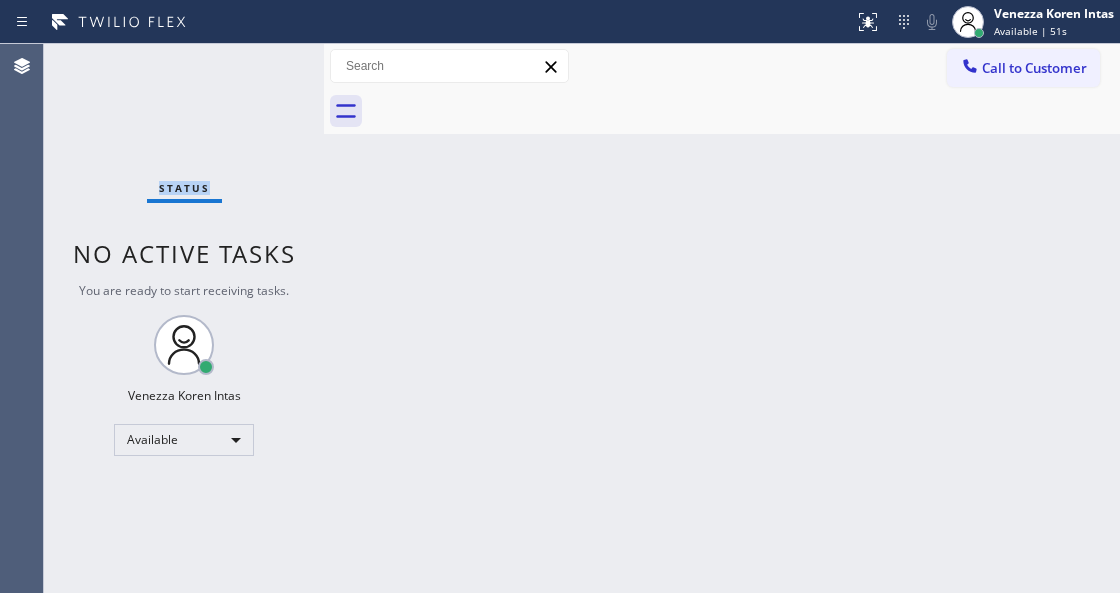 click on "Status   No active tasks     You are ready to start receiving tasks.   [FIRST] [LAST] Available" at bounding box center [184, 318] 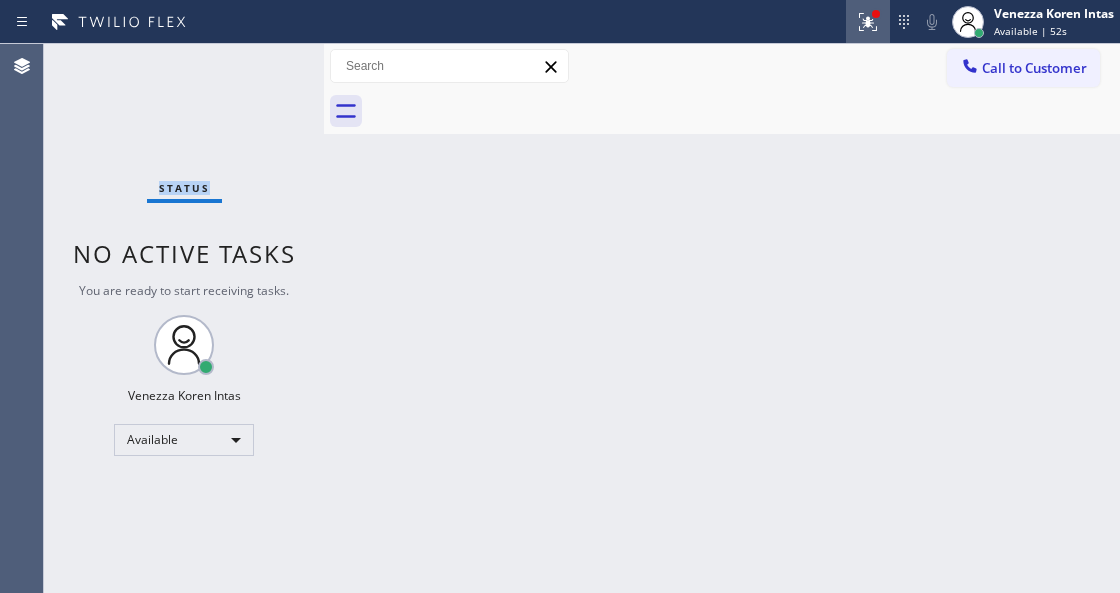 click at bounding box center (868, 22) 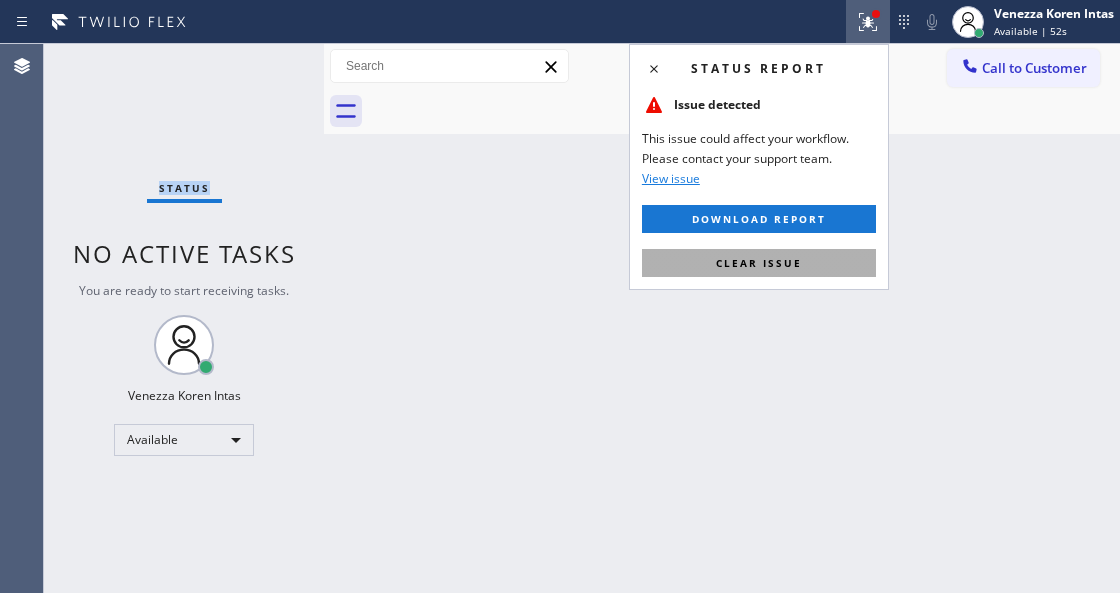 click on "Clear issue" at bounding box center (759, 263) 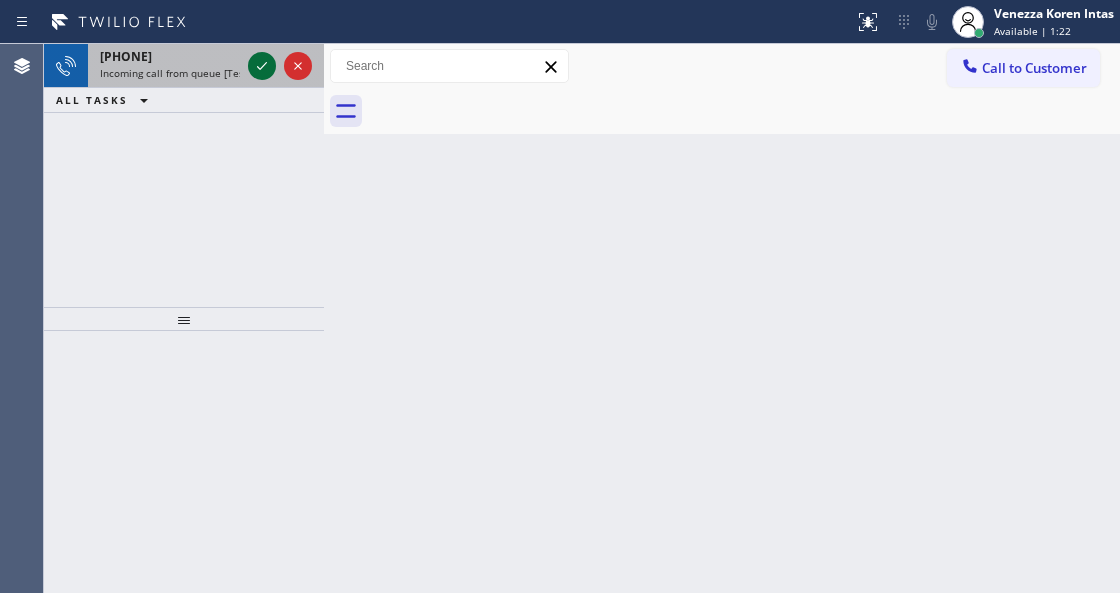 click 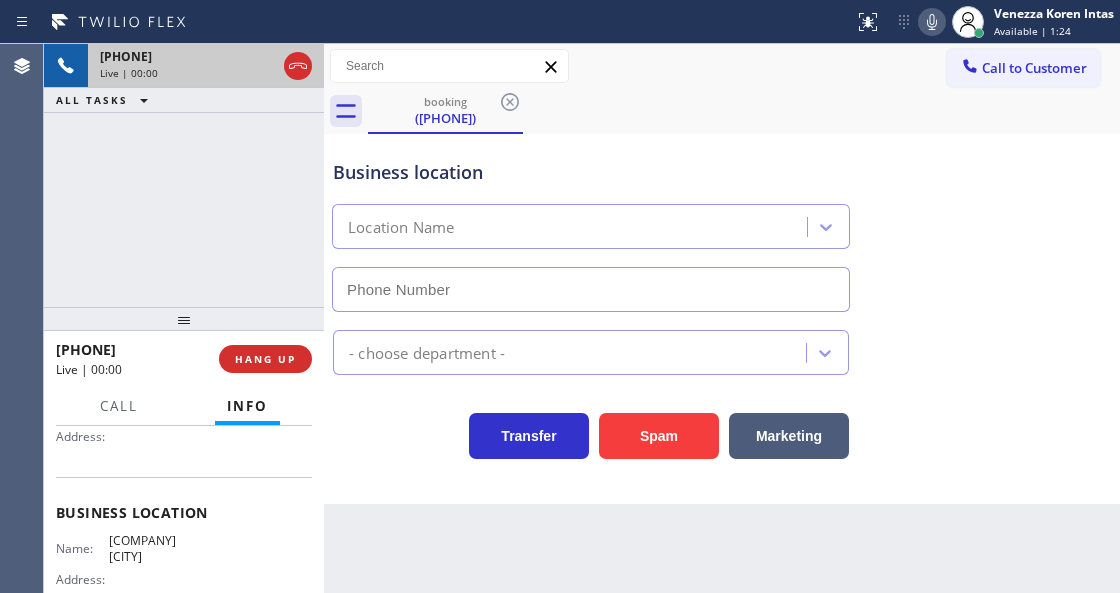 scroll, scrollTop: 266, scrollLeft: 0, axis: vertical 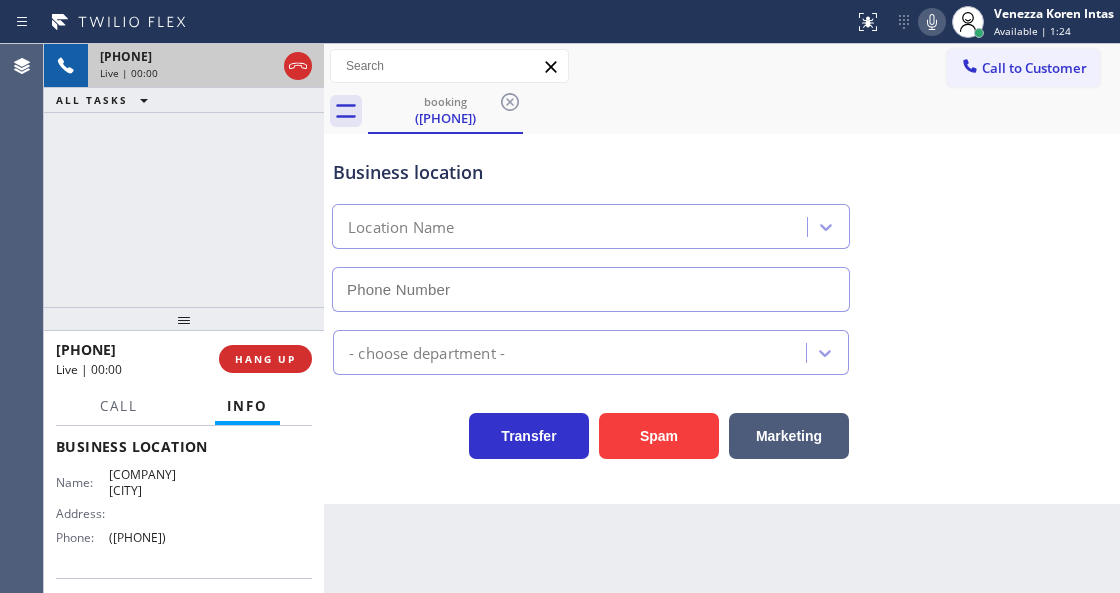 type on "[PHONE]" 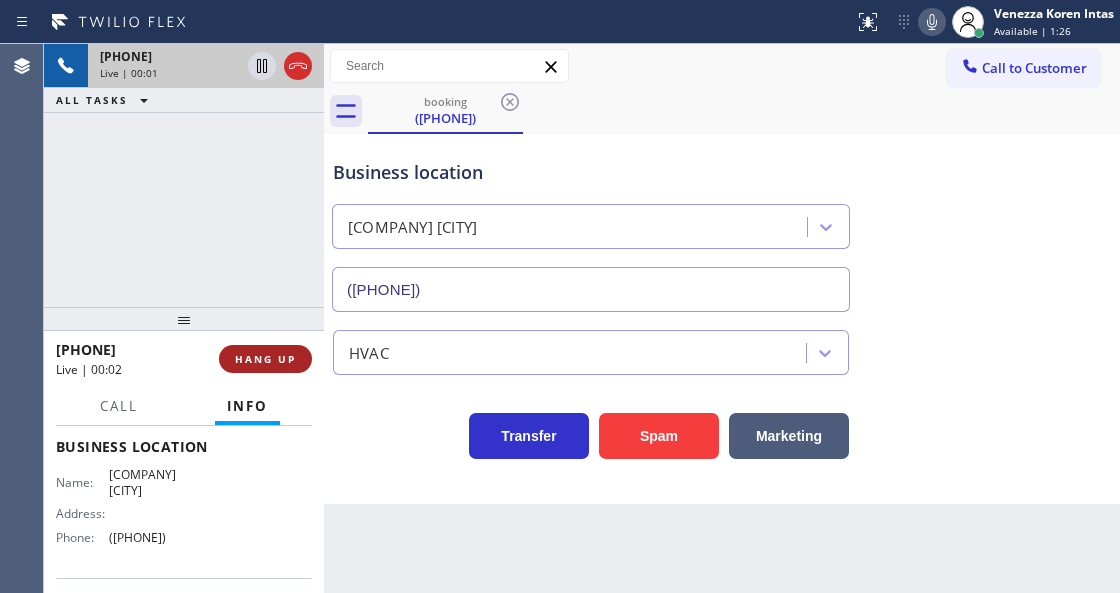 click on "HANG UP" at bounding box center (265, 359) 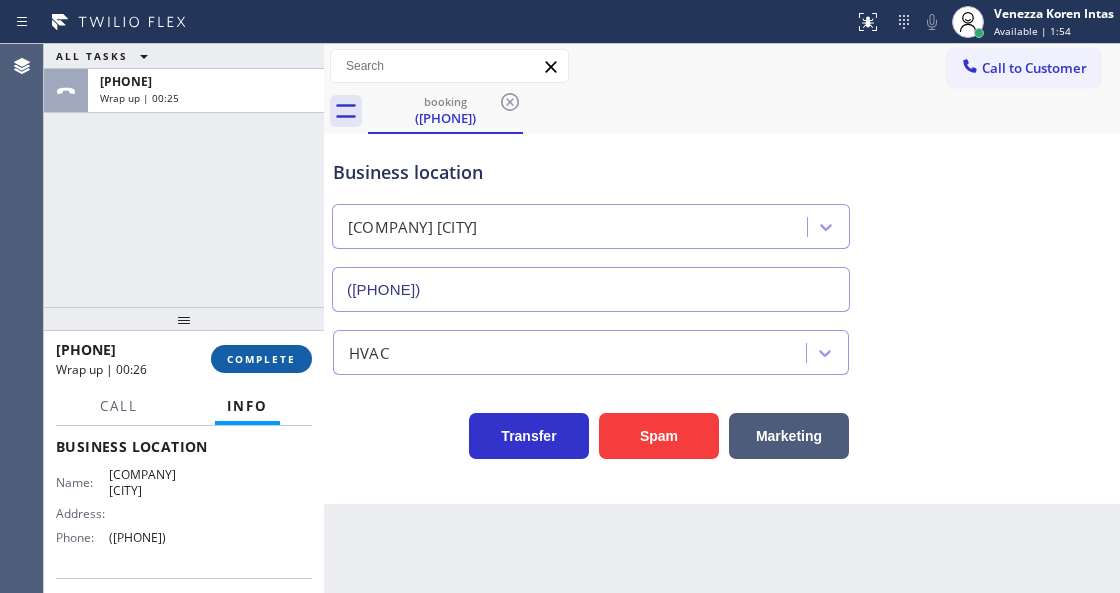 click on "COMPLETE" at bounding box center (261, 359) 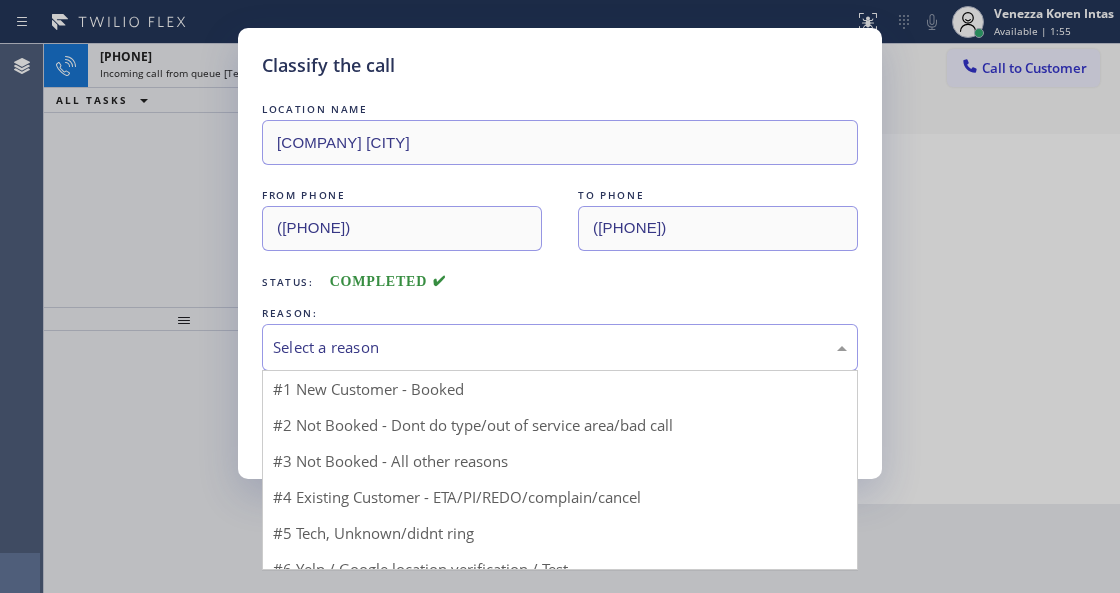 click on "Select a reason" at bounding box center (560, 347) 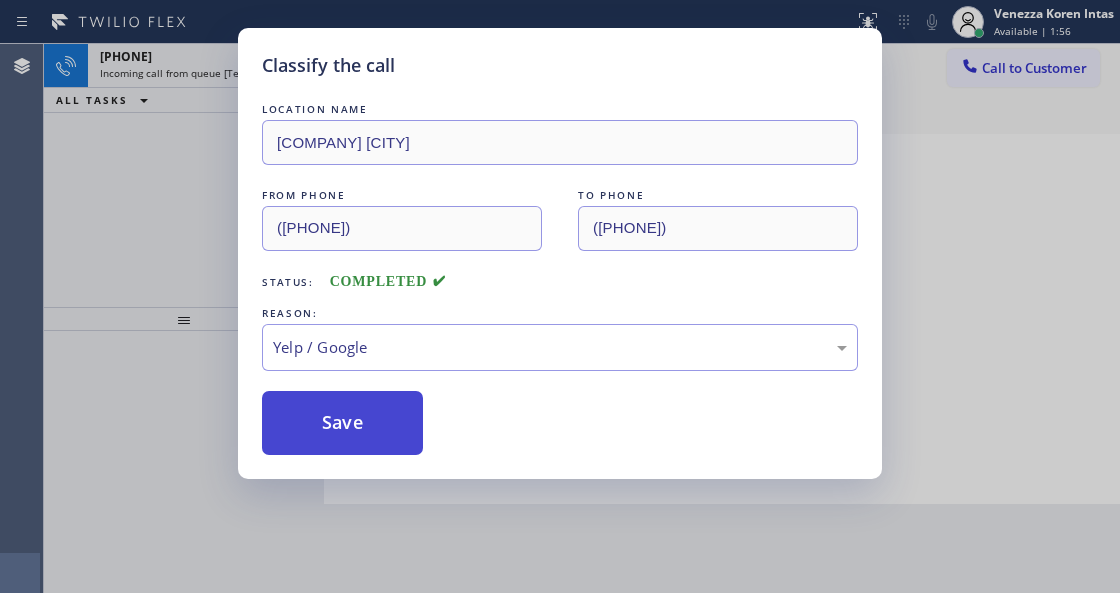 click on "Save" at bounding box center (342, 423) 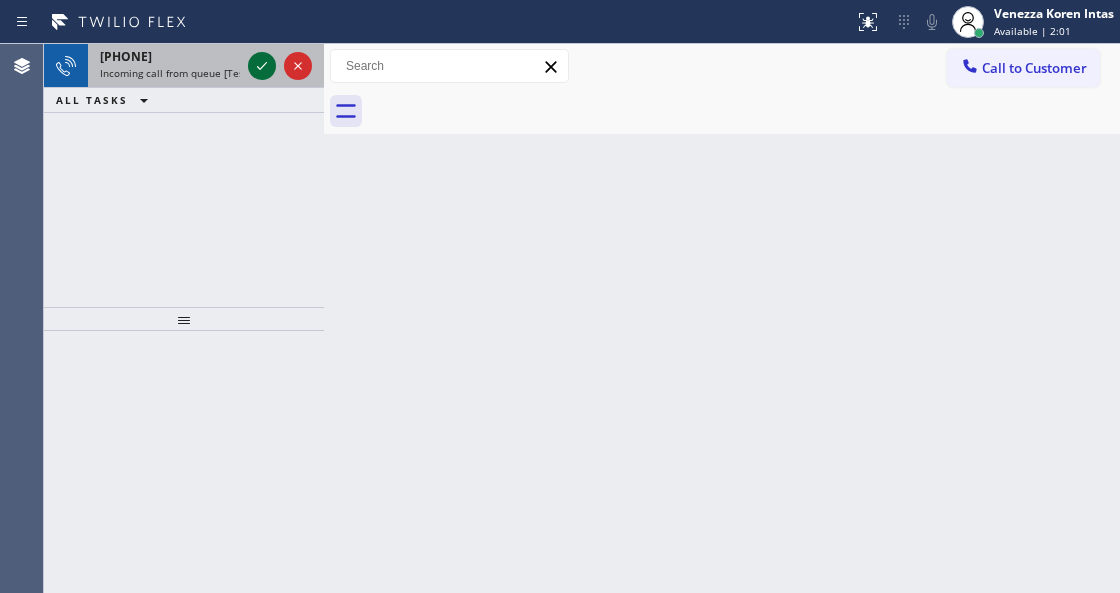click 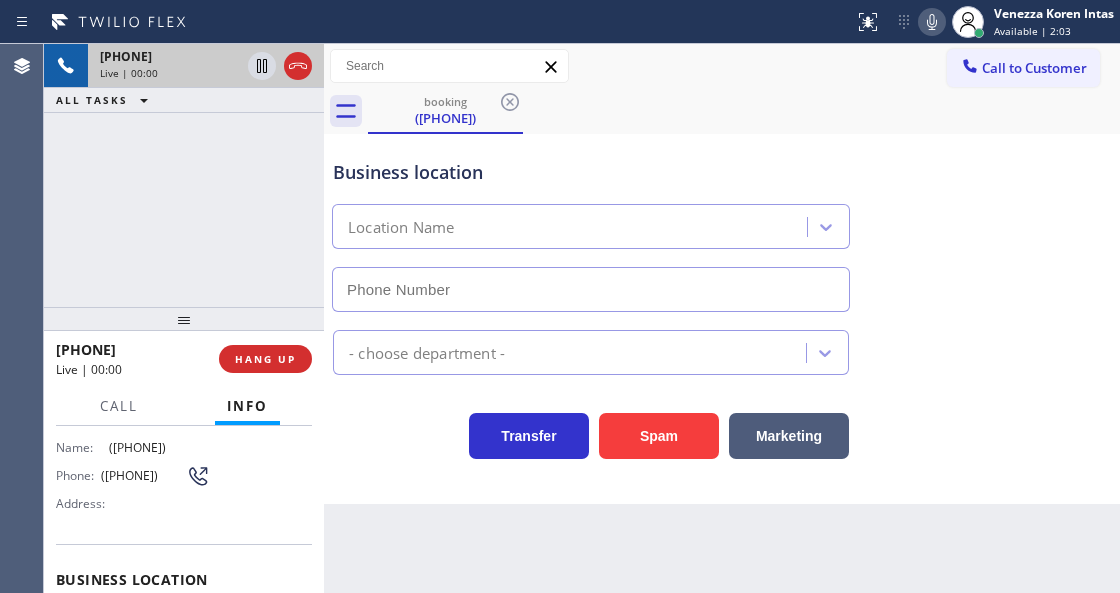 scroll, scrollTop: 266, scrollLeft: 0, axis: vertical 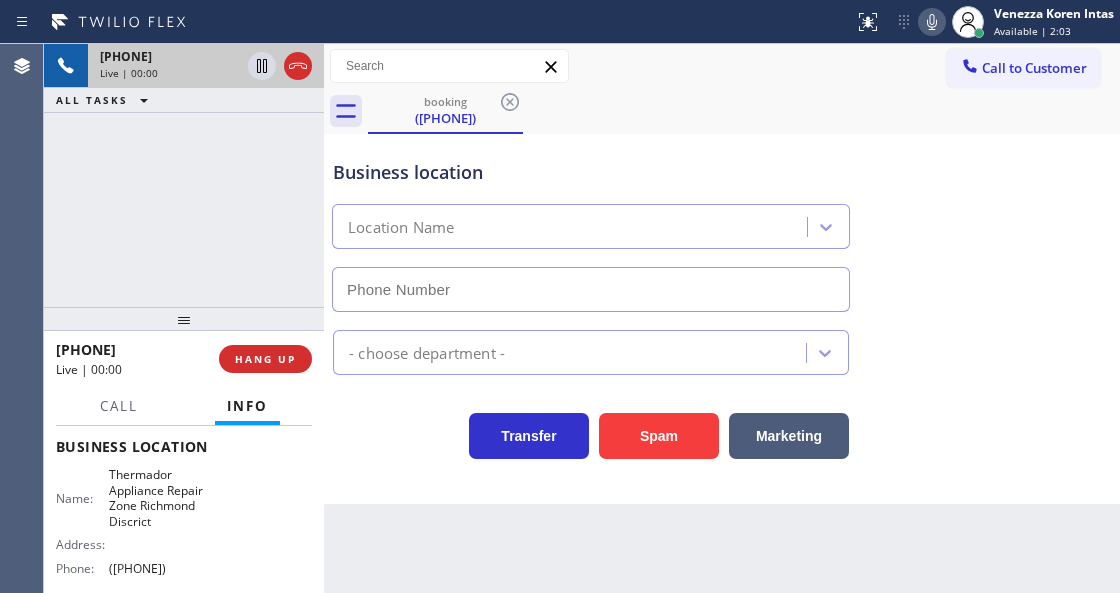 type on "[PHONE]" 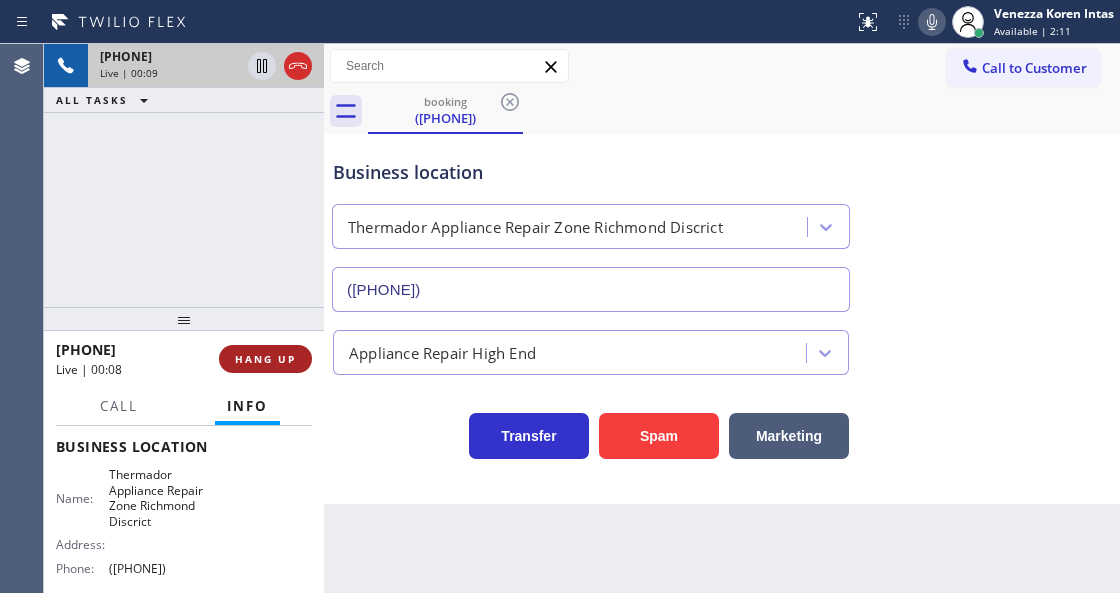 click on "HANG UP" at bounding box center (265, 359) 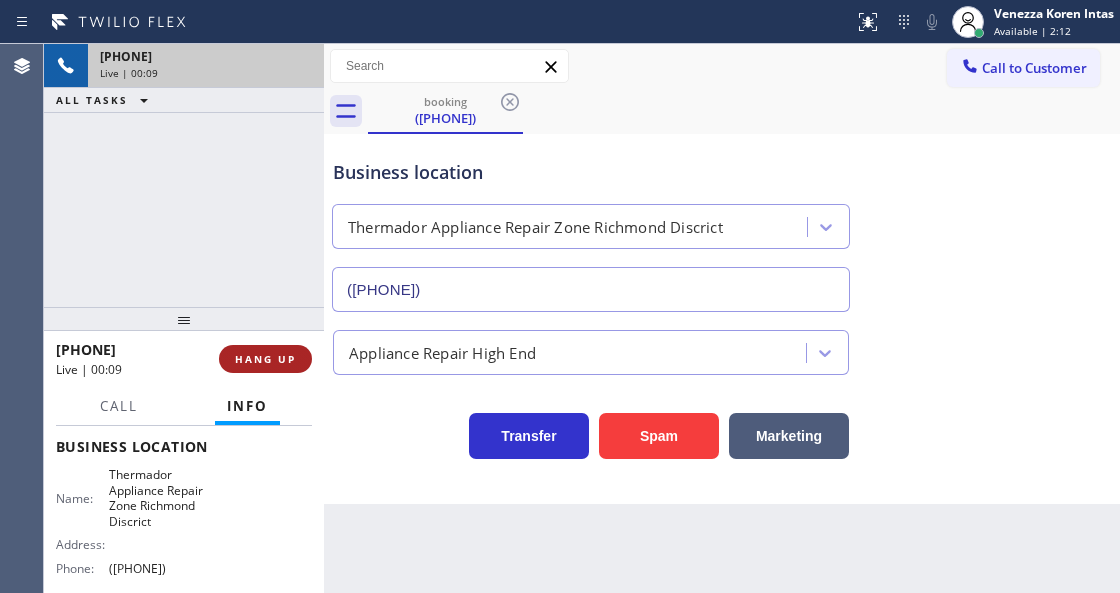 click on "HANG UP" at bounding box center (265, 359) 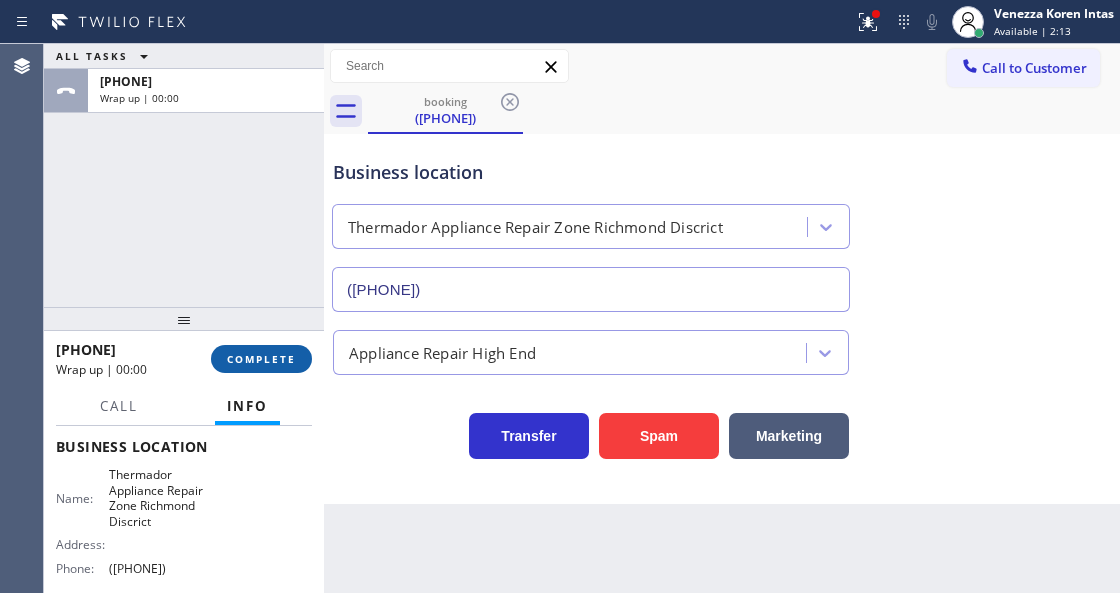 click on "COMPLETE" at bounding box center [261, 359] 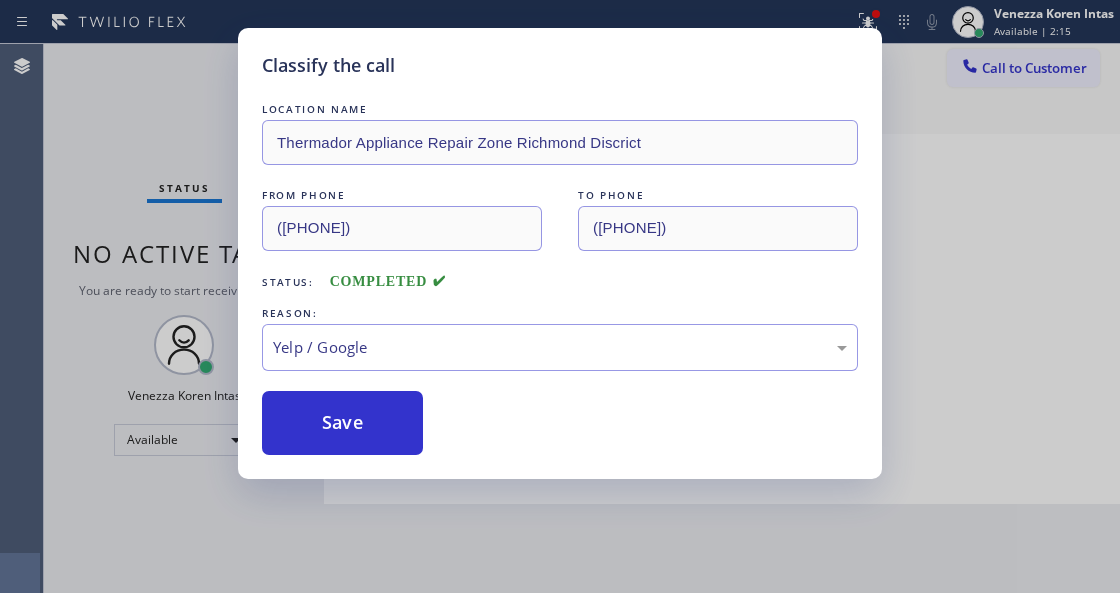 click on "Classify the call LOCATION NAME Thermador Appliance Repair Zone Richmond Discrict FROM PHONE (415) 882-1726 TO PHONE (415) 727-6909 Status: COMPLETED REASON: Yelp / Google  Save" at bounding box center (560, 253) 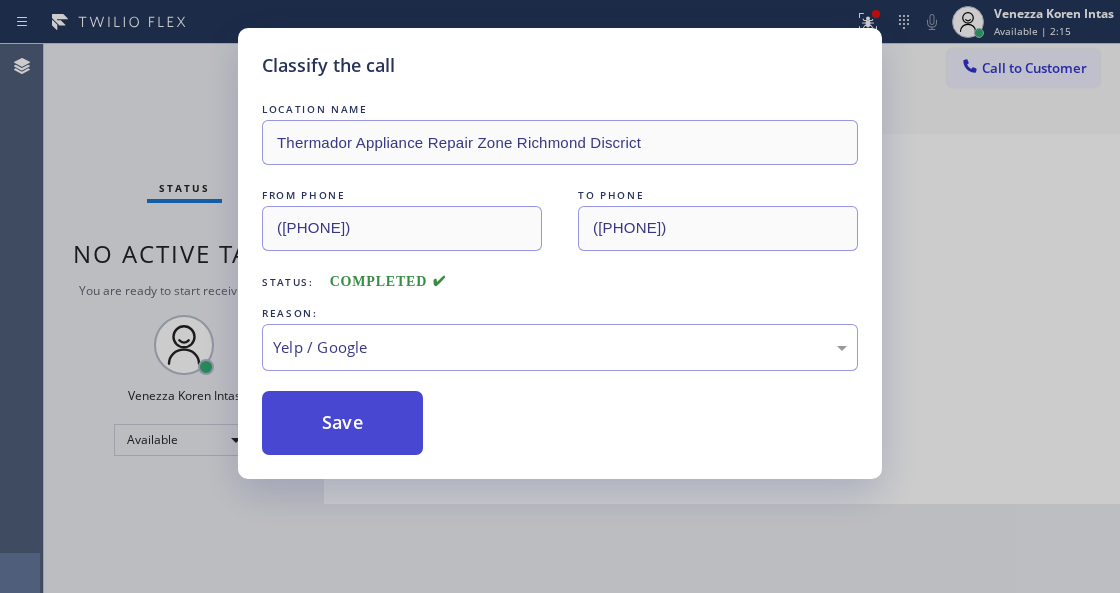 click on "Save" at bounding box center (342, 423) 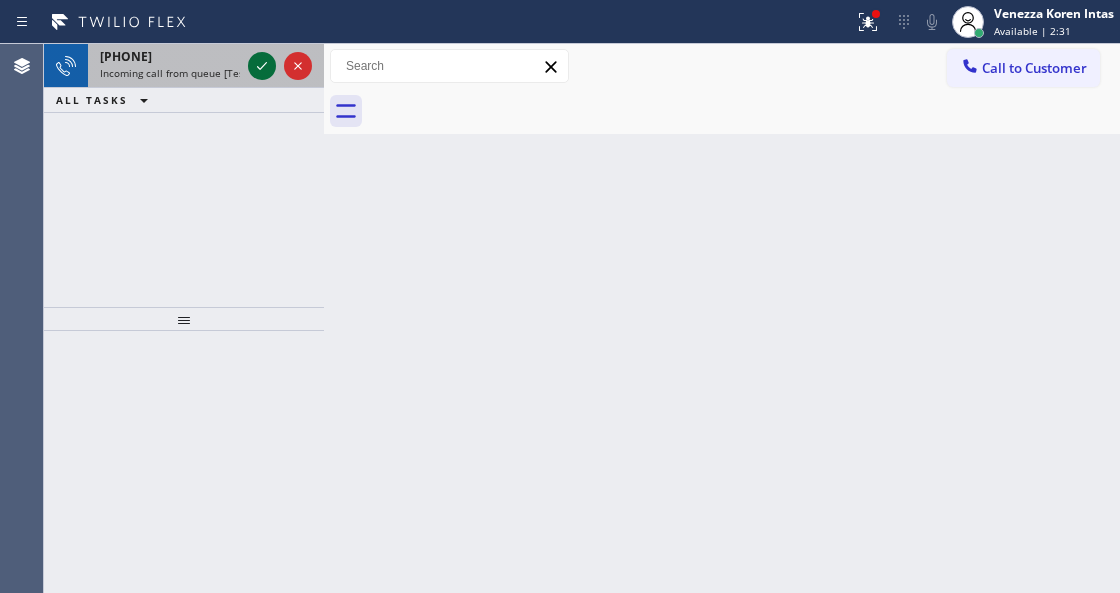 click 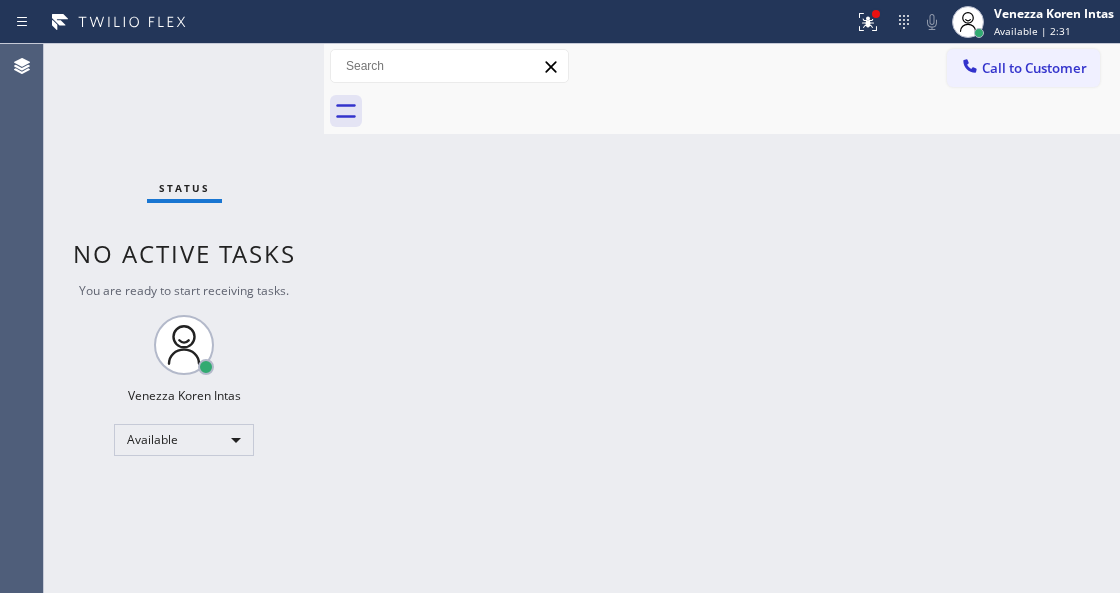 click on "Status   No active tasks     You are ready to start receiving tasks.   [FIRST] [LAST] Available" at bounding box center (184, 318) 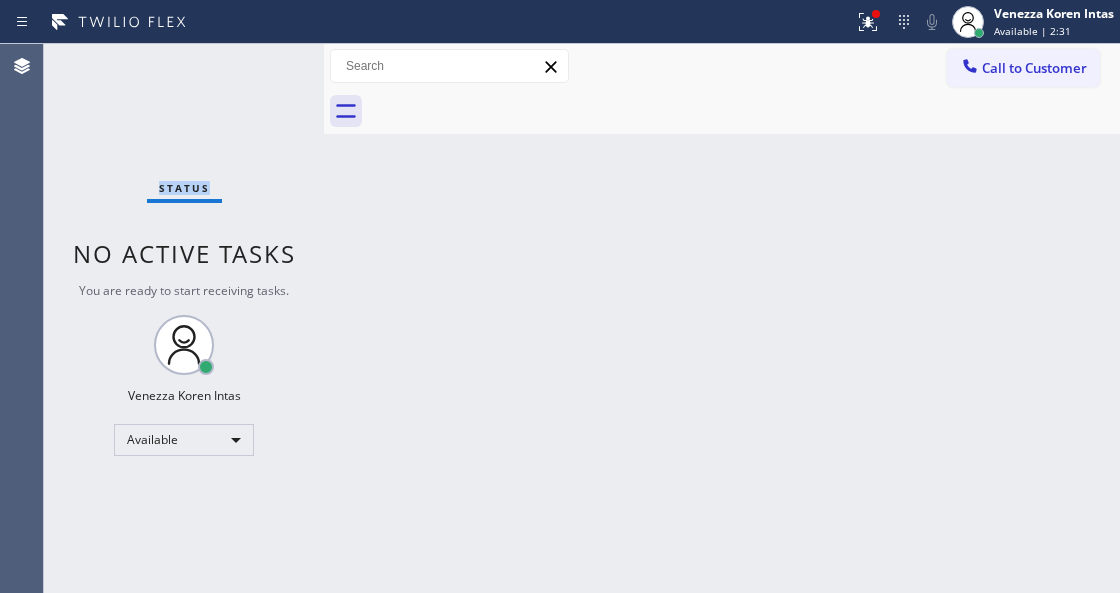 click on "Status   No active tasks     You are ready to start receiving tasks.   [FIRST] [LAST] Available" at bounding box center (184, 318) 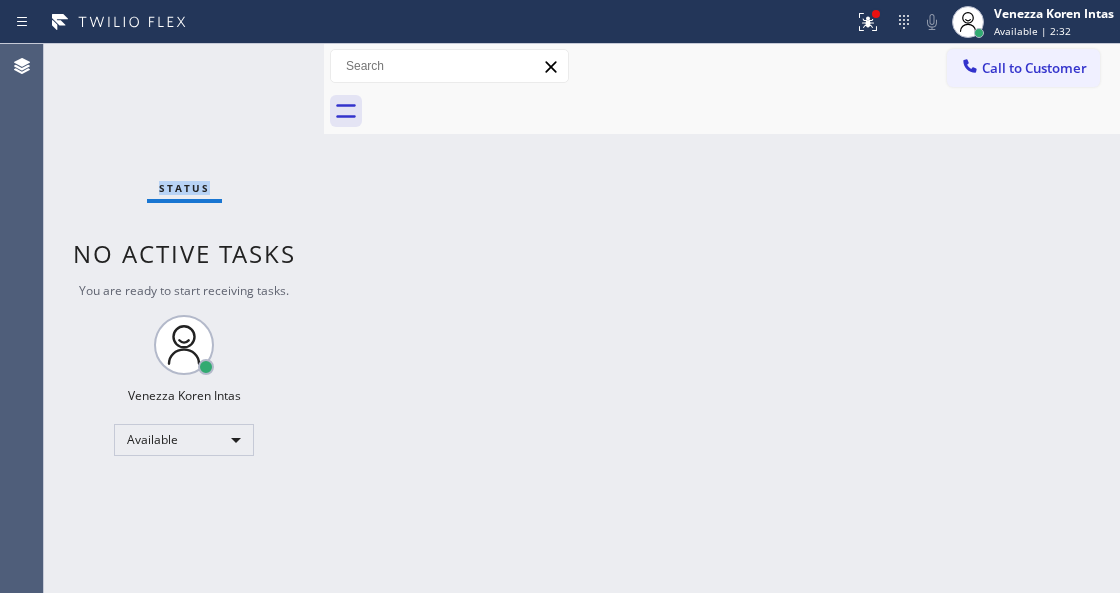 click on "Status   No active tasks     You are ready to start receiving tasks.   [FIRST] [LAST] Available" at bounding box center [184, 318] 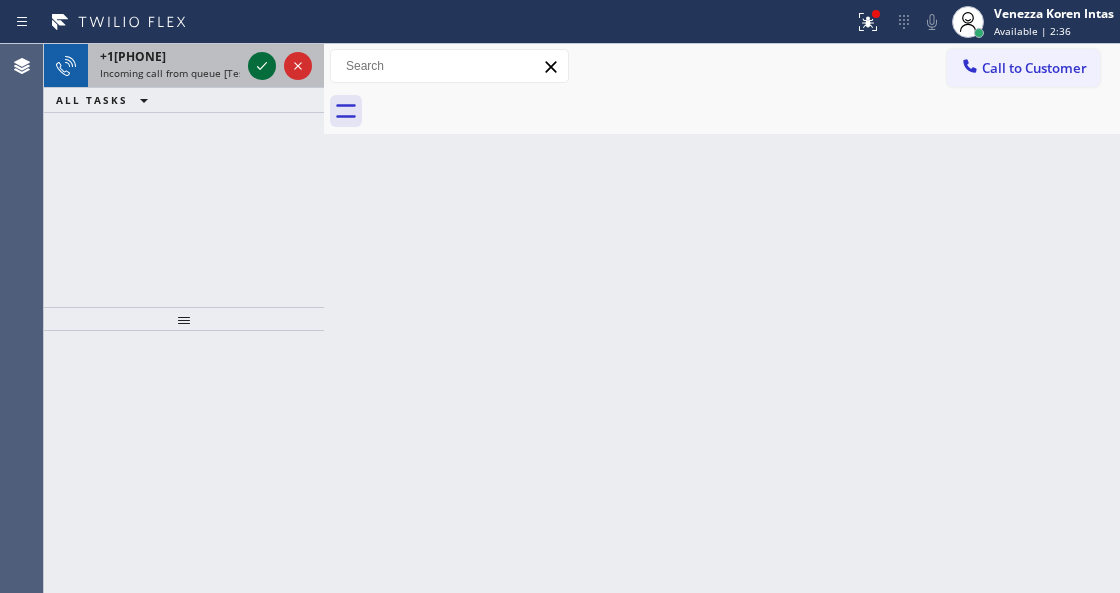 click 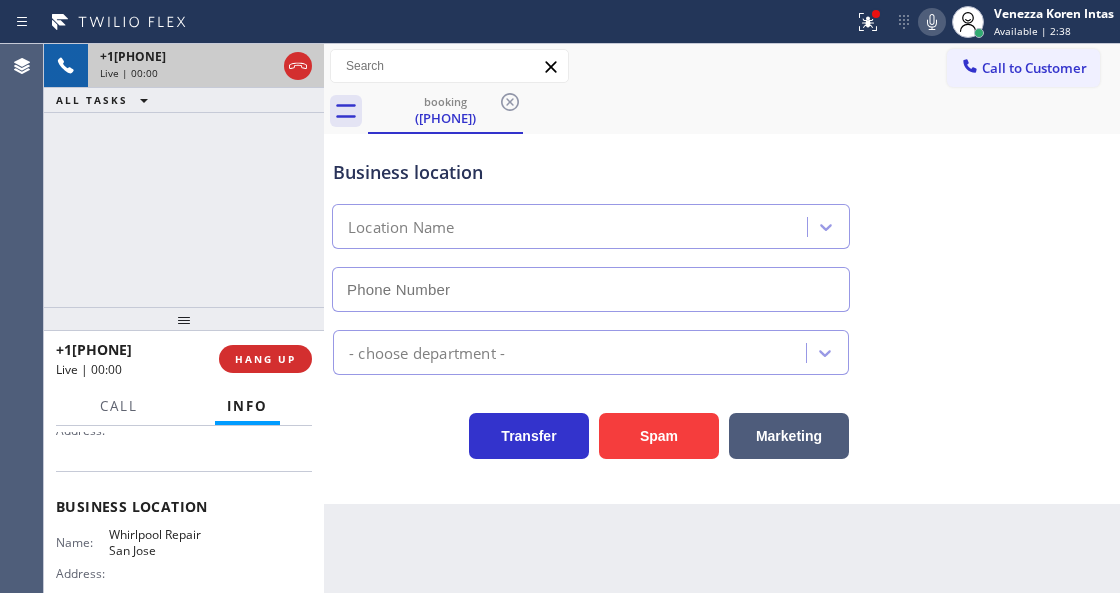 scroll, scrollTop: 200, scrollLeft: 0, axis: vertical 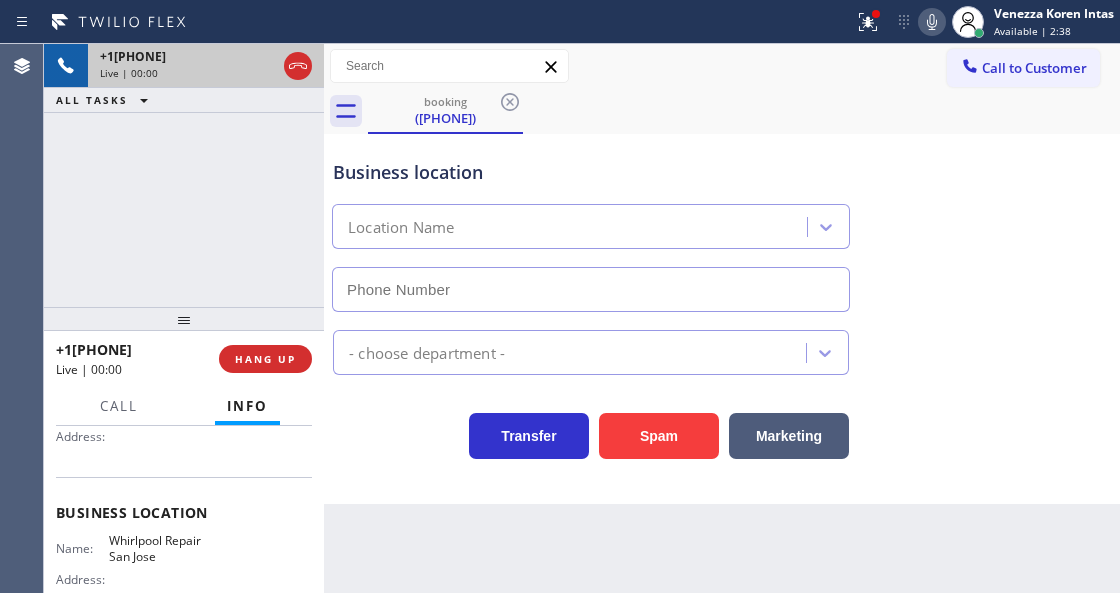 type on "[PHONE]" 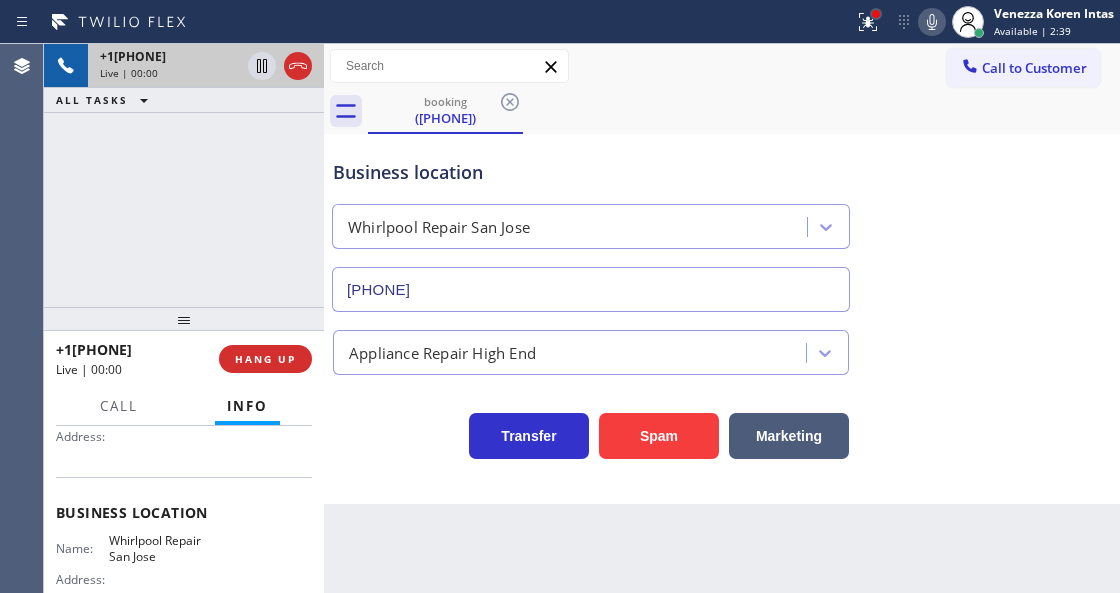 click at bounding box center (876, 14) 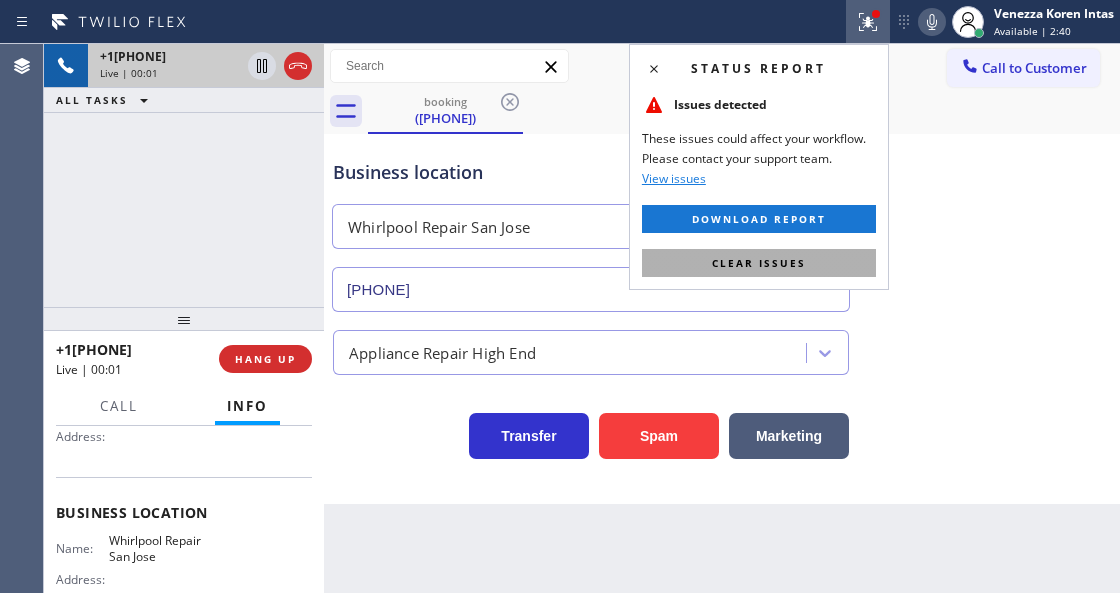 click on "Clear issues" at bounding box center [759, 263] 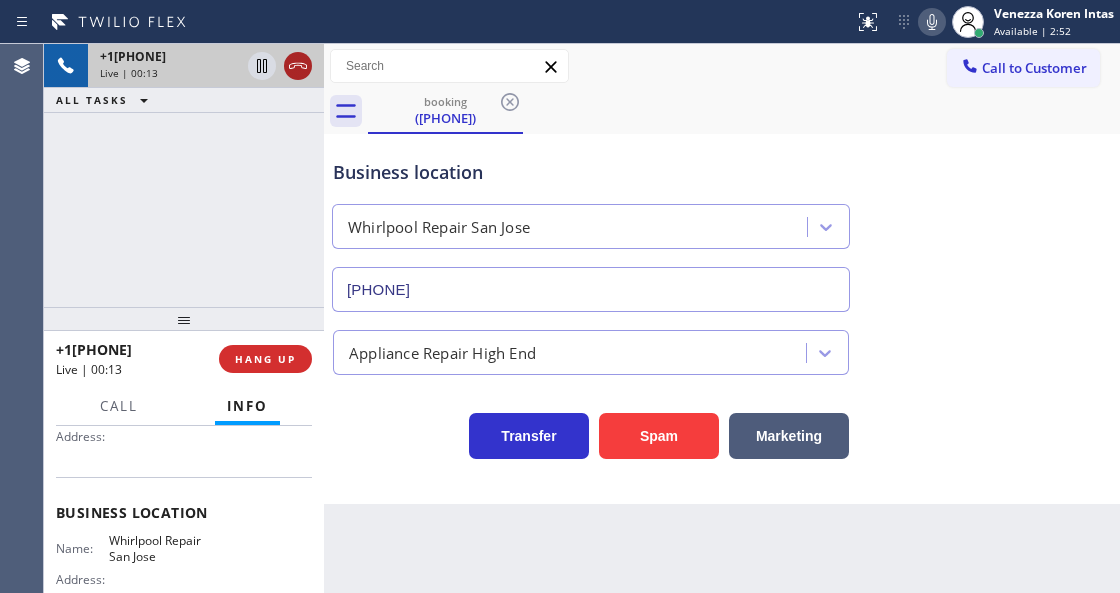 click 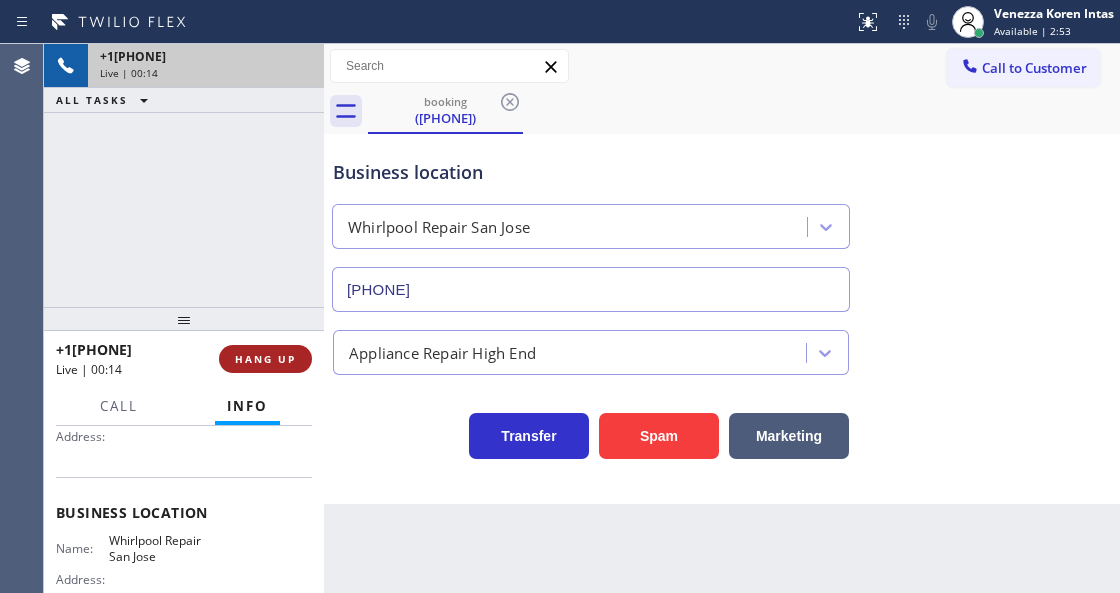 click on "HANG UP" at bounding box center (265, 359) 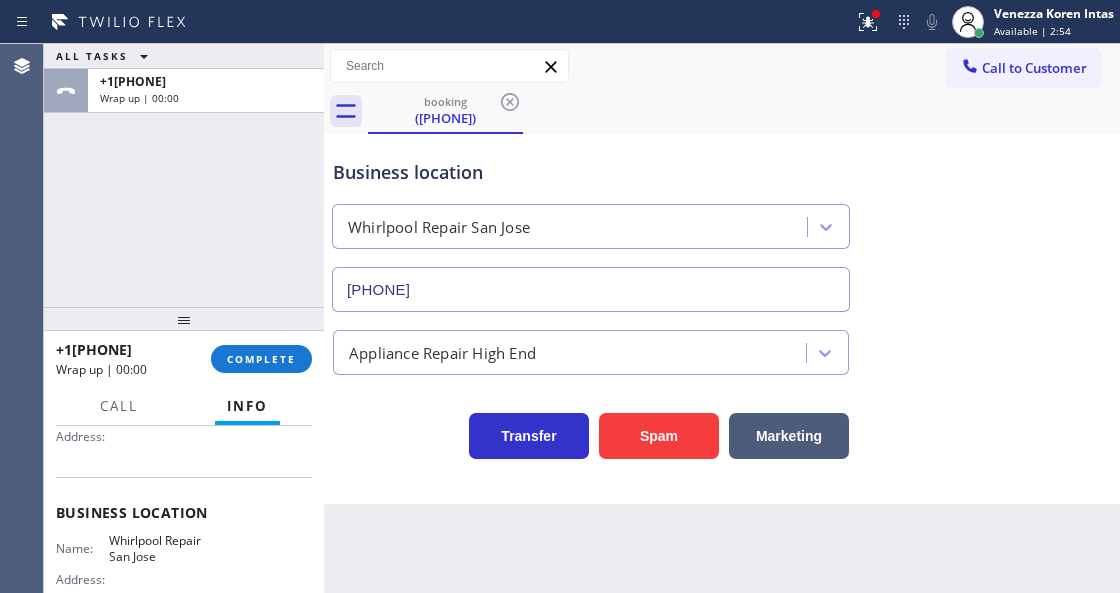 click on "Appliance Repair High End" at bounding box center [442, 352] 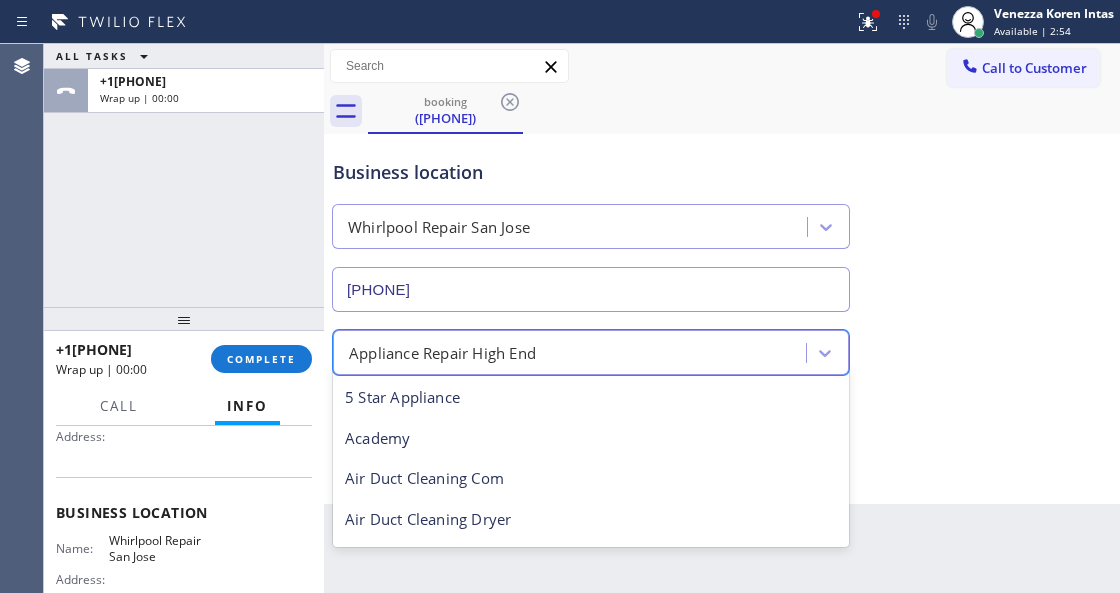scroll, scrollTop: 2, scrollLeft: 0, axis: vertical 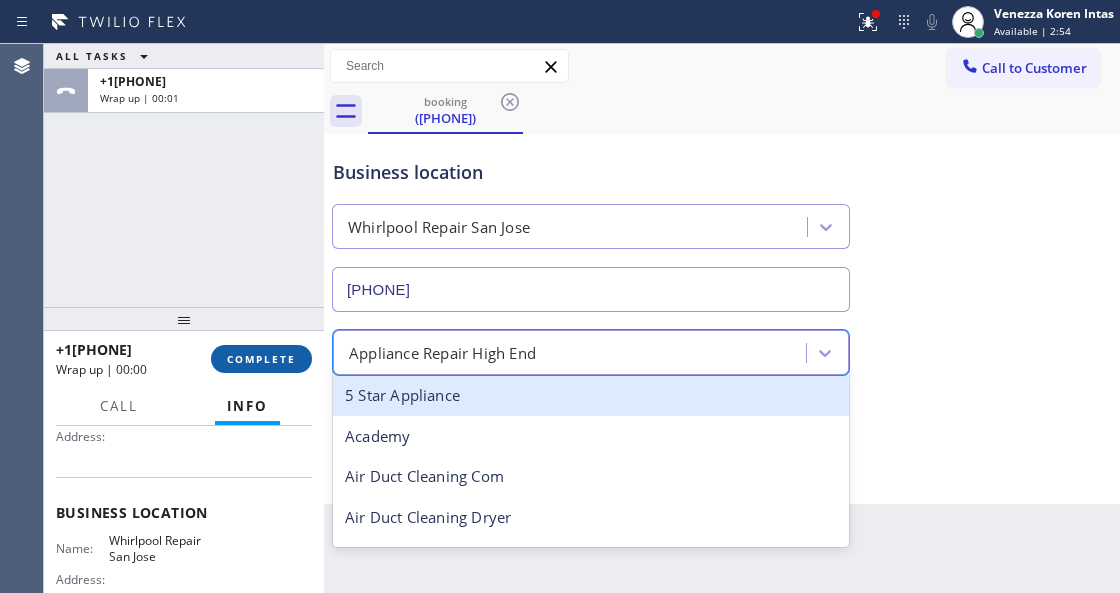 click on "COMPLETE" at bounding box center [261, 359] 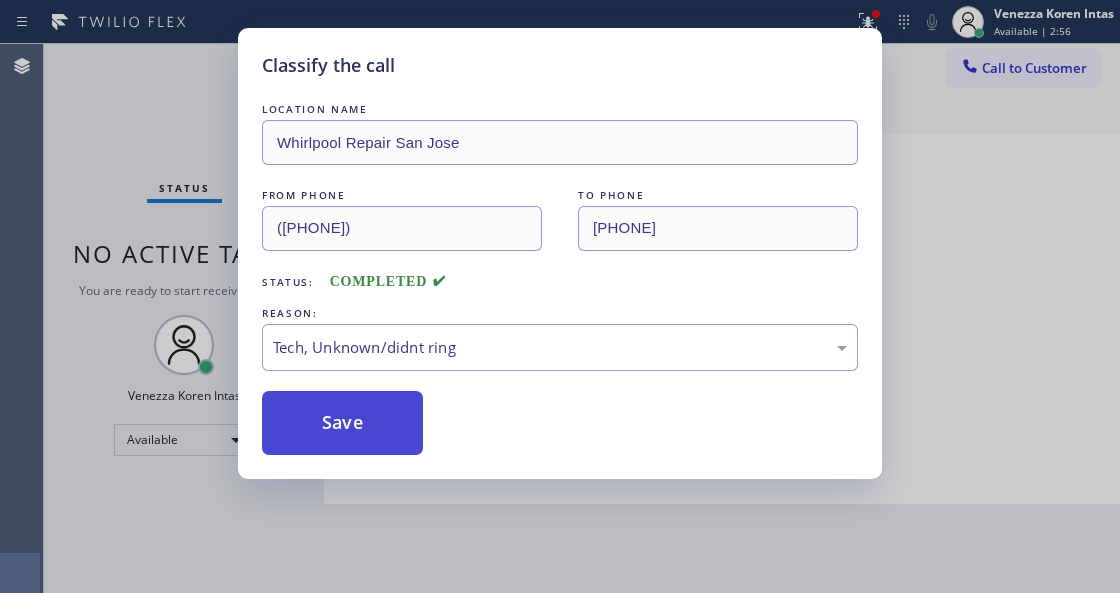 click on "Save" at bounding box center [342, 423] 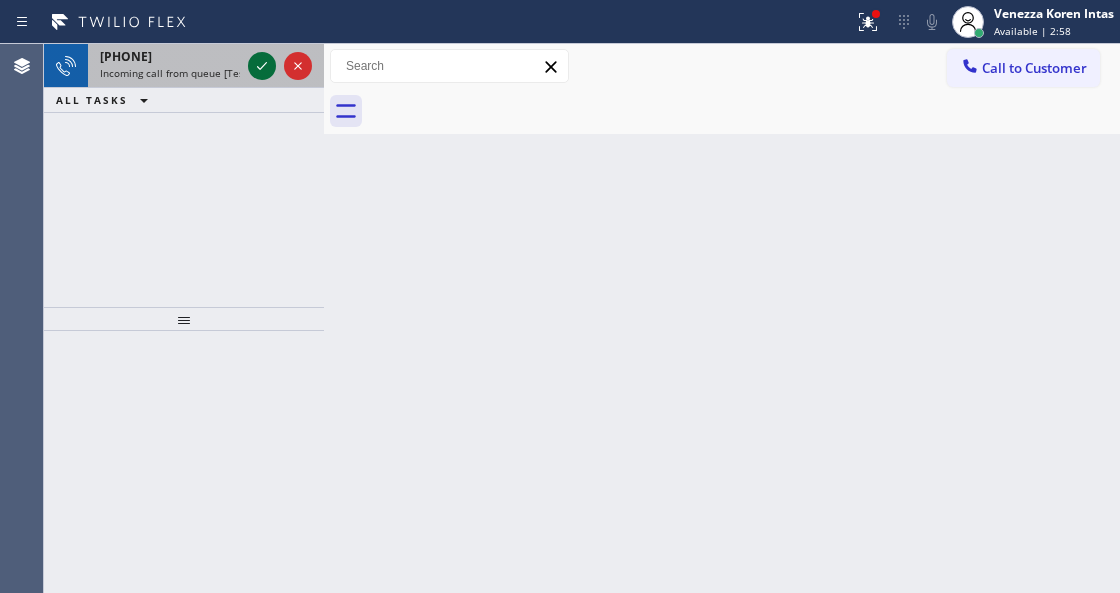 click 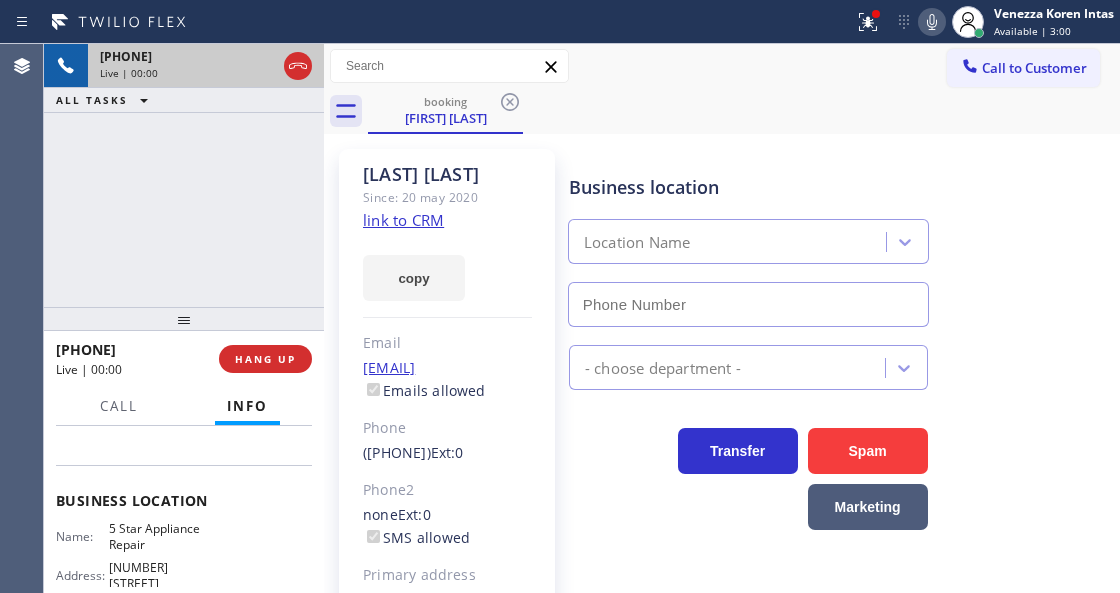 scroll, scrollTop: 266, scrollLeft: 0, axis: vertical 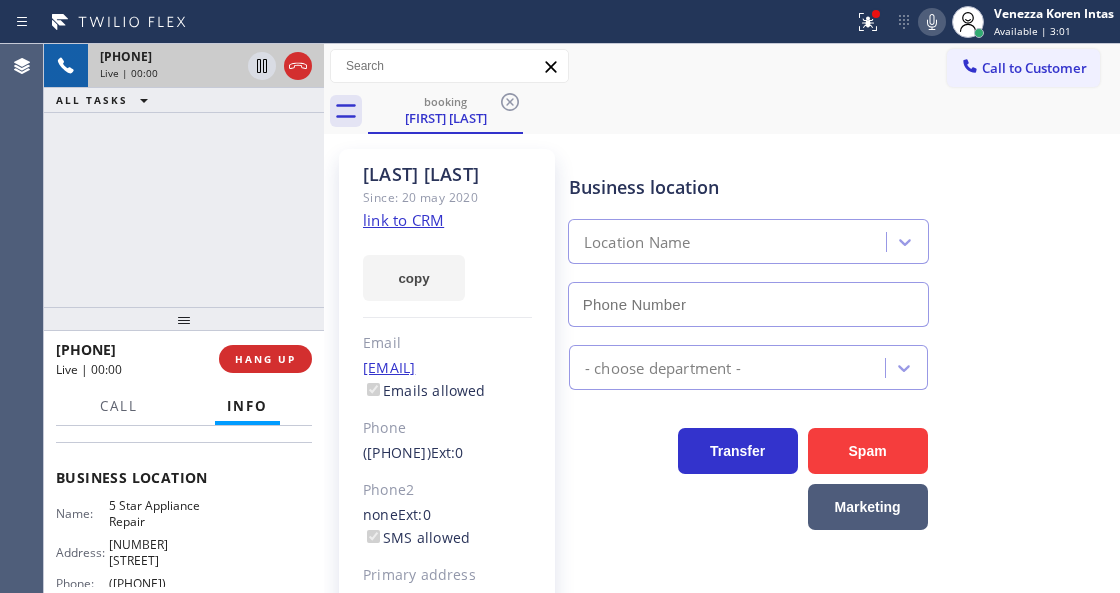 type on "[PHONE]" 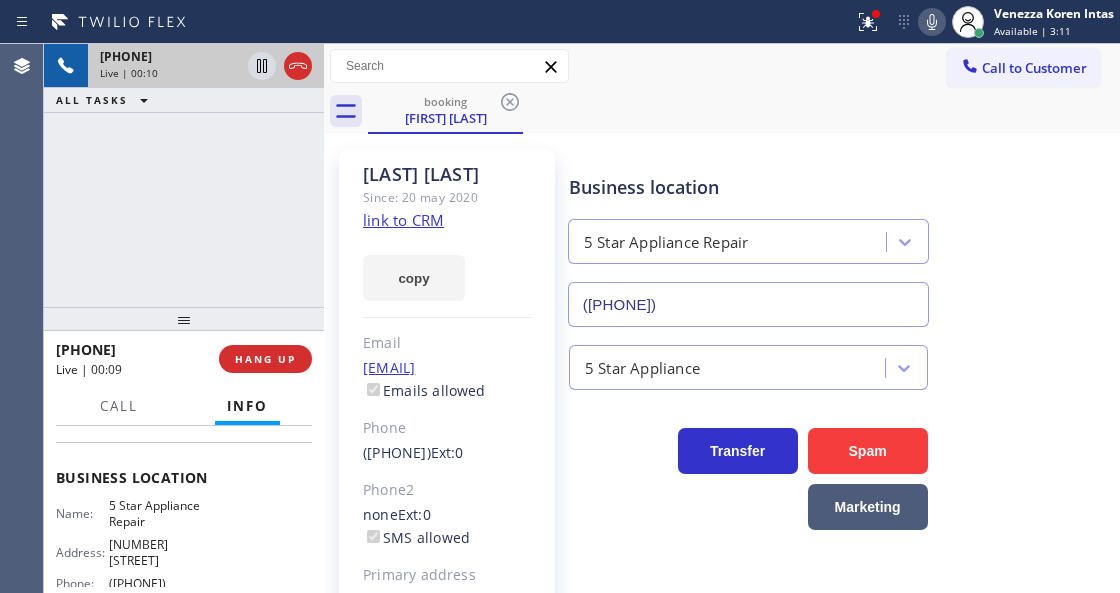 click on "link to CRM" 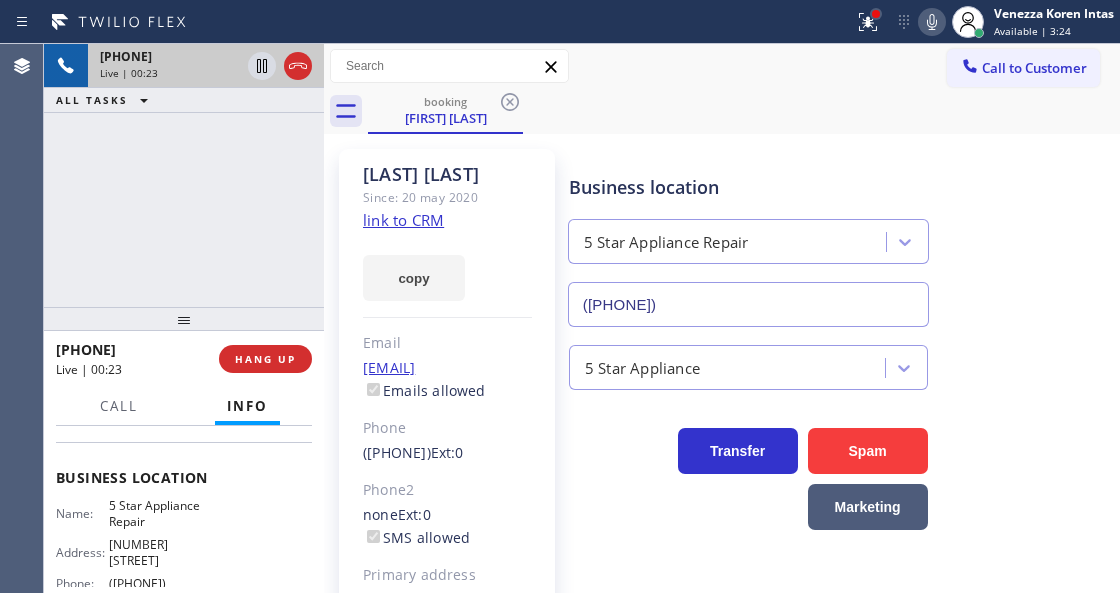 click at bounding box center [876, 14] 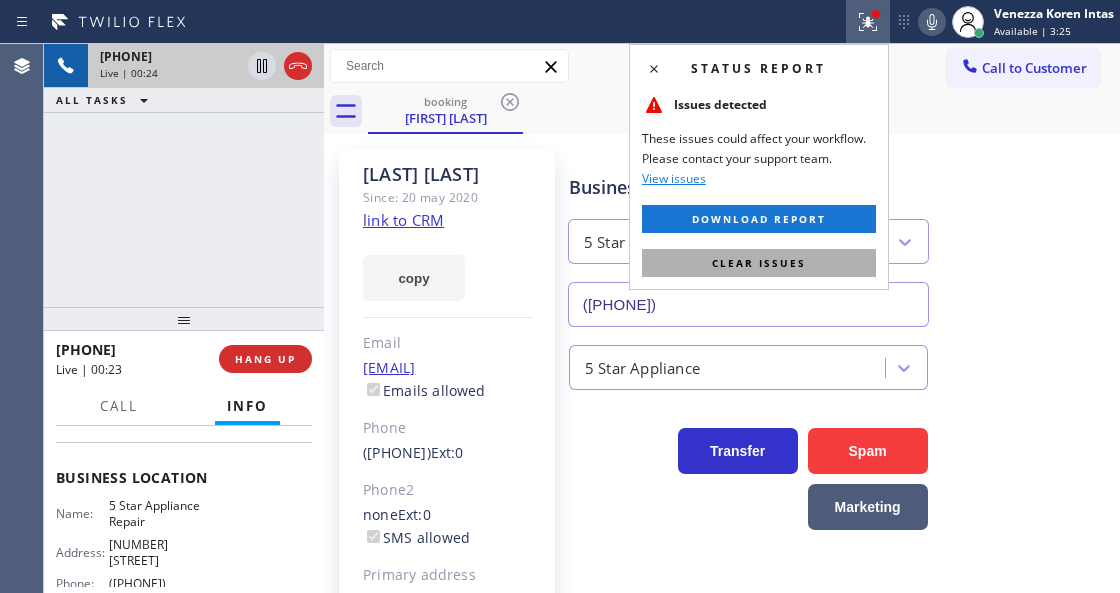 click on "Clear issues" at bounding box center (759, 263) 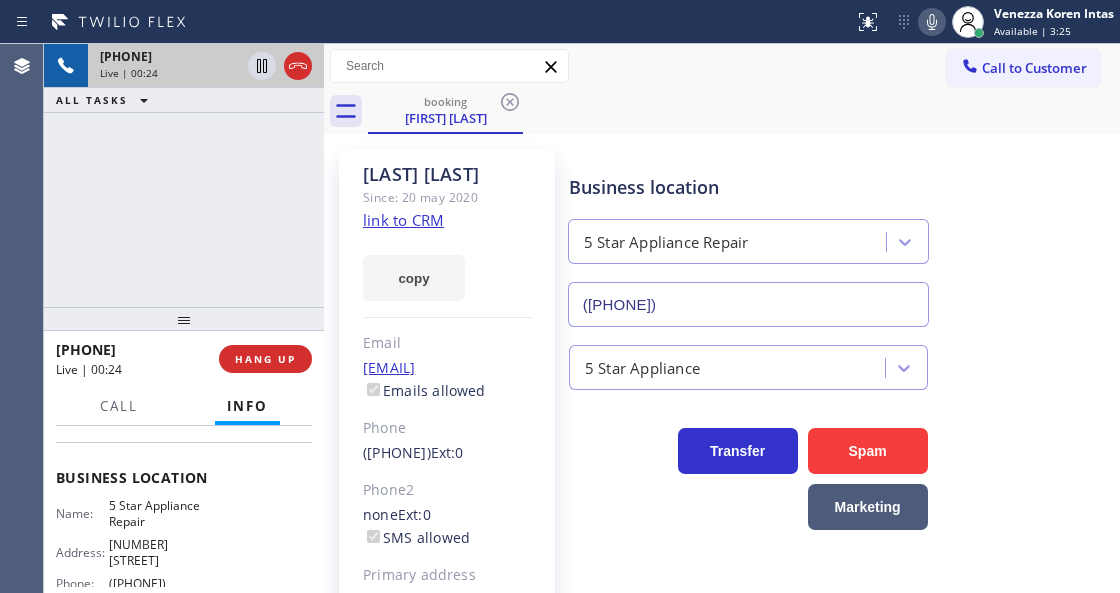 click on "Machele   Simonson Since: 20 may 2020 link to CRM copy Email gmachele1@gmail.com  Emails allowed Phone (602) 931-3740  Ext:  0 Phone2 none  Ext:  0  SMS allowed Primary address  7230 North 16th Street Phoenix, 85020 AZ EDIT Outbound call Location 5 Star Appliance Repair Your caller id phone number (855) 731-4952 Customer number Call Benefits  Business location 5 Star Appliance Repair (855) 731-4952 5 Star Appliance Transfer Spam Marketing" at bounding box center (722, 458) 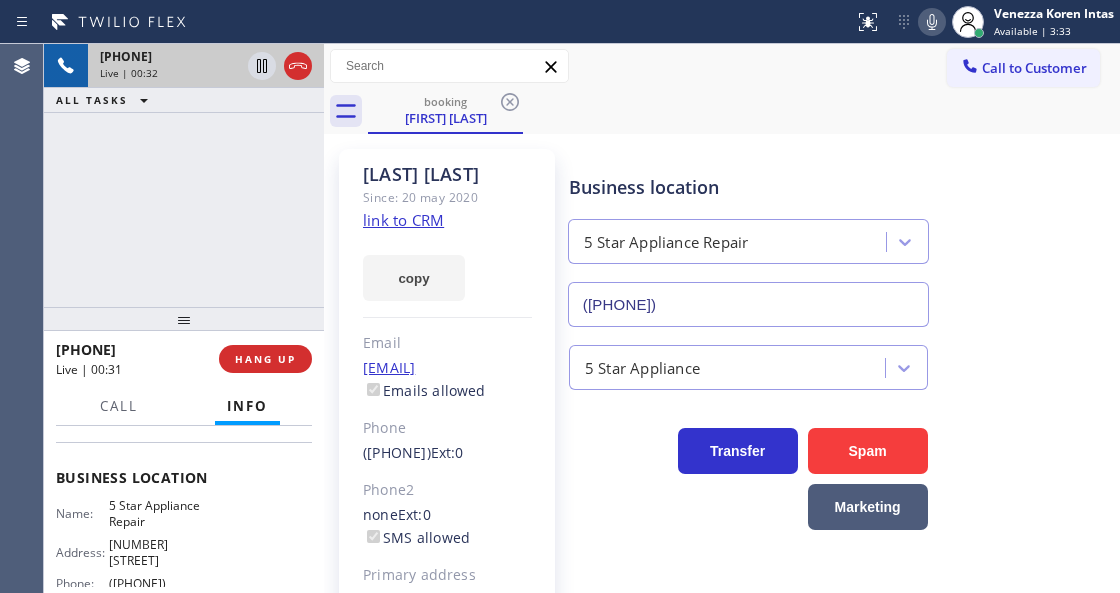 click at bounding box center [932, 22] 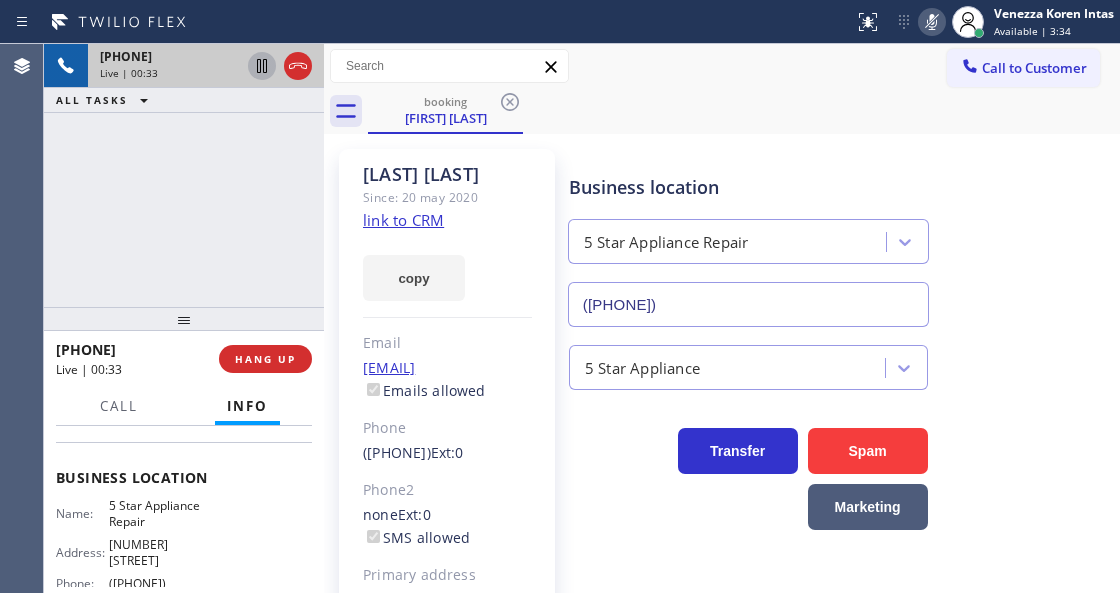 click 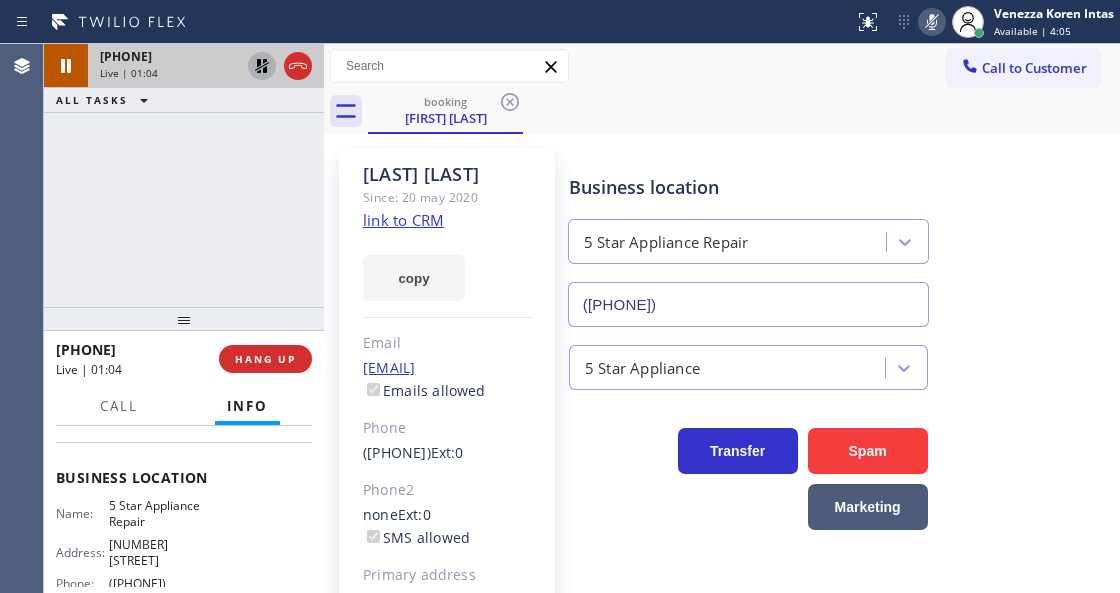 click on "booking Machele Simonson" at bounding box center (744, 111) 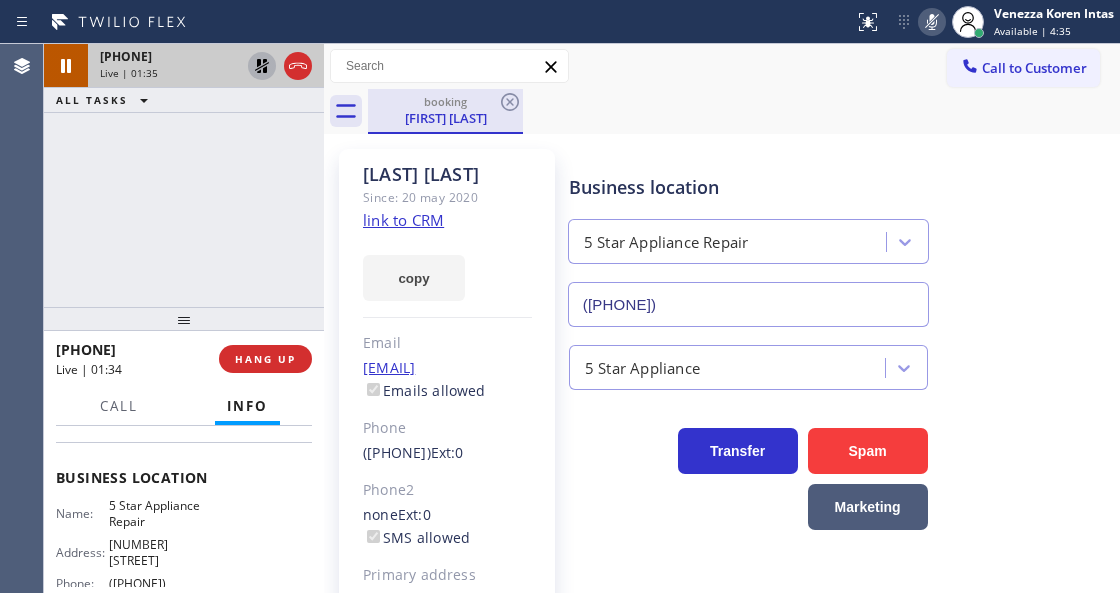 click on "booking Machele Simonson" at bounding box center [445, 111] 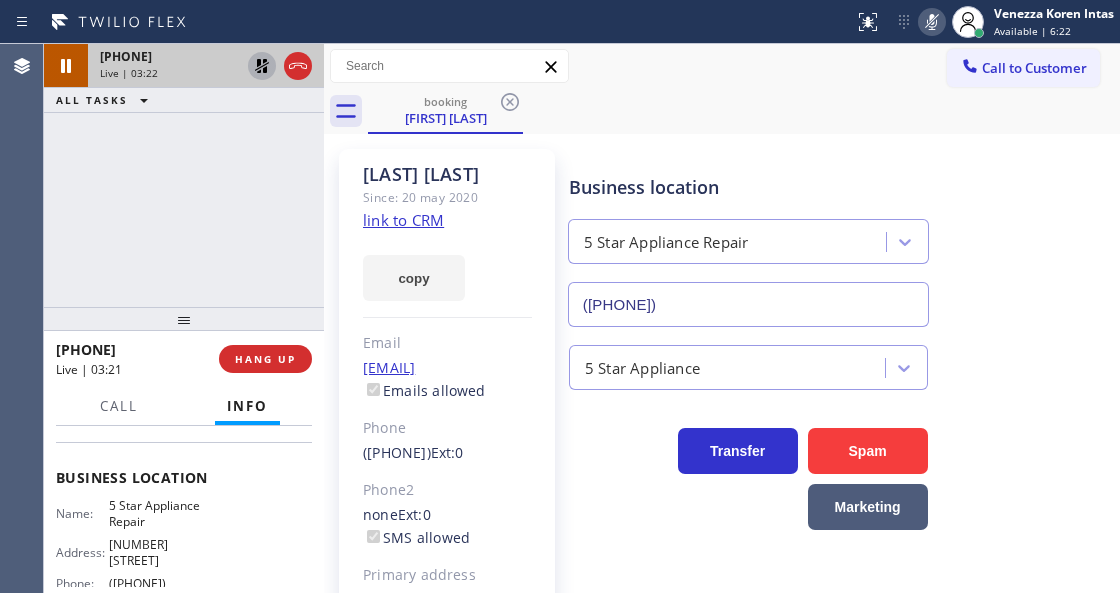click on "booking Machele Simonson" at bounding box center (744, 111) 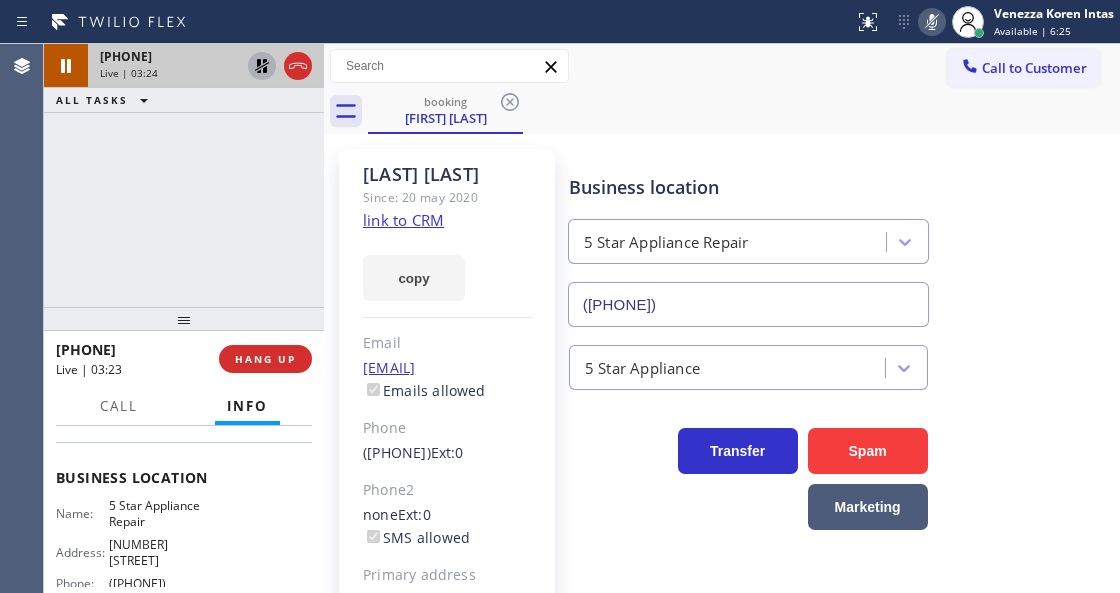 click on "+16029313740 Live | 03:24 ALL TASKS ALL TASKS ACTIVE TASKS TASKS IN WRAP UP" at bounding box center [184, 175] 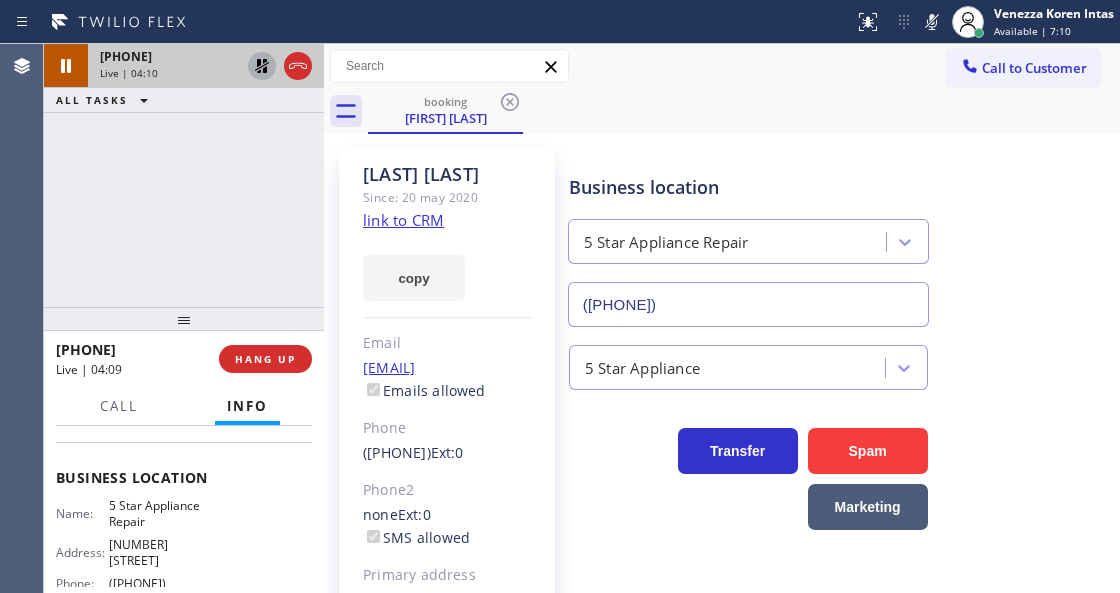 drag, startPoint x: 939, startPoint y: 15, endPoint x: 843, endPoint y: 127, distance: 147.51271 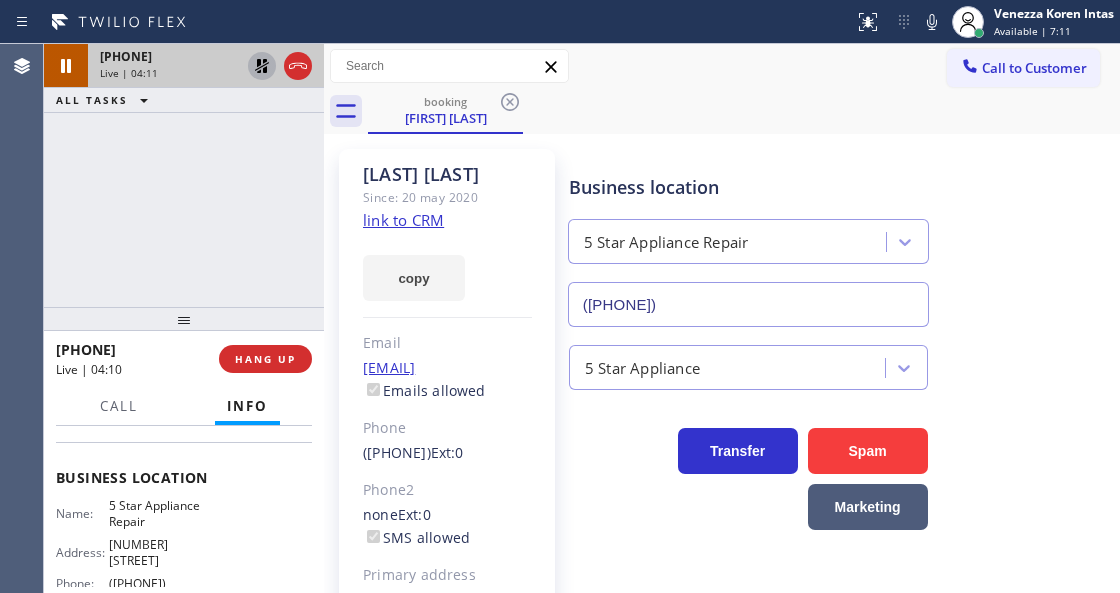 click 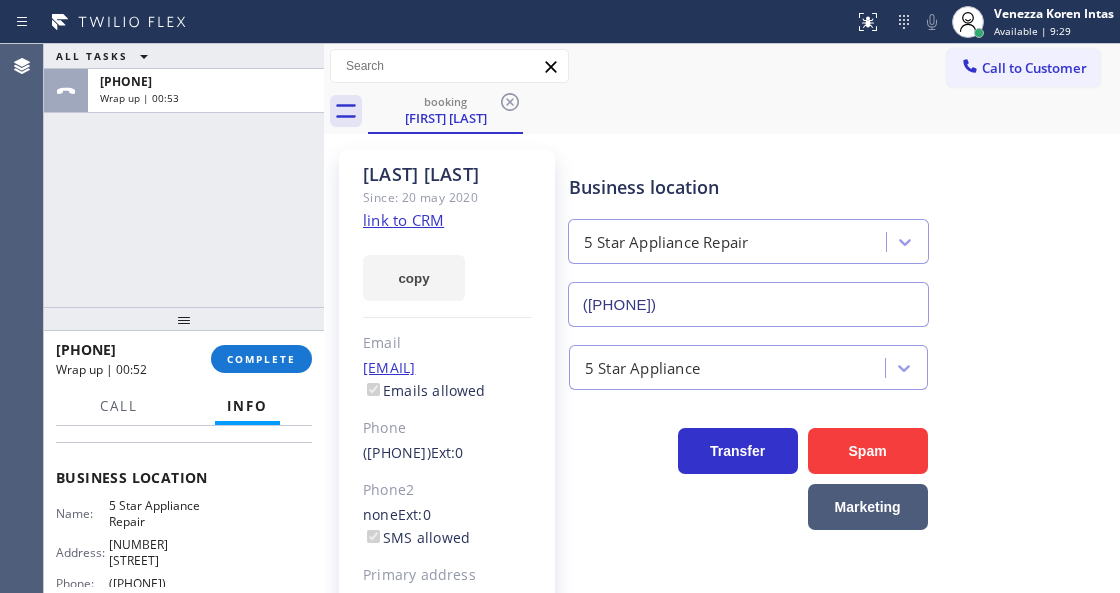 click at bounding box center (184, 319) 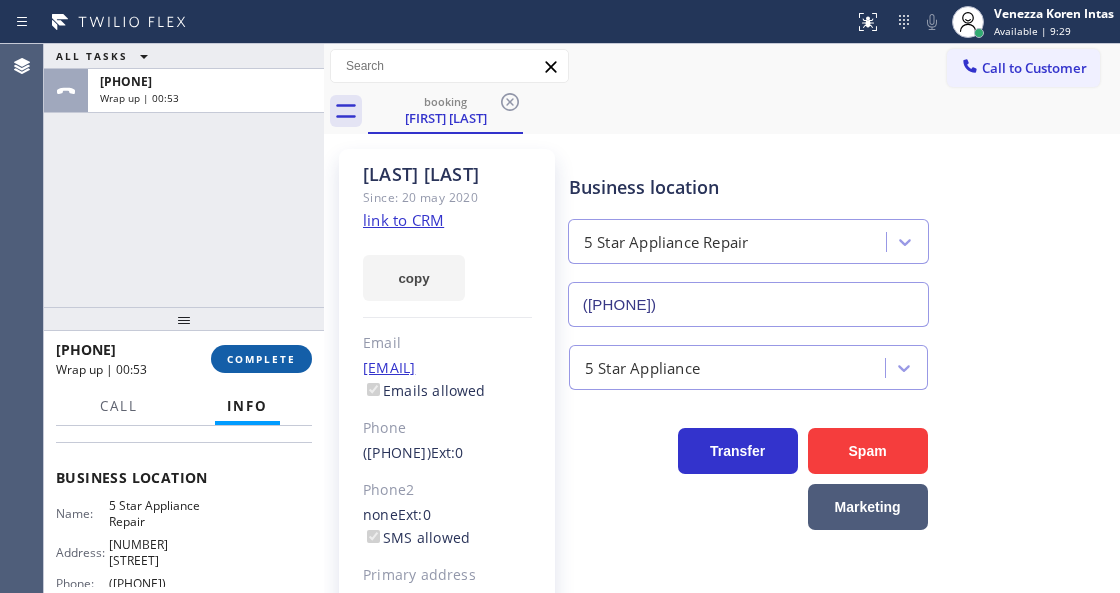 click on "COMPLETE" at bounding box center [261, 359] 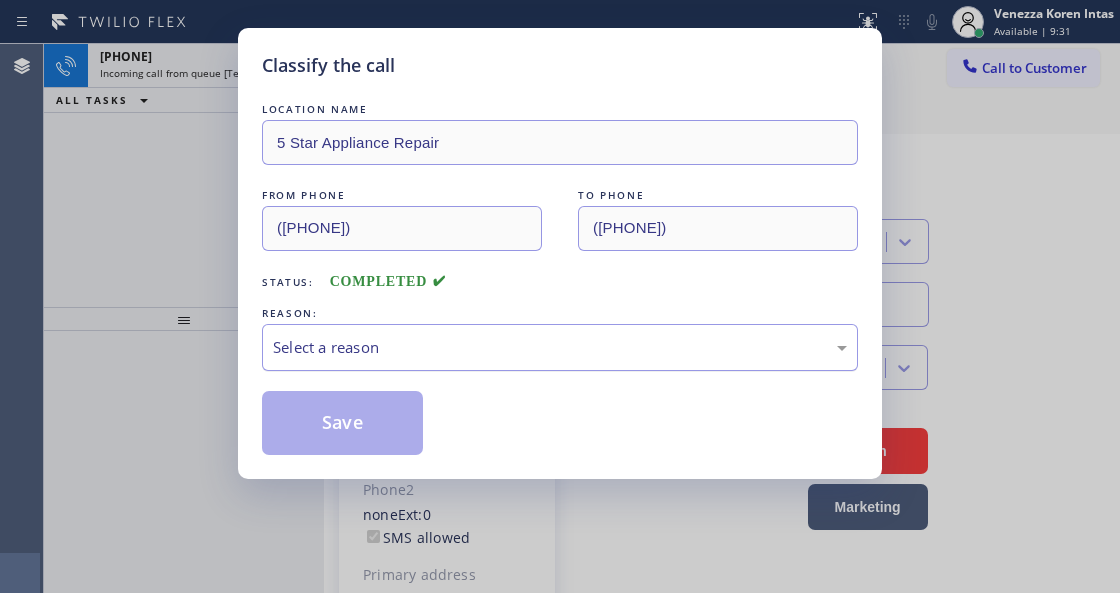 click on "Select a reason" at bounding box center (560, 347) 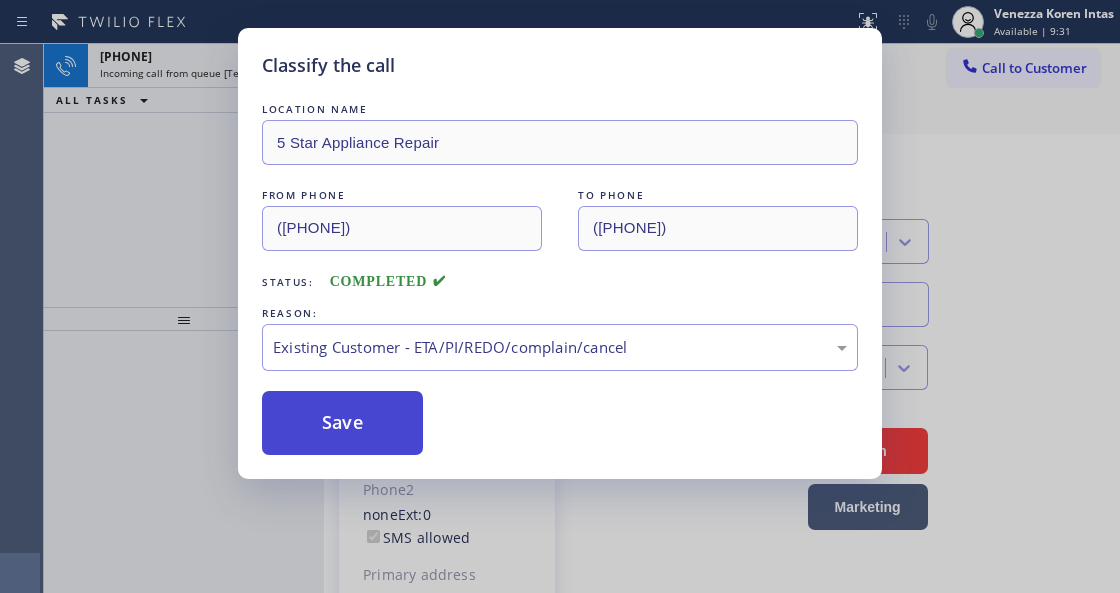 click on "Save" at bounding box center [342, 423] 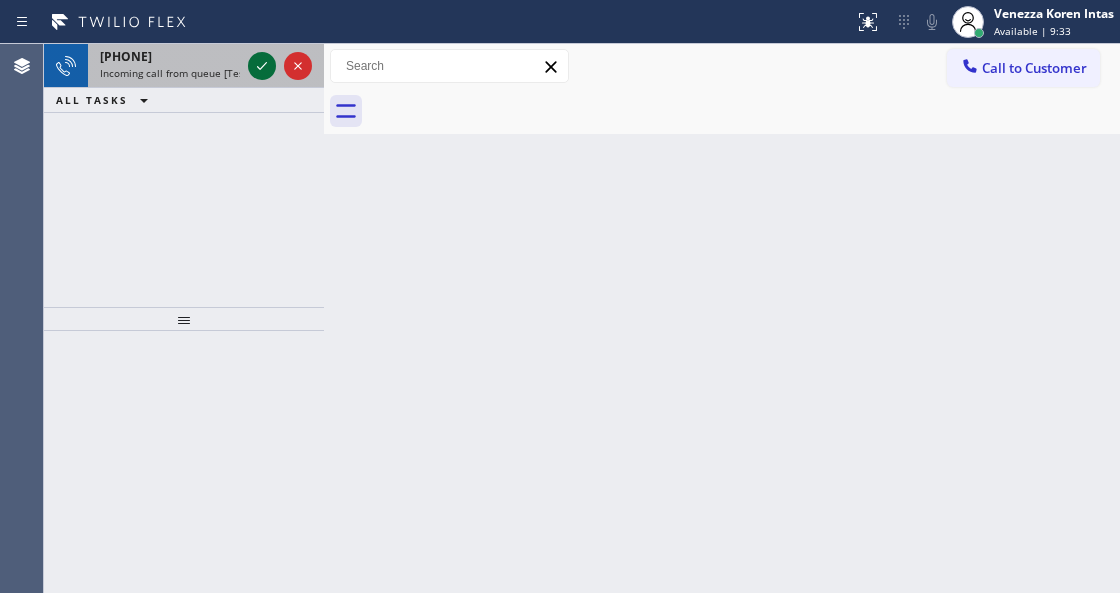 click 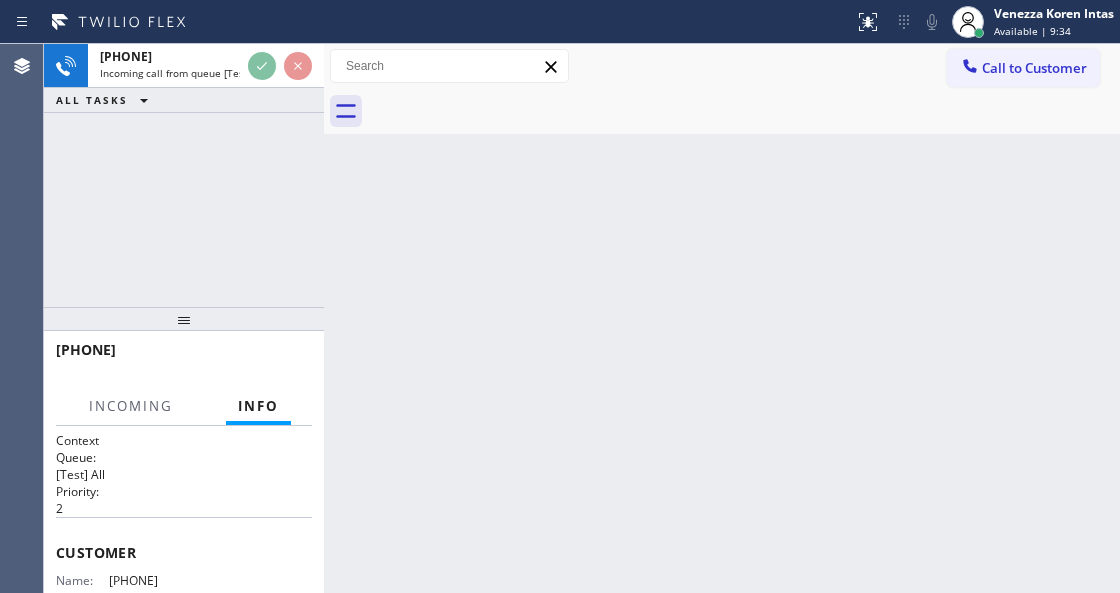 scroll, scrollTop: 200, scrollLeft: 0, axis: vertical 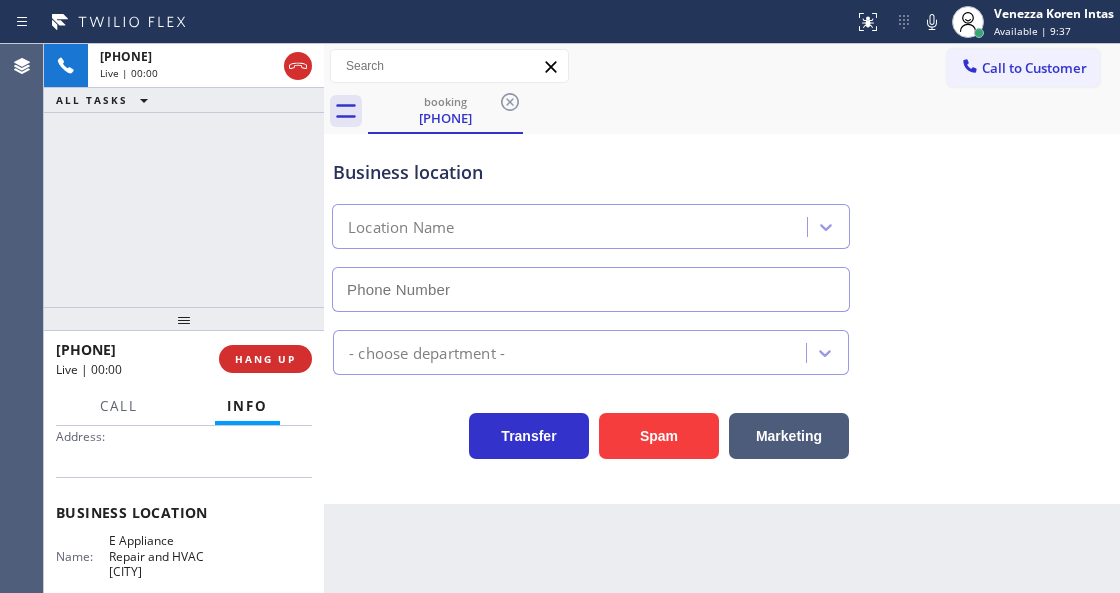 type on "[PHONE]" 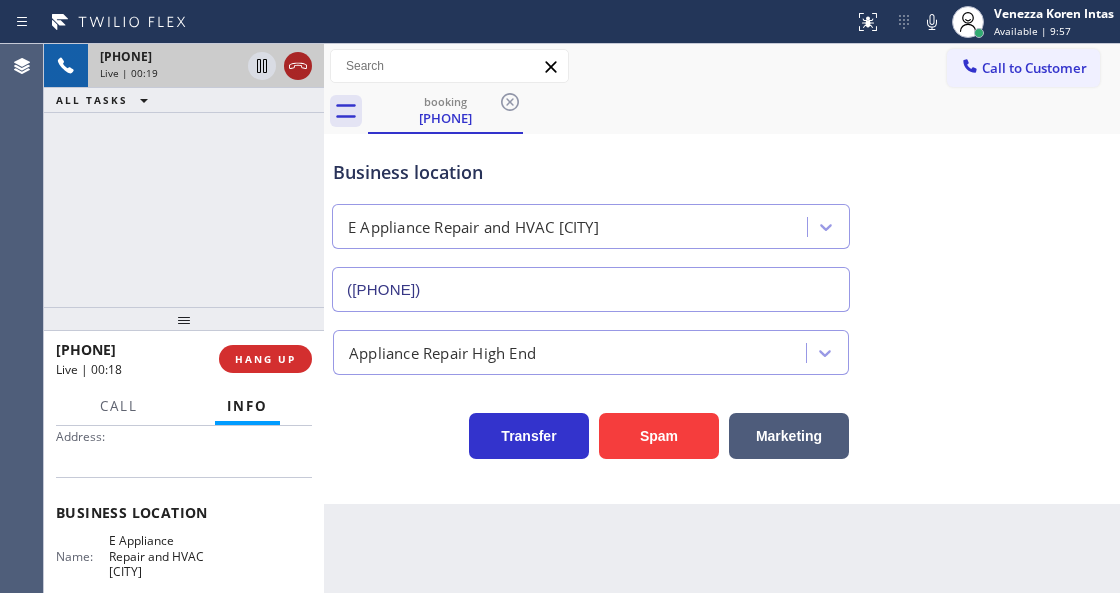 click 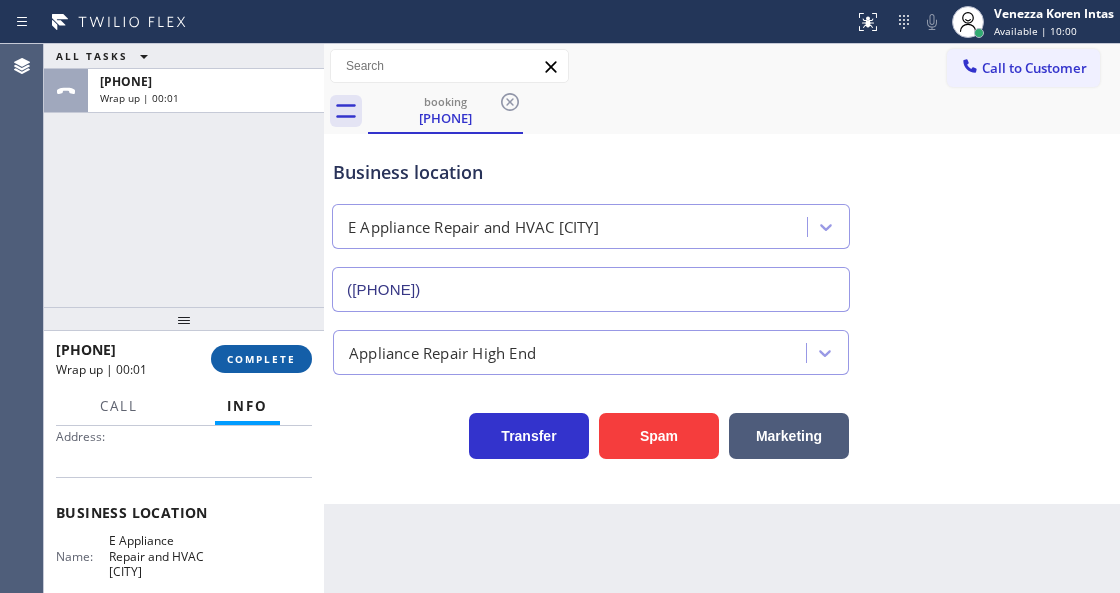 click on "COMPLETE" at bounding box center (261, 359) 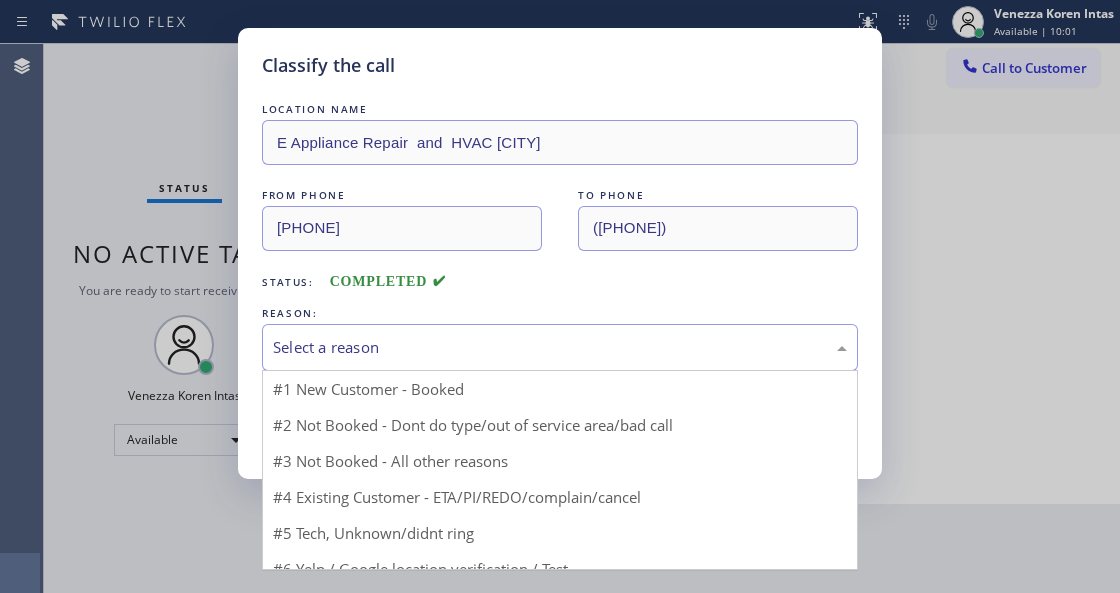 click on "Select a reason" at bounding box center (560, 347) 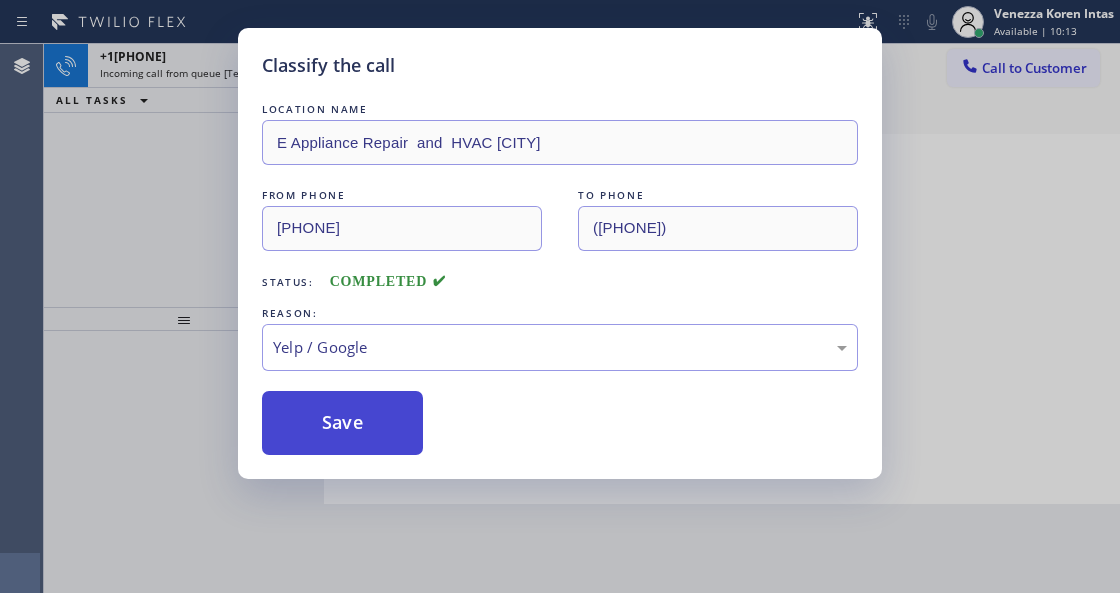 click on "Save" at bounding box center (342, 423) 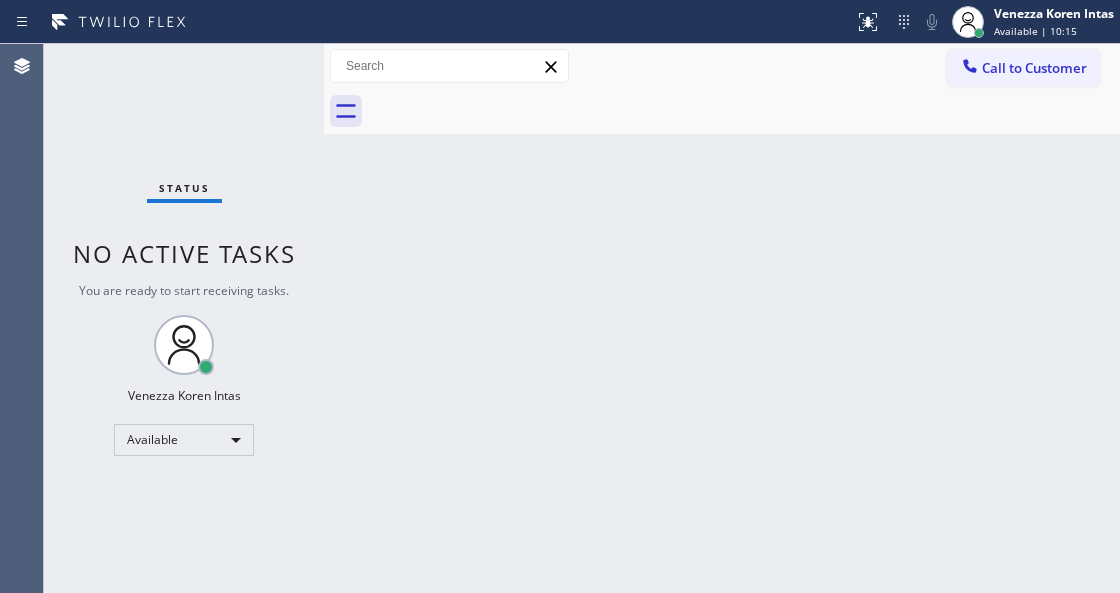 click on "Status   No active tasks     You are ready to start receiving tasks.   [FIRST] [LAST] Available" at bounding box center [184, 318] 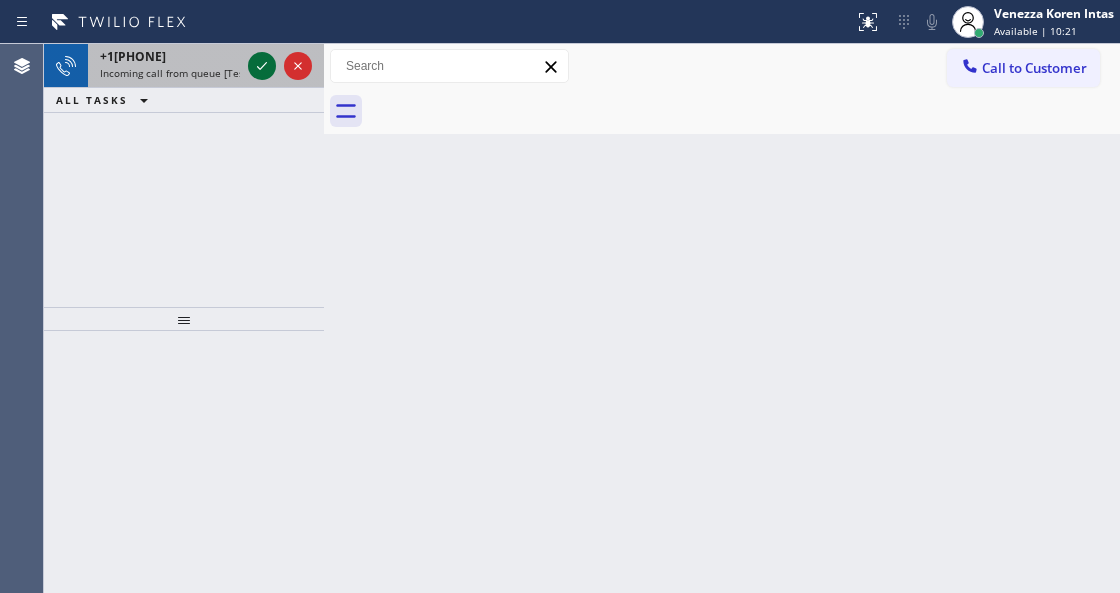 click 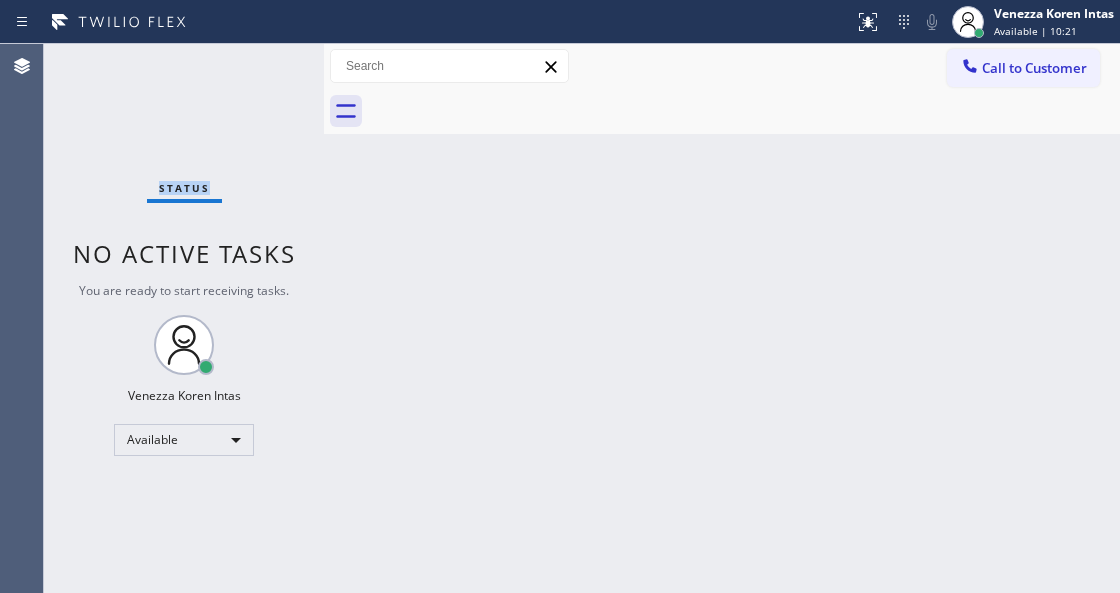 click on "Status   No active tasks     You are ready to start receiving tasks.   [FIRST] [LAST] Available" at bounding box center (184, 318) 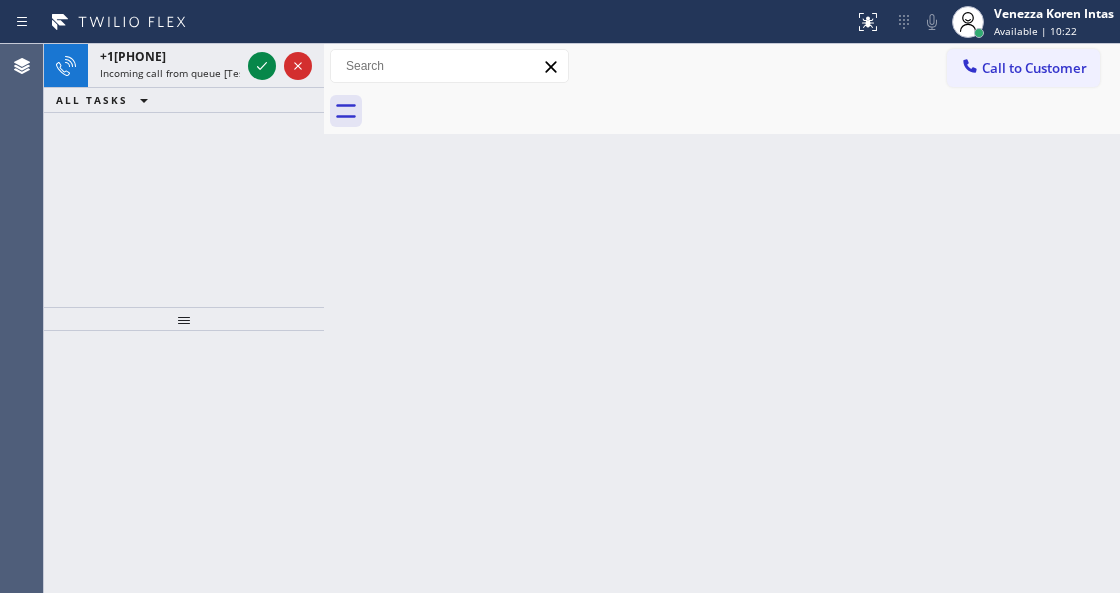 click 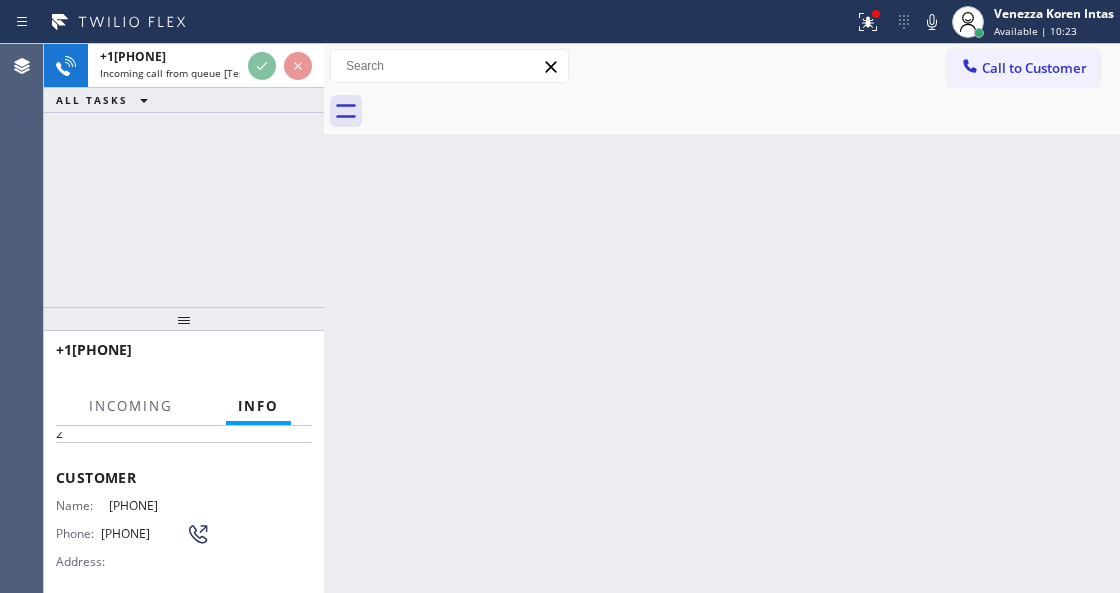 scroll, scrollTop: 133, scrollLeft: 0, axis: vertical 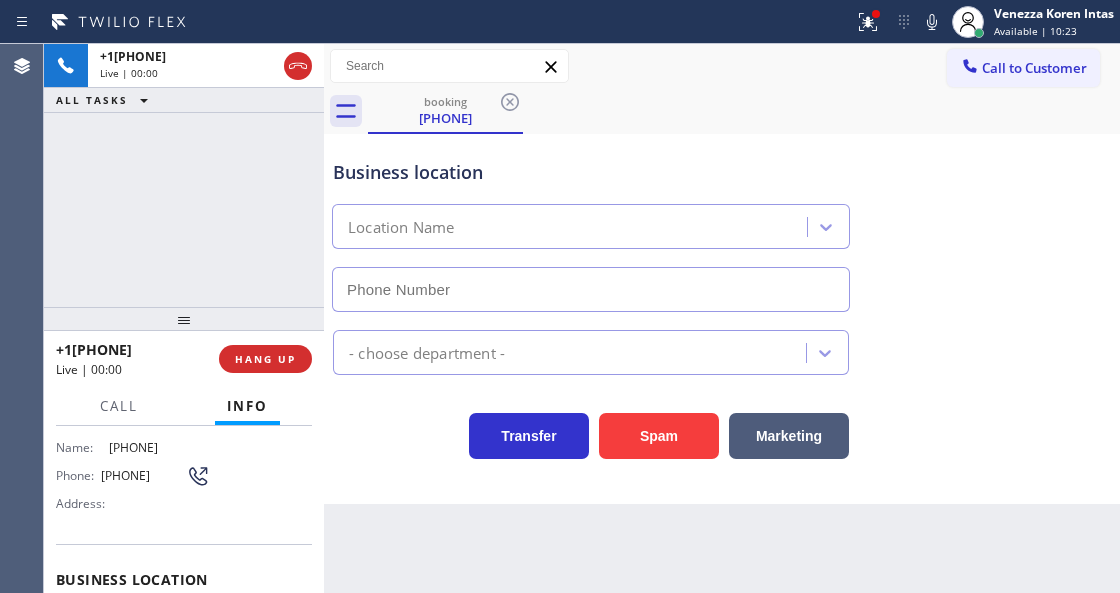 type on "[PHONE]" 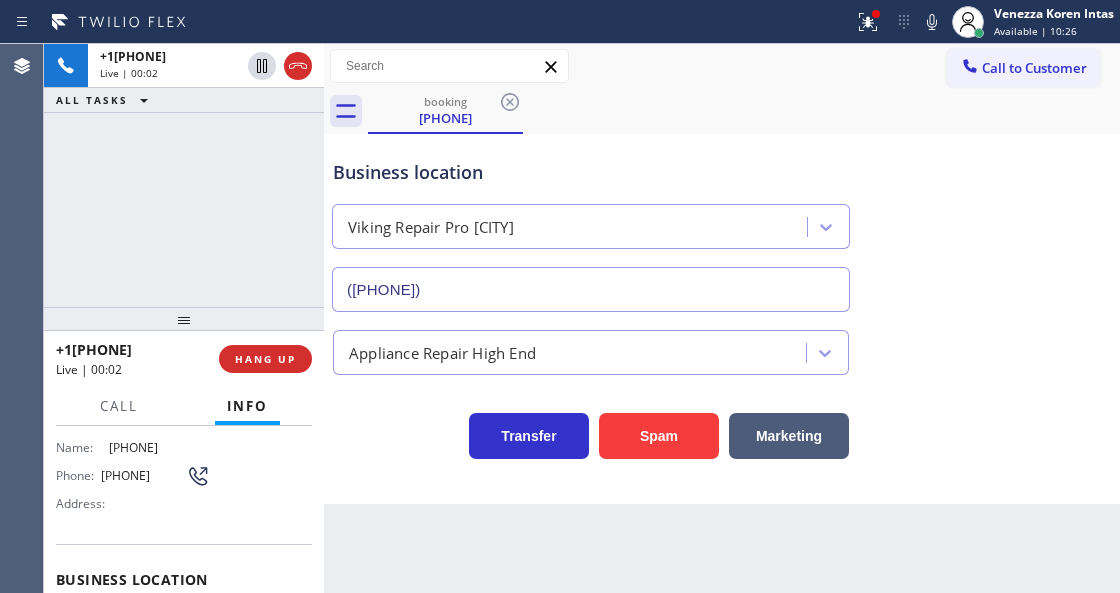 click 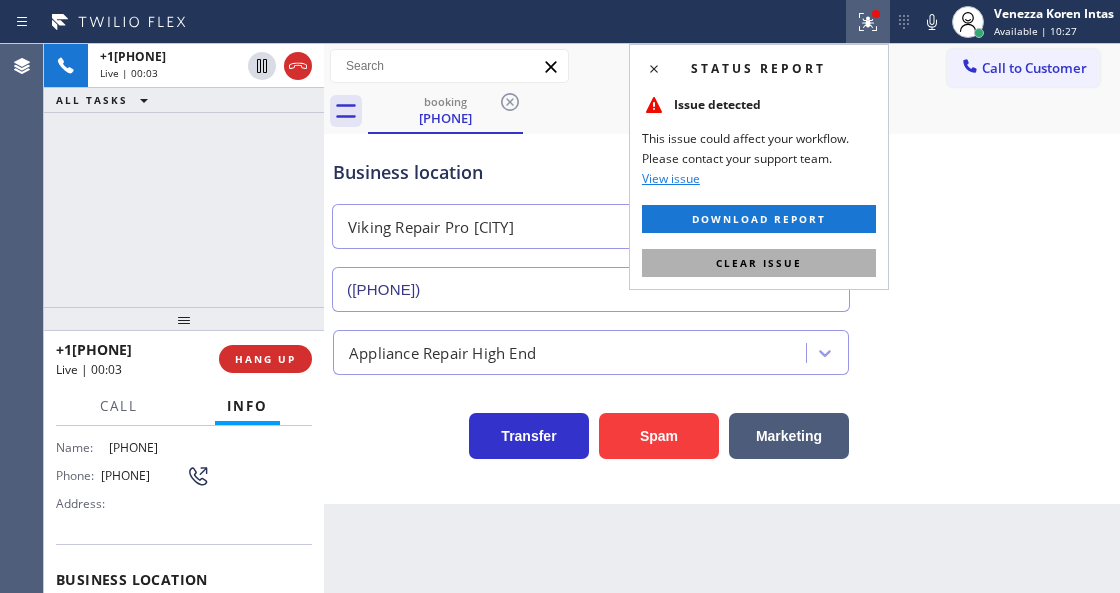 click on "Clear issue" at bounding box center [759, 263] 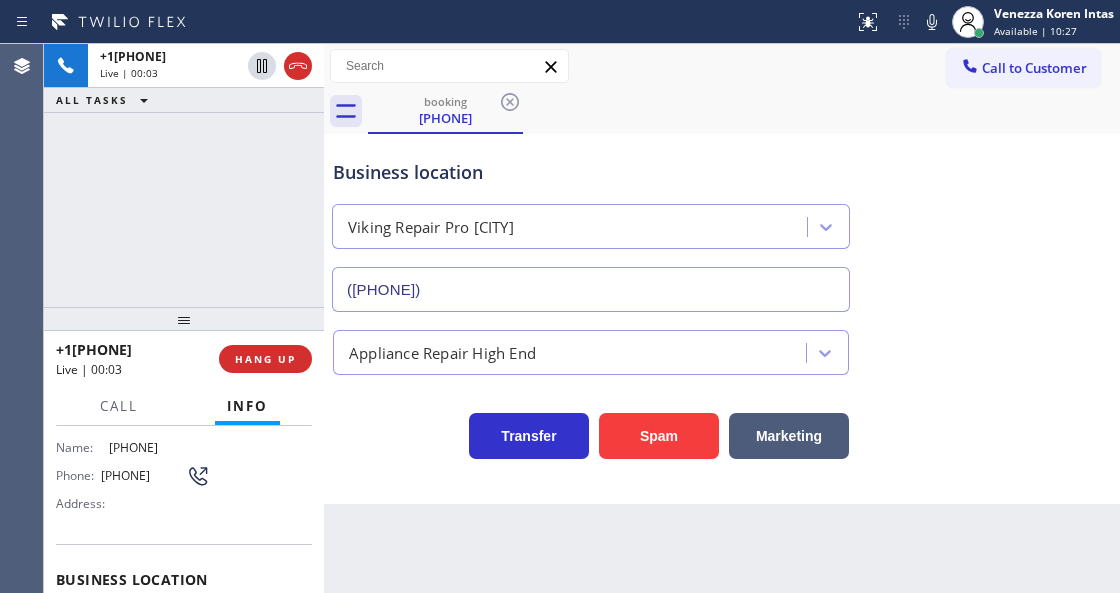 drag, startPoint x: 889, startPoint y: 358, endPoint x: 782, endPoint y: 494, distance: 173.04623 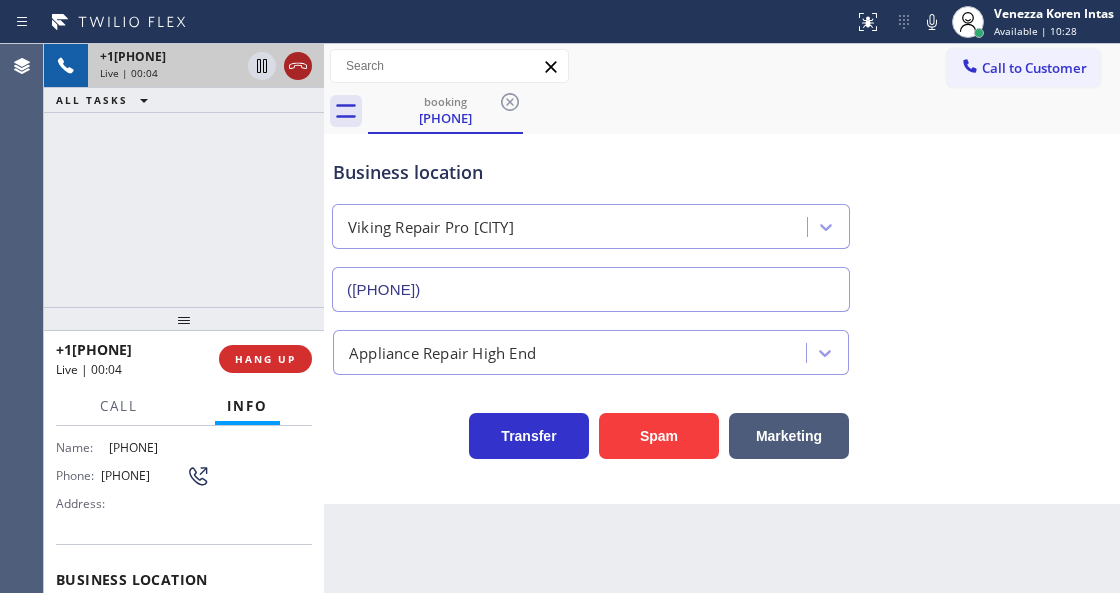 click 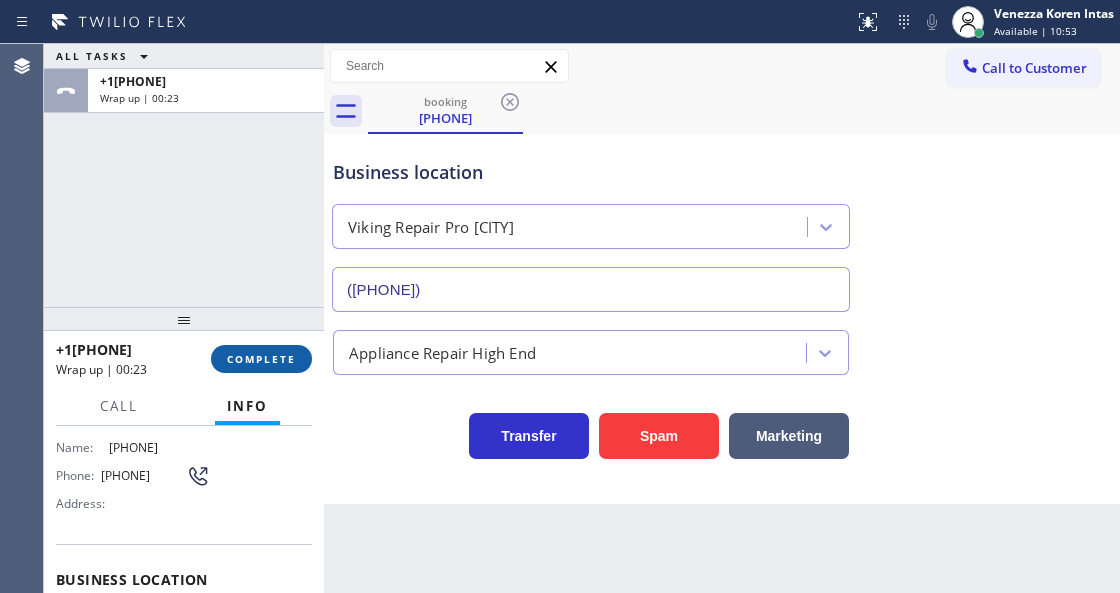 click on "COMPLETE" at bounding box center [261, 359] 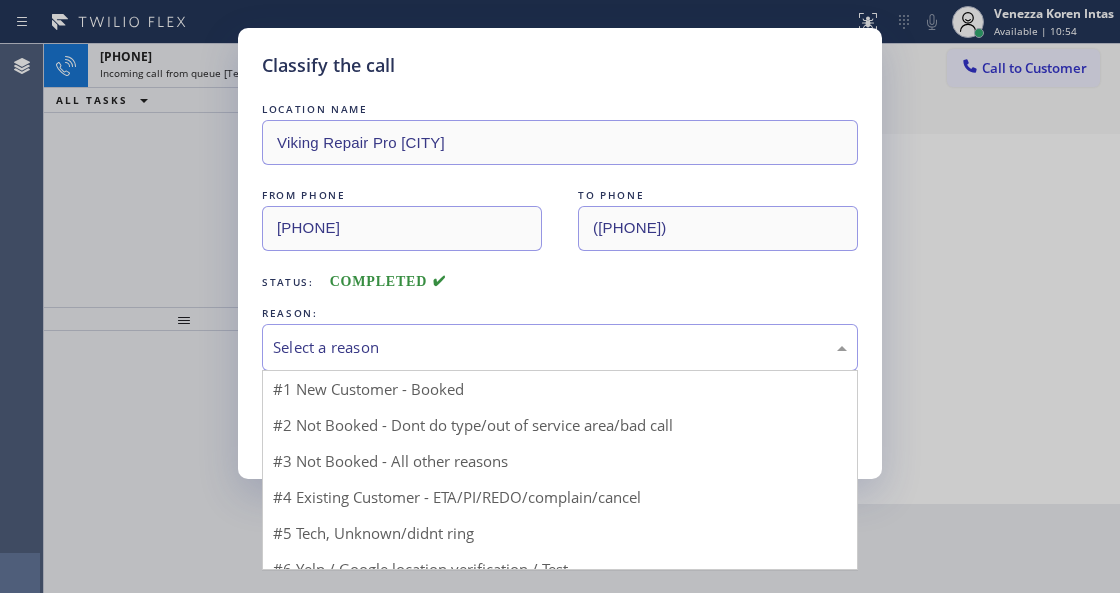 click on "Select a reason" at bounding box center [560, 347] 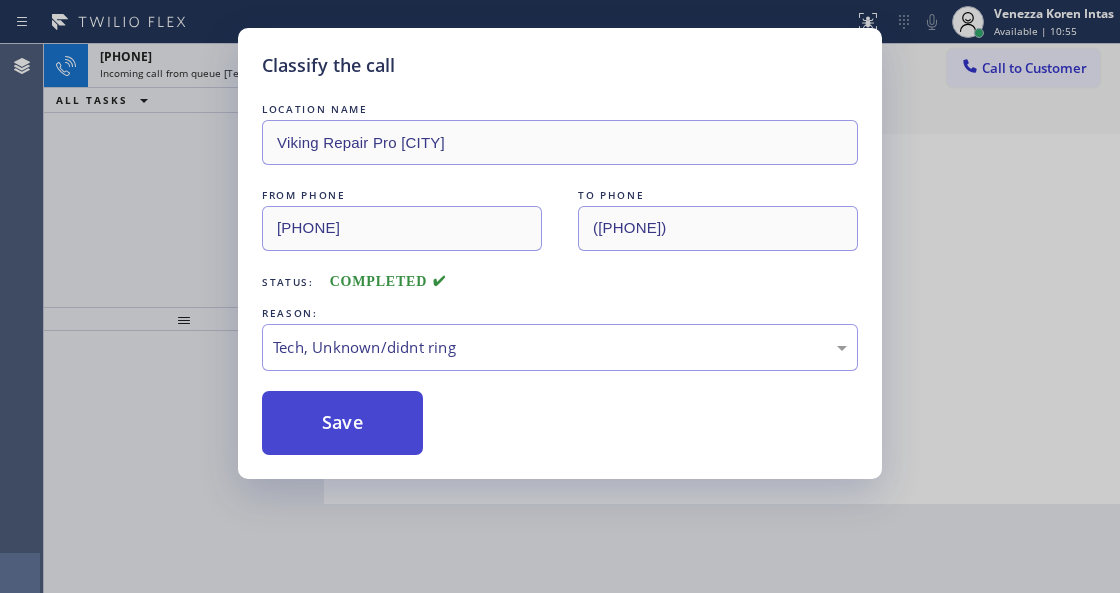 click on "Save" at bounding box center [342, 423] 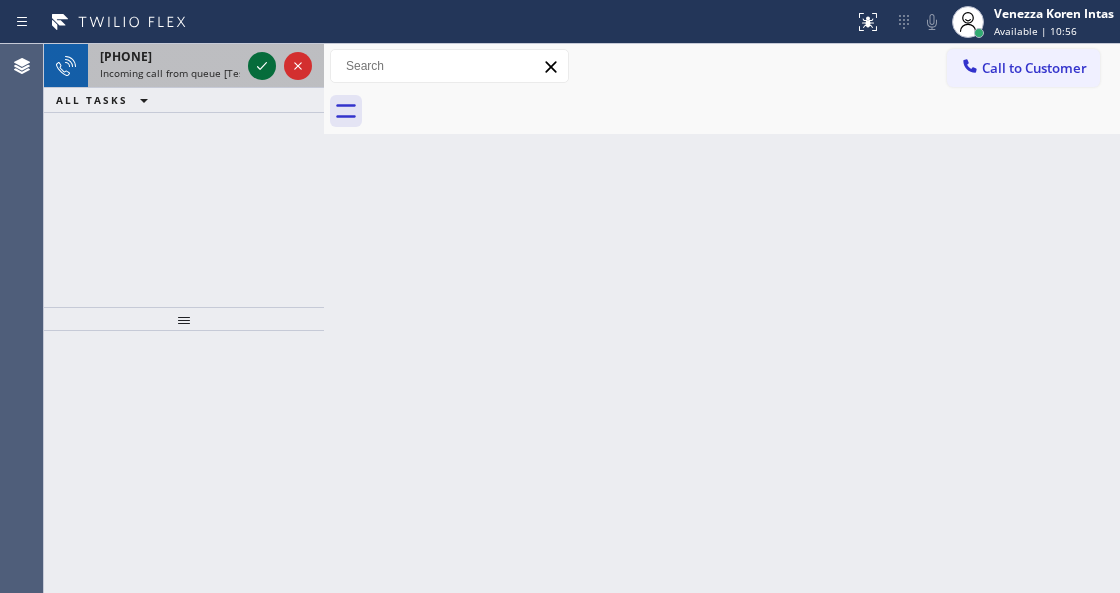 click 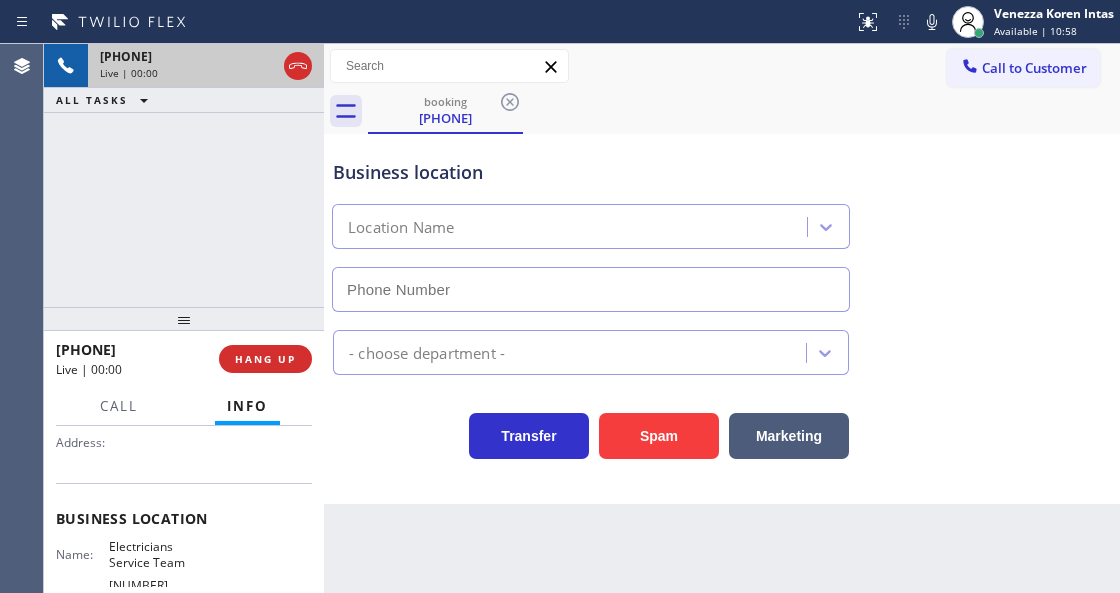type on "[PHONE]" 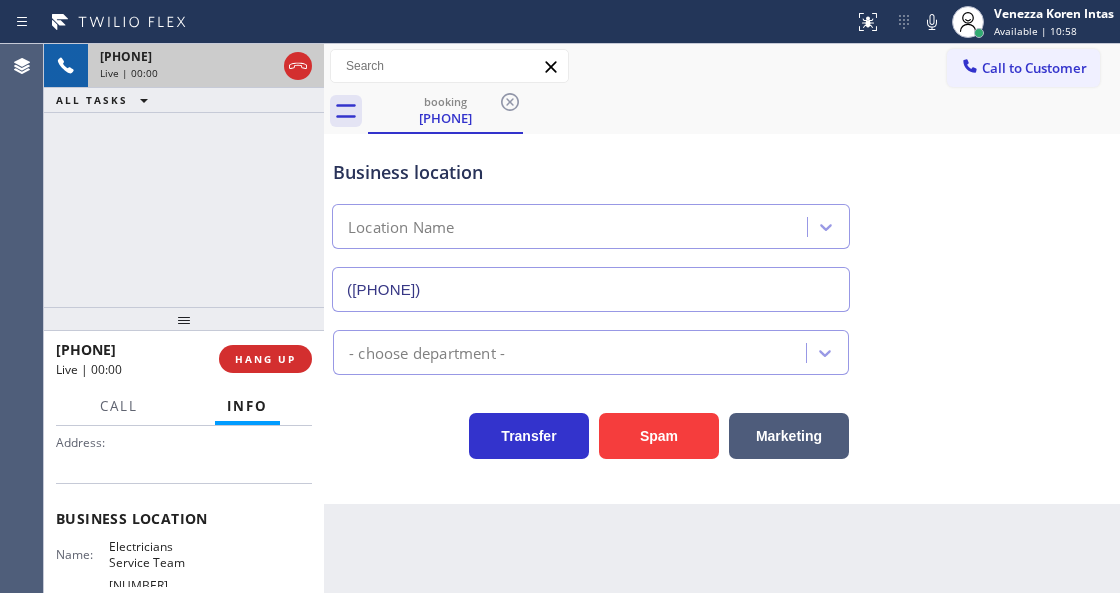 scroll, scrollTop: 200, scrollLeft: 0, axis: vertical 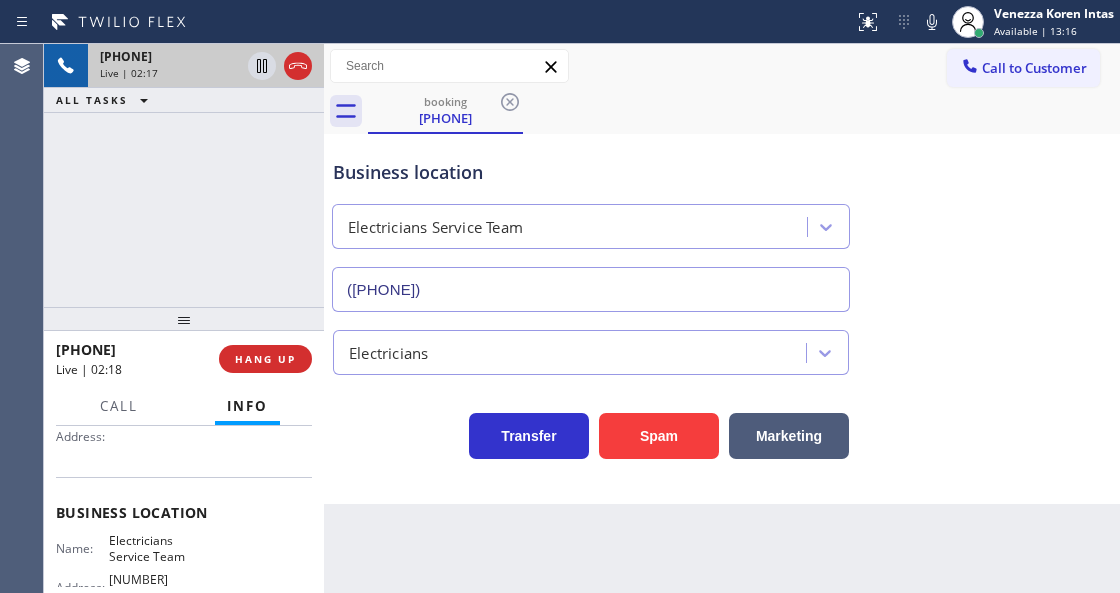 click on "Back to Dashboard Change Sender ID Customers Technicians Select a contact Outbound call Technician Search Technician Your caller id phone number Your caller id phone number Call Technician info Name   Phone none Address none Change Sender ID HVAC +18559994417 5 Star Appliance +18557314952 Appliance Repair +18554611149 Plumbing +18889090120 Air Duct Cleaning +18006865038  Electricians +18005688664 Cancel Change Check personal SMS Reset Change booking (424) 236-9069 Call to Customer Outbound call Location Sub Zero Fridge Repair Master Your caller id phone number (973) 791-5211 Customer number Call Outbound call Technician Search Technician Your caller id phone number Your caller id phone number Call booking (424) 236-9069 Business location Electricians Service  Team (800) 568-8664 Electricians Transfer Spam Marketing" at bounding box center (722, 318) 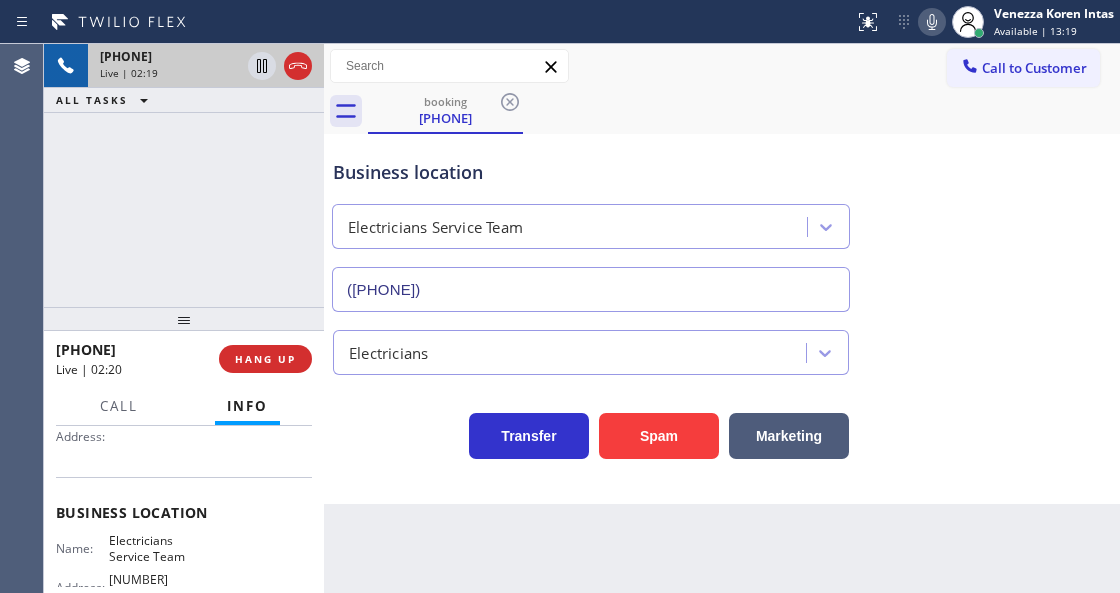 click 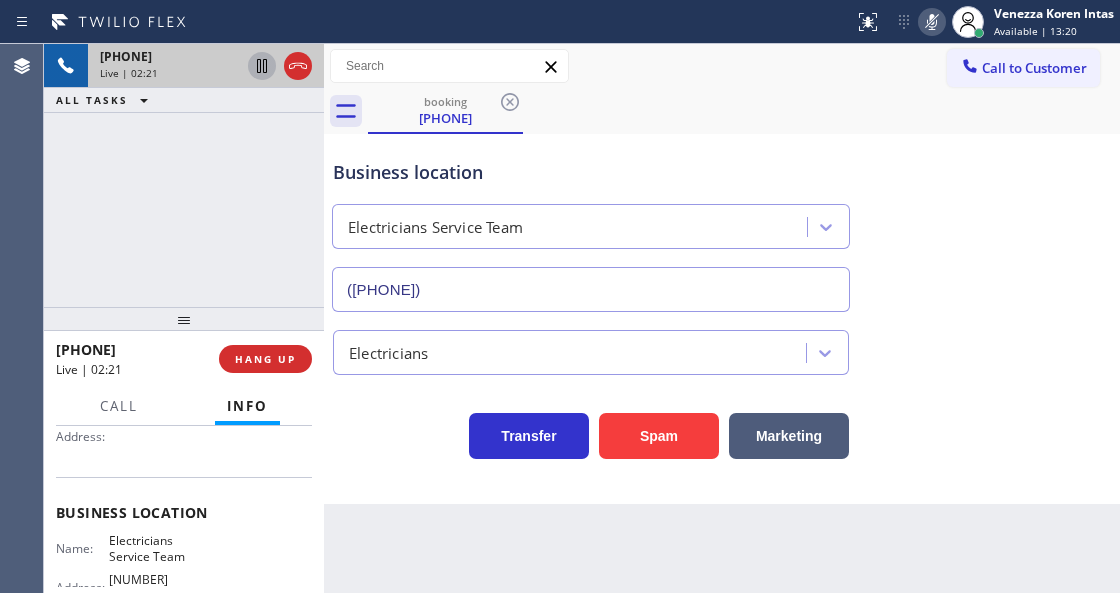 click 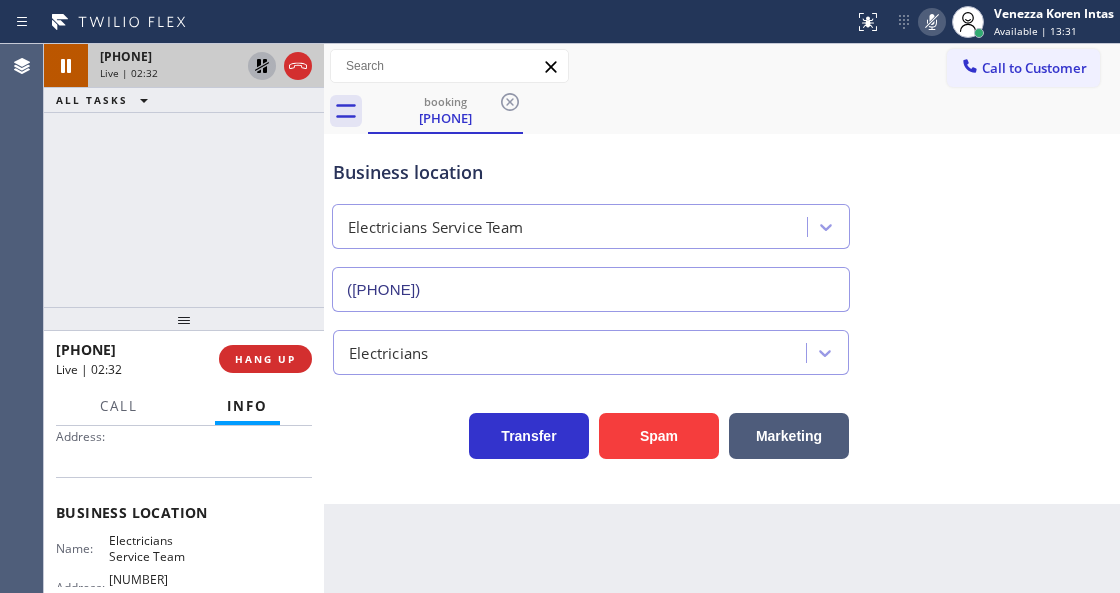 click 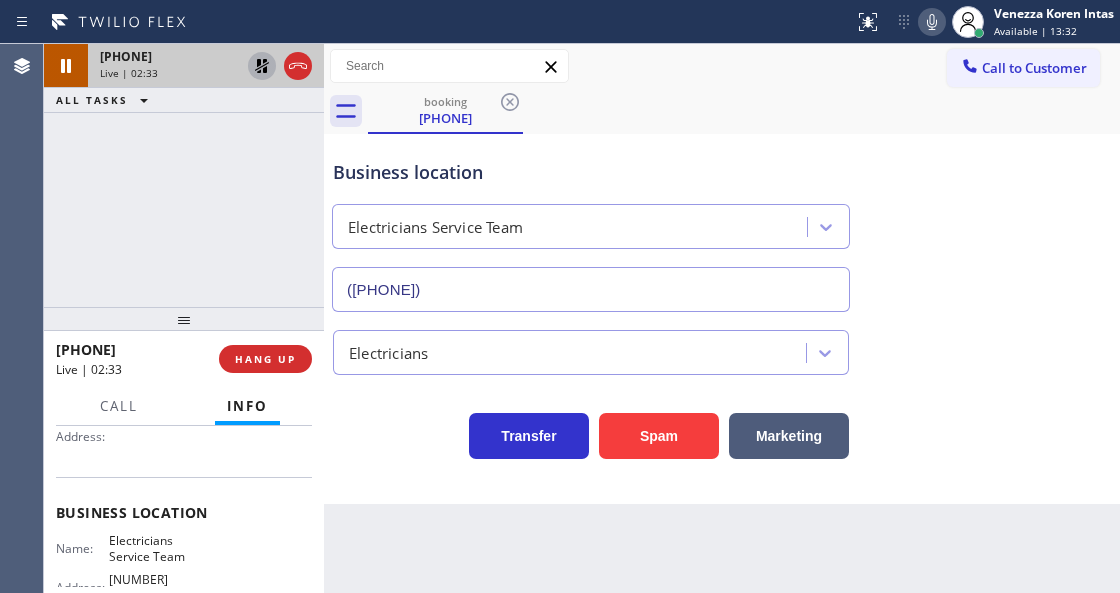 click 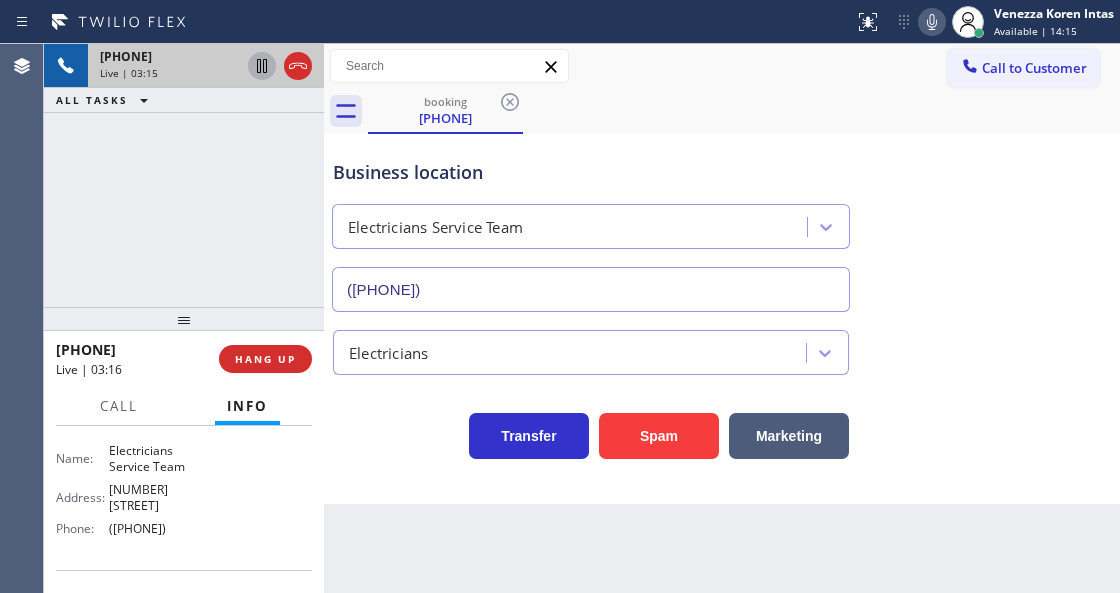scroll, scrollTop: 266, scrollLeft: 0, axis: vertical 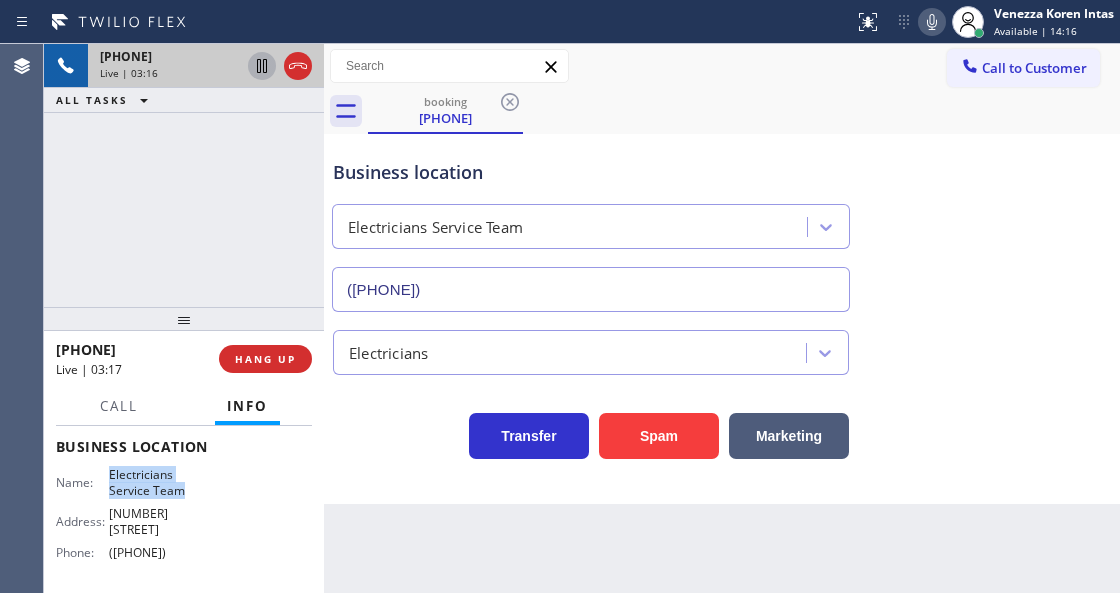 drag, startPoint x: 105, startPoint y: 474, endPoint x: 185, endPoint y: 492, distance: 82 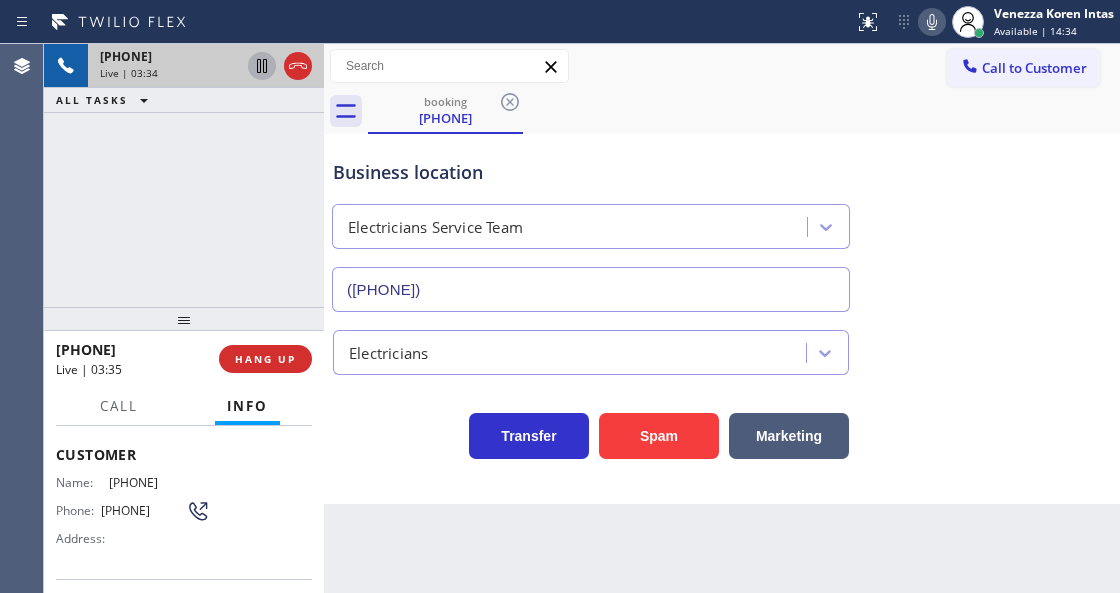 scroll, scrollTop: 66, scrollLeft: 0, axis: vertical 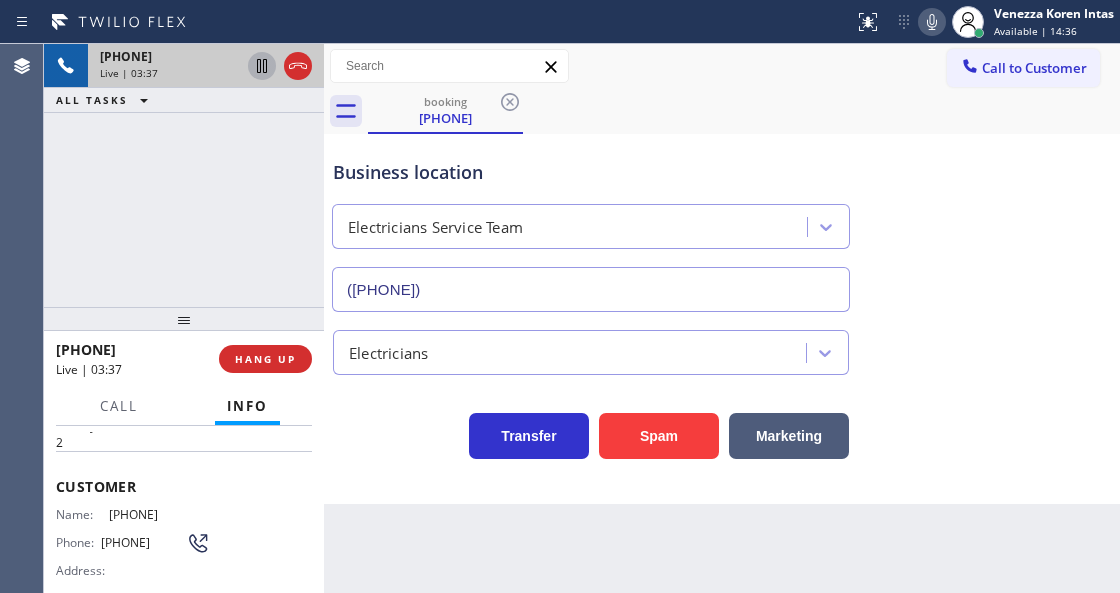 drag, startPoint x: 208, startPoint y: 510, endPoint x: 108, endPoint y: 512, distance: 100.02 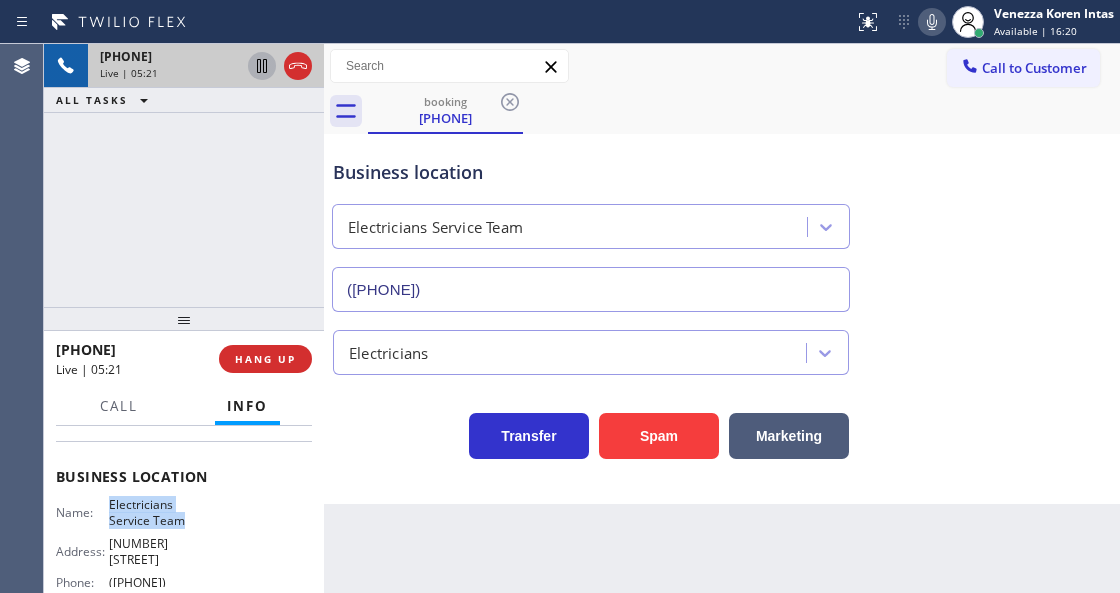 scroll, scrollTop: 266, scrollLeft: 0, axis: vertical 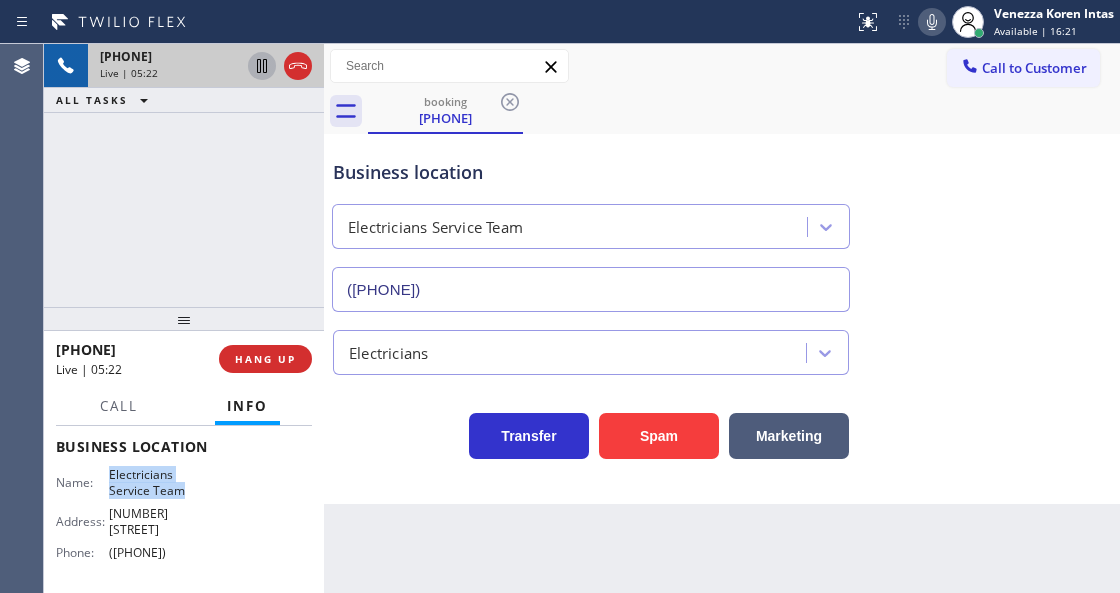 drag, startPoint x: 148, startPoint y: 554, endPoint x: 98, endPoint y: 556, distance: 50.039986 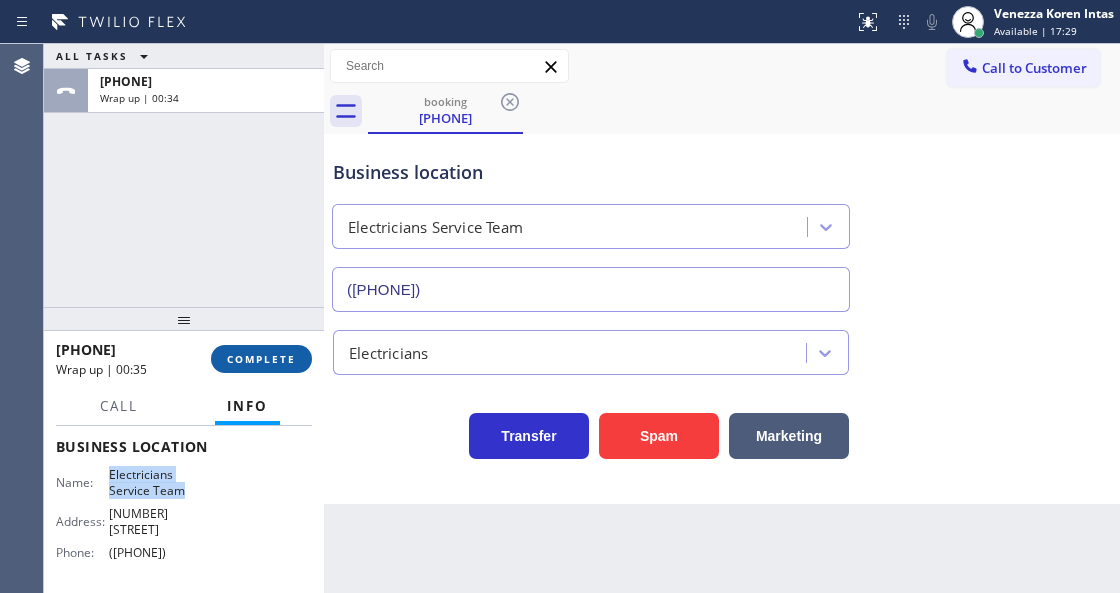 click on "COMPLETE" at bounding box center (261, 359) 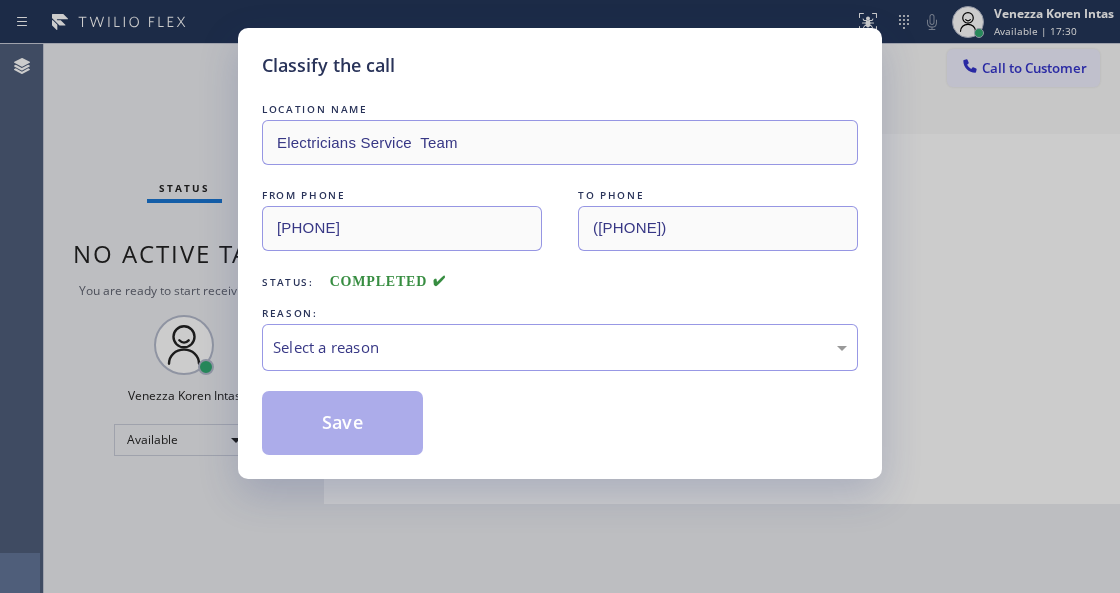 click on "Select a reason" at bounding box center [560, 347] 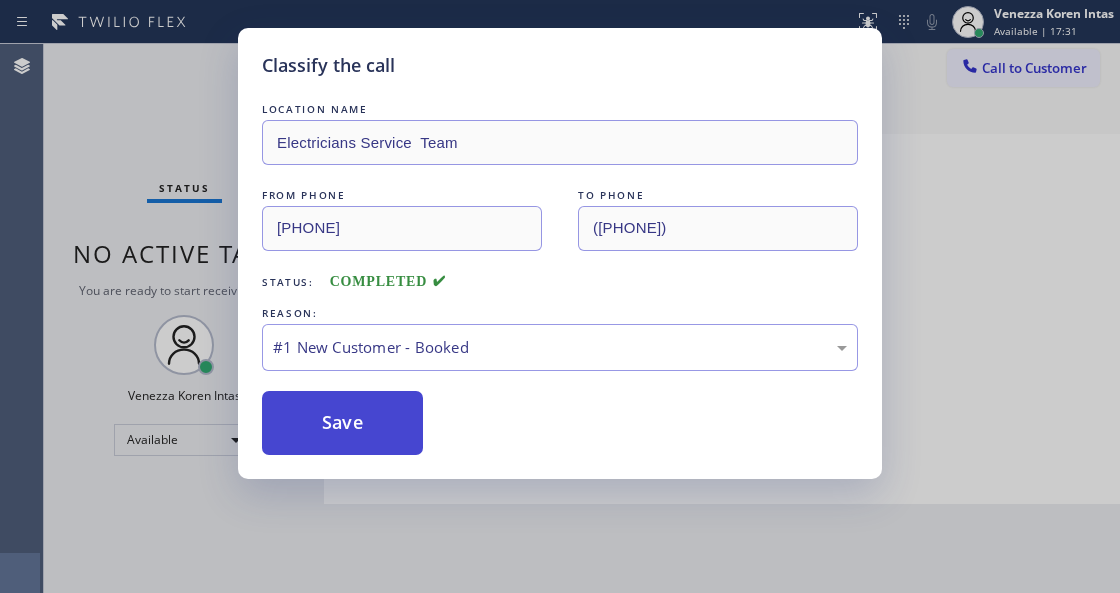 click on "Save" at bounding box center [342, 423] 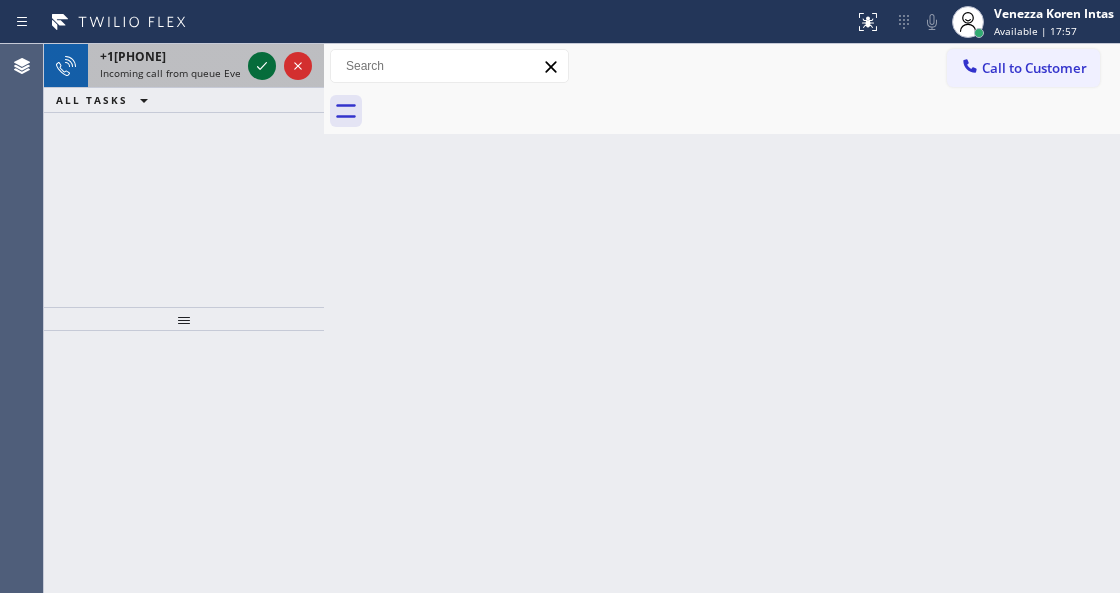 click 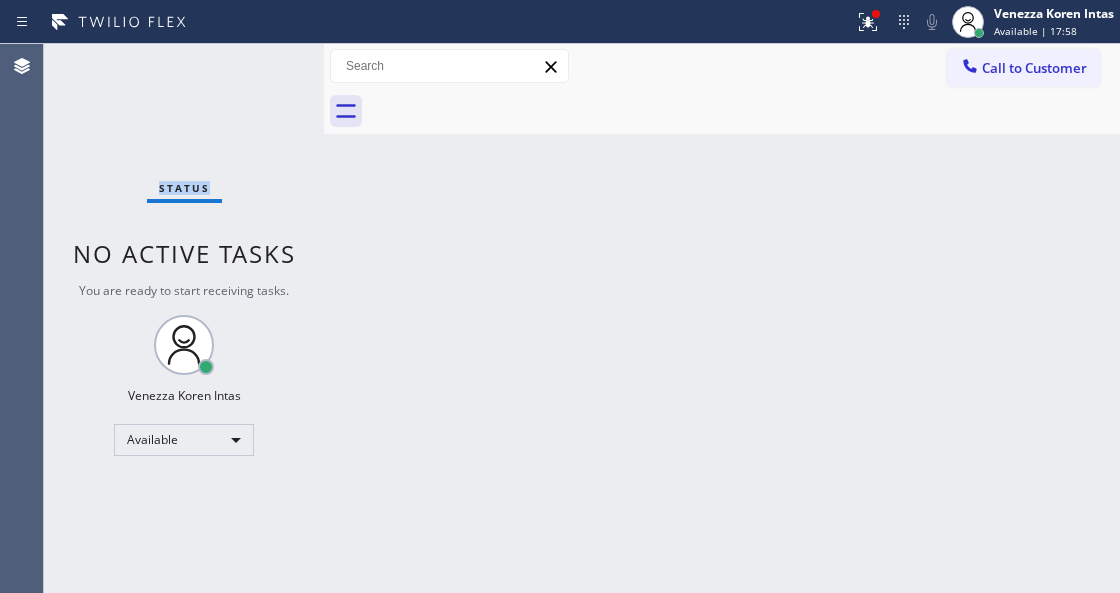 click on "Status   No active tasks     You are ready to start receiving tasks.   [FIRST] [LAST] Available" at bounding box center [184, 318] 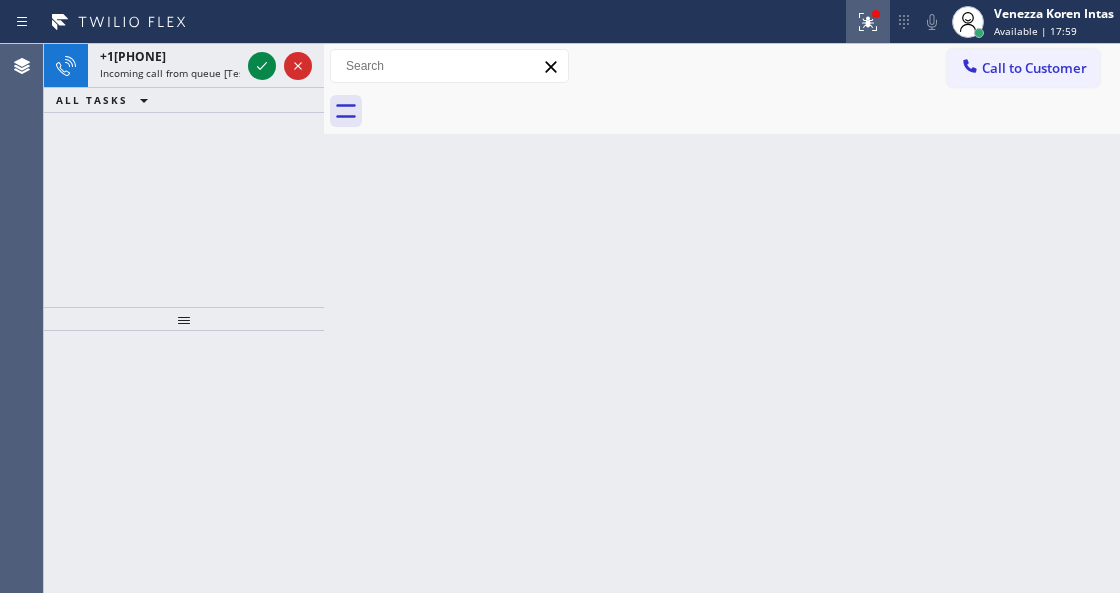 click 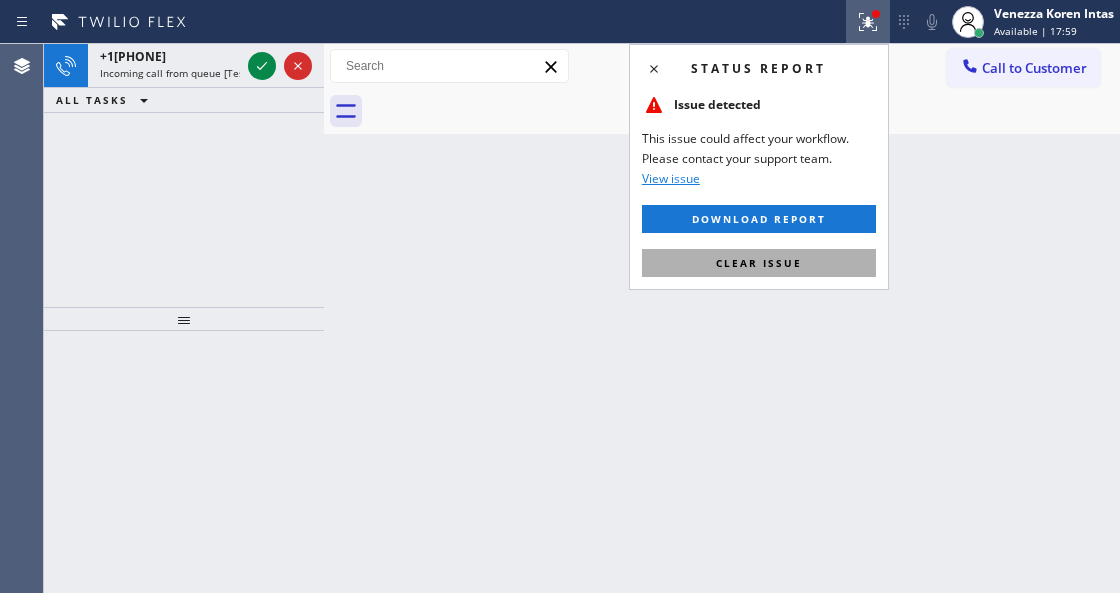click on "Clear issue" at bounding box center [759, 263] 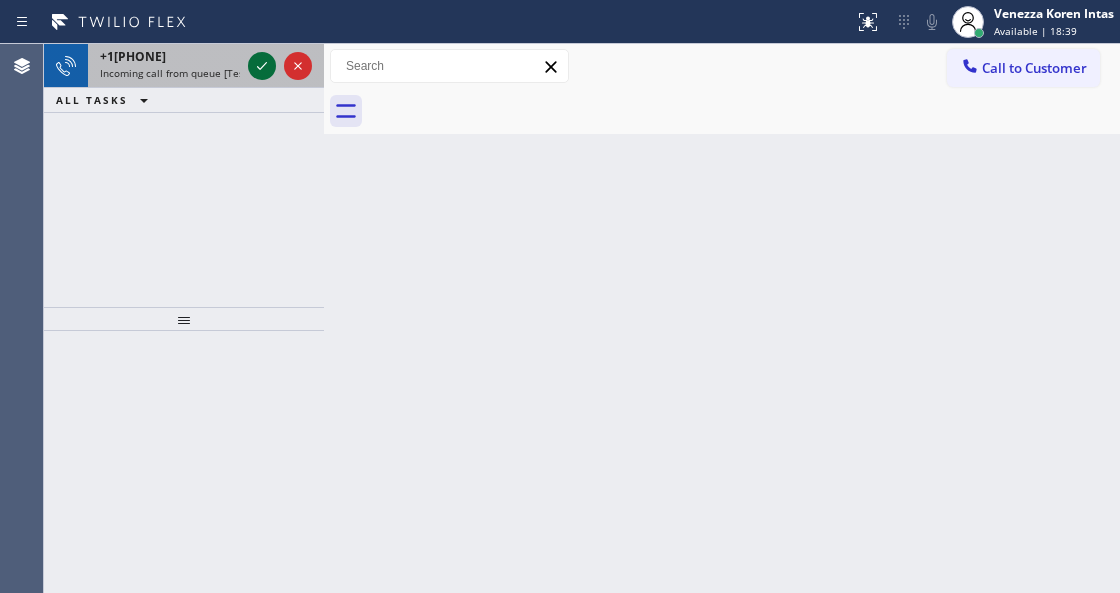 click 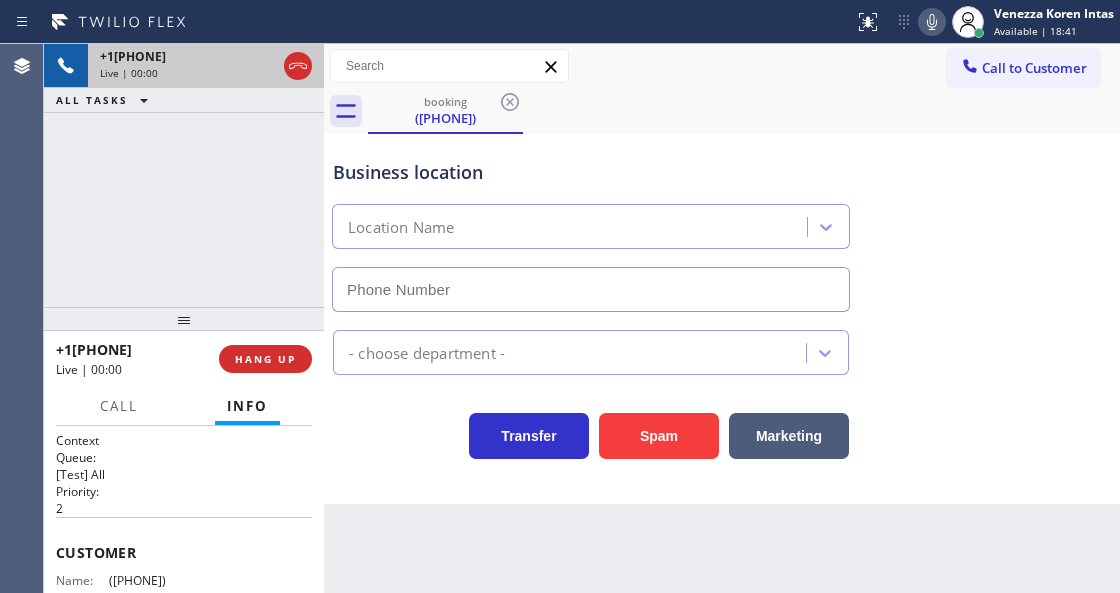 type on "[PHONE]" 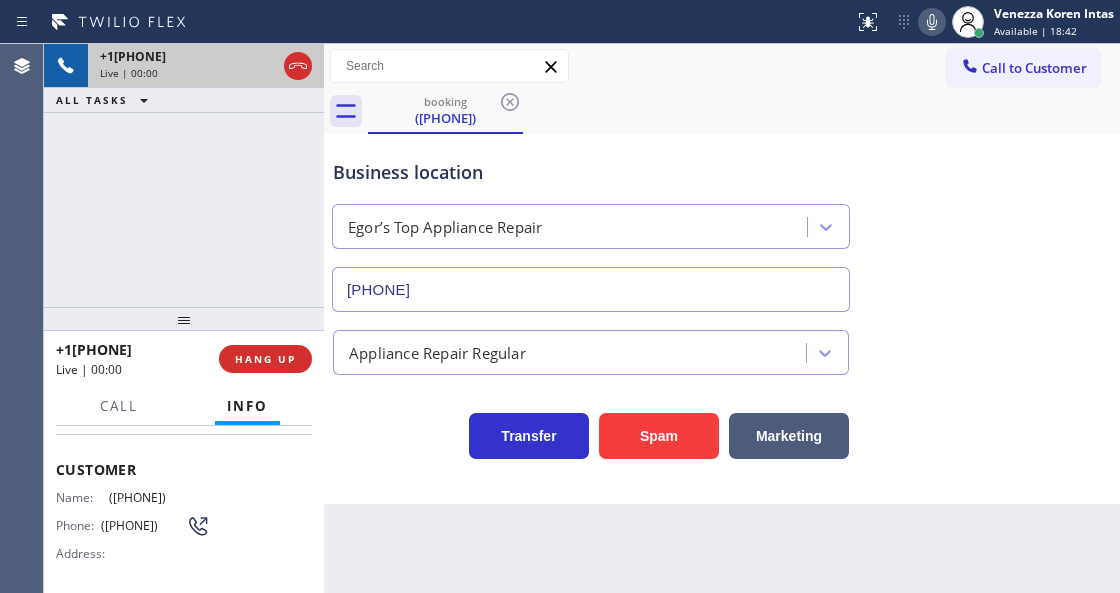 scroll, scrollTop: 133, scrollLeft: 0, axis: vertical 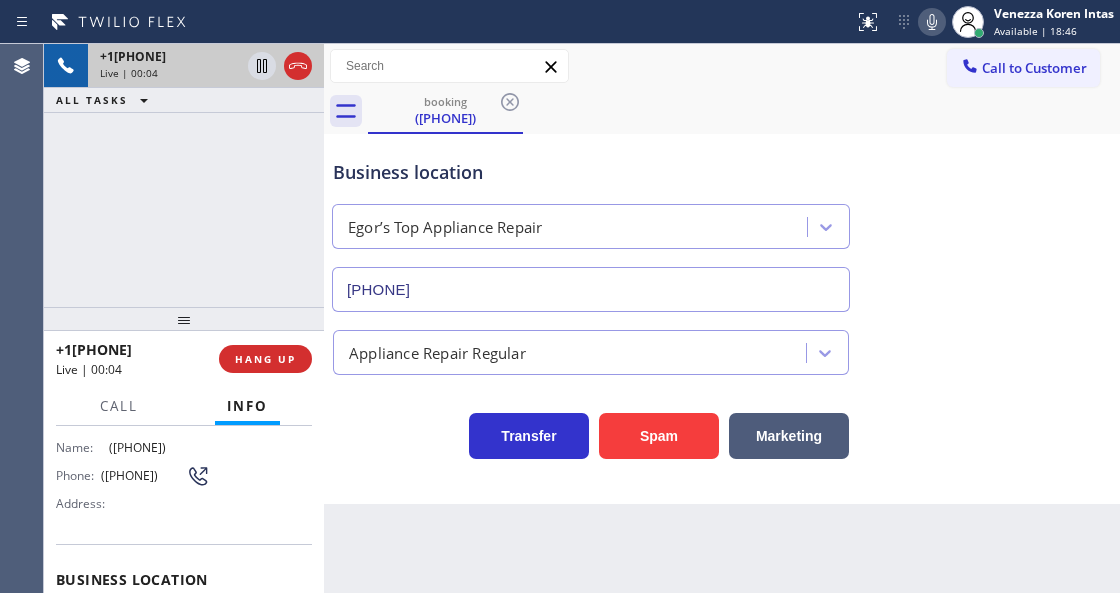click on "Back to Dashboard Change Sender ID Customers Technicians Select a contact Outbound call Technician Search Technician Your caller id phone number Your caller id phone number Call Technician info Name   Phone none Address none Change Sender ID HVAC +18559994417 5 Star Appliance +18557314952 Appliance Repair +18554611149 Plumbing +18889090120 Air Duct Cleaning +18006865038  Electricians +18005688664 Cancel Change Check personal SMS Reset Change booking (714) 999-3456 Call to Customer Outbound call Location Sub Zero Fridge Repair Master Your caller id phone number (973) 791-5211 Customer number Call Outbound call Technician Search Technician Your caller id phone number Your caller id phone number Call booking (714) 999-3456 Business location Egor’s Top Appliance Repair (714) 215-9649 Appliance Repair Regular Transfer Spam Marketing" at bounding box center (722, 318) 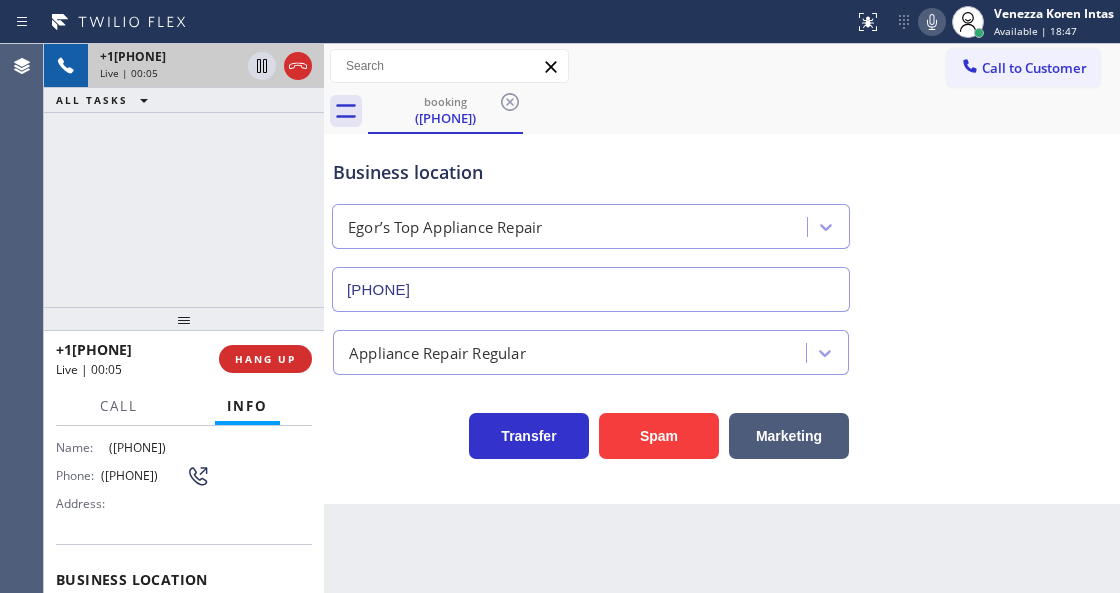 click on "Back to Dashboard Change Sender ID Customers Technicians Select a contact Outbound call Technician Search Technician Your caller id phone number Your caller id phone number Call Technician info Name   Phone none Address none Change Sender ID HVAC +18559994417 5 Star Appliance +18557314952 Appliance Repair +18554611149 Plumbing +18889090120 Air Duct Cleaning +18006865038  Electricians +18005688664 Cancel Change Check personal SMS Reset Change booking (714) 999-3456 Call to Customer Outbound call Location Sub Zero Fridge Repair Master Your caller id phone number (973) 791-5211 Customer number Call Outbound call Technician Search Technician Your caller id phone number Your caller id phone number Call booking (714) 999-3456 Business location Egor’s Top Appliance Repair (714) 215-9649 Appliance Repair Regular Transfer Spam Marketing" at bounding box center (722, 318) 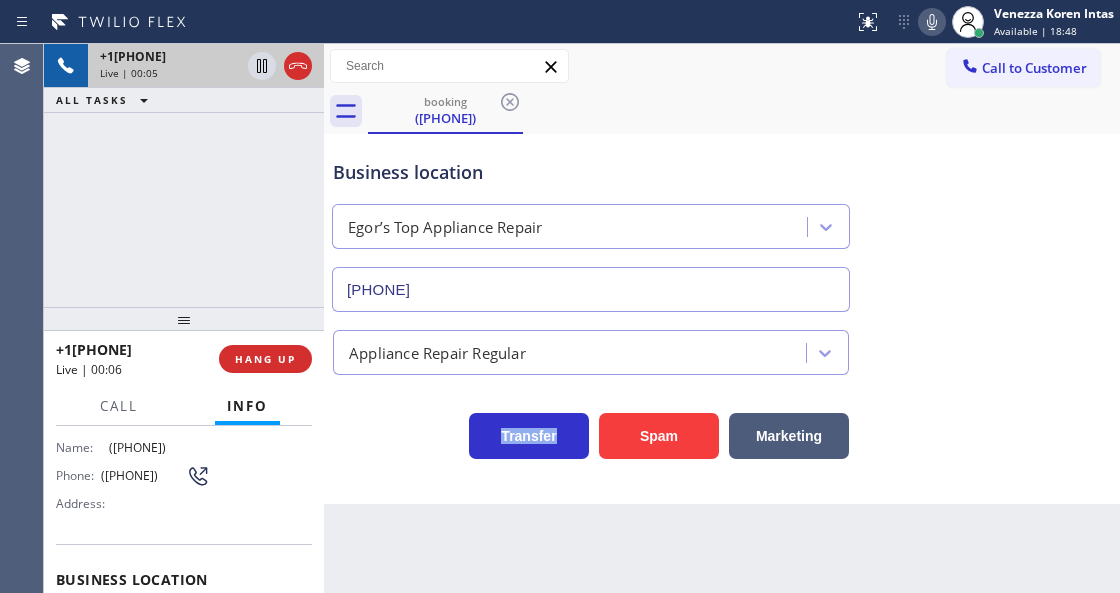click on "Back to Dashboard Change Sender ID Customers Technicians Select a contact Outbound call Technician Search Technician Your caller id phone number Your caller id phone number Call Technician info Name   Phone none Address none Change Sender ID HVAC +18559994417 5 Star Appliance +18557314952 Appliance Repair +18554611149 Plumbing +18889090120 Air Duct Cleaning +18006865038  Electricians +18005688664 Cancel Change Check personal SMS Reset Change booking (714) 999-3456 Call to Customer Outbound call Location Sub Zero Fridge Repair Master Your caller id phone number (973) 791-5211 Customer number Call Outbound call Technician Search Technician Your caller id phone number Your caller id phone number Call booking (714) 999-3456 Business location Egor’s Top Appliance Repair (714) 215-9649 Appliance Repair Regular Transfer Spam Marketing" at bounding box center (722, 318) 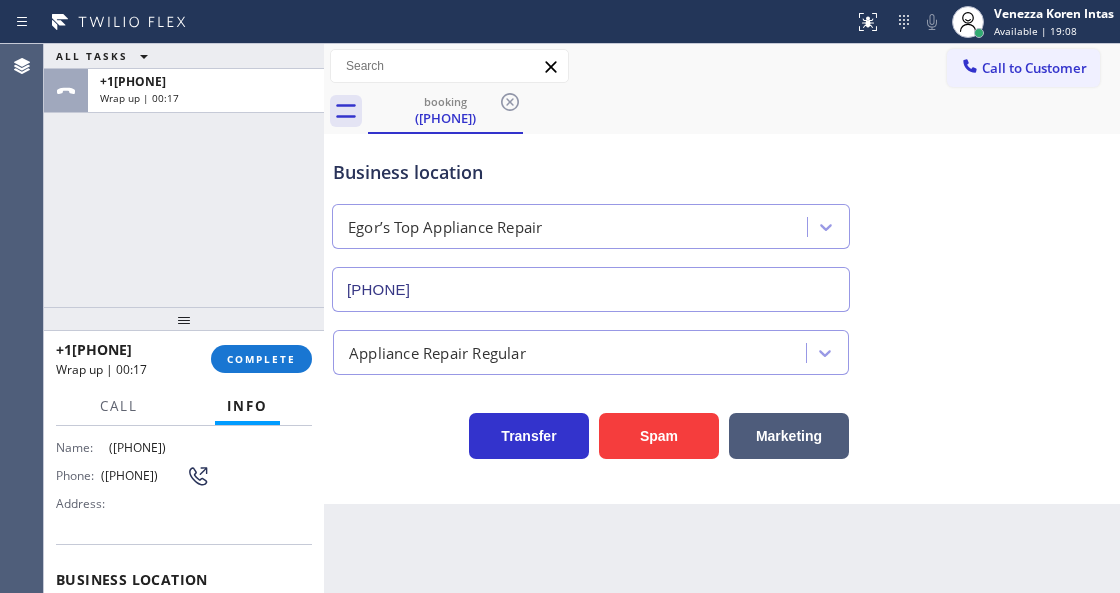 click on "+17149993456 Wrap up | 00:17 COMPLETE" at bounding box center [184, 359] 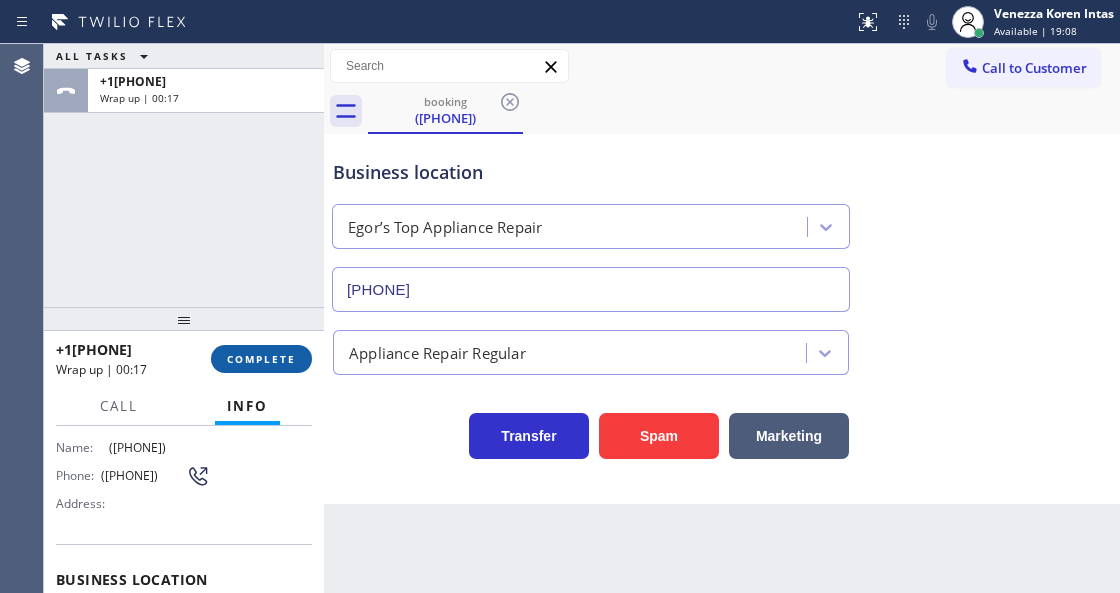 click on "COMPLETE" at bounding box center [261, 359] 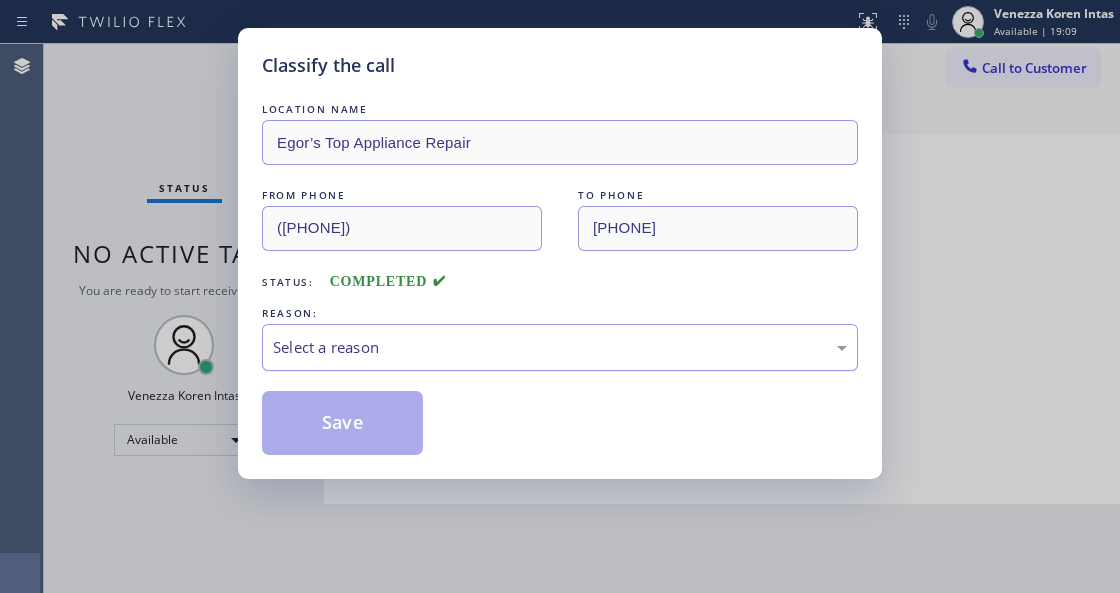 click on "Select a reason" at bounding box center [560, 347] 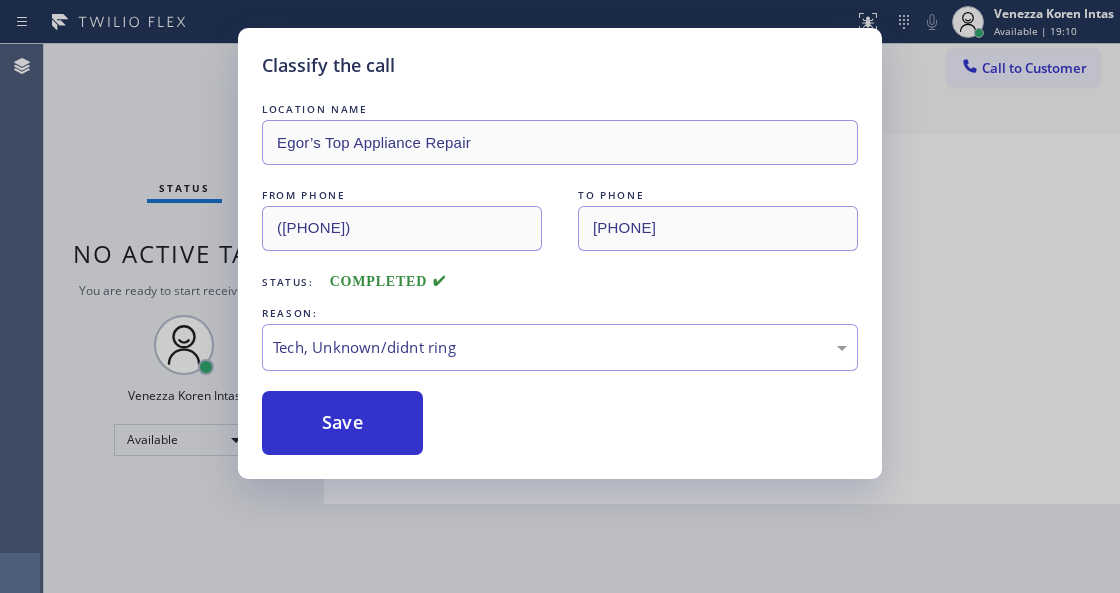 click on "Save" at bounding box center (342, 423) 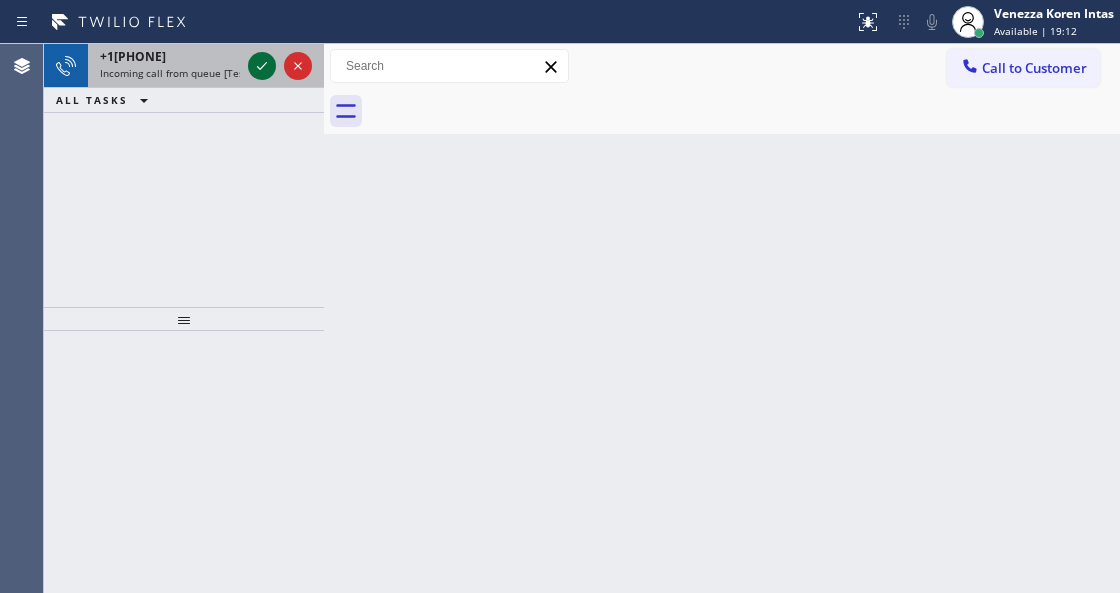 click 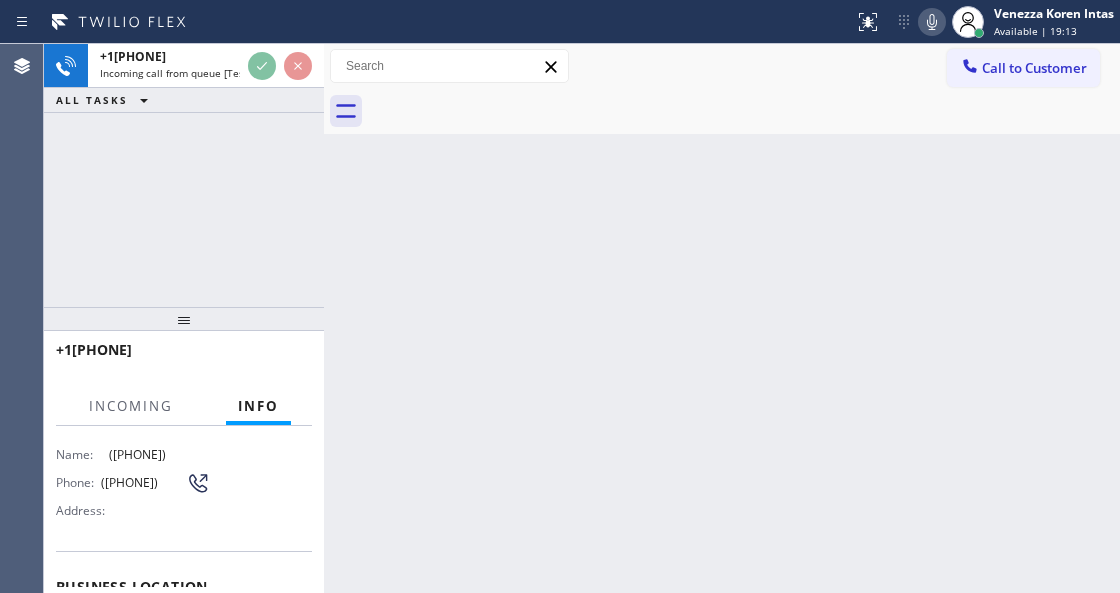 scroll, scrollTop: 266, scrollLeft: 0, axis: vertical 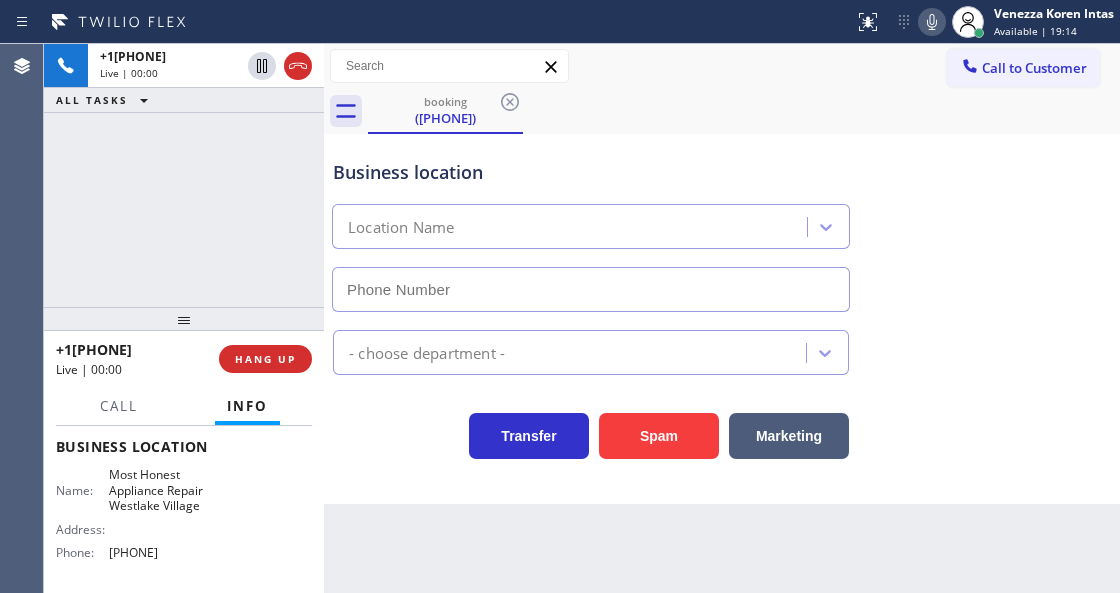 type on "[PHONE]" 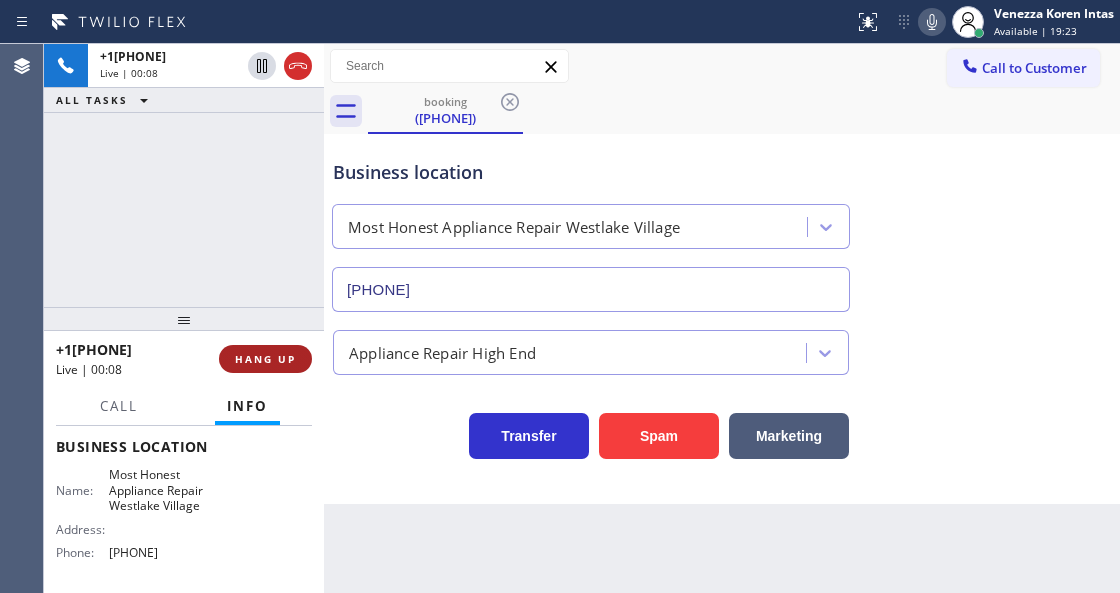 click on "HANG UP" at bounding box center (265, 359) 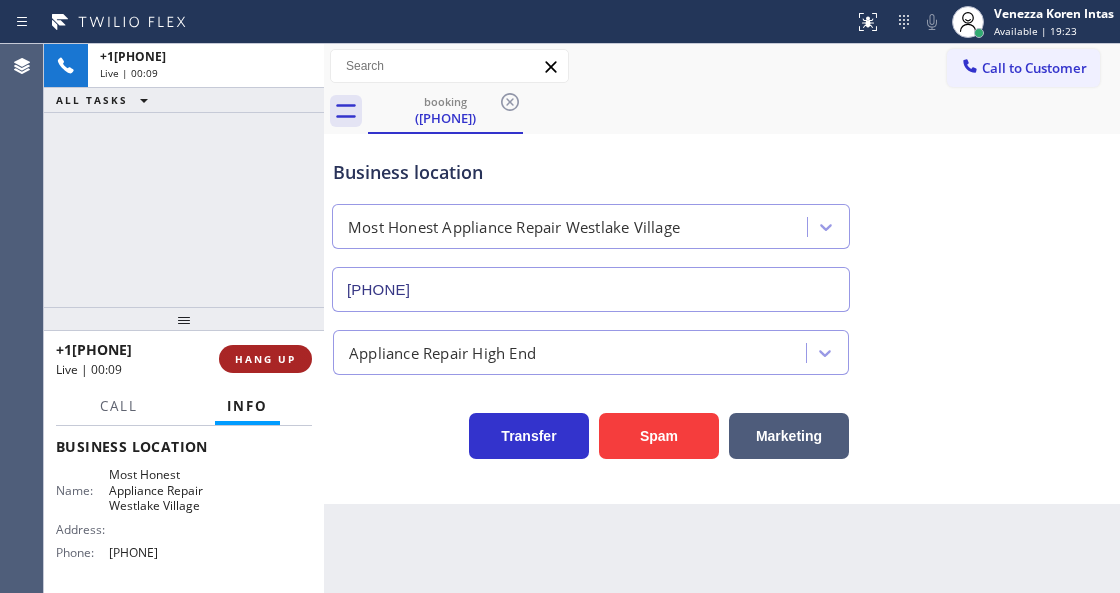 click on "HANG UP" at bounding box center [265, 359] 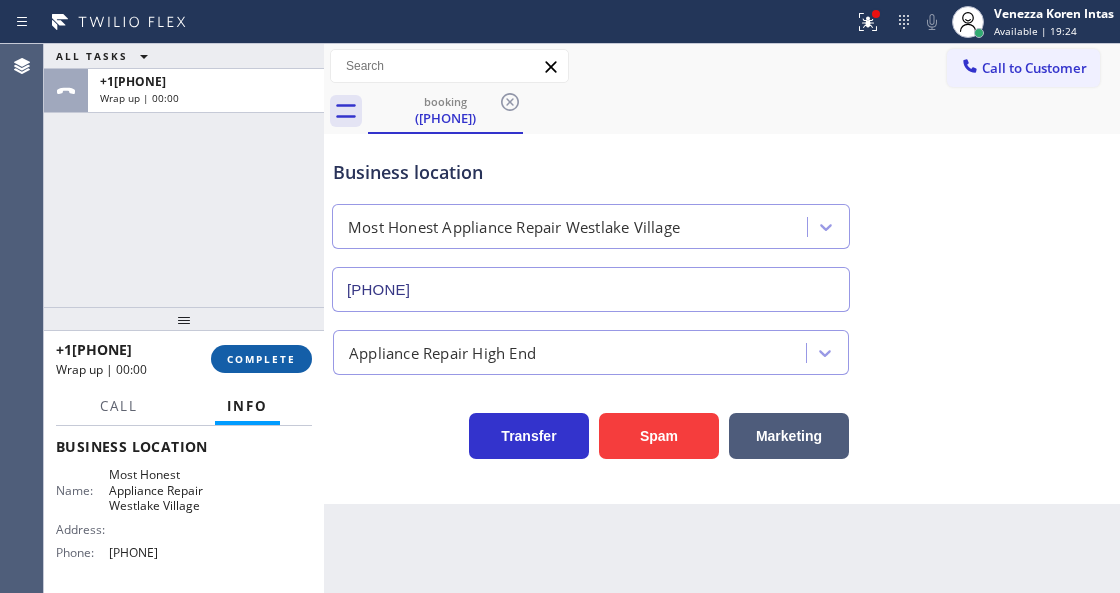 click on "COMPLETE" at bounding box center (261, 359) 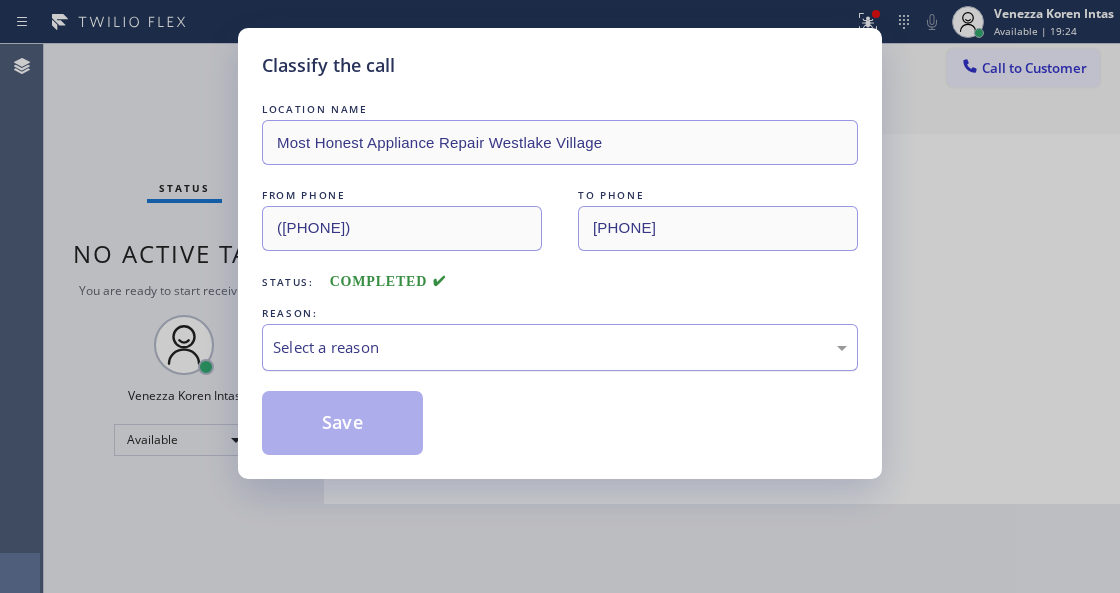 click on "Select a reason" at bounding box center (560, 347) 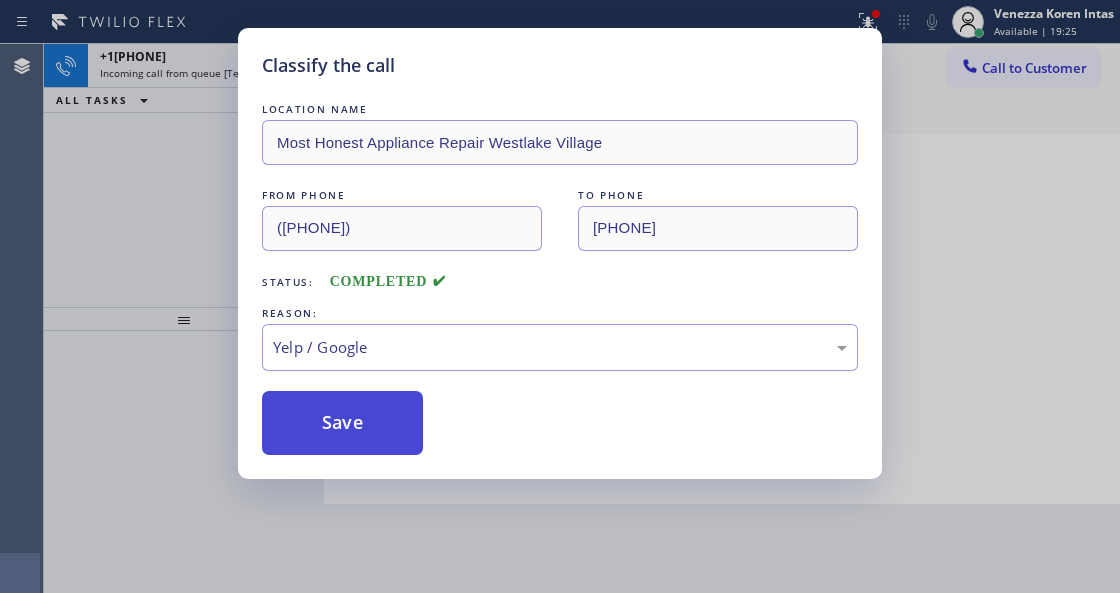 click on "Save" at bounding box center (342, 423) 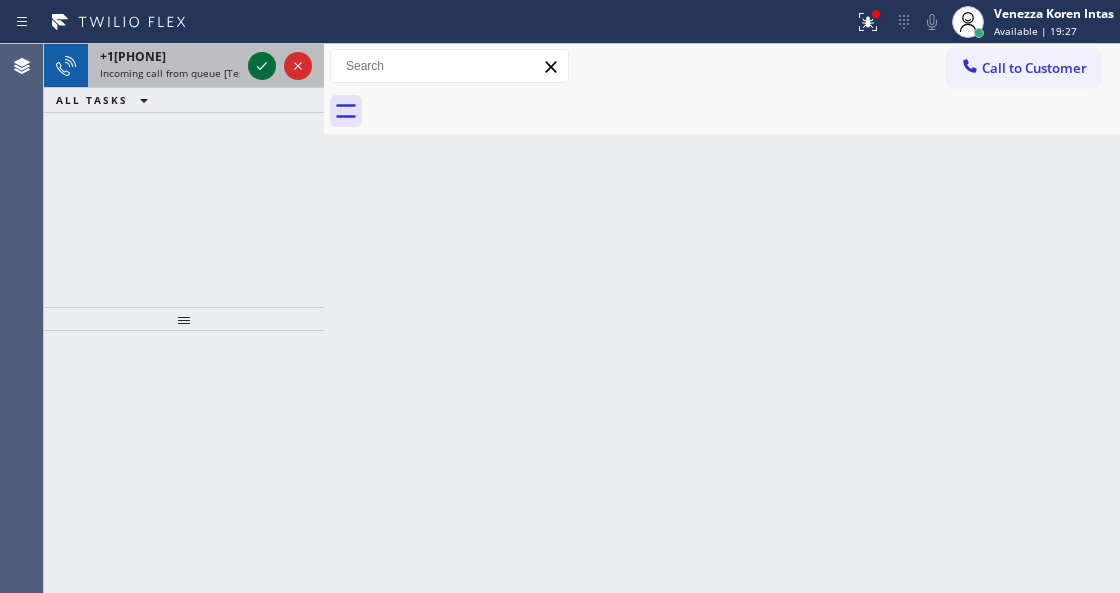 click 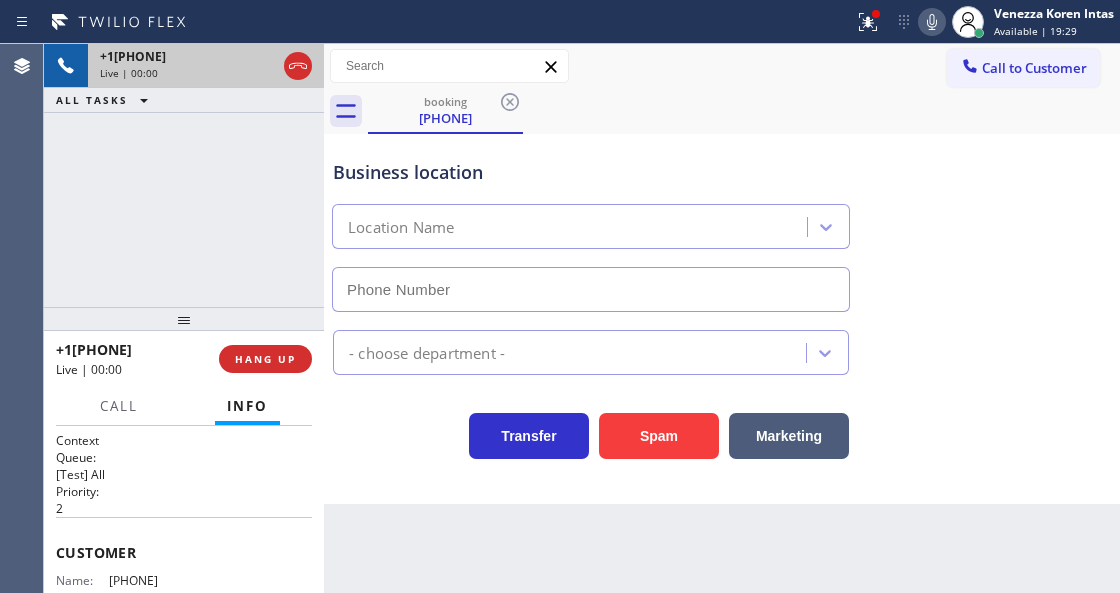 type on "[PHONE]" 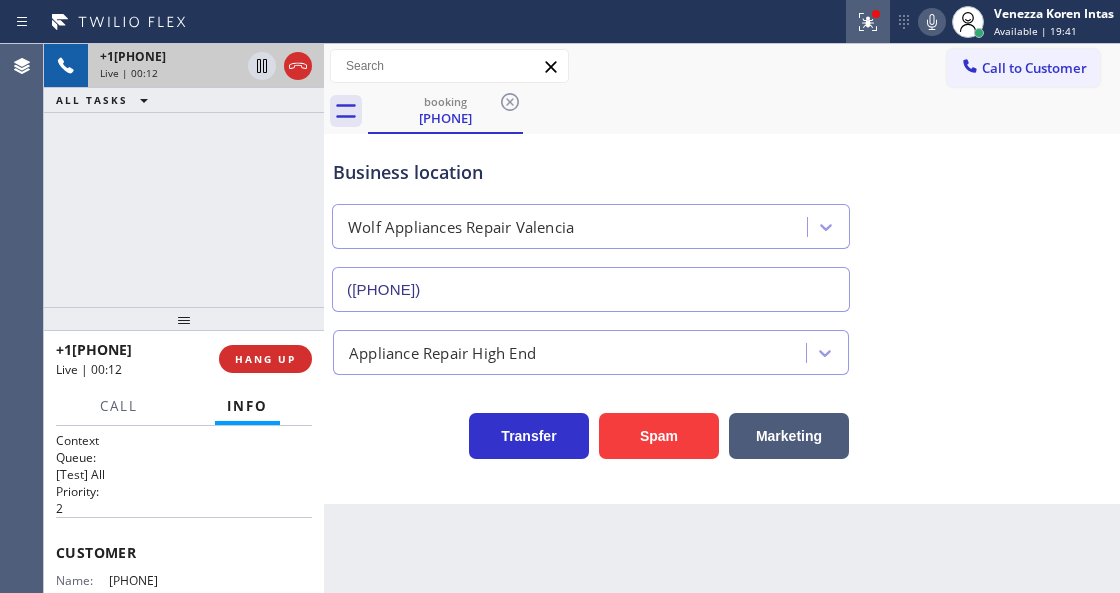 click at bounding box center [868, 22] 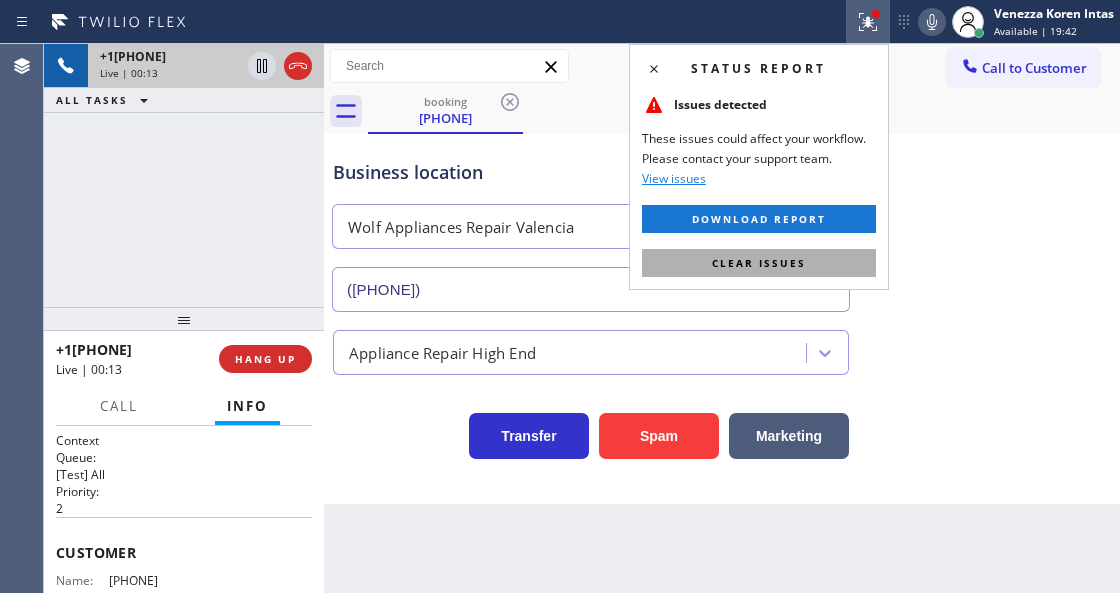 click on "Clear issues" at bounding box center (759, 263) 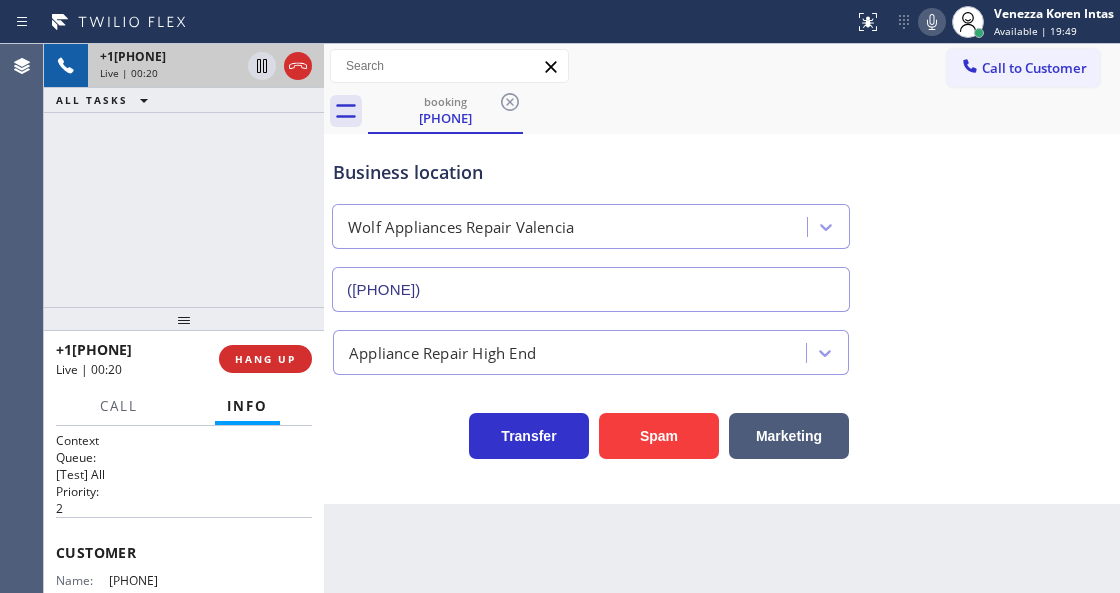 click on "Business location" at bounding box center (591, 172) 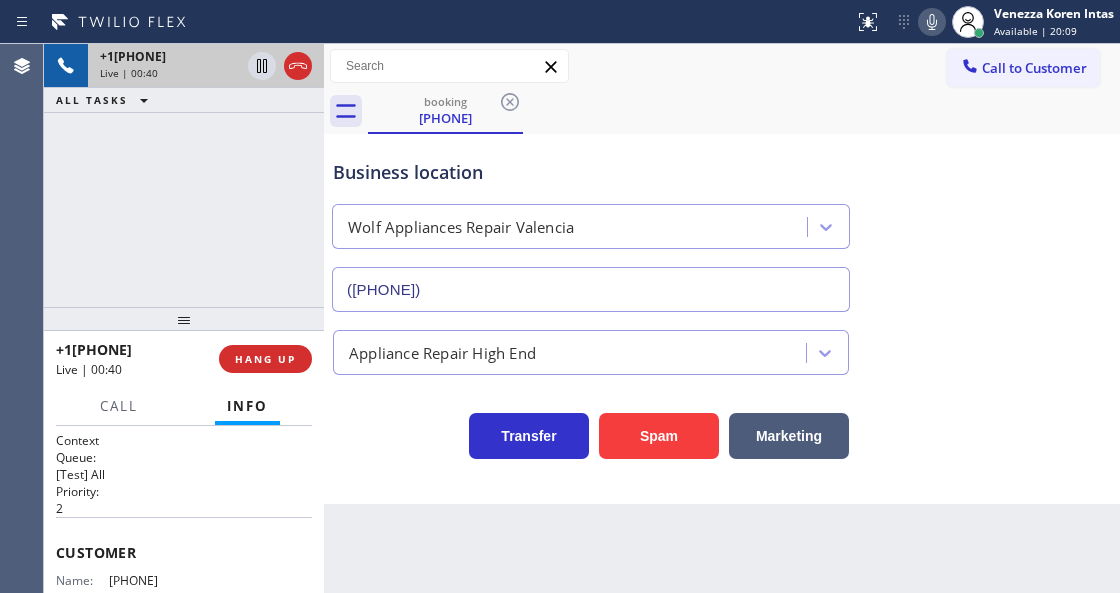 click on "+16197919869 Live | 00:40" at bounding box center (137, 359) 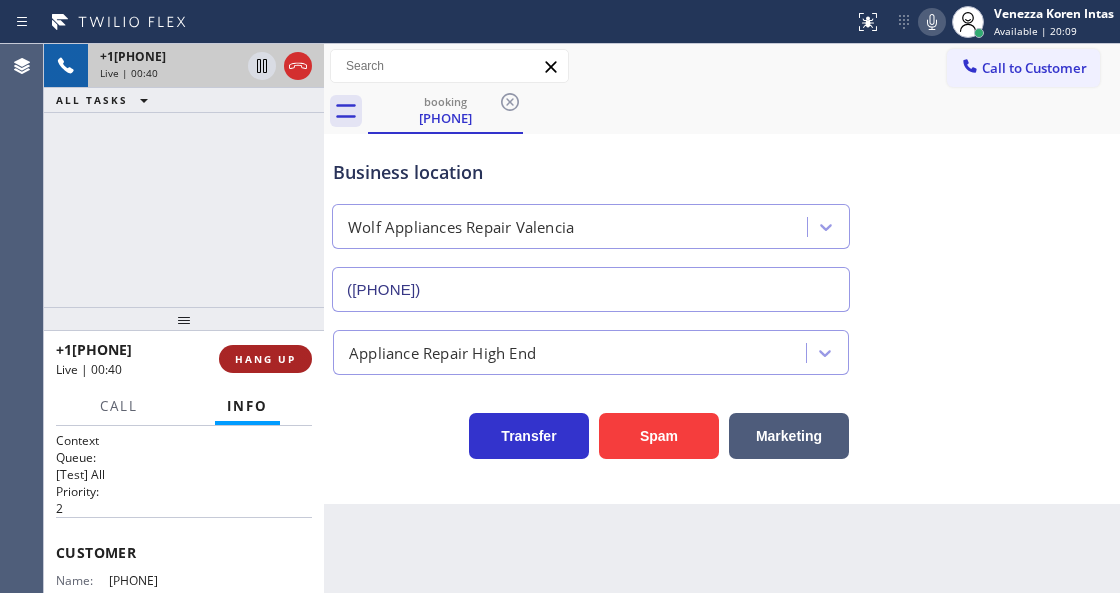 click on "HANG UP" at bounding box center [265, 359] 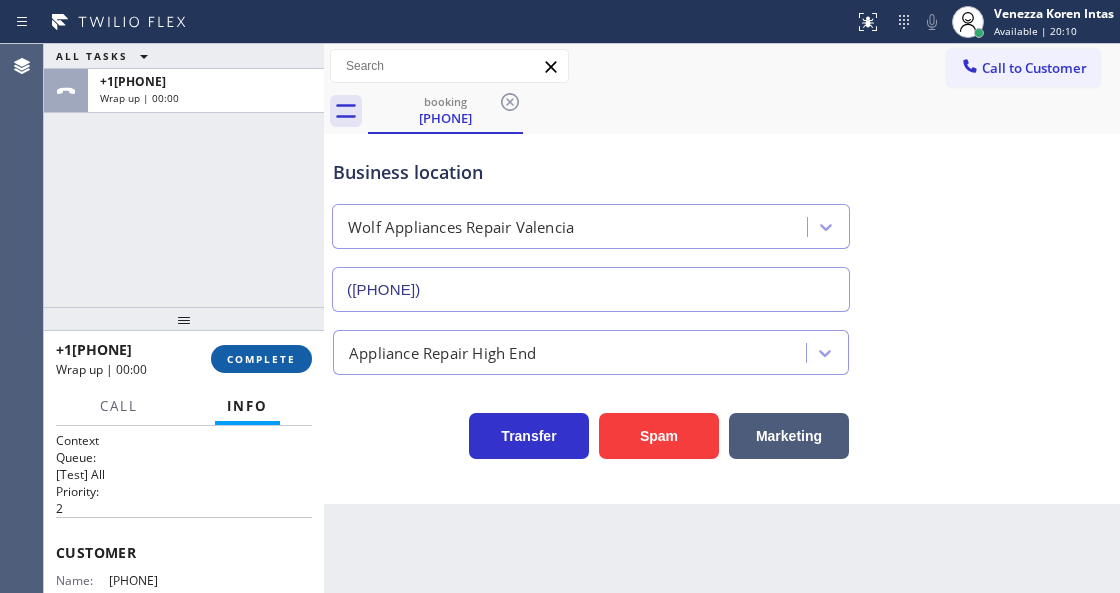 click on "COMPLETE" at bounding box center [261, 359] 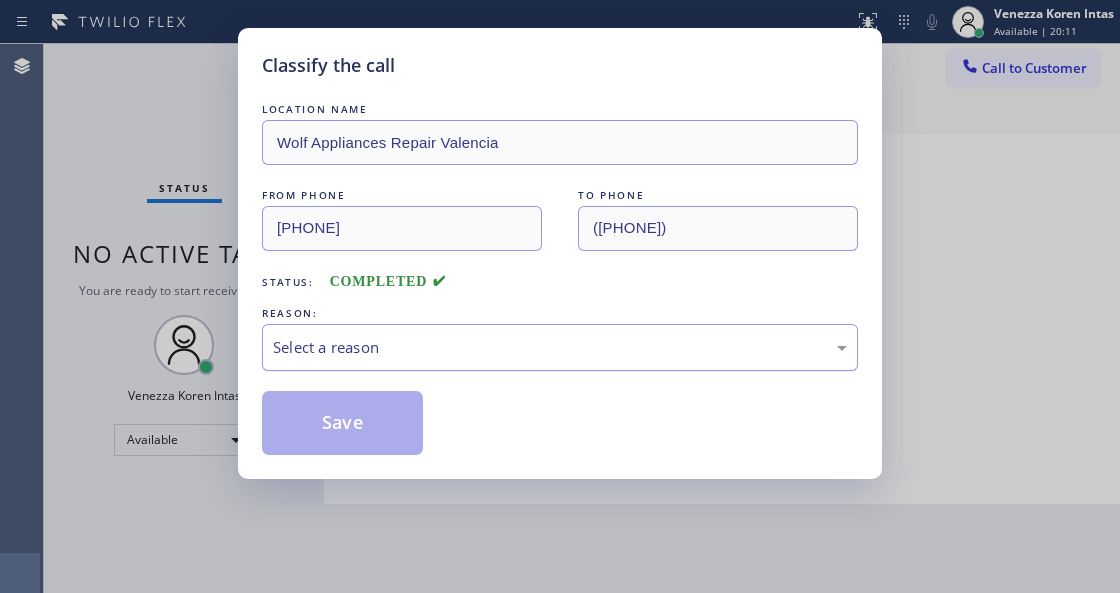 click on "Select a reason" at bounding box center [560, 347] 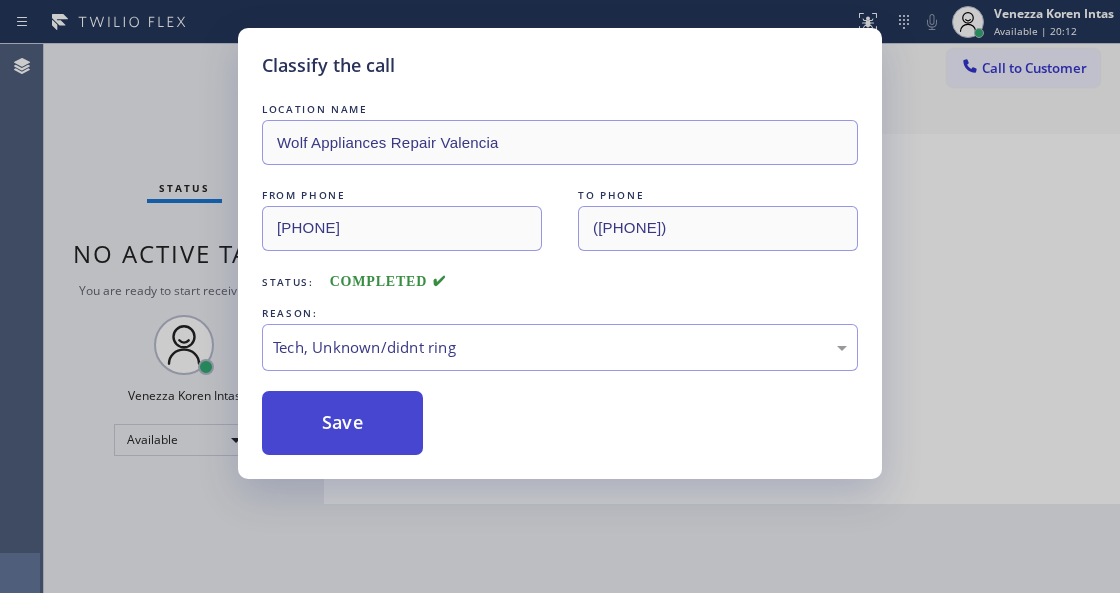 click on "Save" at bounding box center [342, 423] 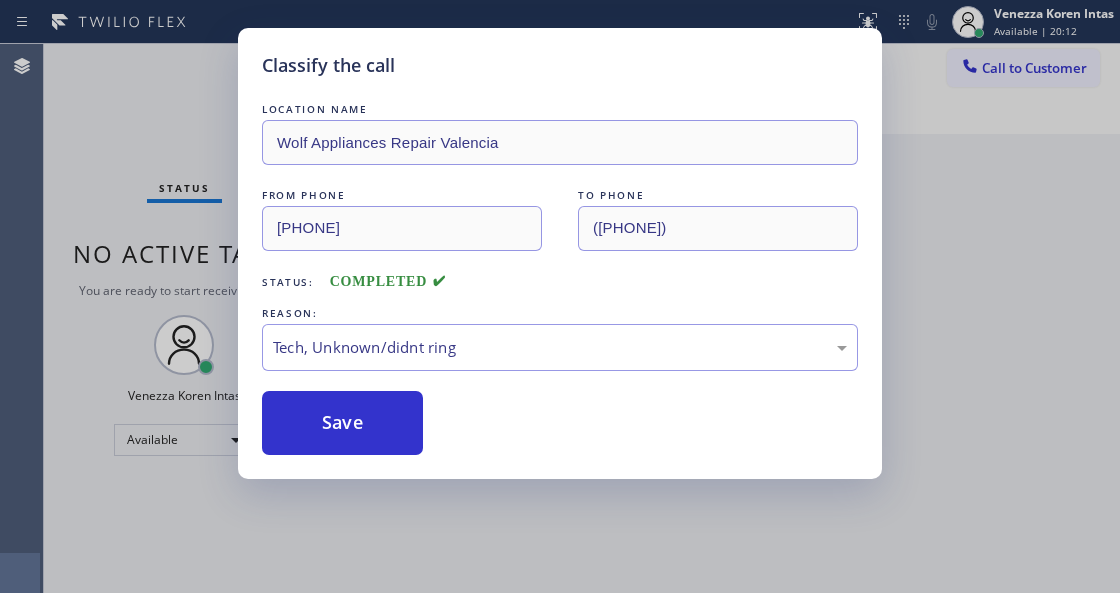 click on "Classify the call LOCATION NAME Wolf Appliances Repair Valencia FROM PHONE (619) 791-9869 TO PHONE (619) 586-6307 Status: COMPLETED REASON: Tech, Unknown/didnt ring Save" at bounding box center [560, 296] 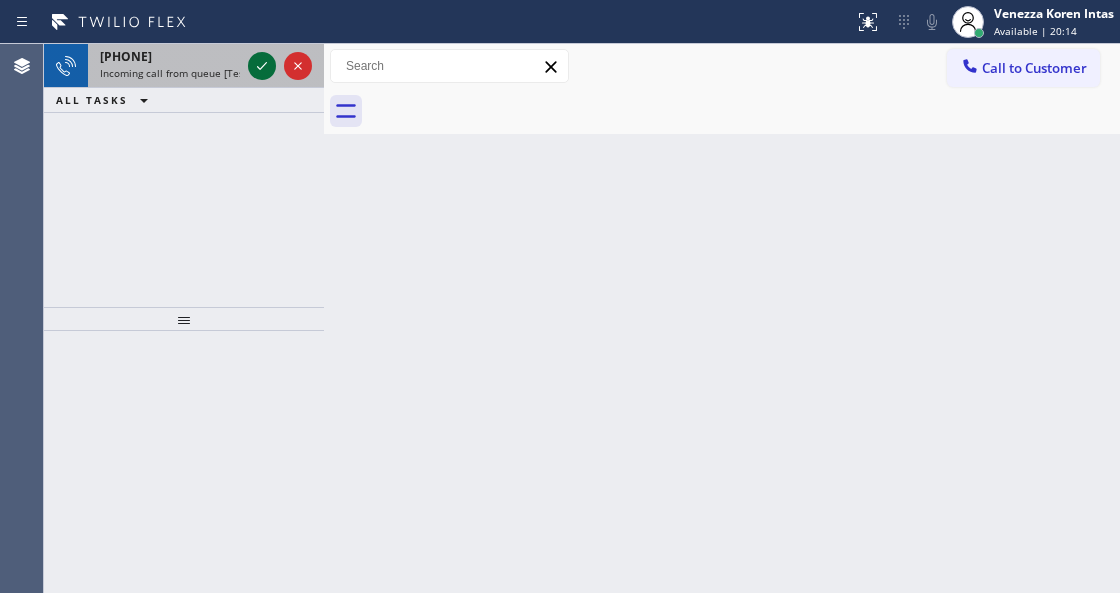 click 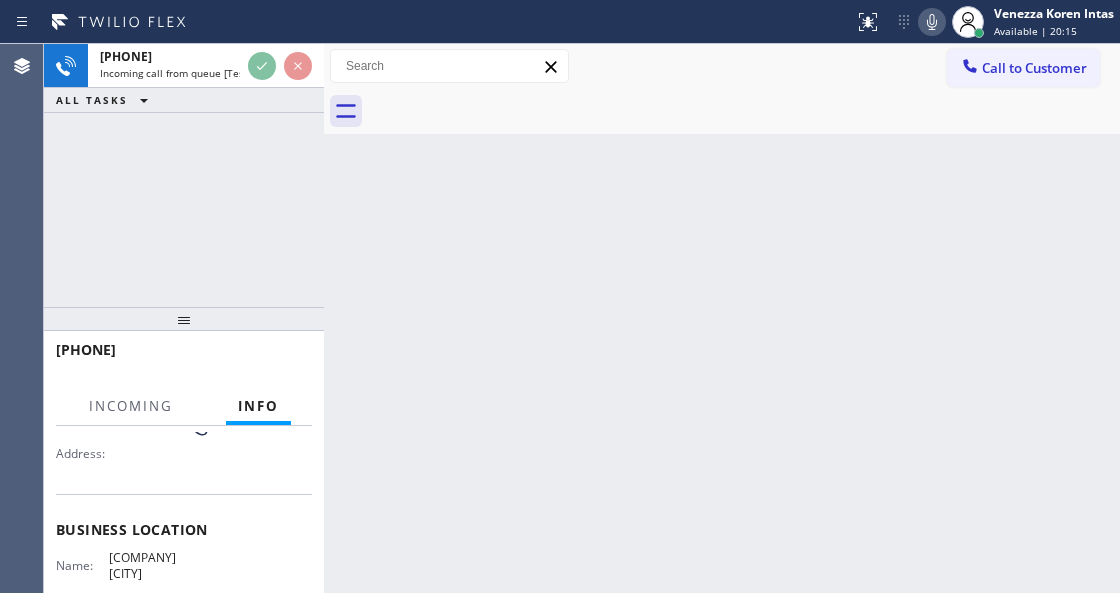 scroll, scrollTop: 200, scrollLeft: 0, axis: vertical 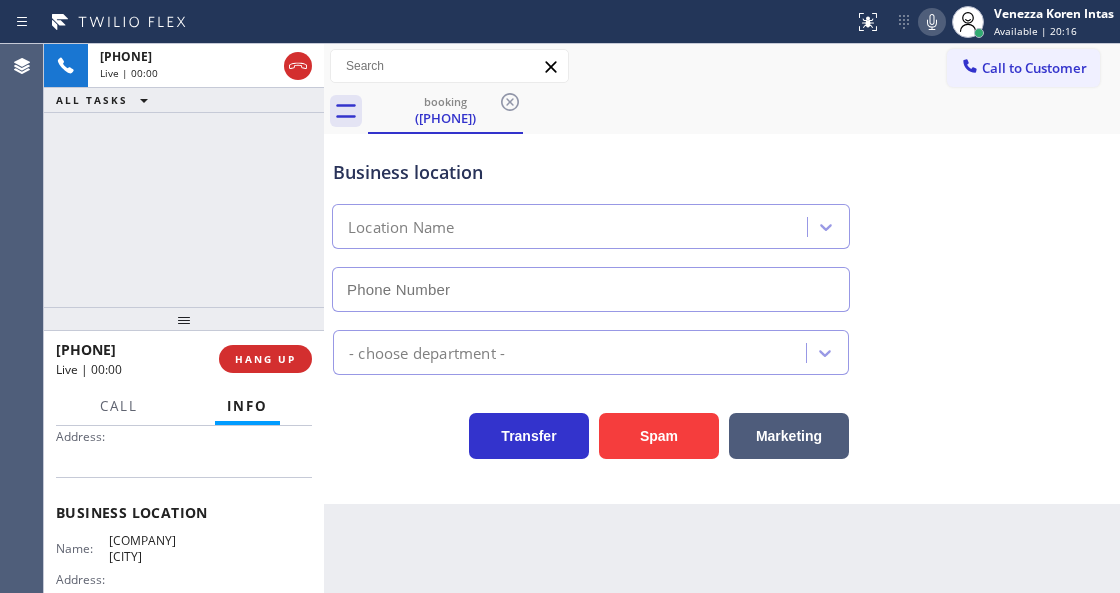 type on "[PHONE]" 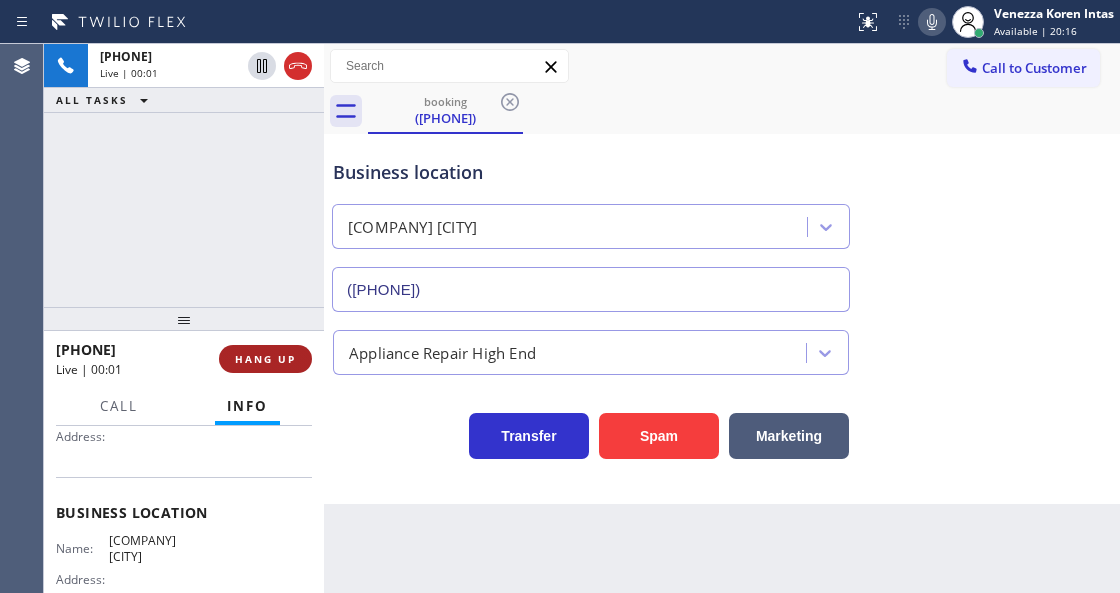 click on "HANG UP" at bounding box center (265, 359) 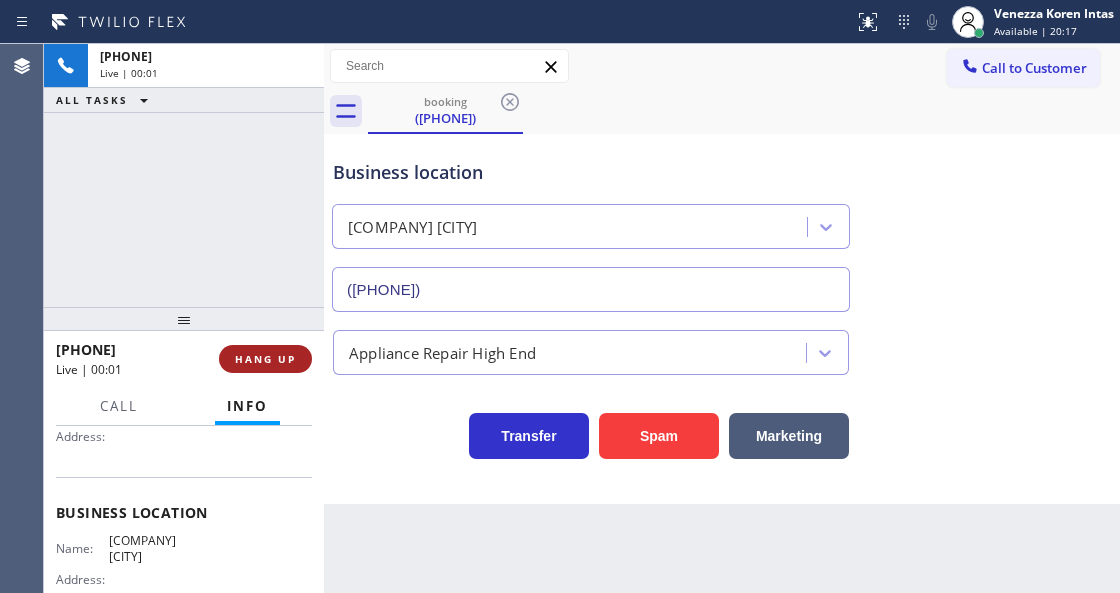 click on "HANG UP" at bounding box center (265, 359) 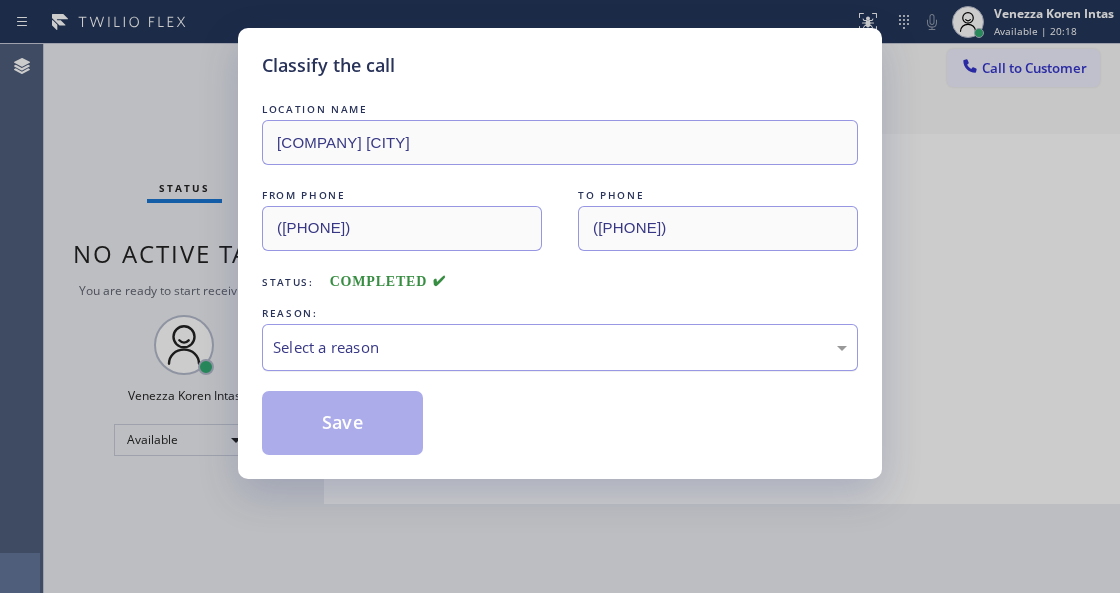 click on "Select a reason" at bounding box center [560, 347] 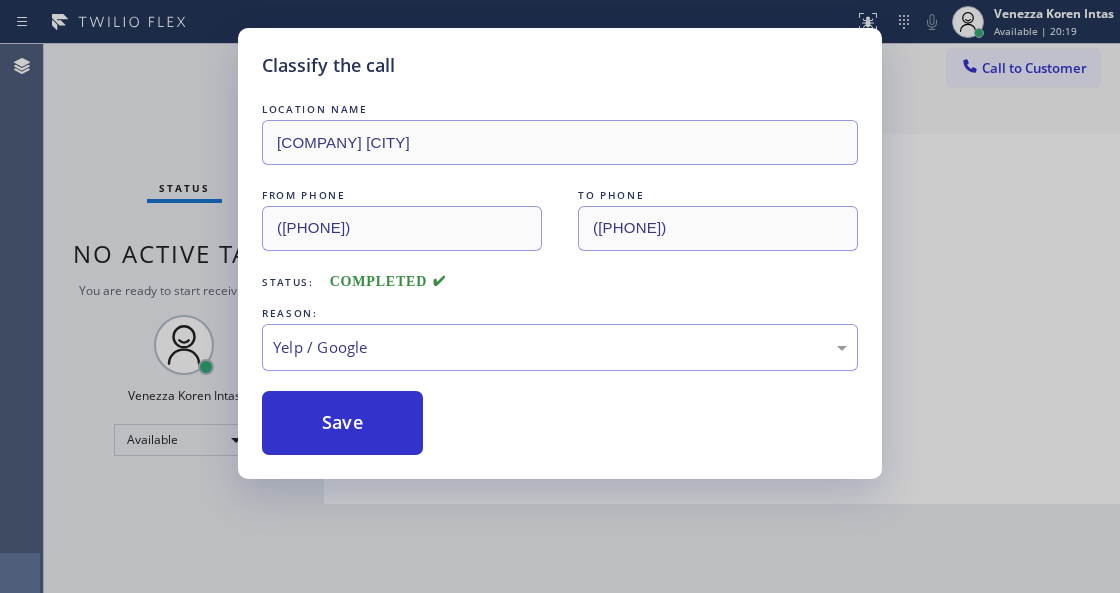 click on "Save" at bounding box center (342, 423) 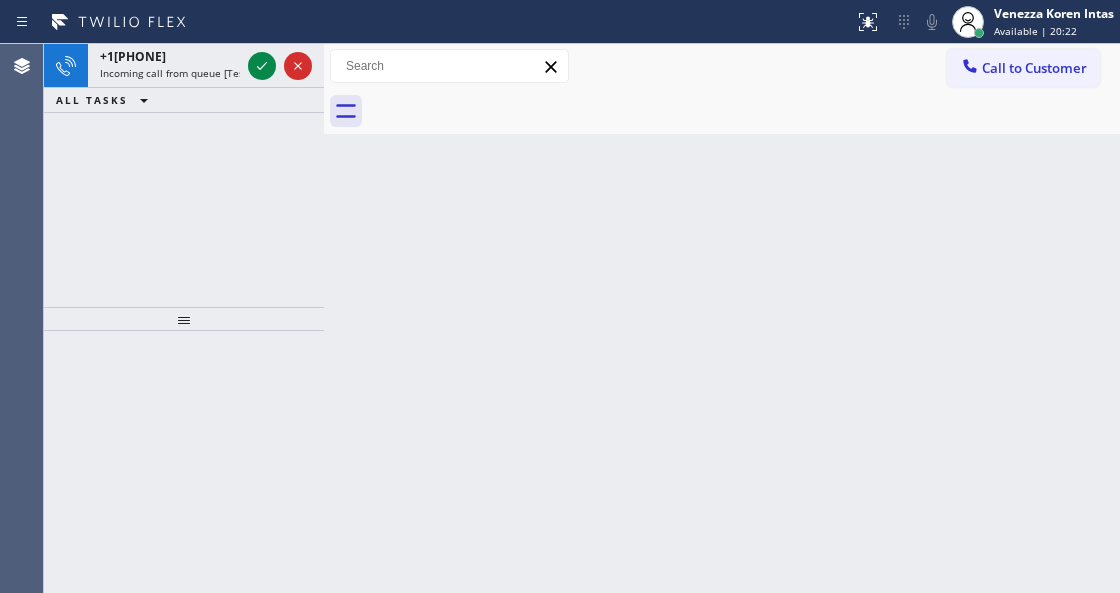 click on "+14235400962 Incoming call from queue [Test] All ALL TASKS ALL TASKS ACTIVE TASKS TASKS IN WRAP UP" at bounding box center (184, 175) 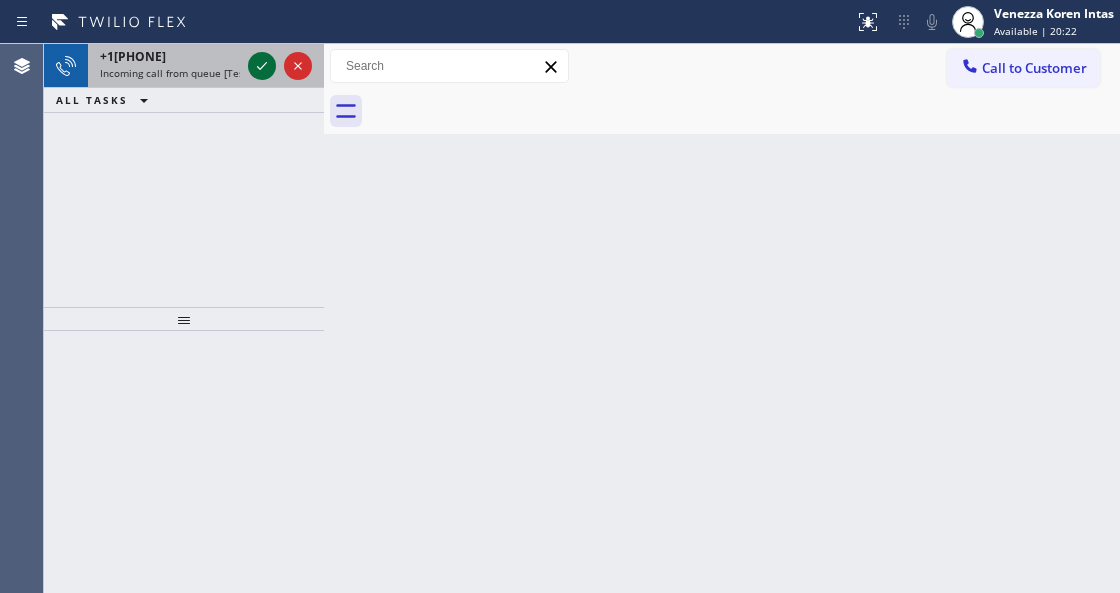 click 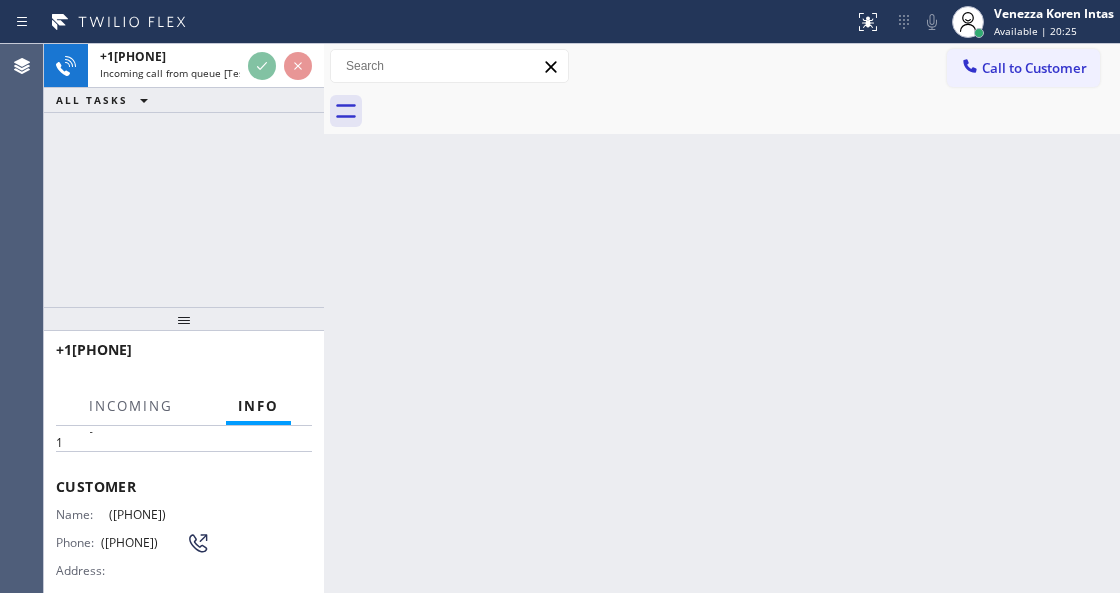 scroll, scrollTop: 200, scrollLeft: 0, axis: vertical 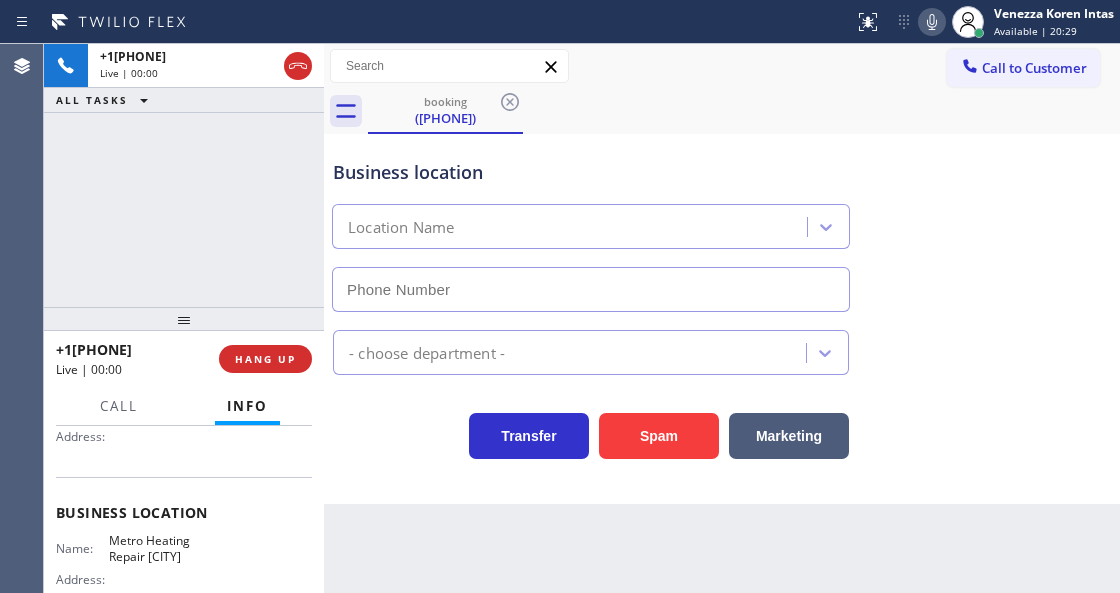 type on "[PHONE]" 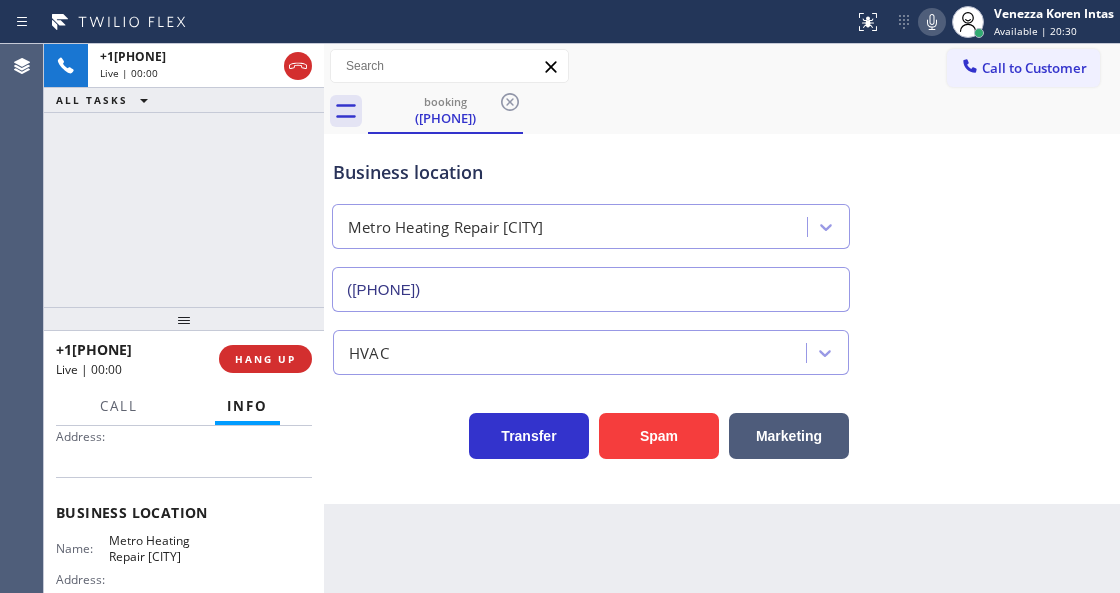 click on "+14235400962 Live | 00:00 ALL TASKS ALL TASKS ACTIVE TASKS TASKS IN WRAP UP" at bounding box center (184, 175) 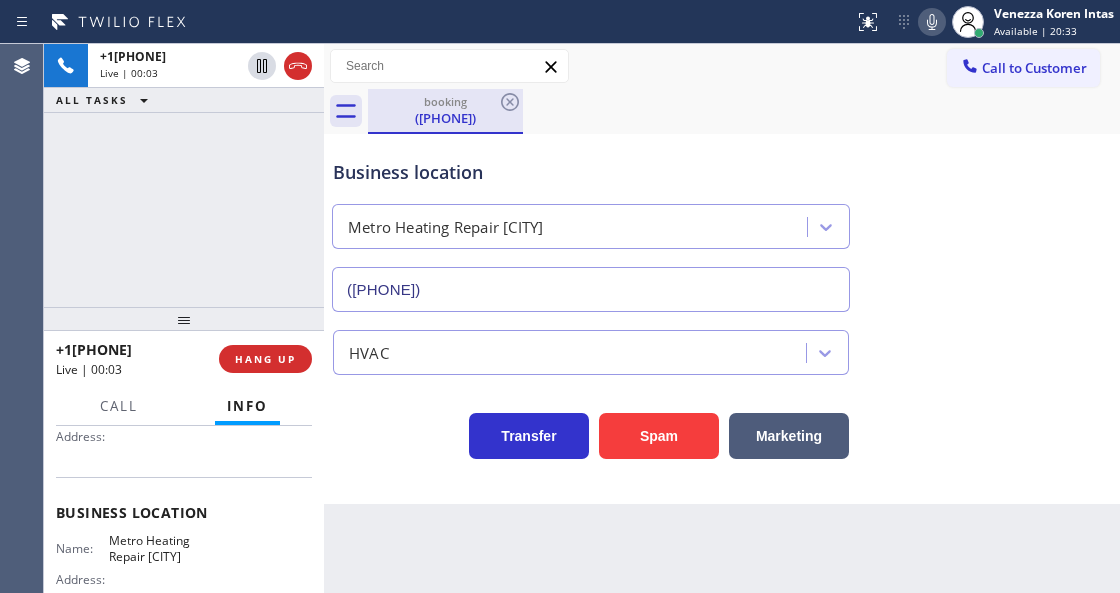 click on "booking (423) 540-0962" at bounding box center [445, 110] 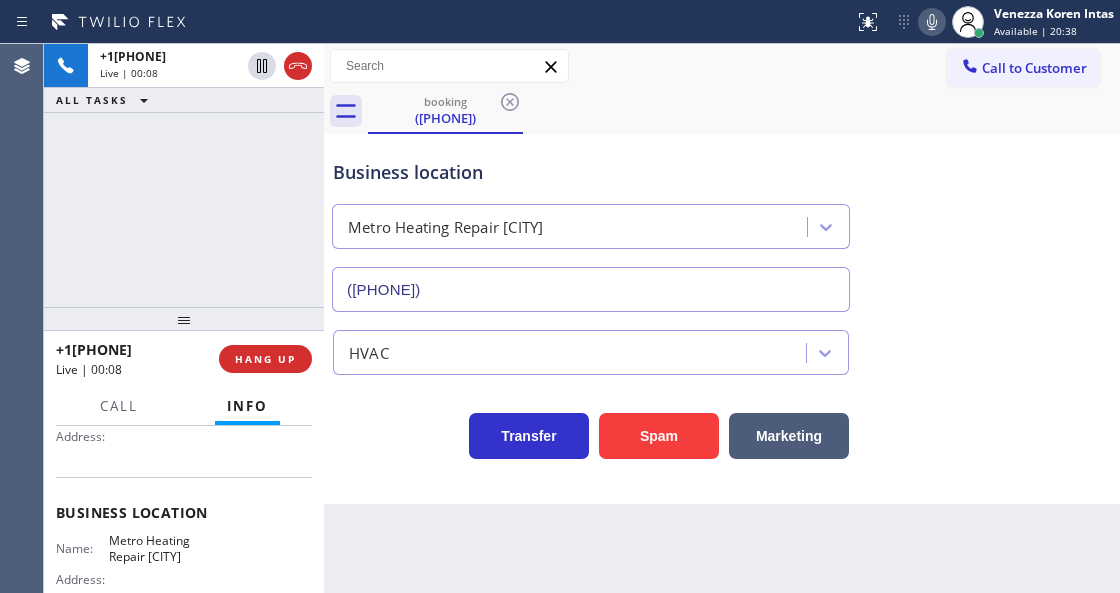 drag, startPoint x: 294, startPoint y: 64, endPoint x: 480, endPoint y: 373, distance: 360.6619 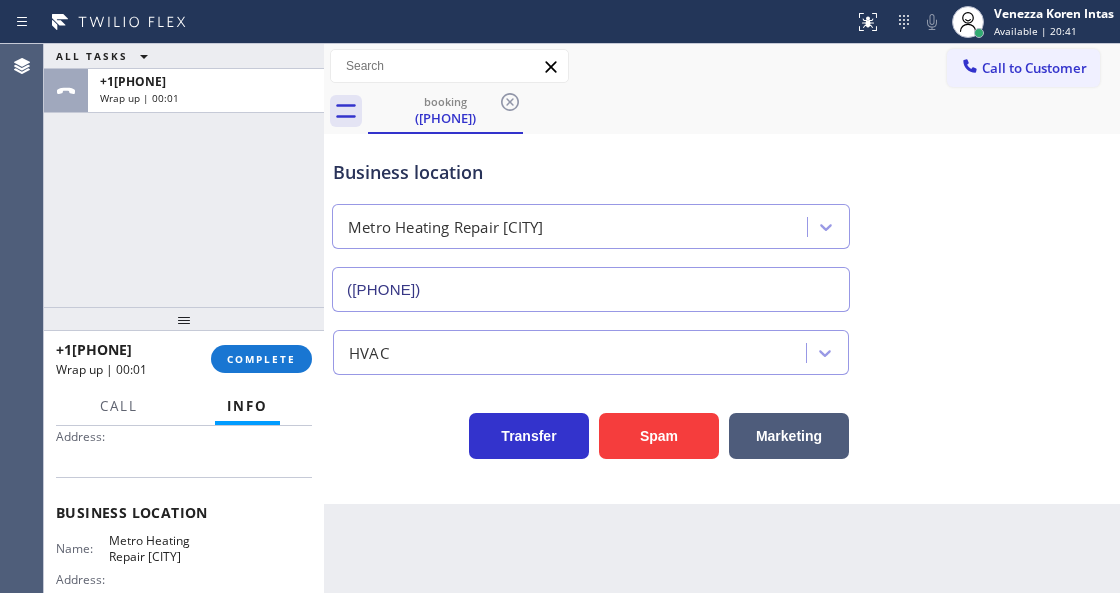 click on "COMPLETE" at bounding box center (261, 359) 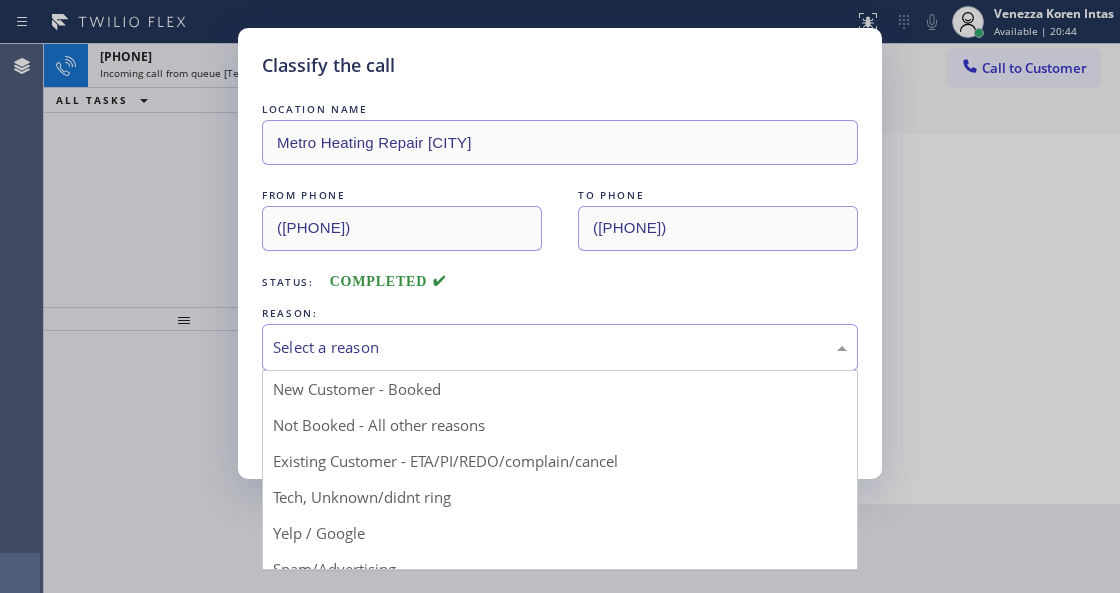 click on "Select a reason" at bounding box center (560, 347) 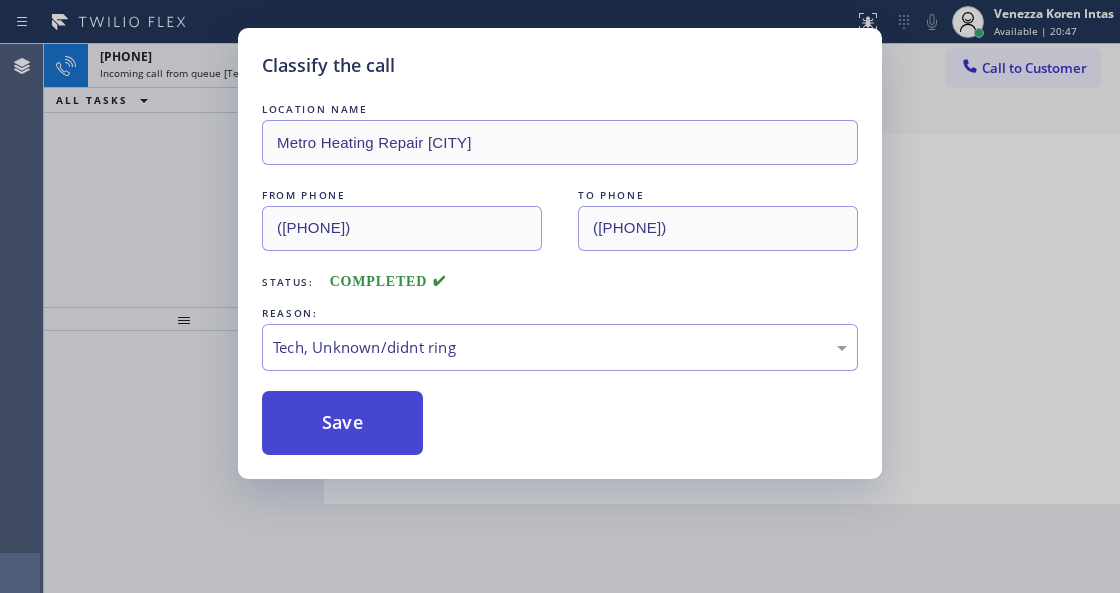 click on "Save" at bounding box center (342, 423) 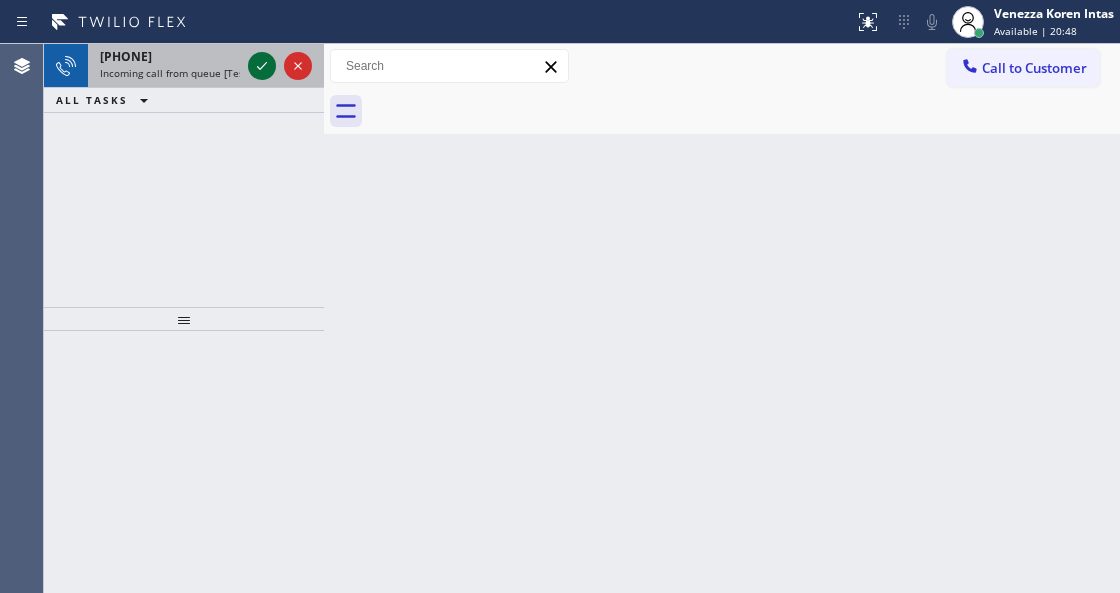 click 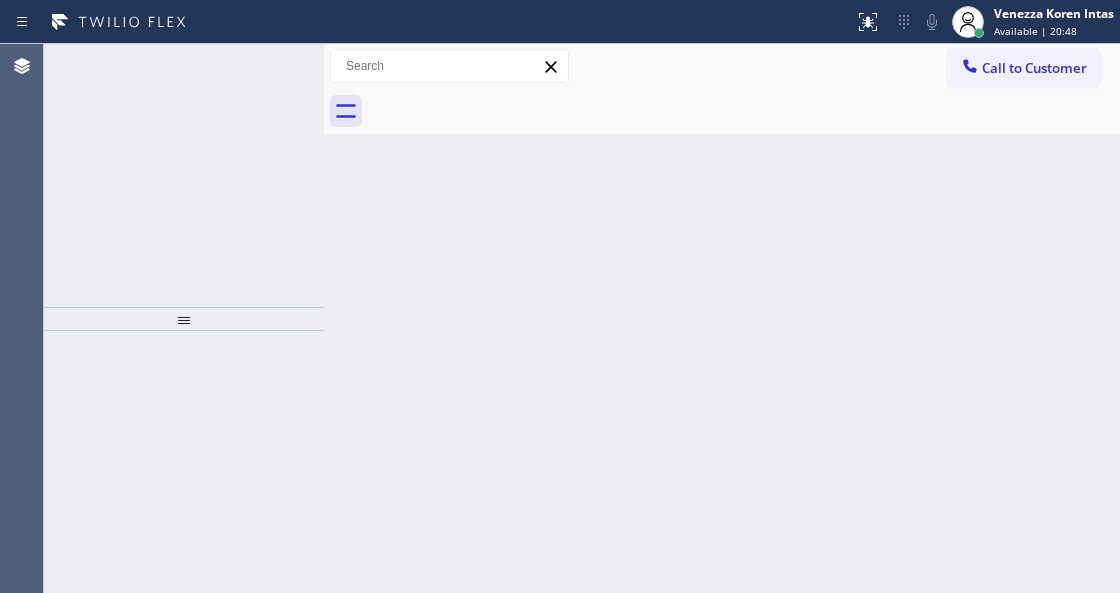 click 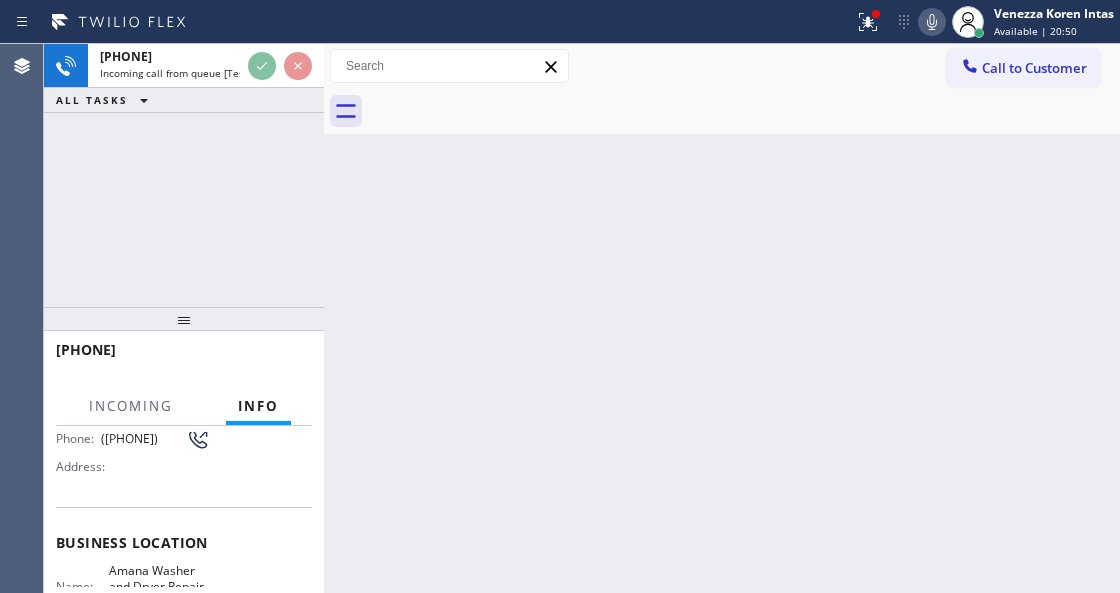 scroll, scrollTop: 266, scrollLeft: 0, axis: vertical 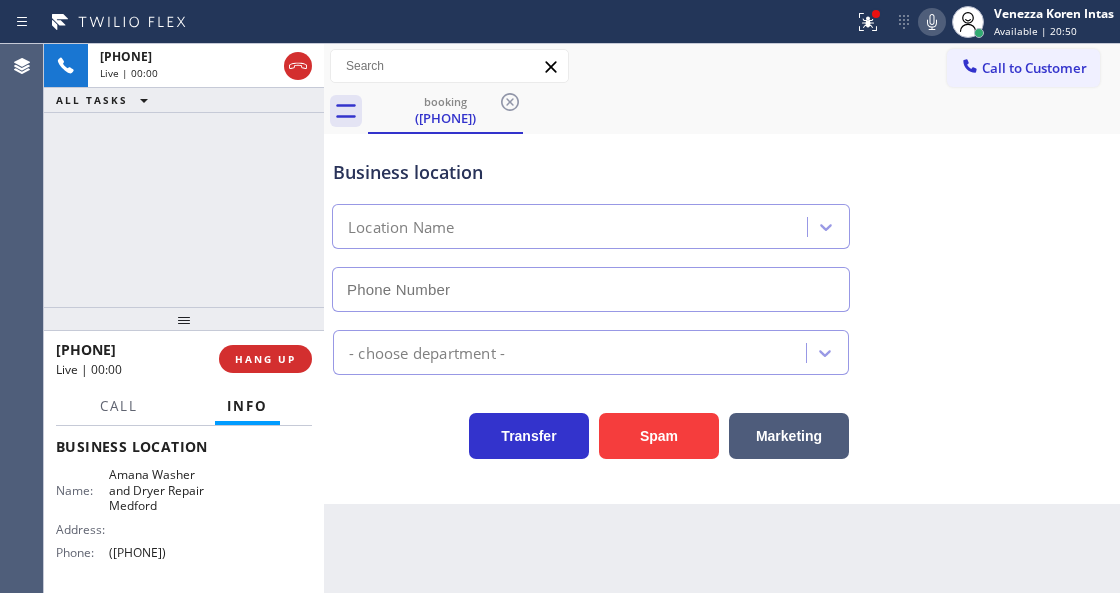 type on "[PHONE]" 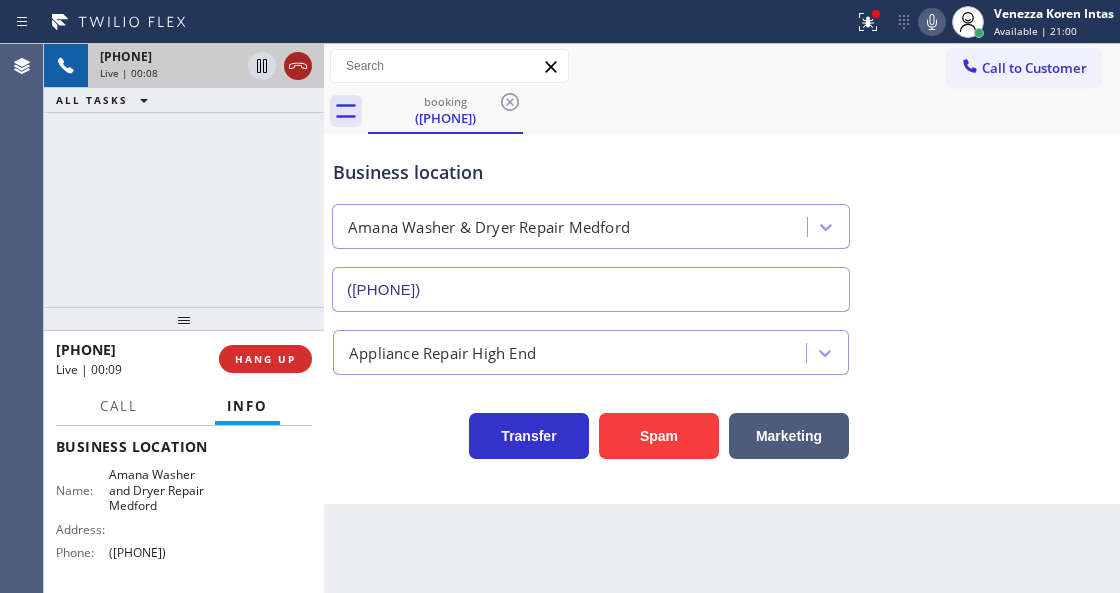 click 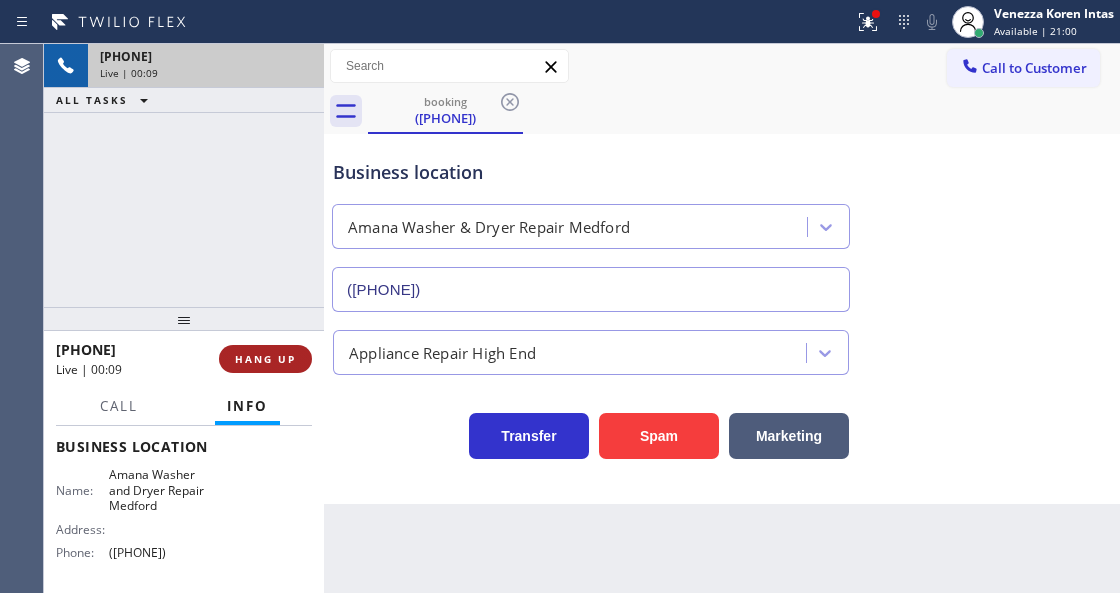click on "HANG UP" at bounding box center (265, 359) 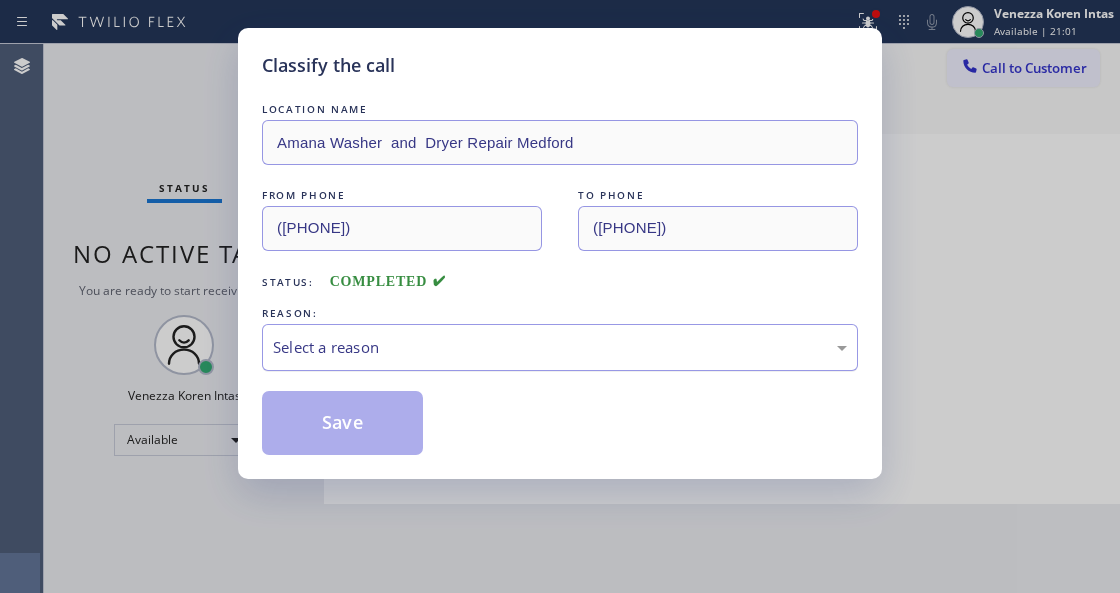 click on "Select a reason" at bounding box center [560, 347] 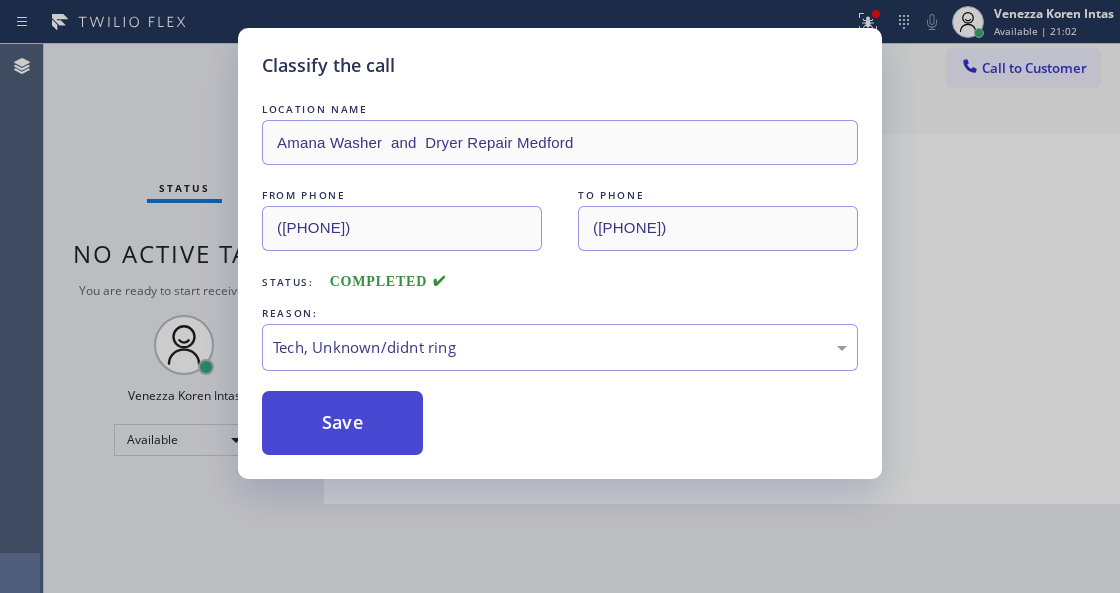 click on "Save" at bounding box center [342, 423] 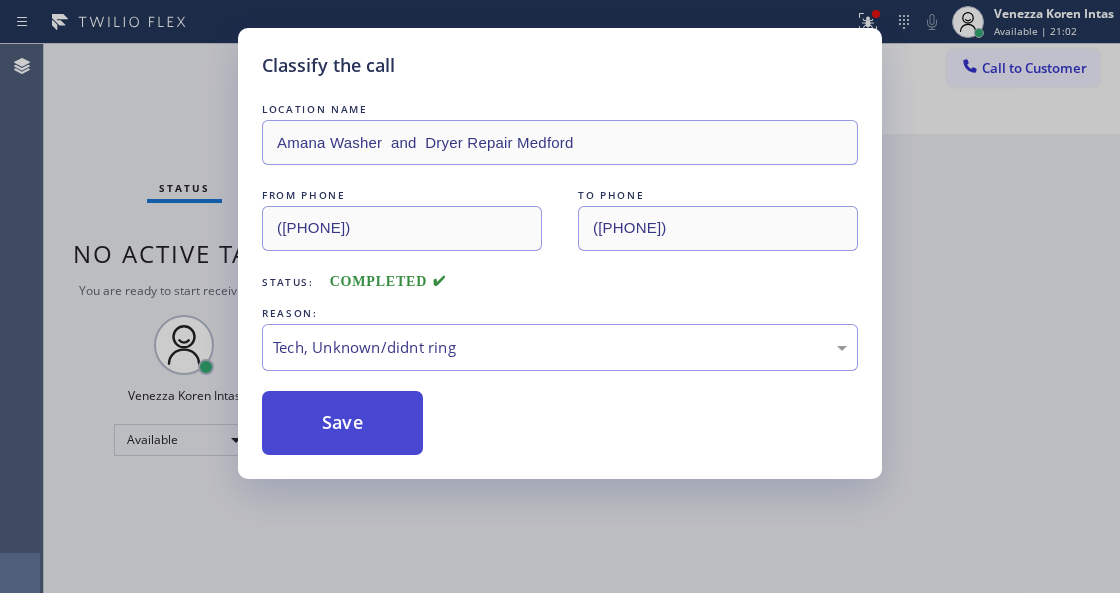 click on "Save" at bounding box center (342, 423) 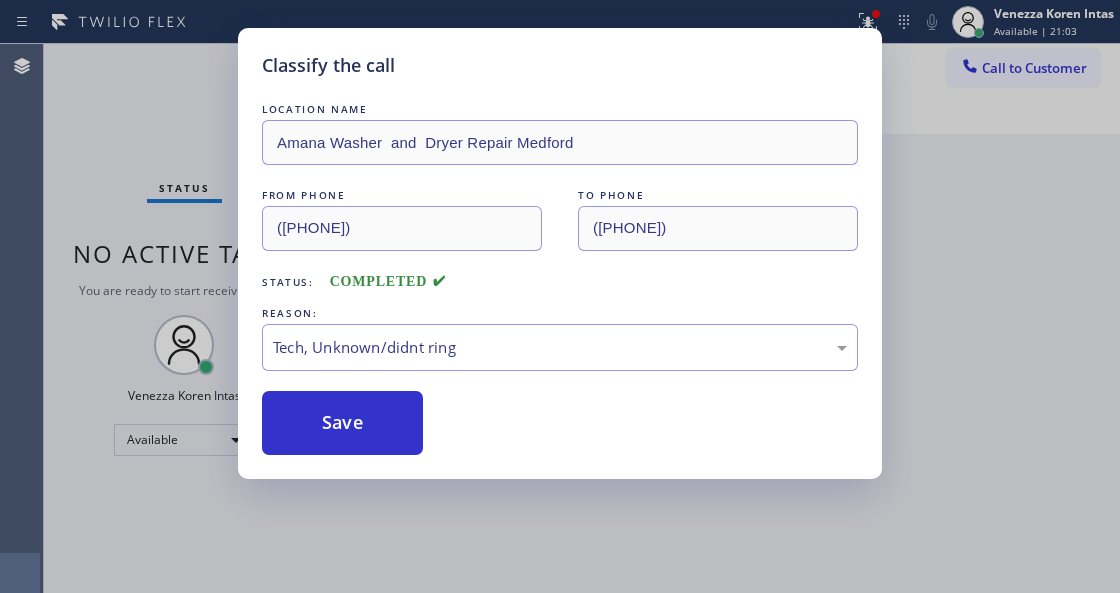 drag, startPoint x: 416, startPoint y: 574, endPoint x: 415, endPoint y: 586, distance: 12.0415945 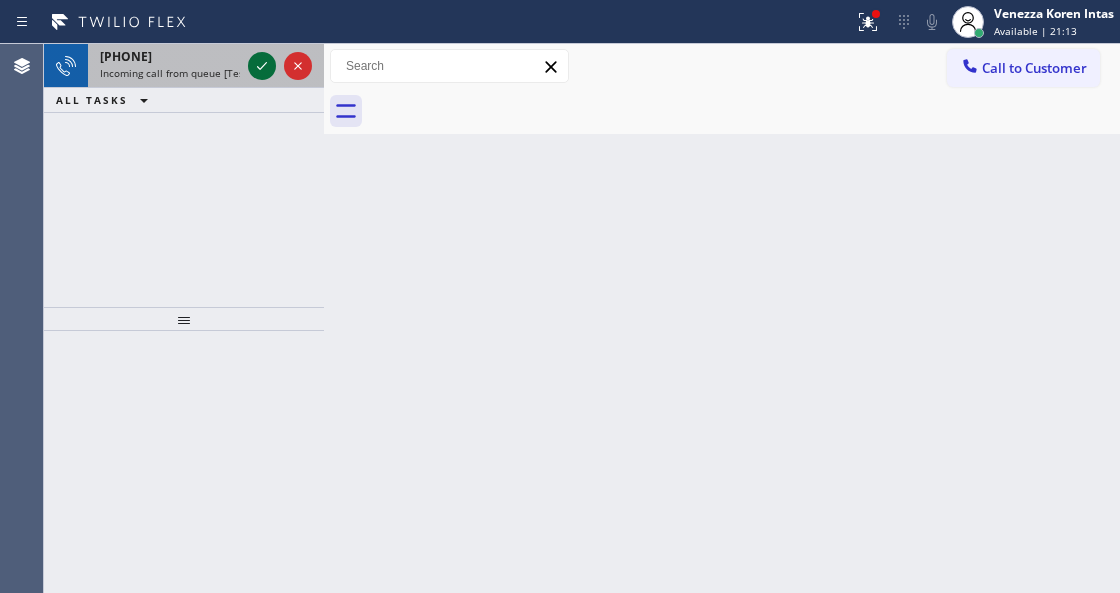 click 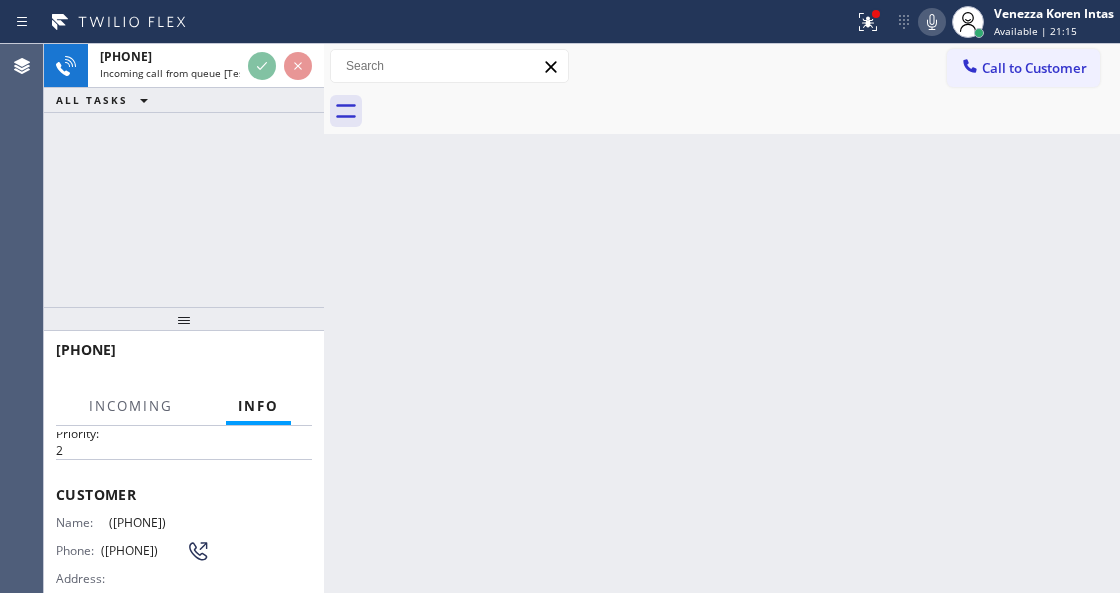 scroll, scrollTop: 200, scrollLeft: 0, axis: vertical 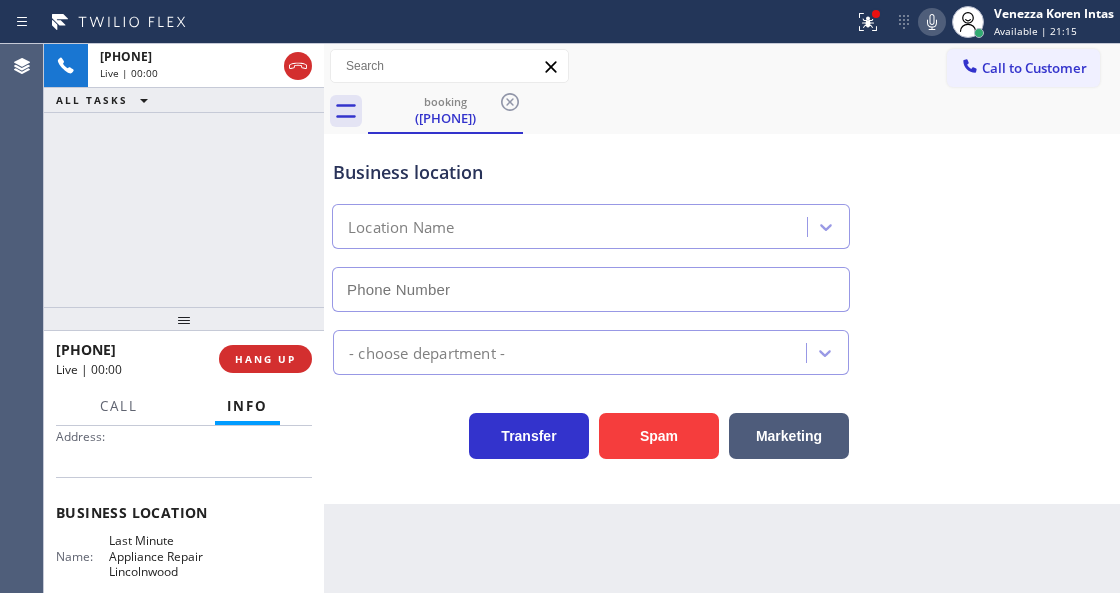 type on "[PHONE]" 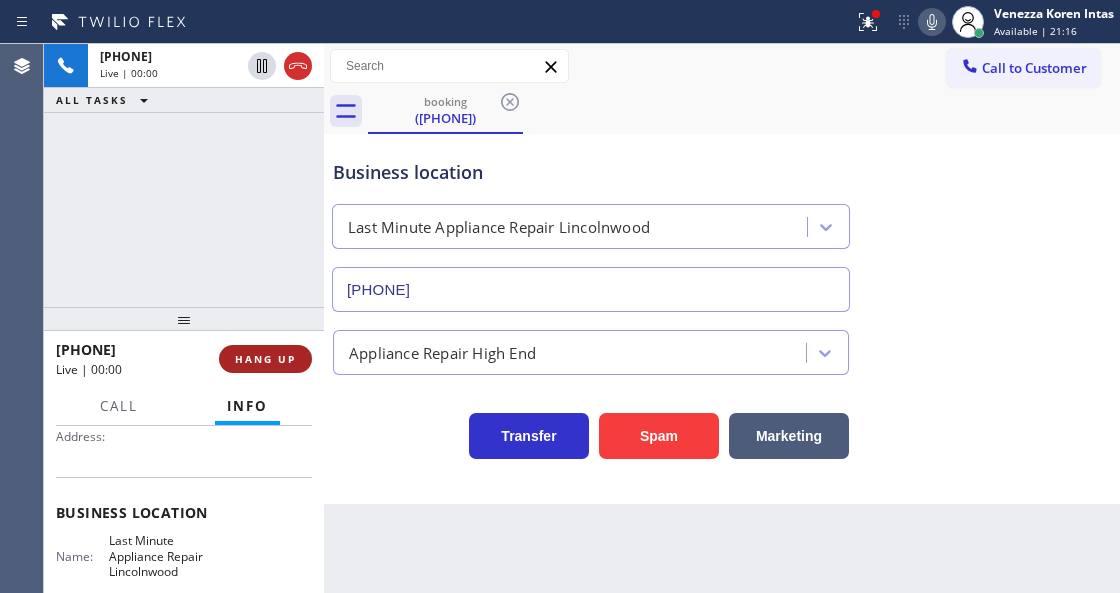 click on "HANG UP" at bounding box center (265, 359) 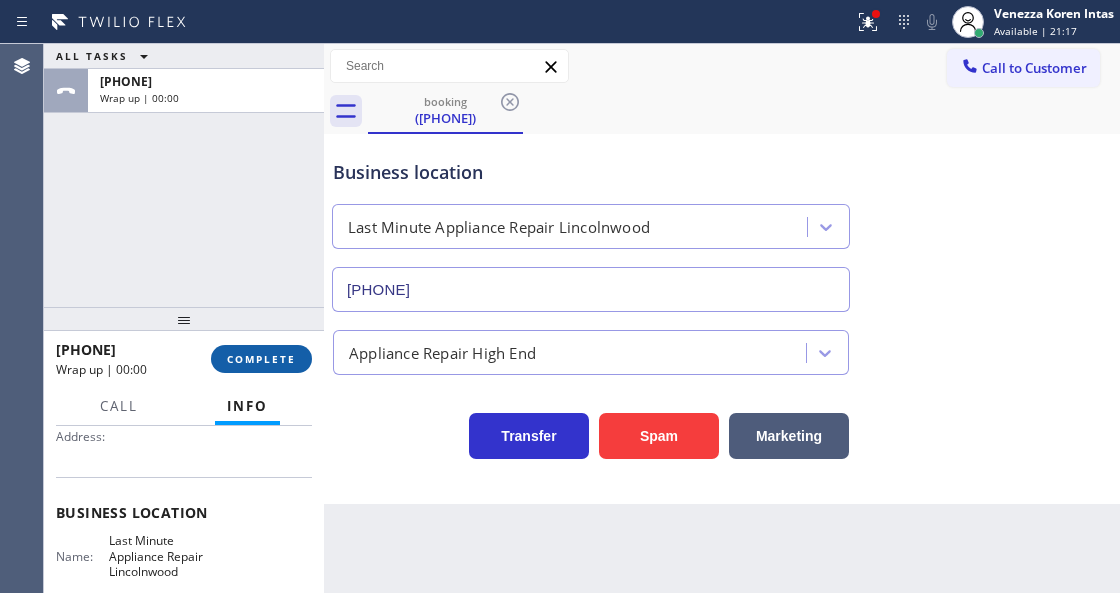 click on "COMPLETE" at bounding box center [261, 359] 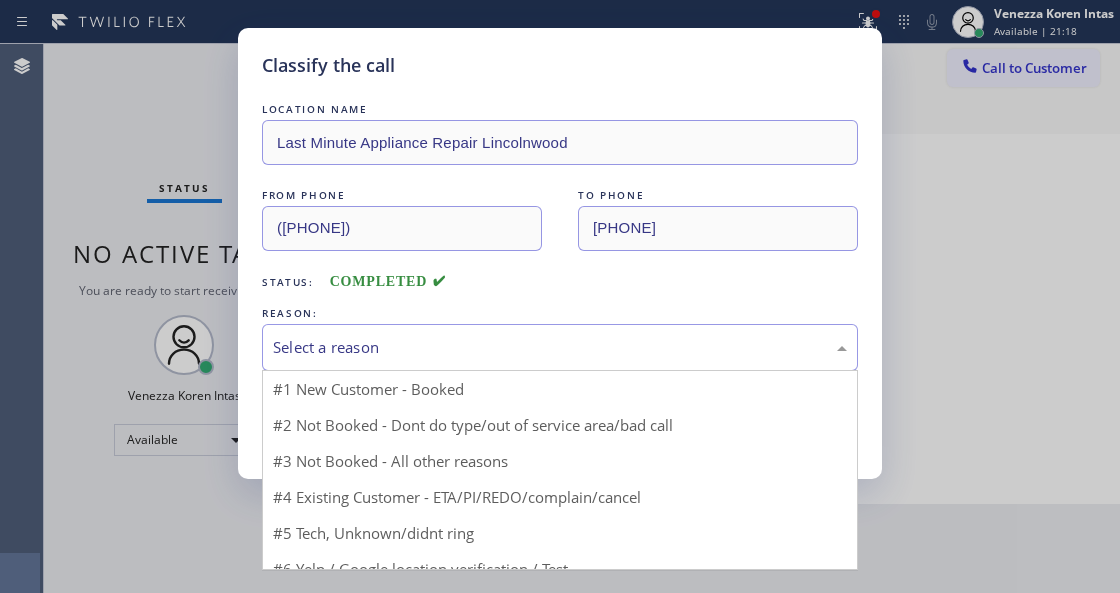 click on "Select a reason" at bounding box center (560, 347) 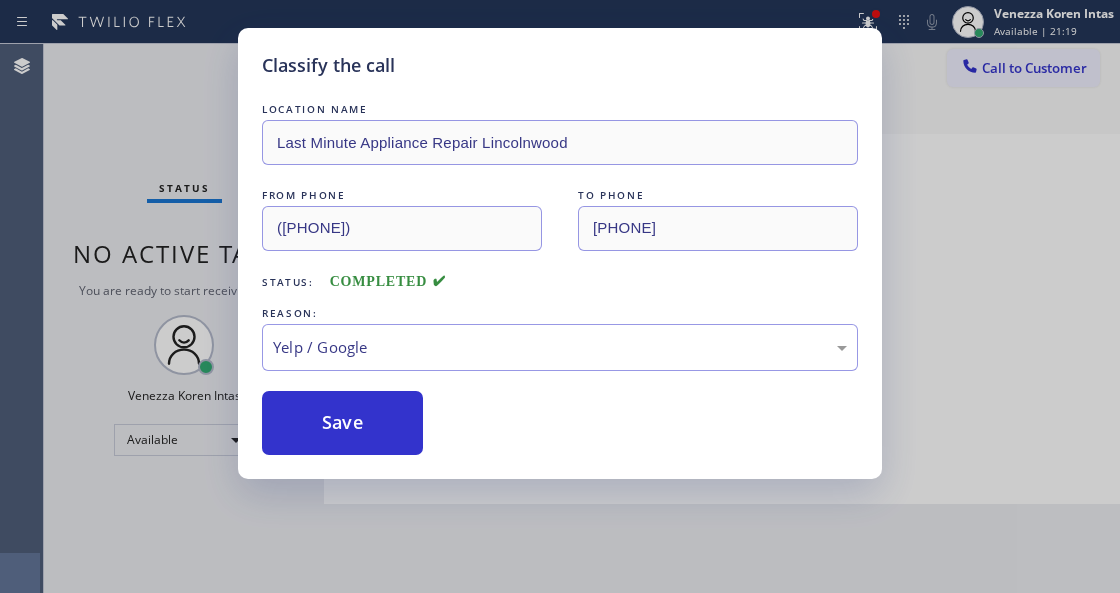 click on "Classify the call LOCATION NAME Last Minute Appliance Repair Lincolnwood FROM PHONE (773) 863-7719 TO PHONE (773) 377-9121 Status: COMPLETED REASON: Yelp / Google  Save" at bounding box center (560, 253) 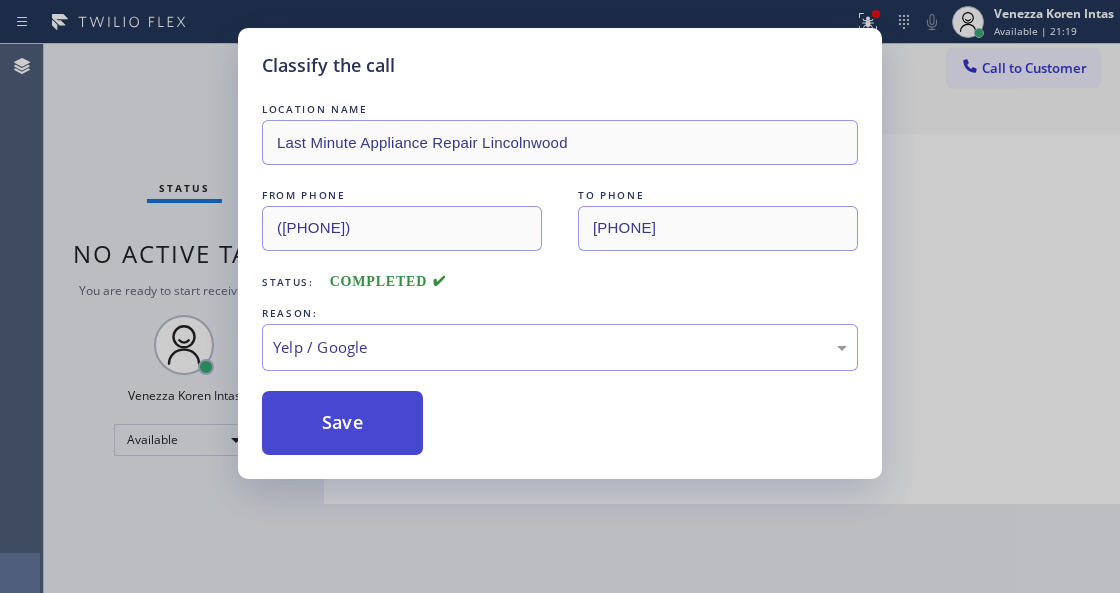 click on "Save" at bounding box center (342, 423) 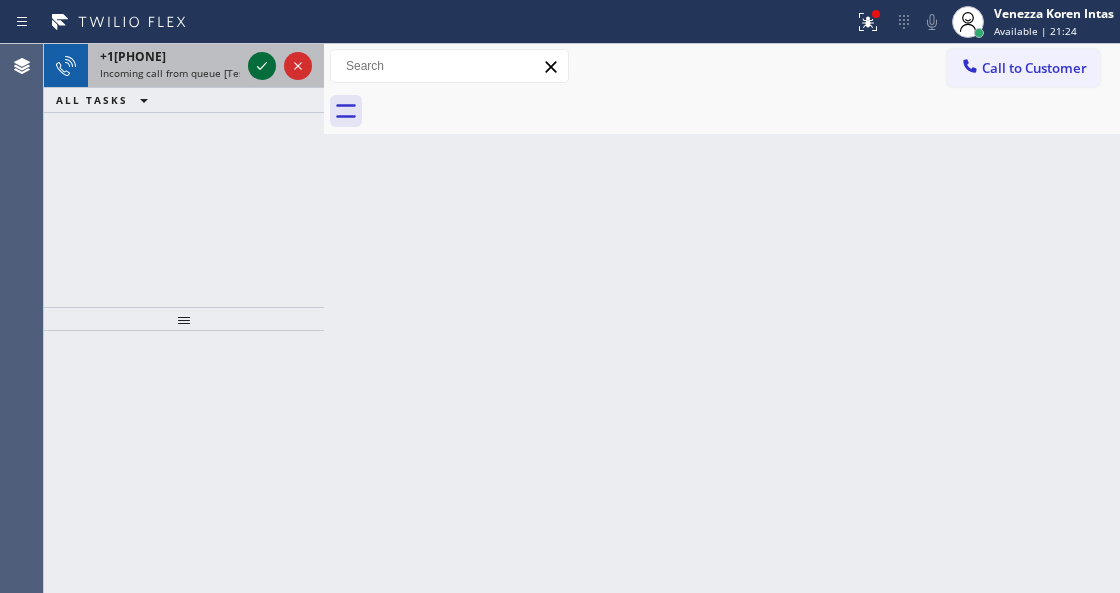 click 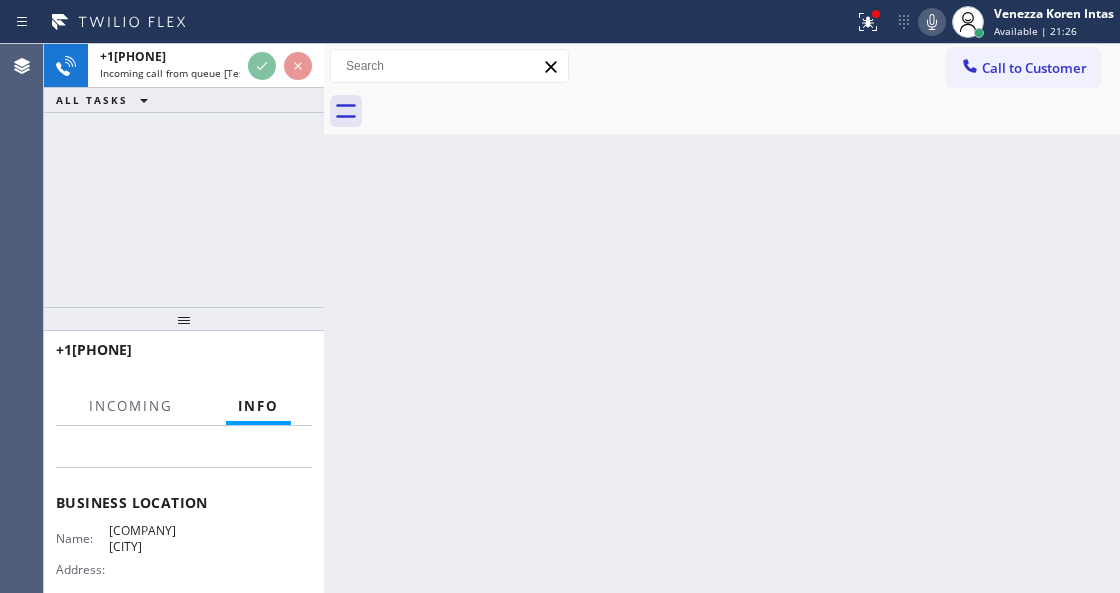 scroll, scrollTop: 266, scrollLeft: 0, axis: vertical 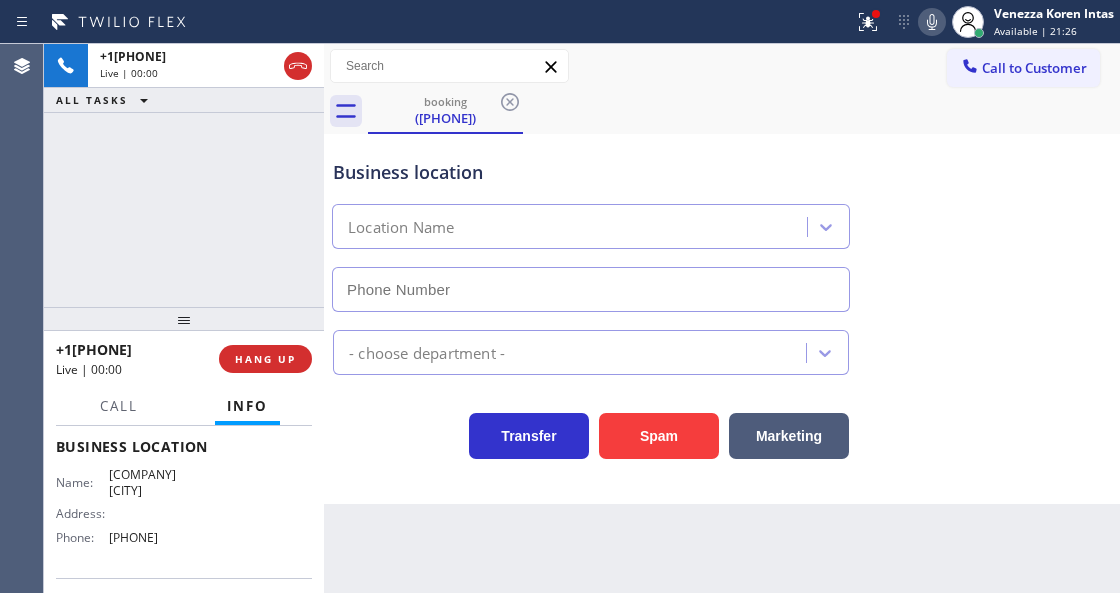 type on "[PHONE]" 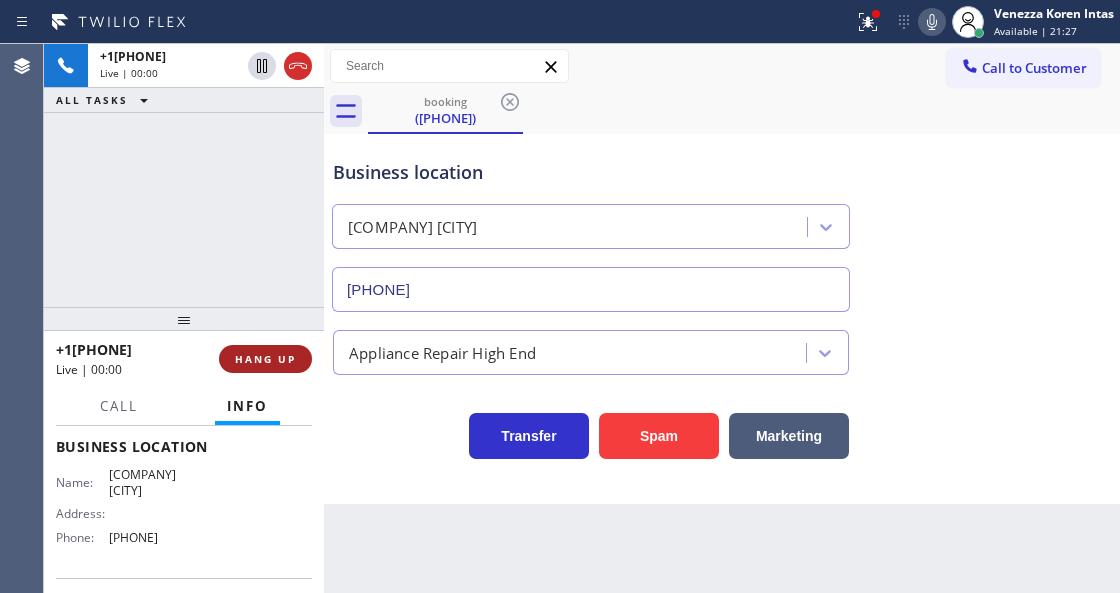 click on "HANG UP" at bounding box center (265, 359) 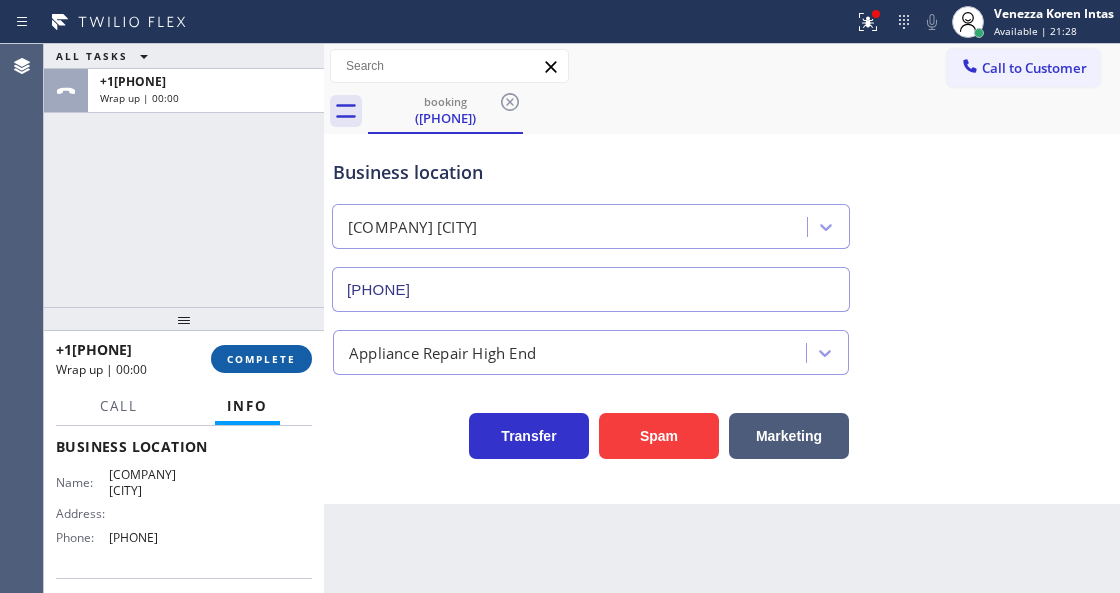 click on "COMPLETE" at bounding box center (261, 359) 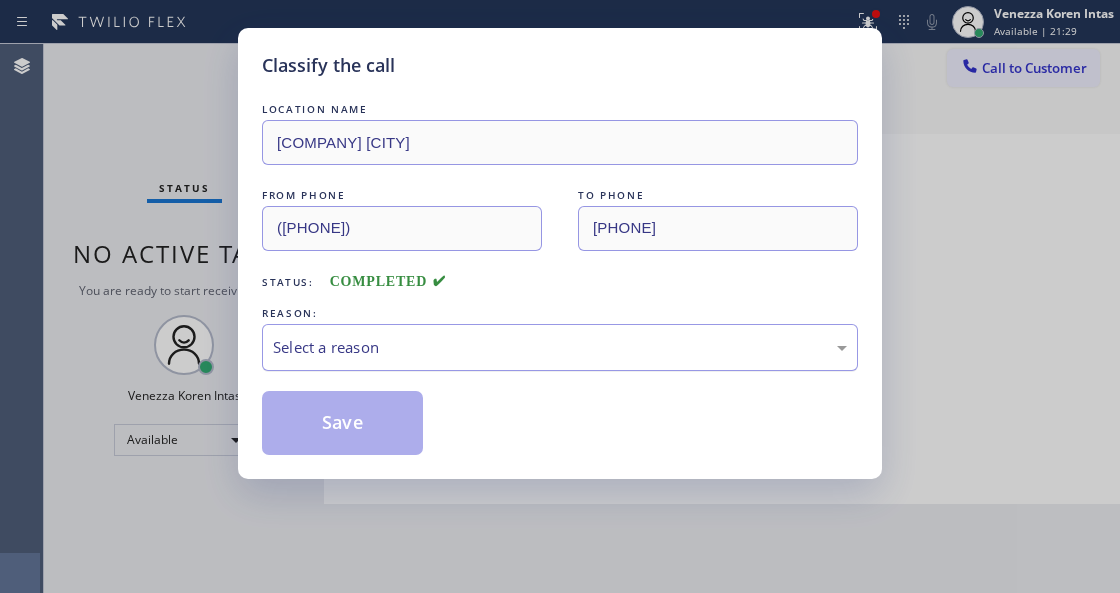 click on "Select a reason" at bounding box center [560, 347] 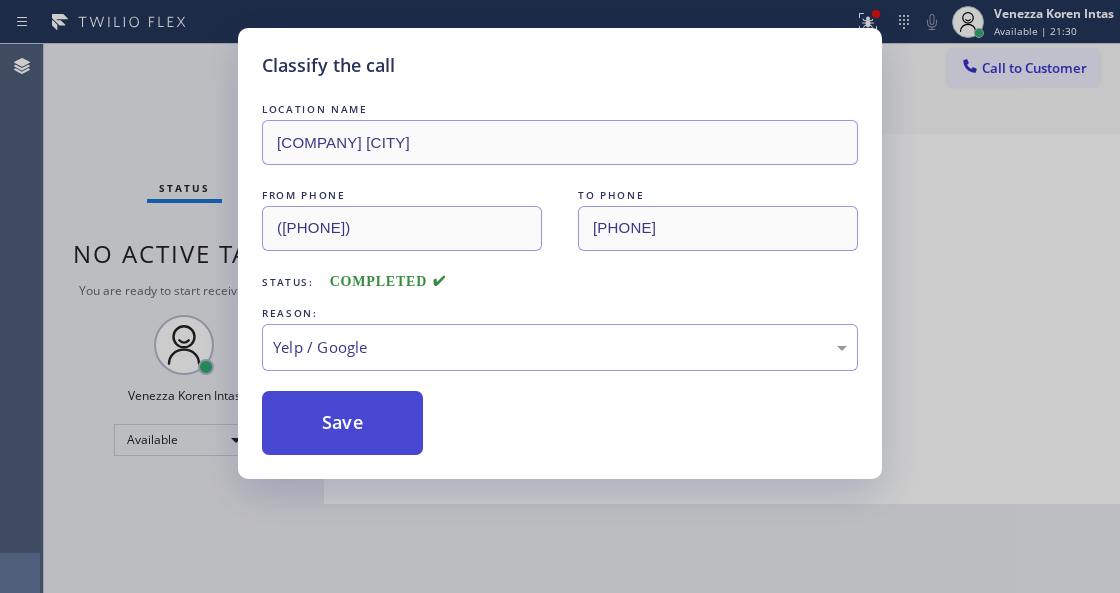 click on "Save" at bounding box center (342, 423) 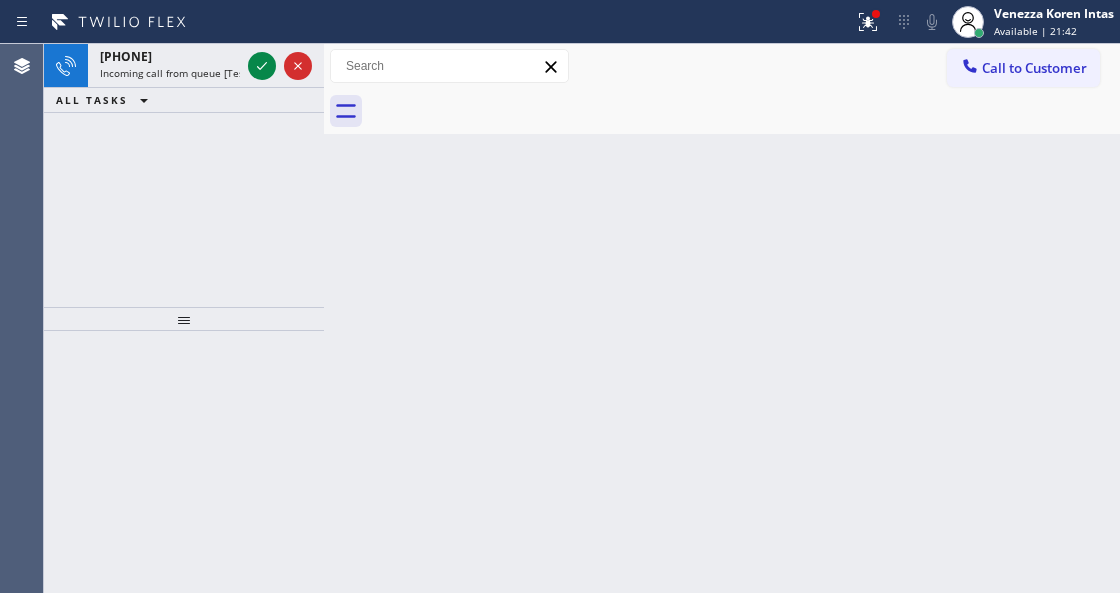 drag, startPoint x: 258, startPoint y: 65, endPoint x: 258, endPoint y: 102, distance: 37 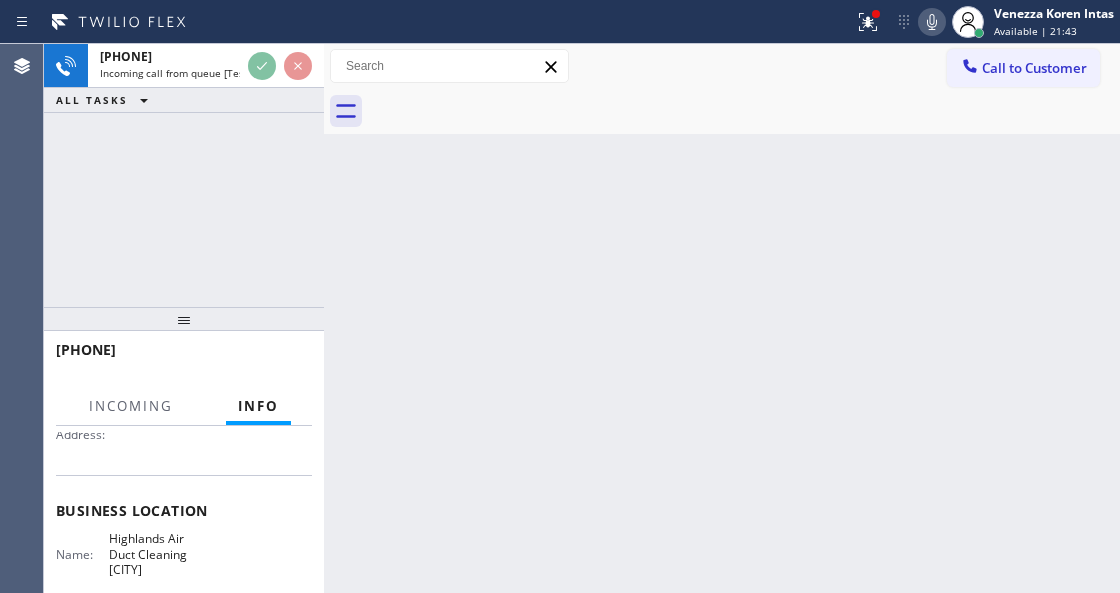 scroll, scrollTop: 266, scrollLeft: 0, axis: vertical 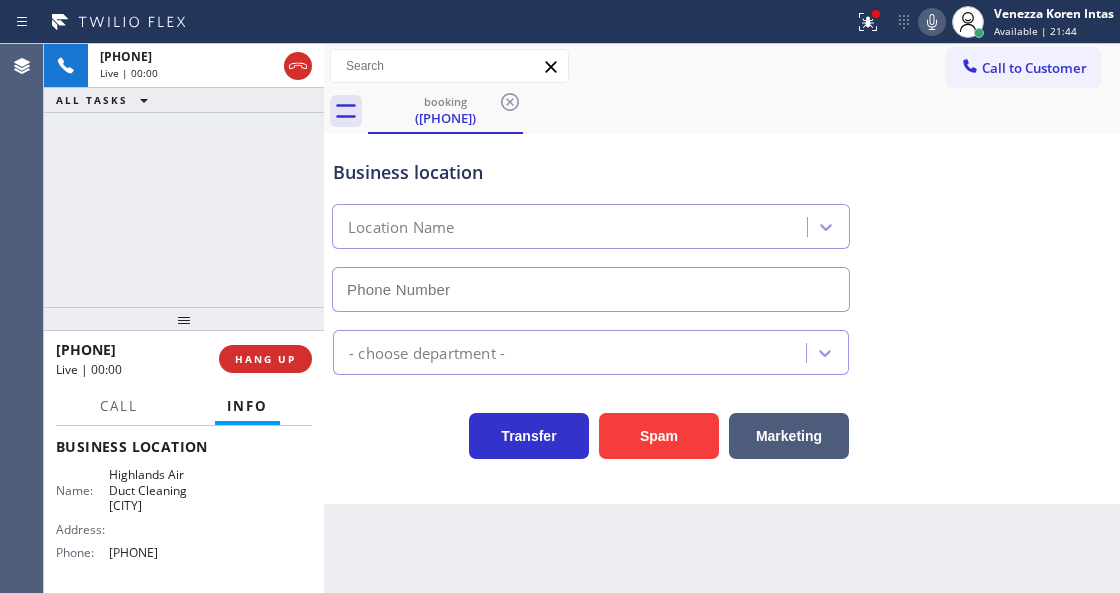 type on "[PHONE]" 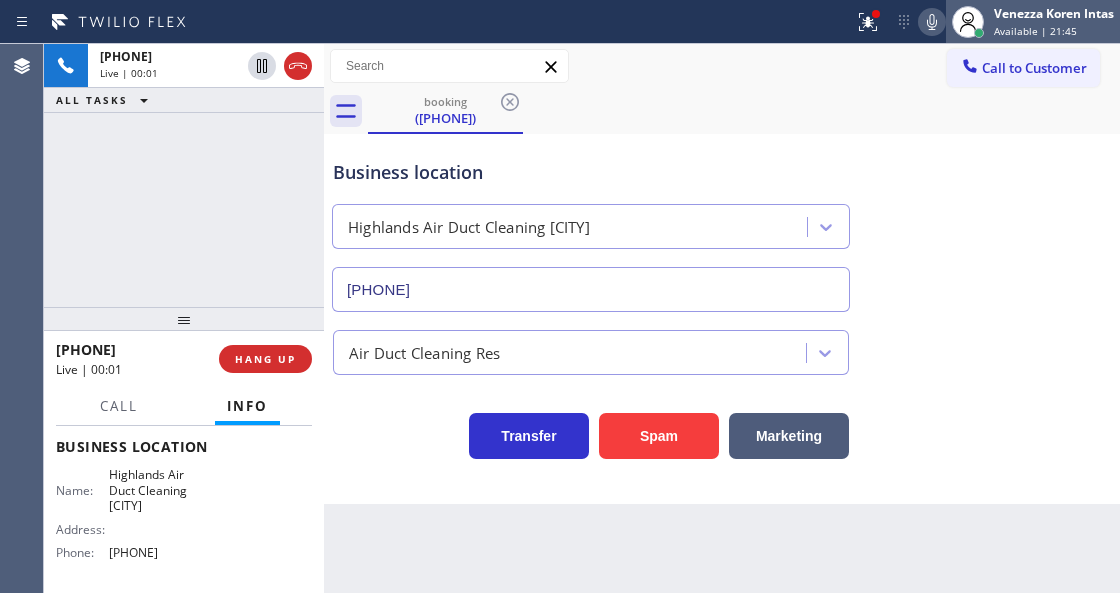 click on "Available | 21:45" at bounding box center [1035, 31] 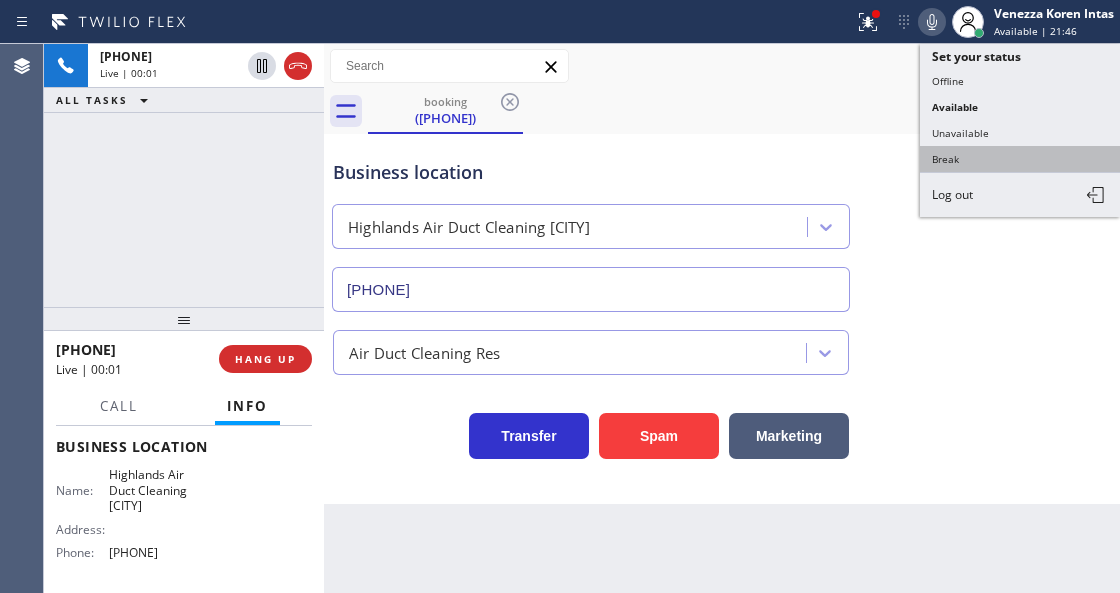 click on "Break" at bounding box center (1020, 159) 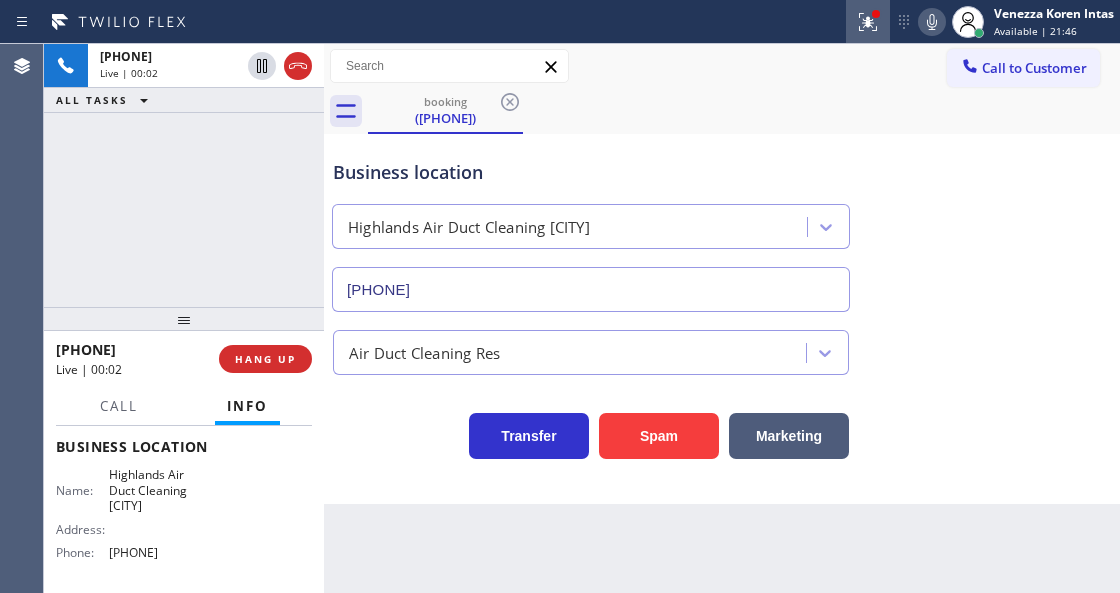 click 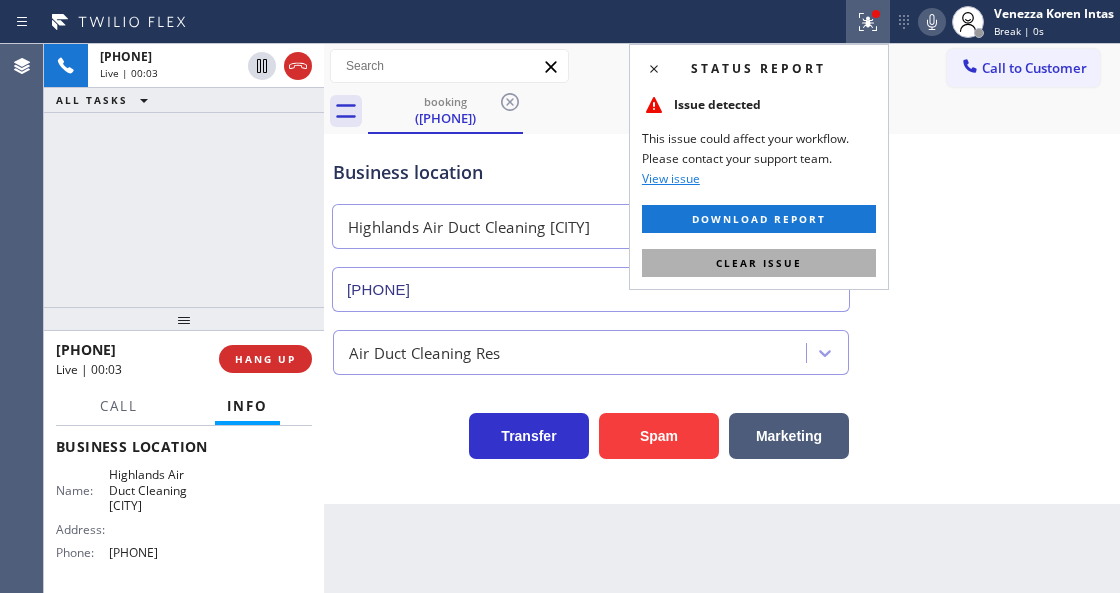 click on "Clear issue" at bounding box center (759, 263) 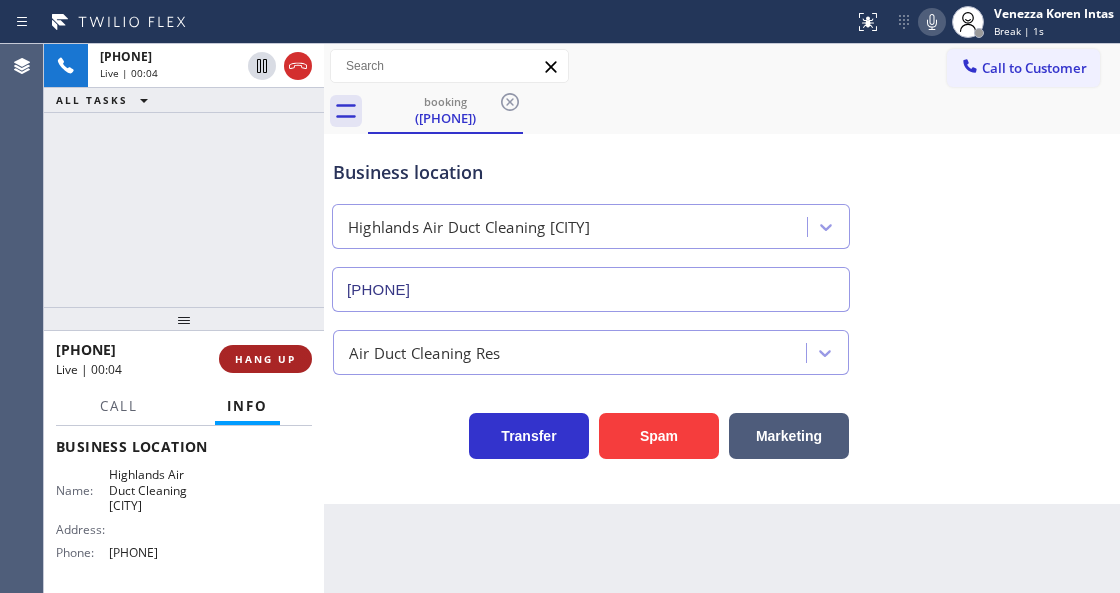 click on "HANG UP" at bounding box center (265, 359) 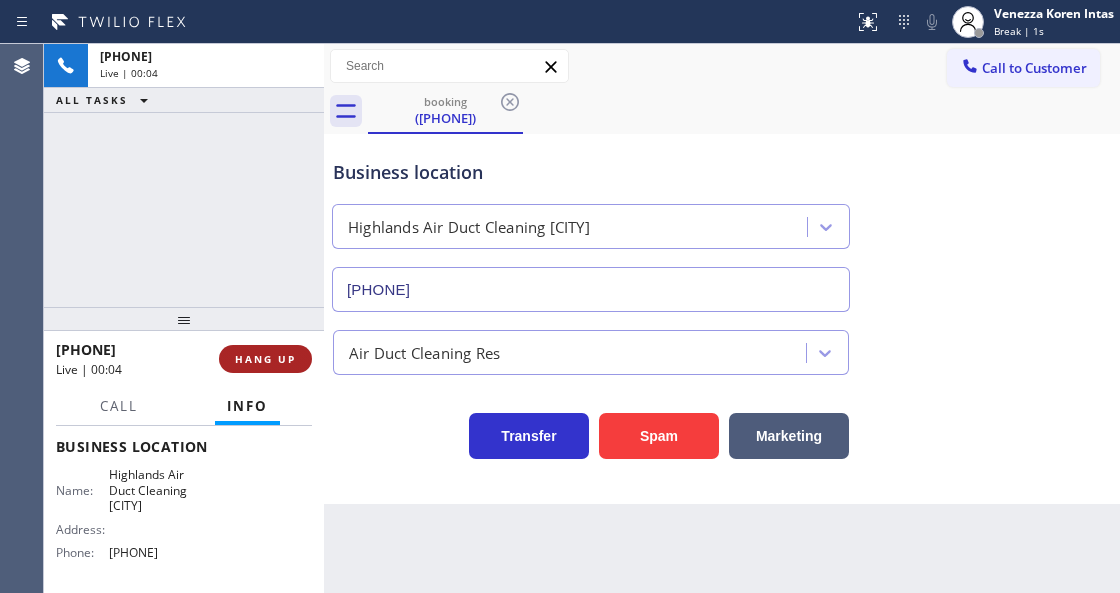 click on "HANG UP" at bounding box center [265, 359] 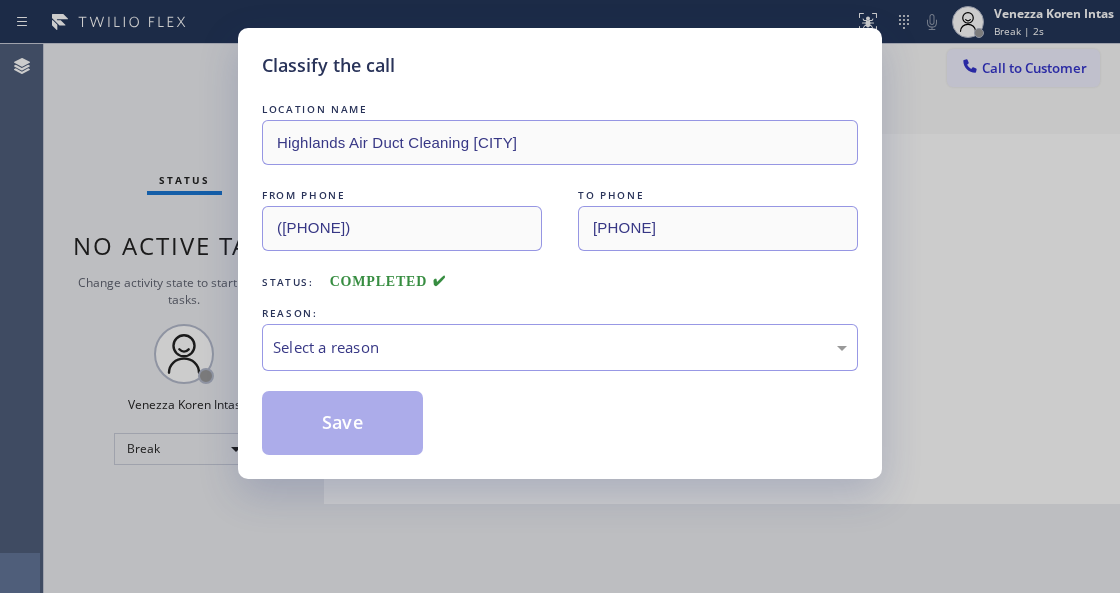 click on "Classify the call LOCATION NAME Highlands Air Duct Cleaning Palm Springs FROM PHONE (760) 268-8201 TO PHONE (760) 389-3100 Status: COMPLETED REASON: Select a reason Save" at bounding box center (560, 253) 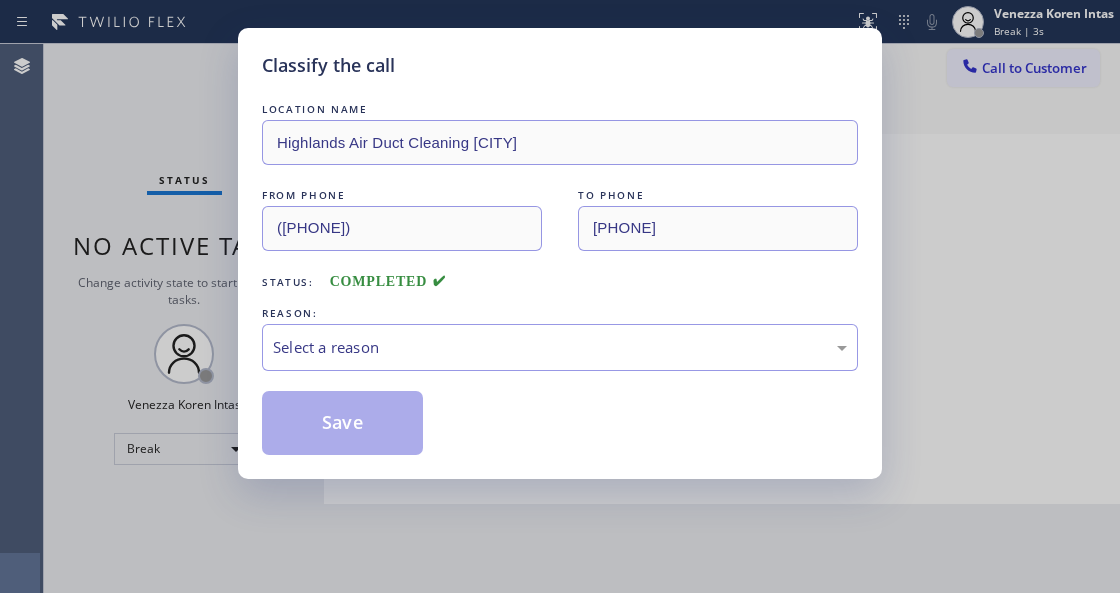 click on "REASON:" at bounding box center (560, 313) 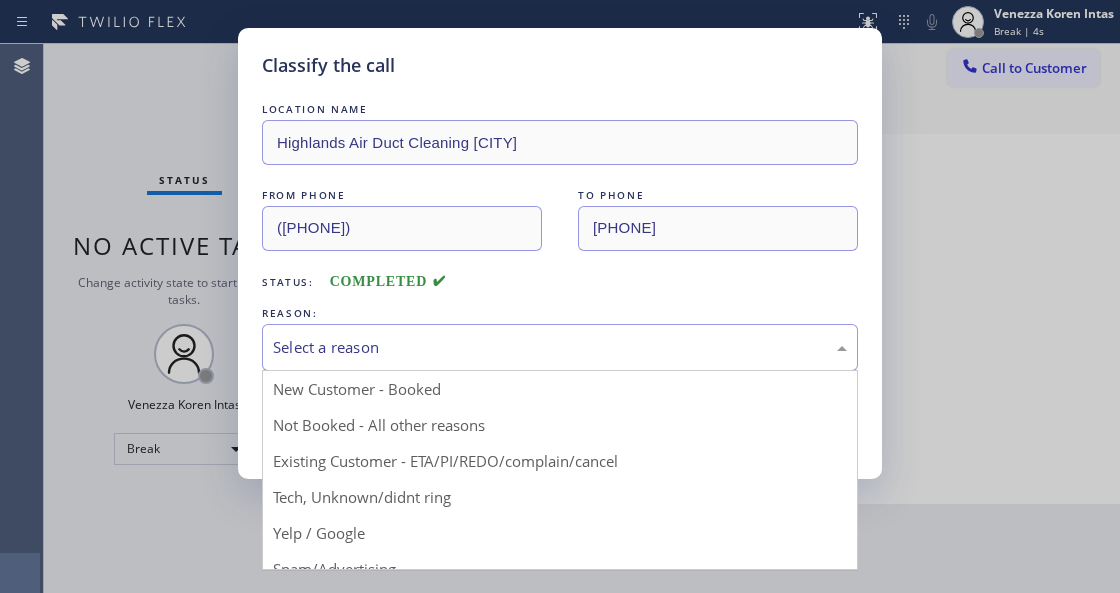 click on "Select a reason" at bounding box center [560, 347] 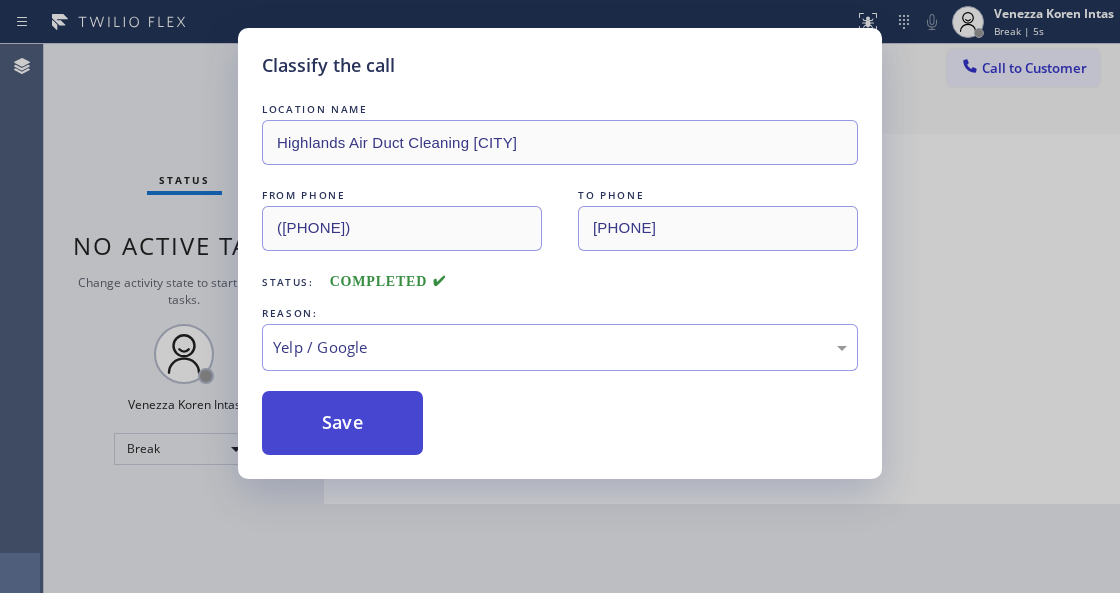 click on "Save" at bounding box center (342, 423) 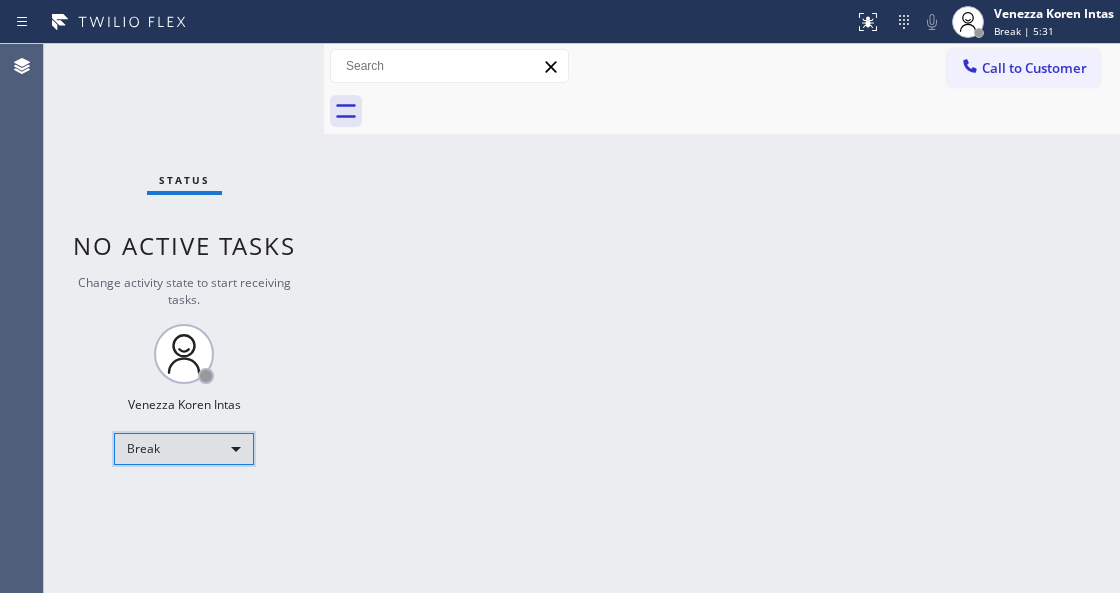click on "Break" at bounding box center (184, 449) 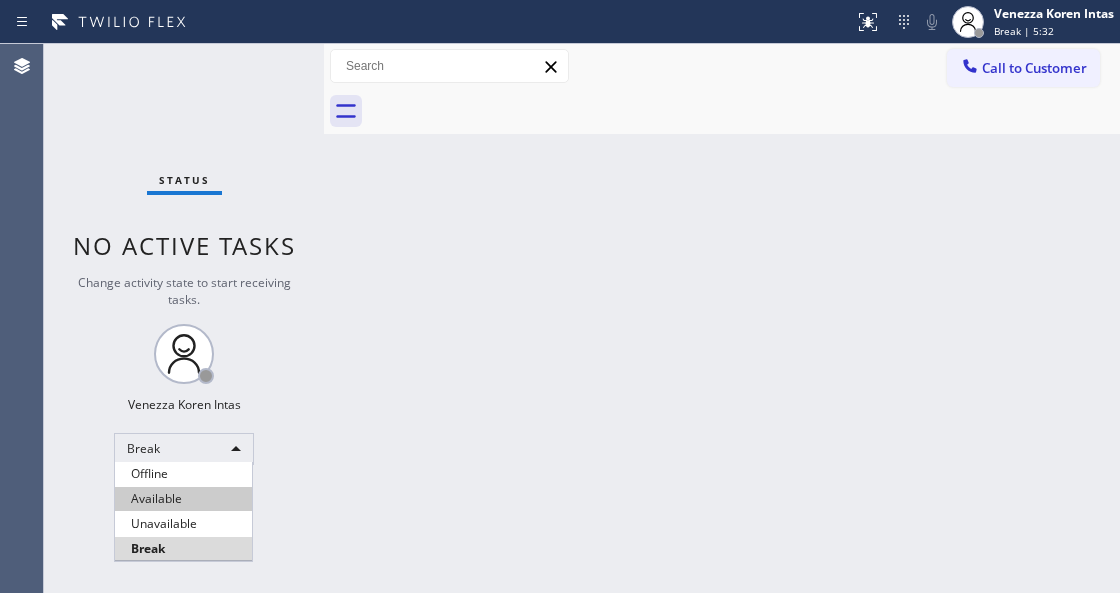 click on "Available" at bounding box center (183, 499) 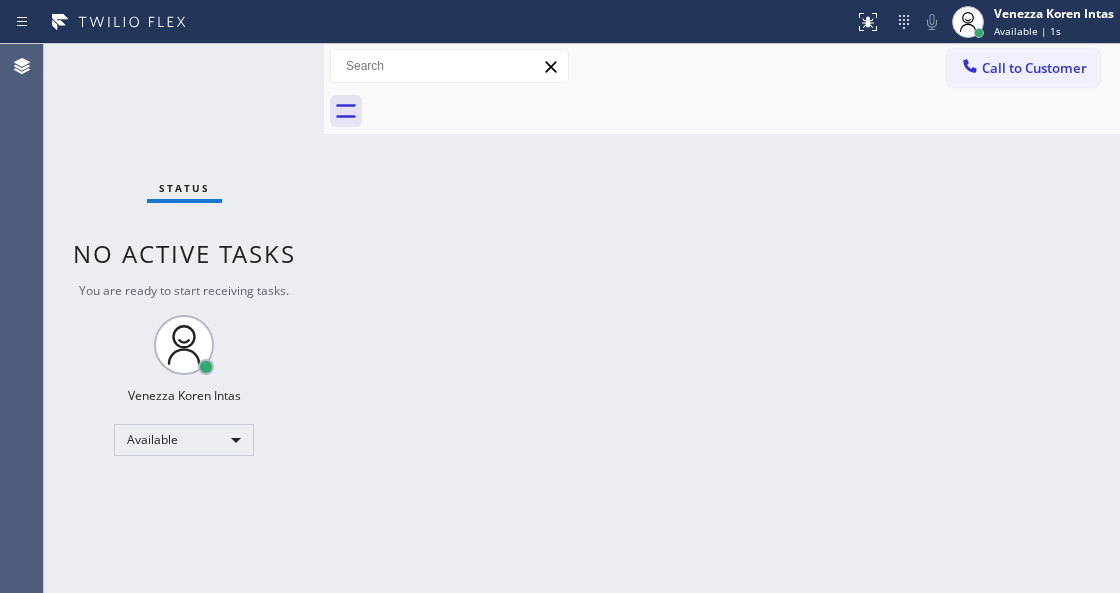 click on "Status   No active tasks     You are ready to start receiving tasks.   [FIRST] [LAST] Available" at bounding box center (184, 318) 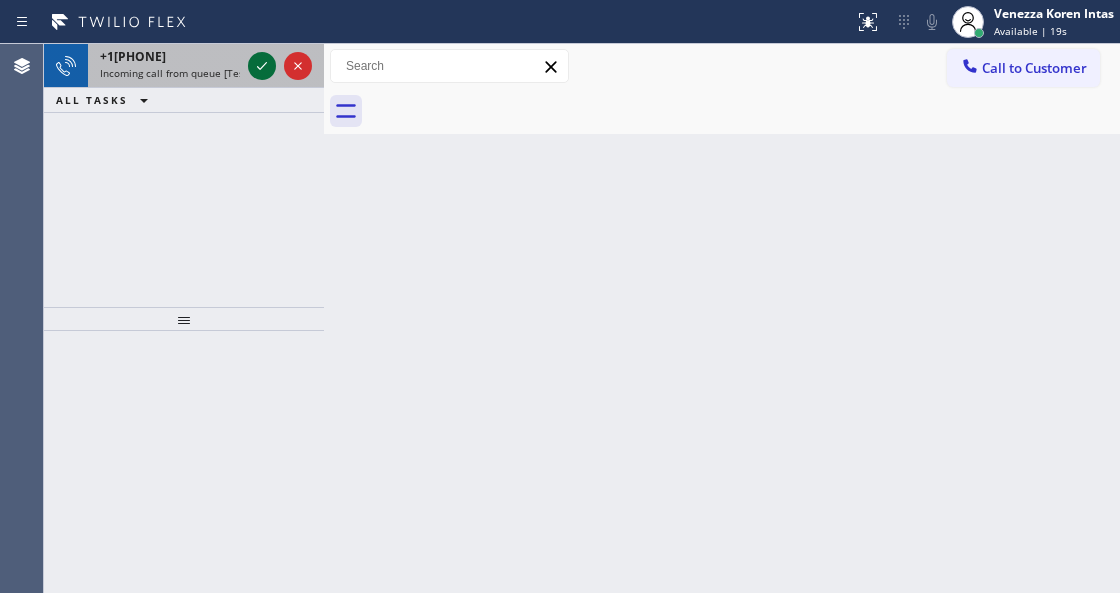 click 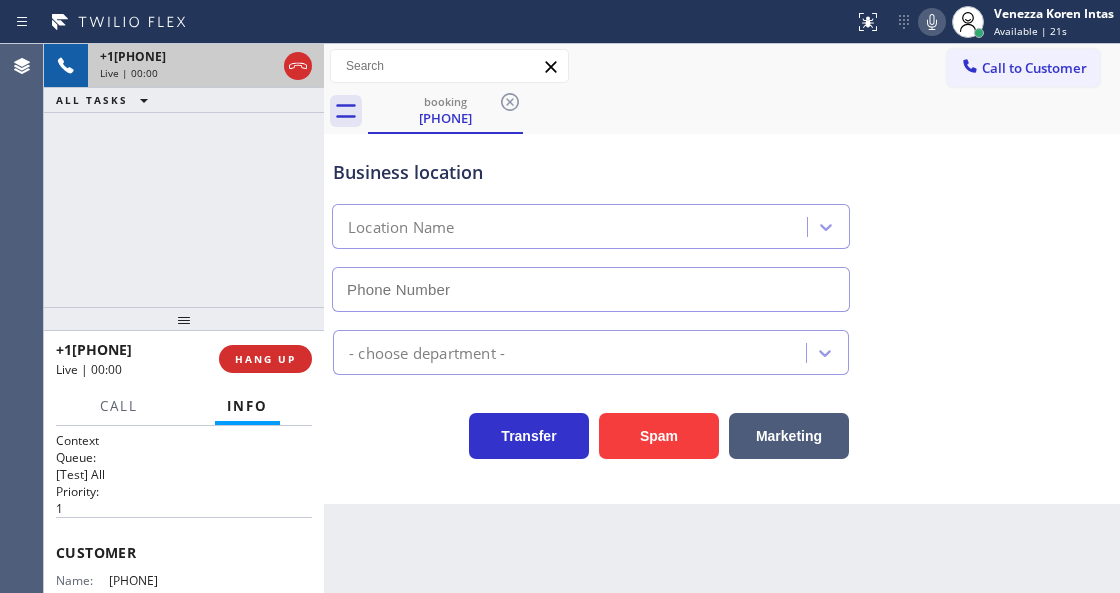 type on "[PHONE]" 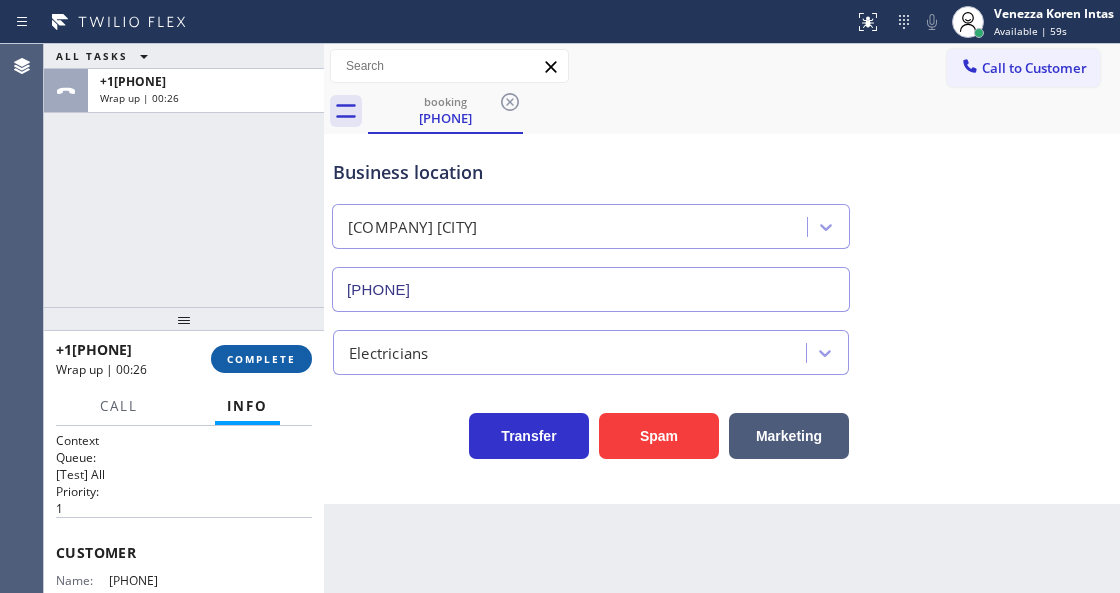 drag, startPoint x: 288, startPoint y: 347, endPoint x: 291, endPoint y: 360, distance: 13.341664 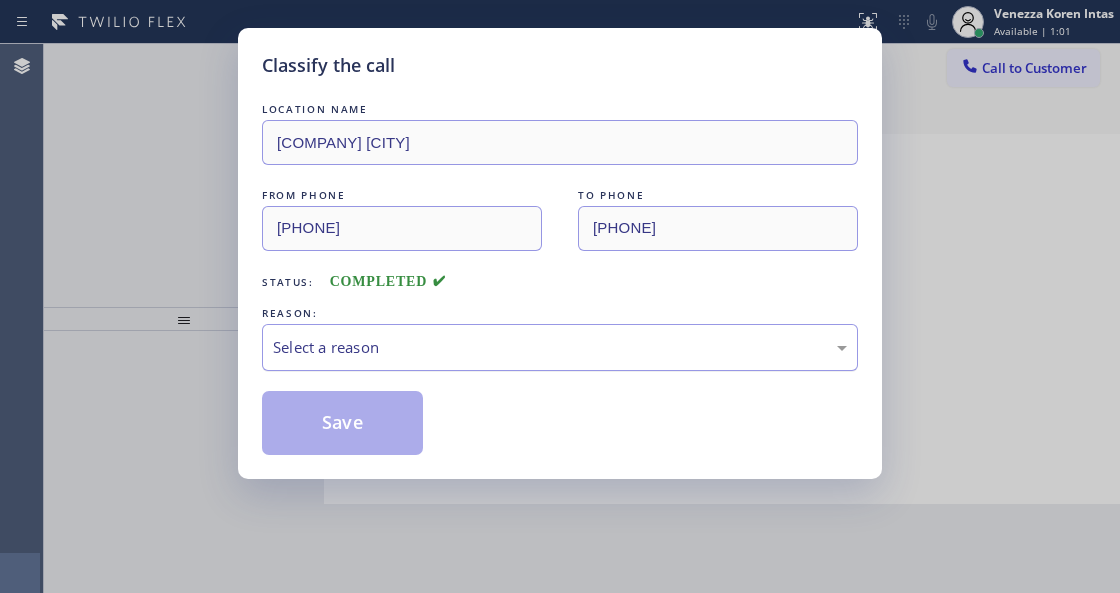 click on "Select a reason" at bounding box center (560, 347) 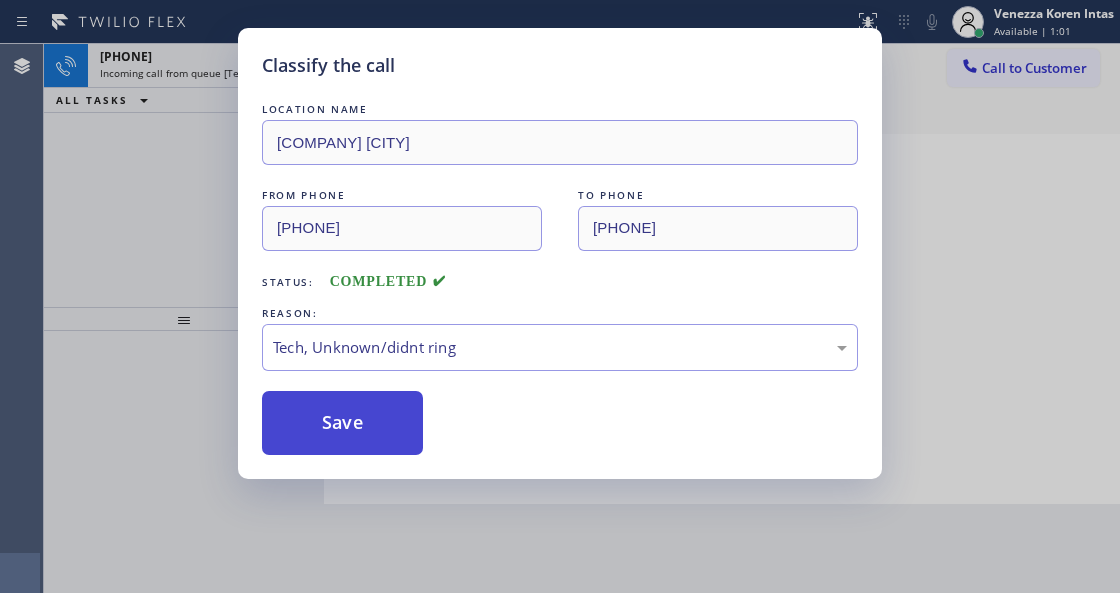 drag, startPoint x: 363, startPoint y: 446, endPoint x: 369, endPoint y: 420, distance: 26.683329 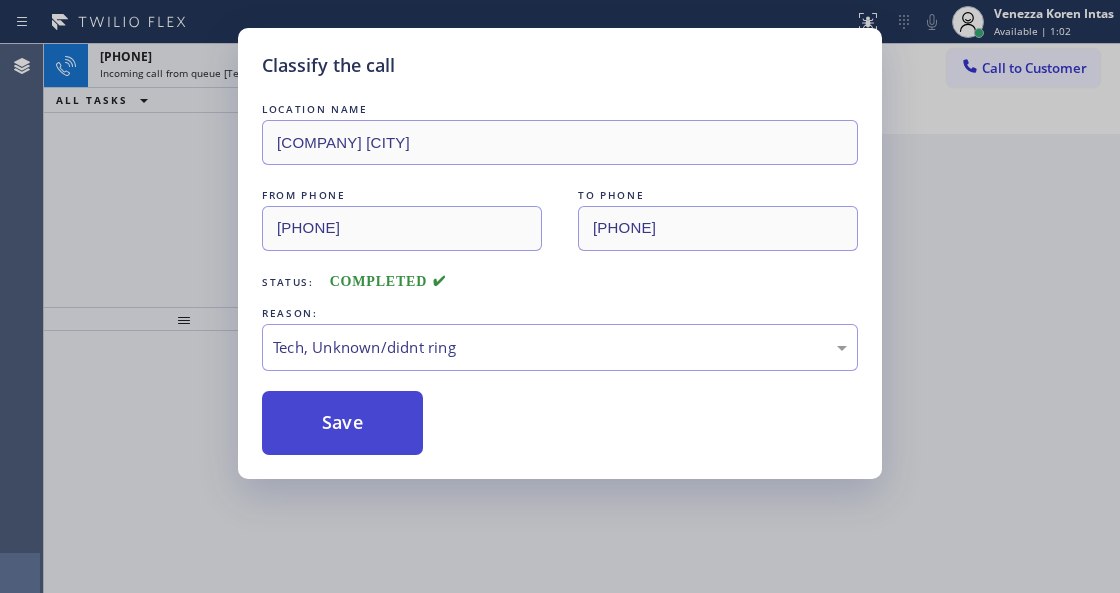 click on "Save" at bounding box center [342, 423] 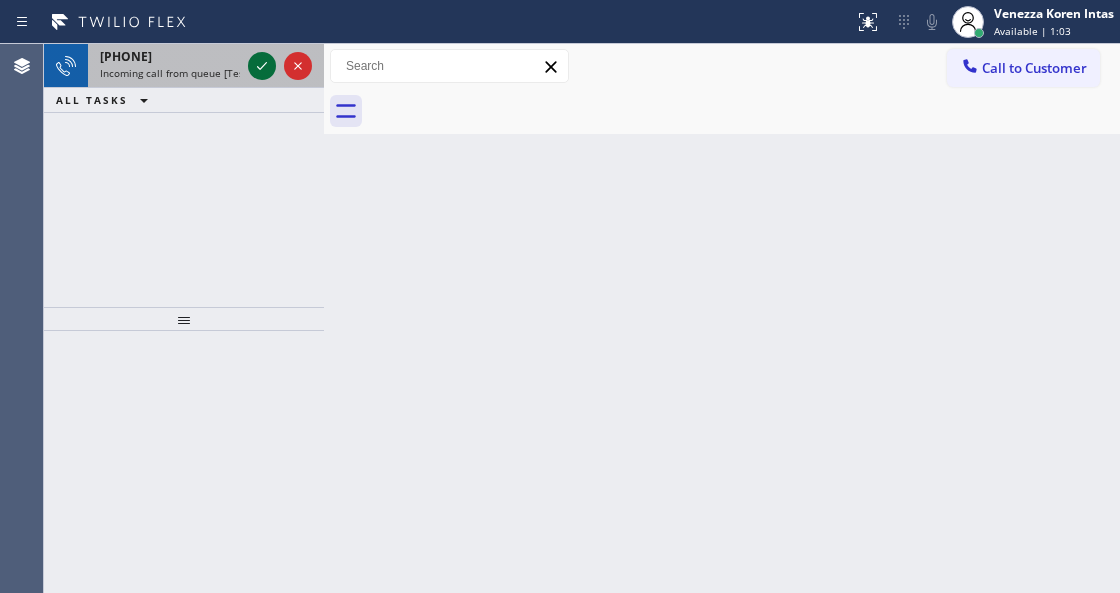 click 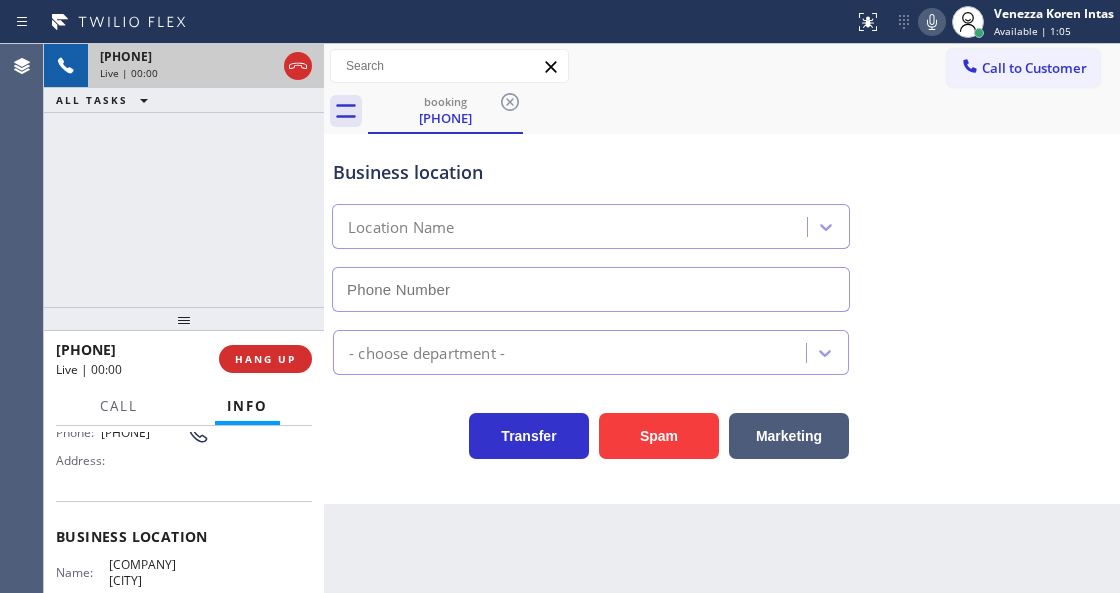 scroll, scrollTop: 200, scrollLeft: 0, axis: vertical 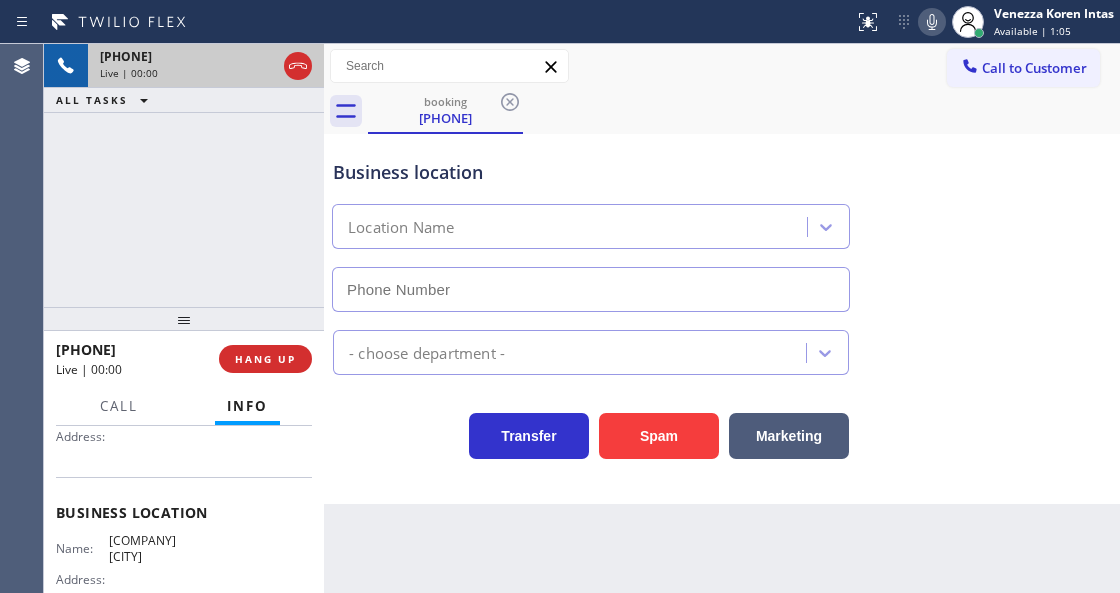 type on "[PHONE]" 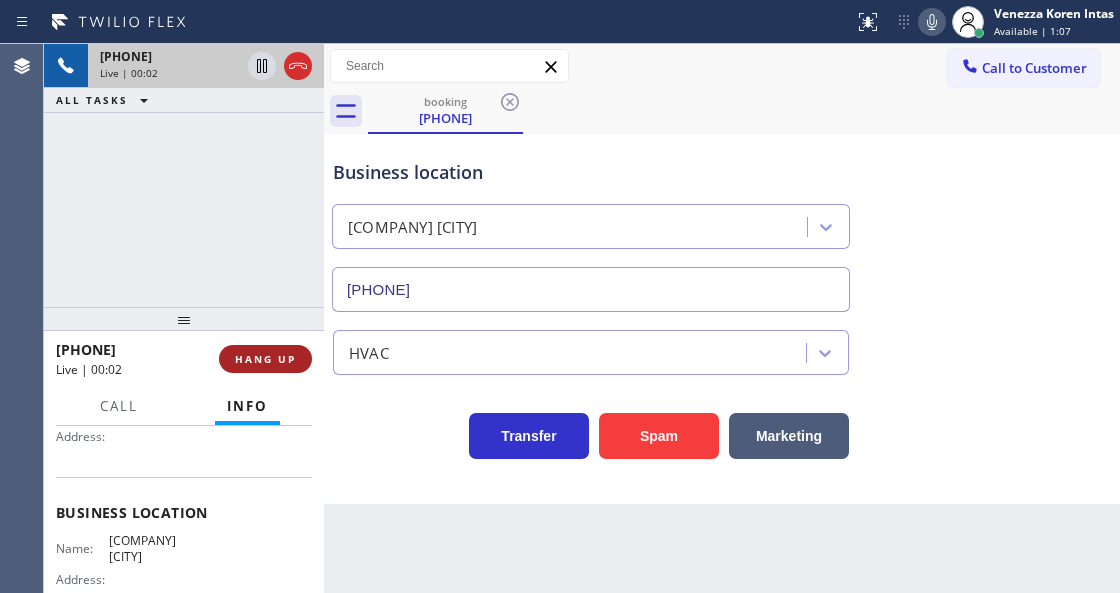 click on "HANG UP" at bounding box center (265, 359) 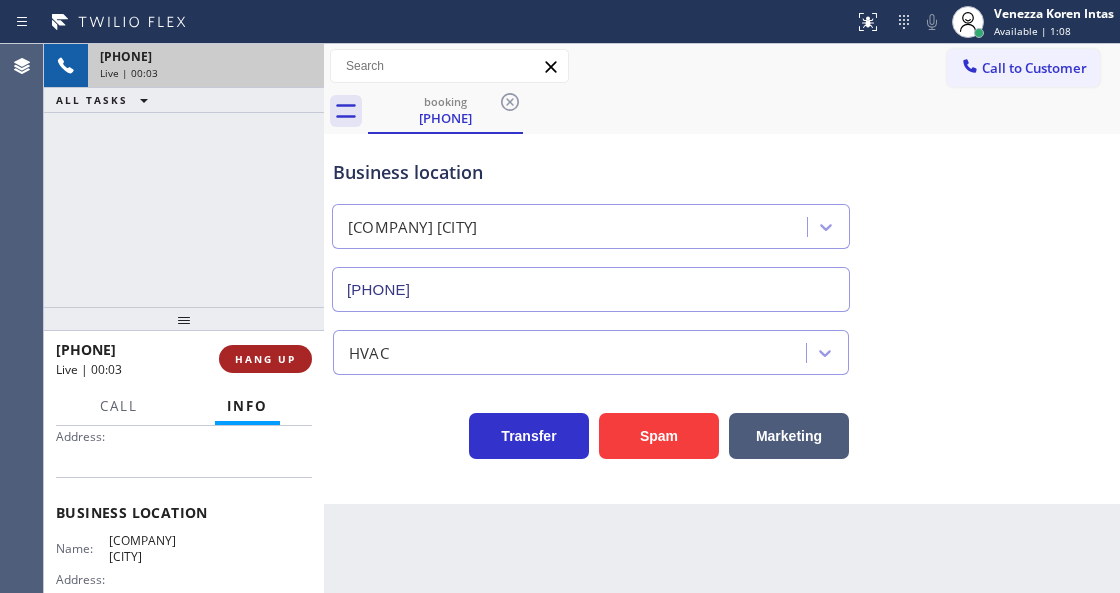 click on "HANG UP" at bounding box center [265, 359] 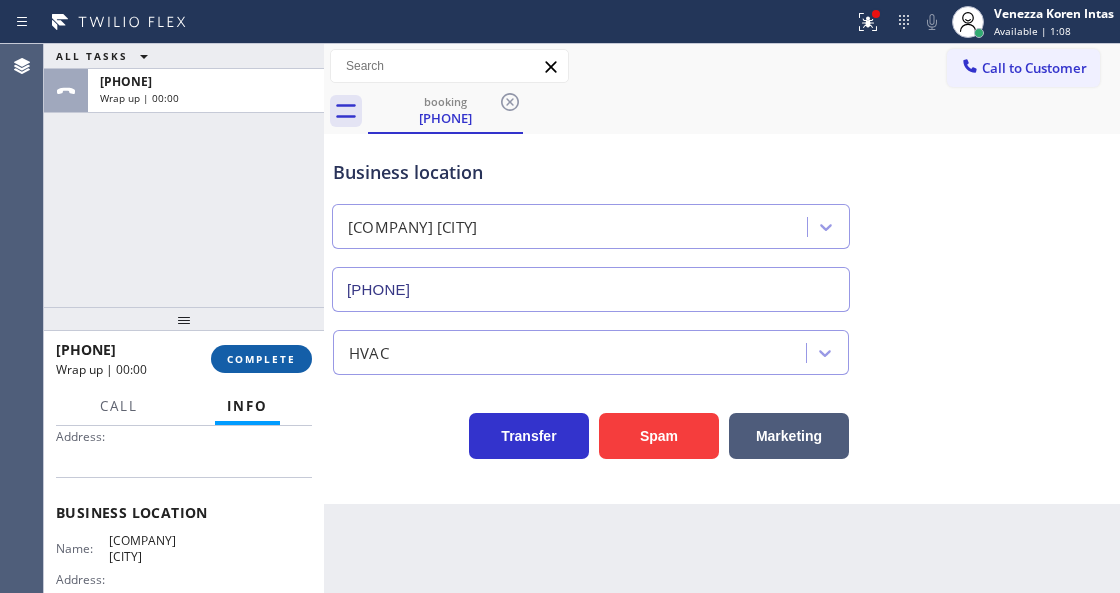 click on "COMPLETE" at bounding box center [261, 359] 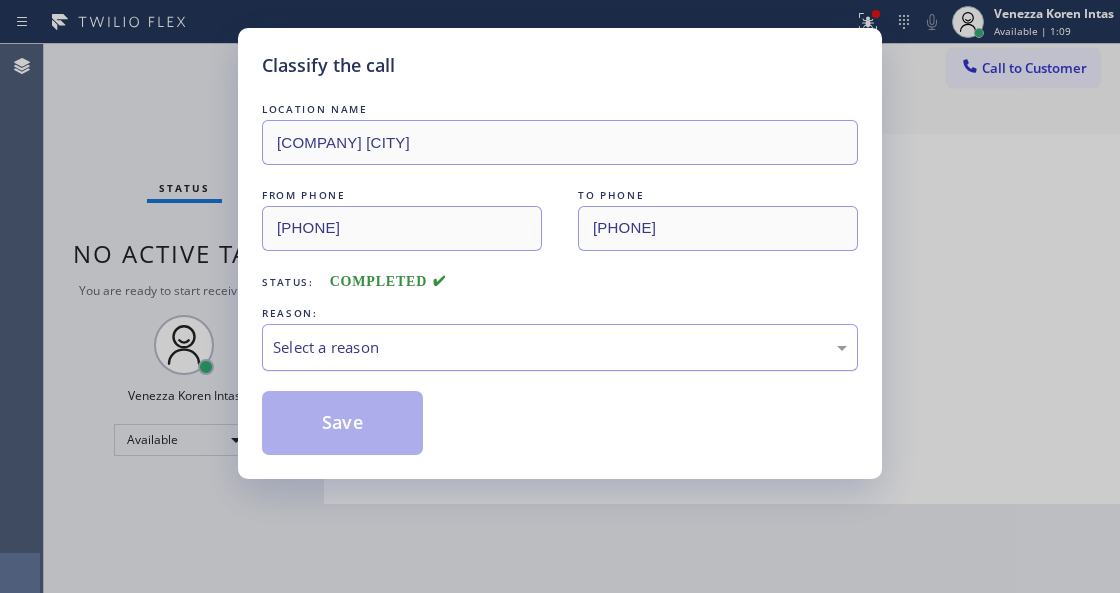 click on "Select a reason" at bounding box center [560, 347] 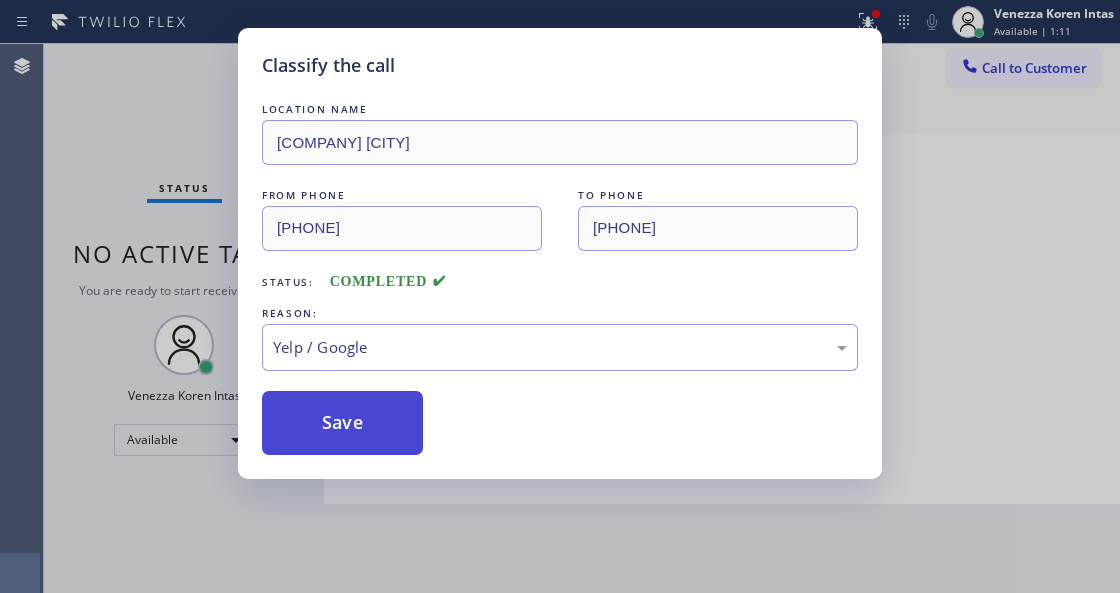 click on "Save" at bounding box center (342, 423) 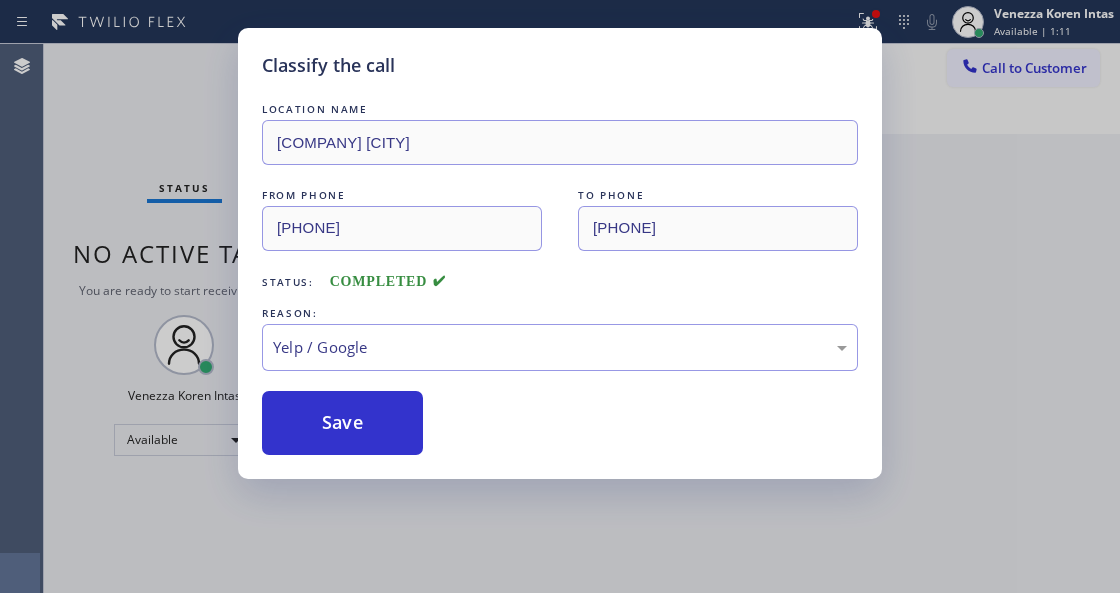 click on "Status report Issues detected These issues could affect your workflow. Please contact your support team. View issues Download report Clear issues Venezza Koren Intas Available | 1:11 Set your status Offline Available Unavailable Break Log out Agent Desktop Classify the call LOCATION NAME Vicks Air Duct Cleaning Santa Barbara FROM PHONE (805) 617-7328 TO PHONE (805) 608-3800 Status: COMPLETED REASON: Yelp / Google  Save Classify the call LOCATION NAME Top Line Electric Inc FROM PHONE (908) 963-6402 TO PHONE (848) 346-2903 Status: COMPLETED REASON: Tech, Unknown/didnt ring Save Classify the call LOCATION NAME 5 Star Appliance Repair FROM PHONE (650) 996-0666 TO PHONE (855) 731-4952 Status: COMPLETED REASON: Existing Customer - ETA/PI/REDO/complain/cancel Save Classify the call LOCATION NAME Red Electricians Stanton FROM PHONE (714) 567-5495 TO PHONE (714) 463-1611 Status: COMPLETED REASON: Yelp / Google  Save Classify the call LOCATION NAME E Appliance Repair  and  HVAC Brandon FROM PHONE (813) 851-4816 Status:" at bounding box center [560, 296] 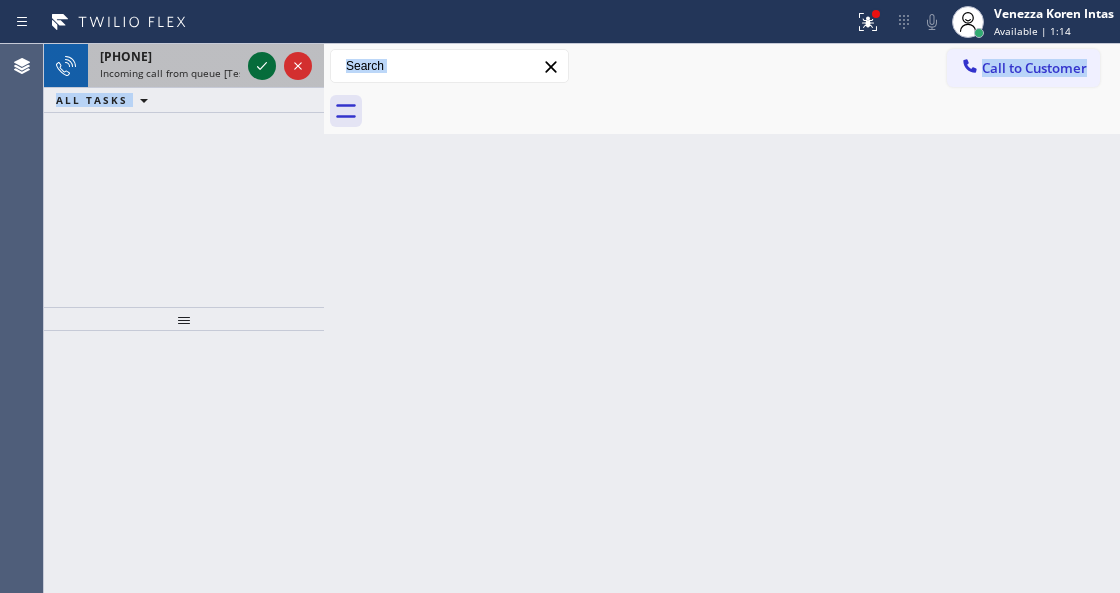 click 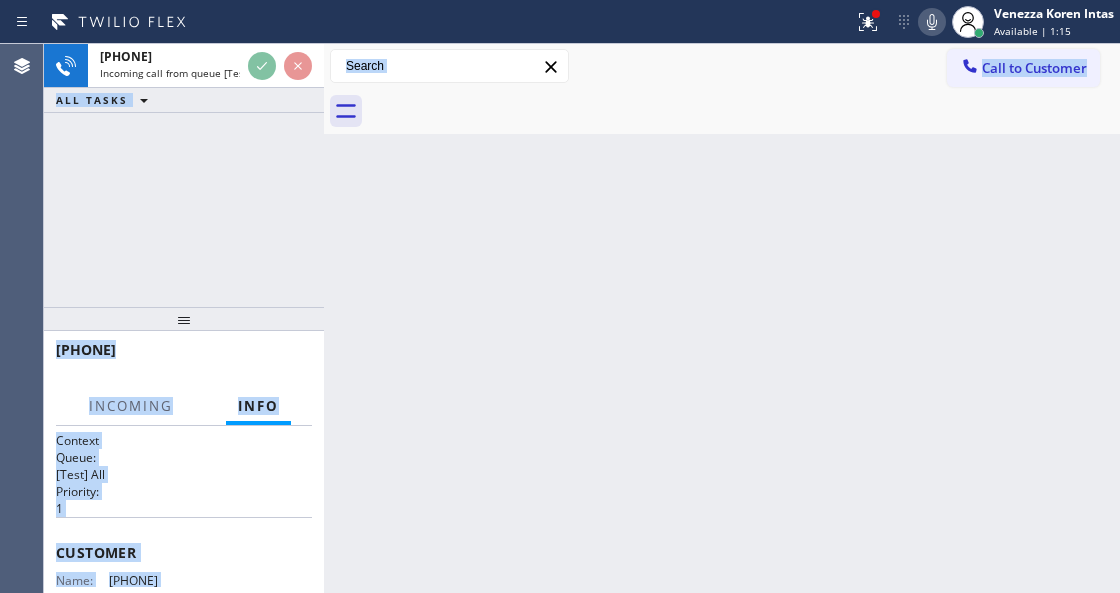click on "Back to Dashboard Change Sender ID Customers Technicians Select a contact Outbound call Technician Search Technician Your caller id phone number Your caller id phone number Call Technician info Name   Phone none Address none Change Sender ID HVAC +[PHONE] 5 Star Appliance +[PHONE] Appliance Repair +[PHONE] Plumbing +[PHONE] Air Duct Cleaning +[PHONE]  Electricians +[PHONE] Cancel Change Check personal SMS Reset Change No tabs Call to Customer Outbound call Location Sub Zero Fridge Repair Master Your caller id phone number [PHONE] Customer number Call Outbound call Technician Search Technician Your caller id phone number Your caller id phone number Call" at bounding box center (722, 318) 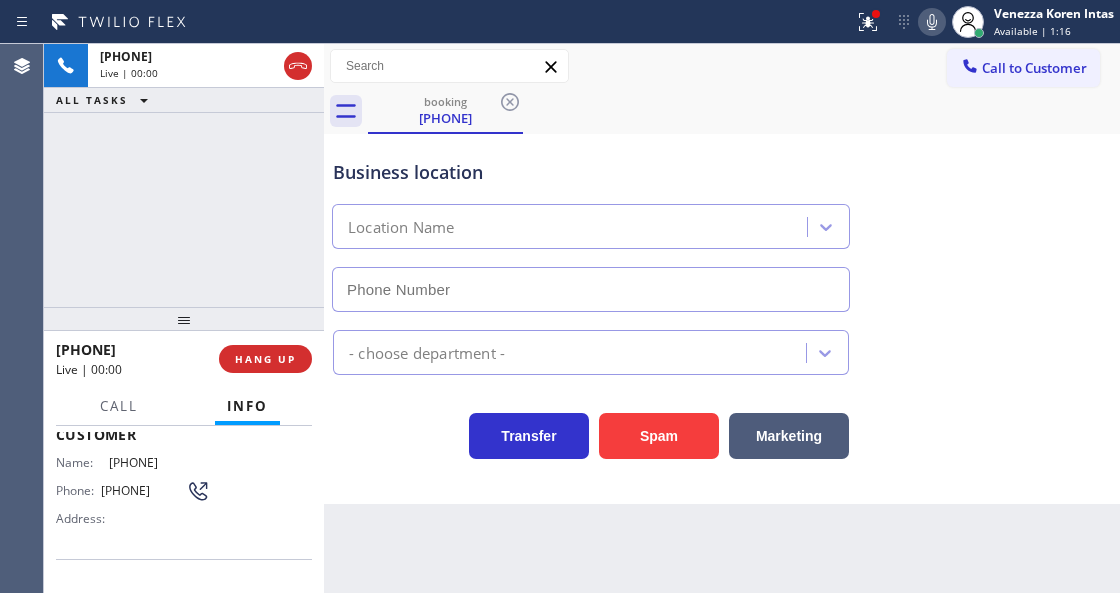 type on "[PHONE]" 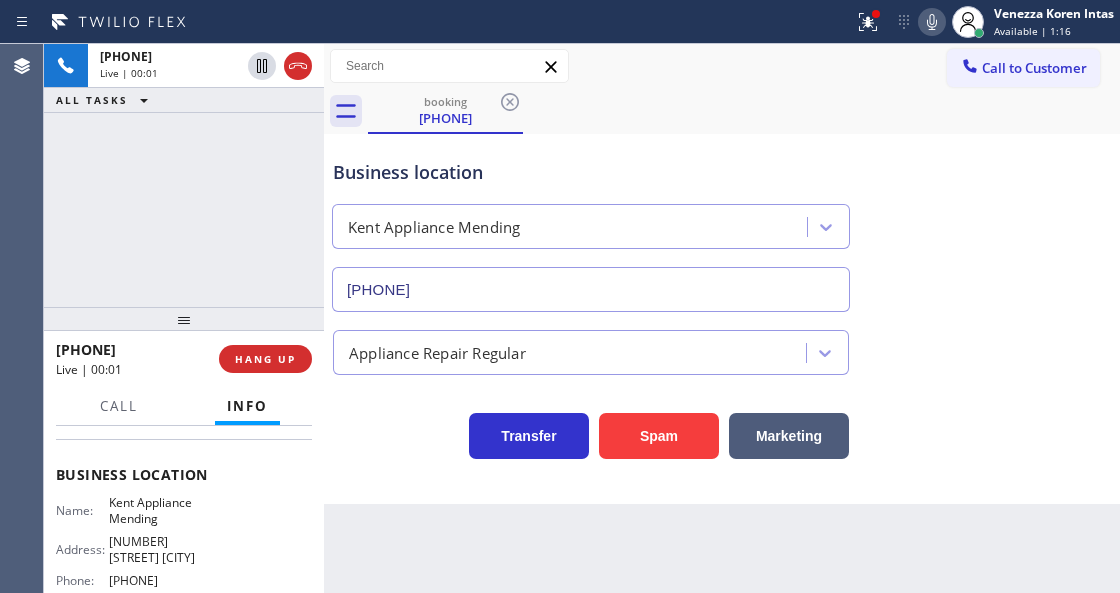 scroll, scrollTop: 266, scrollLeft: 0, axis: vertical 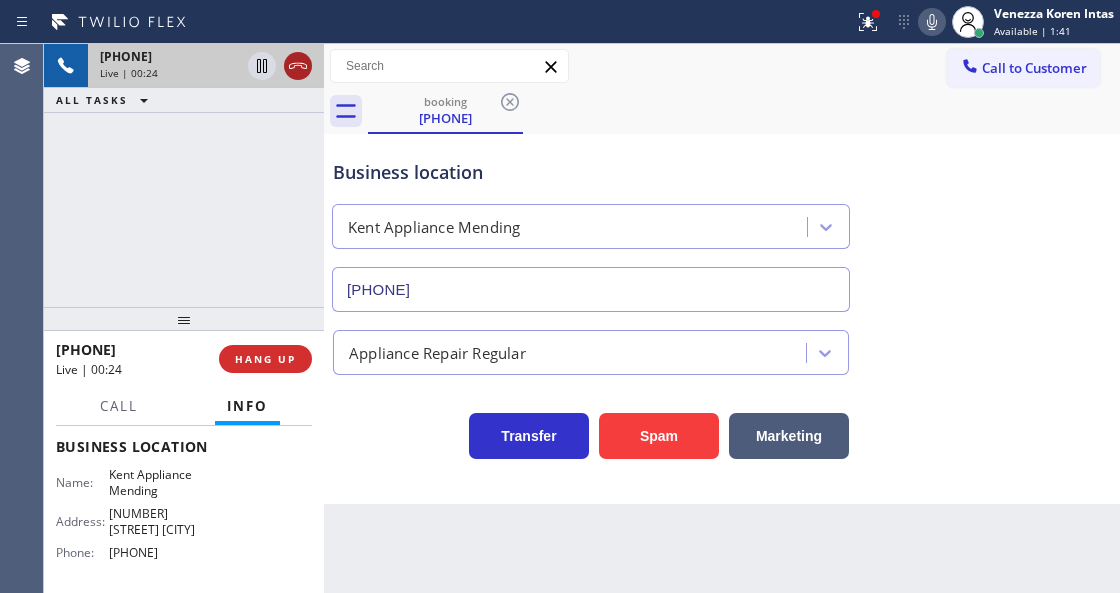 click 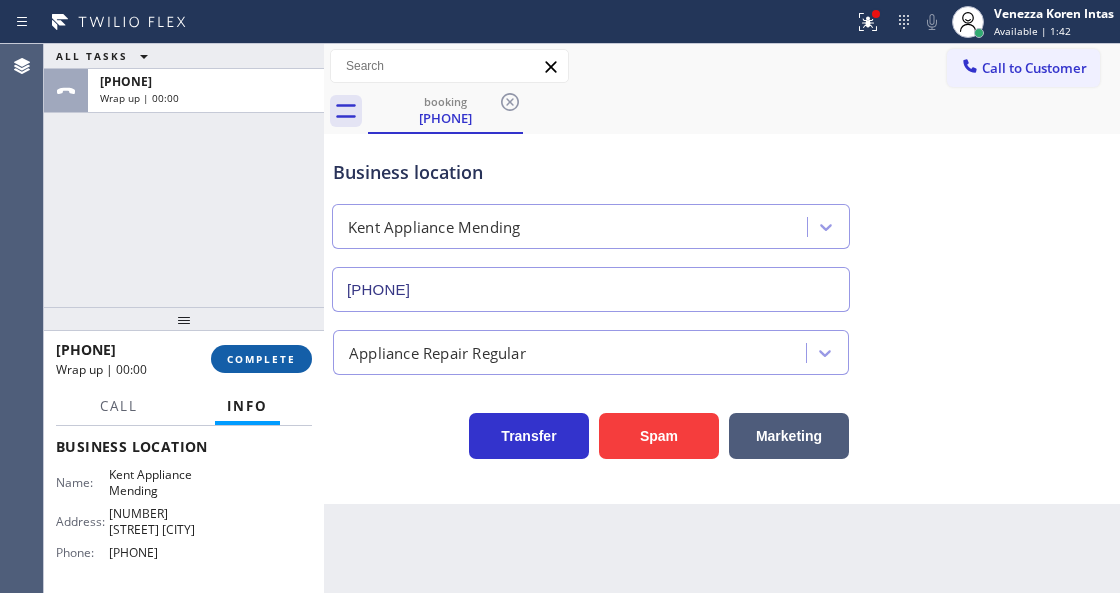 click on "COMPLETE" at bounding box center (261, 359) 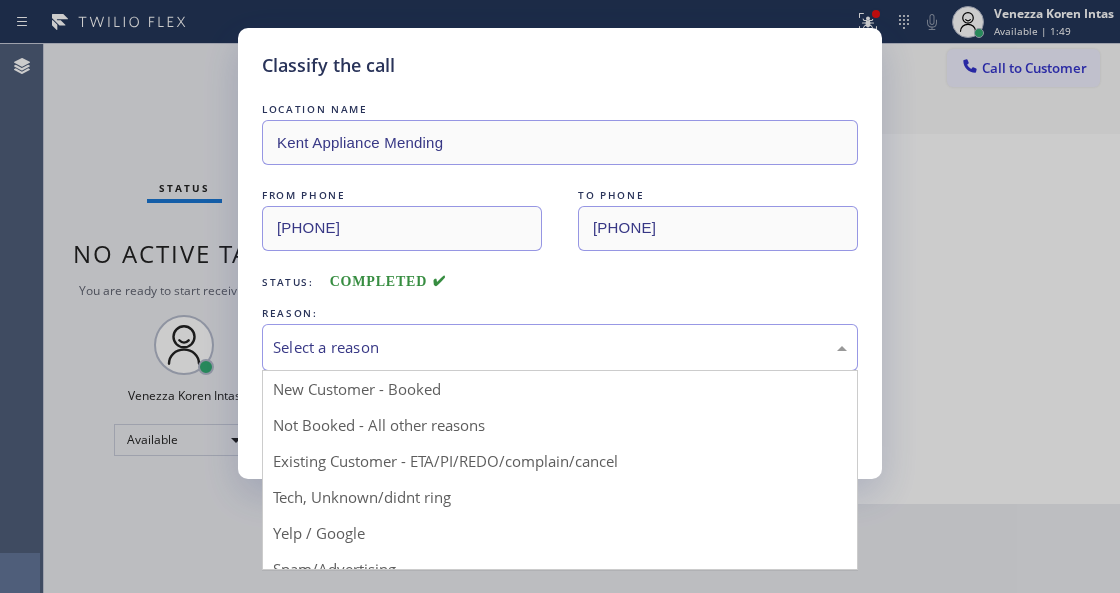 click on "Select a reason" at bounding box center [560, 347] 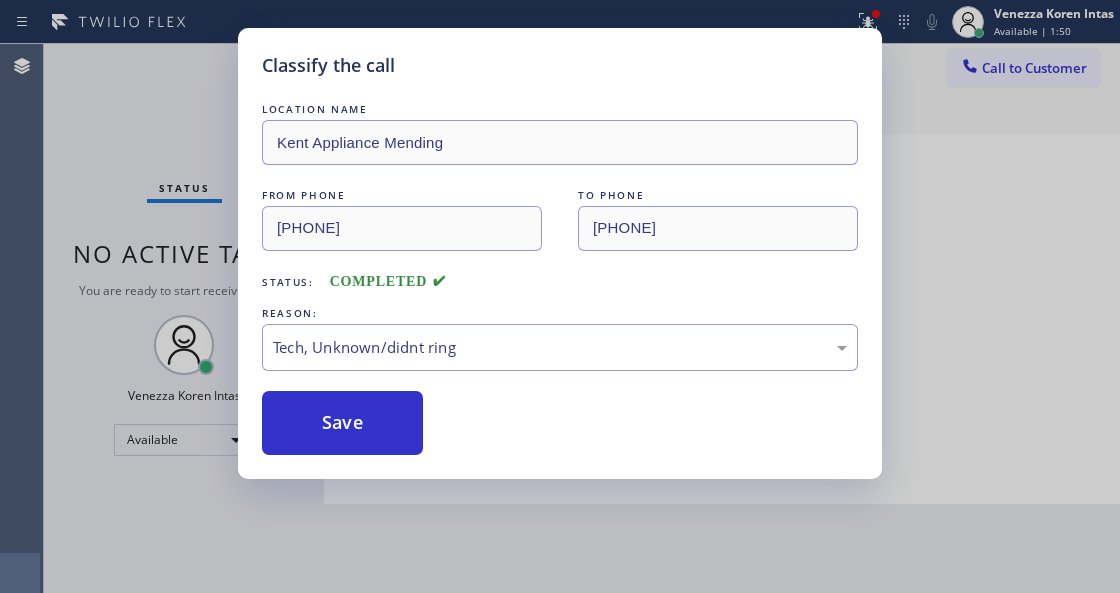 click on "Classify the call LOCATION NAME Kent Appliance Mending FROM PHONE (360) 689-4773 TO PHONE (206) 202-1006 Status: COMPLETED REASON: Tech, Unknown/didnt ring Save" at bounding box center [560, 253] 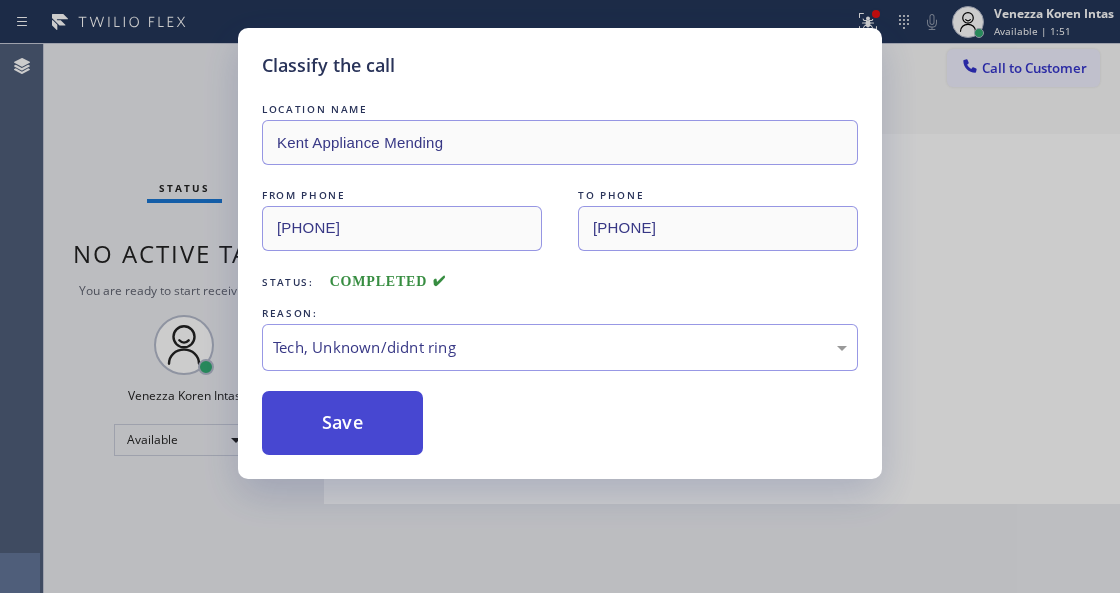 click on "Save" at bounding box center (342, 423) 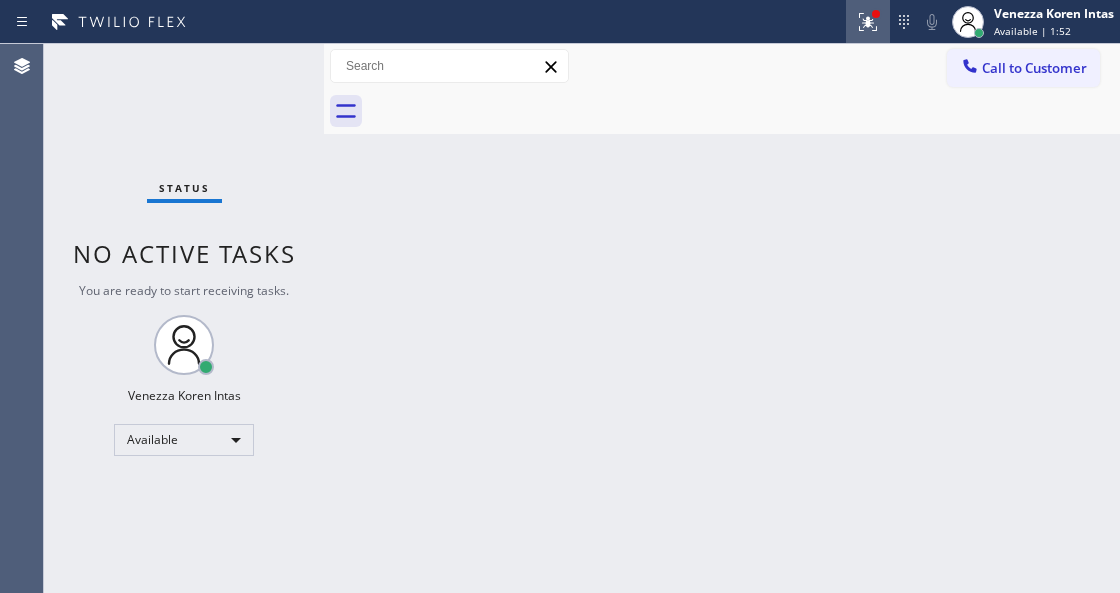 click 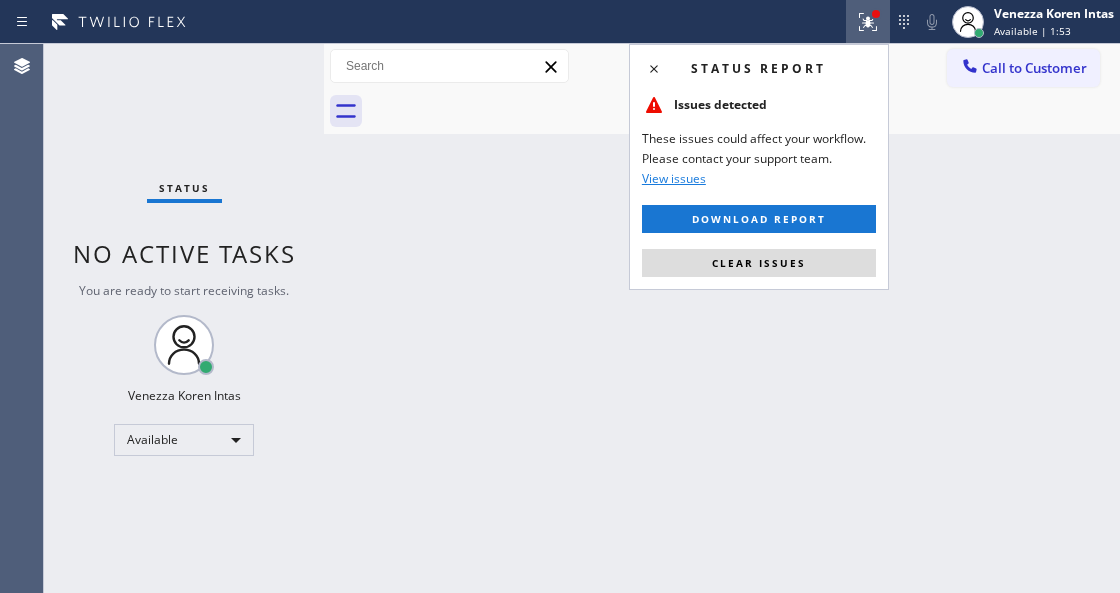 click on "Status report Issues detected These issues could affect your workflow. Please contact your support team. View issues Download report Clear issues" at bounding box center [759, 167] 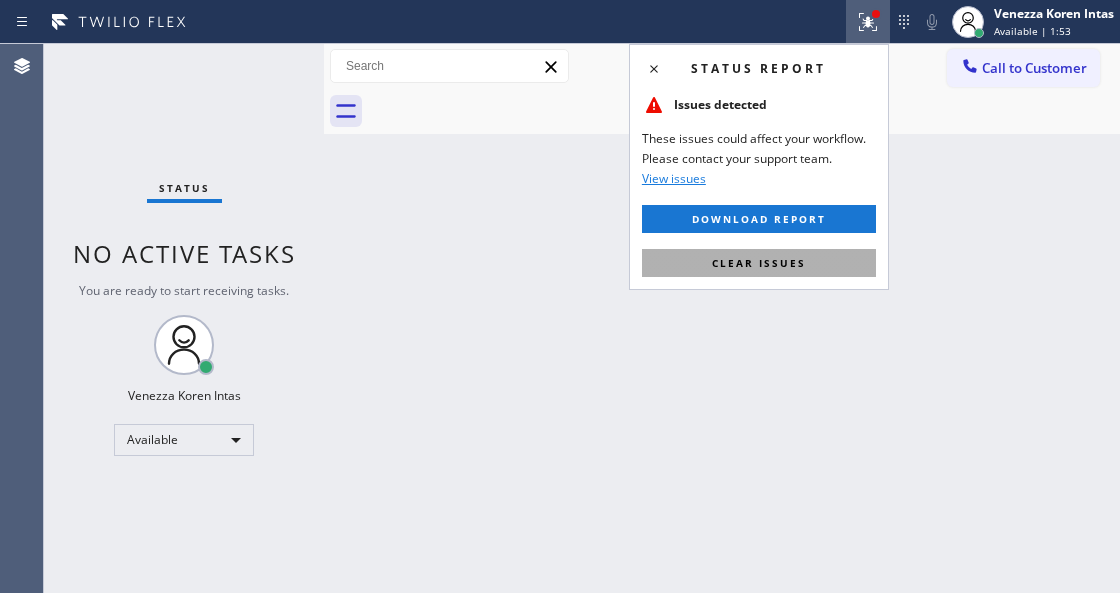 click on "Clear issues" at bounding box center [759, 263] 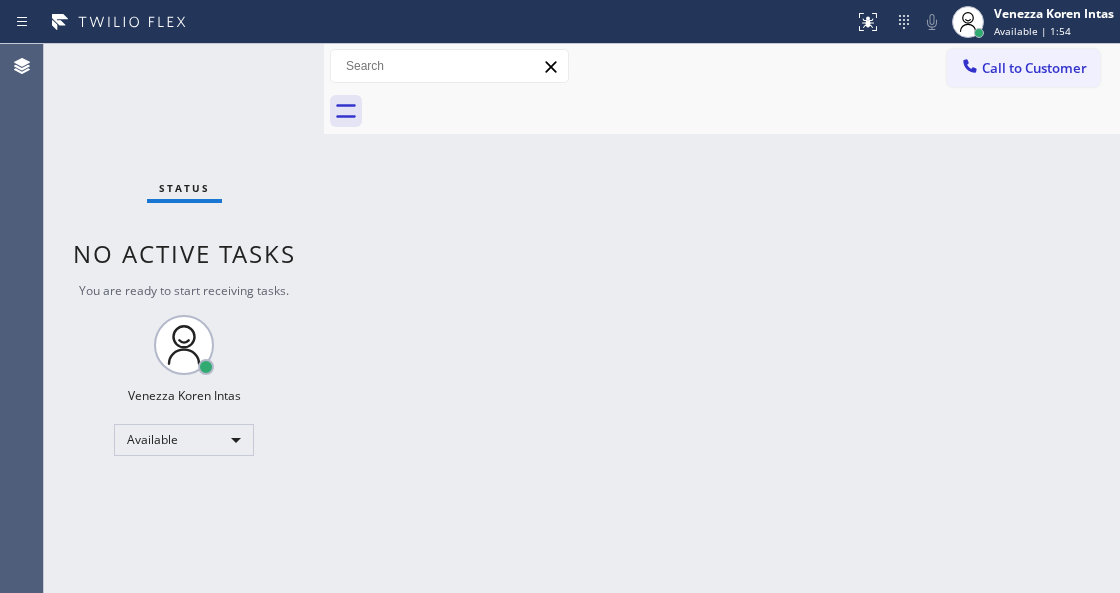 click on "Back to Dashboard Change Sender ID Customers Technicians Select a contact Outbound call Technician Search Technician Your caller id phone number Your caller id phone number Call Technician info Name   Phone none Address none Change Sender ID HVAC +[PHONE] 5 Star Appliance +[PHONE] Appliance Repair +[PHONE] Plumbing +[PHONE] Air Duct Cleaning +[PHONE]  Electricians +[PHONE] Cancel Change Check personal SMS Reset Change No tabs Call to Customer Outbound call Location Sub Zero Fridge Repair Master Your caller id phone number [PHONE] Customer number Call Outbound call Technician Search Technician Your caller id phone number Your caller id phone number Call" at bounding box center [722, 318] 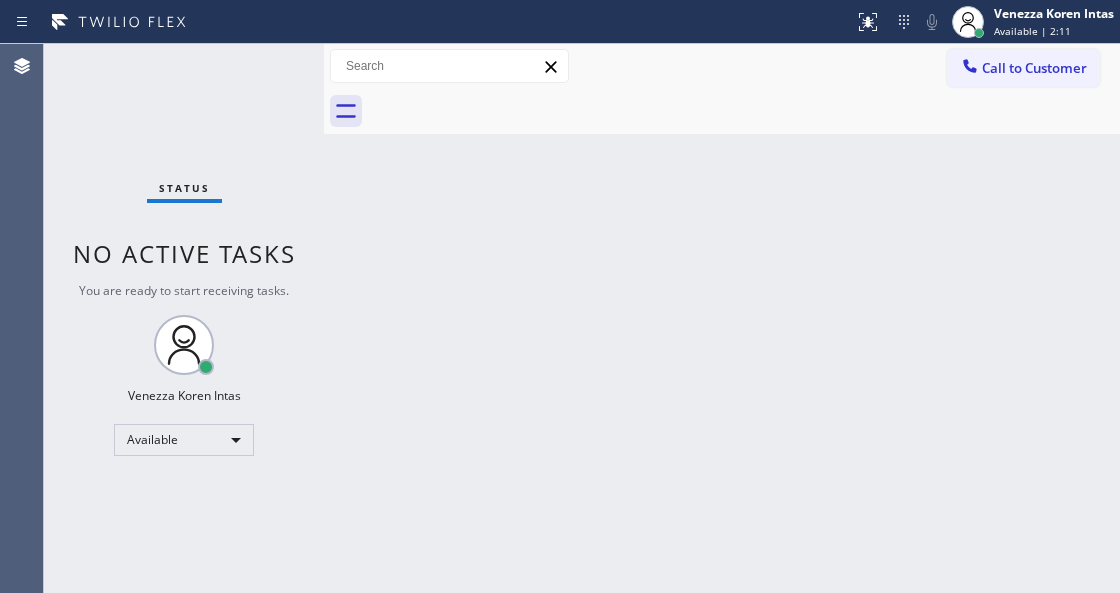 drag, startPoint x: 310, startPoint y: 297, endPoint x: 304, endPoint y: 242, distance: 55.326305 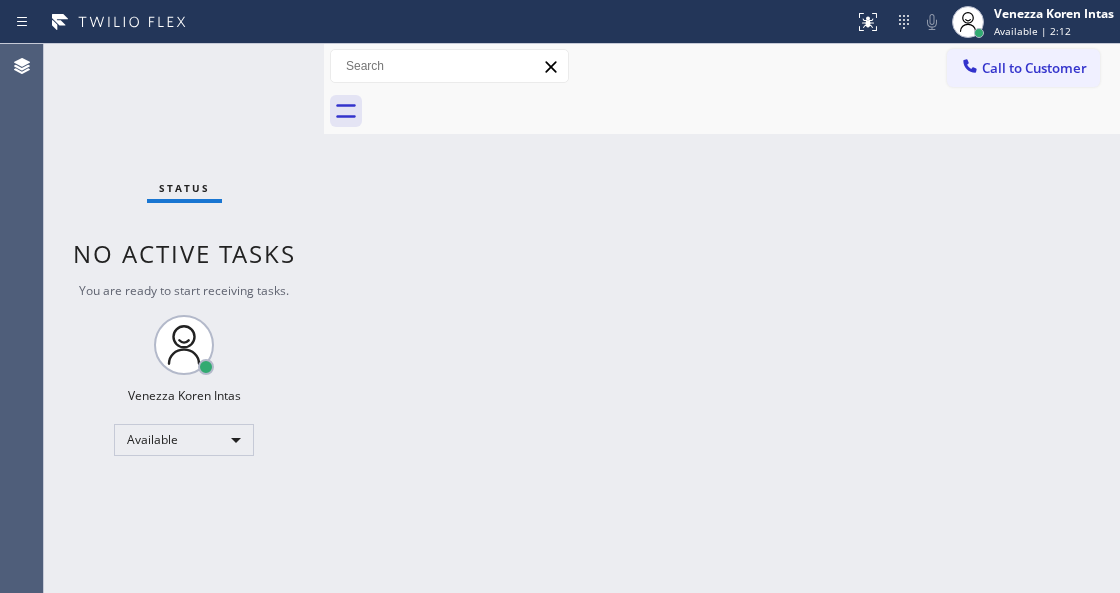 click on "Agent Desktop" at bounding box center [21, 318] 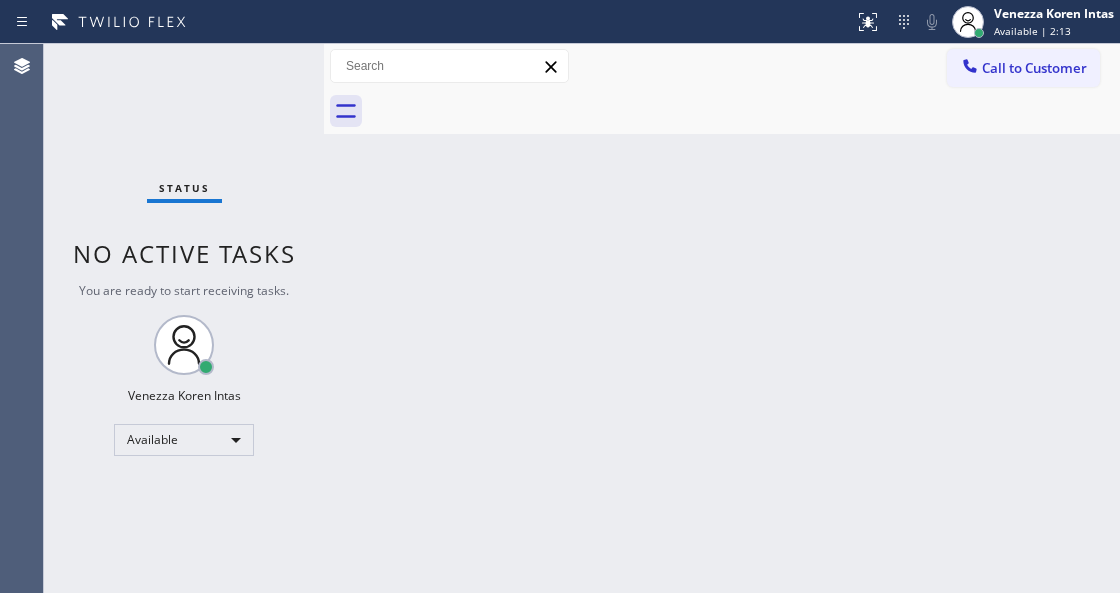 click on "Status   No active tasks     You are ready to start receiving tasks.   [FIRST] [LAST] Available" at bounding box center [184, 318] 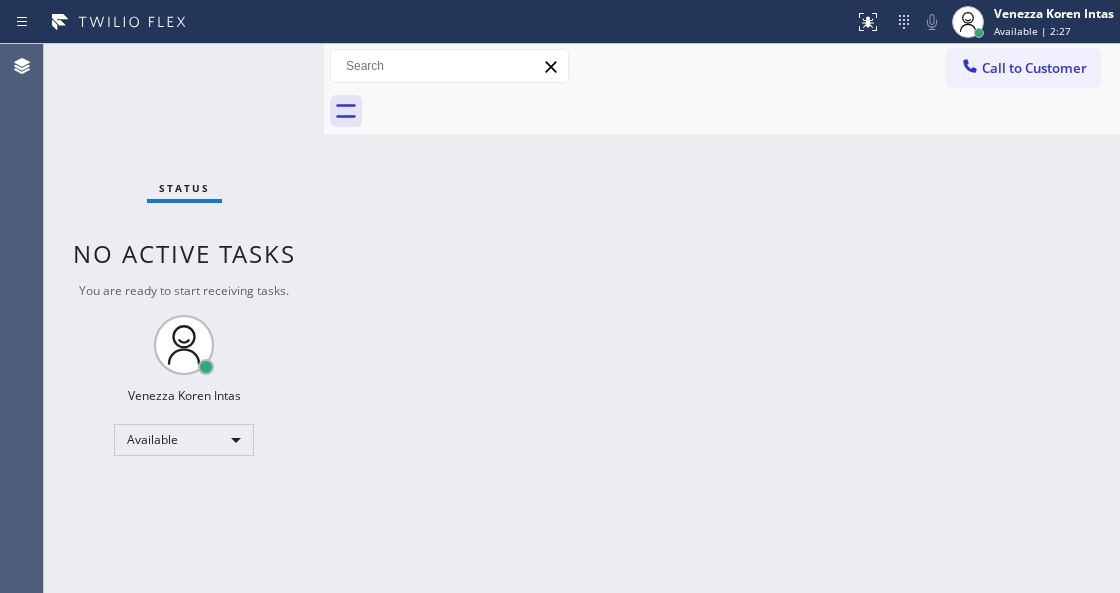 click on "Status   No active tasks     You are ready to start receiving tasks.   [FIRST] [LAST] Available" at bounding box center (184, 318) 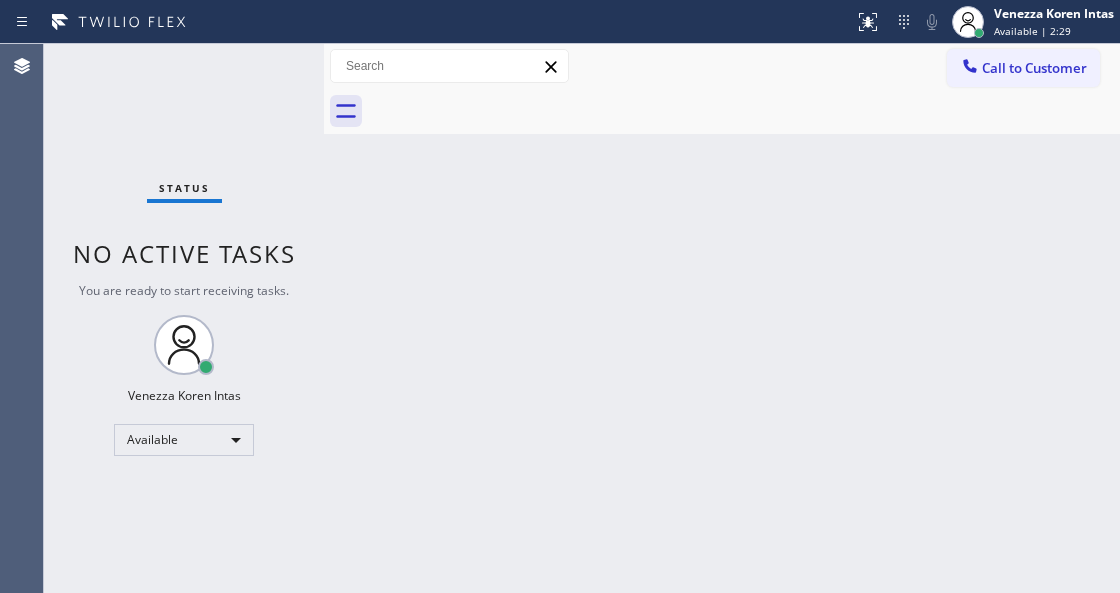 click on "Status   No active tasks     You are ready to start receiving tasks.   [FIRST] [LAST] Available" at bounding box center [184, 318] 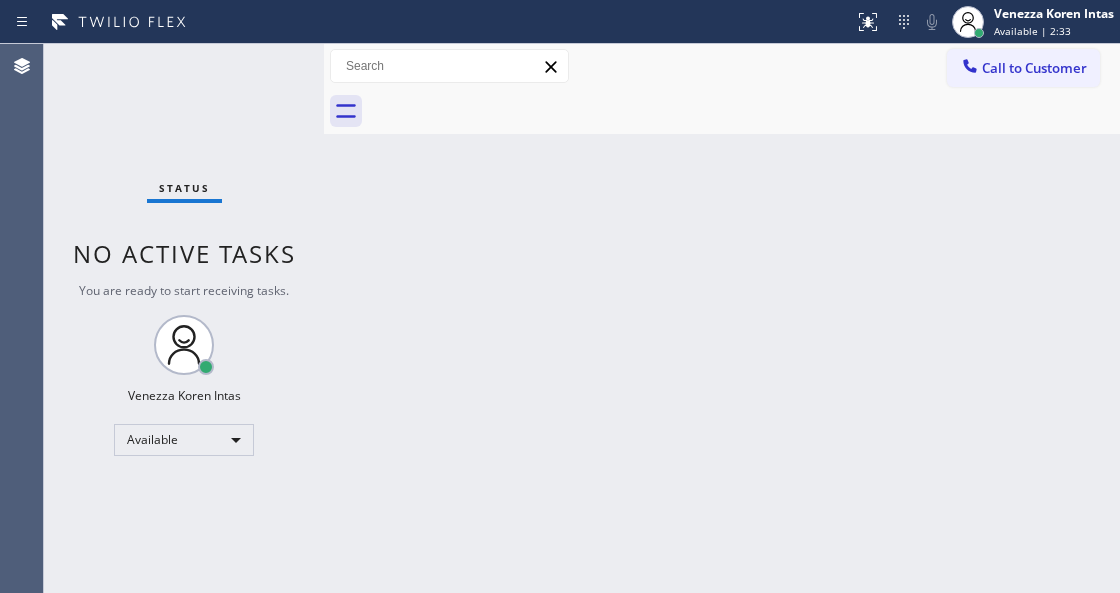 click on "Status   No active tasks     You are ready to start receiving tasks.   [FIRST] [LAST] Available" at bounding box center [184, 318] 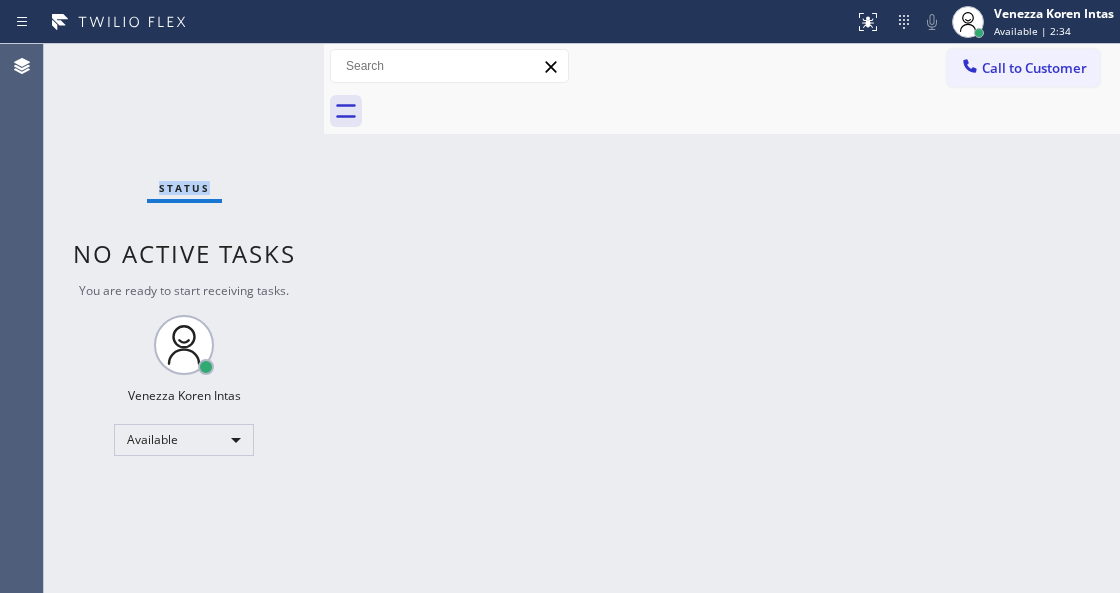 click on "Status   No active tasks     You are ready to start receiving tasks.   [FIRST] [LAST] Available" at bounding box center (184, 318) 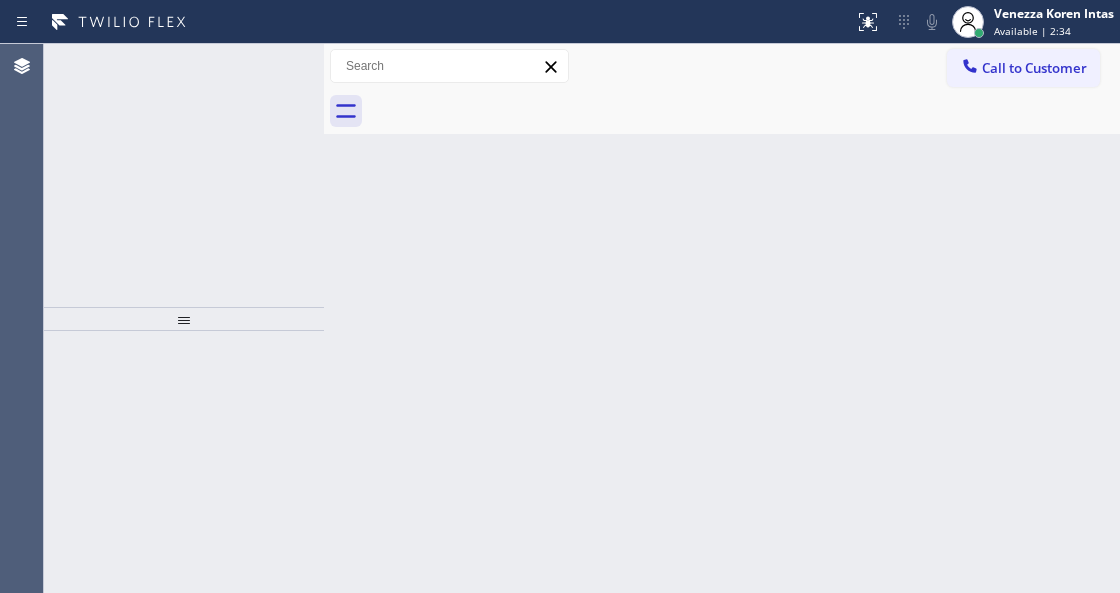 click 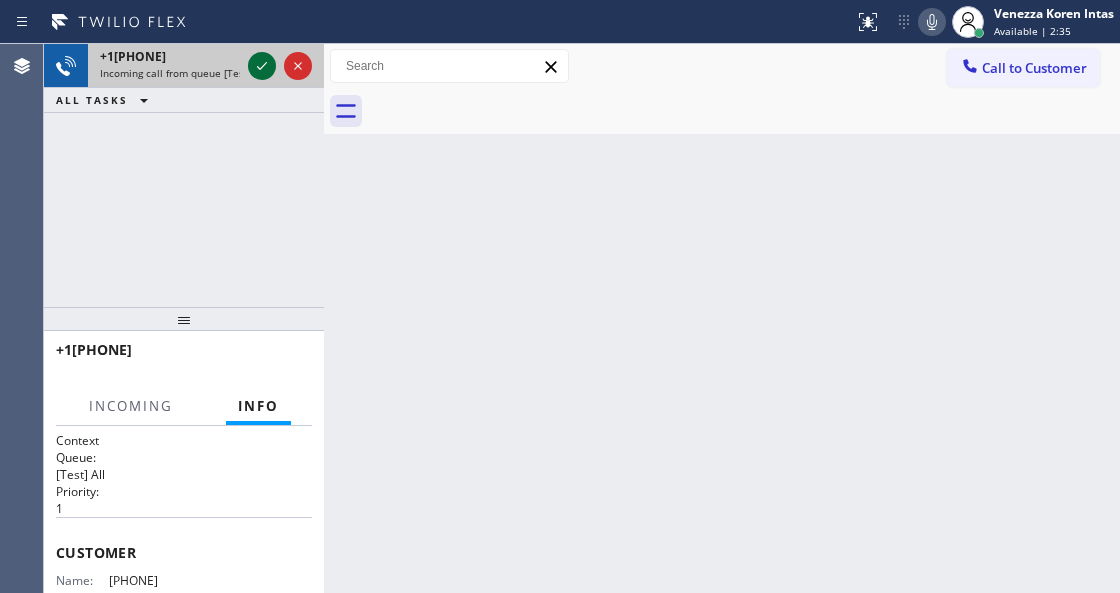 click 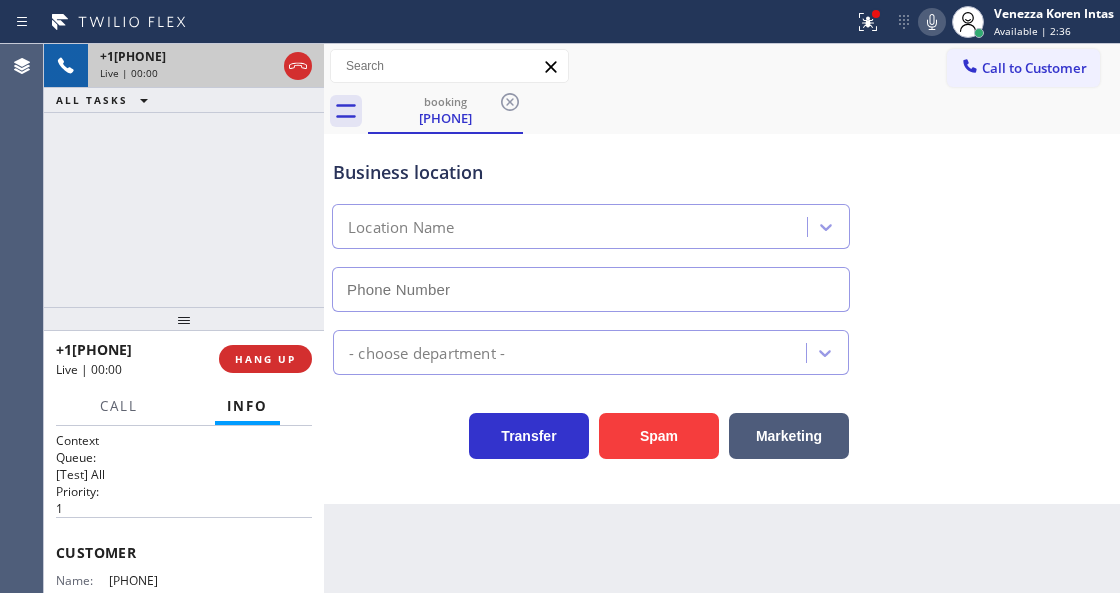 type on "[PHONE]" 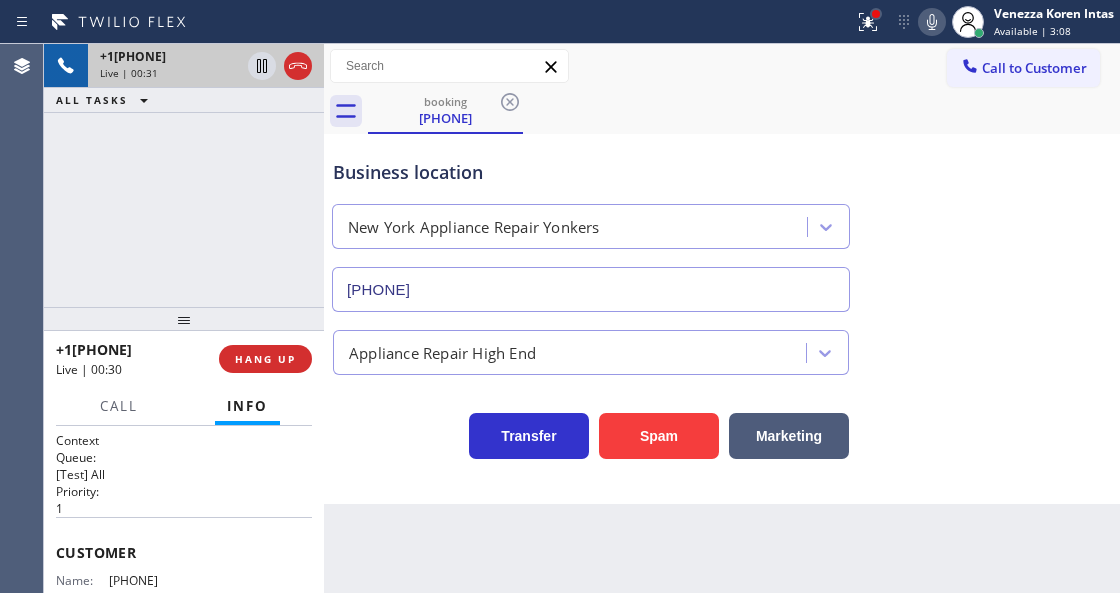 click at bounding box center [876, 14] 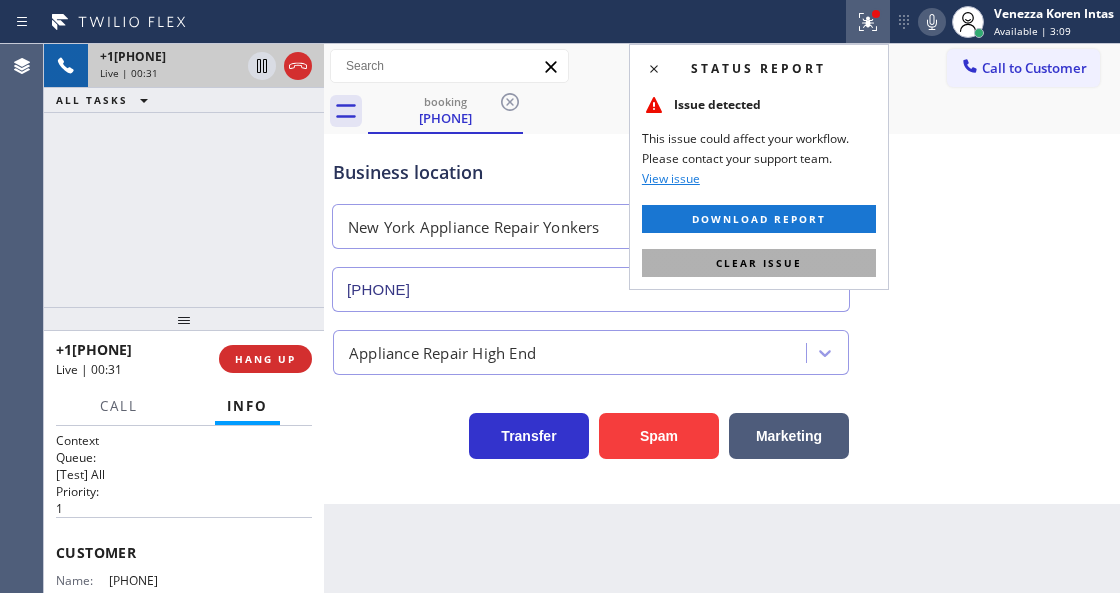 click on "Clear issue" at bounding box center [759, 263] 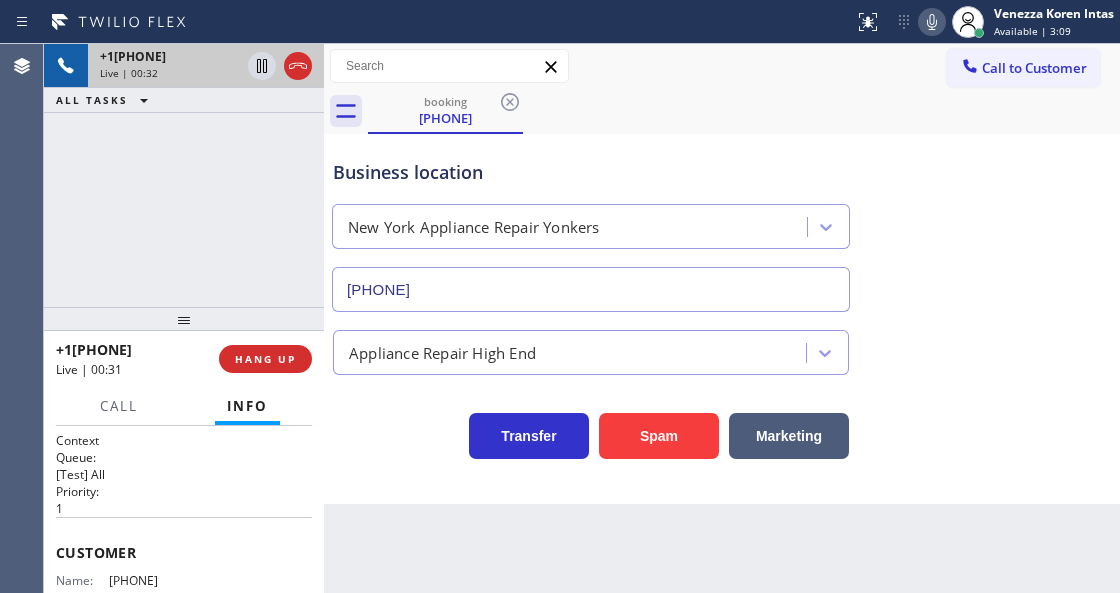 click on "Business location New York Appliance Repair Yonkers (914) 873-0795" at bounding box center [722, 221] 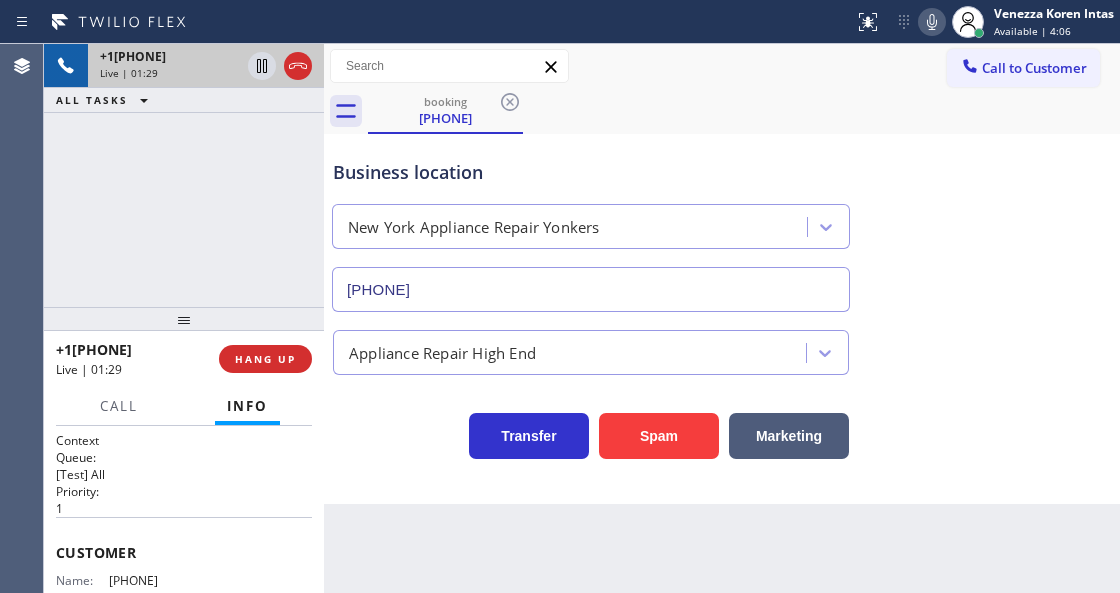 scroll, scrollTop: 200, scrollLeft: 0, axis: vertical 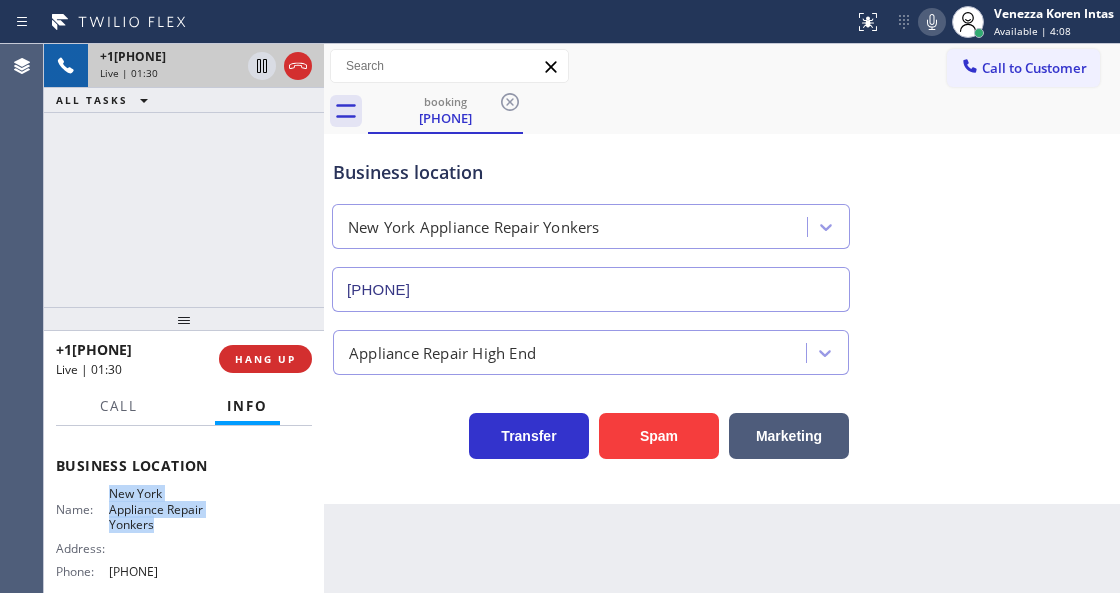 drag, startPoint x: 106, startPoint y: 534, endPoint x: 159, endPoint y: 576, distance: 67.62396 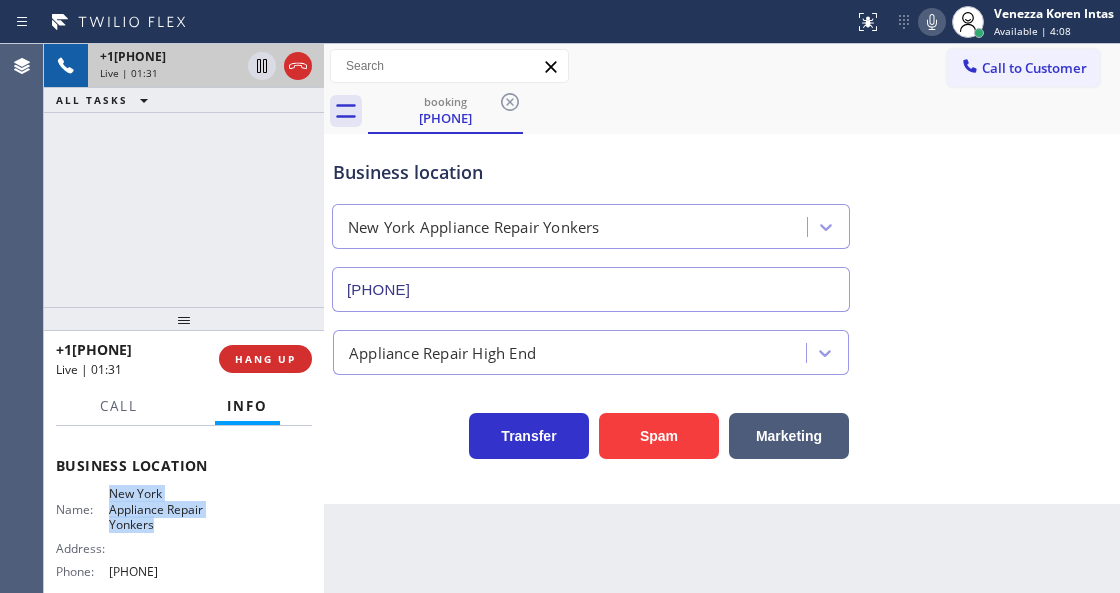 click on "New York Appliance Repair Yonkers" at bounding box center (159, 509) 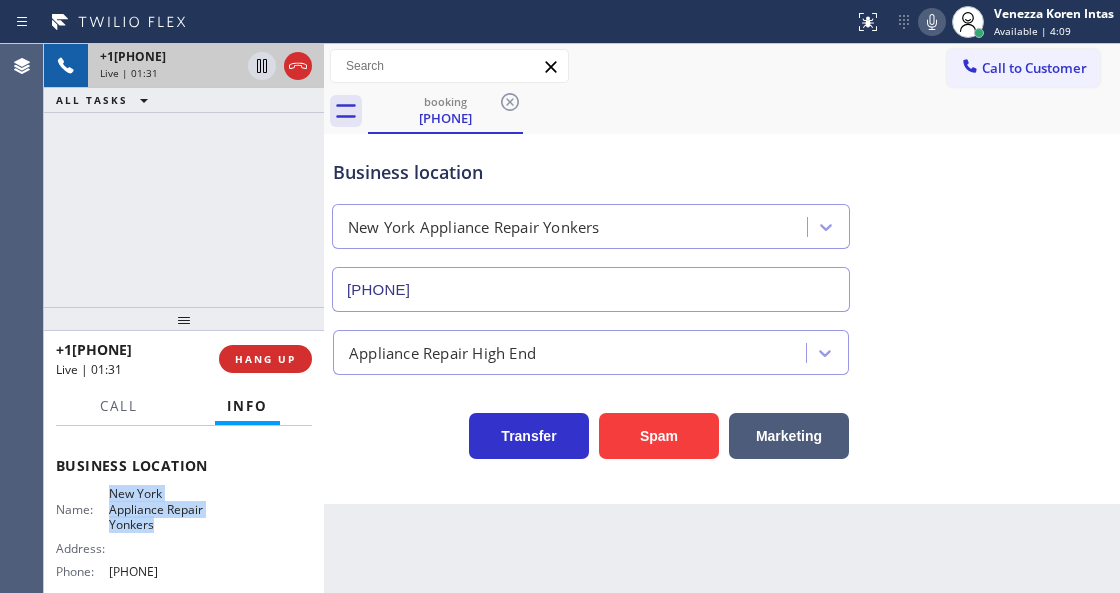 drag, startPoint x: 163, startPoint y: 526, endPoint x: 142, endPoint y: 520, distance: 21.84033 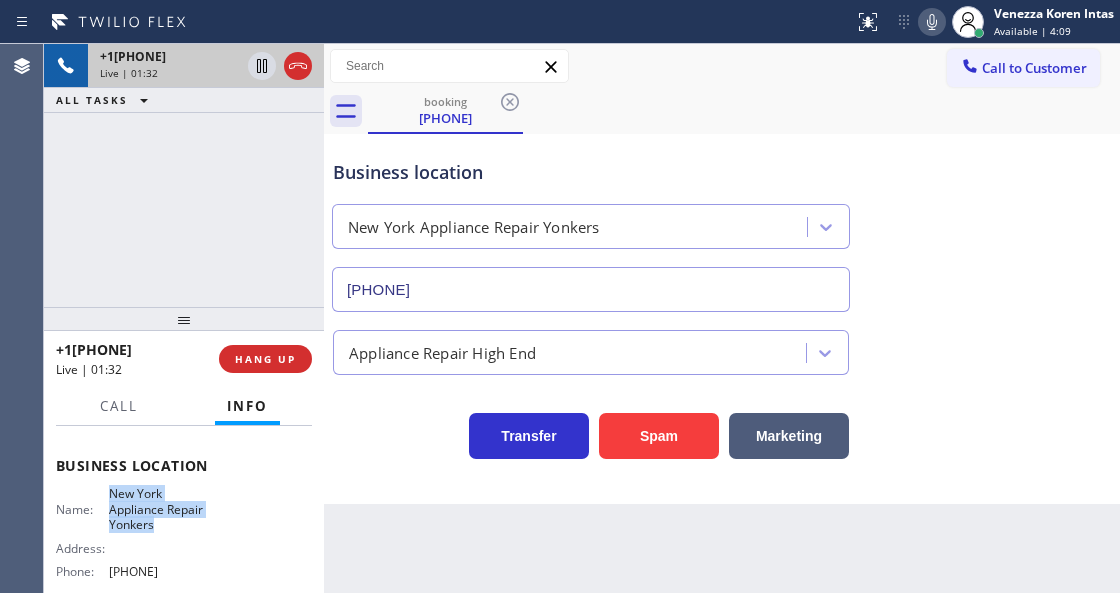 click on "New York Appliance Repair Yonkers" at bounding box center (159, 509) 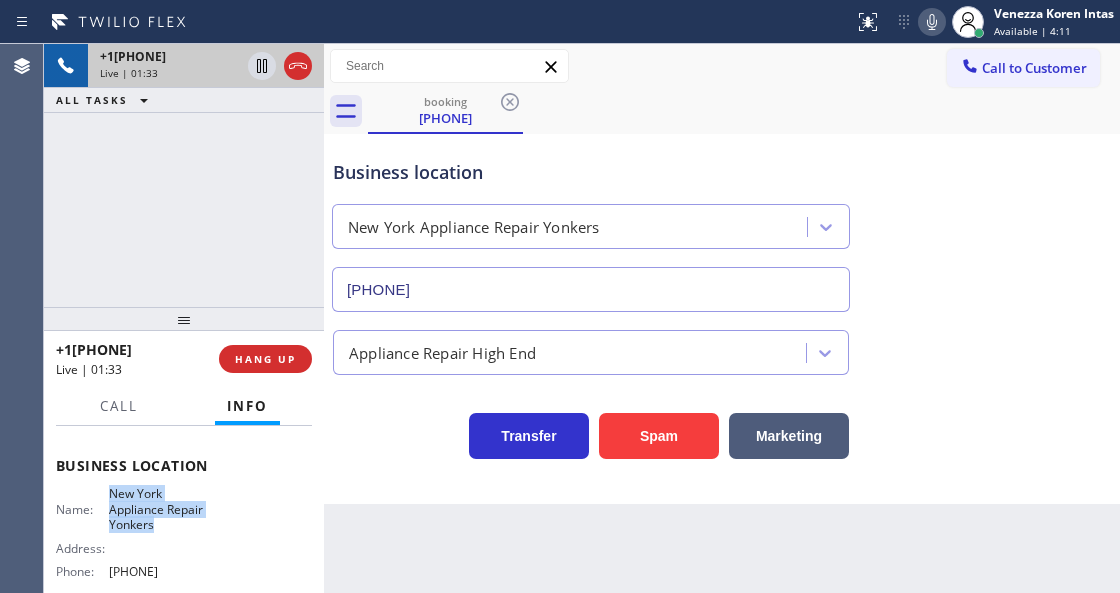 drag, startPoint x: 107, startPoint y: 488, endPoint x: 154, endPoint y: 518, distance: 55.758408 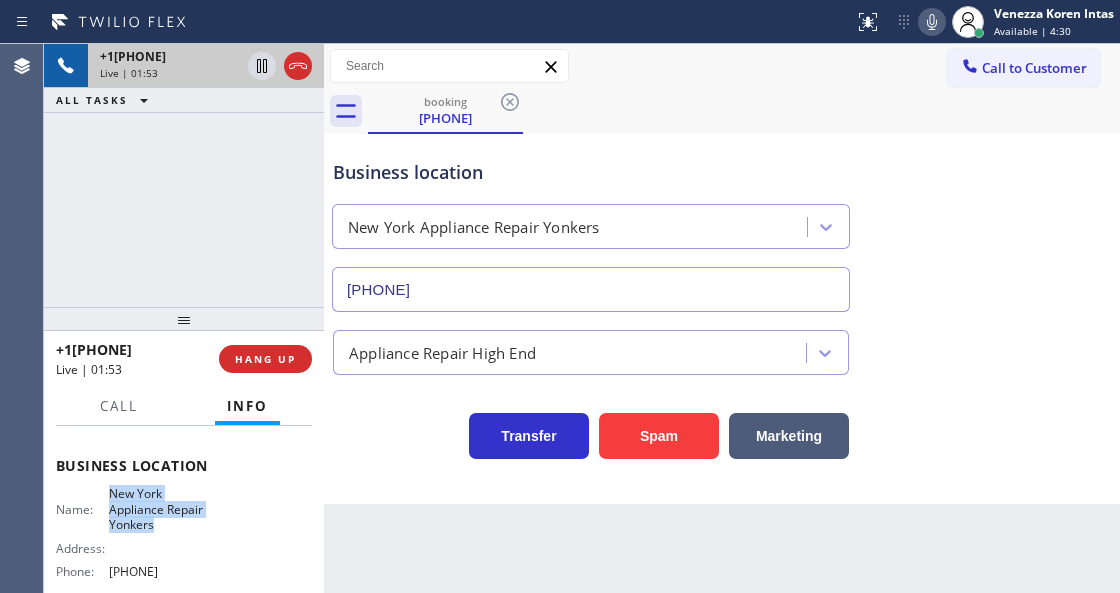 click on "New York Appliance Repair Yonkers" at bounding box center (159, 509) 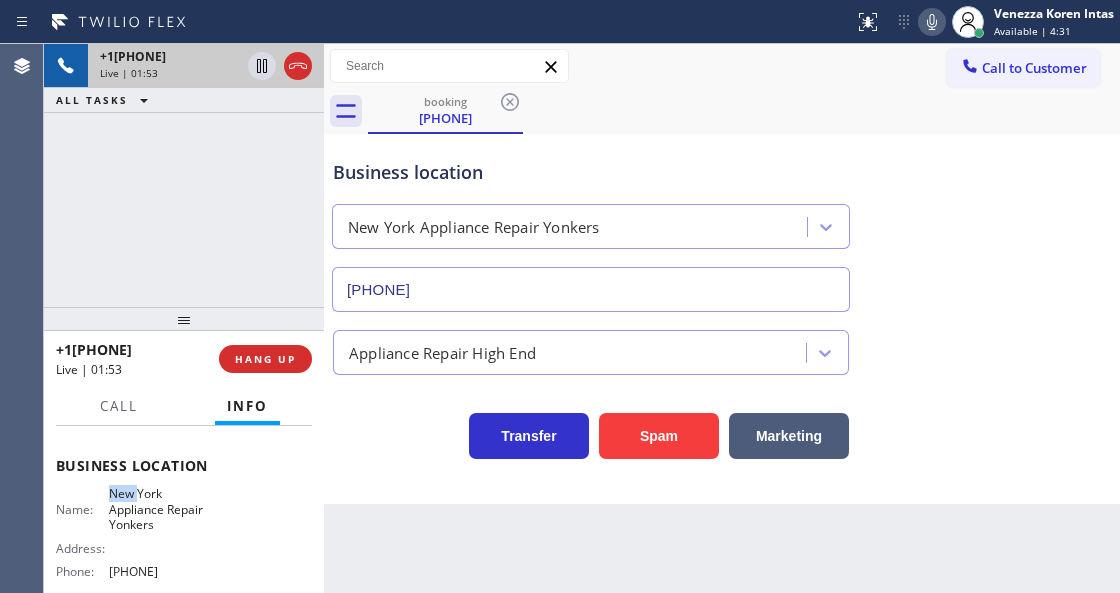 click on "New York Appliance Repair Yonkers" at bounding box center [159, 509] 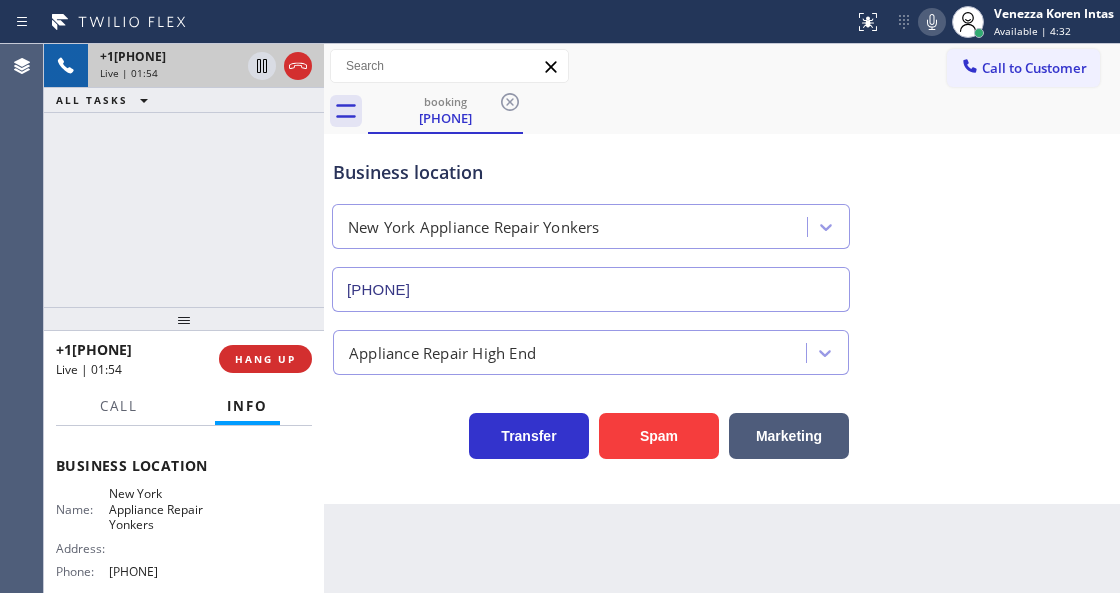 click on "New York Appliance Repair Yonkers" at bounding box center [159, 509] 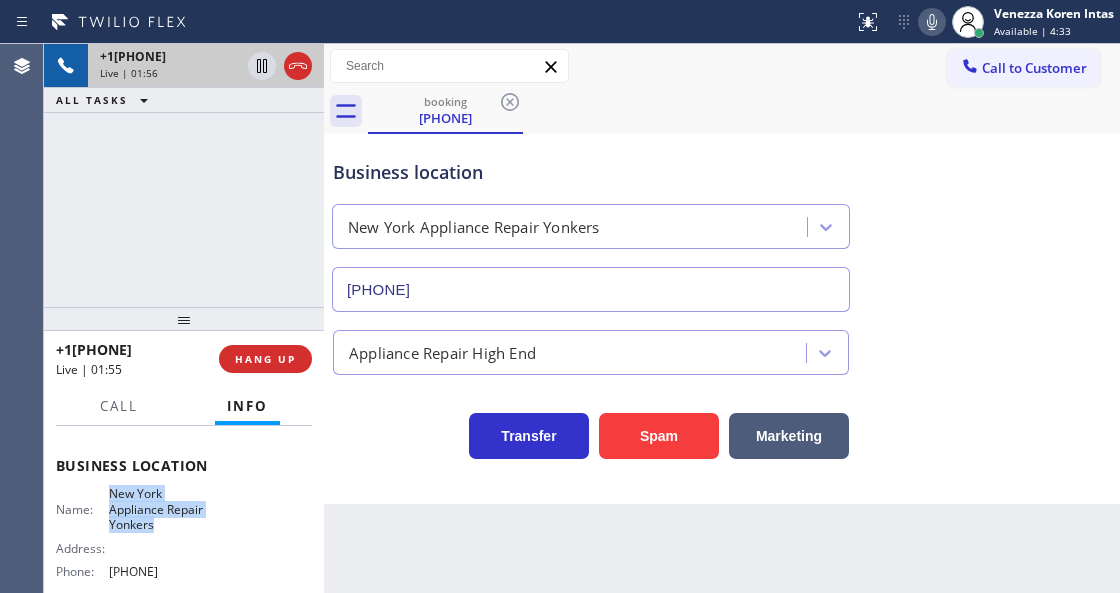 drag, startPoint x: 106, startPoint y: 488, endPoint x: 160, endPoint y: 520, distance: 62.76942 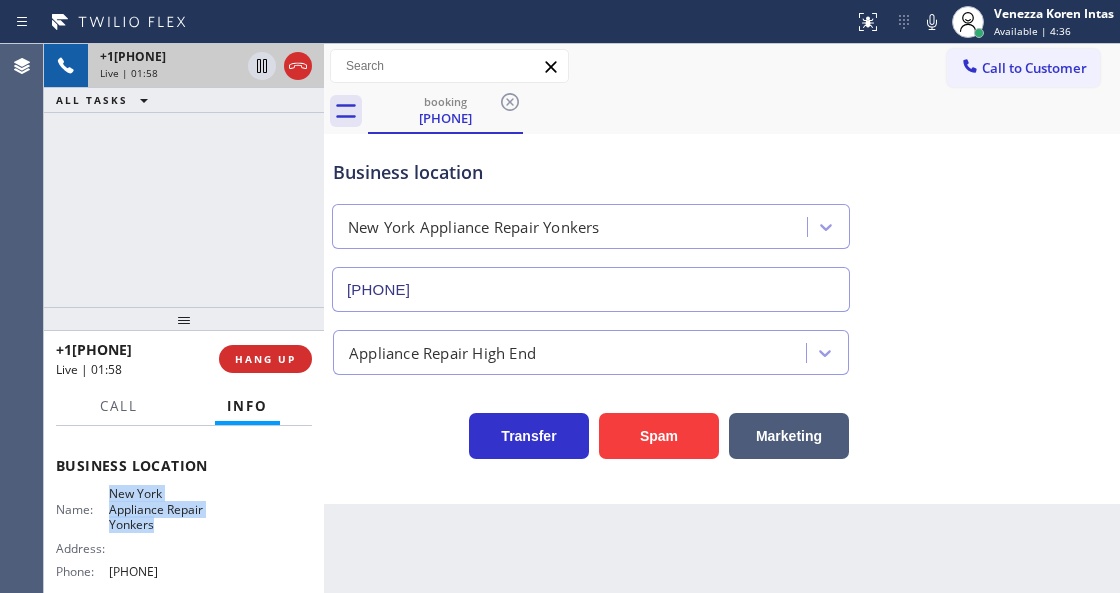 drag, startPoint x: 931, startPoint y: 12, endPoint x: 883, endPoint y: 131, distance: 128.31601 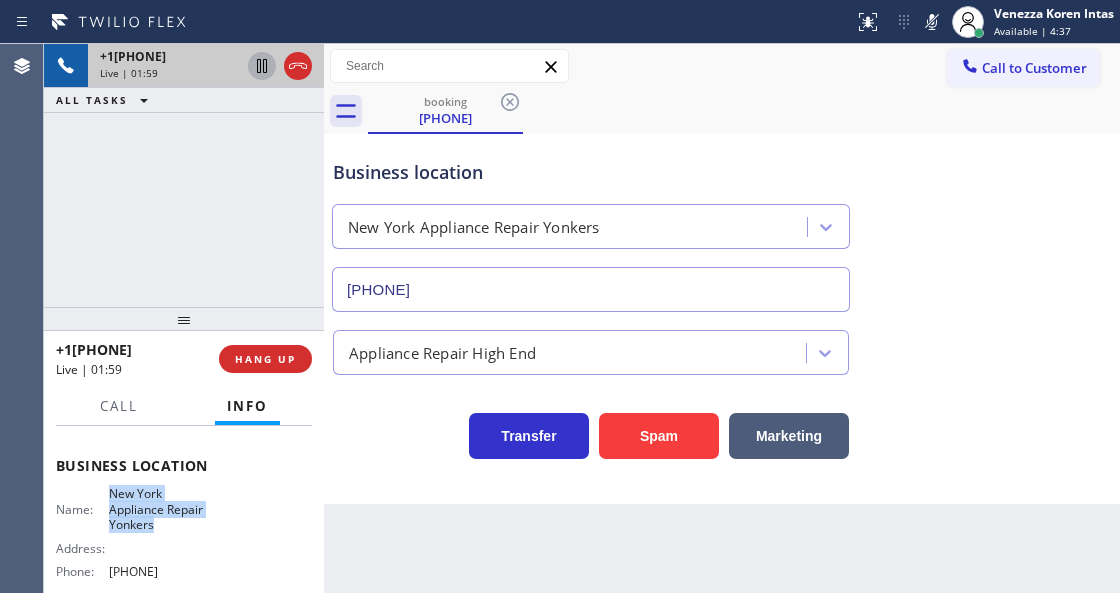 click 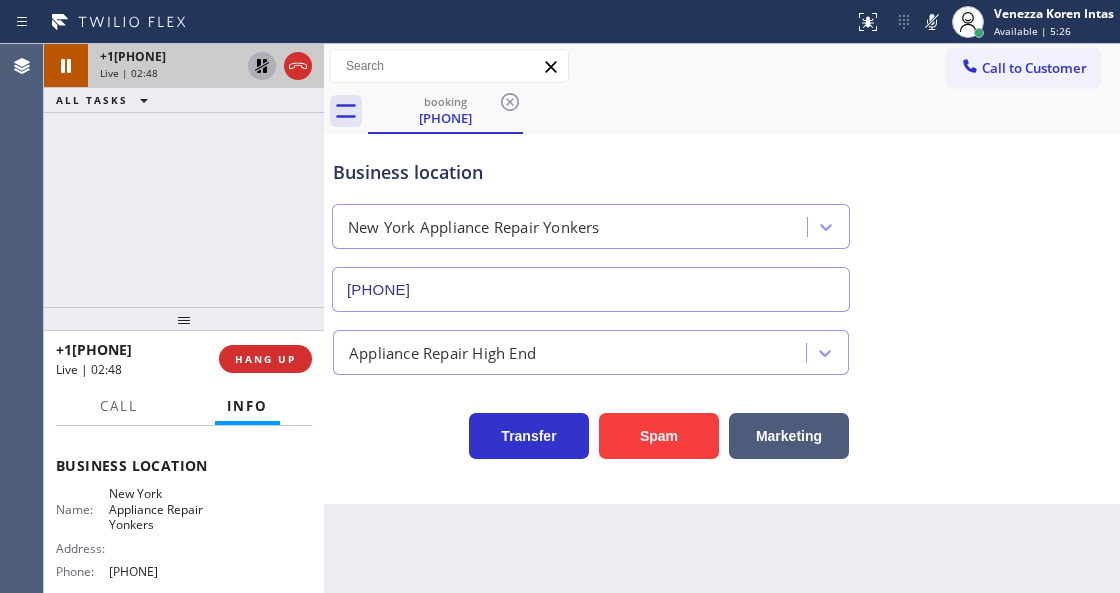 click on "Back to Dashboard Change Sender ID Customers Technicians Select a contact Outbound call Technician Search Technician Your caller id phone number Your caller id phone number Call Technician info Name   Phone none Address none Change Sender ID HVAC +18559994417 5 Star Appliance +18557314952 Appliance Repair +18554611149 Plumbing +18889090120 Air Duct Cleaning +18006865038  Electricians +18005688664 Cancel Change Check personal SMS Reset Change booking (516) 782-7448 Call to Customer Outbound call Location Sub Zero Fridge Repair Master Your caller id phone number (973) 791-5211 Customer number Call Outbound call Technician Search Technician Your caller id phone number Your caller id phone number Call booking (516) 782-7448 Business location New York Appliance Repair Yonkers (914) 873-0795 Appliance Repair High End Transfer Spam Marketing" at bounding box center (722, 318) 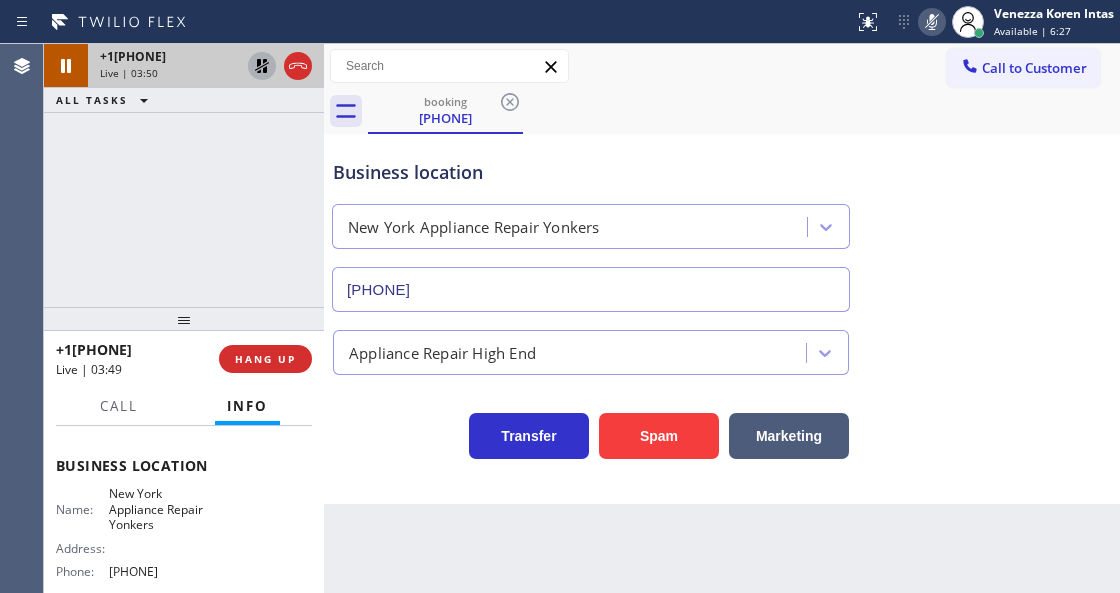 click 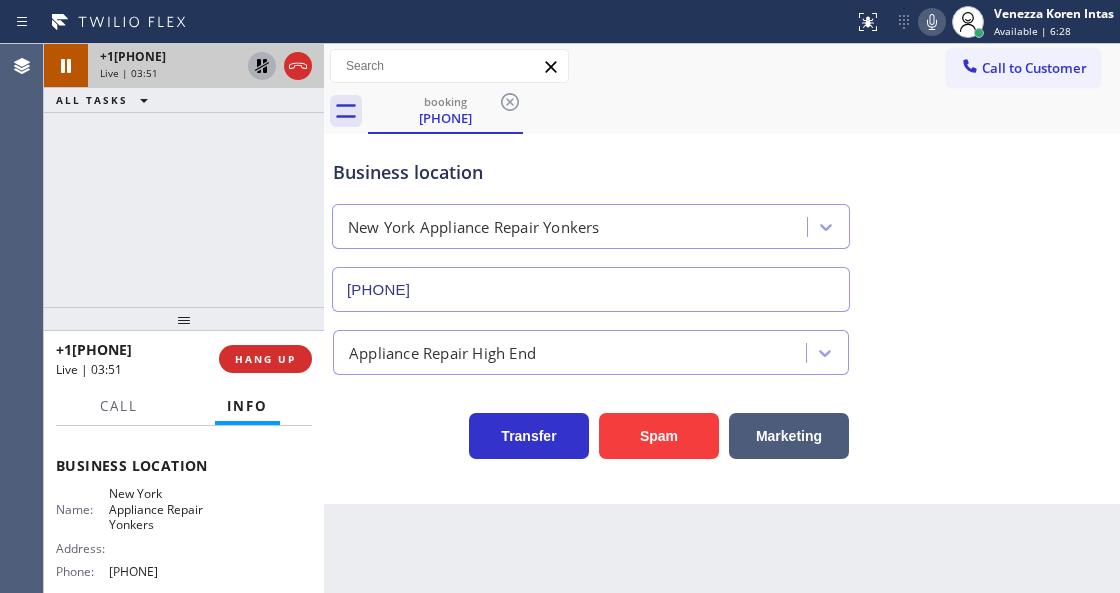 click 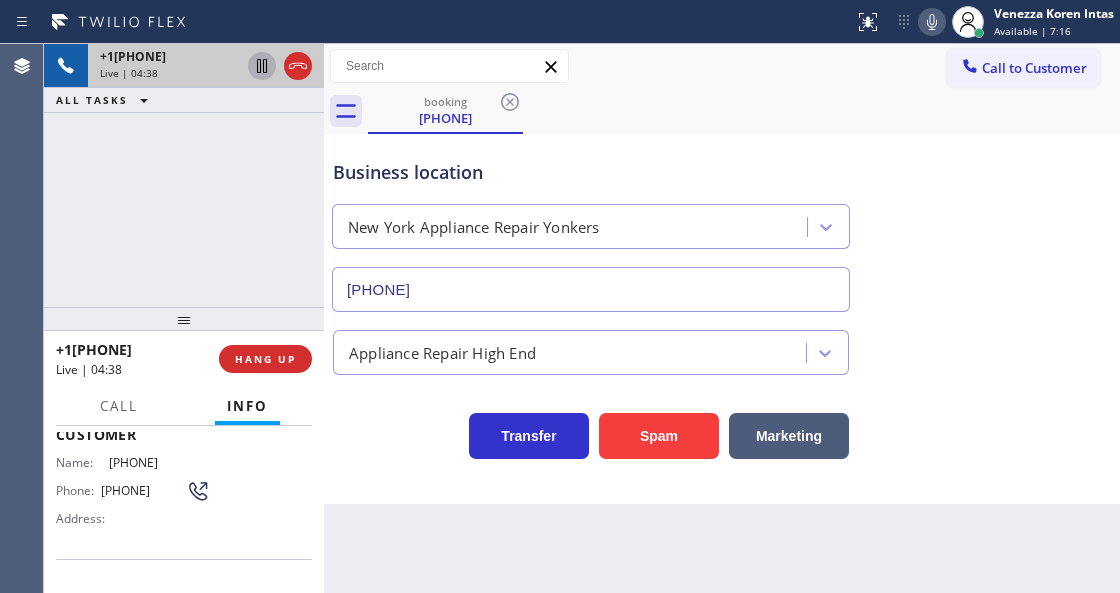 scroll, scrollTop: 114, scrollLeft: 0, axis: vertical 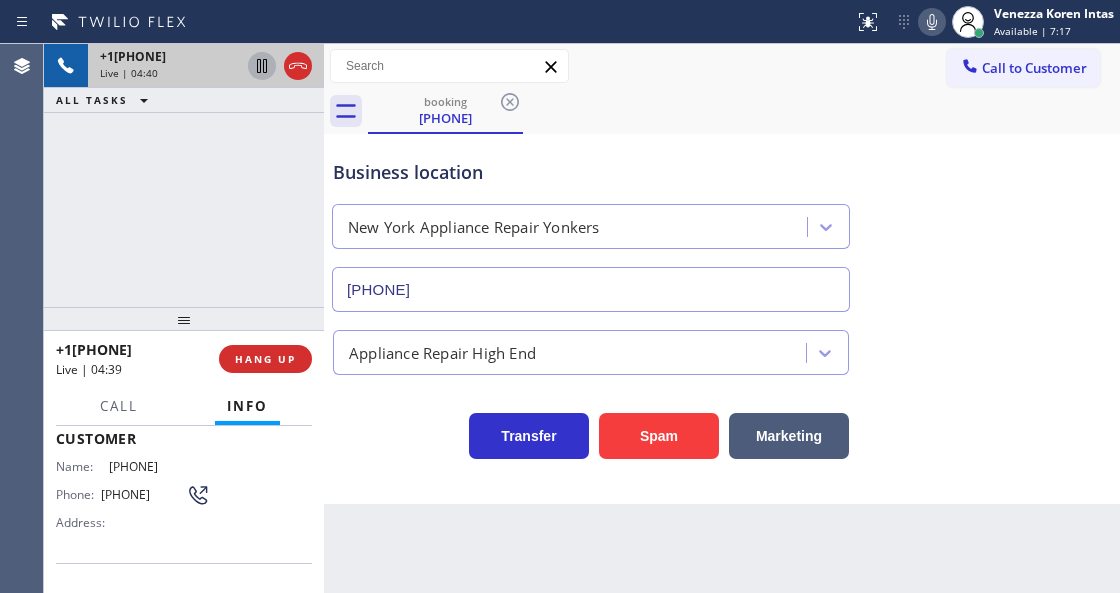 drag, startPoint x: 200, startPoint y: 467, endPoint x: 109, endPoint y: 459, distance: 91.350975 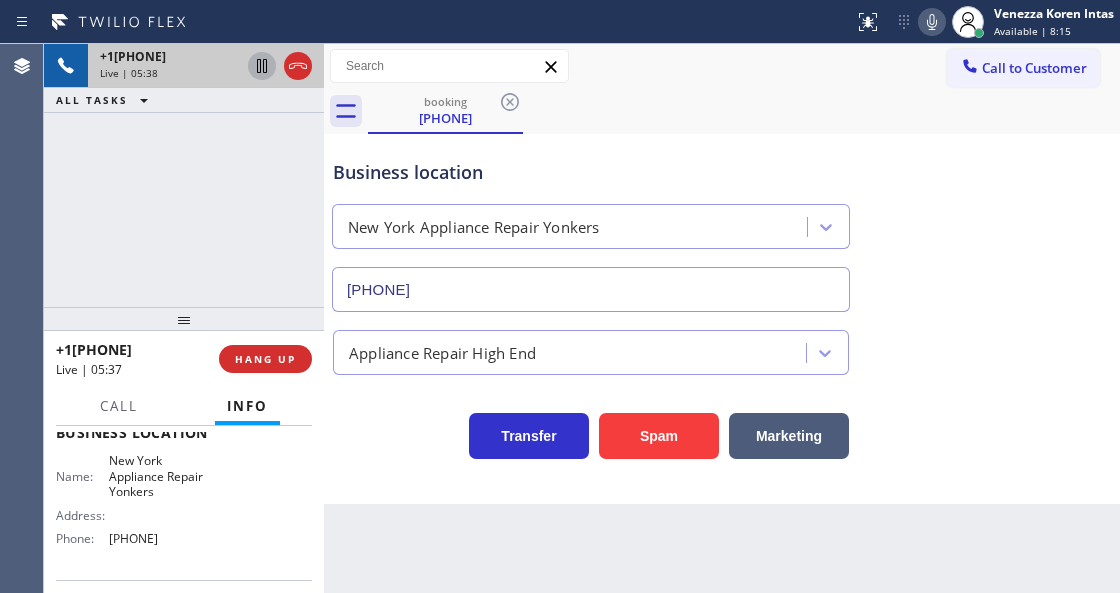 scroll, scrollTop: 314, scrollLeft: 0, axis: vertical 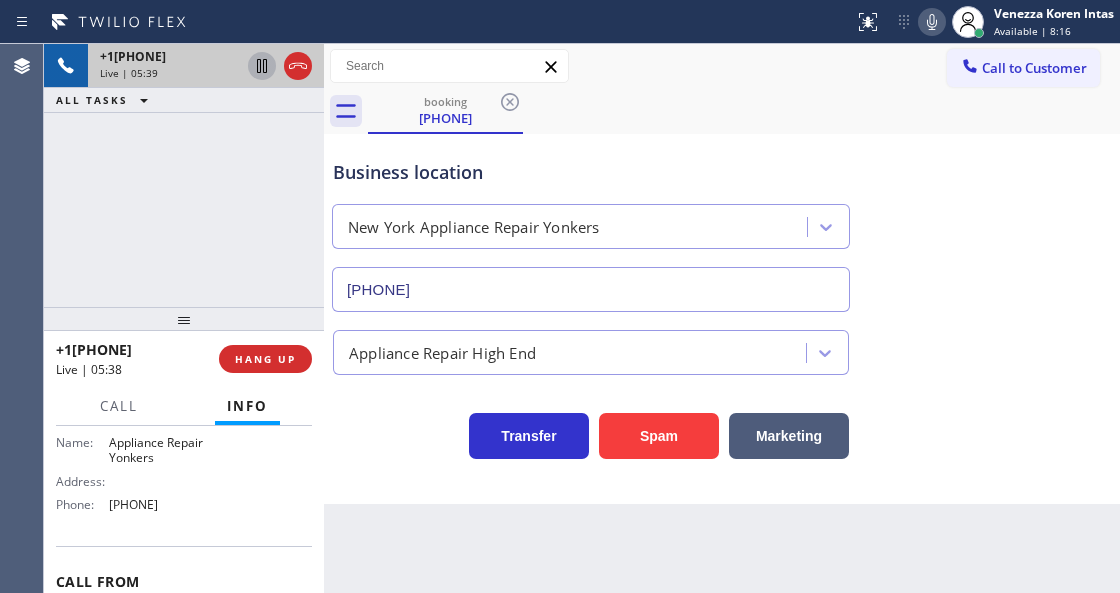 drag, startPoint x: 201, startPoint y: 506, endPoint x: 109, endPoint y: 507, distance: 92.00543 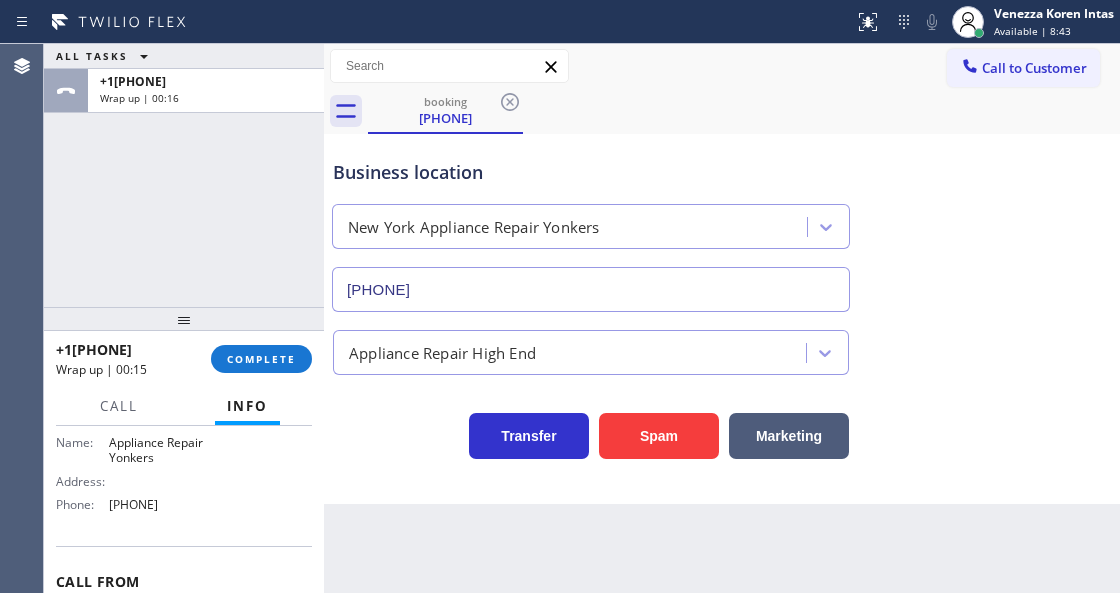 click on "+15167827448 Wrap up | 00:15 COMPLETE" at bounding box center (184, 359) 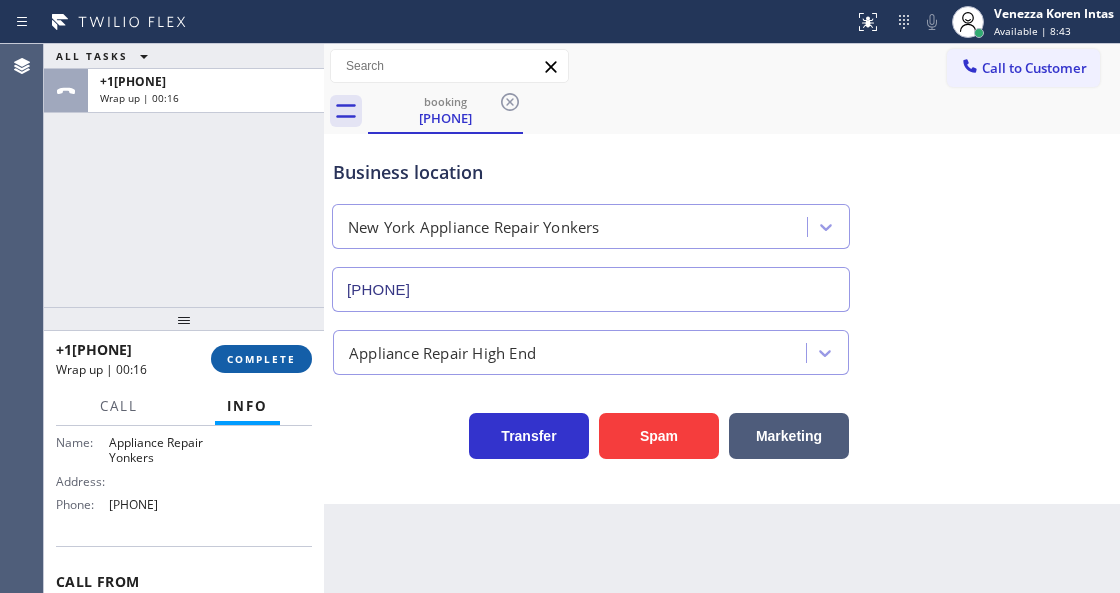 click on "COMPLETE" at bounding box center [261, 359] 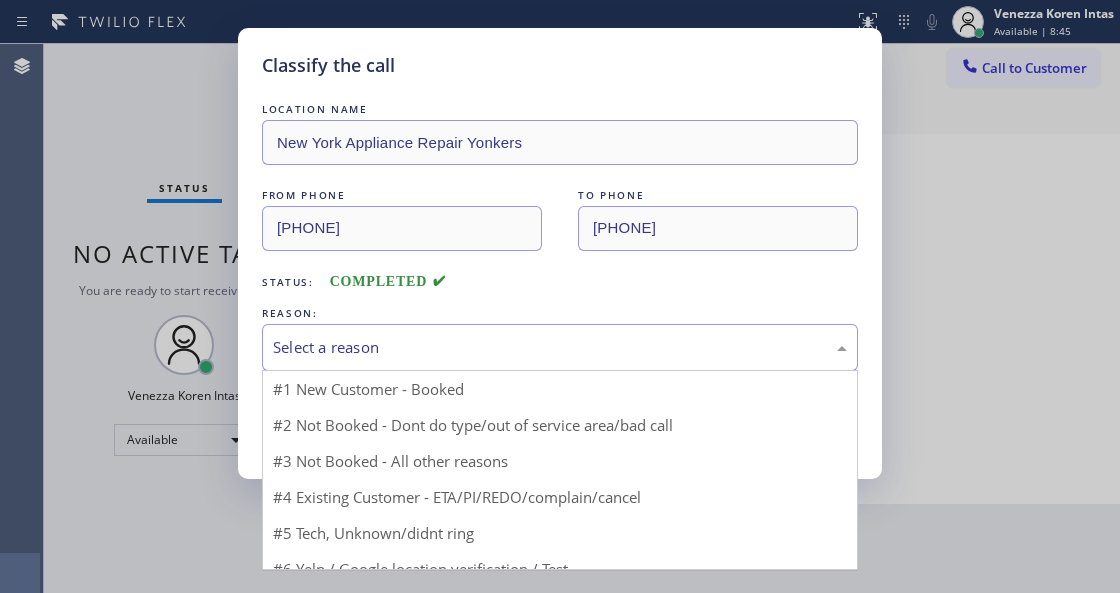 click on "Select a reason" at bounding box center [560, 347] 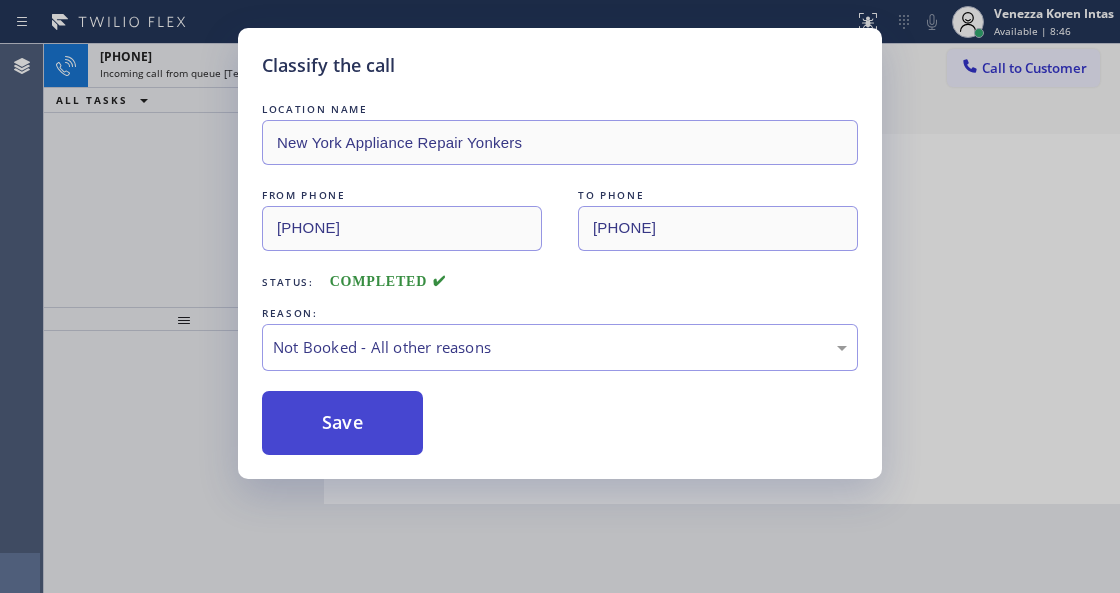 click on "Save" at bounding box center (342, 423) 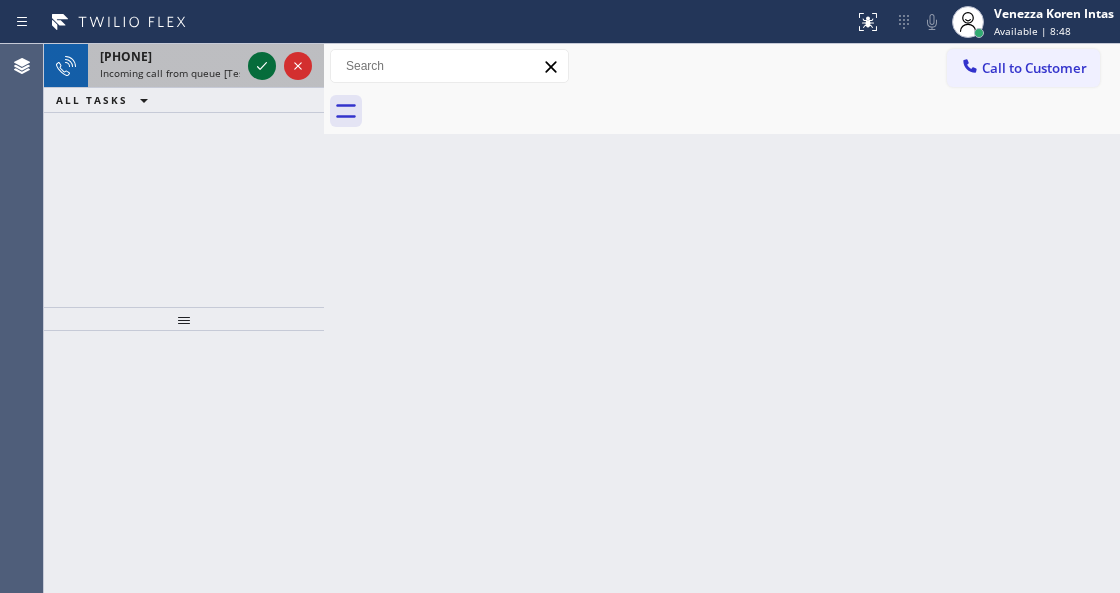 click 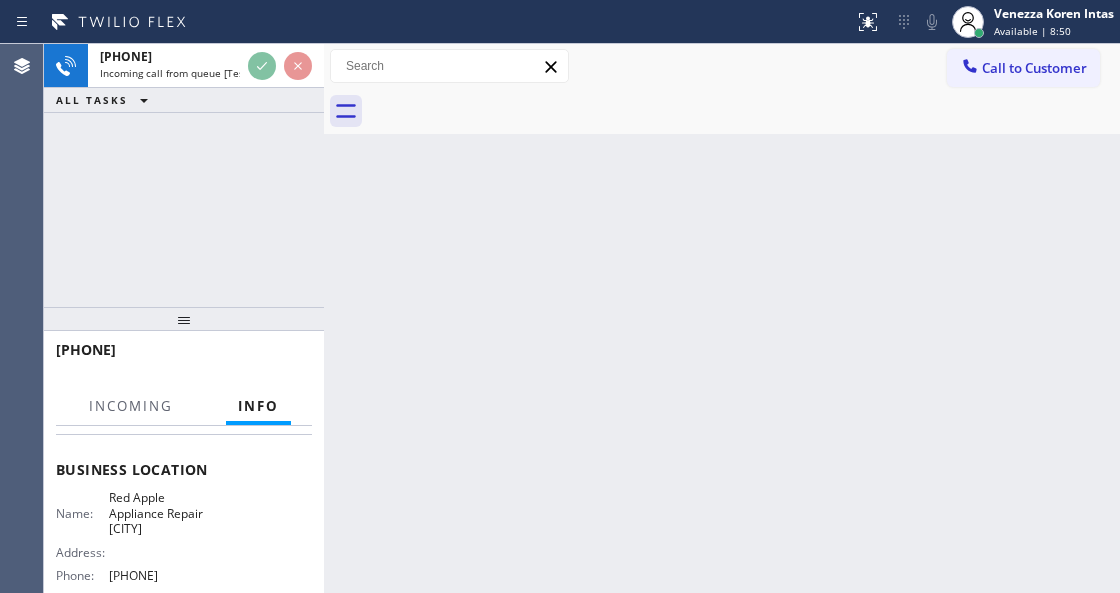 scroll, scrollTop: 266, scrollLeft: 0, axis: vertical 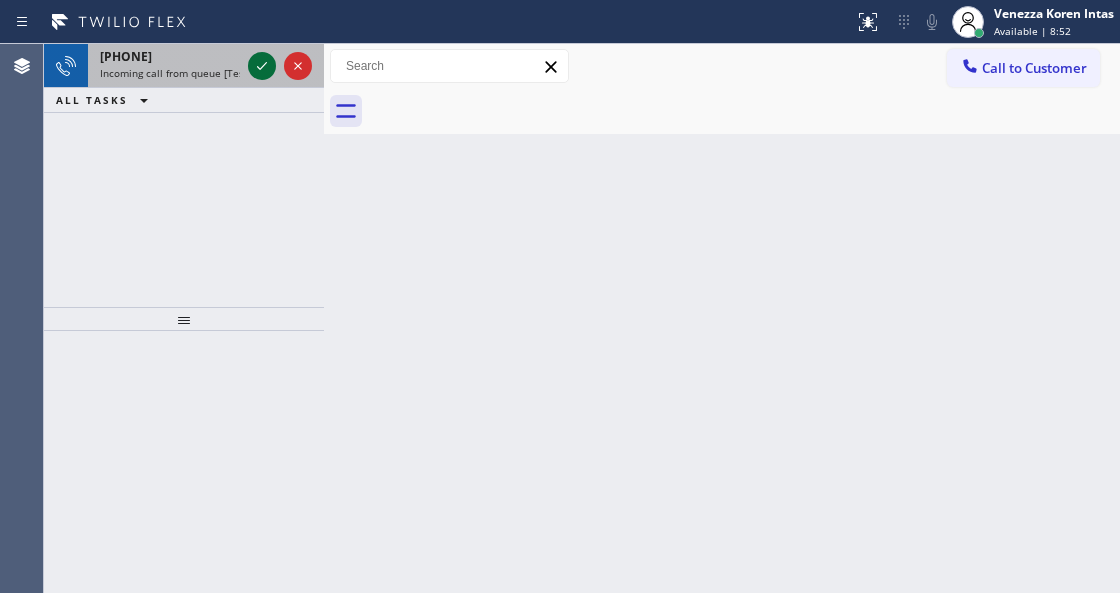 drag, startPoint x: 250, startPoint y: 81, endPoint x: 262, endPoint y: 66, distance: 19.209373 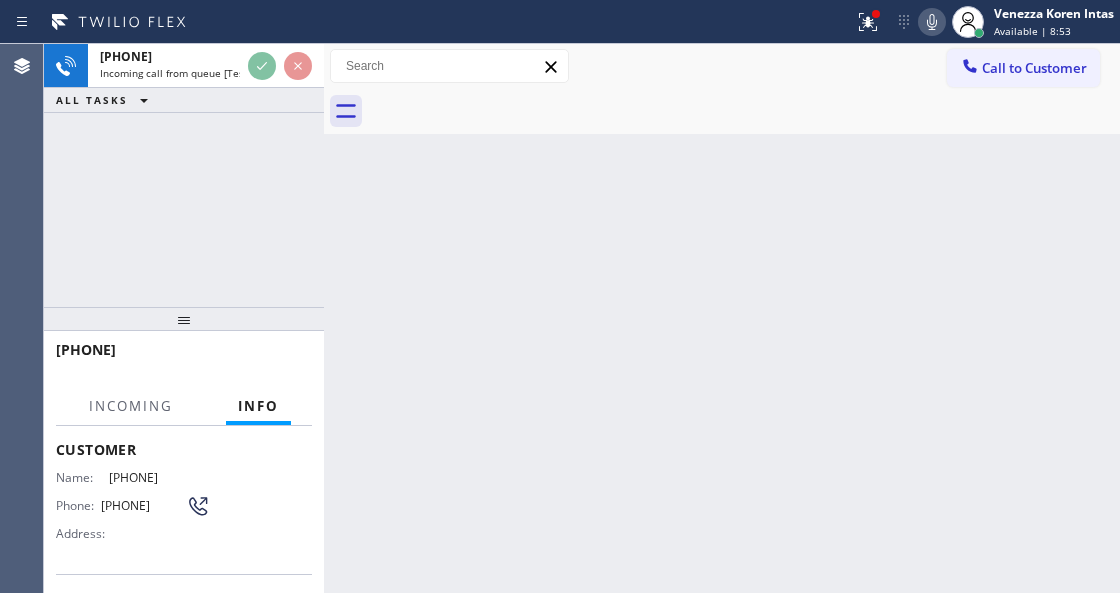 scroll, scrollTop: 200, scrollLeft: 0, axis: vertical 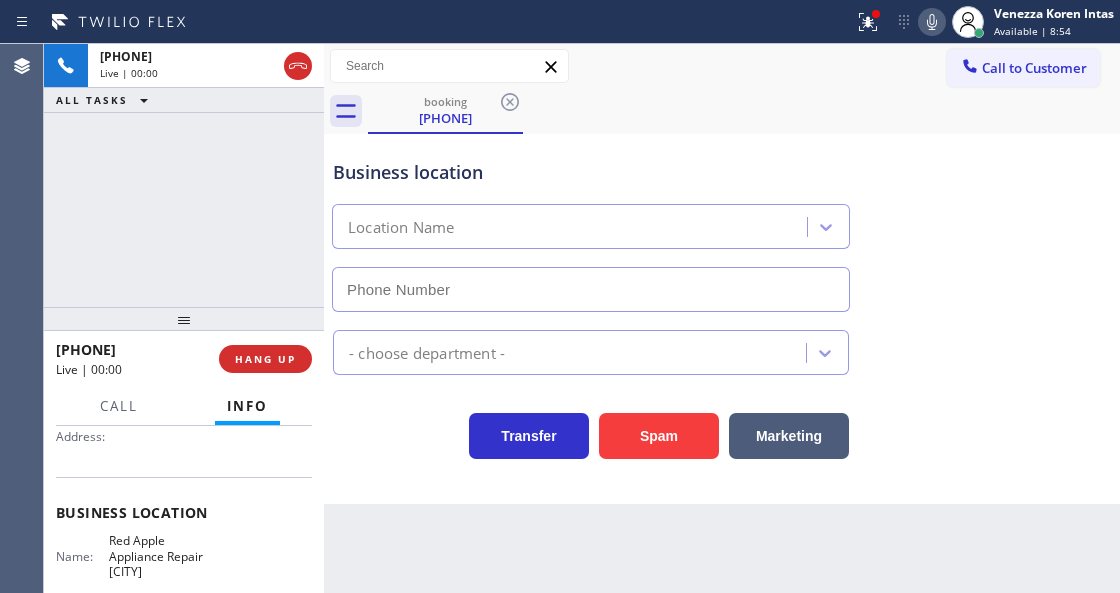 type on "[PHONE]" 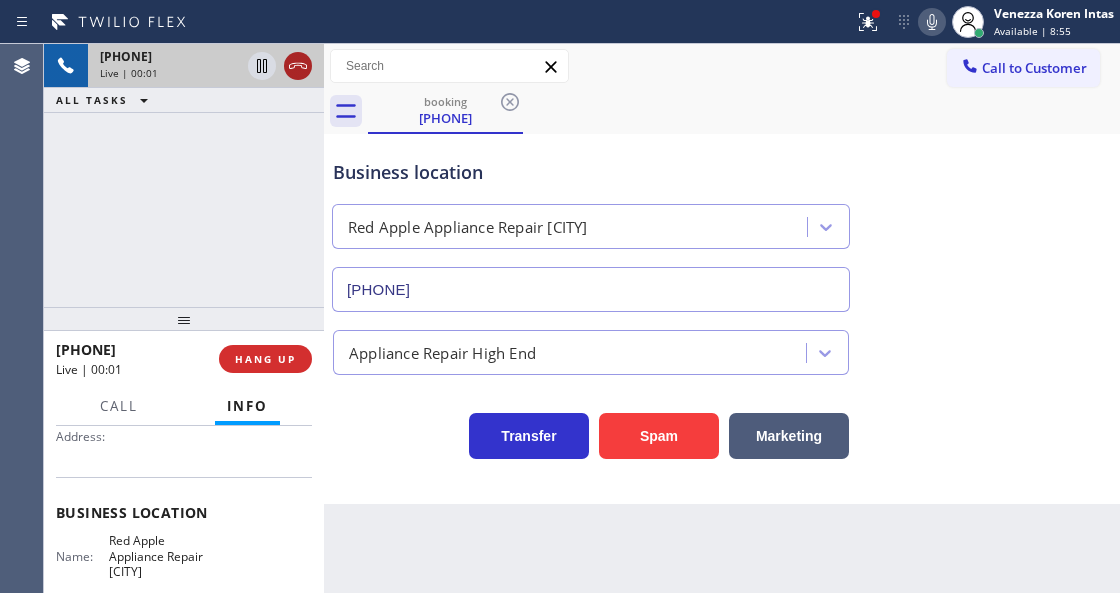 click 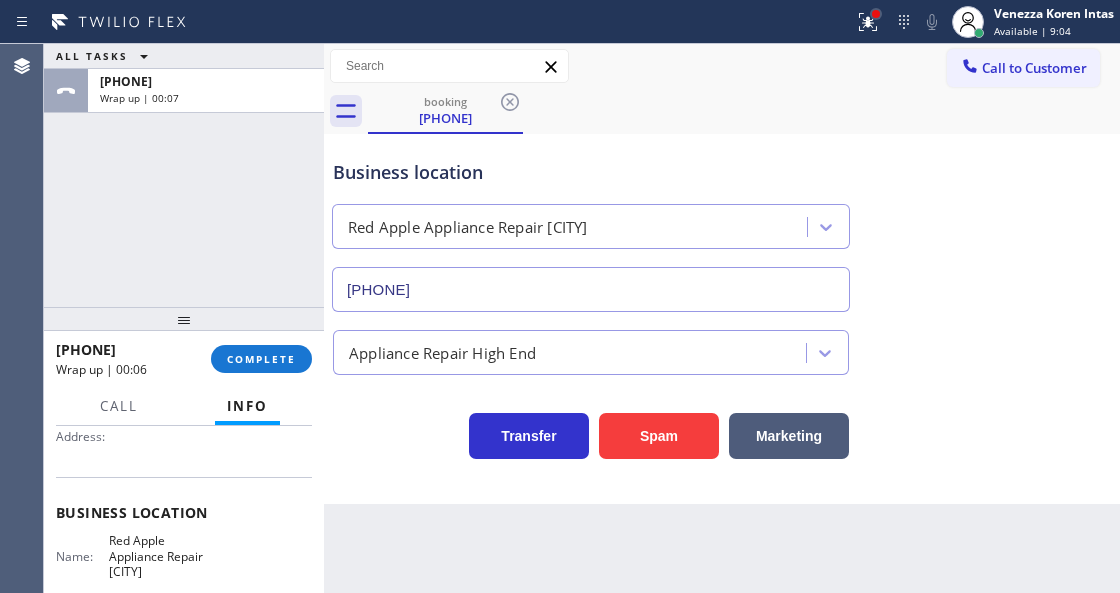 click at bounding box center [876, 14] 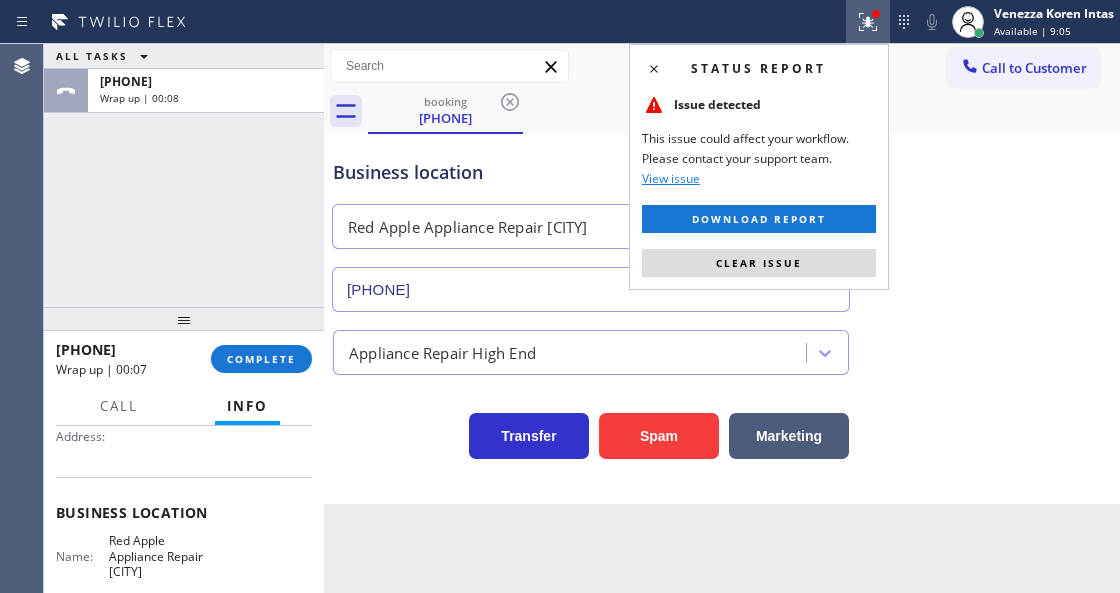 drag, startPoint x: 777, startPoint y: 283, endPoint x: 766, endPoint y: 271, distance: 16.27882 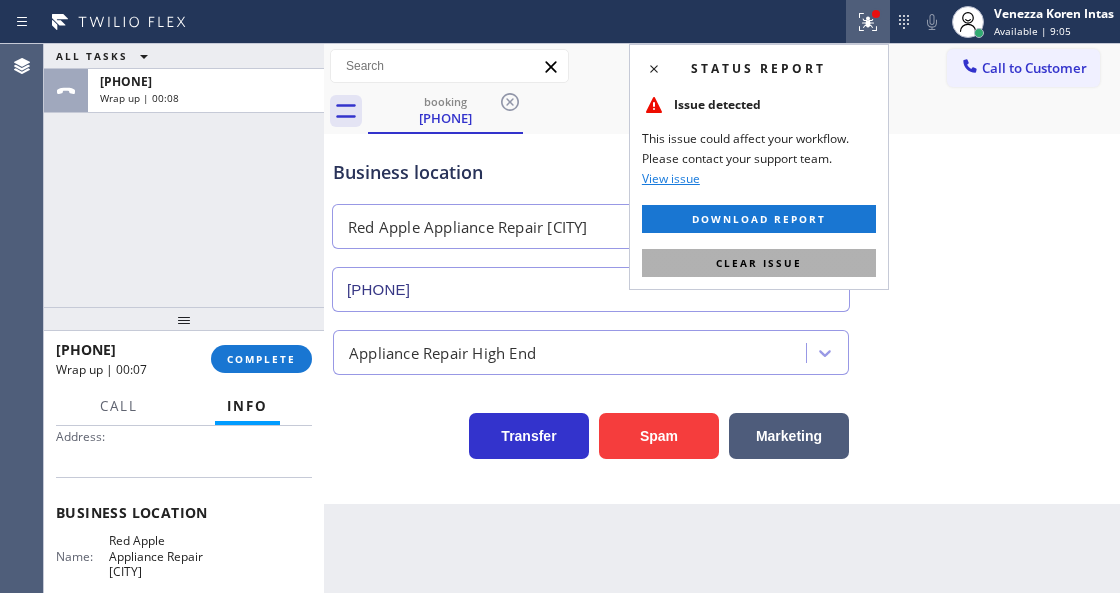 click on "Status report Issue detected This issue could affect your workflow. Please contact your support team. View issue Download report Clear issue" at bounding box center [759, 167] 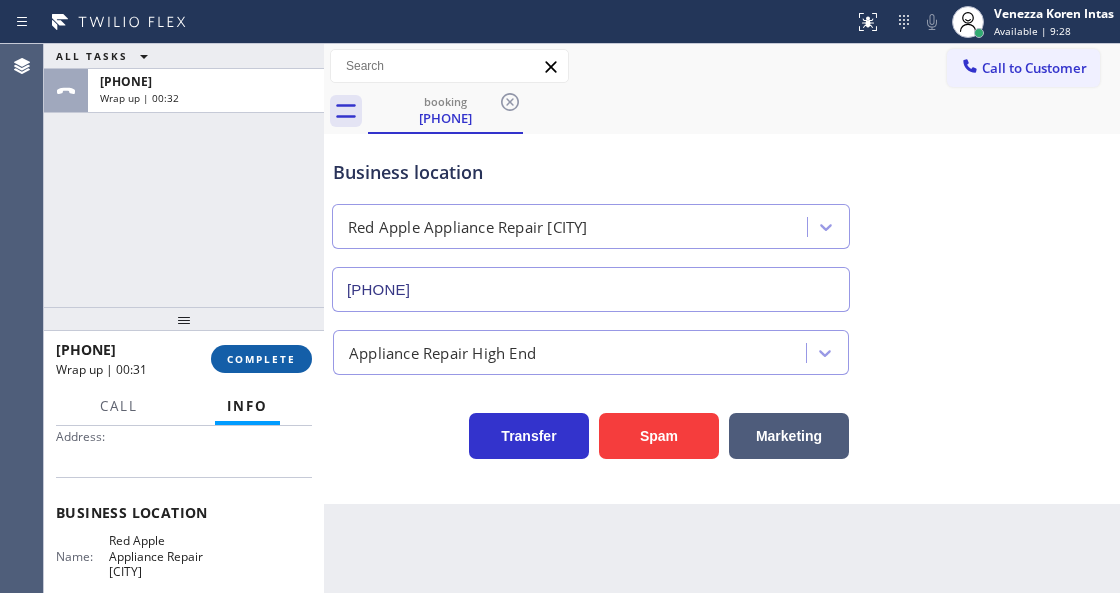 click on "COMPLETE" at bounding box center [261, 359] 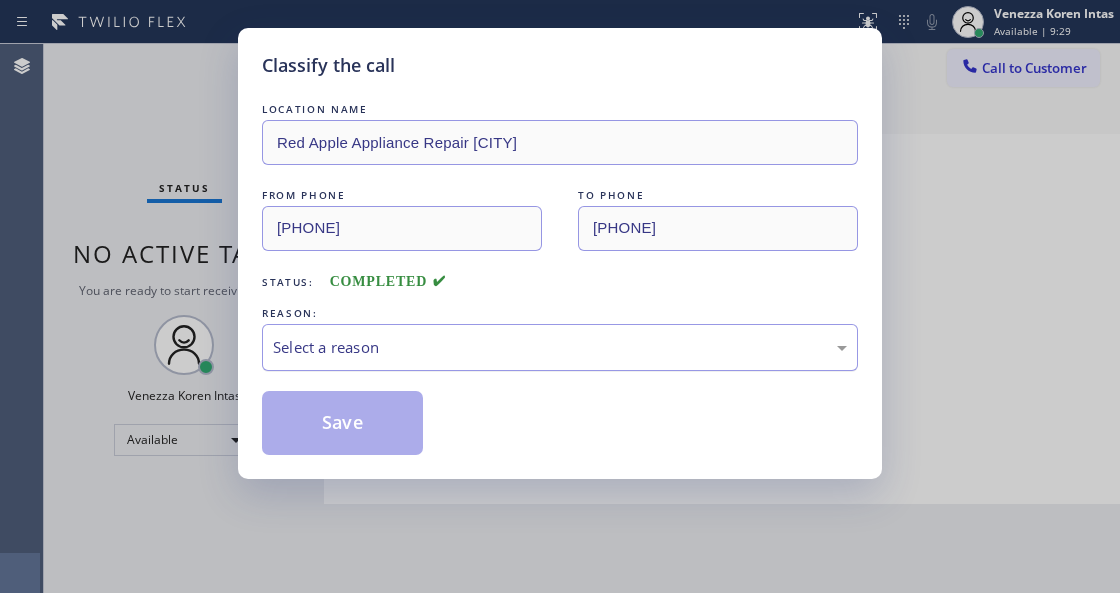 click on "Select a reason" at bounding box center (560, 347) 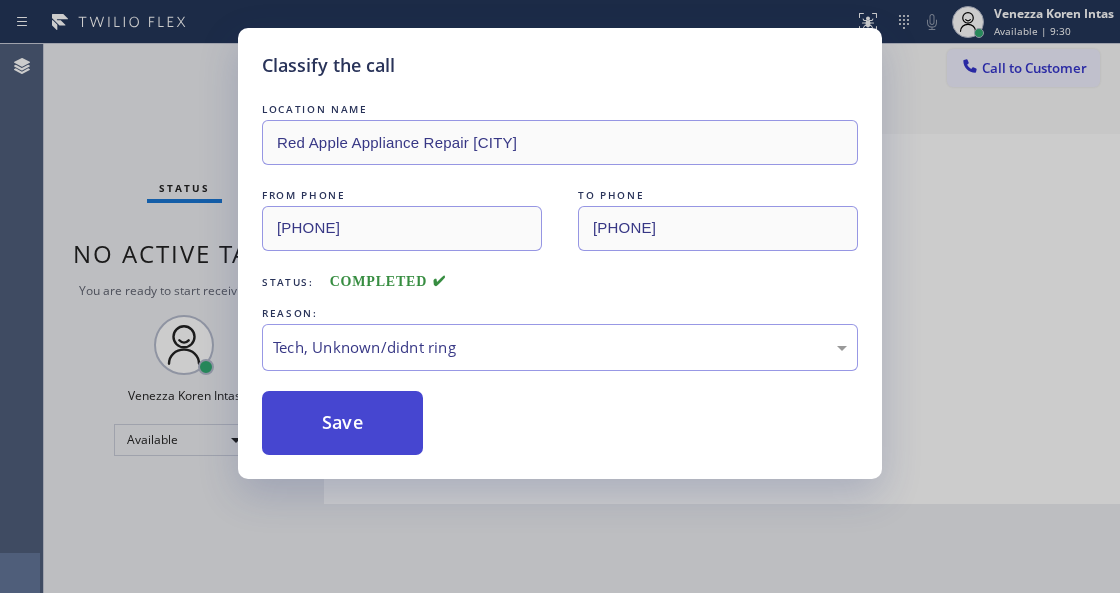 click on "Save" at bounding box center [342, 423] 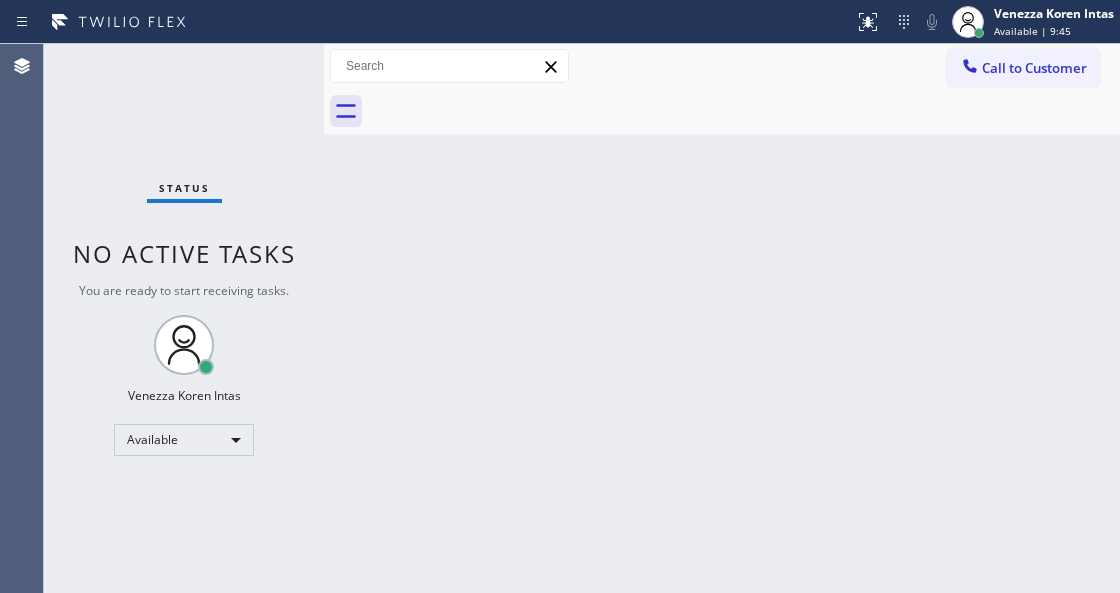 click at bounding box center [324, 318] 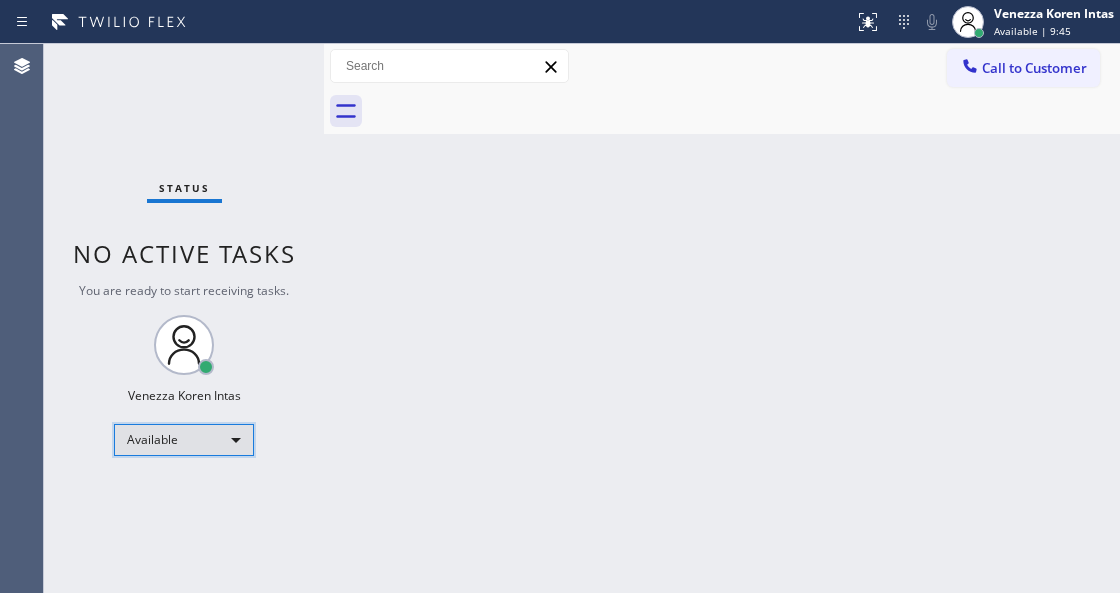 click on "Available" at bounding box center [184, 440] 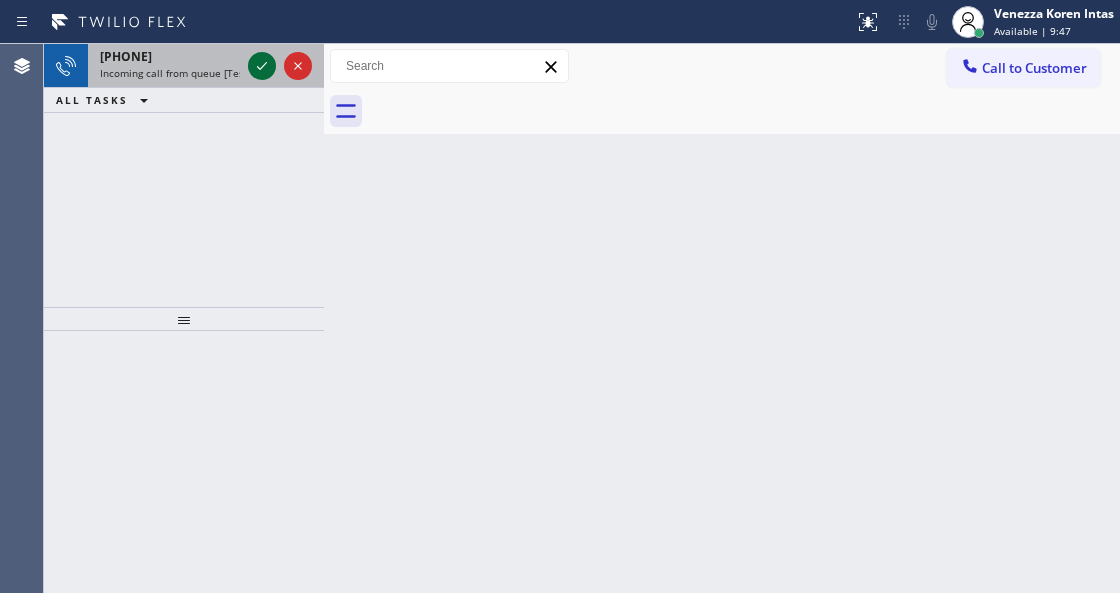 click 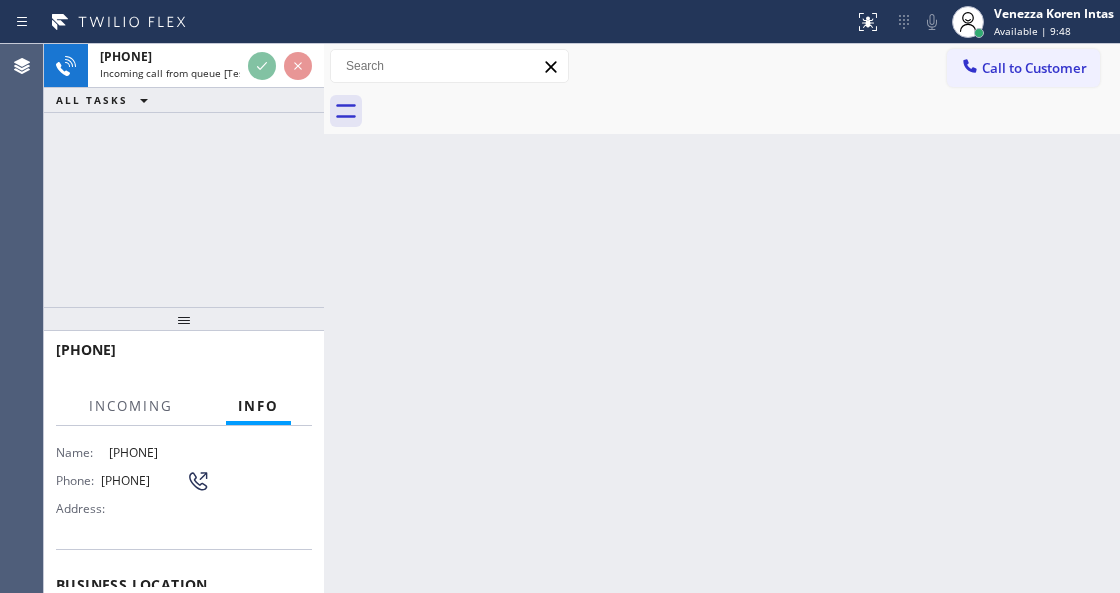 scroll, scrollTop: 200, scrollLeft: 0, axis: vertical 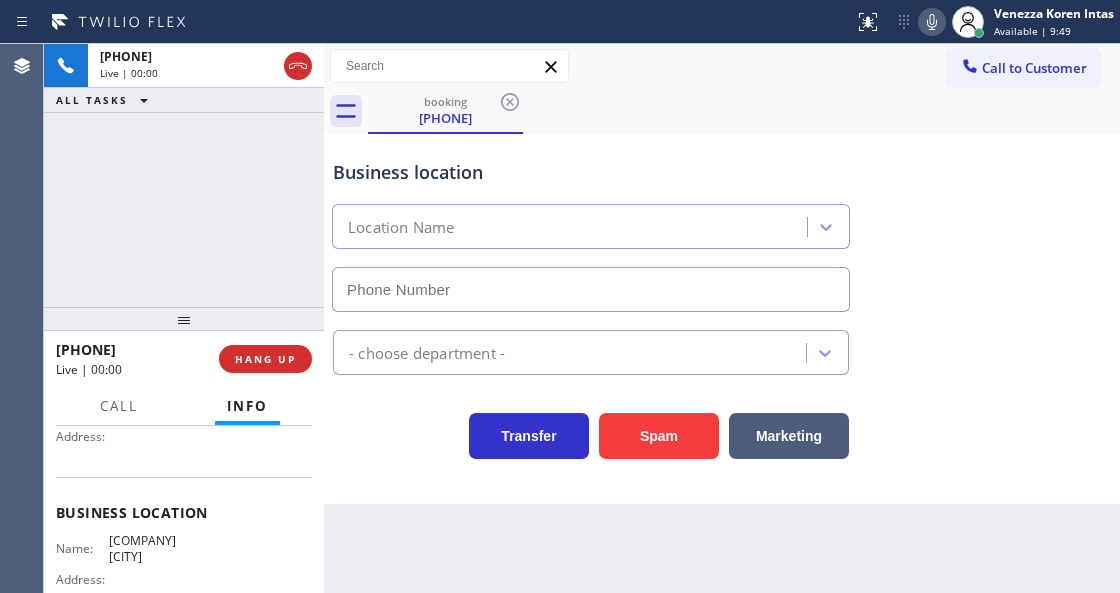 type on "[PHONE]" 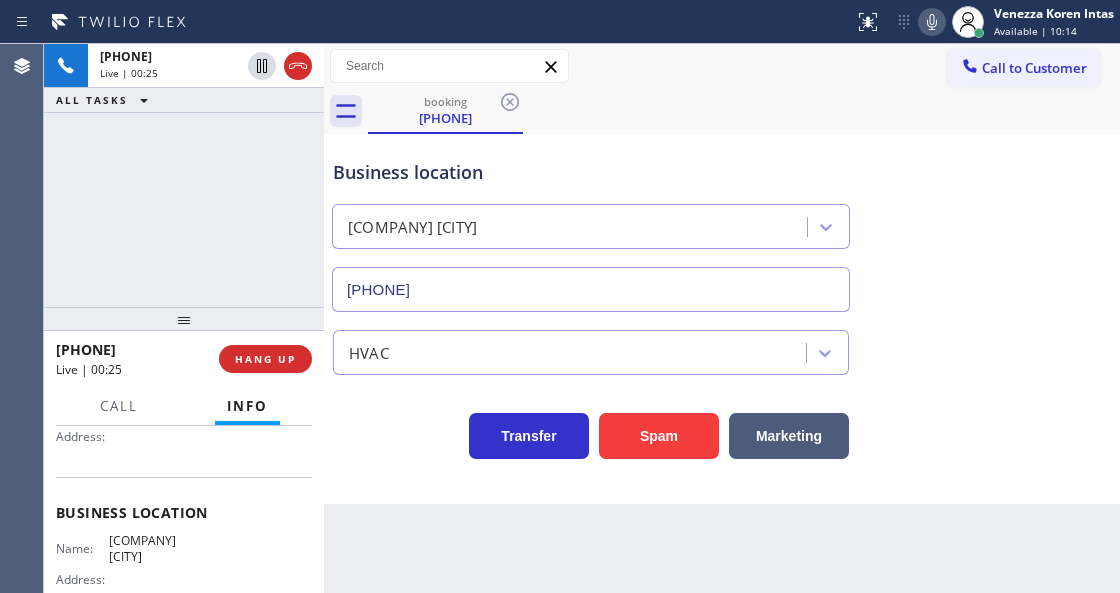click on "Business location Equinox Air Conditioning Redwood City (650) 360-9505 HVAC Transfer Spam Marketing" at bounding box center [722, 319] 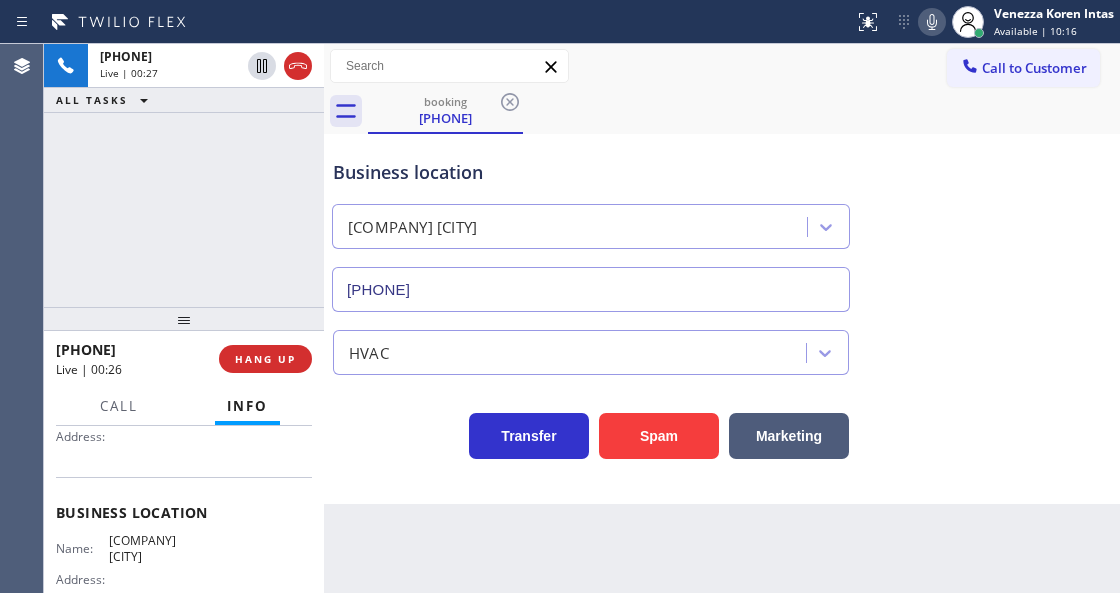 click on "+14087263274 Live | 00:27 ALL TASKS ALL TASKS ACTIVE TASKS TASKS IN WRAP UP" at bounding box center (184, 175) 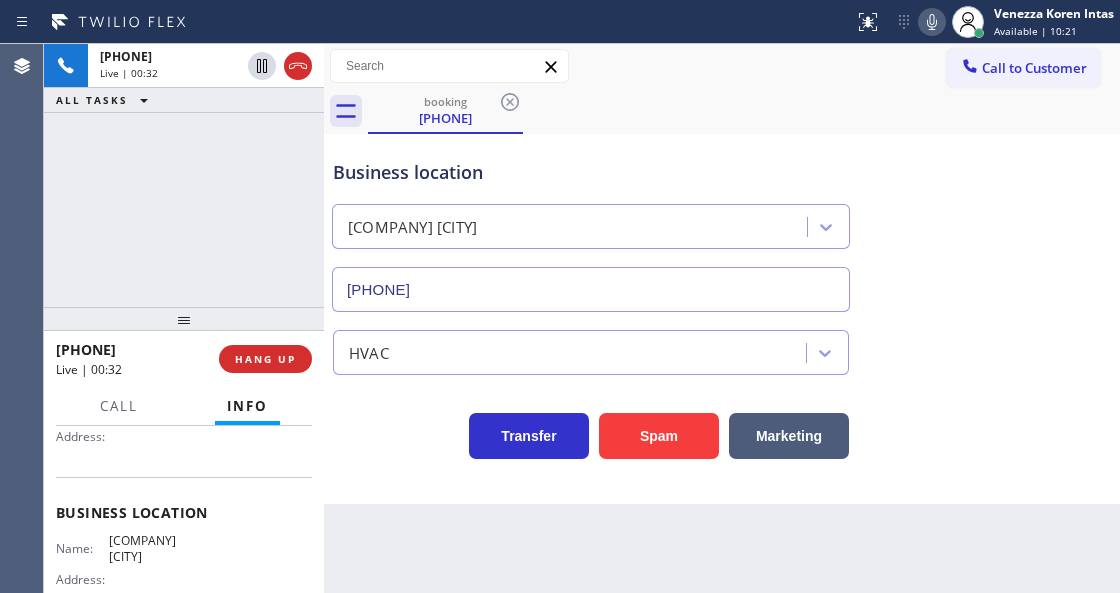 click on "Business location Equinox Air Conditioning Redwood City (650) 360-9505" at bounding box center (722, 221) 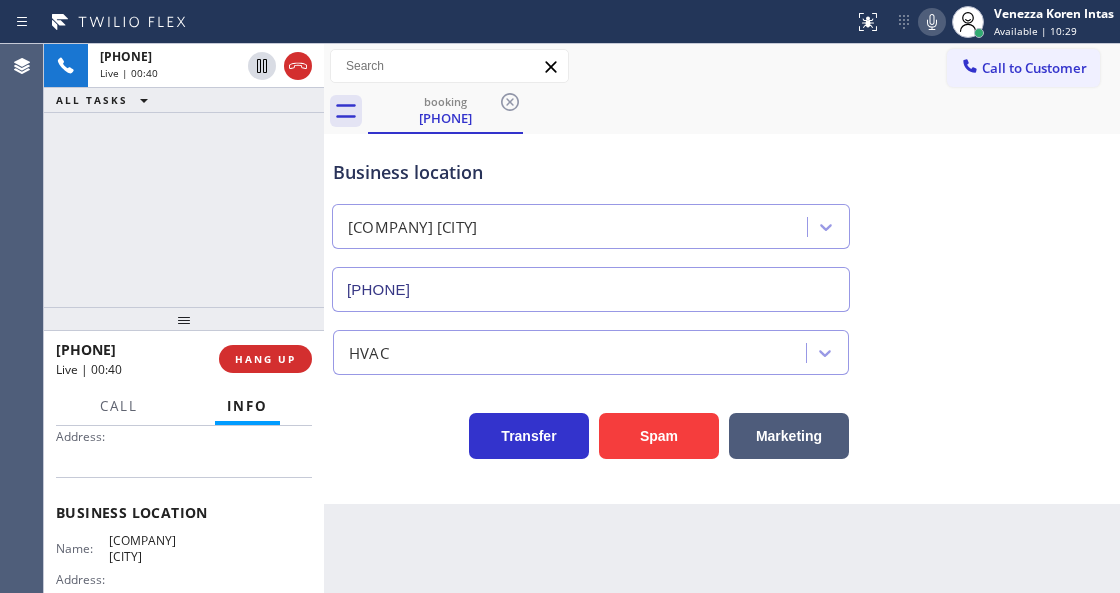 drag, startPoint x: 293, startPoint y: 66, endPoint x: 324, endPoint y: 292, distance: 228.1162 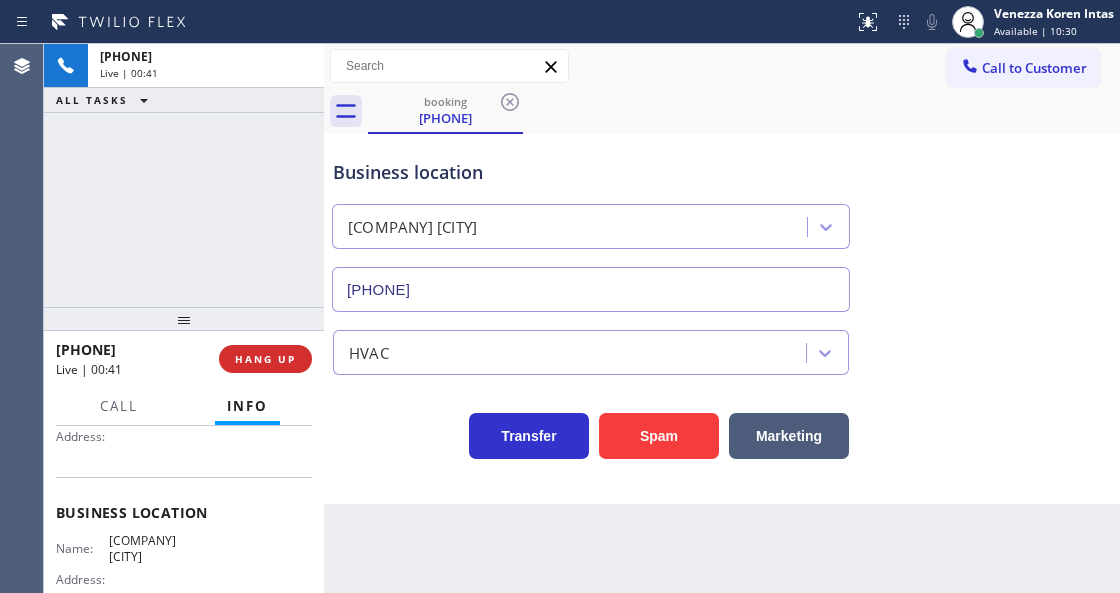click on "Back to Dashboard Change Sender ID Customers Technicians Select a contact Outbound call Technician Search Technician Your caller id phone number Your caller id phone number Call Technician info Name   Phone none Address none Change Sender ID HVAC +18559994417 5 Star Appliance +18557314952 Appliance Repair +18554611149 Plumbing +18889090120 Air Duct Cleaning +18006865038  Electricians +18005688664 Cancel Change Check personal SMS Reset Change booking (408) 726-3274 Call to Customer Outbound call Location Sub Zero Fridge Repair Master Your caller id phone number (973) 791-5211 Customer number Call Outbound call Technician Search Technician Your caller id phone number Your caller id phone number Call booking (408) 726-3274 Business location Equinox Air Conditioning Redwood City (650) 360-9505 HVAC Transfer Spam Marketing" at bounding box center [722, 318] 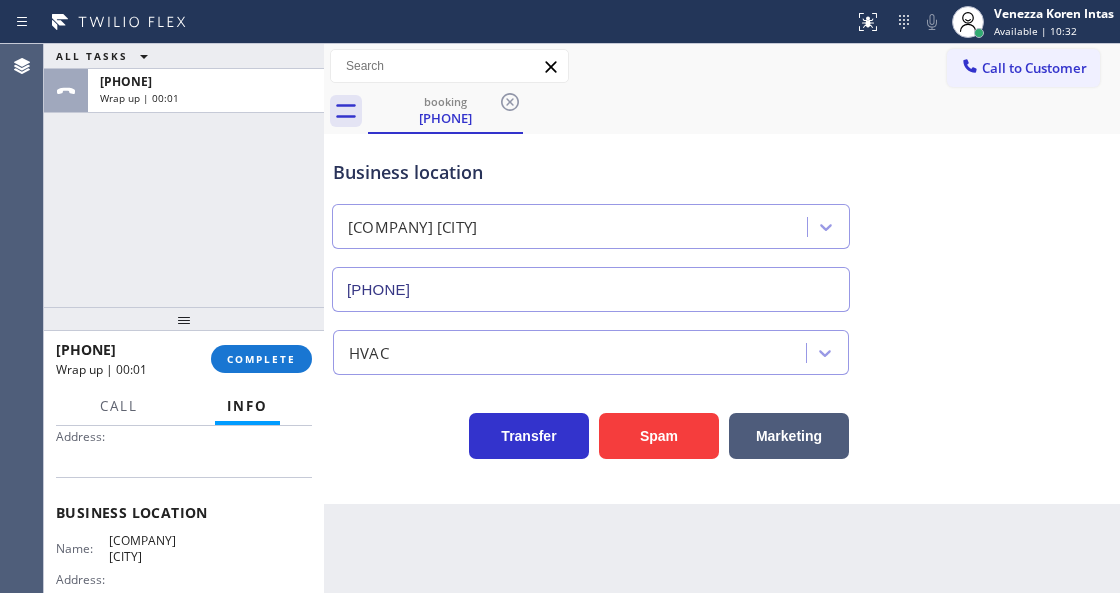 click on "ALL TASKS ALL TASKS ACTIVE TASKS TASKS IN WRAP UP +14087263274 Wrap up | 00:01" at bounding box center (184, 175) 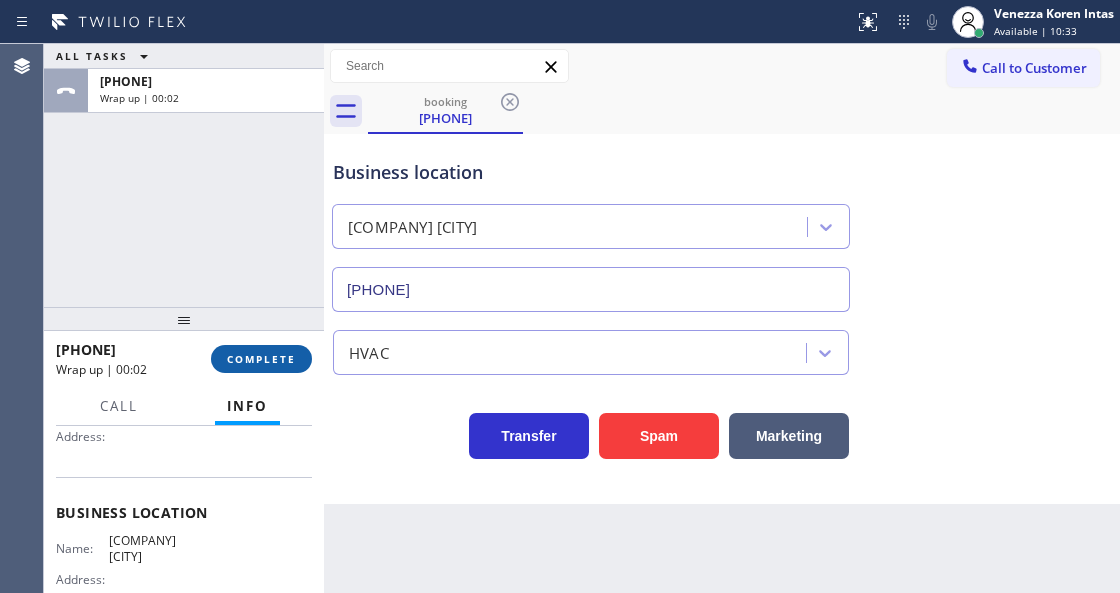 click on "COMPLETE" at bounding box center [261, 359] 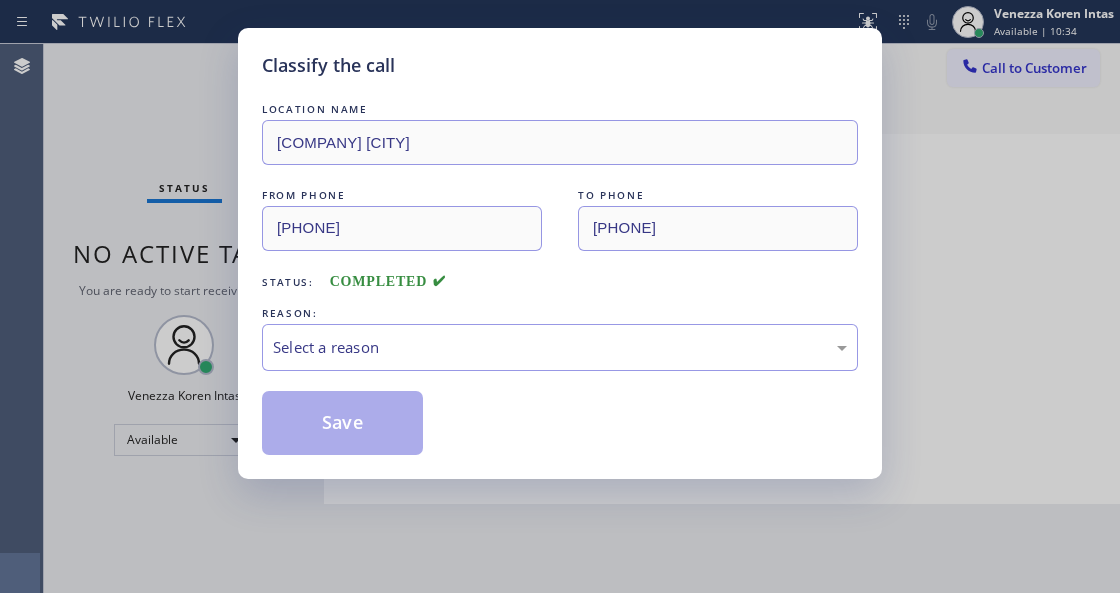 click on "Select a reason" at bounding box center (560, 347) 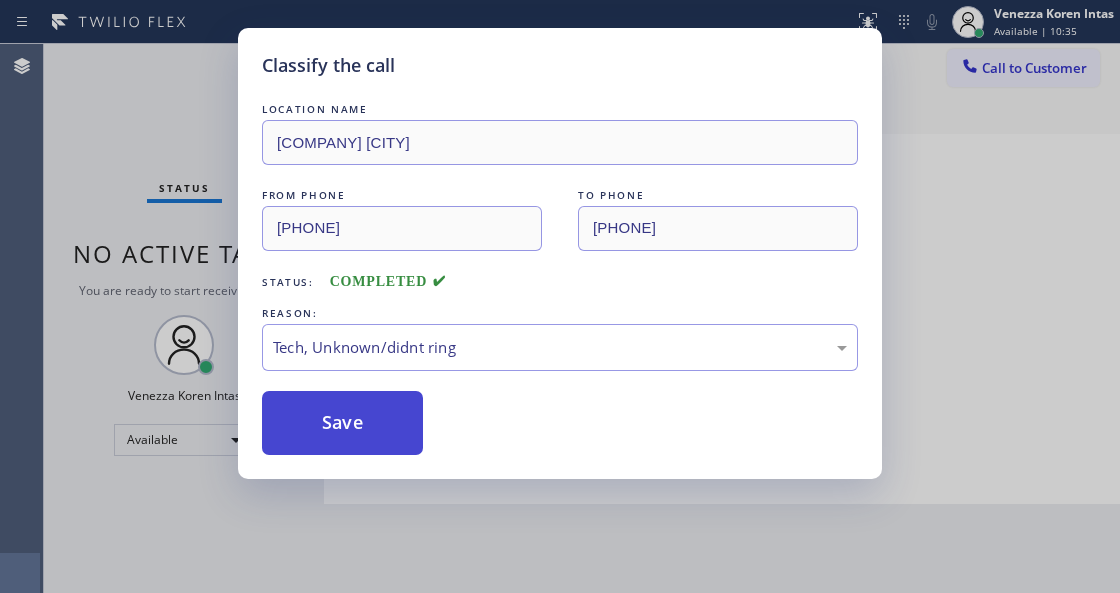 click on "Save" at bounding box center [560, 423] 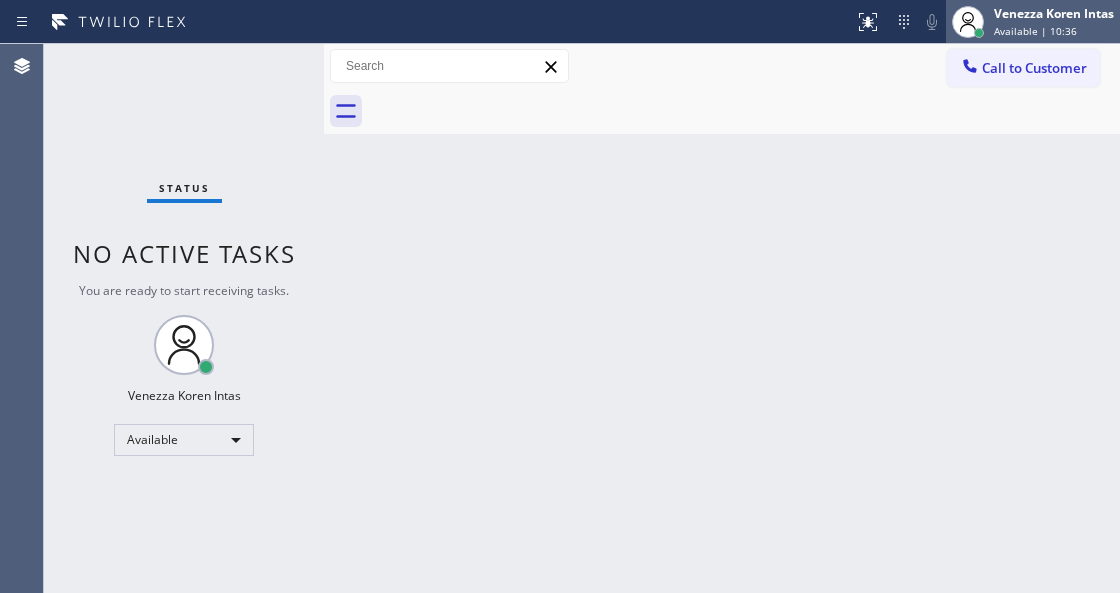 click on "Venezza Koren Intas" at bounding box center [1054, 13] 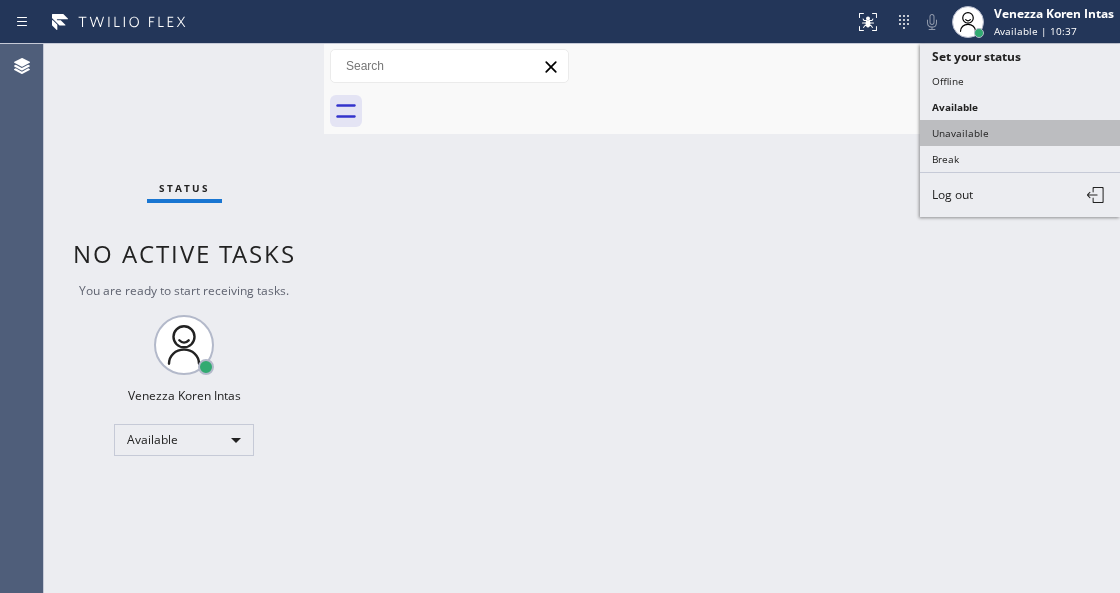 click on "Unavailable" at bounding box center [1020, 133] 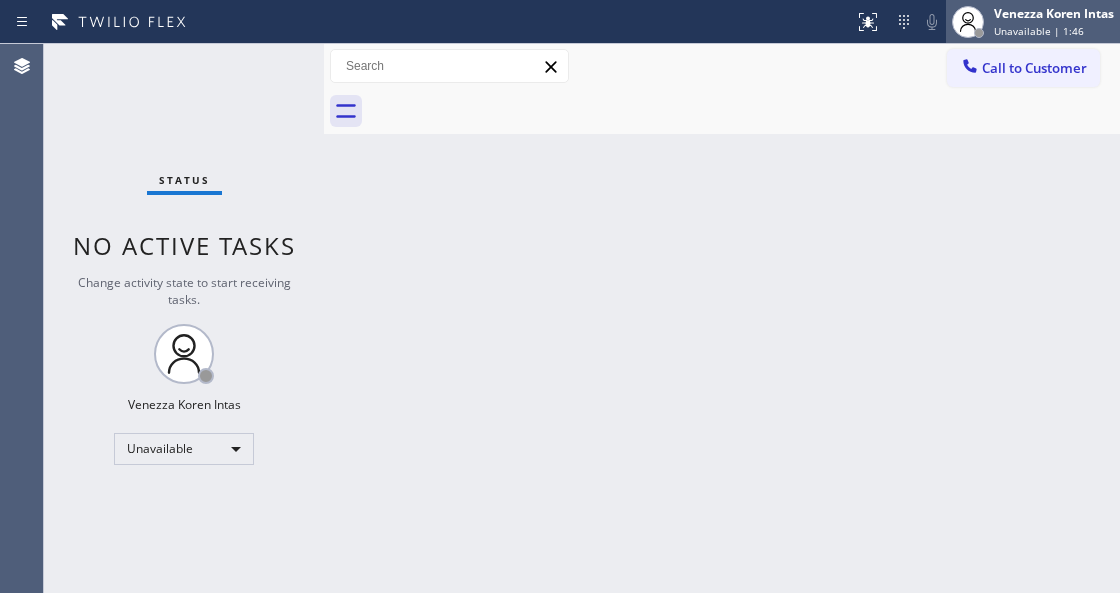 click at bounding box center (968, 22) 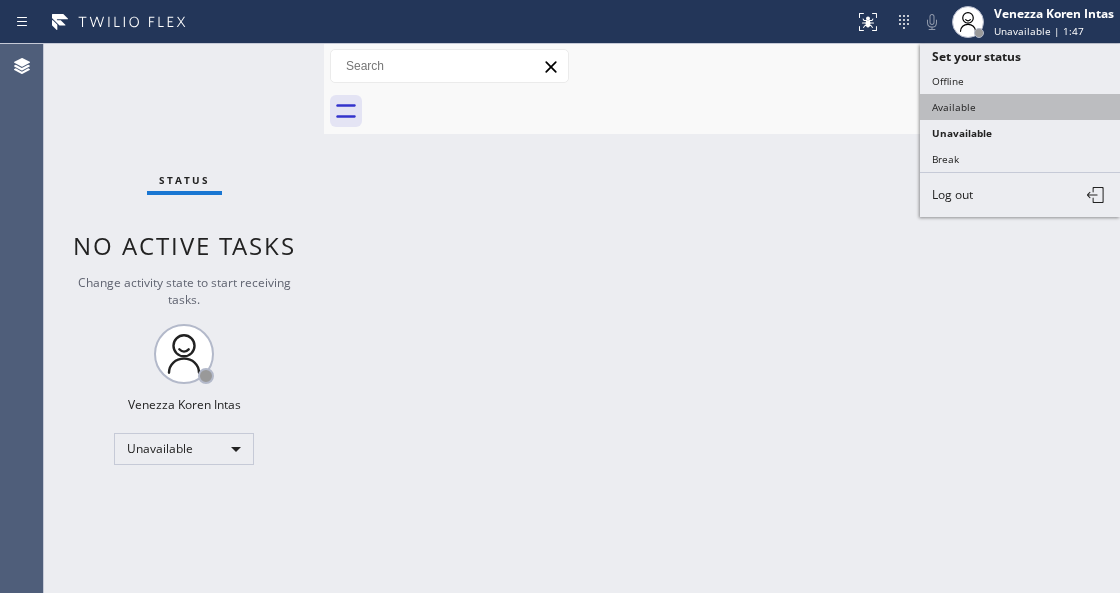click on "Available" at bounding box center (1020, 107) 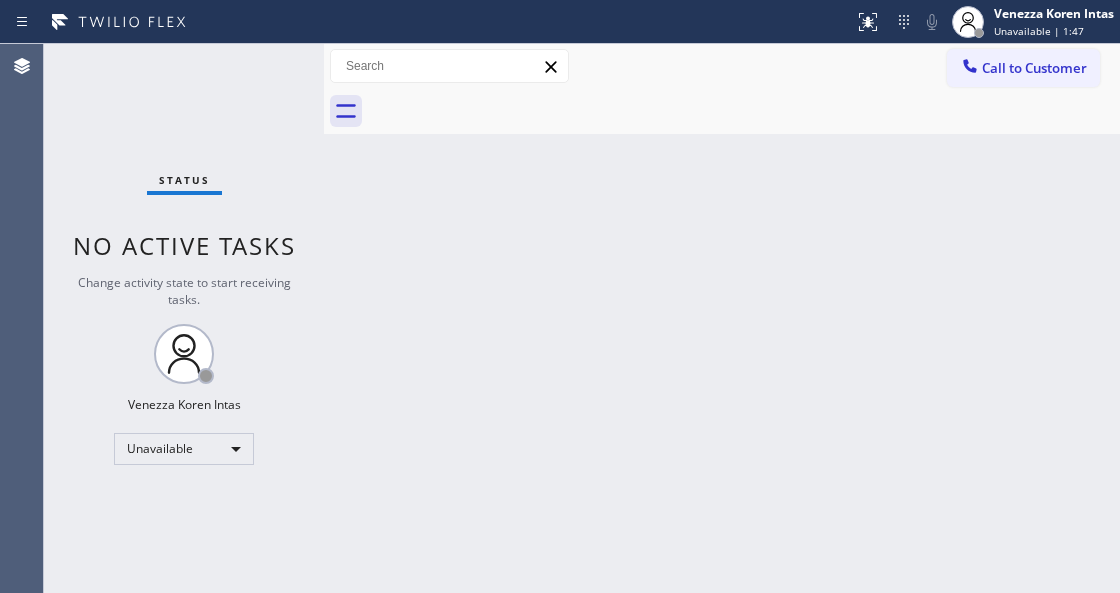 click on "Back to Dashboard Change Sender ID Customers Technicians Select a contact Outbound call Technician Search Technician Your caller id phone number Your caller id phone number Call Technician info Name   Phone none Address none Change Sender ID HVAC +[PHONE] 5 Star Appliance +[PHONE] Appliance Repair +[PHONE] Plumbing +[PHONE] Air Duct Cleaning +[PHONE]  Electricians +[PHONE] Cancel Change Check personal SMS Reset Change No tabs Call to Customer Outbound call Location Sub Zero Fridge Repair Master Your caller id phone number [PHONE] Customer number Call Outbound call Technician Search Technician Your caller id phone number Your caller id phone number Call" at bounding box center [722, 318] 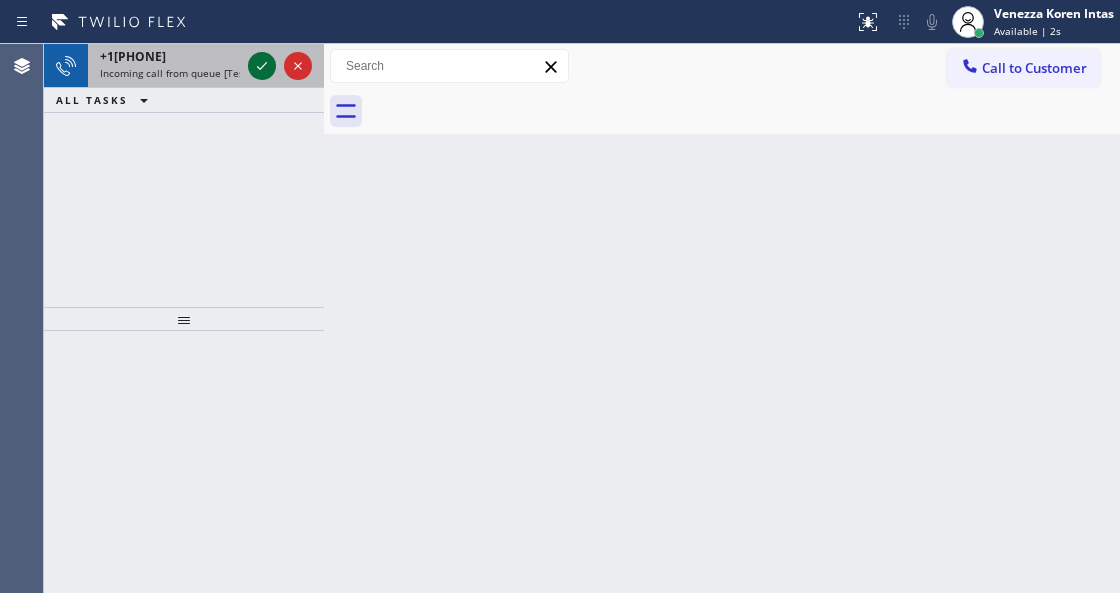 click 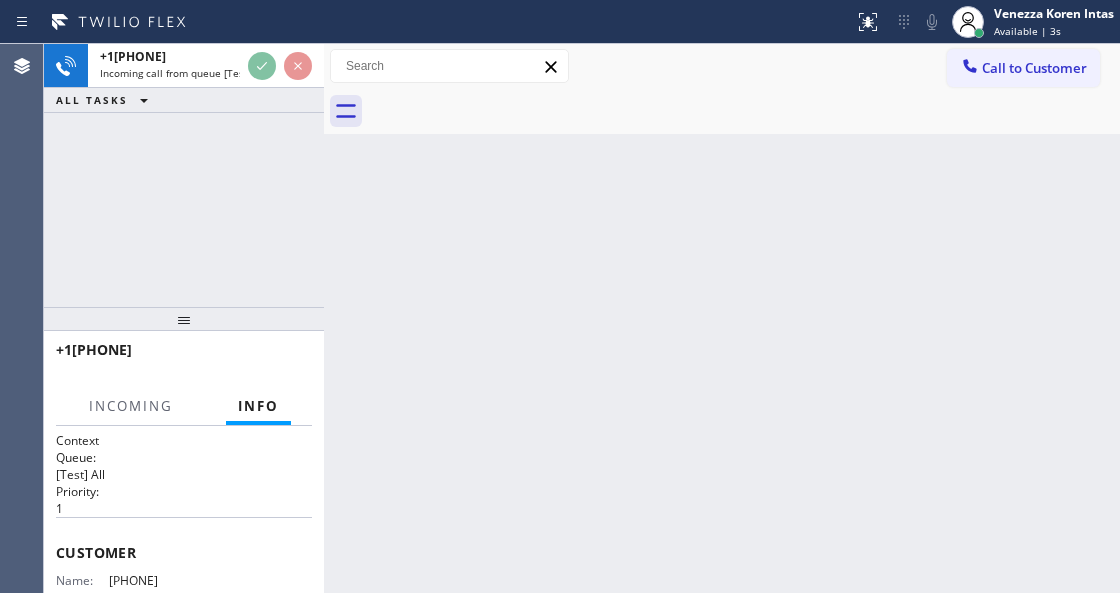 scroll, scrollTop: 200, scrollLeft: 0, axis: vertical 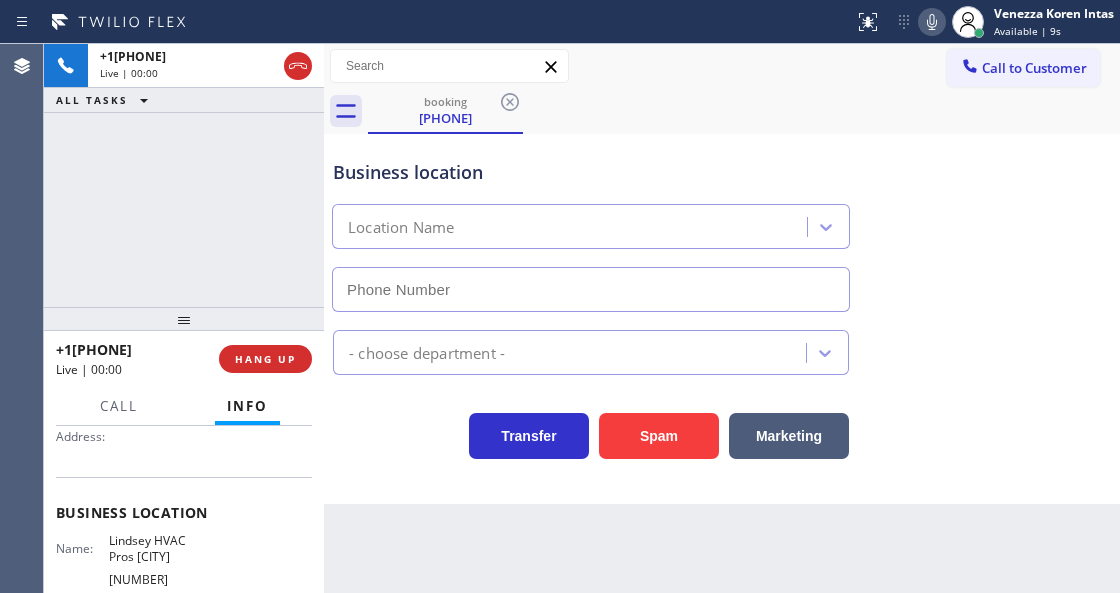 type on "[PHONE]" 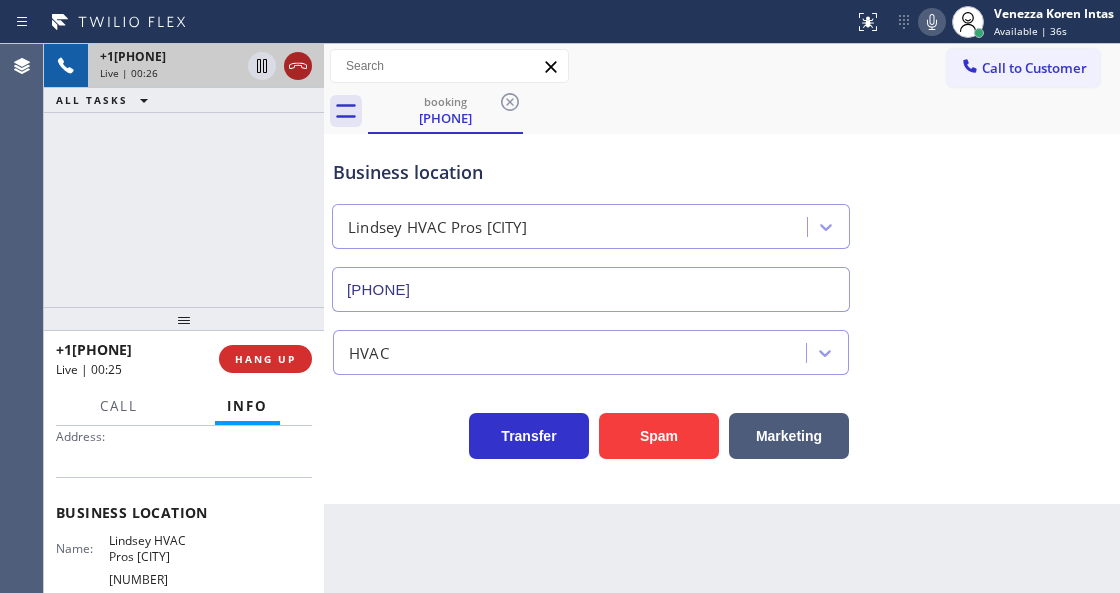click 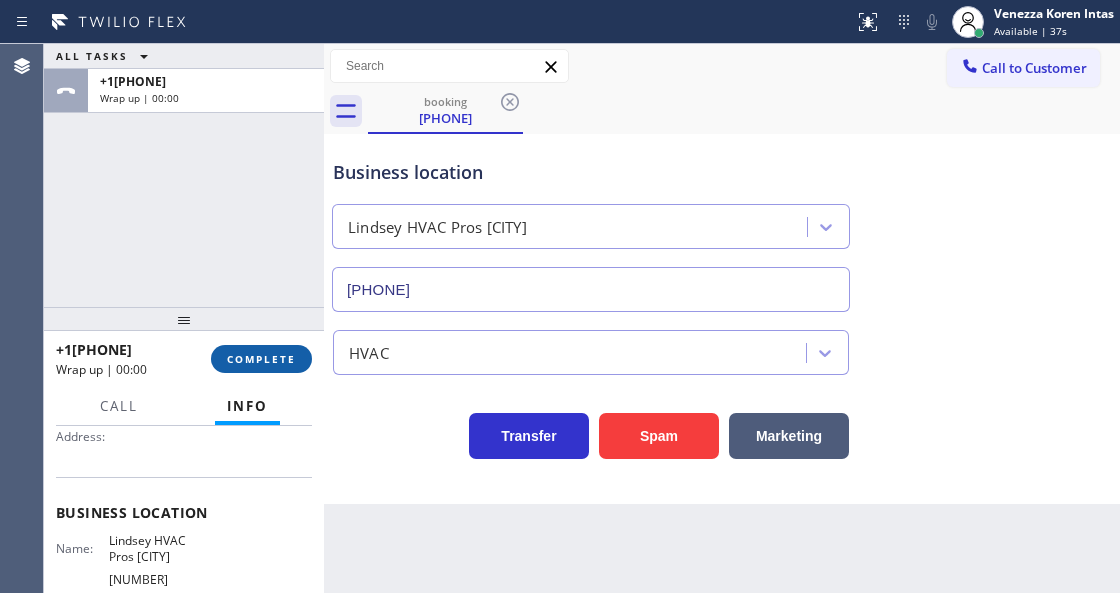 click on "COMPLETE" at bounding box center (261, 359) 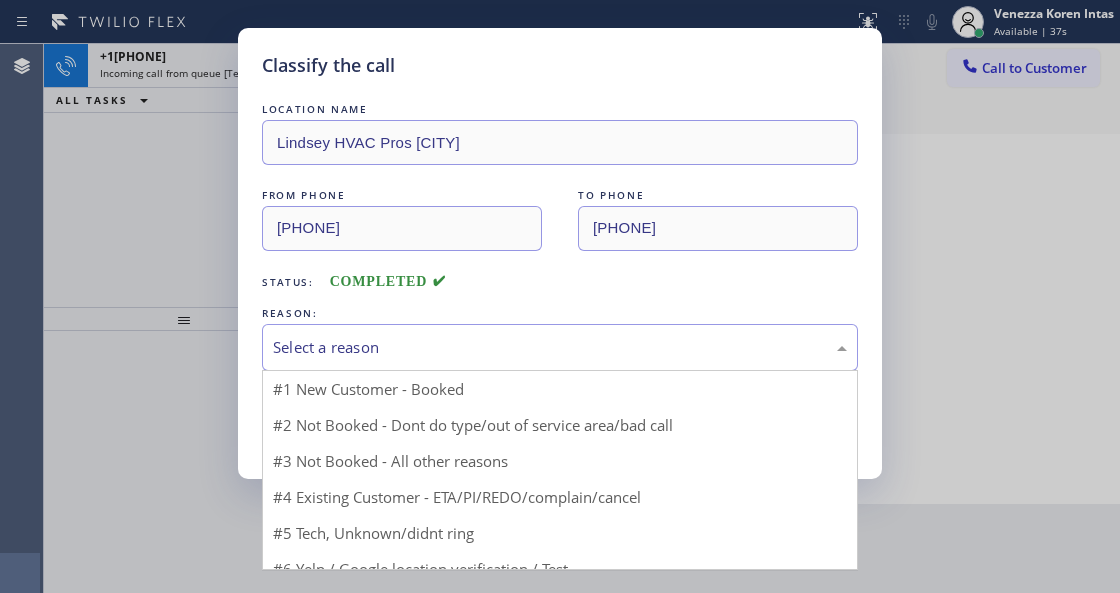 click on "Select a reason" at bounding box center (560, 347) 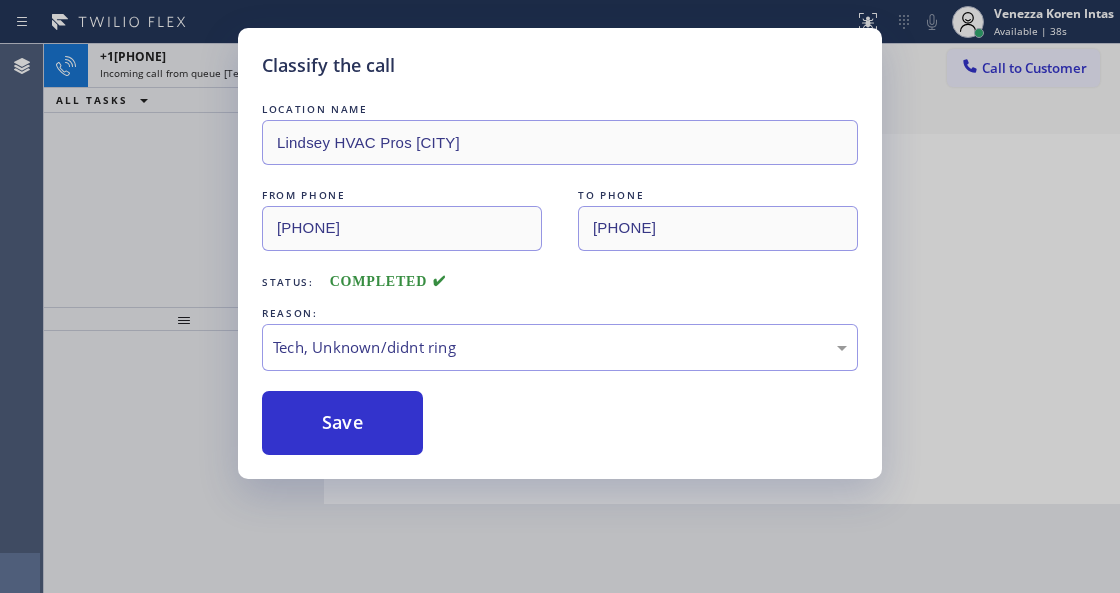 click on "Classify the call LOCATION NAME Lindsey HVAC Pros Bayside FROM PHONE (386) 229-4185 TO PHONE (786) 901-6885 Status: COMPLETED REASON: Tech, Unknown/didnt ring Save" at bounding box center [560, 253] 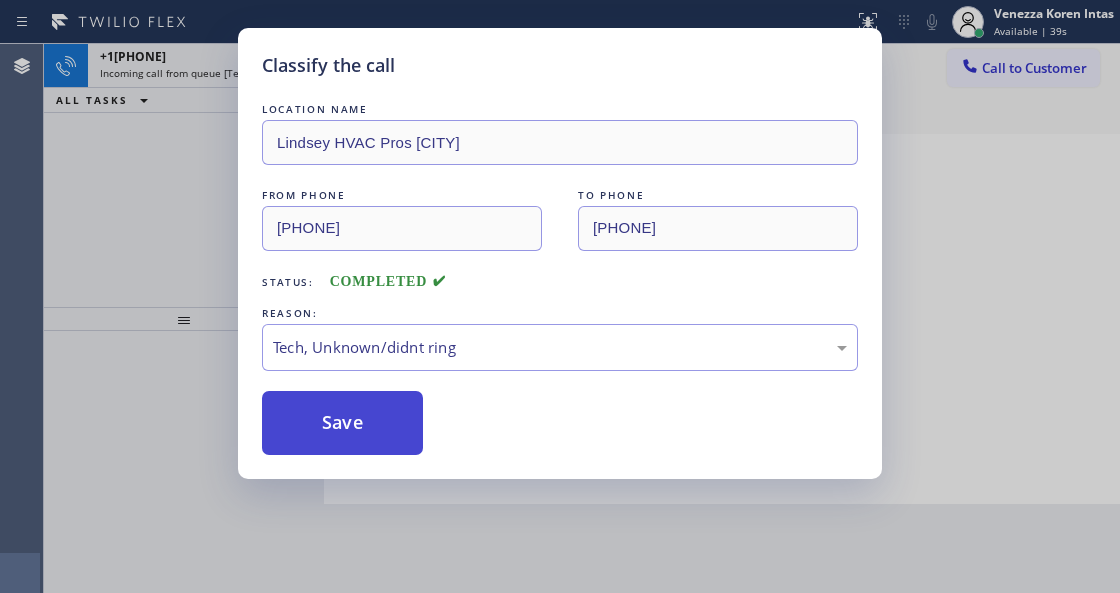click on "Save" at bounding box center (342, 423) 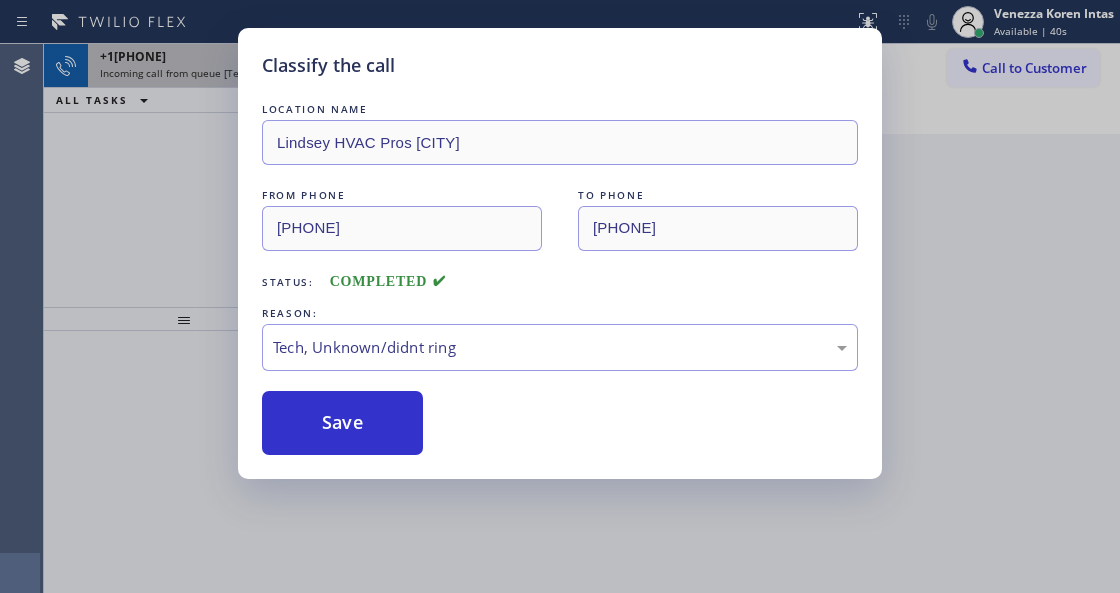 click 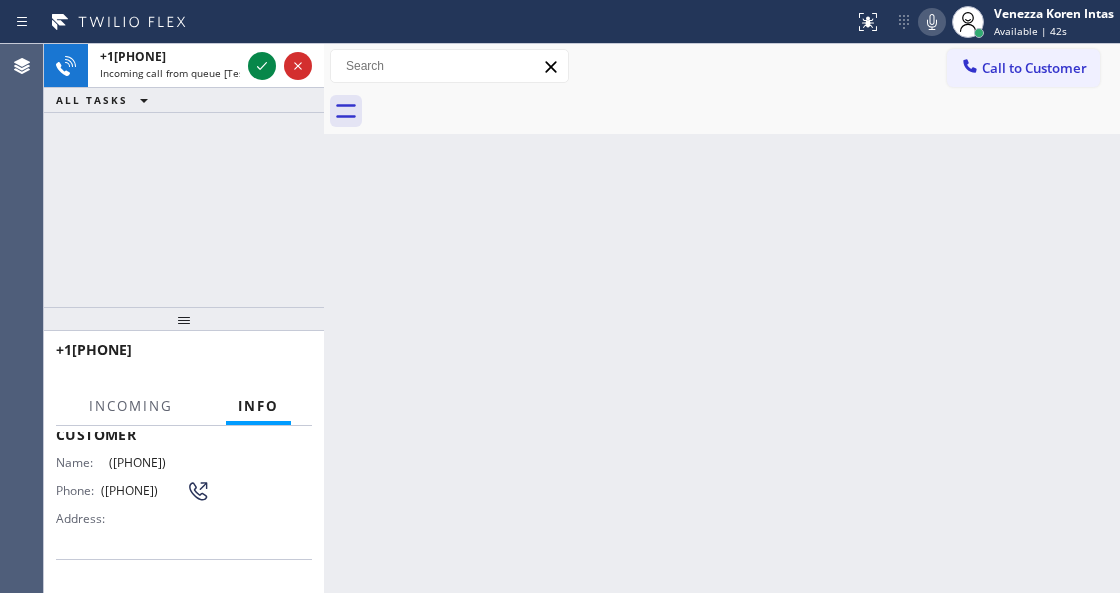 scroll, scrollTop: 266, scrollLeft: 0, axis: vertical 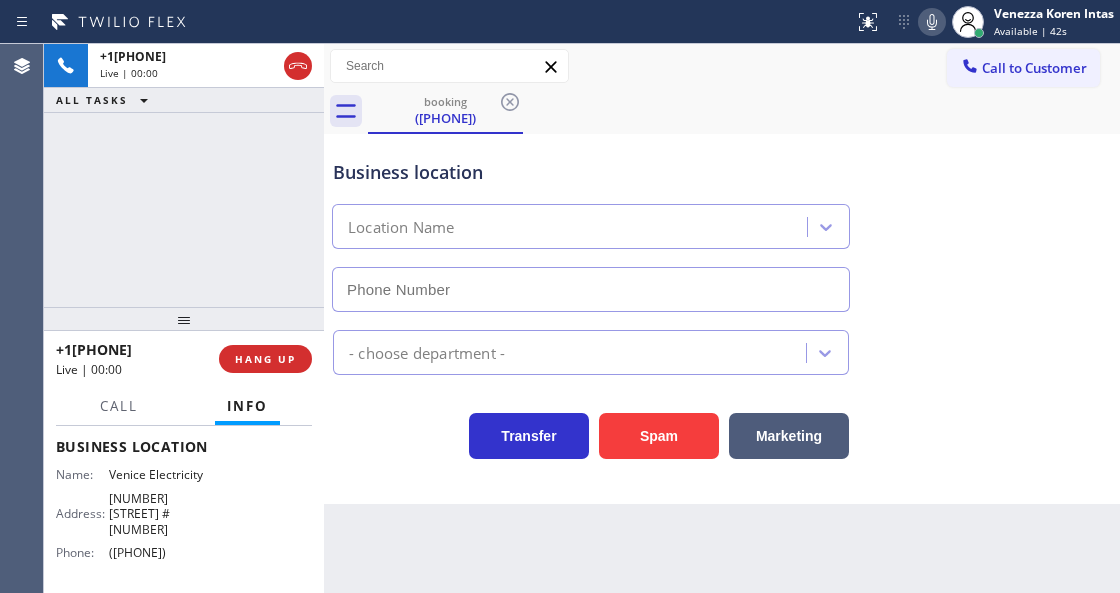 type on "[PHONE]" 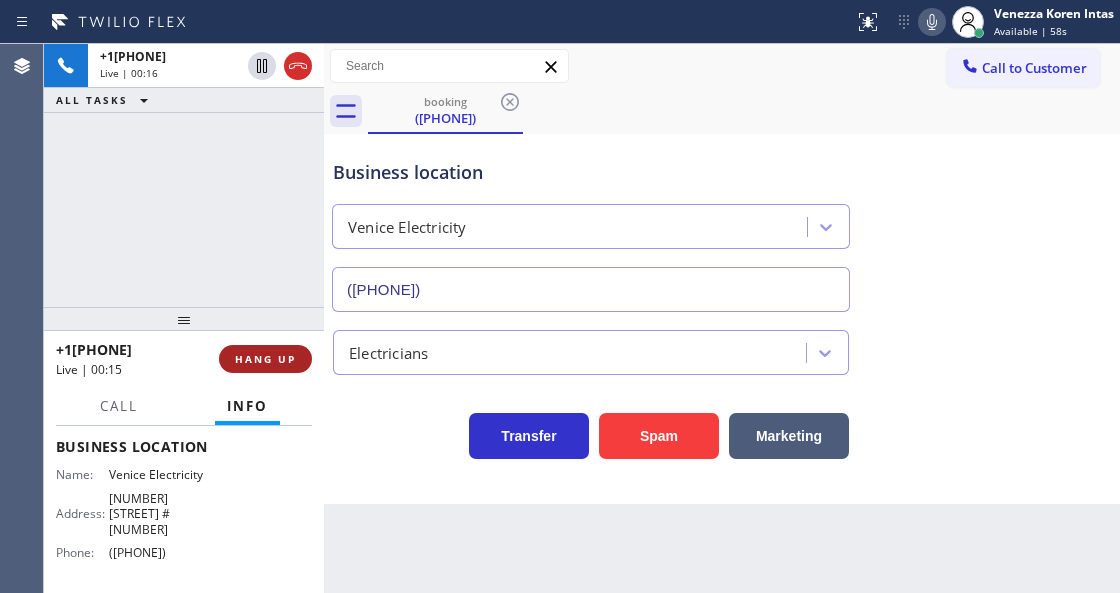 click on "HANG UP" at bounding box center (265, 359) 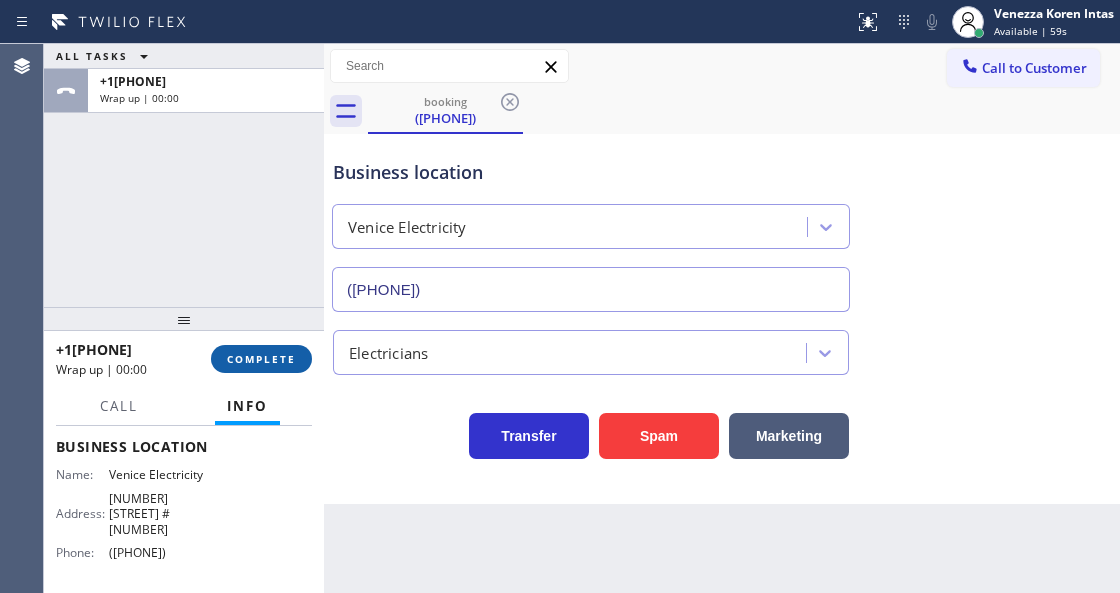 click on "COMPLETE" at bounding box center (261, 359) 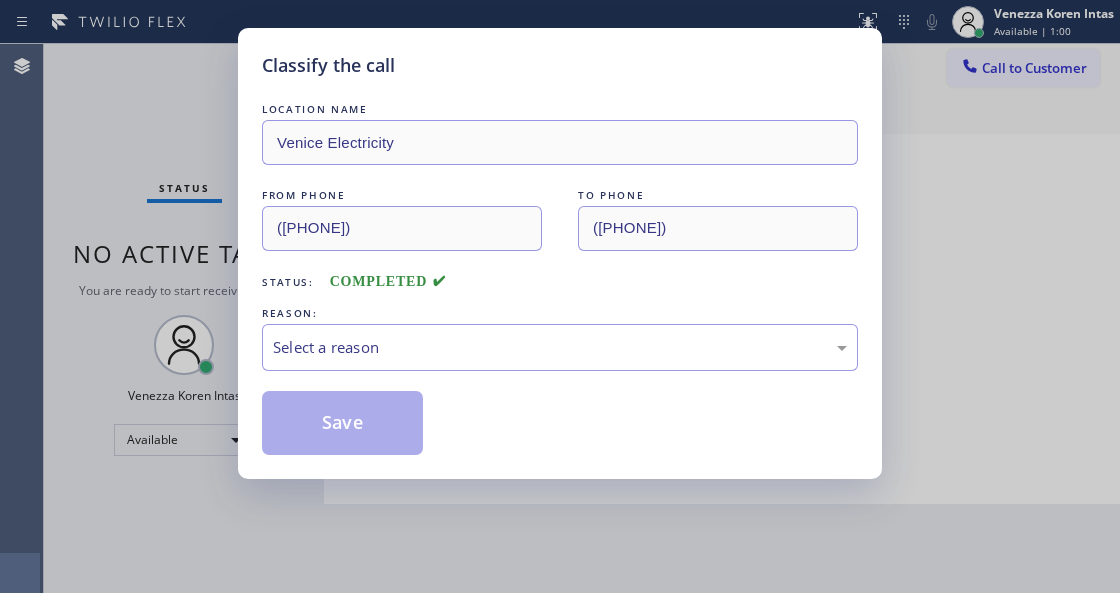 click on "Select a reason" at bounding box center (560, 347) 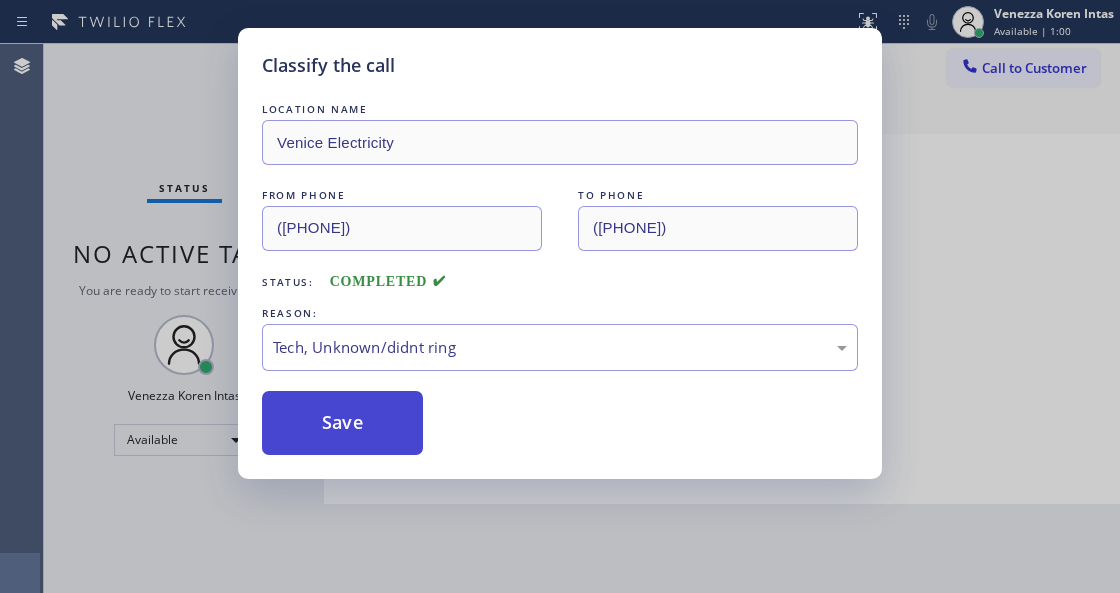 click on "Save" at bounding box center [342, 423] 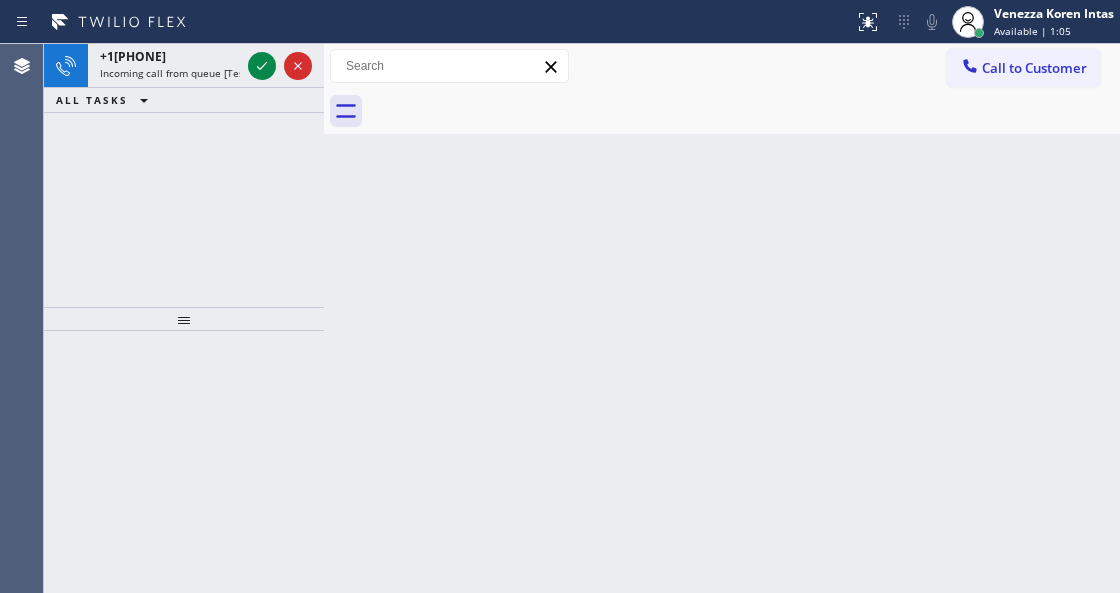 click on "+14793245459 Incoming call from queue [Test] All ALL TASKS ALL TASKS ACTIVE TASKS TASKS IN WRAP UP" at bounding box center [184, 175] 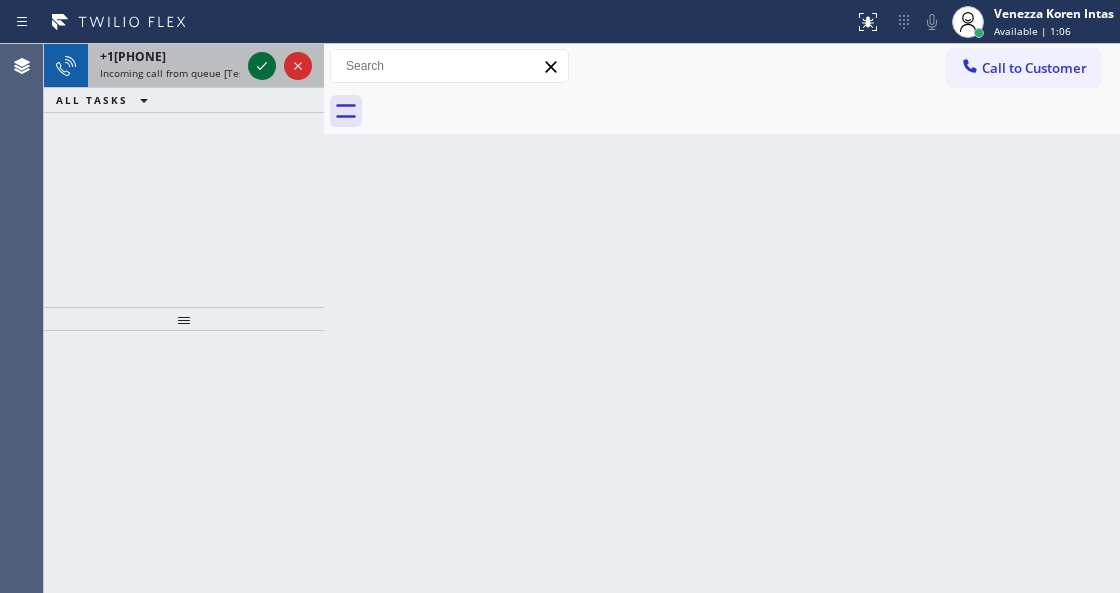 click 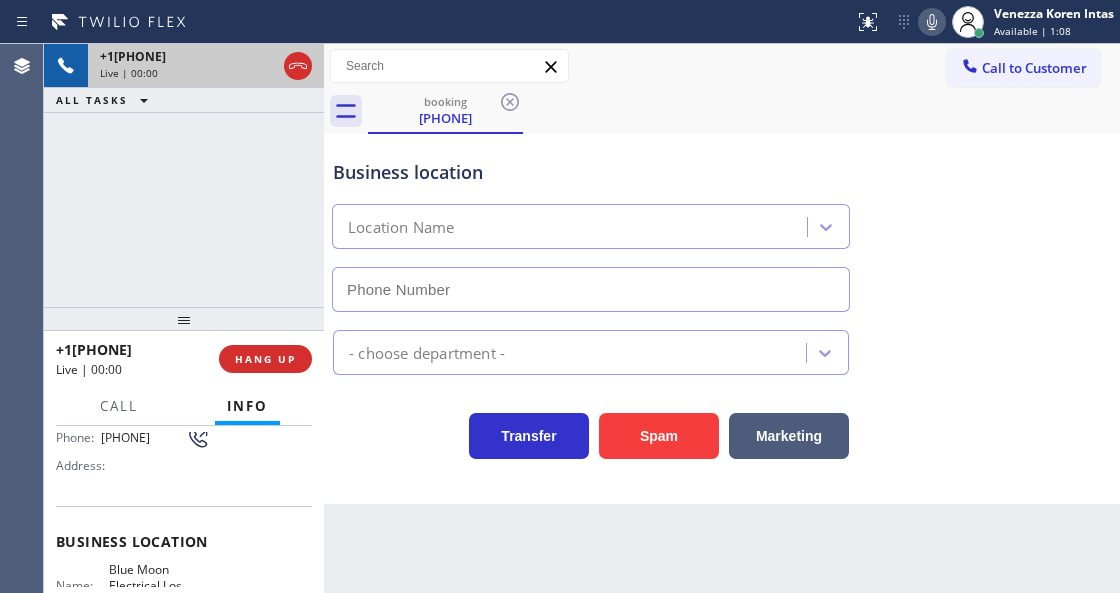 type on "[PHONE]" 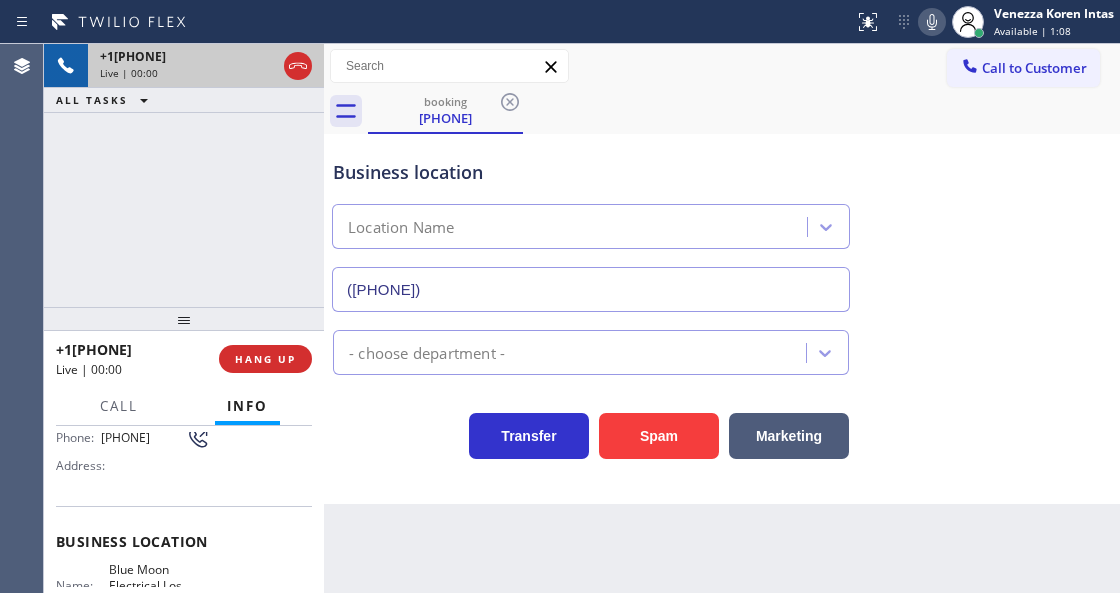 scroll, scrollTop: 266, scrollLeft: 0, axis: vertical 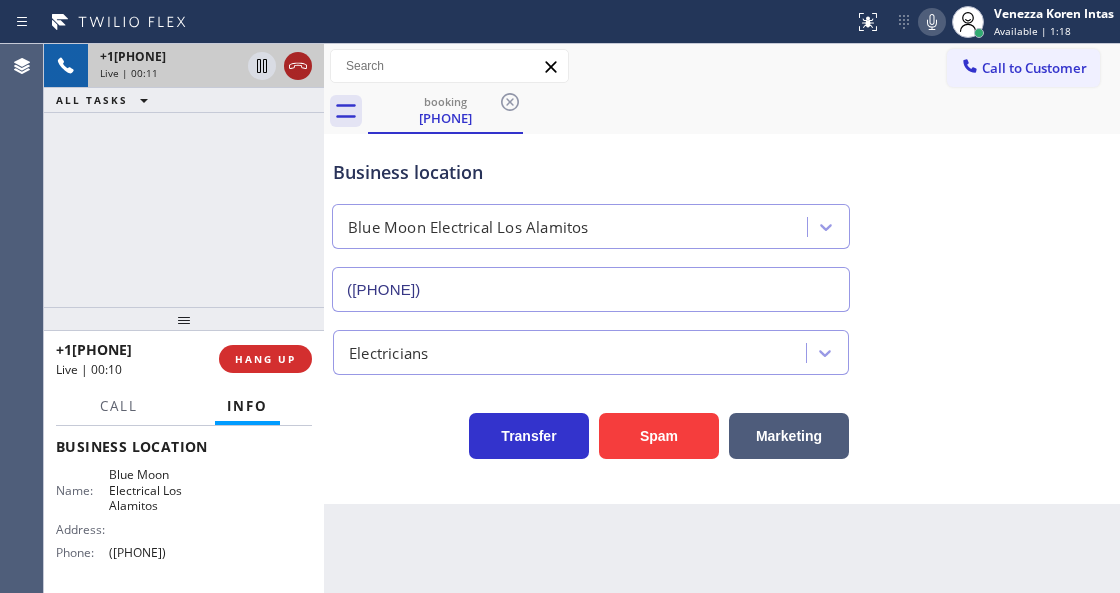 click 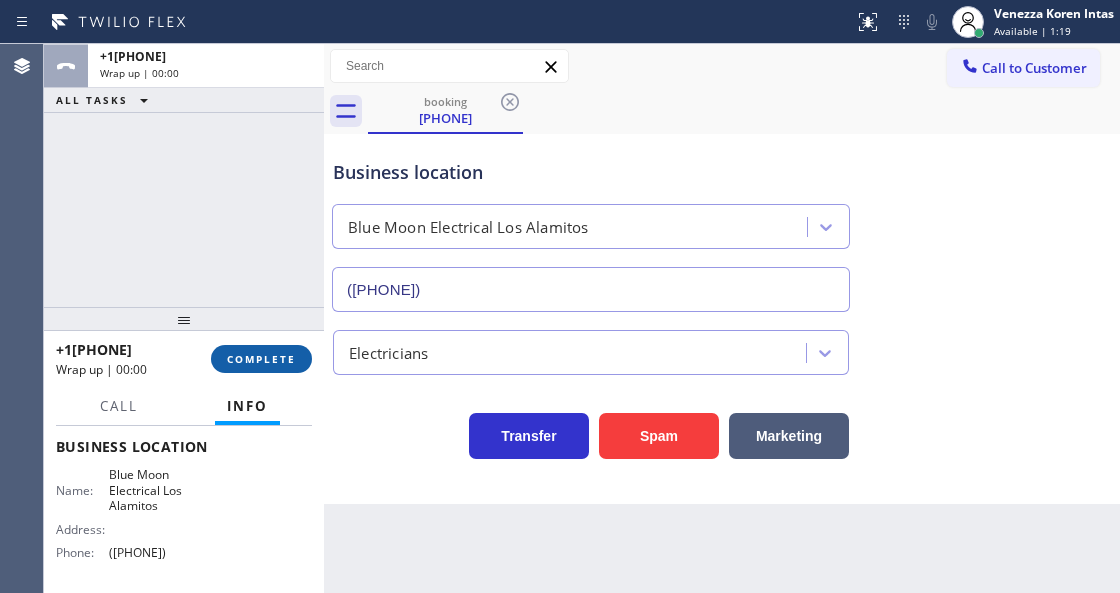 click on "COMPLETE" at bounding box center (261, 359) 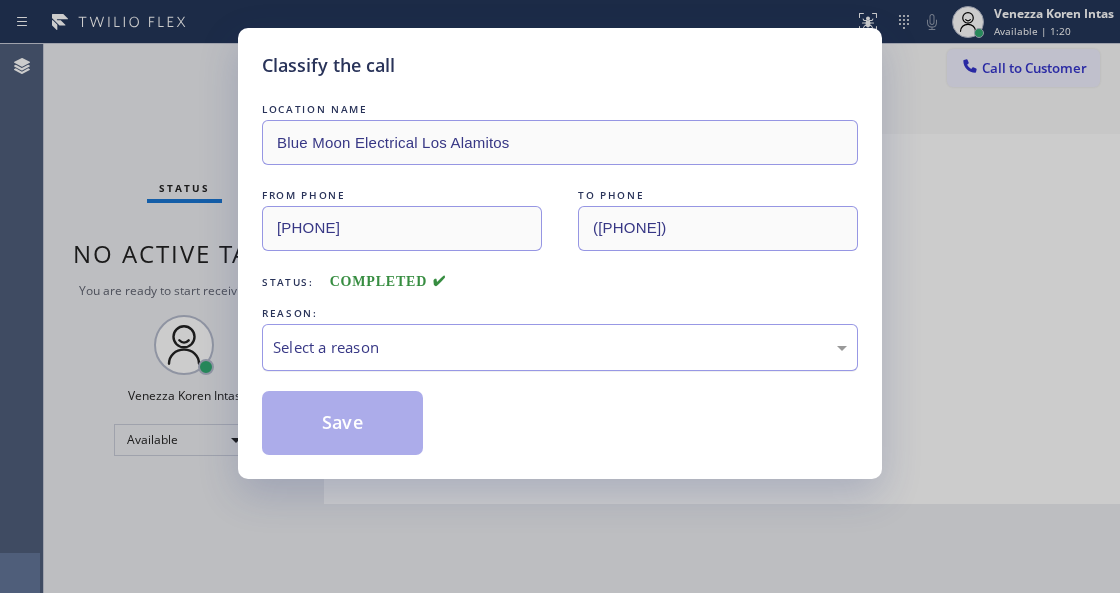 click on "Select a reason" at bounding box center [560, 347] 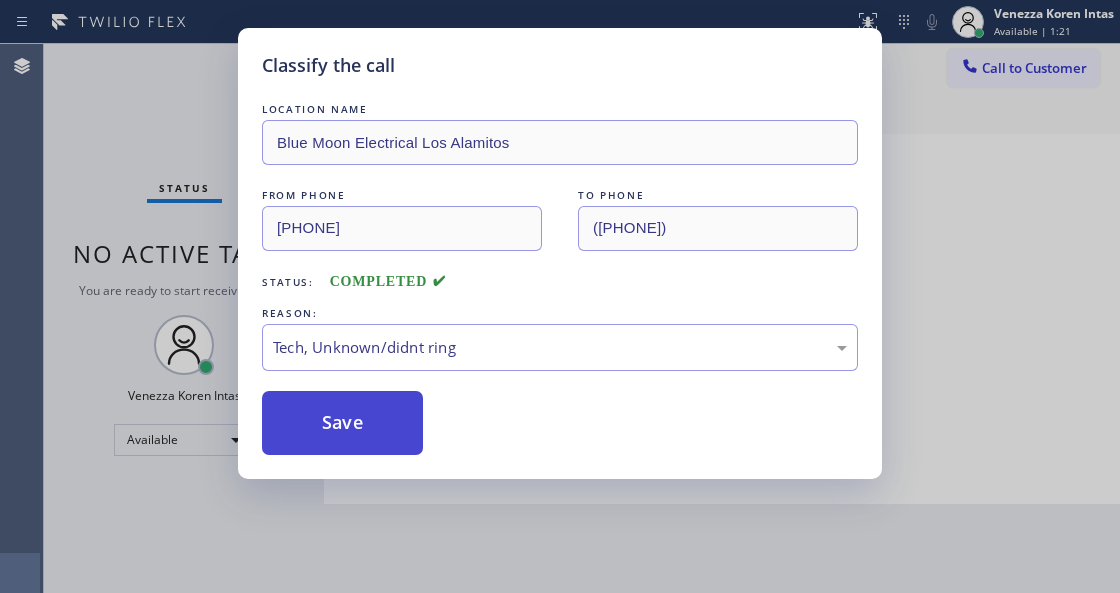 click on "Save" at bounding box center [342, 423] 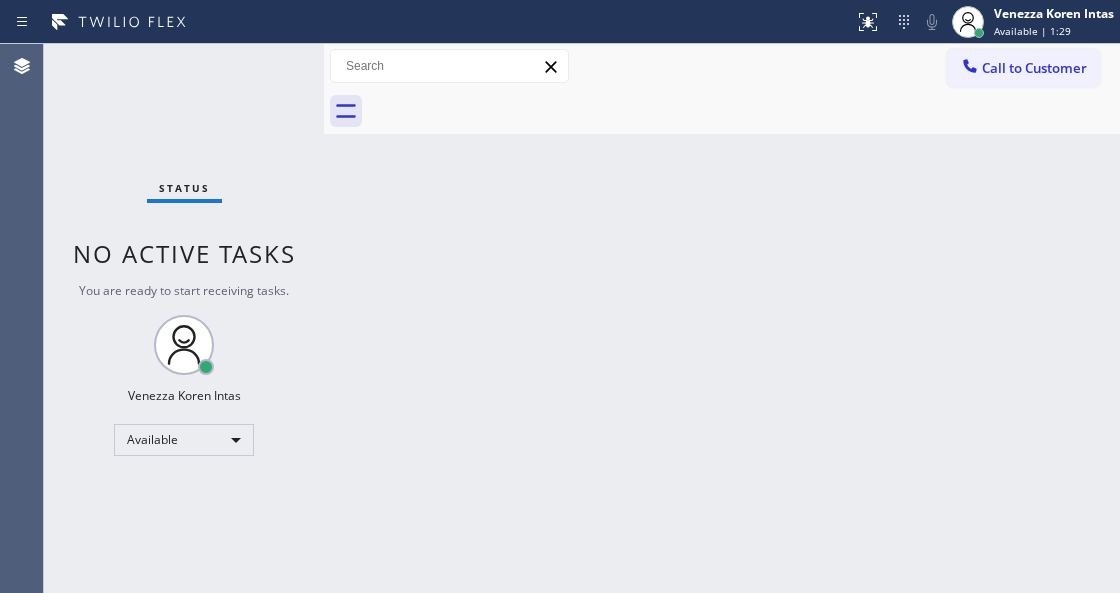 click on "Back to Dashboard Change Sender ID Customers Technicians Select a contact Outbound call Technician Search Technician Your caller id phone number Your caller id phone number Call Technician info Name   Phone none Address none Change Sender ID HVAC +[PHONE] 5 Star Appliance +[PHONE] Appliance Repair +[PHONE] Plumbing +[PHONE] Air Duct Cleaning +[PHONE]  Electricians +[PHONE] Cancel Change Check personal SMS Reset Change No tabs Call to Customer Outbound call Location Sub Zero Fridge Repair Master Your caller id phone number [PHONE] Customer number Call Outbound call Technician Search Technician Your caller id phone number Your caller id phone number Call" at bounding box center [722, 318] 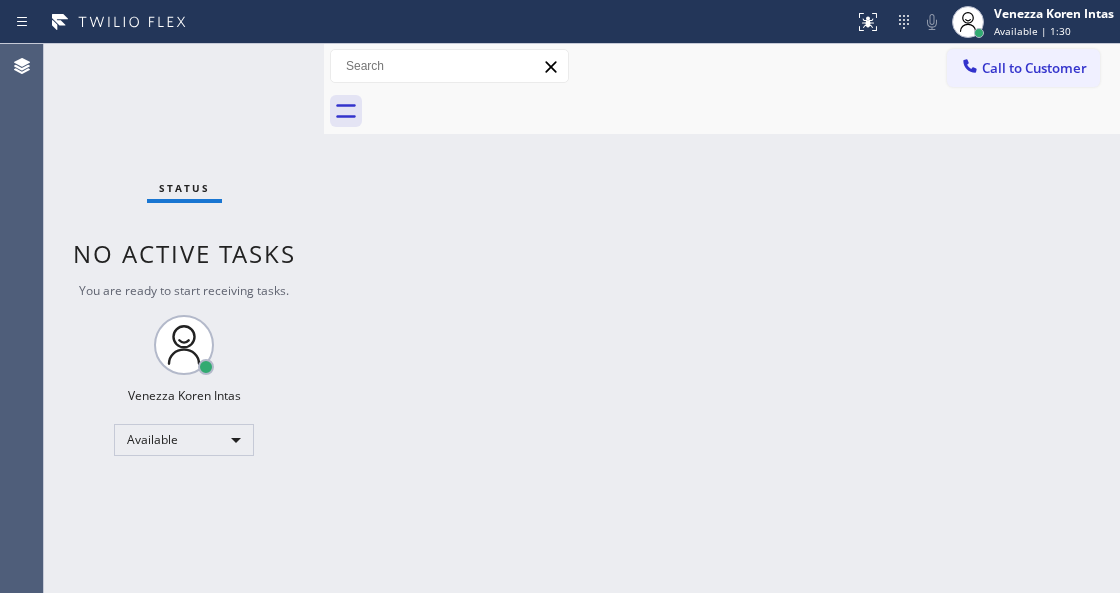 click on "Status   No active tasks     You are ready to start receiving tasks.   [FIRST] [LAST] Available" at bounding box center (184, 318) 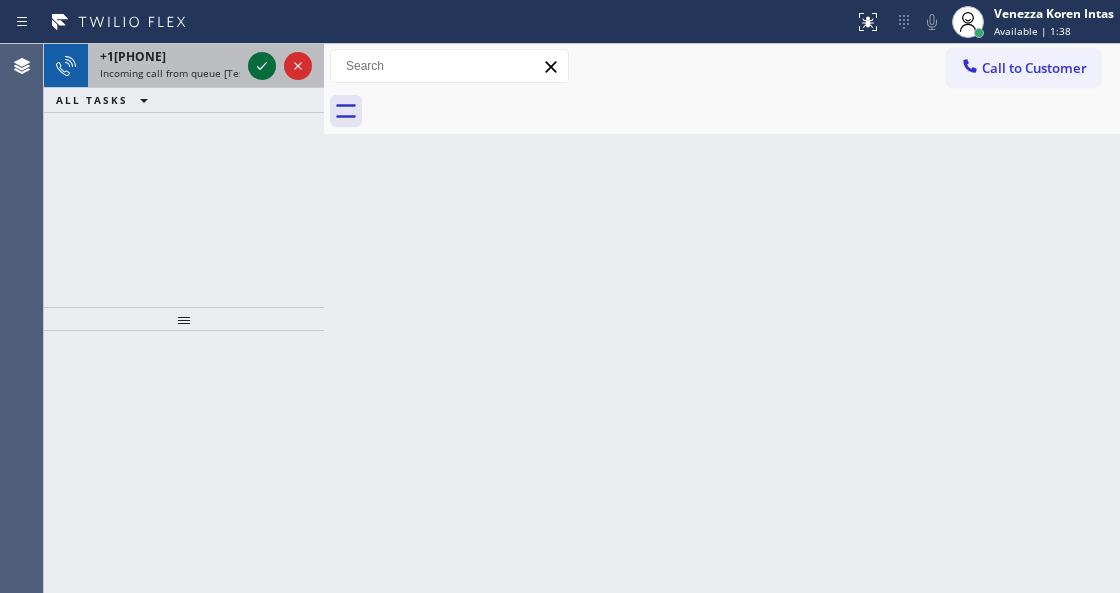 click 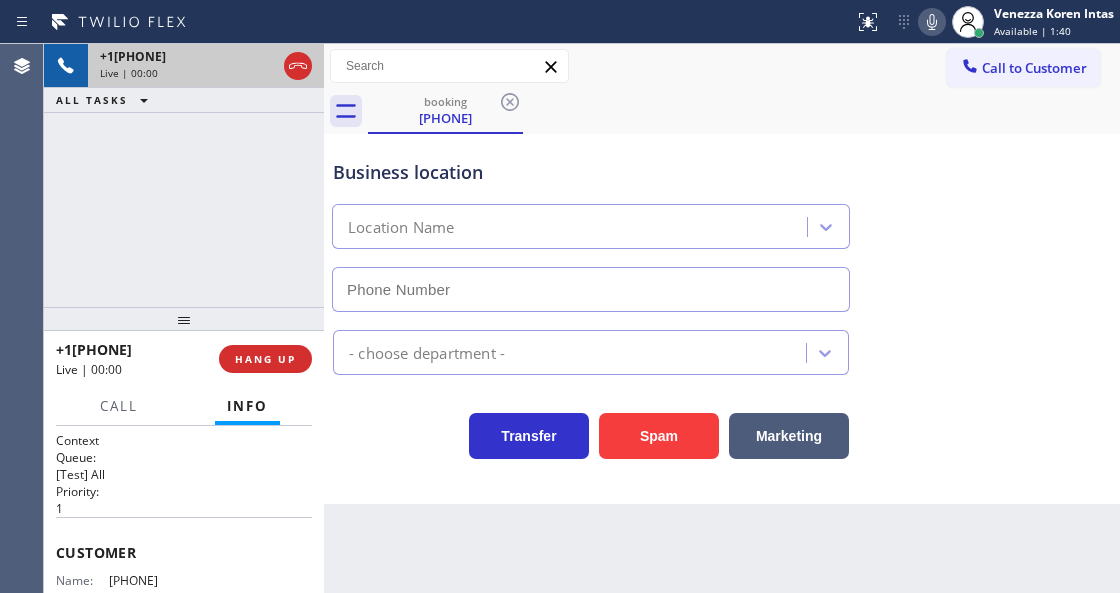 type on "[PHONE]" 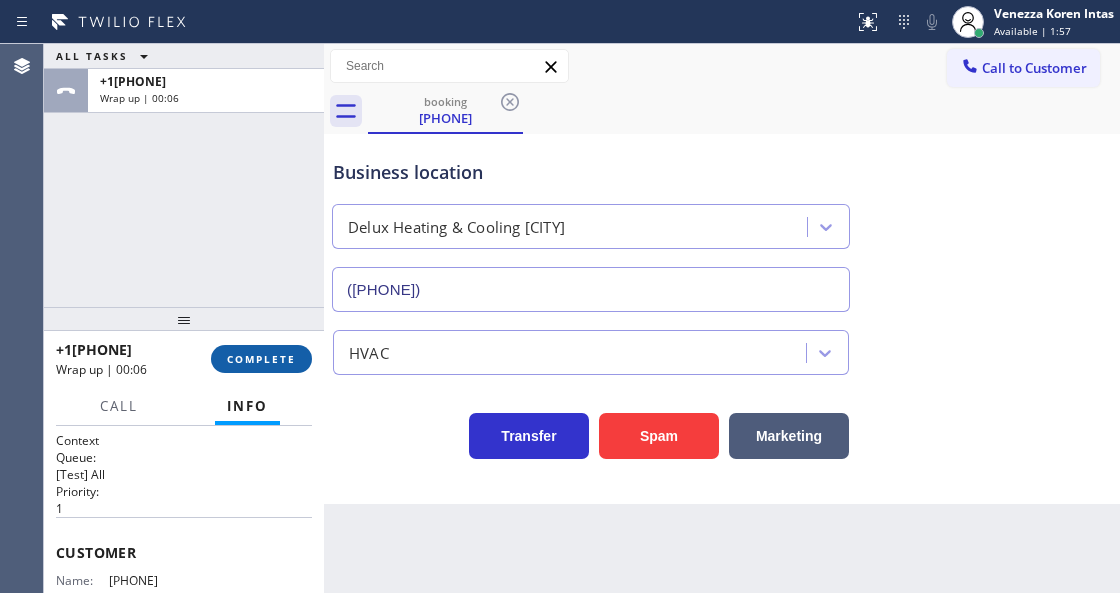 click on "COMPLETE" at bounding box center [261, 359] 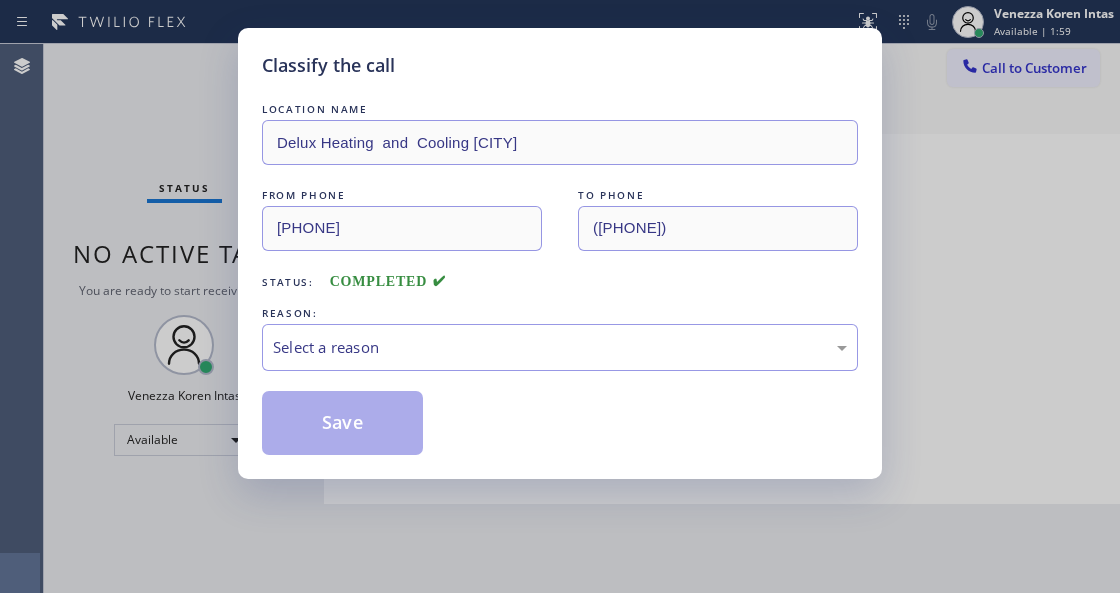 click on "Select a reason" at bounding box center [560, 347] 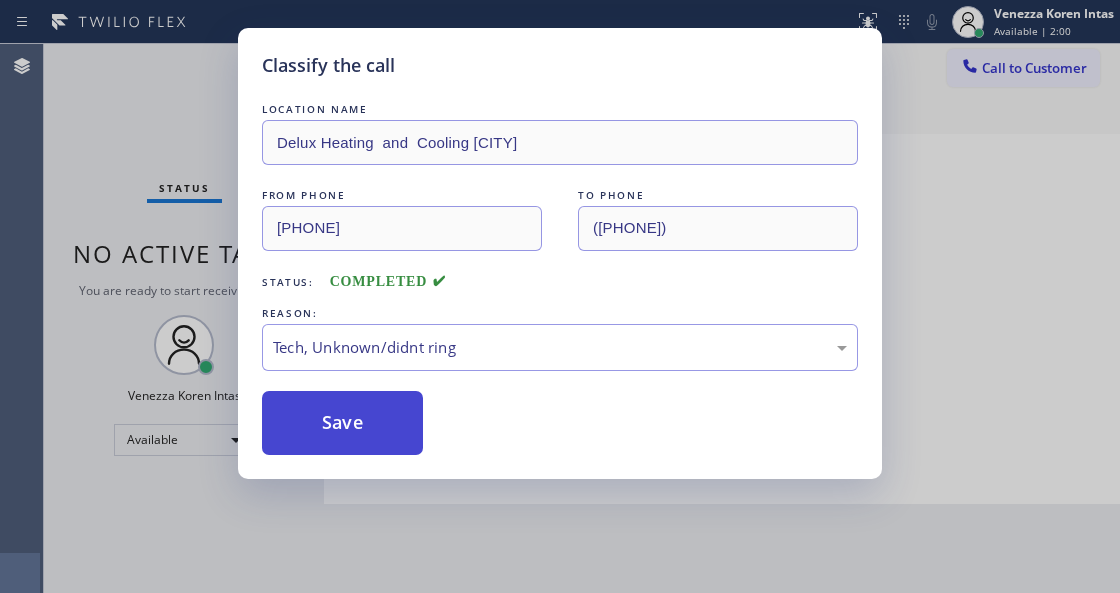 click on "Save" at bounding box center (342, 423) 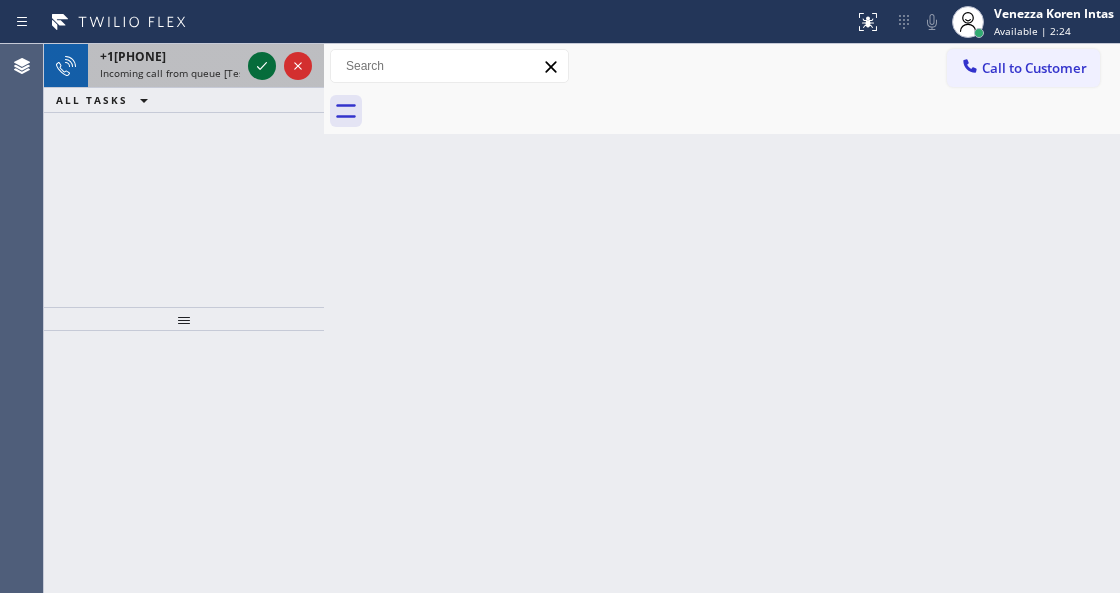 click 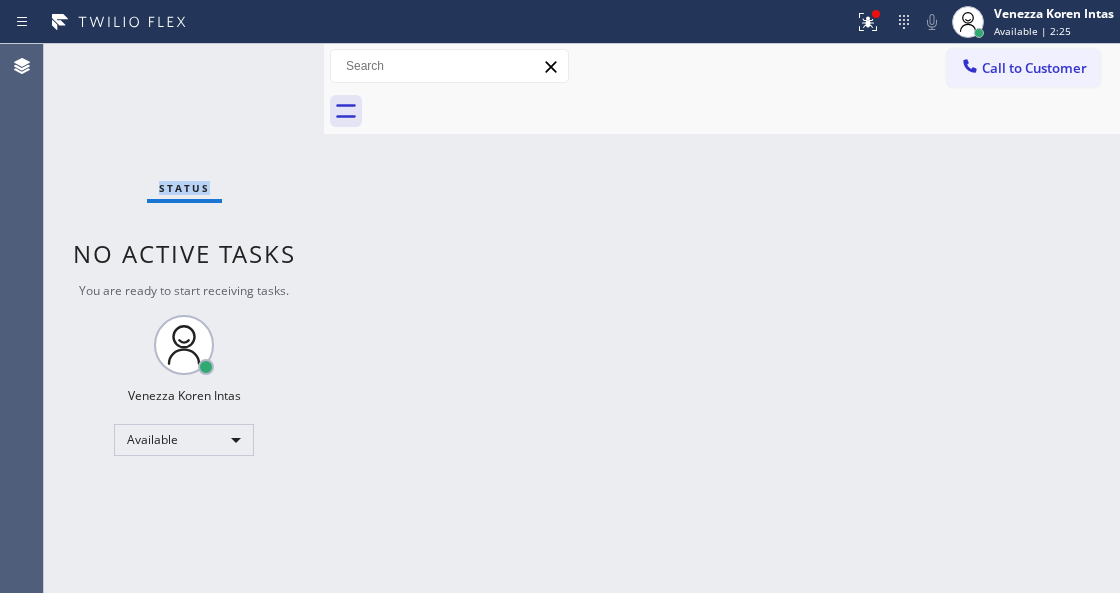 click on "Status   No active tasks     You are ready to start receiving tasks.   [FIRST] [LAST] Available" at bounding box center (184, 318) 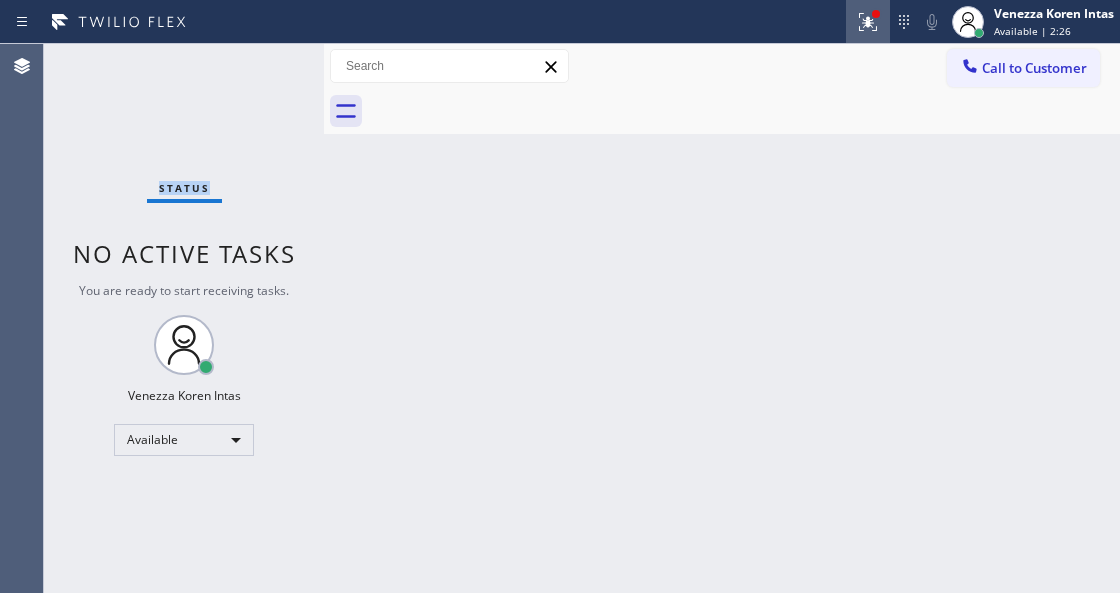 click at bounding box center [868, 22] 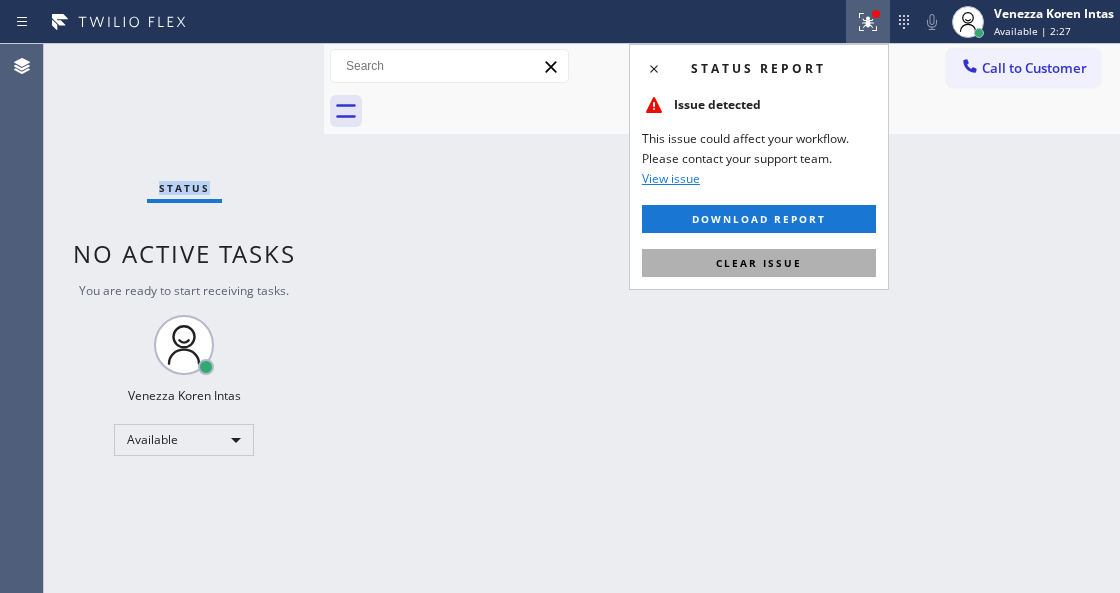 click on "Clear issue" at bounding box center [759, 263] 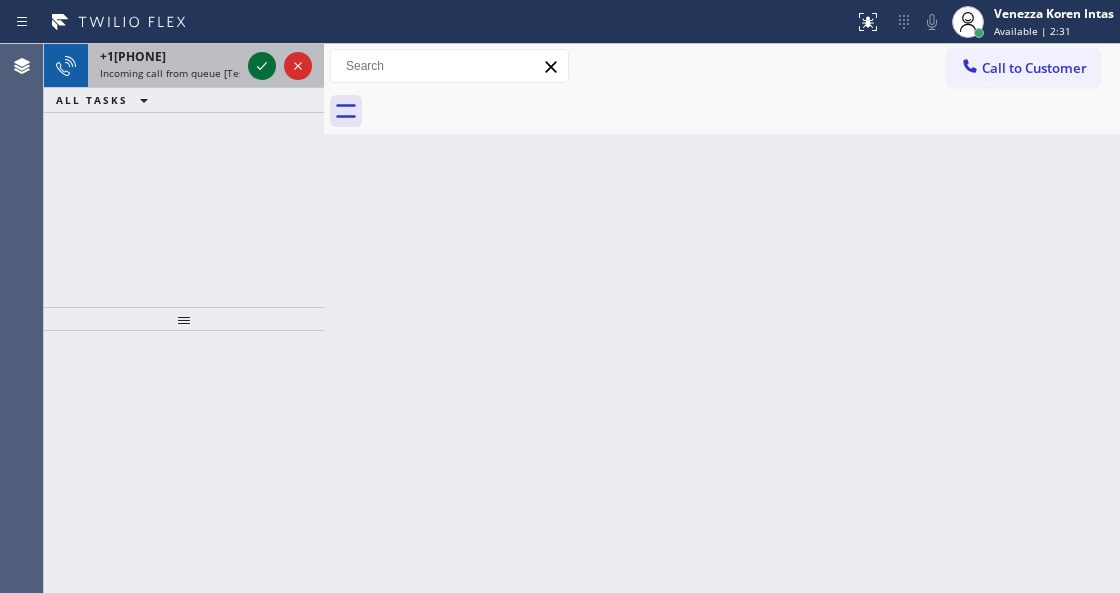 click 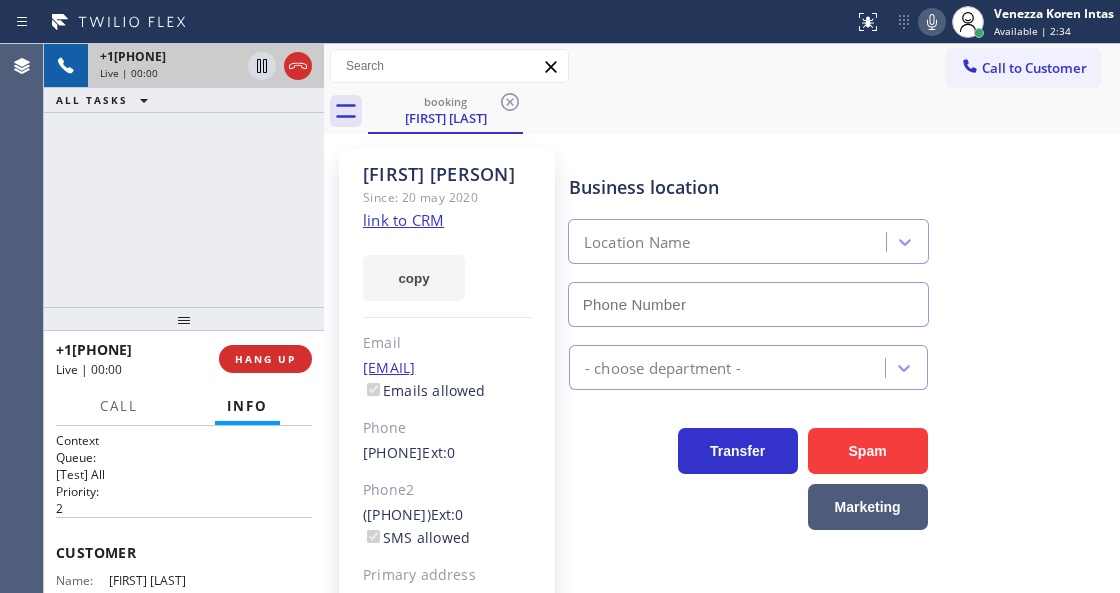 type on "[PHONE]" 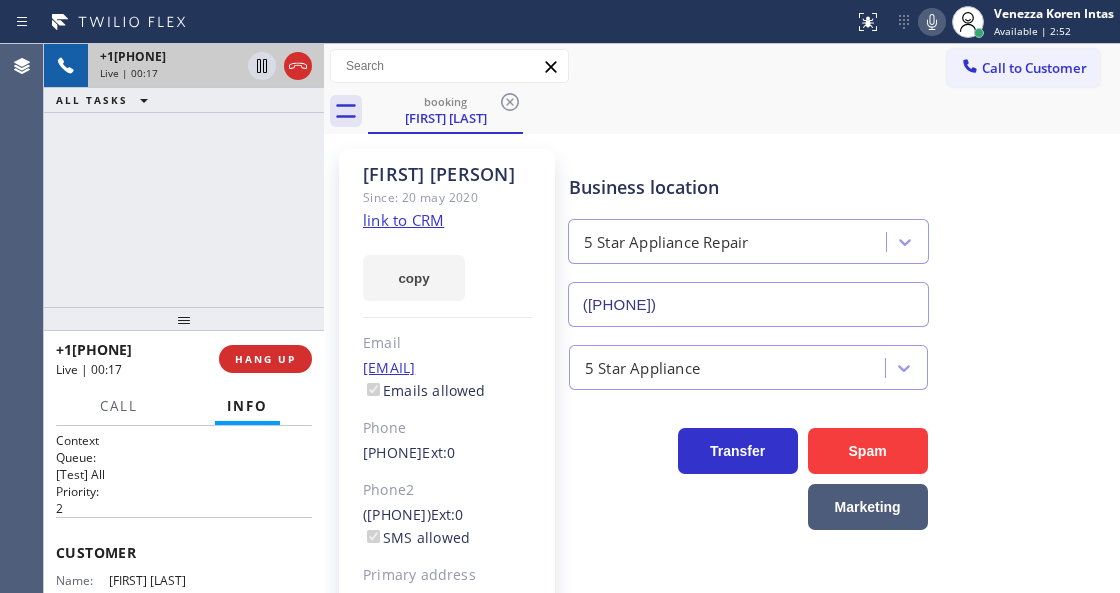 click on "link to CRM" 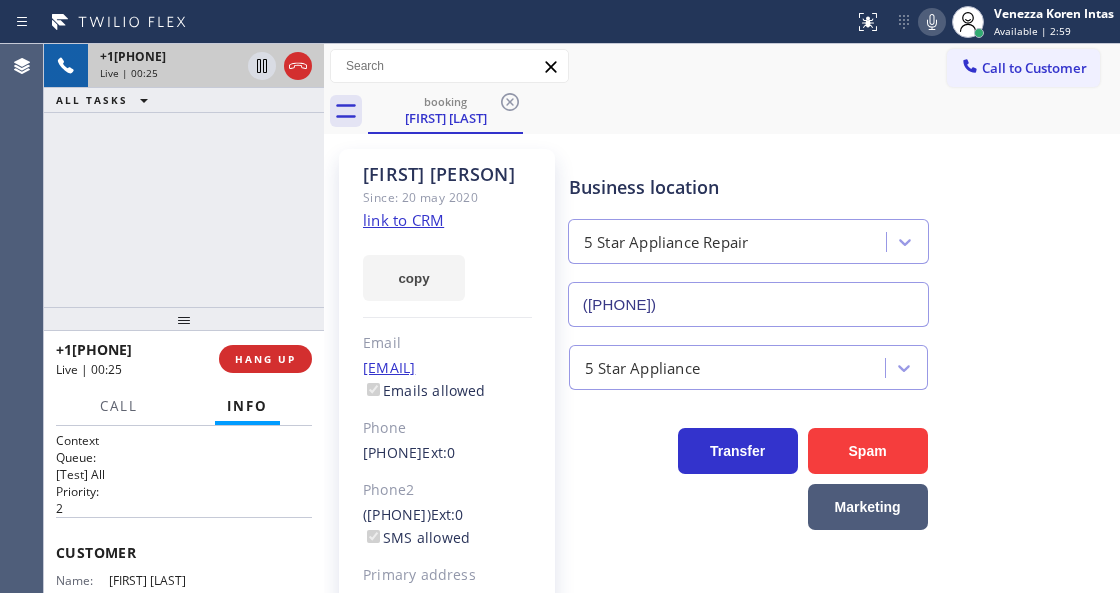 click on "+16468500136 Live | 00:25 ALL TASKS ALL TASKS ACTIVE TASKS TASKS IN WRAP UP" at bounding box center (184, 175) 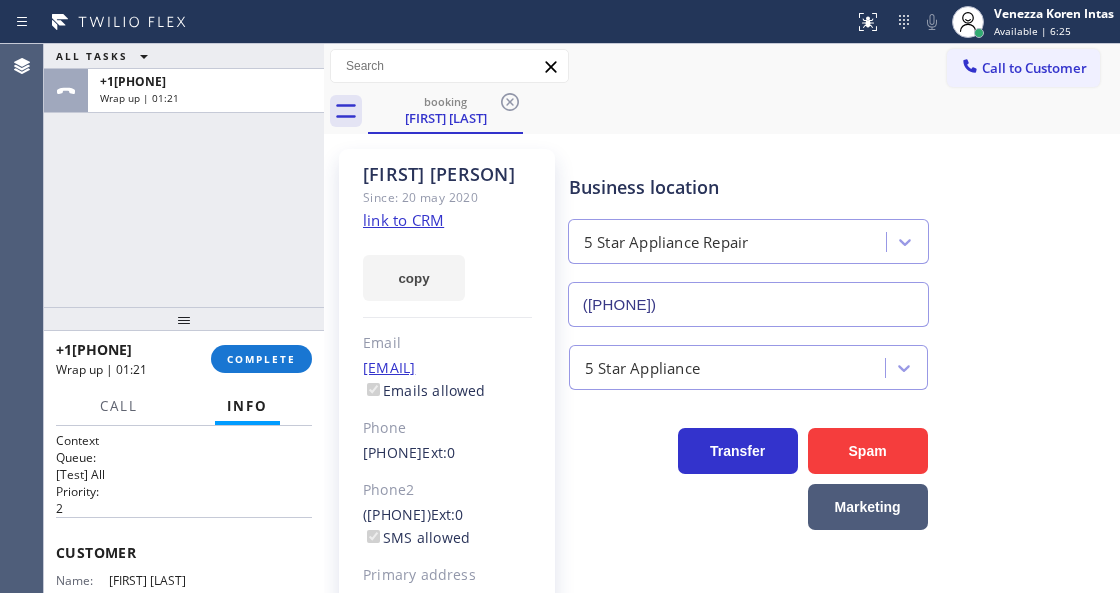 click on "+16468500136 Wrap up | 01:21 COMPLETE" at bounding box center [184, 359] 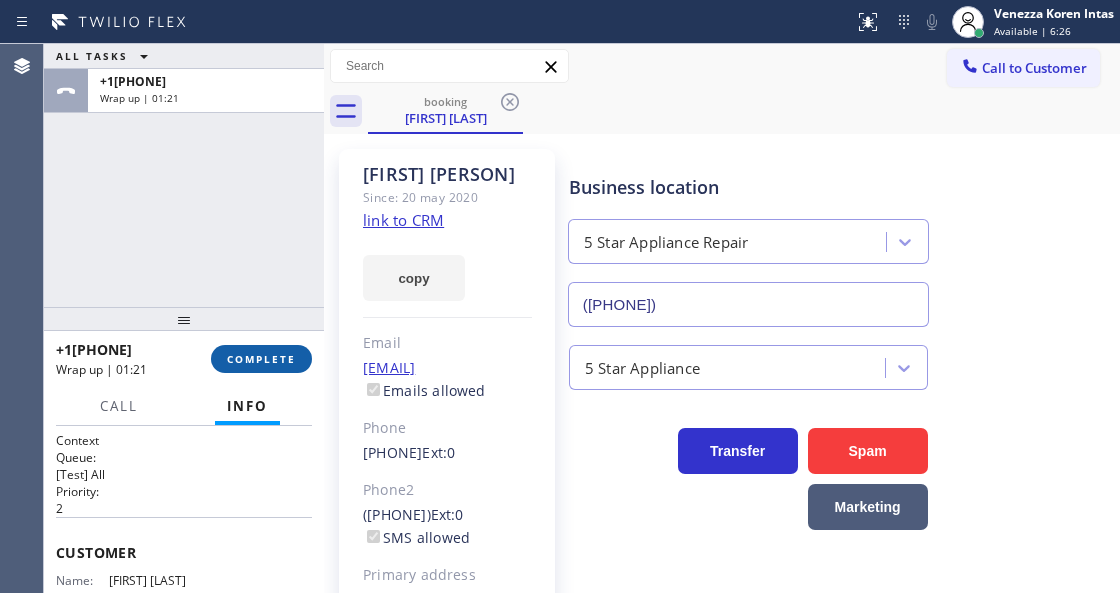 click on "COMPLETE" at bounding box center [261, 359] 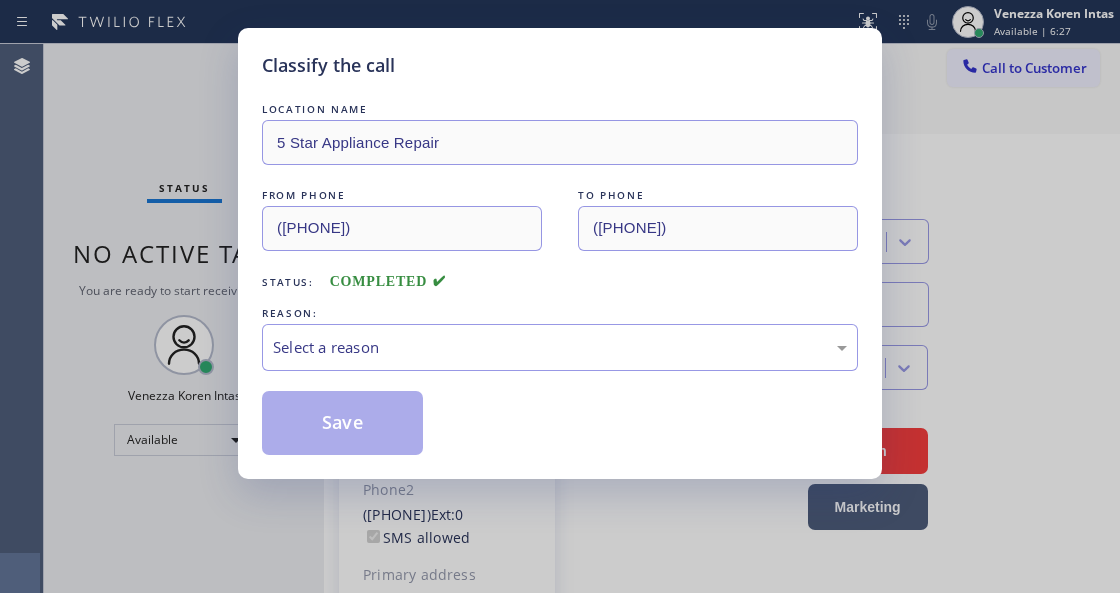 click on "REASON:" at bounding box center [560, 313] 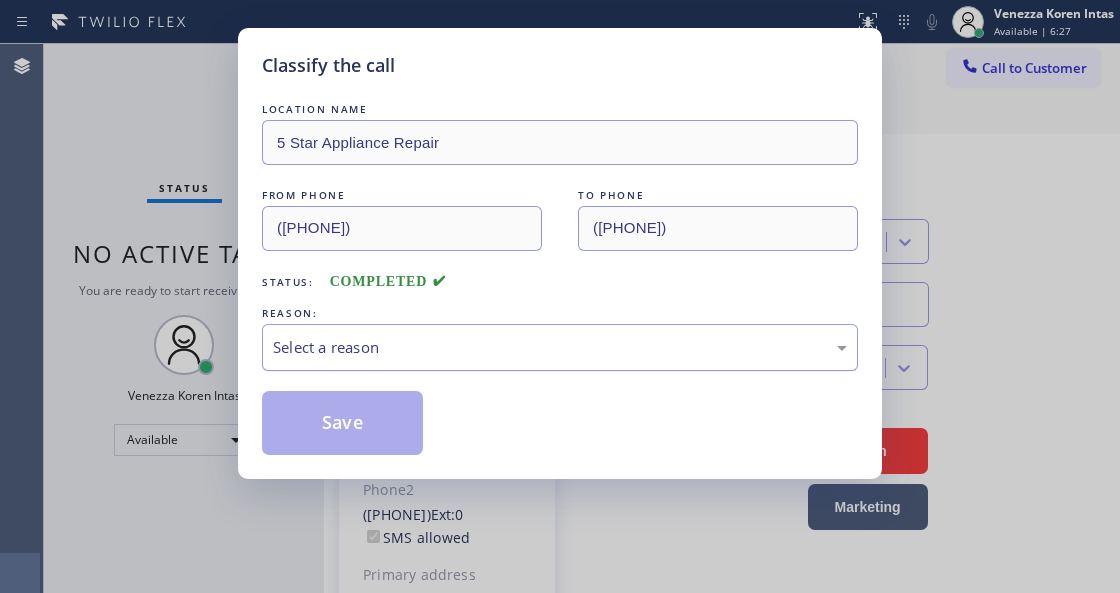 click on "Select a reason" at bounding box center [560, 347] 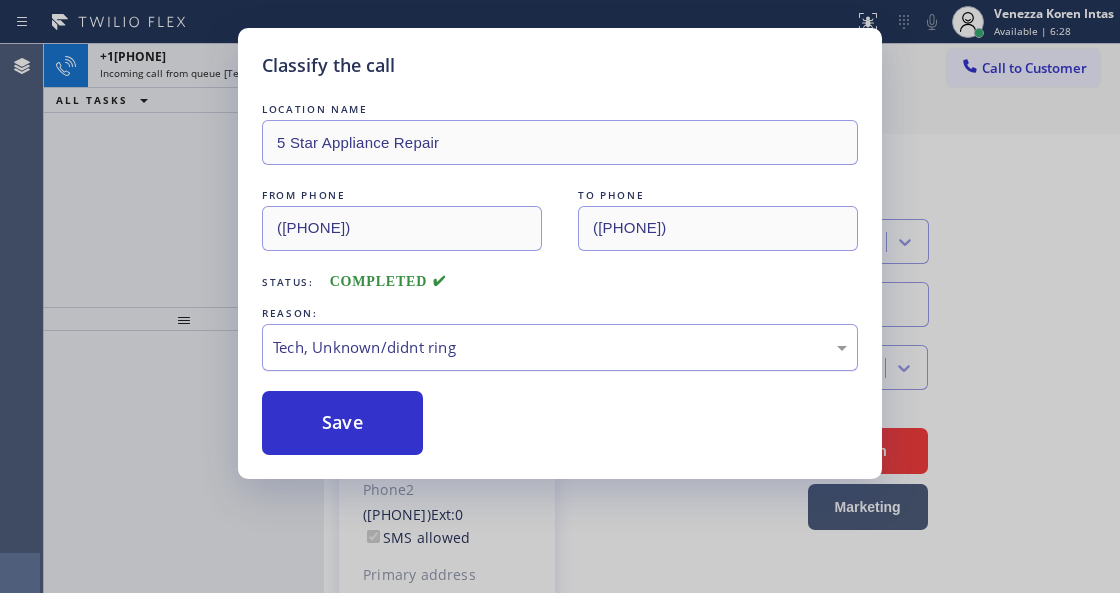 click on "Tech, Unknown/didnt ring" at bounding box center (560, 347) 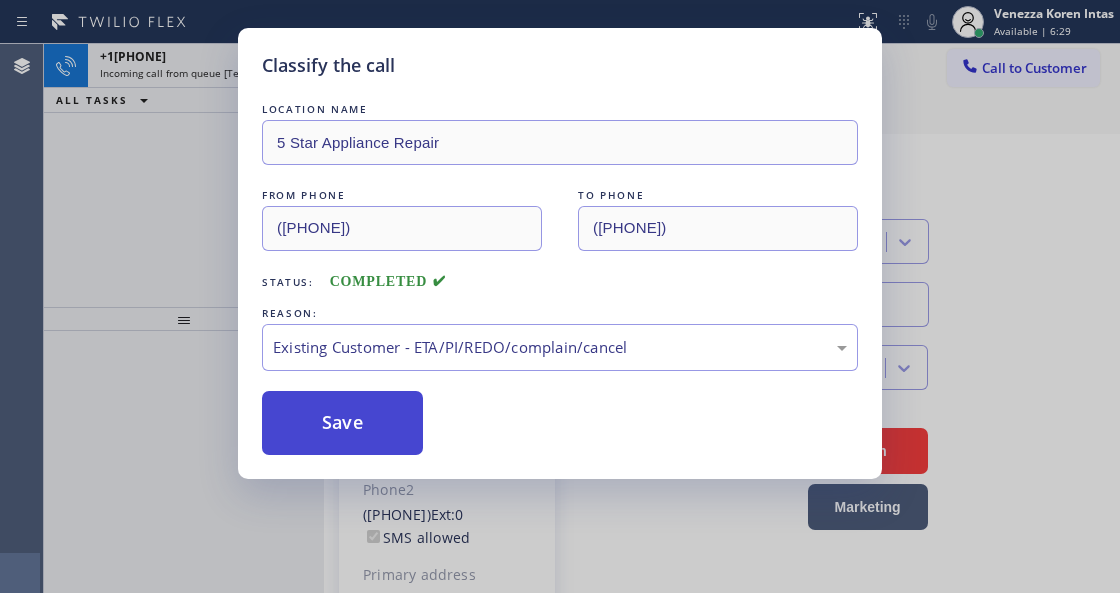 click on "Save" at bounding box center (342, 423) 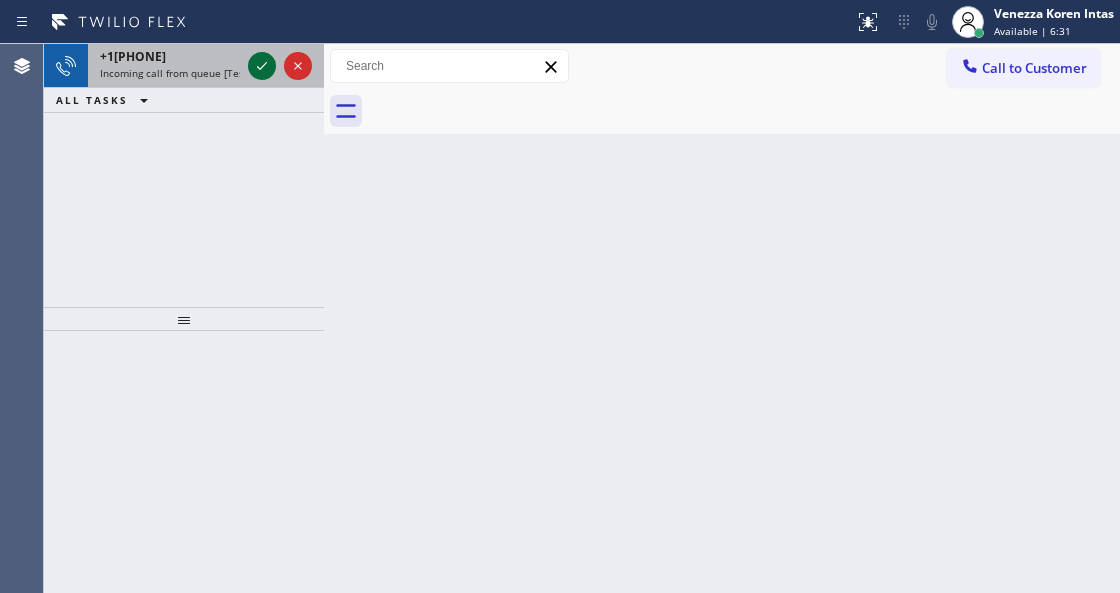 click at bounding box center [262, 66] 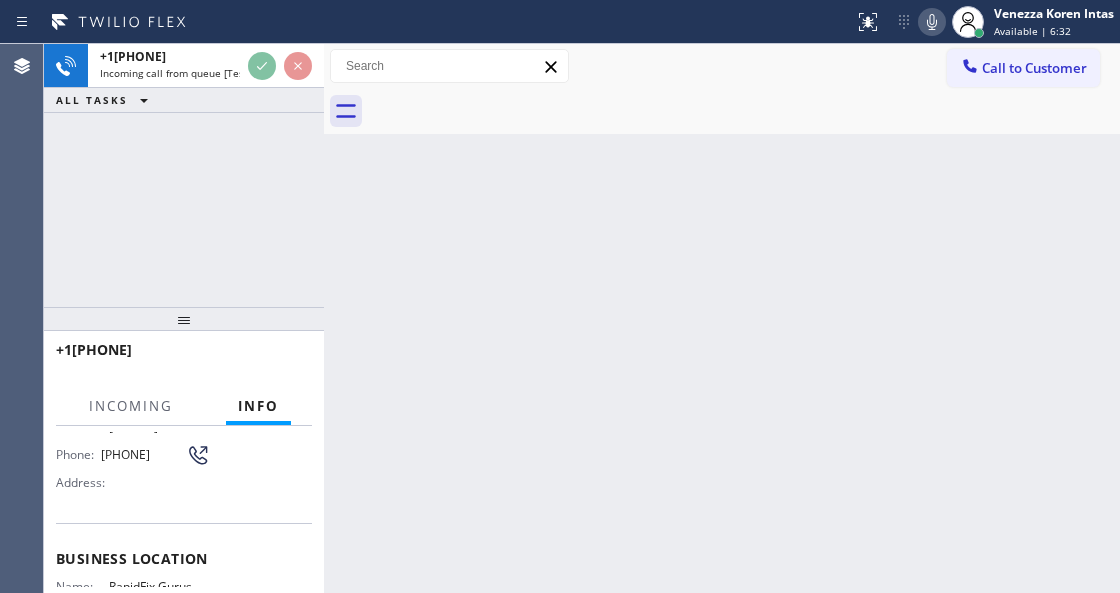 scroll, scrollTop: 266, scrollLeft: 0, axis: vertical 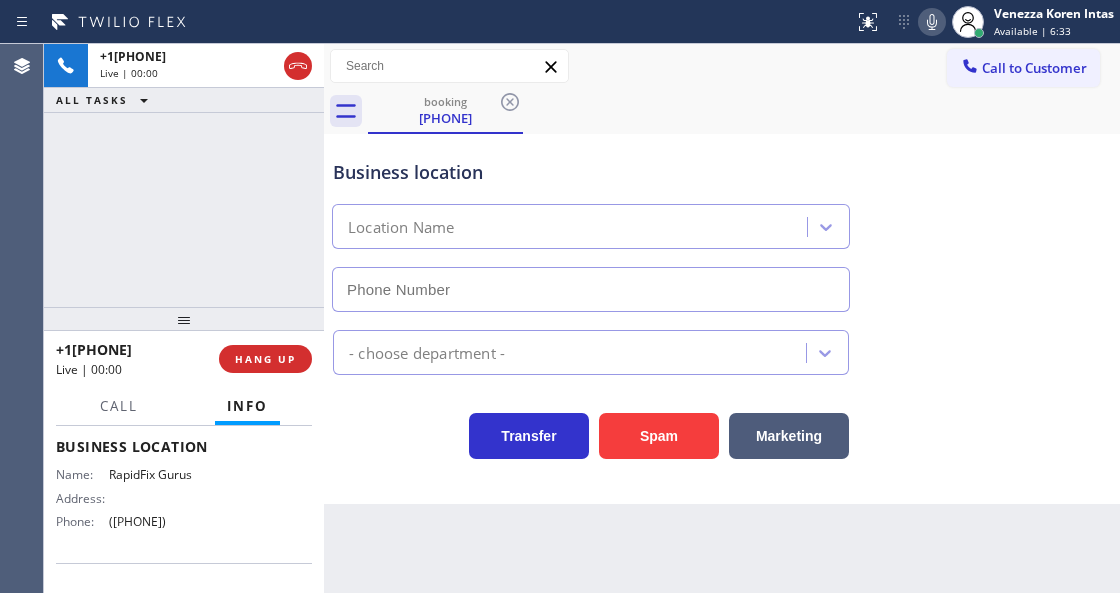 type on "[PHONE]" 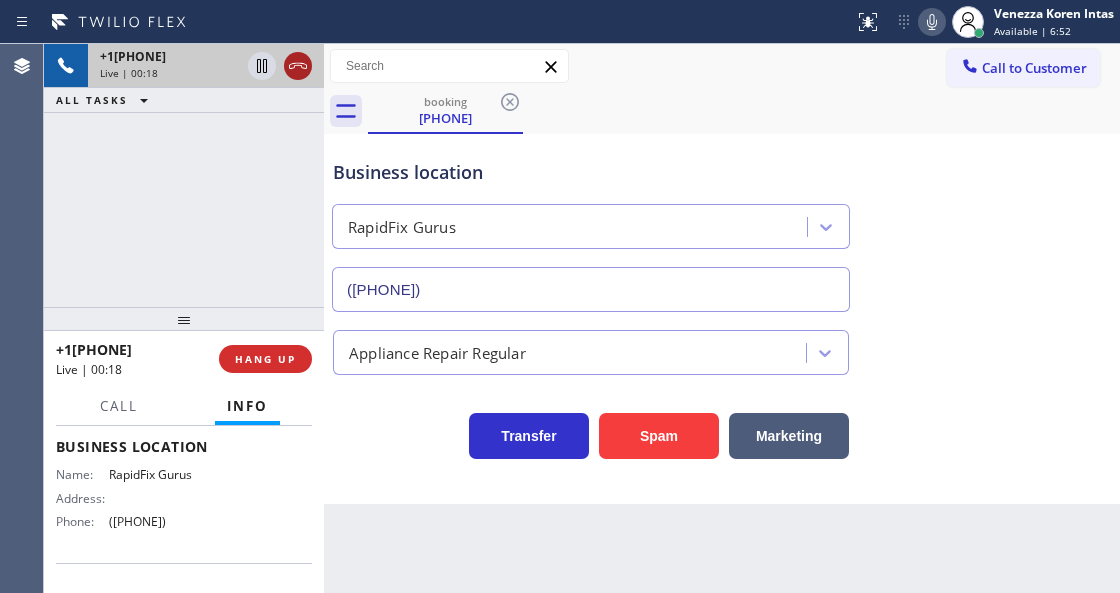 click 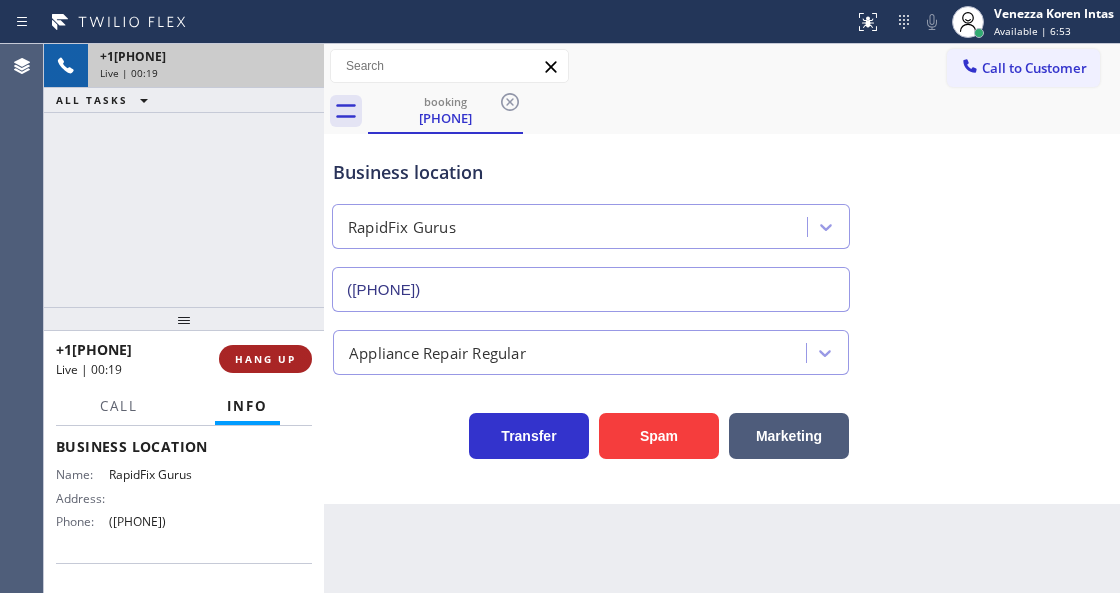 click on "HANG UP" at bounding box center (265, 359) 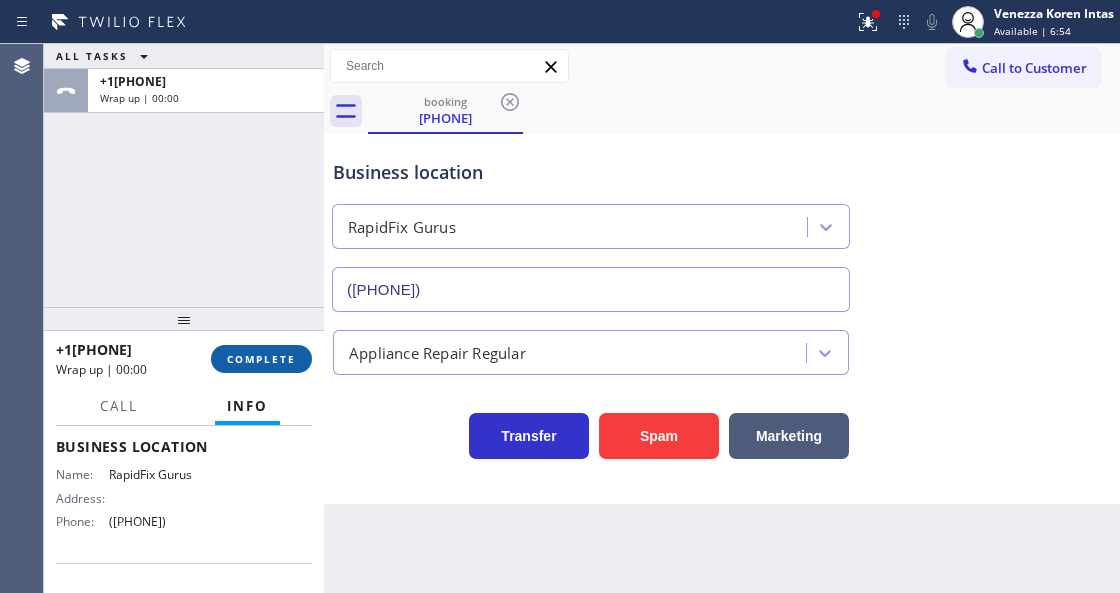 click on "COMPLETE" at bounding box center [261, 359] 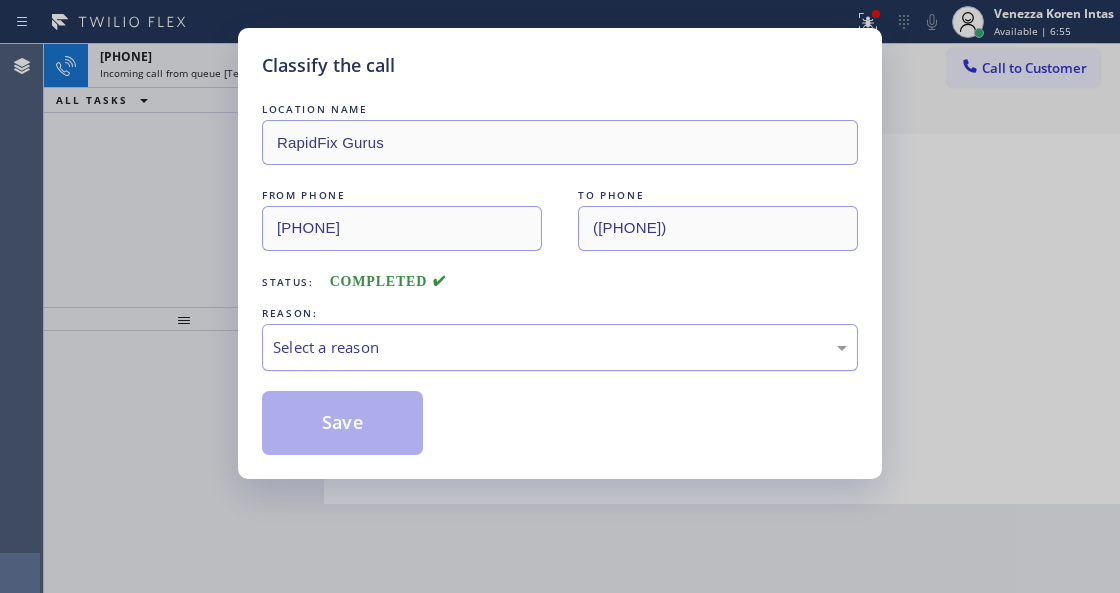 click on "Select a reason" at bounding box center (560, 347) 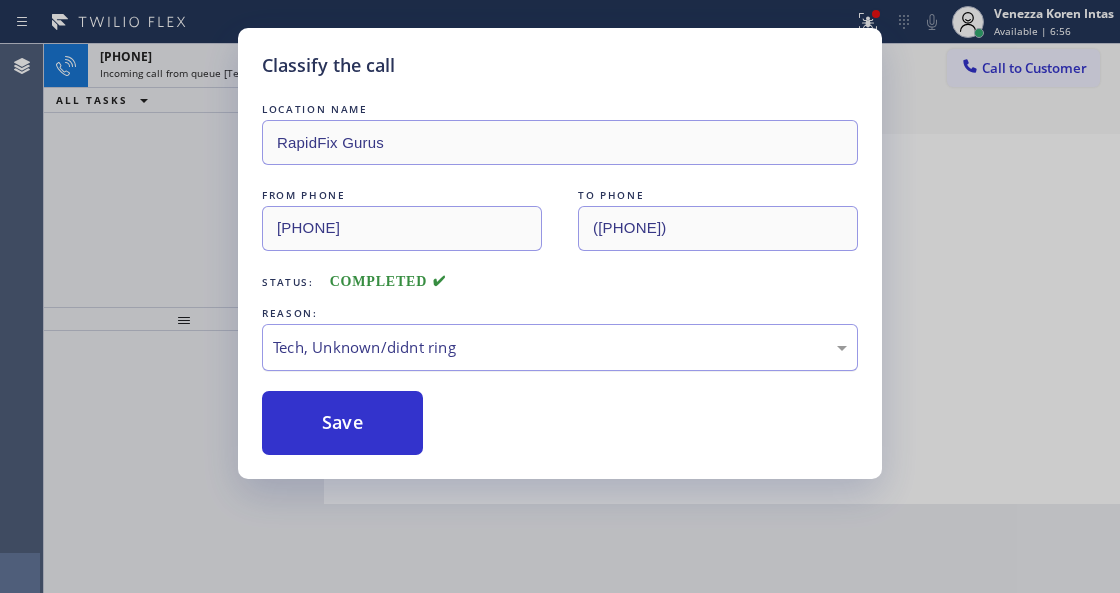click on "Tech, Unknown/didnt ring" at bounding box center [560, 347] 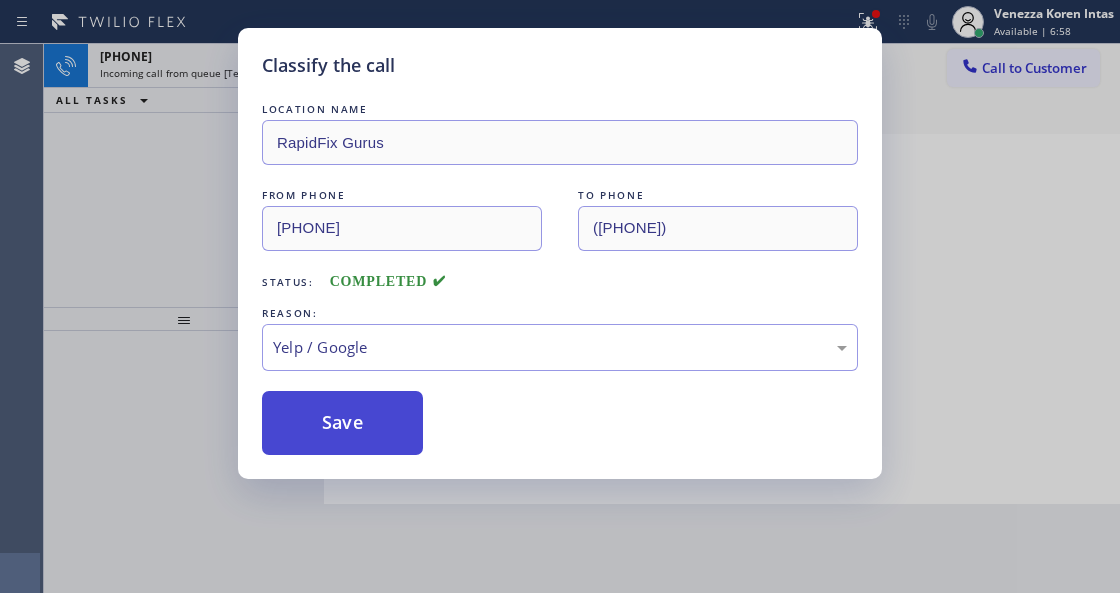 click on "Save" at bounding box center (342, 423) 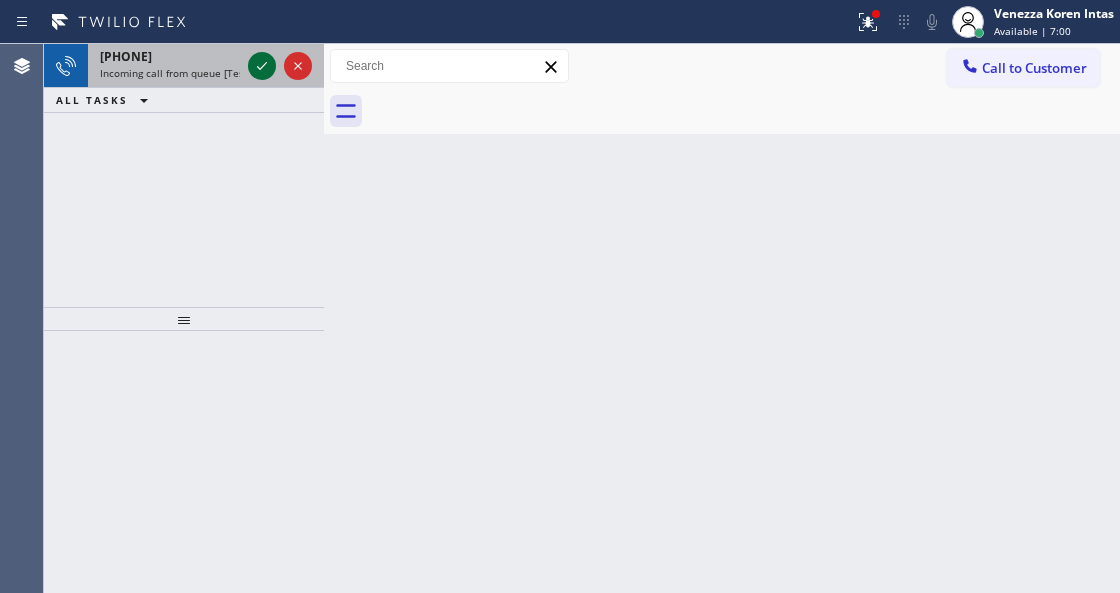 click 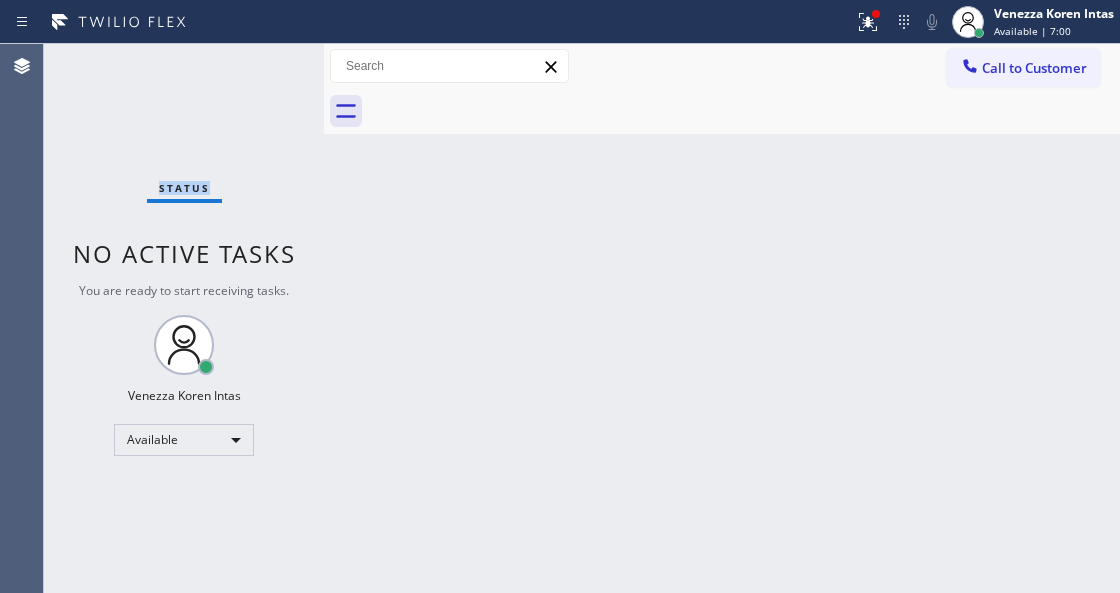 click on "Status   No active tasks     You are ready to start receiving tasks.   [FIRST] [LAST] Available" at bounding box center [184, 318] 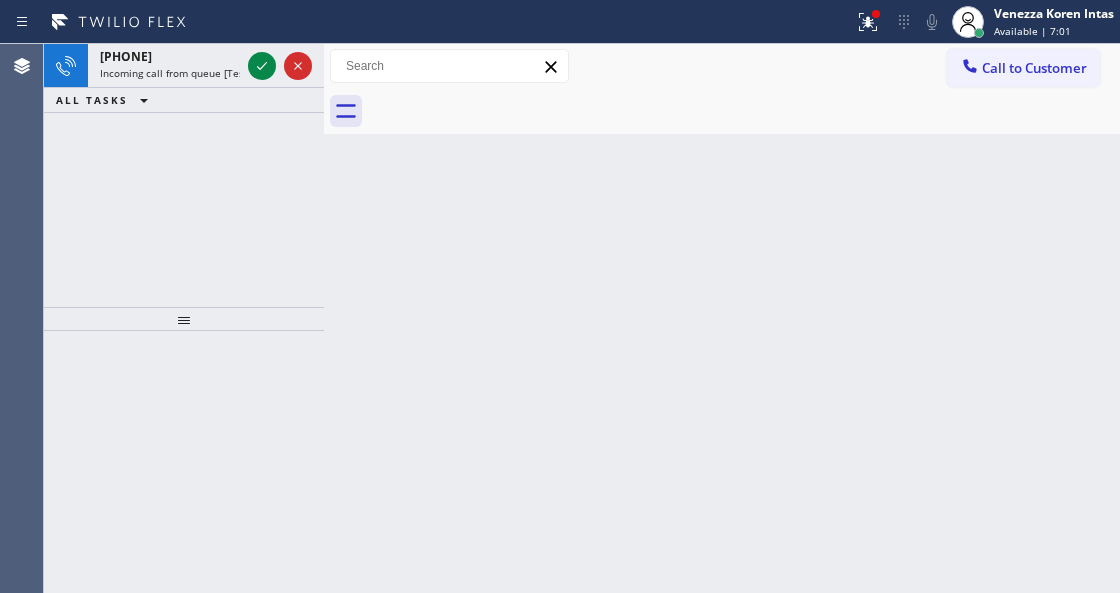 click 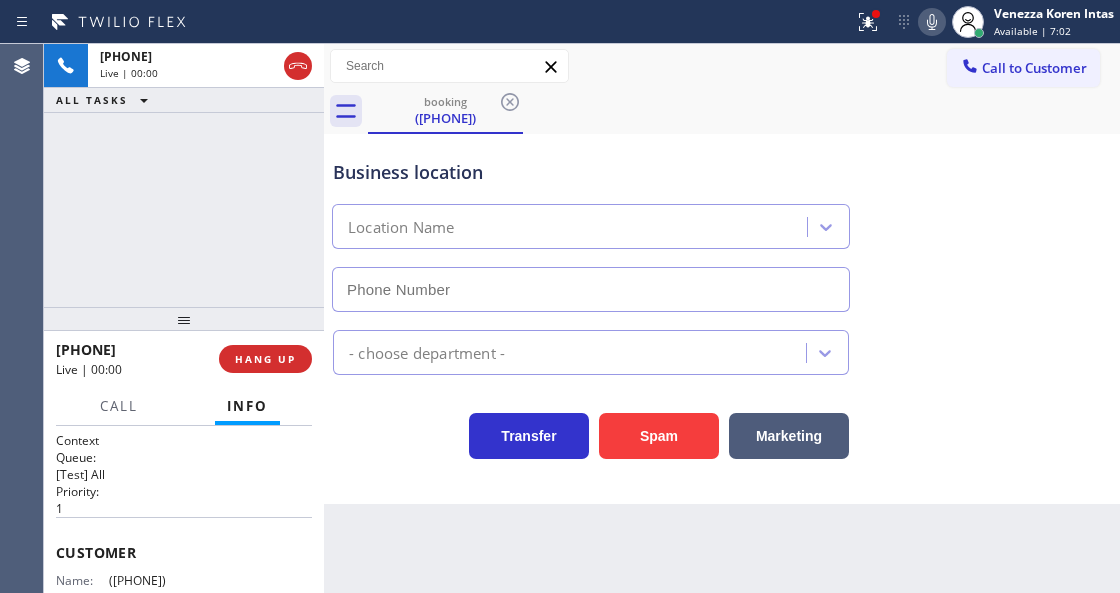 type on "[PHONE]" 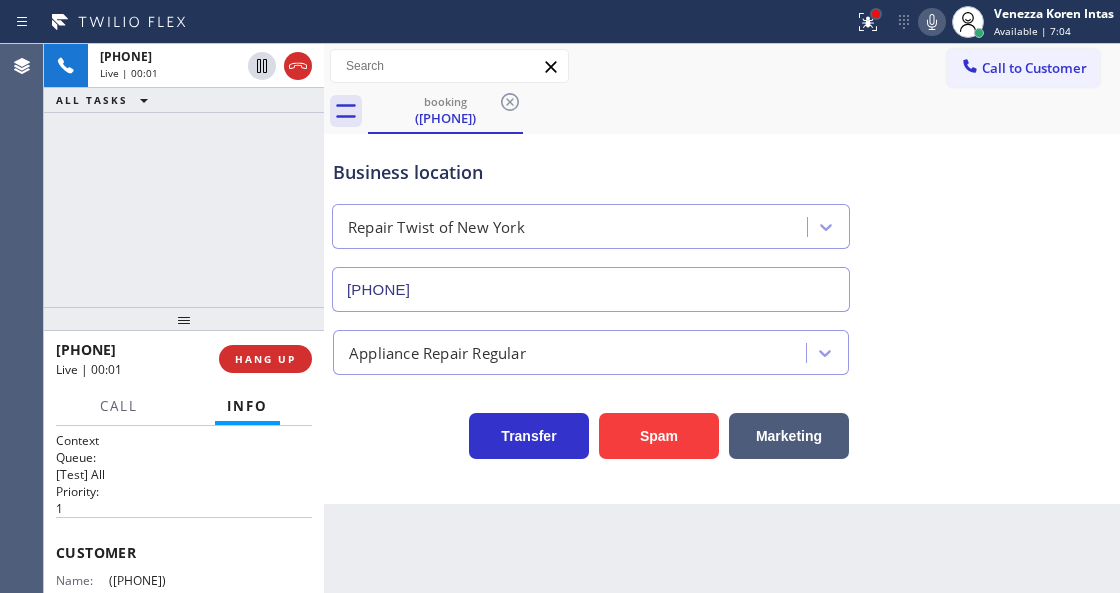 click at bounding box center [876, 14] 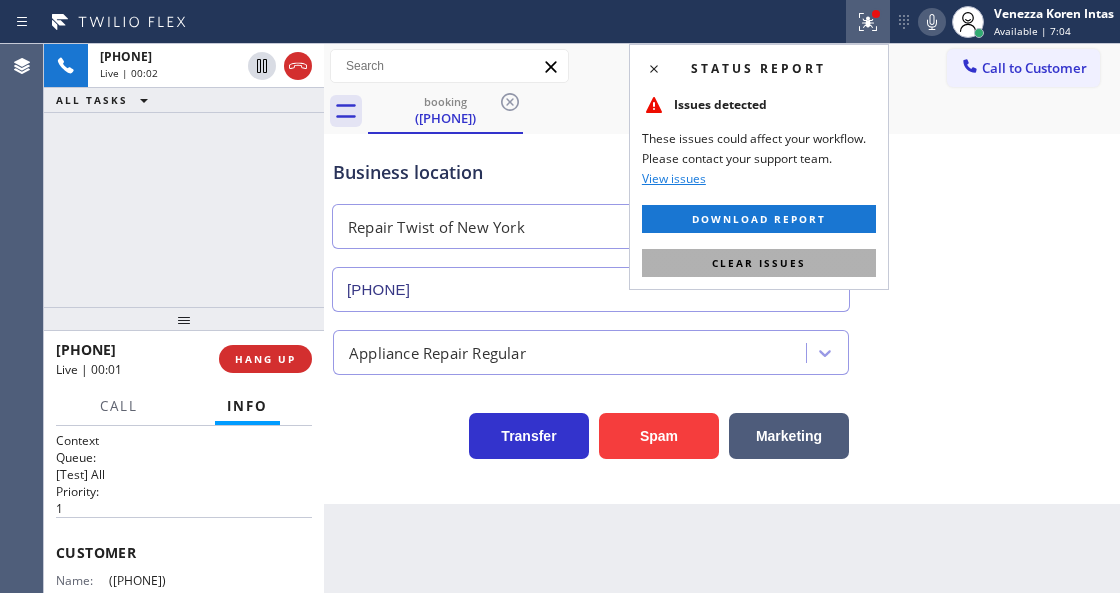 click on "Clear issues" at bounding box center (759, 263) 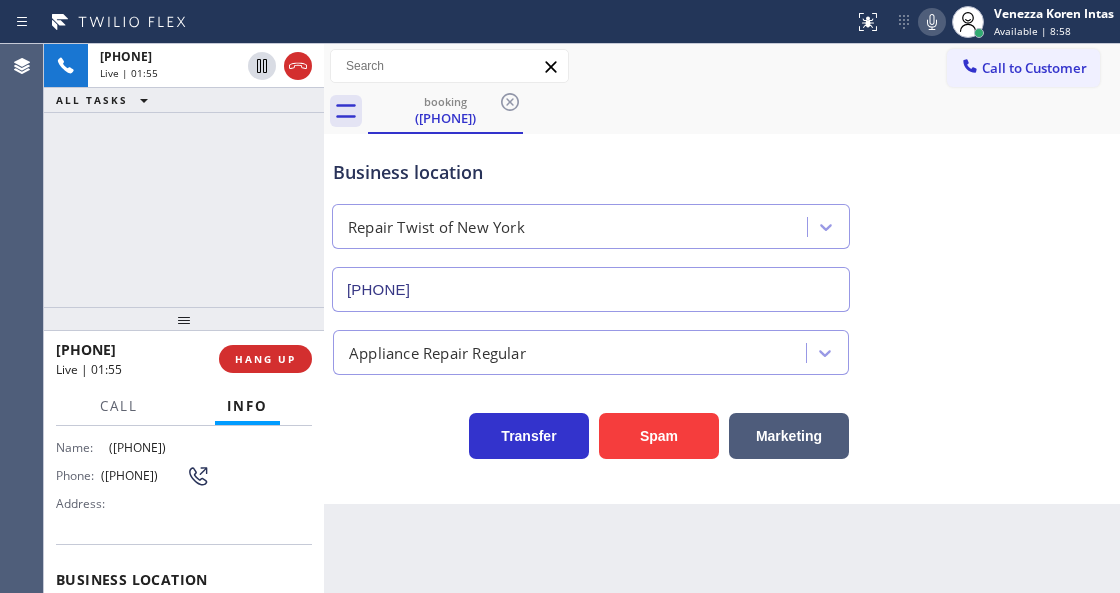 scroll, scrollTop: 66, scrollLeft: 0, axis: vertical 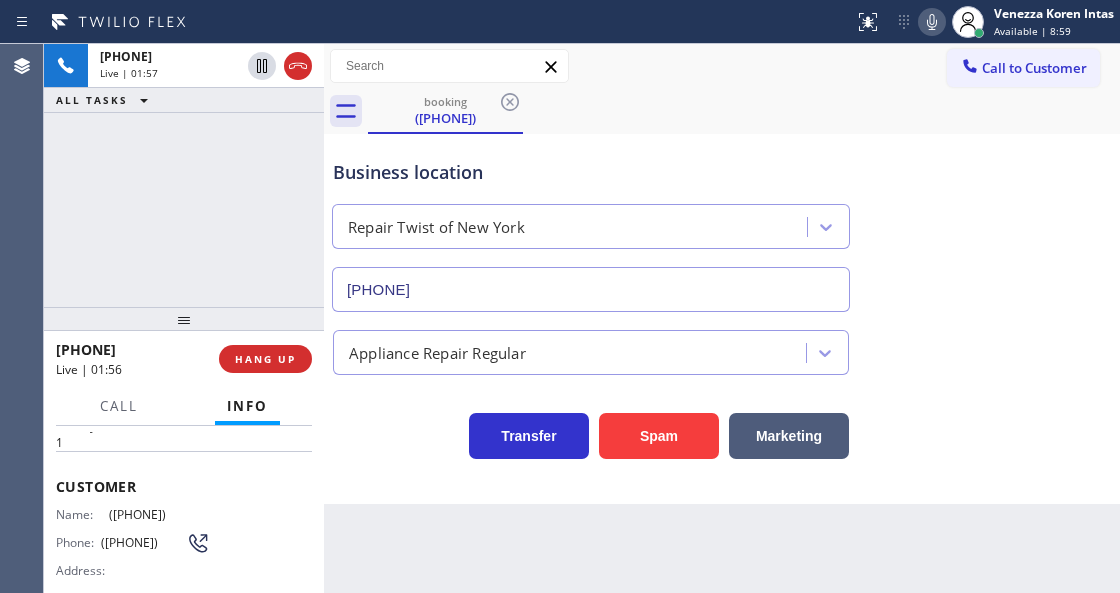 drag, startPoint x: 214, startPoint y: 507, endPoint x: 109, endPoint y: 506, distance: 105.00476 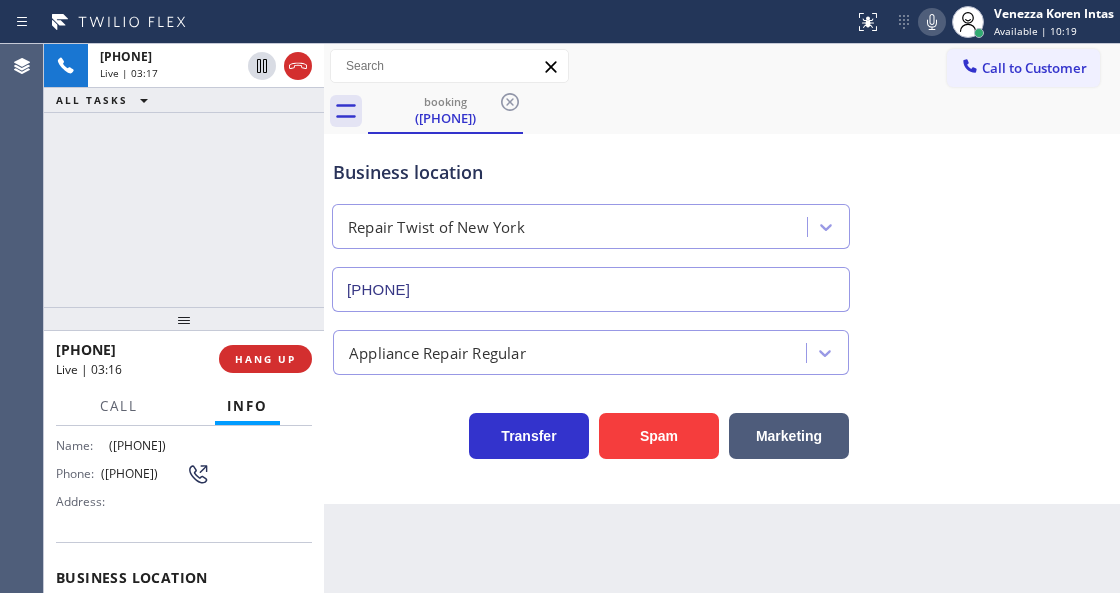scroll, scrollTop: 266, scrollLeft: 0, axis: vertical 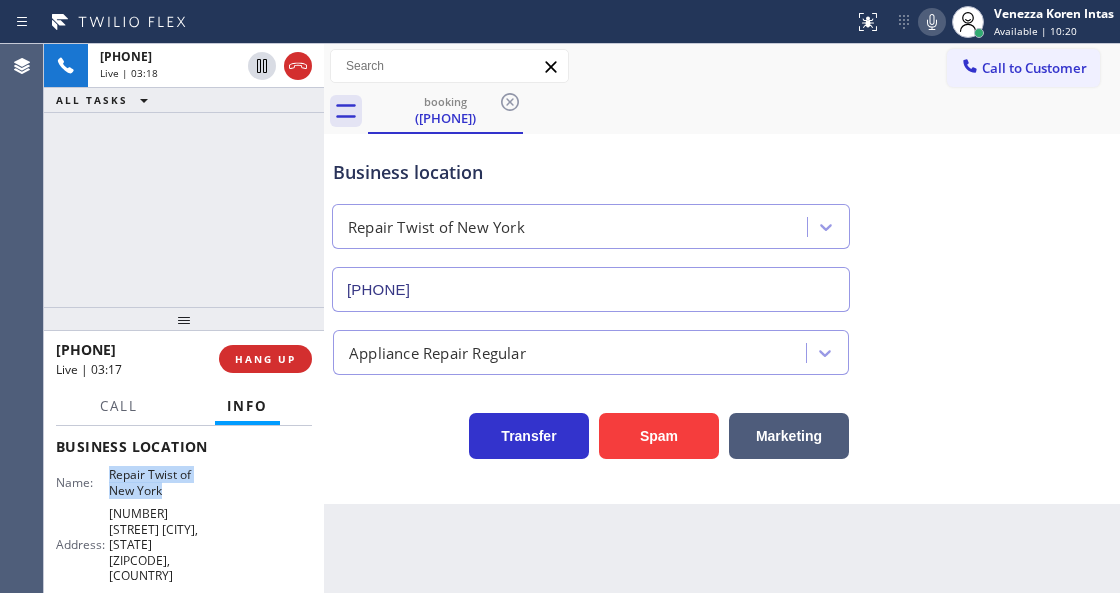 drag, startPoint x: 106, startPoint y: 469, endPoint x: 176, endPoint y: 487, distance: 72.277245 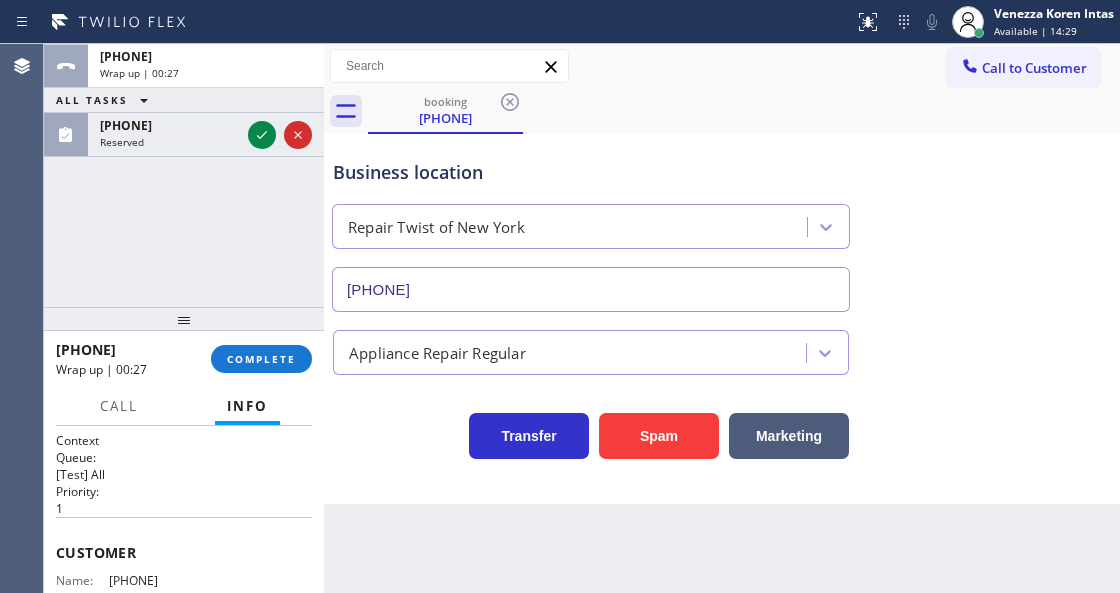 scroll, scrollTop: 0, scrollLeft: 0, axis: both 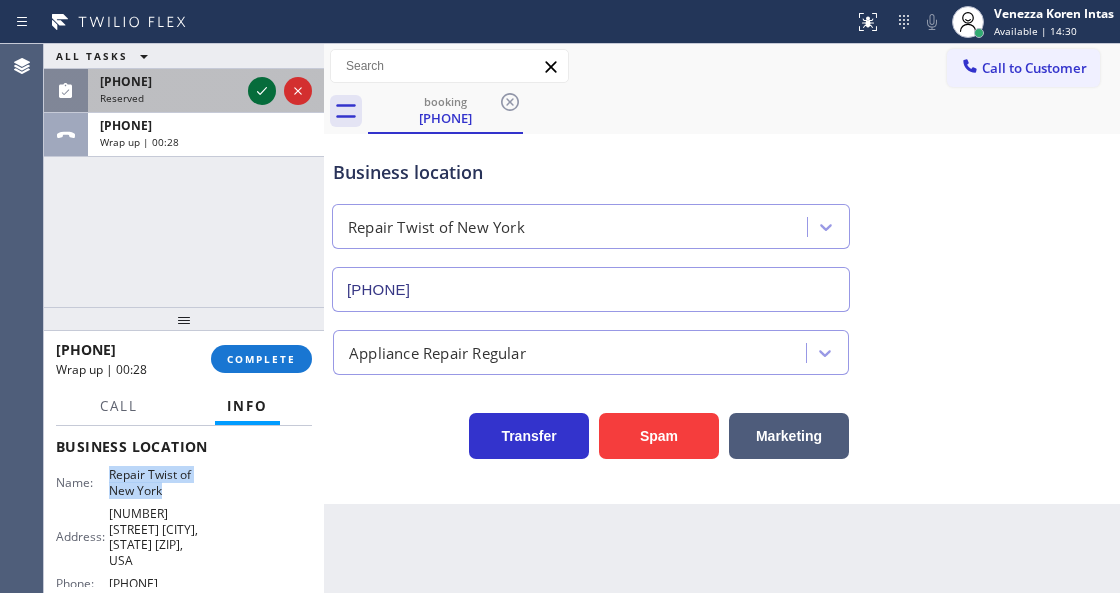 click 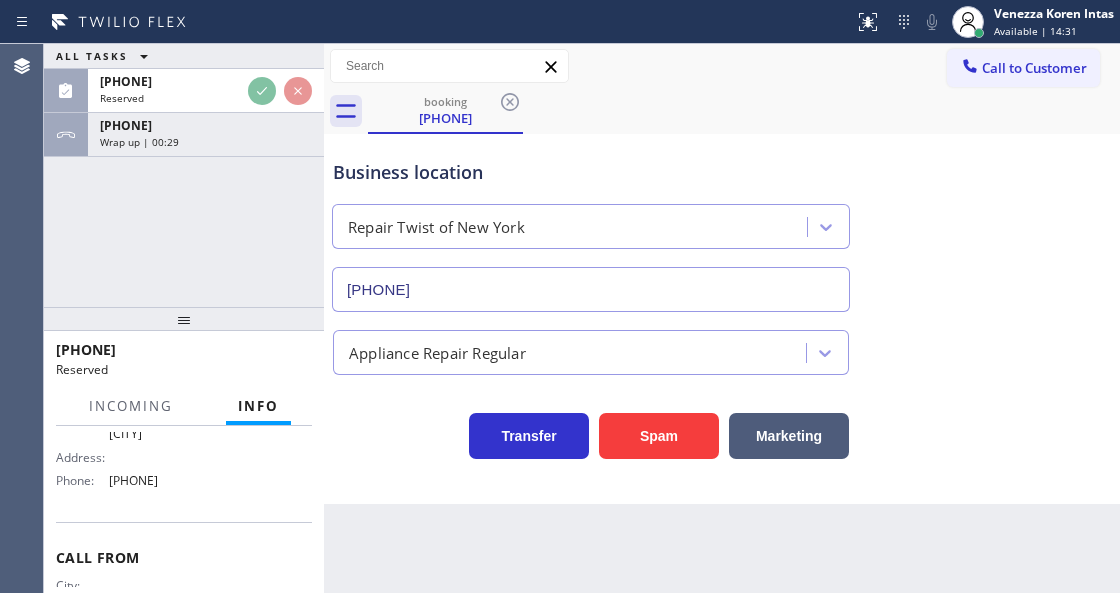 scroll, scrollTop: 432, scrollLeft: 0, axis: vertical 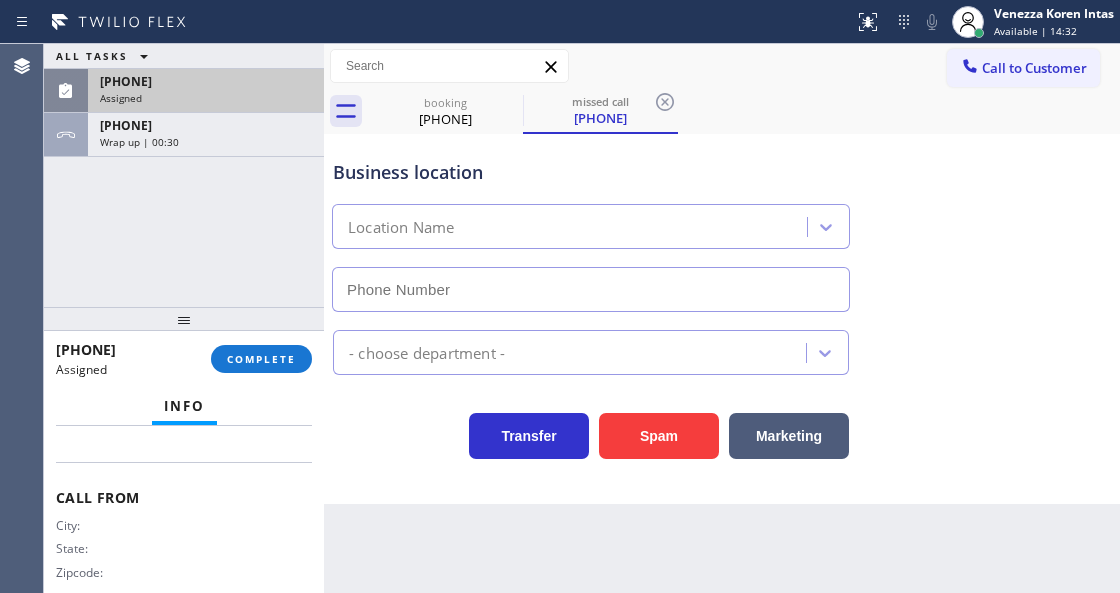 type on "[PHONE]" 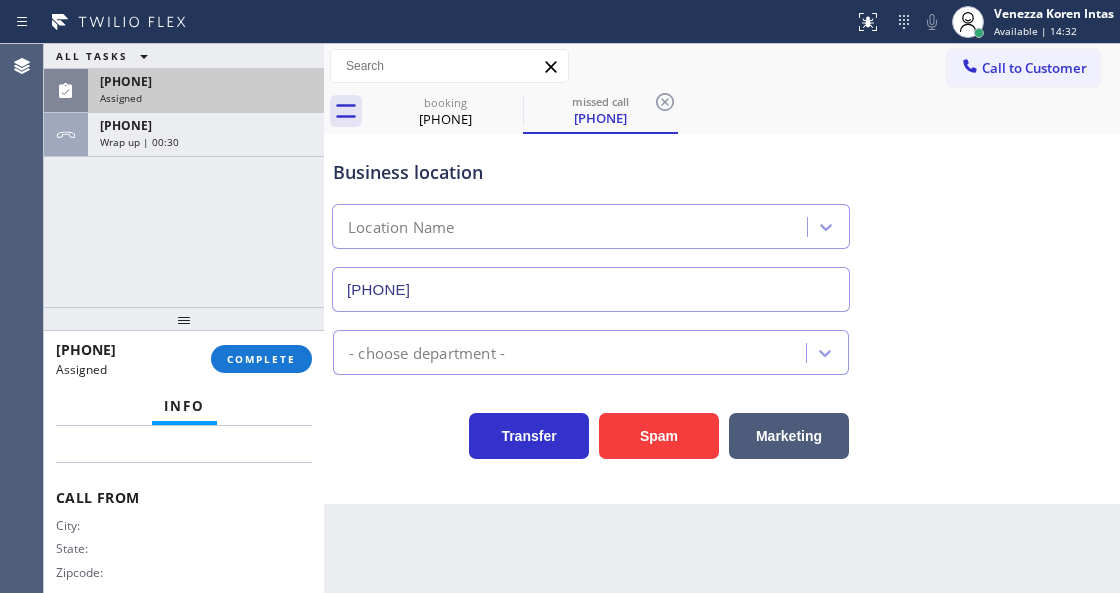 click on "Assigned" at bounding box center [206, 98] 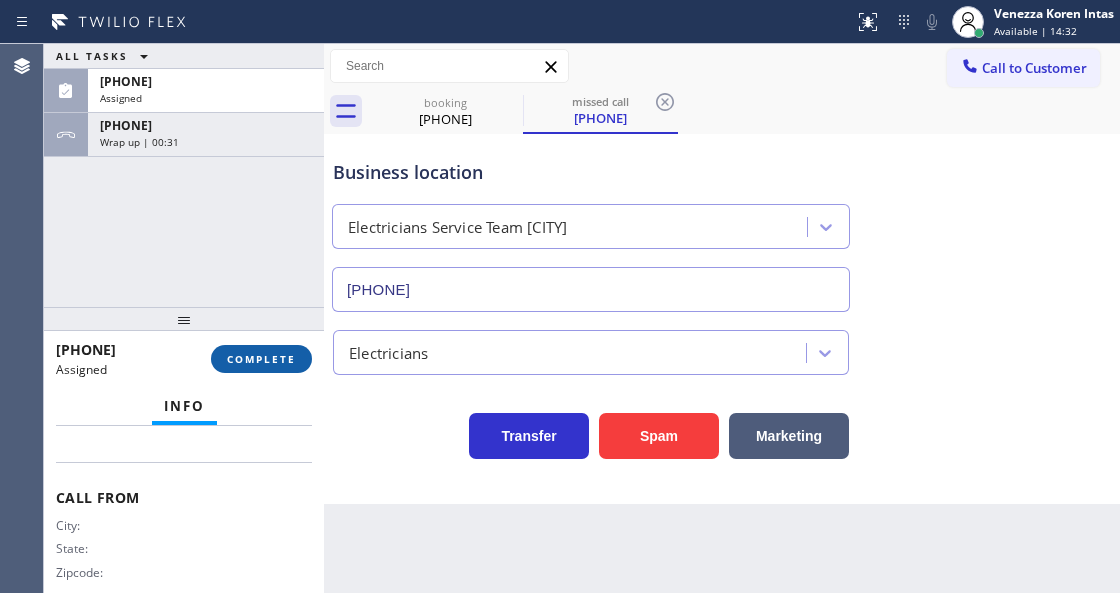 click on "COMPLETE" at bounding box center (261, 359) 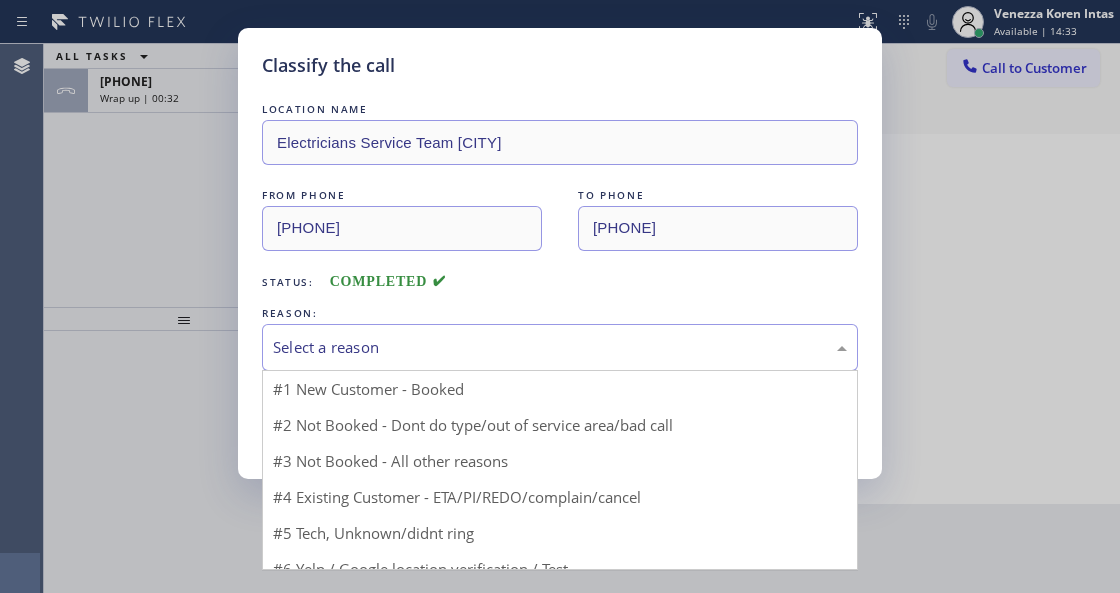 click on "Select a reason" at bounding box center (560, 347) 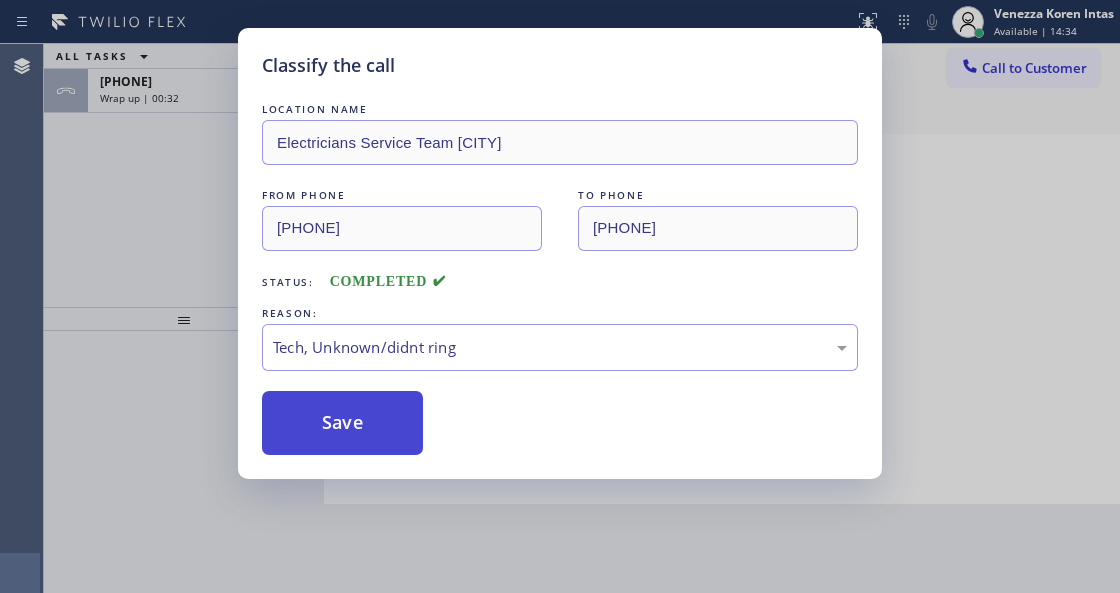 click on "Save" at bounding box center (342, 423) 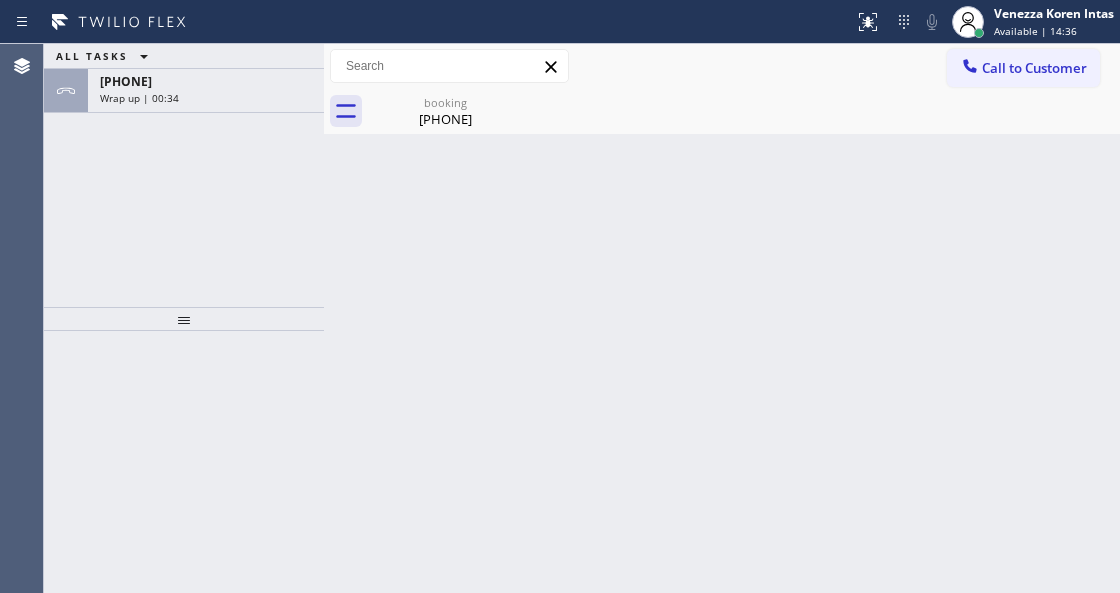 click on "Wrap up | 00:34" at bounding box center (139, 98) 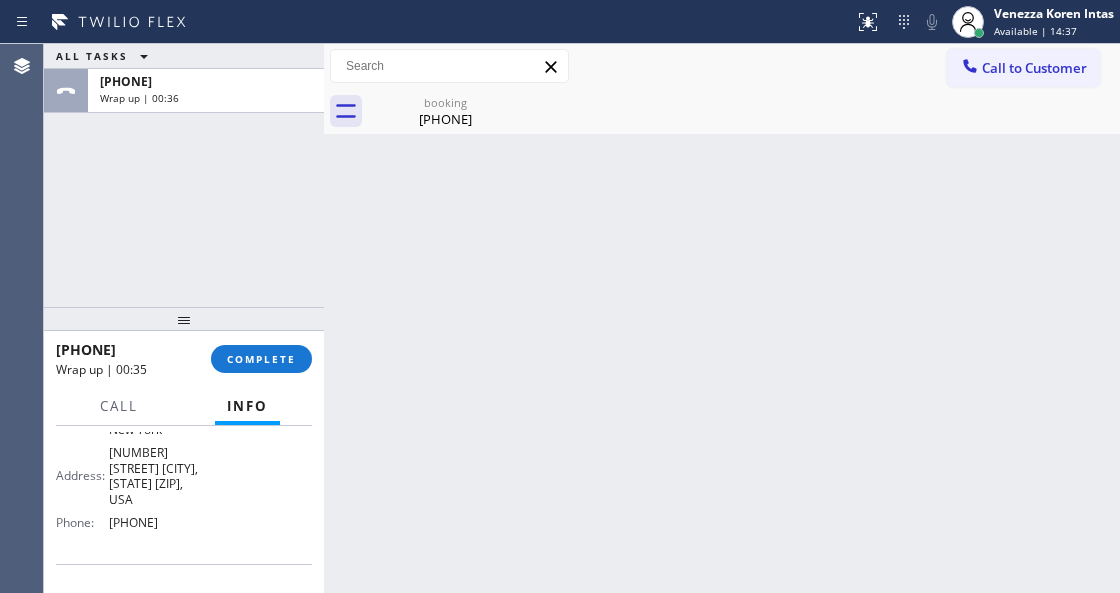 scroll, scrollTop: 333, scrollLeft: 0, axis: vertical 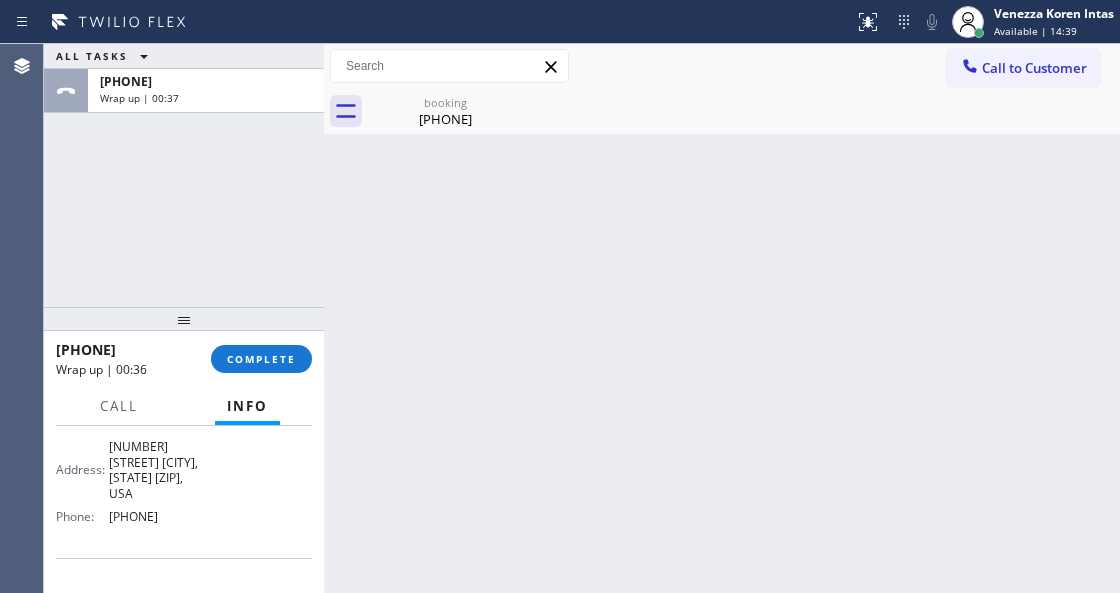 drag, startPoint x: 214, startPoint y: 502, endPoint x: 104, endPoint y: 506, distance: 110.0727 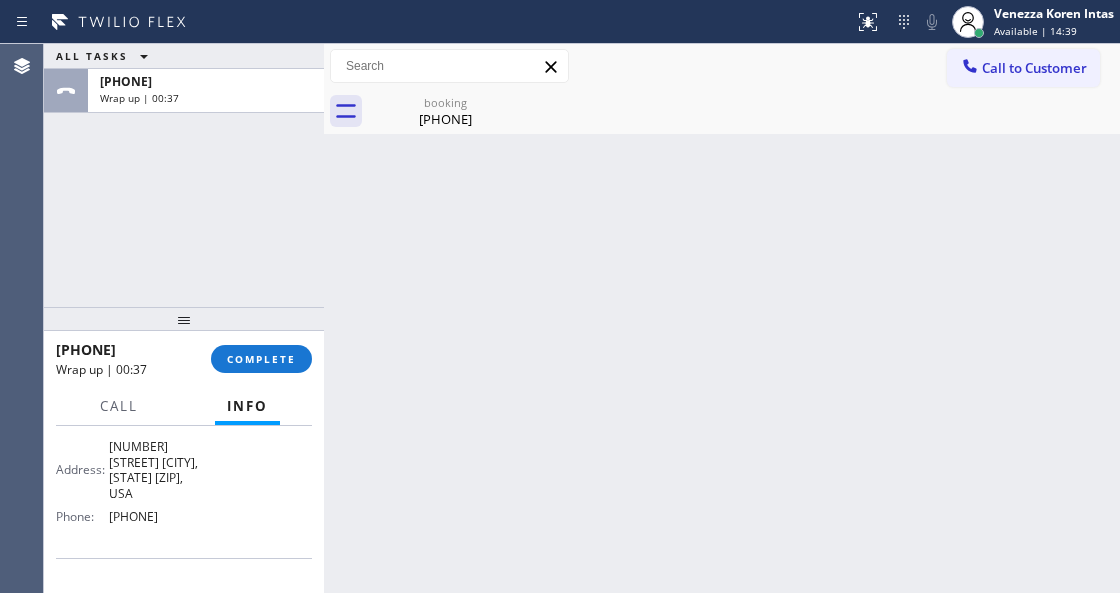 copy on "[PHONE]" 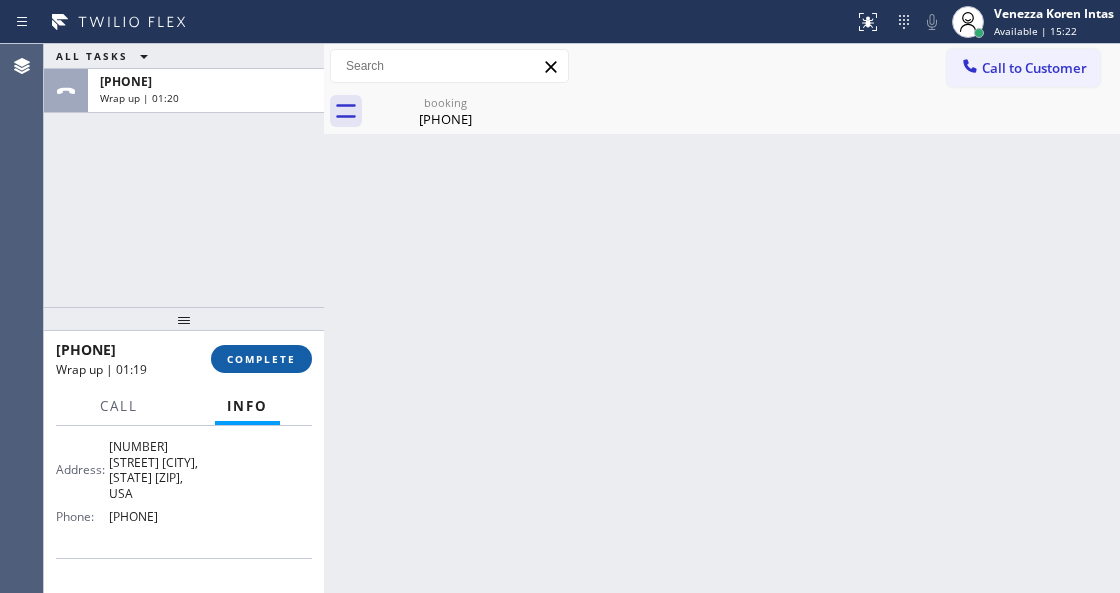 click on "COMPLETE" at bounding box center [261, 359] 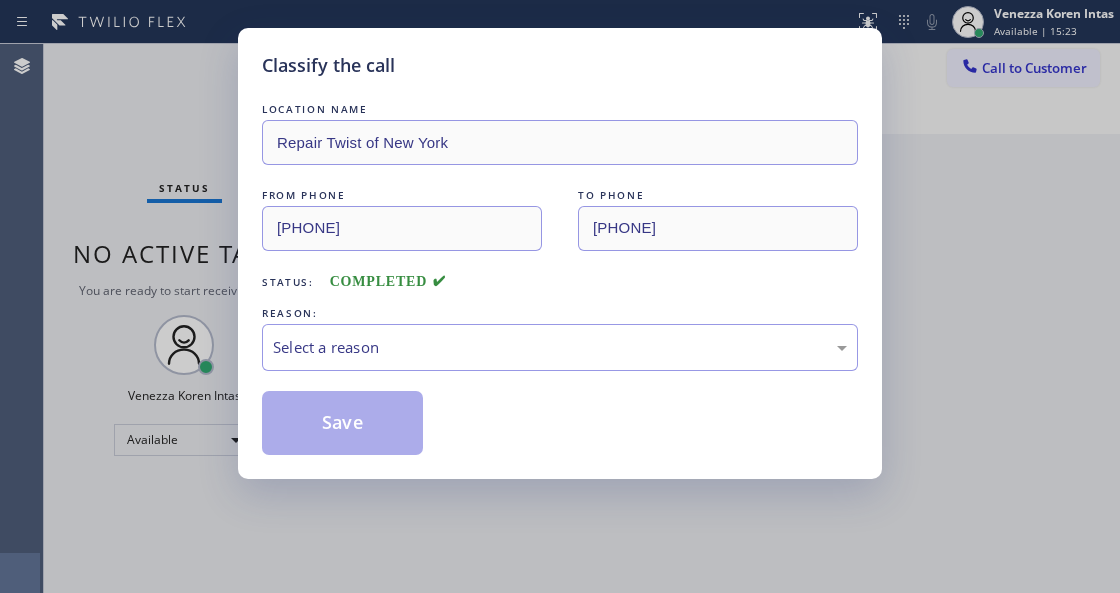 click on "Select a reason" at bounding box center [560, 347] 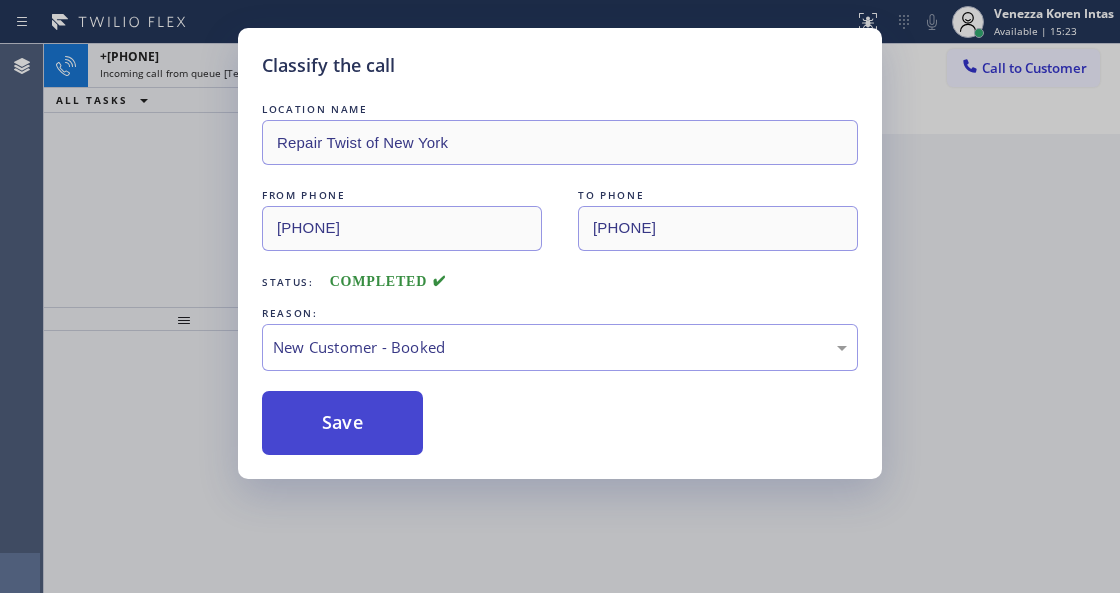 click on "Save" at bounding box center [342, 423] 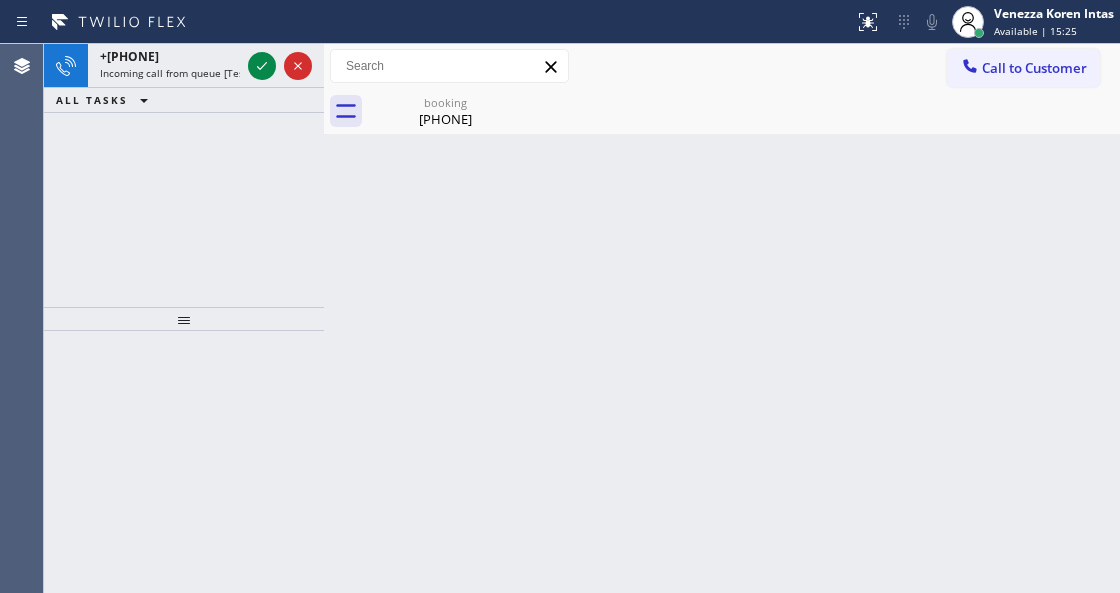 click 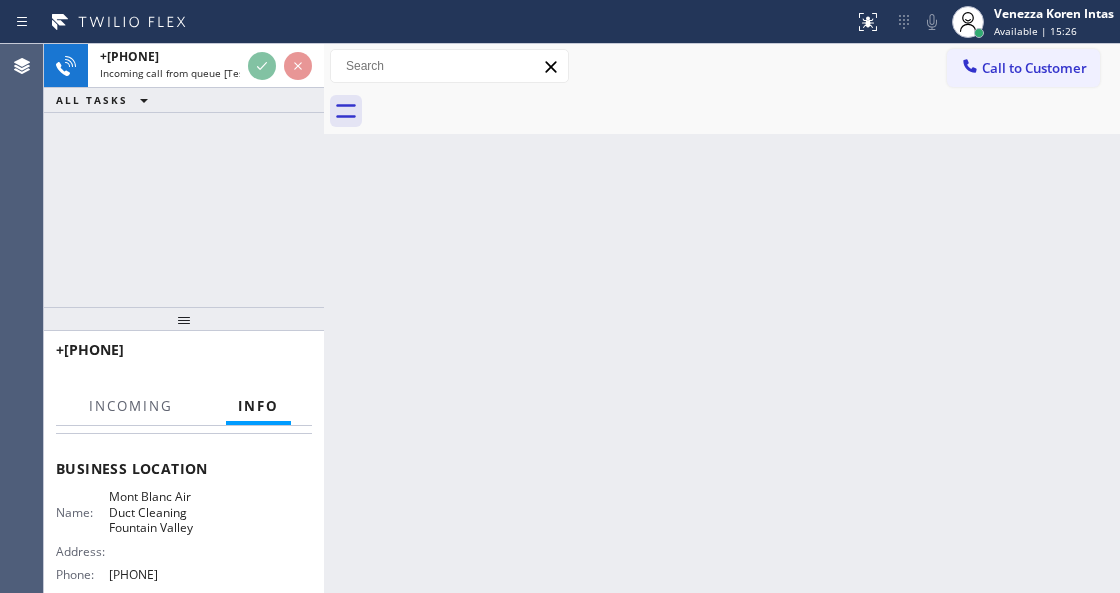 scroll, scrollTop: 266, scrollLeft: 0, axis: vertical 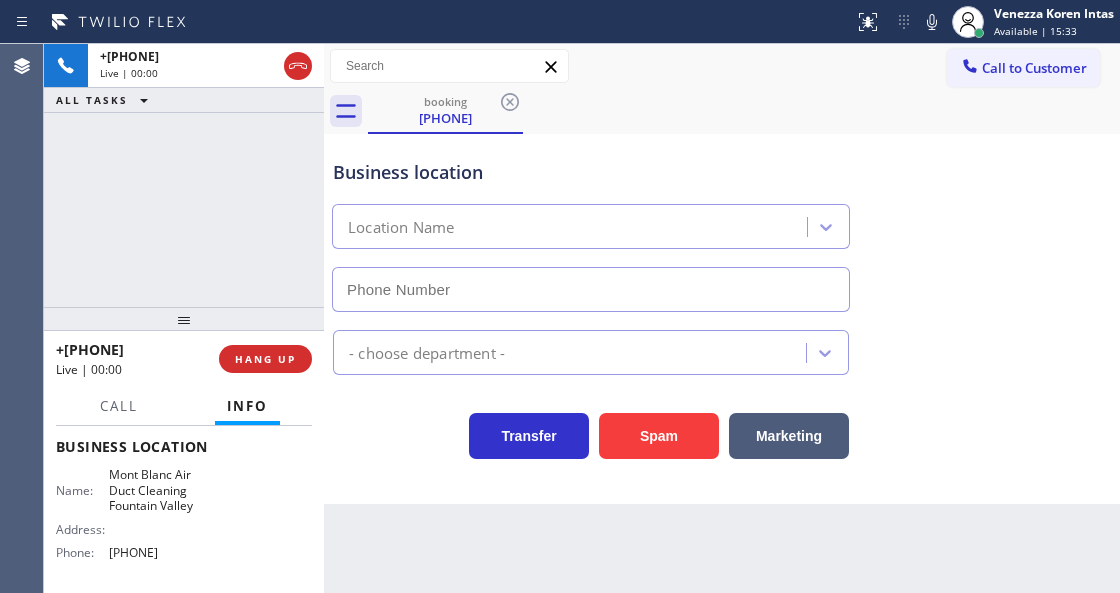 type on "[PHONE]" 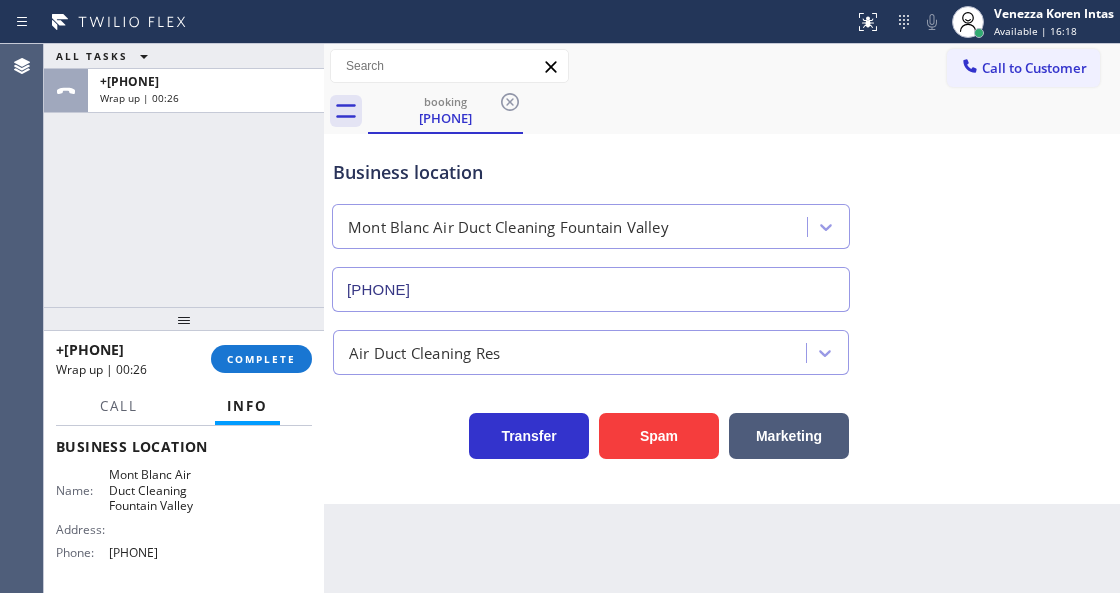 click at bounding box center [184, 319] 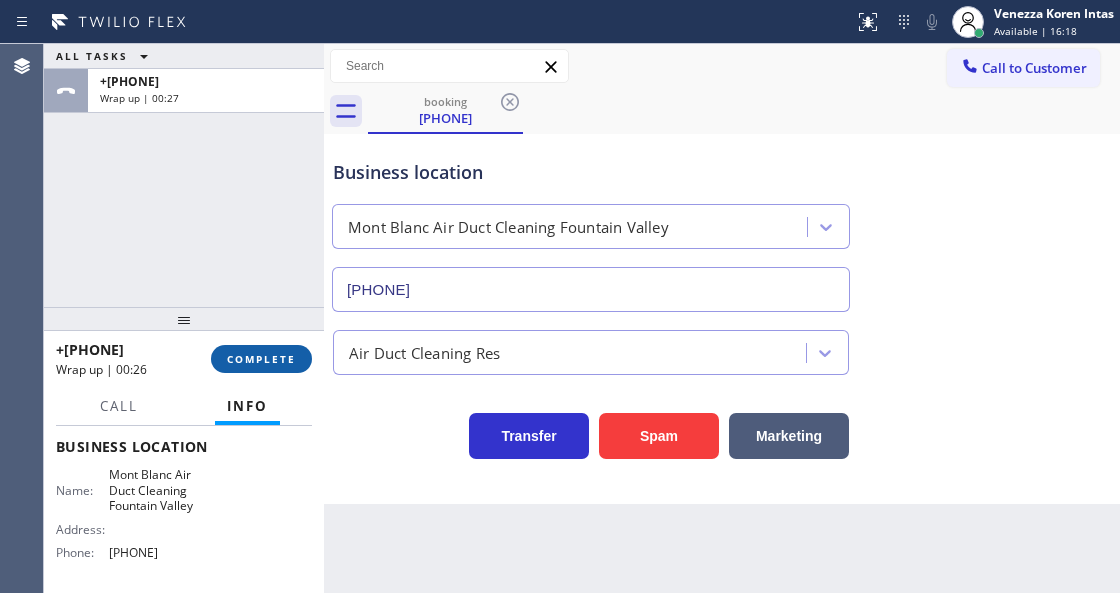 click on "+[PHONE] Wrap up | 00:26 COMPLETE" at bounding box center (184, 359) 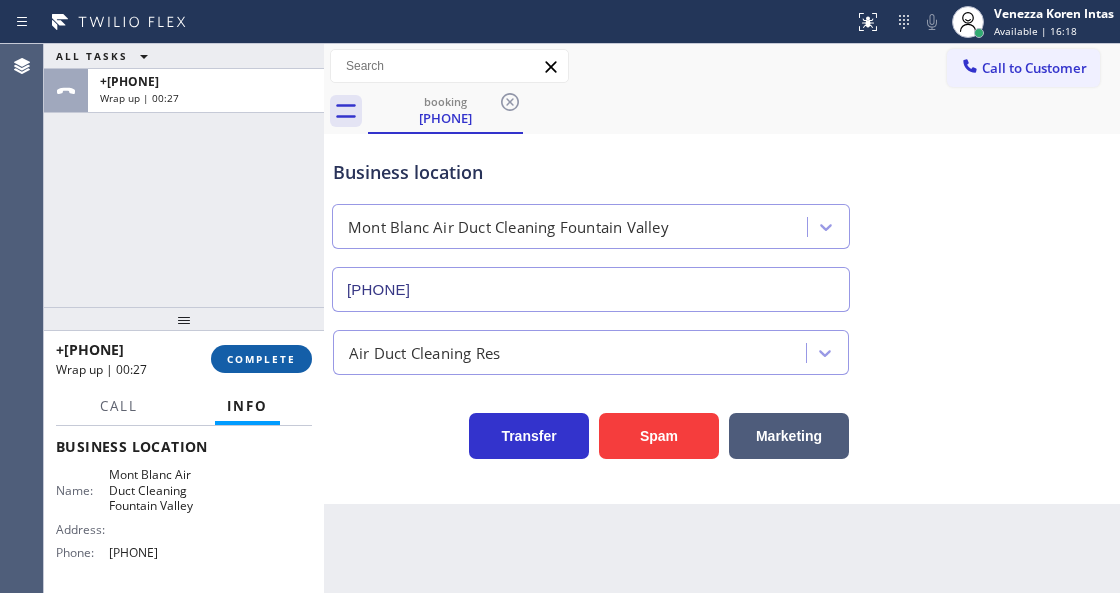 click on "COMPLETE" at bounding box center [261, 359] 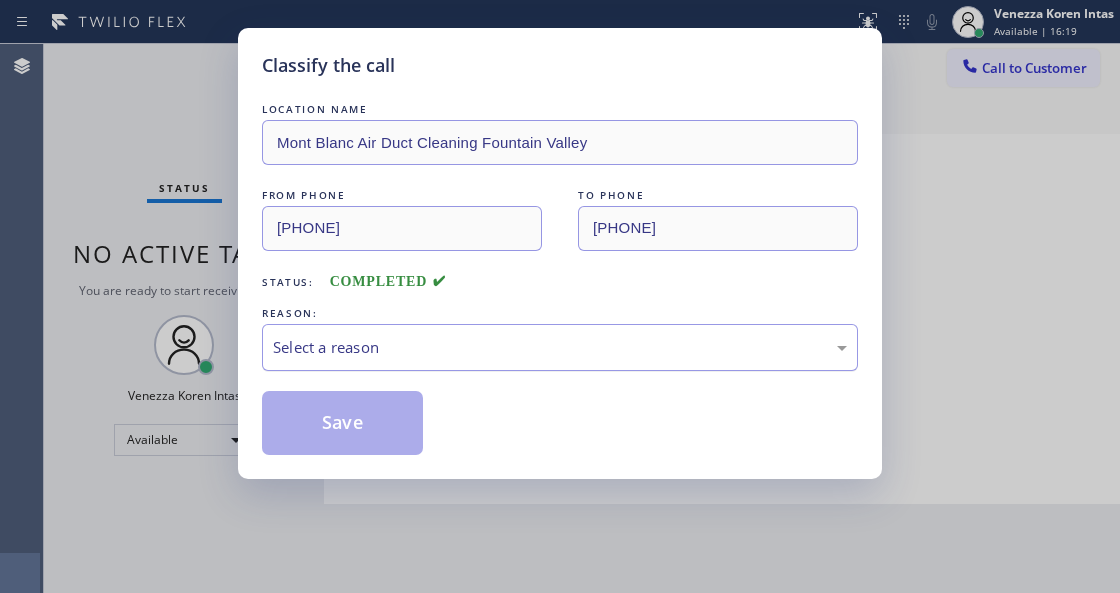 click on "Select a reason" at bounding box center [560, 347] 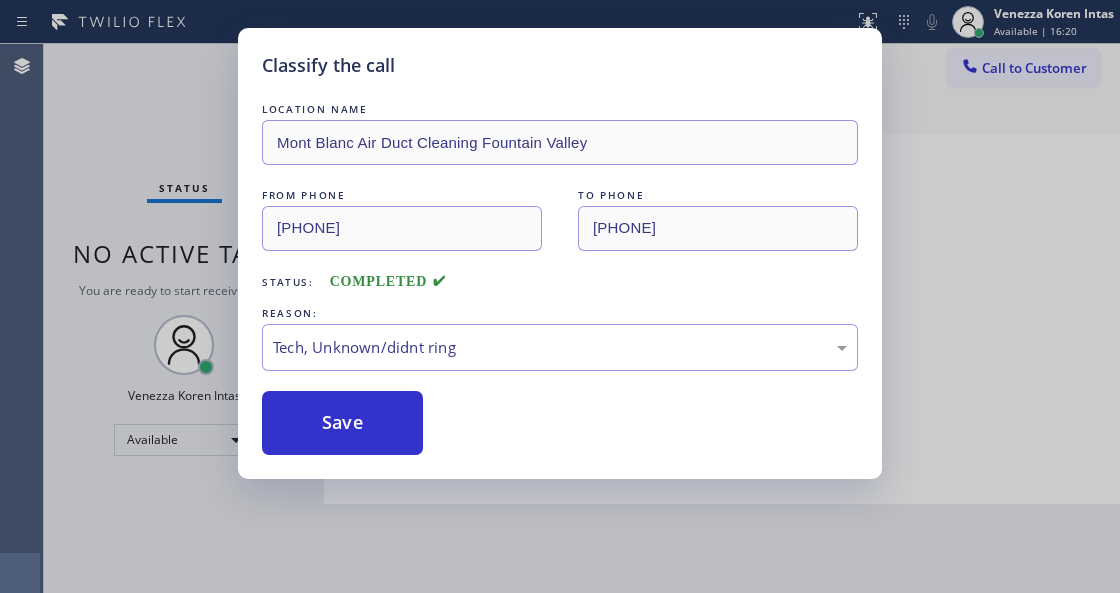click on "Classify the call LOCATION NAME [COMPANY] [CITY] FROM PHONE [PHONE] TO PHONE [PHONE] Status: COMPLETED REASON: Tech, Unknown/didnt ring Save" at bounding box center [560, 253] 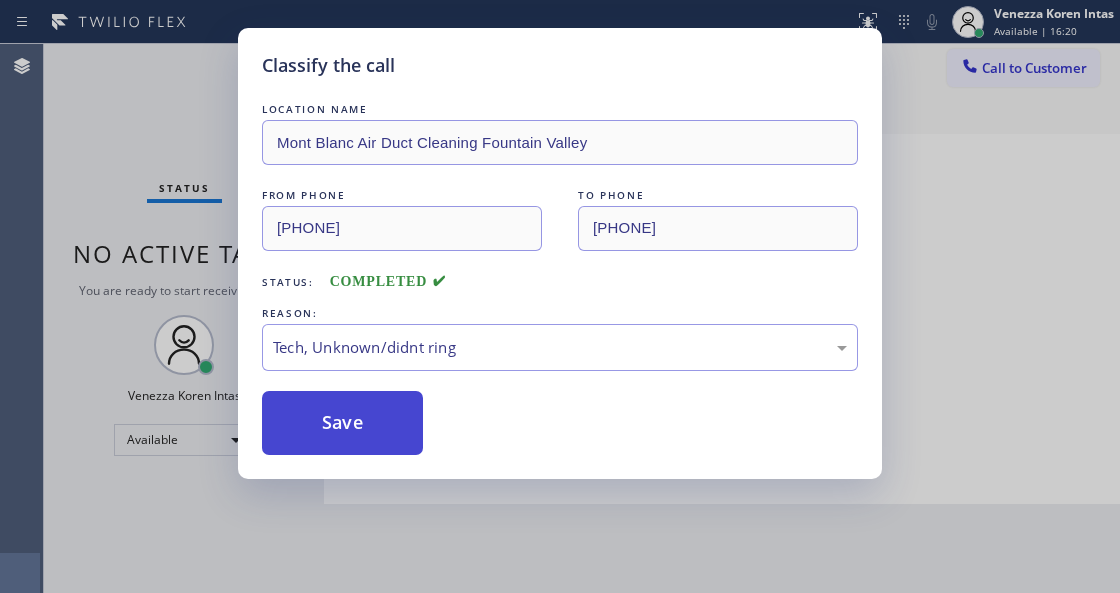 click on "Save" at bounding box center (342, 423) 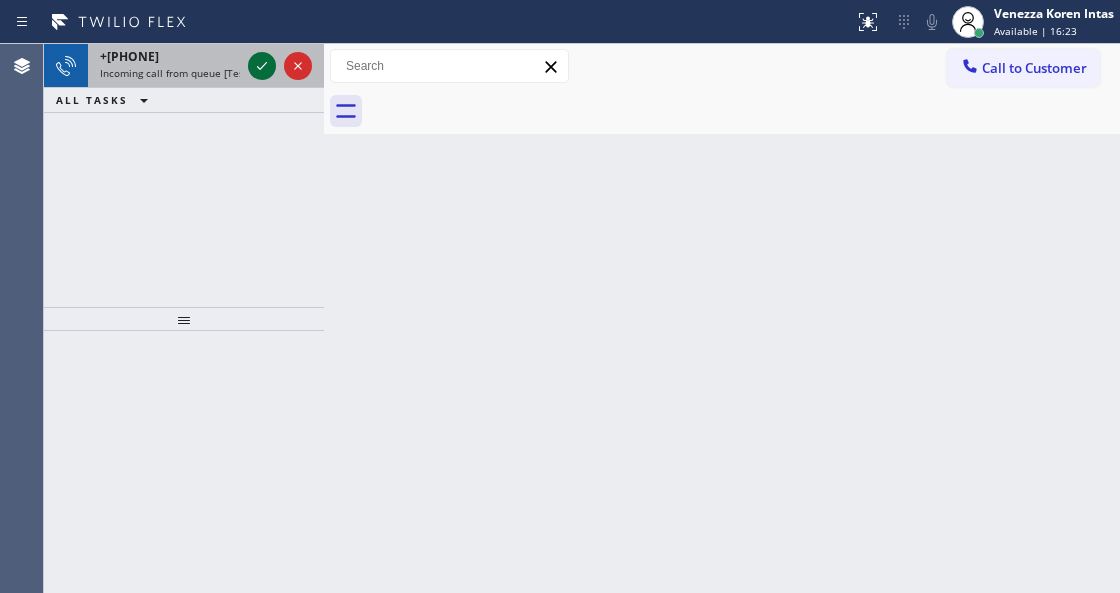 click 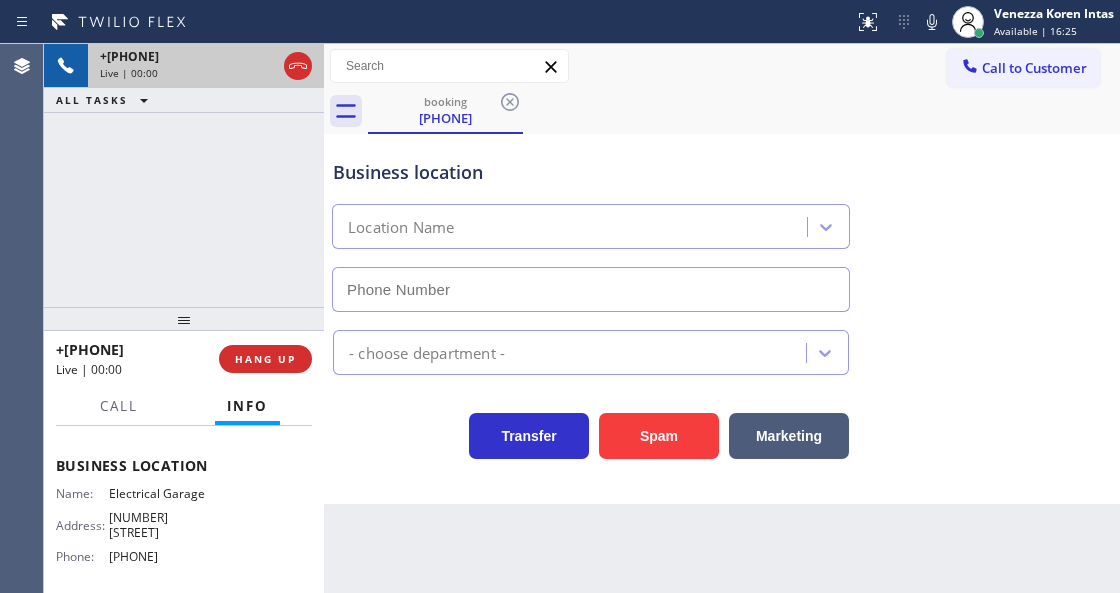 scroll, scrollTop: 266, scrollLeft: 0, axis: vertical 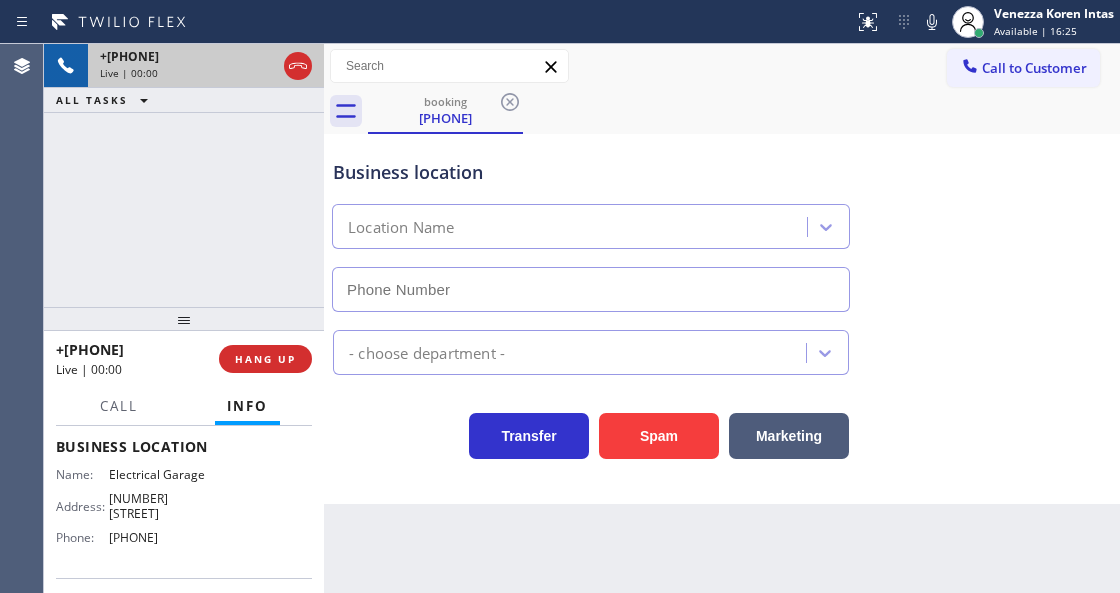 type on "[PHONE]" 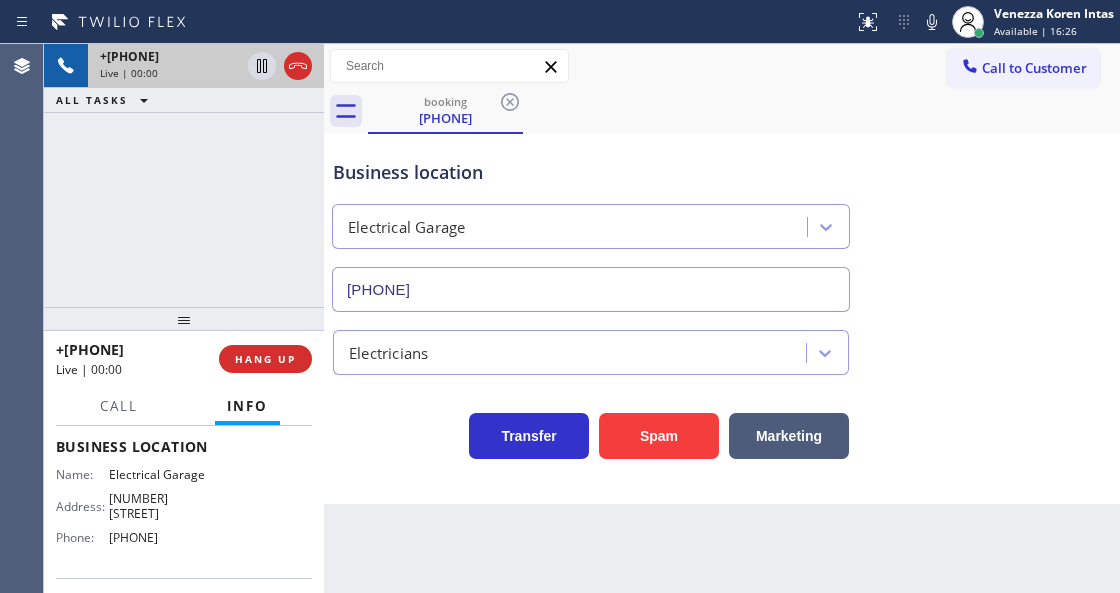 click on "Business location [COMPANY] [PHONE]" at bounding box center (591, 225) 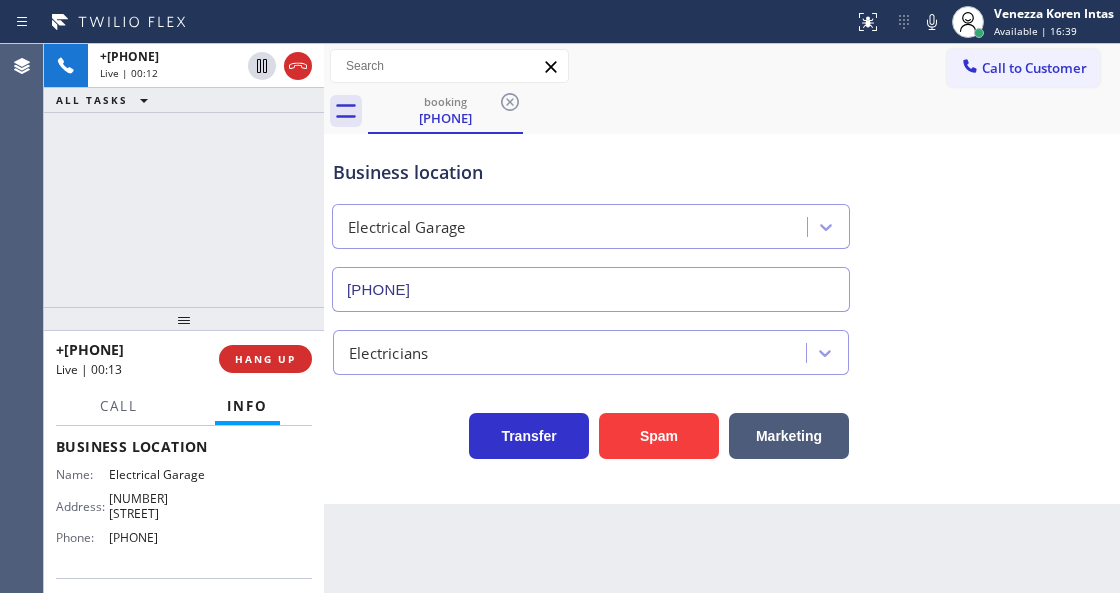 drag, startPoint x: 298, startPoint y: 70, endPoint x: 308, endPoint y: 116, distance: 47.07441 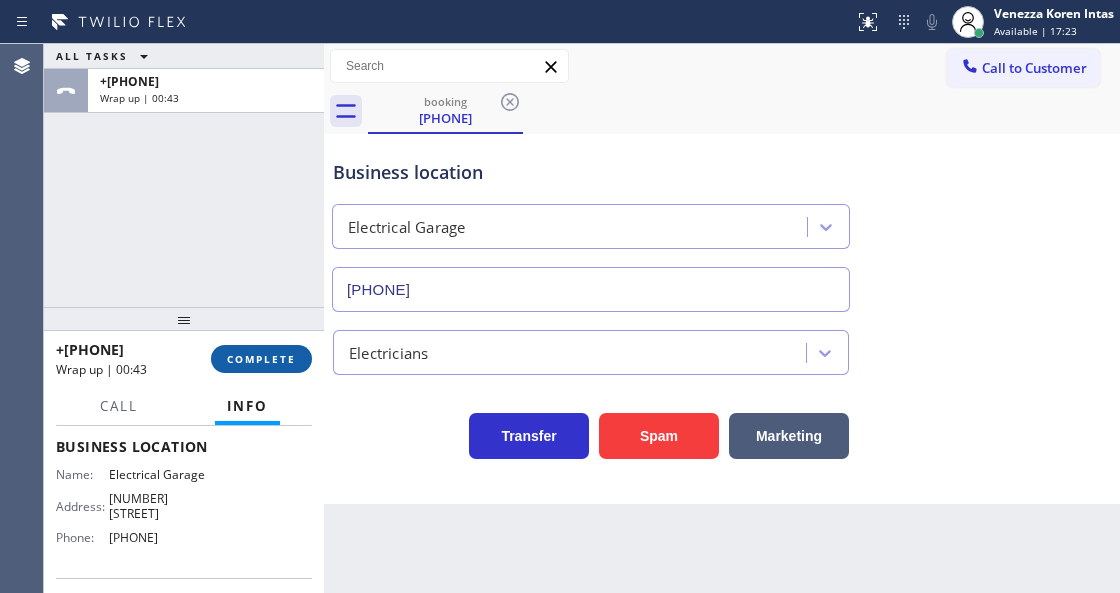 click on "COMPLETE" at bounding box center (261, 359) 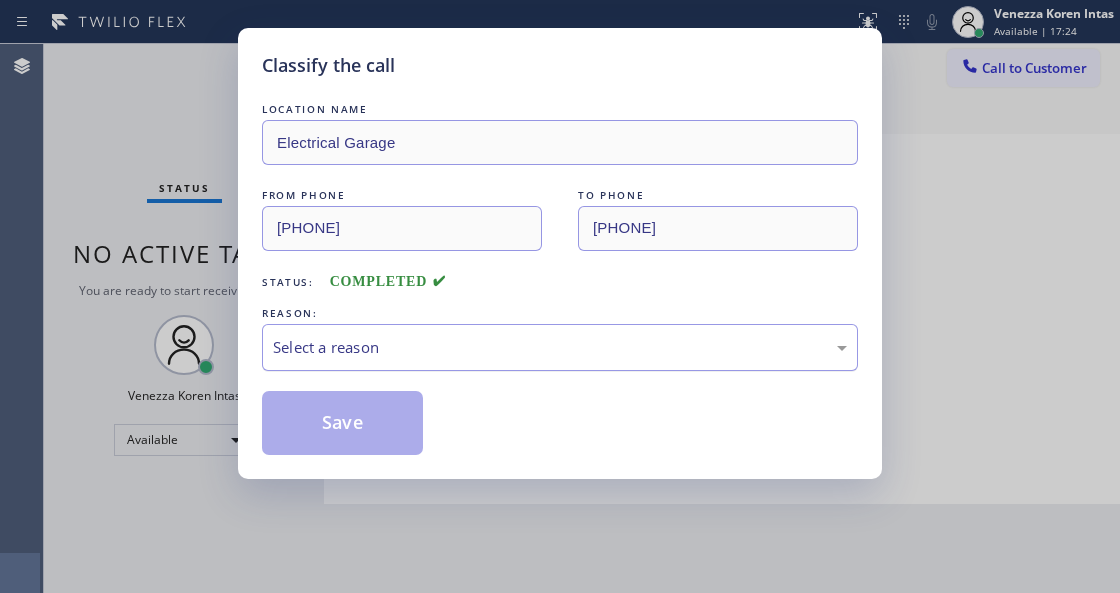 click on "Select a reason" at bounding box center (560, 347) 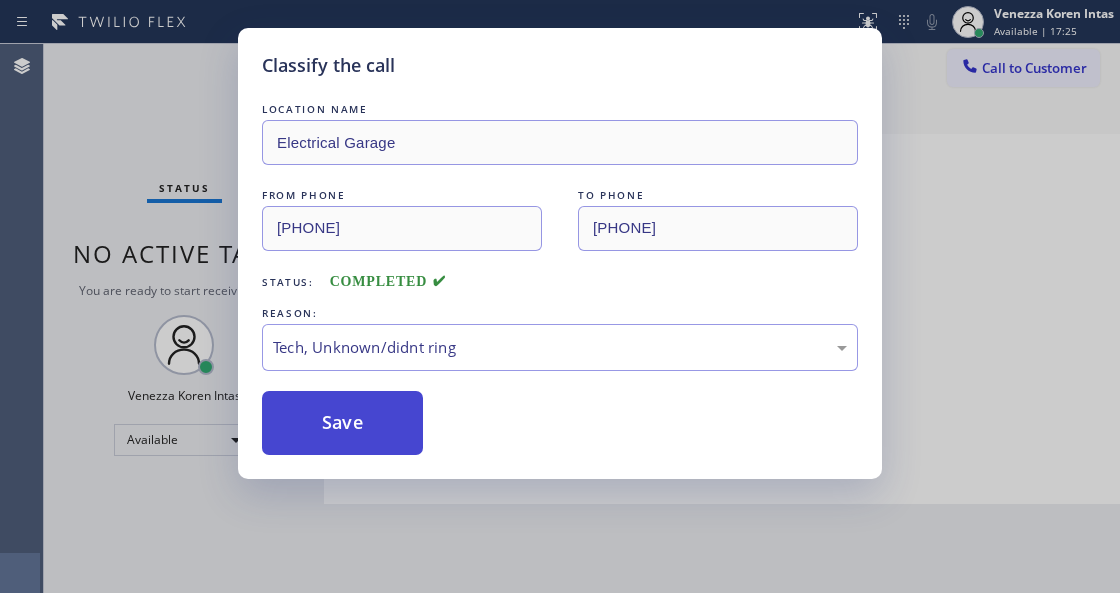 click on "Save" at bounding box center [342, 423] 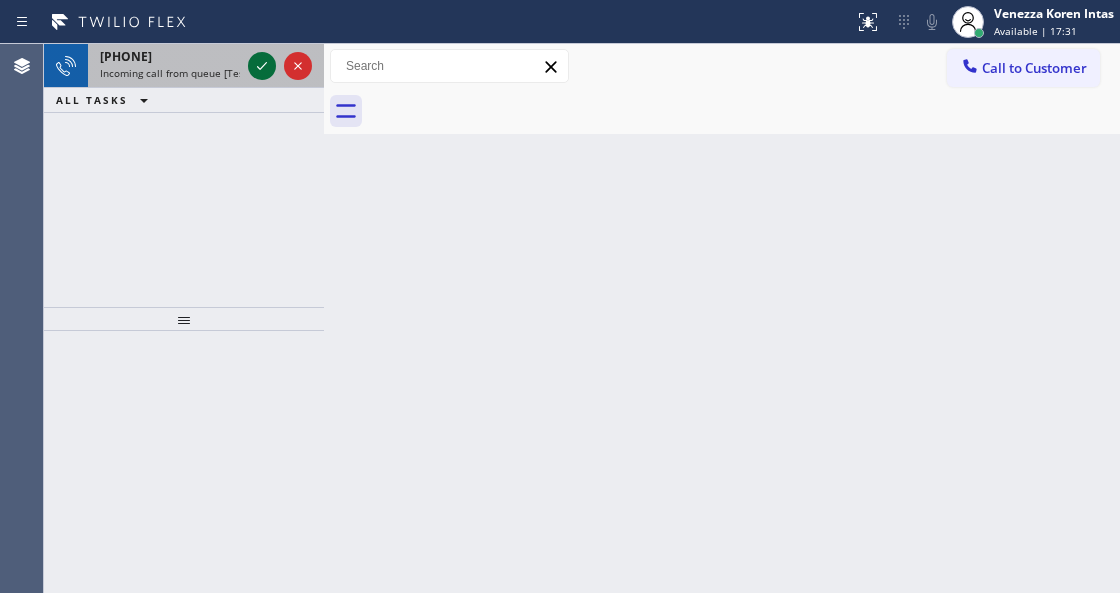 drag, startPoint x: 246, startPoint y: 58, endPoint x: 258, endPoint y: 64, distance: 13.416408 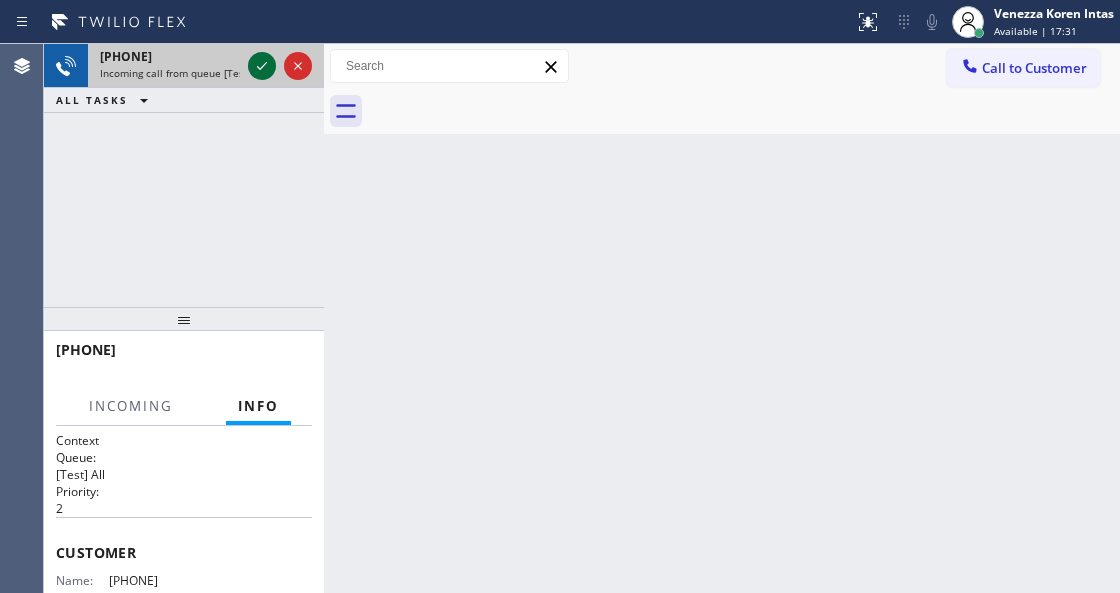click 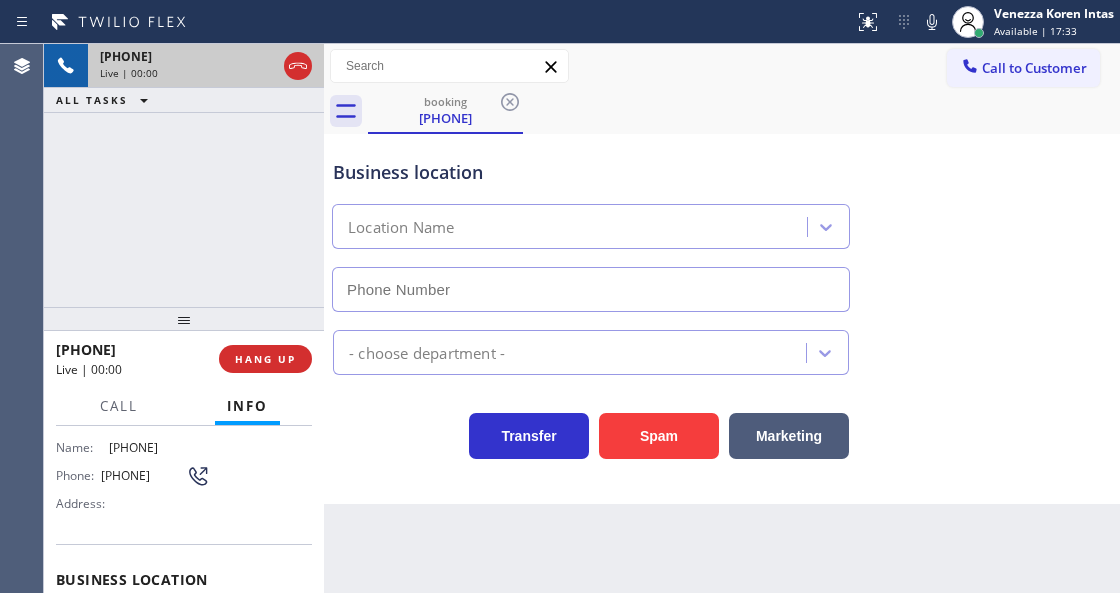 type on "[PHONE]" 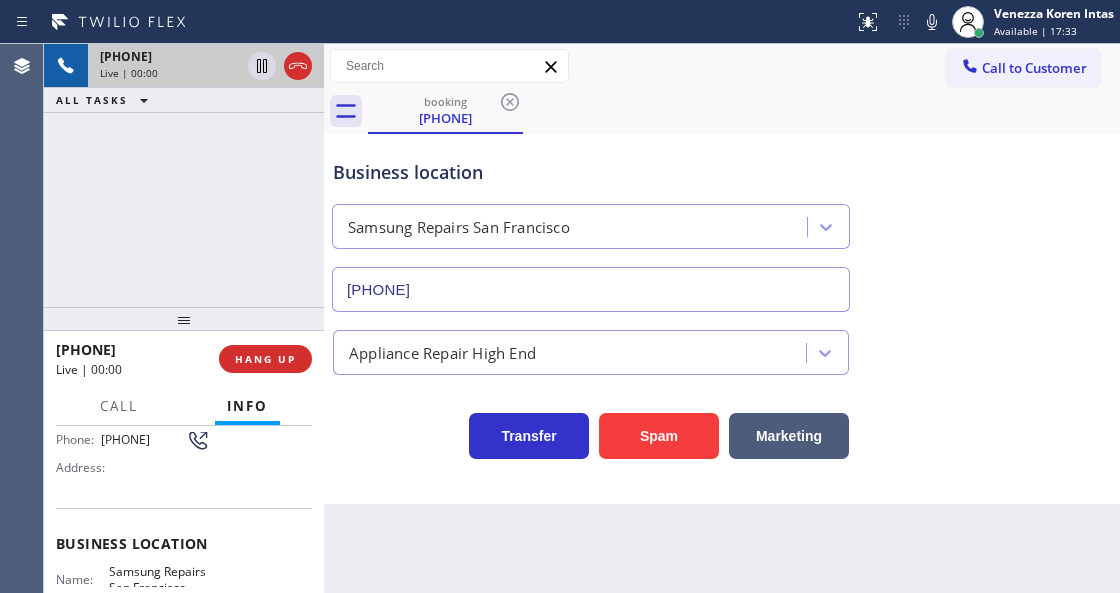 scroll, scrollTop: 200, scrollLeft: 0, axis: vertical 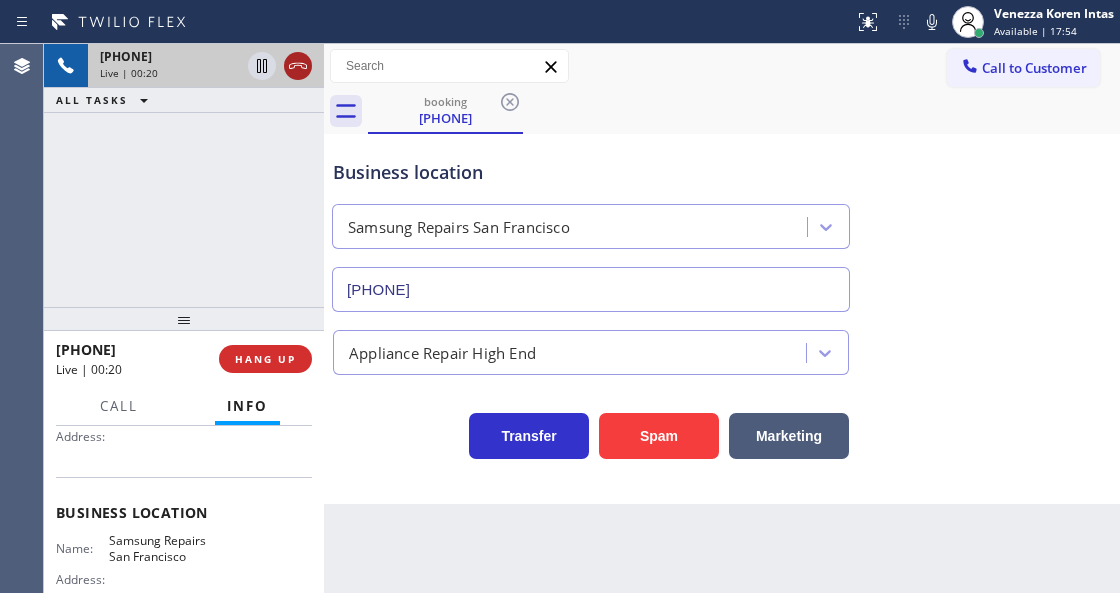 click 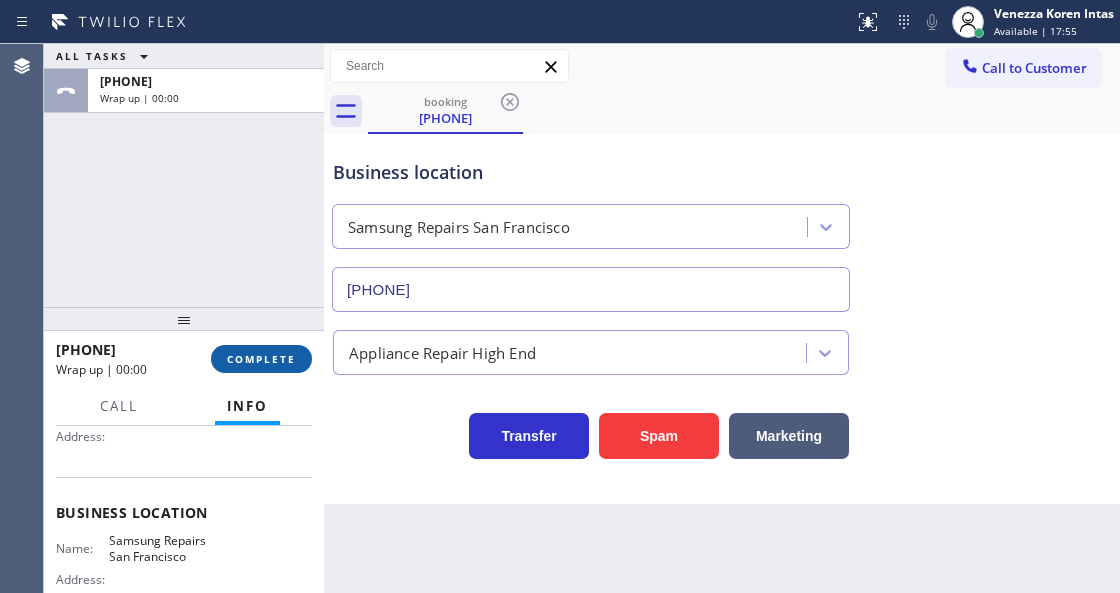 click on "COMPLETE" at bounding box center (261, 359) 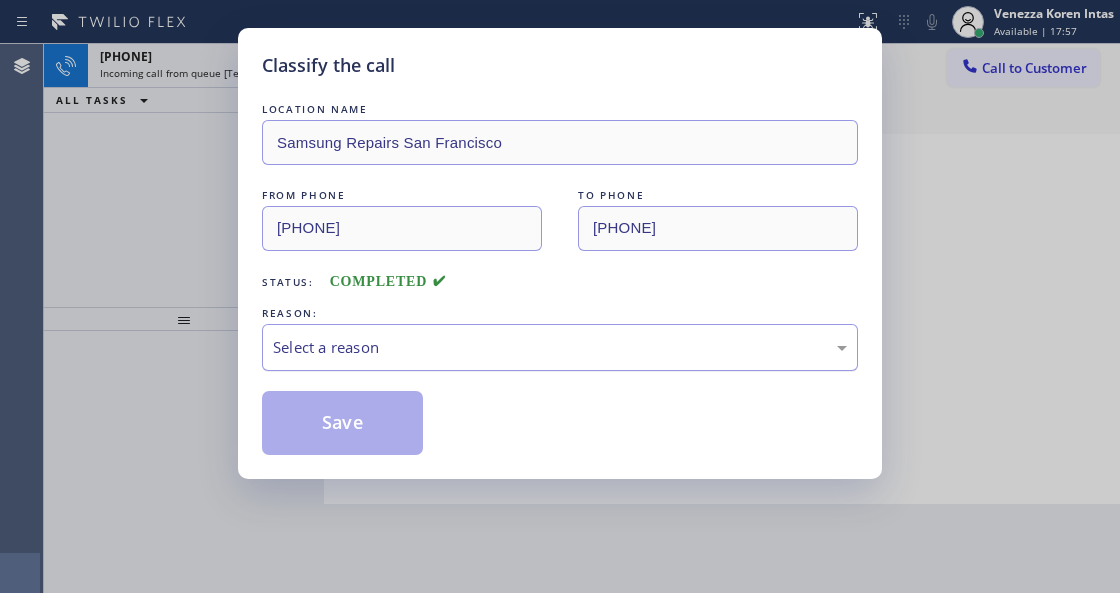 click on "Select a reason" at bounding box center [560, 347] 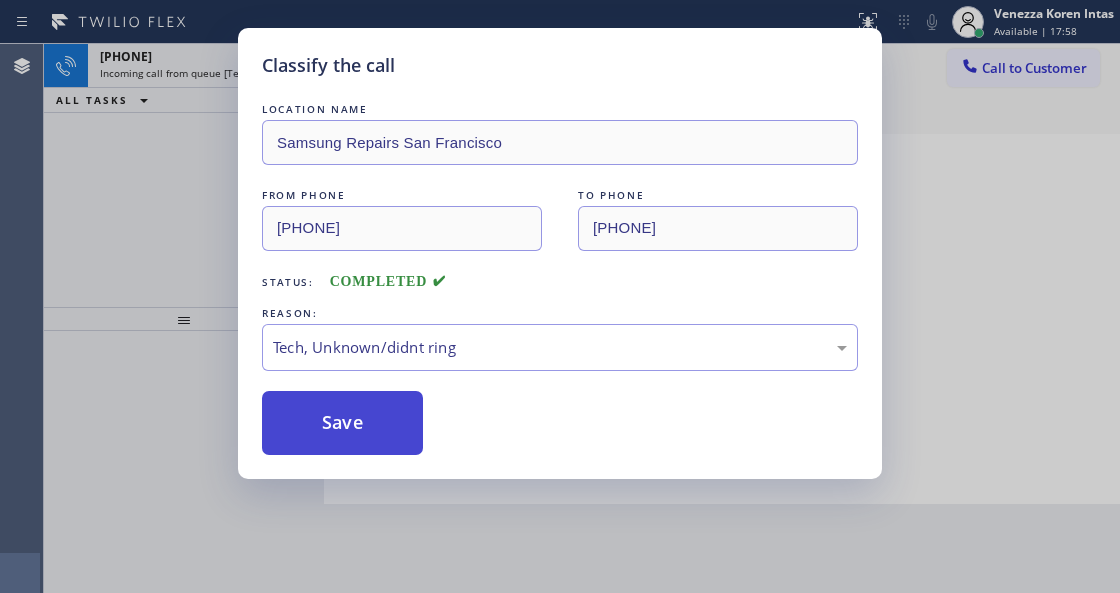 click on "Save" at bounding box center [342, 423] 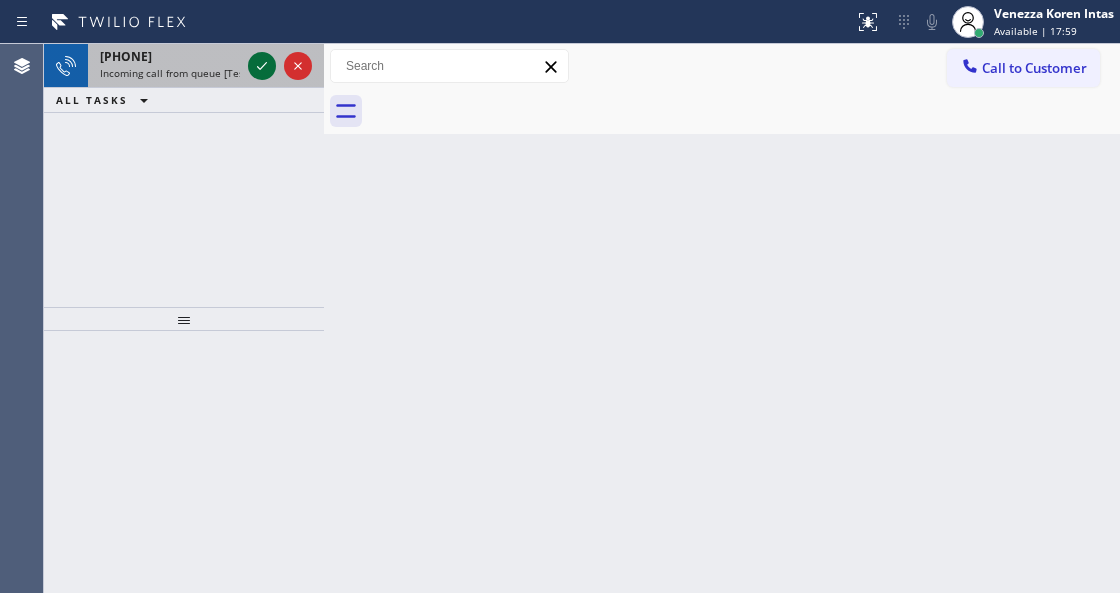 click 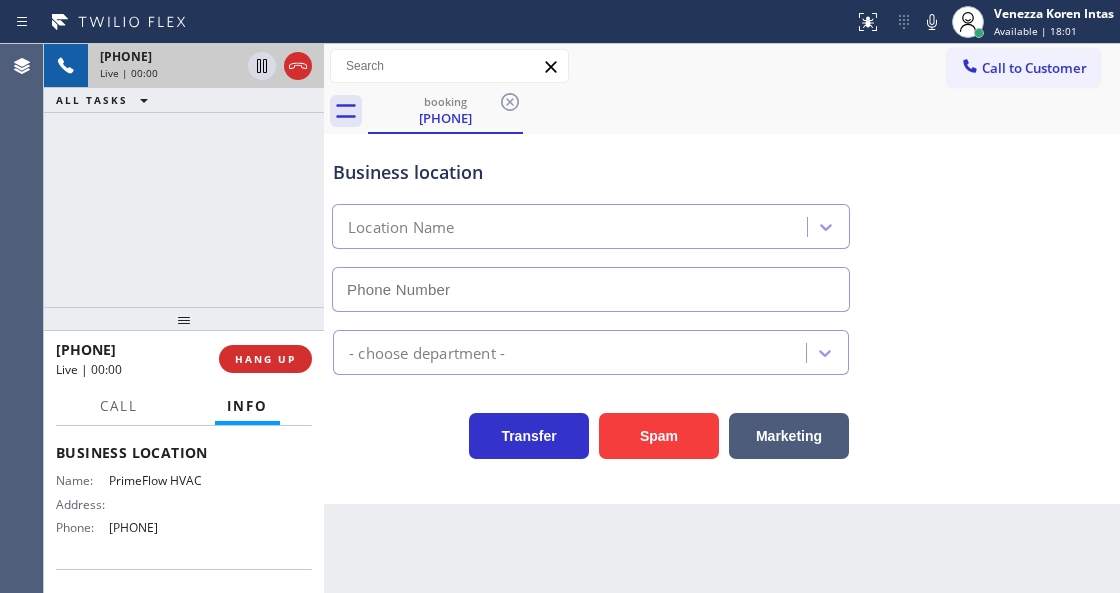 type on "[PHONE]" 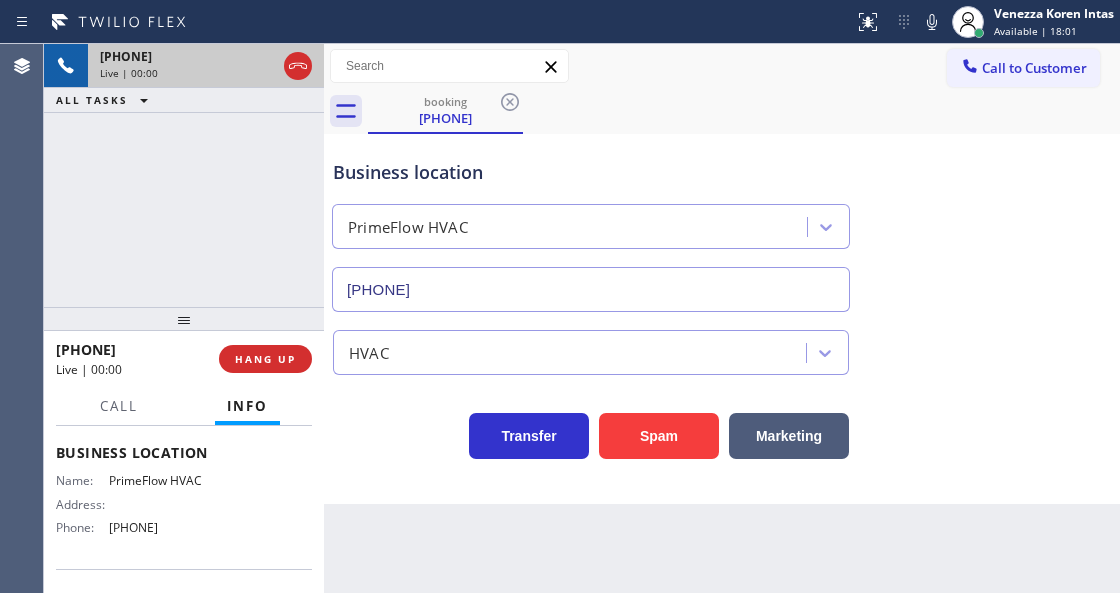 scroll, scrollTop: 266, scrollLeft: 0, axis: vertical 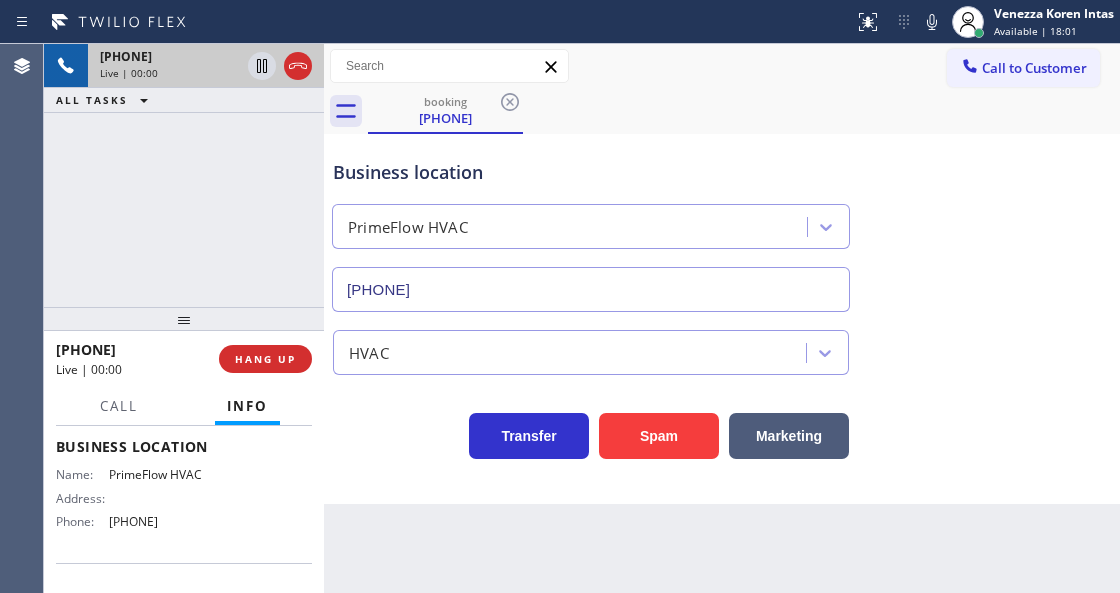 click on "+[PHONE] Live | 00:00 HANG UP" at bounding box center [184, 359] 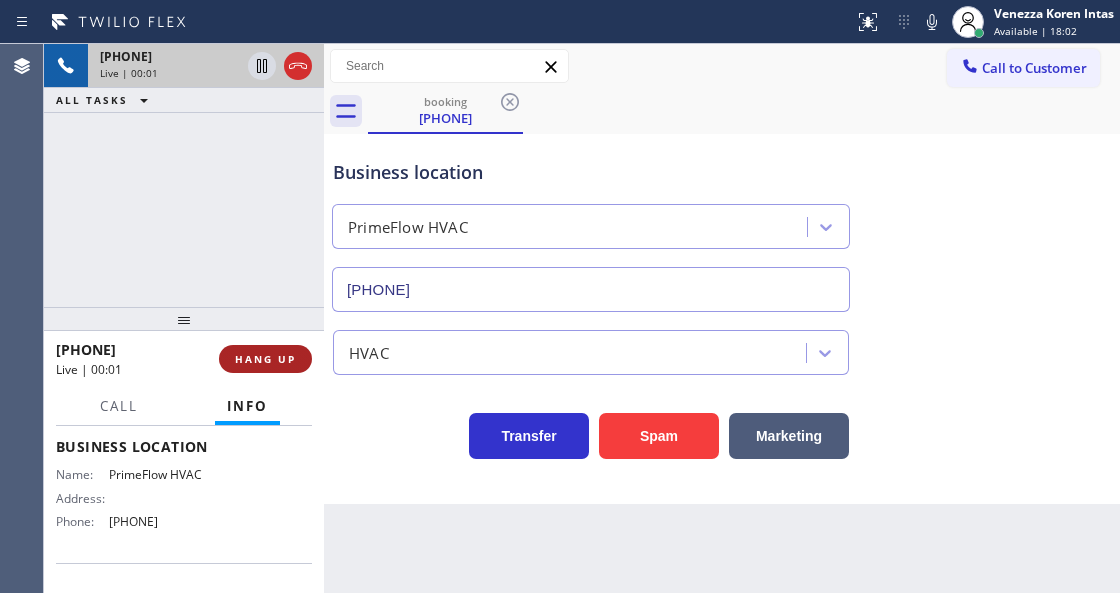 click on "HANG UP" at bounding box center [265, 359] 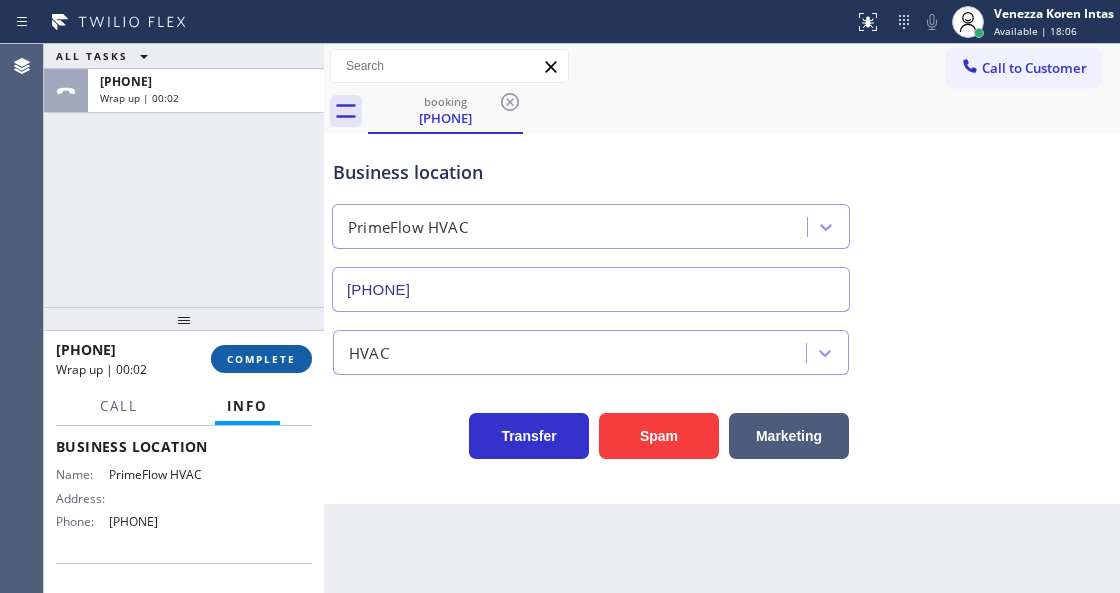 click on "COMPLETE" at bounding box center (261, 359) 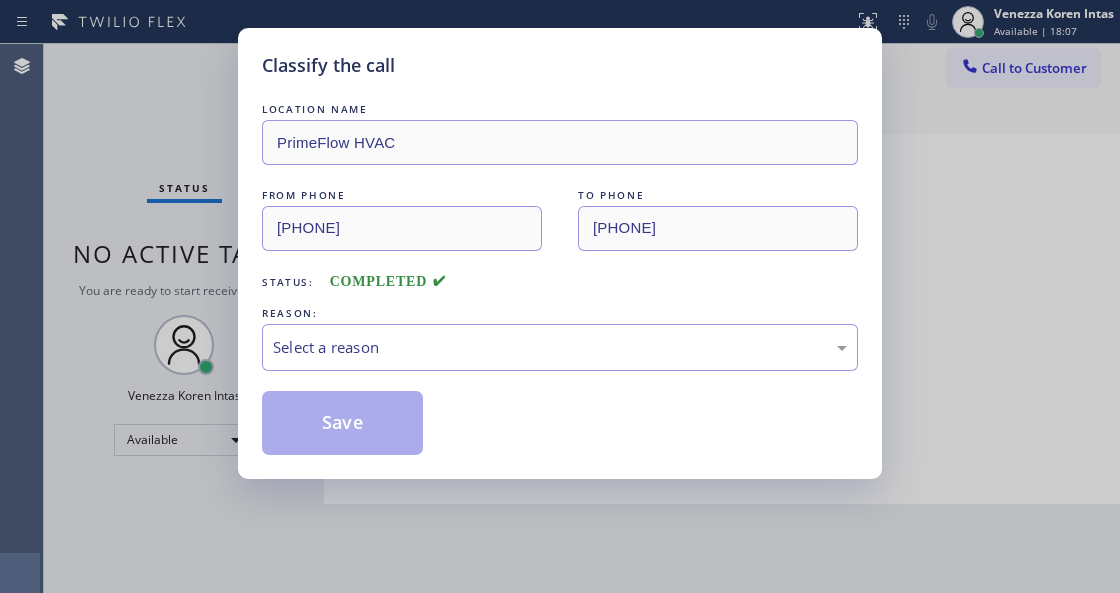 click on "Select a reason" at bounding box center [560, 347] 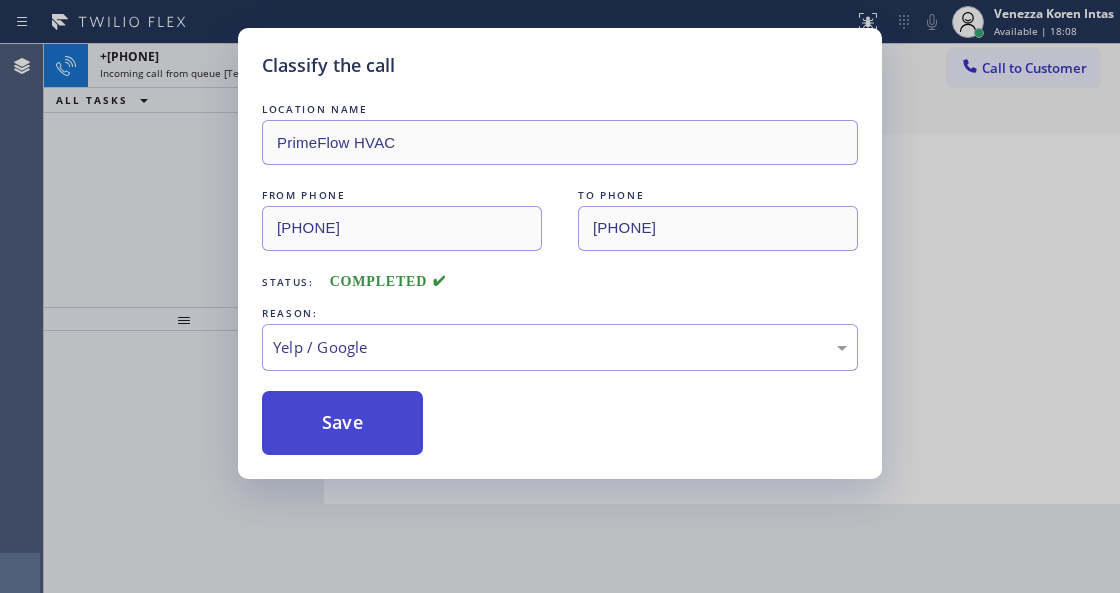 click on "Save" at bounding box center (342, 423) 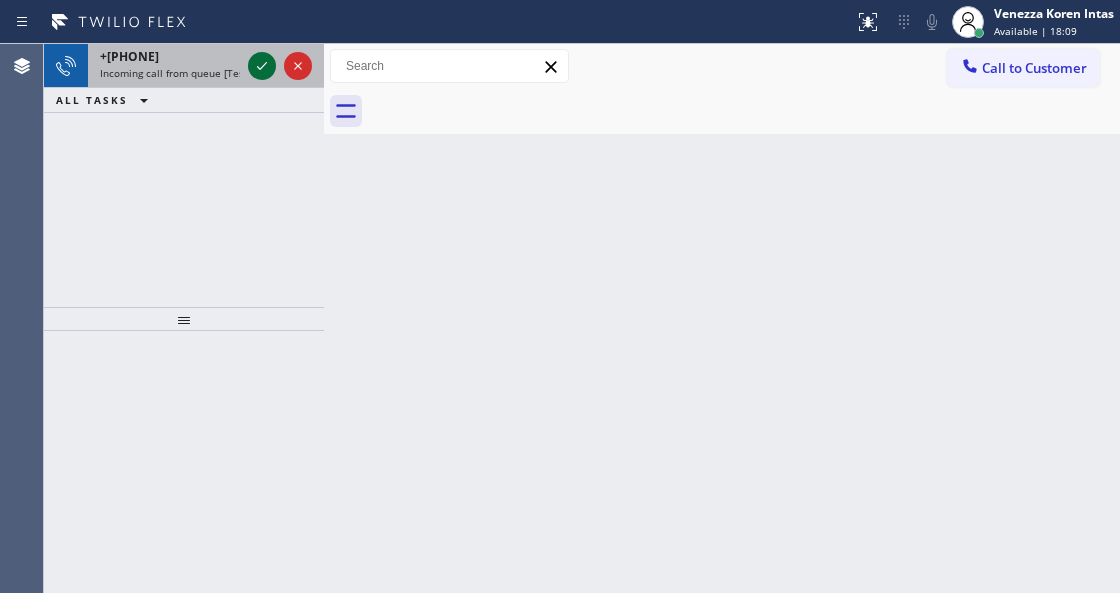 click 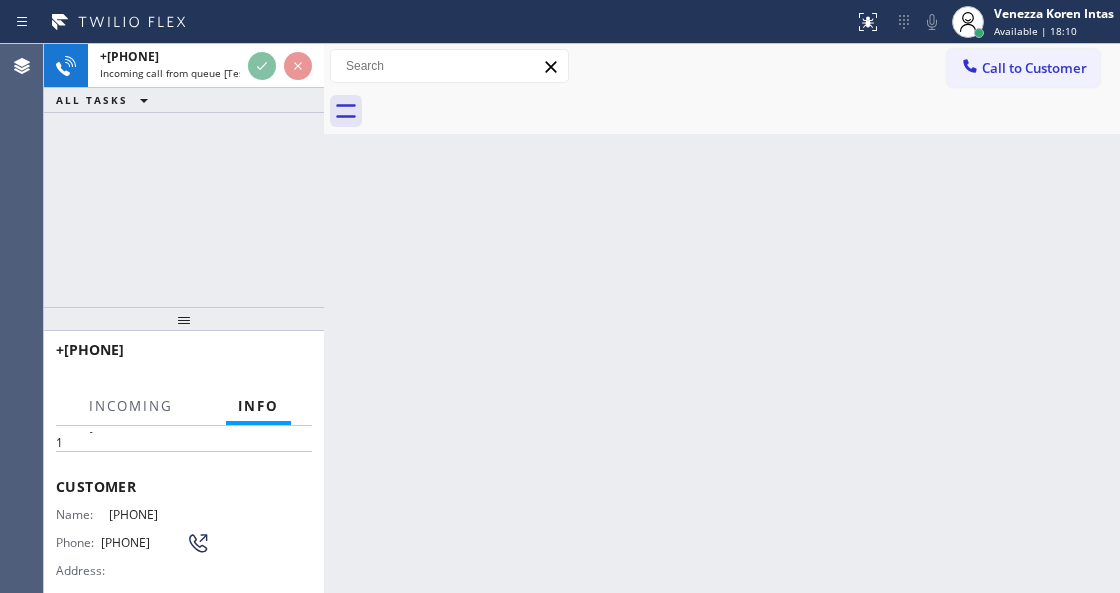 scroll, scrollTop: 200, scrollLeft: 0, axis: vertical 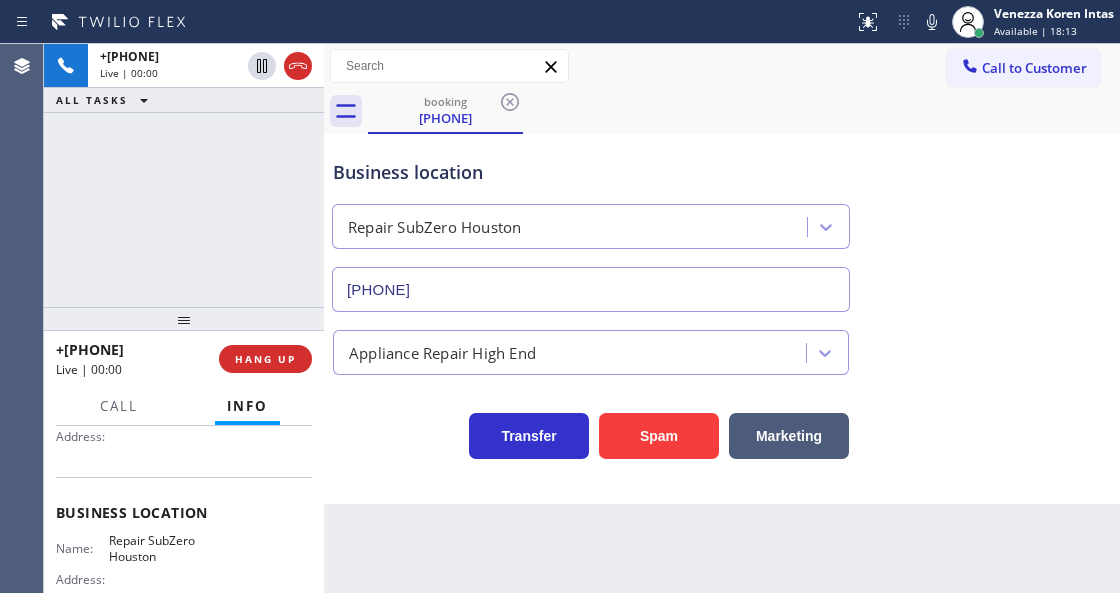 type on "[PHONE]" 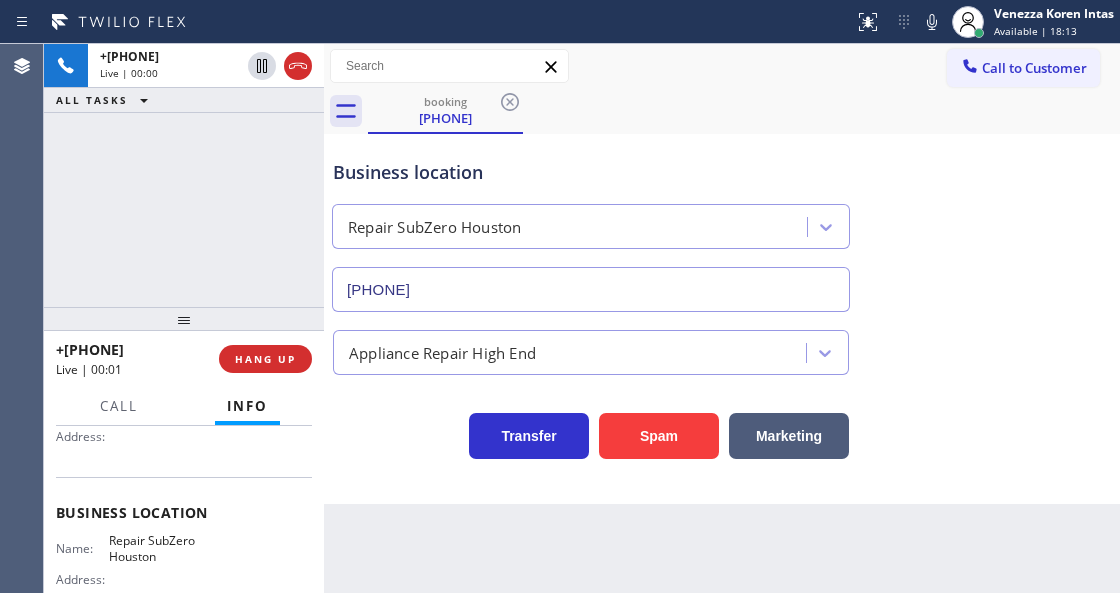 click on "Business location [COMPANY] [CITY] [PHONE] Appliance Repair High End Transfer Spam Marketing" at bounding box center (722, 319) 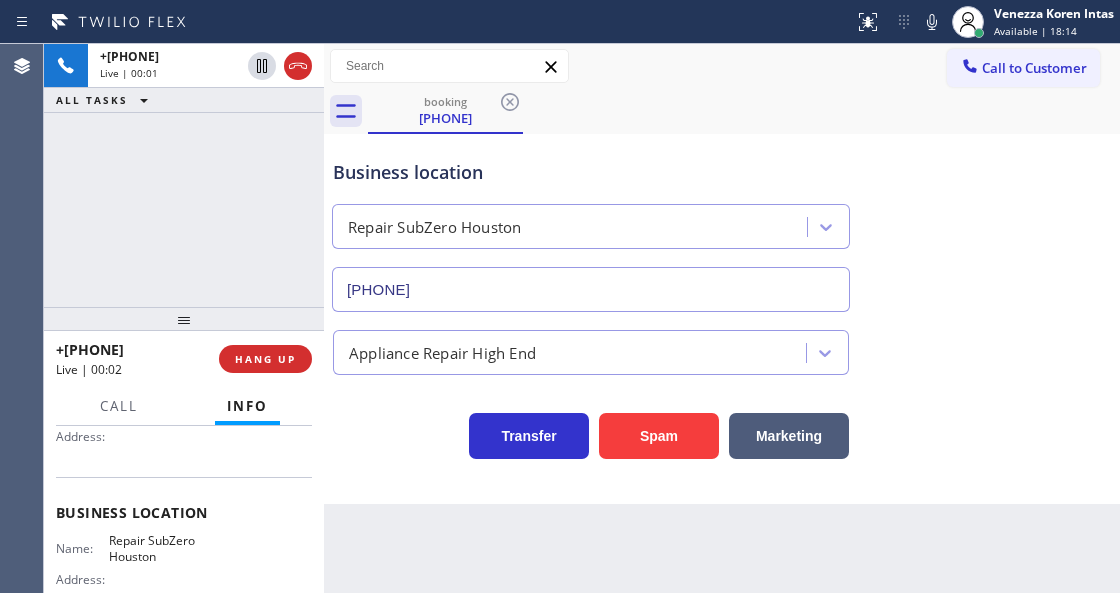 drag, startPoint x: 386, startPoint y: 576, endPoint x: 385, endPoint y: 591, distance: 15.033297 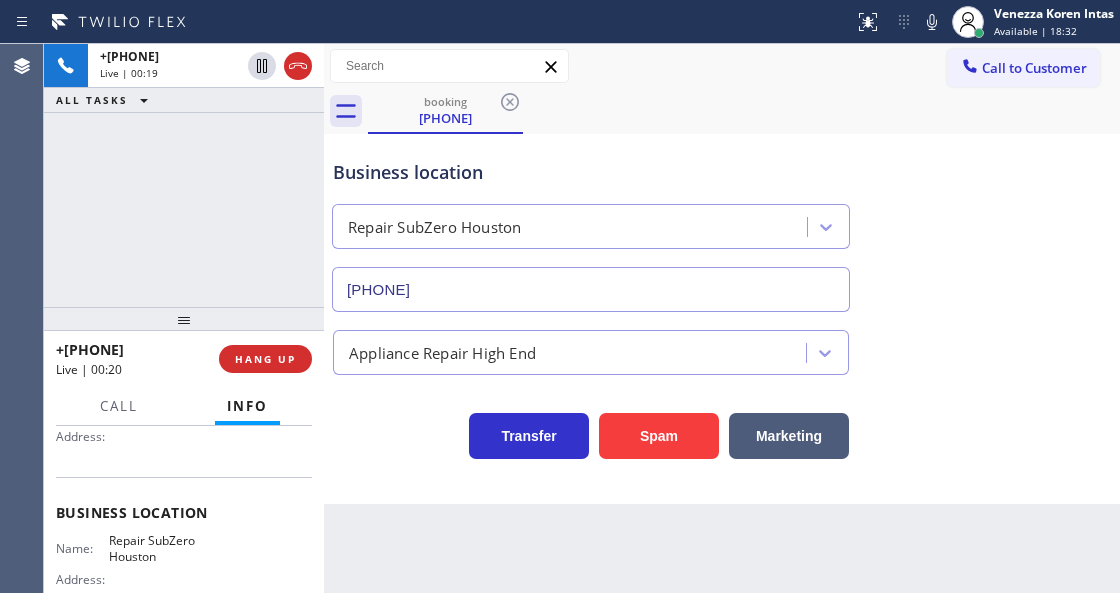 click on "Transfer Spam Marketing" at bounding box center [591, 431] 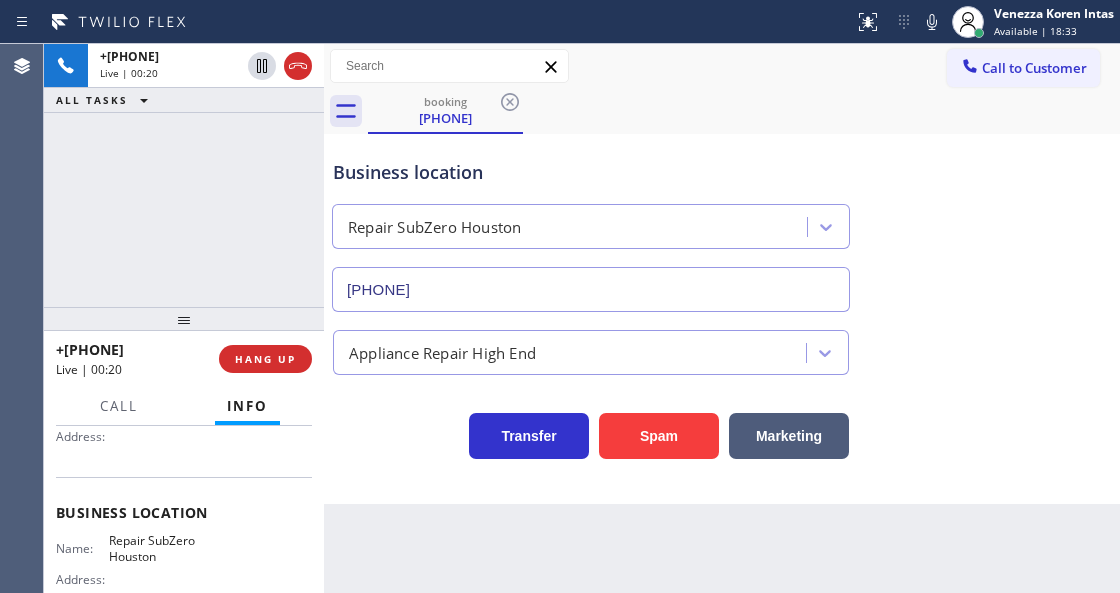 click on "Back to Dashboard Change Sender ID Customers Technicians Select a contact Outbound call Technician Search Technician Your caller id phone number Your caller id phone number Call Technician info Name   Phone none Address none Change Sender ID HVAC +[PHONE] 5 Star Appliance +[PHONE] Appliance Repair +[PHONE] Plumbing +[PHONE] Air Duct Cleaning +[PHONE]  Electricians +[PHONE] Cancel Change Check personal SMS Reset Change booking [PHONE] Call to Customer Outbound call Location Sub Zero Fridge Repair Master Your caller id phone number [PHONE] Customer number Call Outbound call Technician Search Technician Your caller id phone number Your caller id phone number Call booking [PHONE] Business location Repair SubZero [CITY] [PHONE] Appliance Repair High End Transfer Spam Marketing" at bounding box center [722, 318] 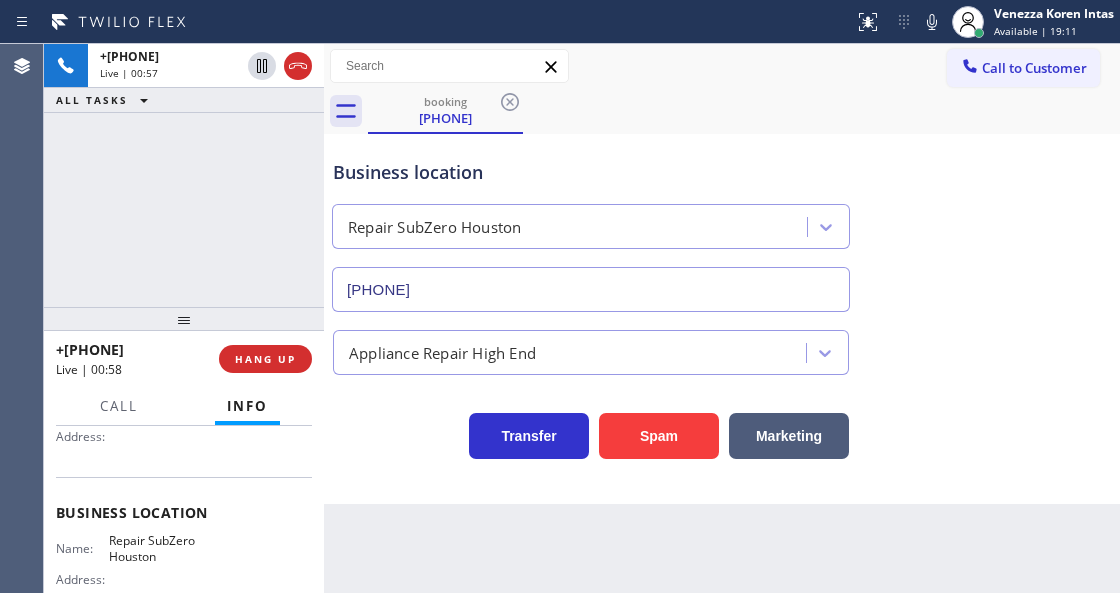 click on "Business location [COMPANY] [CITY] [PHONE] Appliance Repair High End Transfer Spam Marketing" at bounding box center [722, 319] 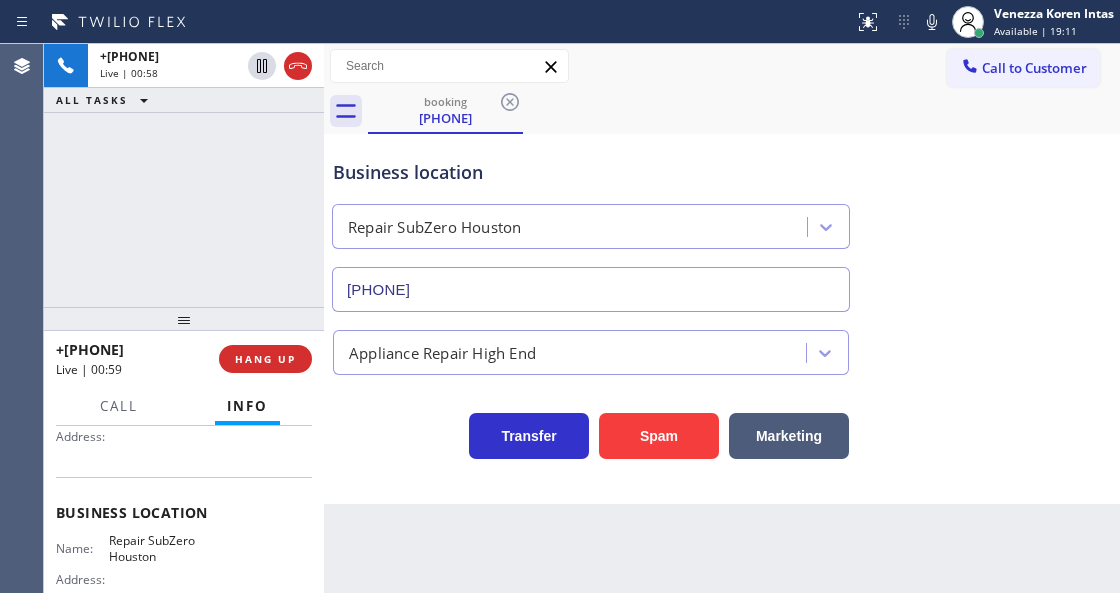 click on "+[PHONE] Live | 00:58 ALL TASKS ALL TASKS ACTIVE TASKS TASKS IN WRAP UP" at bounding box center [184, 175] 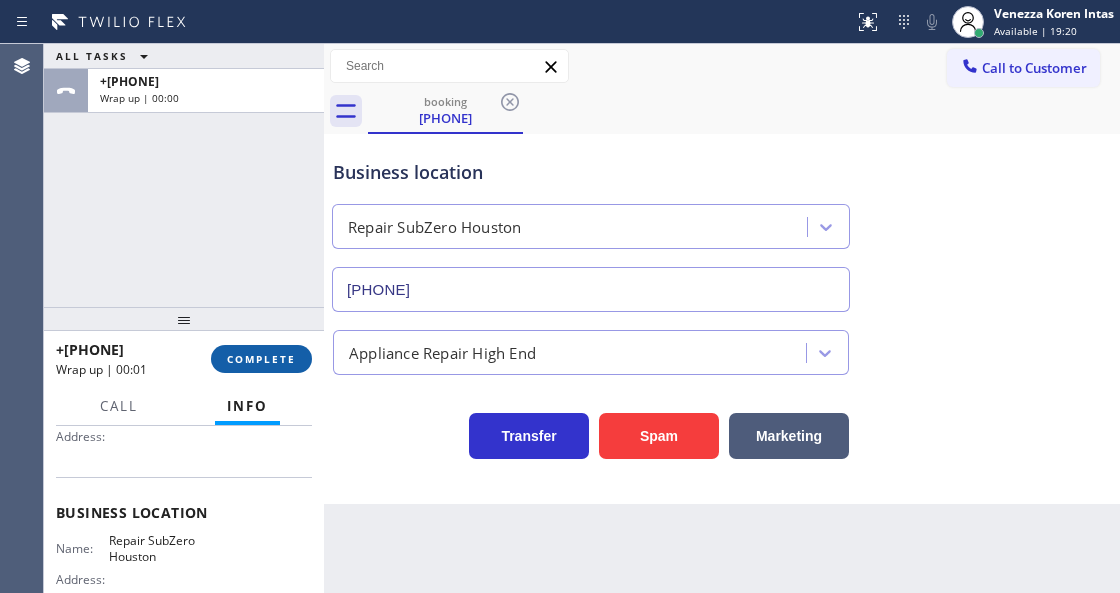 click on "COMPLETE" at bounding box center (261, 359) 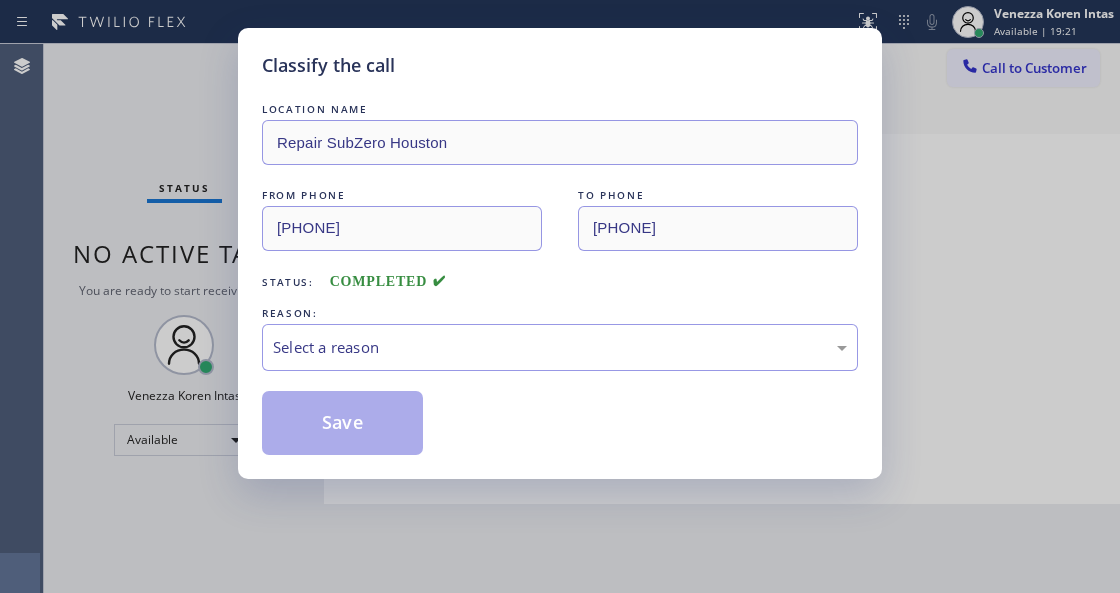 click on "Select a reason" at bounding box center [560, 347] 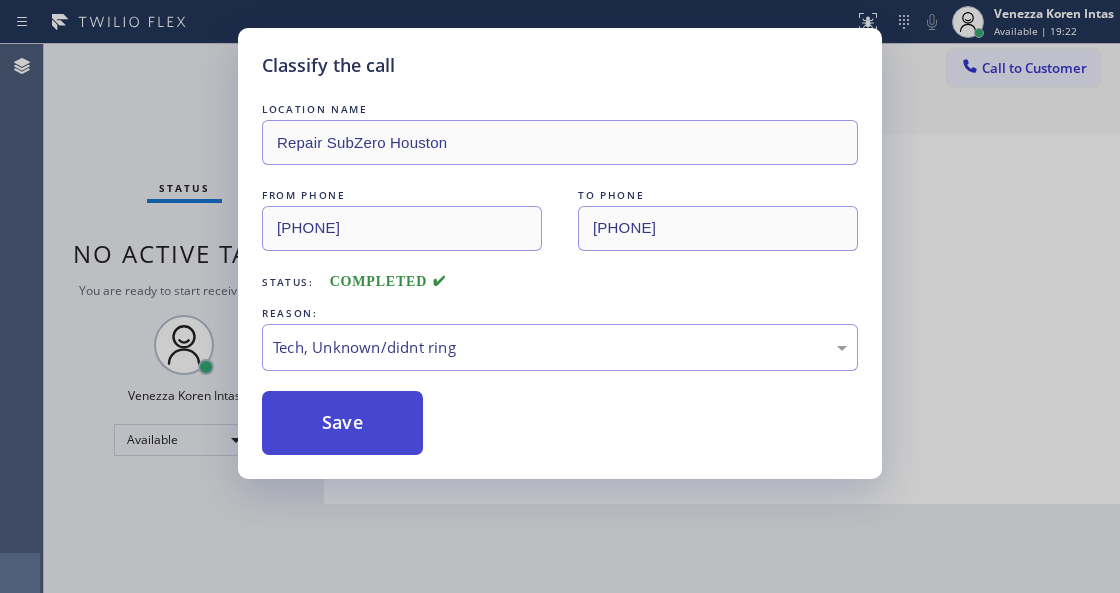 click on "Save" at bounding box center [342, 423] 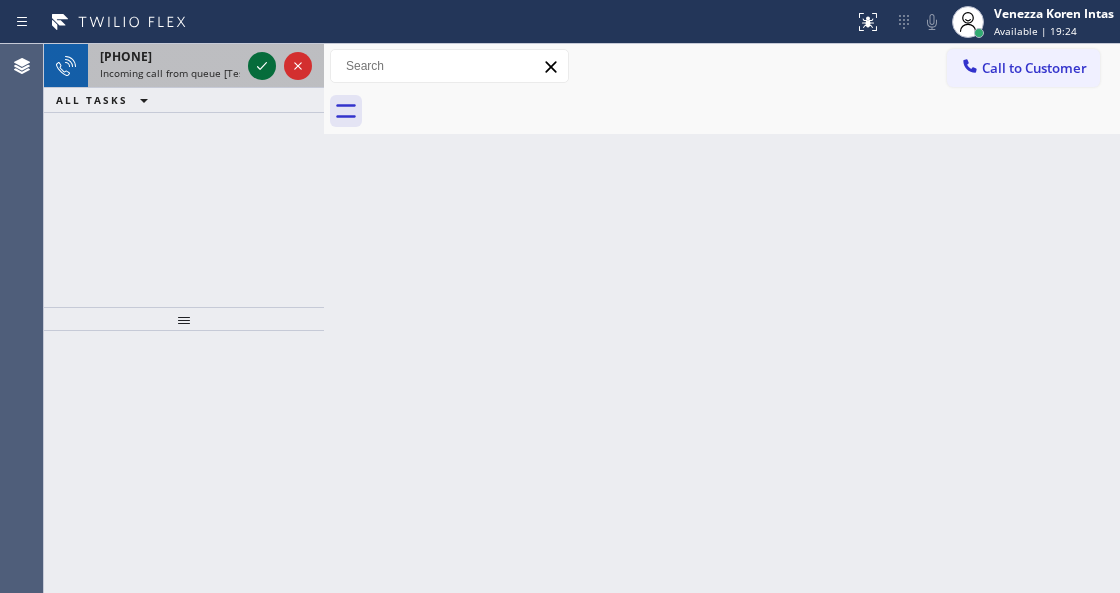 click 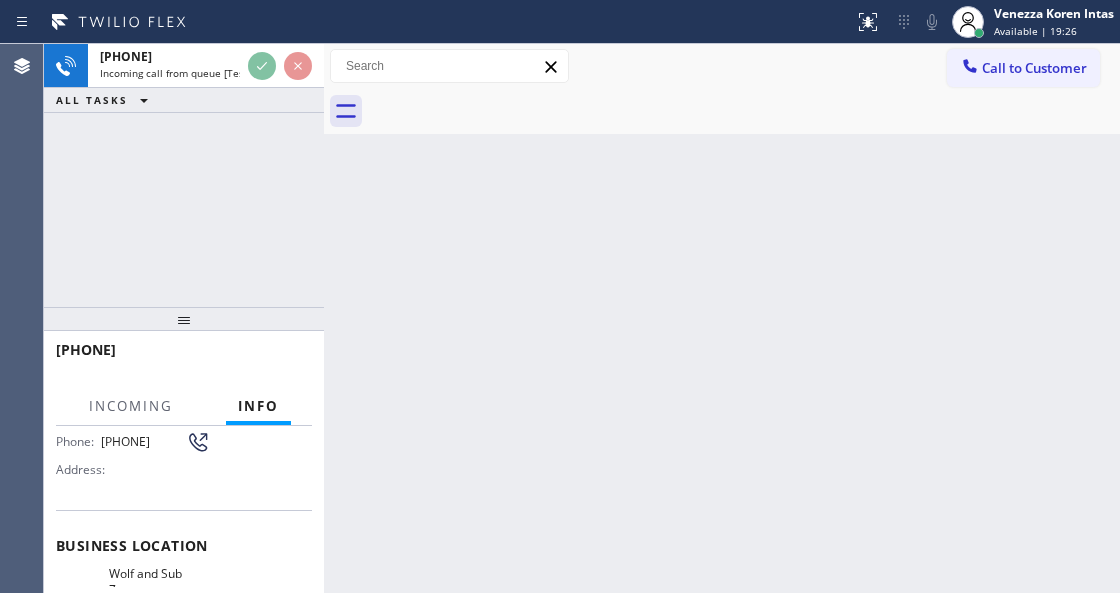 scroll, scrollTop: 266, scrollLeft: 0, axis: vertical 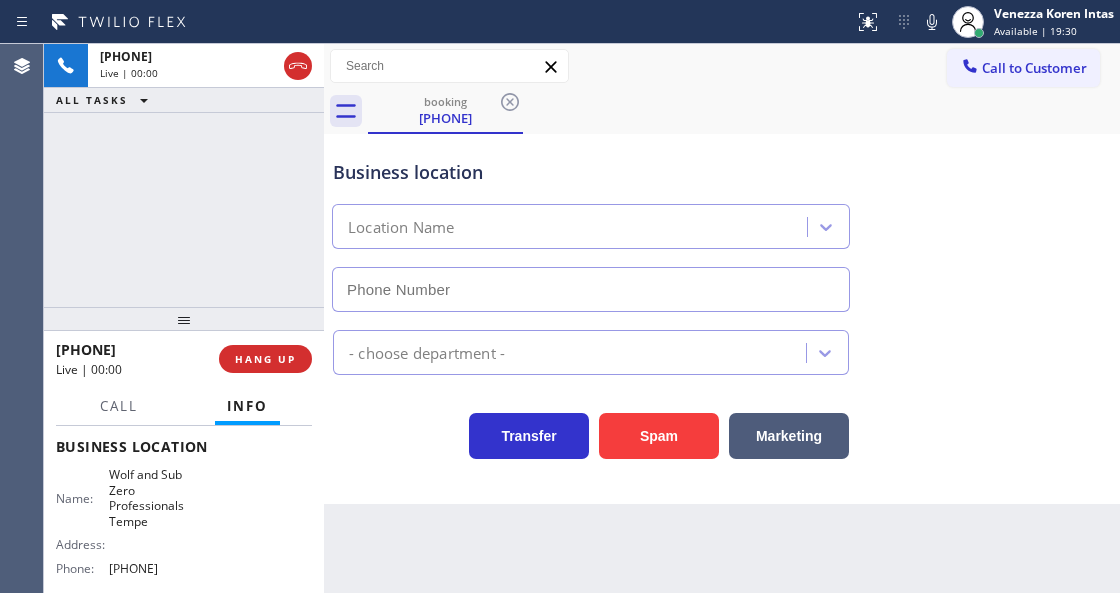 type on "[PHONE]" 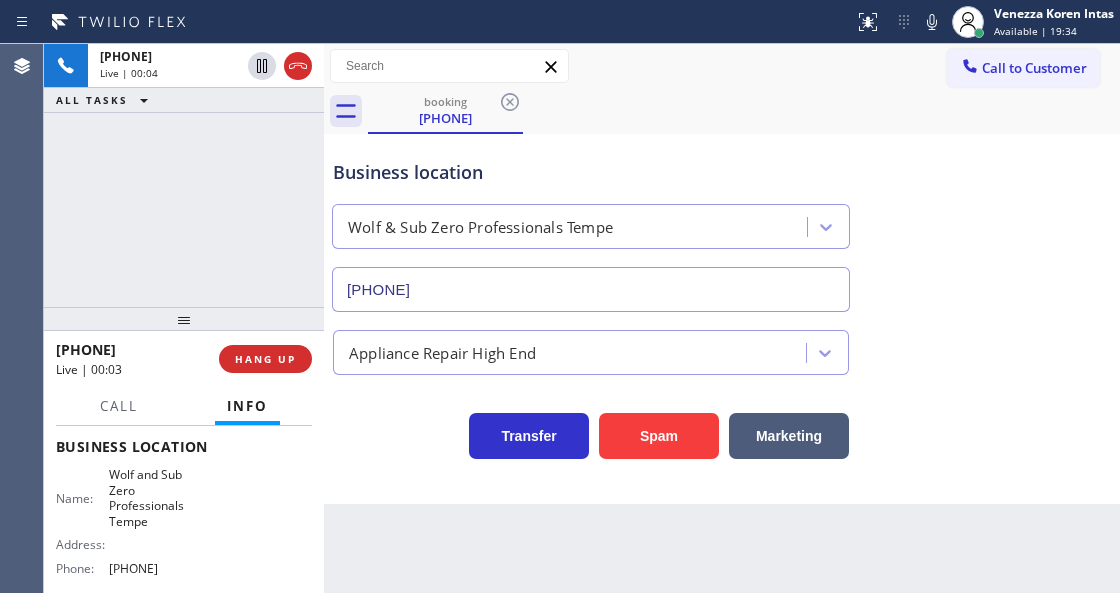 drag, startPoint x: 294, startPoint y: 63, endPoint x: 311, endPoint y: 165, distance: 103.40696 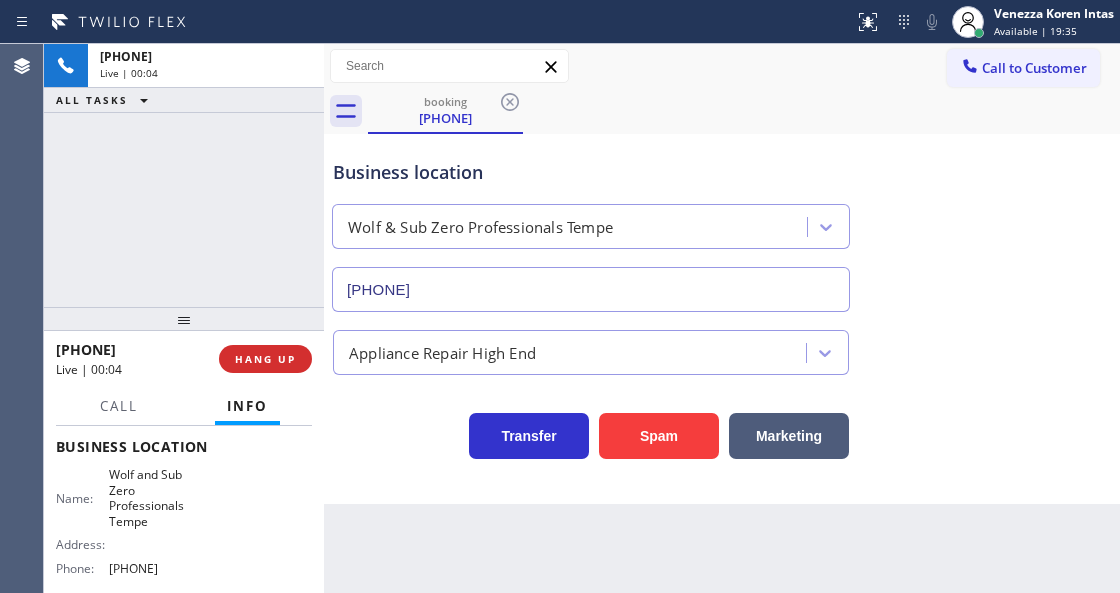 click on "HANG UP" at bounding box center (265, 359) 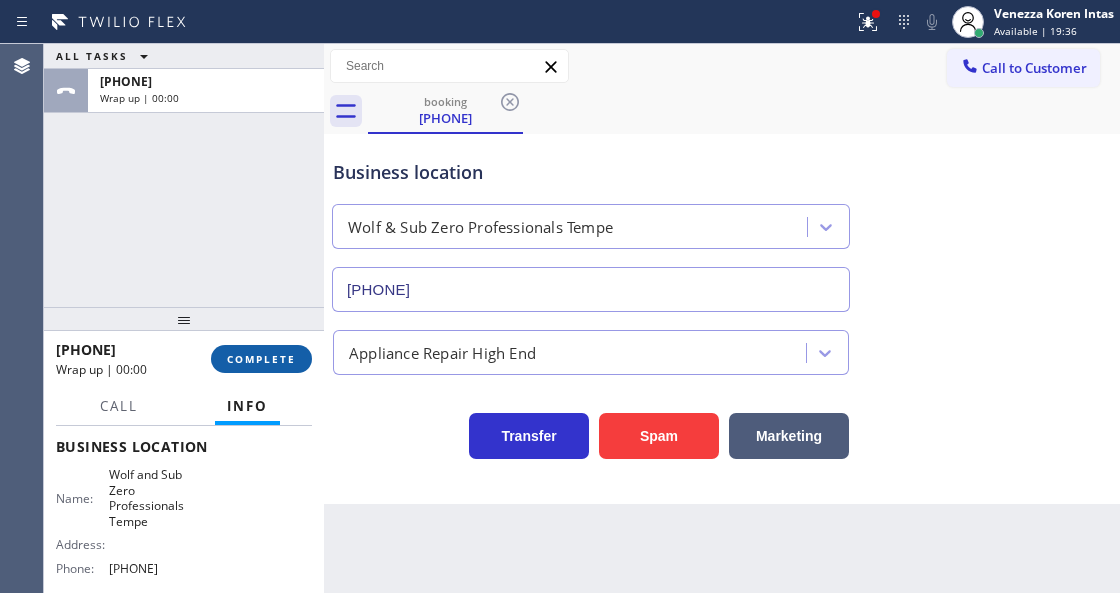 click on "COMPLETE" at bounding box center [261, 359] 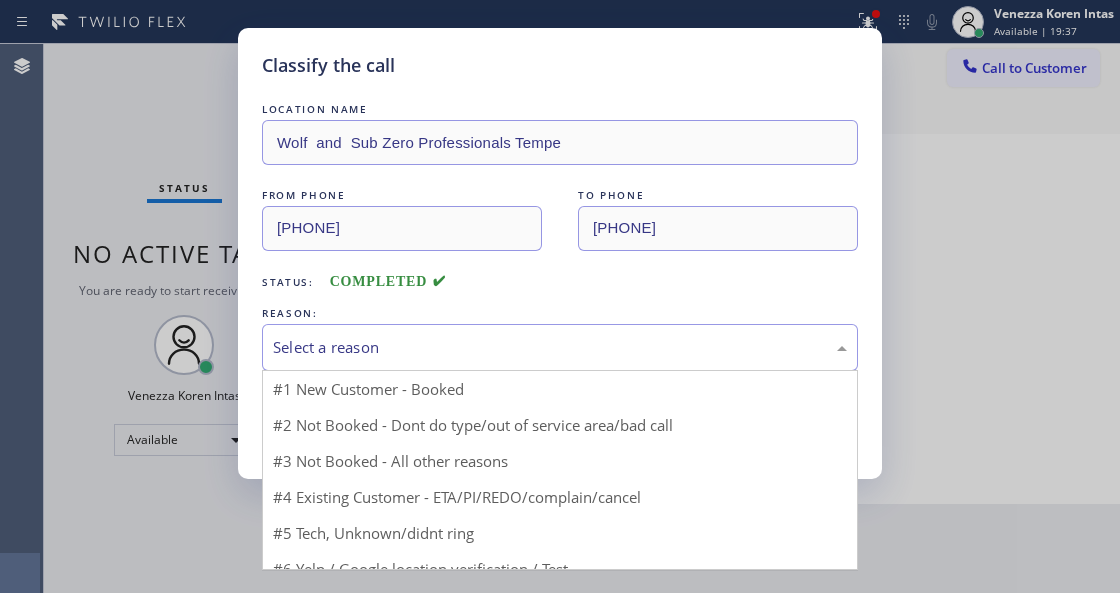 click on "Select a reason" at bounding box center [560, 347] 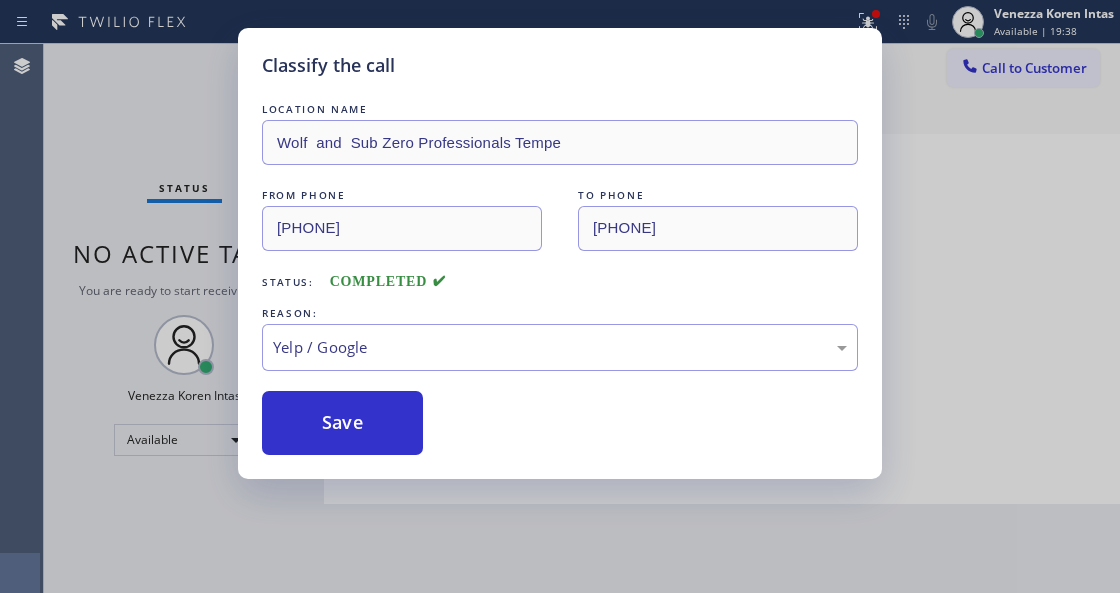 click on "Save" at bounding box center (342, 423) 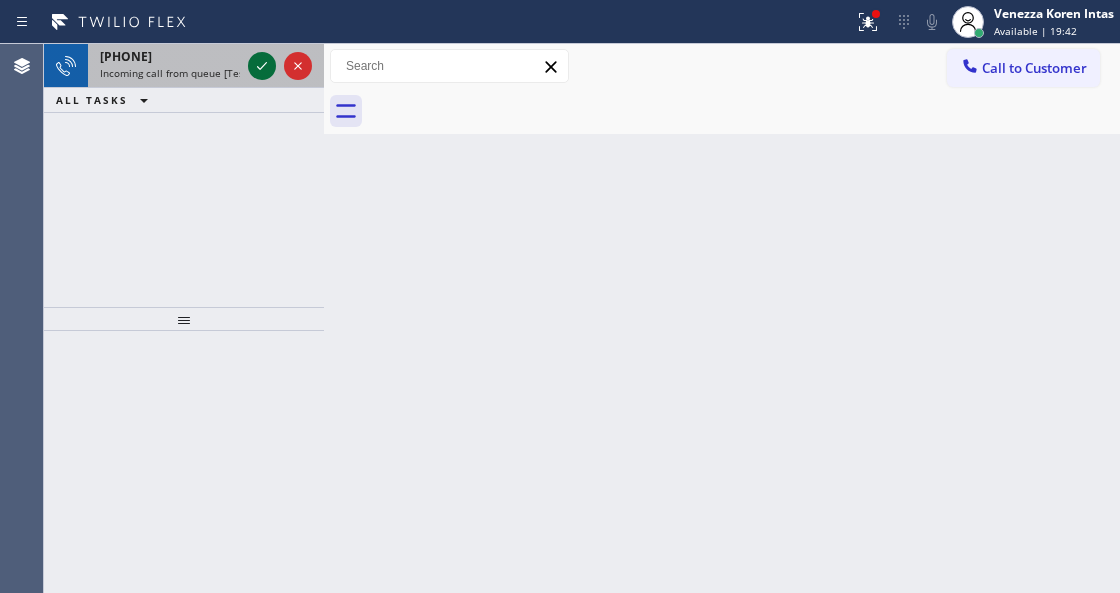 click 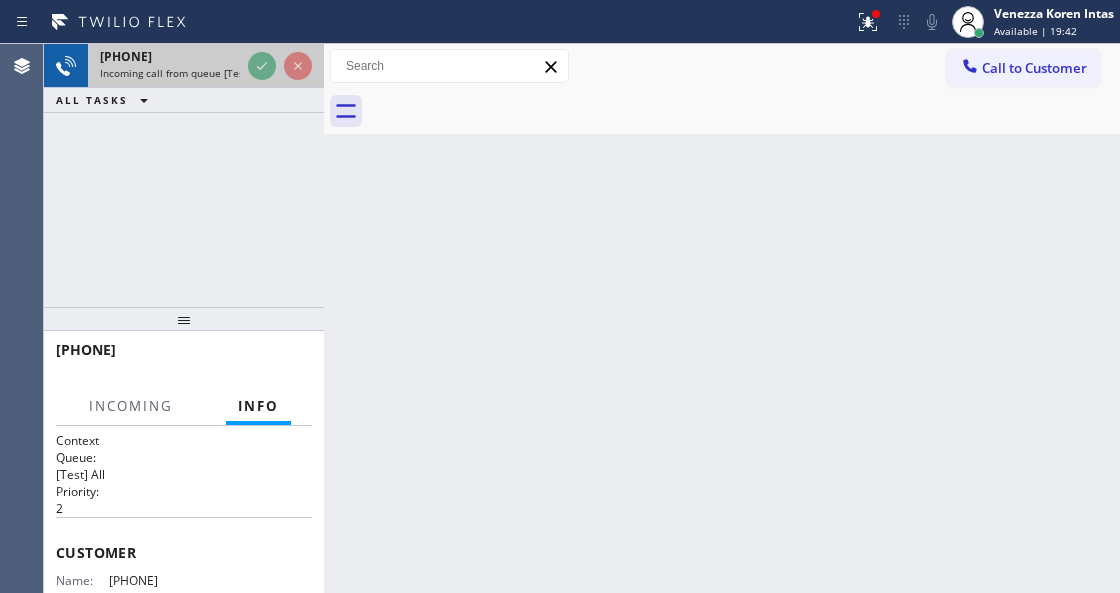 drag, startPoint x: 282, startPoint y: 52, endPoint x: 255, endPoint y: 64, distance: 29.546574 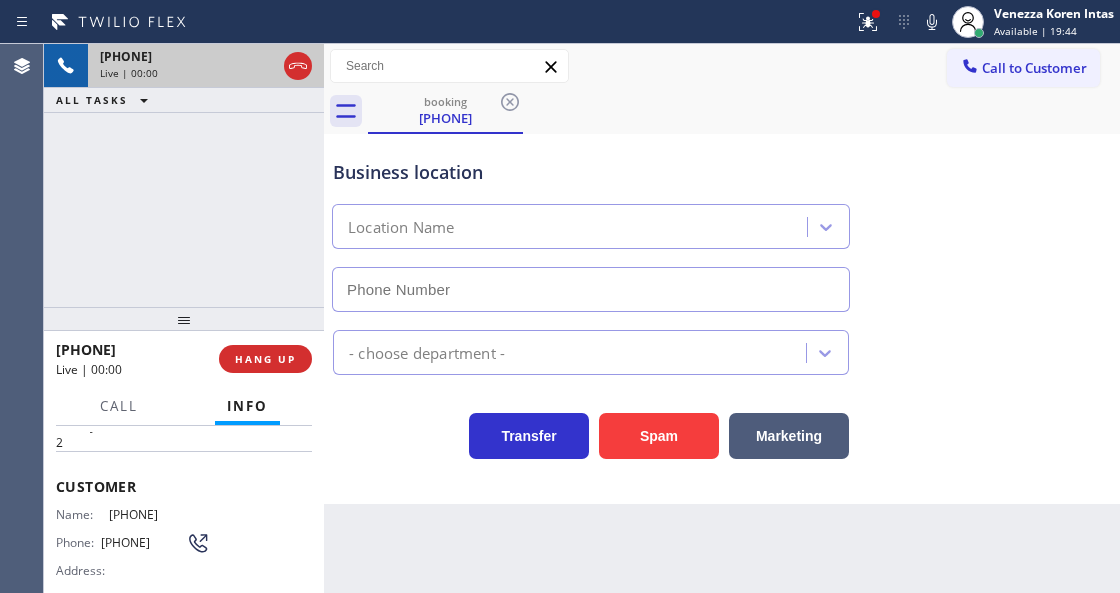 type on "[PHONE]" 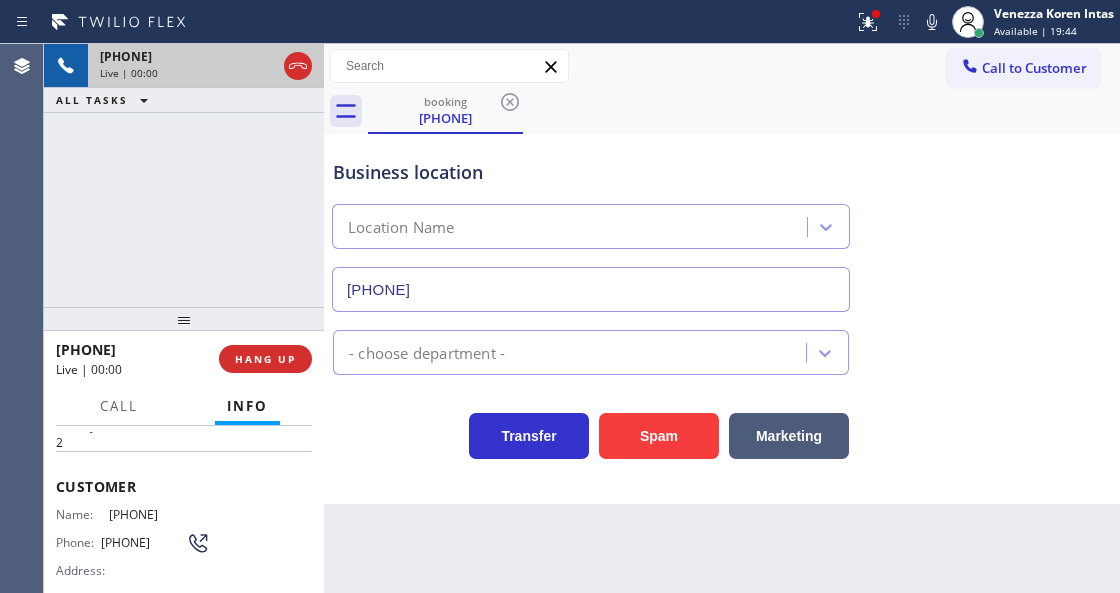 scroll, scrollTop: 66, scrollLeft: 0, axis: vertical 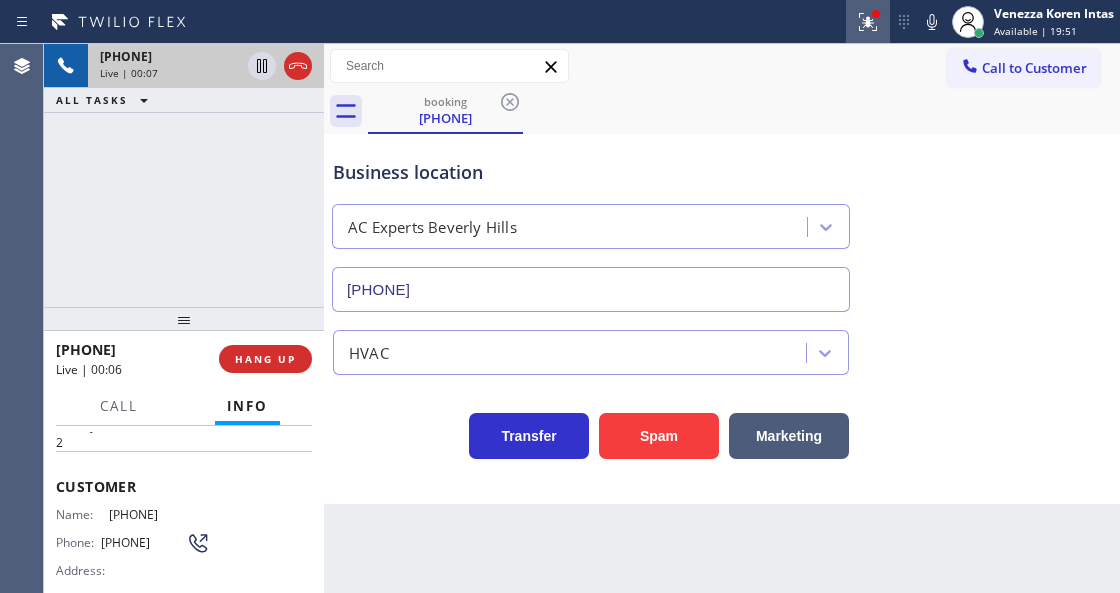 click at bounding box center (868, 22) 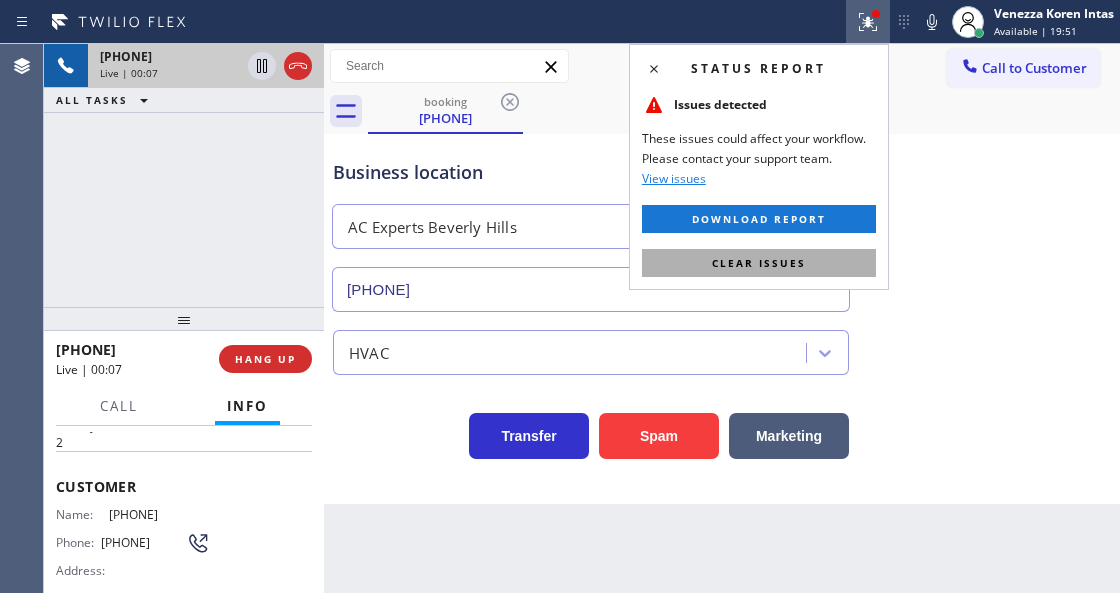 click on "Clear issues" at bounding box center (759, 263) 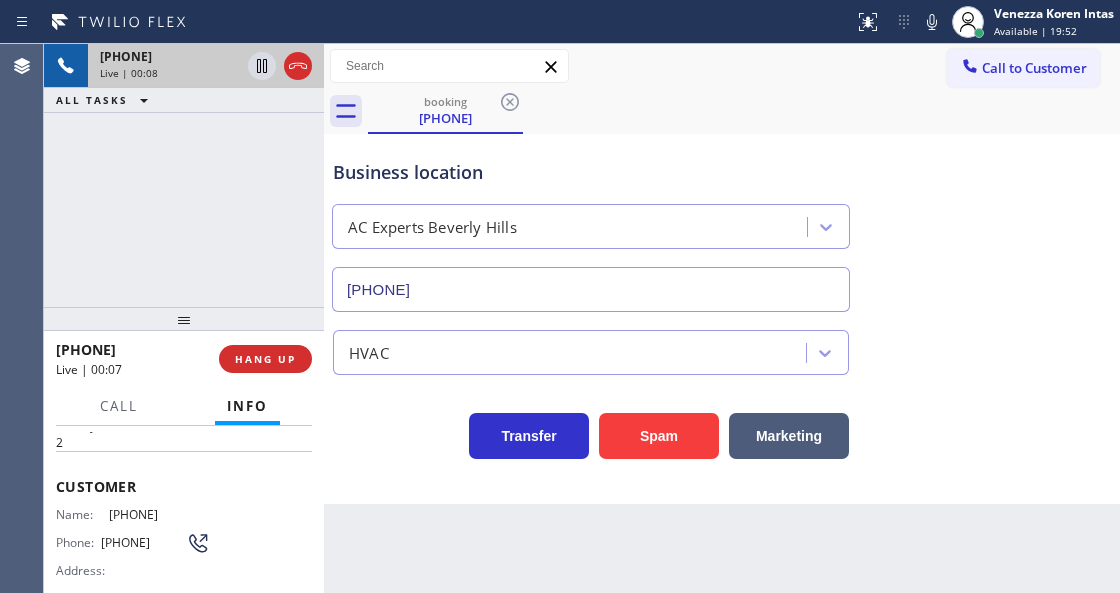 click on "Business location [COMPANY] [CITY] [PHONE]" at bounding box center [722, 221] 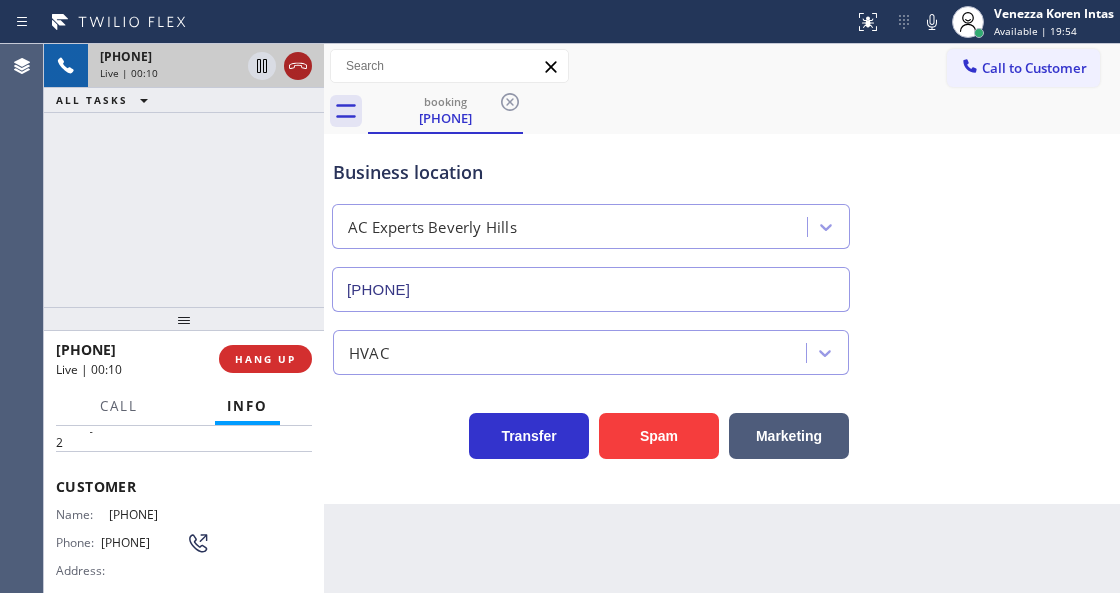 click at bounding box center [298, 66] 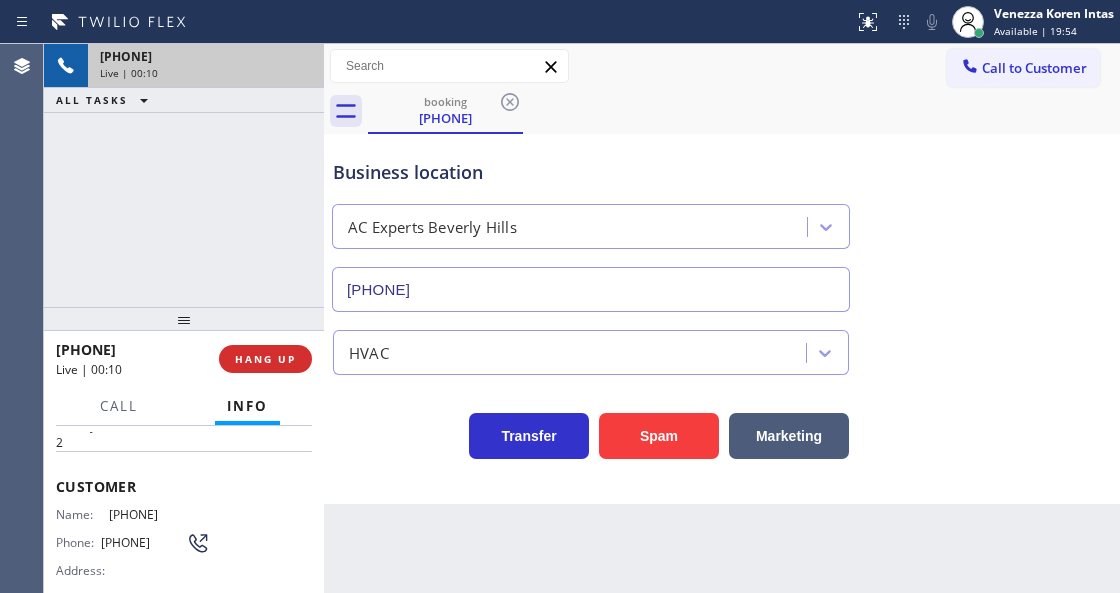 drag, startPoint x: 265, startPoint y: 276, endPoint x: 263, endPoint y: 322, distance: 46.043457 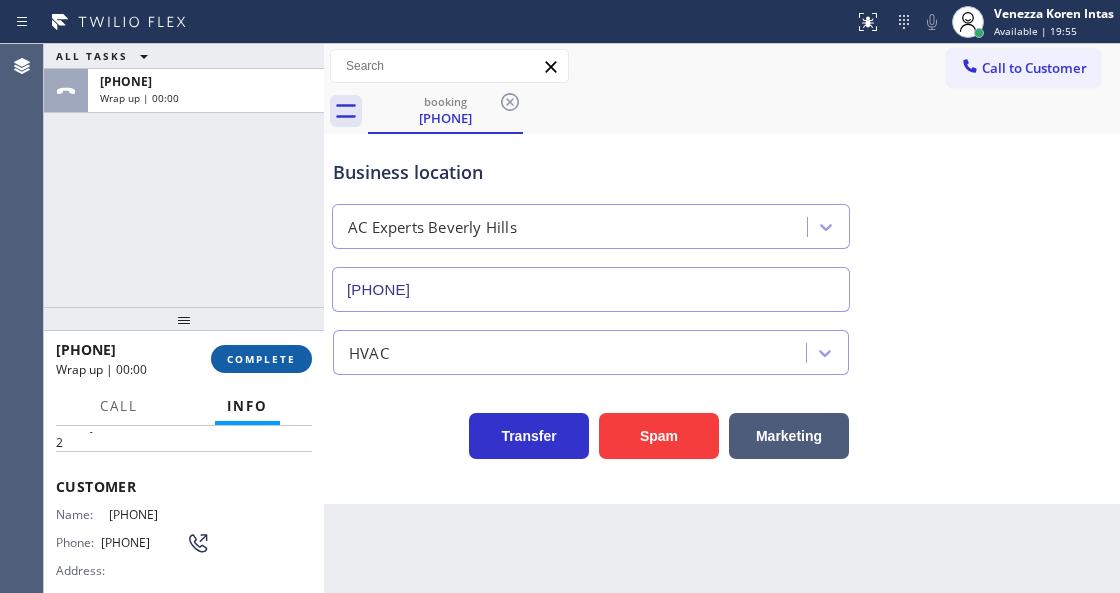 click on "COMPLETE" at bounding box center (261, 359) 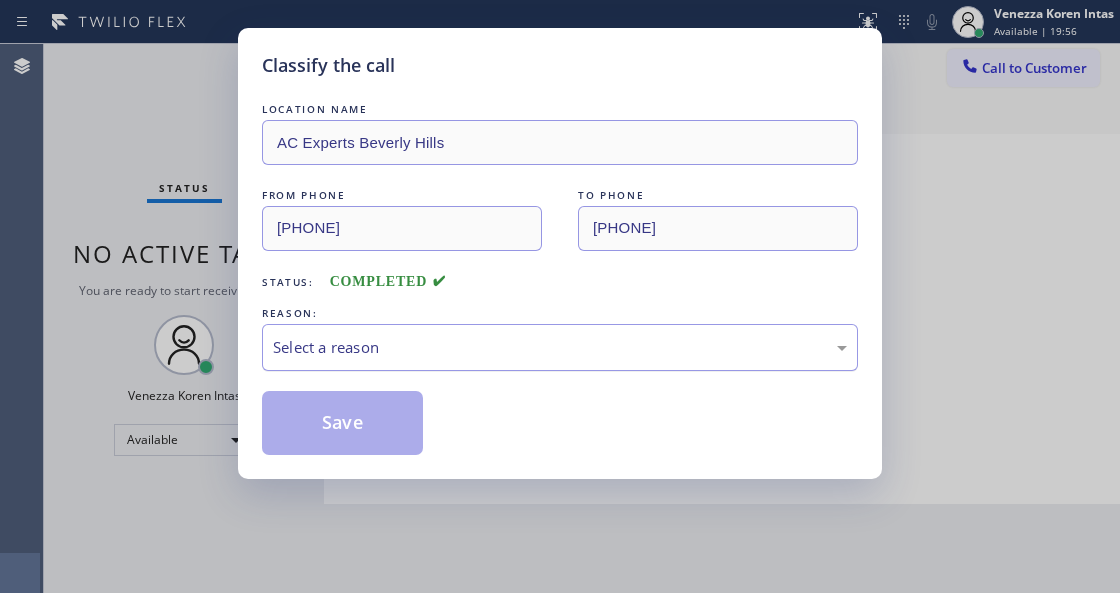 click on "Select a reason" at bounding box center (560, 347) 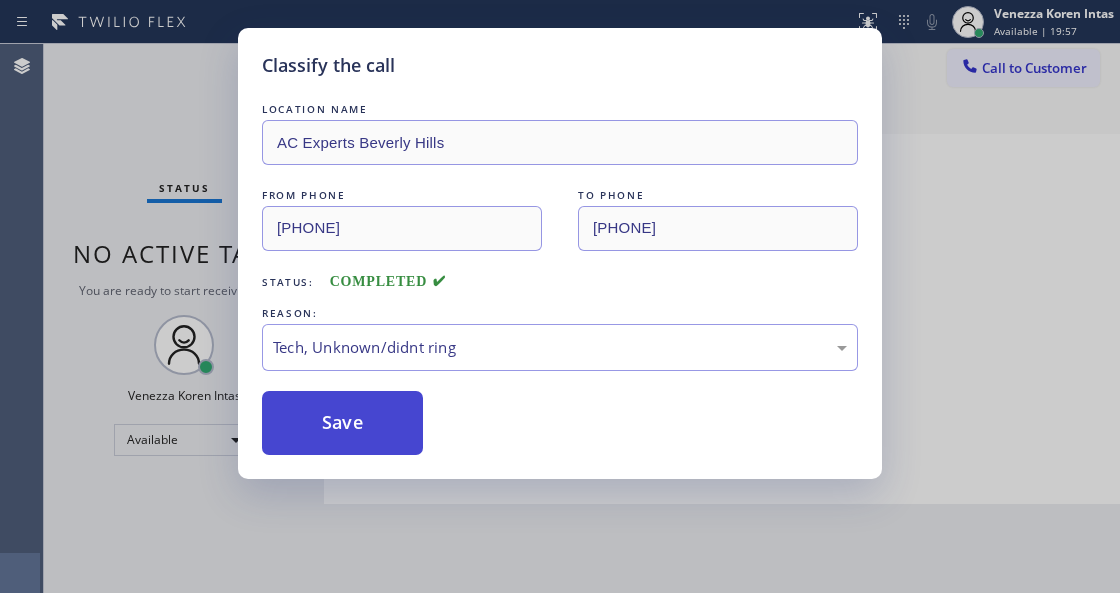 click on "Save" at bounding box center [342, 423] 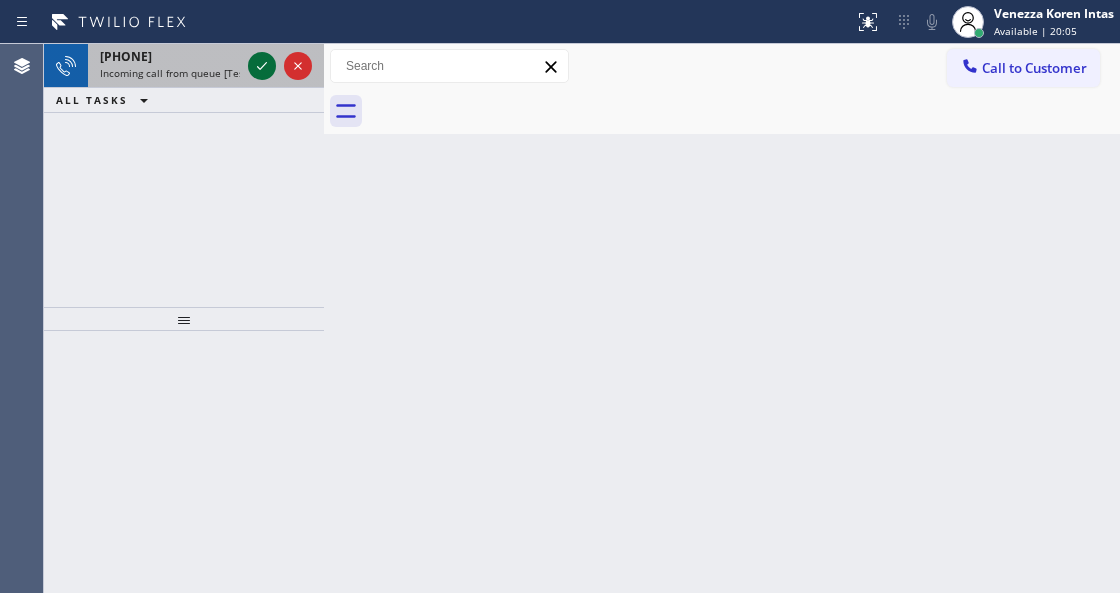click 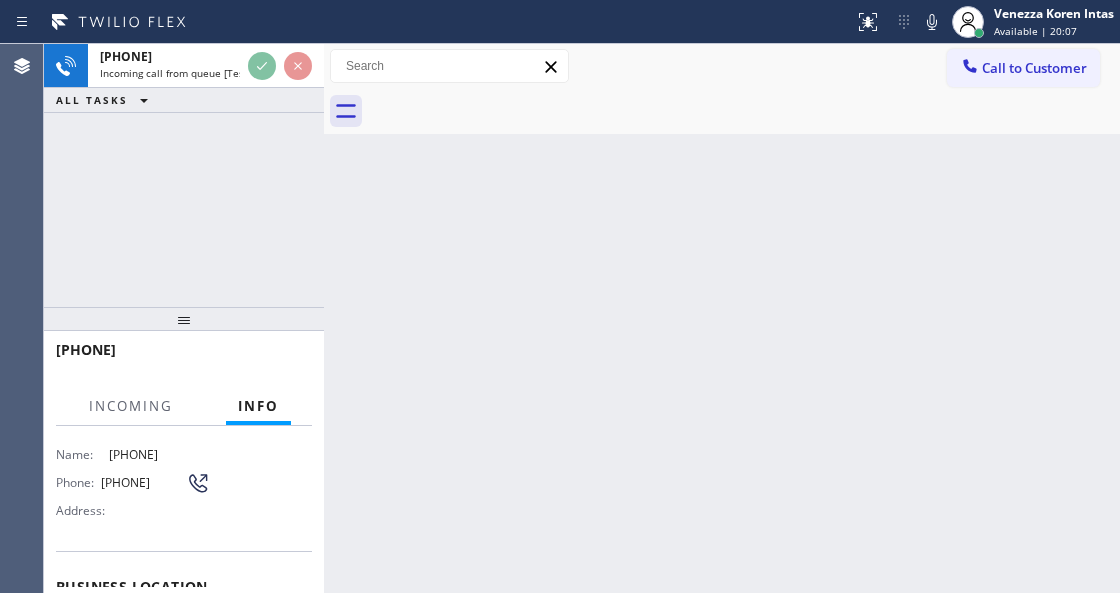 scroll, scrollTop: 200, scrollLeft: 0, axis: vertical 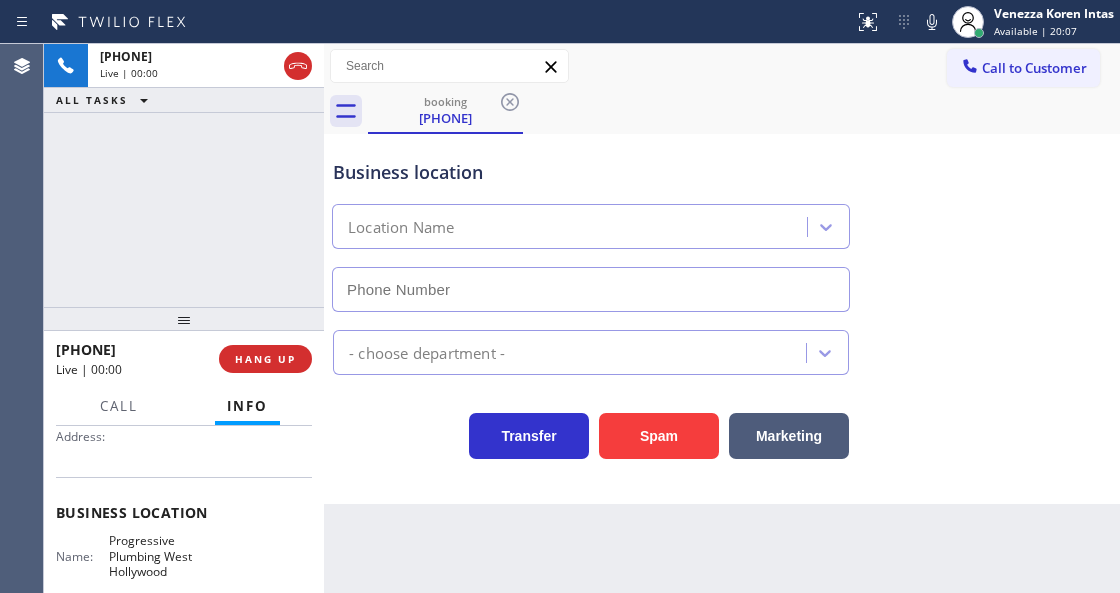 type on "[PHONE]" 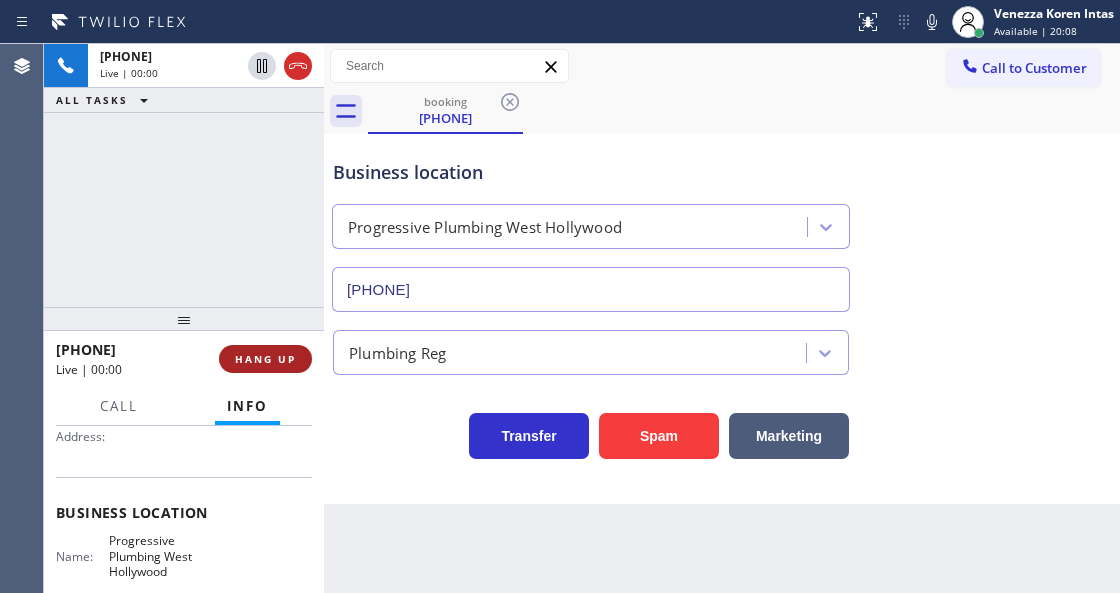 click on "HANG UP" at bounding box center [265, 359] 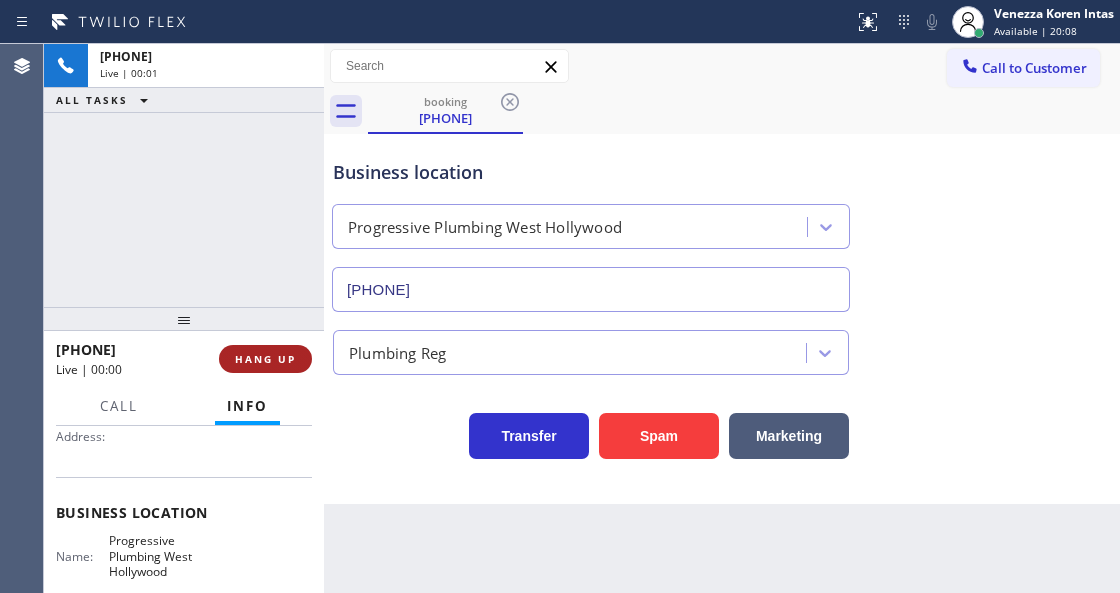 click on "HANG UP" at bounding box center (265, 359) 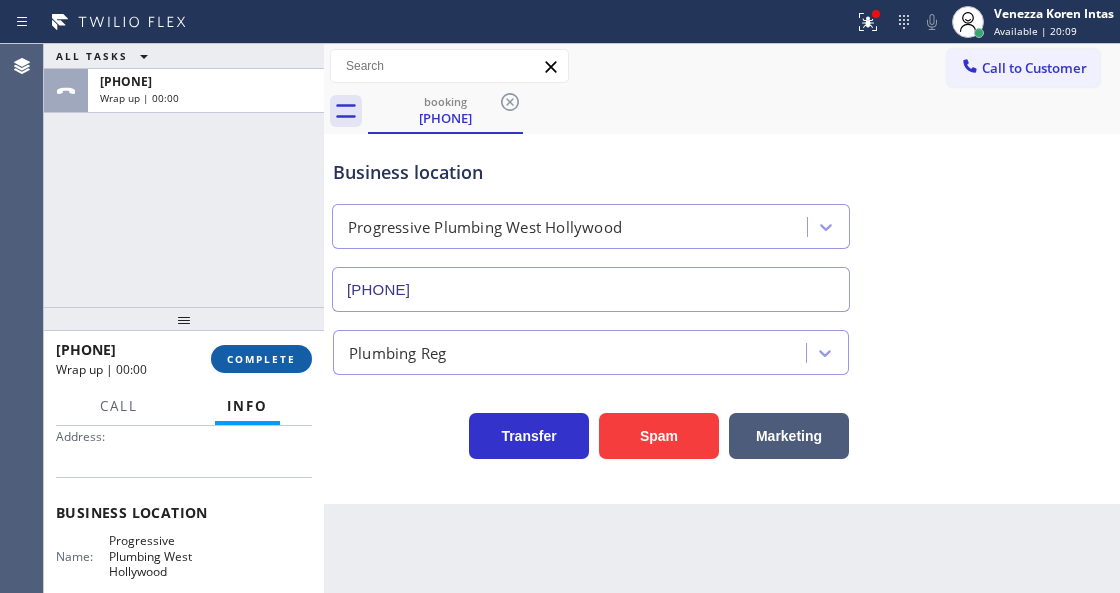click on "COMPLETE" at bounding box center [261, 359] 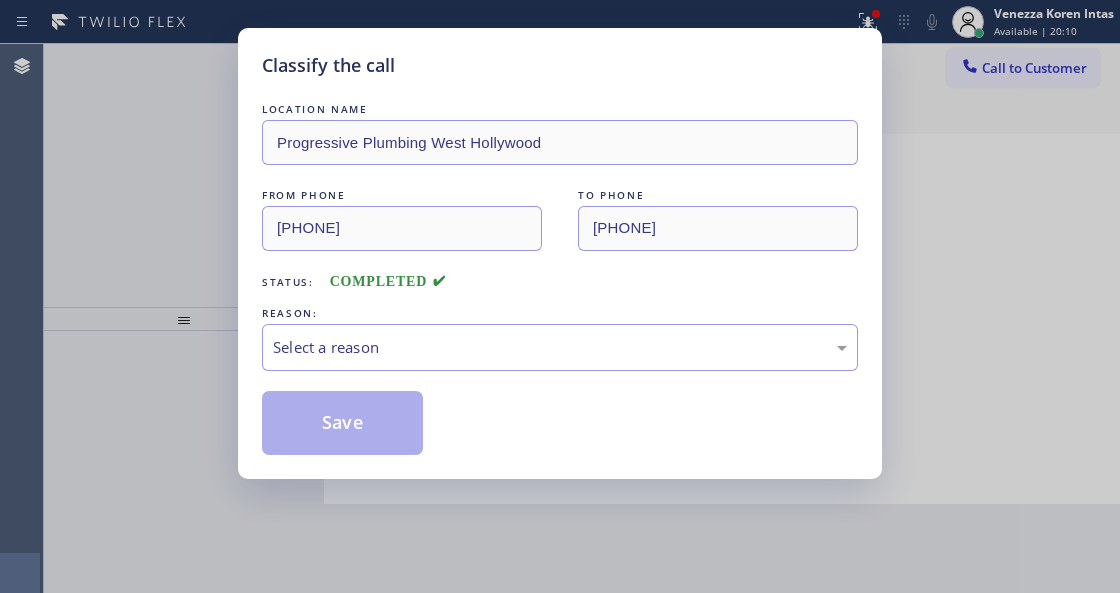 click on "Select a reason" at bounding box center [560, 347] 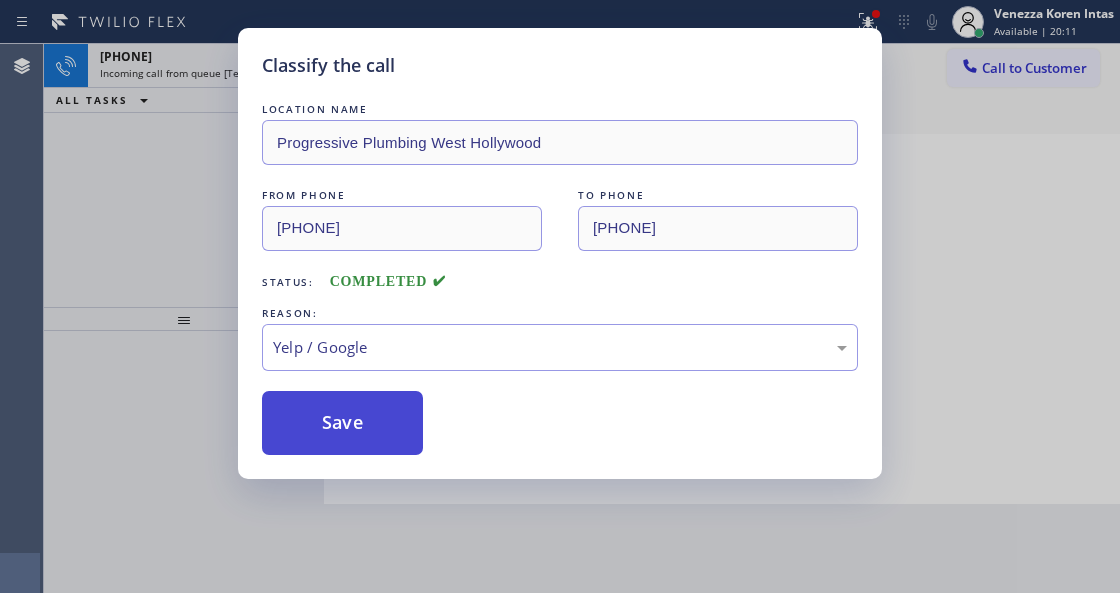 click on "Save" at bounding box center (342, 423) 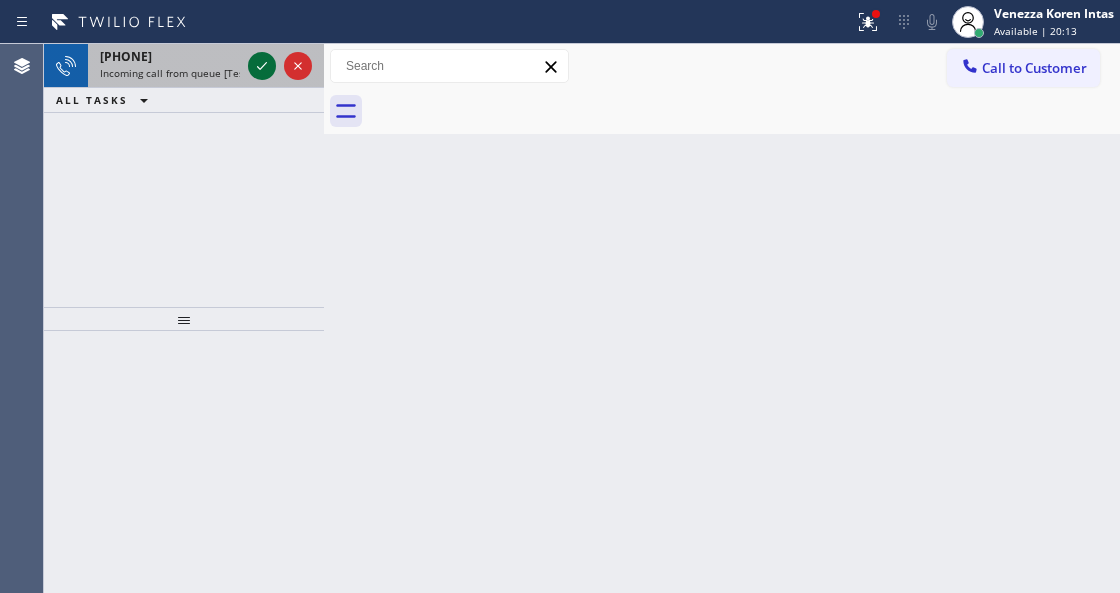 click 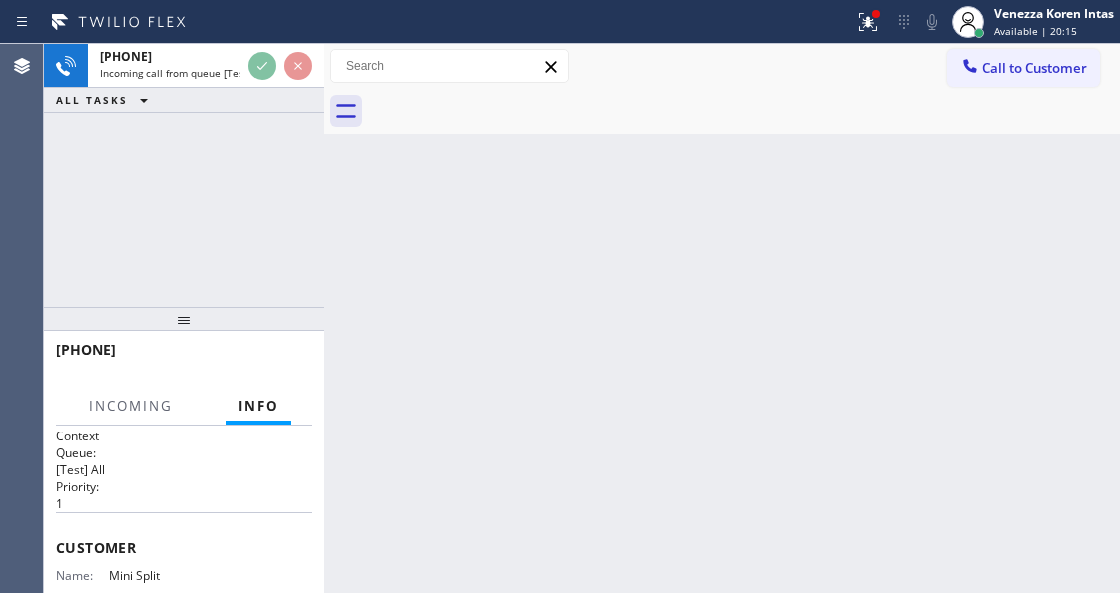 scroll, scrollTop: 0, scrollLeft: 0, axis: both 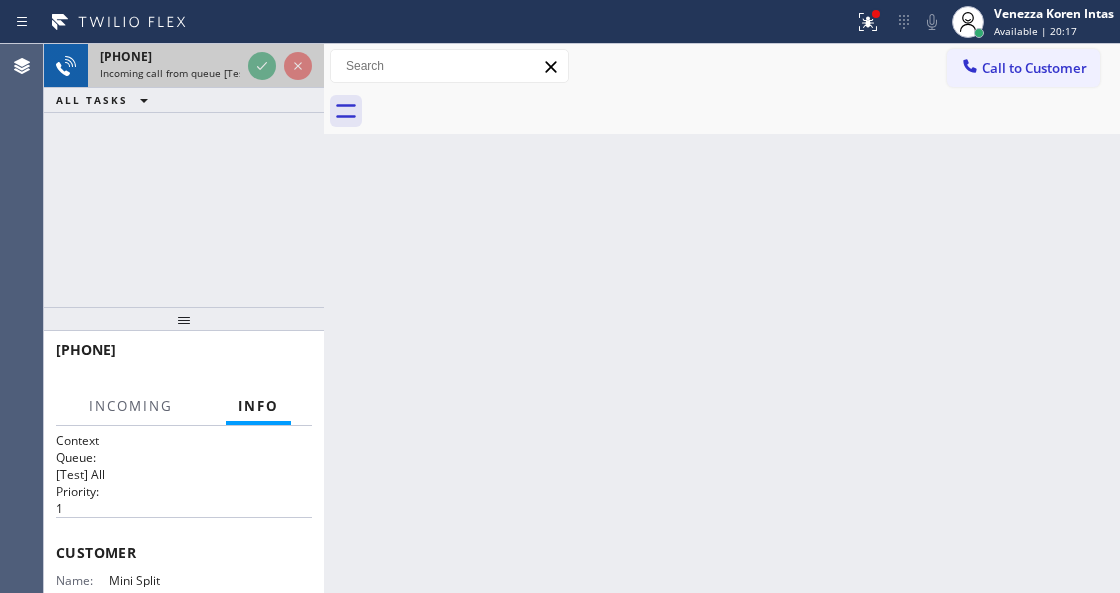 click on "[PHONE] Incoming call from queue [Test] All" at bounding box center [166, 66] 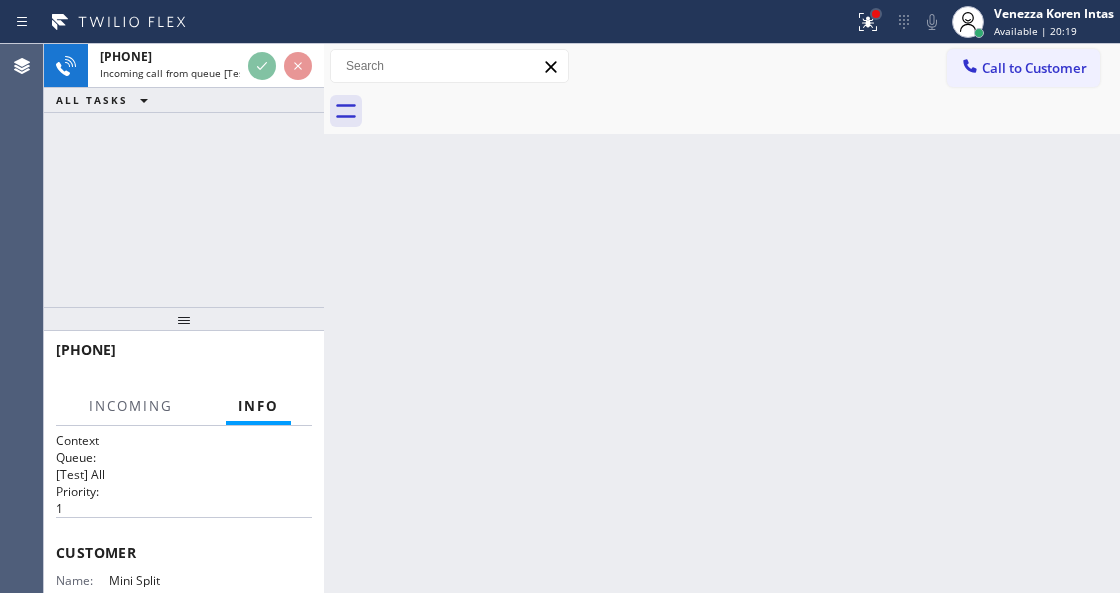 click at bounding box center [876, 14] 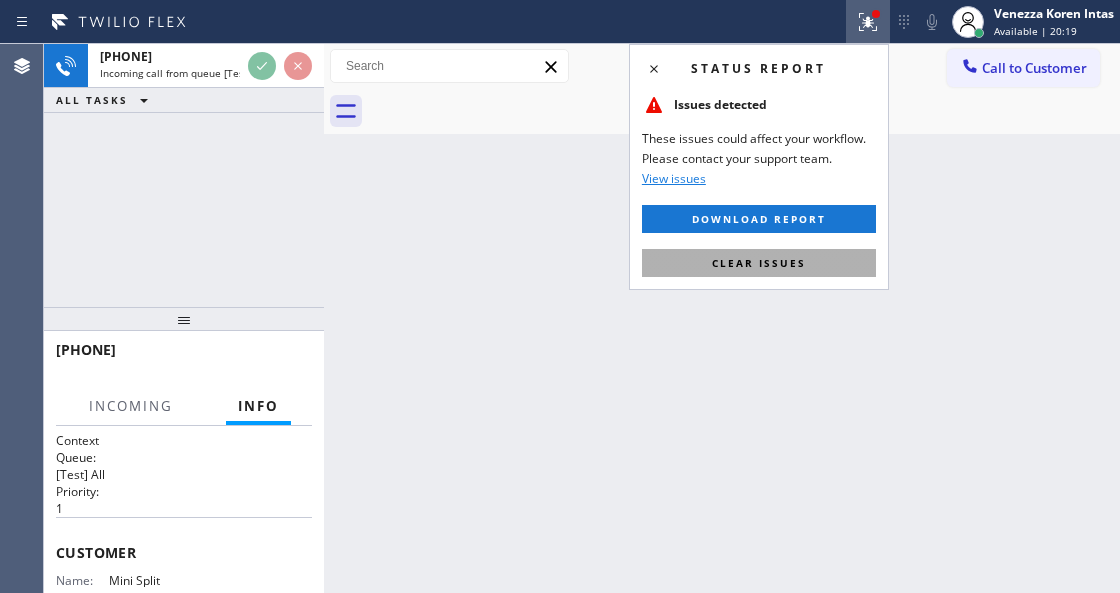 click on "Clear issues" at bounding box center [759, 263] 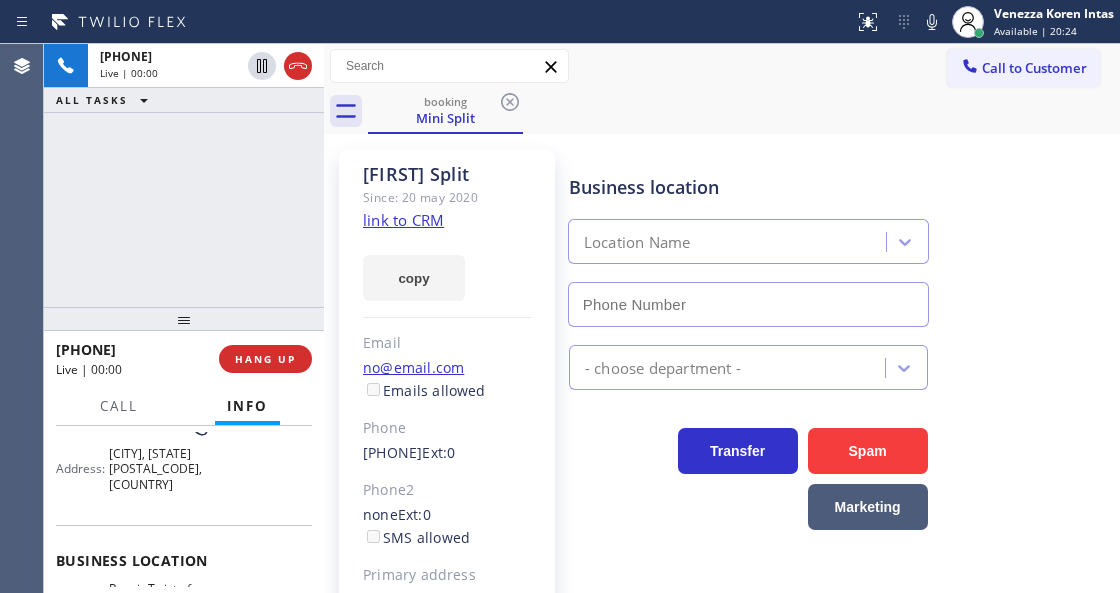 type on "[PHONE]" 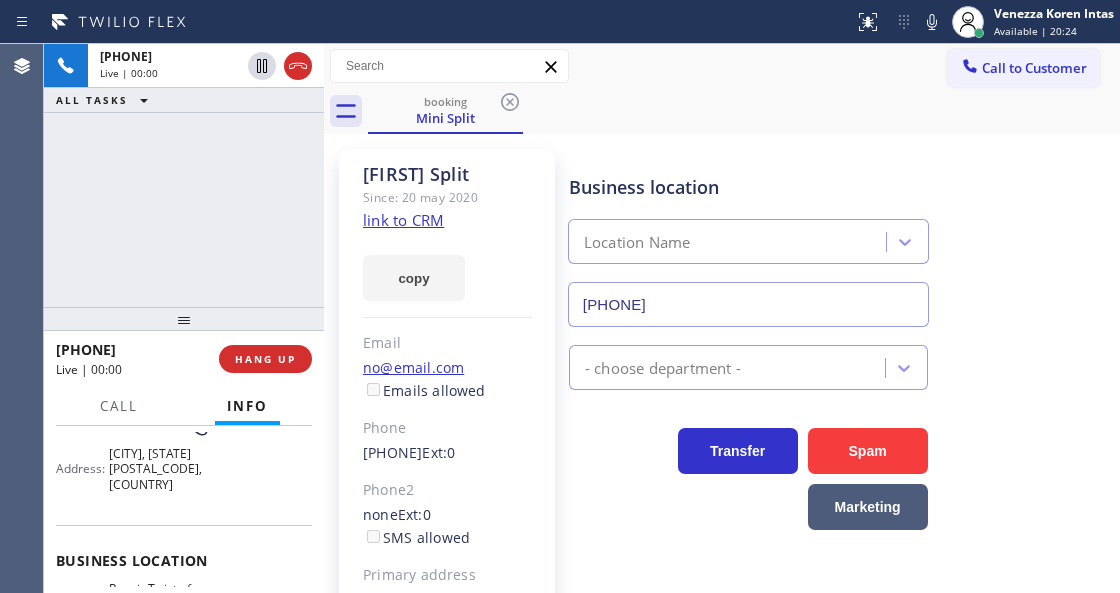scroll, scrollTop: 266, scrollLeft: 0, axis: vertical 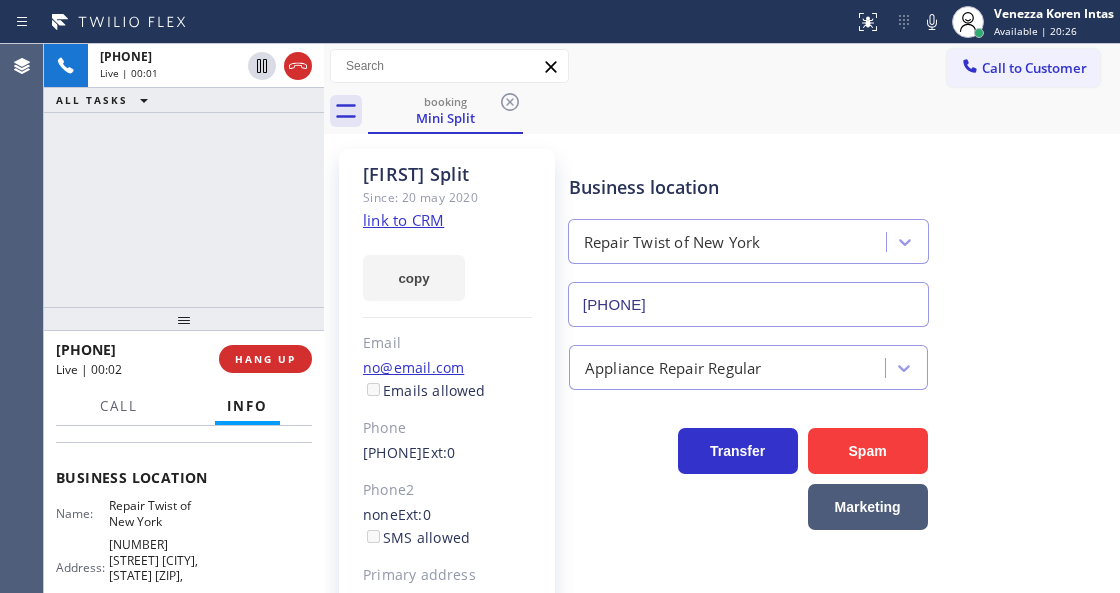 click on "link to CRM" 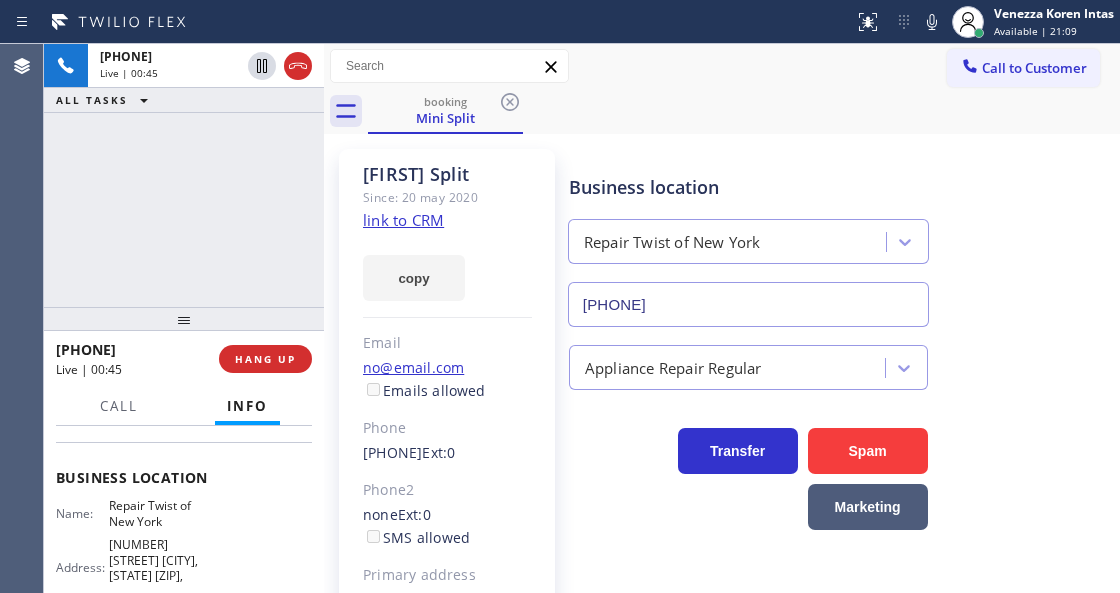 click on "copy" at bounding box center (447, 266) 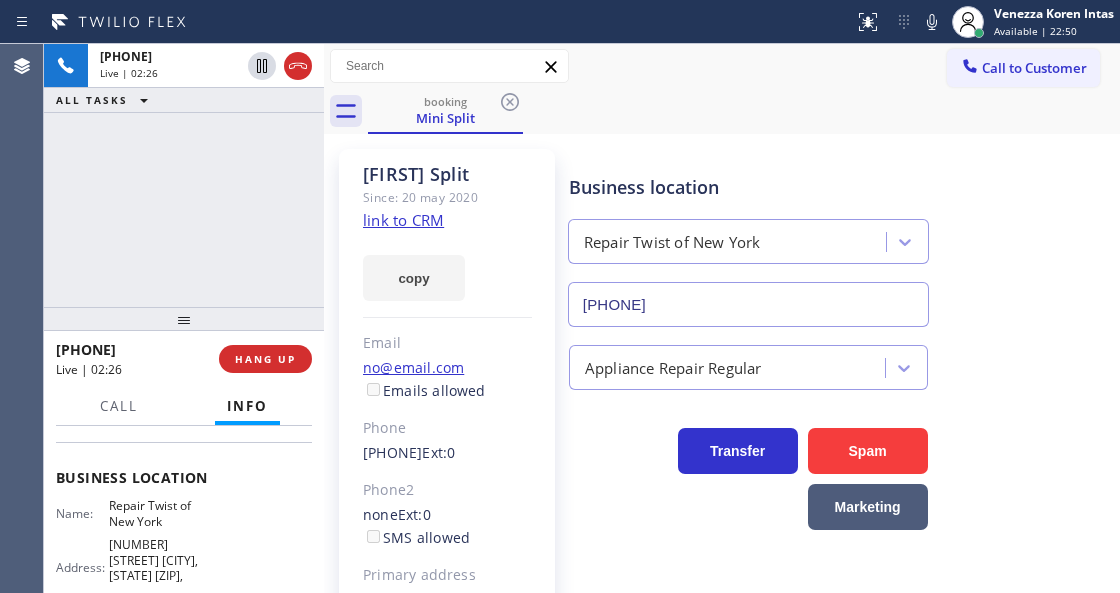 click 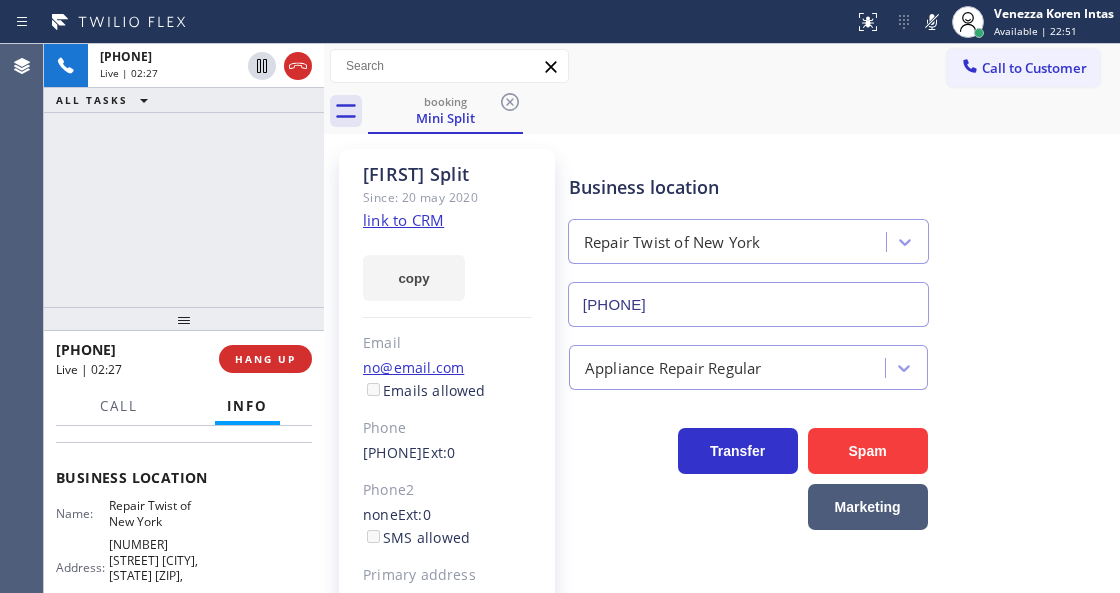 drag, startPoint x: 256, startPoint y: 70, endPoint x: 370, endPoint y: 238, distance: 203.02708 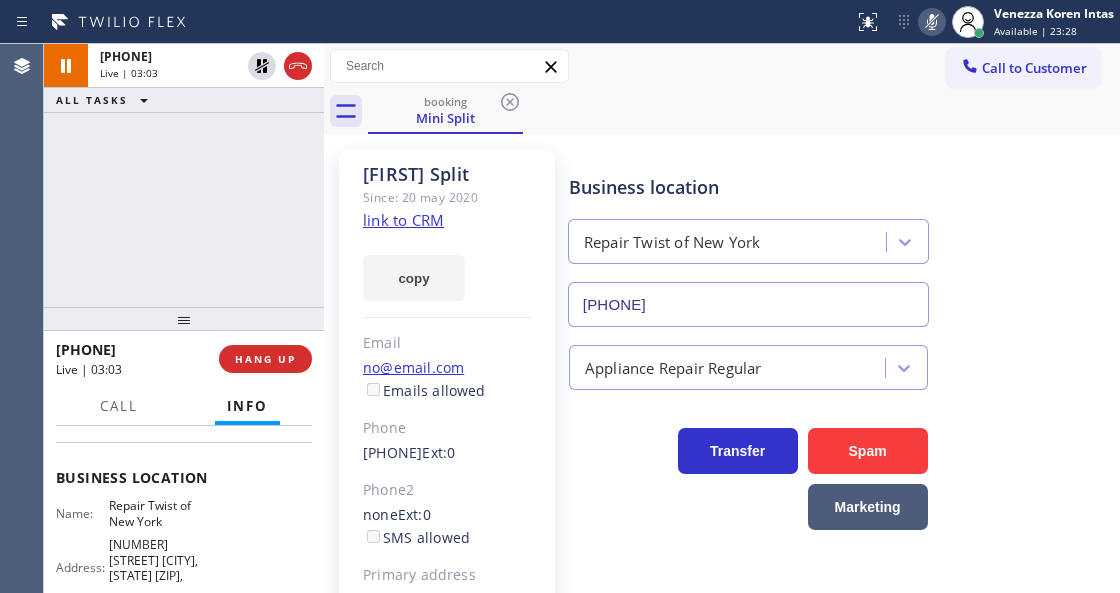 click 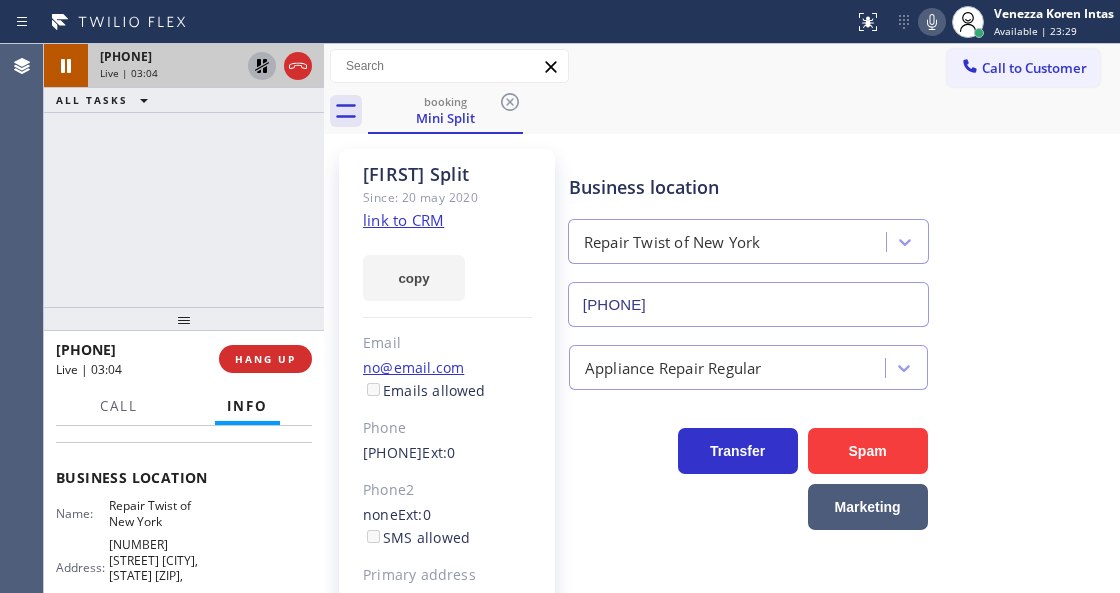 click 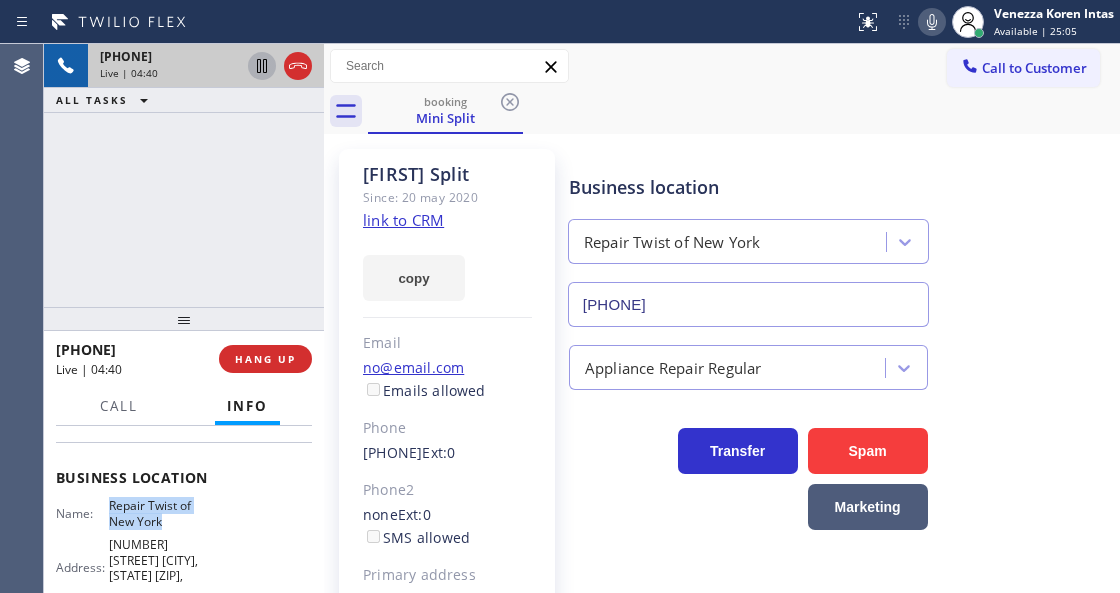 drag, startPoint x: 133, startPoint y: 484, endPoint x: 174, endPoint y: 506, distance: 46.52956 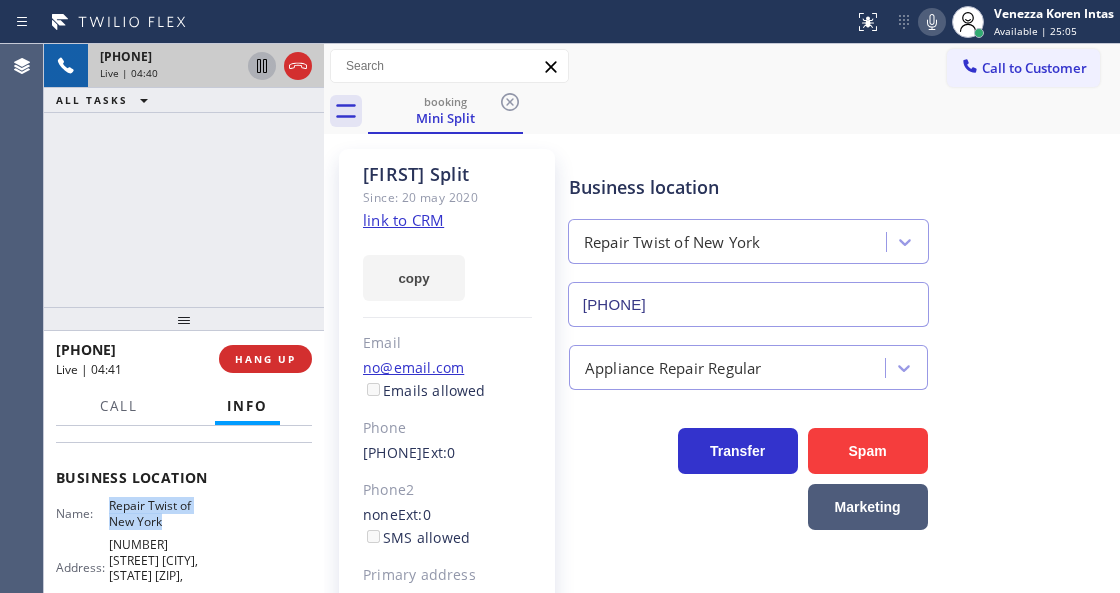 copy on "Repair Twist of New York" 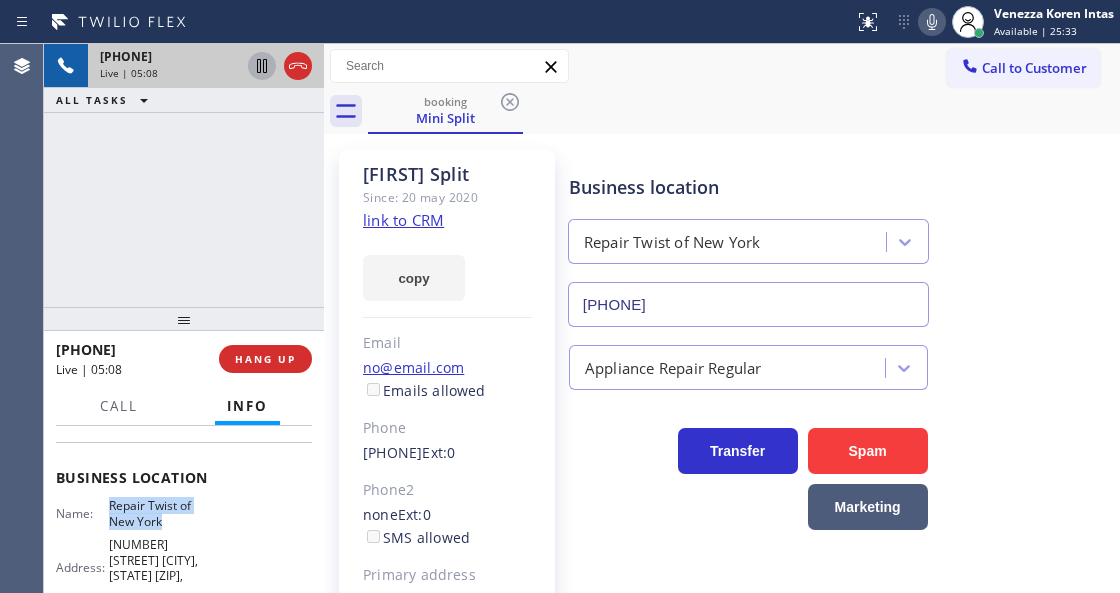 scroll, scrollTop: 66, scrollLeft: 0, axis: vertical 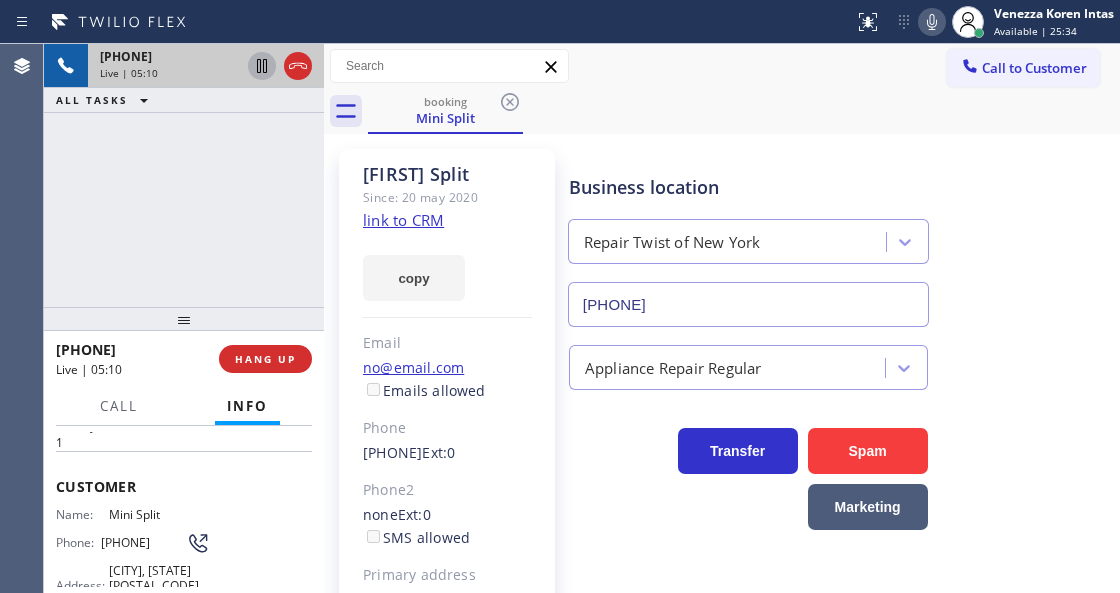 drag, startPoint x: 136, startPoint y: 550, endPoint x: 98, endPoint y: 527, distance: 44.418465 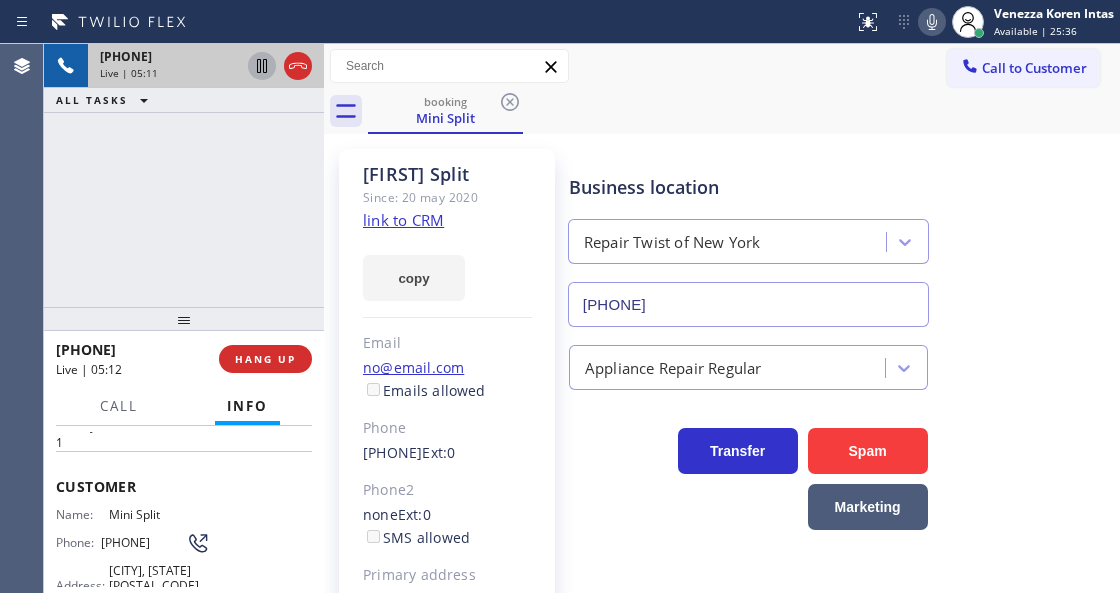 copy on "[PHONE]" 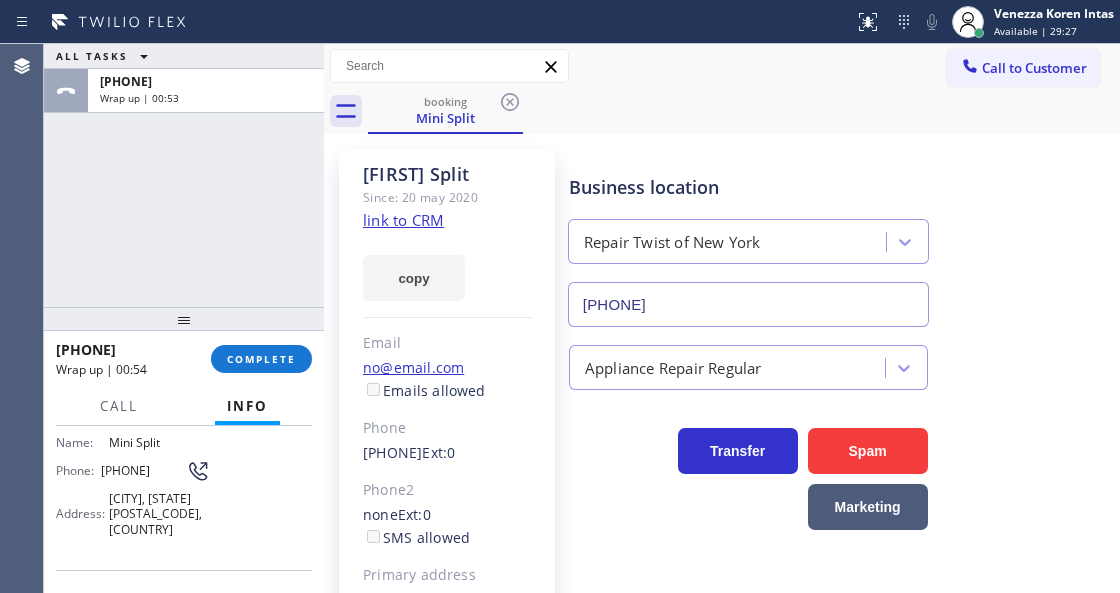 scroll, scrollTop: 266, scrollLeft: 0, axis: vertical 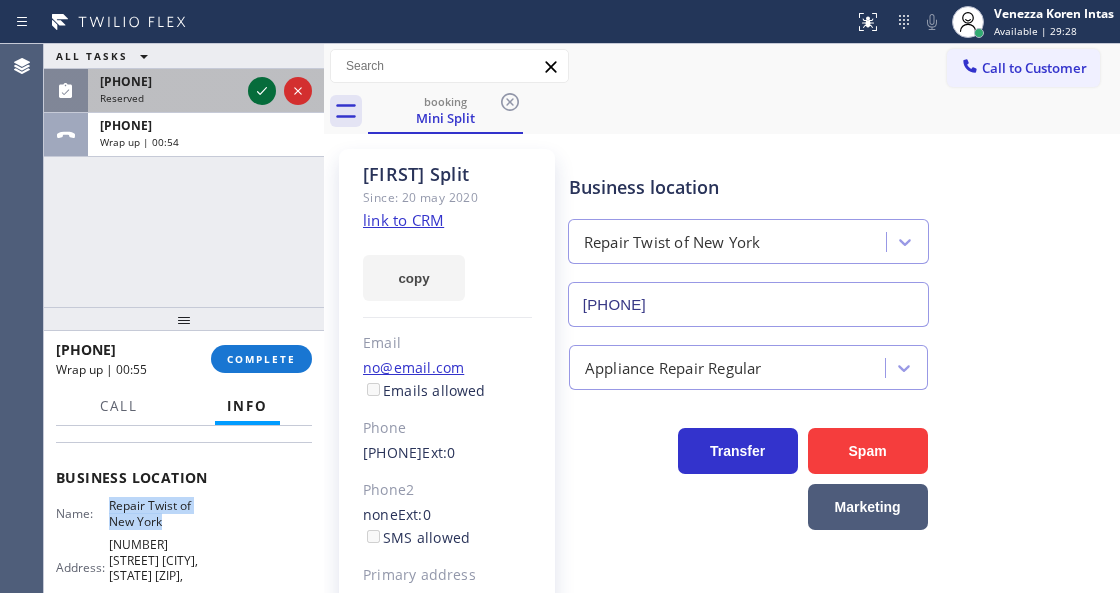 click 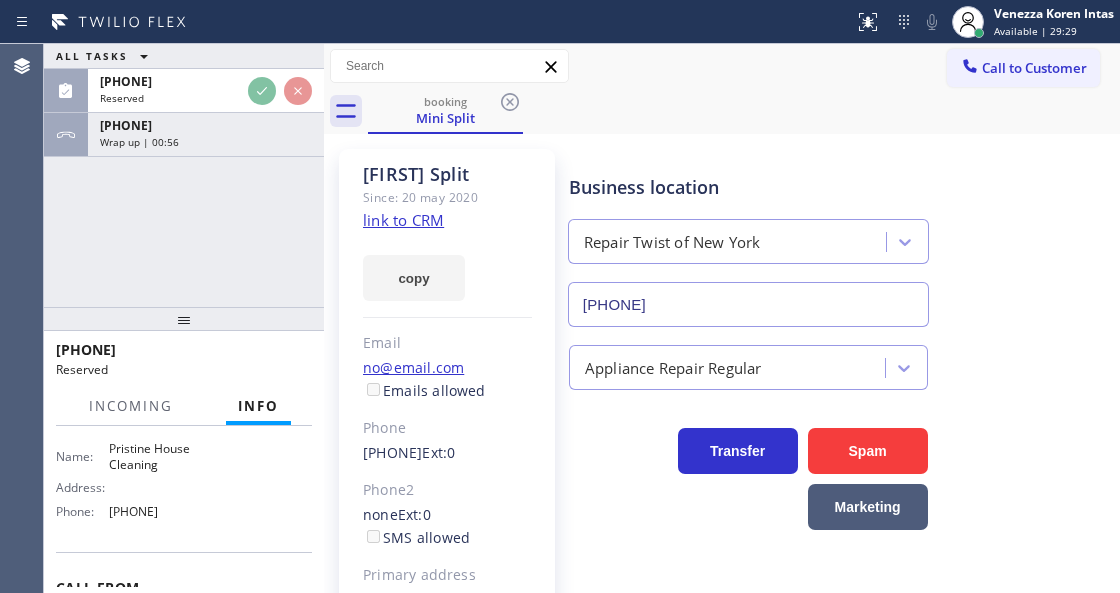 scroll, scrollTop: 334, scrollLeft: 0, axis: vertical 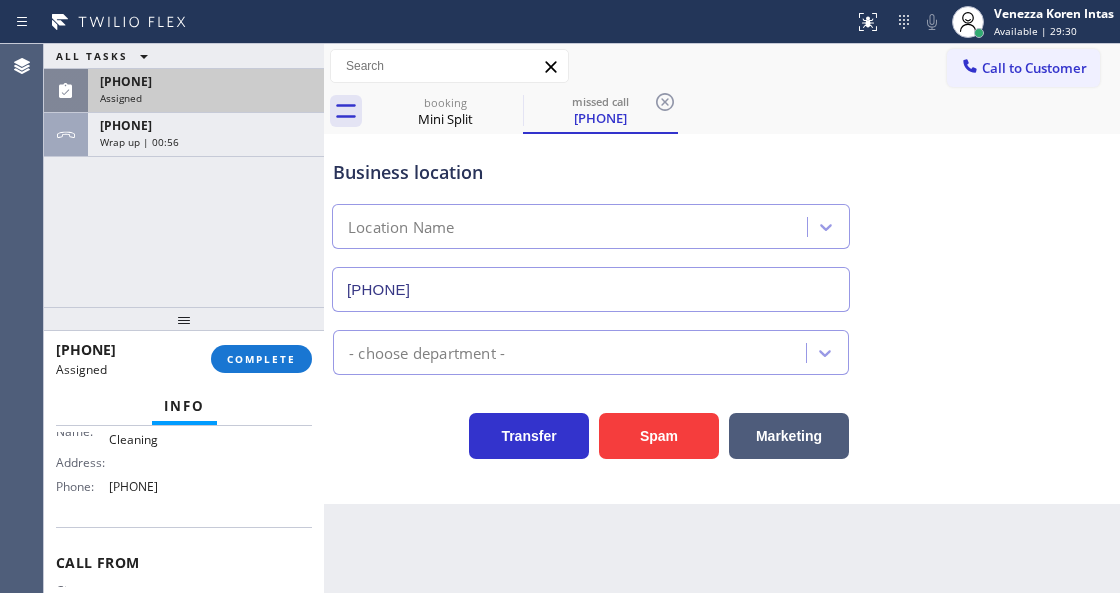 click on "Assigned" at bounding box center [206, 98] 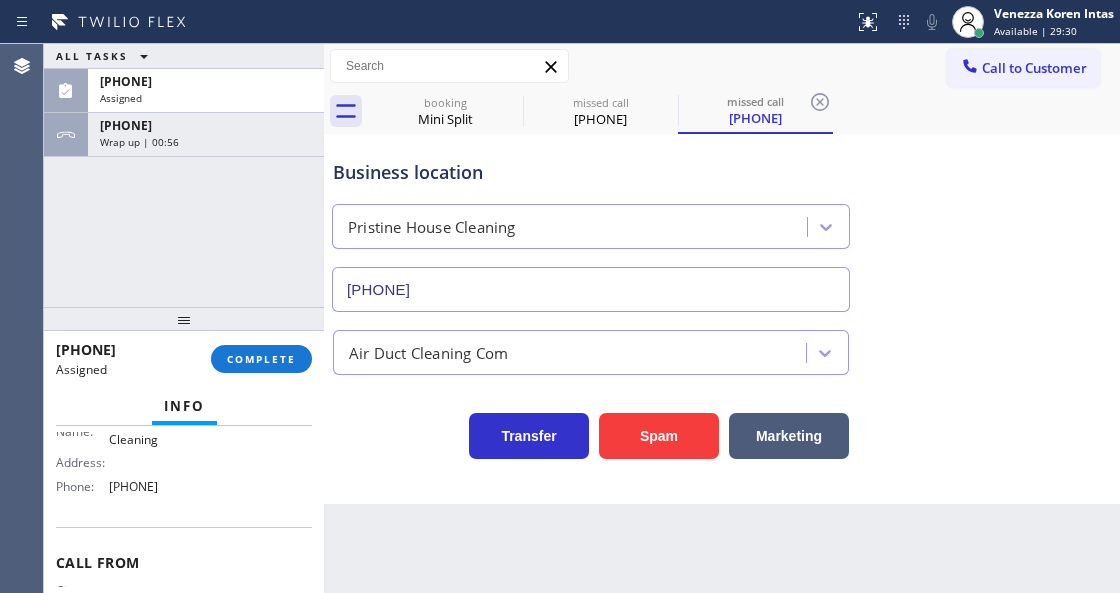 type on "[PHONE]" 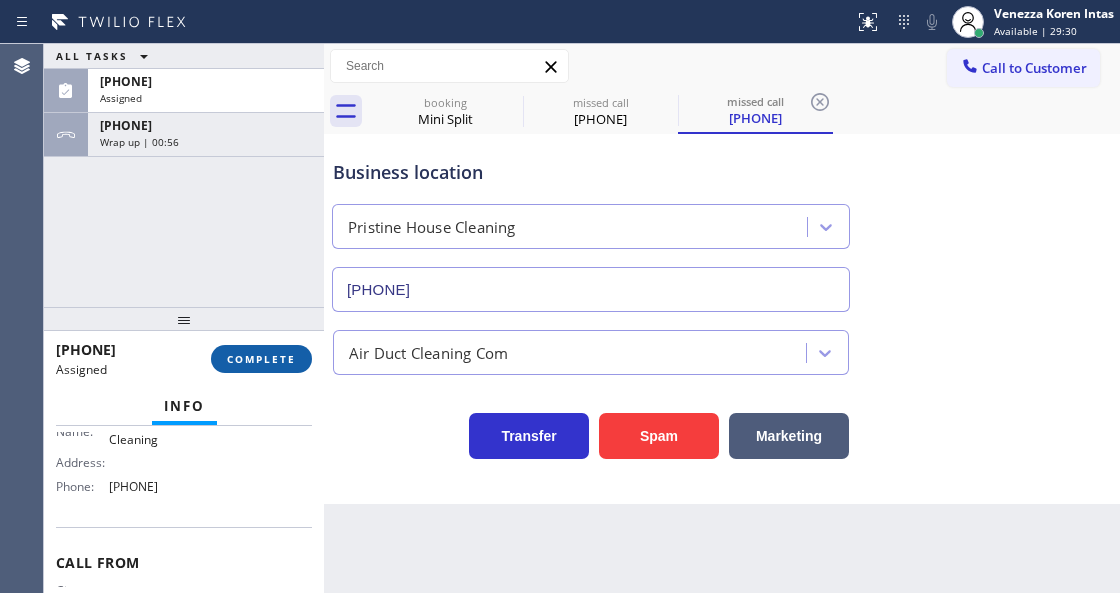 click on "COMPLETE" at bounding box center [261, 359] 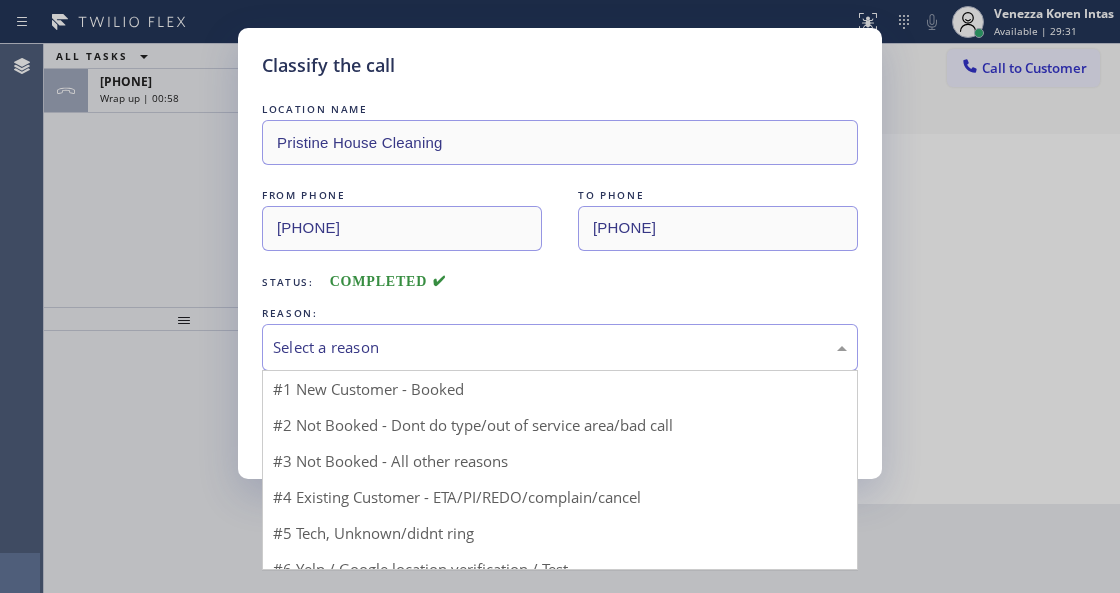 click on "Select a reason" at bounding box center (560, 347) 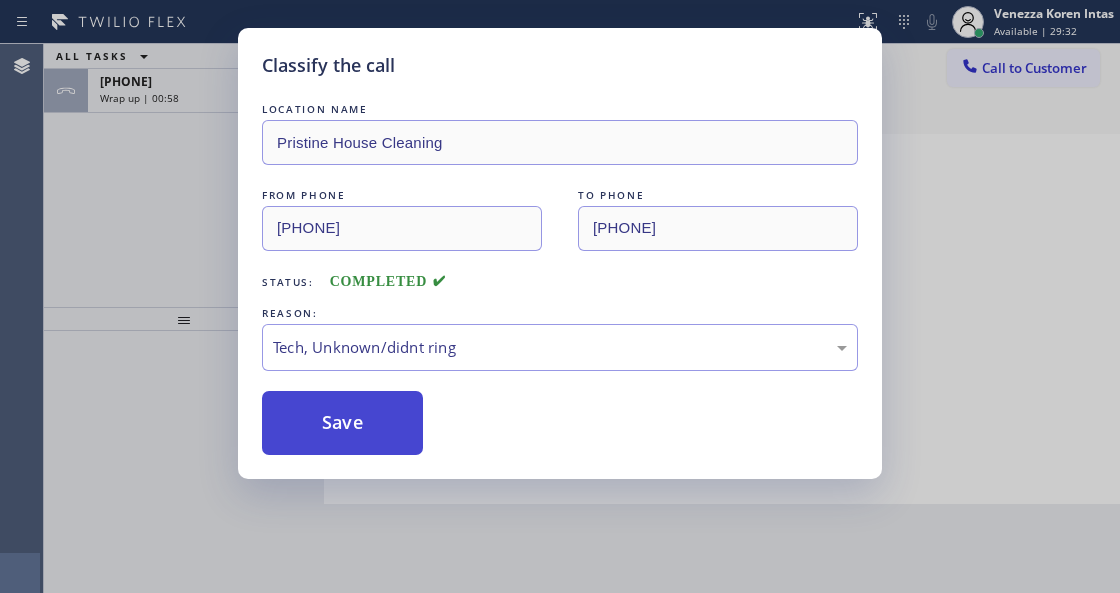 click on "Save" at bounding box center [342, 423] 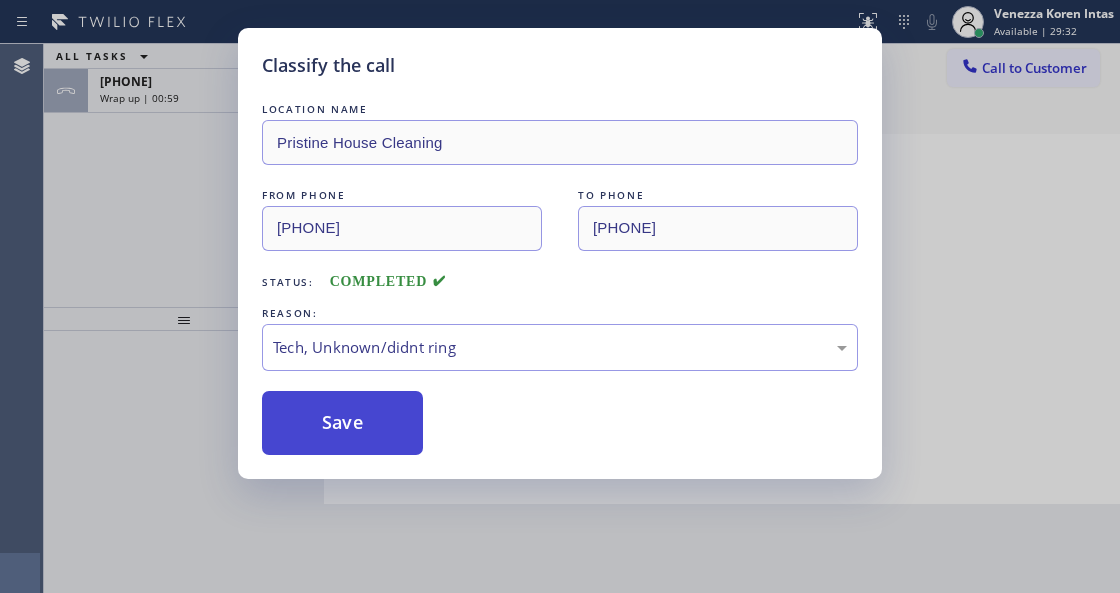 click on "Save" at bounding box center [342, 423] 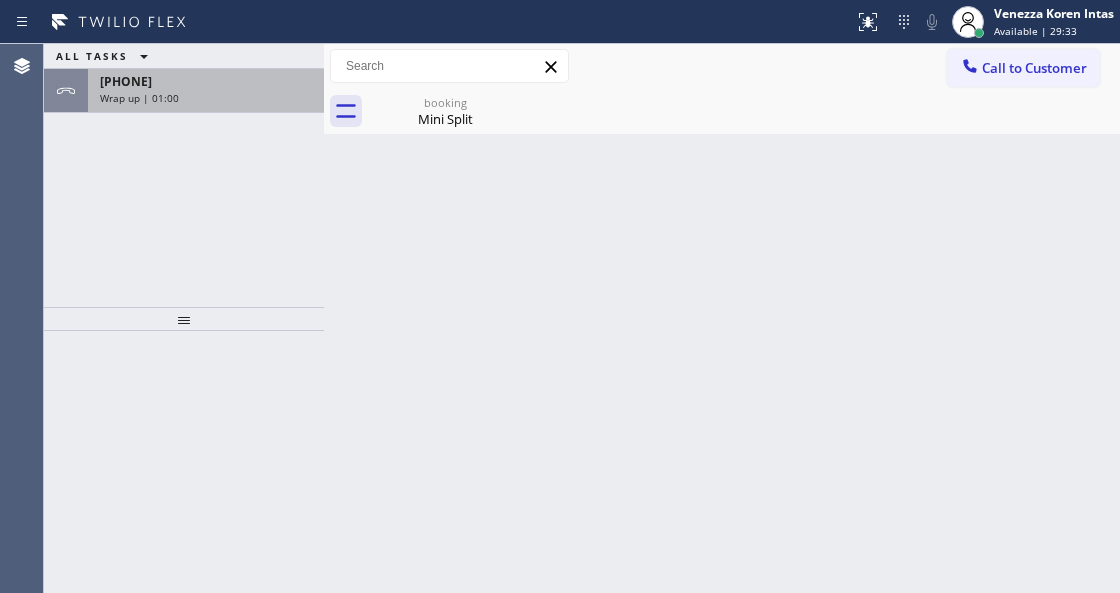 click on "[PHONE]" at bounding box center (206, 81) 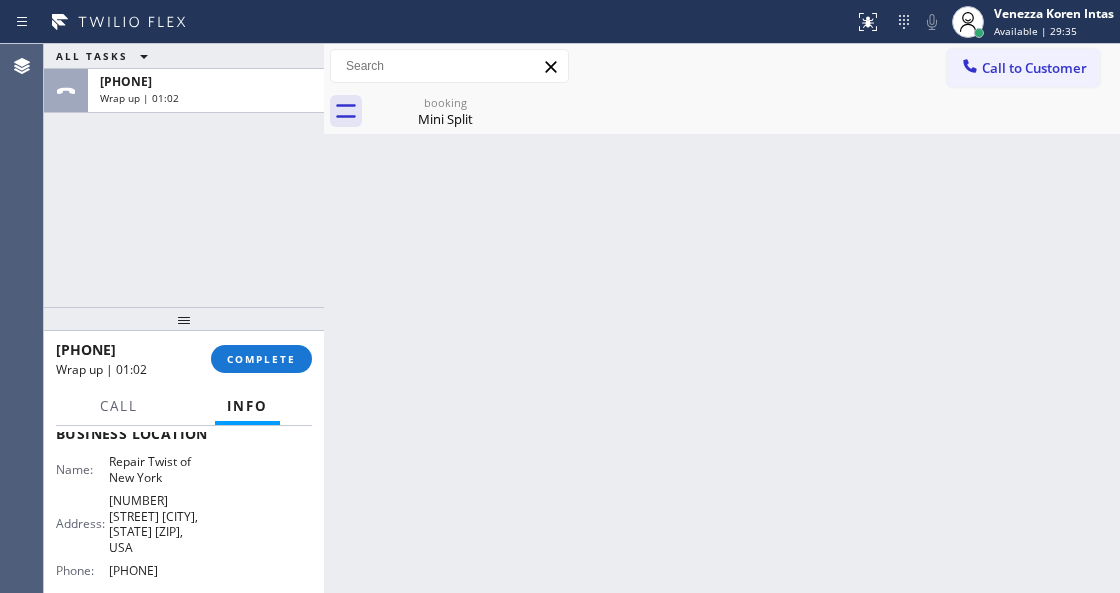 scroll, scrollTop: 333, scrollLeft: 0, axis: vertical 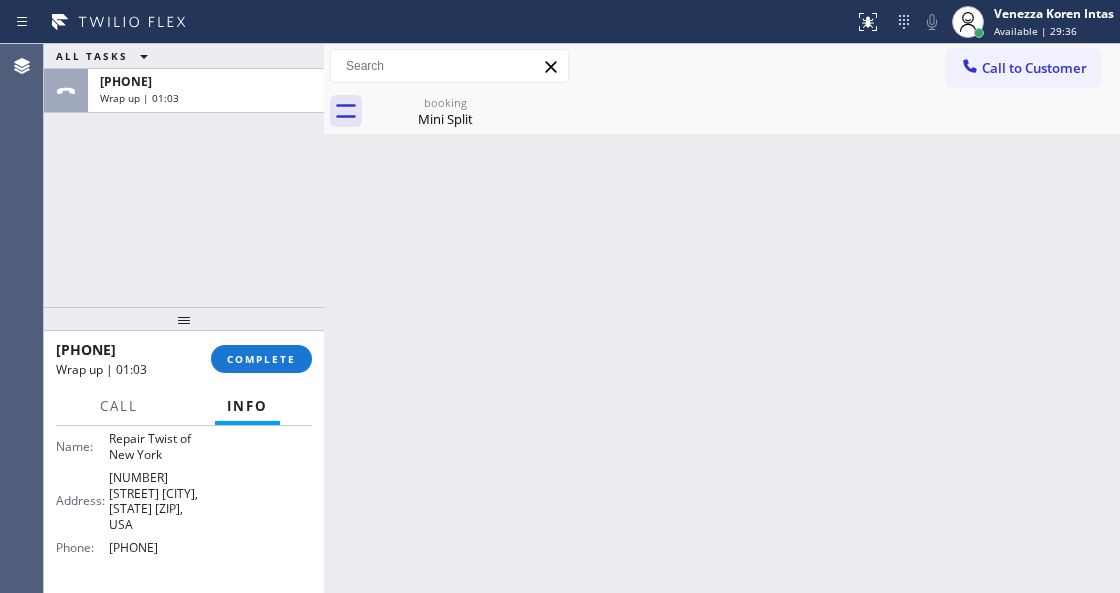 drag, startPoint x: 125, startPoint y: 525, endPoint x: 107, endPoint y: 525, distance: 18 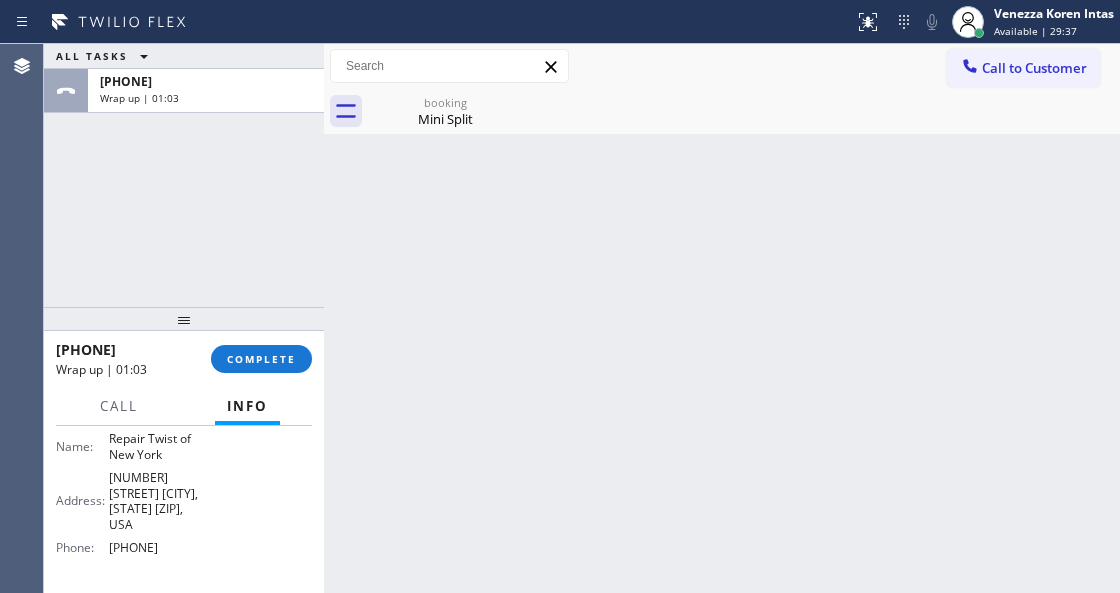 copy on "[PHONE]" 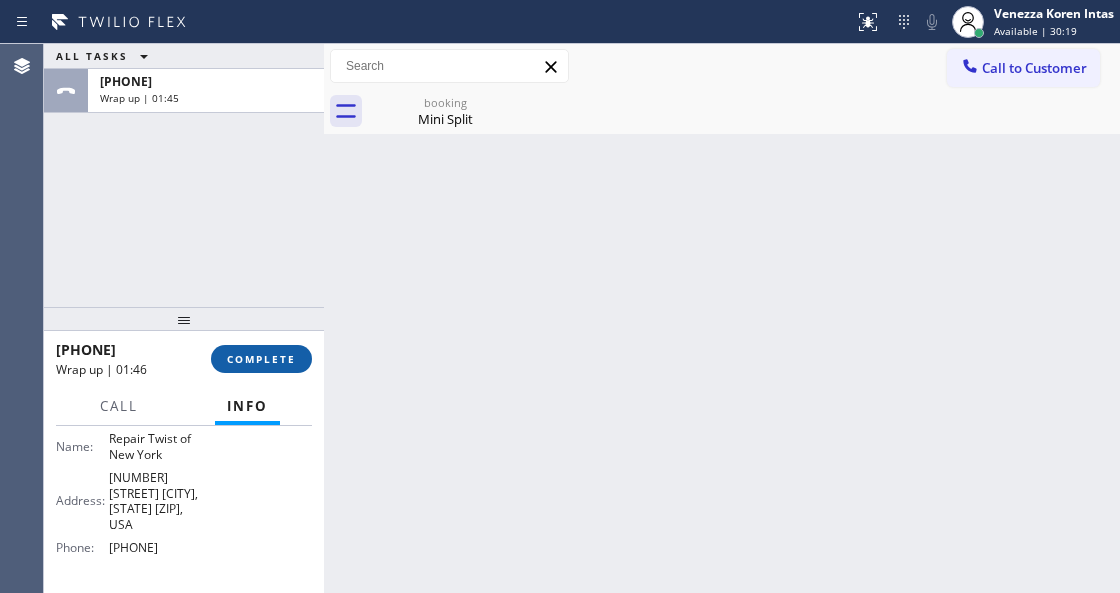 click on "COMPLETE" at bounding box center [261, 359] 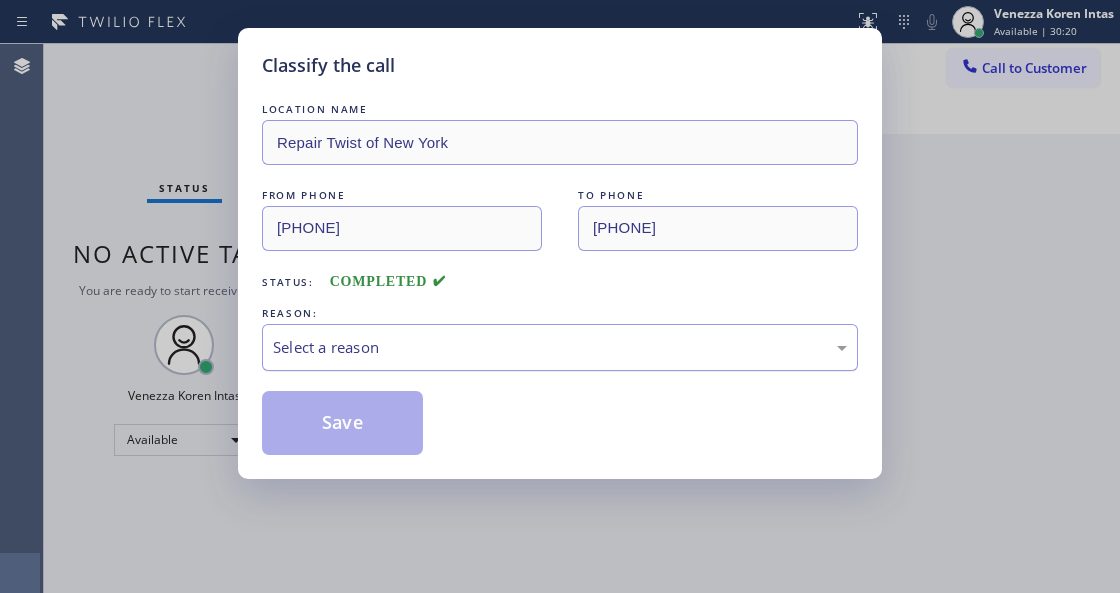 click on "Select a reason" at bounding box center (560, 347) 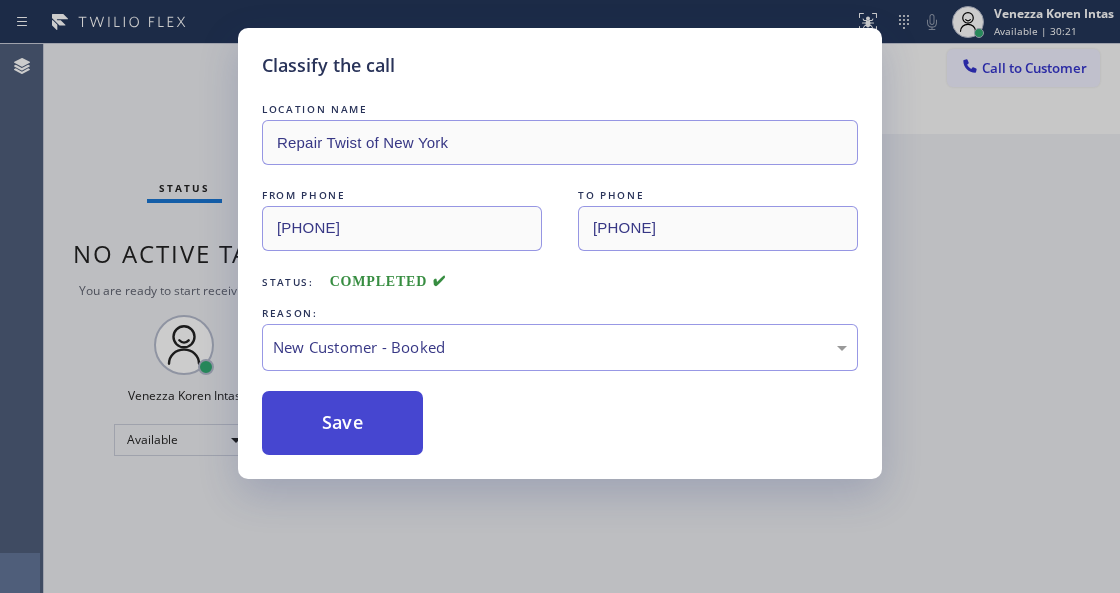 drag, startPoint x: 413, startPoint y: 407, endPoint x: 398, endPoint y: 451, distance: 46.486557 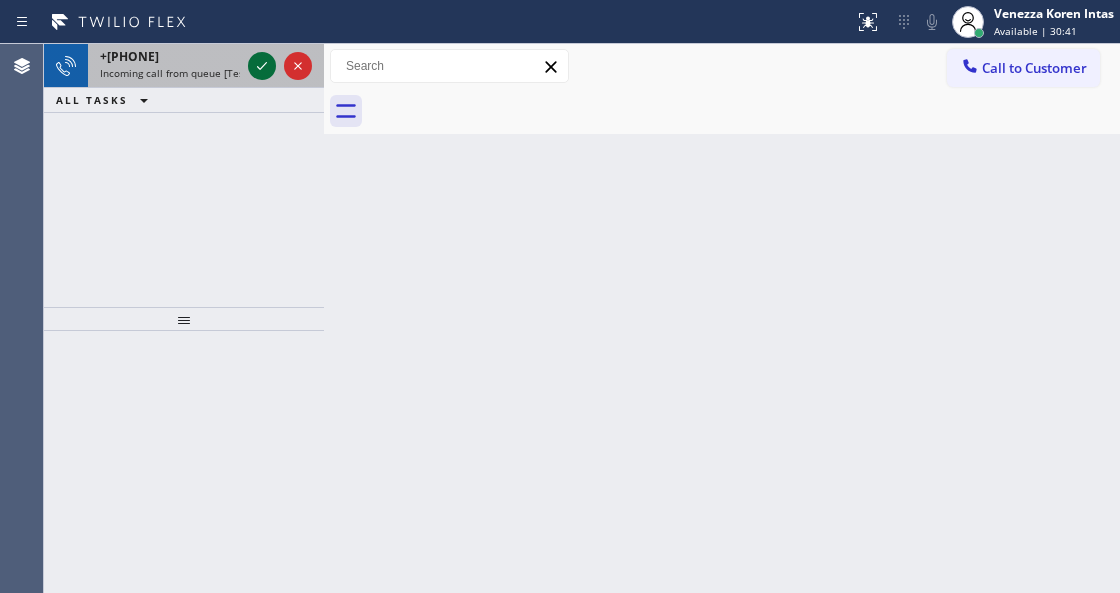 click 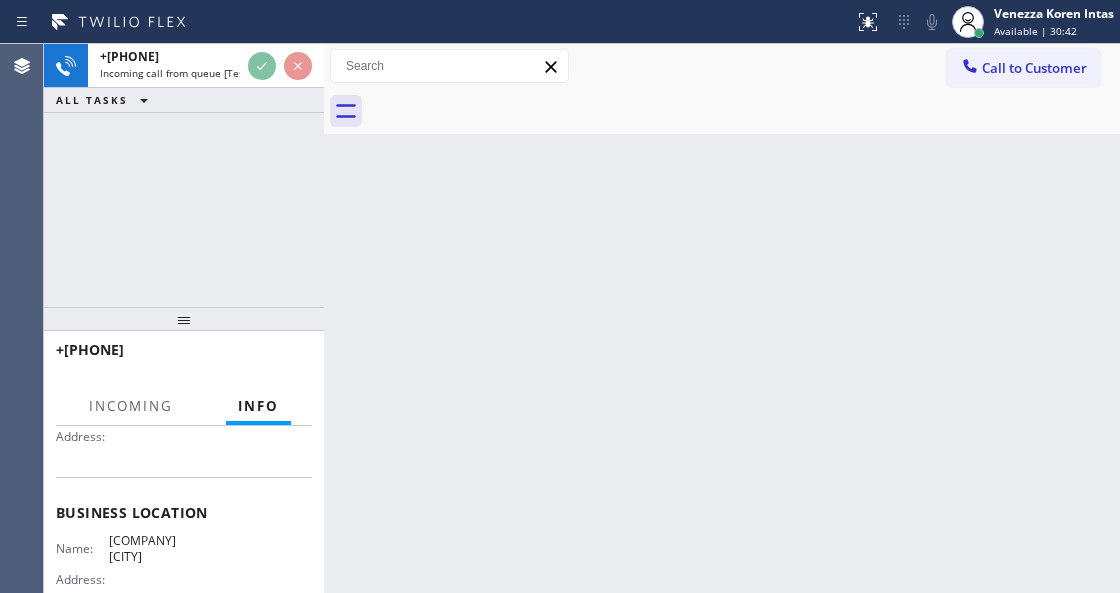 scroll, scrollTop: 266, scrollLeft: 0, axis: vertical 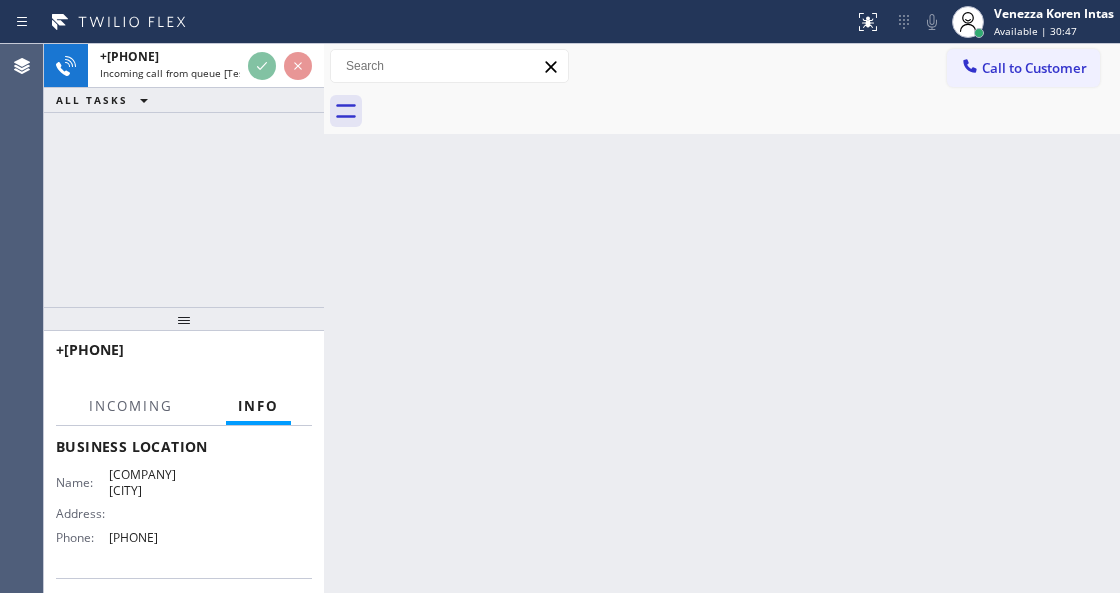 click on "Back to Dashboard Change Sender ID Customers Technicians Select a contact Outbound call Technician Search Technician Your caller id phone number Your caller id phone number Call Technician info Name   Phone none Address none Change Sender ID HVAC +[PHONE] 5 Star Appliance +[PHONE] Appliance Repair +[PHONE] Plumbing +[PHONE] Air Duct Cleaning +[PHONE]  Electricians +[PHONE] Cancel Change Check personal SMS Reset Change No tabs Call to Customer Outbound call Location Sub Zero Fridge Repair Master Your caller id phone number [PHONE] Customer number Call Outbound call Technician Search Technician Your caller id phone number Your caller id phone number Call" at bounding box center [722, 318] 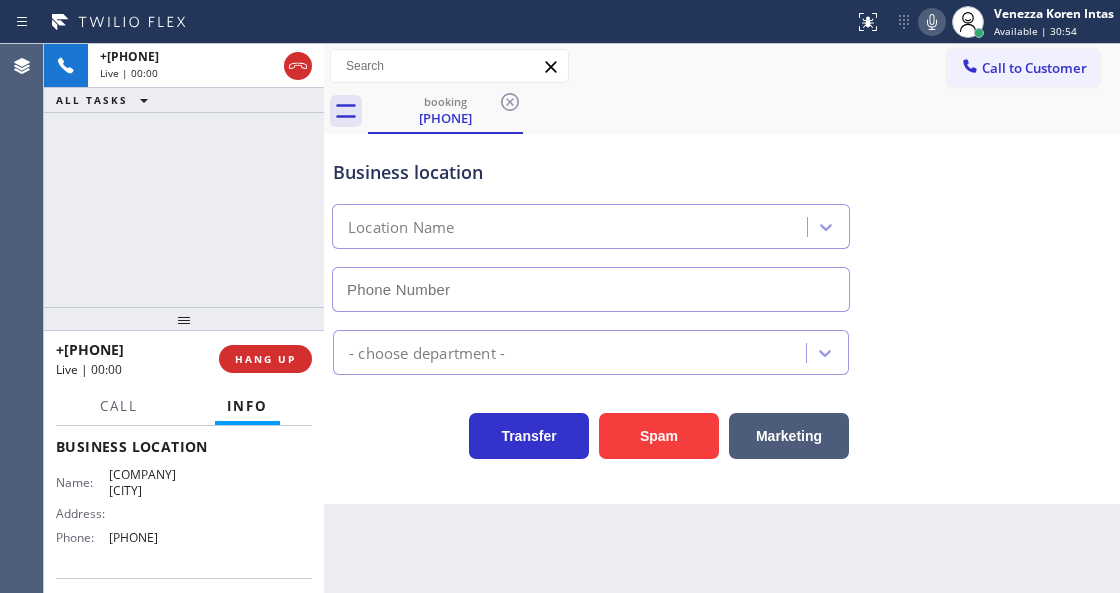 type on "[PHONE]" 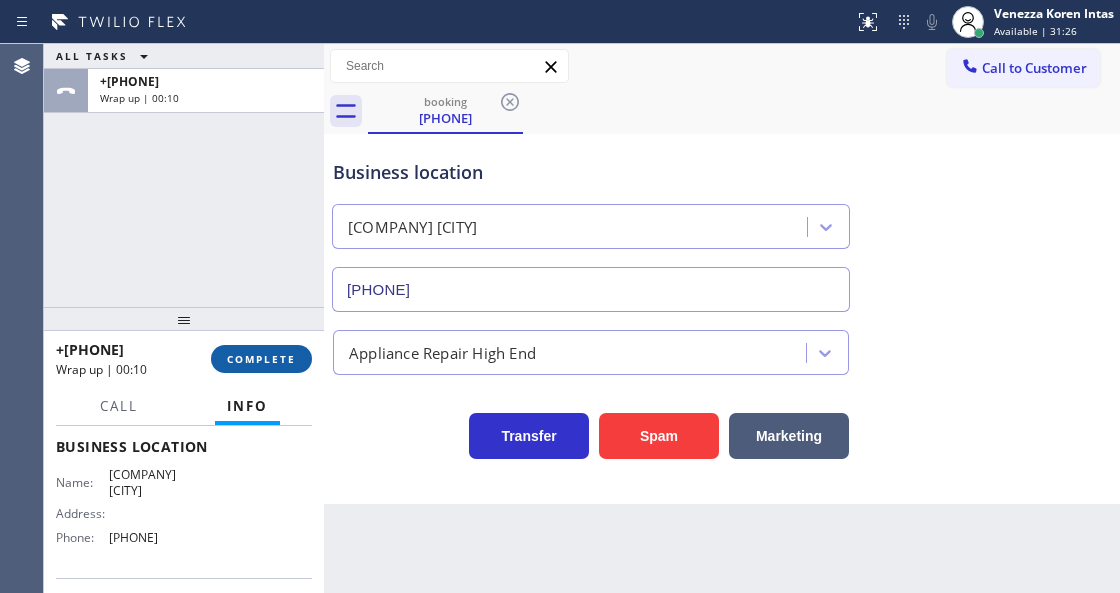 drag, startPoint x: 283, startPoint y: 360, endPoint x: 510, endPoint y: 346, distance: 227.4313 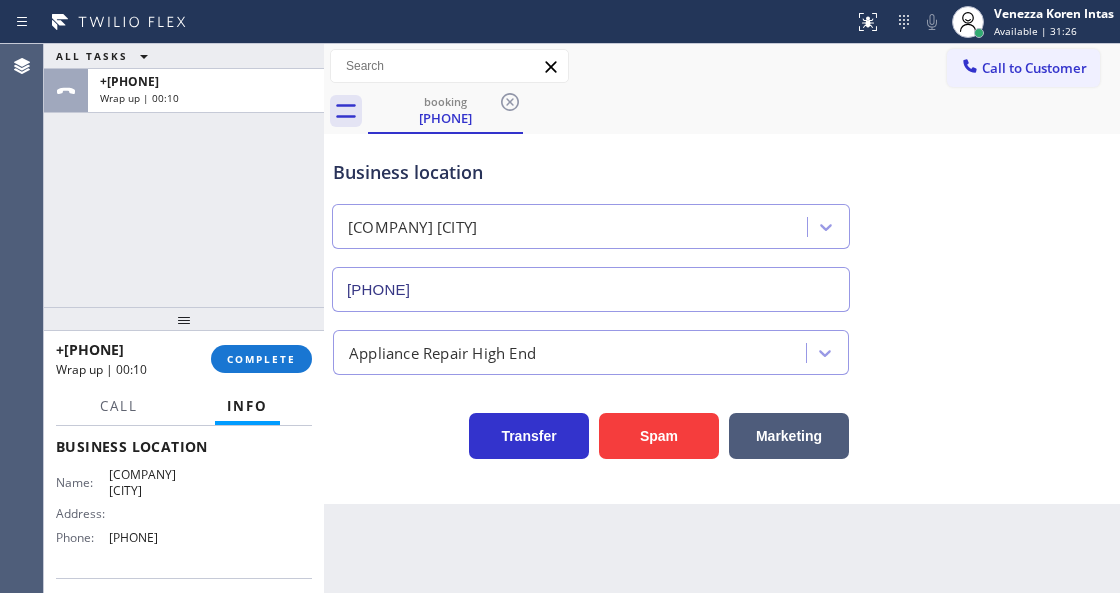 click on "COMPLETE" at bounding box center [261, 359] 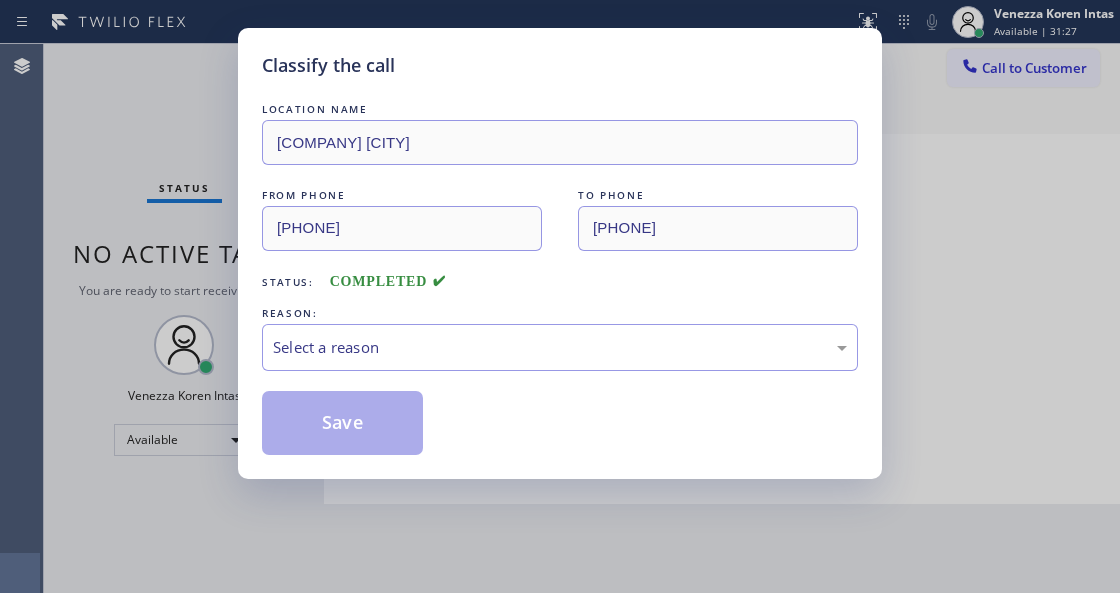 click on "Select a reason" at bounding box center [560, 347] 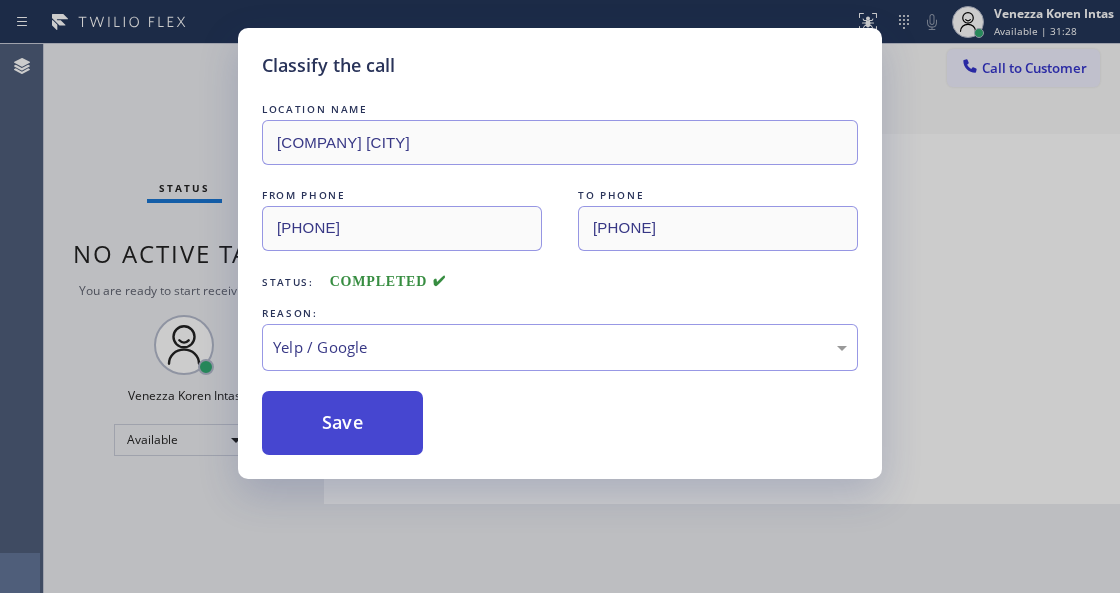 click on "Save" at bounding box center [342, 423] 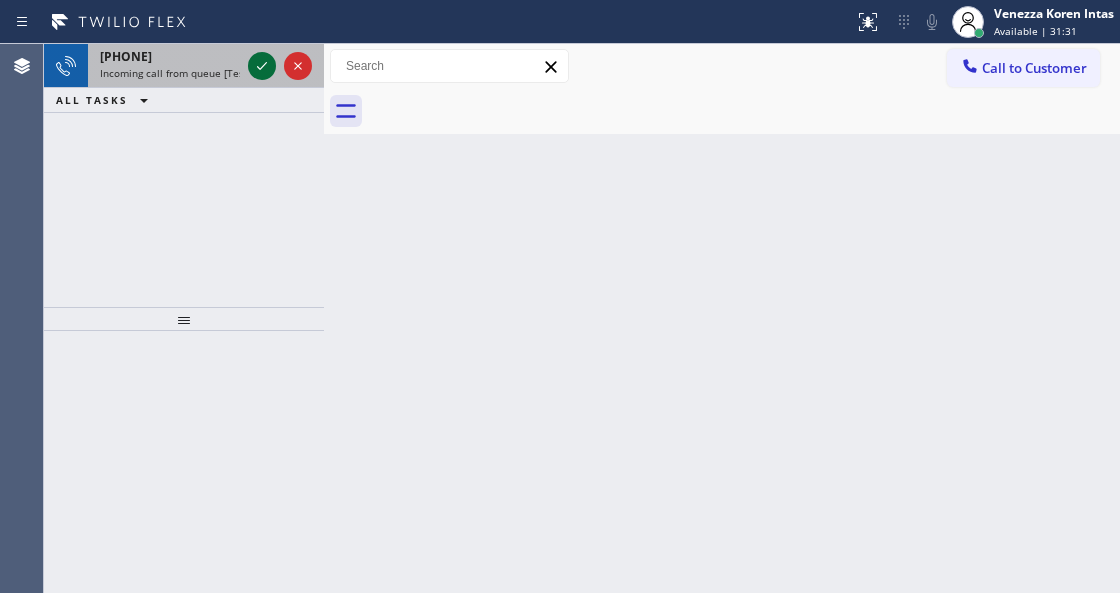 click 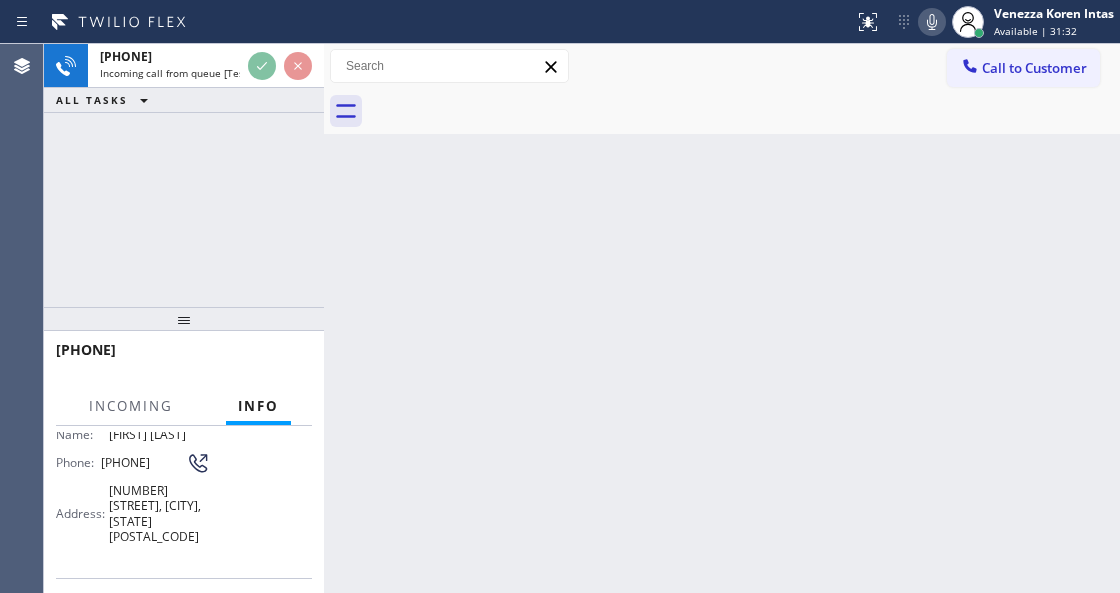 scroll, scrollTop: 266, scrollLeft: 0, axis: vertical 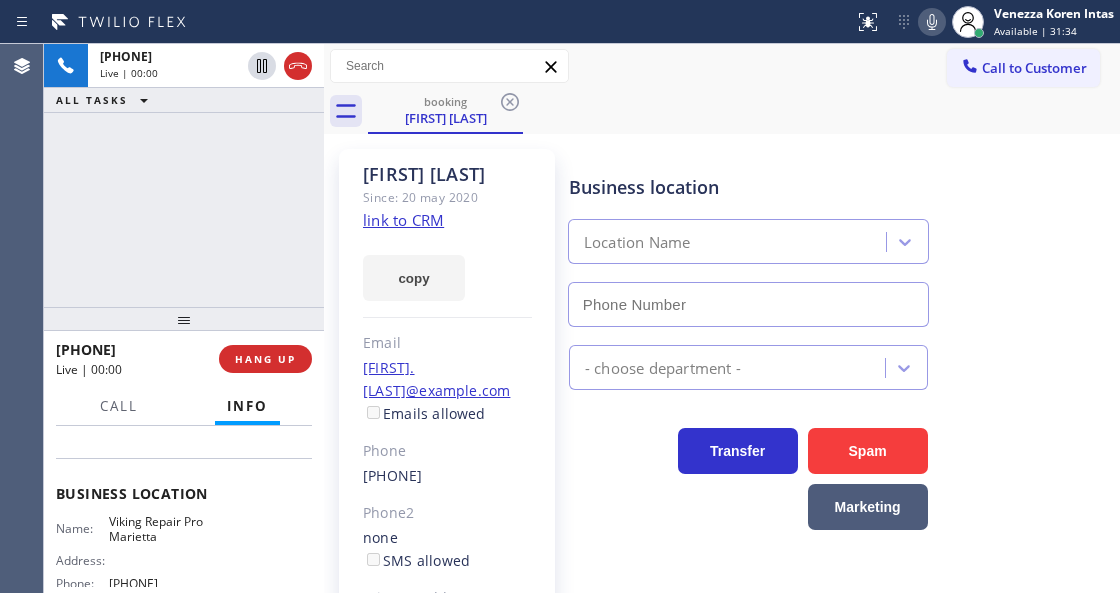 type on "[PHONE]" 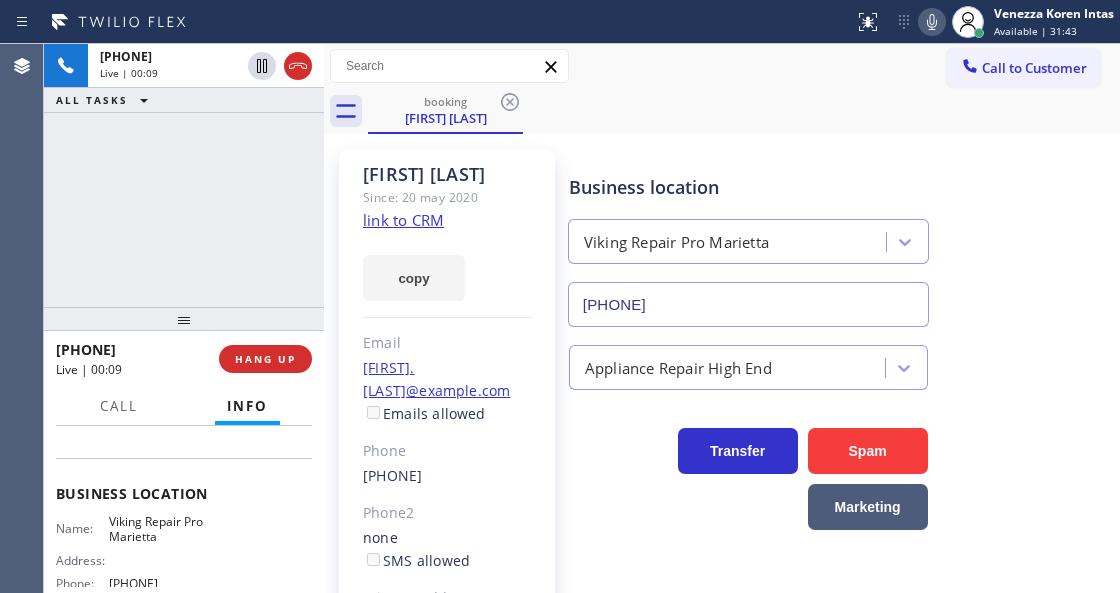 click on "[PHONE] Live | 00:09 ALL TASKS ALL TASKS ACTIVE TASKS TASKS IN WRAP UP" at bounding box center [184, 175] 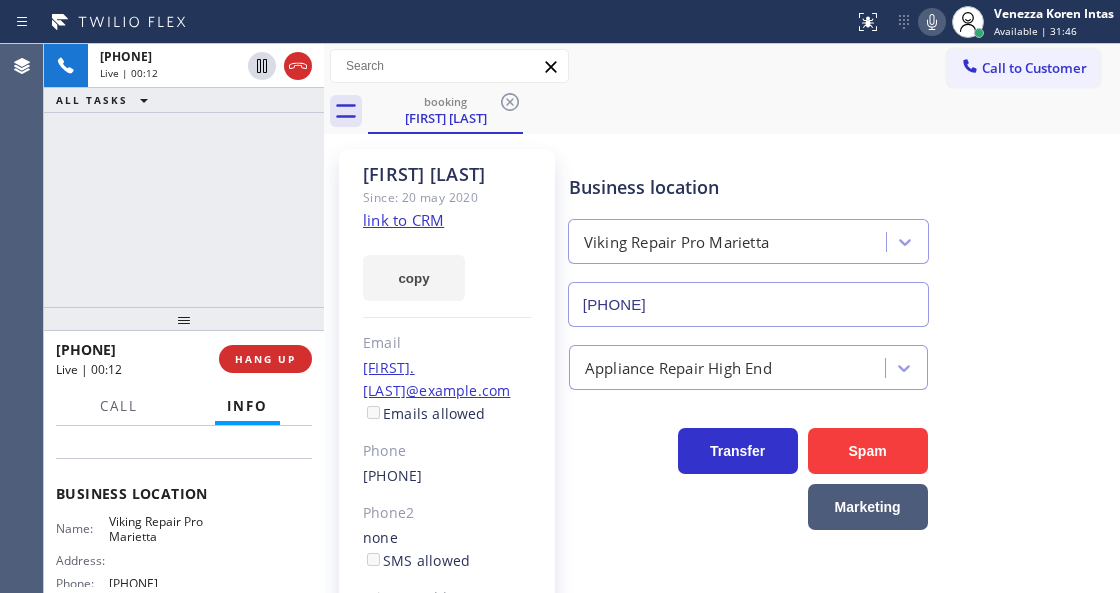 click on "link to CRM" 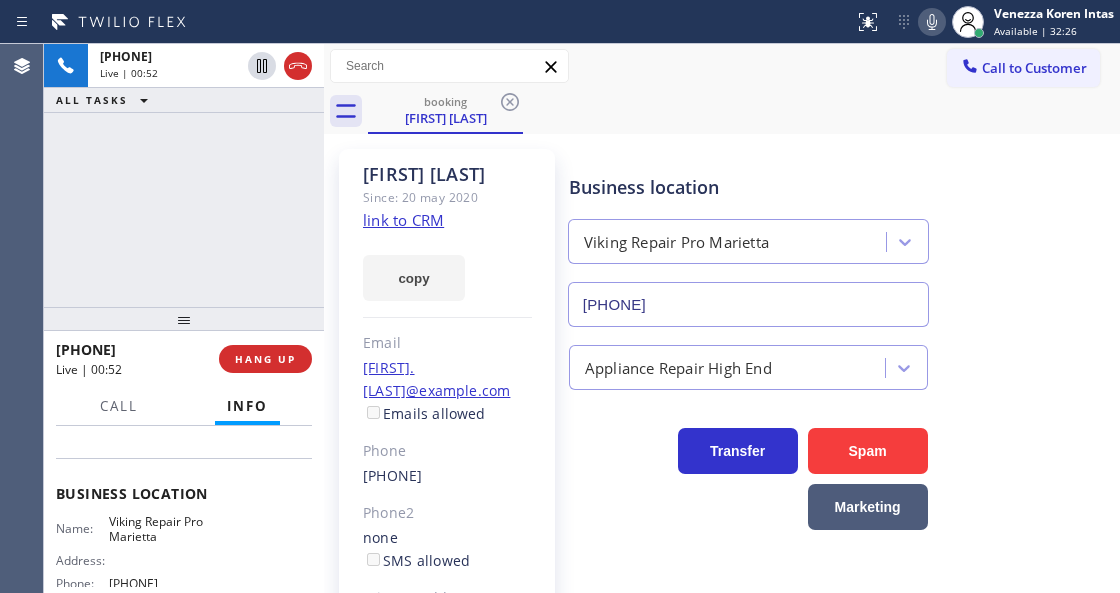 click 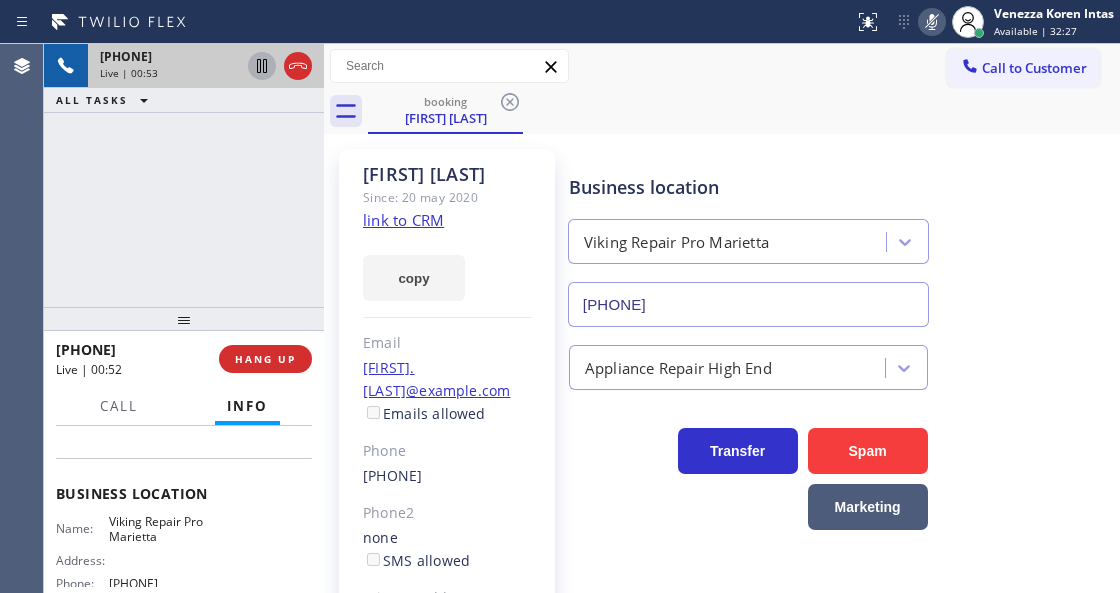 click 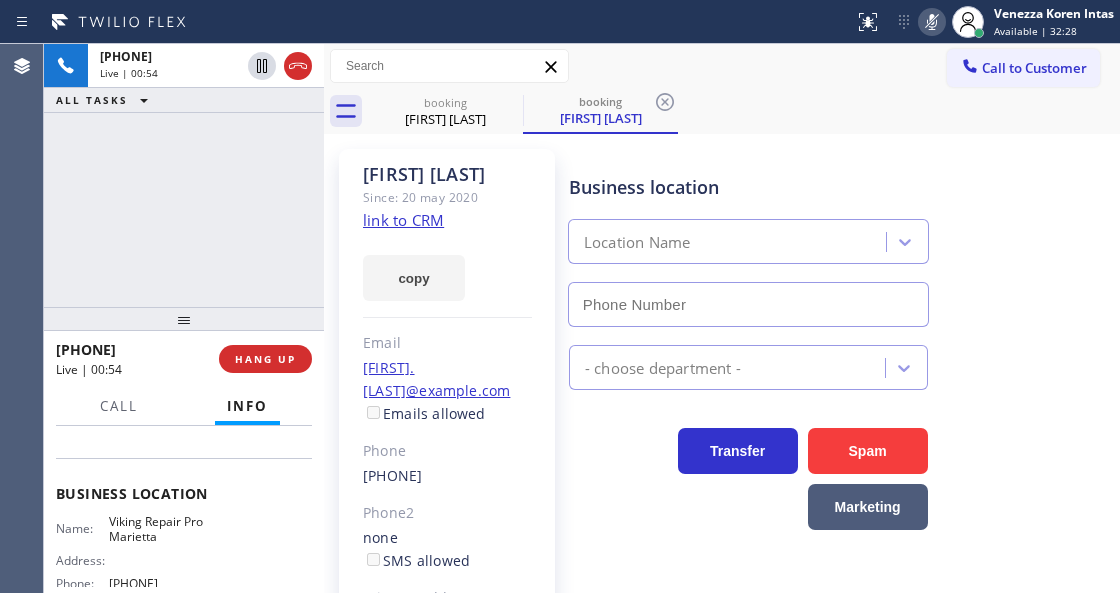 type on "[PHONE]" 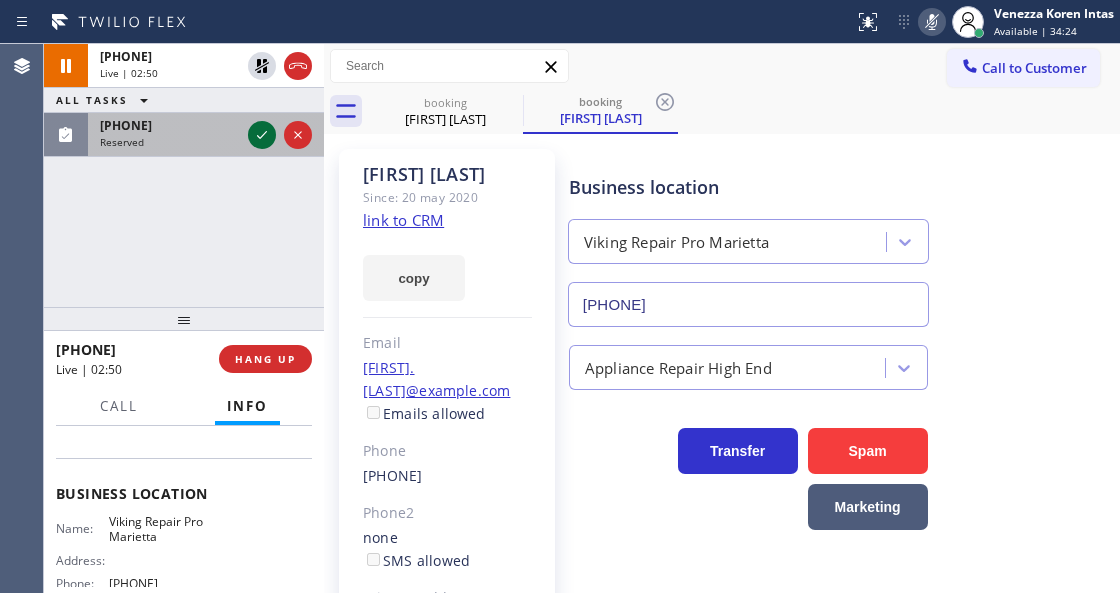 click 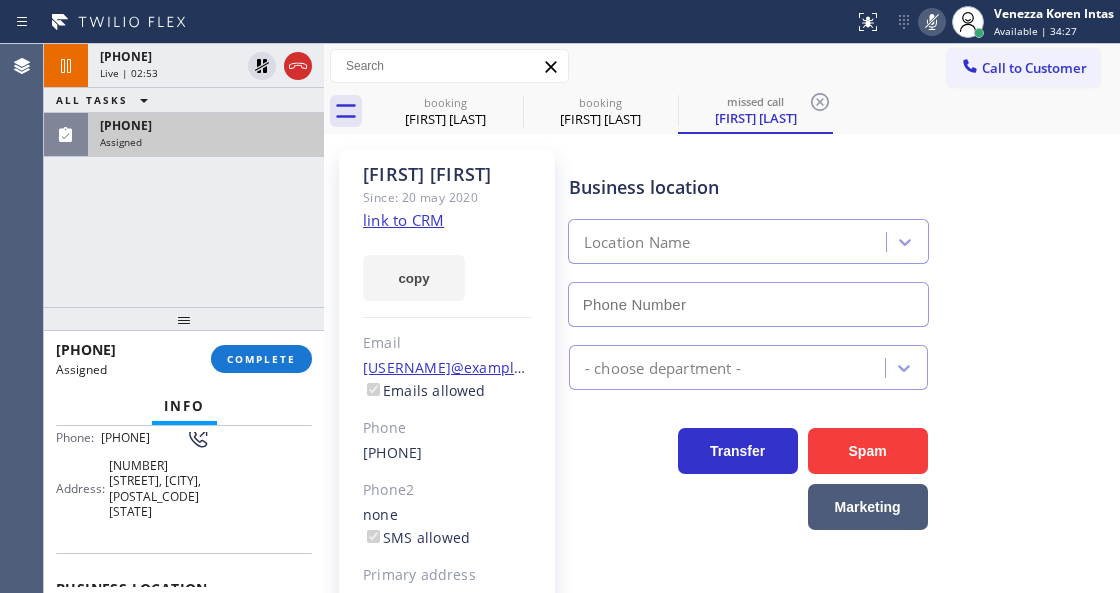 scroll, scrollTop: 122, scrollLeft: 0, axis: vertical 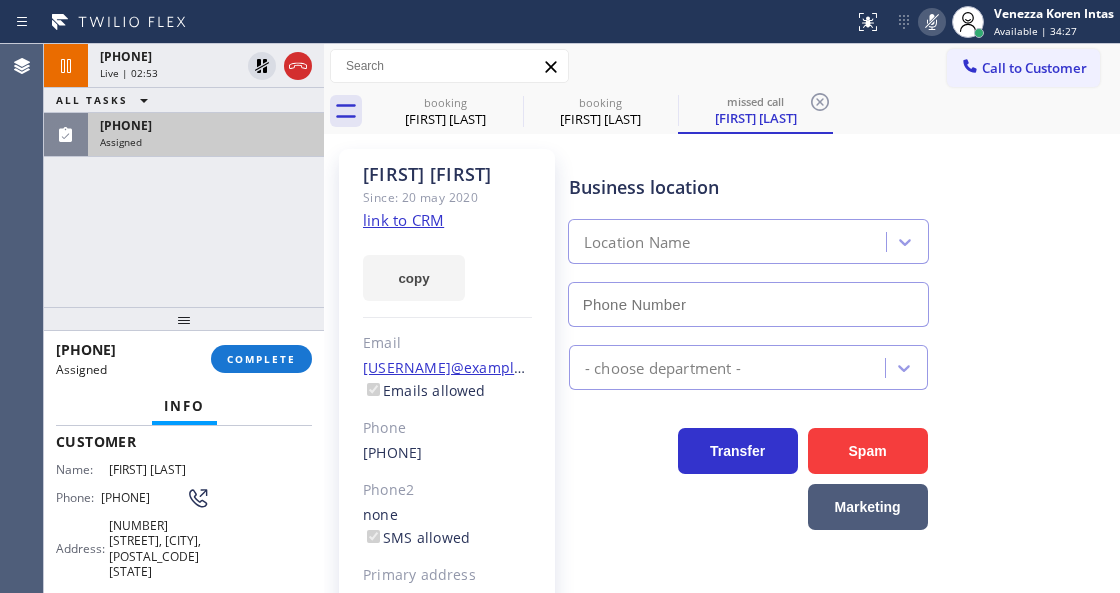 type on "[PHONE]" 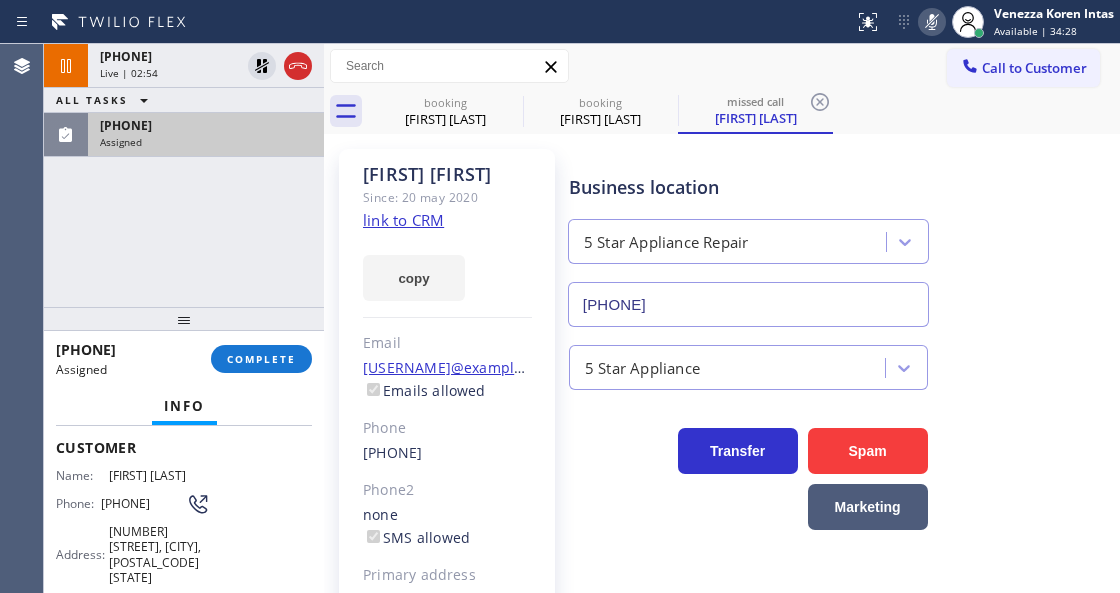 click on "Assigned" at bounding box center [206, 142] 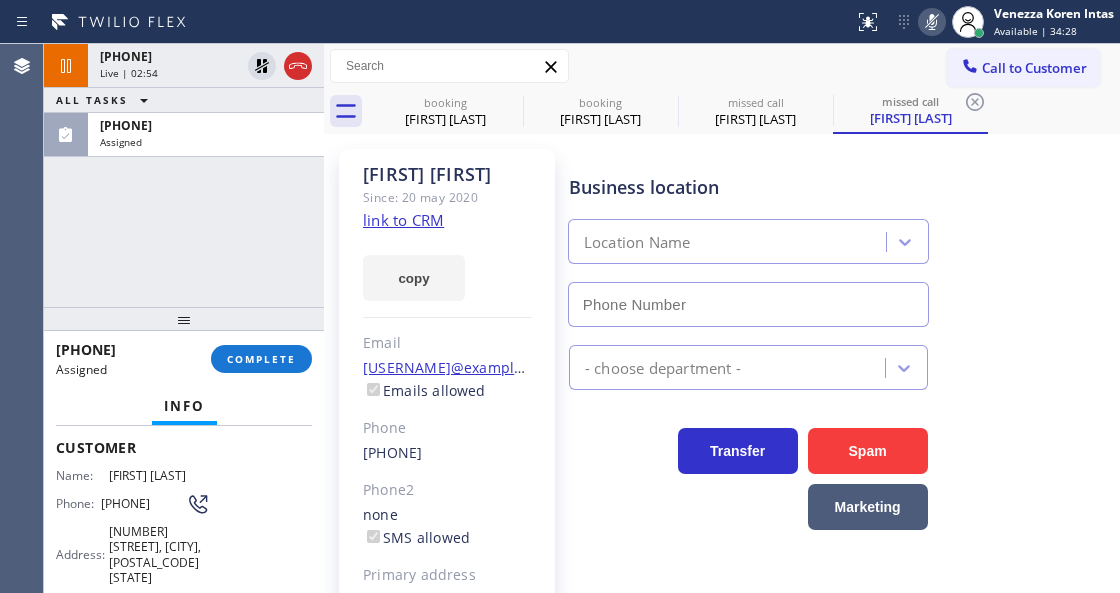 type on "[PHONE]" 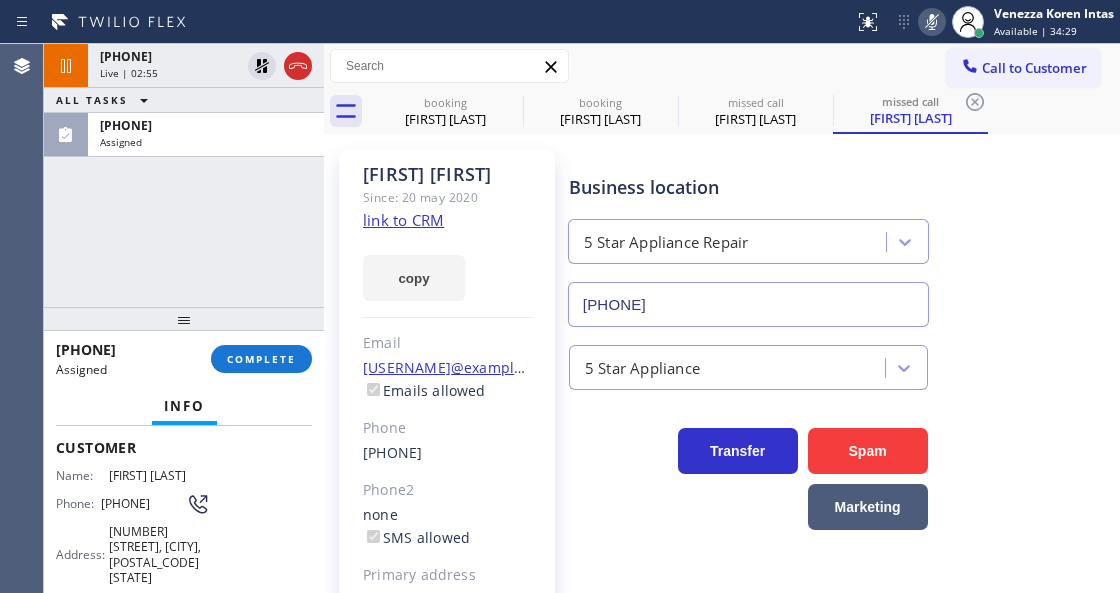 click on "[PHONE] Assigned COMPLETE" at bounding box center [184, 359] 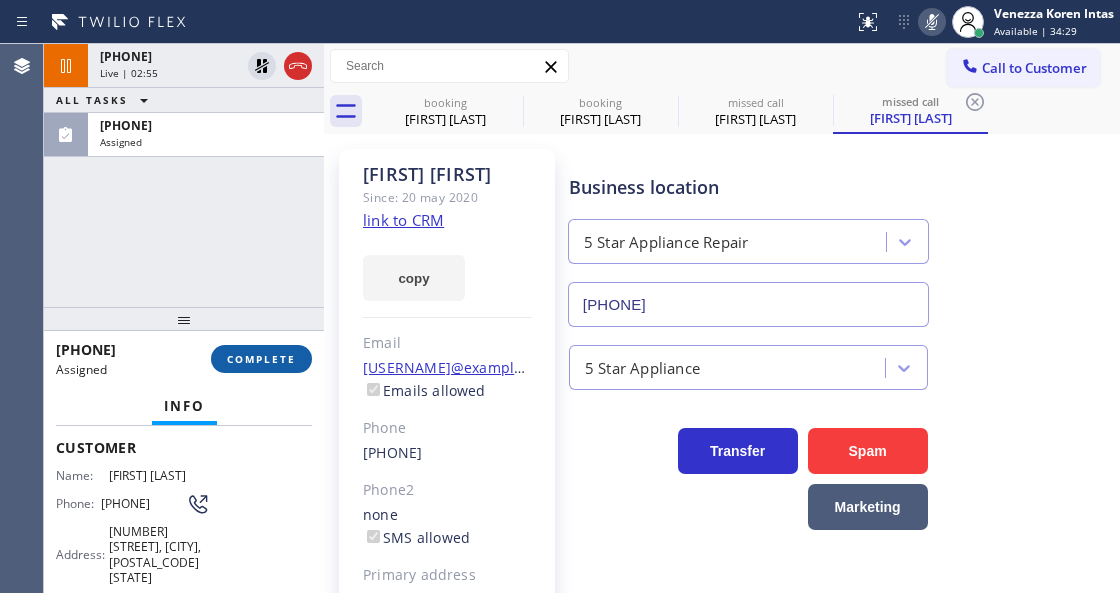 click on "COMPLETE" at bounding box center (261, 359) 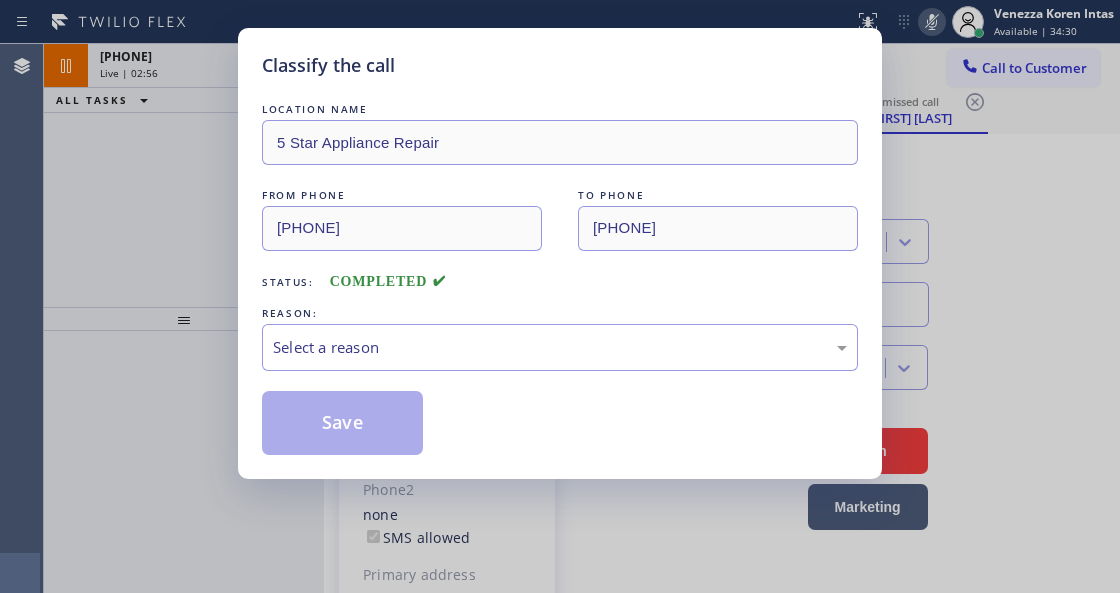 click on "Select a reason" at bounding box center [560, 347] 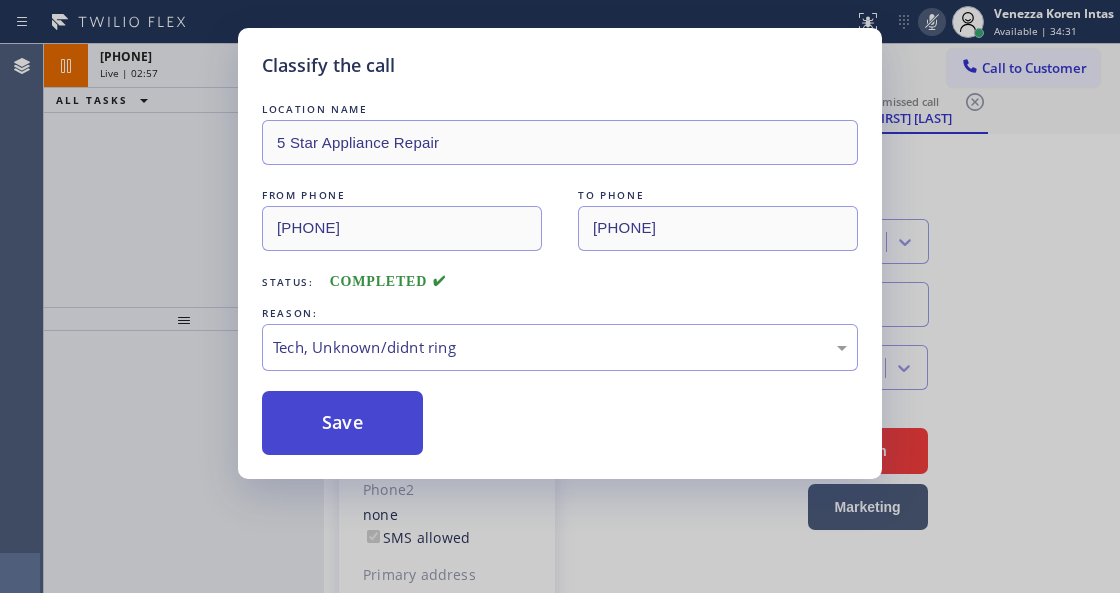 click on "Save" at bounding box center [342, 423] 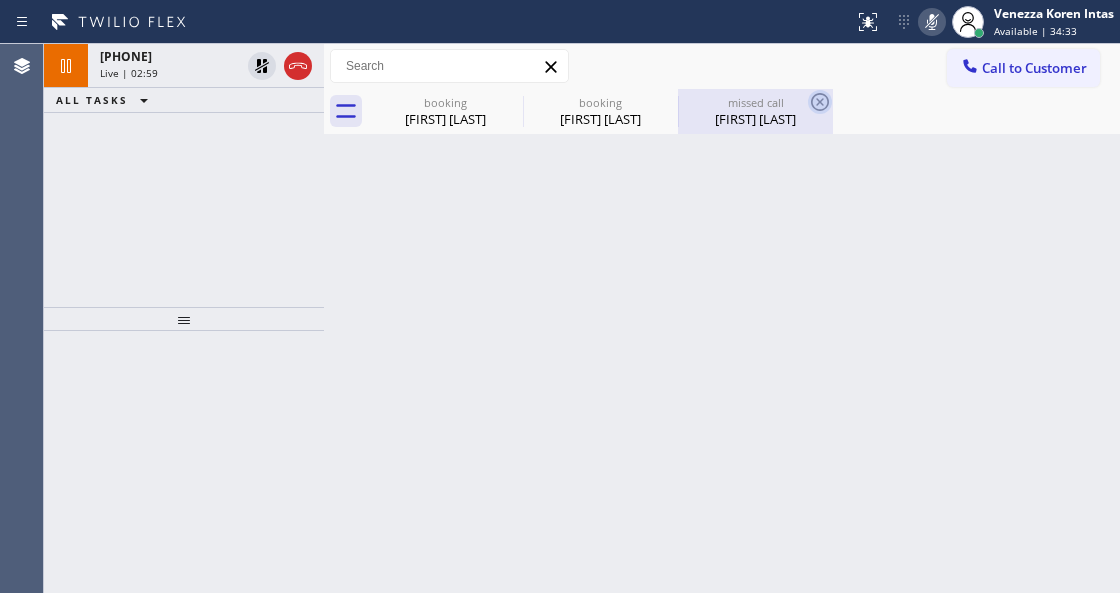 click 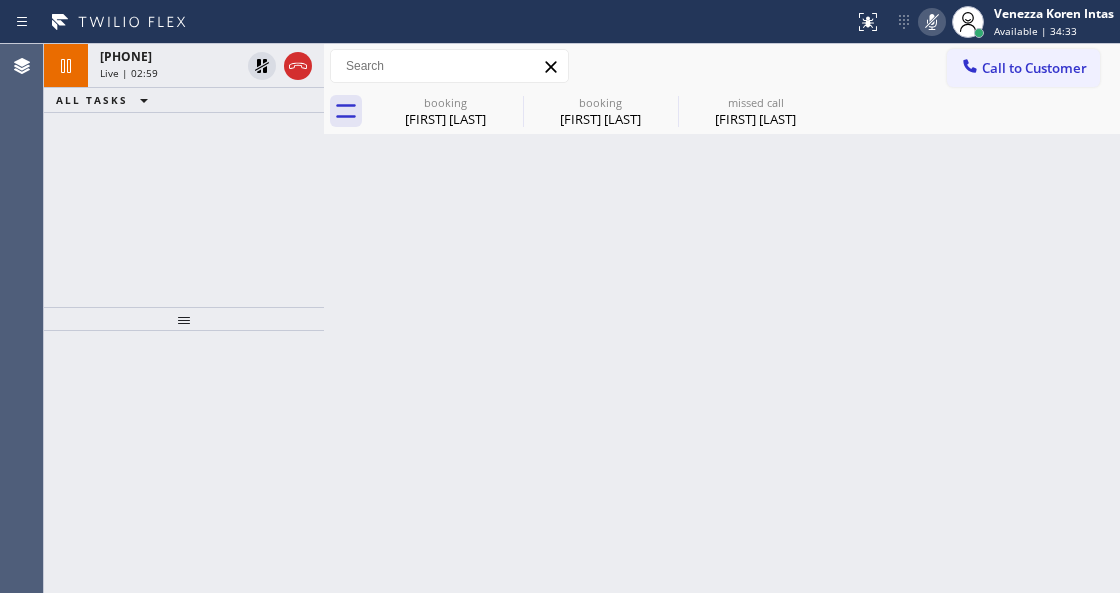 type on "[PHONE]" 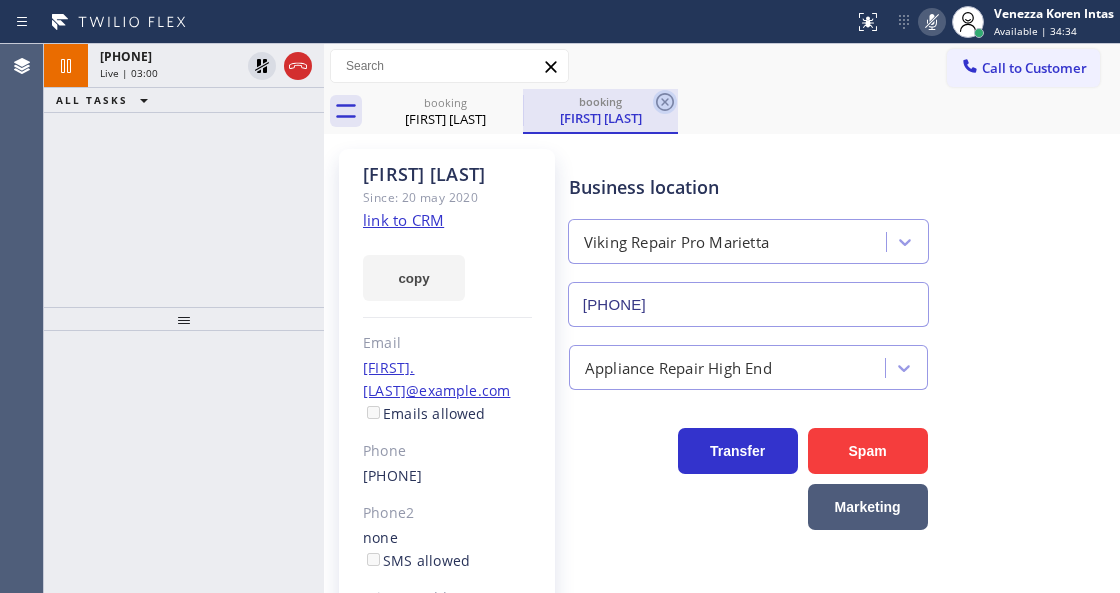 click 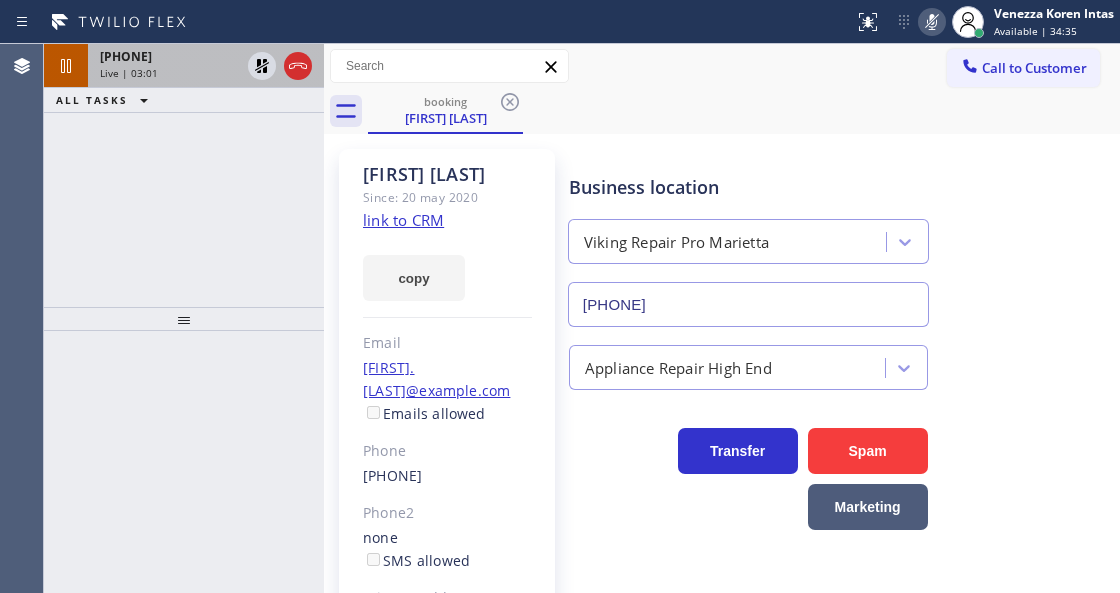 click on "Live | 03:01" at bounding box center (170, 73) 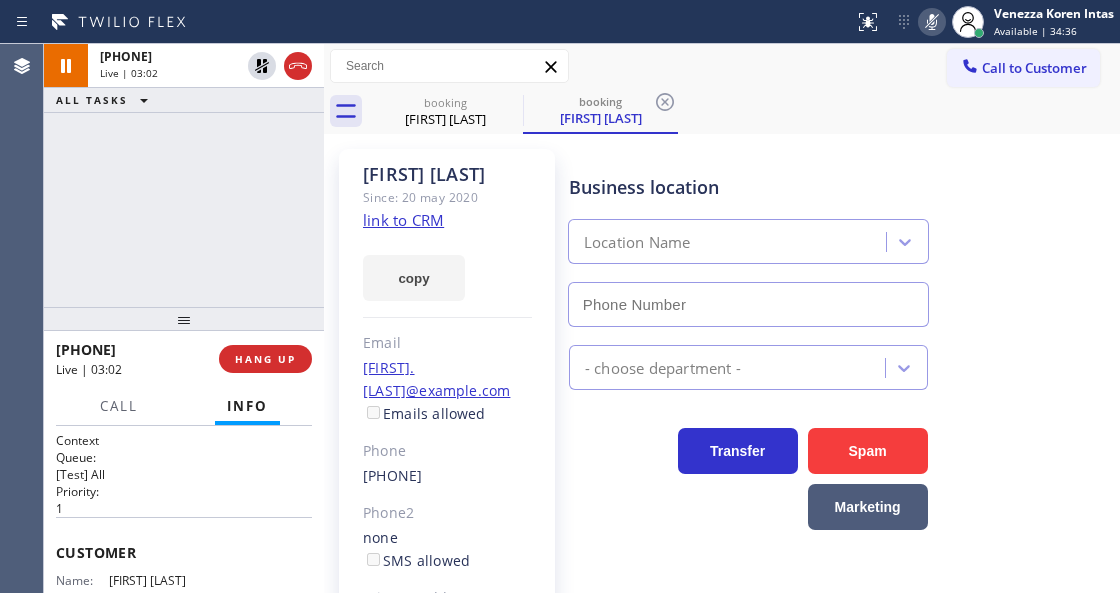 type on "[PHONE]" 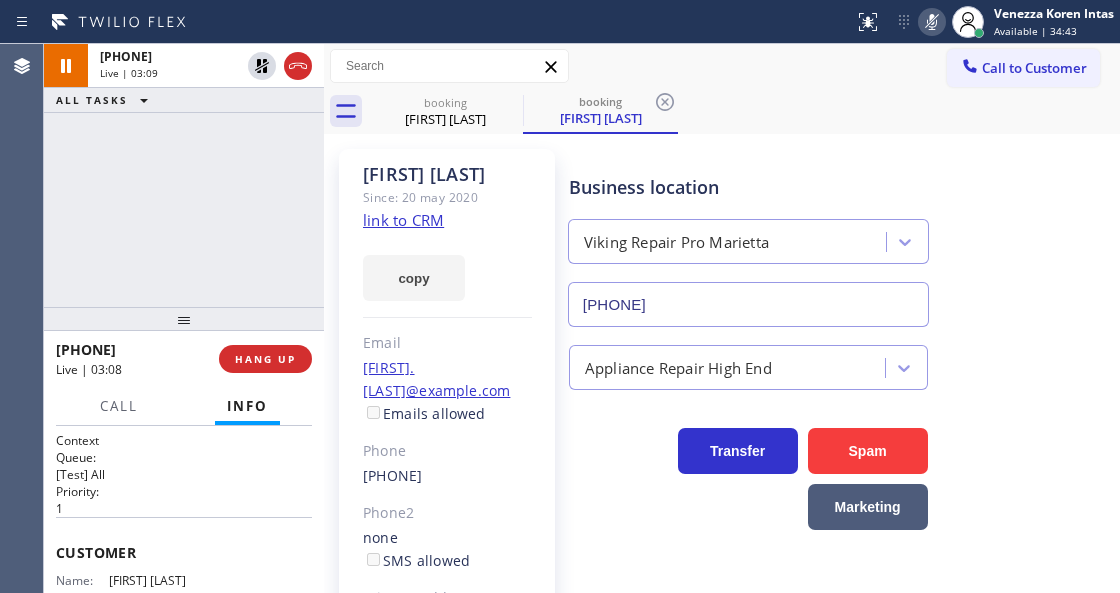 click at bounding box center [932, 22] 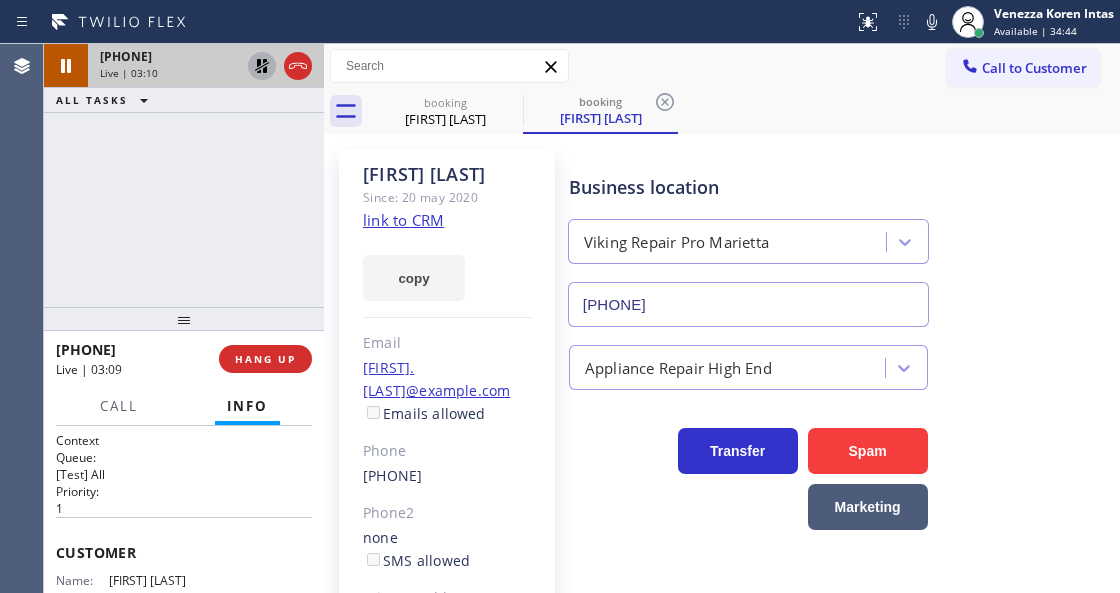 click 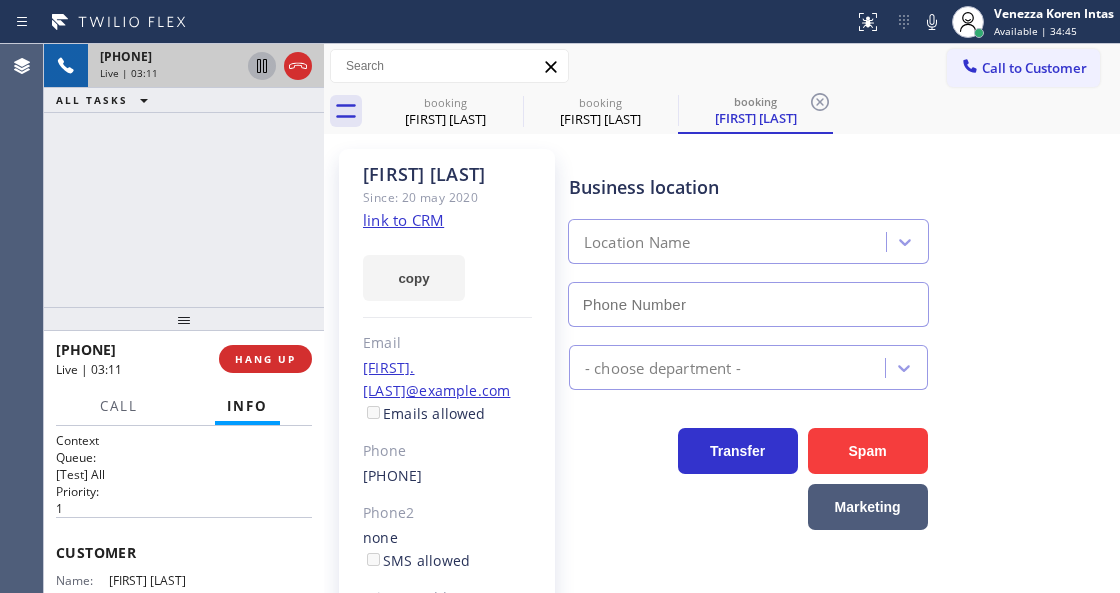 type on "[PHONE]" 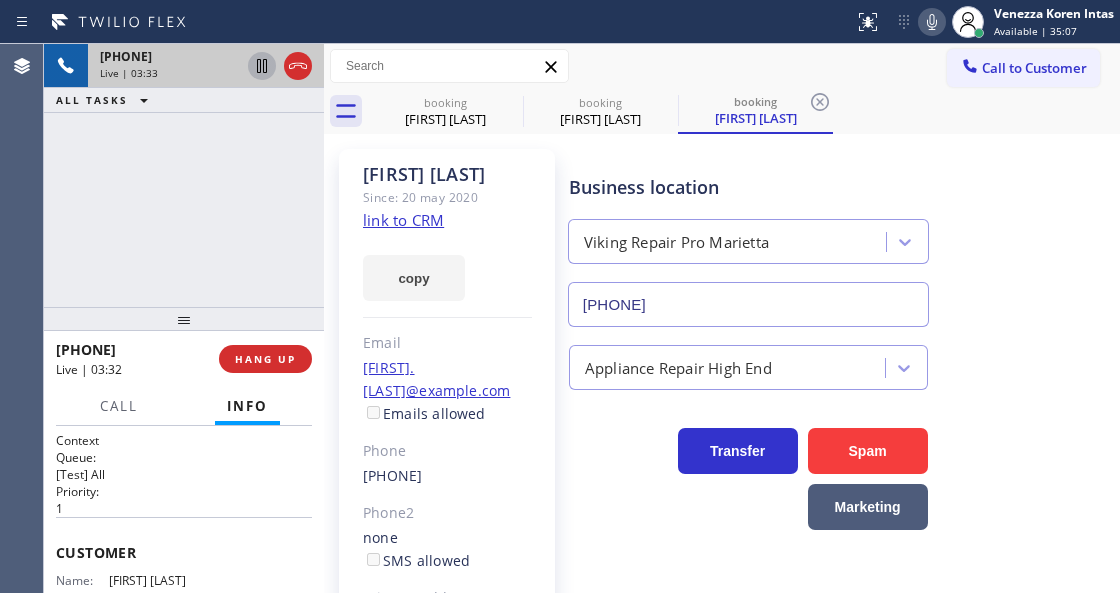 click 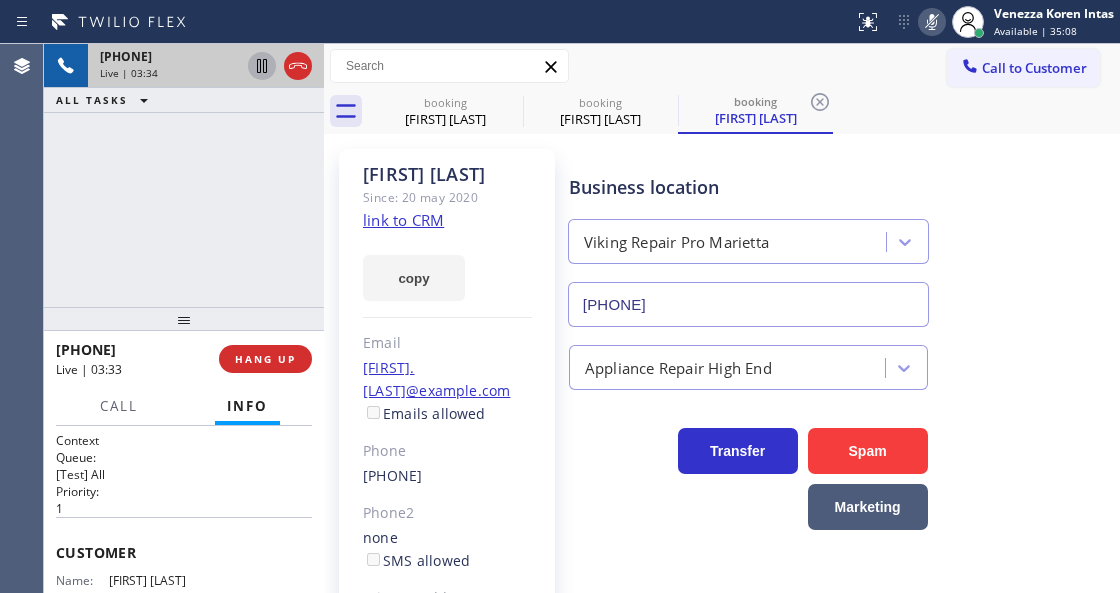 click 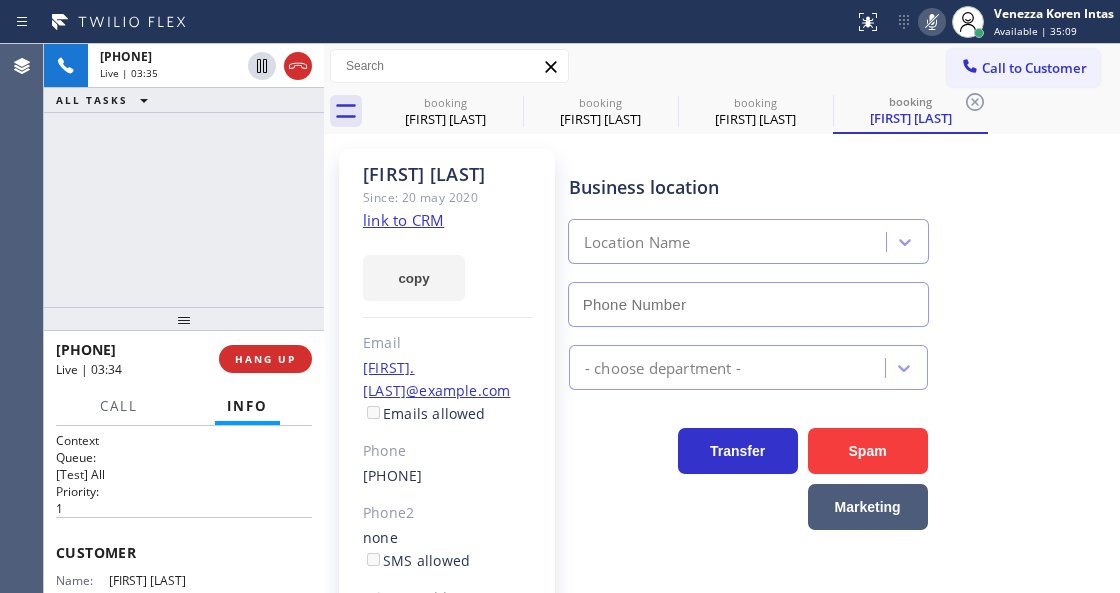 type on "[PHONE]" 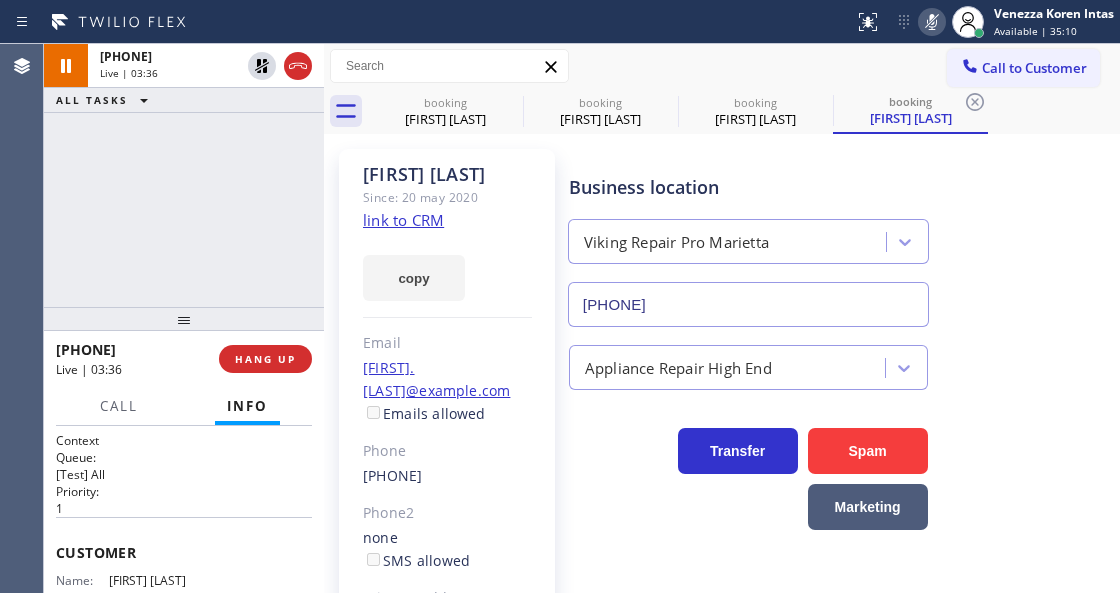 click on "+[PHONE] Live | 03:36 ALL TASKS ALL TASKS ACTIVE TASKS TASKS IN WRAP UP" at bounding box center [184, 175] 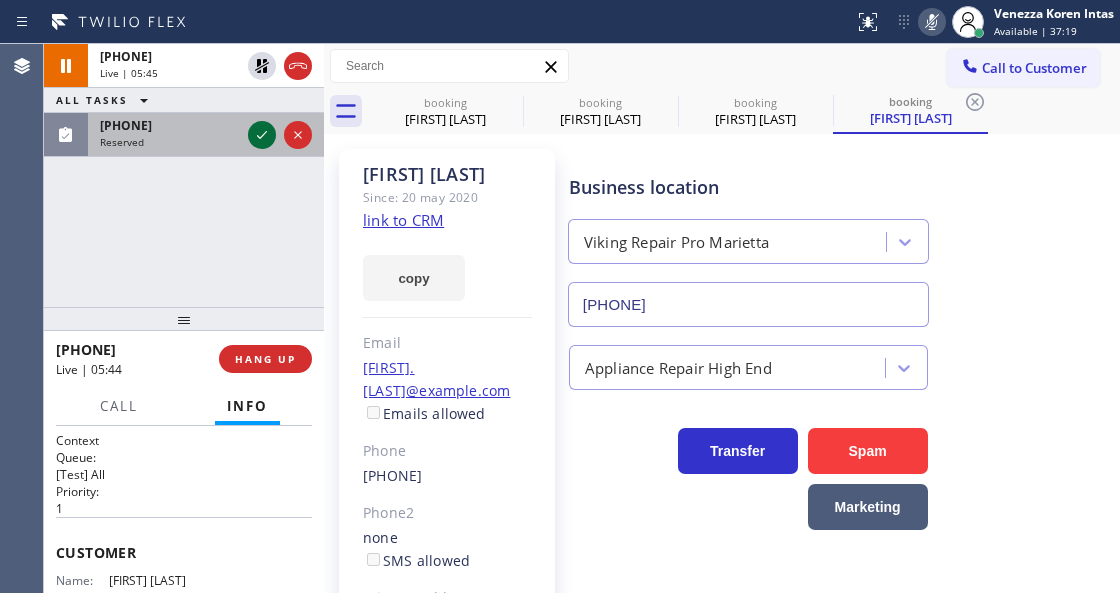 click 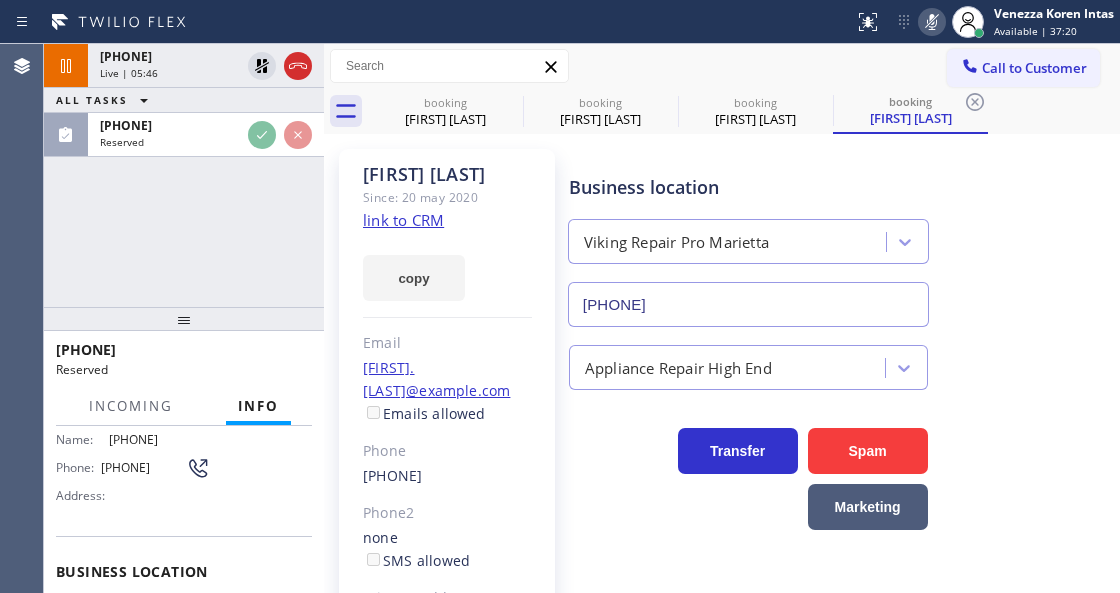 scroll, scrollTop: 200, scrollLeft: 0, axis: vertical 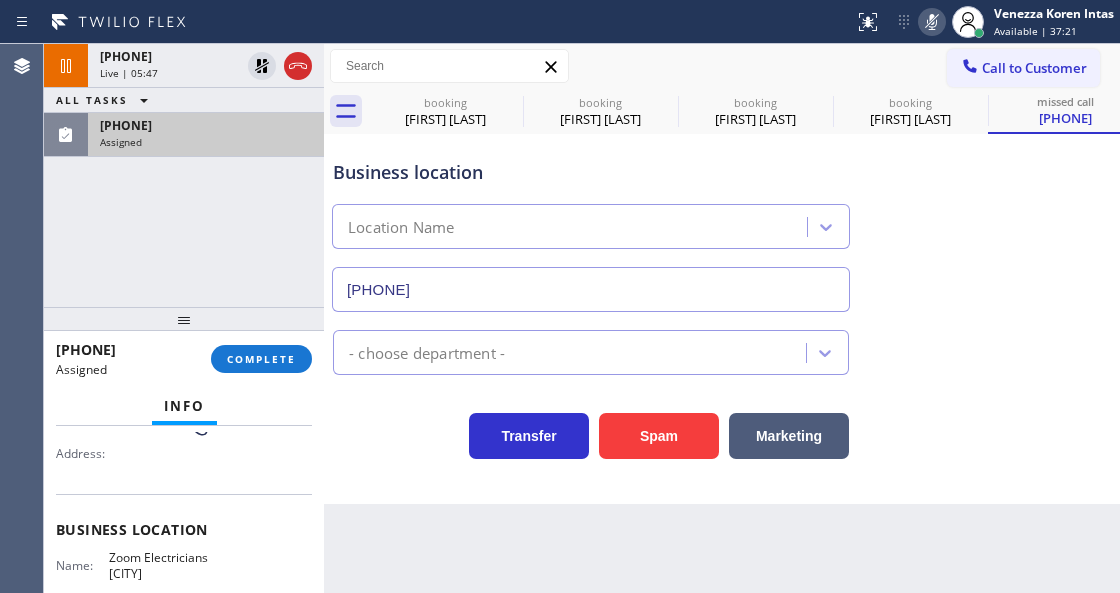 click on "Assigned" at bounding box center [206, 142] 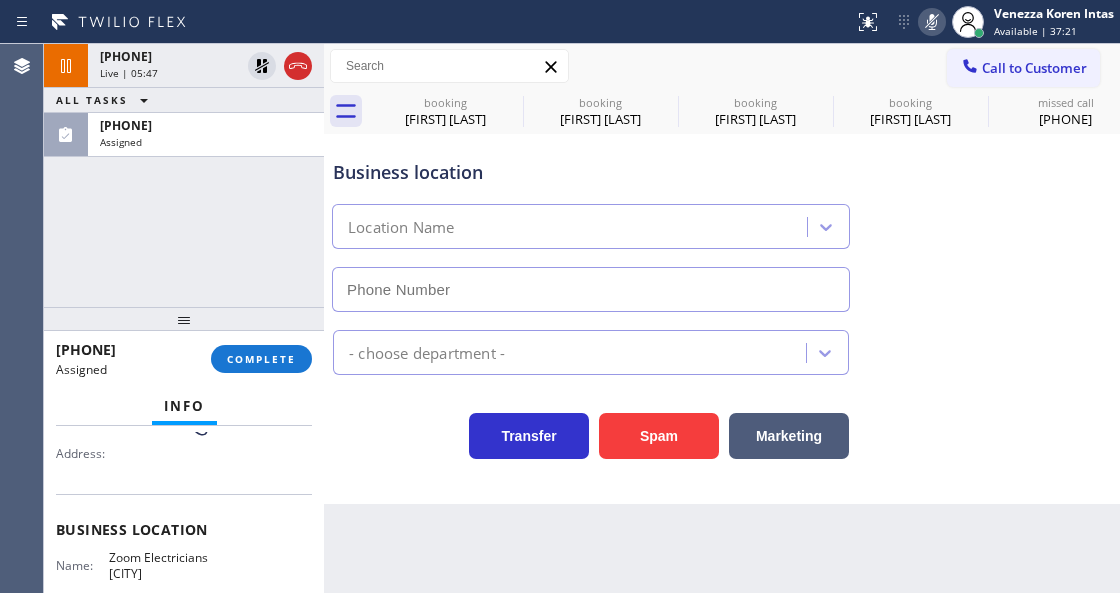 click on "[PHONE] Assigned COMPLETE" at bounding box center (184, 359) 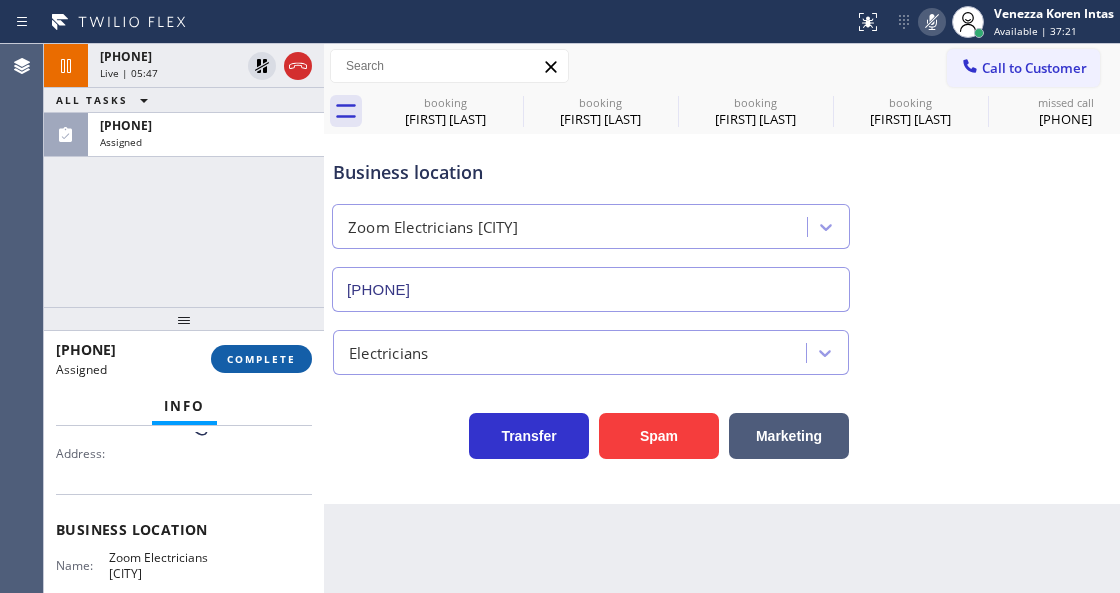 click on "COMPLETE" at bounding box center (261, 359) 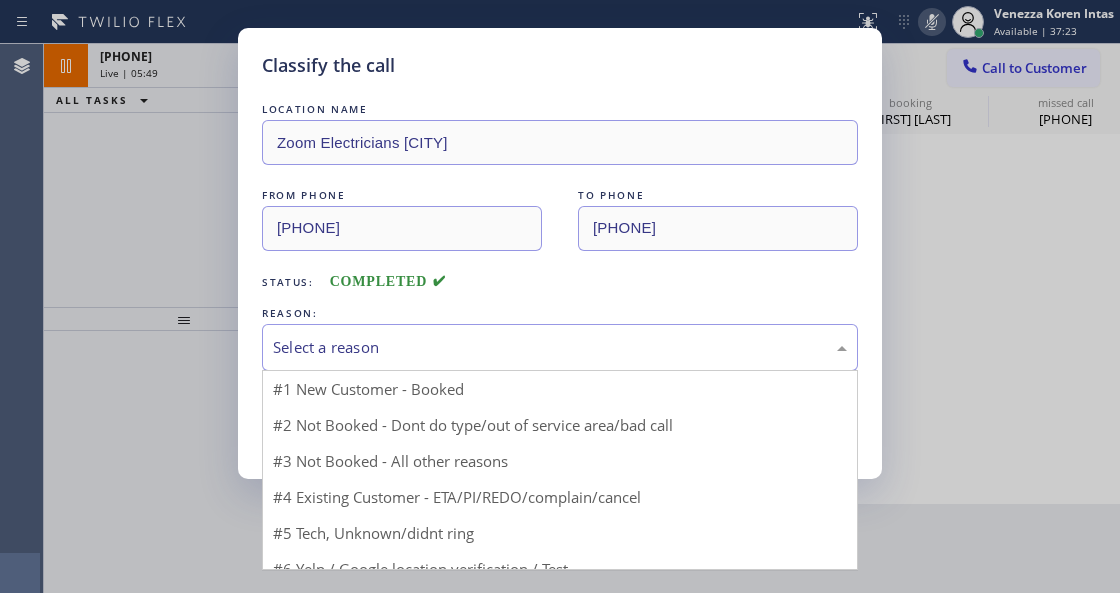 click on "Select a reason" at bounding box center (560, 347) 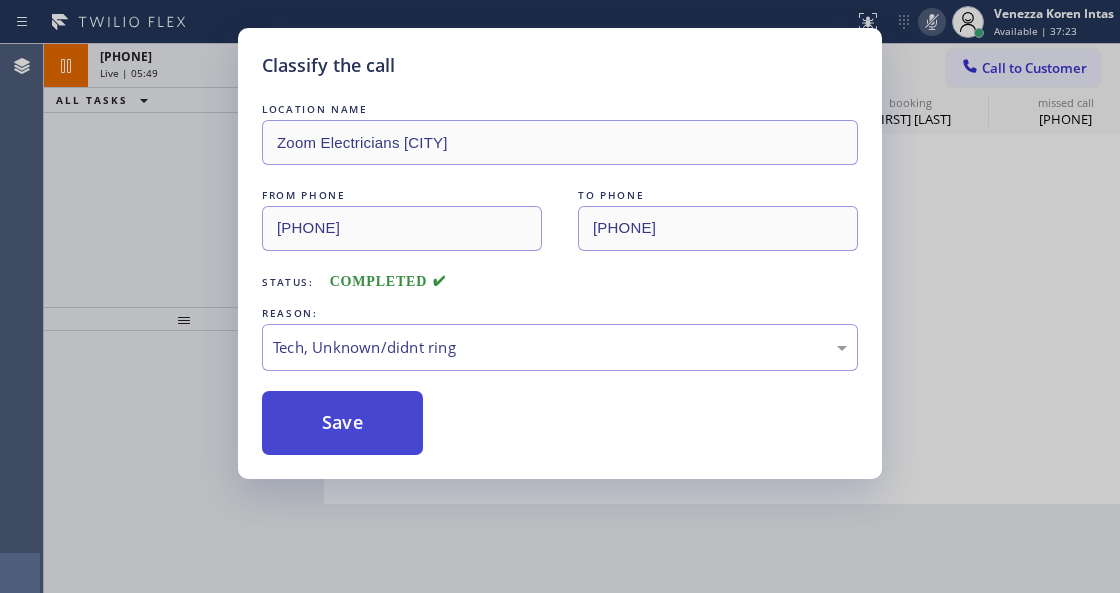 click on "Save" at bounding box center [342, 423] 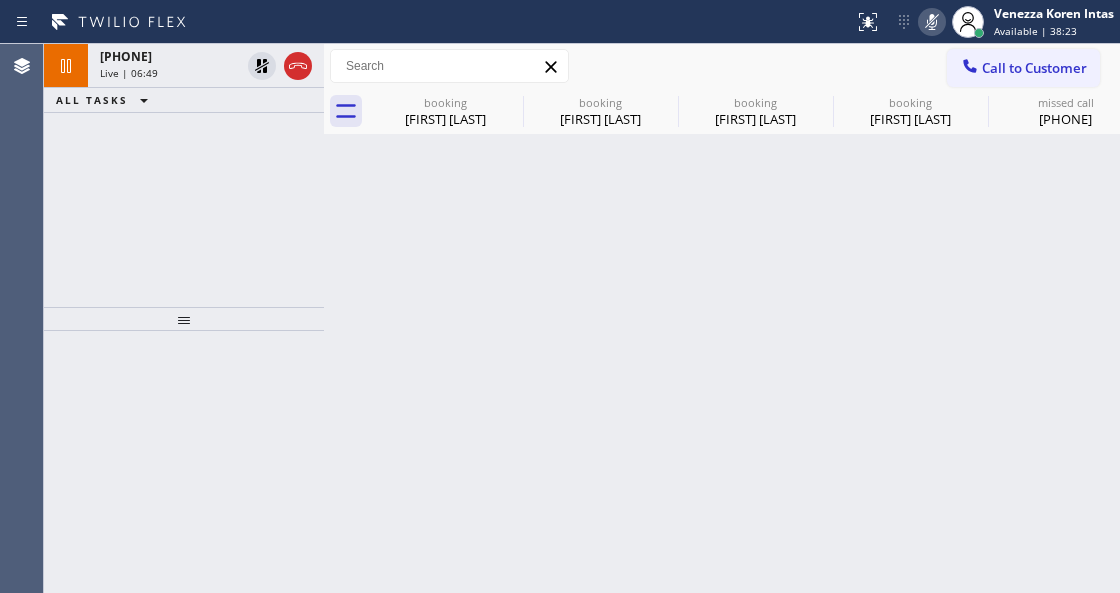 click 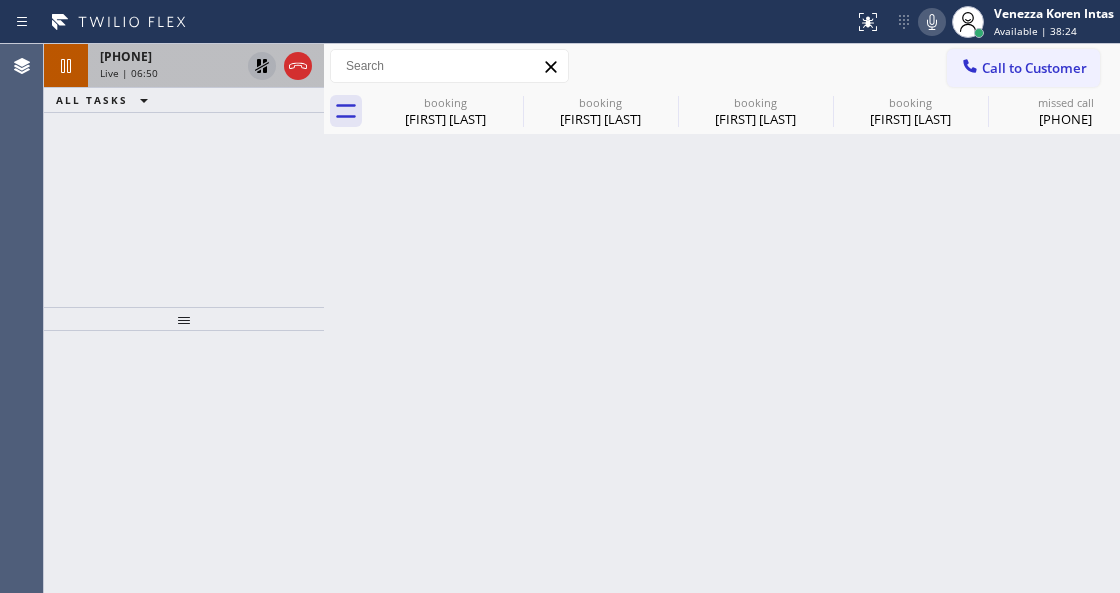 click 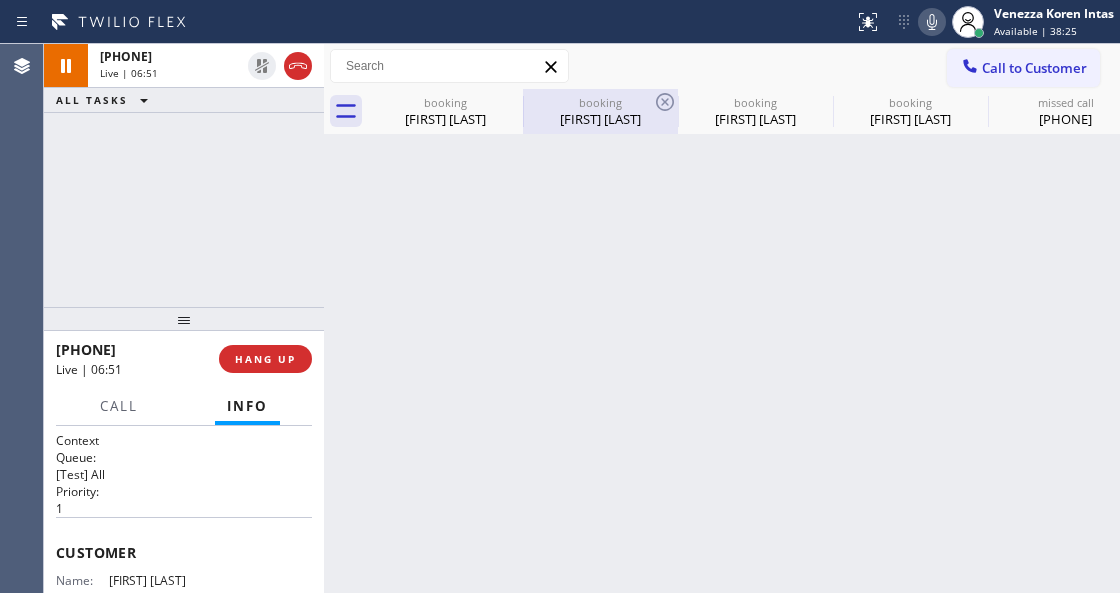 type on "[PHONE]" 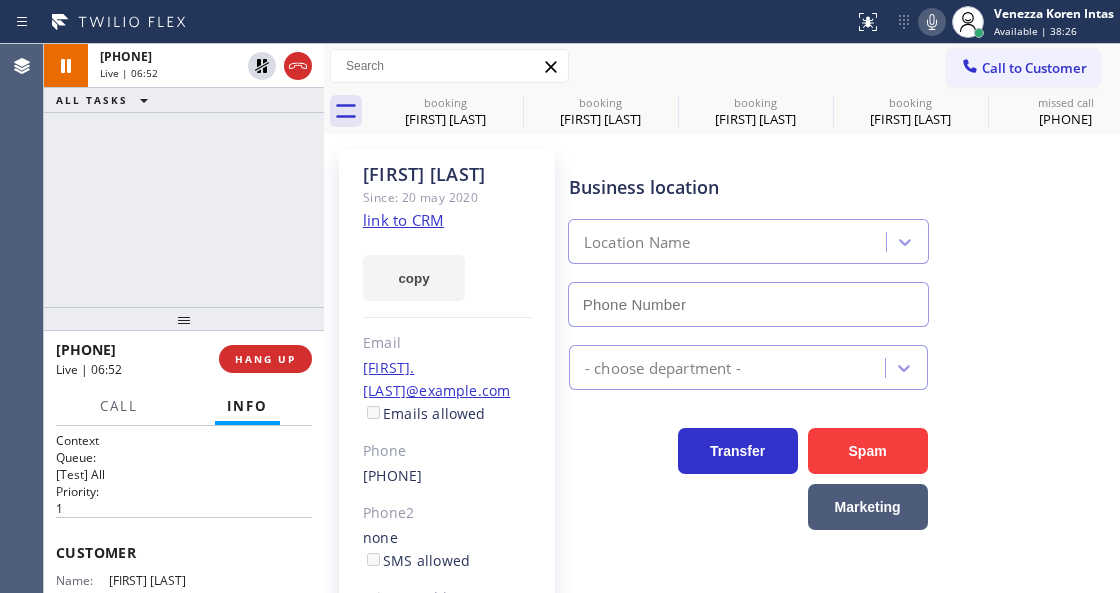 type on "[PHONE]" 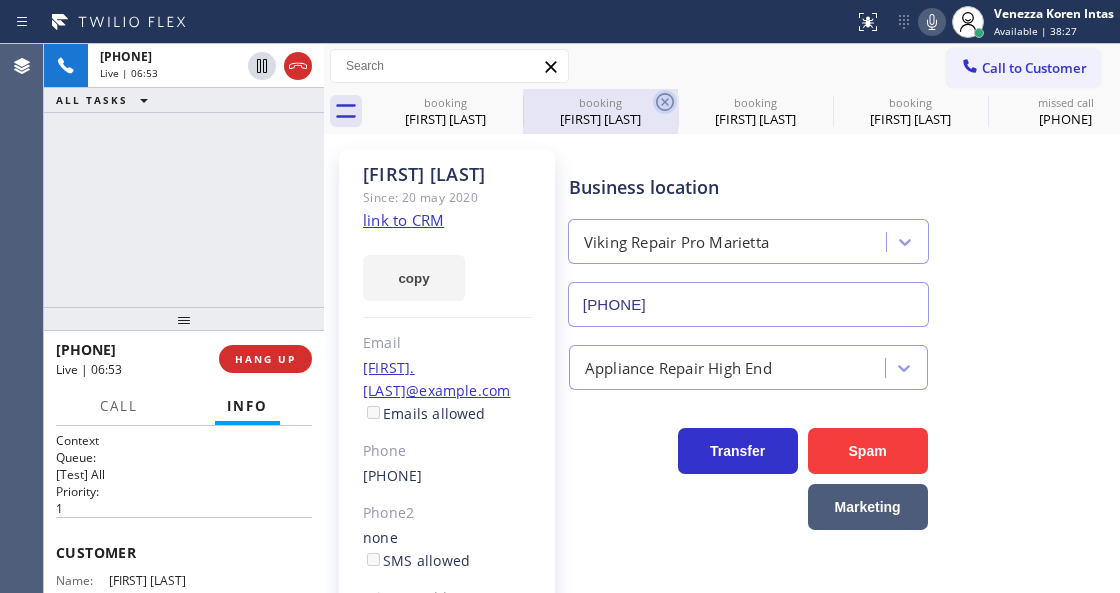 click 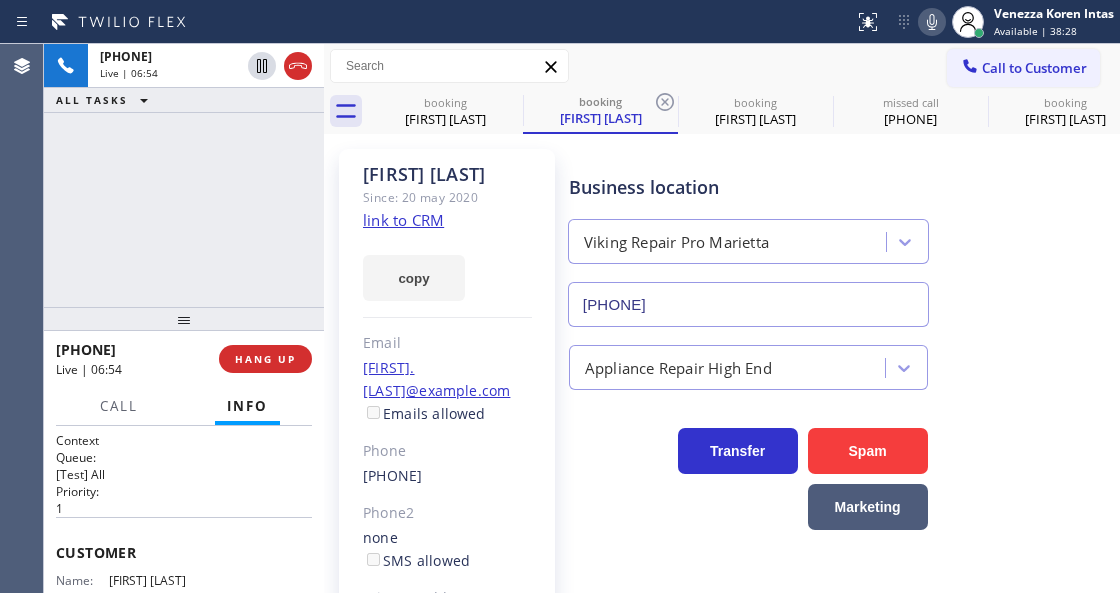 click 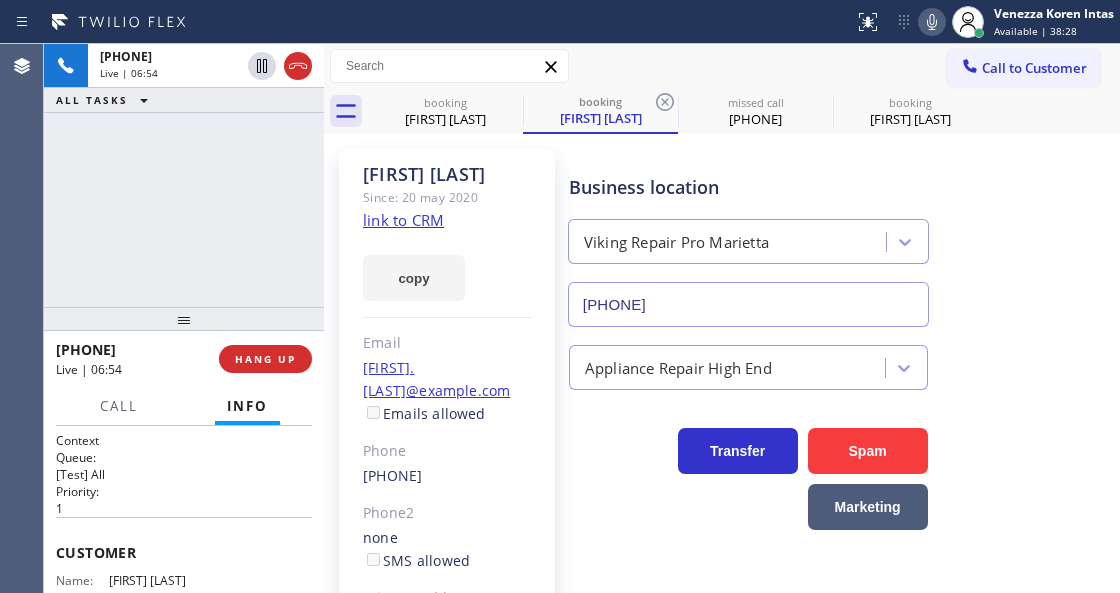 click 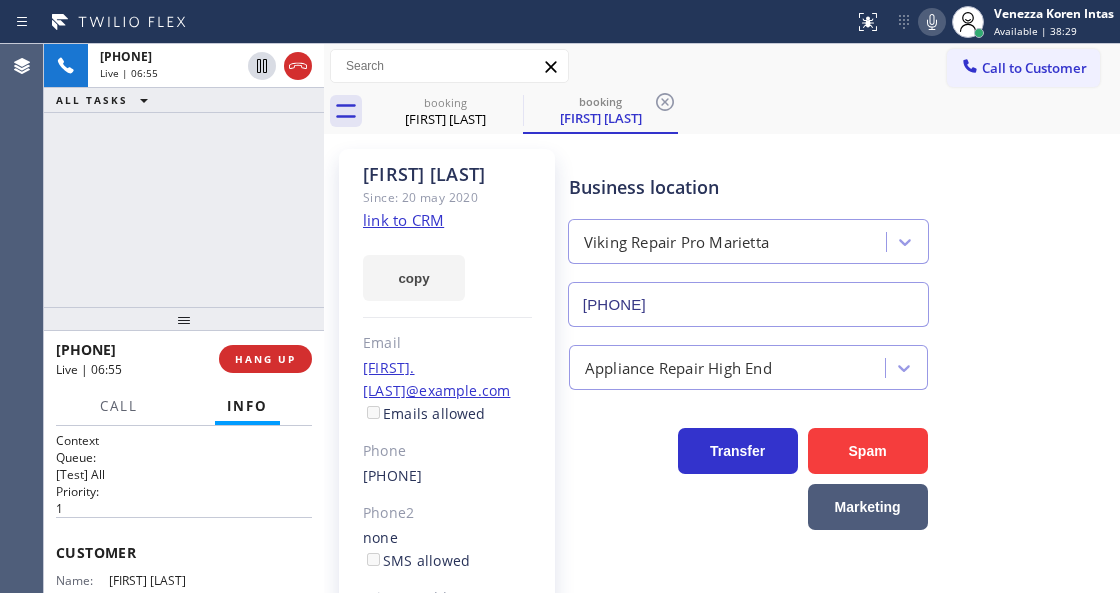 click 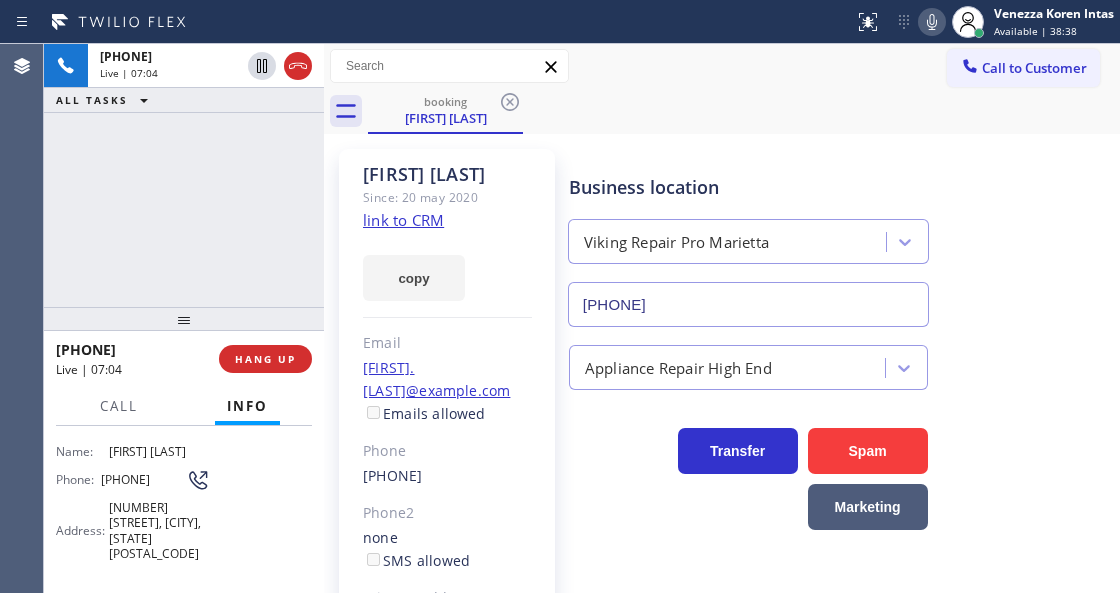scroll, scrollTop: 133, scrollLeft: 0, axis: vertical 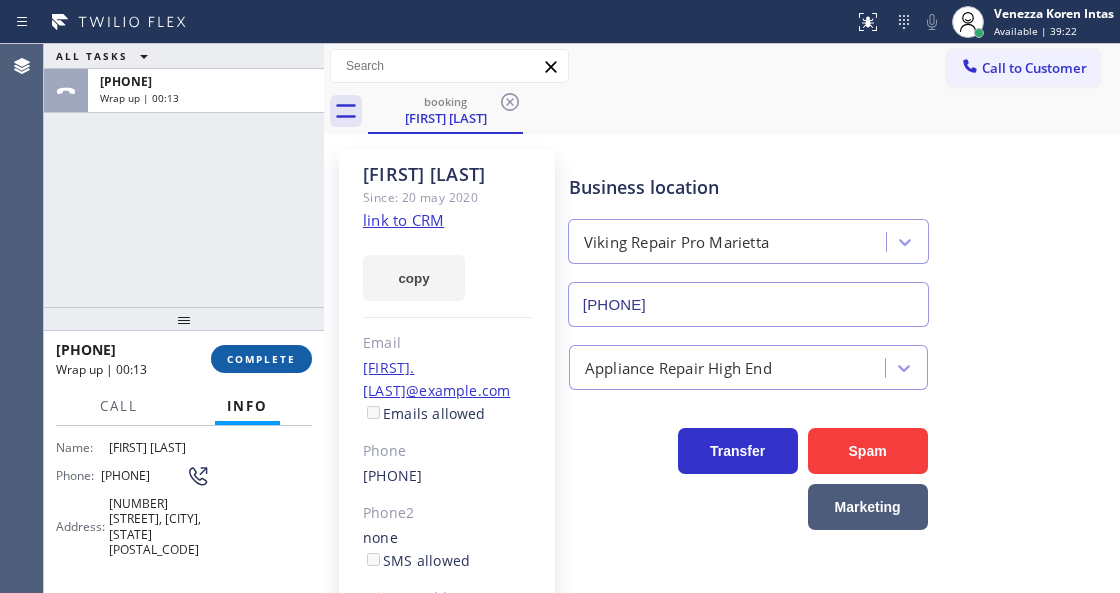 click on "COMPLETE" at bounding box center (261, 359) 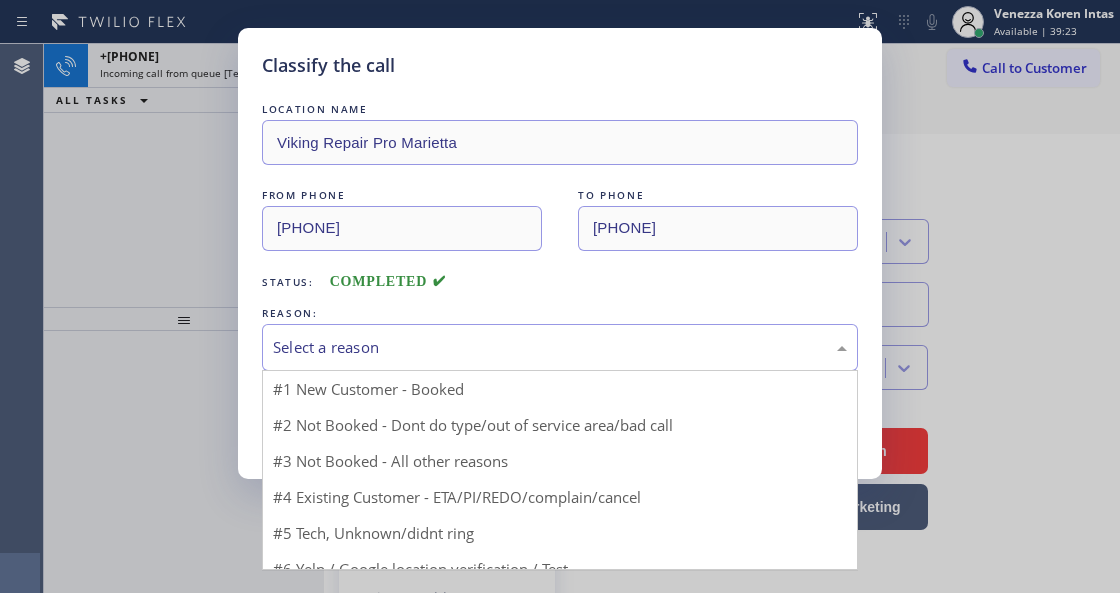 click on "Select a reason" at bounding box center (560, 347) 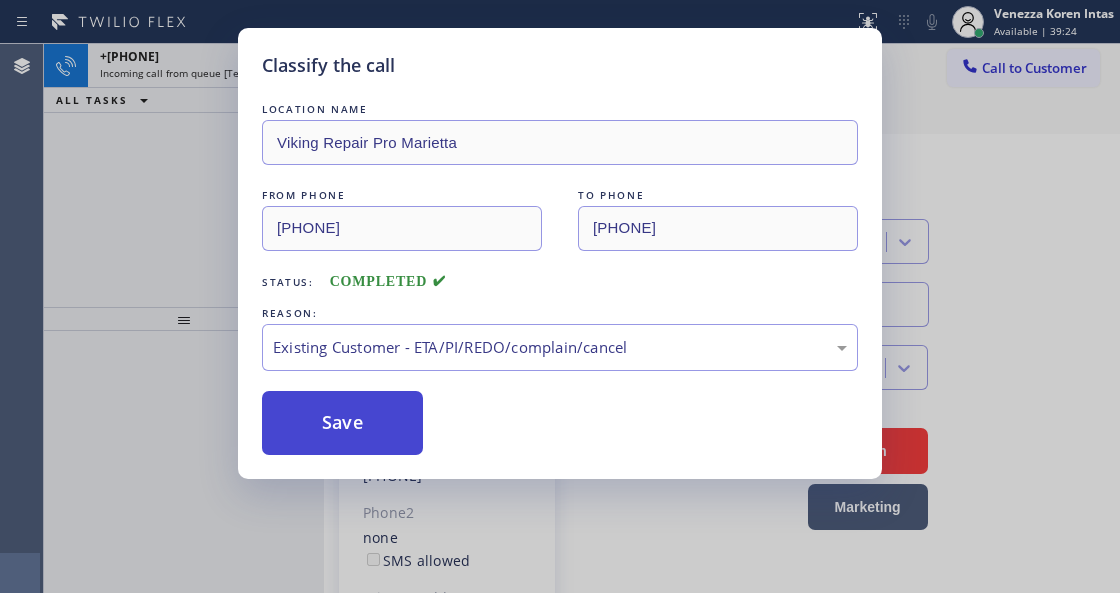 click on "Save" at bounding box center [342, 423] 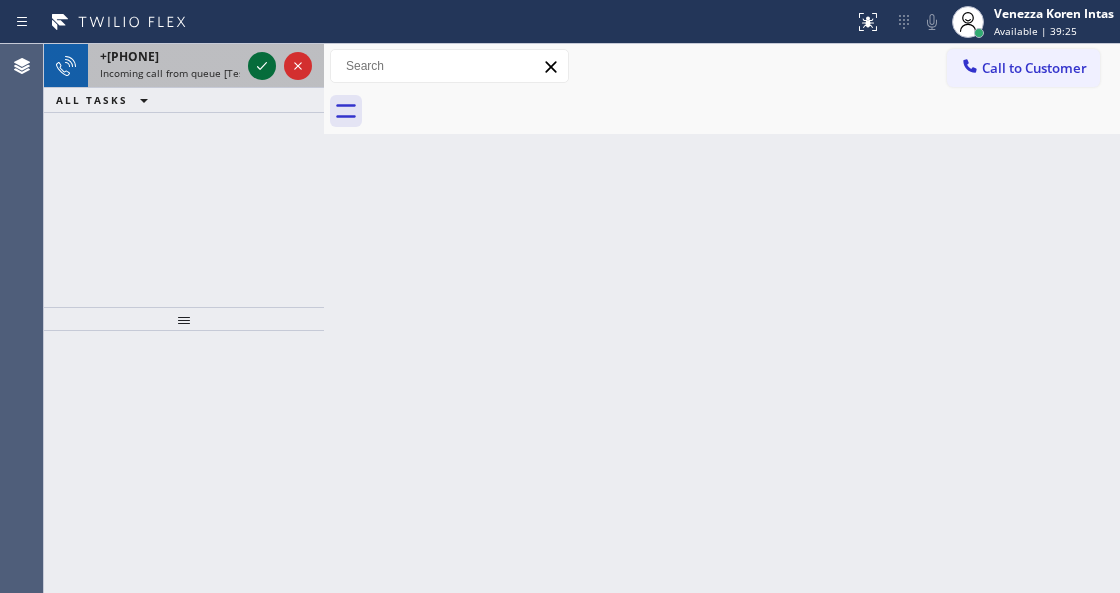 click 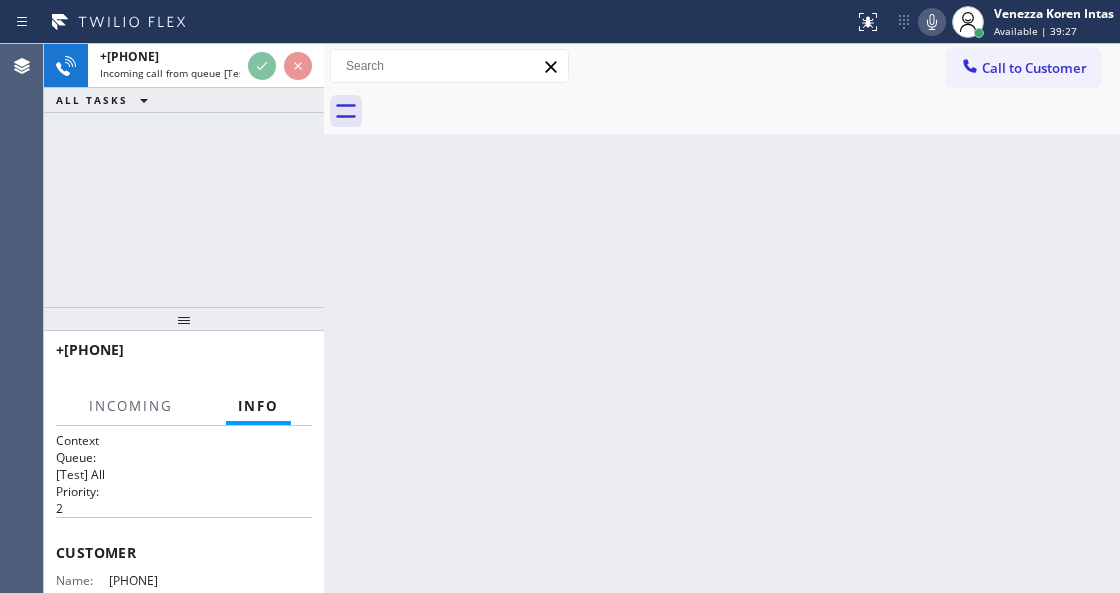 scroll, scrollTop: 266, scrollLeft: 0, axis: vertical 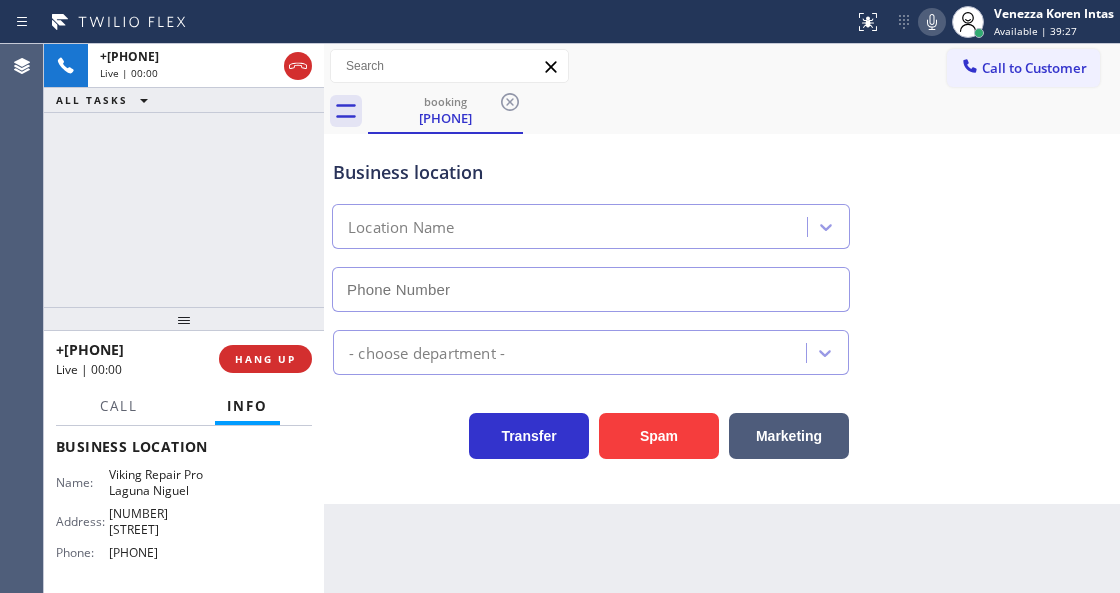type on "[PHONE]" 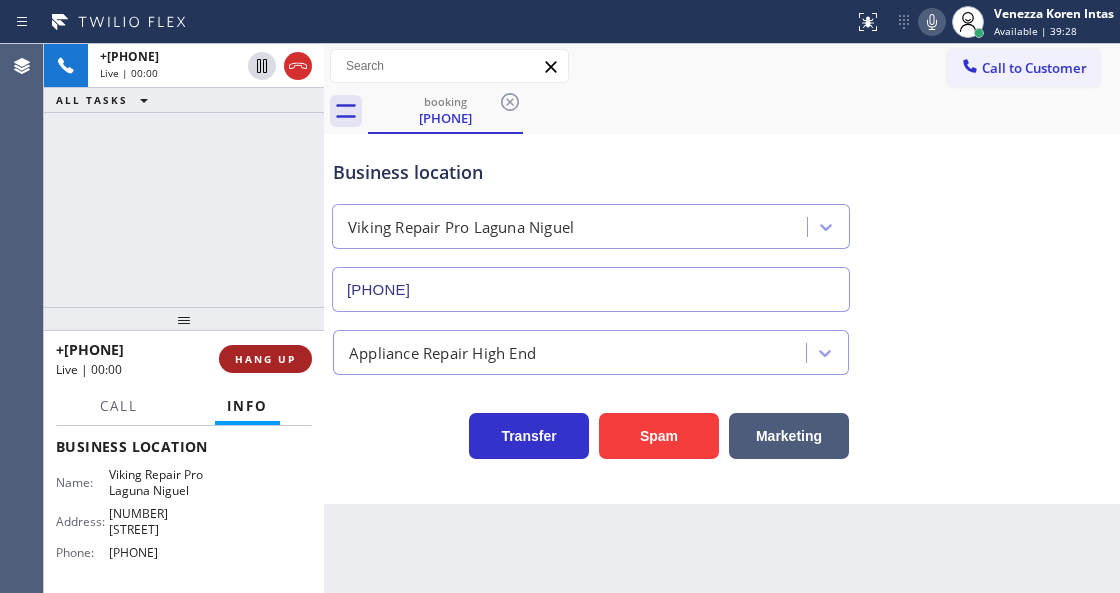 click on "HANG UP" at bounding box center [265, 359] 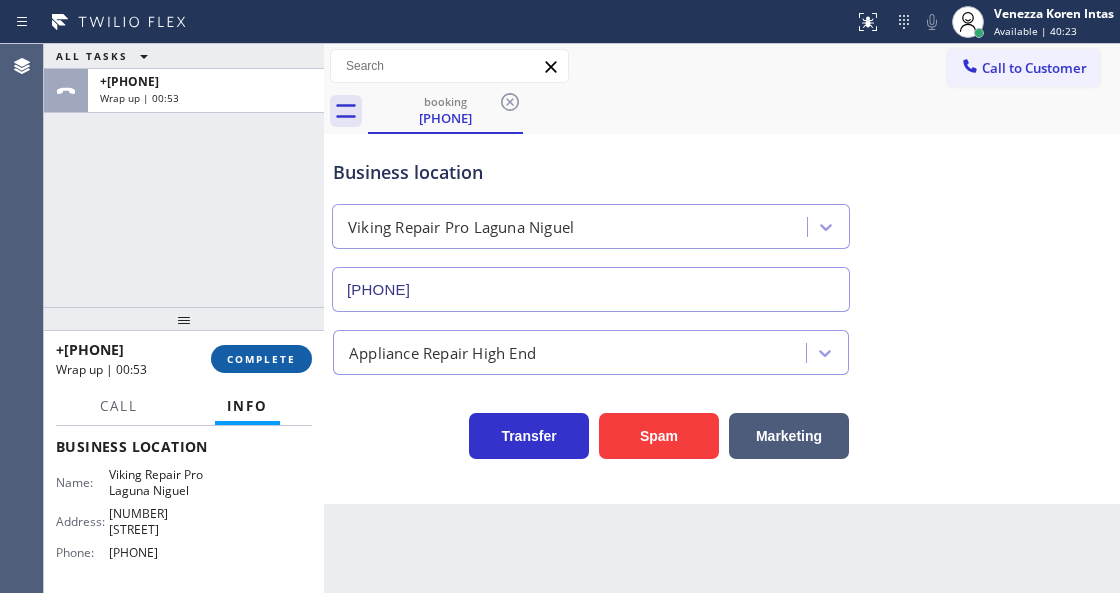 click on "COMPLETE" at bounding box center (261, 359) 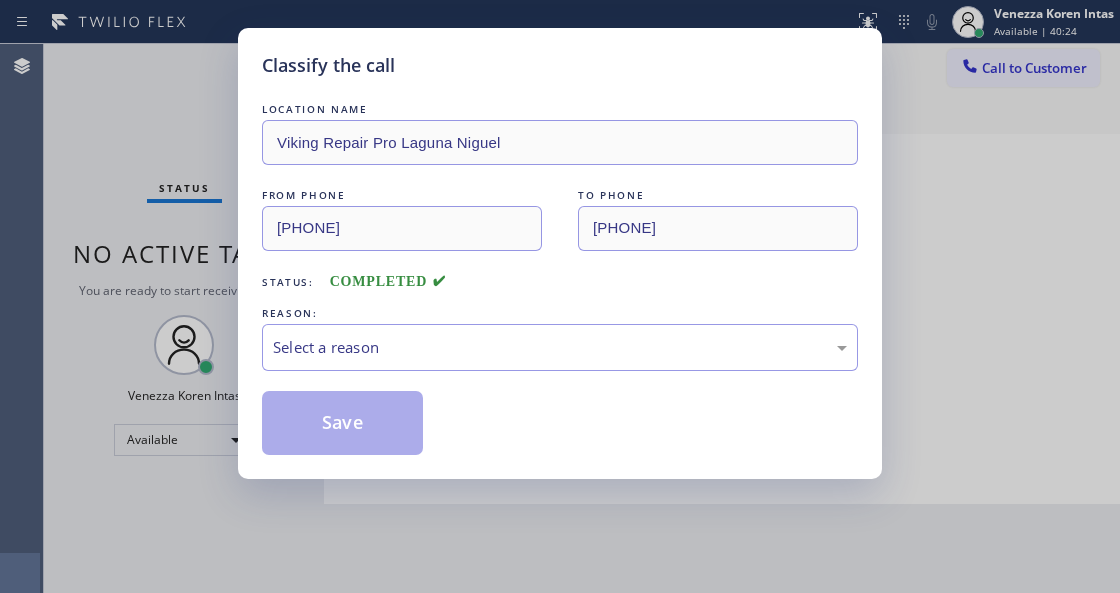 click on "Select a reason" at bounding box center (560, 347) 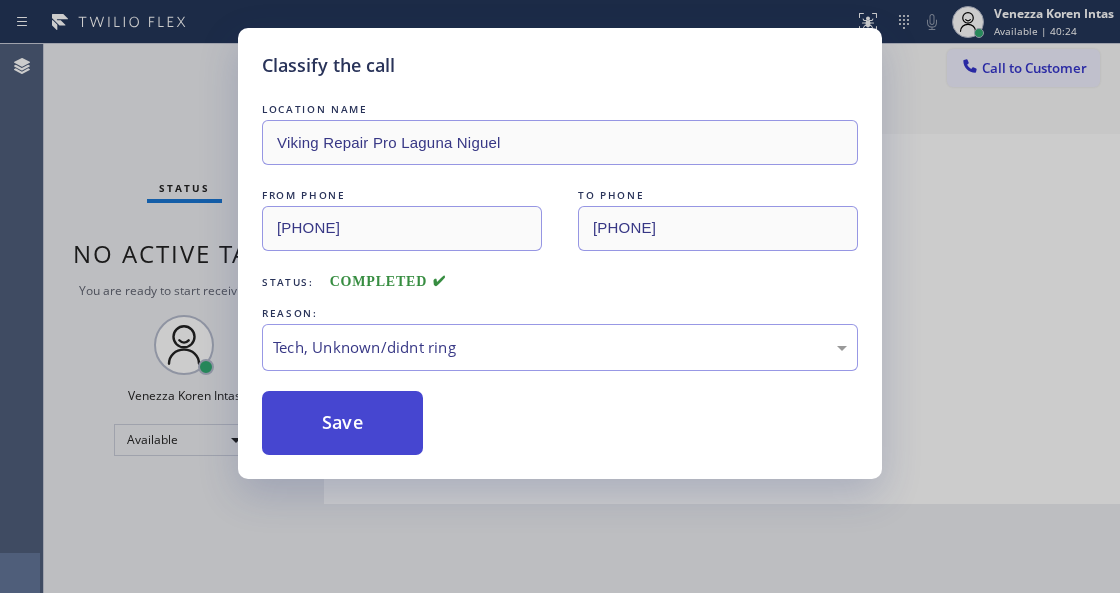 click on "Save" at bounding box center (342, 423) 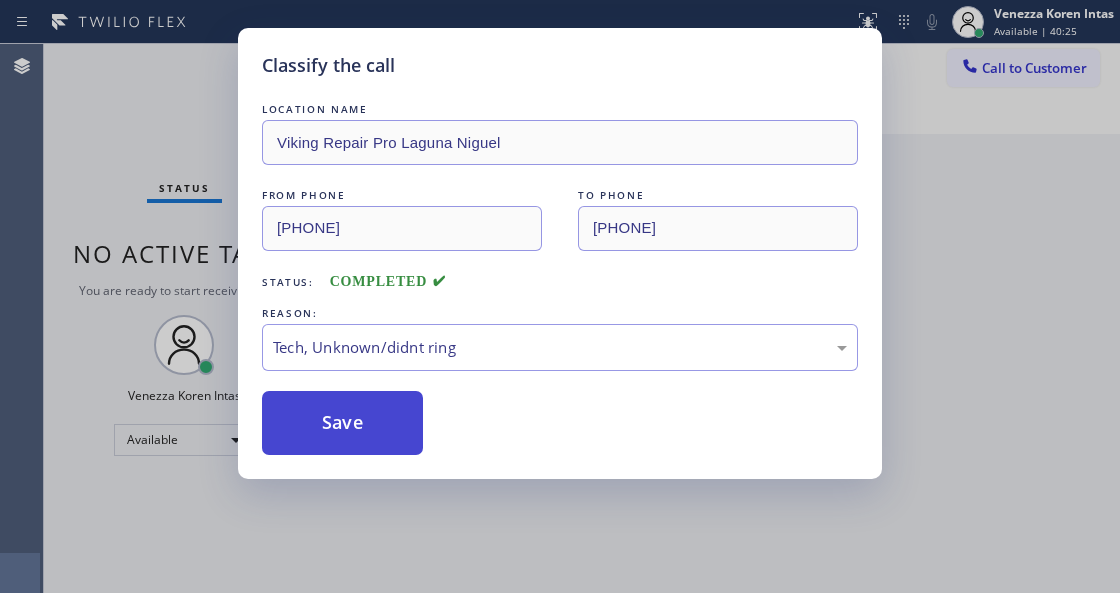 click on "Save" at bounding box center (342, 423) 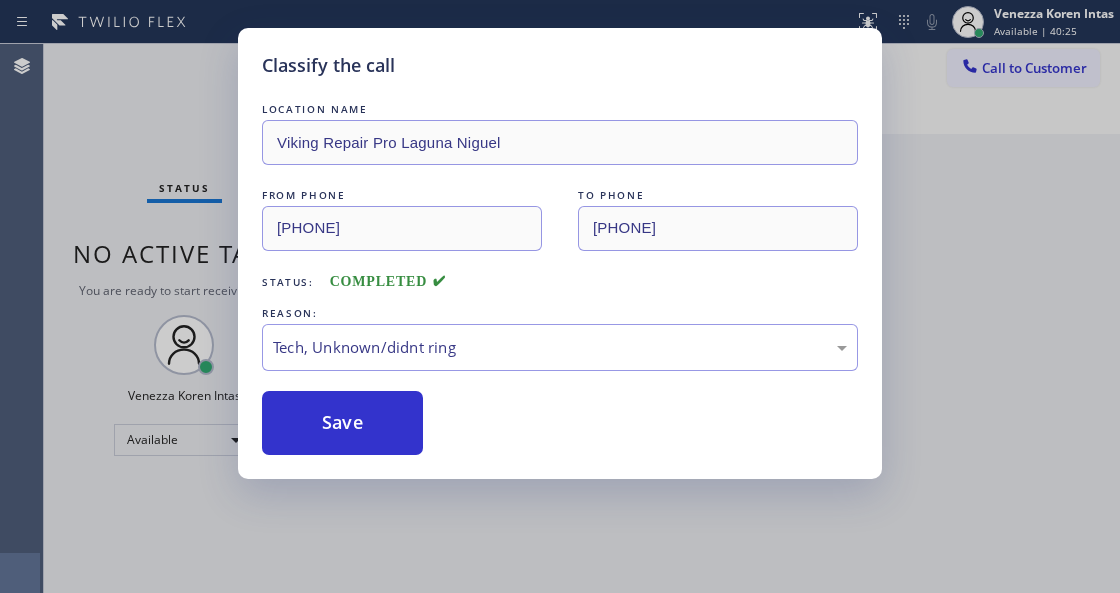 click on "Classify the call LOCATION NAME [COMPANY] [CITY] FROM PHONE [PHONE] TO PHONE [PHONE] Status: COMPLETED REASON: Tech, Unknown/didnt ring Save" at bounding box center [560, 296] 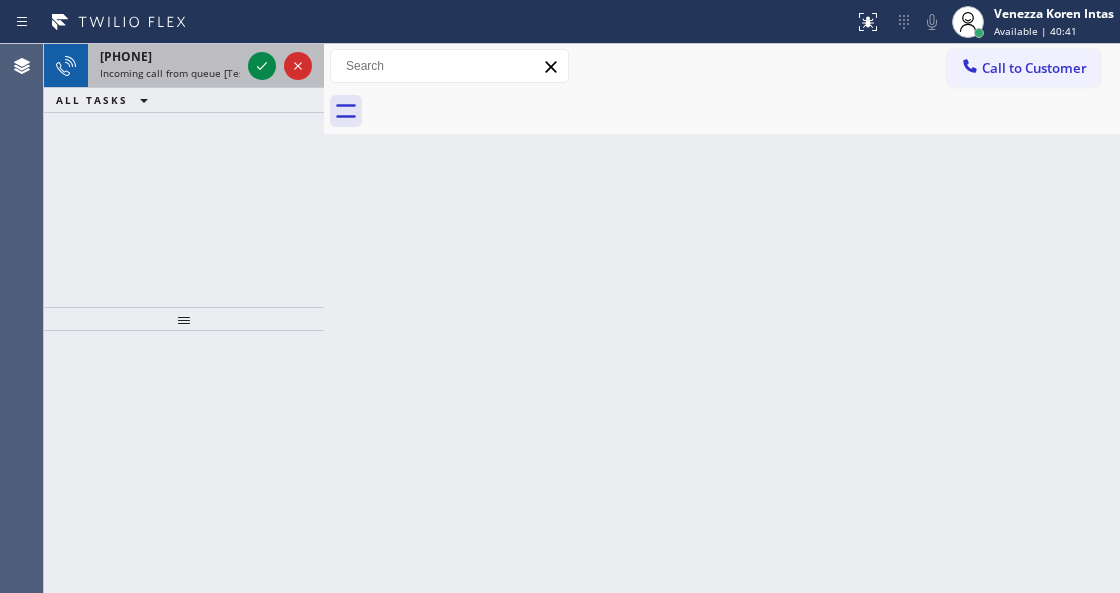 click at bounding box center [280, 66] 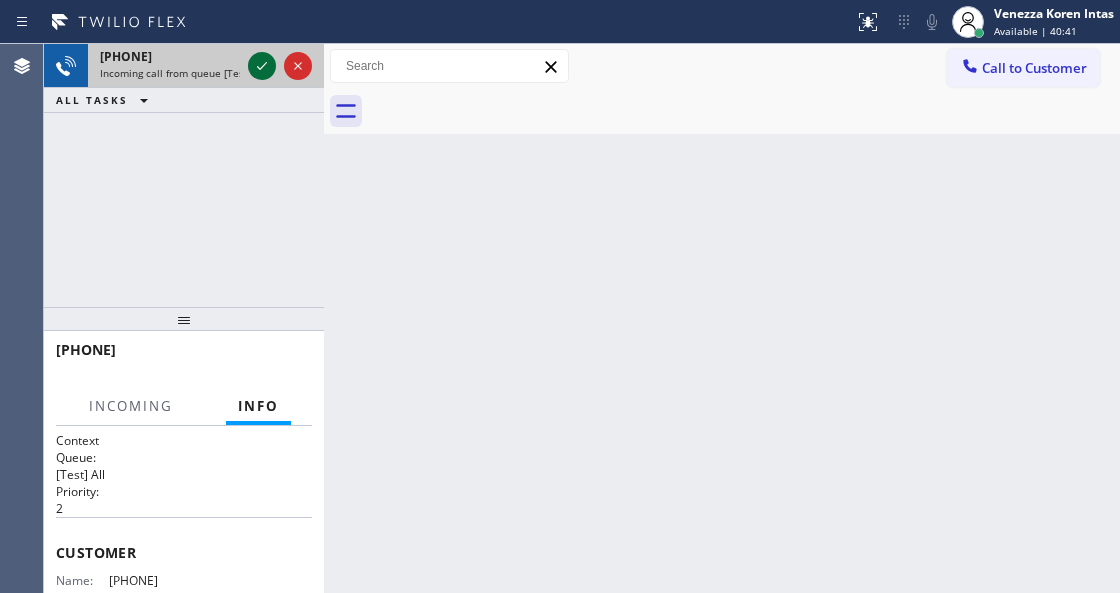 click 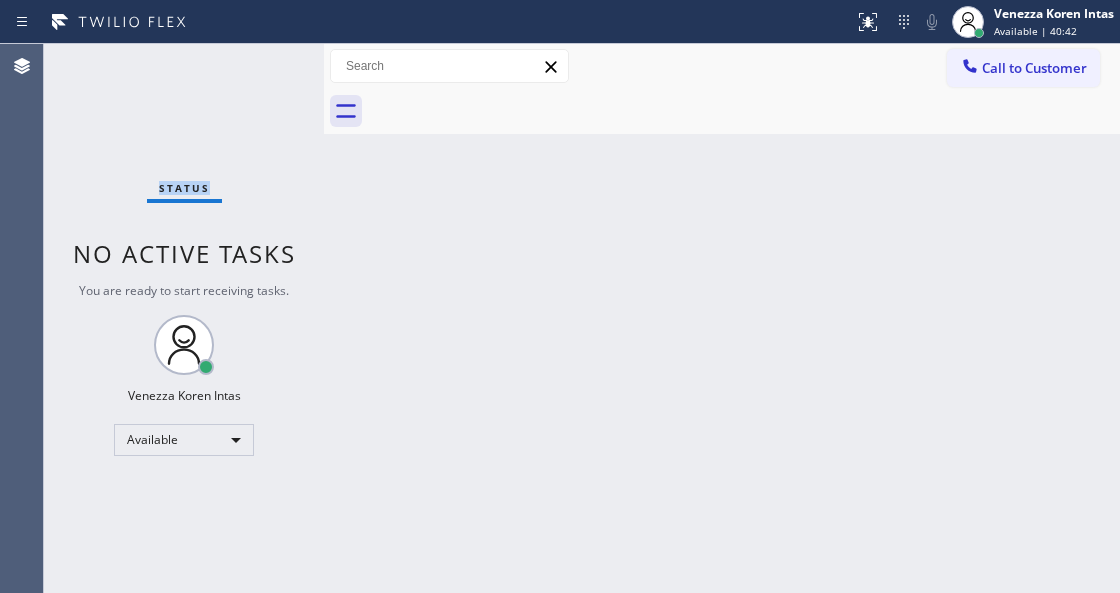 click on "Status   No active tasks     You are ready to start receiving tasks.   [FIRST] [LAST] Available" at bounding box center [184, 318] 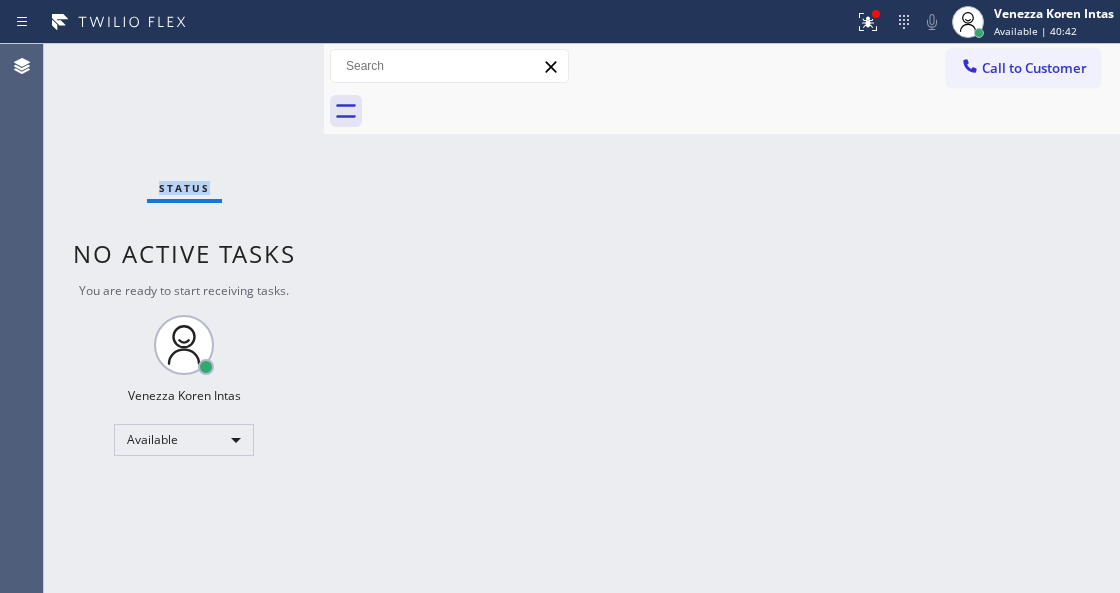 click on "Status   No active tasks     You are ready to start receiving tasks.   [FIRST] [LAST] Available" at bounding box center (184, 318) 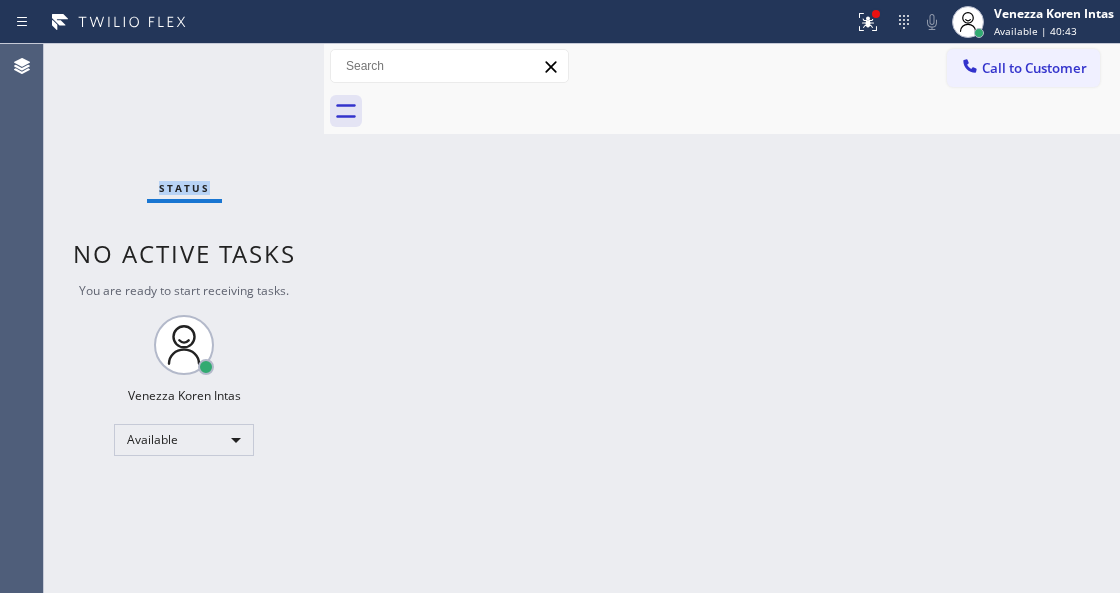 drag, startPoint x: 848, startPoint y: 8, endPoint x: 877, endPoint y: 240, distance: 233.80548 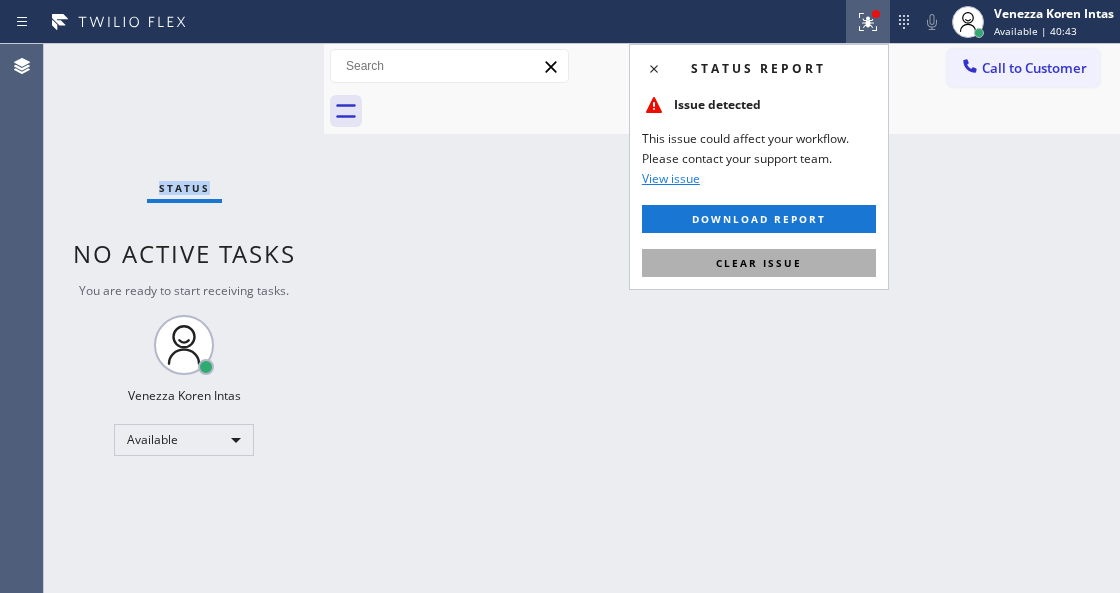 click on "Clear issue" at bounding box center [759, 263] 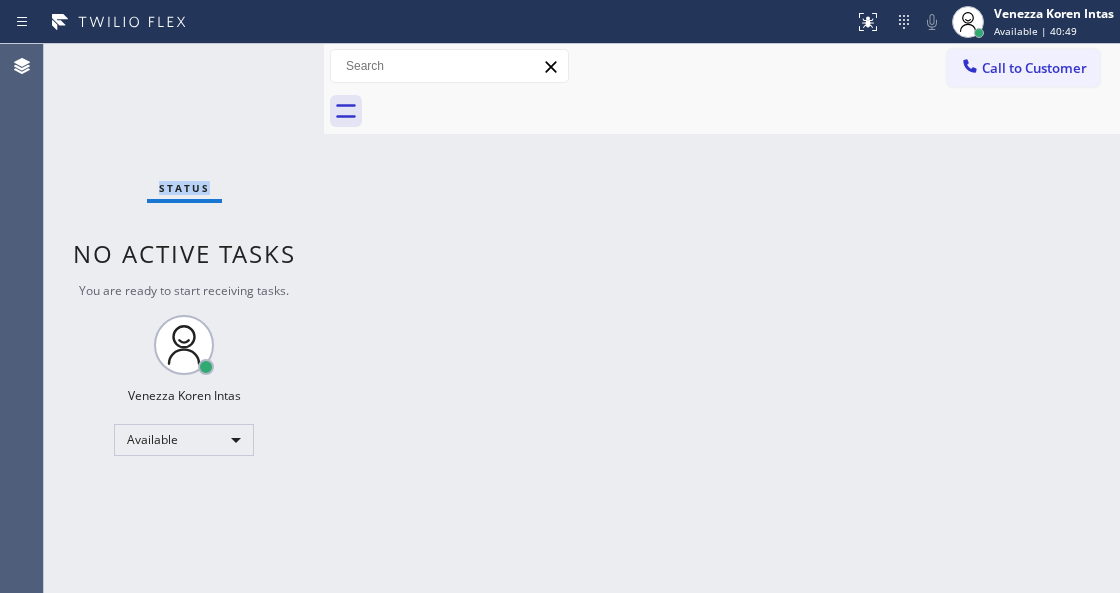 click on "Status   No active tasks     You are ready to start receiving tasks.   [FIRST] [LAST] Available" at bounding box center (184, 318) 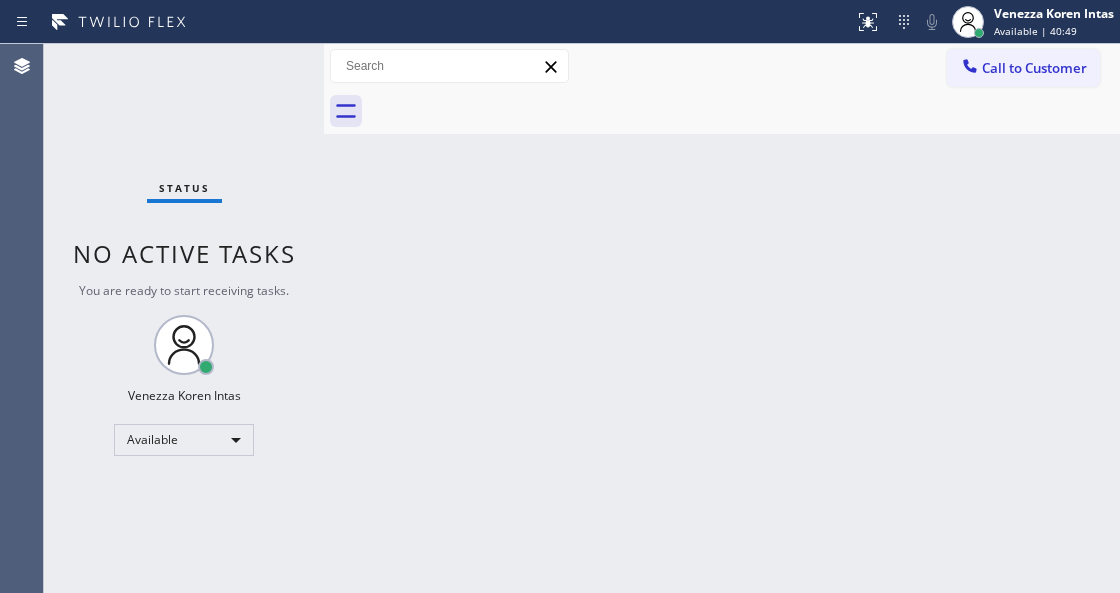 click on "Status   No active tasks     You are ready to start receiving tasks.   [FIRST] [LAST] Available" at bounding box center (184, 318) 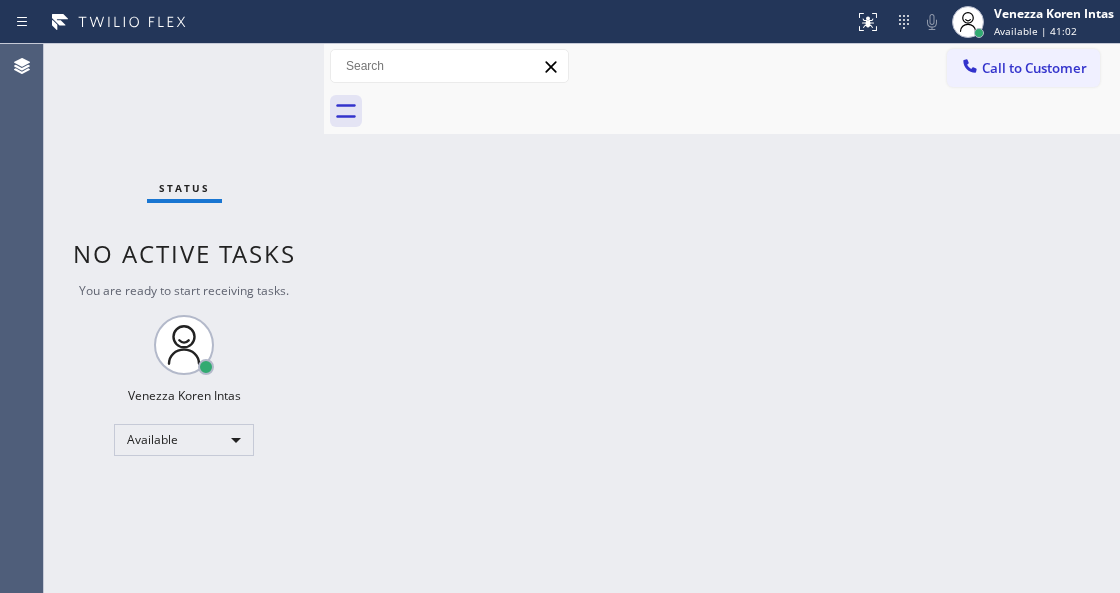 click on "Status   No active tasks     You are ready to start receiving tasks.   [FIRST] [LAST] Available" at bounding box center (184, 318) 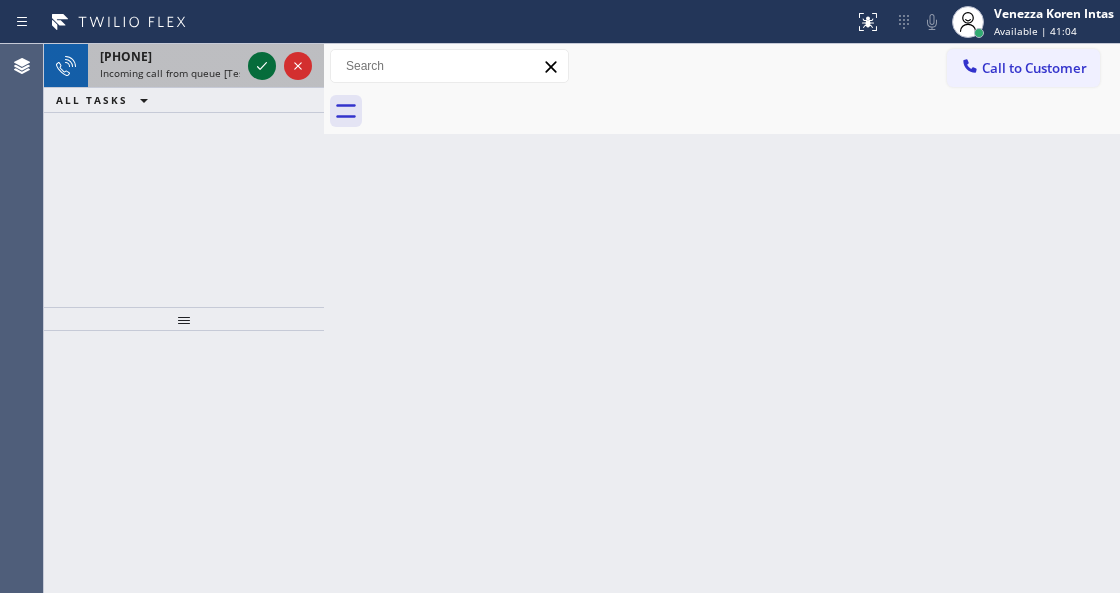 click at bounding box center [262, 66] 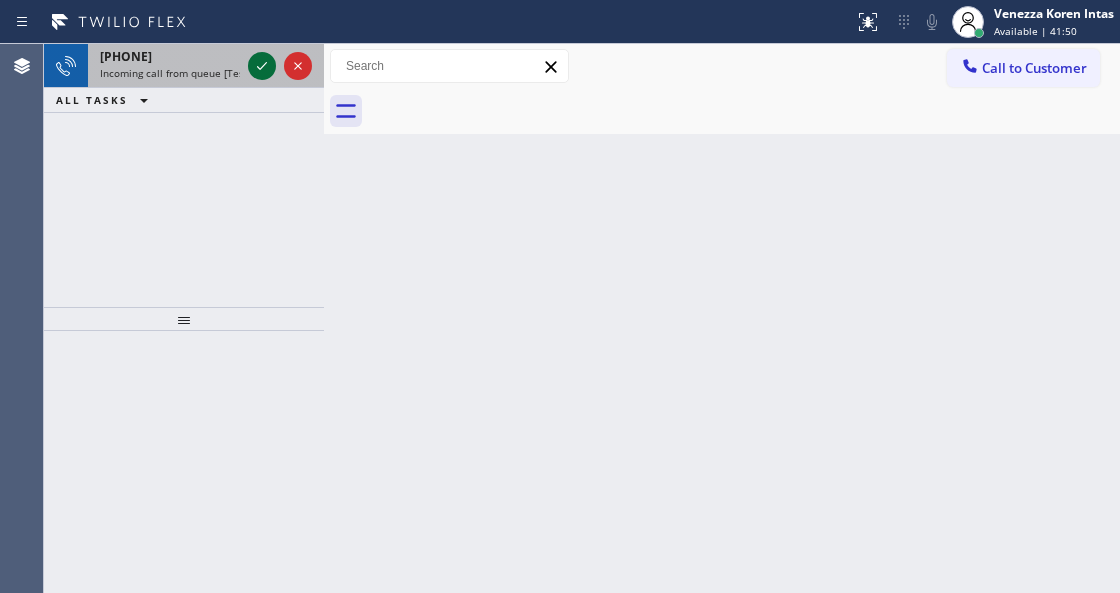 click 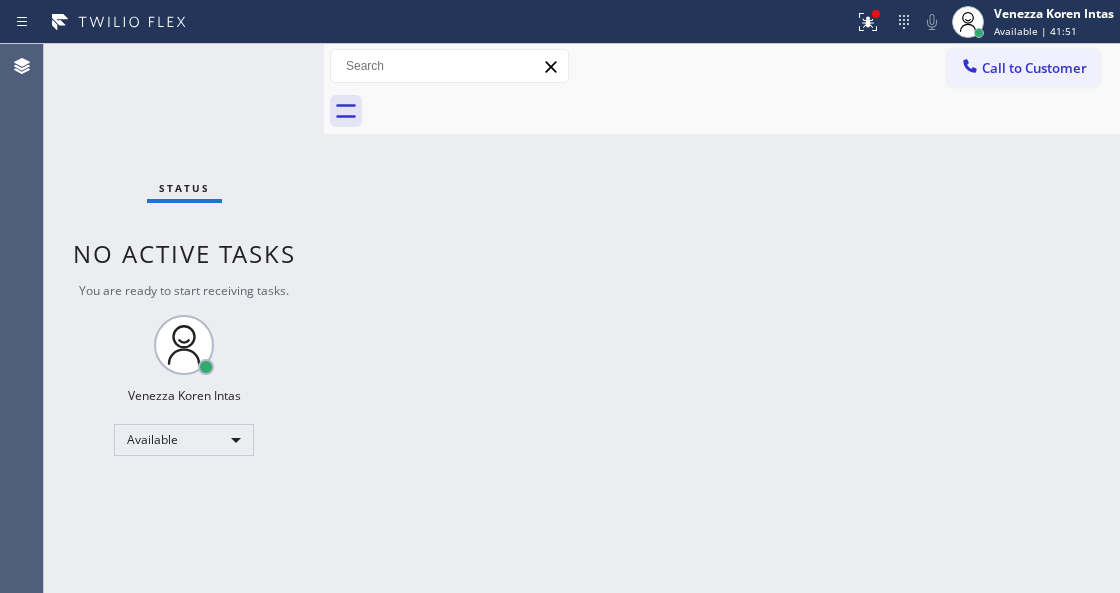 click on "Status   No active tasks     You are ready to start receiving tasks.   [FIRST] [LAST] Available" at bounding box center [184, 318] 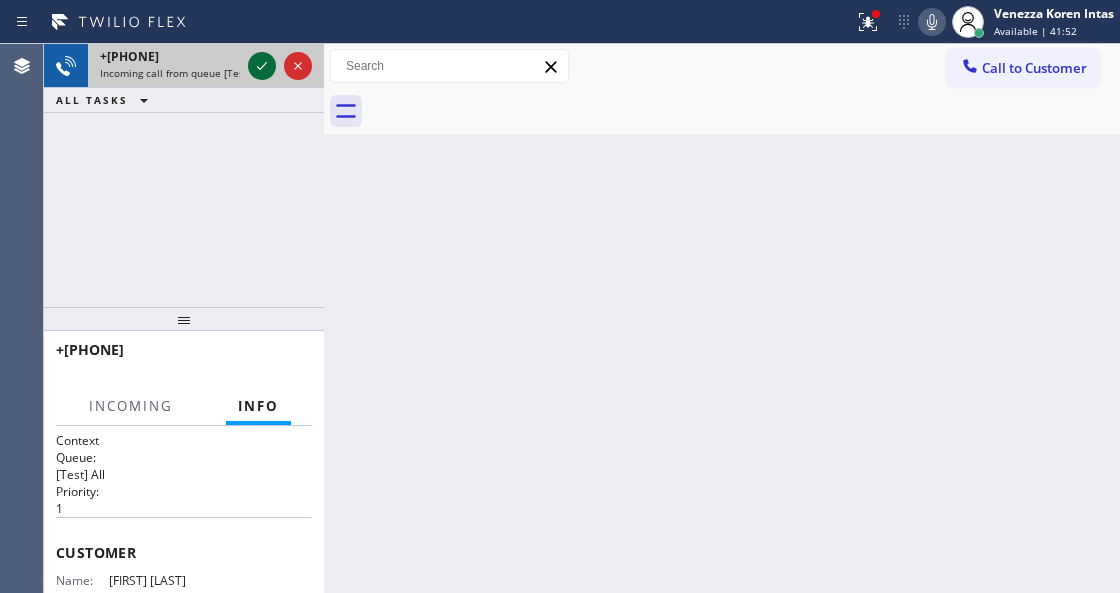 click 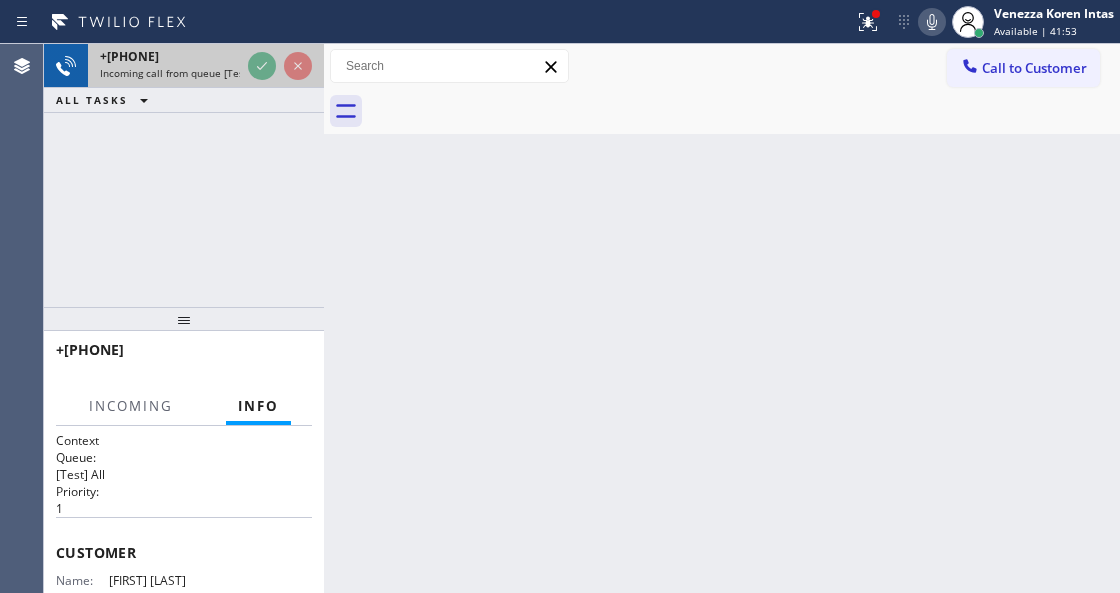 click 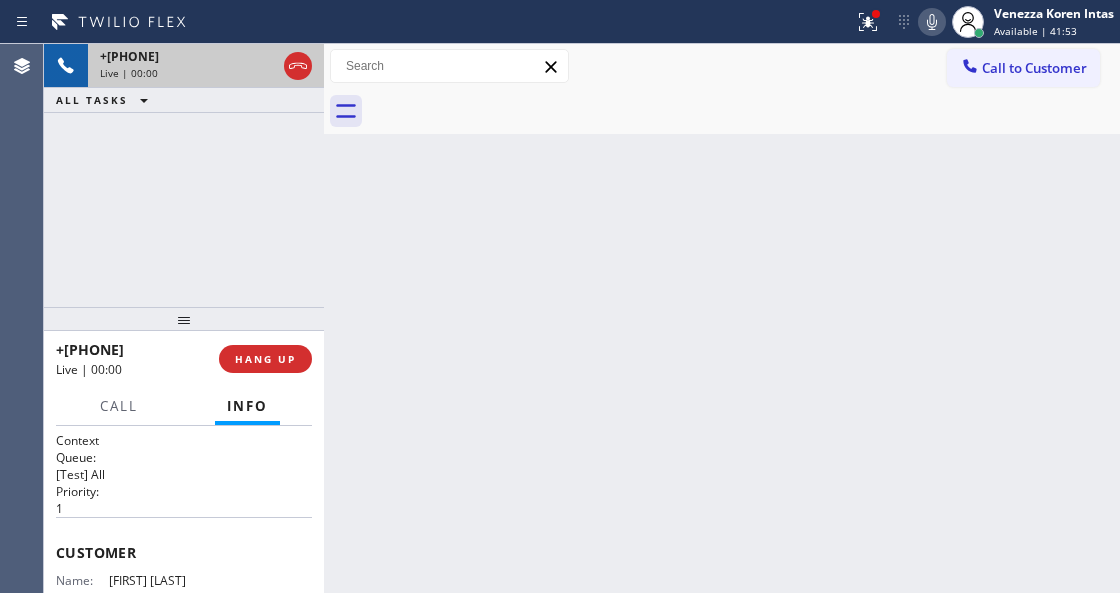 click on "Live | 00:00" at bounding box center [188, 73] 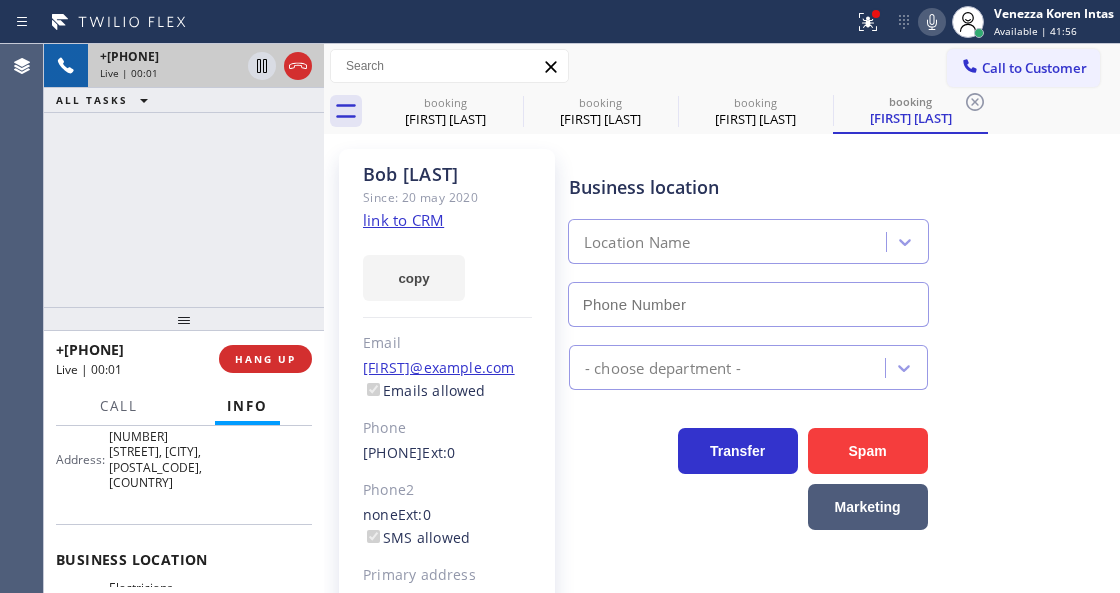 scroll, scrollTop: 266, scrollLeft: 0, axis: vertical 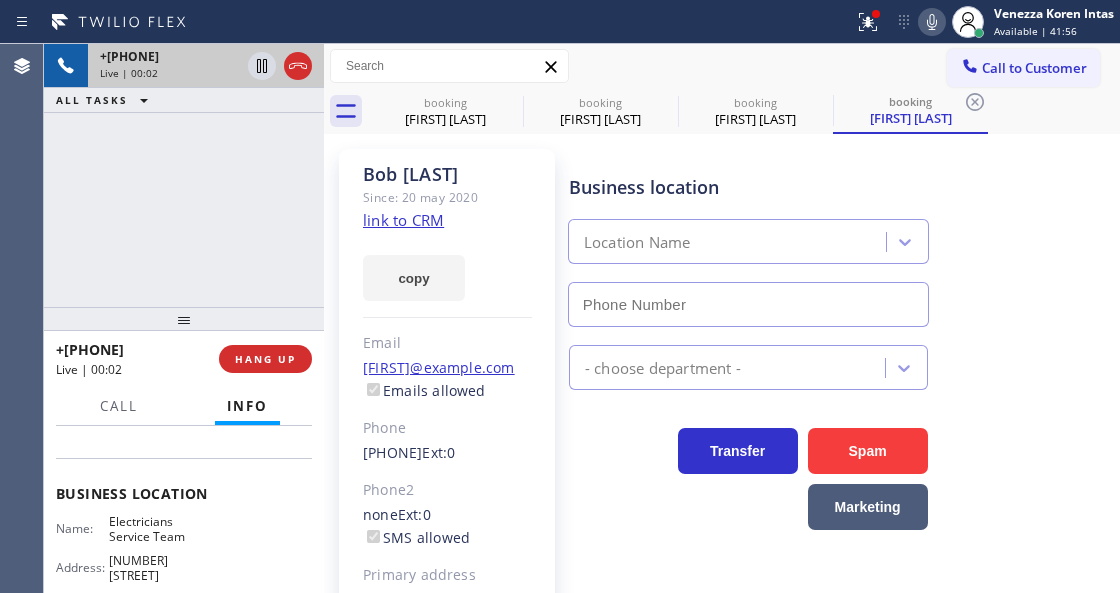 type on "[PHONE]" 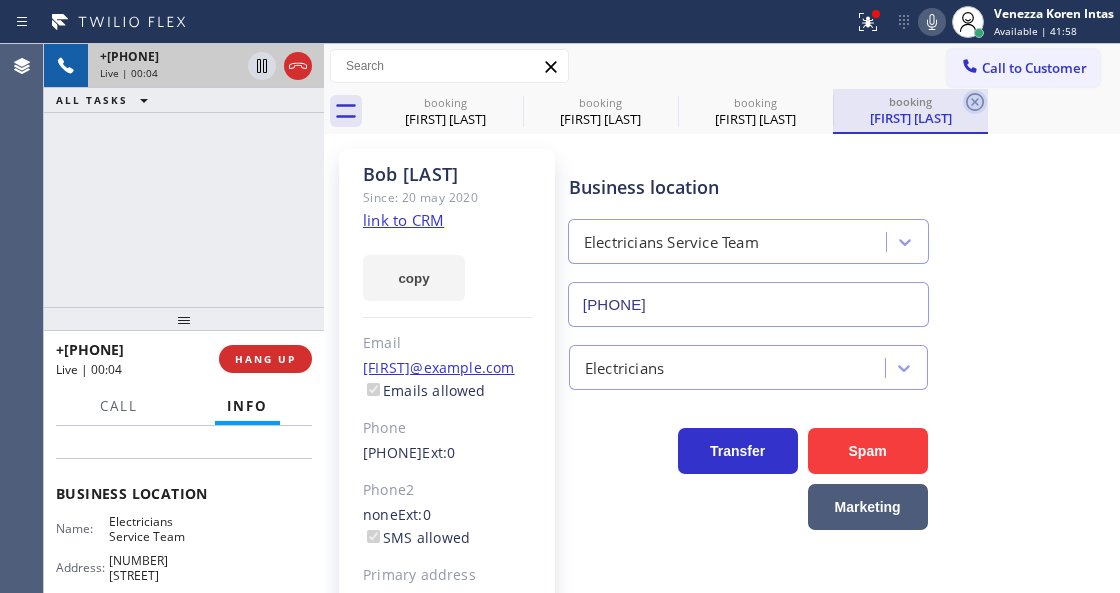 click 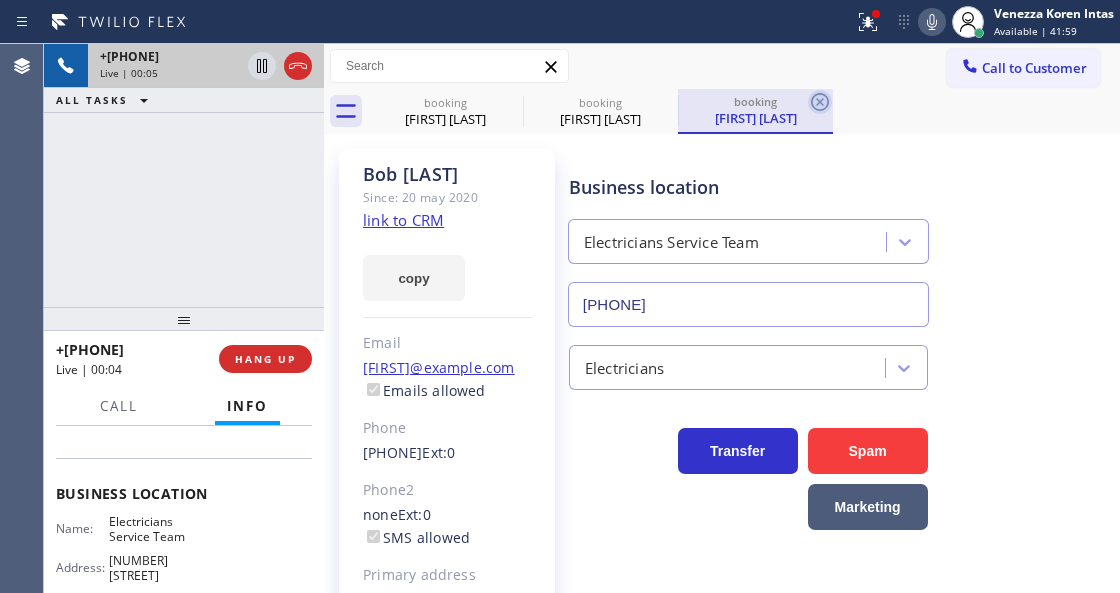 click 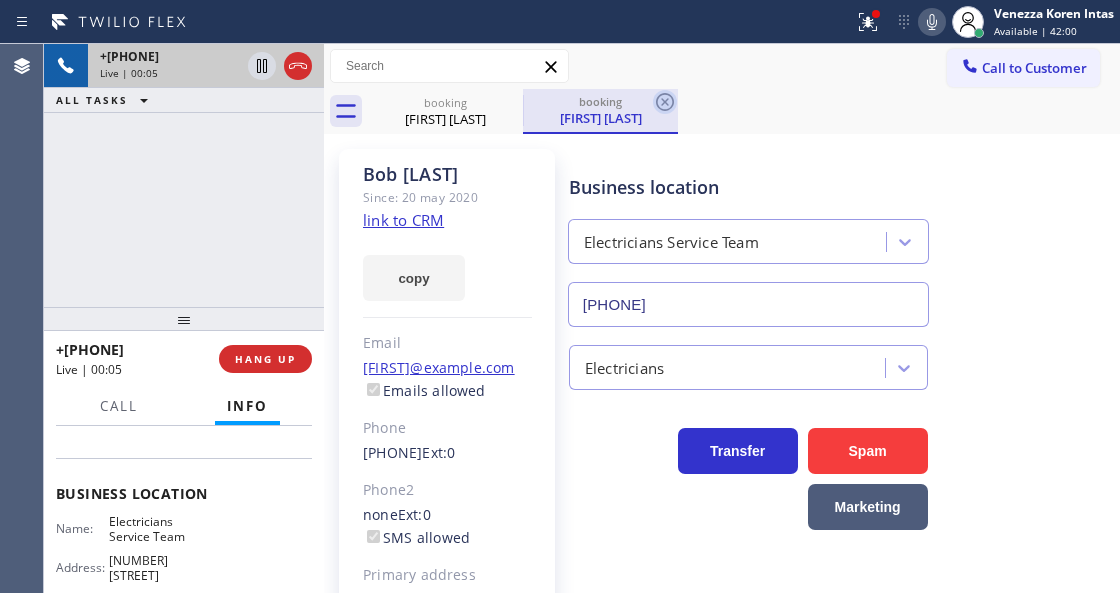 click 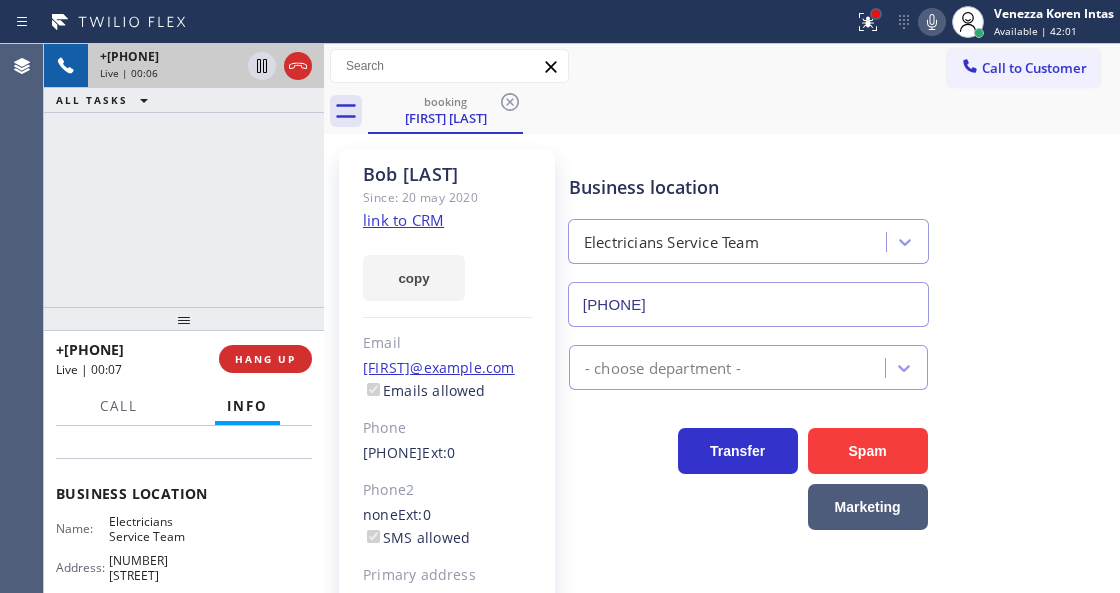 click at bounding box center (876, 14) 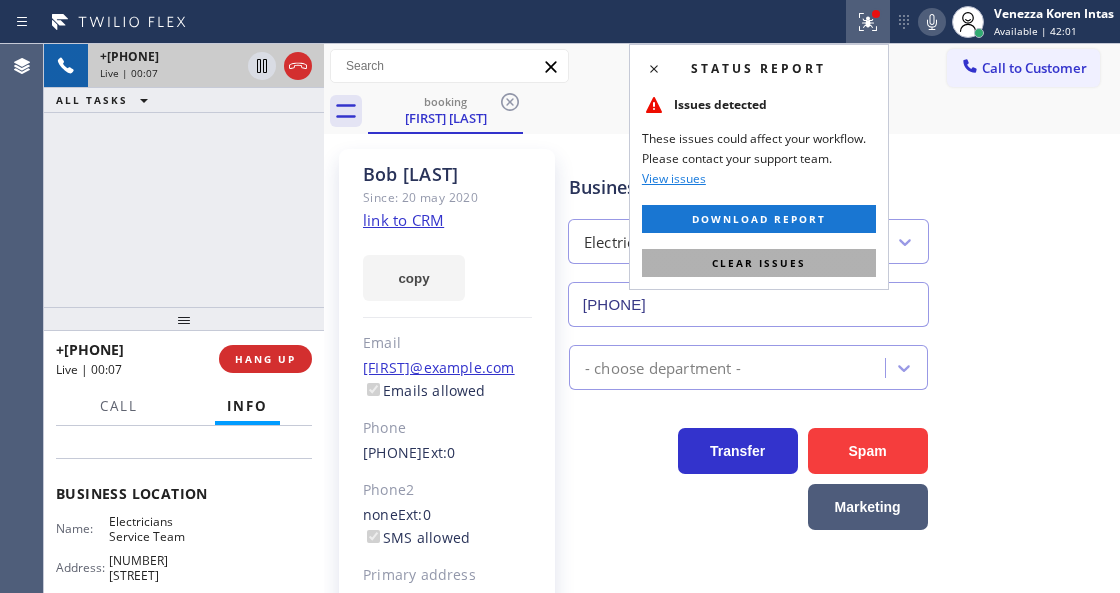 click on "Clear issues" at bounding box center (759, 263) 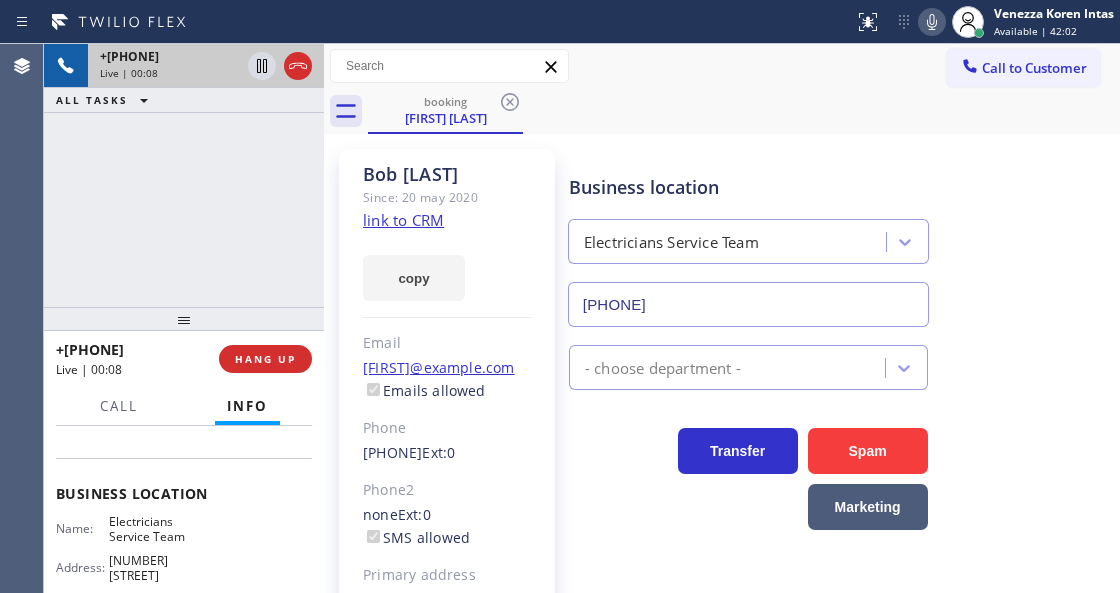 click on "link to CRM" 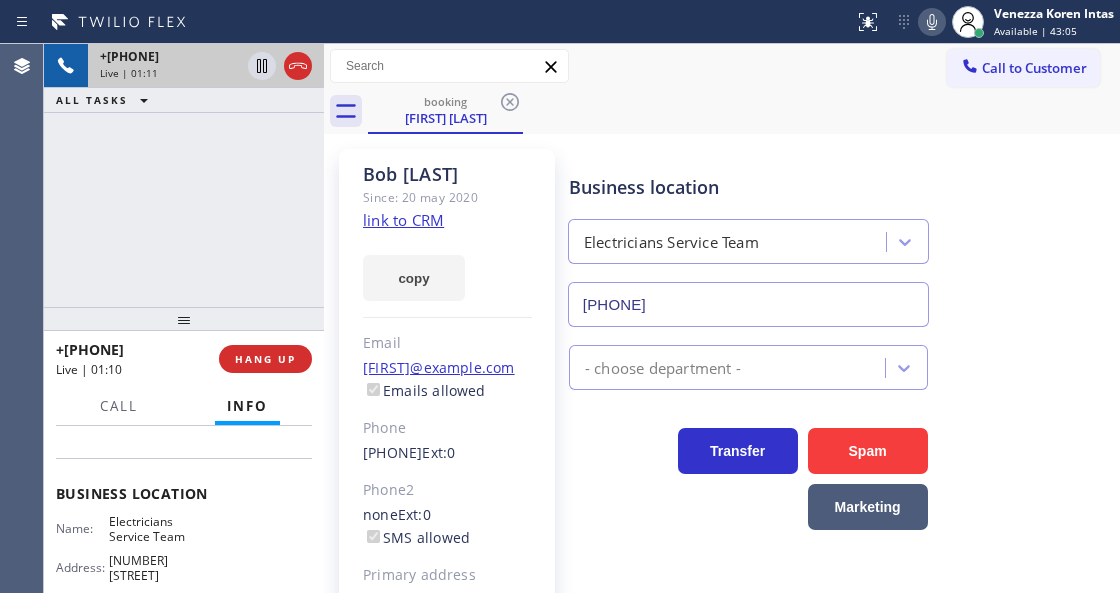click at bounding box center [932, 22] 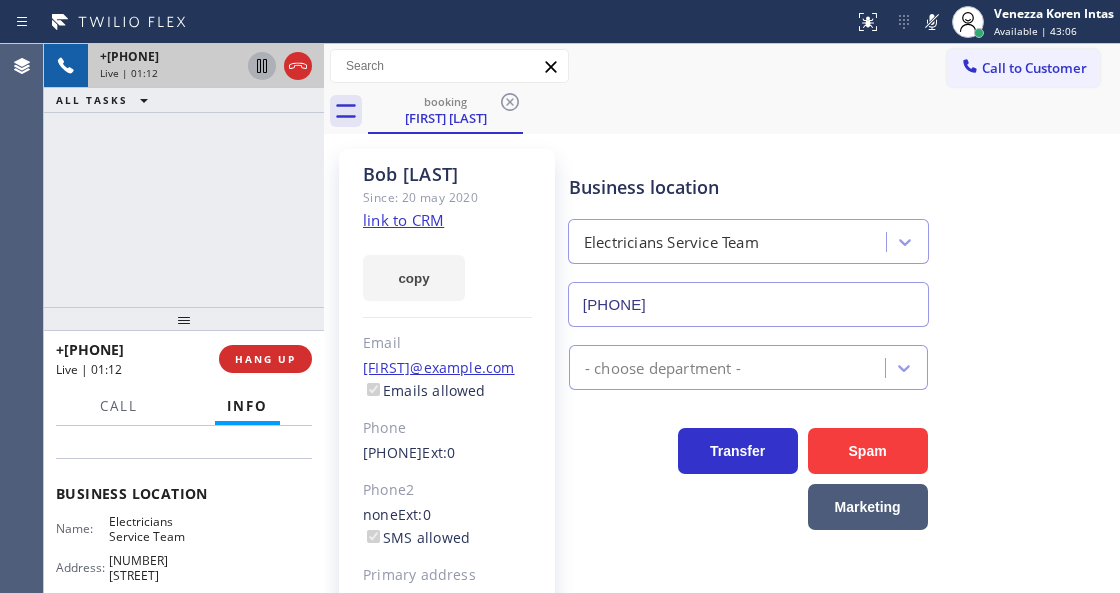 click 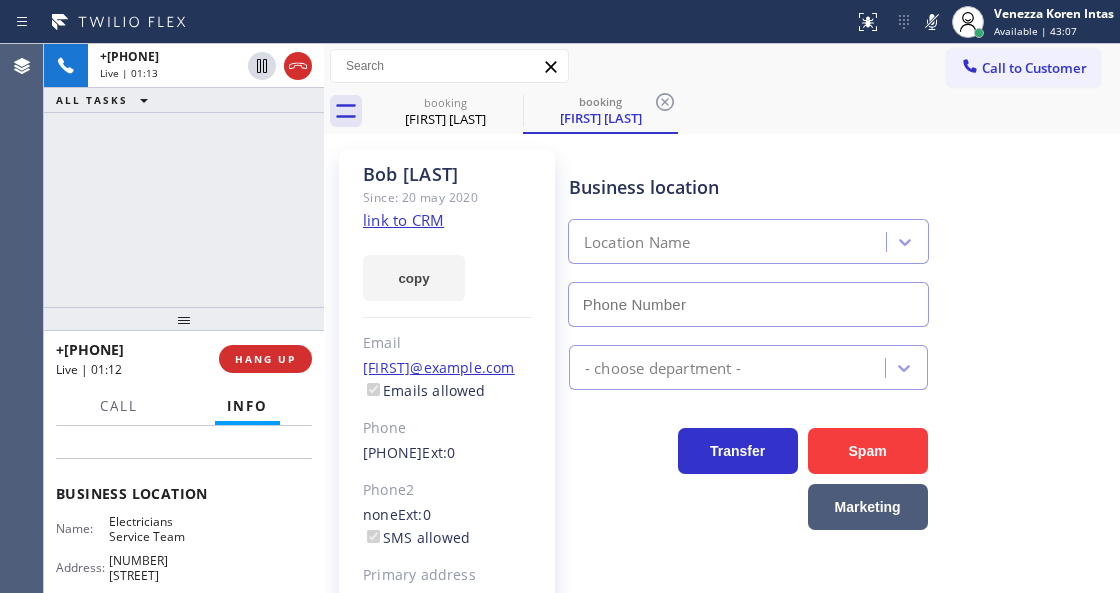 type on "[PHONE]" 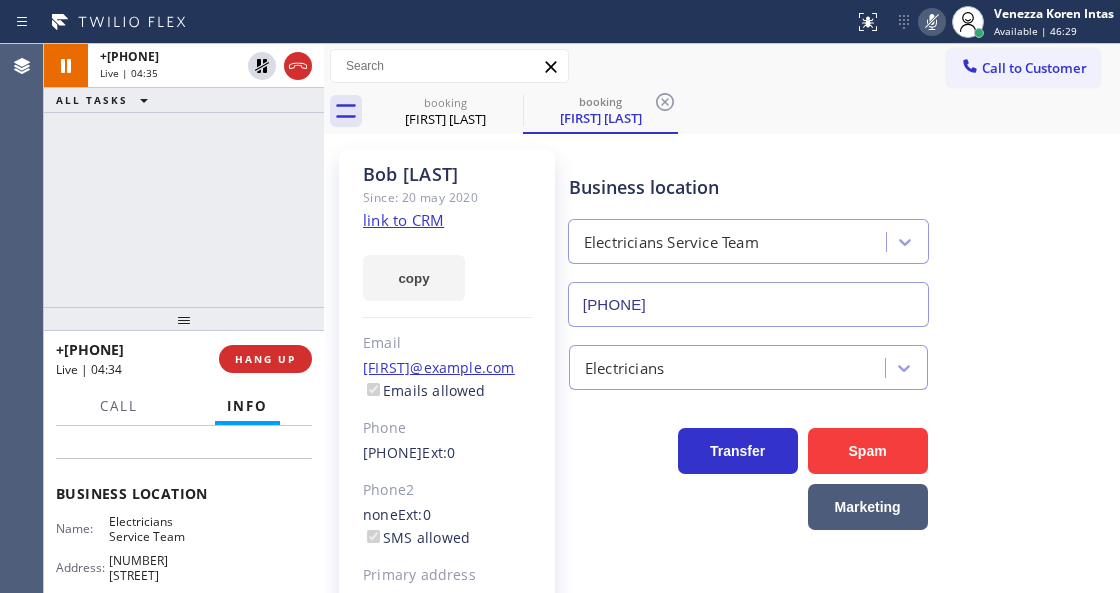 click 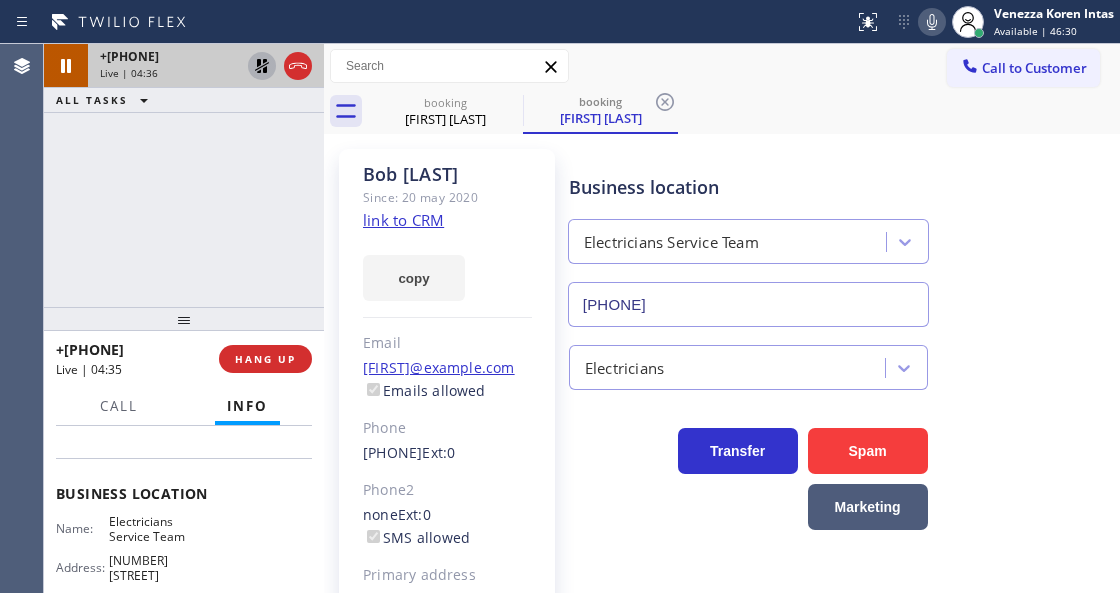 click 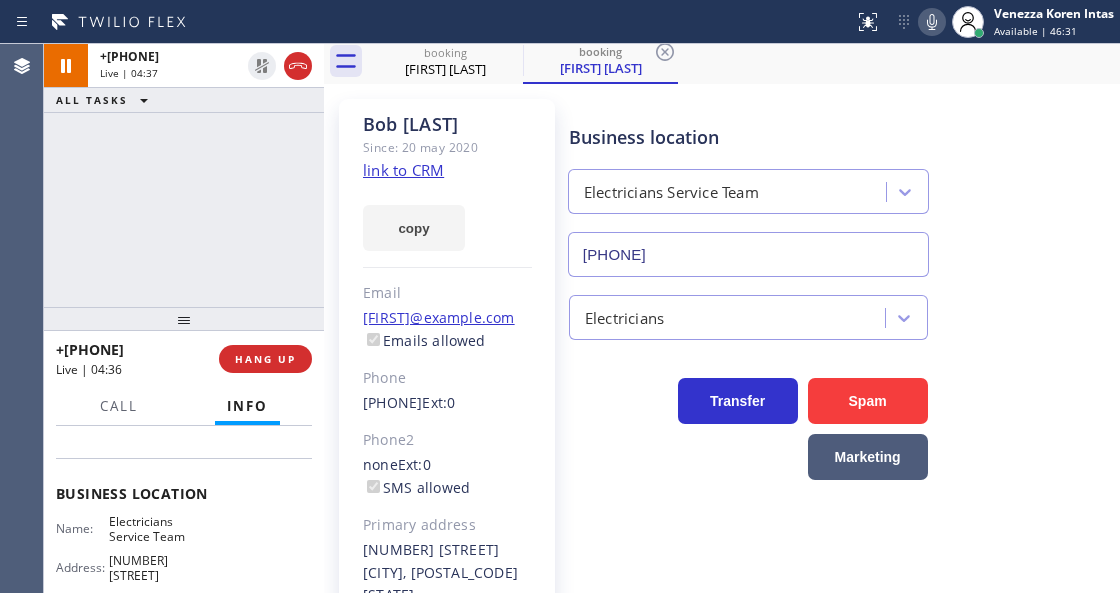 scroll, scrollTop: 190, scrollLeft: 0, axis: vertical 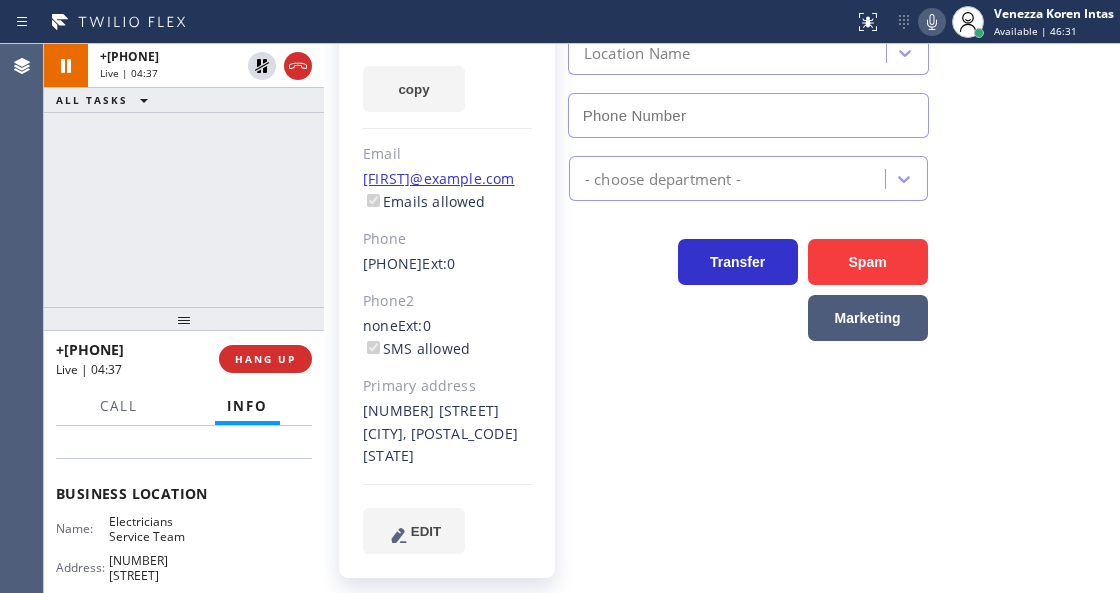 type on "[PHONE]" 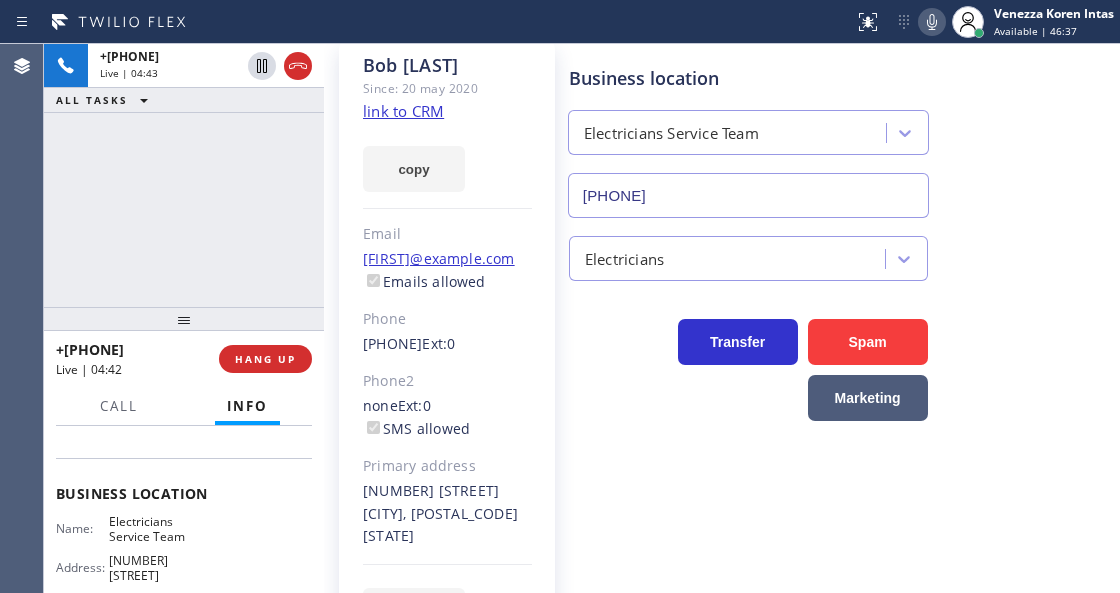 scroll, scrollTop: 0, scrollLeft: 0, axis: both 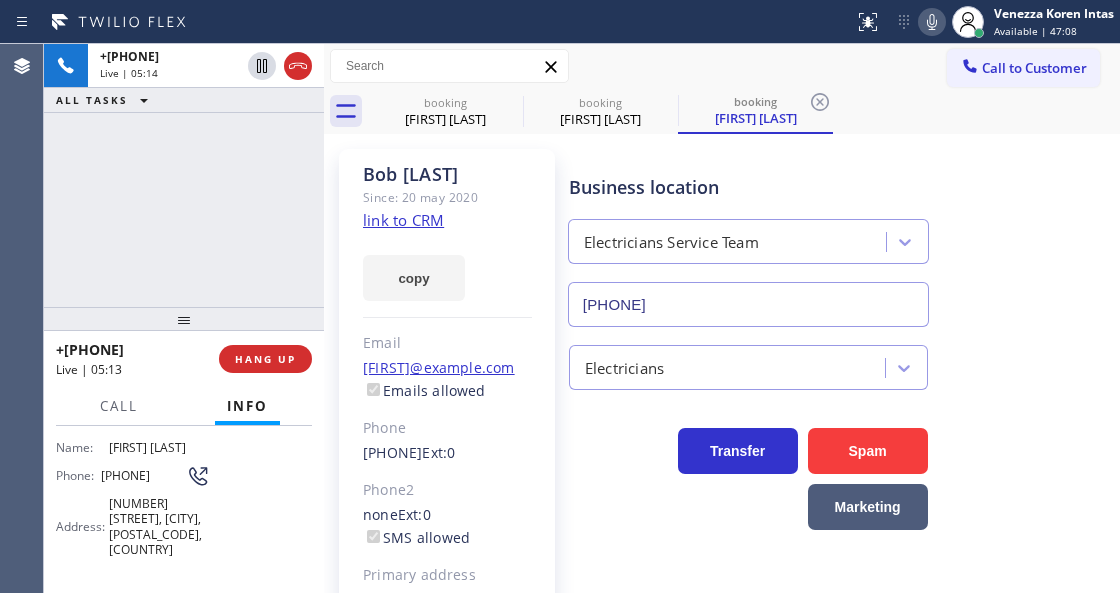 click on "[PHONE] Live | 05:14 ALL TASKS ALL TASKS ACTIVE TASKS TASKS IN WRAP UP" at bounding box center (184, 175) 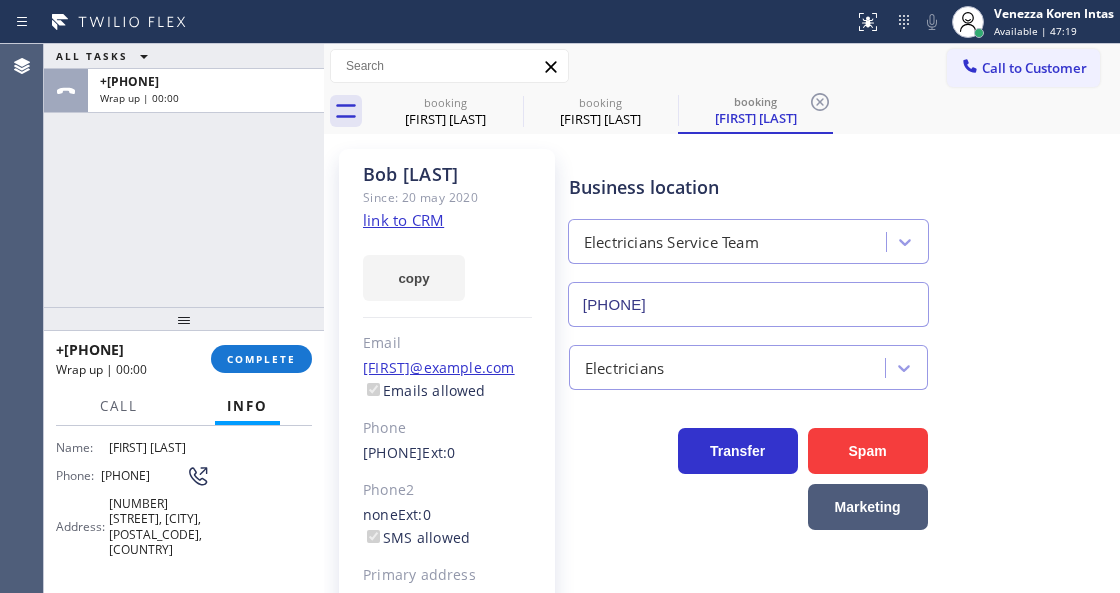drag, startPoint x: 269, startPoint y: 354, endPoint x: 489, endPoint y: 392, distance: 223.2577 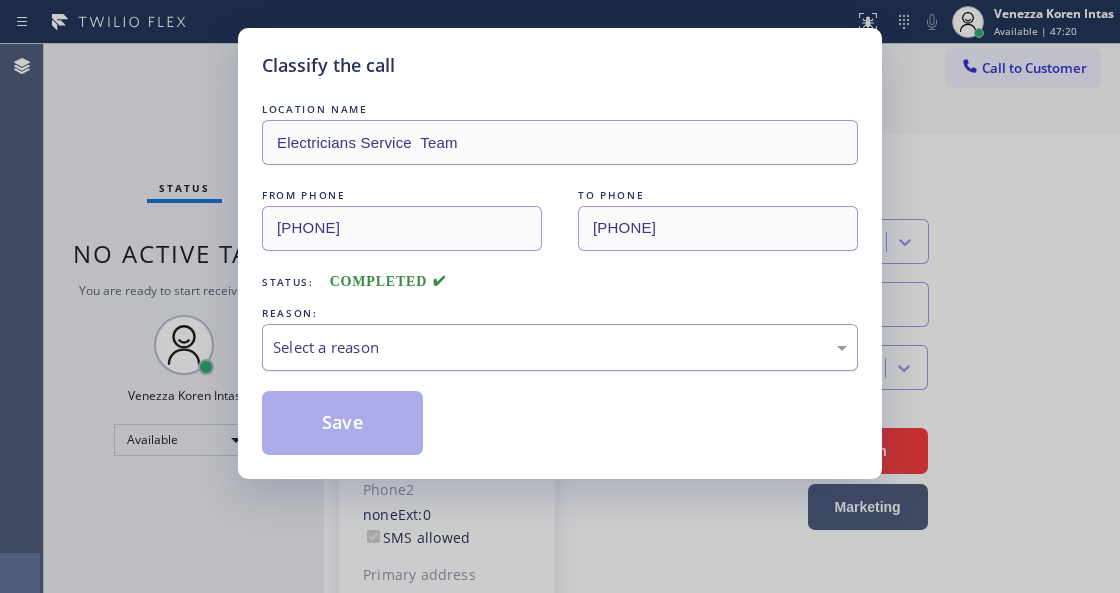 click on "Select a reason" at bounding box center [560, 347] 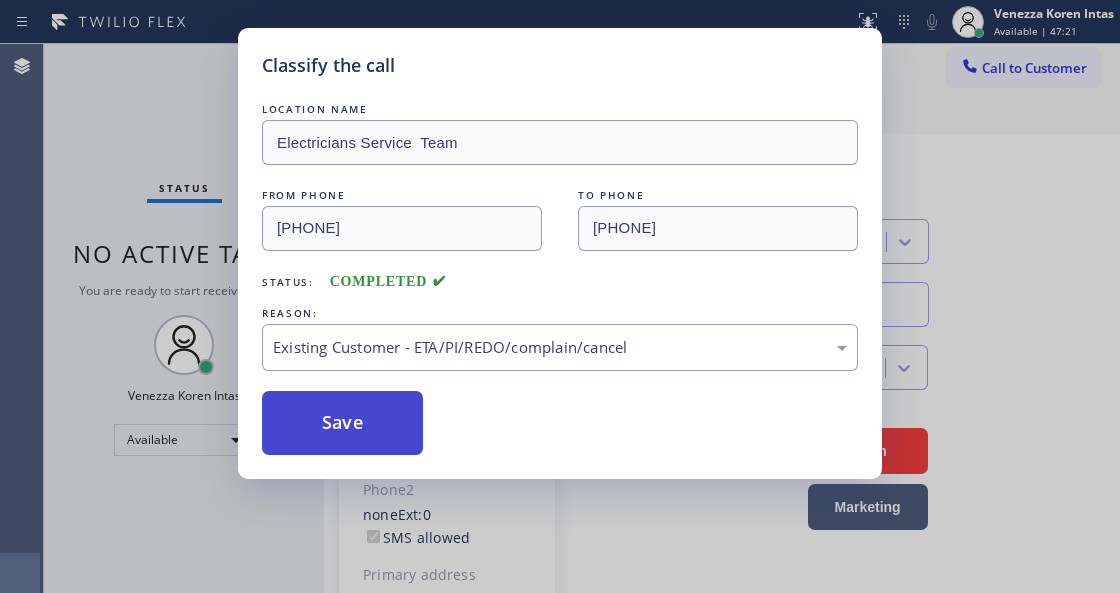 click on "Save" at bounding box center [342, 423] 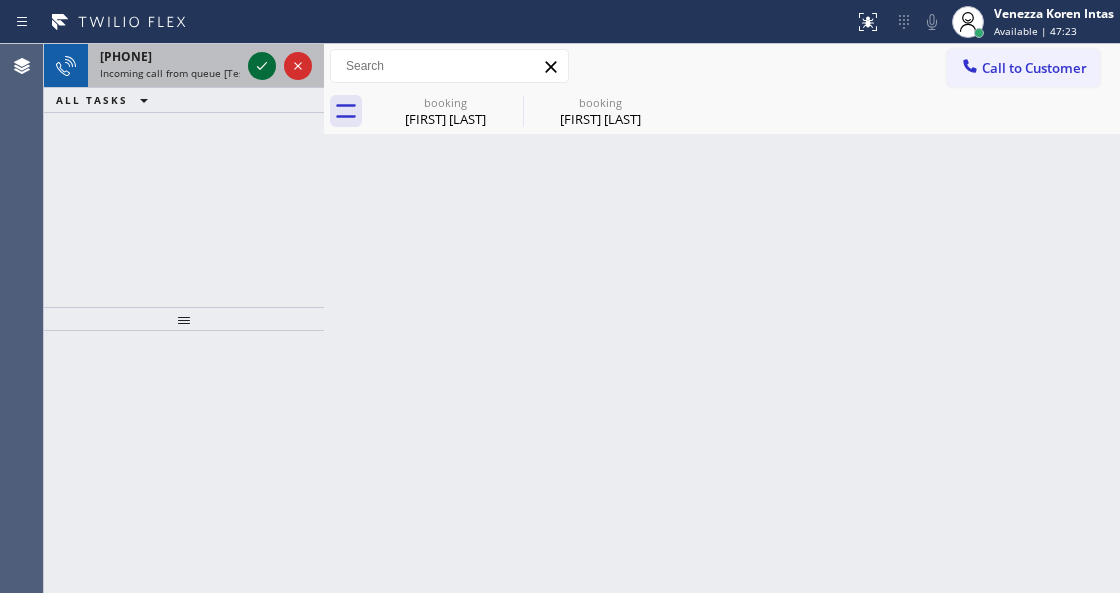 click 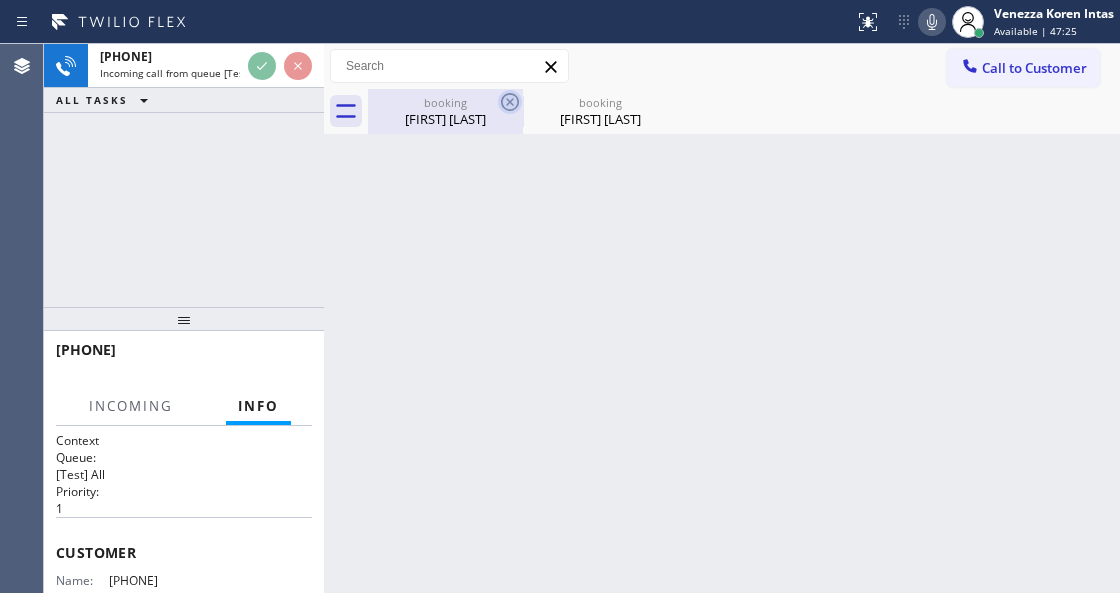 click 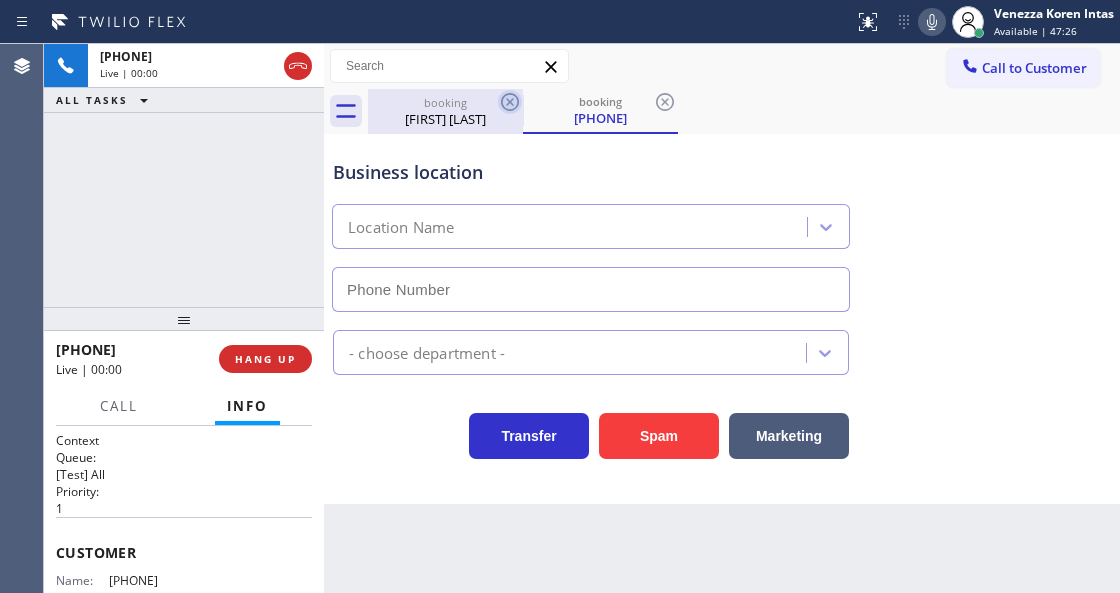 type on "[PHONE]" 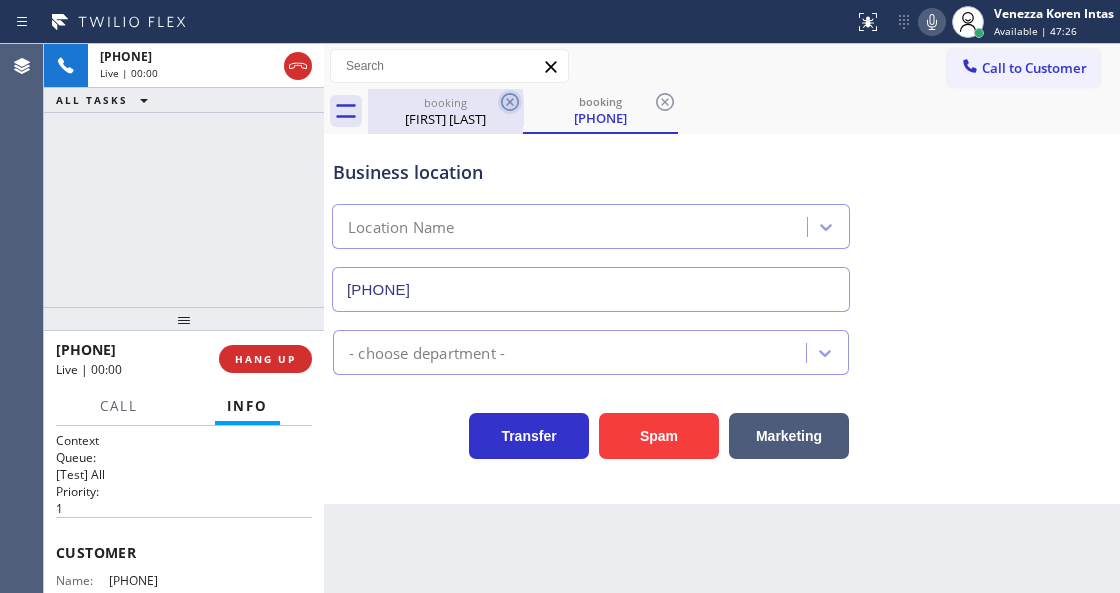 click 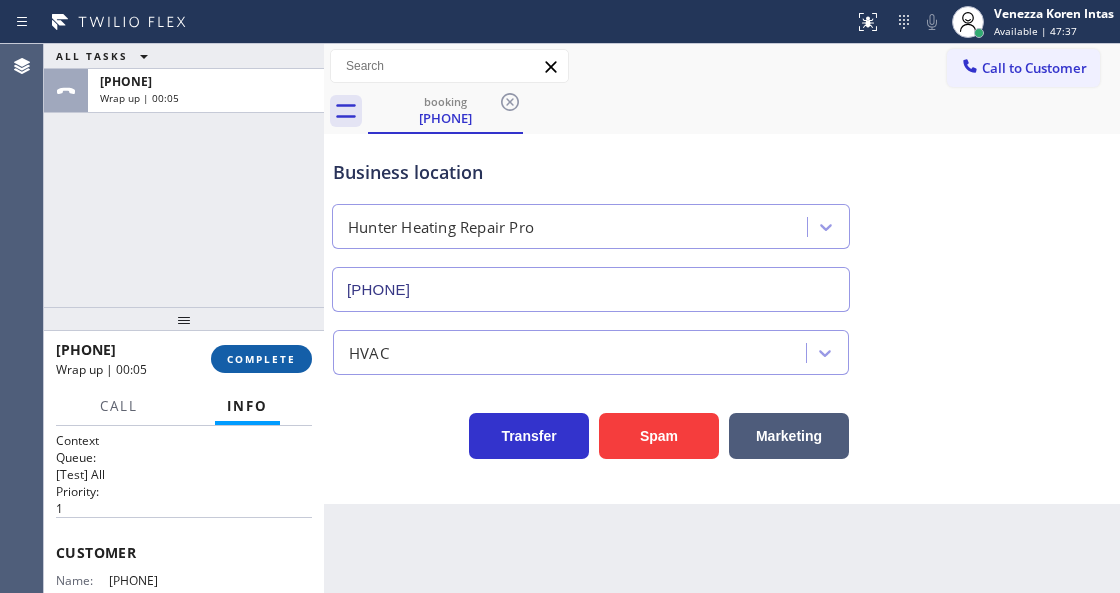 click on "COMPLETE" at bounding box center [261, 359] 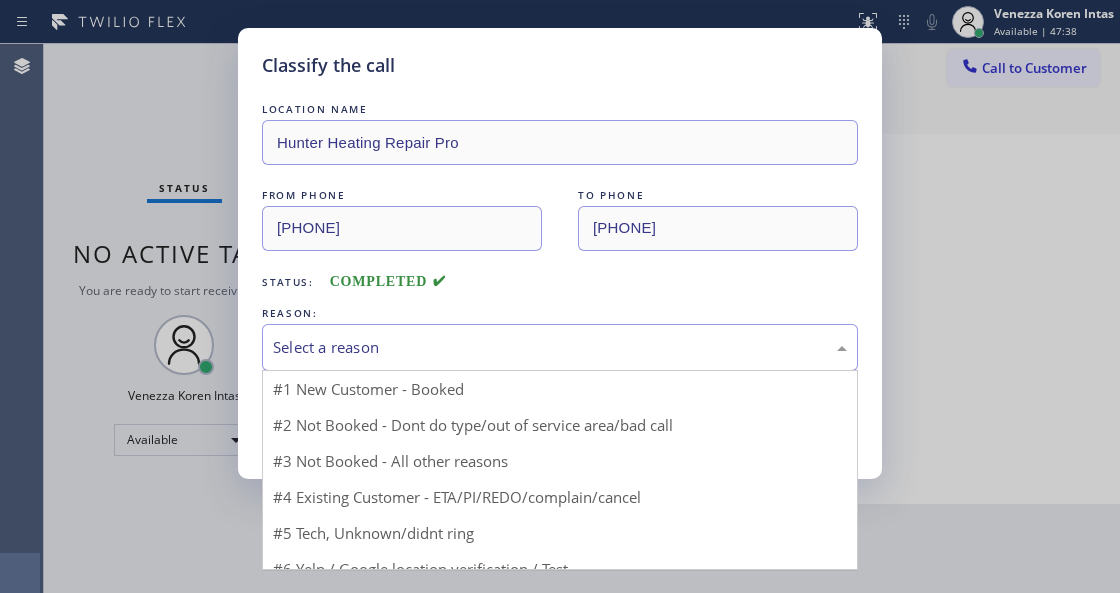 click on "Select a reason" at bounding box center [560, 347] 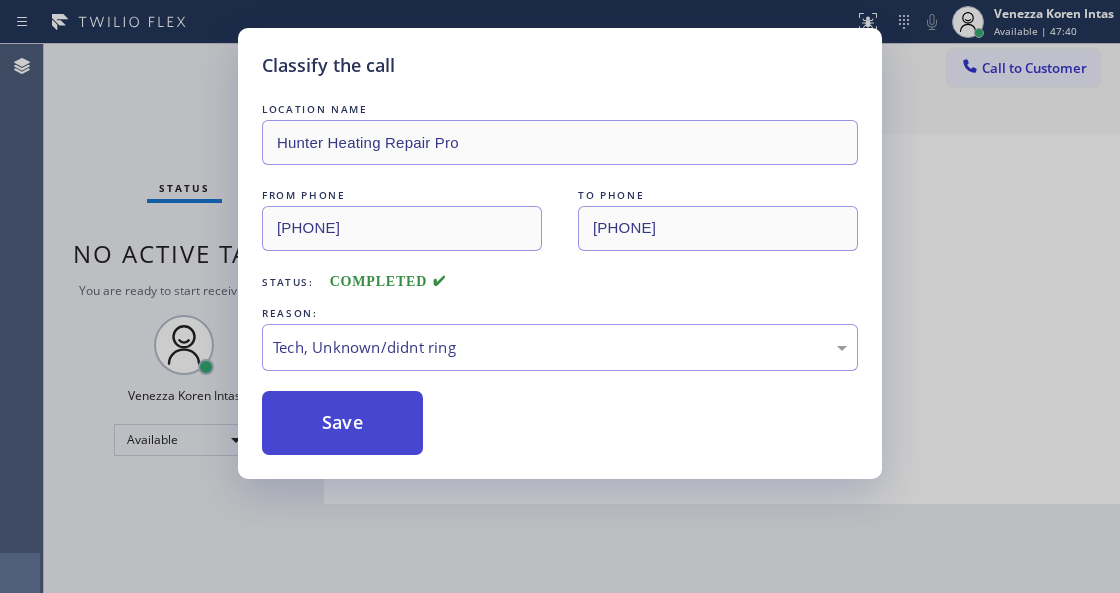 click on "Save" at bounding box center [342, 423] 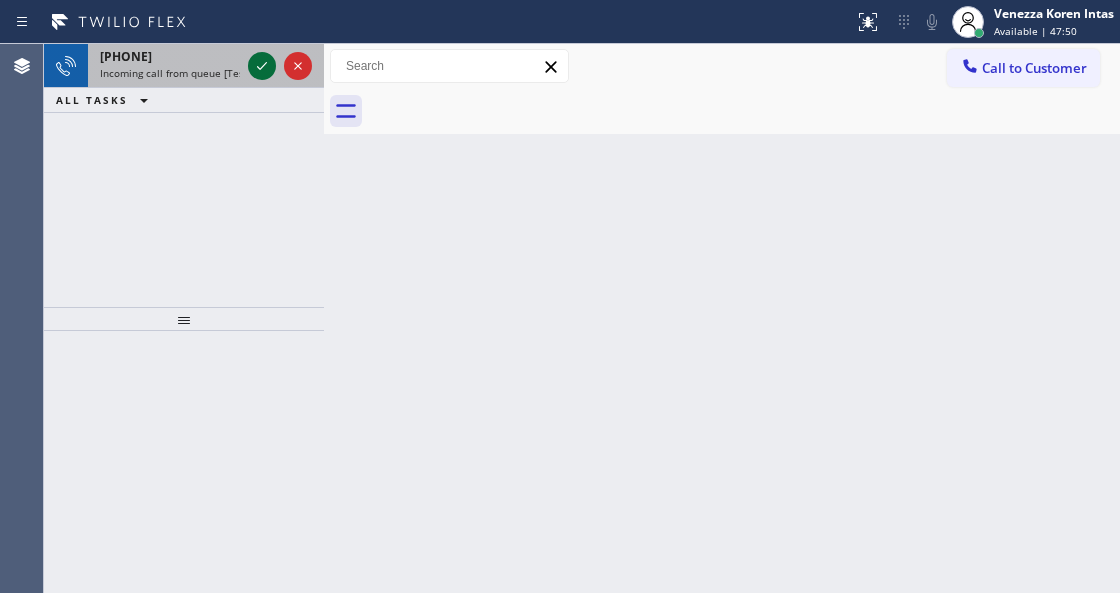 click 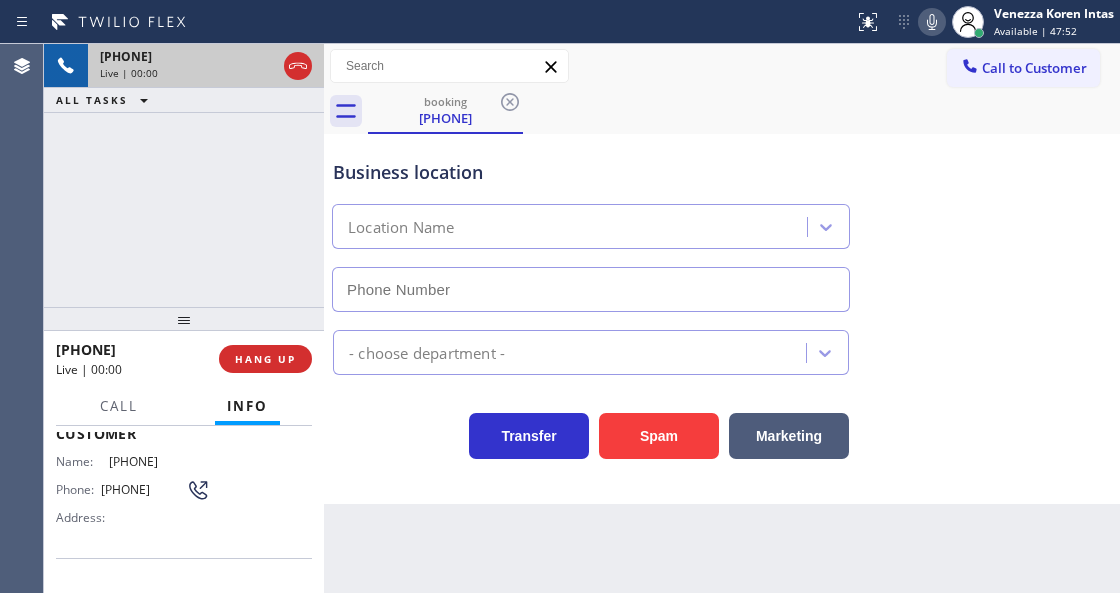 scroll, scrollTop: 200, scrollLeft: 0, axis: vertical 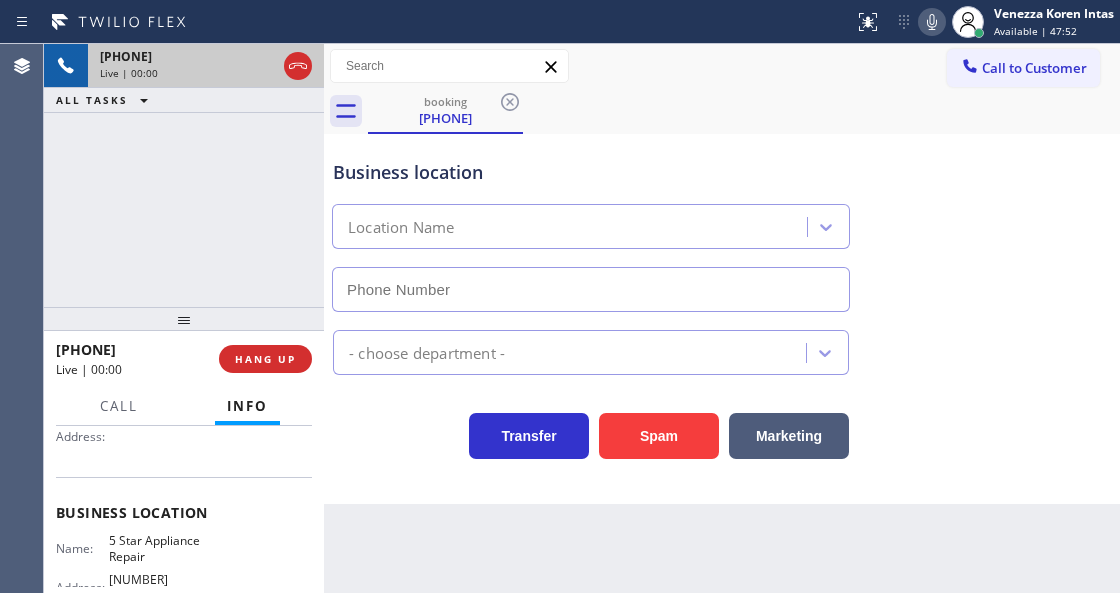 type on "[PHONE]" 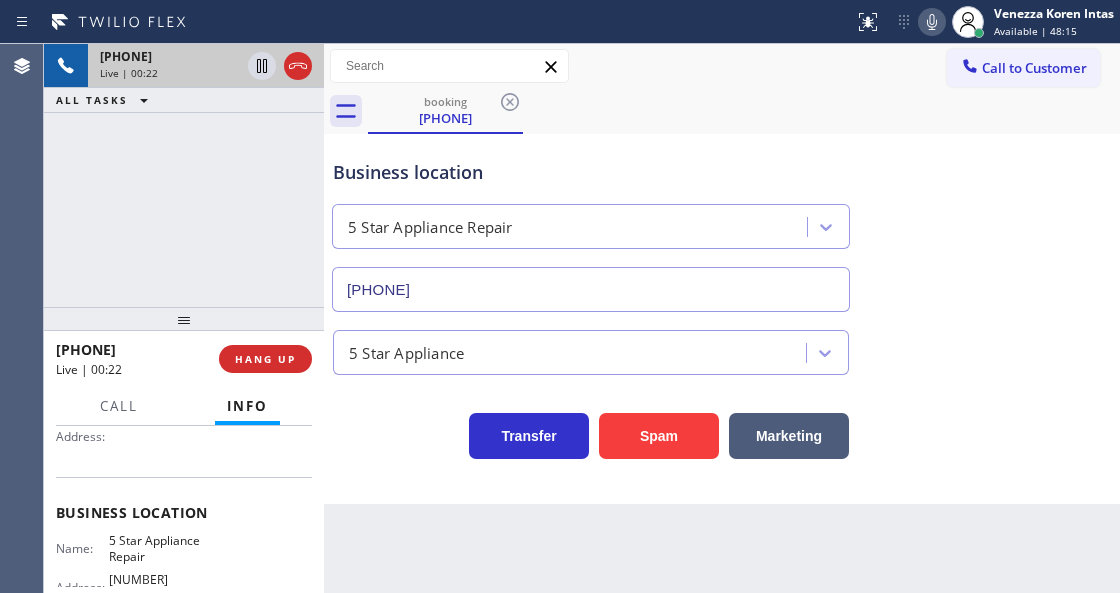scroll, scrollTop: 66, scrollLeft: 0, axis: vertical 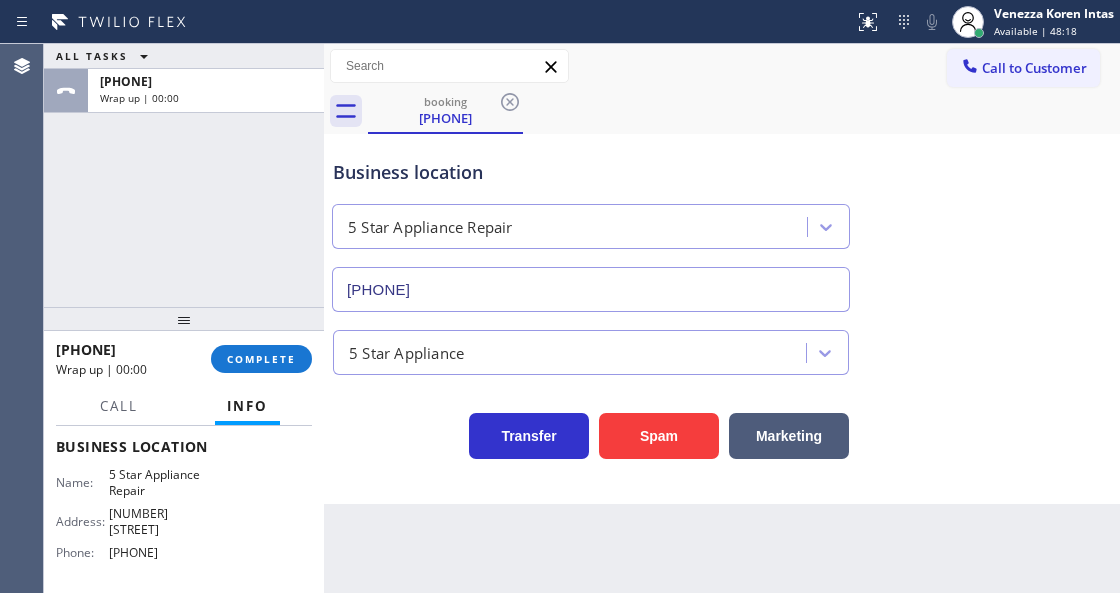 drag, startPoint x: 52, startPoint y: 482, endPoint x: 220, endPoint y: 533, distance: 175.5705 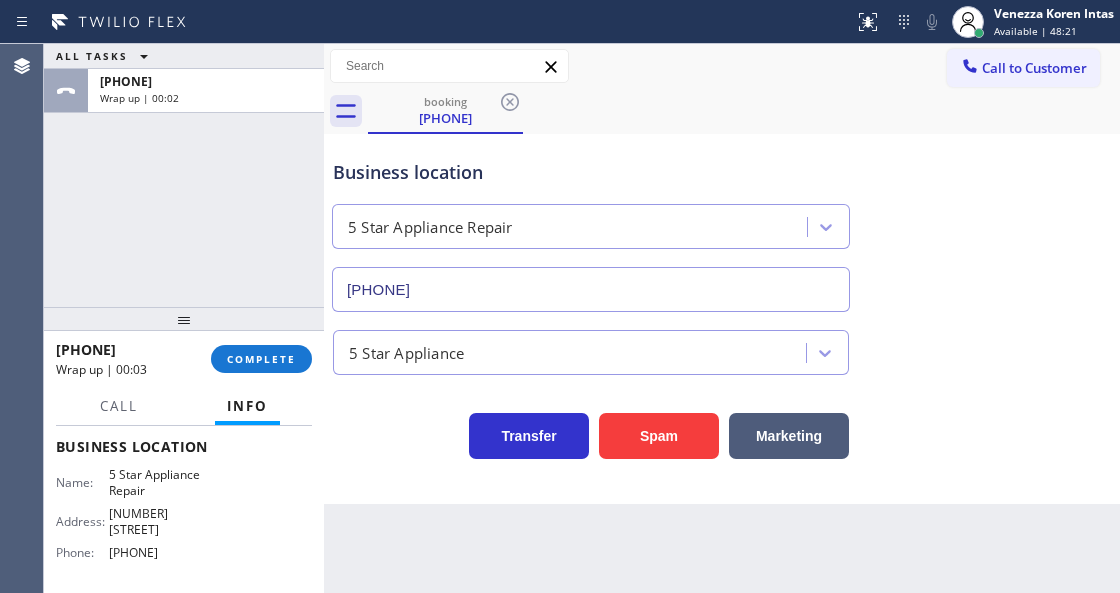 drag, startPoint x: 289, startPoint y: 352, endPoint x: 384, endPoint y: 342, distance: 95.524864 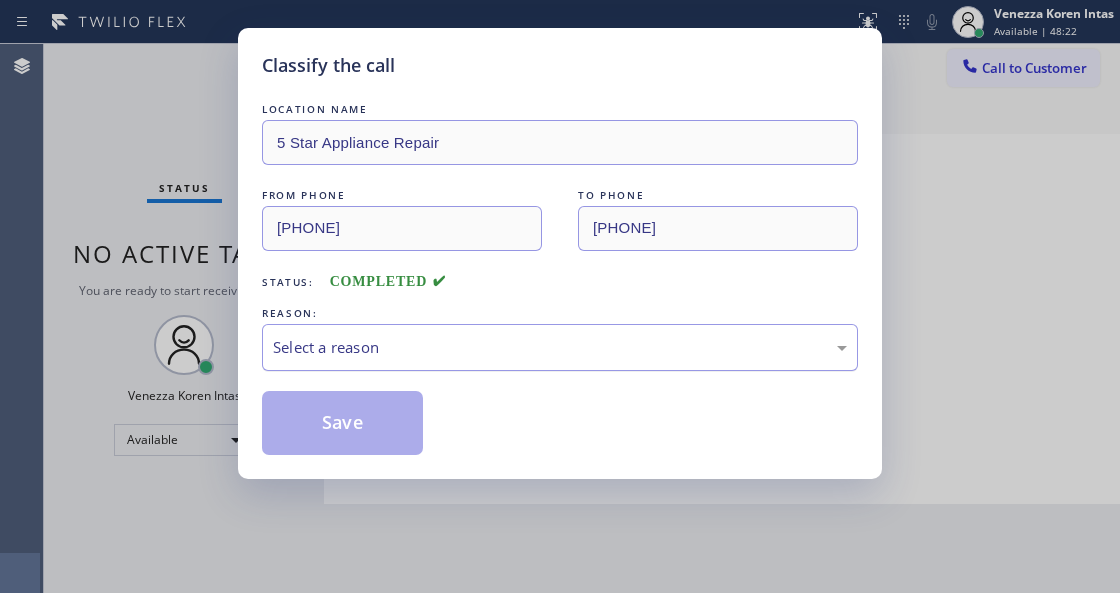 click on "Select a reason" at bounding box center [560, 347] 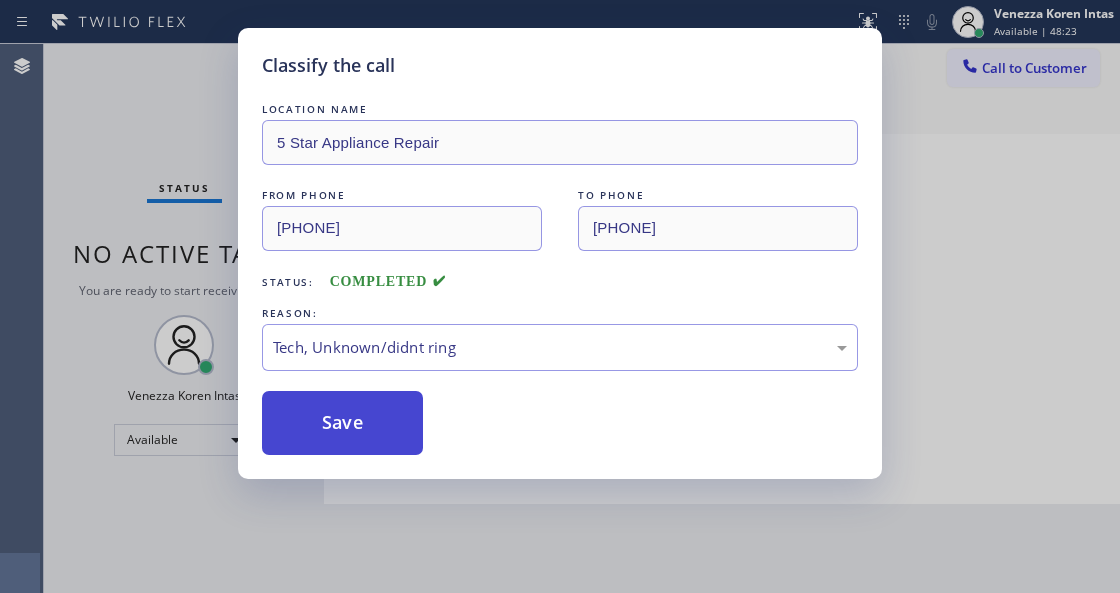 click on "Save" at bounding box center (342, 423) 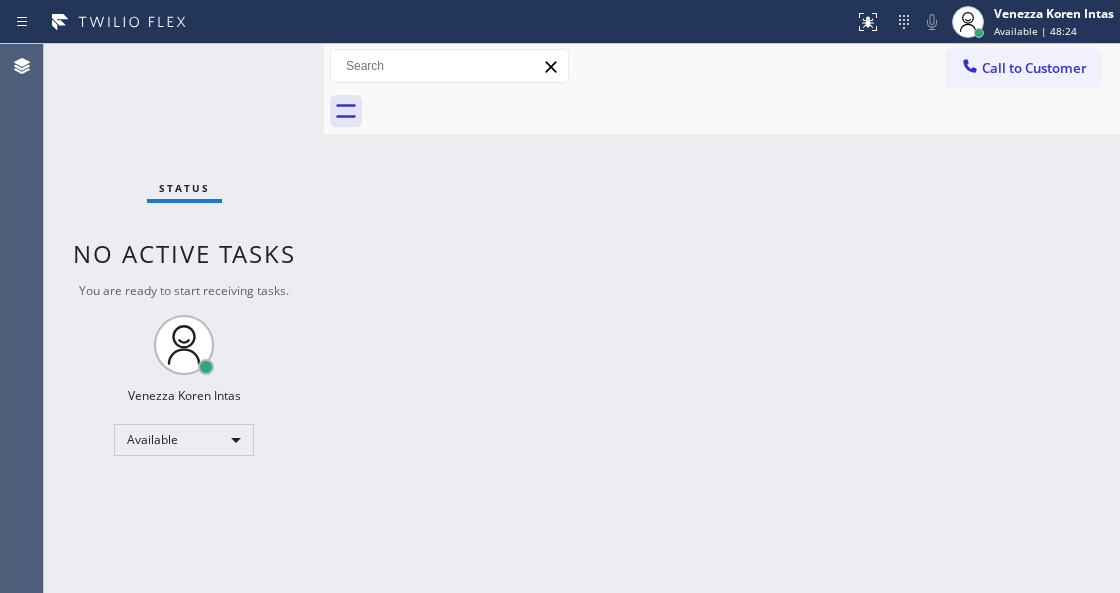 click on "Available | 48:24" at bounding box center (1035, 31) 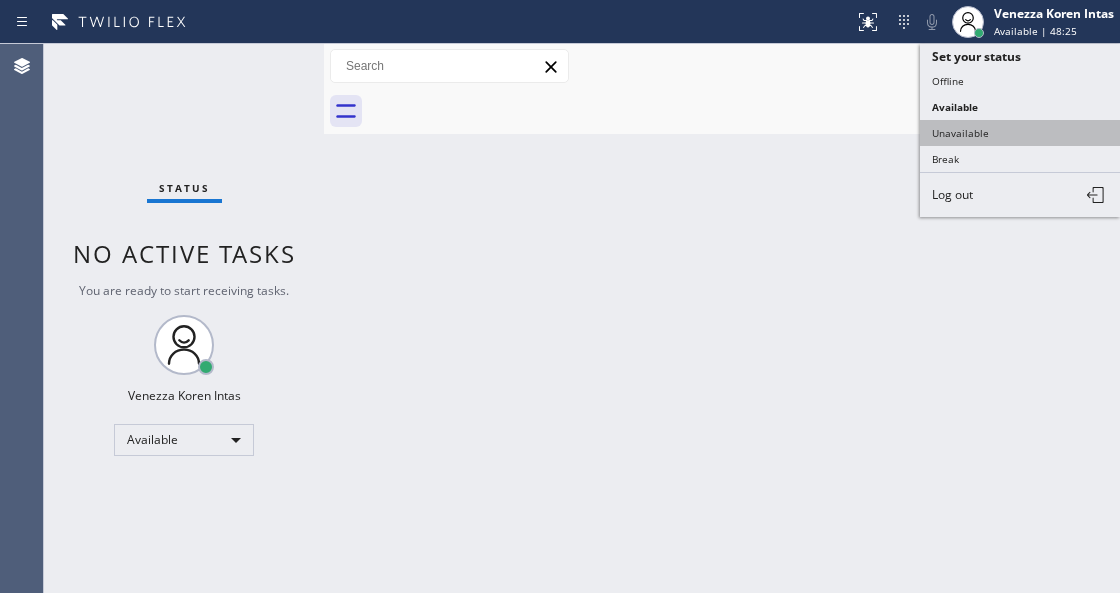 click on "Unavailable" at bounding box center (1020, 133) 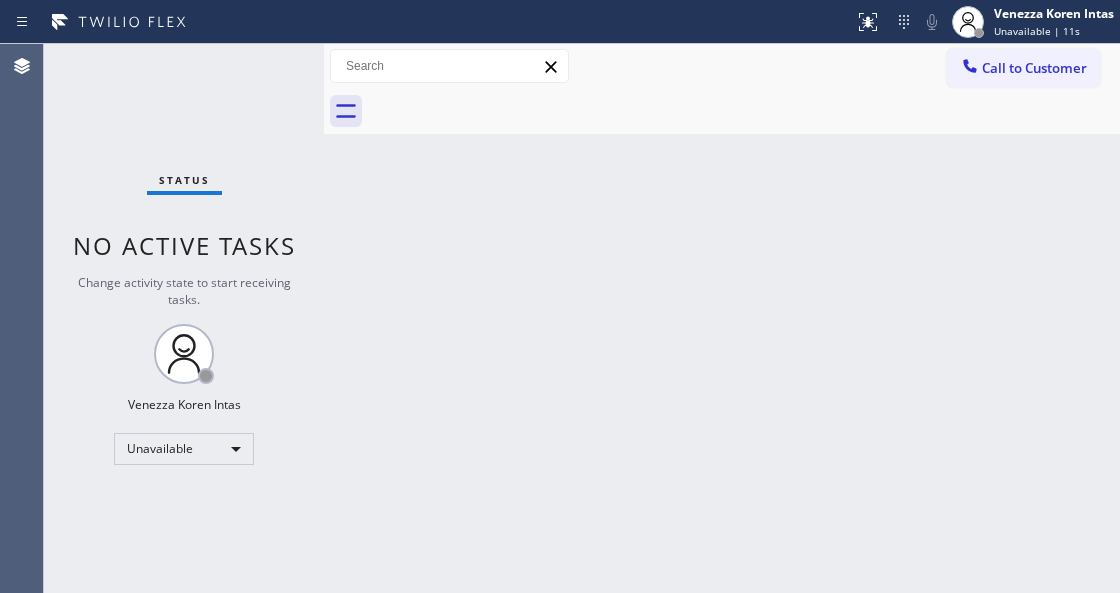 click on "Status   No active tasks     Change activity state to start receiving tasks.   [FIRST] [LAST] Unavailable" at bounding box center (184, 318) 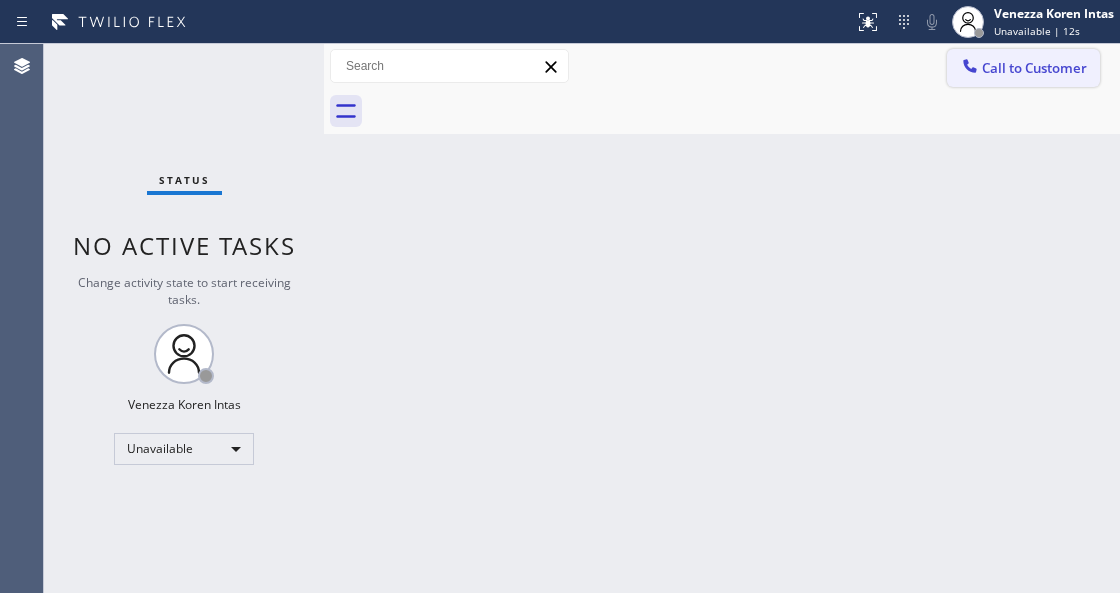 click on "Call to Customer" at bounding box center (1034, 68) 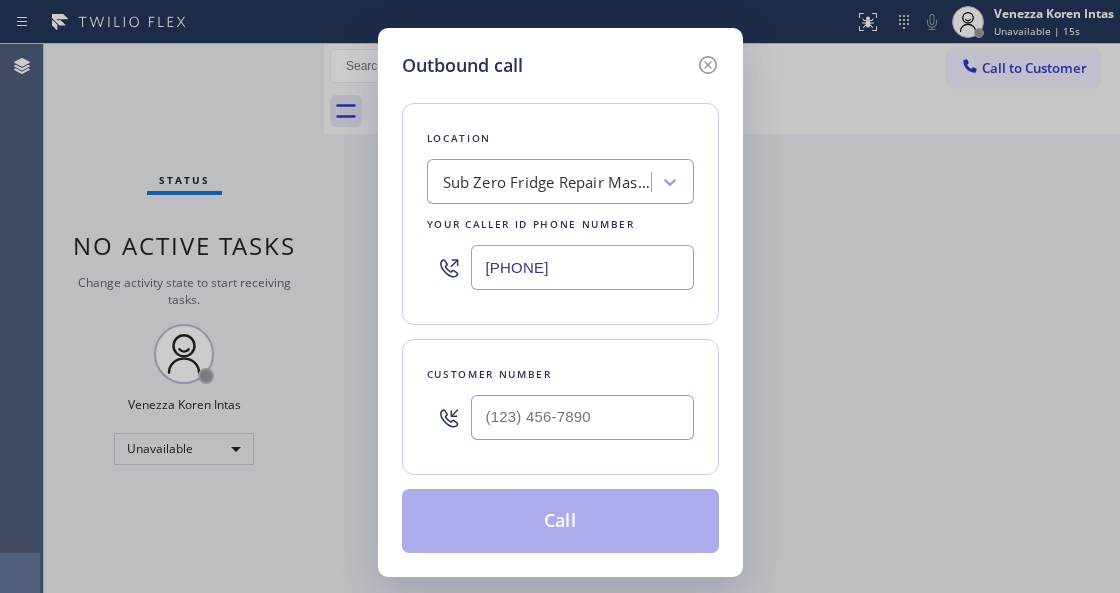 click on "[PHONE]" at bounding box center [582, 267] 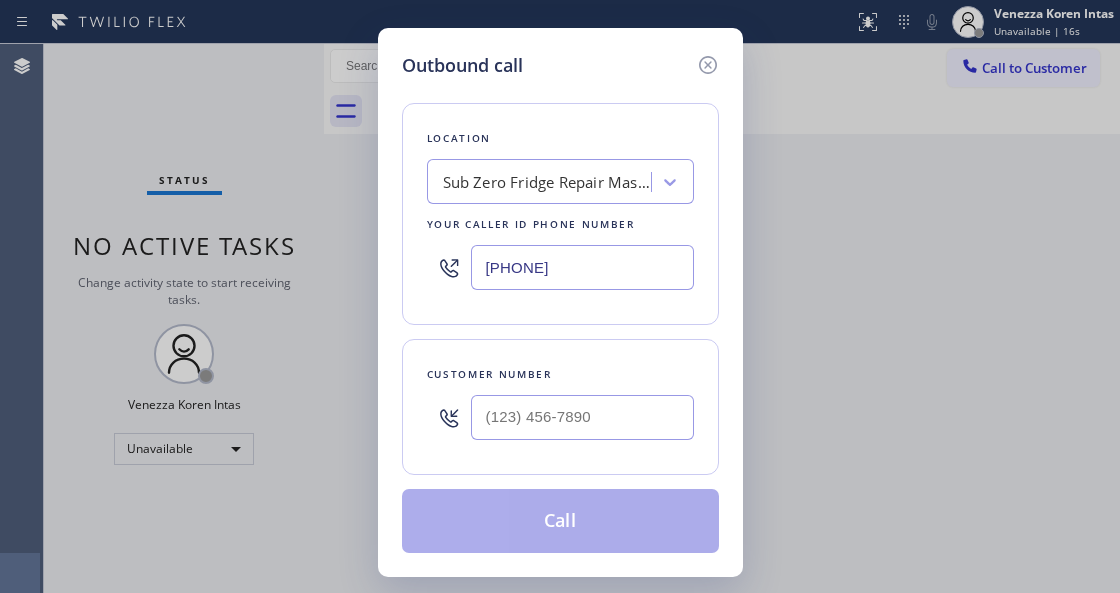drag, startPoint x: 590, startPoint y: 267, endPoint x: 381, endPoint y: 265, distance: 209.00957 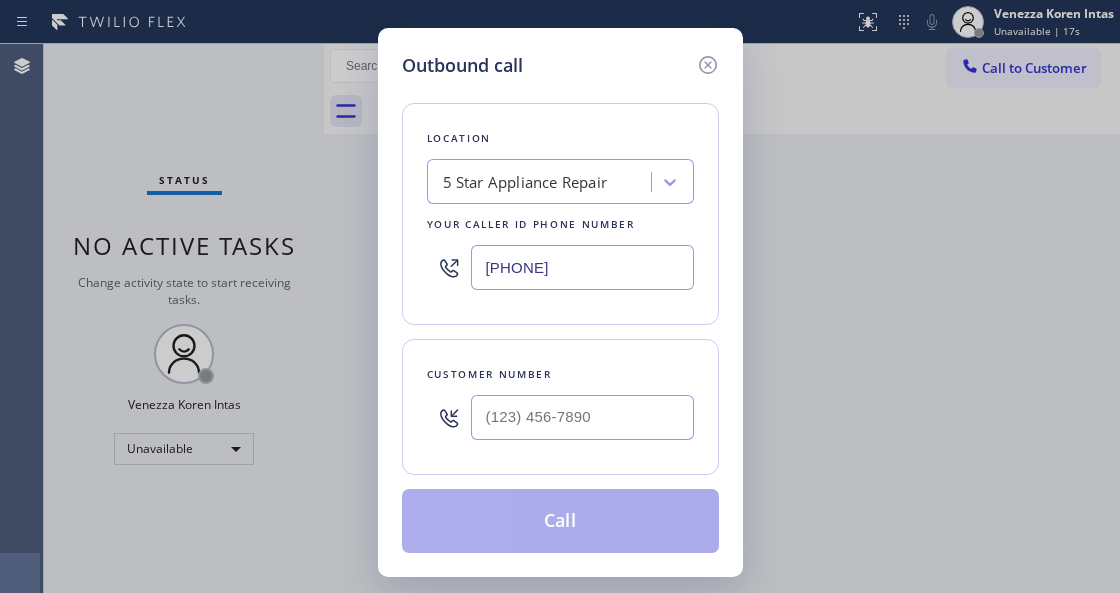 type on "[PHONE]" 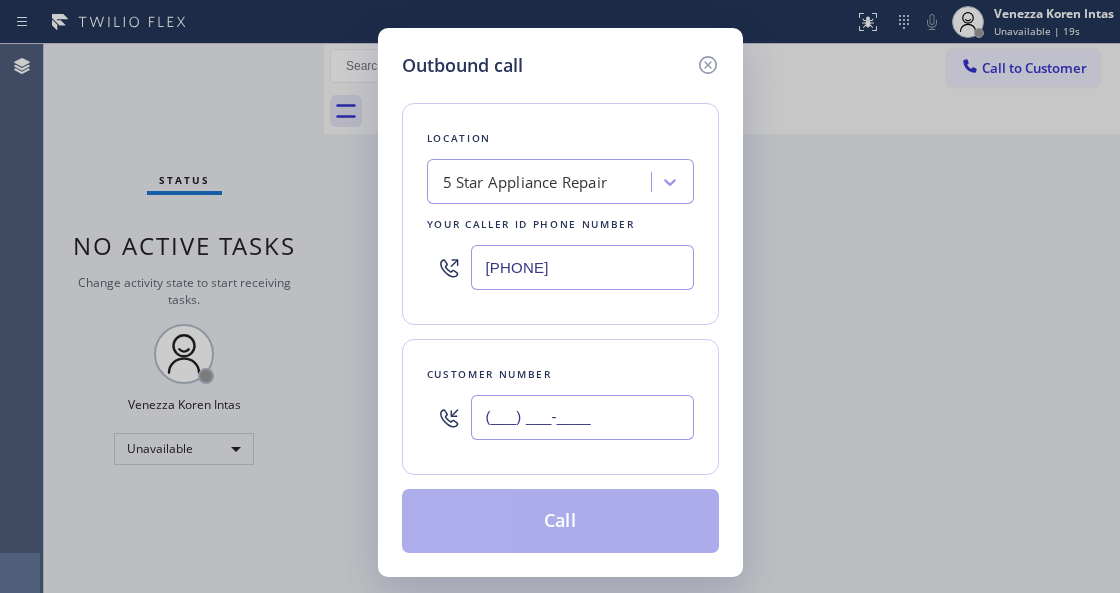 click on "(___) ___-____" at bounding box center [582, 417] 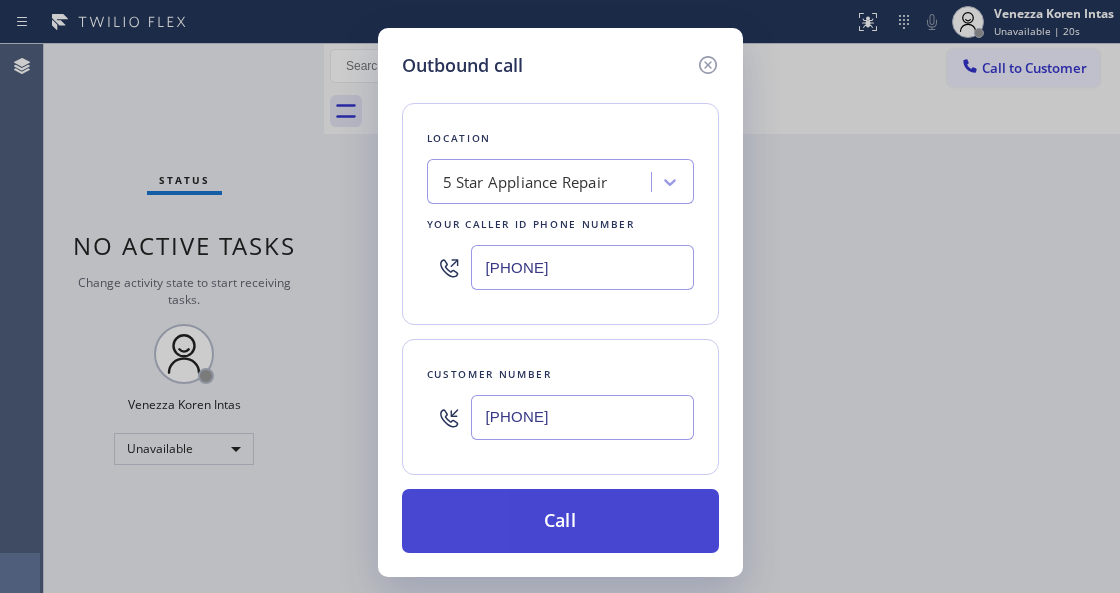 type on "[PHONE]" 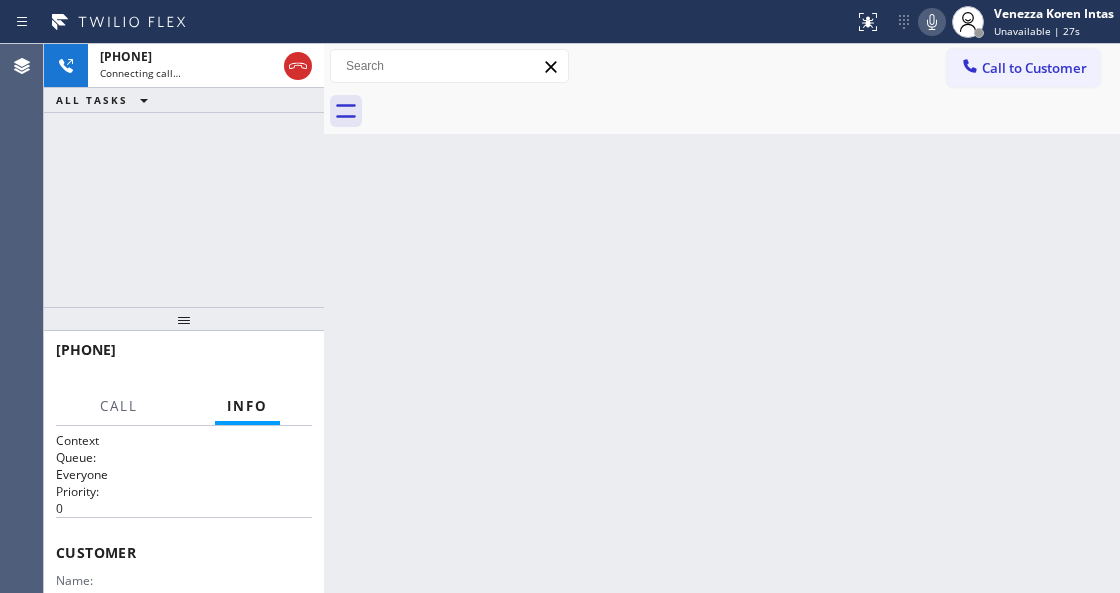 click on "Back to Dashboard Change Sender ID Customers Technicians Select a contact Outbound call Technician Search Technician Your caller id phone number Your caller id phone number Call Technician info Name   Phone none Address none Change Sender ID HVAC +[PHONE] 5 Star Appliance +[PHONE] Appliance Repair +[PHONE] Plumbing +[PHONE] Air Duct Cleaning +[PHONE]  Electricians +[PHONE] Cancel Change Check personal SMS Reset Change No tabs Call to Customer Outbound call Location 5 Star Appliance Repair Your caller id phone number [PHONE] Customer number Call Outbound call Technician Search Technician Your caller id phone number Your caller id phone number Call" at bounding box center [722, 318] 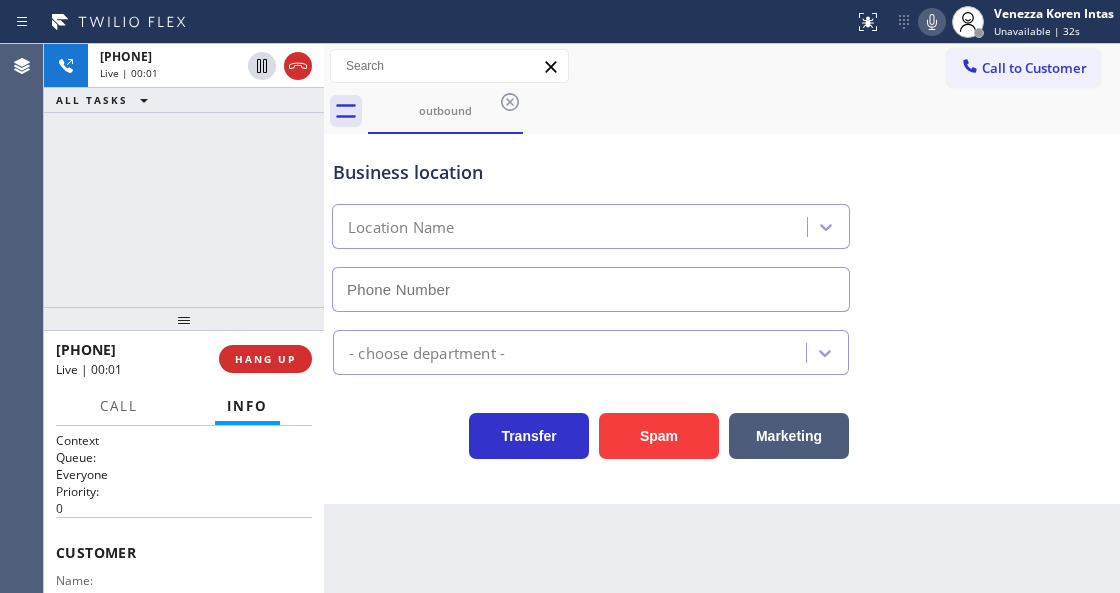 type on "[PHONE]" 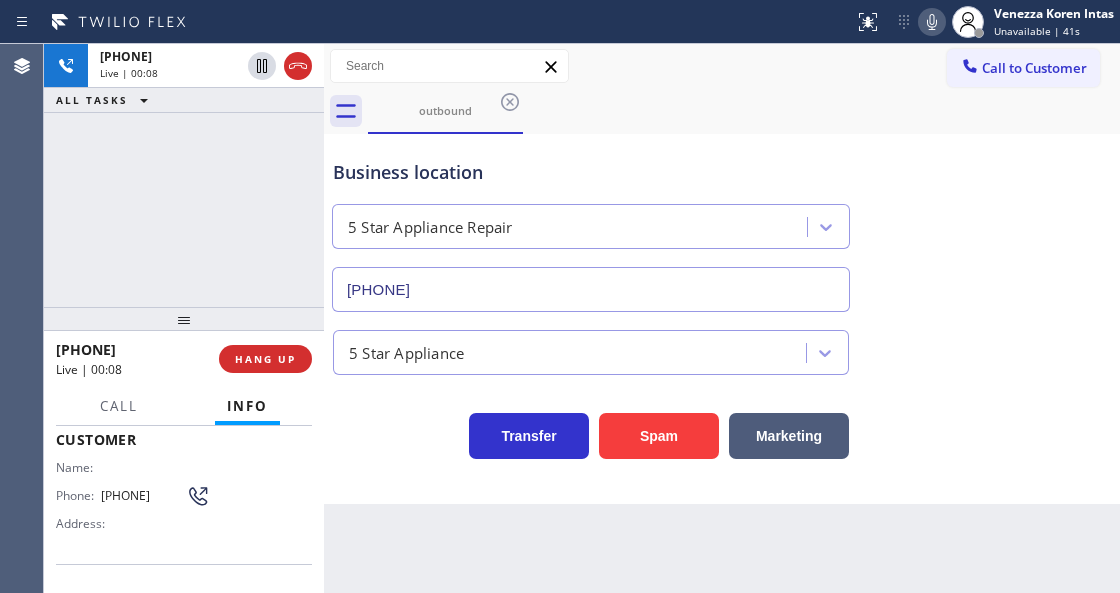 scroll, scrollTop: 133, scrollLeft: 0, axis: vertical 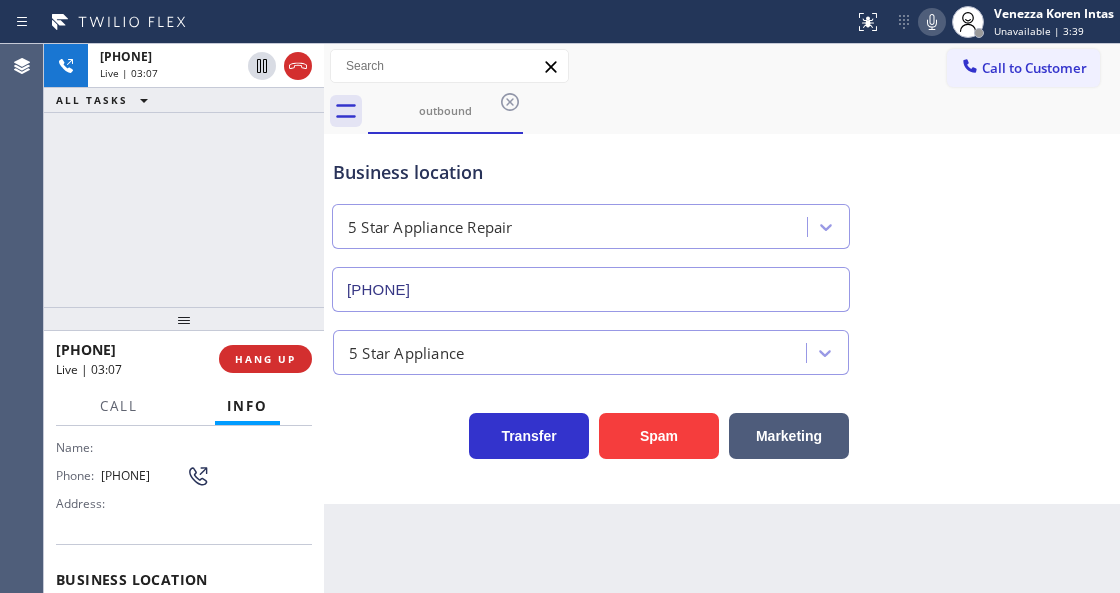 click 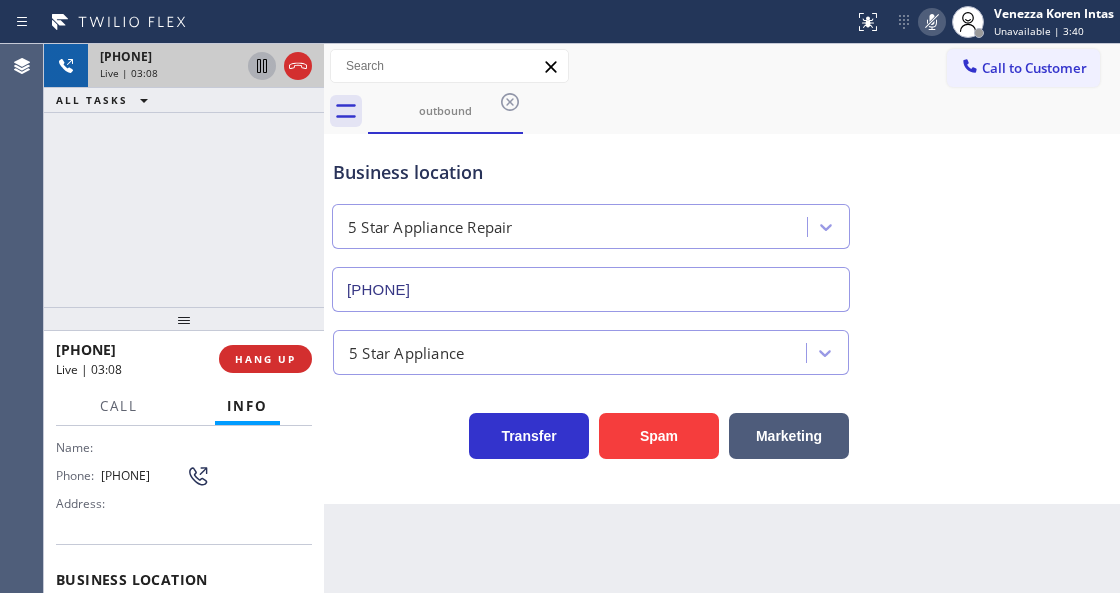 click 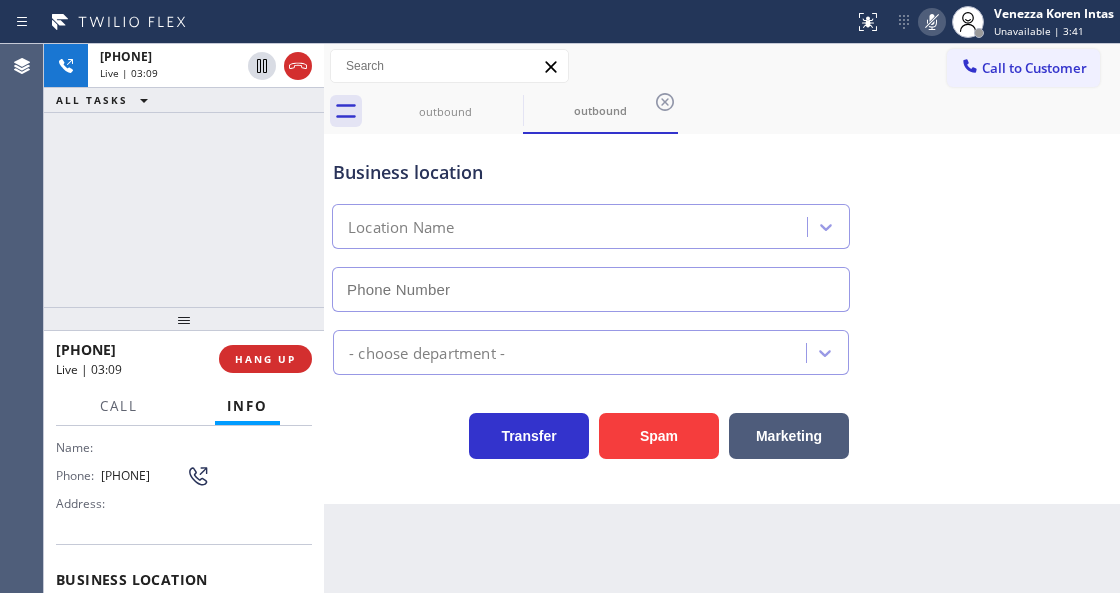 type on "[PHONE]" 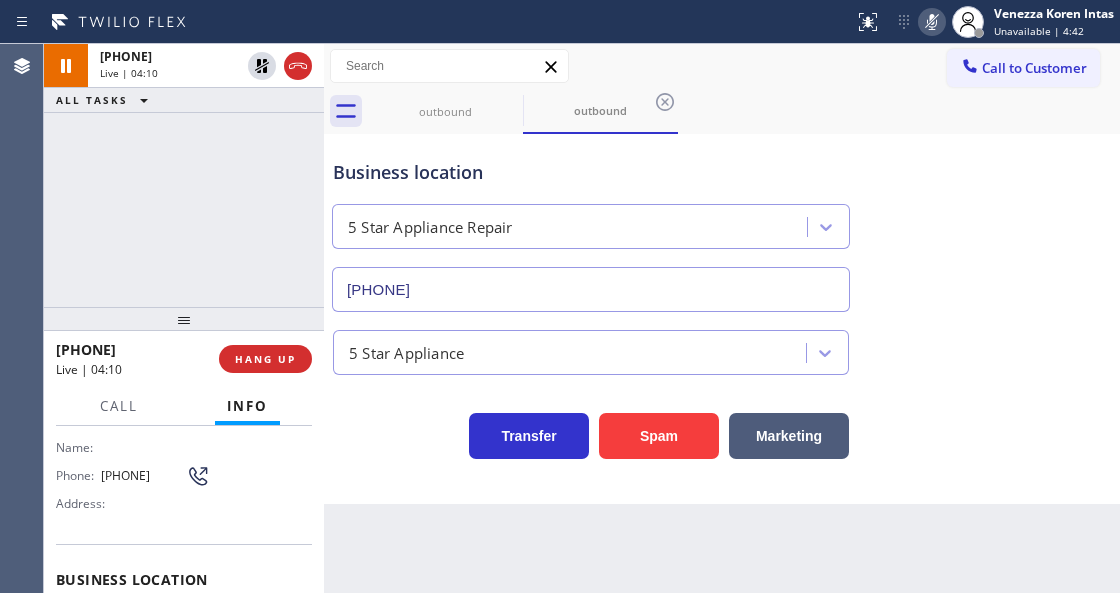 click at bounding box center [932, 22] 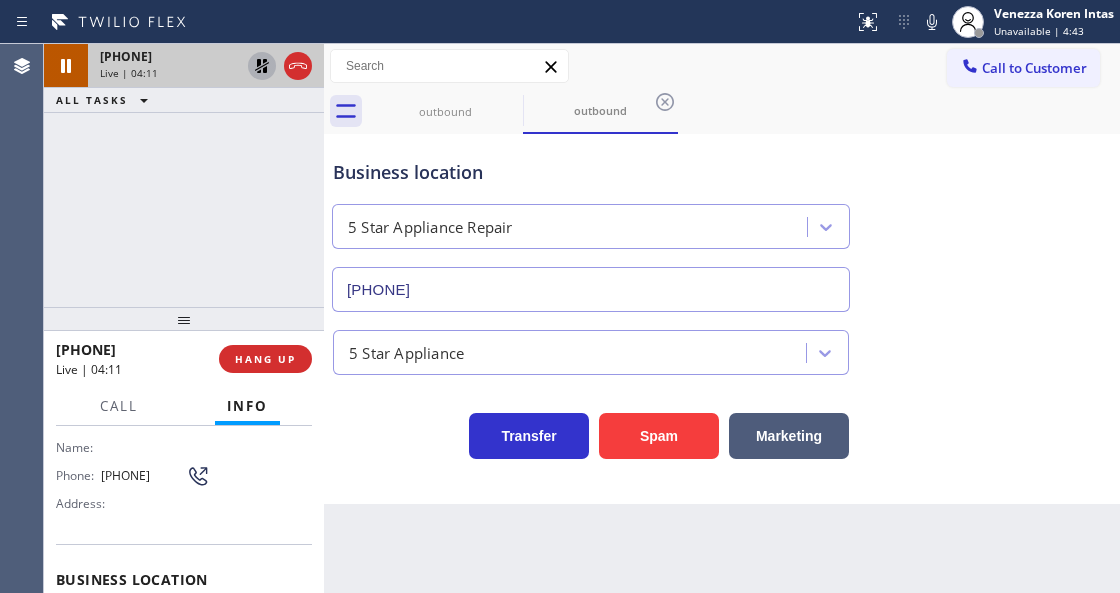 click 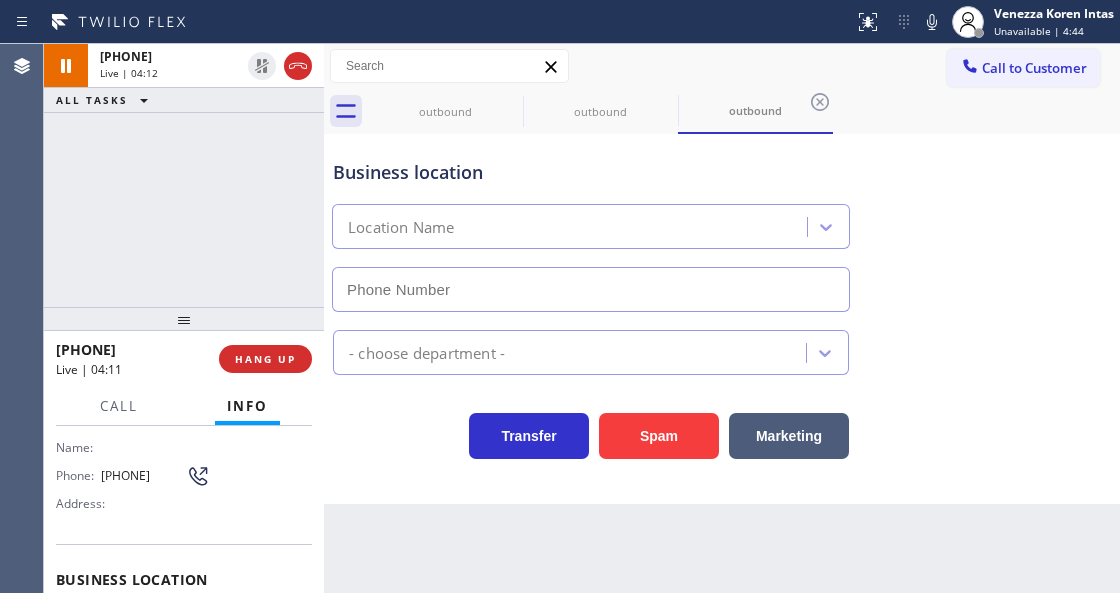 type on "[PHONE]" 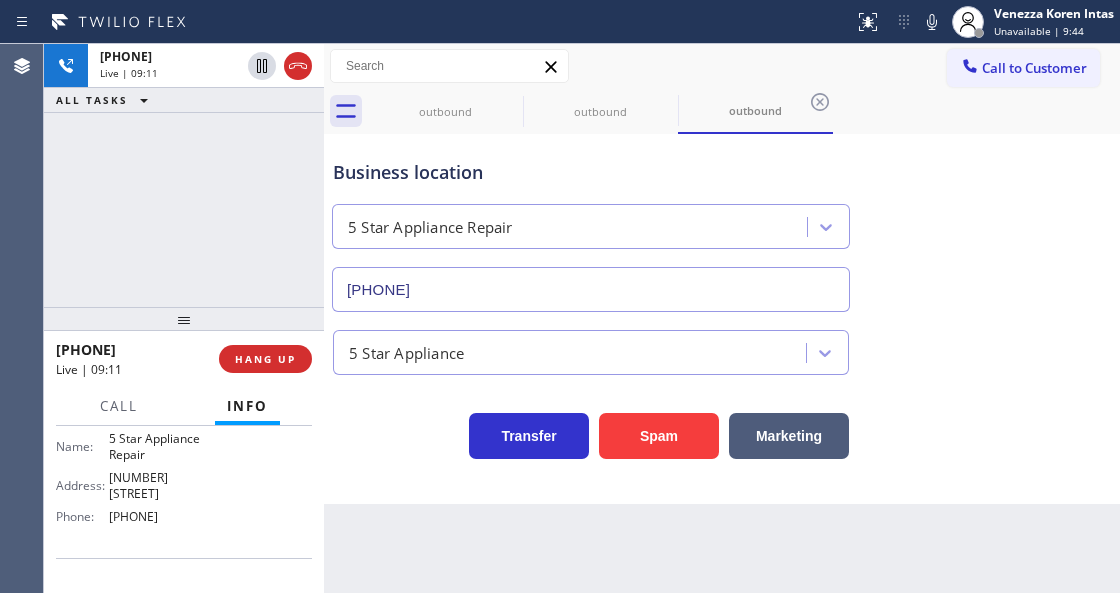 scroll, scrollTop: 333, scrollLeft: 0, axis: vertical 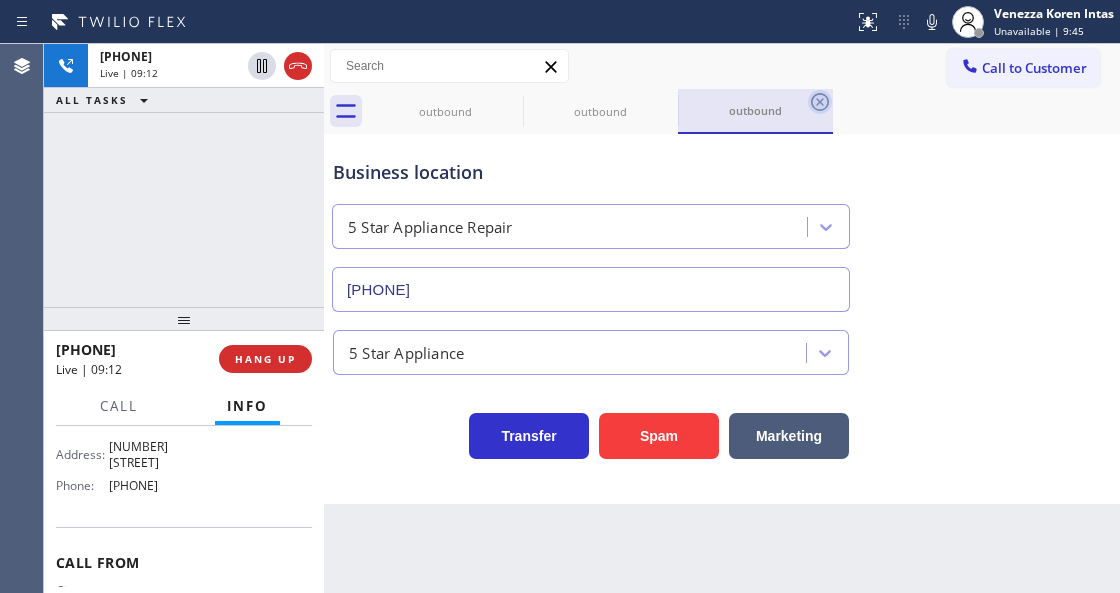 click 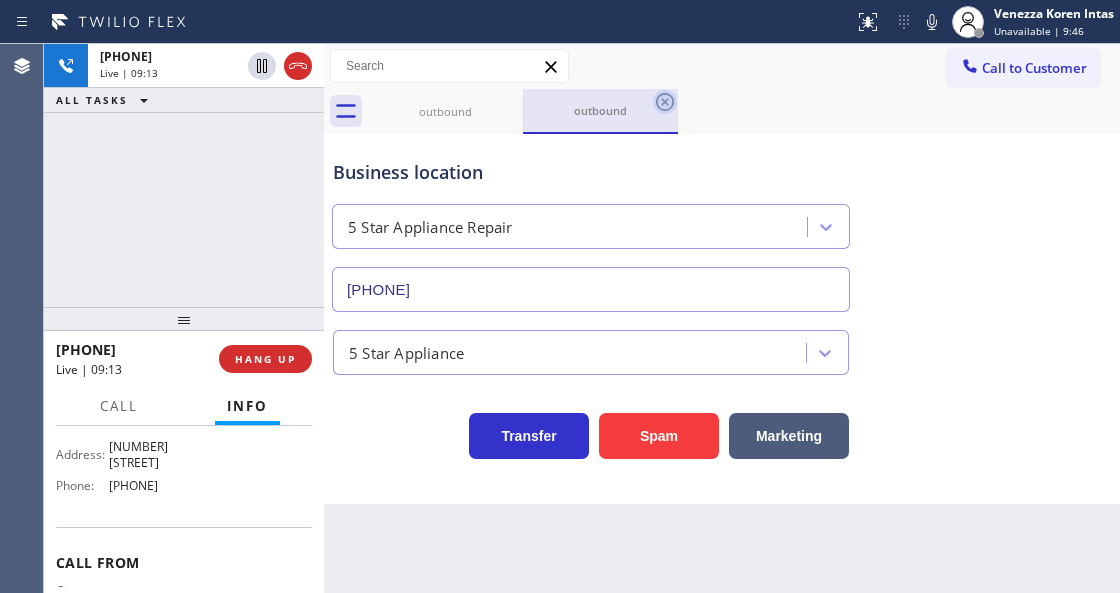 click 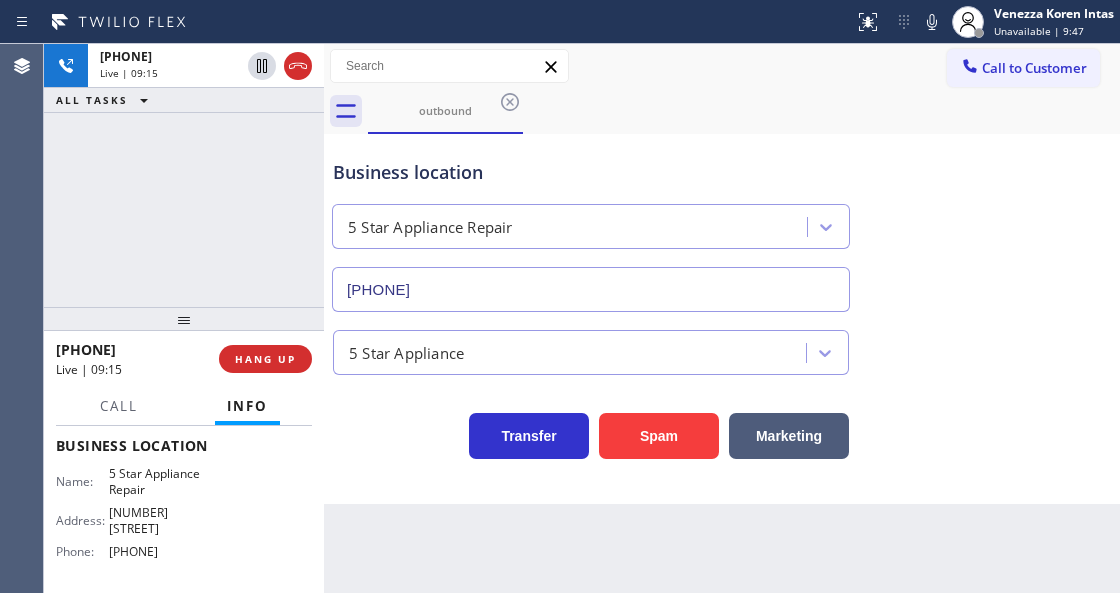 scroll, scrollTop: 266, scrollLeft: 0, axis: vertical 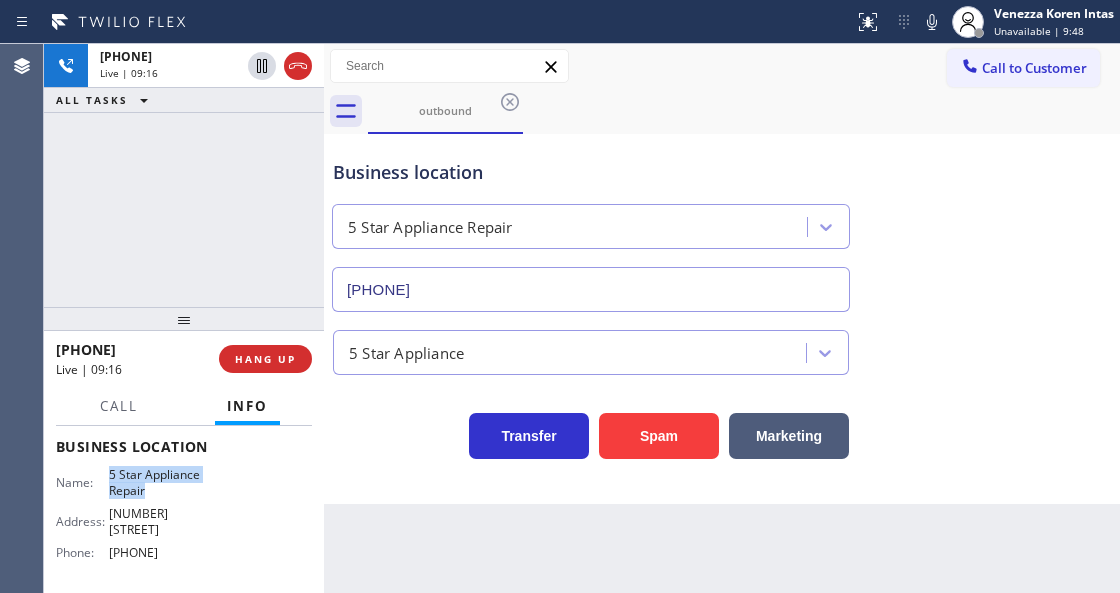 drag, startPoint x: 110, startPoint y: 472, endPoint x: 166, endPoint y: 492, distance: 59.464275 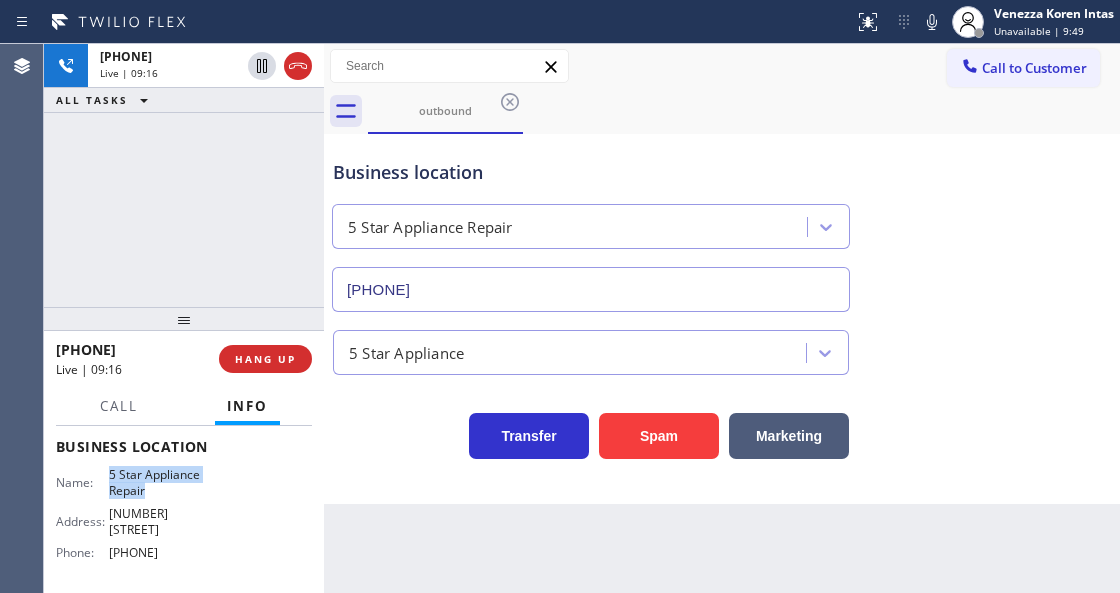 copy on "5 Star Appliance Repair" 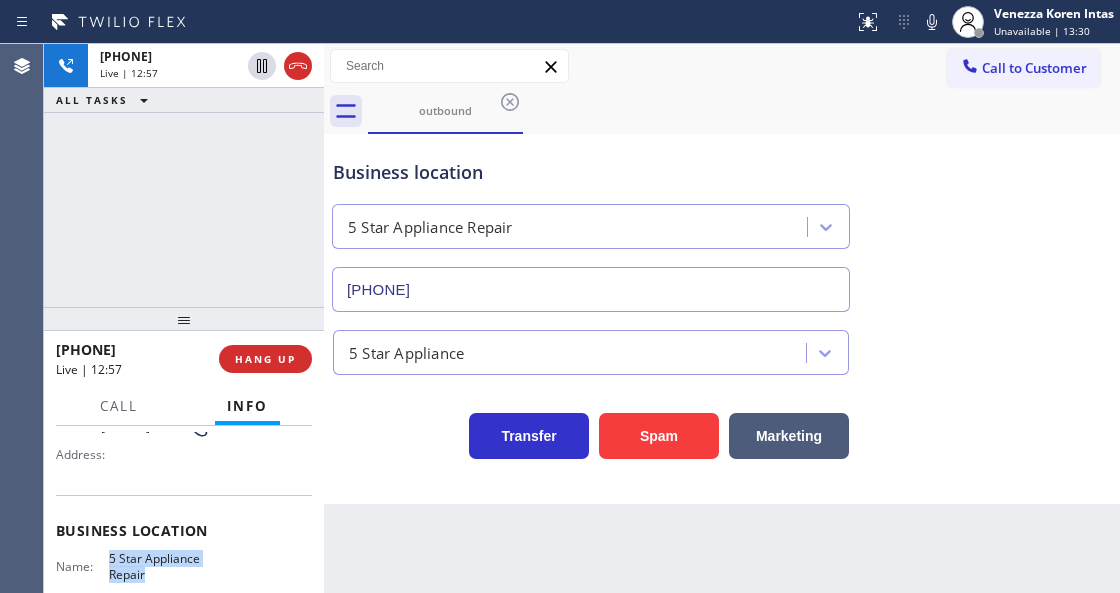 scroll, scrollTop: 66, scrollLeft: 0, axis: vertical 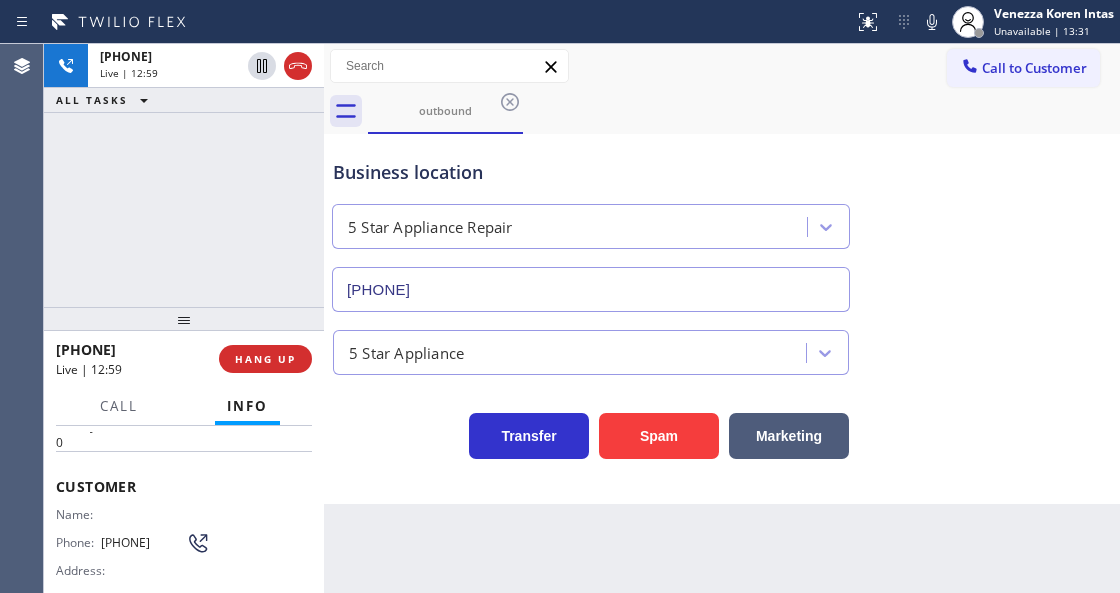drag, startPoint x: 138, startPoint y: 554, endPoint x: 100, endPoint y: 531, distance: 44.418465 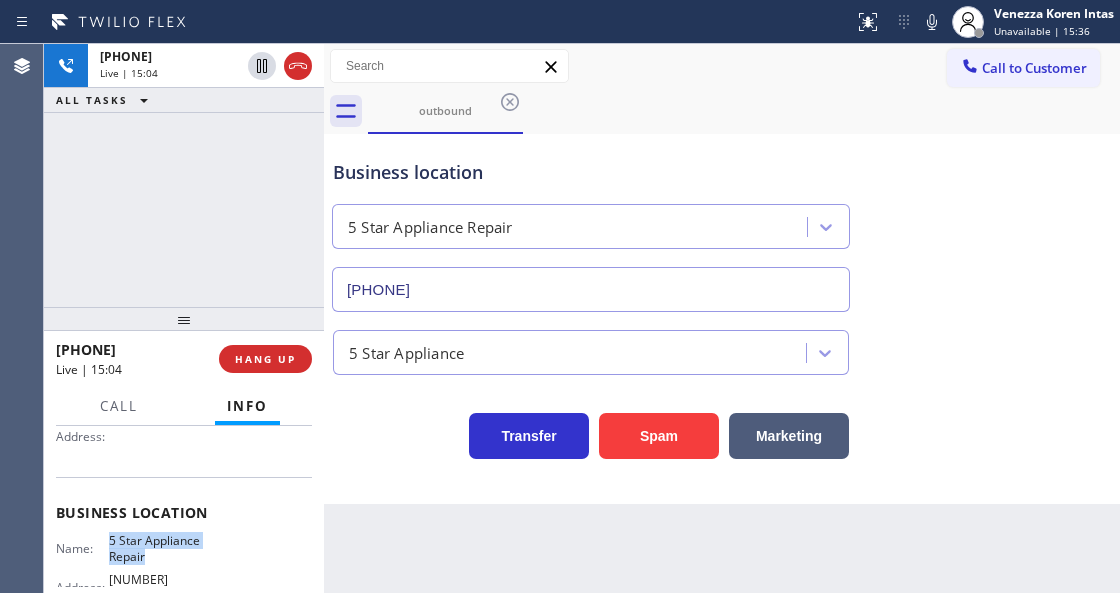 scroll, scrollTop: 266, scrollLeft: 0, axis: vertical 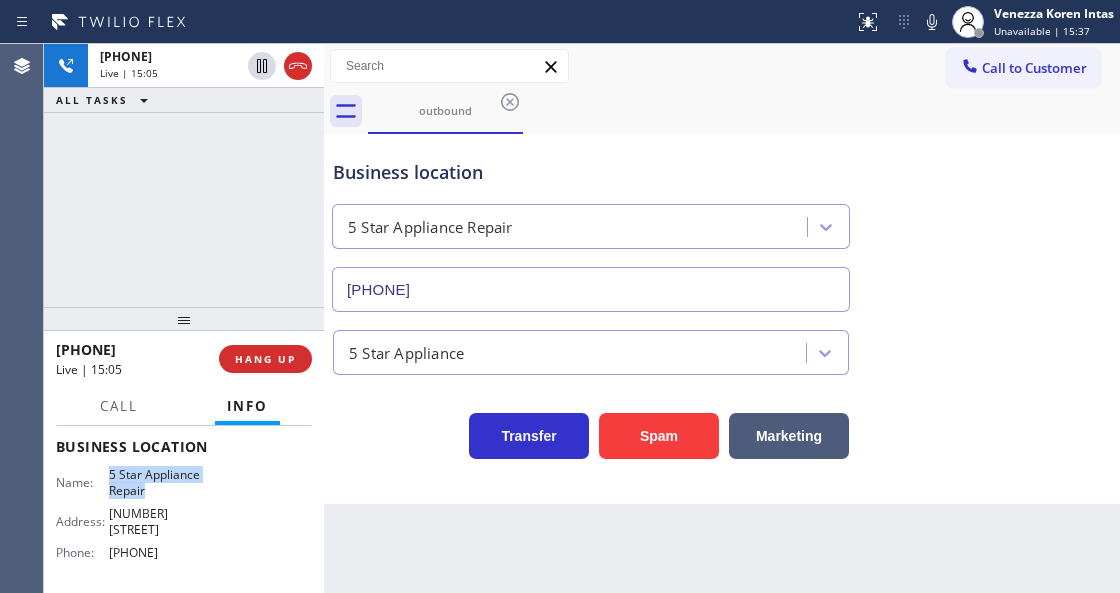 drag, startPoint x: 160, startPoint y: 537, endPoint x: 120, endPoint y: 534, distance: 40.112343 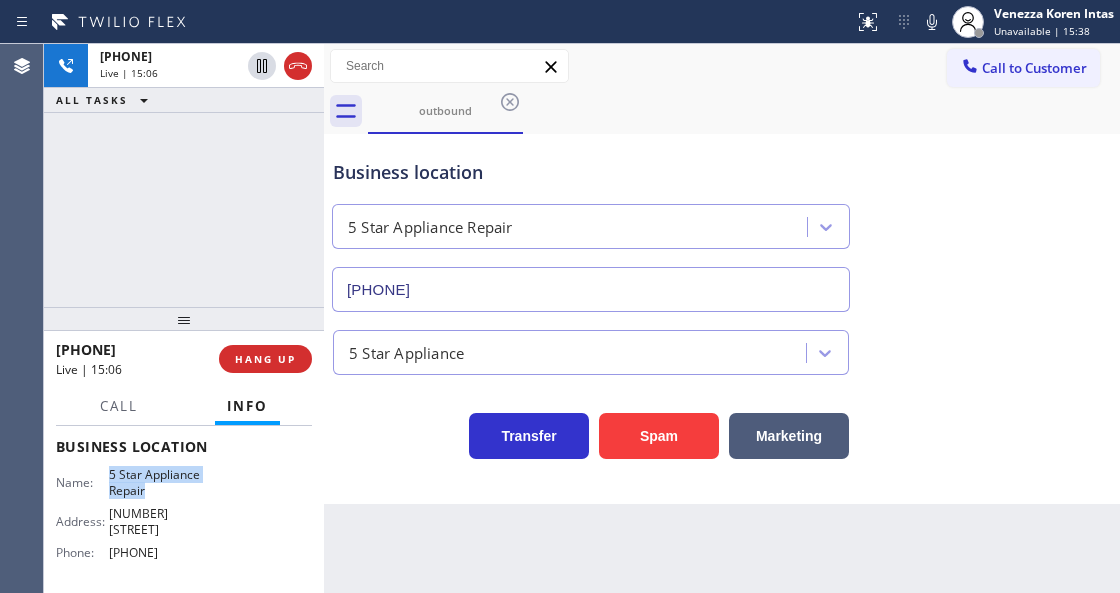 drag, startPoint x: 204, startPoint y: 535, endPoint x: 104, endPoint y: 534, distance: 100.005 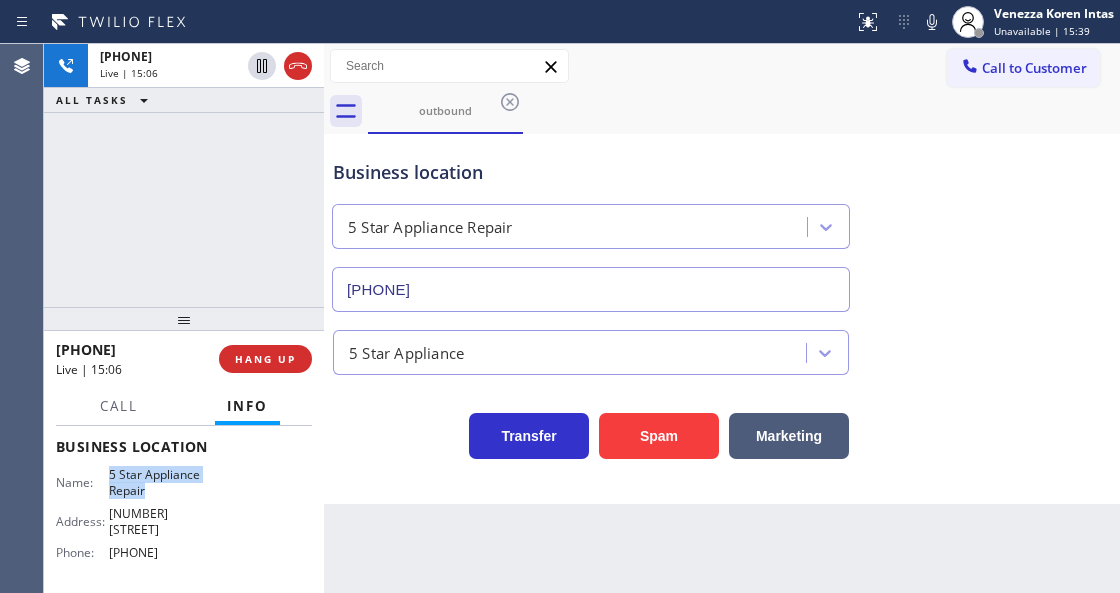 copy on "[PHONE]" 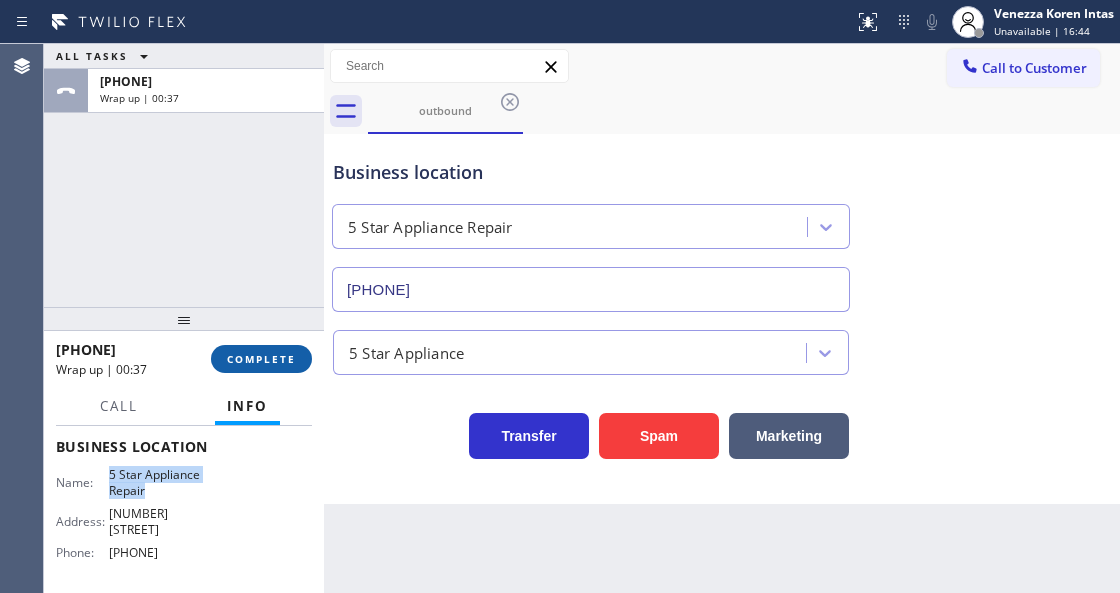 click on "COMPLETE" at bounding box center (261, 359) 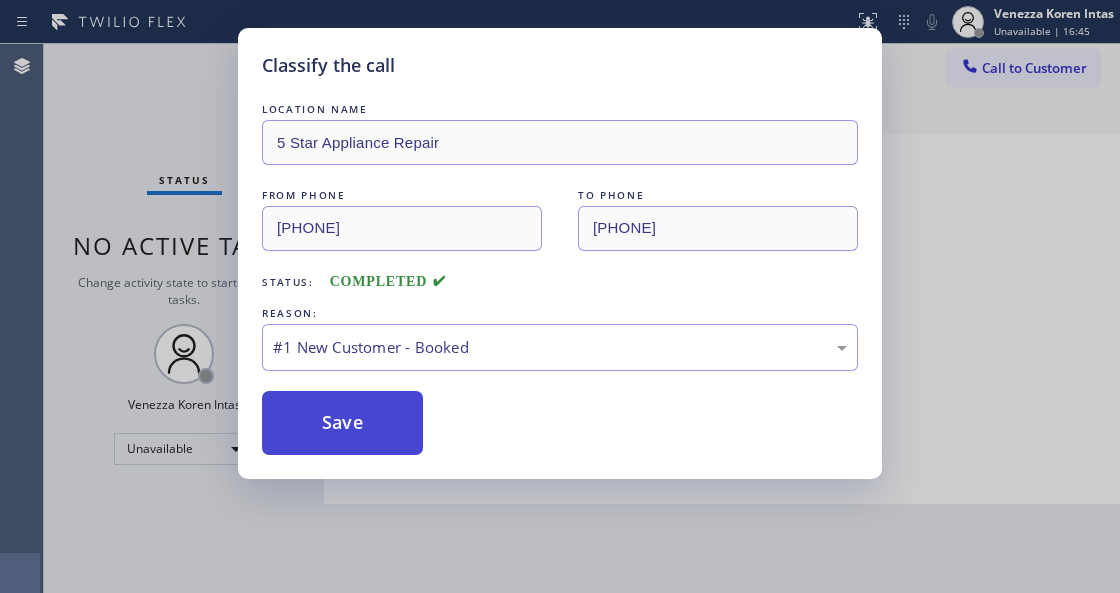 click on "Save" at bounding box center [342, 423] 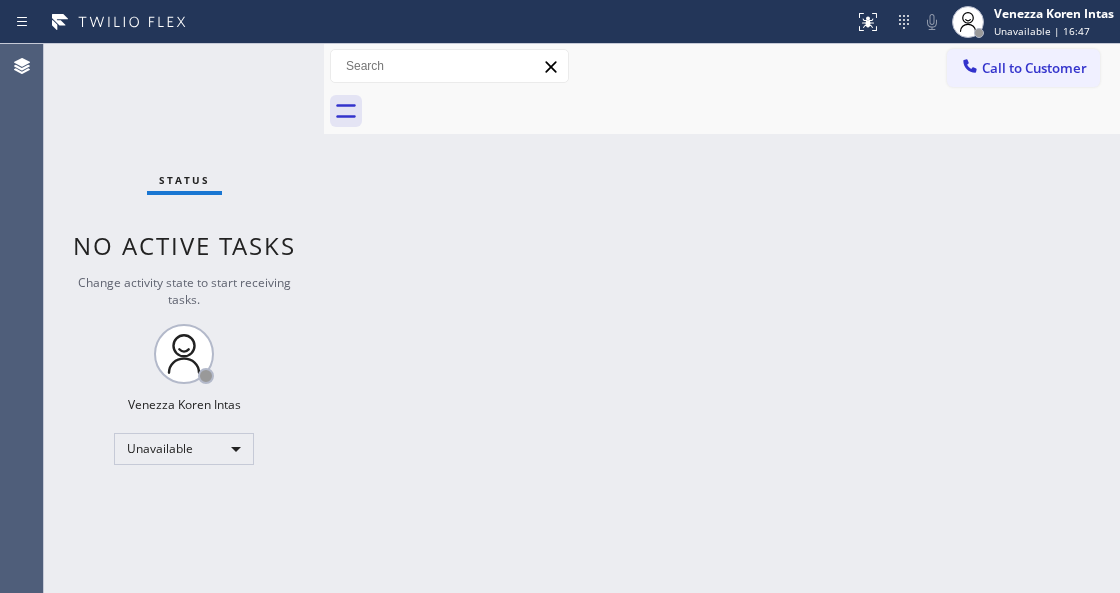 click on "Unavailable | 16:47" at bounding box center [1042, 31] 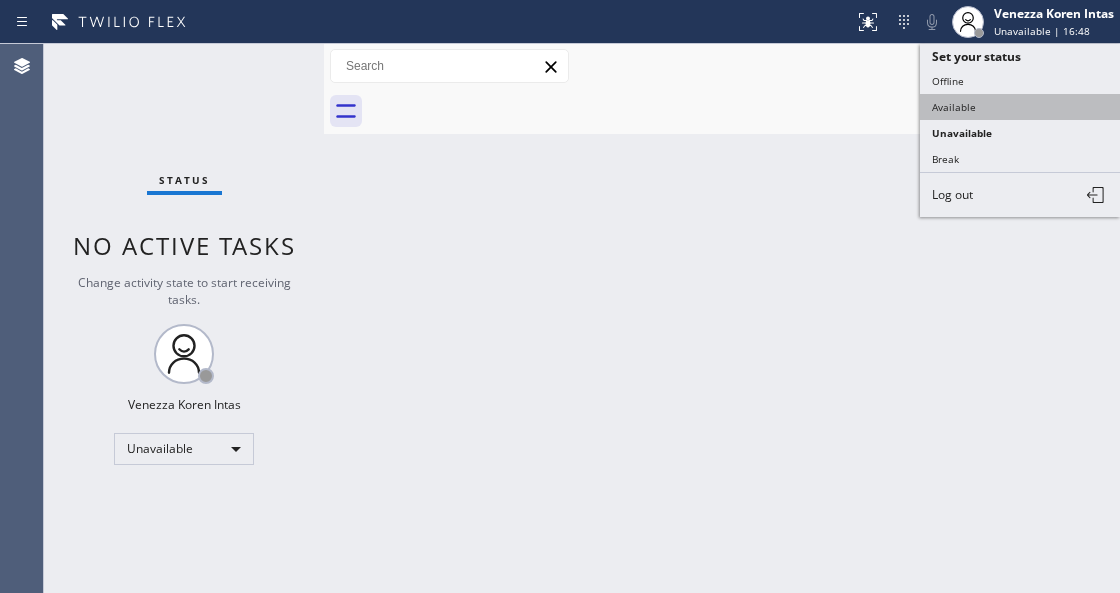 click on "Available" at bounding box center (1020, 107) 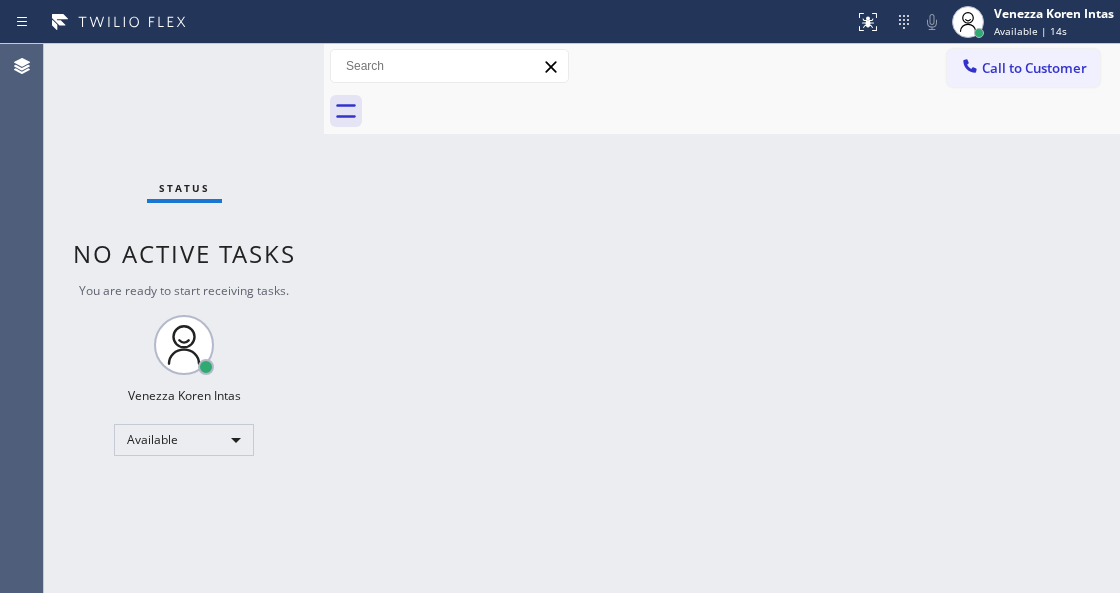 click on "Back to Dashboard Change Sender ID Customers Technicians Select a contact Outbound call Technician Search Technician Your caller id phone number Your caller id phone number Call Technician info Name   Phone none Address none Change Sender ID HVAC +[PHONE] 5 Star Appliance +[PHONE] Appliance Repair +[PHONE] Plumbing +[PHONE] Air Duct Cleaning +[PHONE]  Electricians +[PHONE] Cancel Change Check personal SMS Reset Change No tabs Call to Customer Outbound call Location 5 Star Appliance Repair Your caller id phone number [PHONE] Customer number Call Outbound call Technician Search Technician Your caller id phone number Your caller id phone number Call" at bounding box center (722, 318) 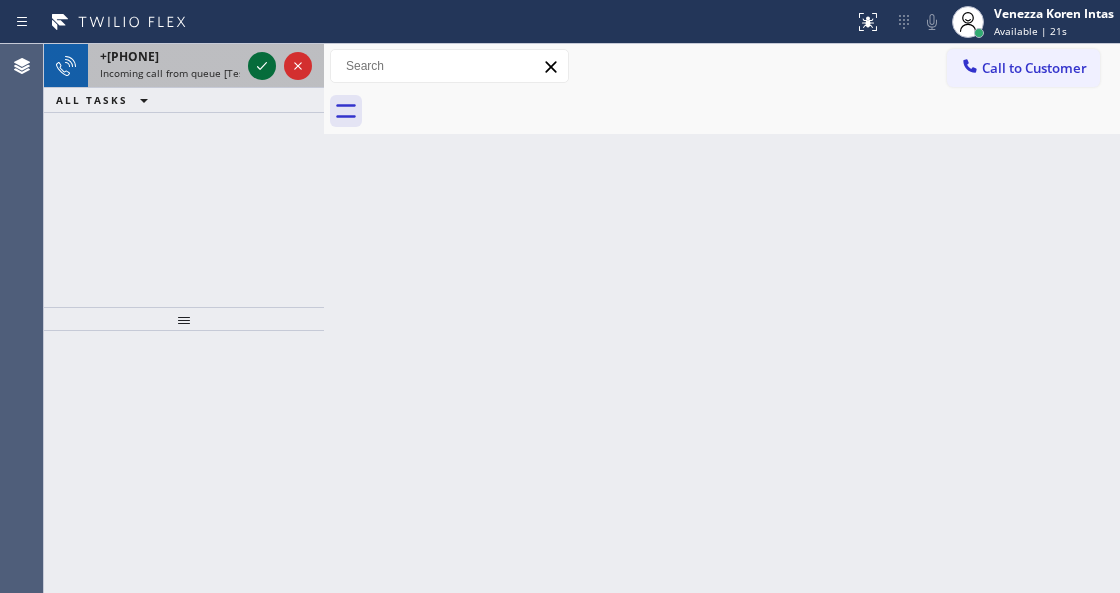 click 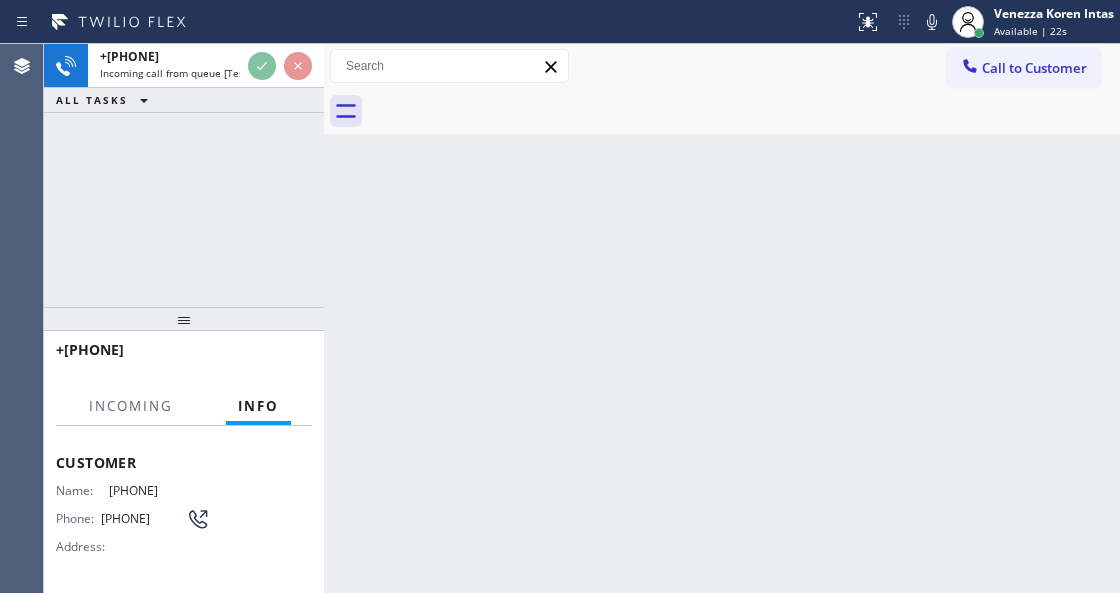 scroll, scrollTop: 200, scrollLeft: 0, axis: vertical 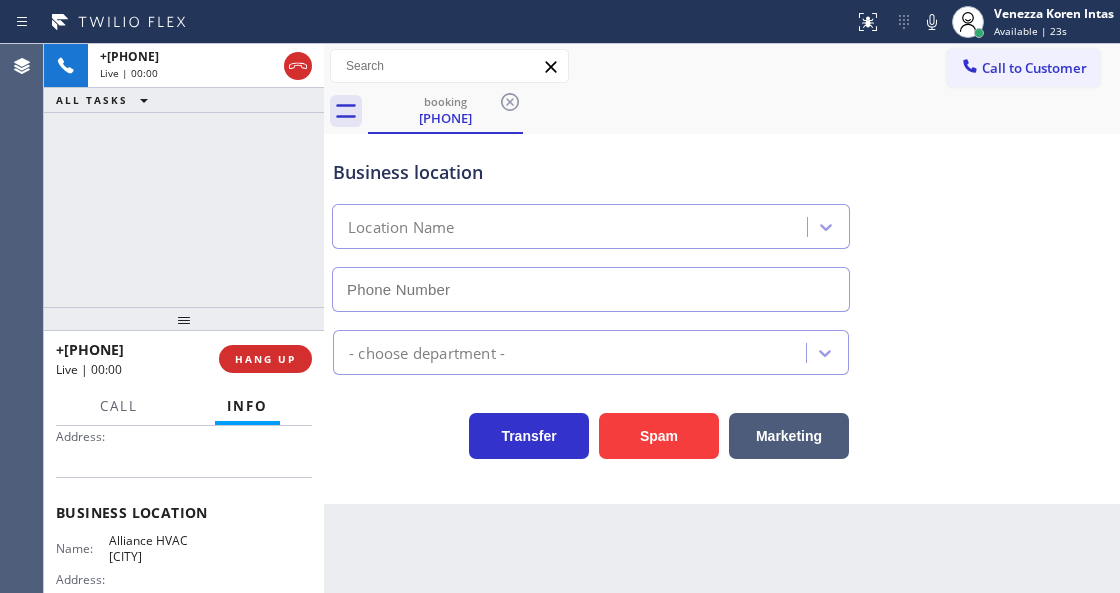 type on "[PHONE]" 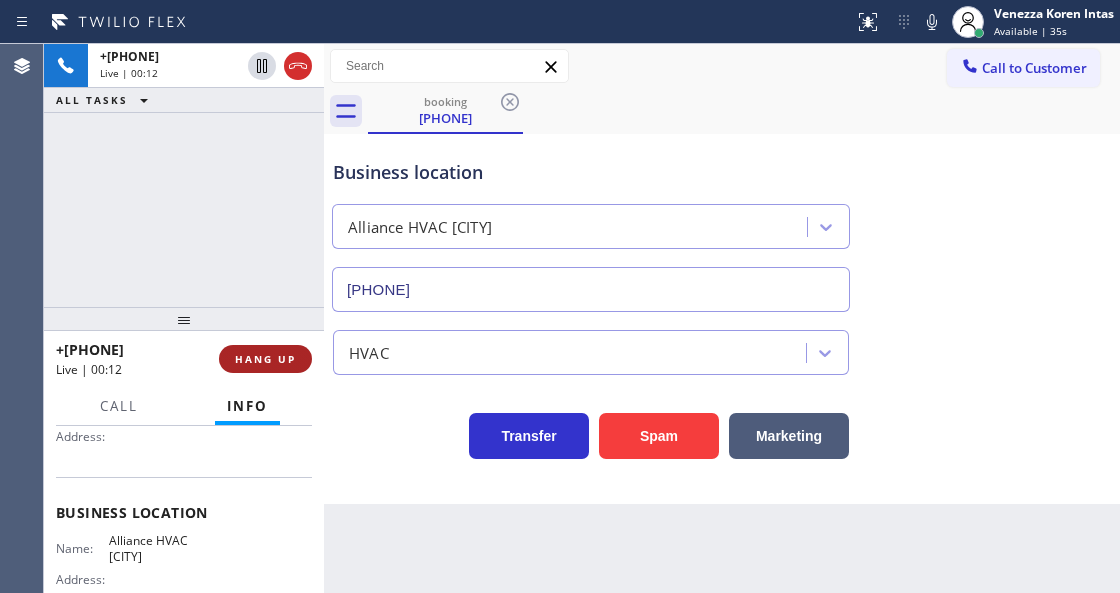 click on "HANG UP" at bounding box center (265, 359) 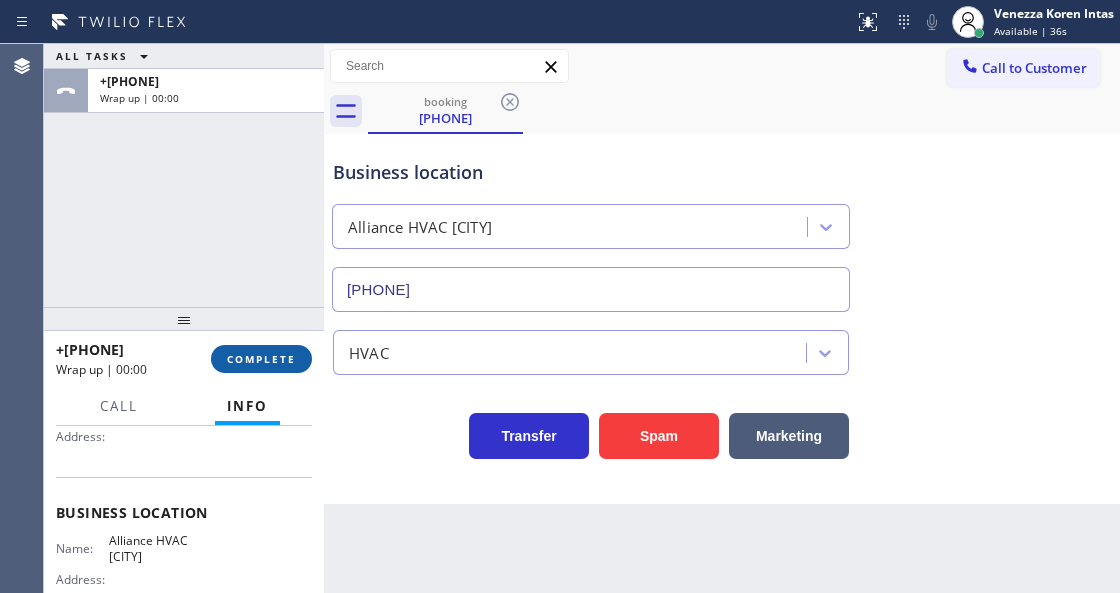 click on "COMPLETE" at bounding box center (261, 359) 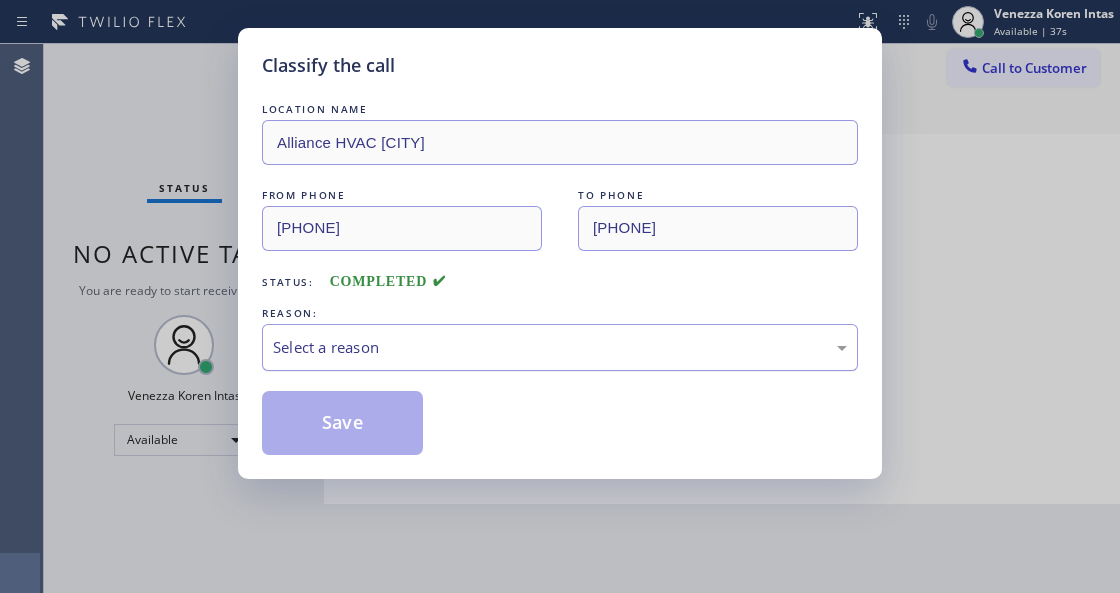 click on "Select a reason" at bounding box center (560, 347) 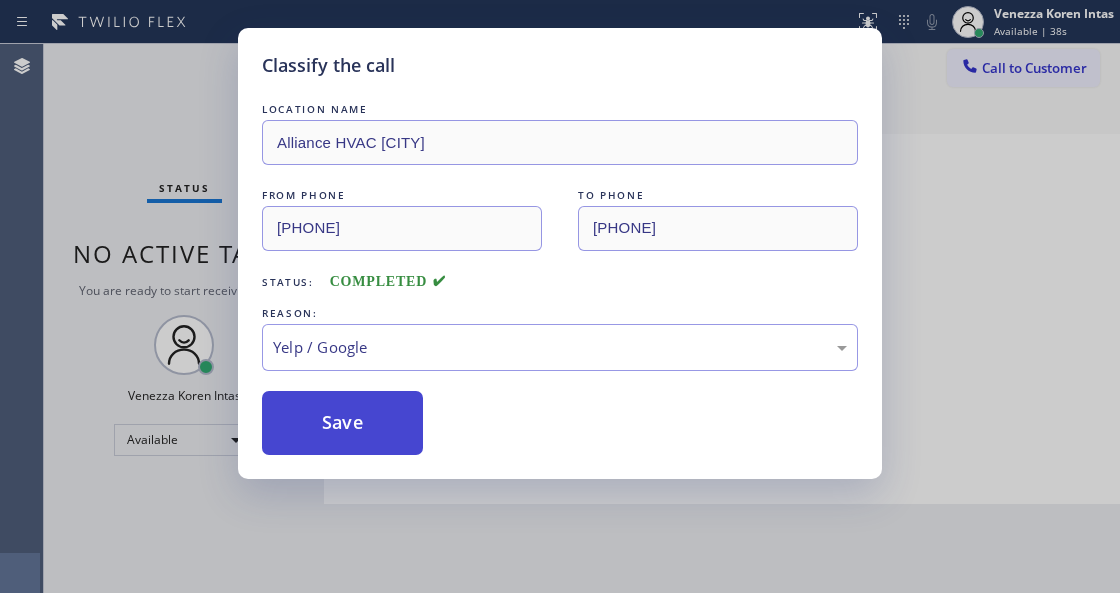click on "Save" at bounding box center [342, 423] 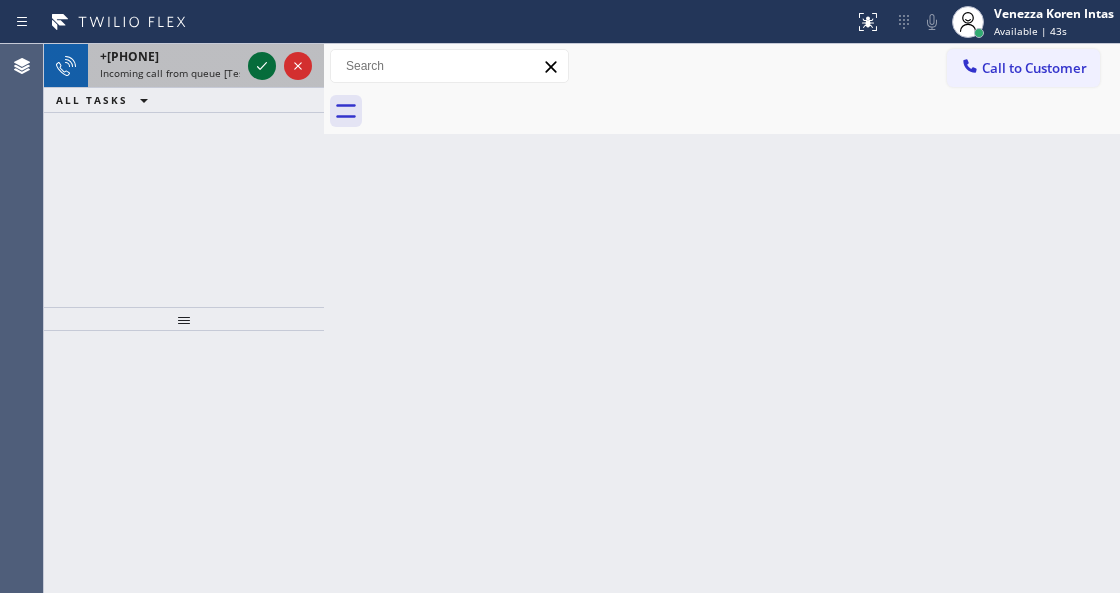 click 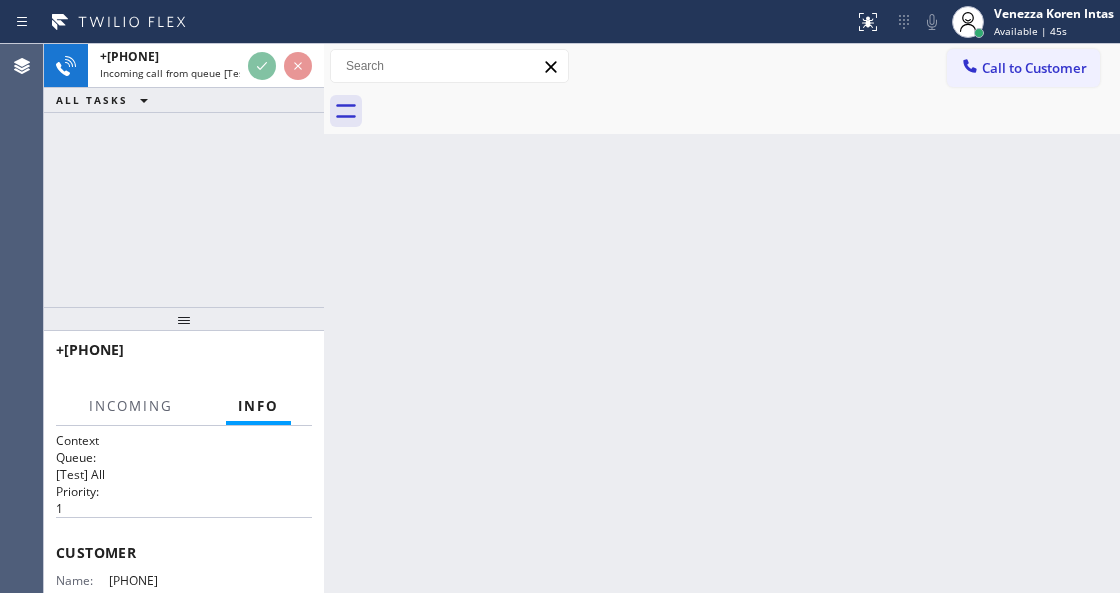 scroll, scrollTop: 200, scrollLeft: 0, axis: vertical 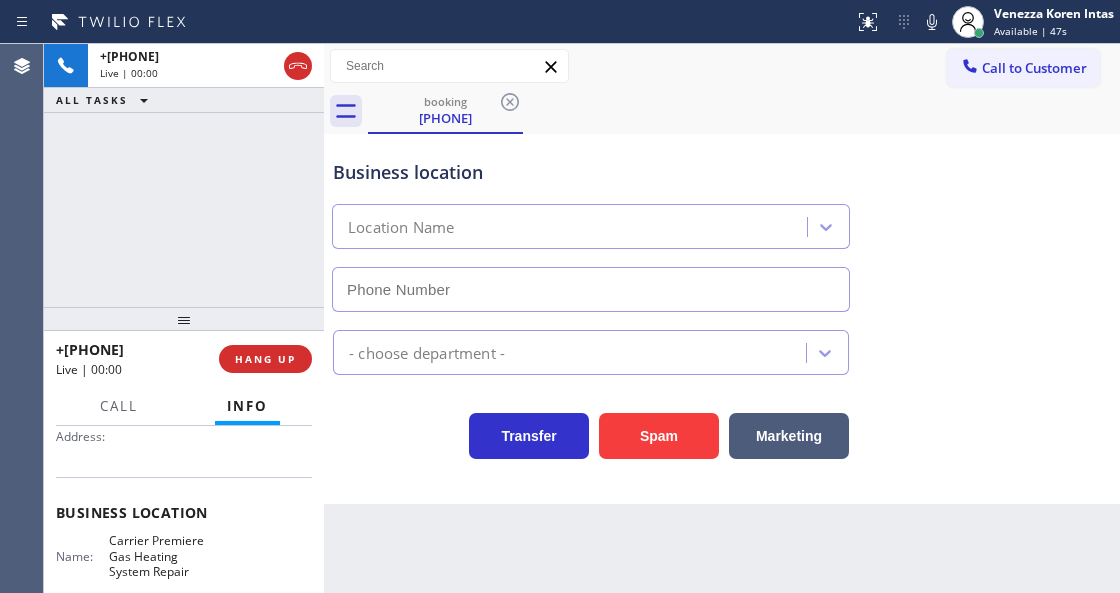 type on "[PHONE]" 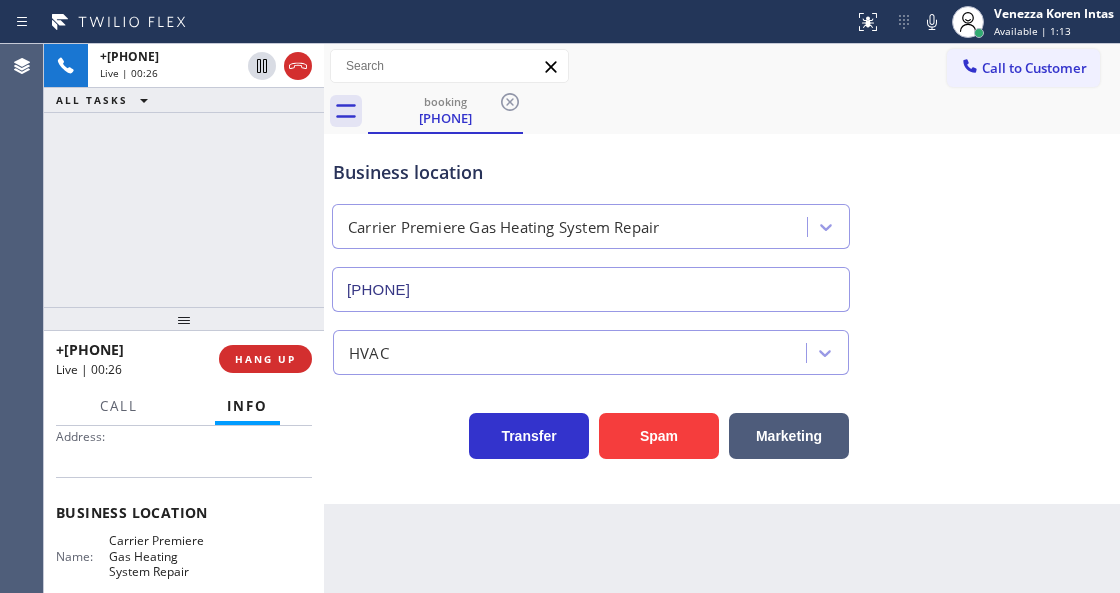 drag, startPoint x: 310, startPoint y: 73, endPoint x: 302, endPoint y: 104, distance: 32.01562 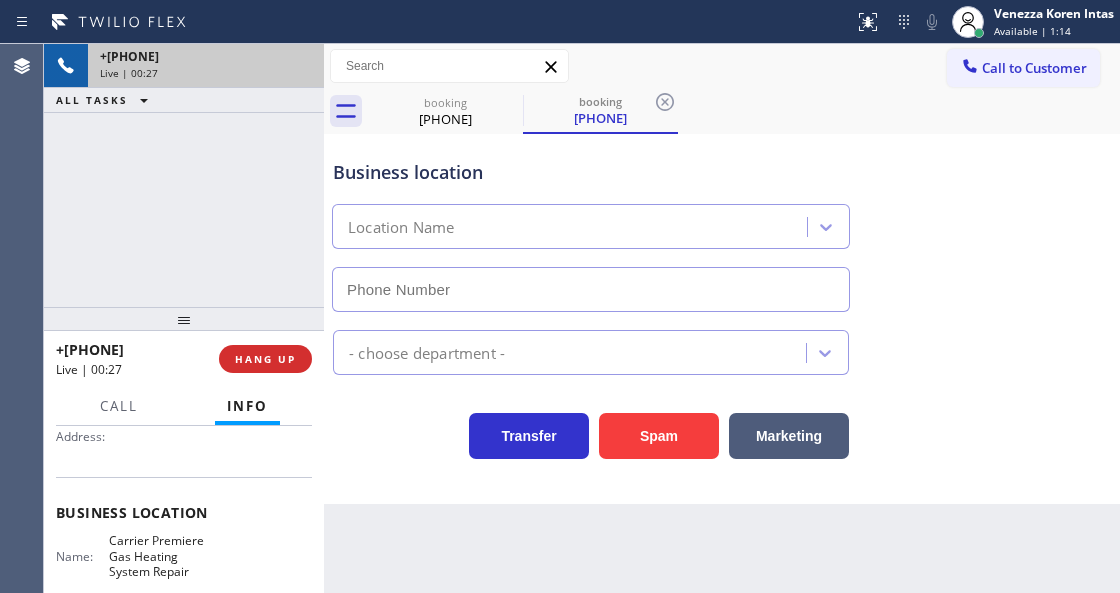 click on "Live | 00:27" at bounding box center [206, 73] 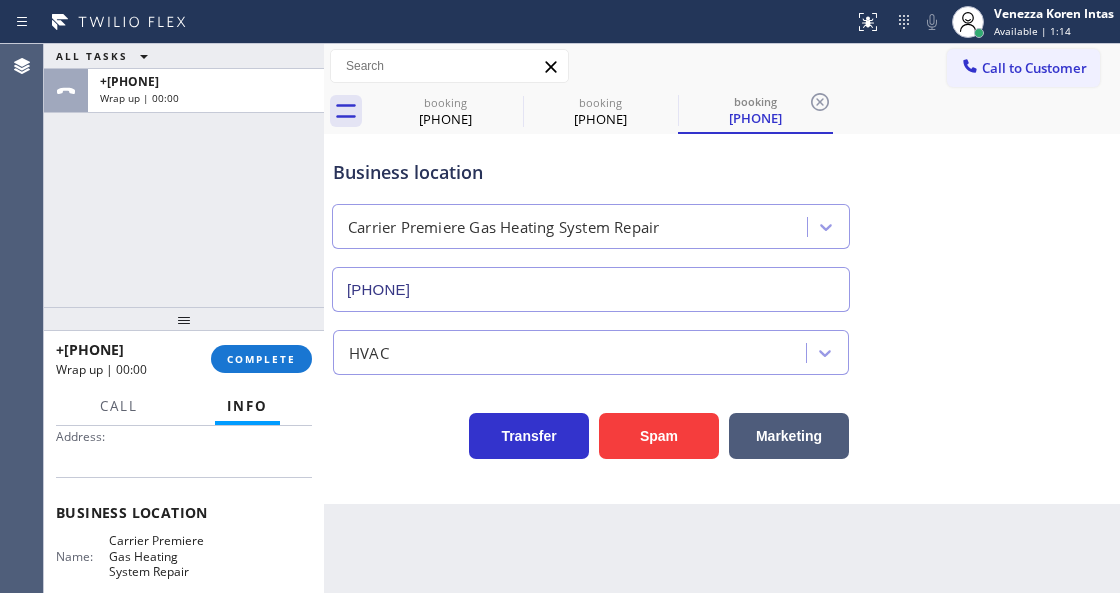 type on "[PHONE]" 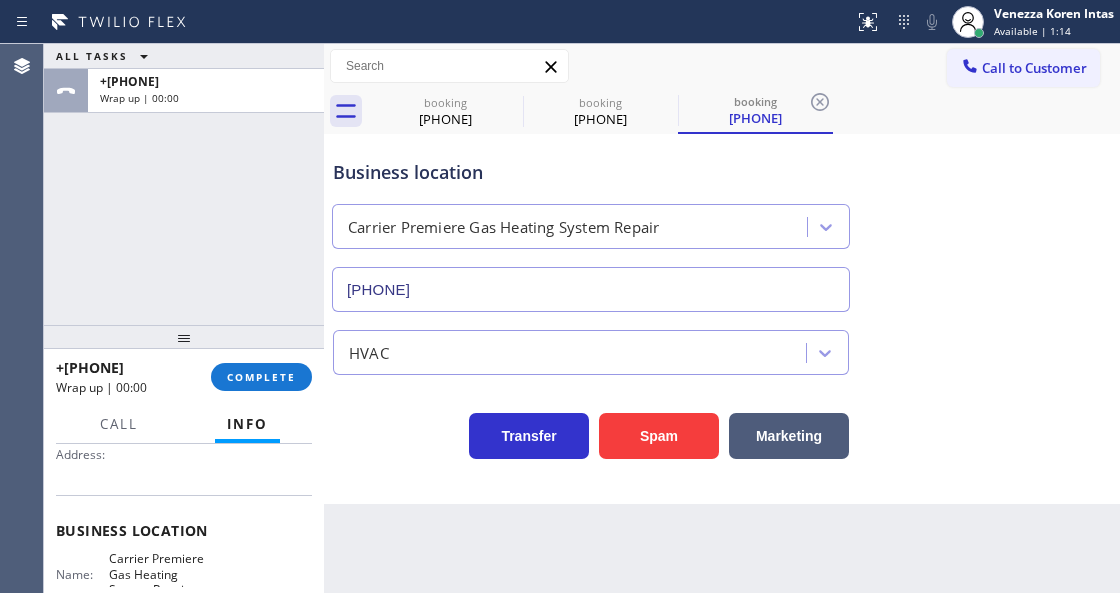 click on "[PHONE] Wrap up | 00:00 COMPLETE" at bounding box center (184, 377) 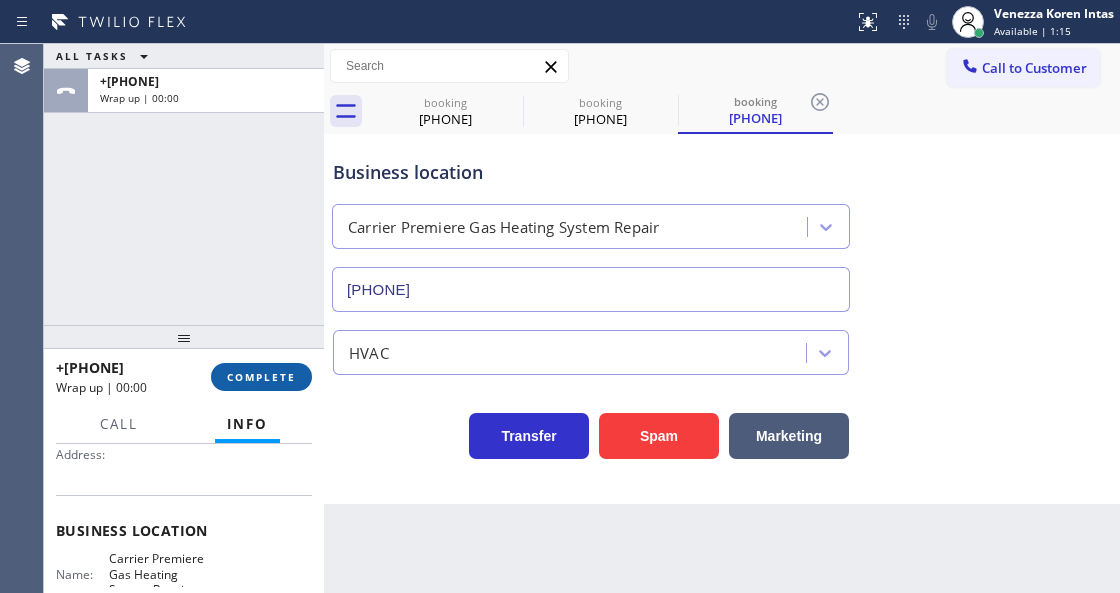 click on "COMPLETE" at bounding box center (261, 377) 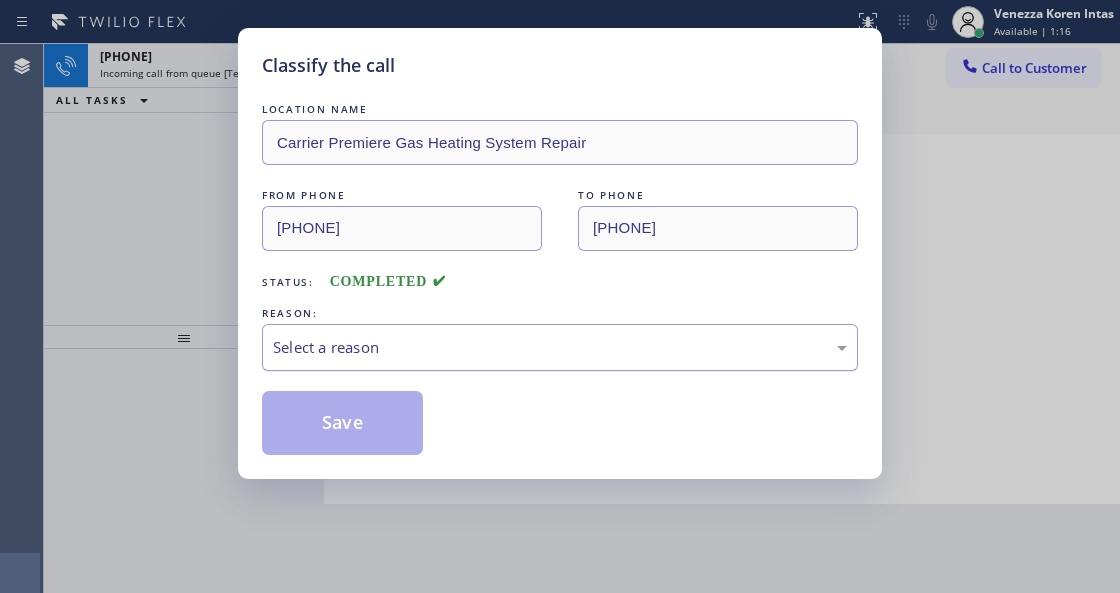 click on "Select a reason" at bounding box center (560, 347) 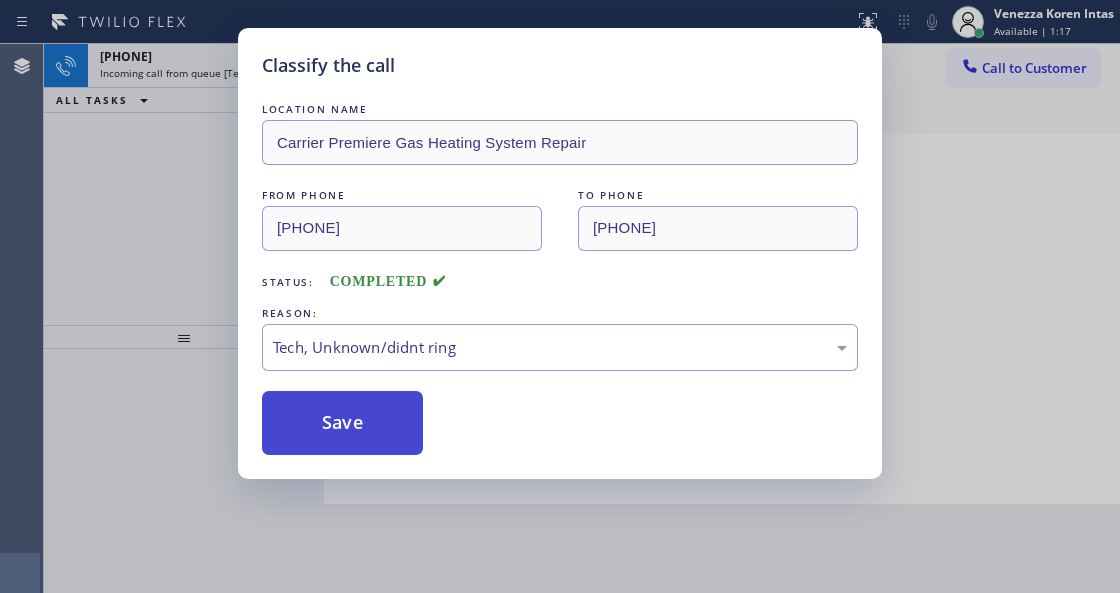 click on "Save" at bounding box center [342, 423] 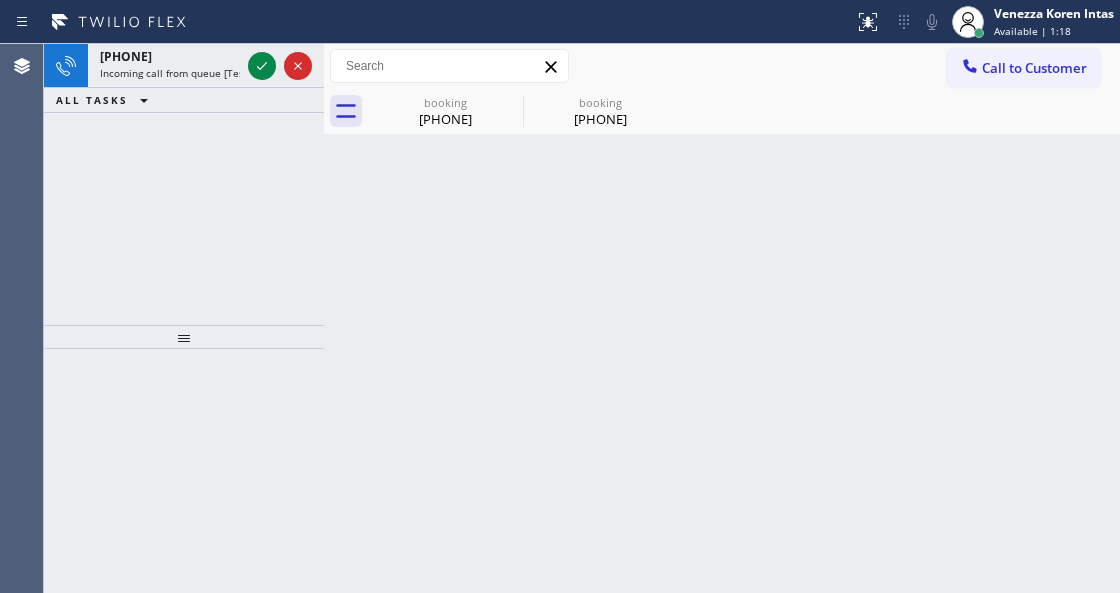 click 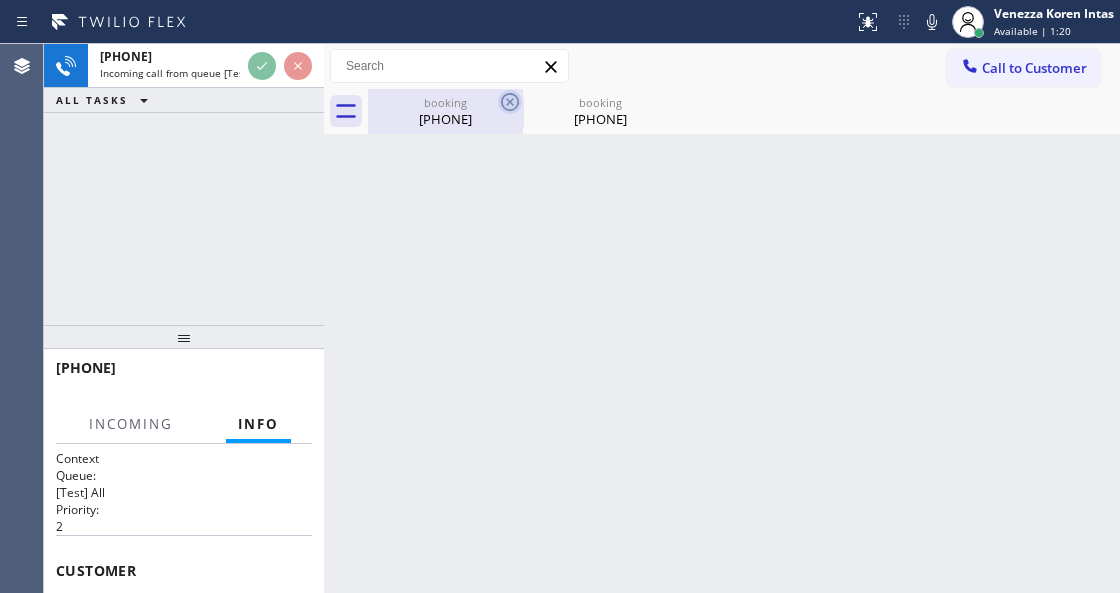click 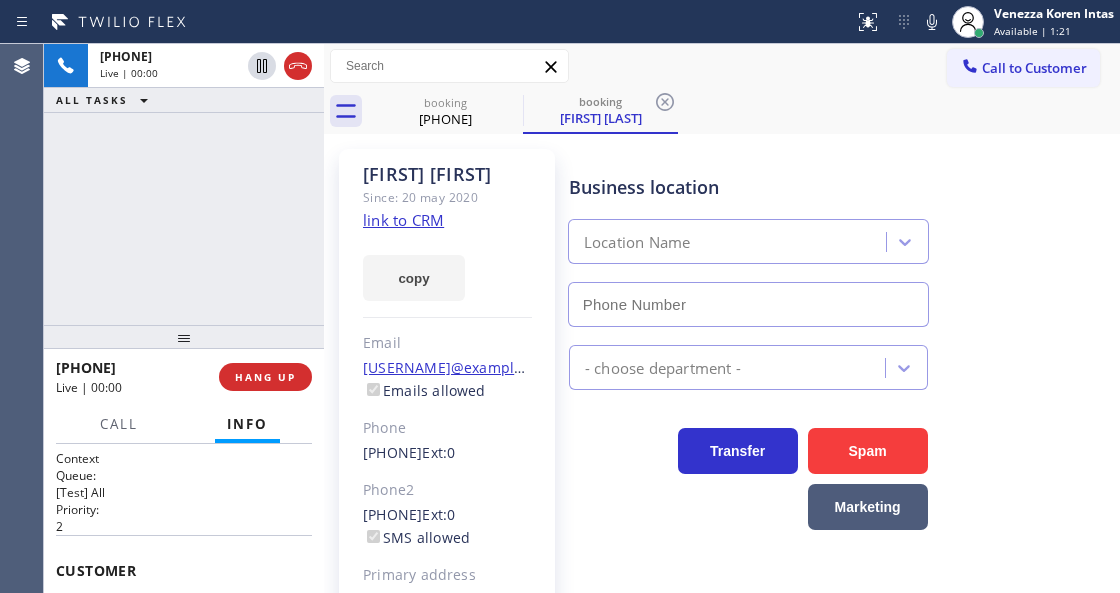 type on "[PHONE]" 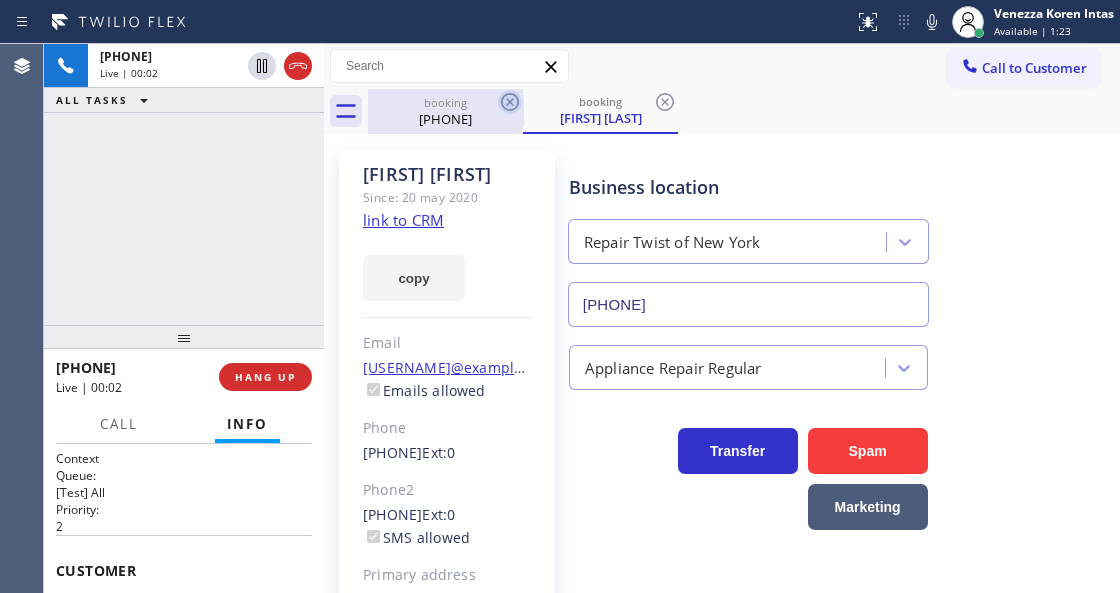 click 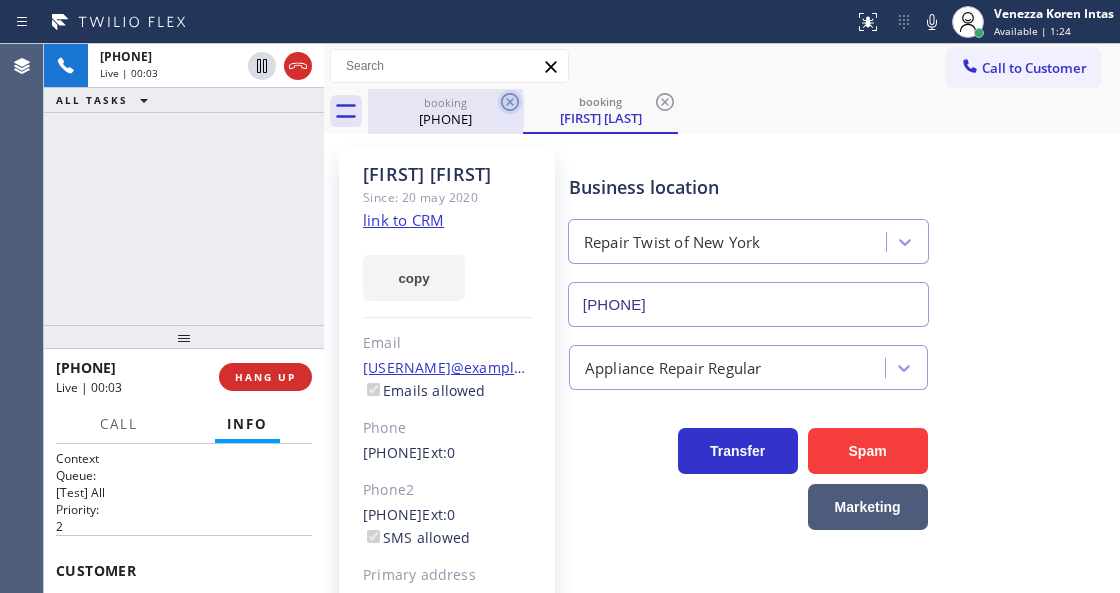 click 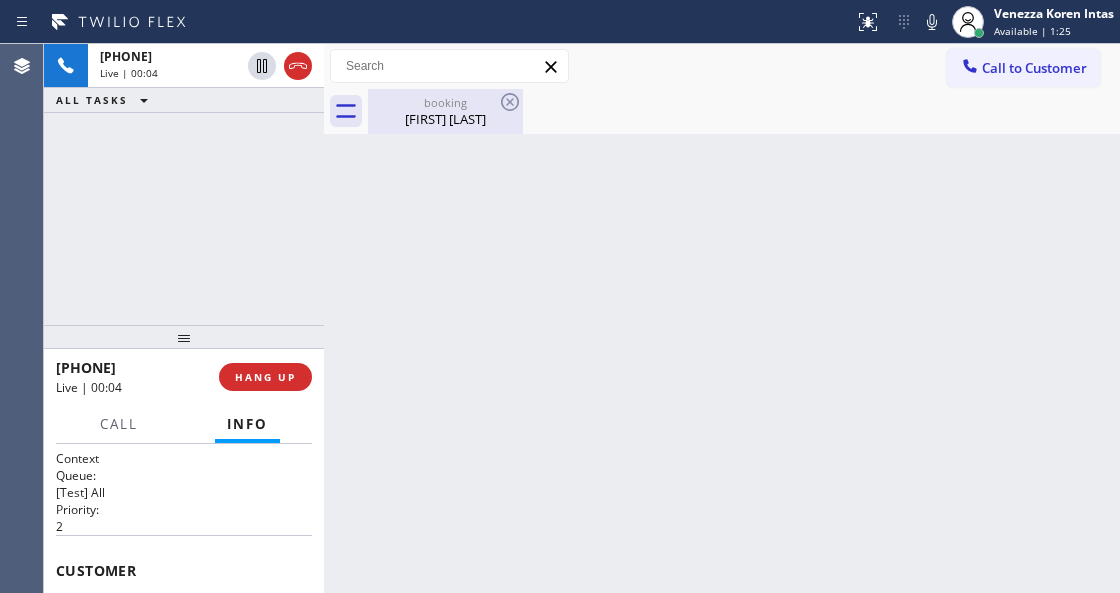 click on "[FIRST] [LAST]" at bounding box center (445, 119) 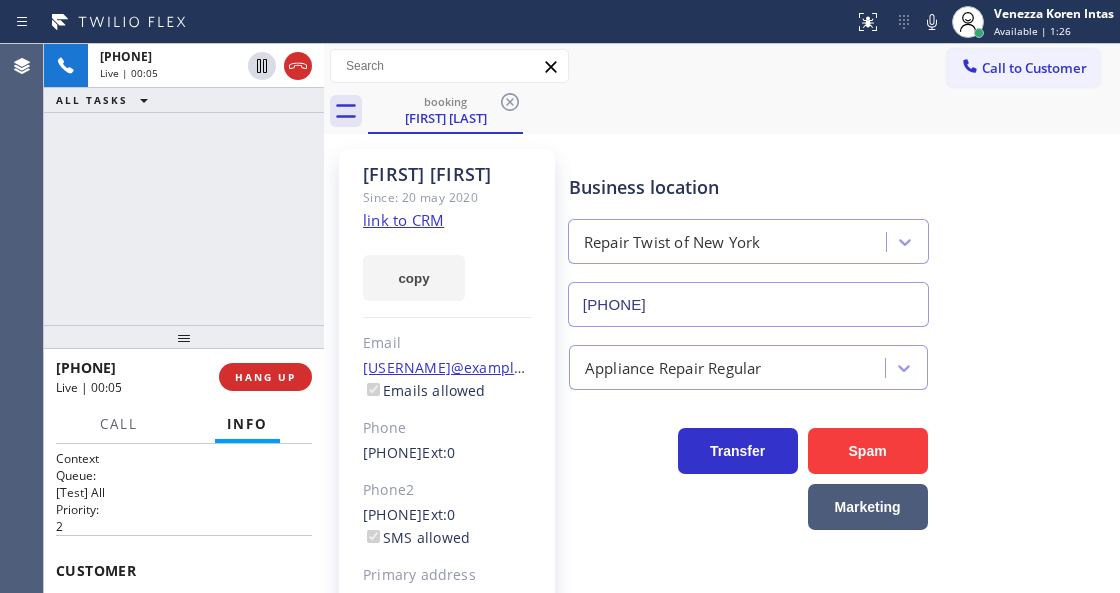 click on "link to CRM" 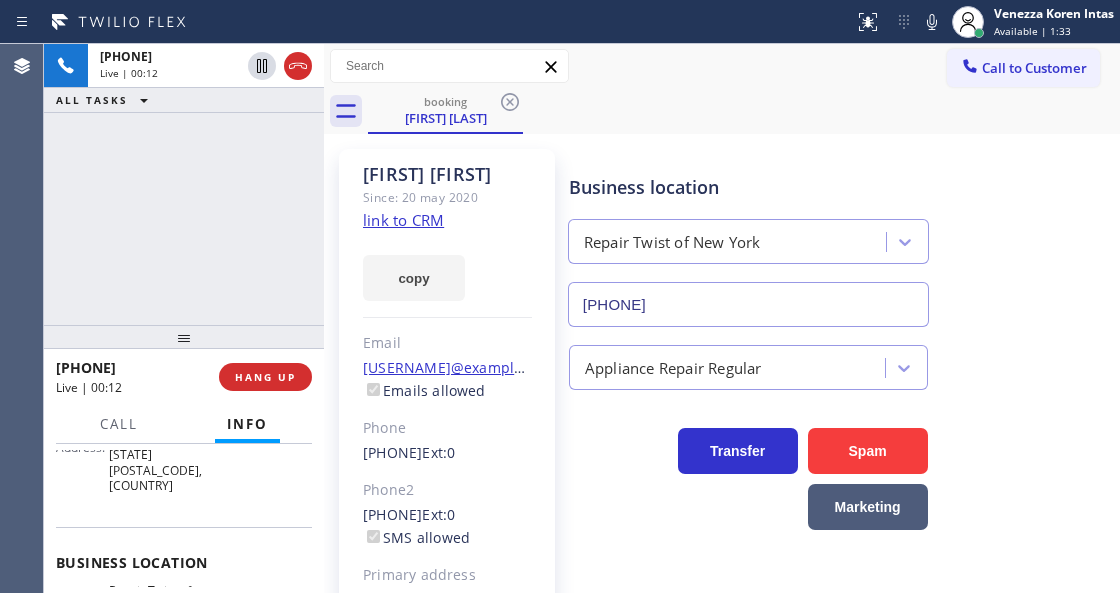 scroll, scrollTop: 333, scrollLeft: 0, axis: vertical 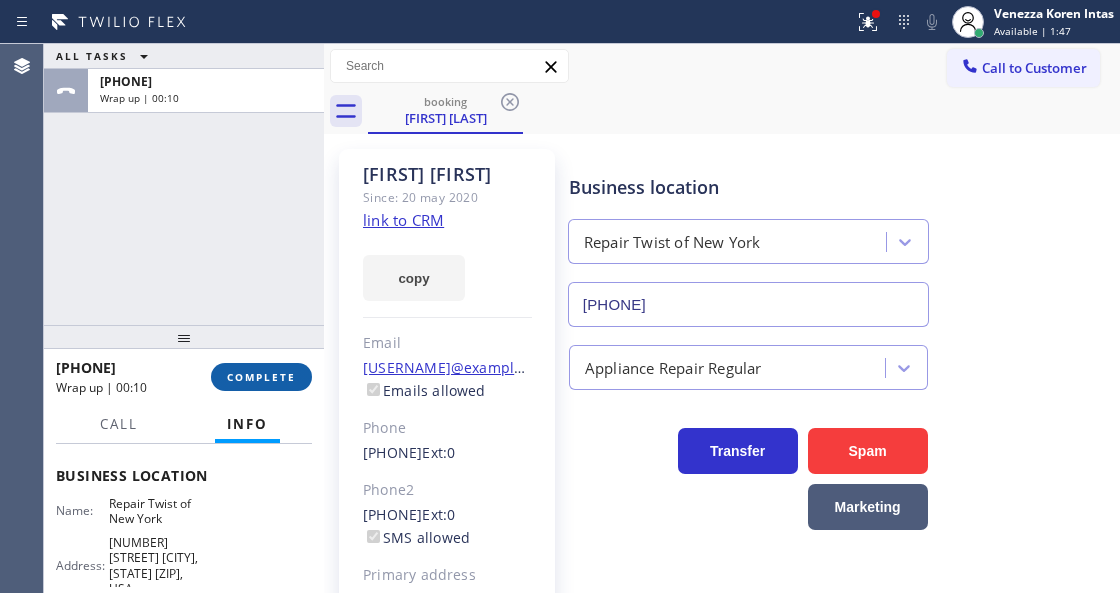 click on "COMPLETE" at bounding box center (261, 377) 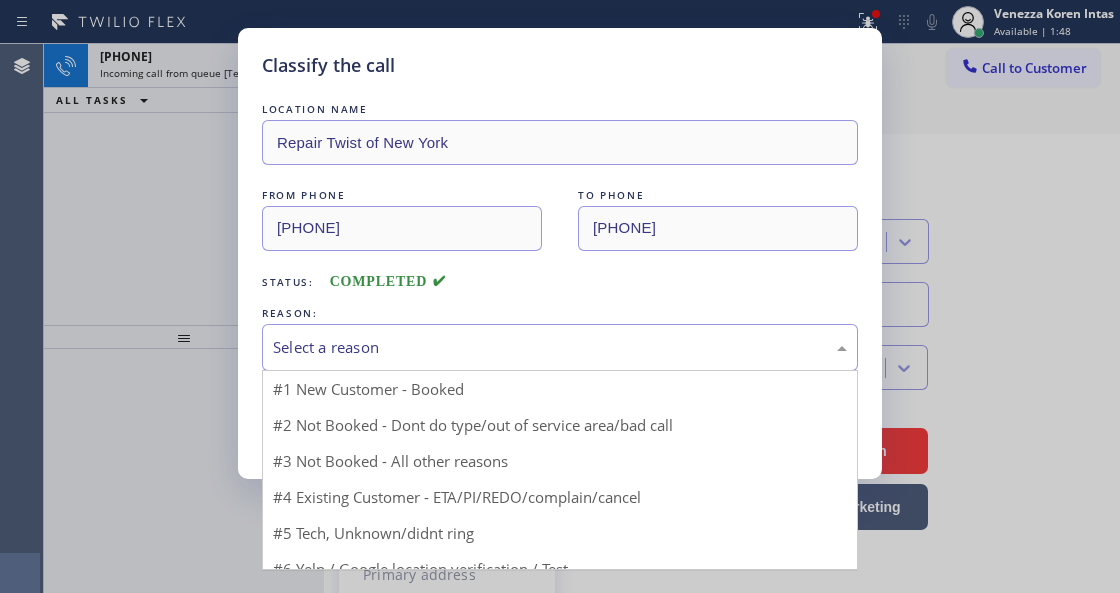 click on "Select a reason" at bounding box center (560, 347) 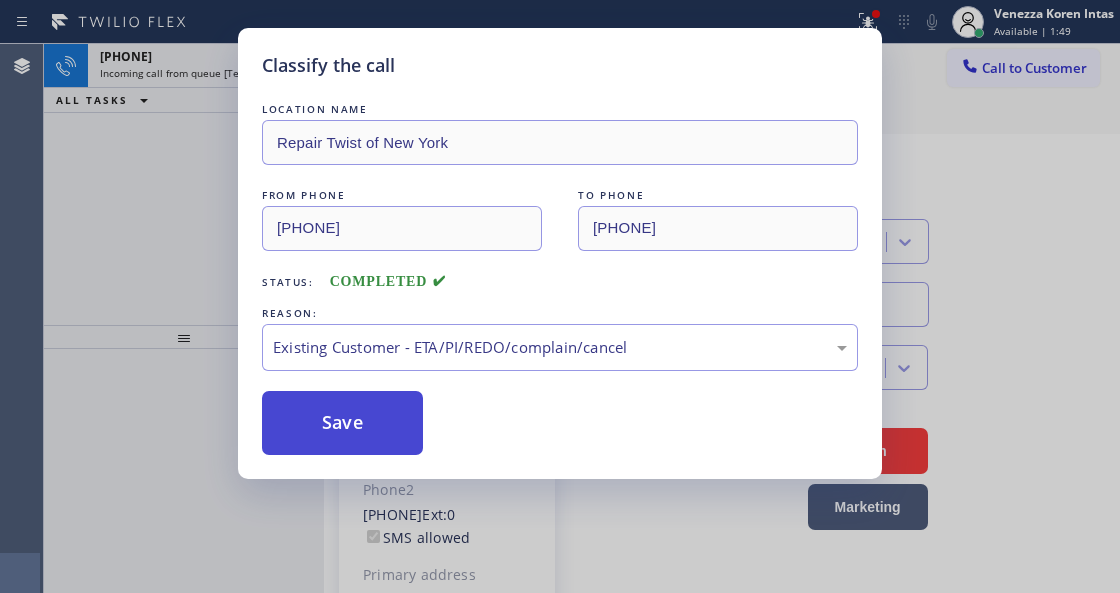 click on "Save" at bounding box center [342, 423] 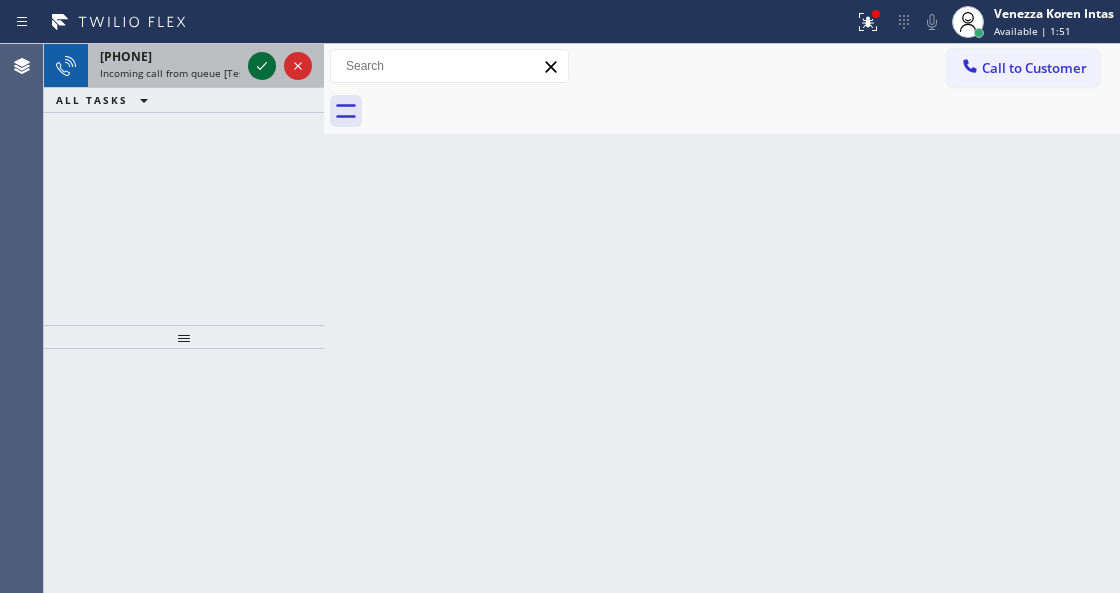 click 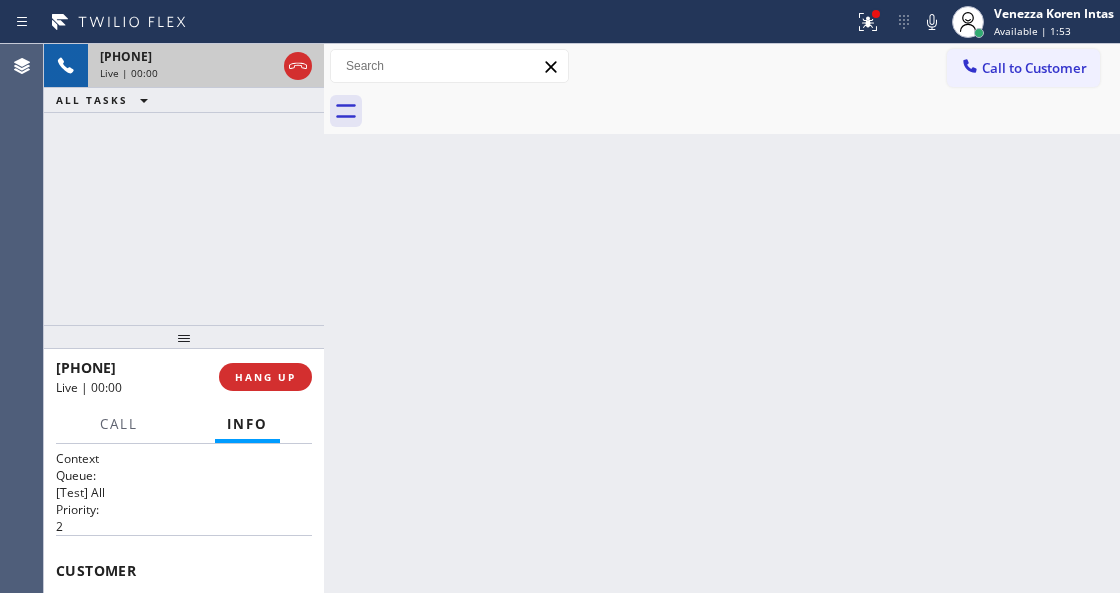 scroll, scrollTop: 133, scrollLeft: 0, axis: vertical 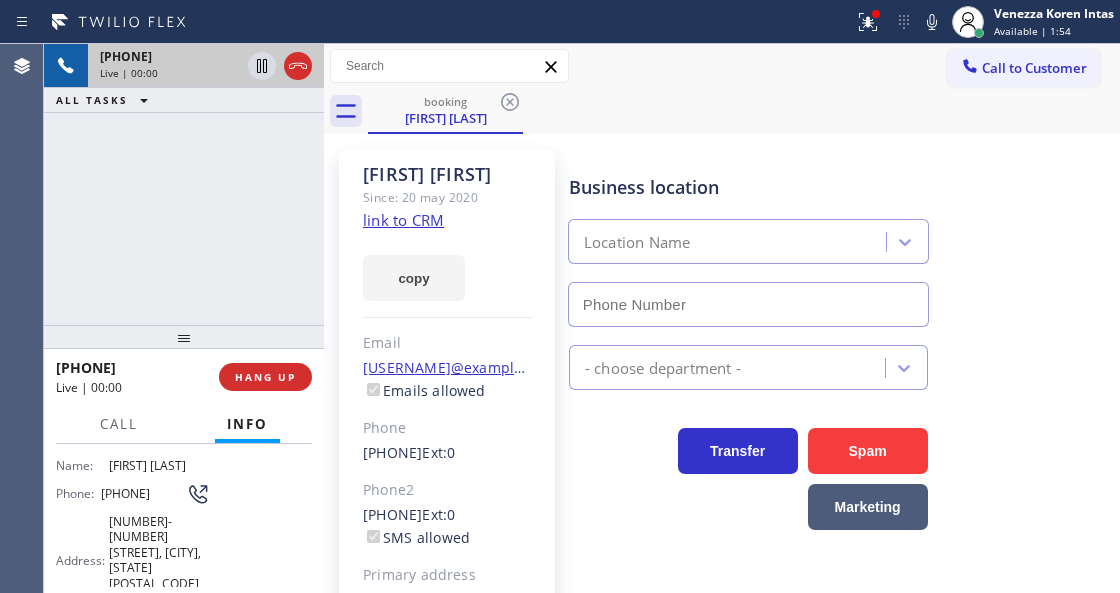 type on "[PHONE]" 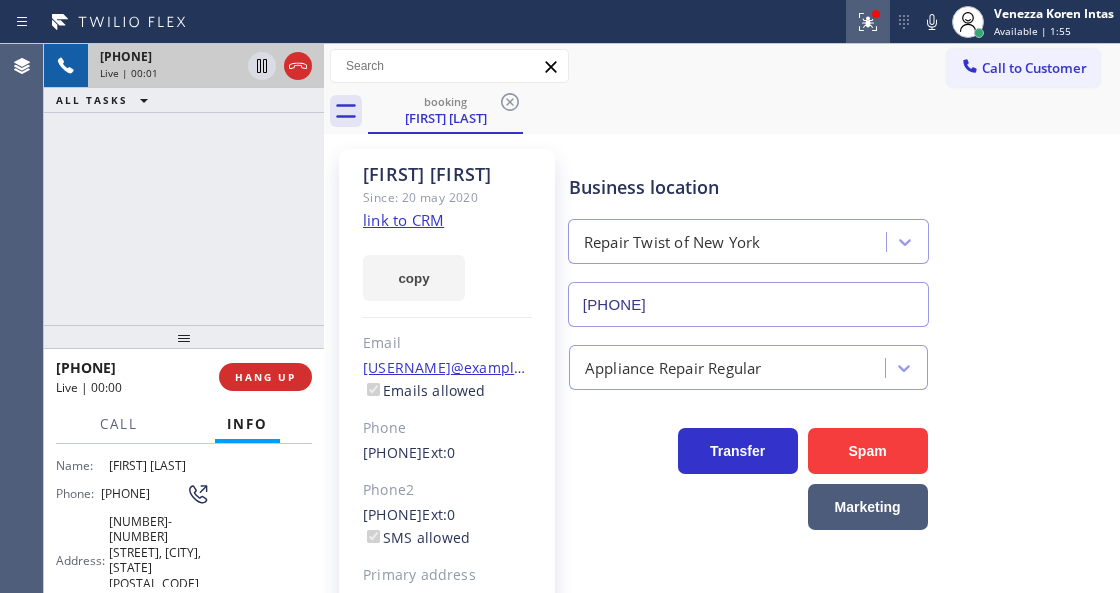 click 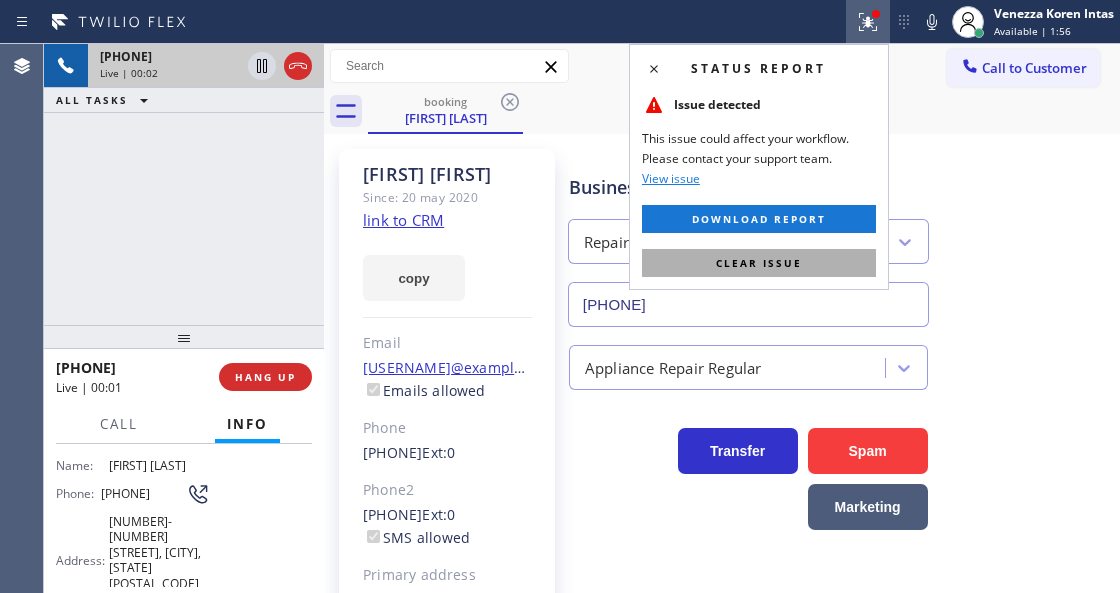 click on "Clear issue" at bounding box center [759, 263] 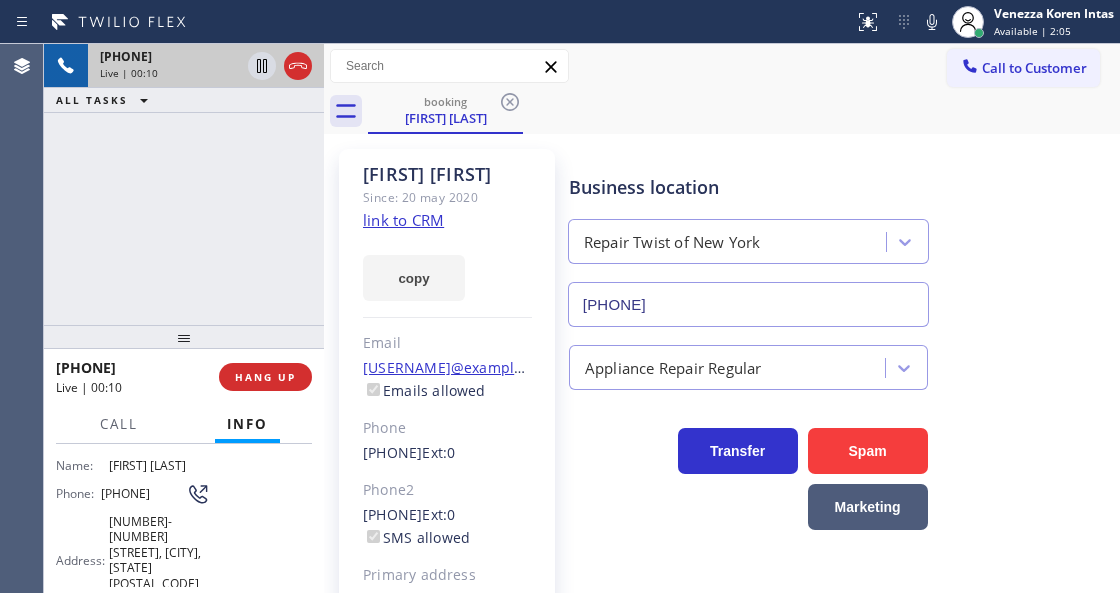 click on "link to CRM" 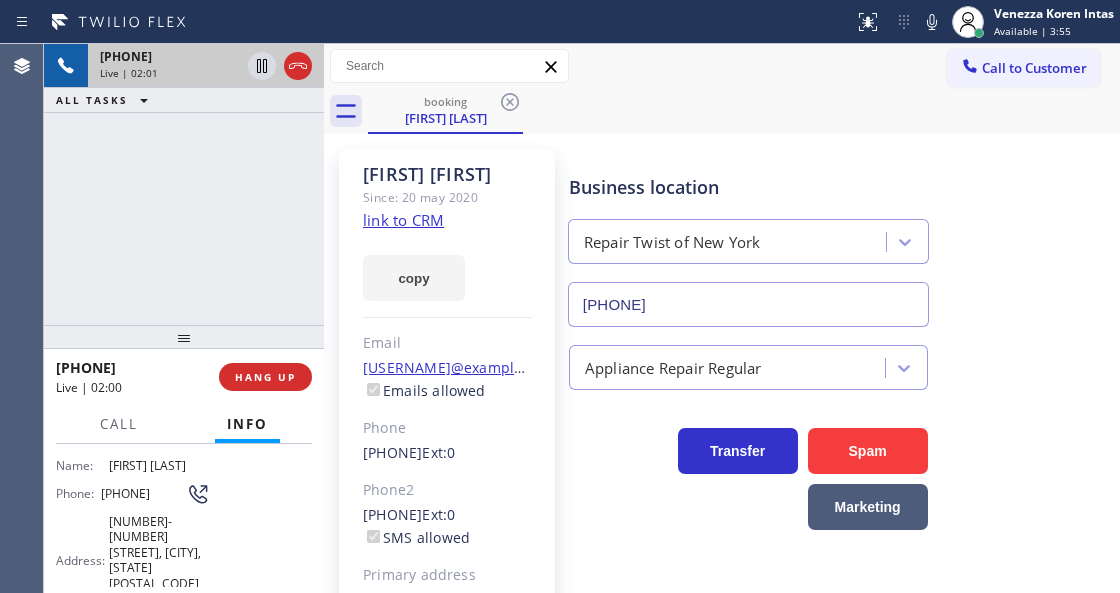 click at bounding box center (427, 22) 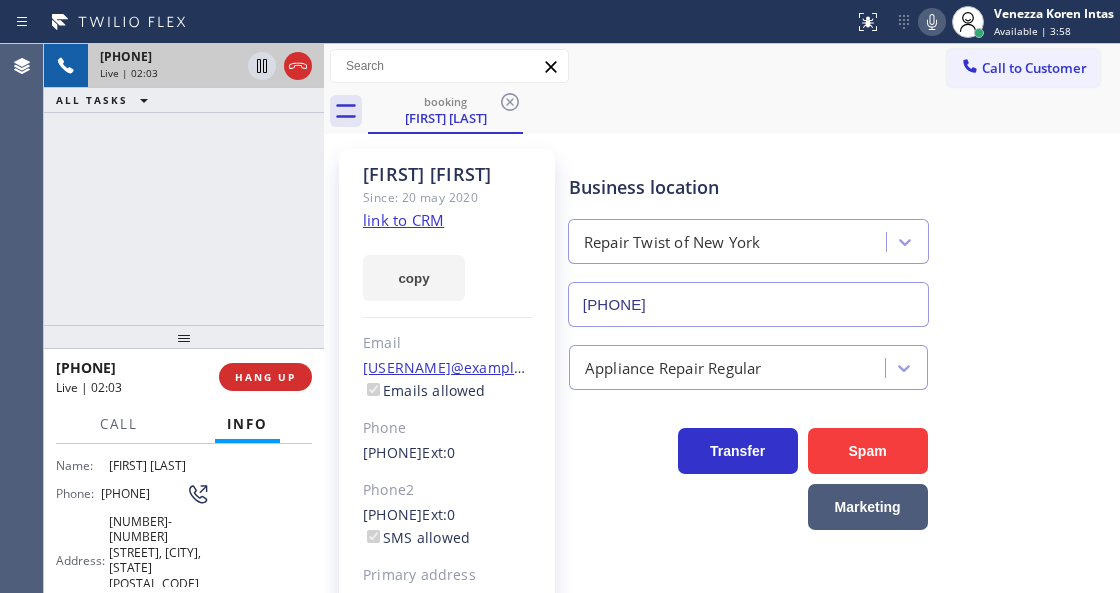 click 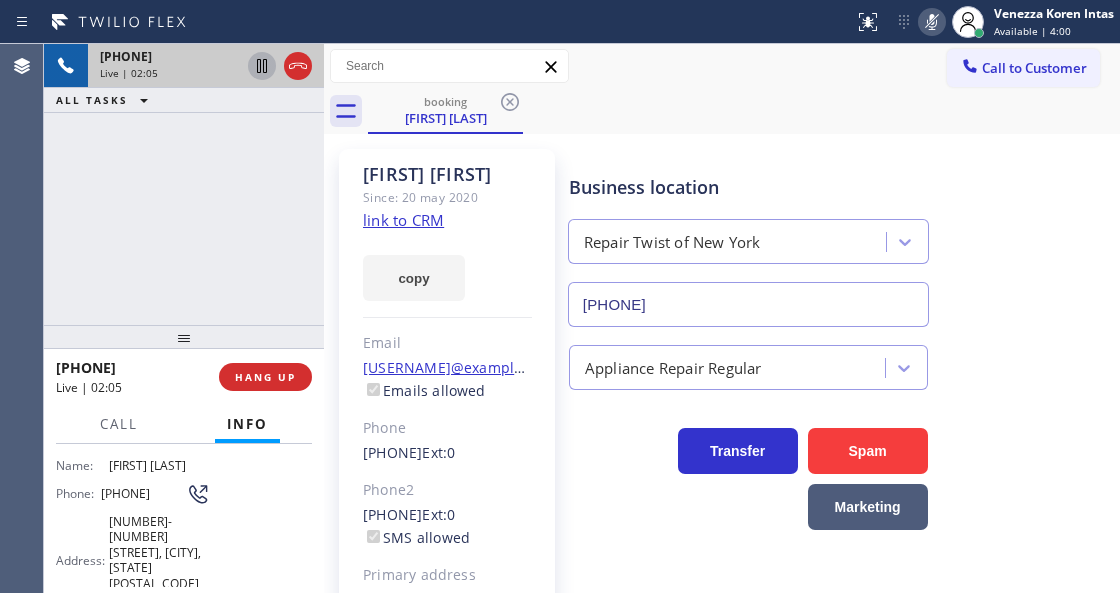 click 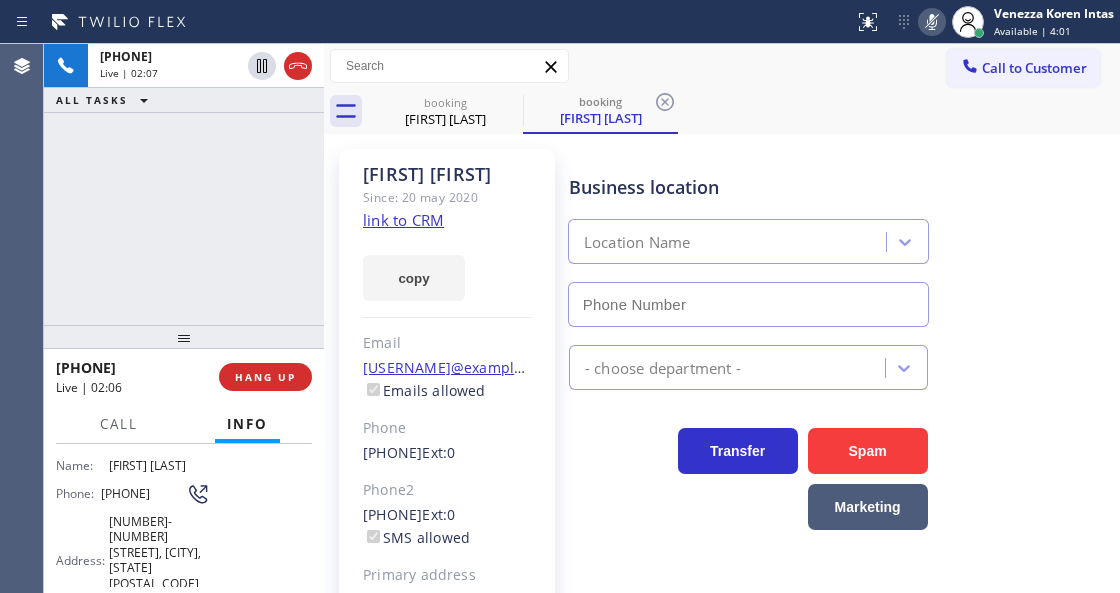 type on "[PHONE]" 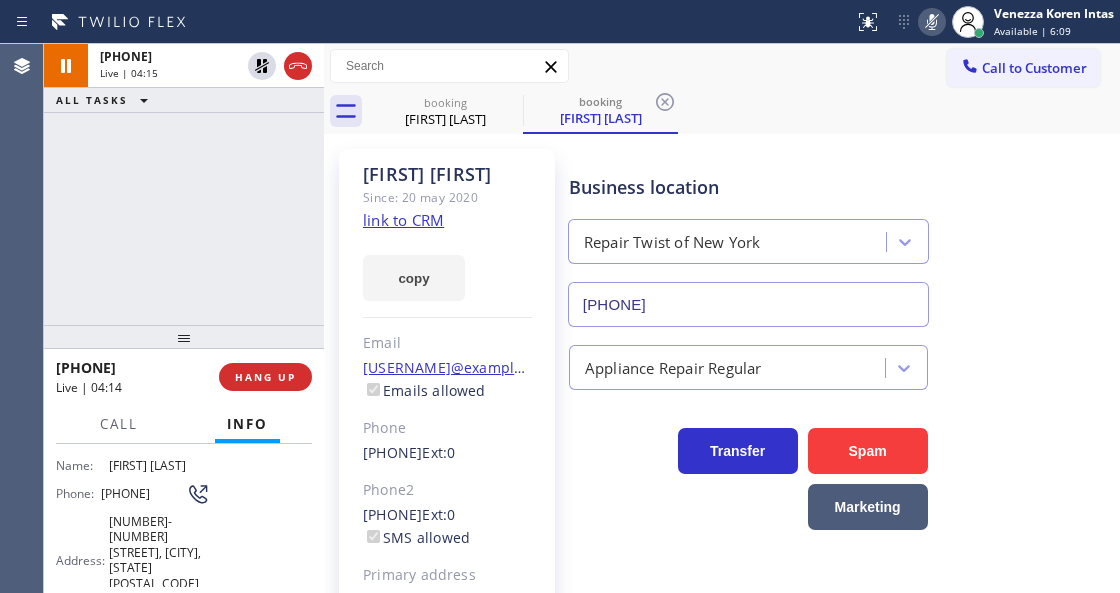 click 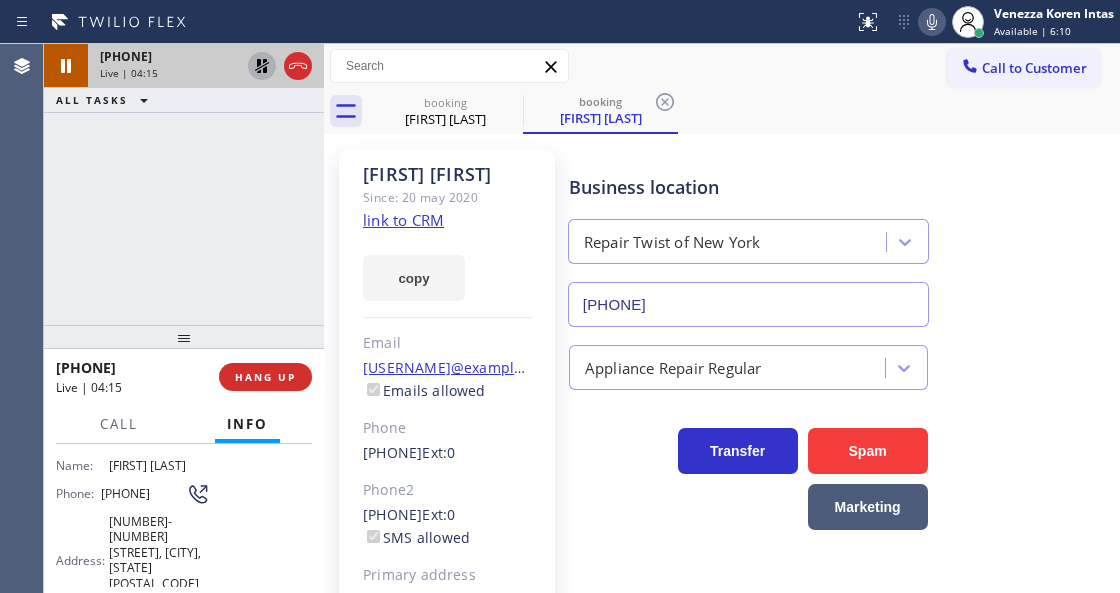click 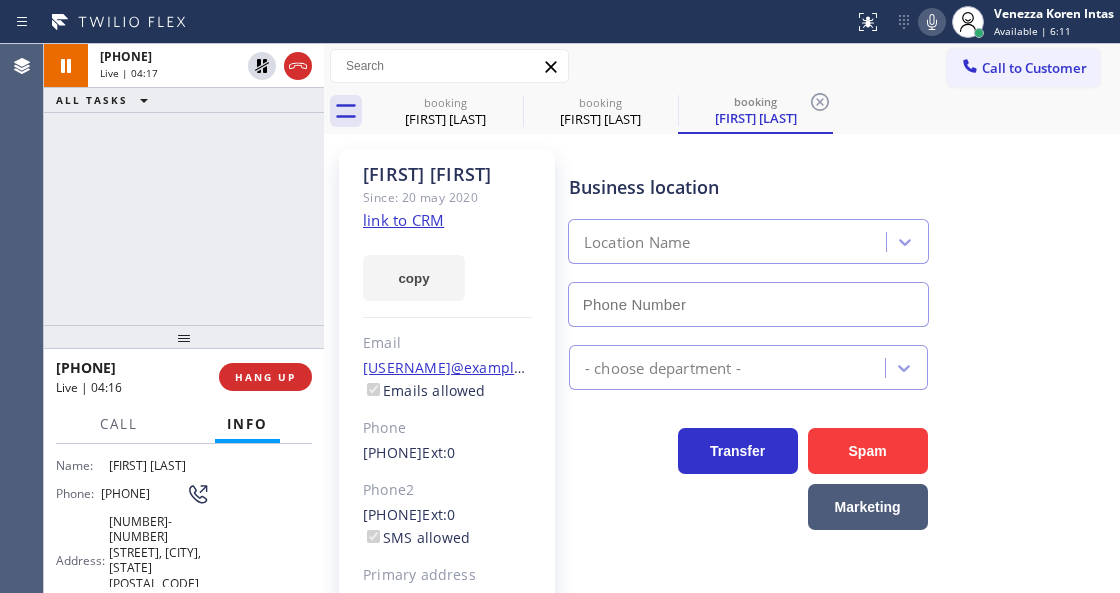 type on "[PHONE]" 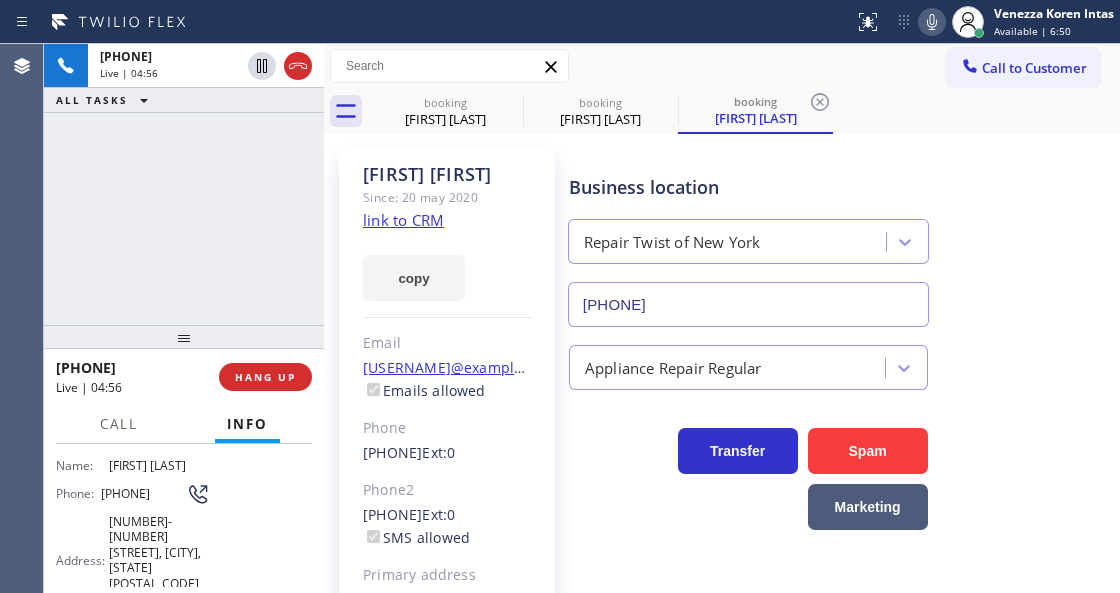 click on "Business location [COMPANY] [CITY] [PHONE]" at bounding box center (840, 236) 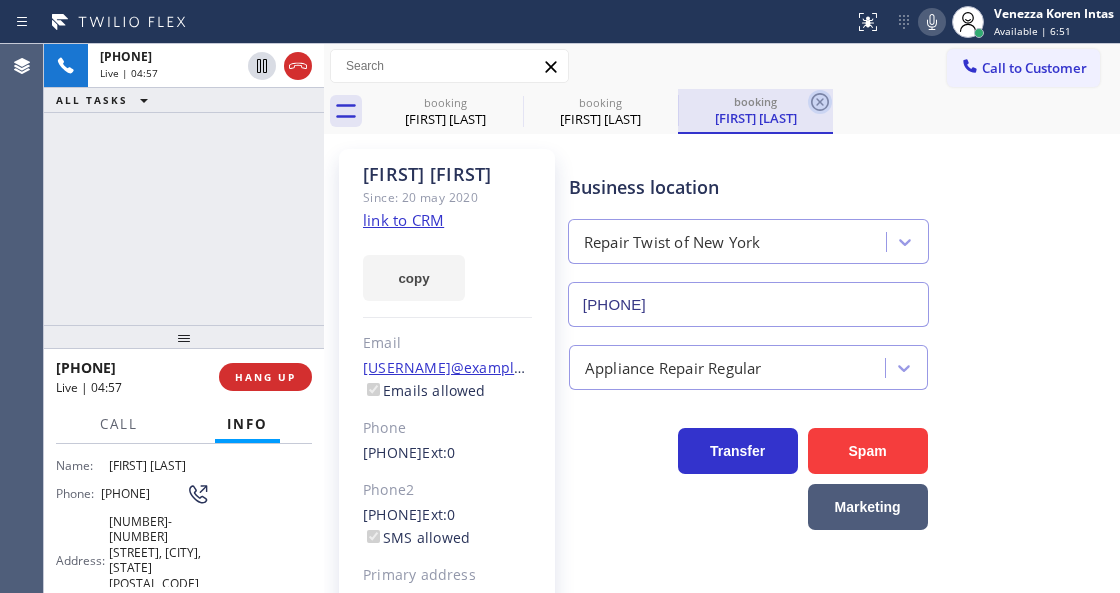 click 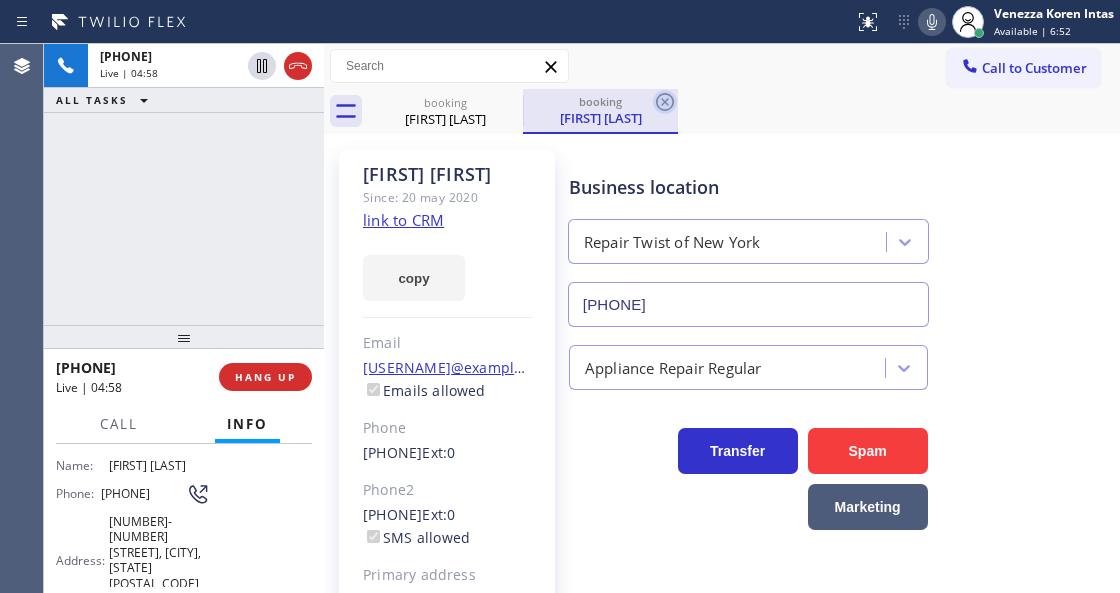 click 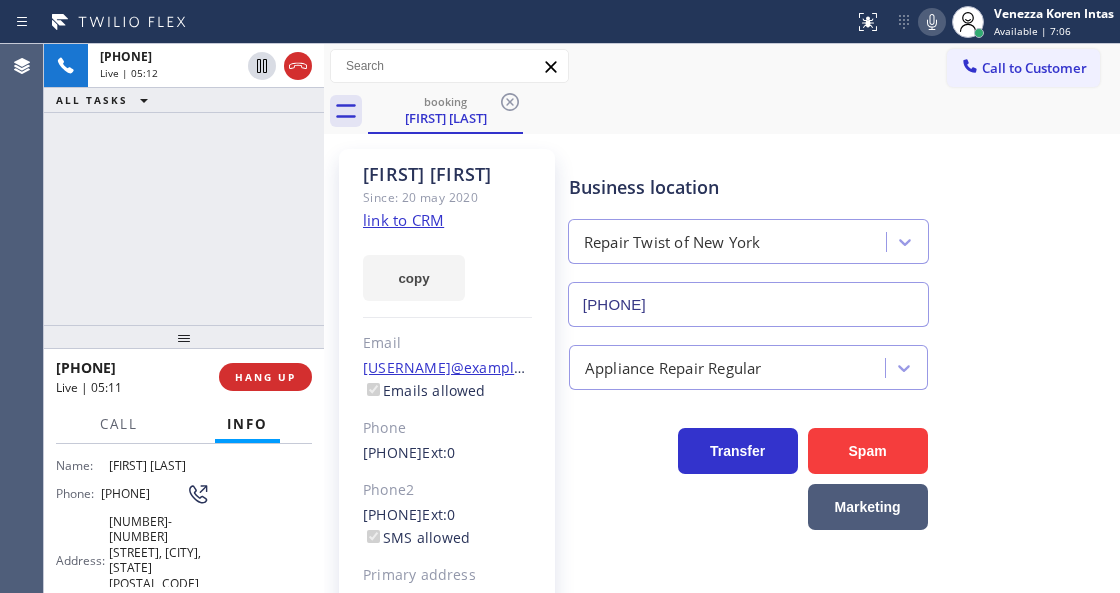 click at bounding box center (324, 318) 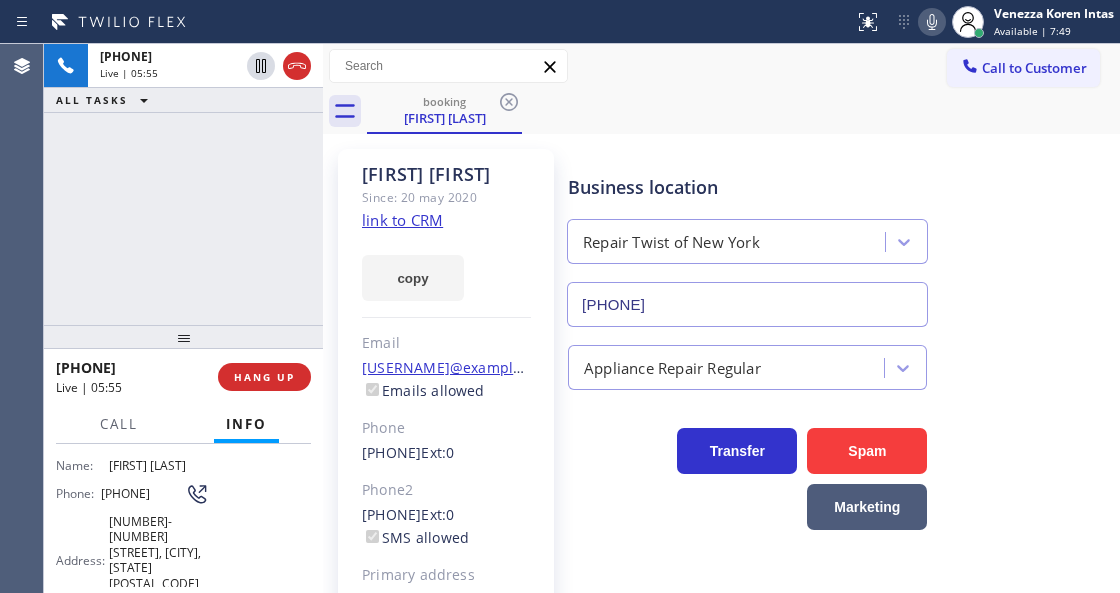 click on "booking [FIRST] [LAST]" at bounding box center (743, 111) 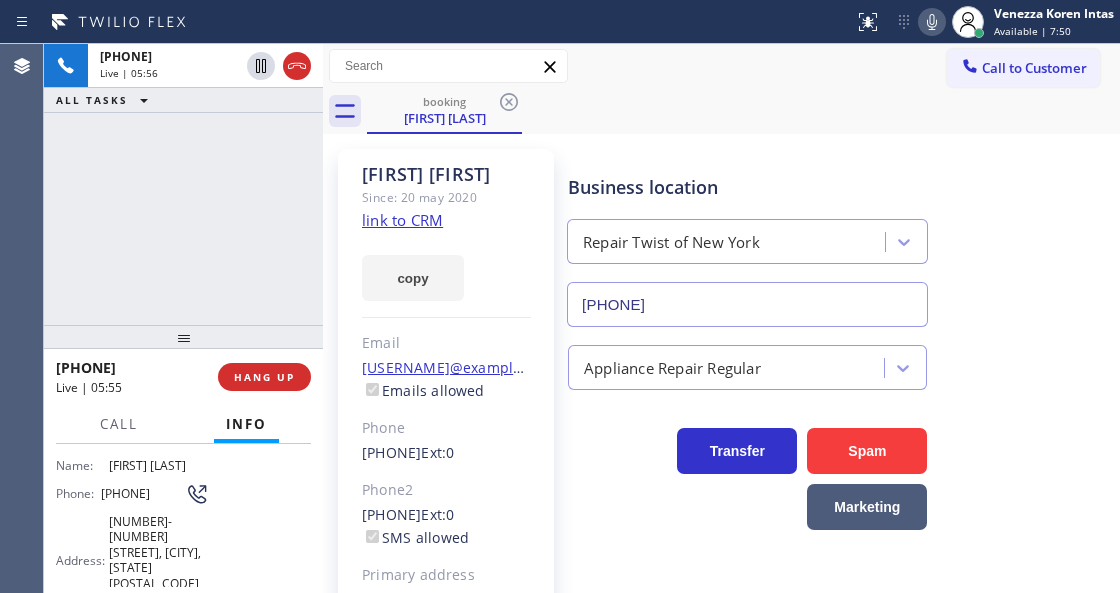 click 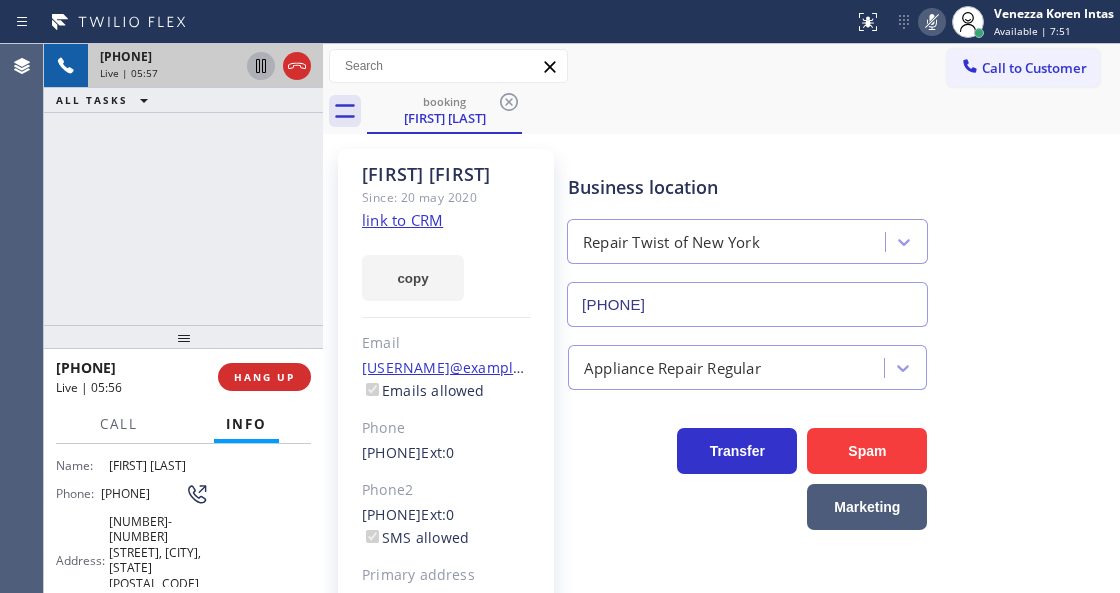 click 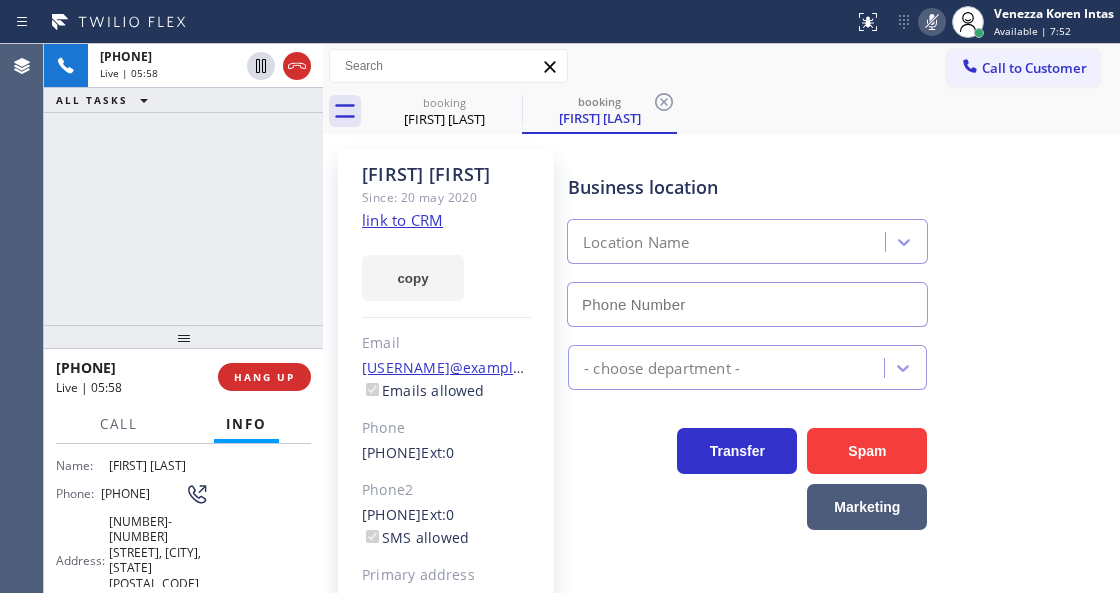 type on "[PHONE]" 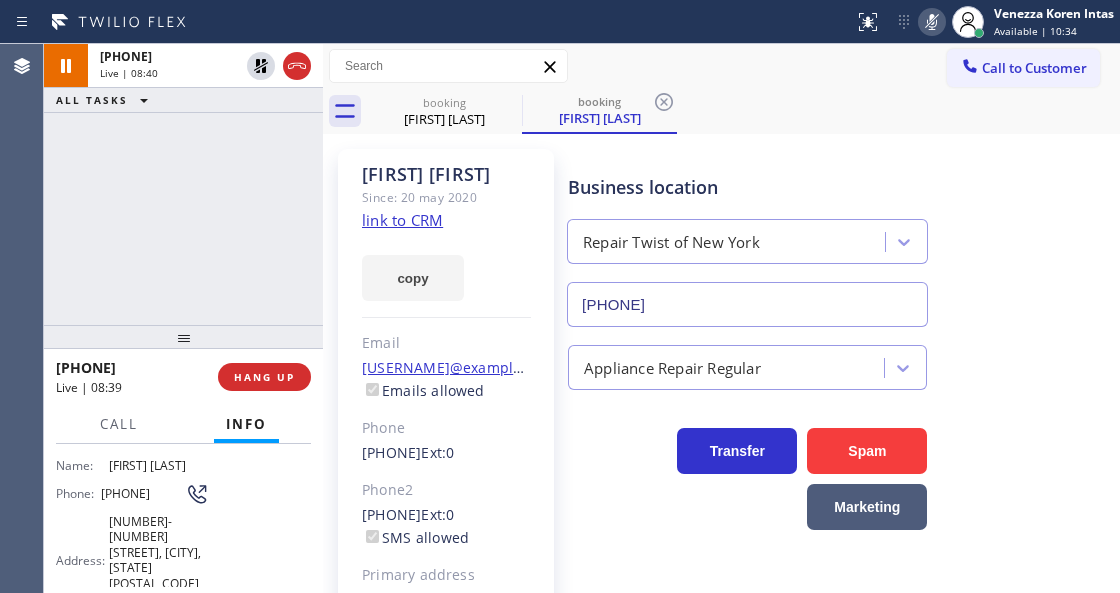 click 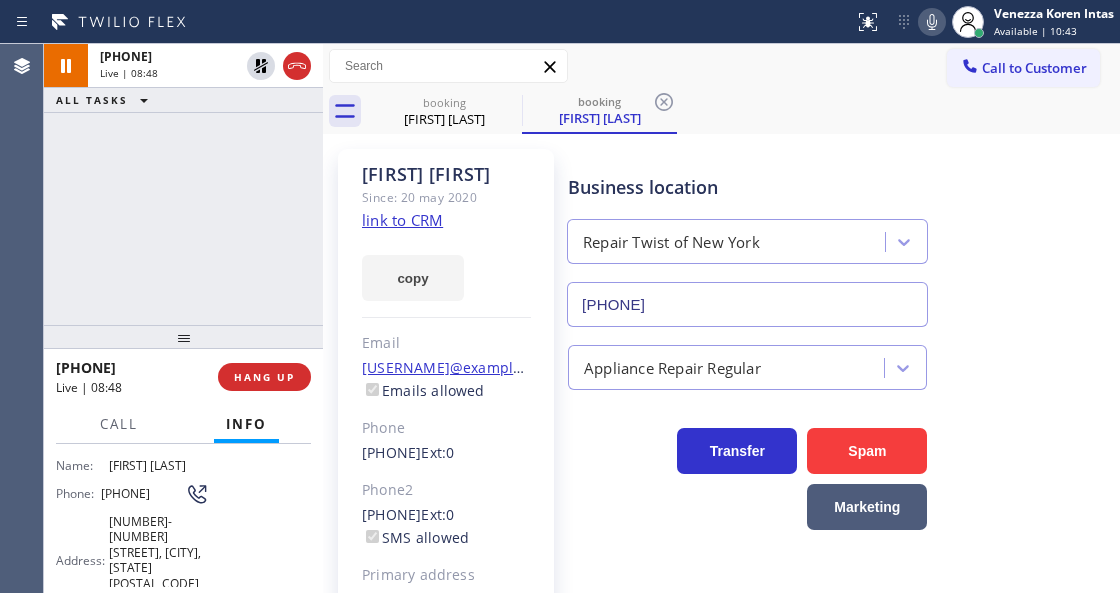 drag, startPoint x: 253, startPoint y: 64, endPoint x: 410, endPoint y: 380, distance: 352.85266 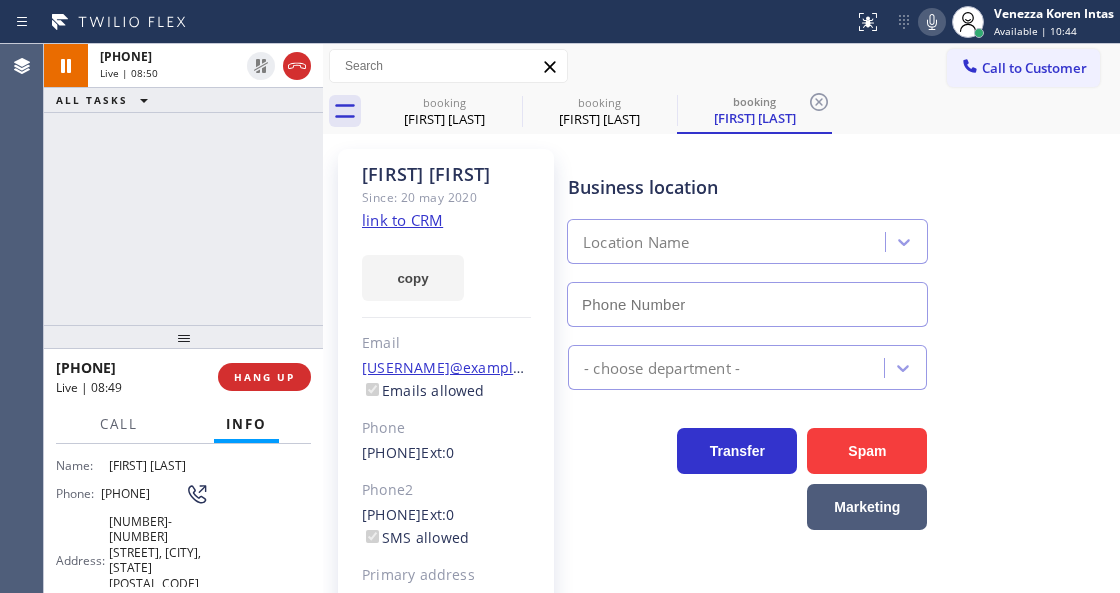 type on "[PHONE]" 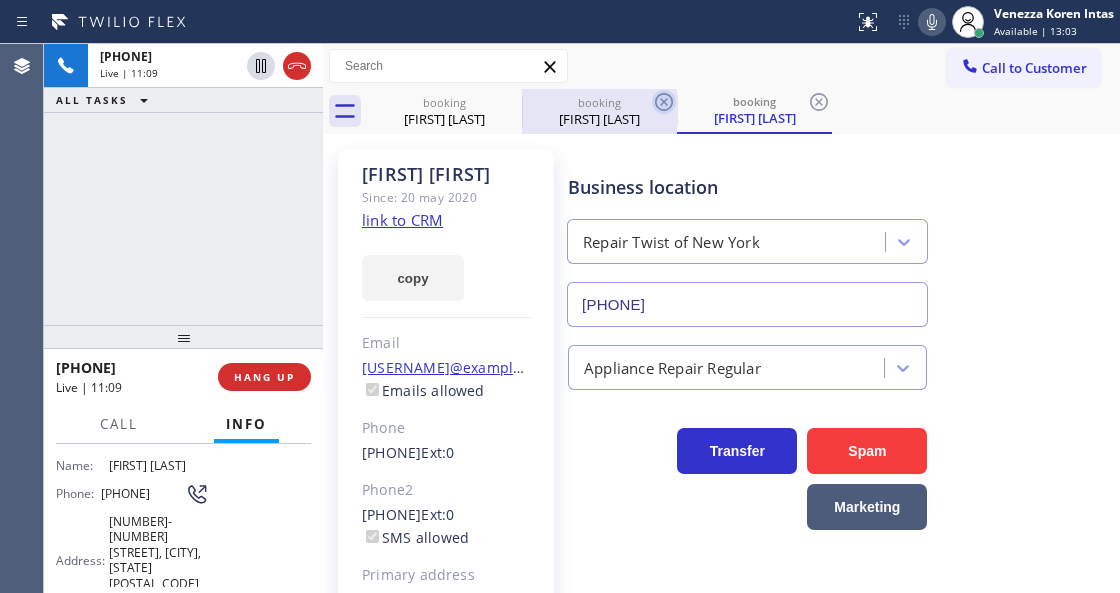 click 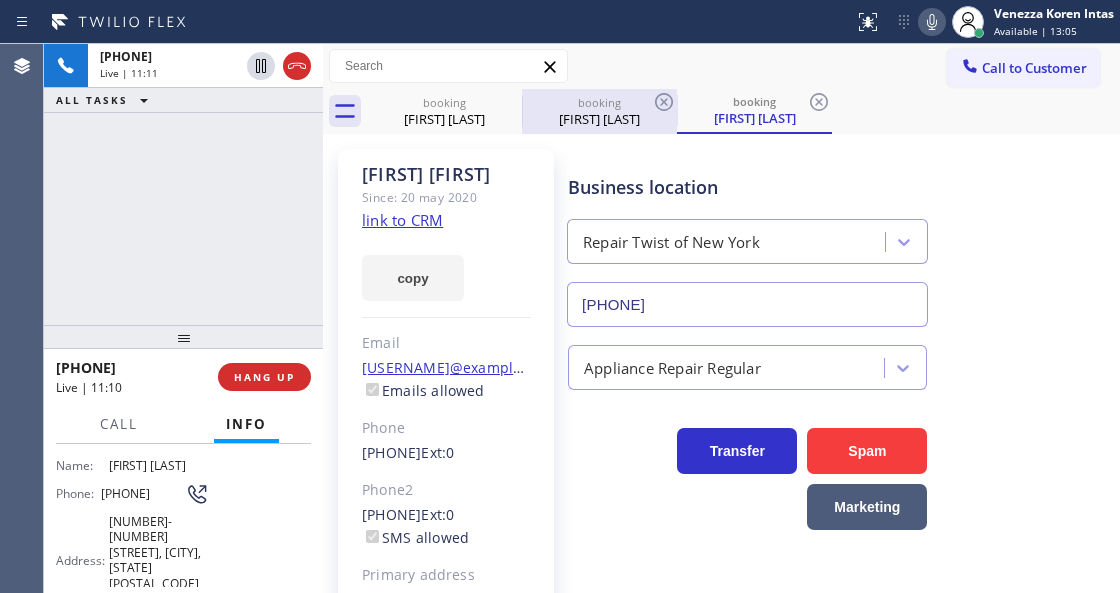 click on "booking" at bounding box center (599, 102) 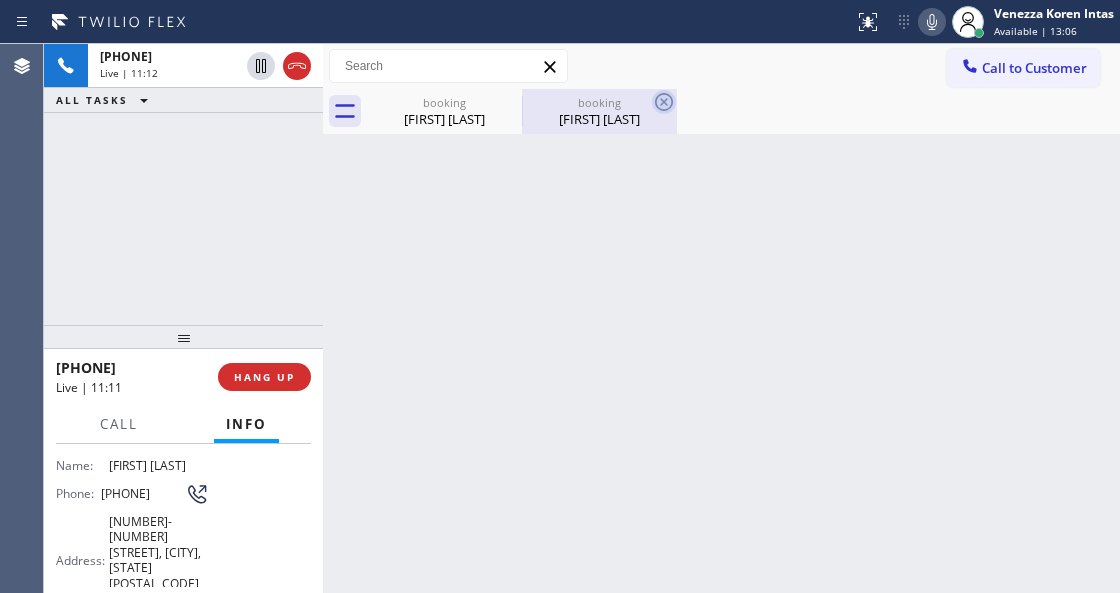 click 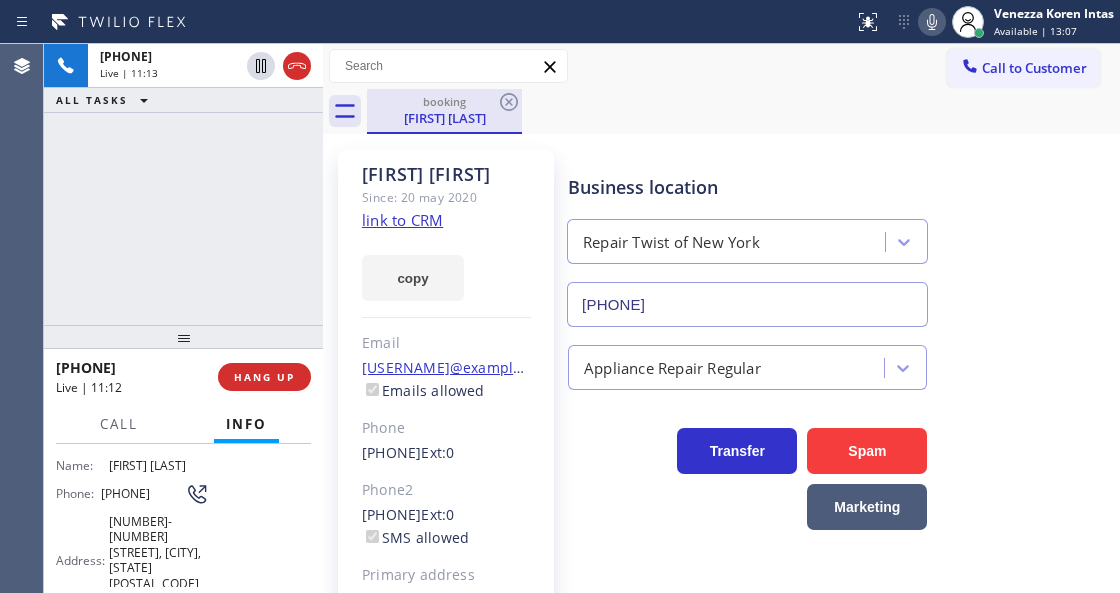 click on "[FIRST] [LAST]" at bounding box center (444, 118) 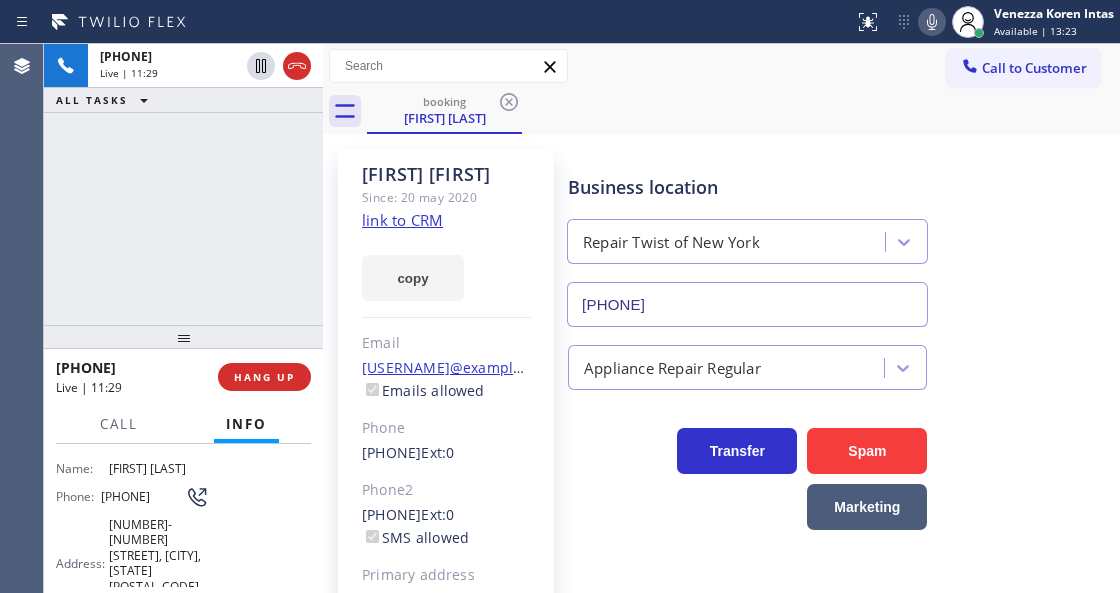 scroll, scrollTop: 133, scrollLeft: 0, axis: vertical 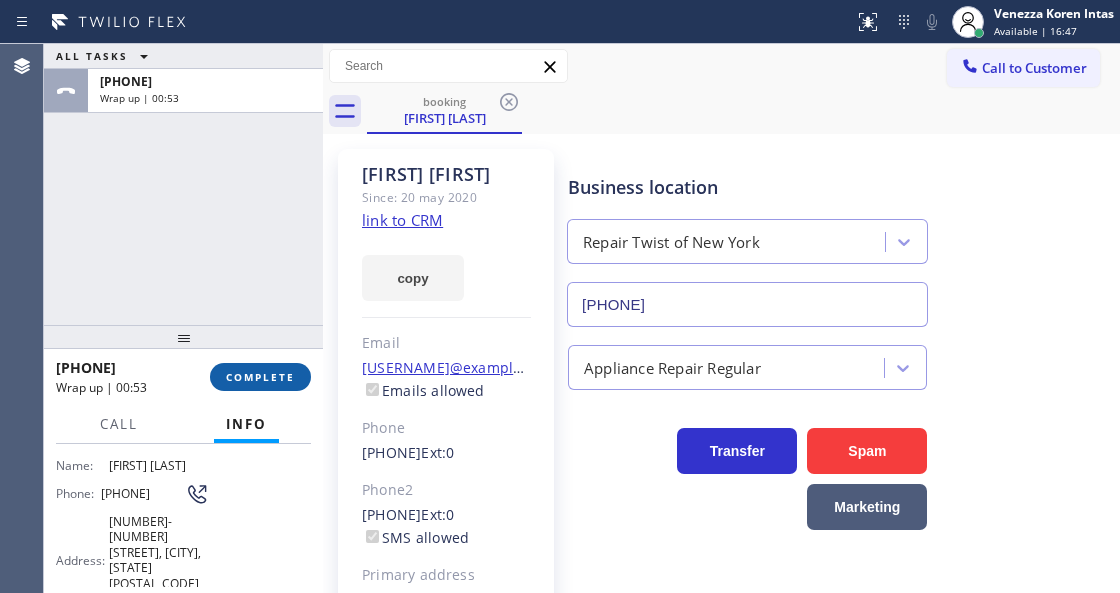 click on "COMPLETE" at bounding box center [260, 377] 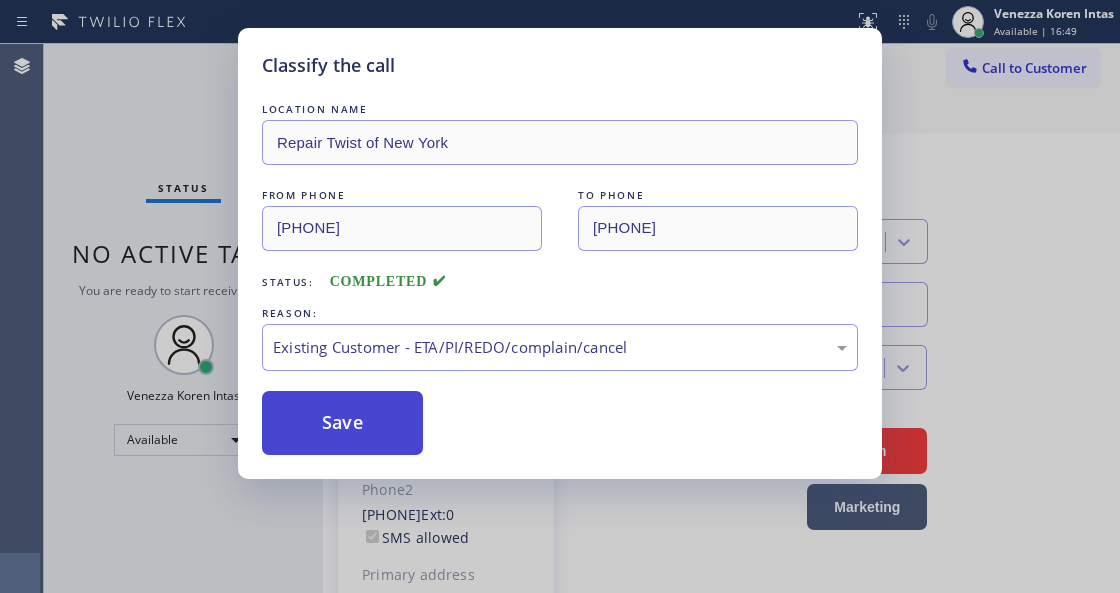 click on "Save" at bounding box center (342, 423) 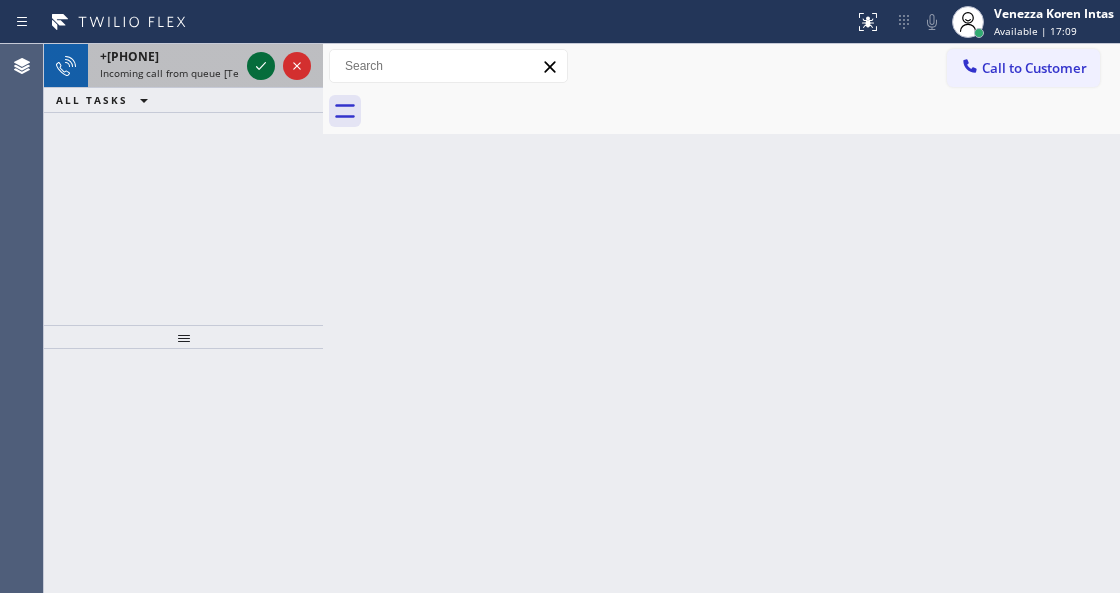 drag, startPoint x: 250, startPoint y: 60, endPoint x: 258, endPoint y: 68, distance: 11.313708 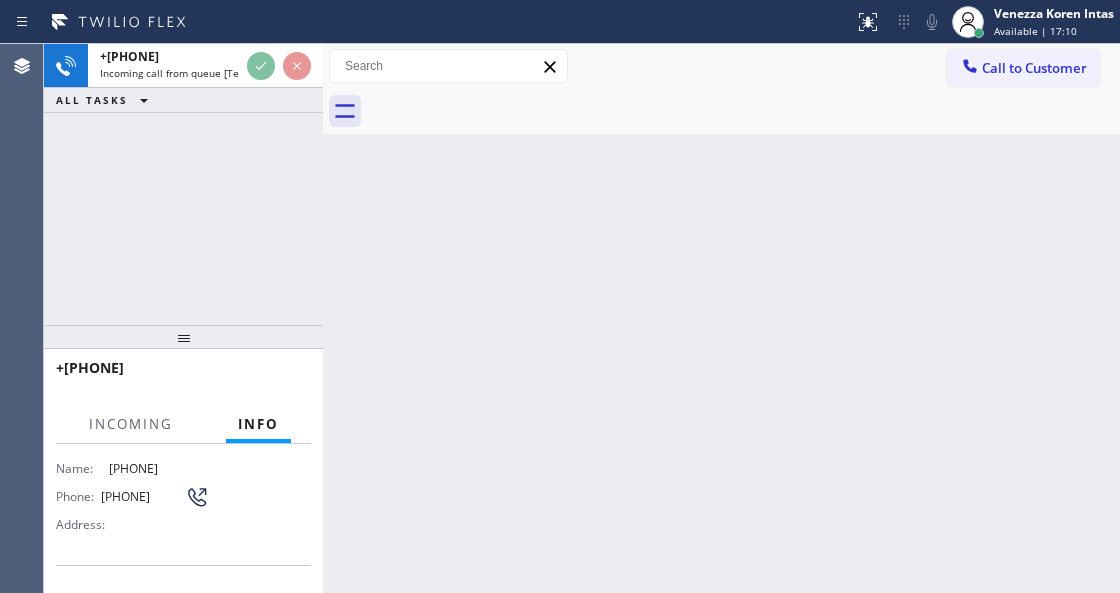 scroll, scrollTop: 200, scrollLeft: 0, axis: vertical 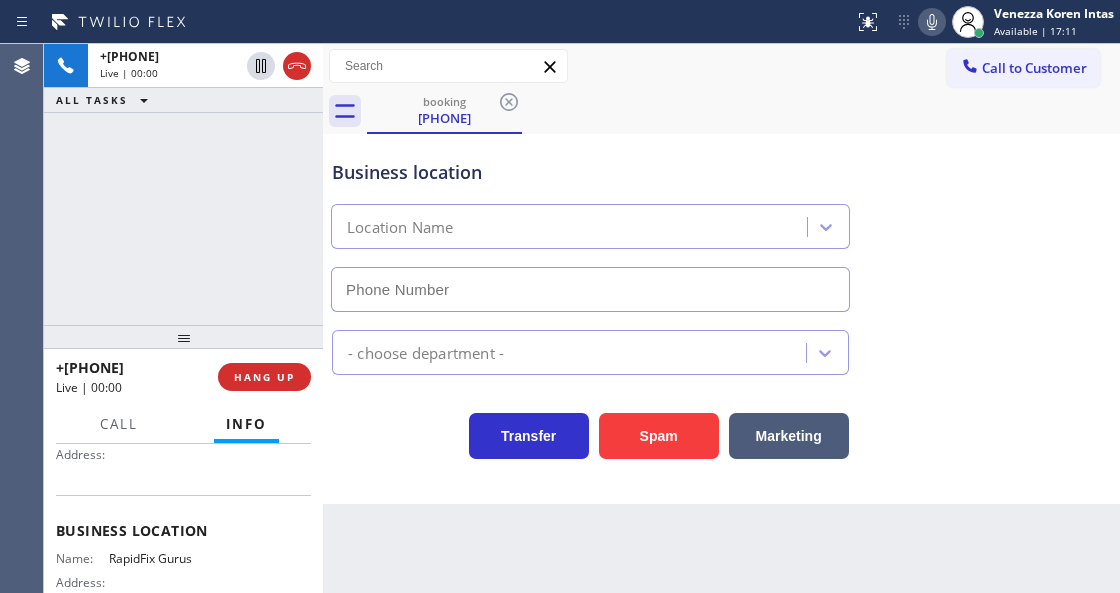 type on "[PHONE]" 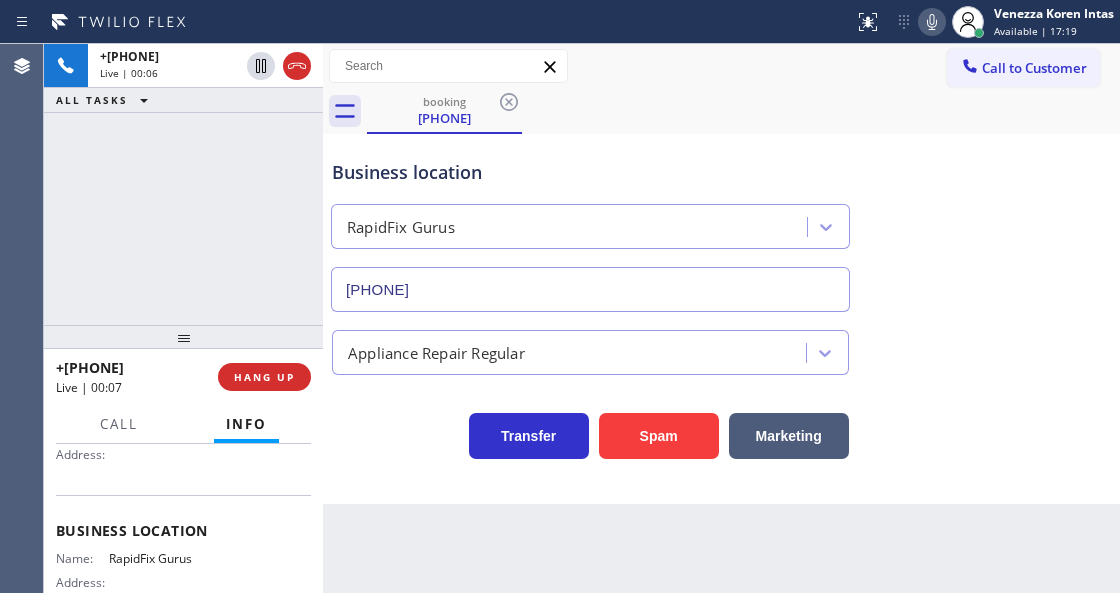 click on "Business location RapidFix Gurus [PHONE]" at bounding box center (590, 225) 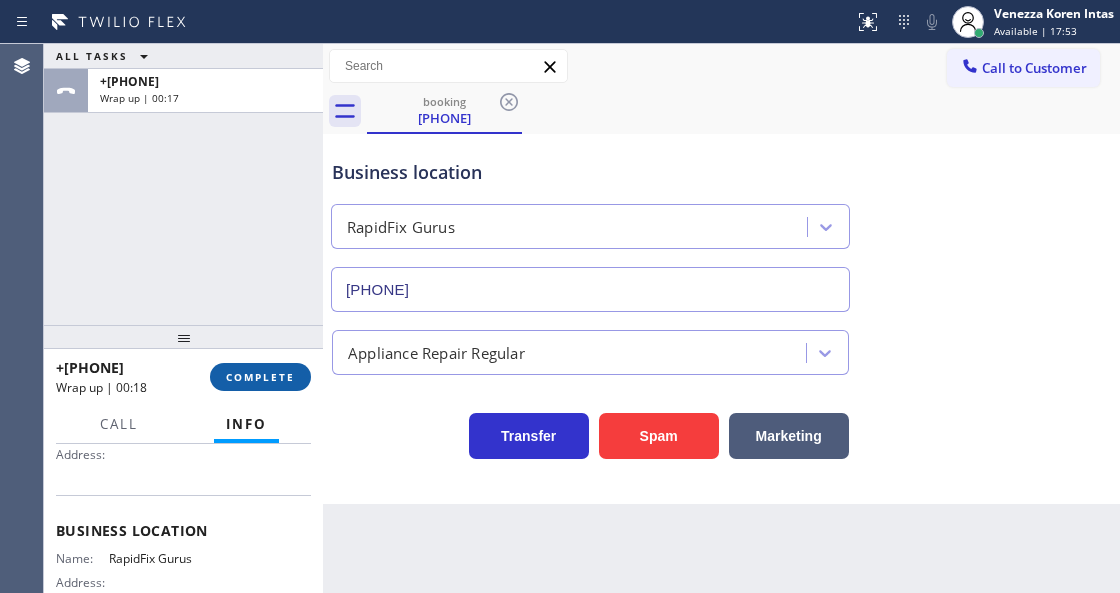 drag, startPoint x: 254, startPoint y: 372, endPoint x: 274, endPoint y: 377, distance: 20.615528 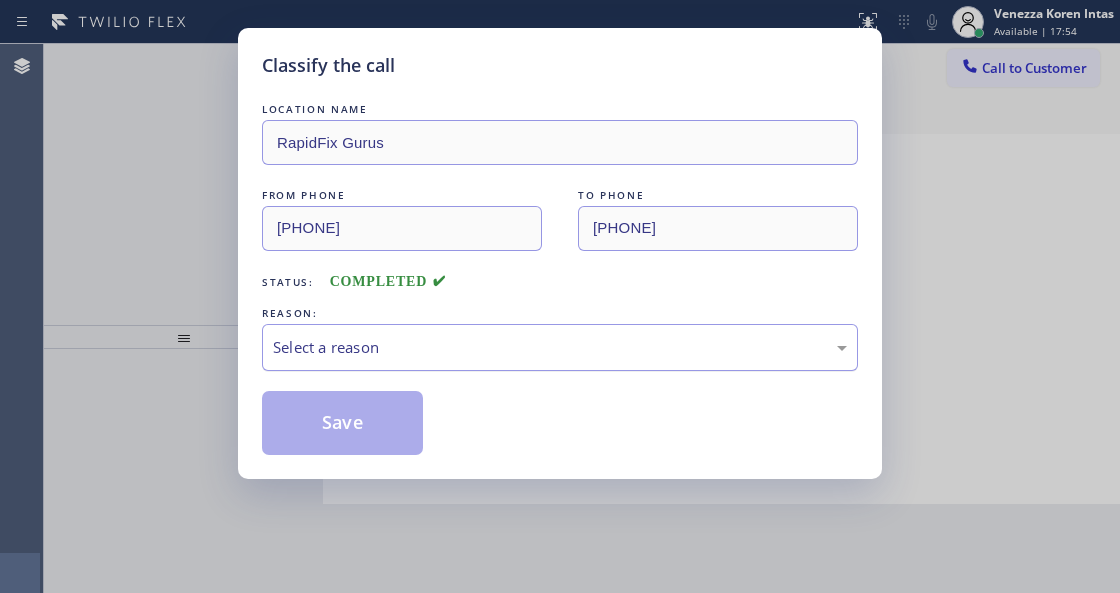click on "Select a reason" at bounding box center (560, 347) 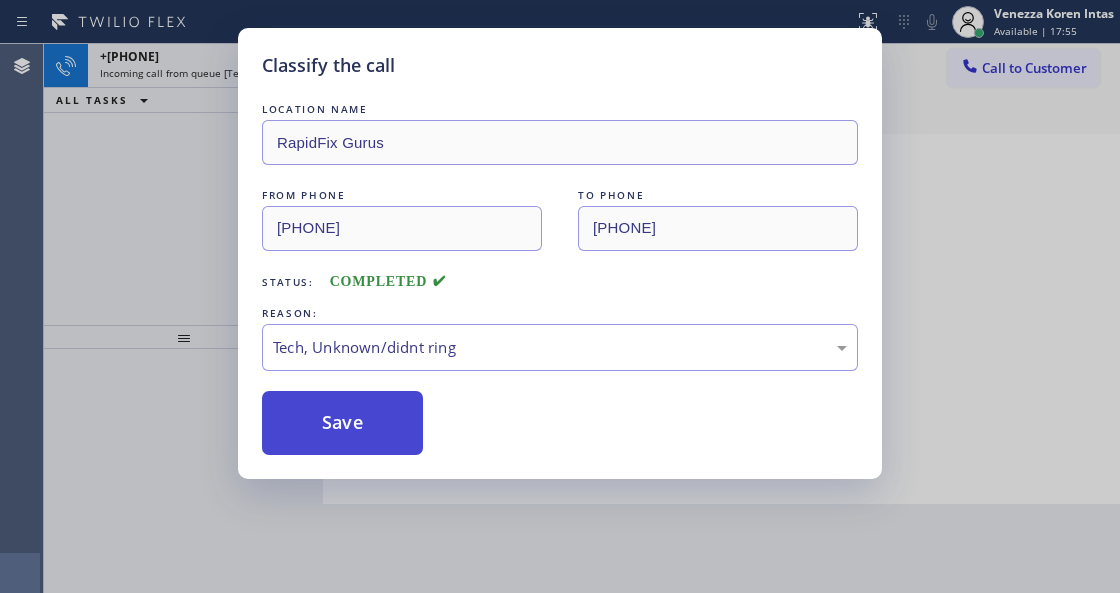 click on "Save" at bounding box center [342, 423] 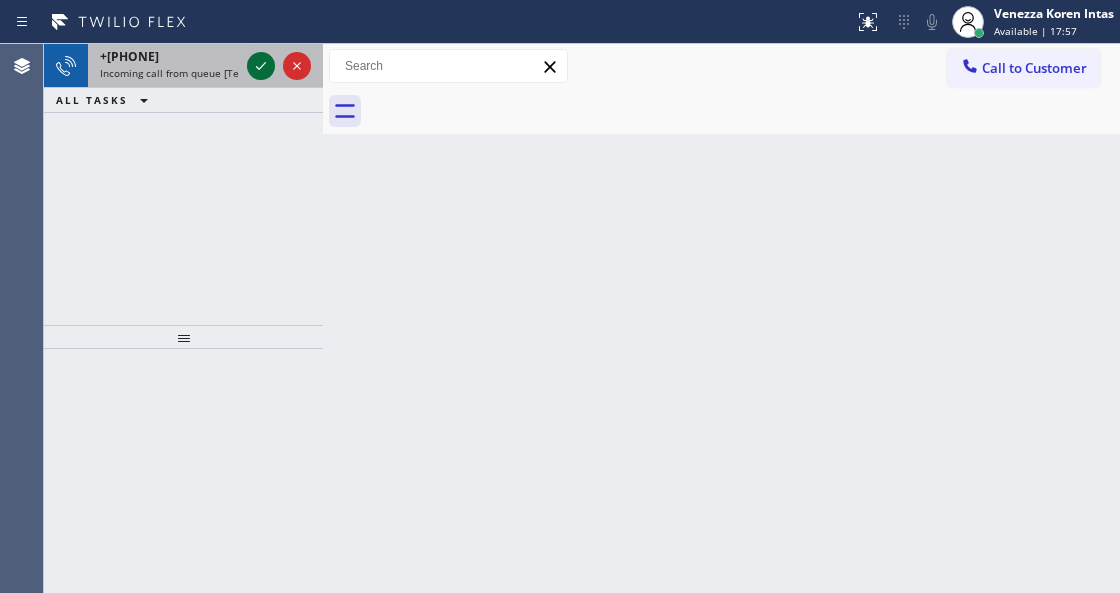 click 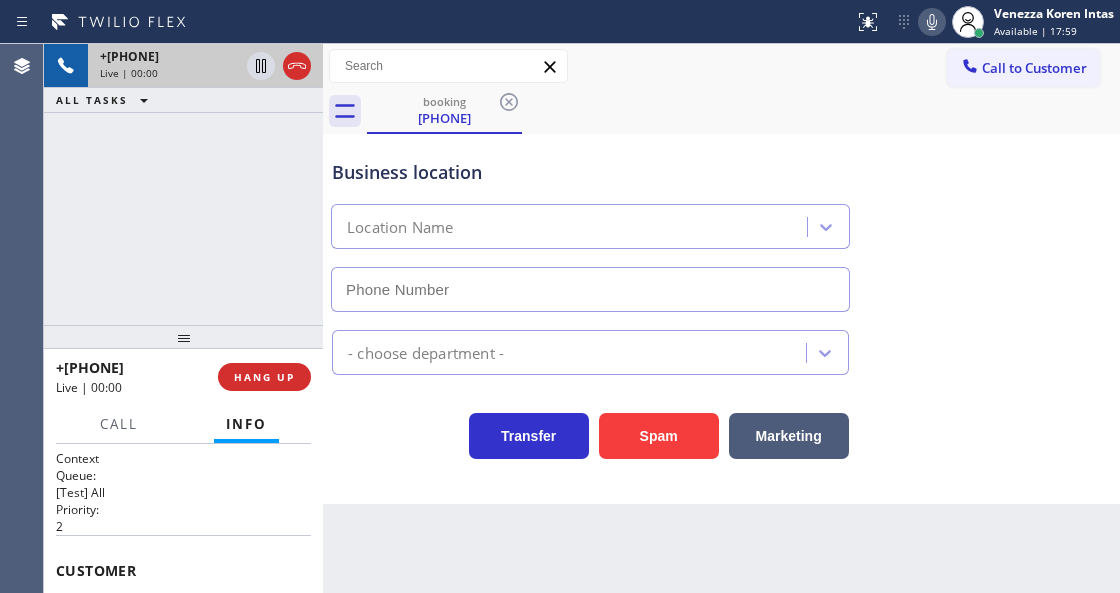 scroll, scrollTop: 200, scrollLeft: 0, axis: vertical 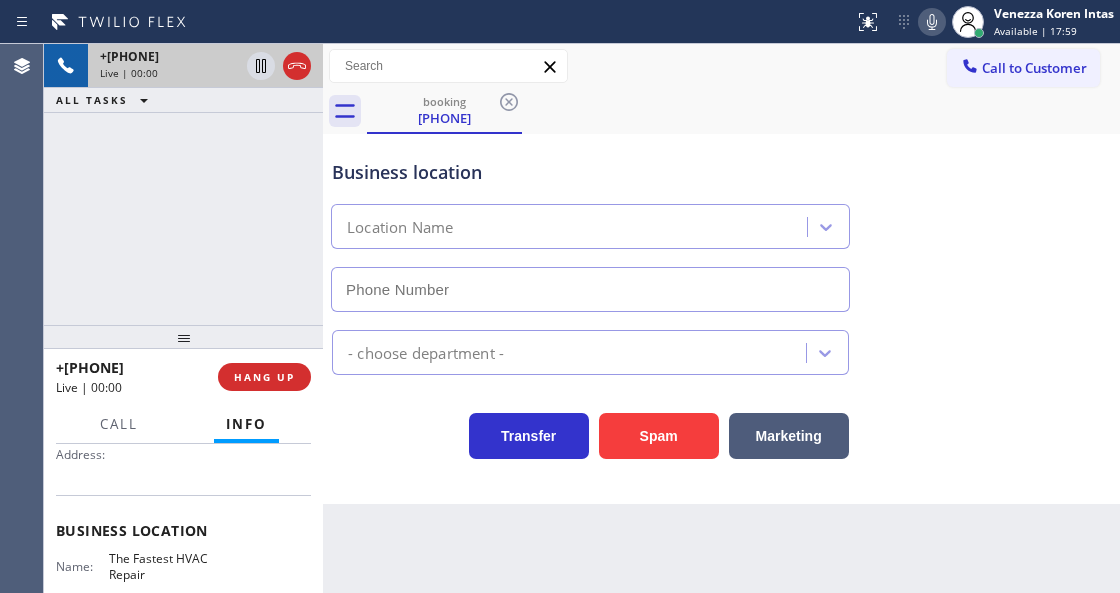 type on "[PHONE]" 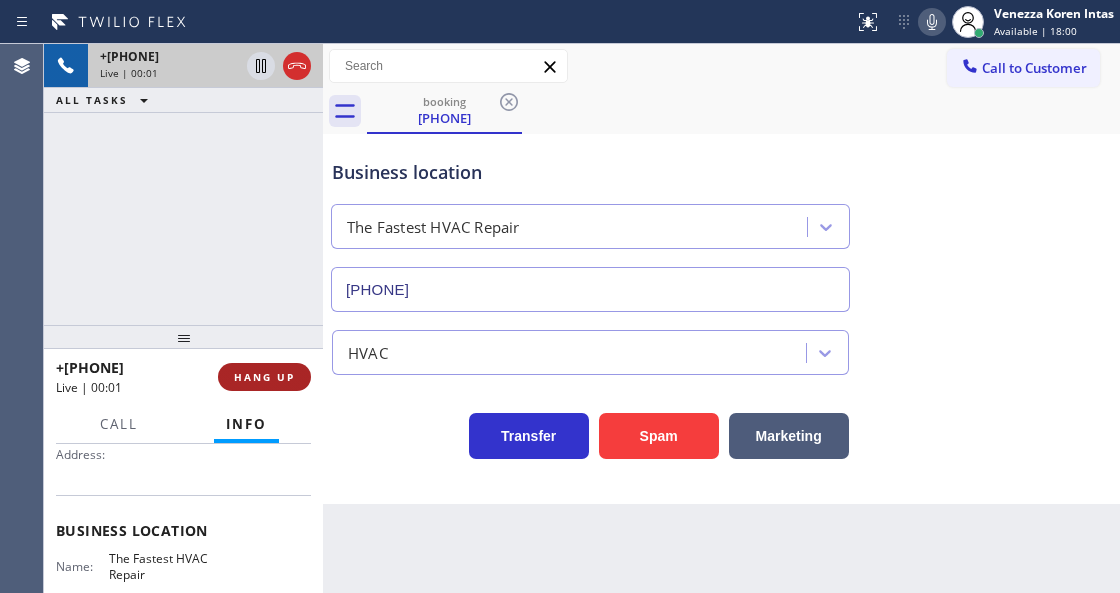 click on "HANG UP" at bounding box center [264, 377] 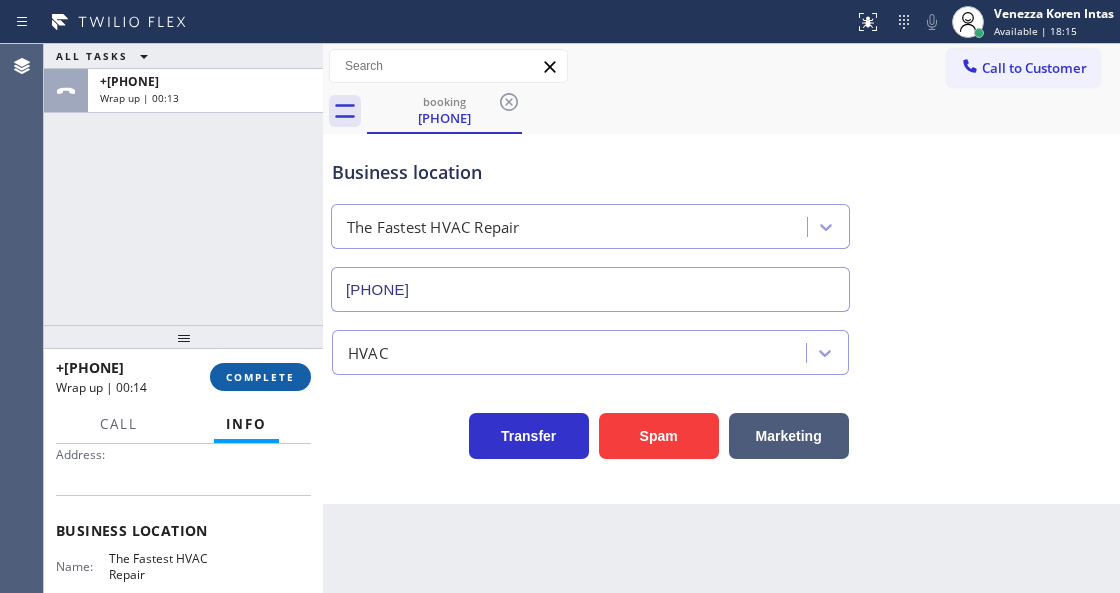 click on "COMPLETE" at bounding box center [260, 377] 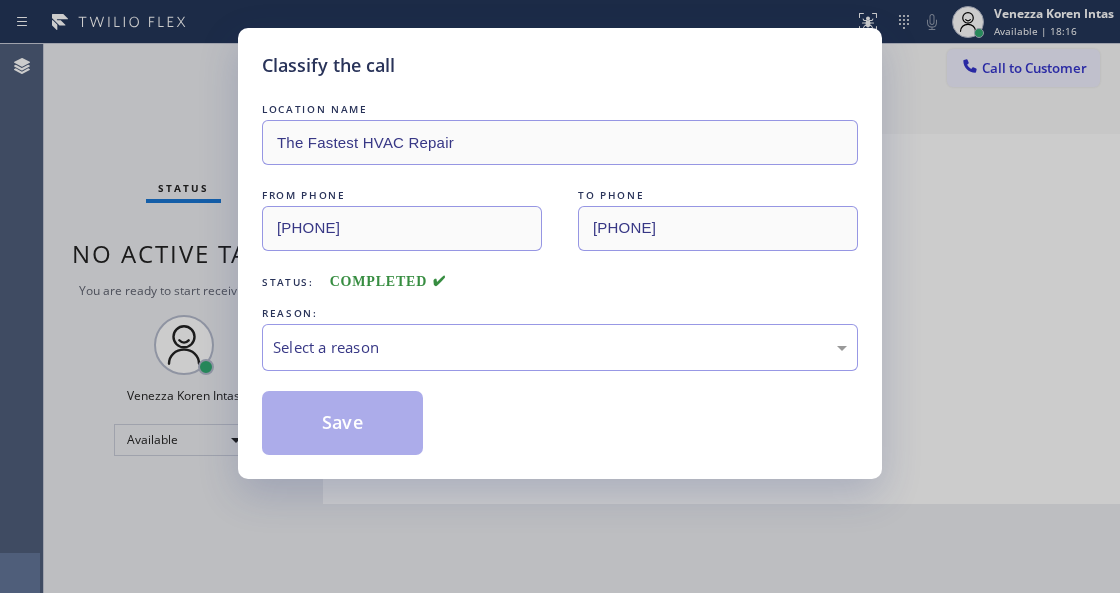click on "Select a reason" at bounding box center [560, 347] 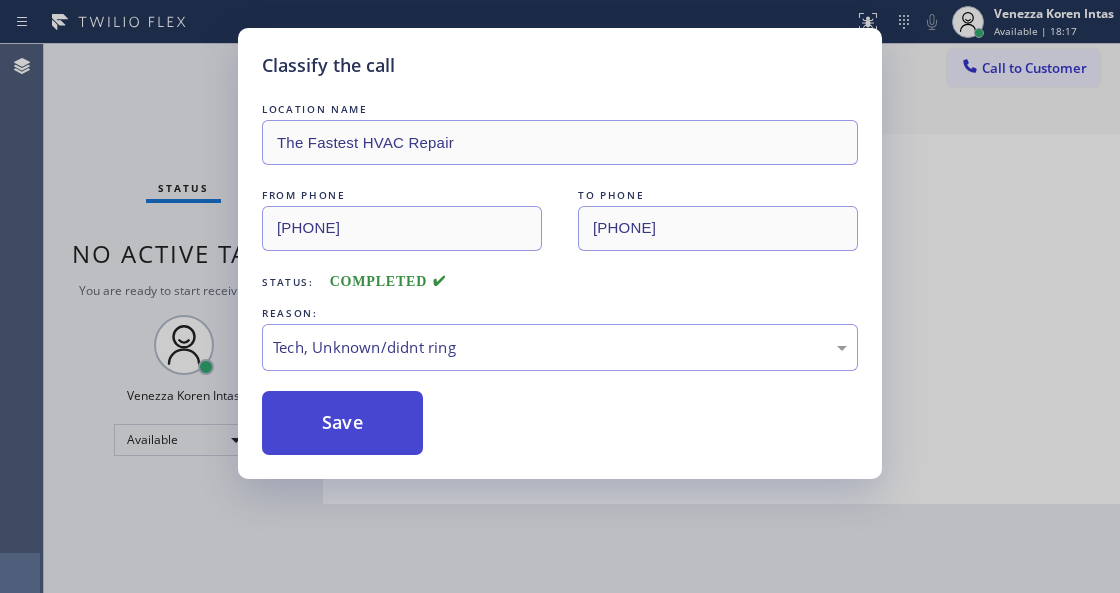 click on "Save" at bounding box center (342, 423) 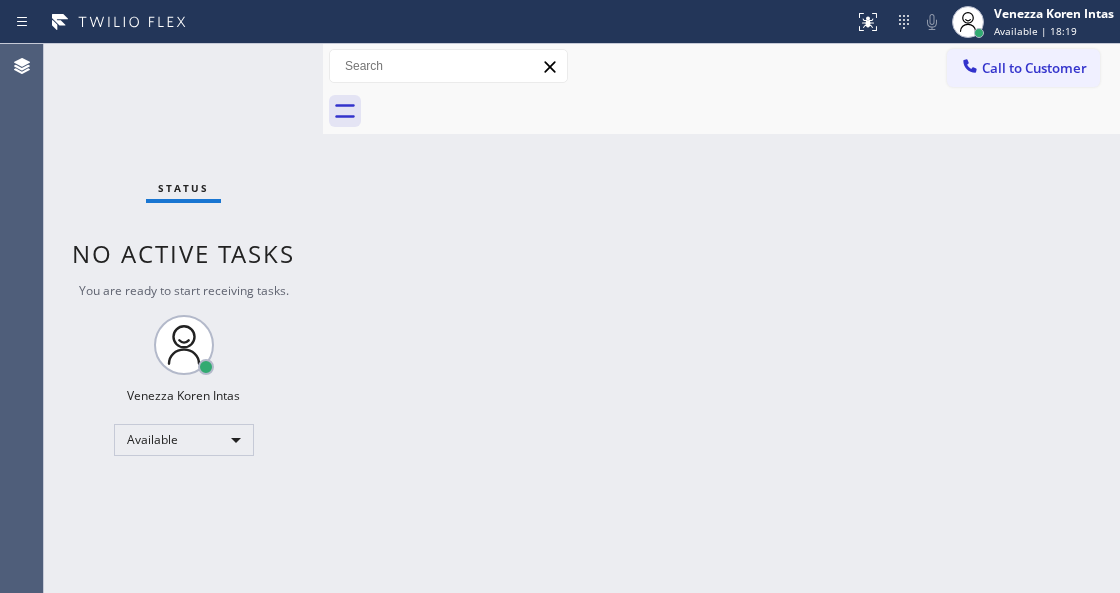 click on "Status   No active tasks     You are ready to start receiving tasks.   [FIRST] [LAST] Available" at bounding box center [183, 318] 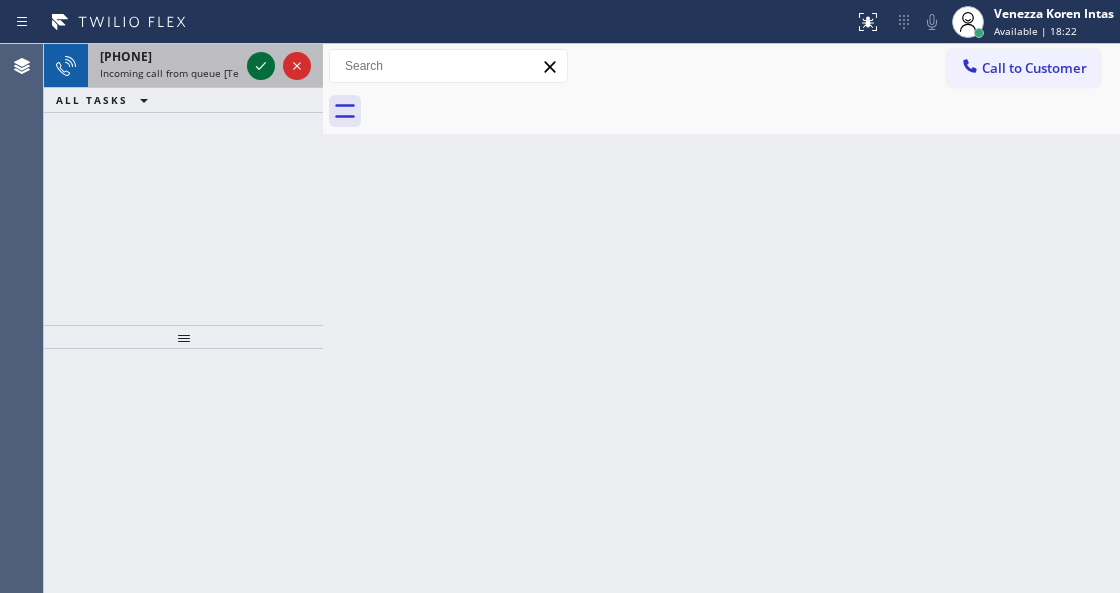click 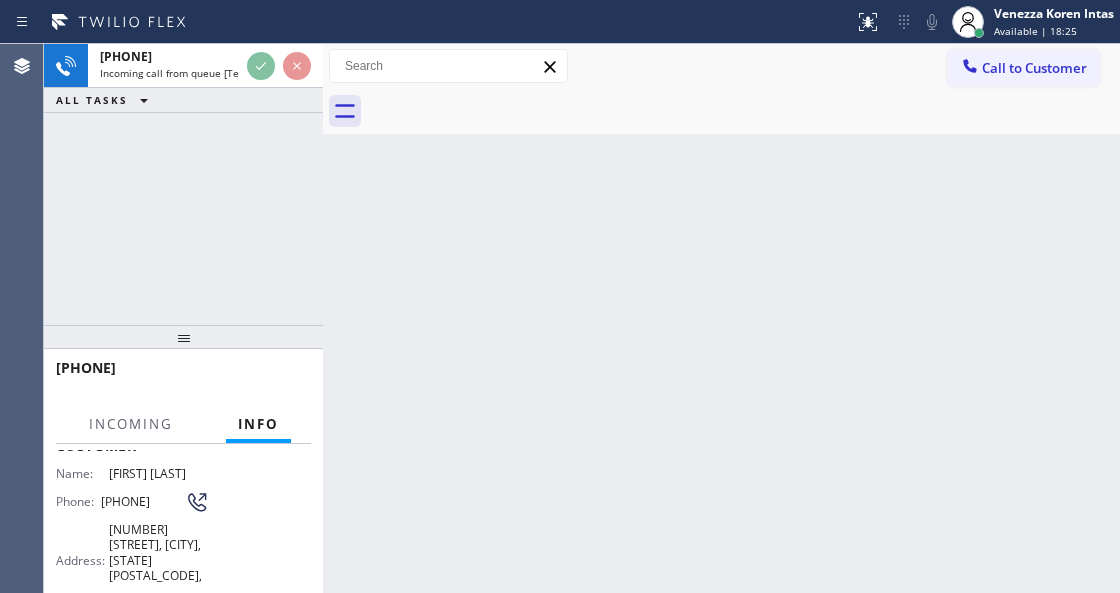 scroll, scrollTop: 66, scrollLeft: 0, axis: vertical 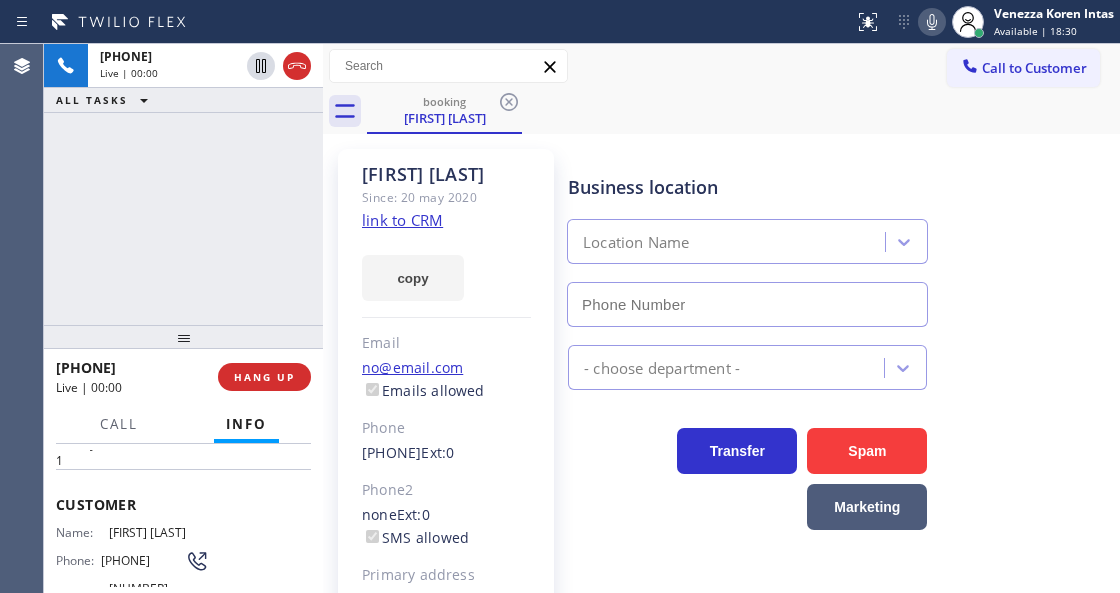 type on "[PHONE]" 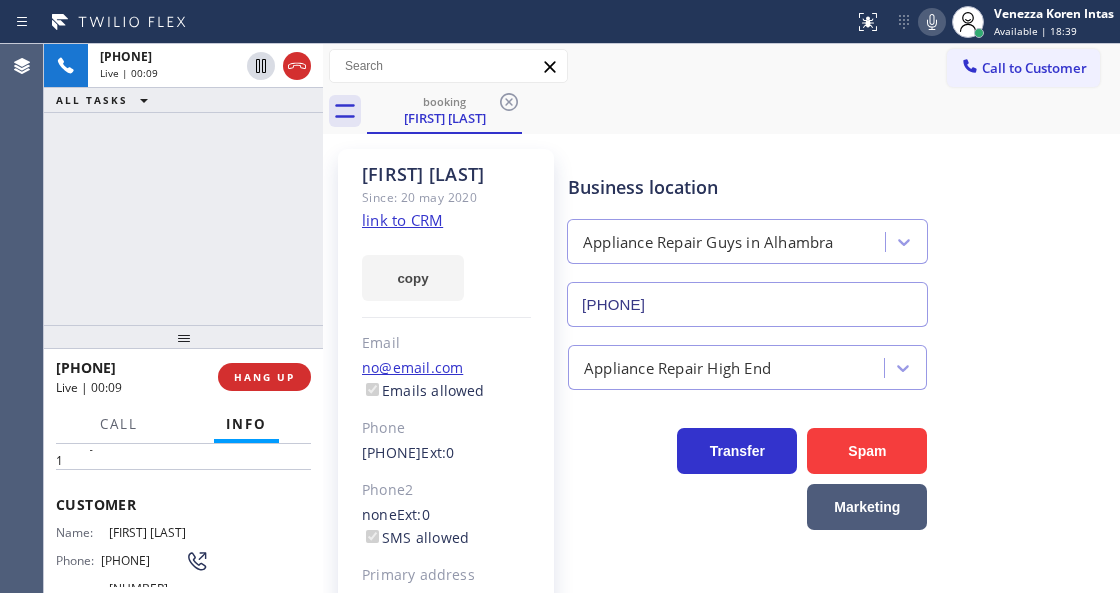 click on "link to CRM" 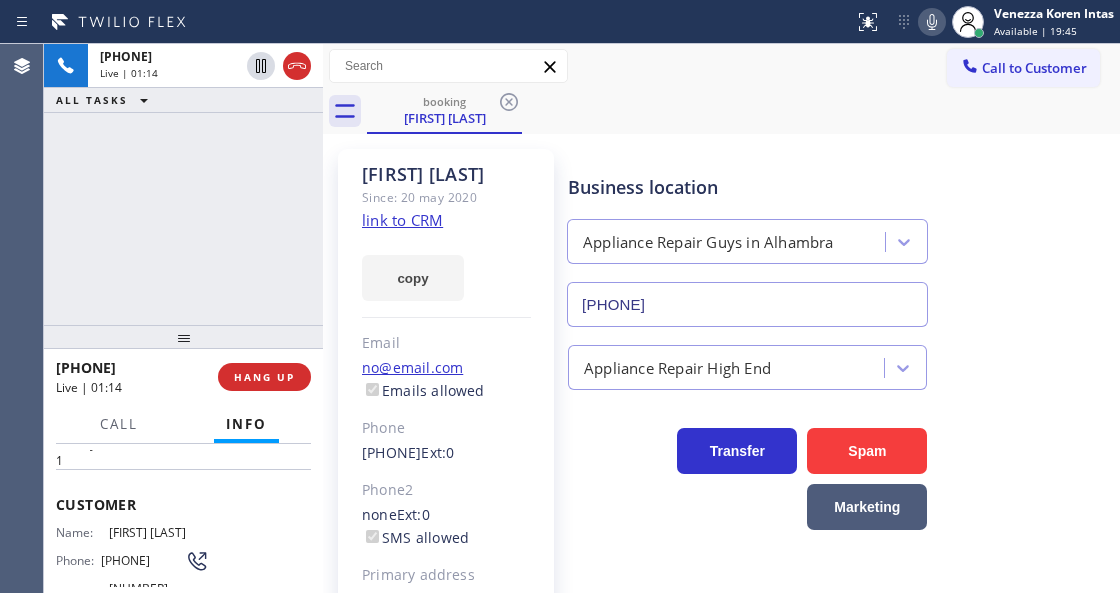 click on "Call to Customer Outbound call Location 5 Star Appliance Repair Your caller id phone number (855) 731-4952 Customer number Call Outbound call Technician Search Technician Your caller id phone number Your caller id phone number Call" at bounding box center (721, 66) 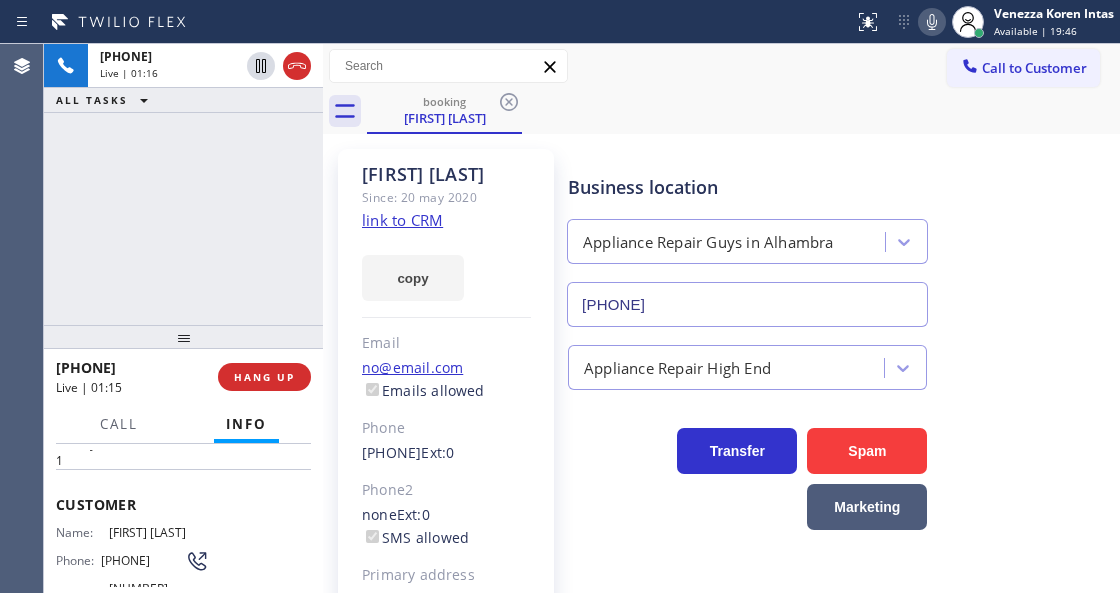 click 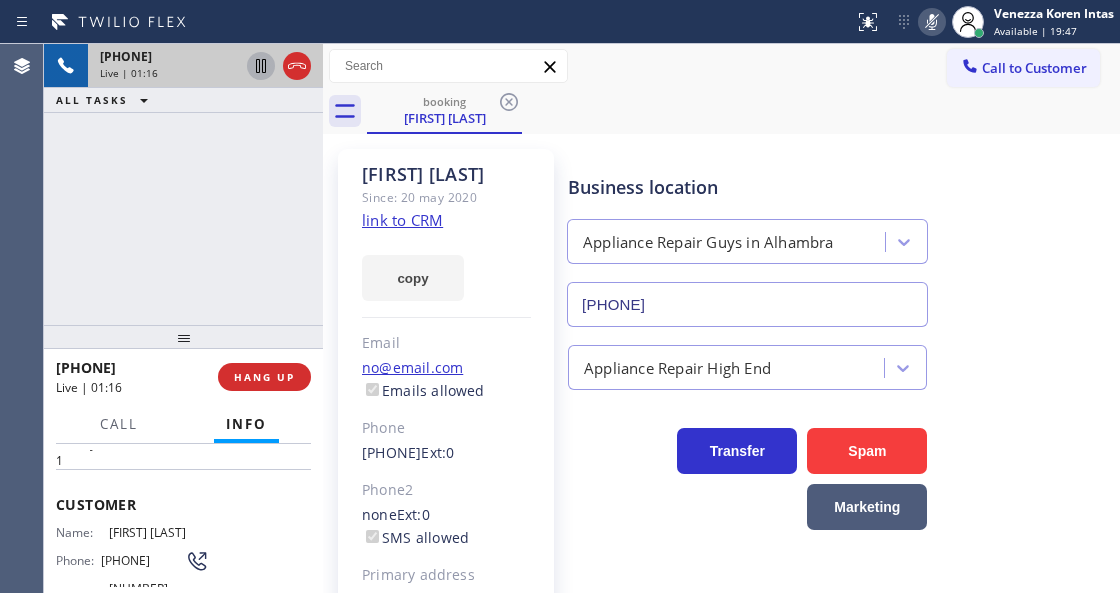click 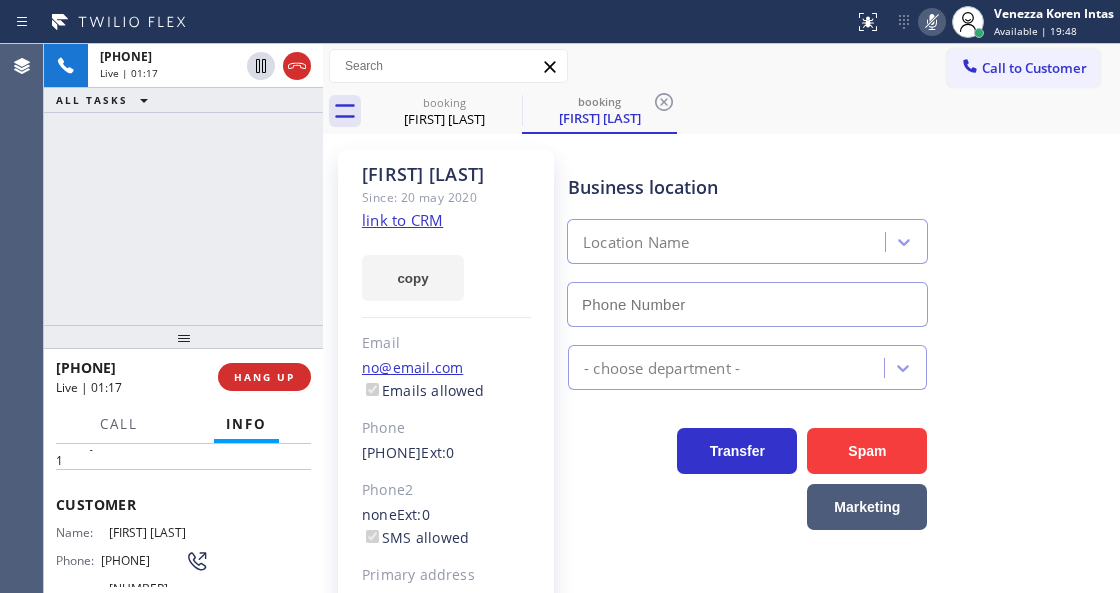 type on "[PHONE]" 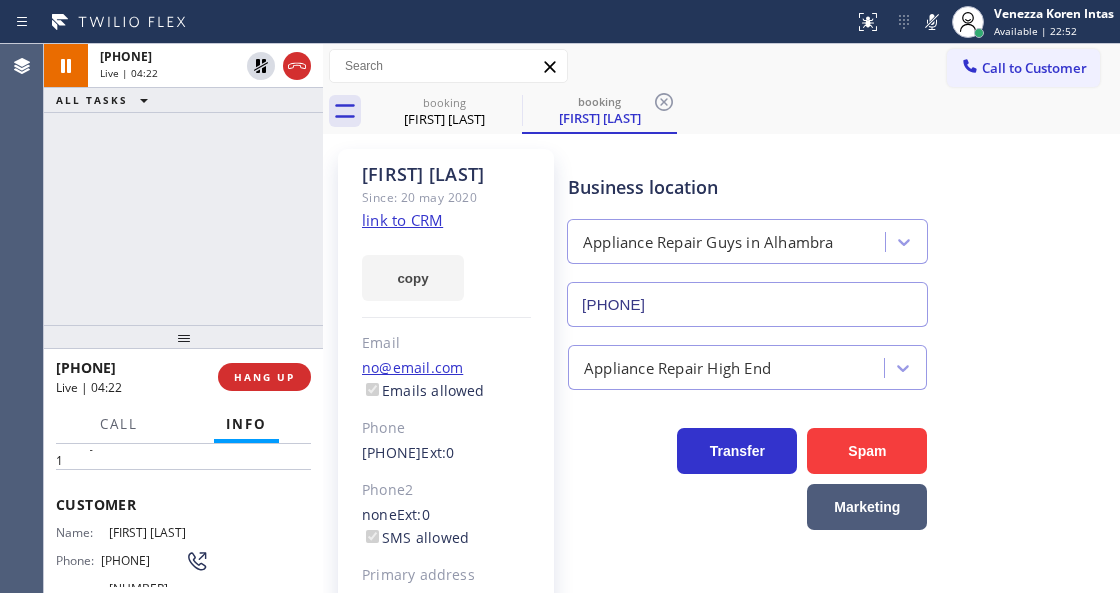 drag, startPoint x: 927, startPoint y: 22, endPoint x: 901, endPoint y: 64, distance: 49.396355 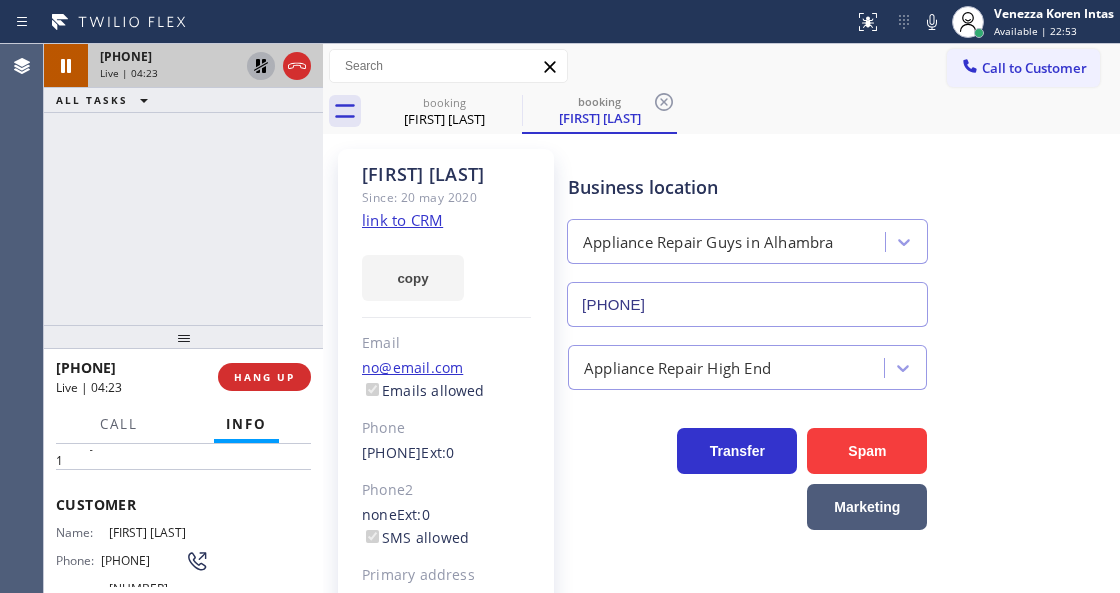 click at bounding box center (261, 66) 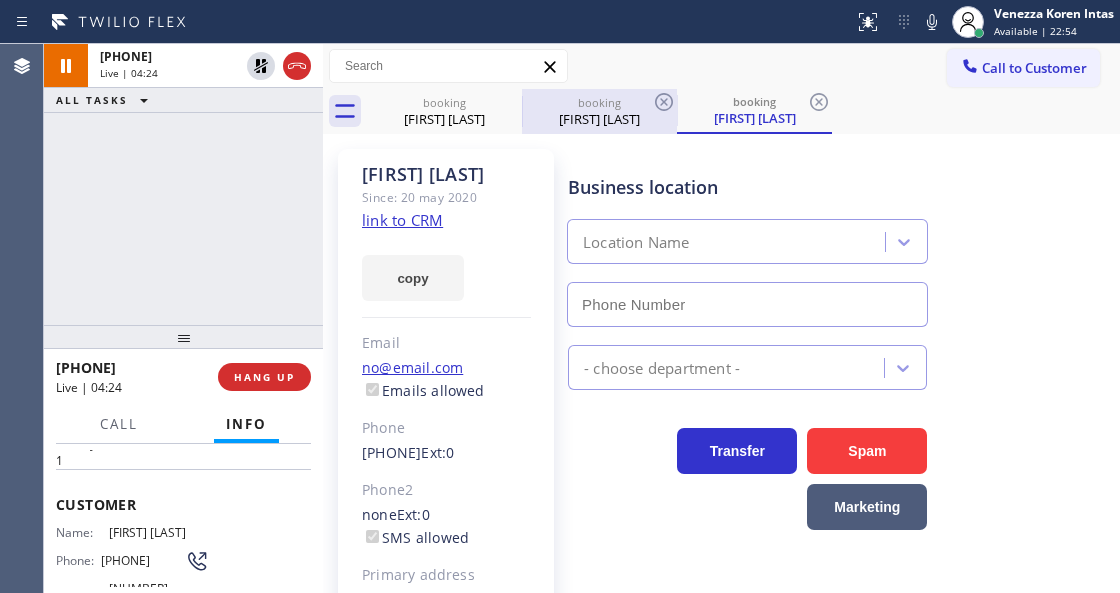 type on "[PHONE]" 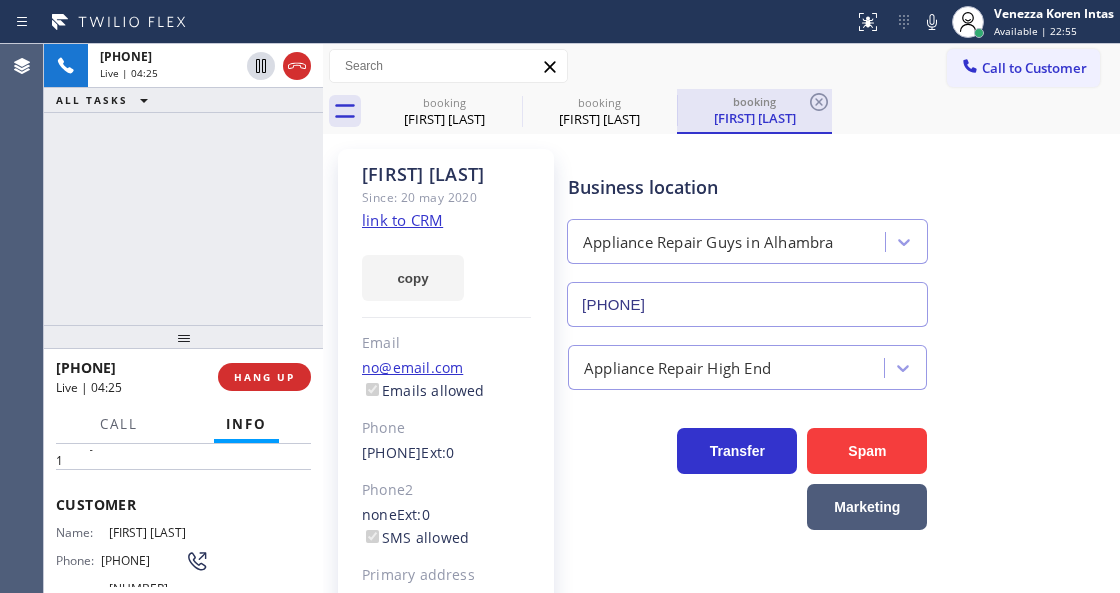 click on "booking" at bounding box center (754, 101) 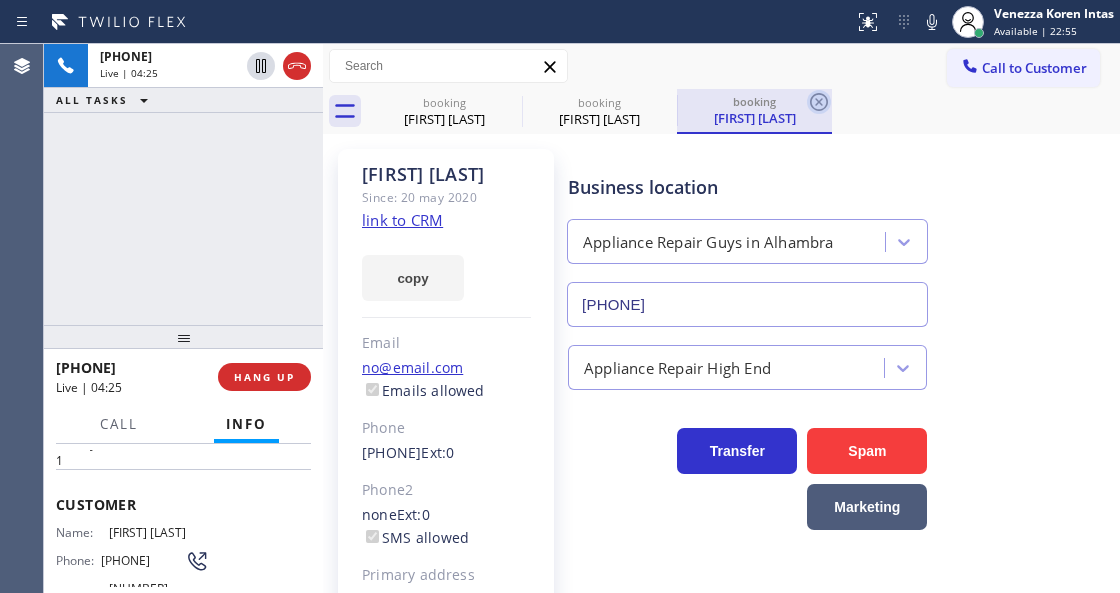 click 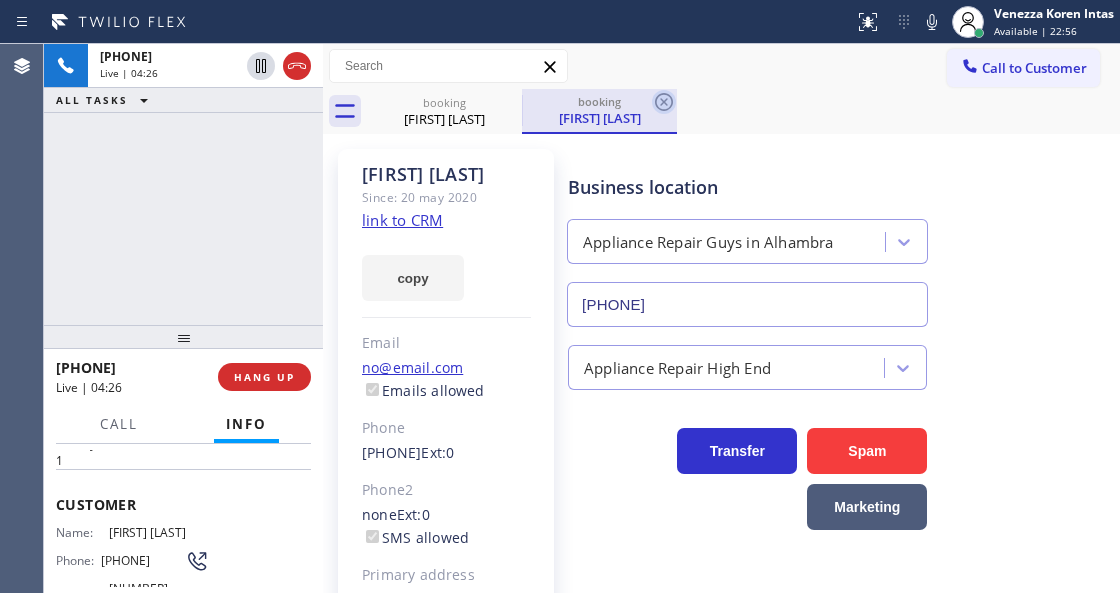 click 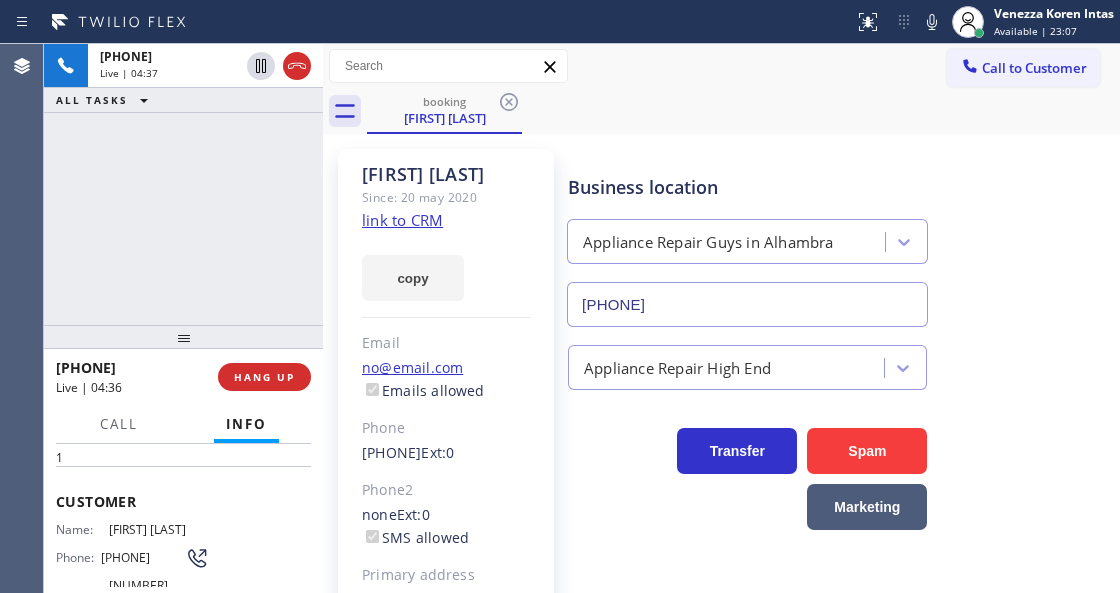 scroll, scrollTop: 133, scrollLeft: 0, axis: vertical 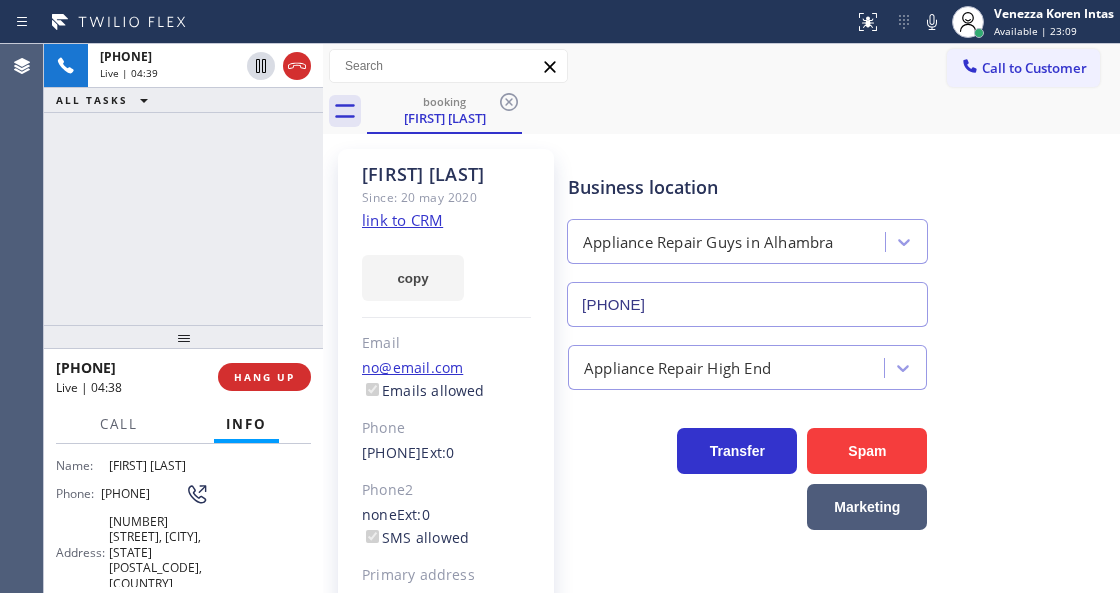 drag, startPoint x: 94, startPoint y: 476, endPoint x: 141, endPoint y: 504, distance: 54.708317 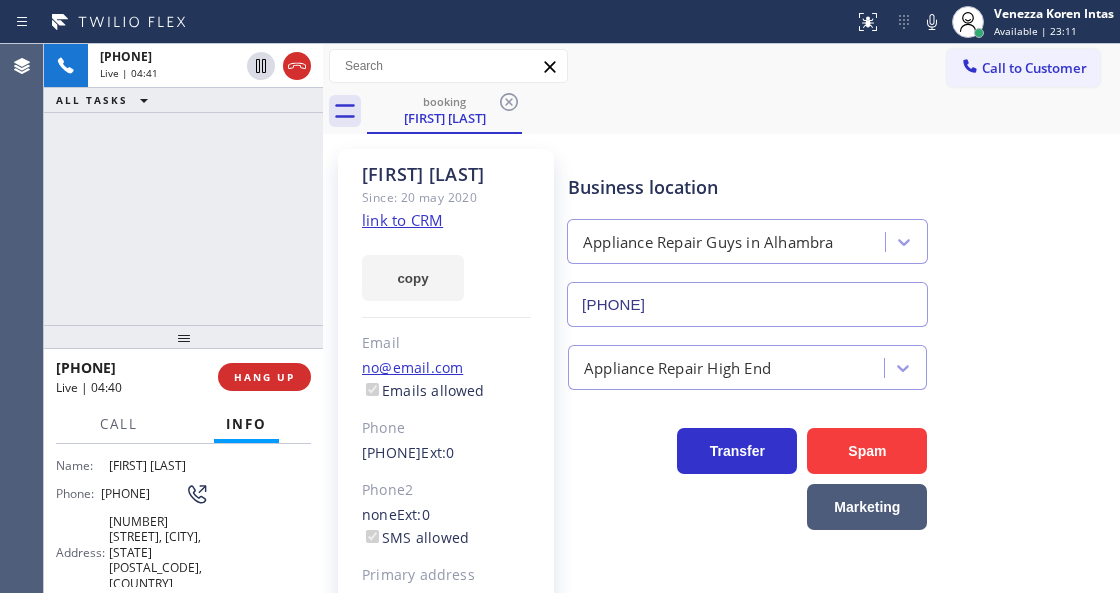copy on "[PHONE]" 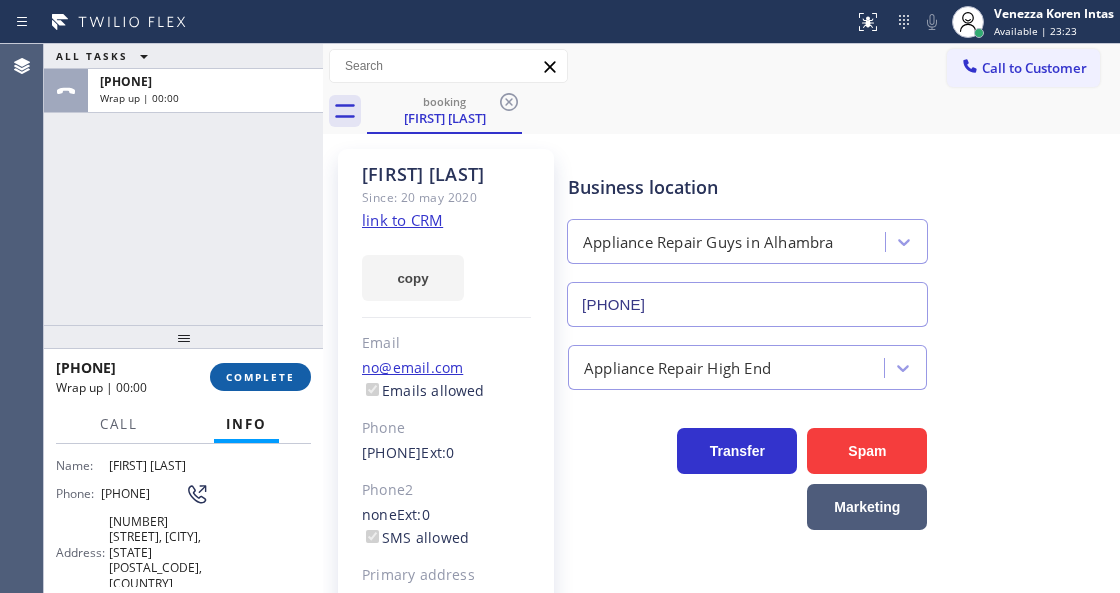 click on "COMPLETE" at bounding box center [260, 377] 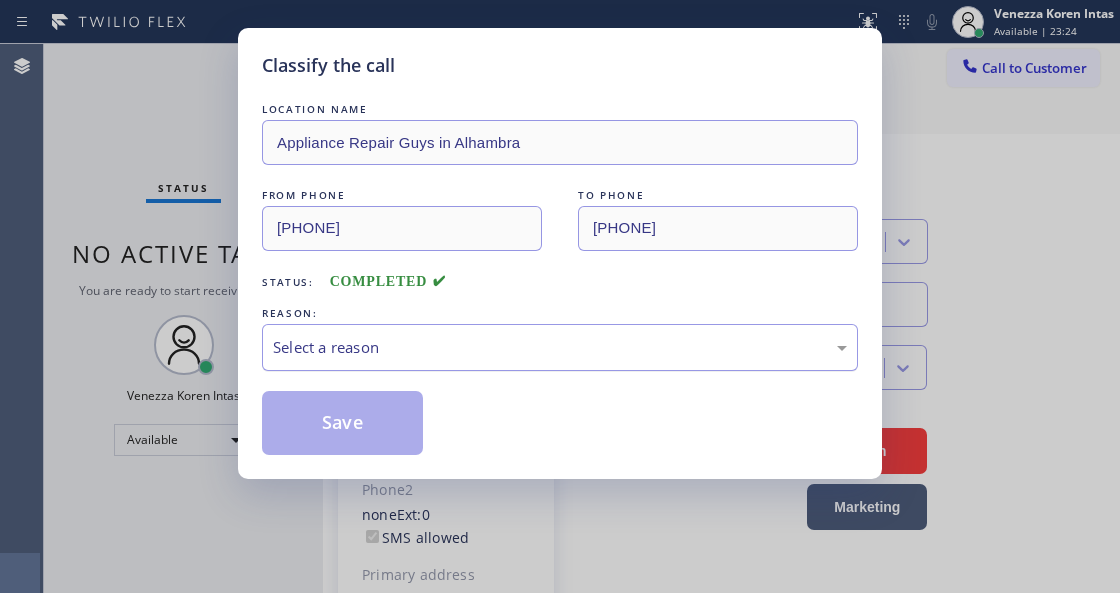 click on "Select a reason" at bounding box center [560, 347] 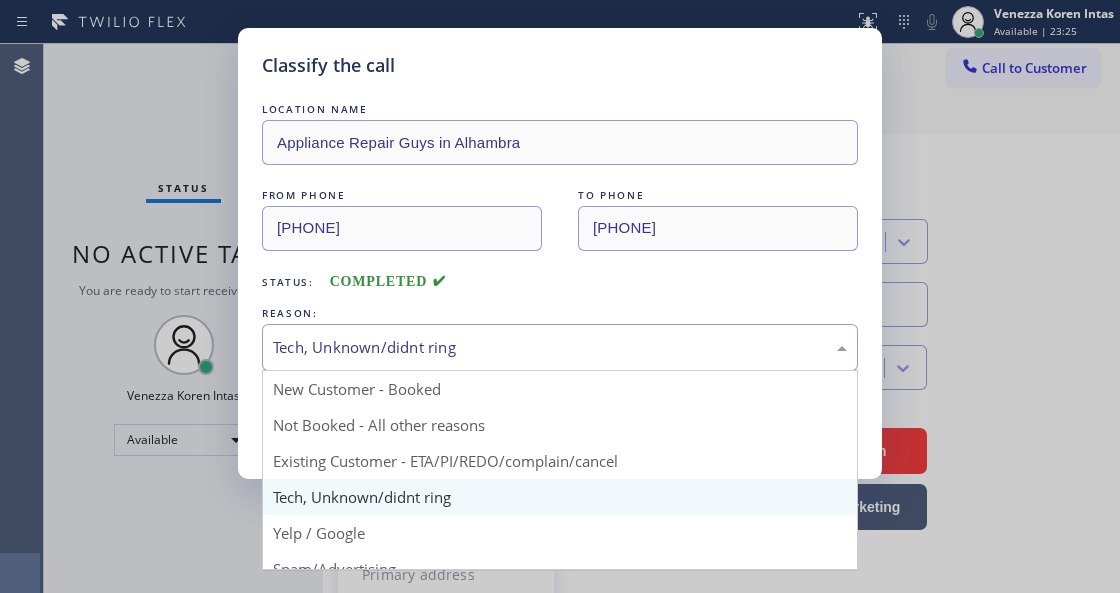 click on "Tech, Unknown/didnt ring" at bounding box center [560, 347] 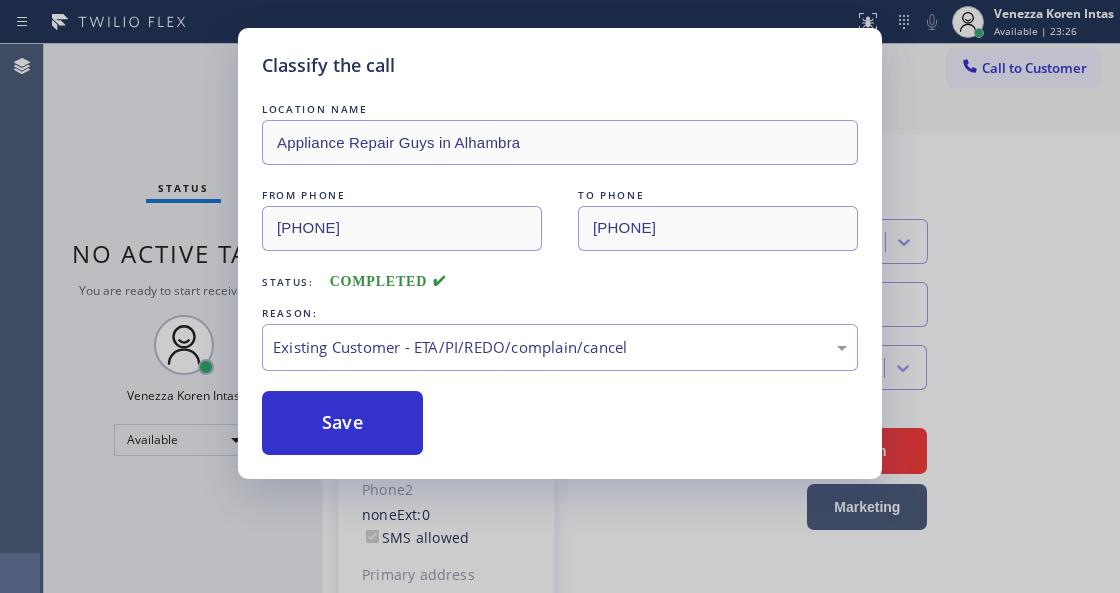 click on "Save" at bounding box center (560, 423) 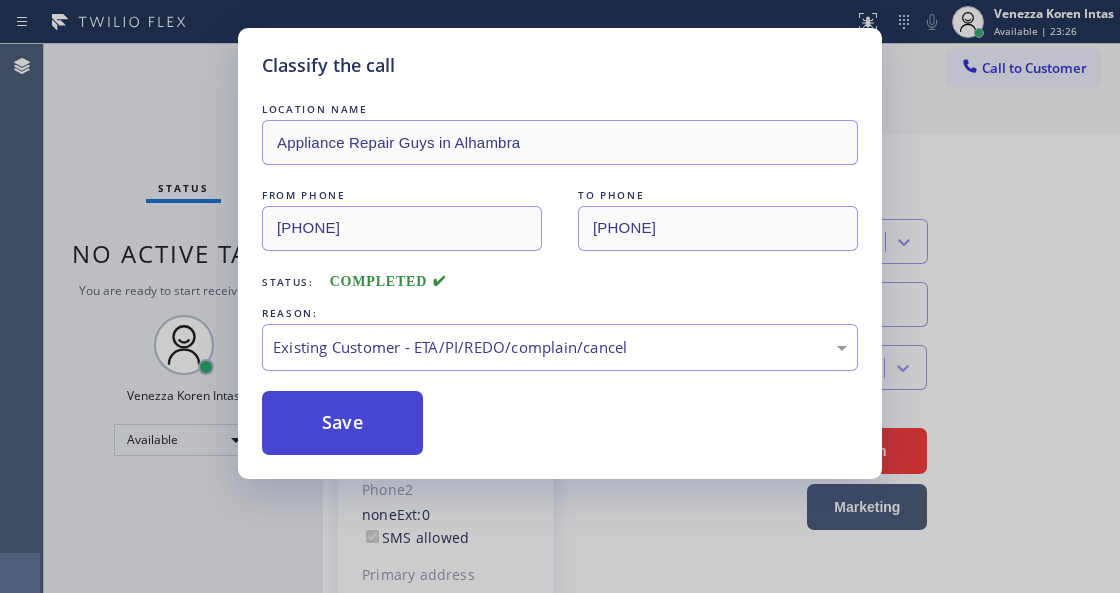 click on "Save" at bounding box center [342, 423] 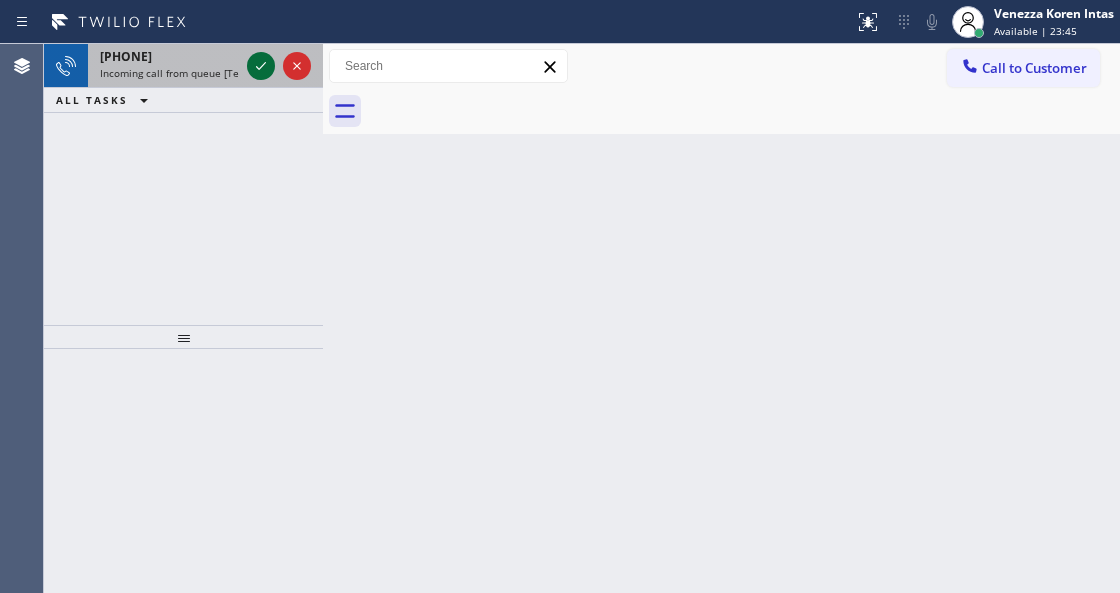 click 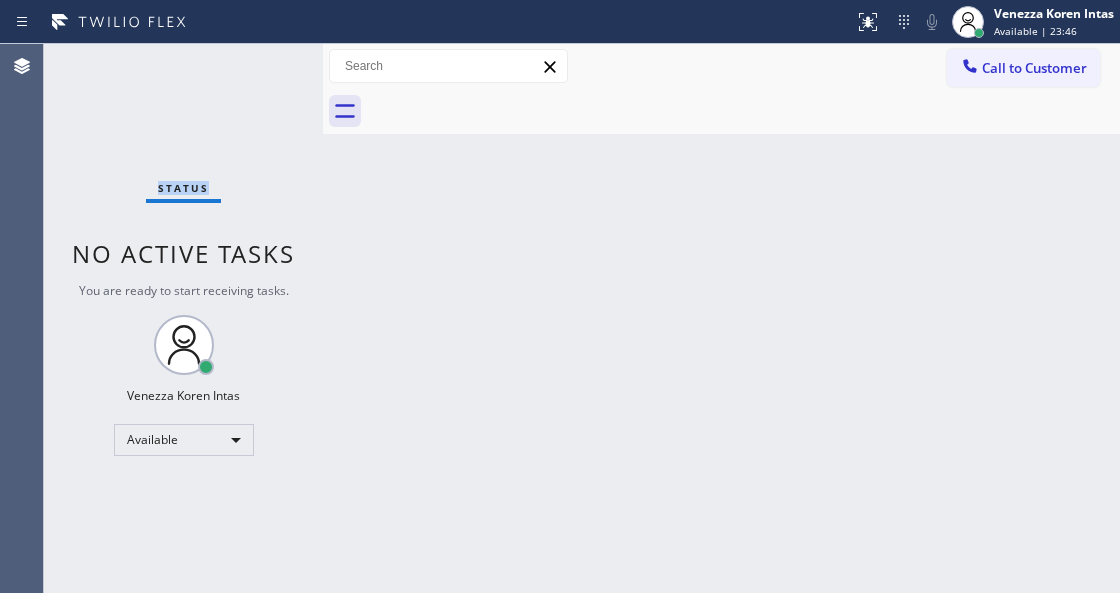 click on "Status   No active tasks     You are ready to start receiving tasks.   [FIRST] [LAST] Available" at bounding box center (183, 318) 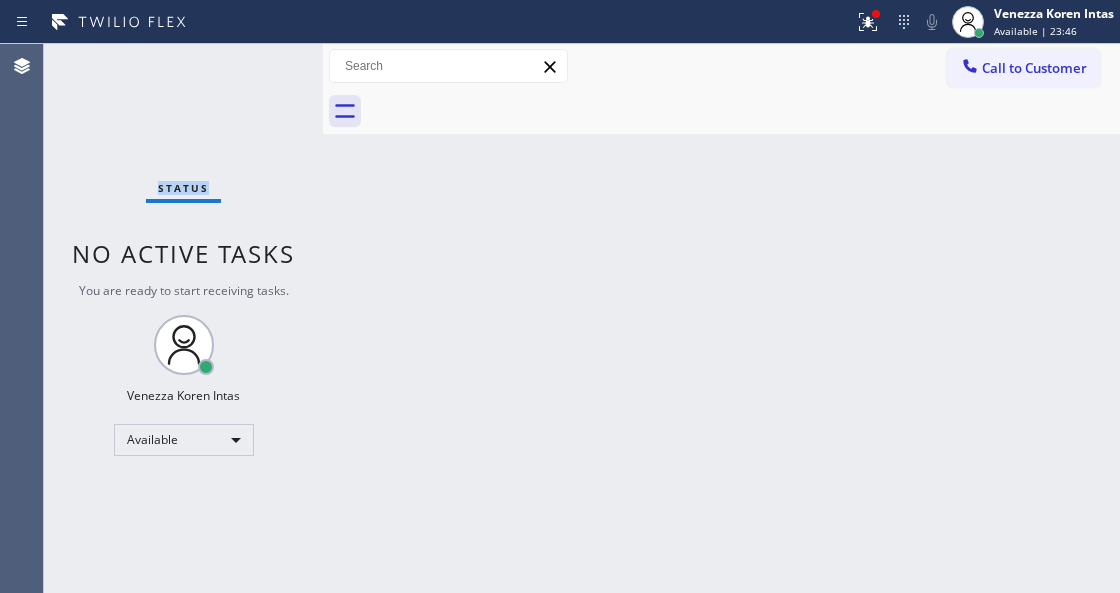 click on "Status   No active tasks     You are ready to start receiving tasks.   [FIRST] [LAST] Available" at bounding box center (183, 318) 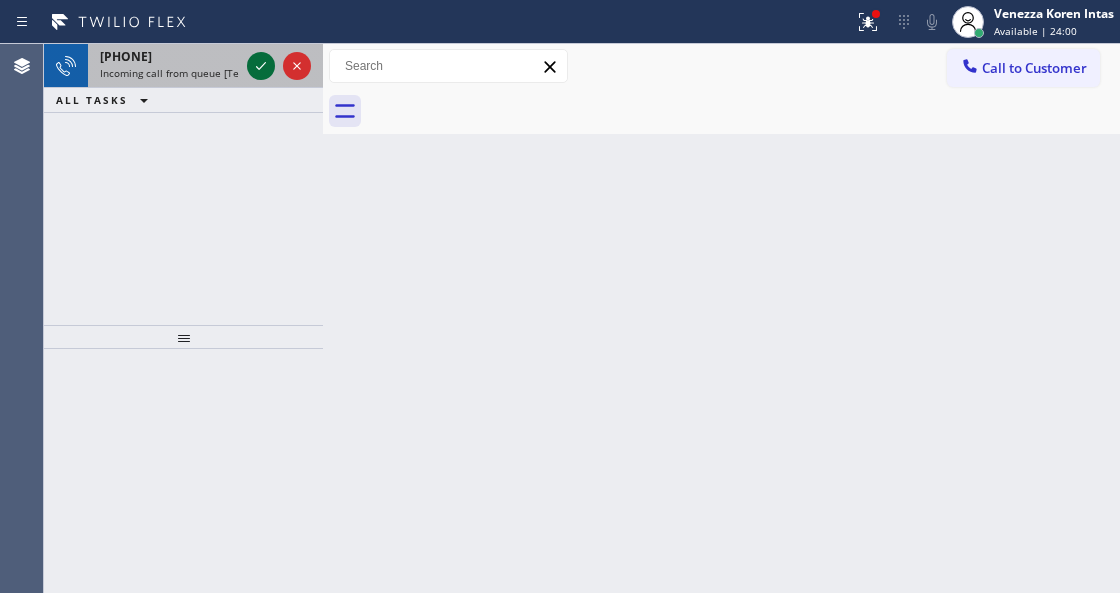 click 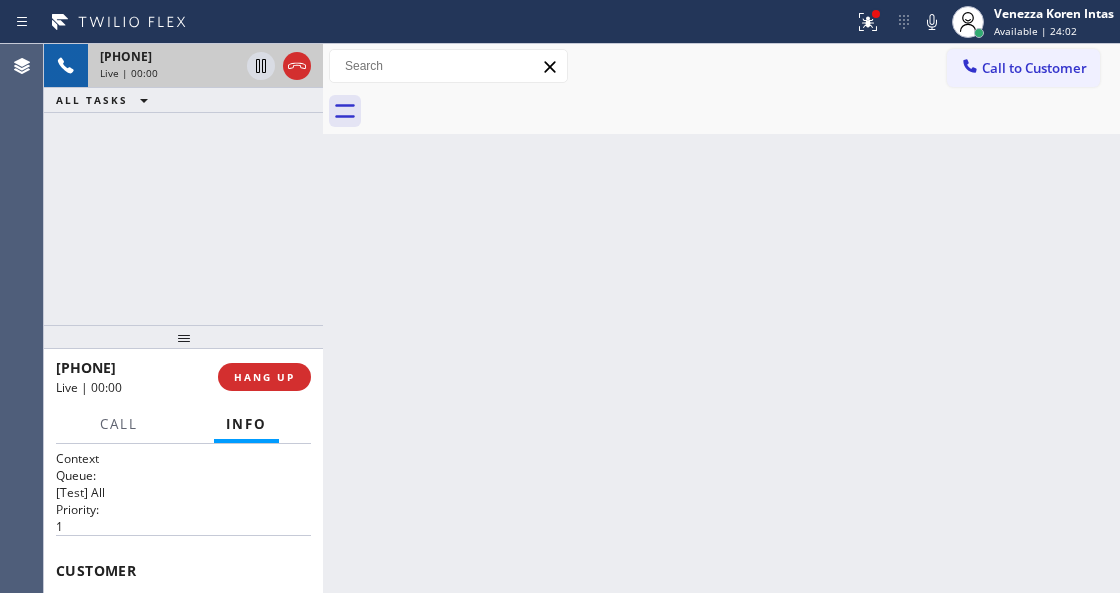 scroll, scrollTop: 133, scrollLeft: 0, axis: vertical 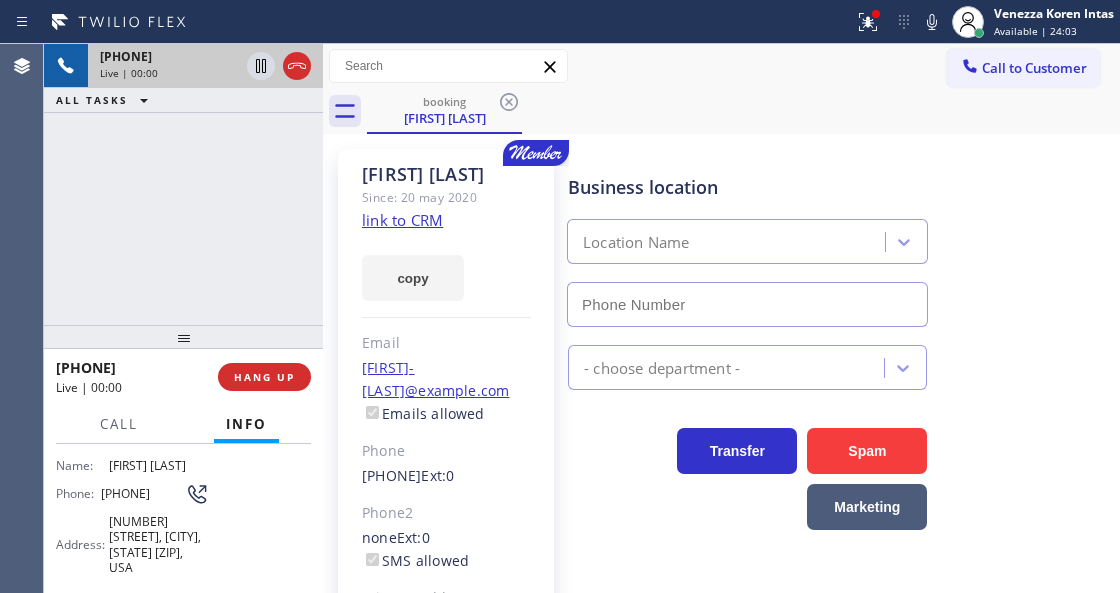 type on "[PHONE]" 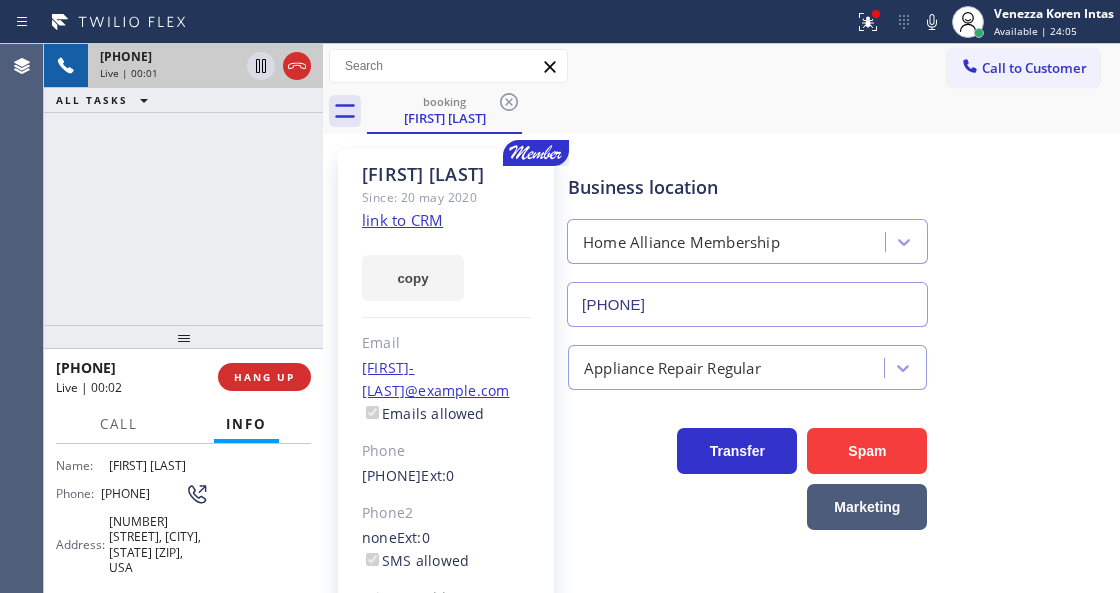 click on "link to CRM" at bounding box center [402, 220] 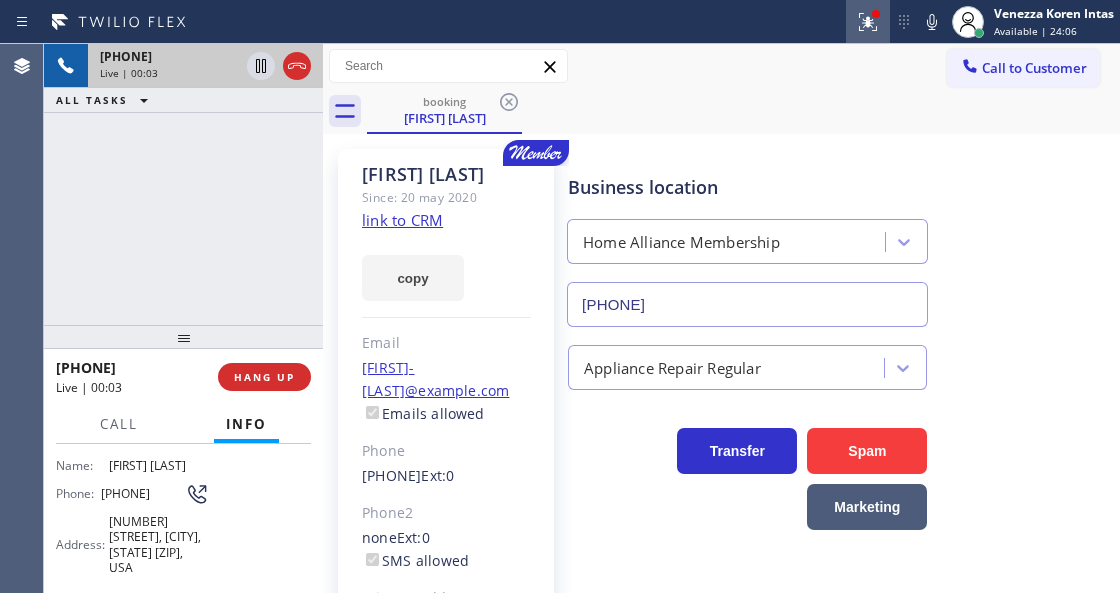 click 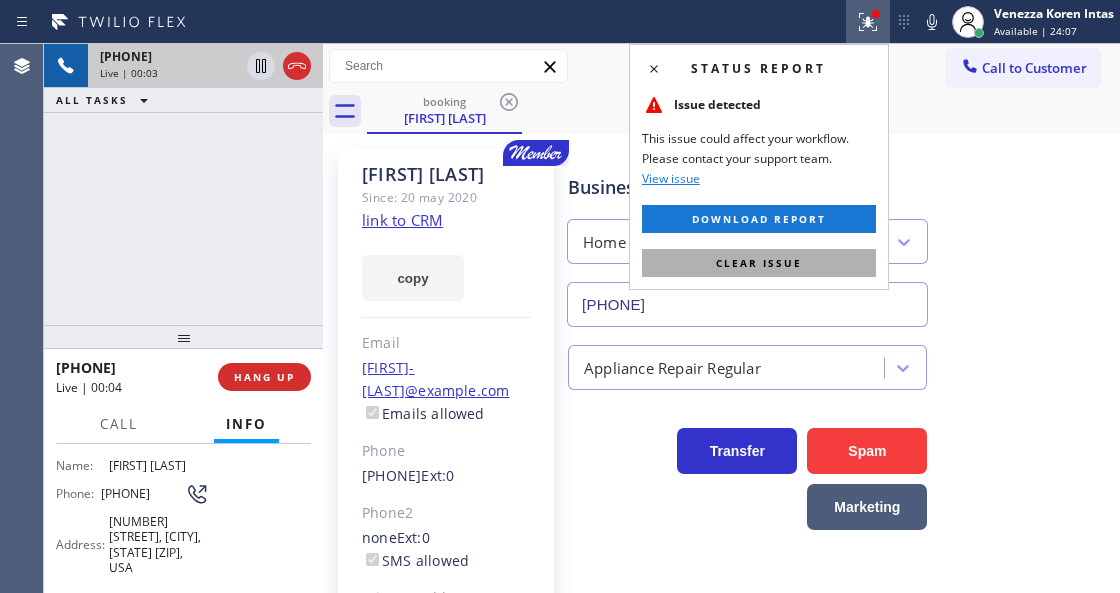 click on "Clear issue" at bounding box center (759, 263) 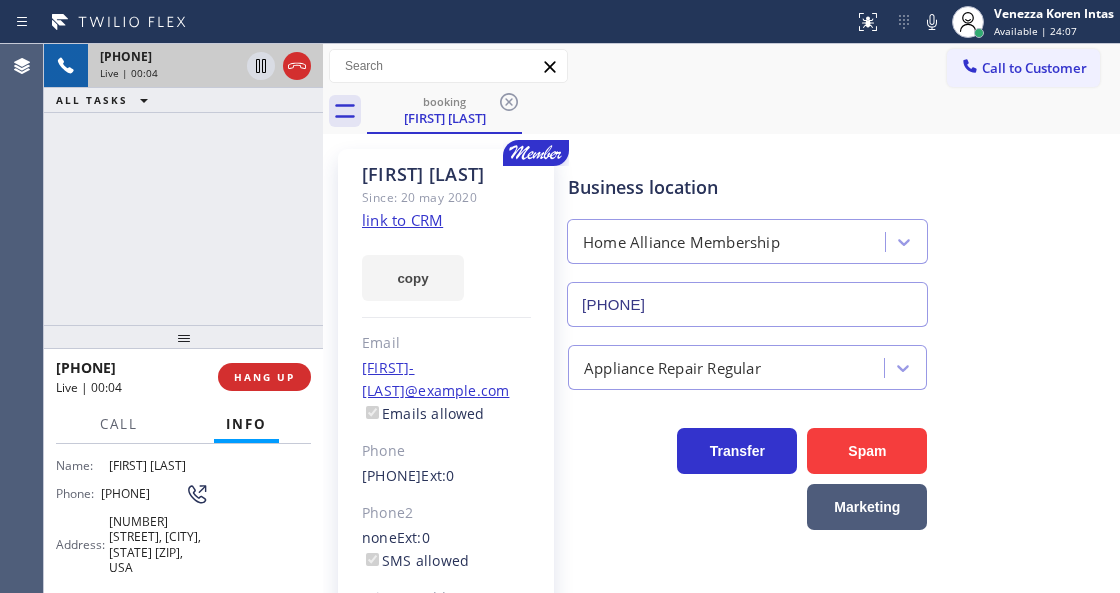 click on "Business location Home Alliance Membership [PHONE]" at bounding box center [839, 236] 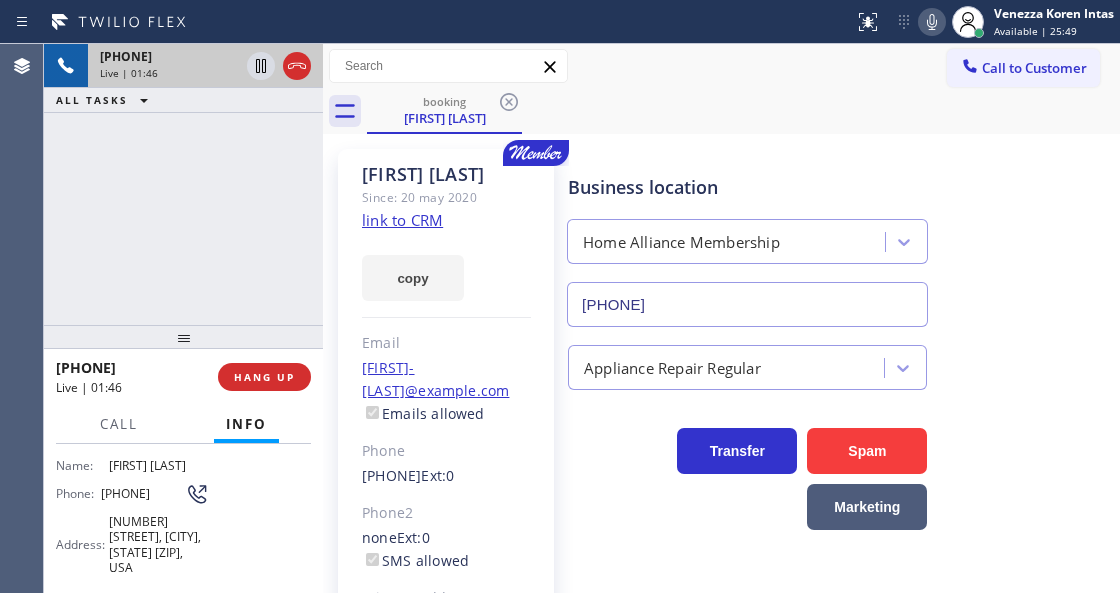 click 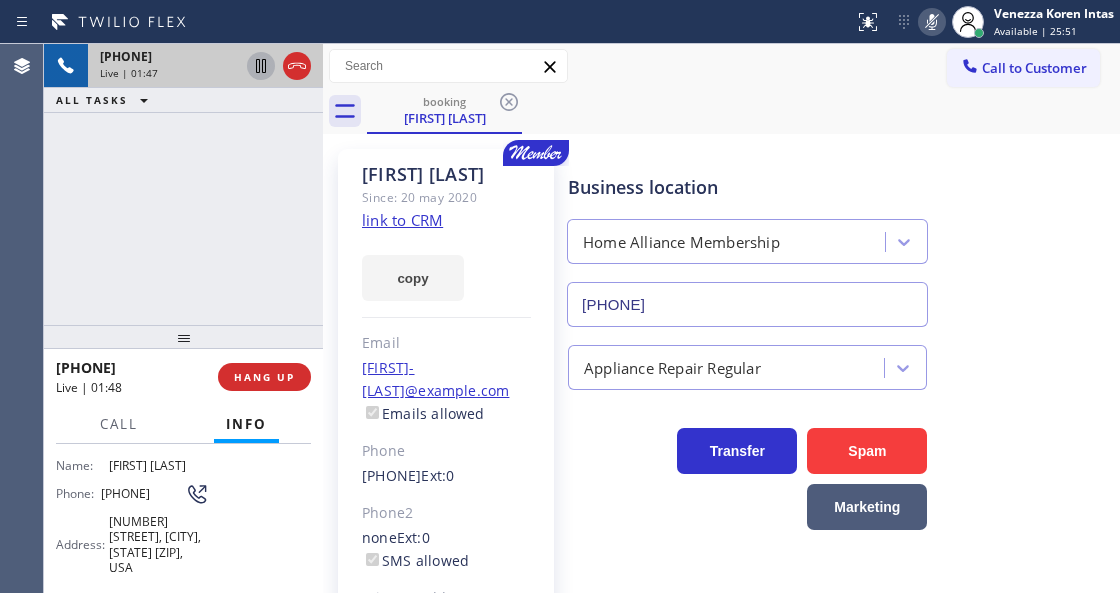 click 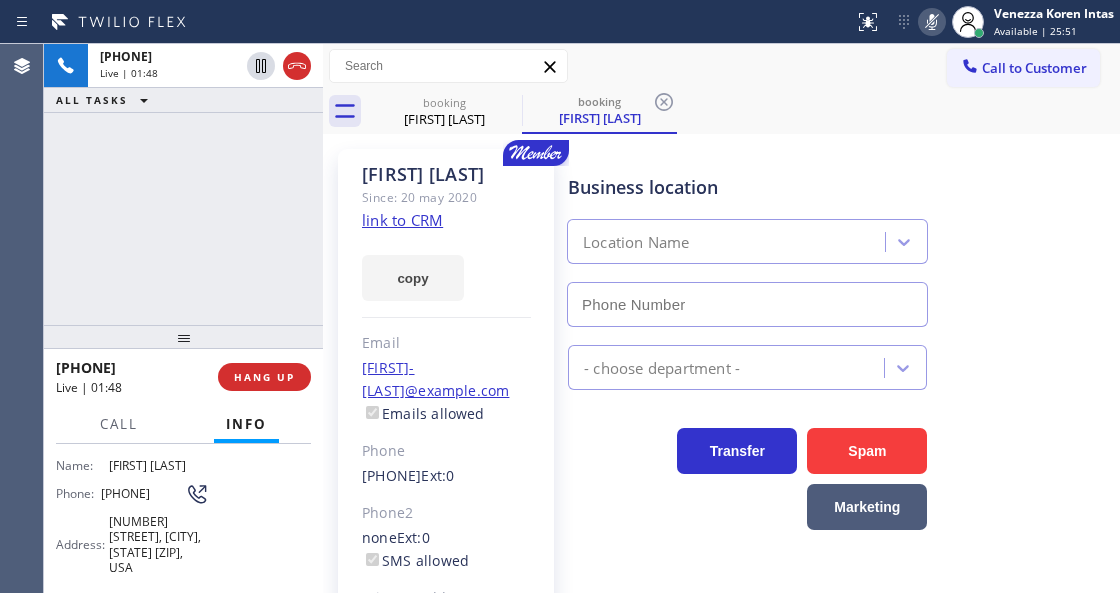 type on "[PHONE]" 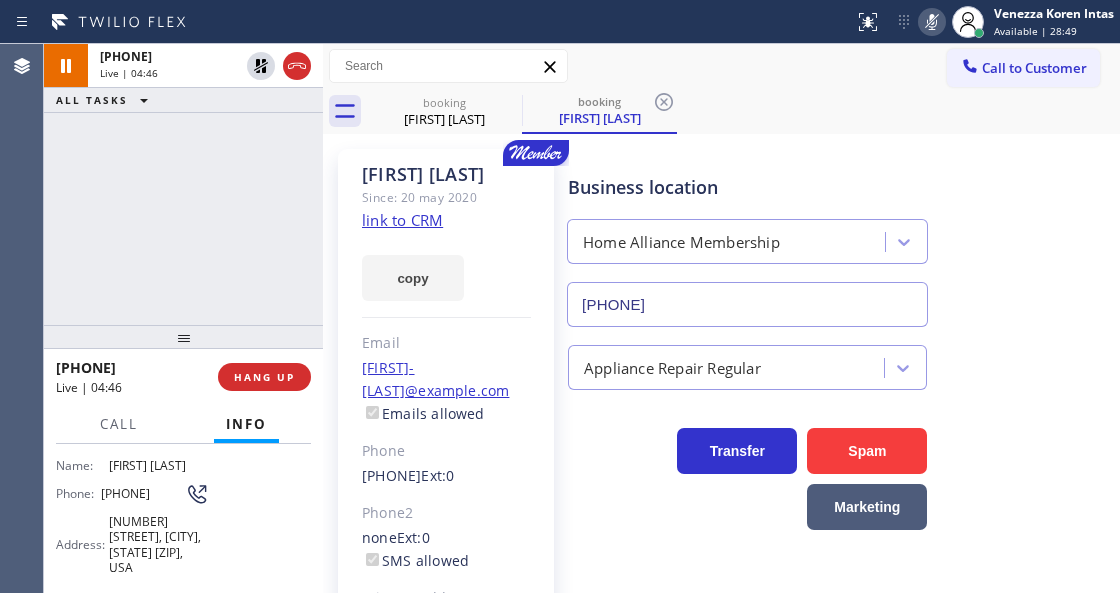 click 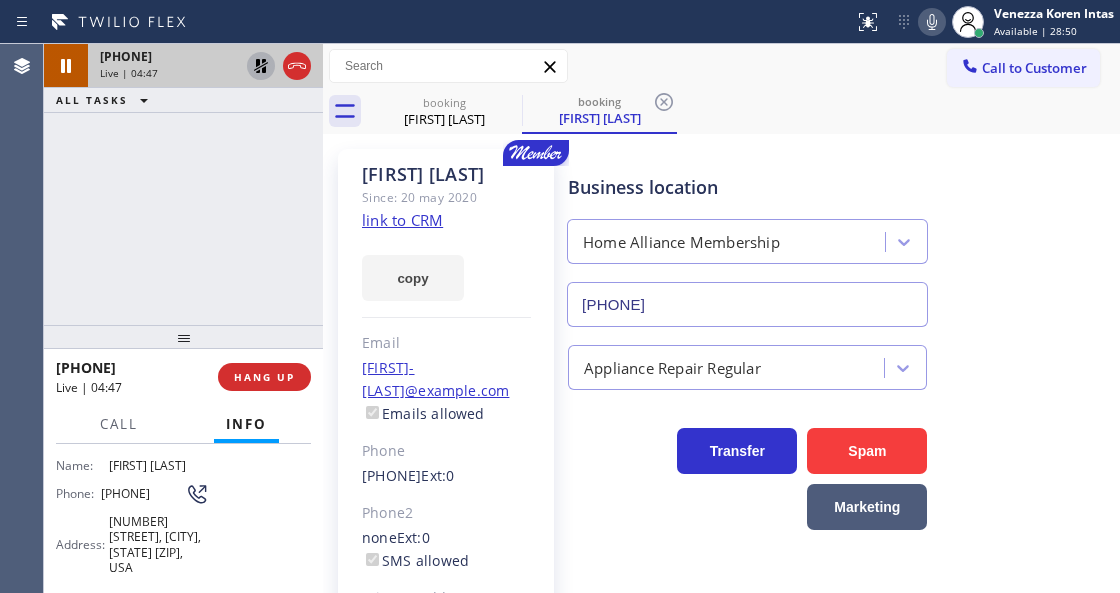 click 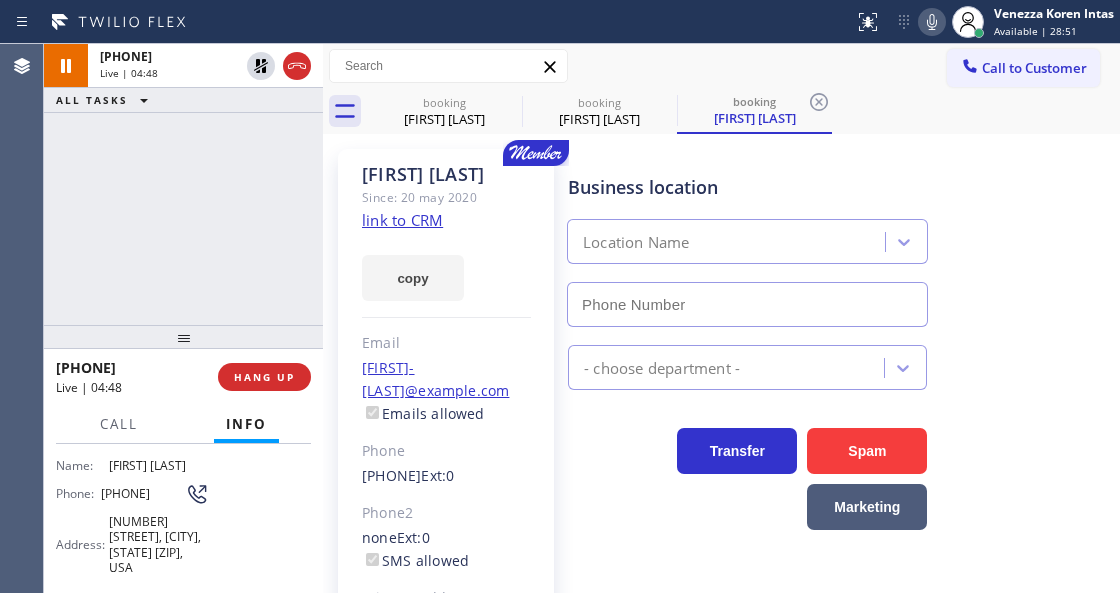 type on "[PHONE]" 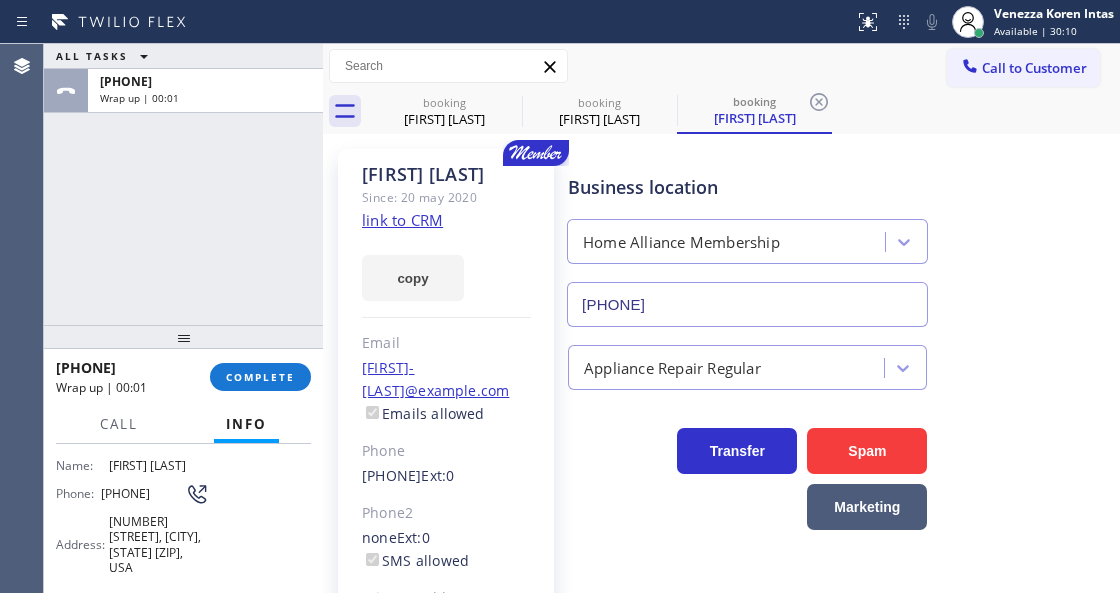 drag, startPoint x: 242, startPoint y: 374, endPoint x: 390, endPoint y: 383, distance: 148.27339 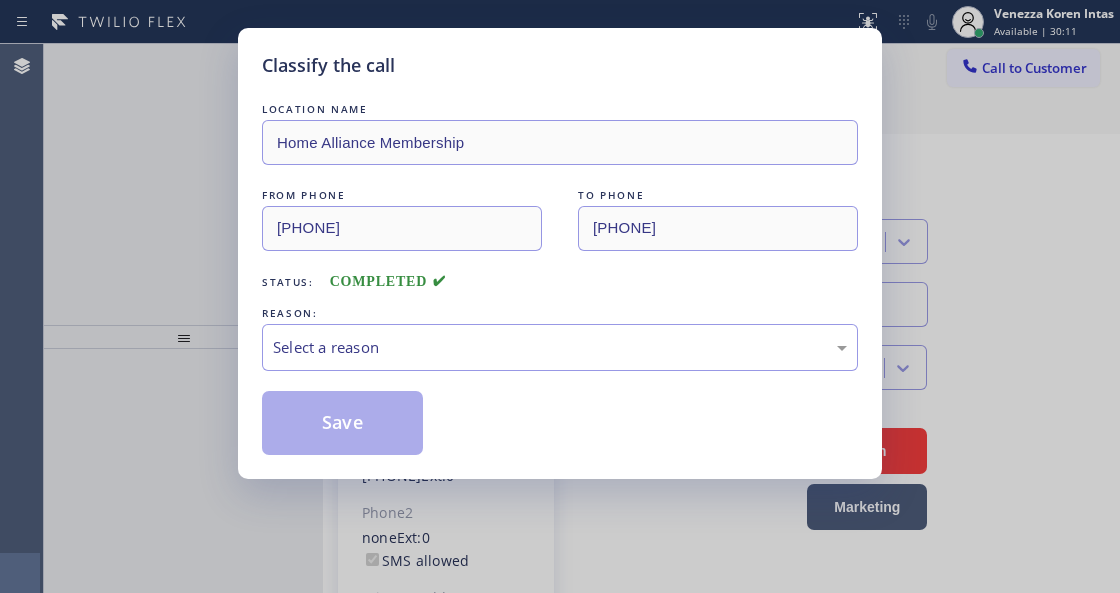 click on "Select a reason" at bounding box center [560, 347] 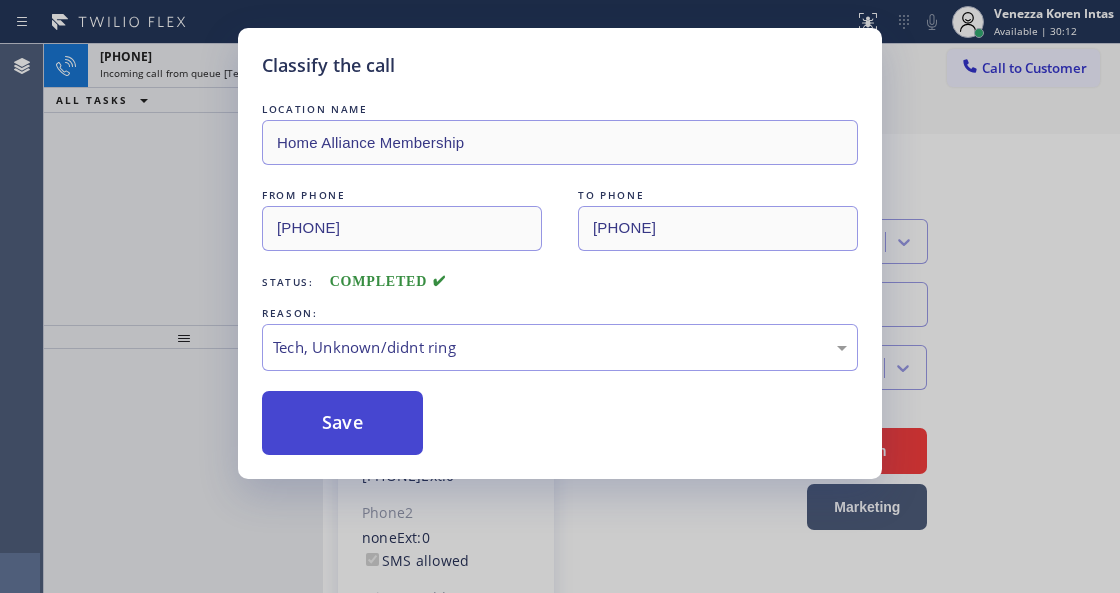 click on "Save" at bounding box center [342, 423] 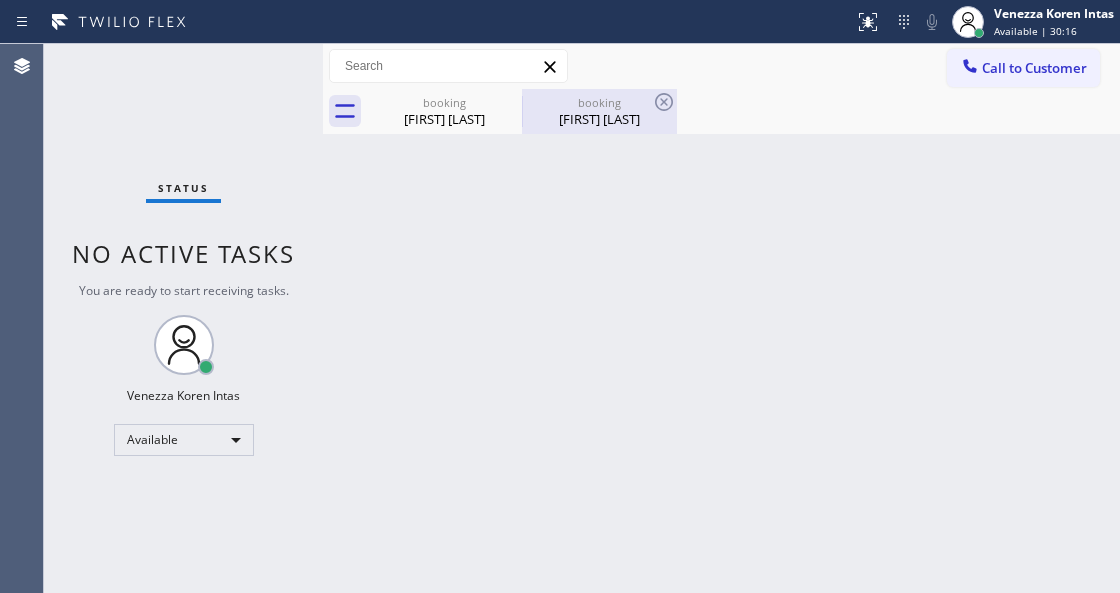 click on "booking" at bounding box center (599, 102) 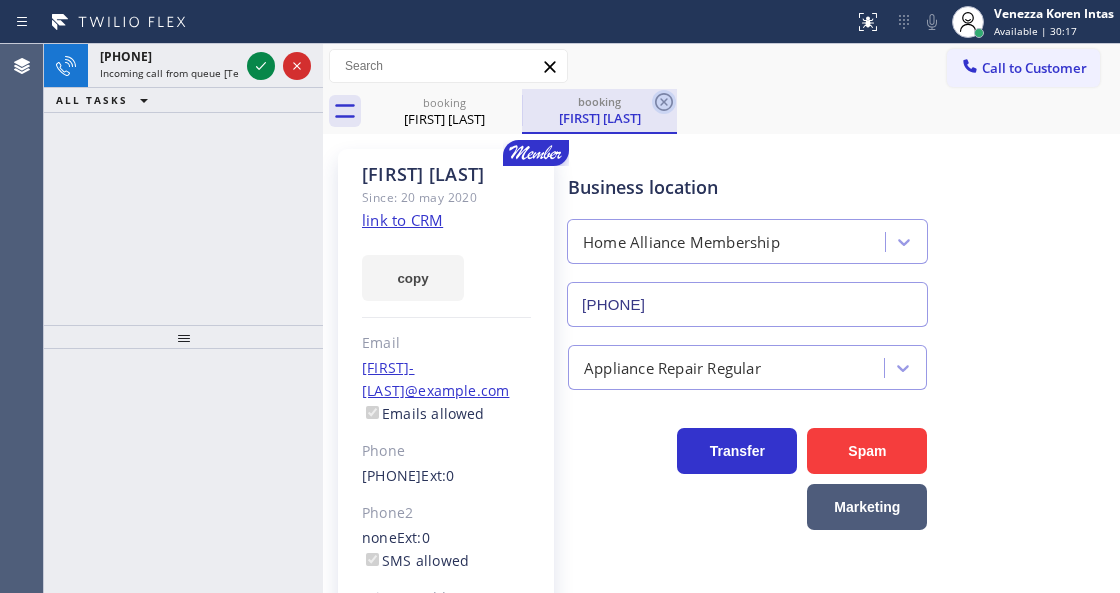 click 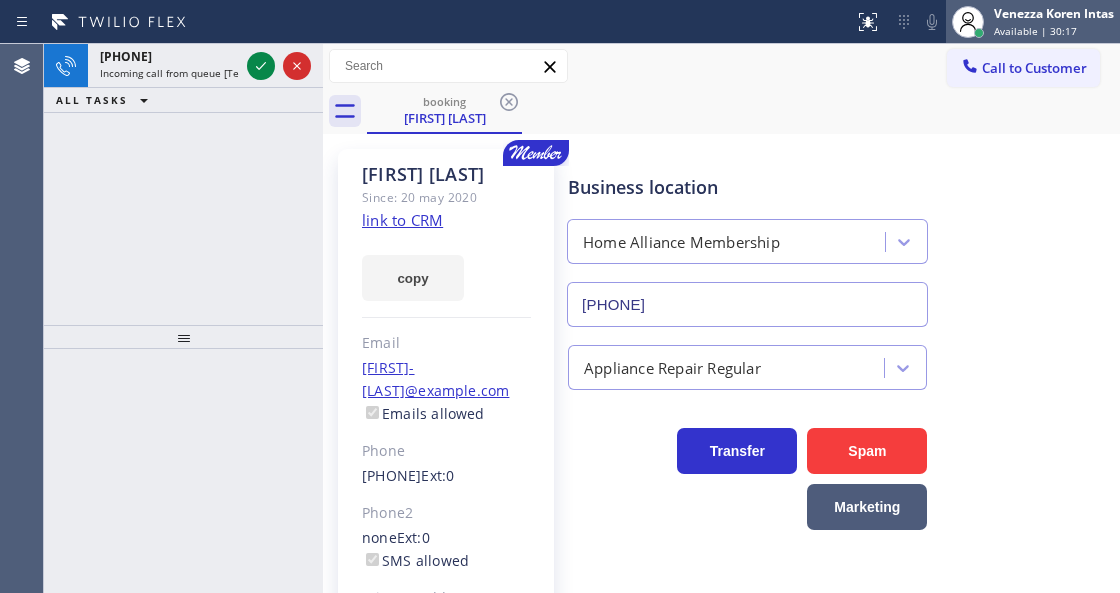 click on "Venezza Koren Intas" at bounding box center (1054, 13) 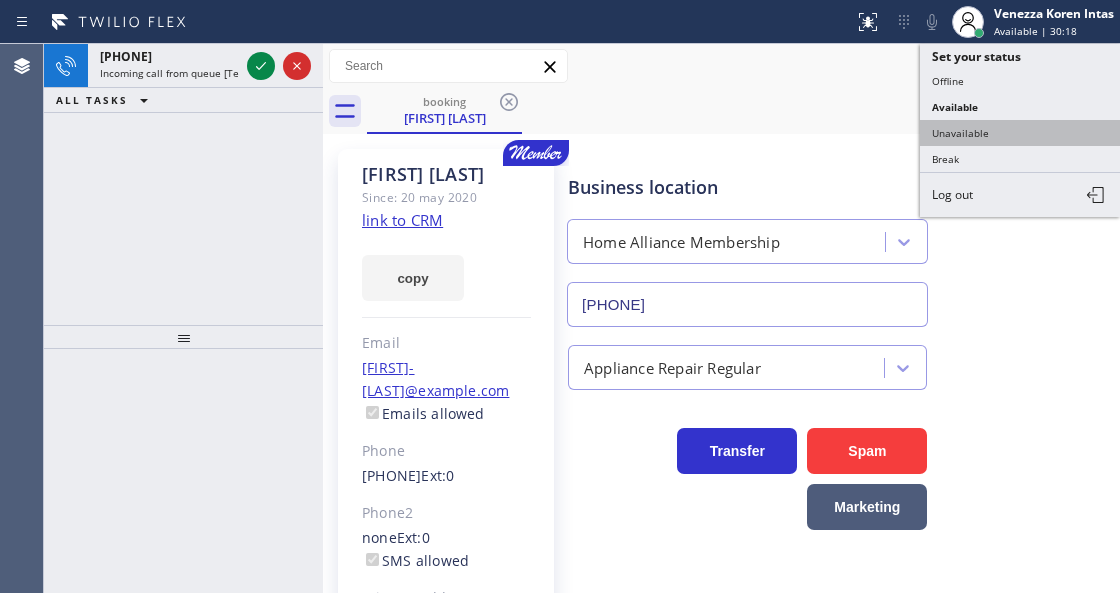 click on "Unavailable" at bounding box center (1020, 133) 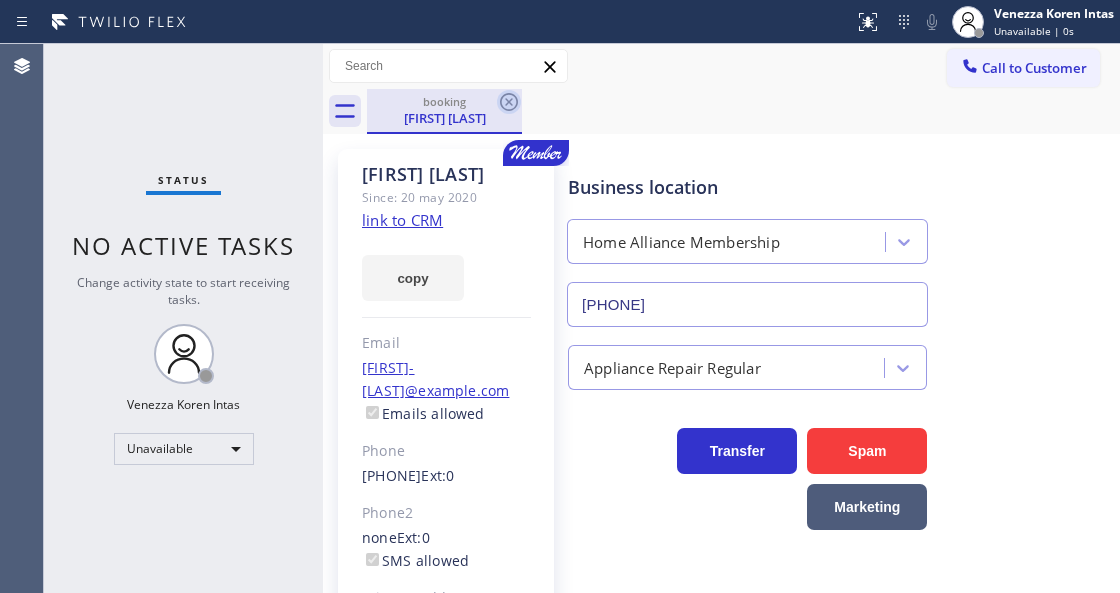 click 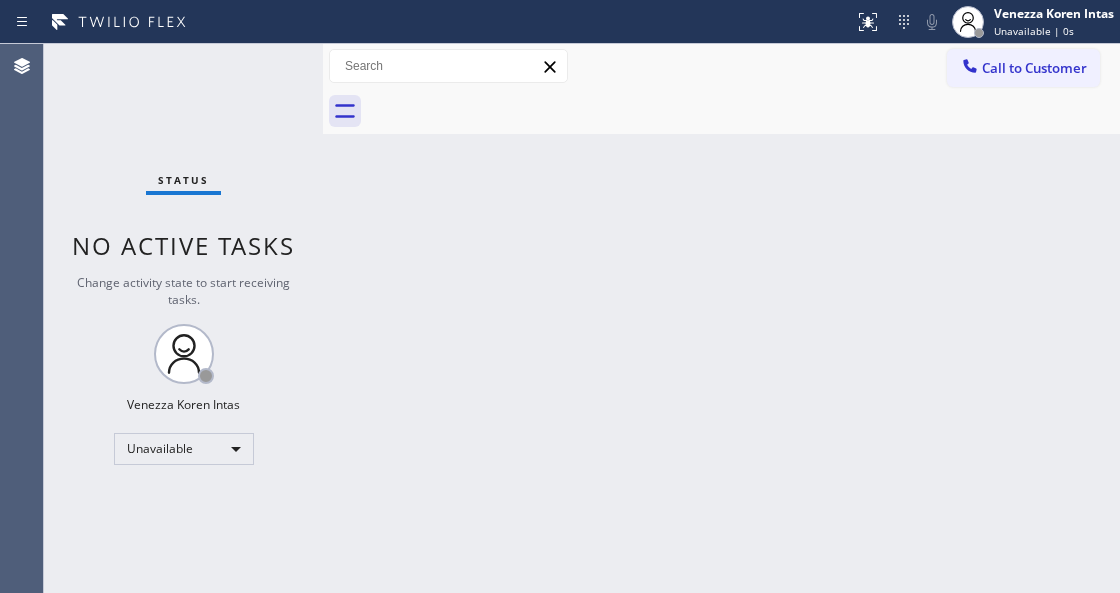 click on "Back to Dashboard Change Sender ID Customers Technicians Select a contact Outbound call Technician Search Technician Your caller id phone number Your caller id phone number Call Technician info Name   Phone none Address none Change Sender ID HVAC +[PHONE] 5 Star Appliance +[PHONE] Appliance Repair +[PHONE] Plumbing +[PHONE] Air Duct Cleaning +[PHONE]  Electricians +[PHONE] Cancel Change Check personal SMS Reset Change No tabs Call to Customer Outbound call Location 5 Star Appliance Repair Your caller id phone number [PHONE] Customer number Call Outbound call Technician Search Technician Your caller id phone number Your caller id phone number Call" at bounding box center (721, 318) 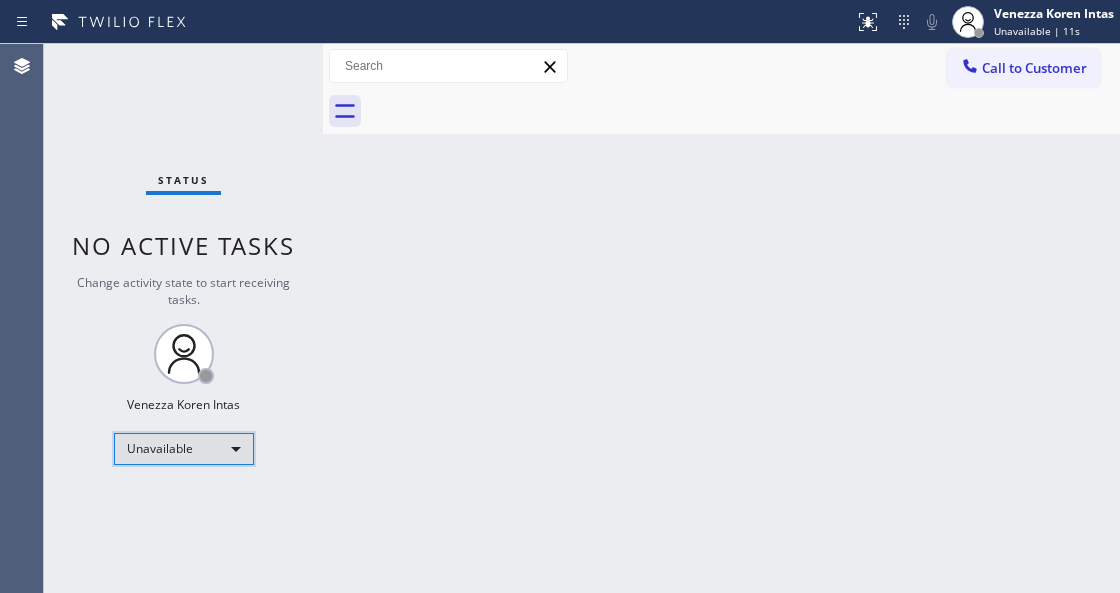 click on "Unavailable" at bounding box center (184, 449) 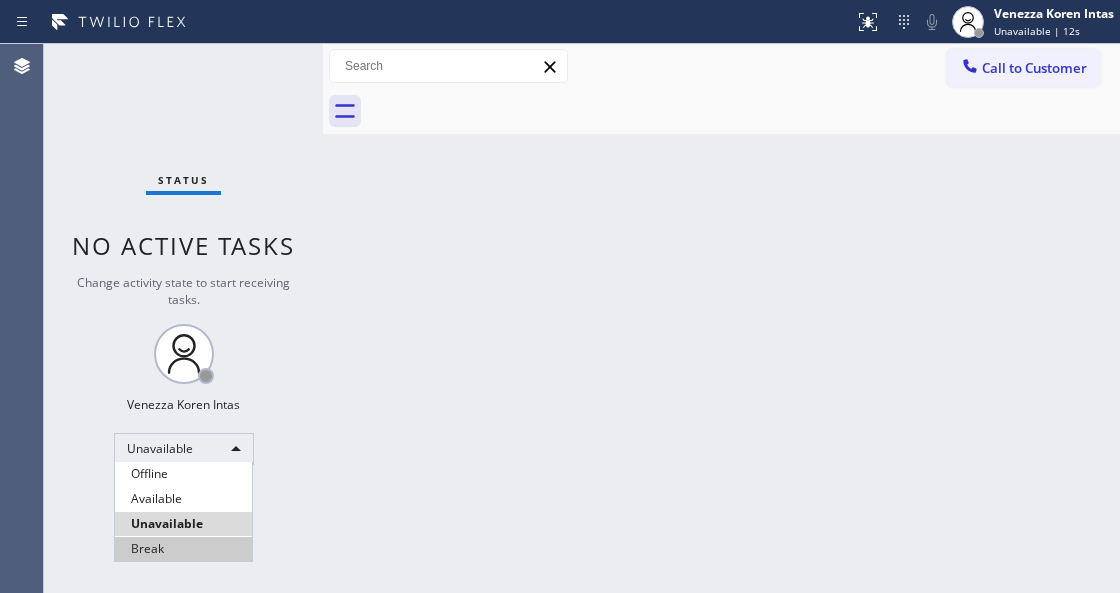 click on "Break" at bounding box center (183, 549) 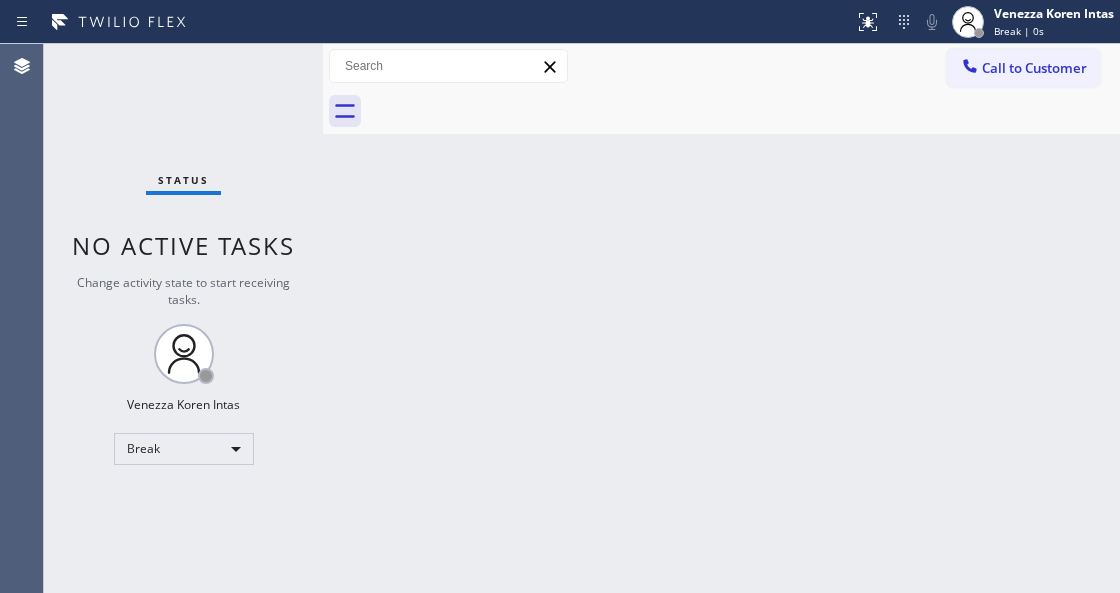 click on "Status   No active tasks     Change activity state to start receiving tasks.   Venezza Koren Intas Break" at bounding box center (183, 318) 